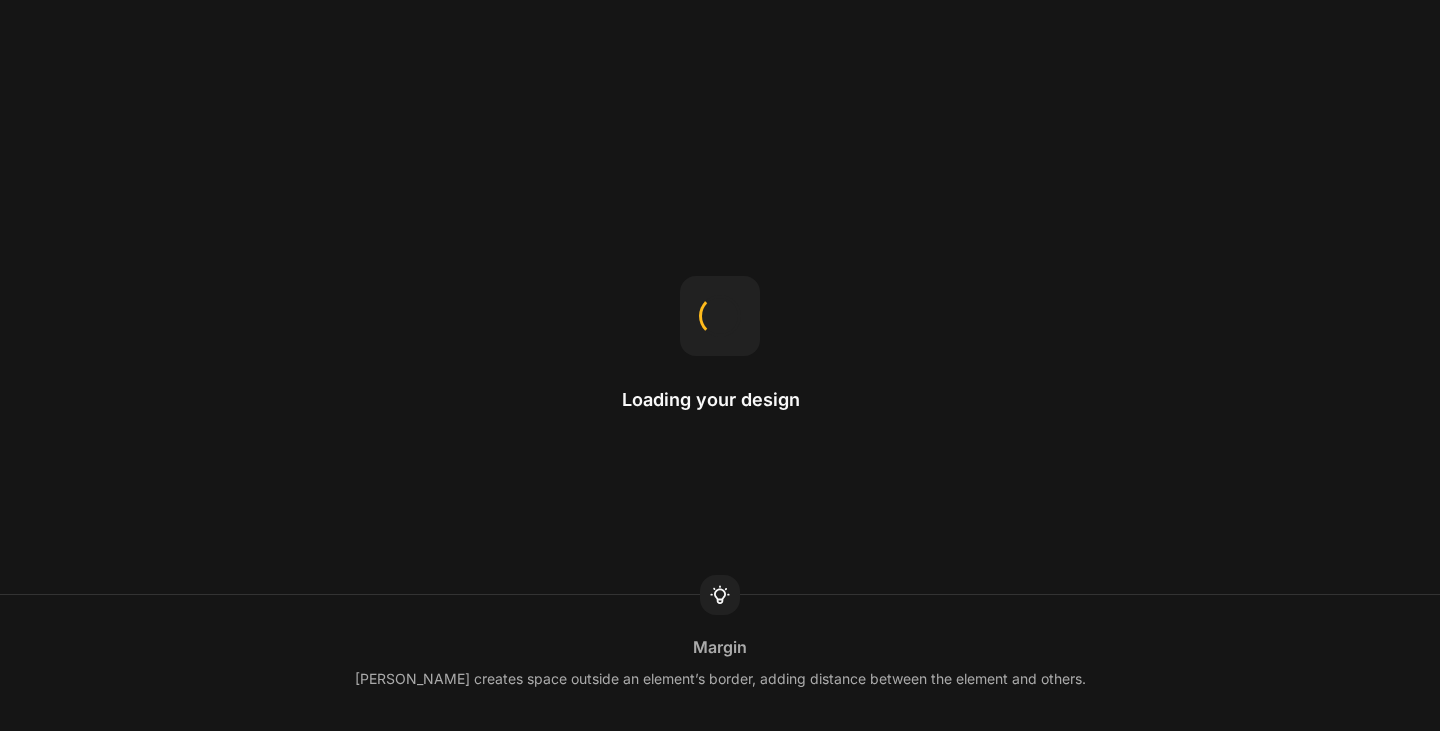 scroll, scrollTop: 0, scrollLeft: 0, axis: both 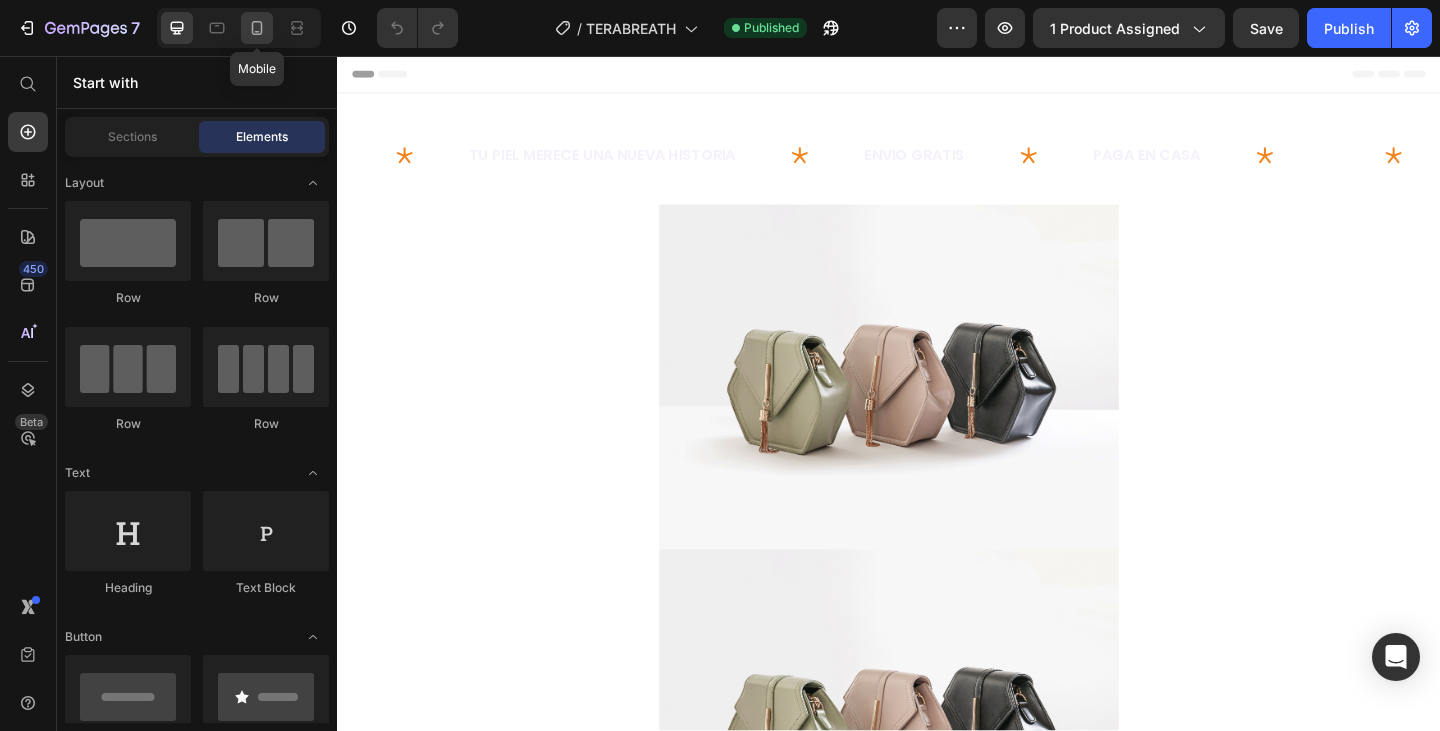 click 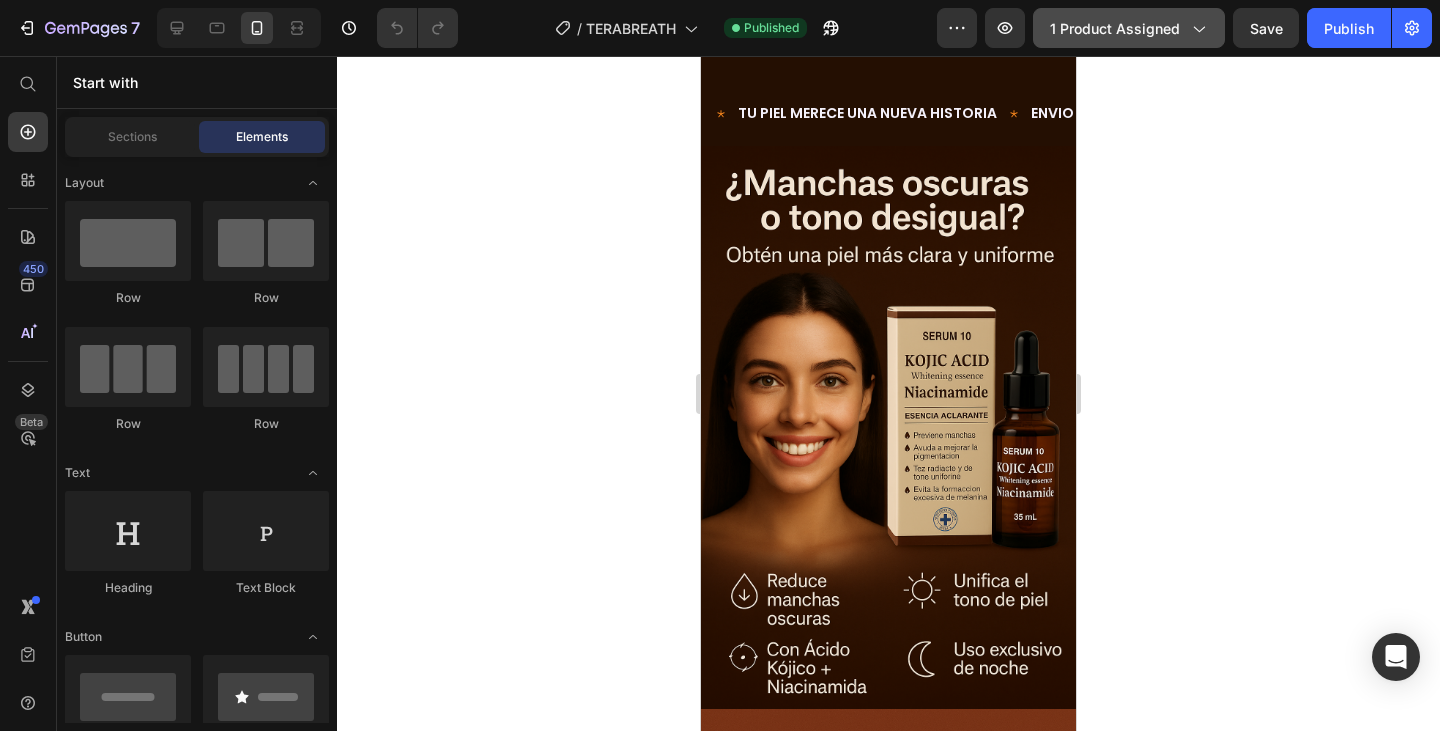 click on "1 product assigned" 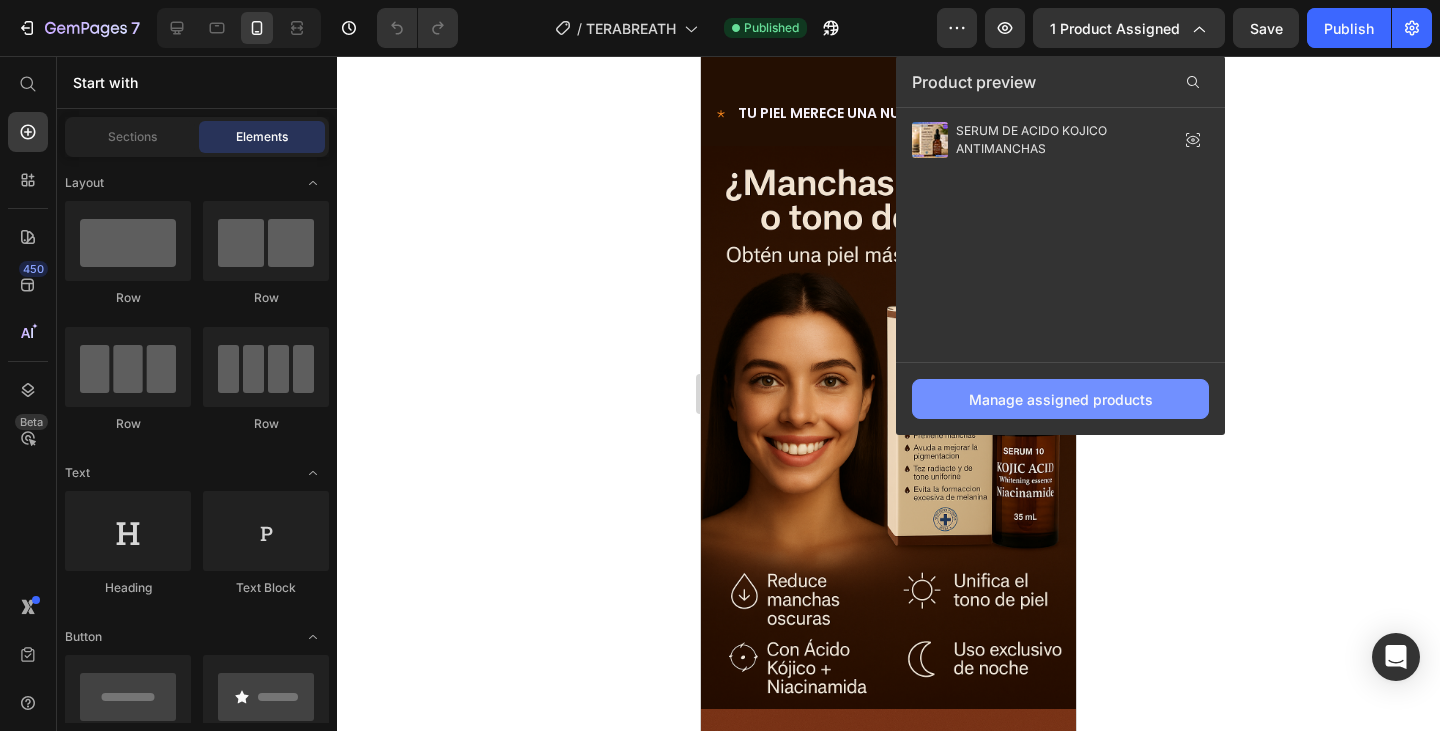 click on "Manage assigned products" at bounding box center [1061, 399] 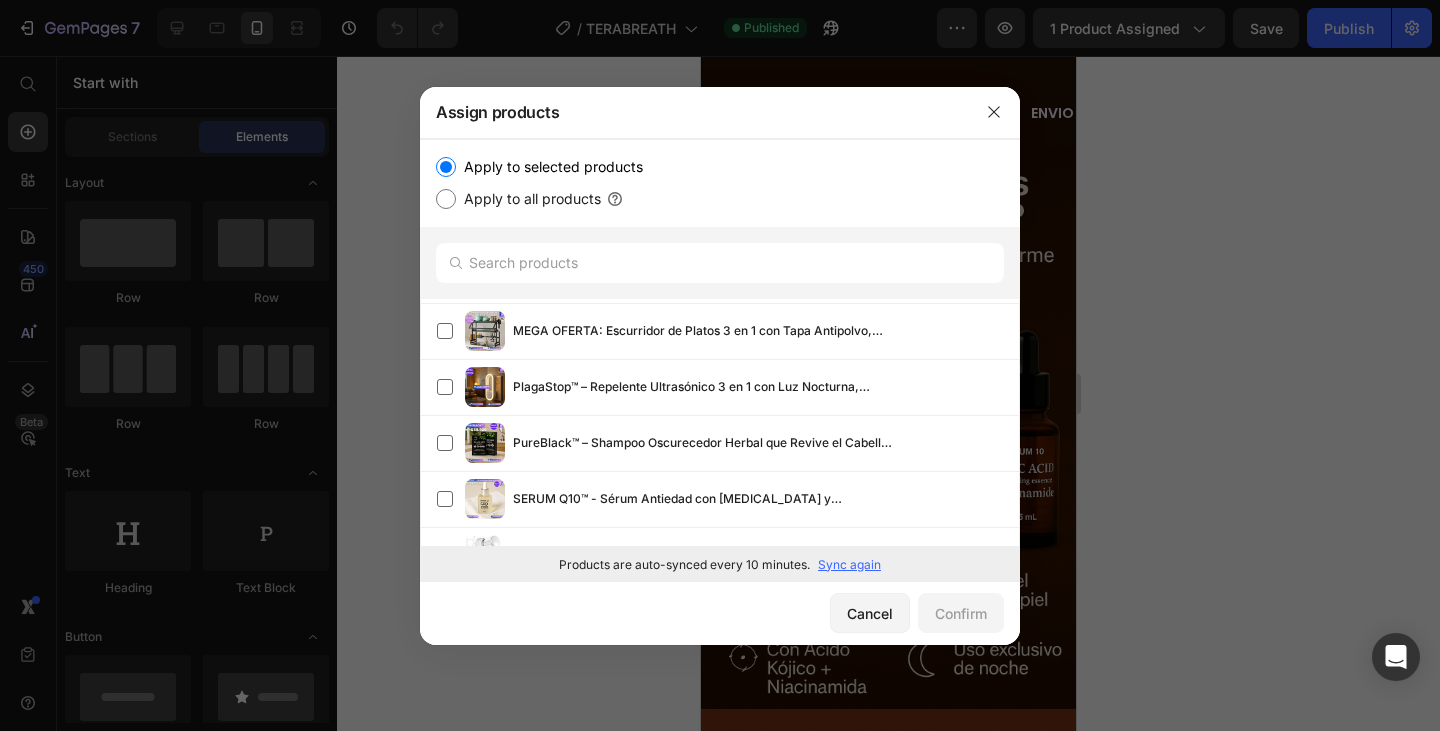 scroll, scrollTop: 593, scrollLeft: 0, axis: vertical 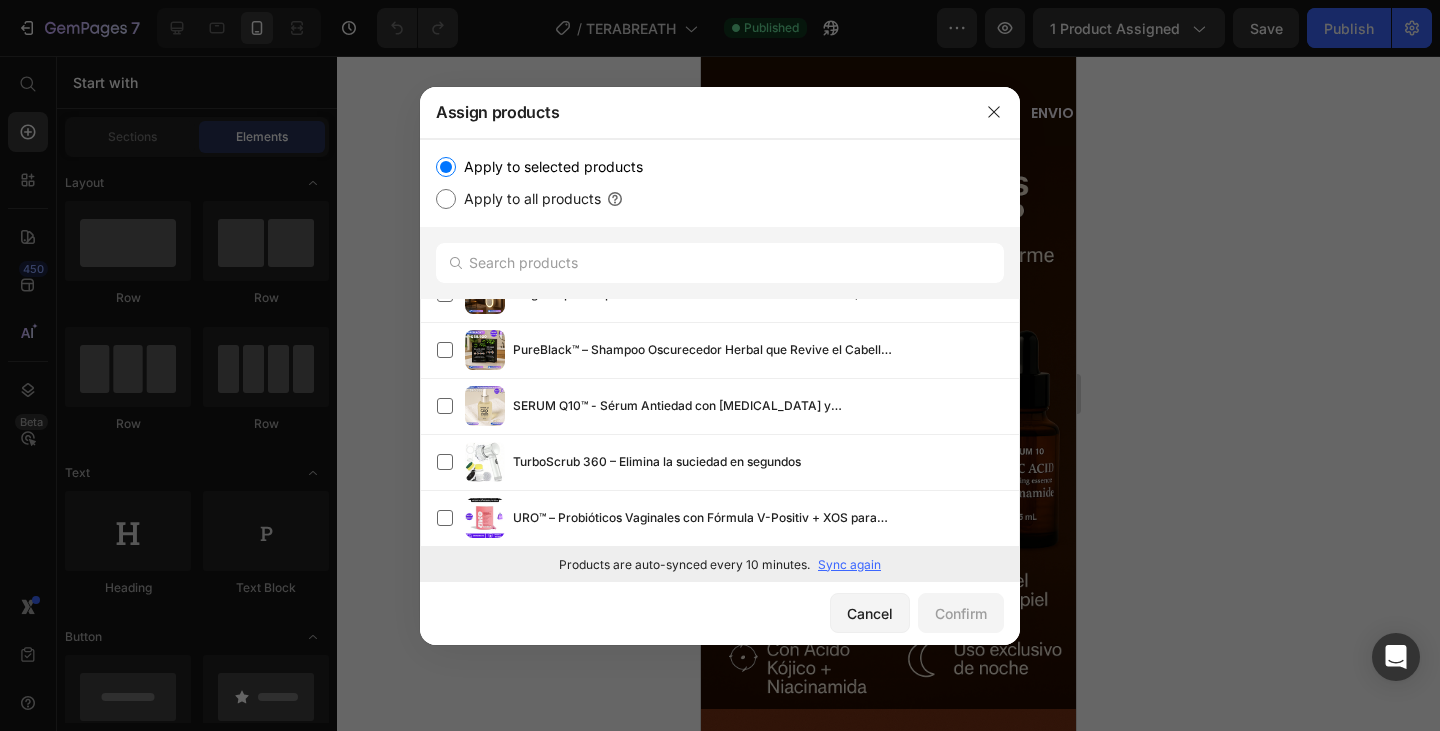 click on "Sync again" at bounding box center (849, 565) 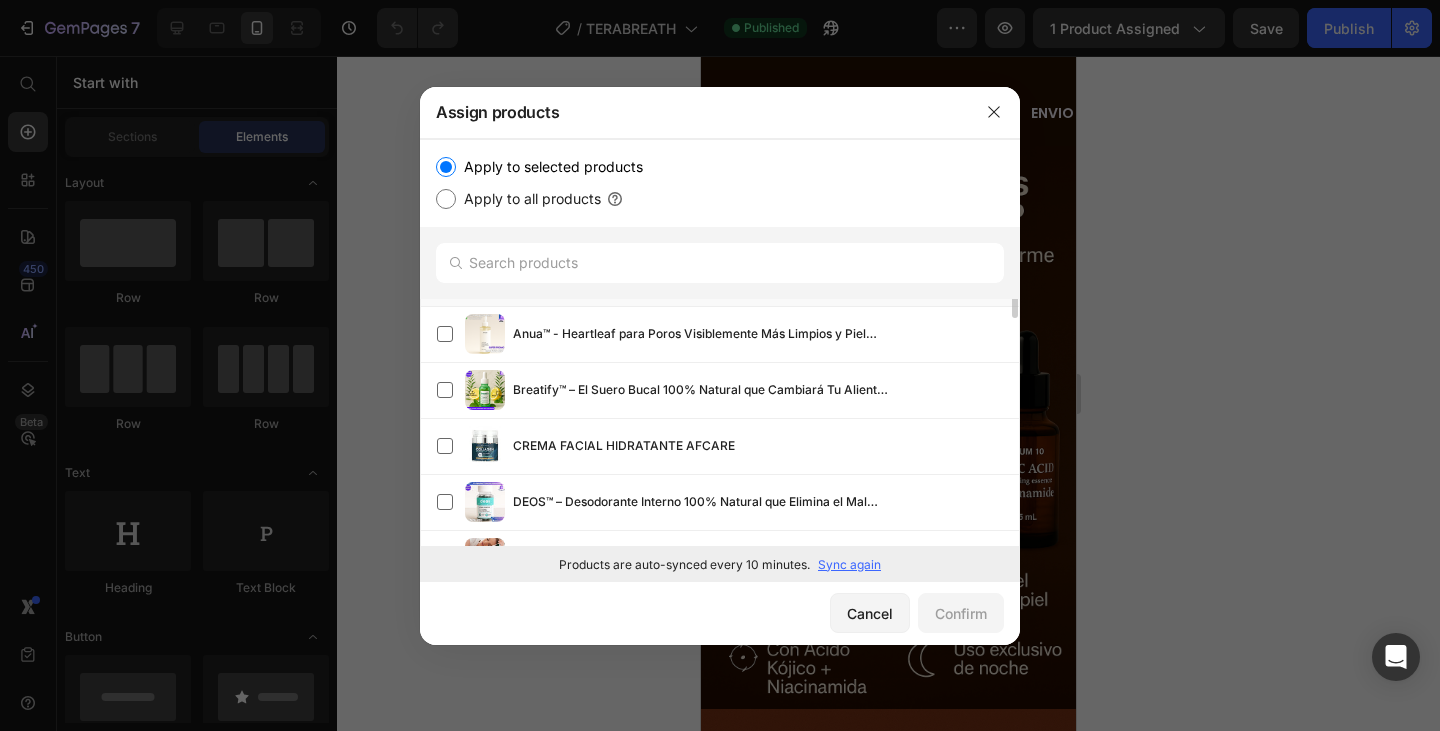 scroll, scrollTop: 0, scrollLeft: 0, axis: both 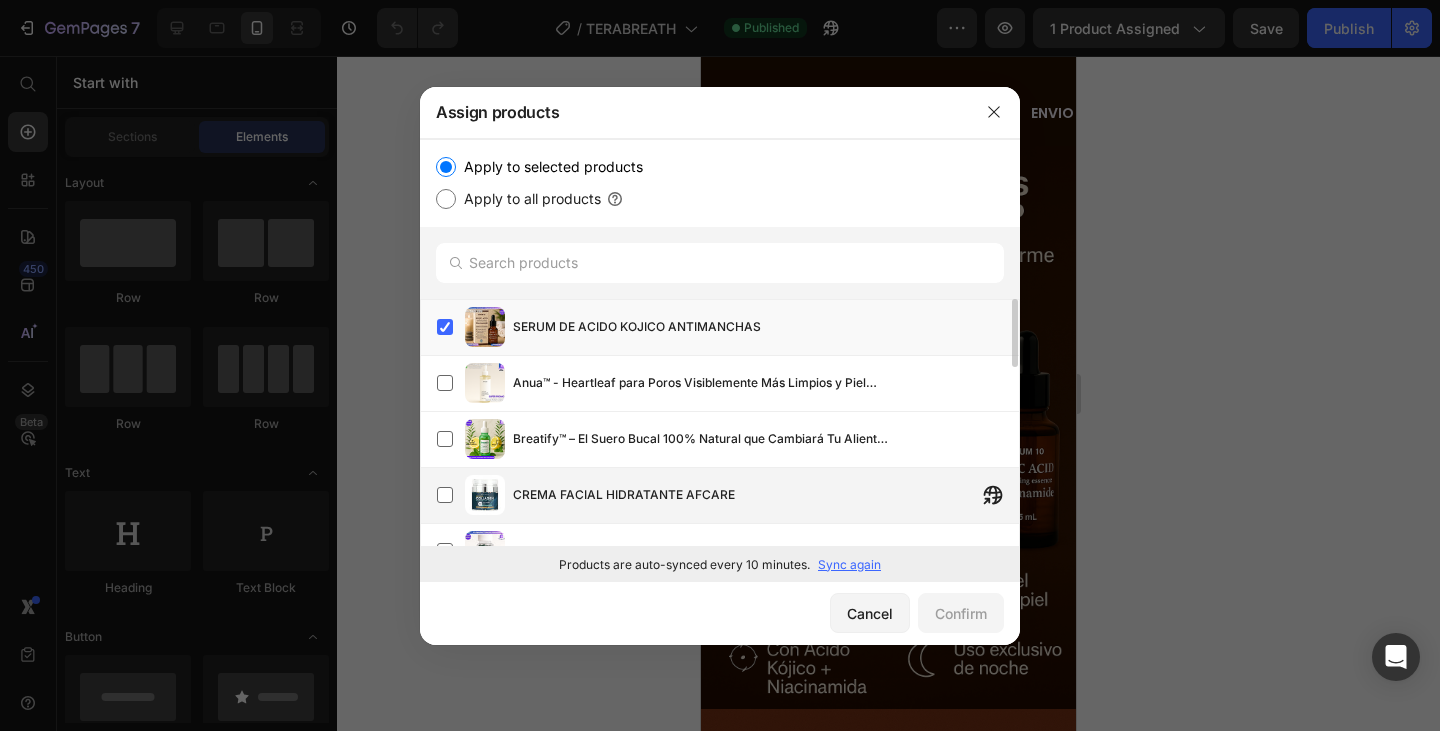 click on "CREMA FACIAL HIDRATANTE AFCARE" at bounding box center [624, 495] 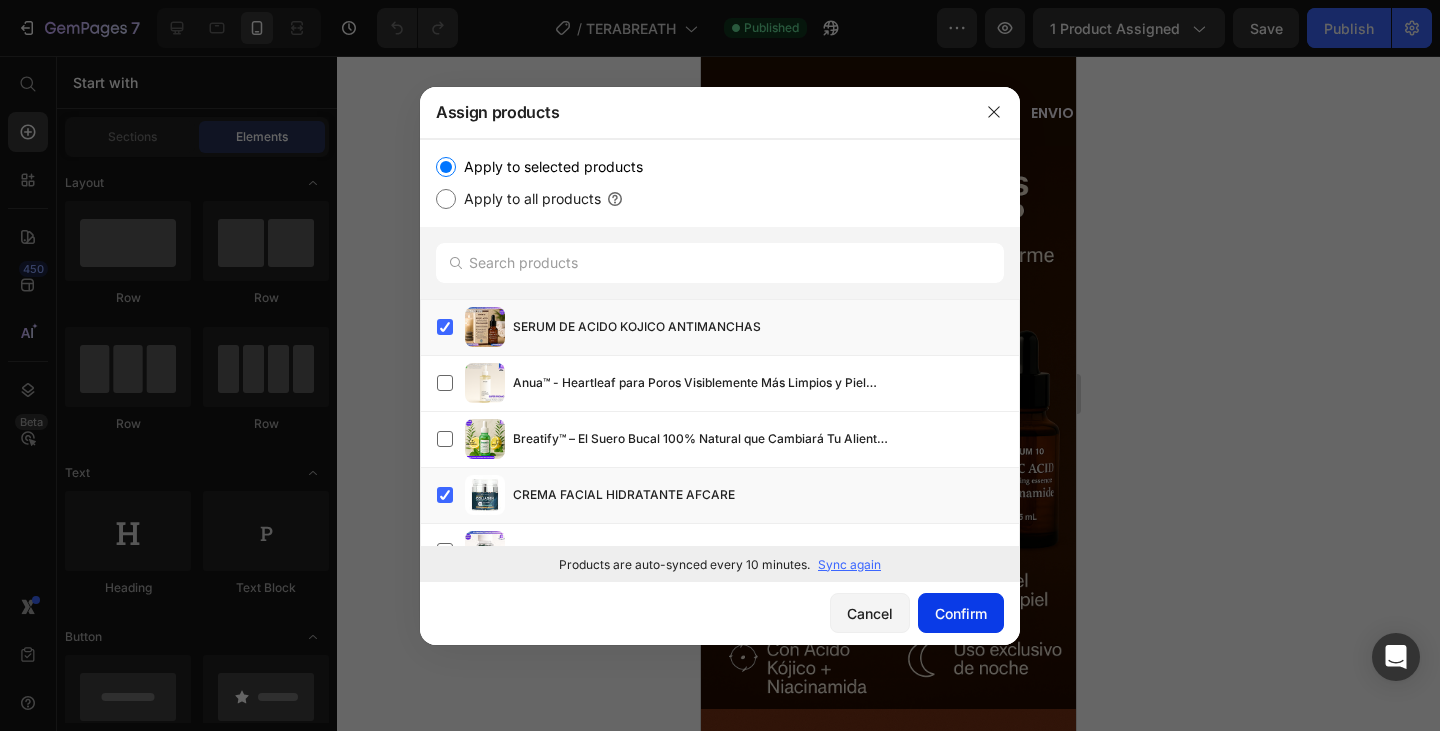 click on "Confirm" at bounding box center [961, 613] 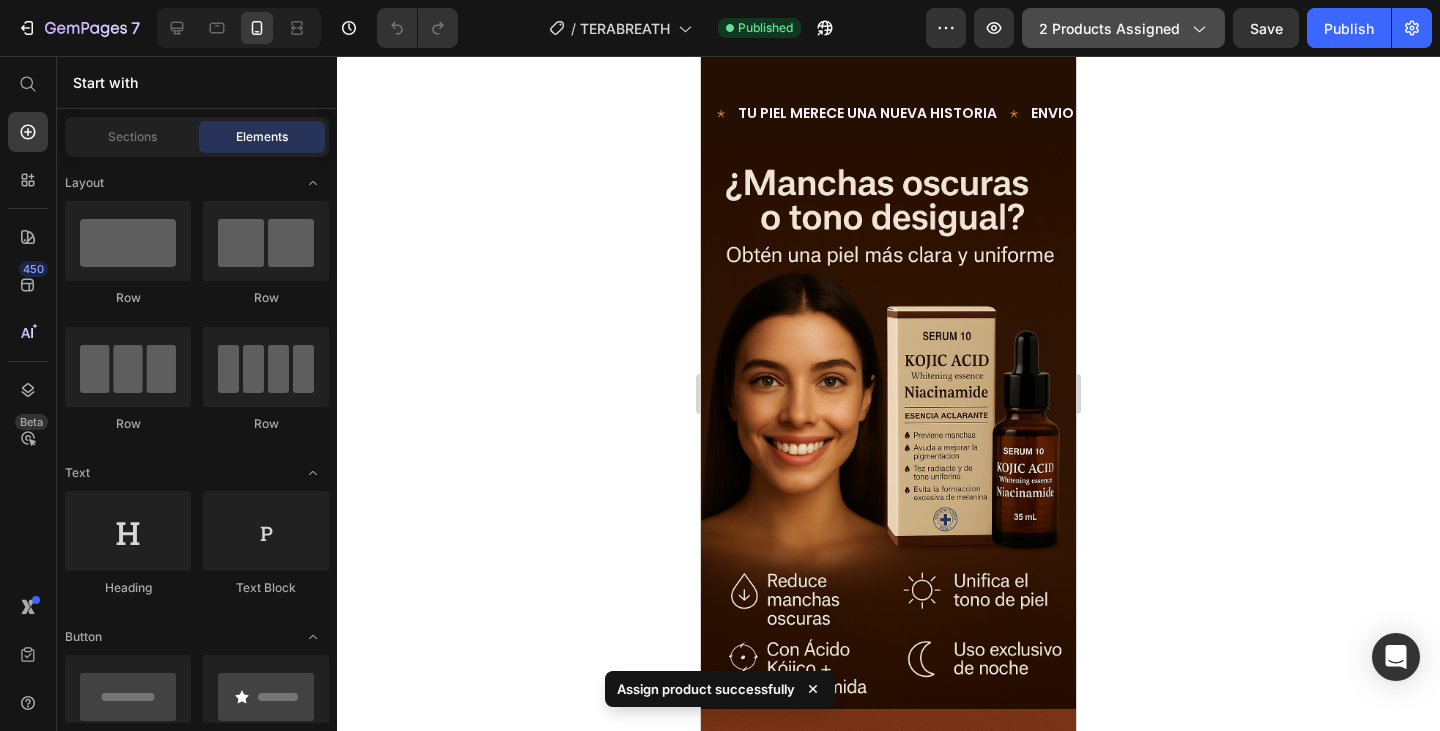click on "2 products assigned" 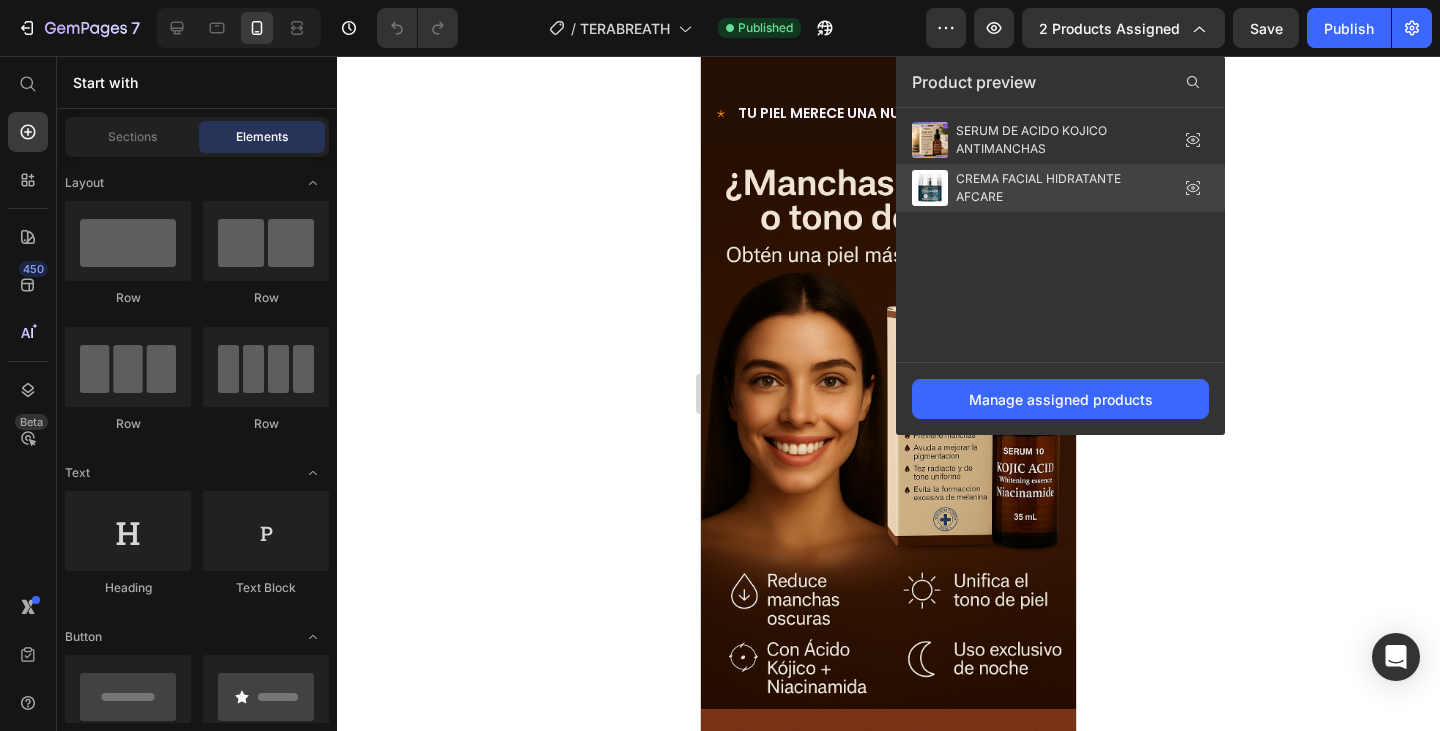 click 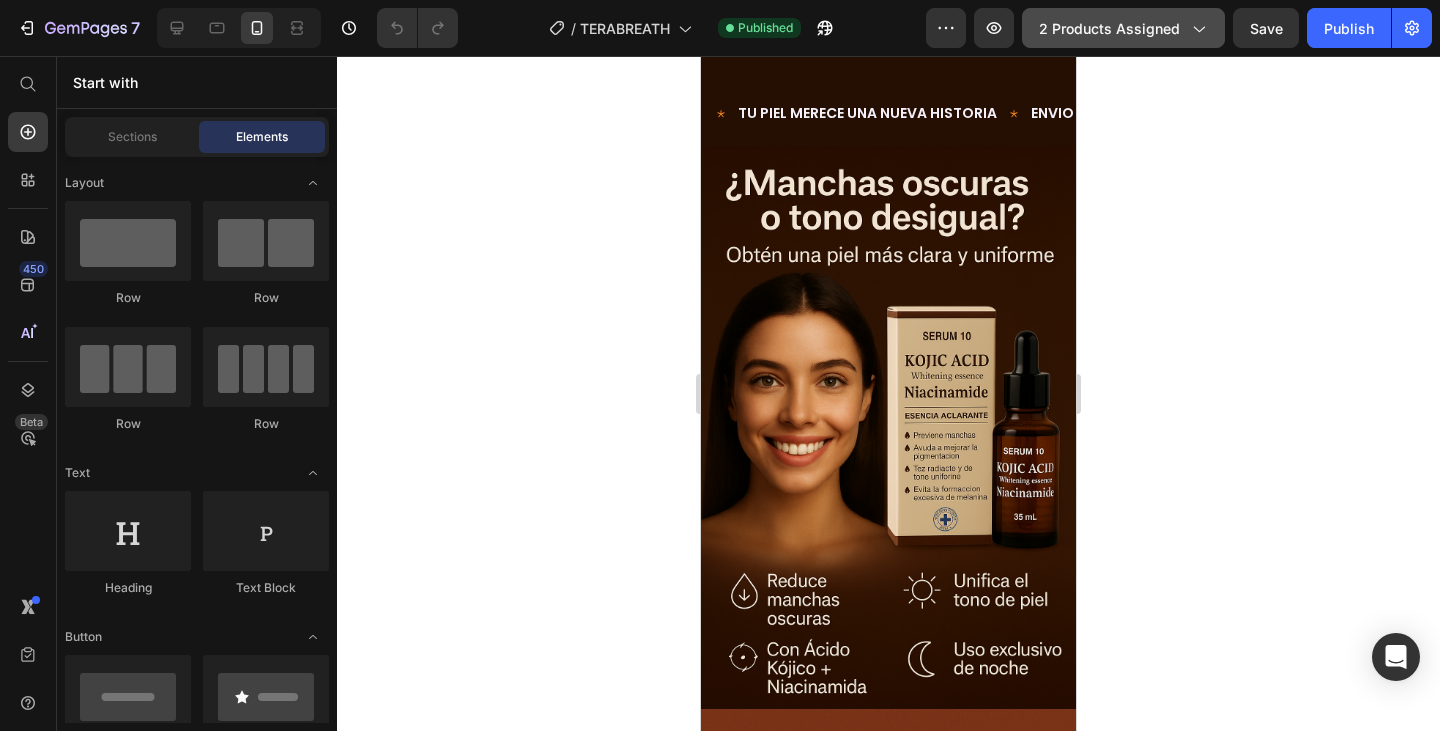 click on "2 products assigned" 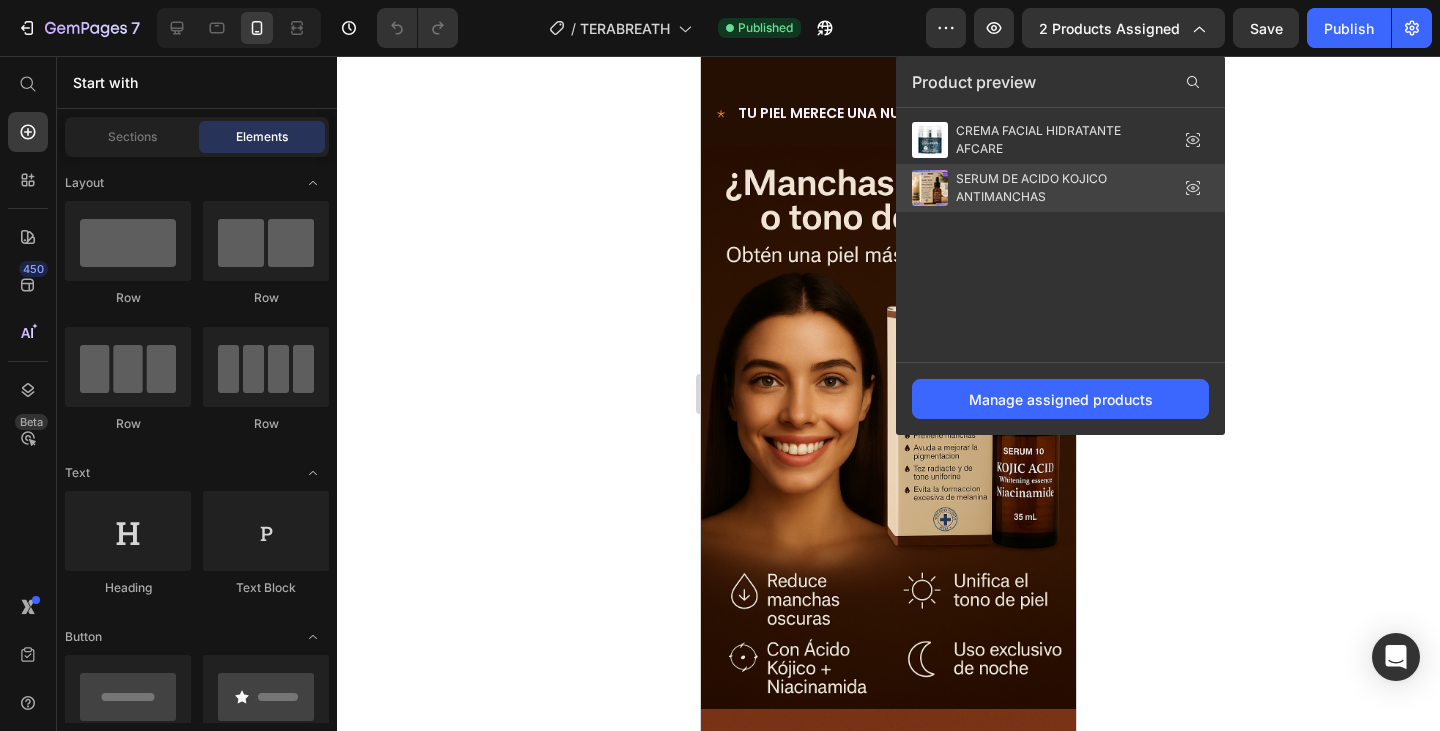 click 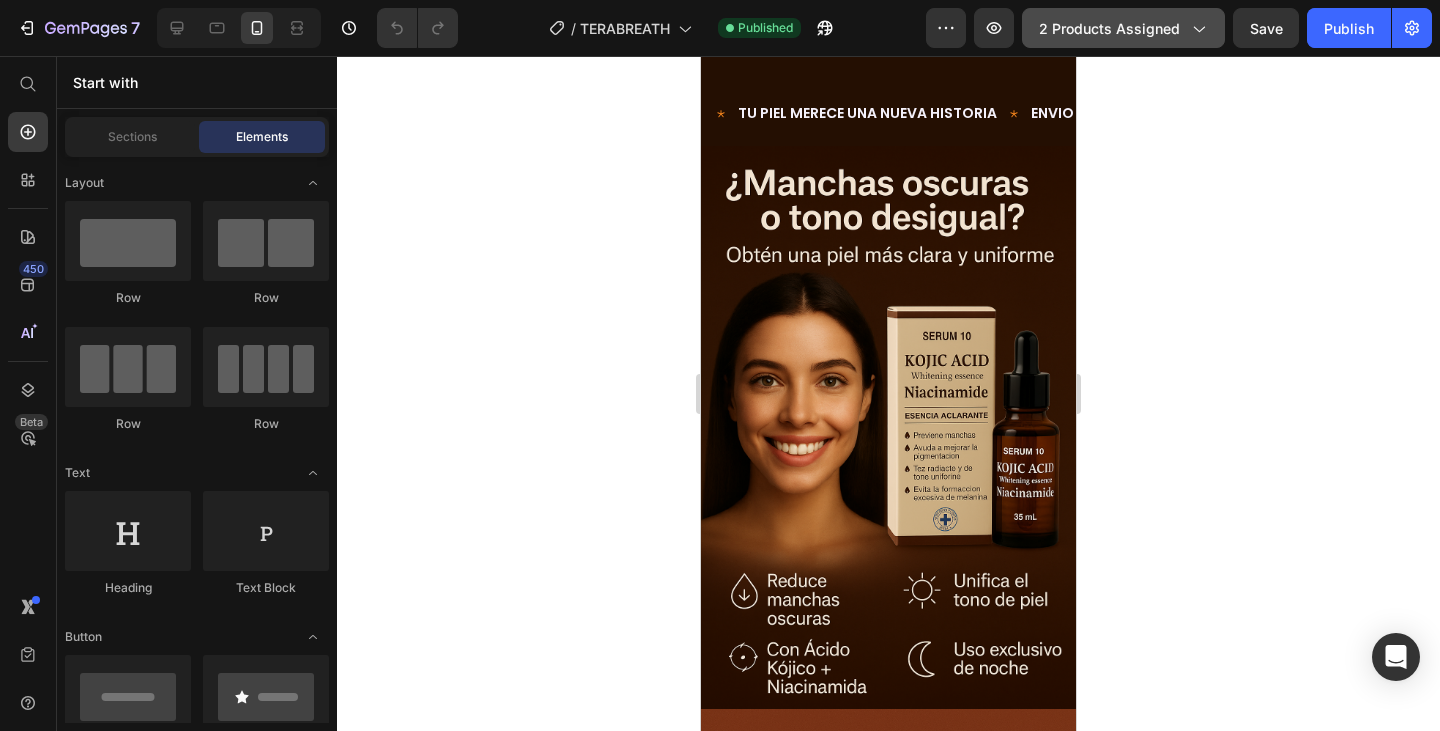 click on "2 products assigned" at bounding box center [1123, 28] 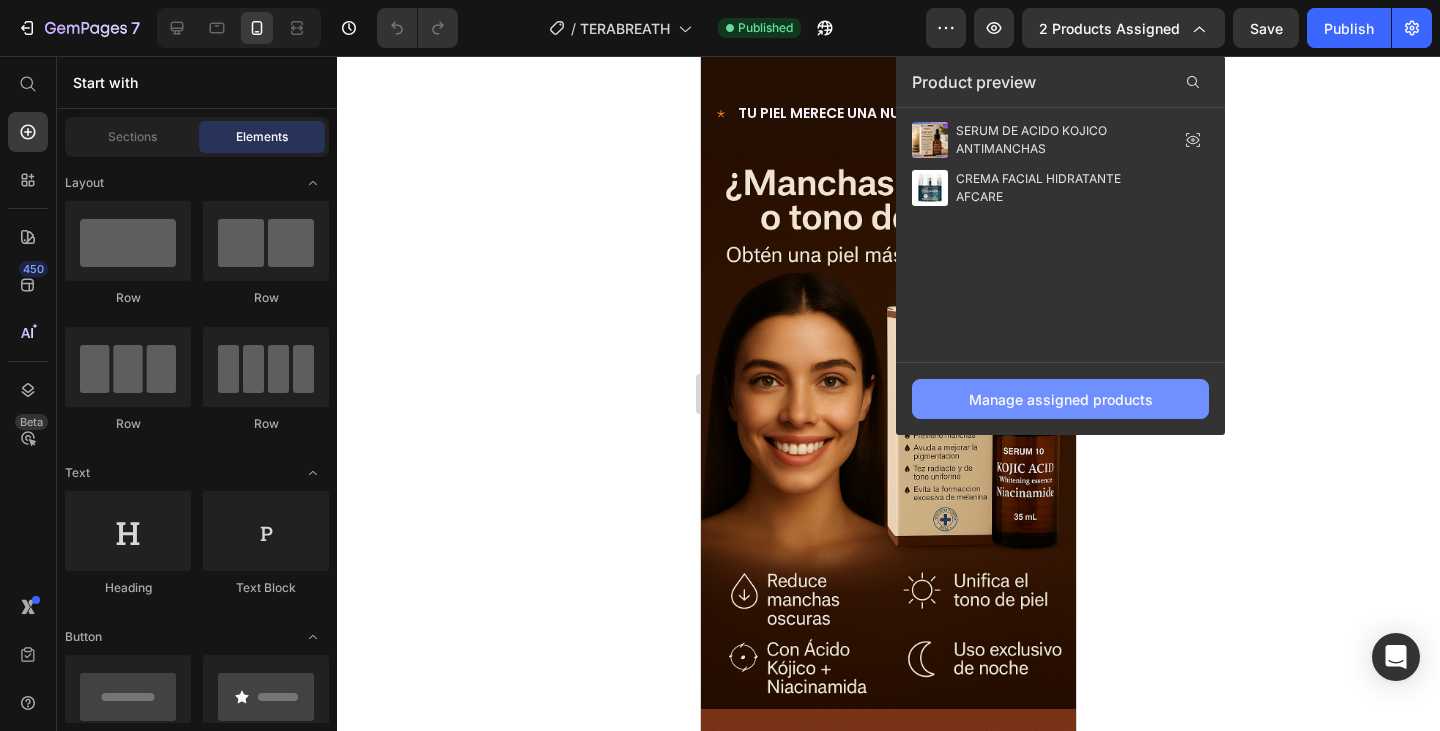 click on "Manage assigned products" at bounding box center (1061, 399) 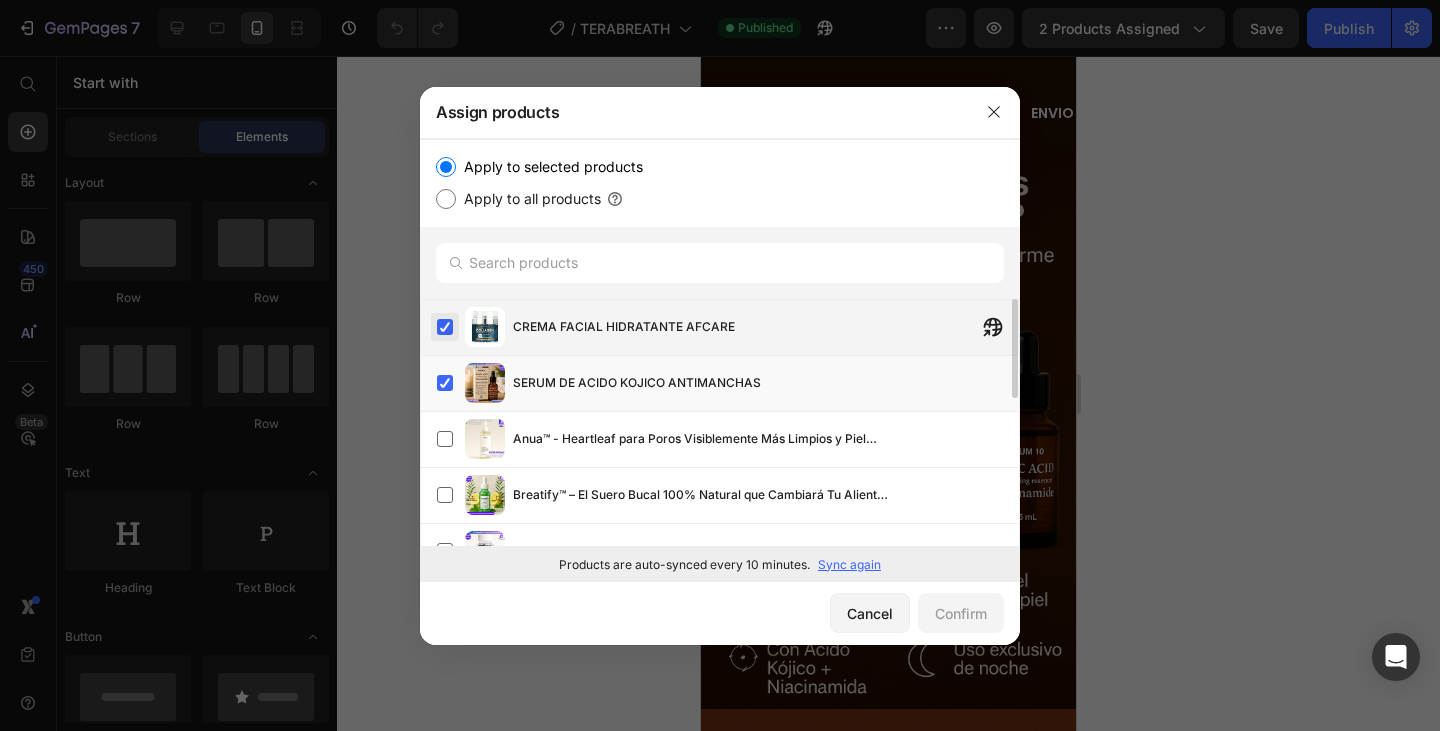 click at bounding box center (445, 327) 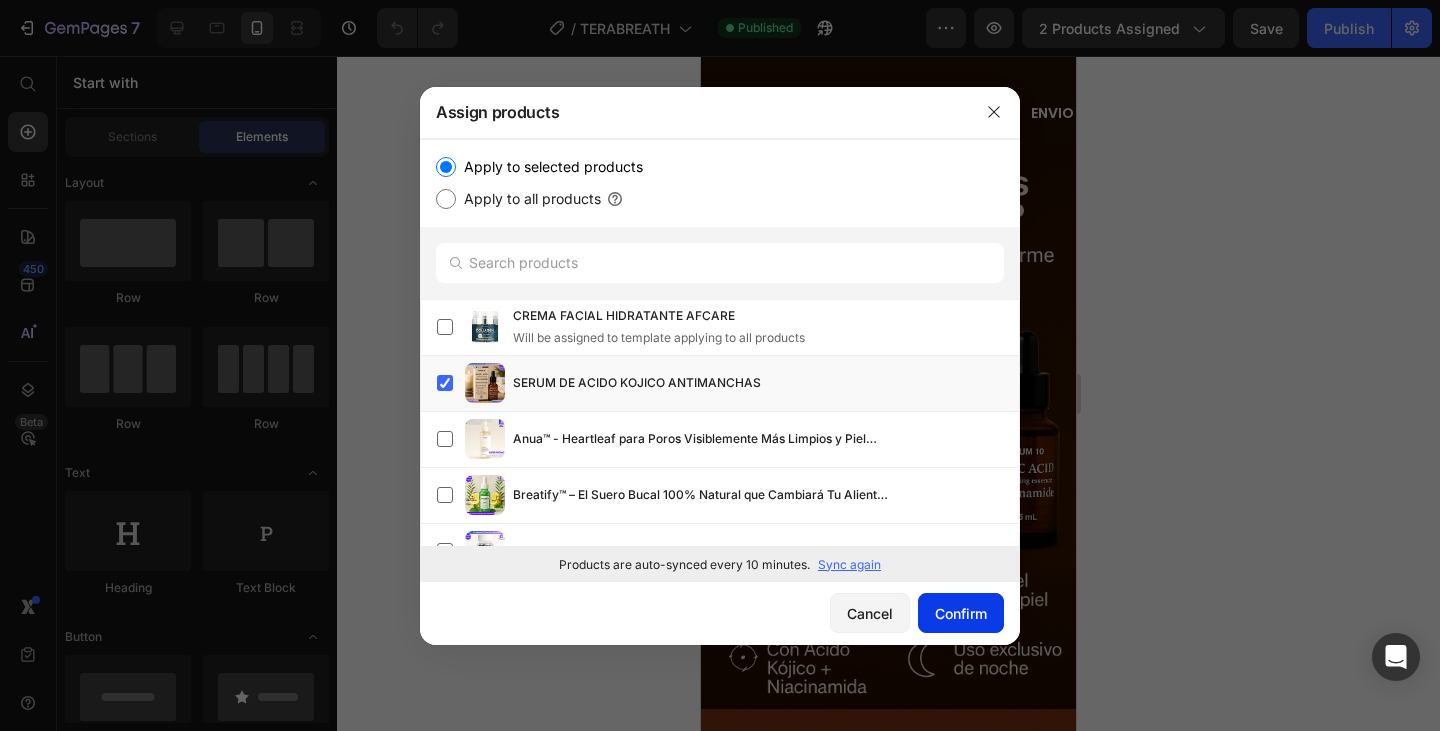 click on "Confirm" at bounding box center [961, 613] 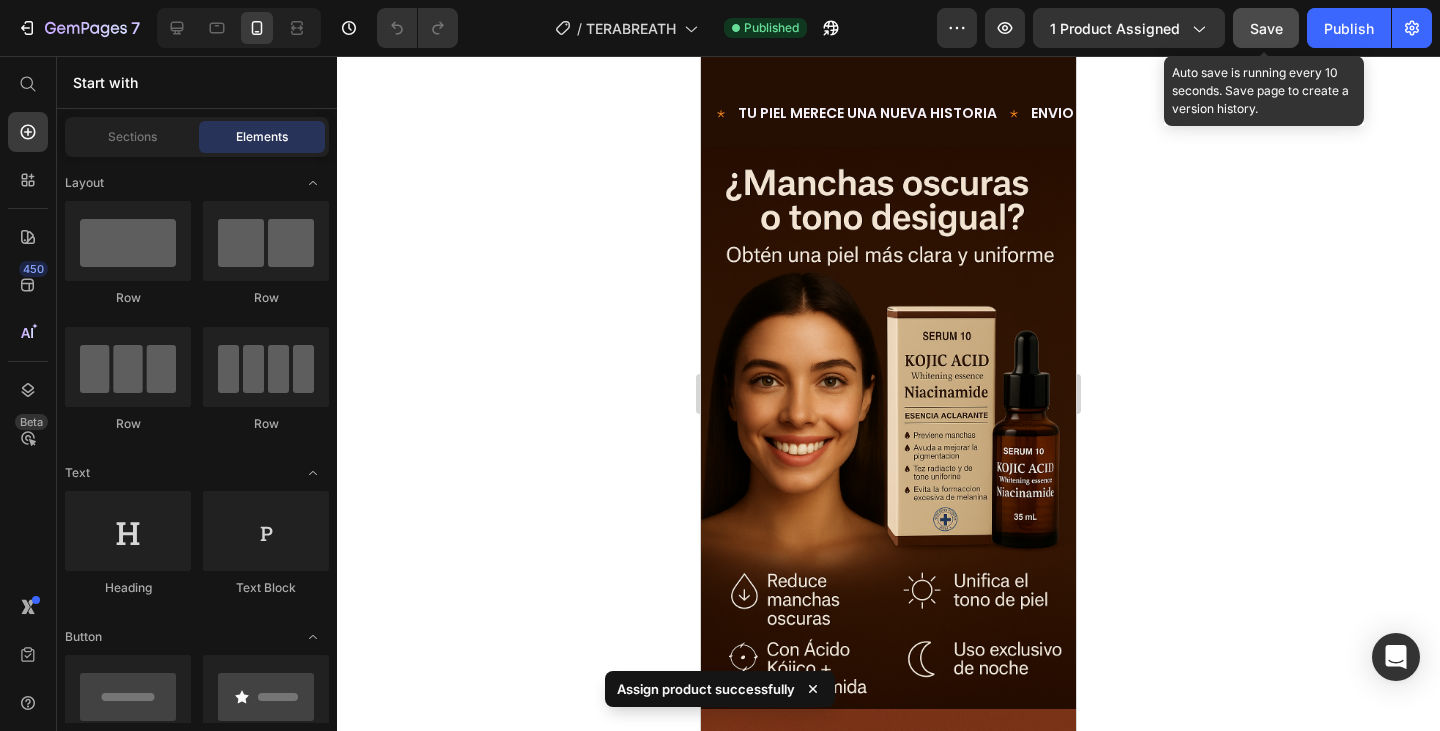 drag, startPoint x: 1269, startPoint y: 23, endPoint x: 1290, endPoint y: 30, distance: 22.135944 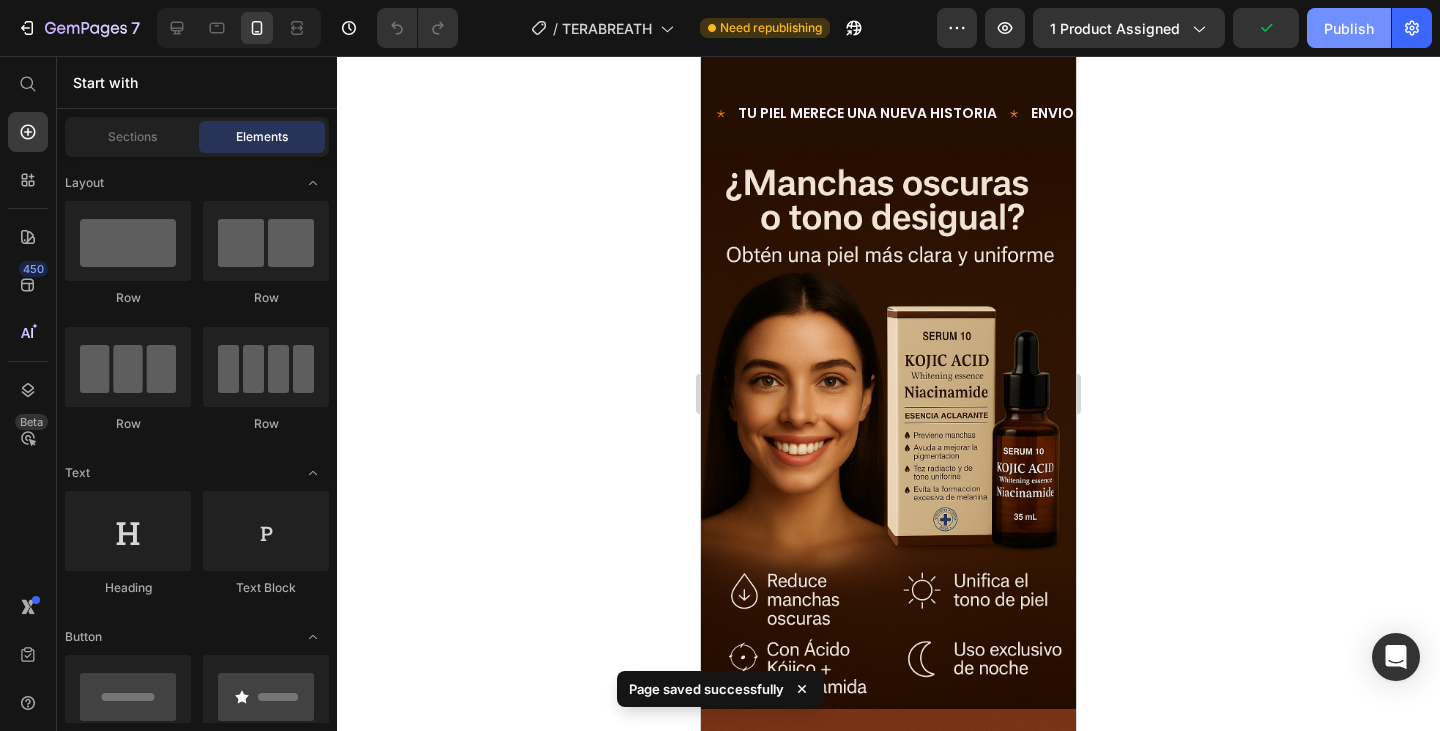 click on "Publish" at bounding box center [1349, 28] 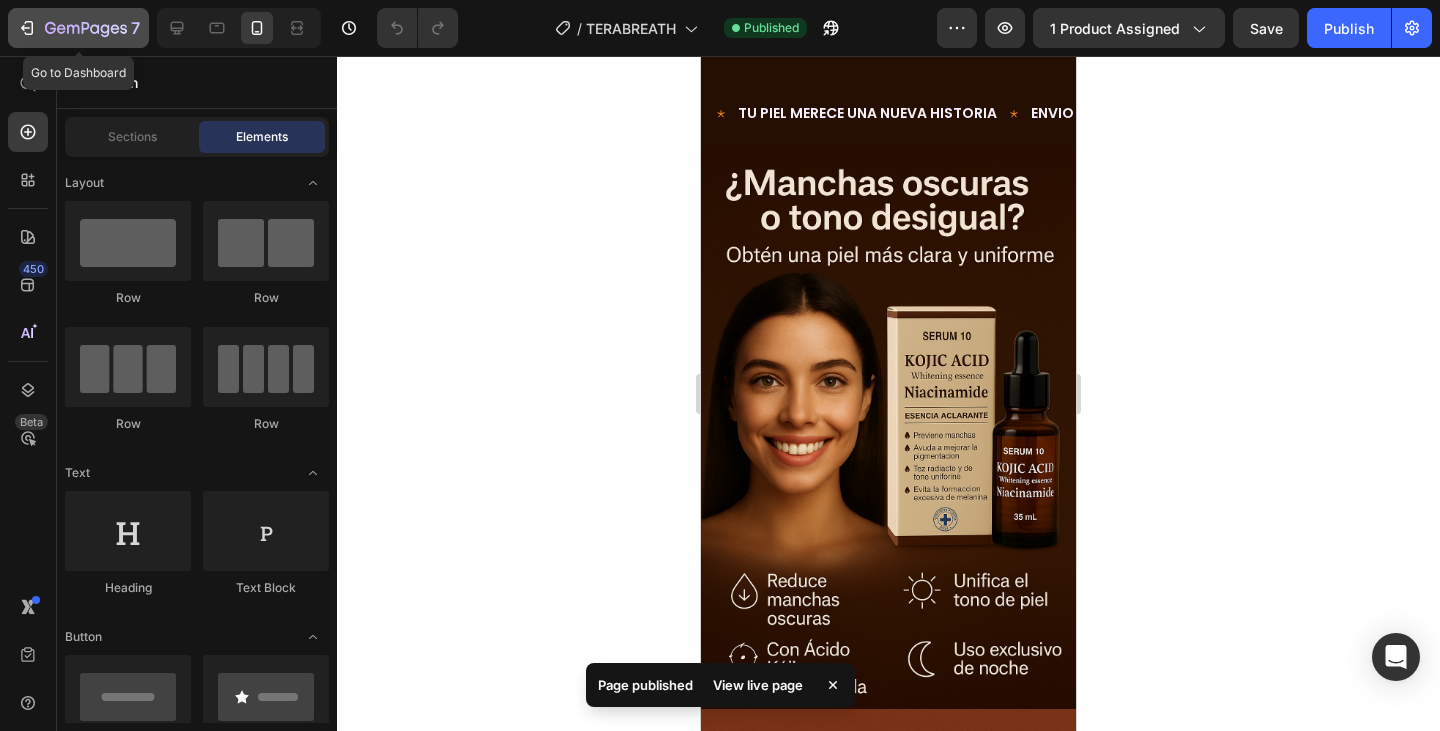 click 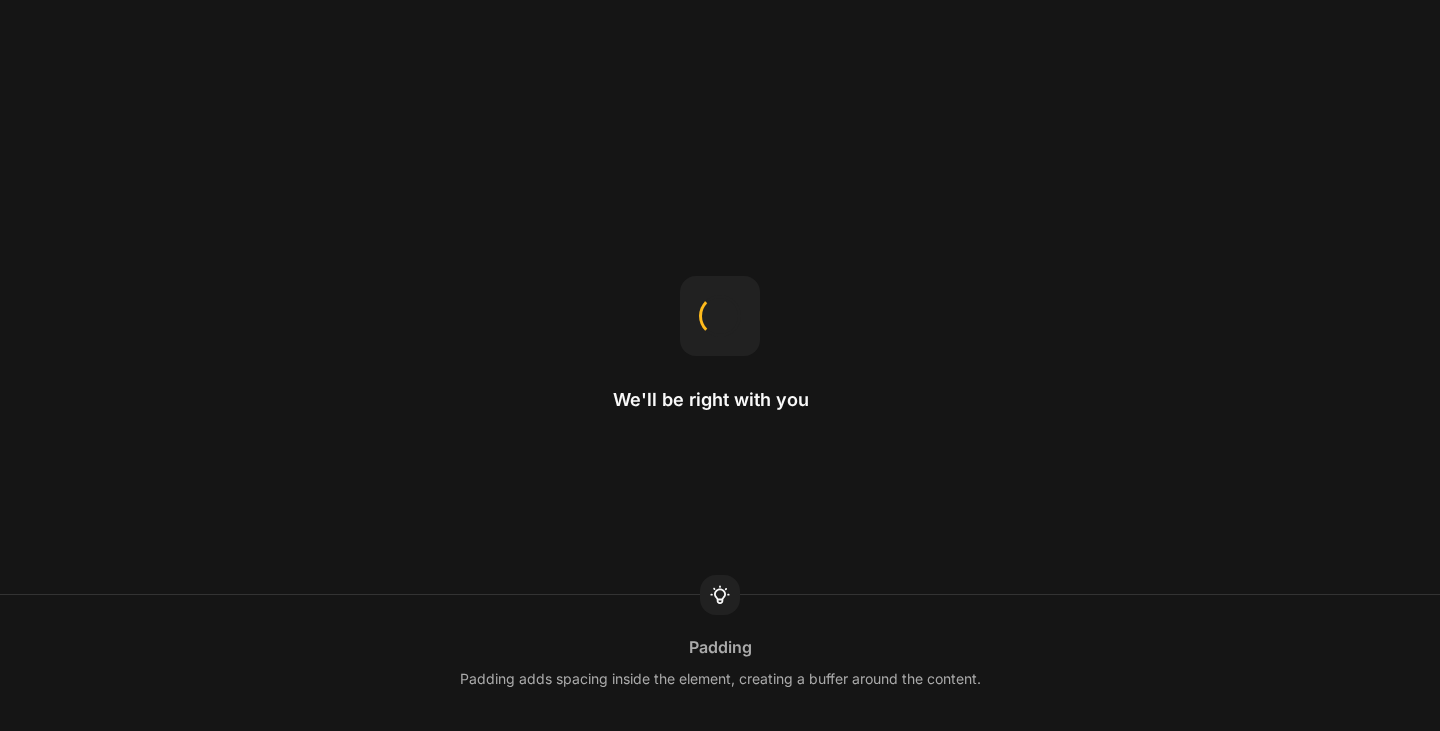 scroll, scrollTop: 0, scrollLeft: 0, axis: both 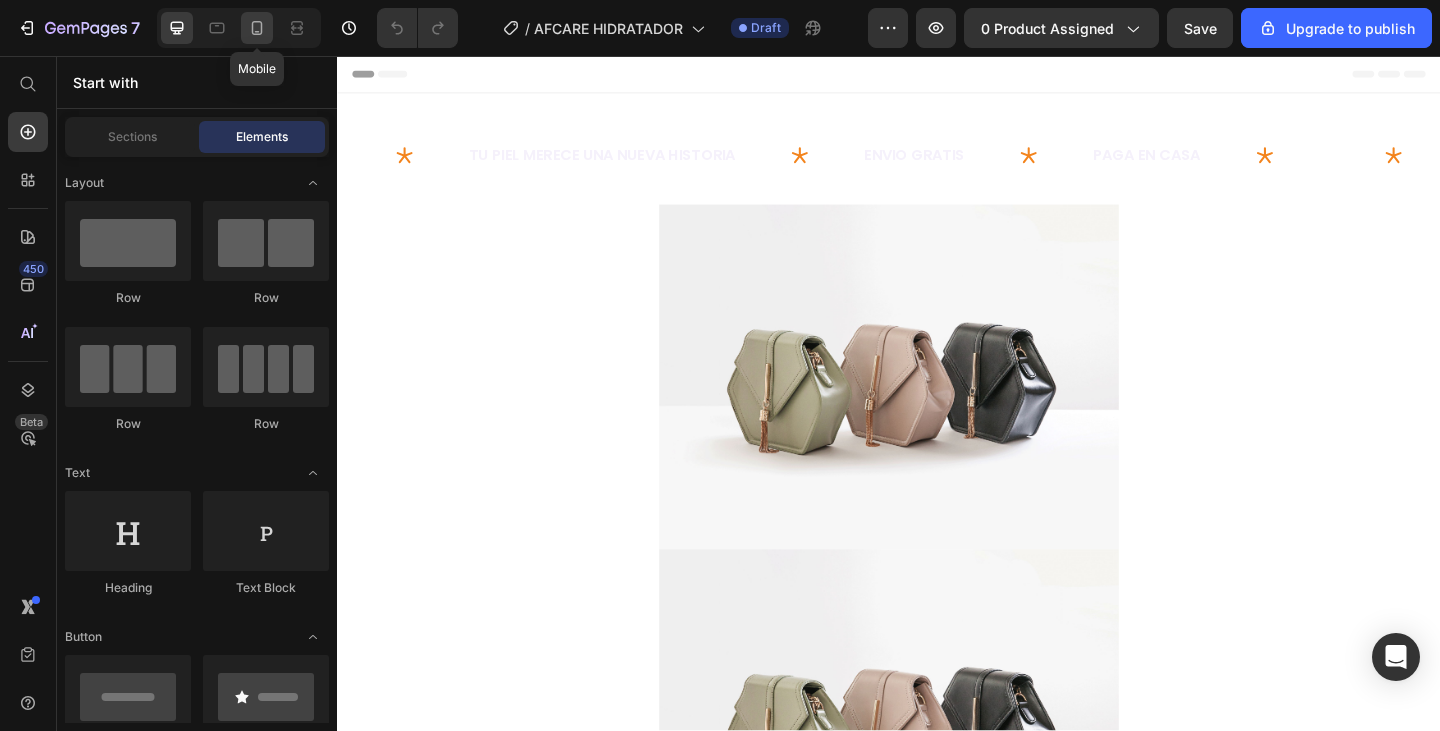 click 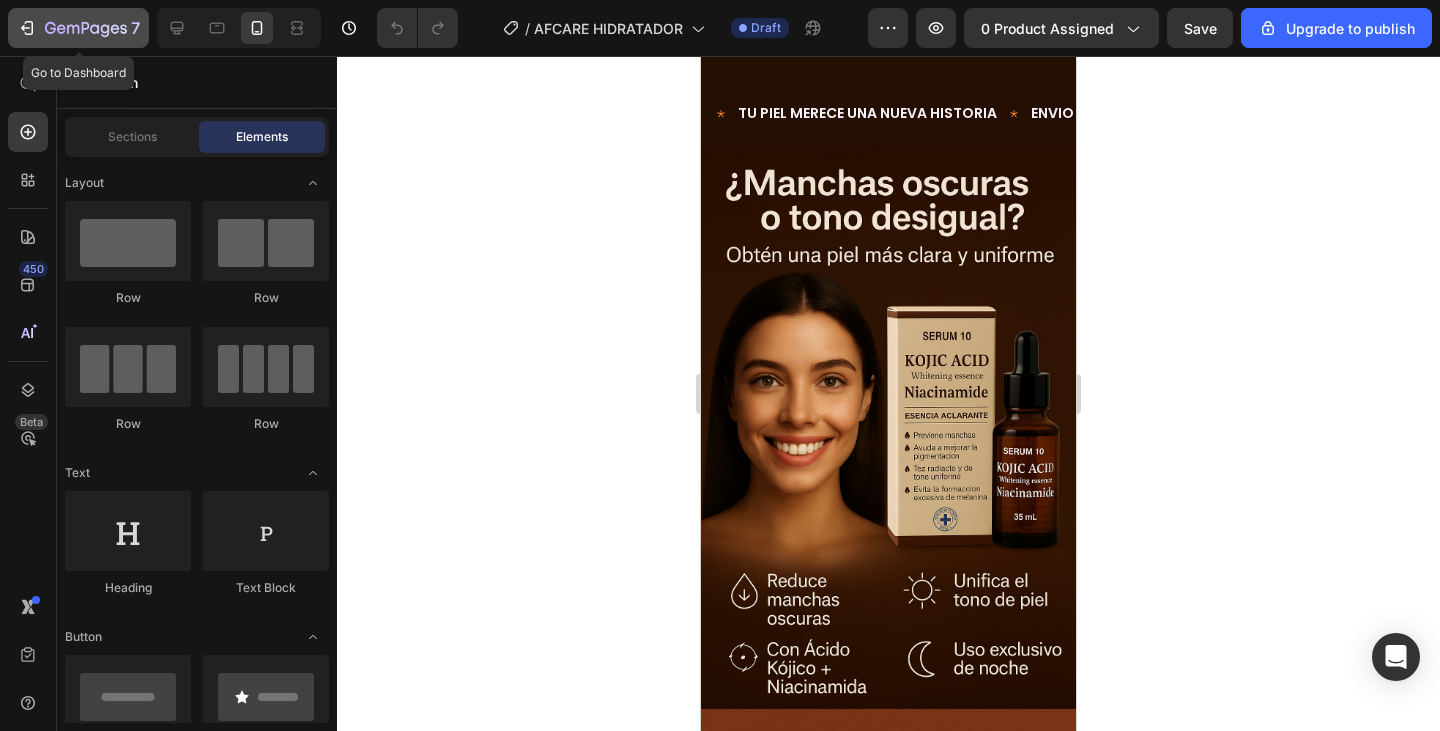 click 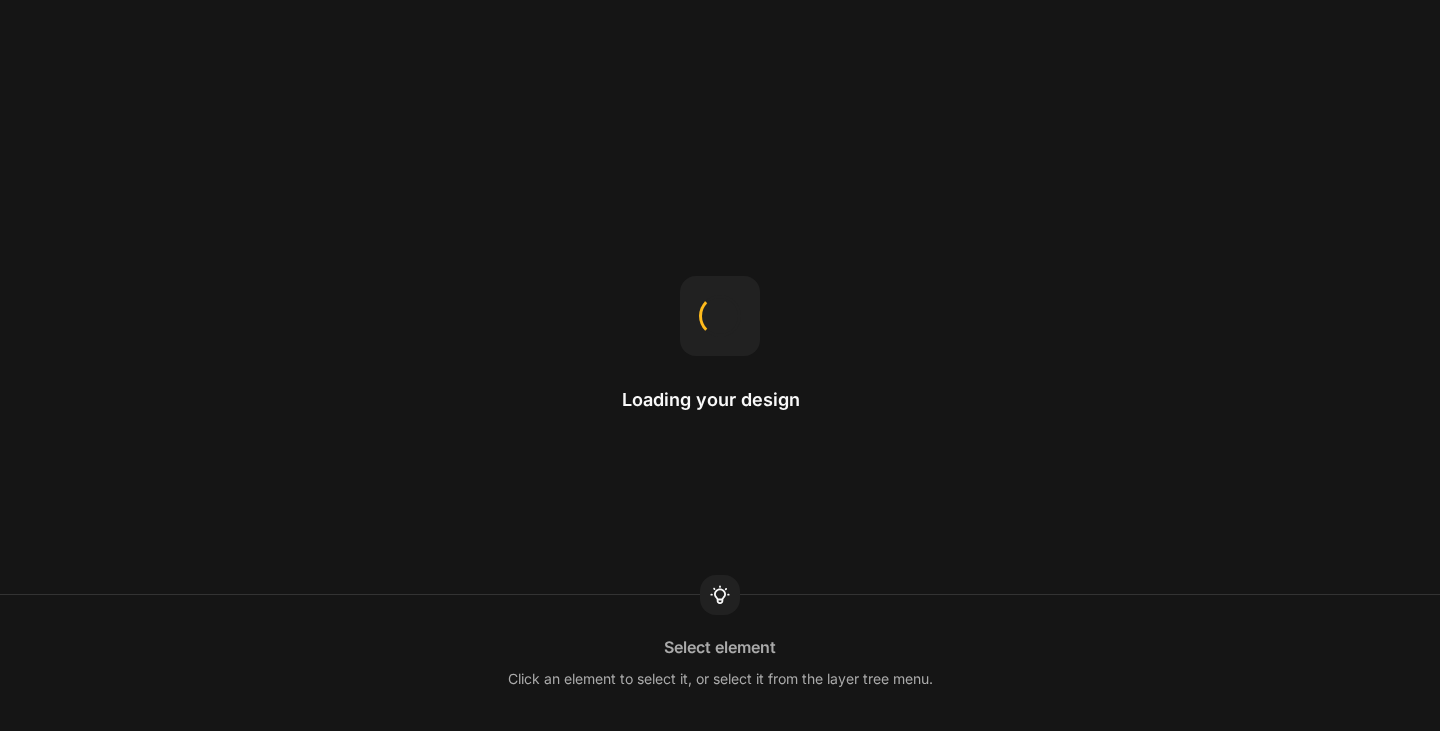 scroll, scrollTop: 0, scrollLeft: 0, axis: both 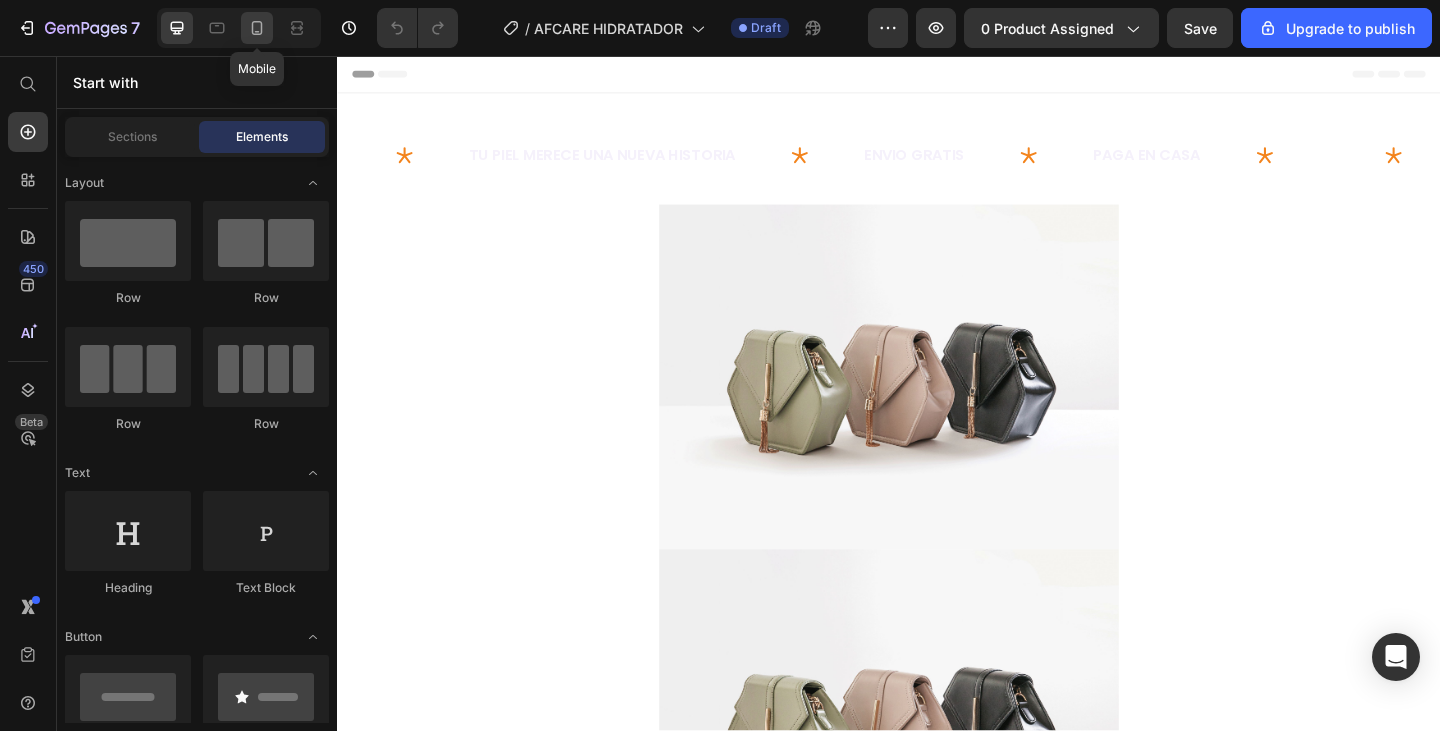 click 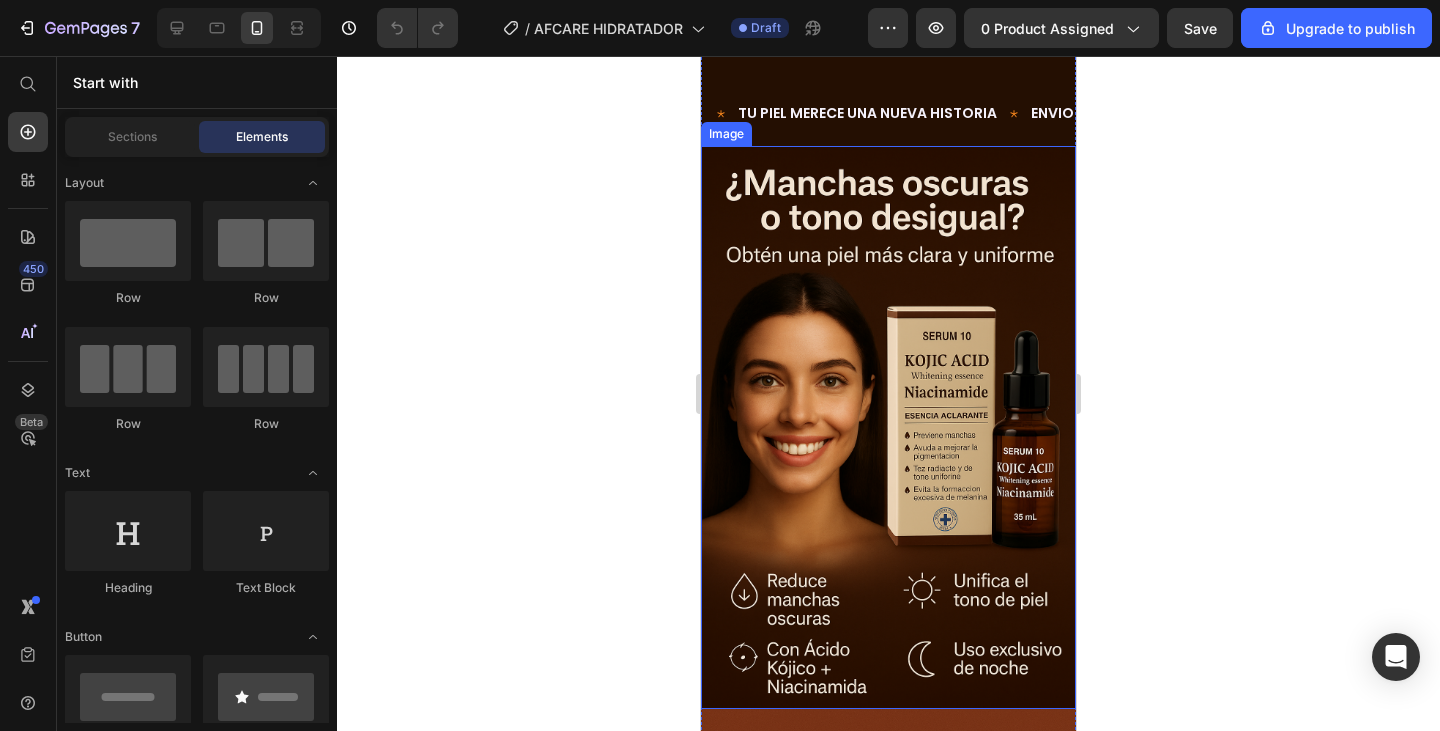 click at bounding box center [888, 427] 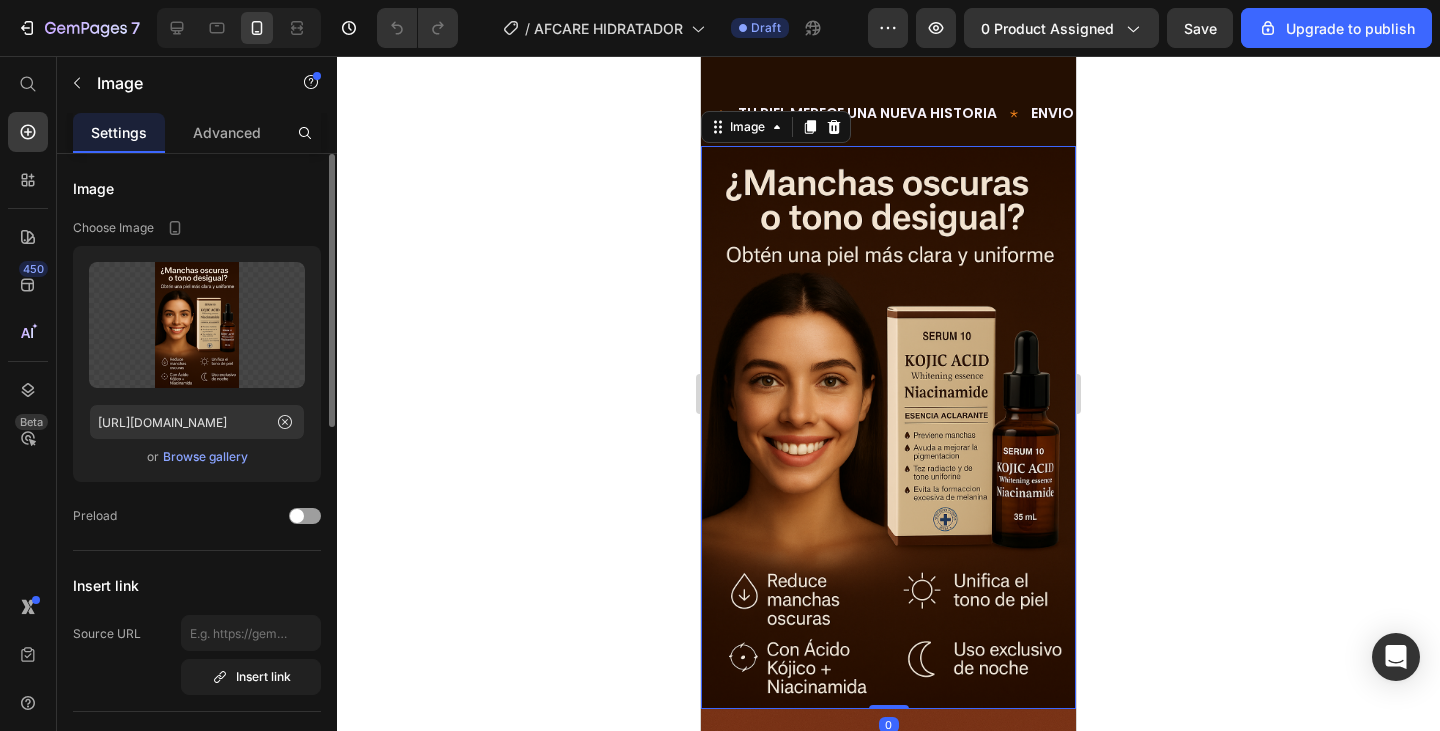 click on "Browse gallery" at bounding box center [205, 457] 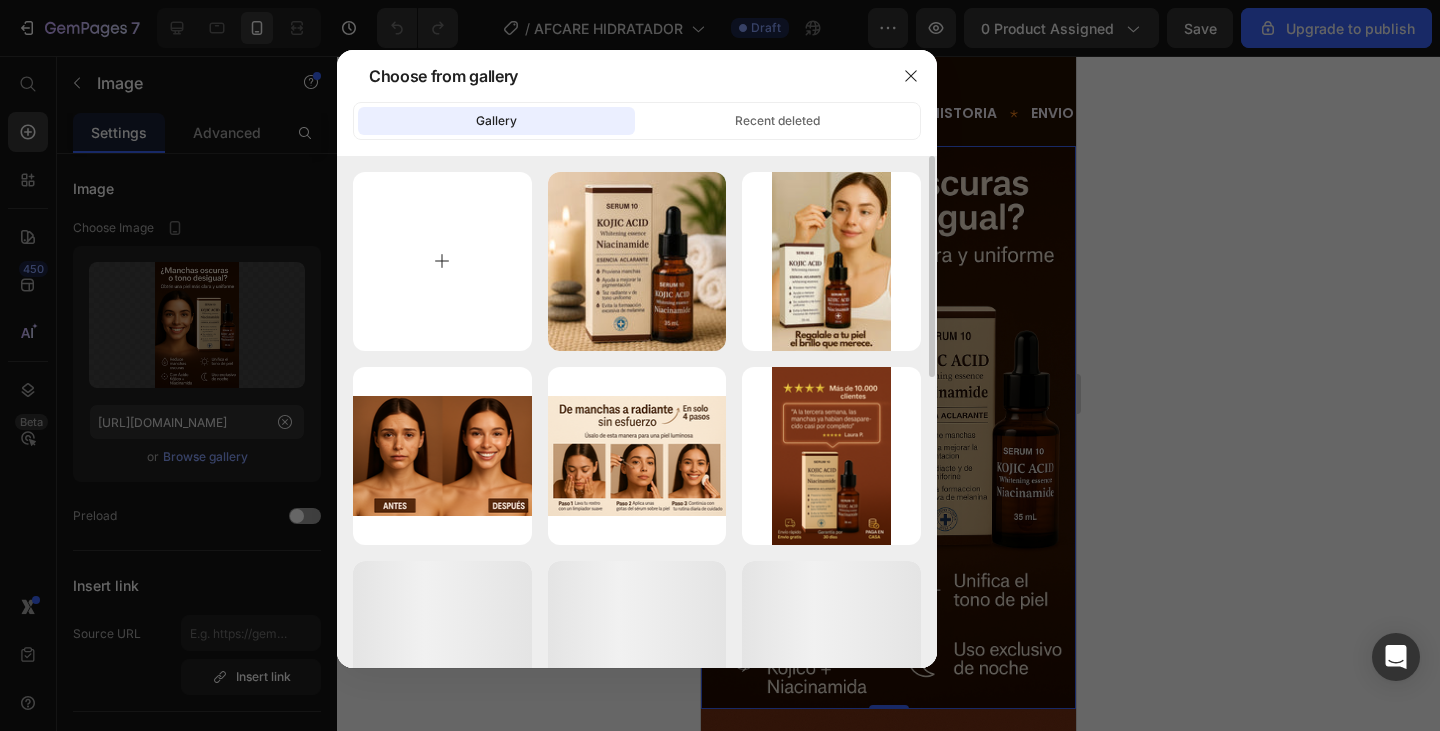 click at bounding box center (442, 261) 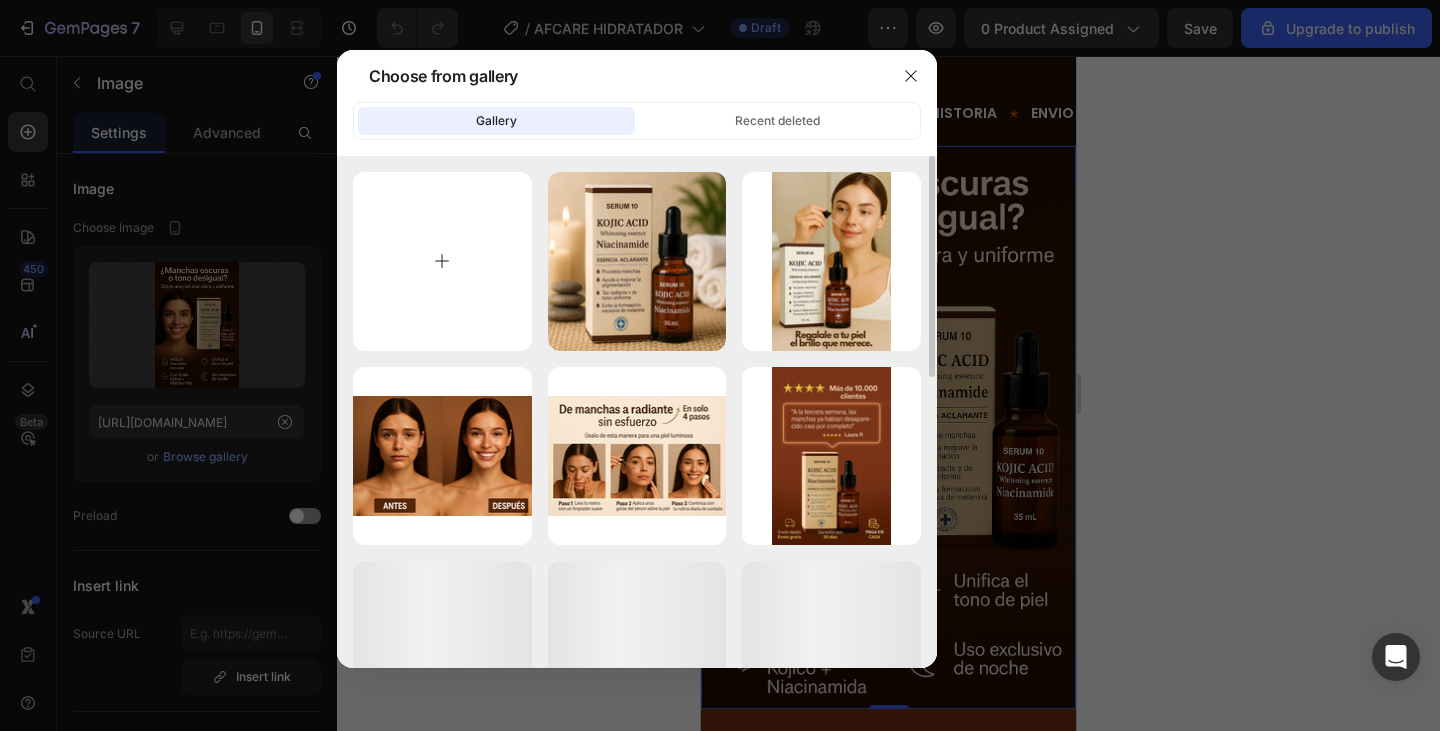 click at bounding box center (442, 261) 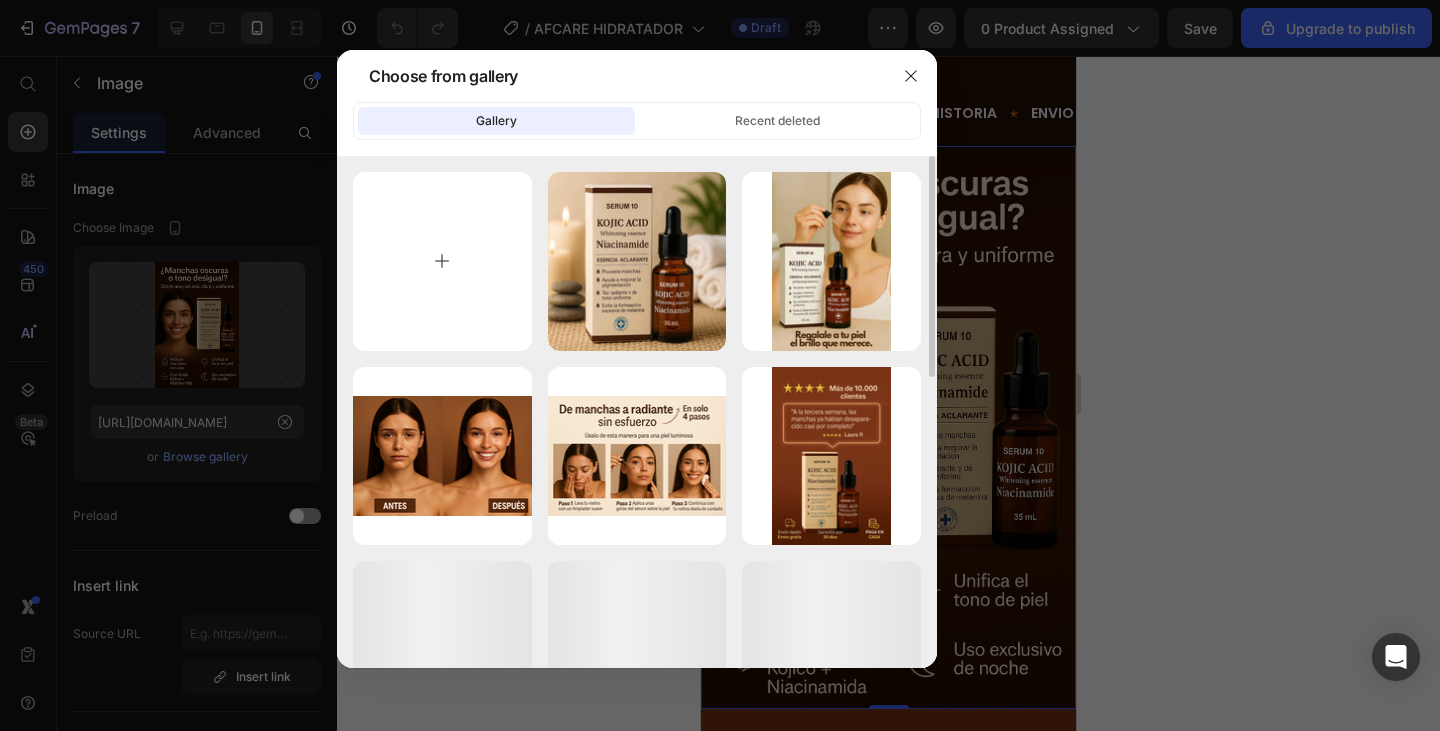 type on "C:\fakepath\AFCARE (2).jpg" 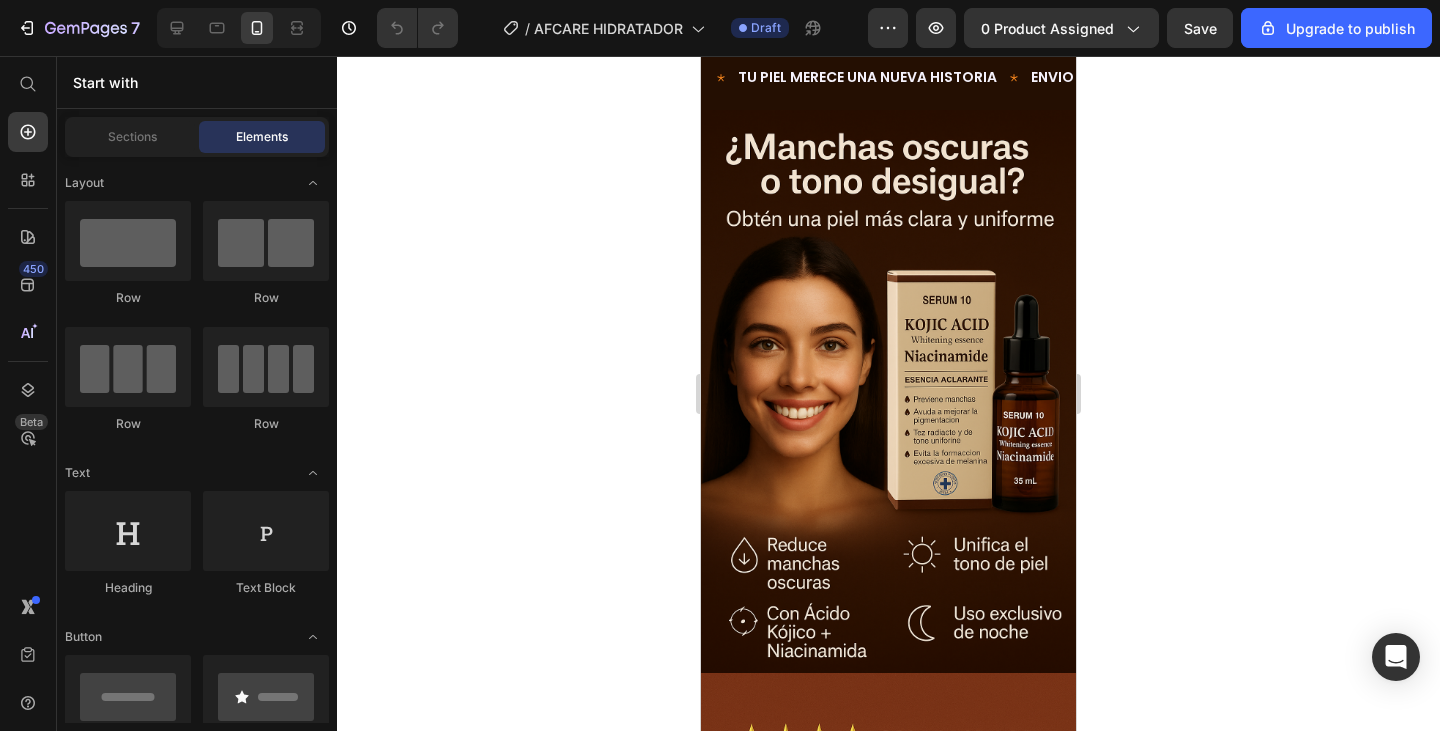 scroll, scrollTop: 0, scrollLeft: 0, axis: both 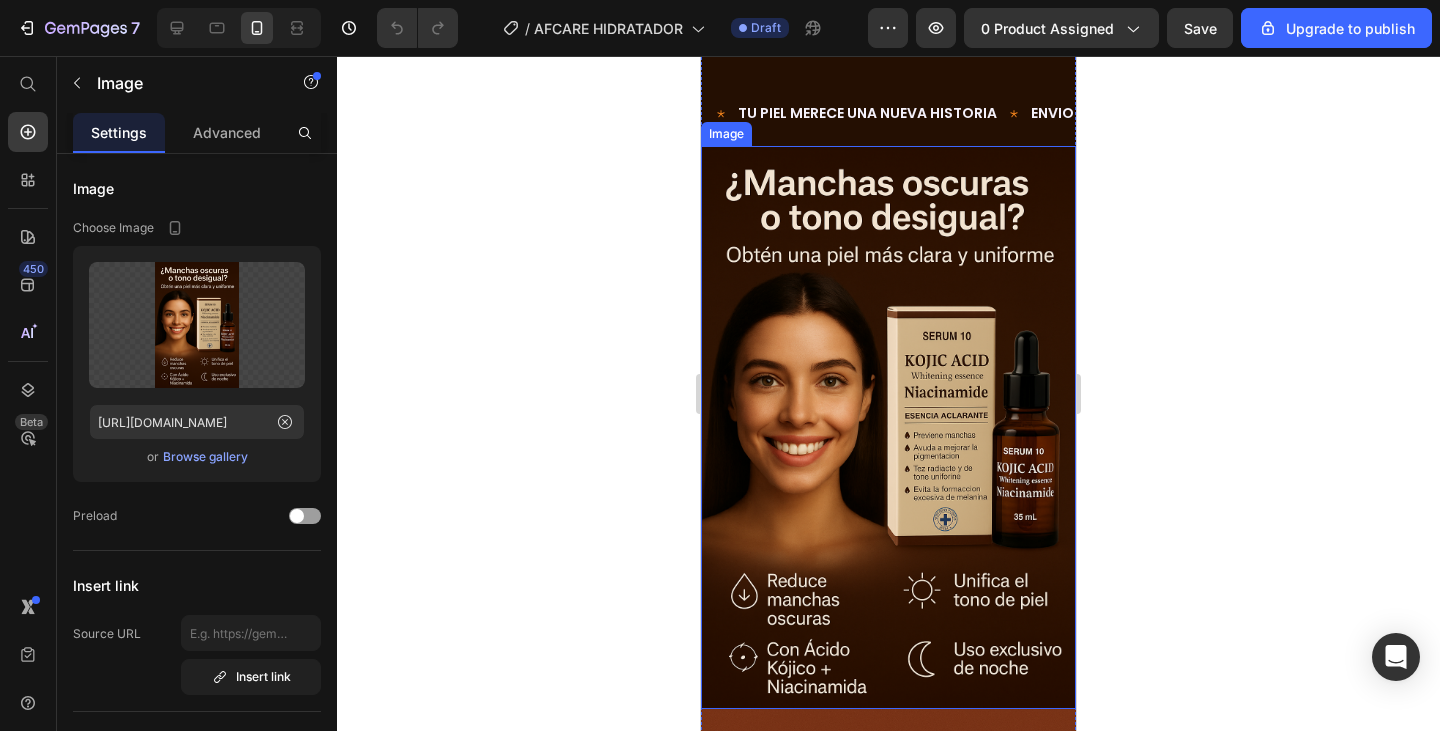 click at bounding box center [888, 427] 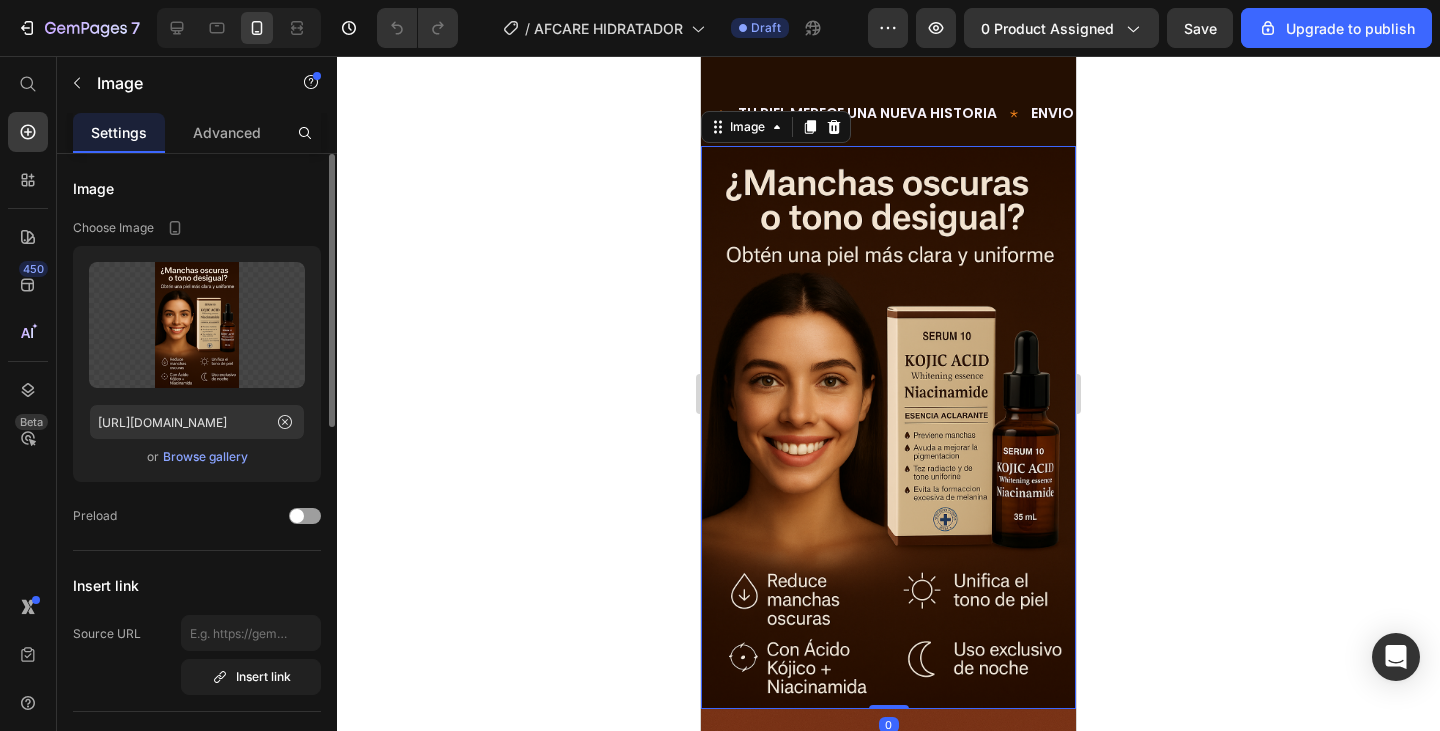 click on "Browse gallery" at bounding box center (205, 457) 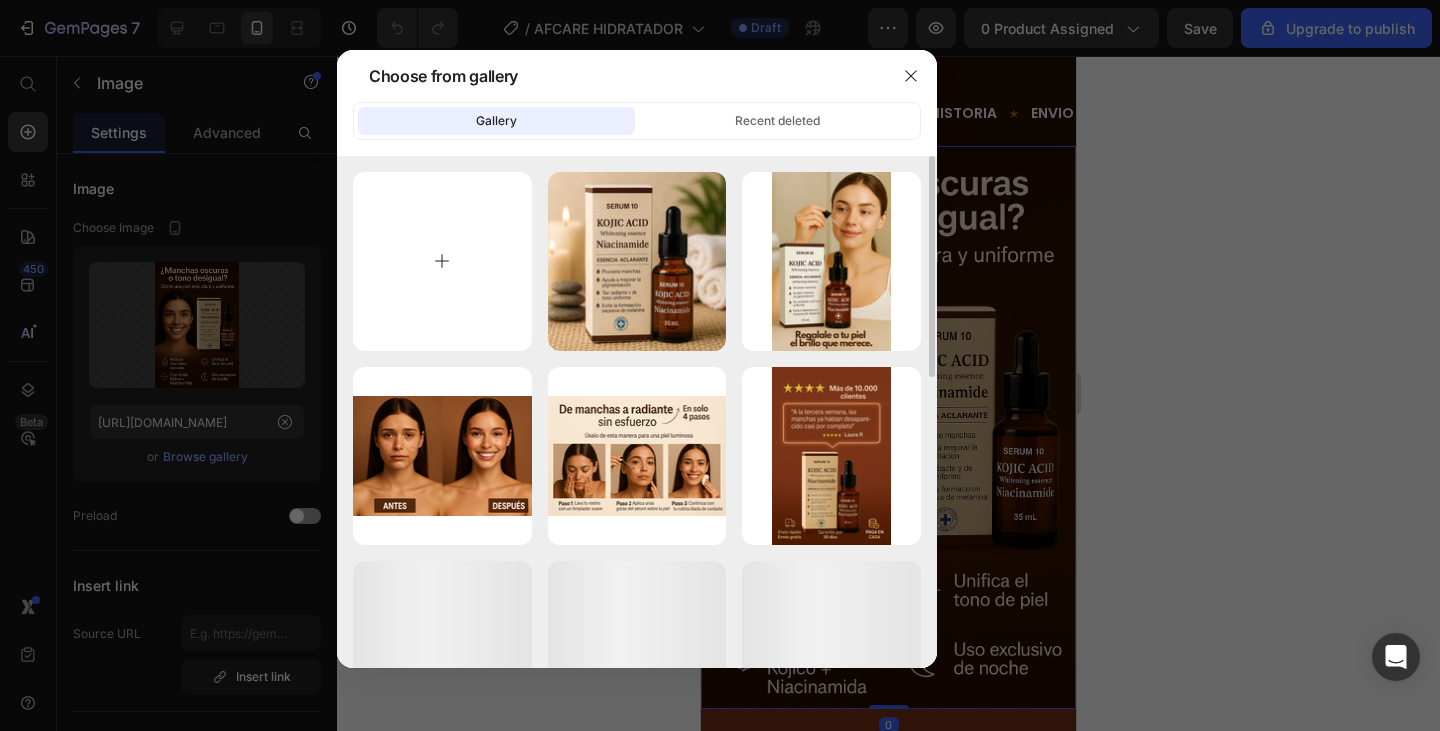 click at bounding box center [442, 261] 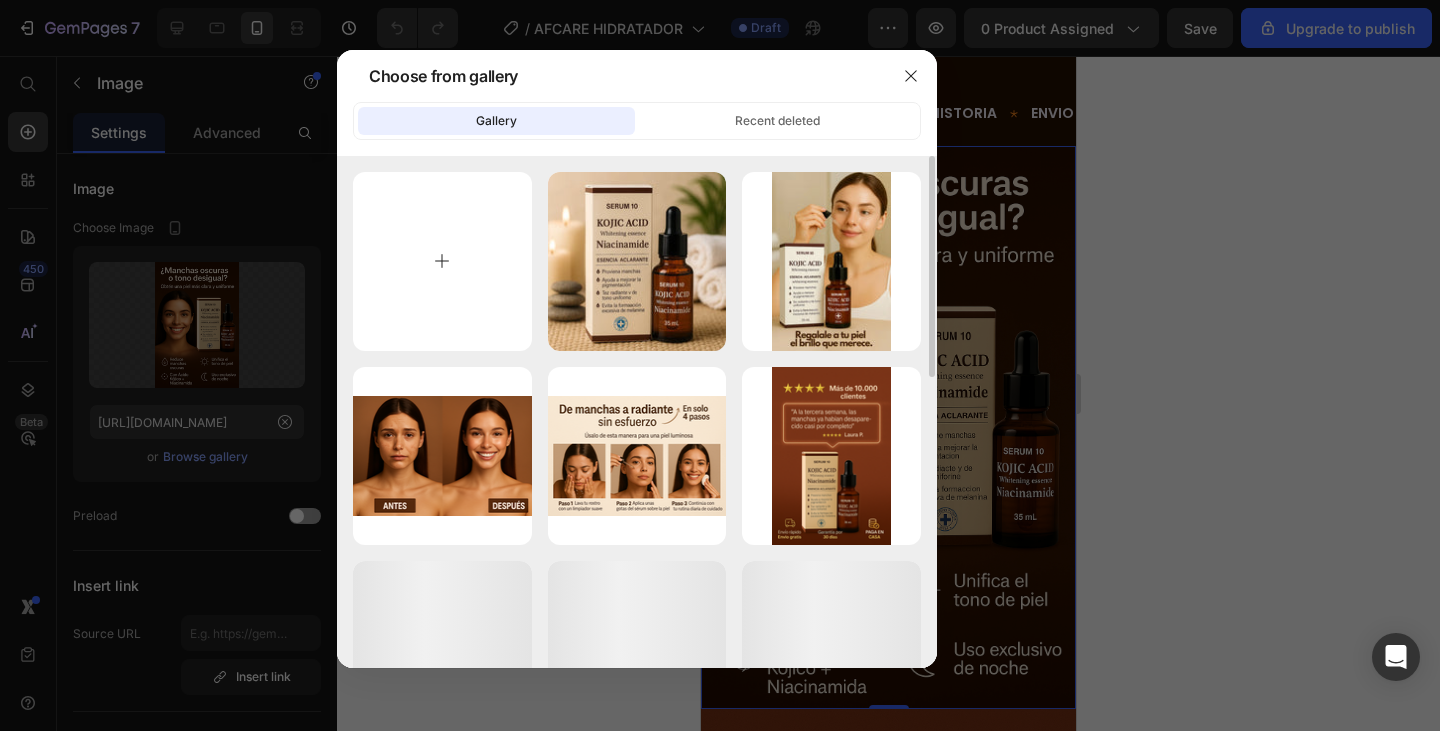 type on "C:\fakepath\AFCARE (2).jpg" 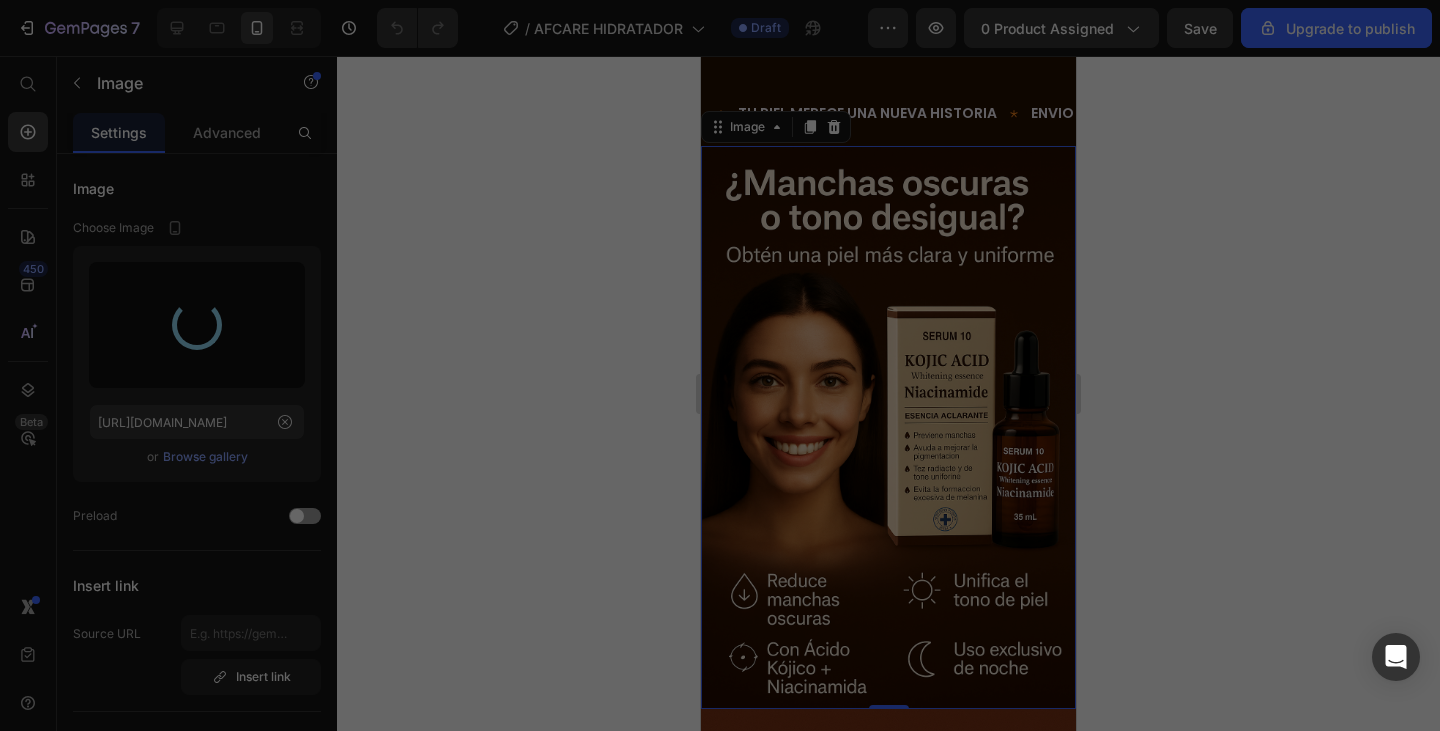 type on "https://cdn.shopify.com/s/files/1/0743/1307/2897/files/gempages_573536481725907875-424d1c4d-e384-4fe3-b661-2c8fa8f29675.jpg" 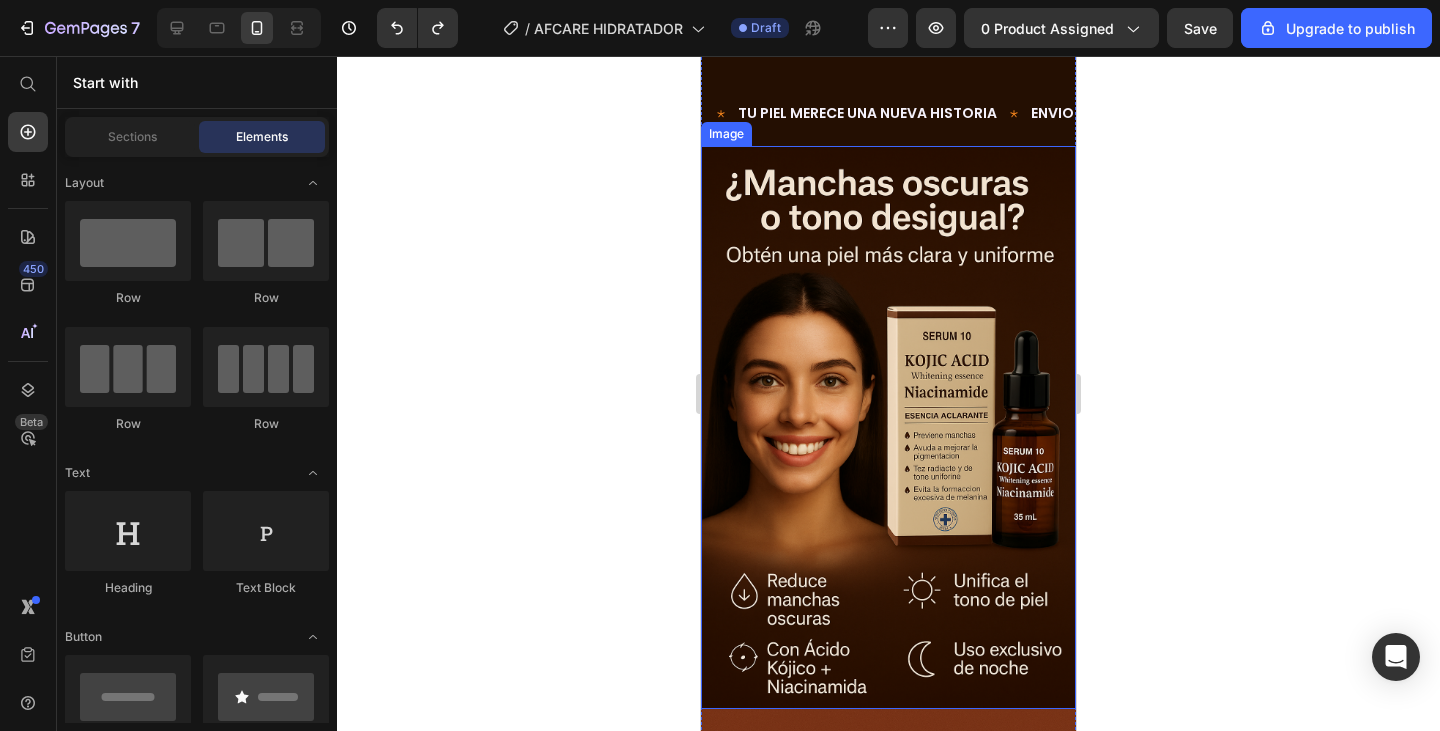 click at bounding box center (888, 427) 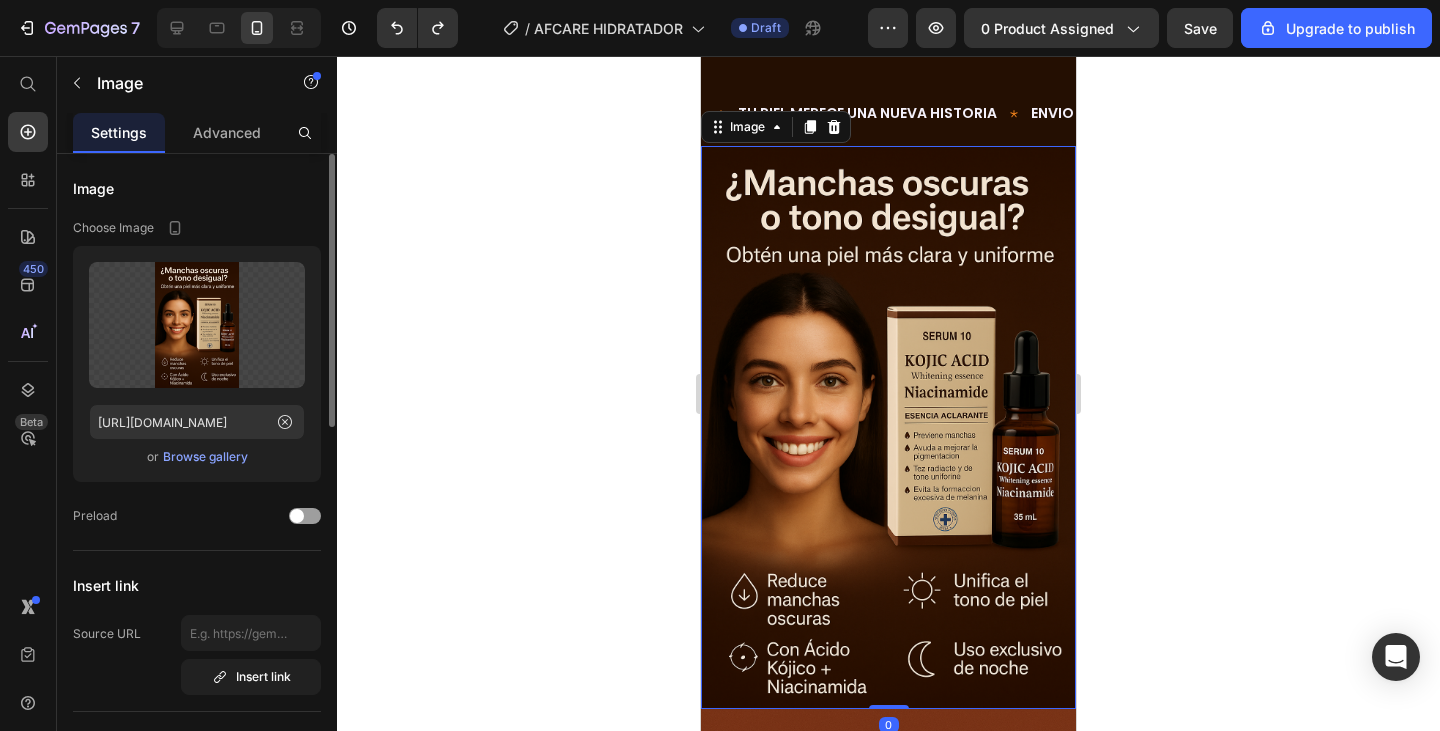 click on "Browse gallery" at bounding box center (205, 457) 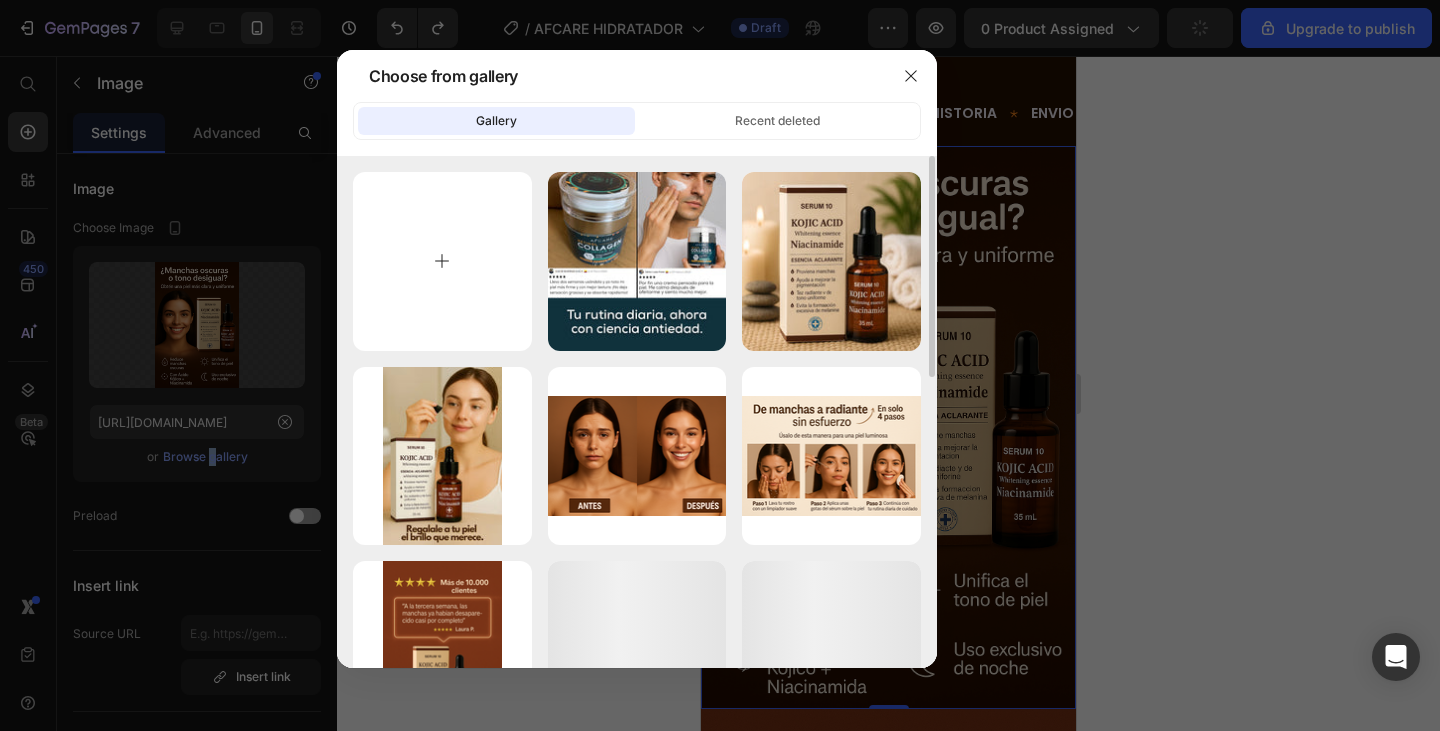 click at bounding box center [442, 261] 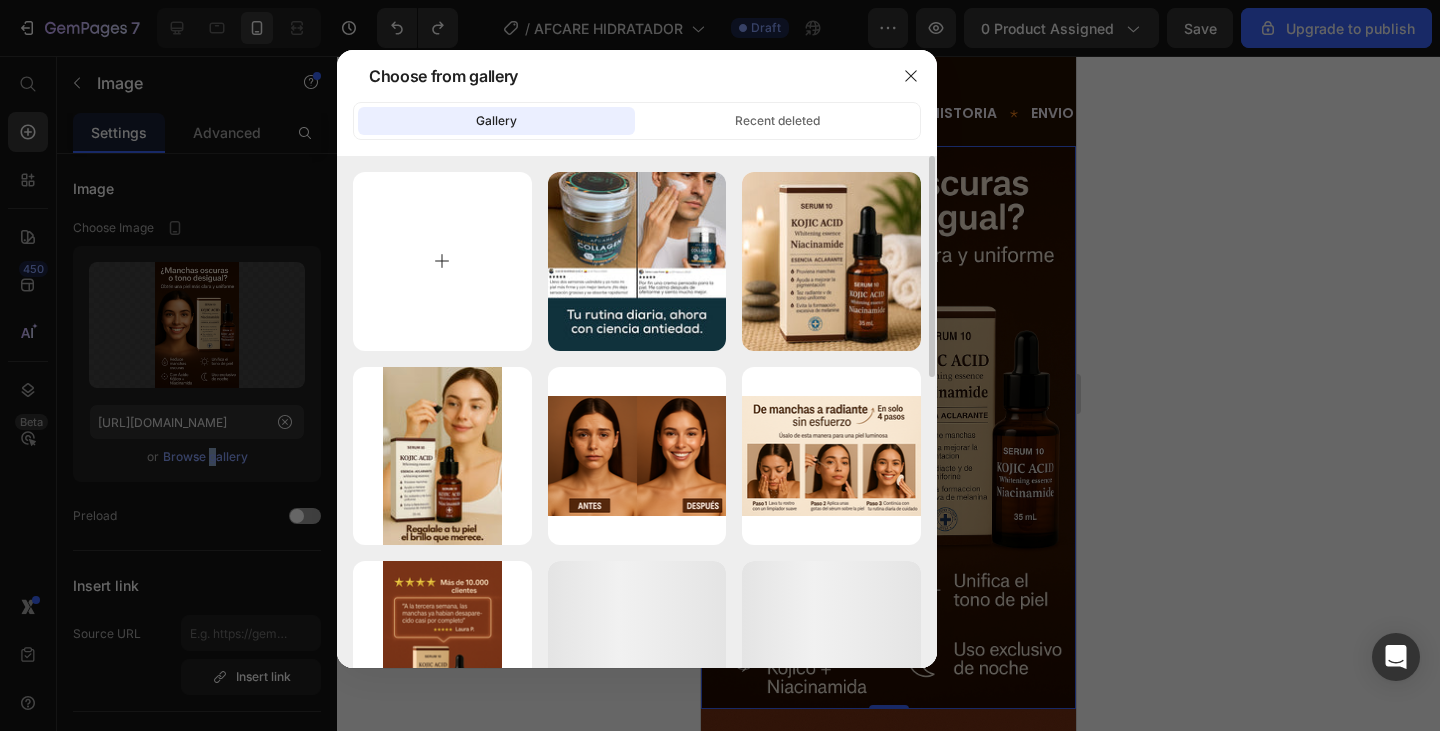 type on "C:\fakepath\AFCARE (7).jpg" 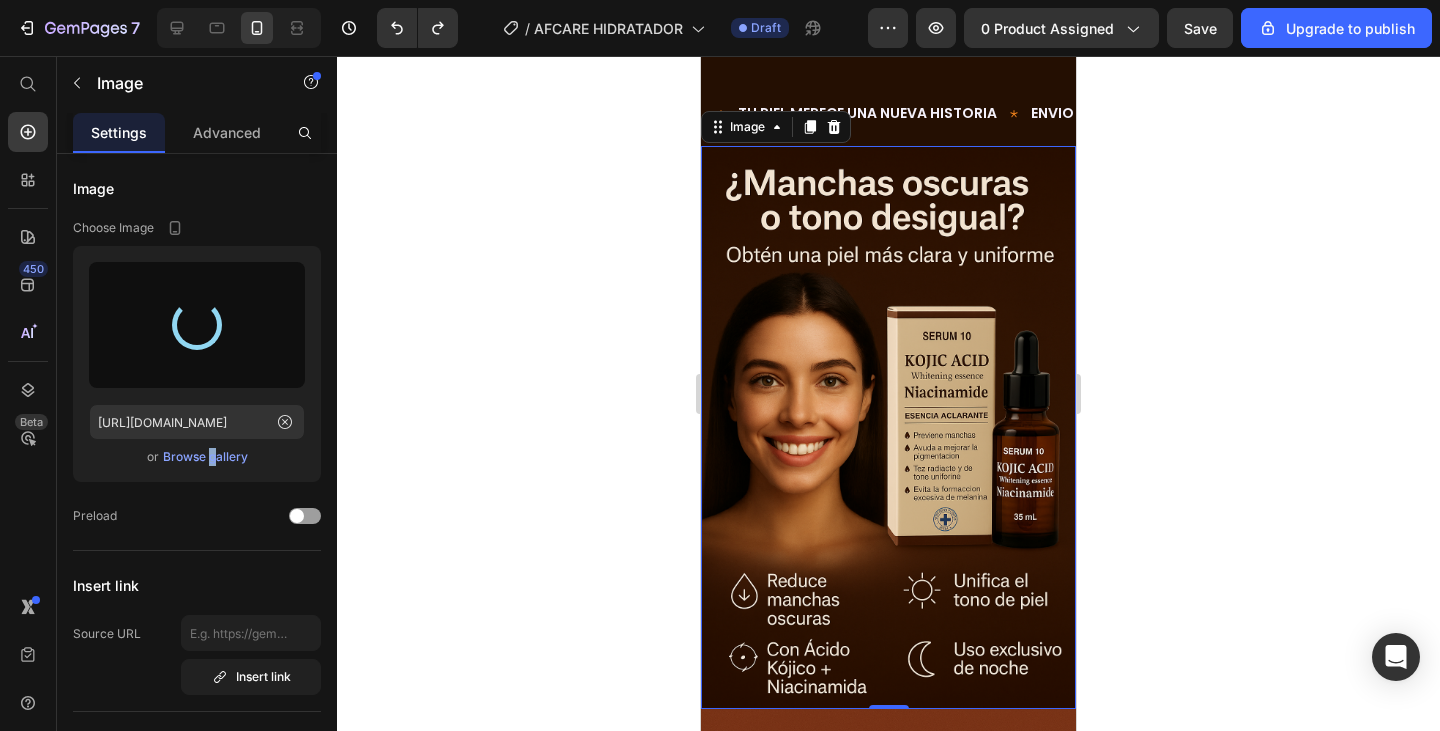 type on "[URL][DOMAIN_NAME]" 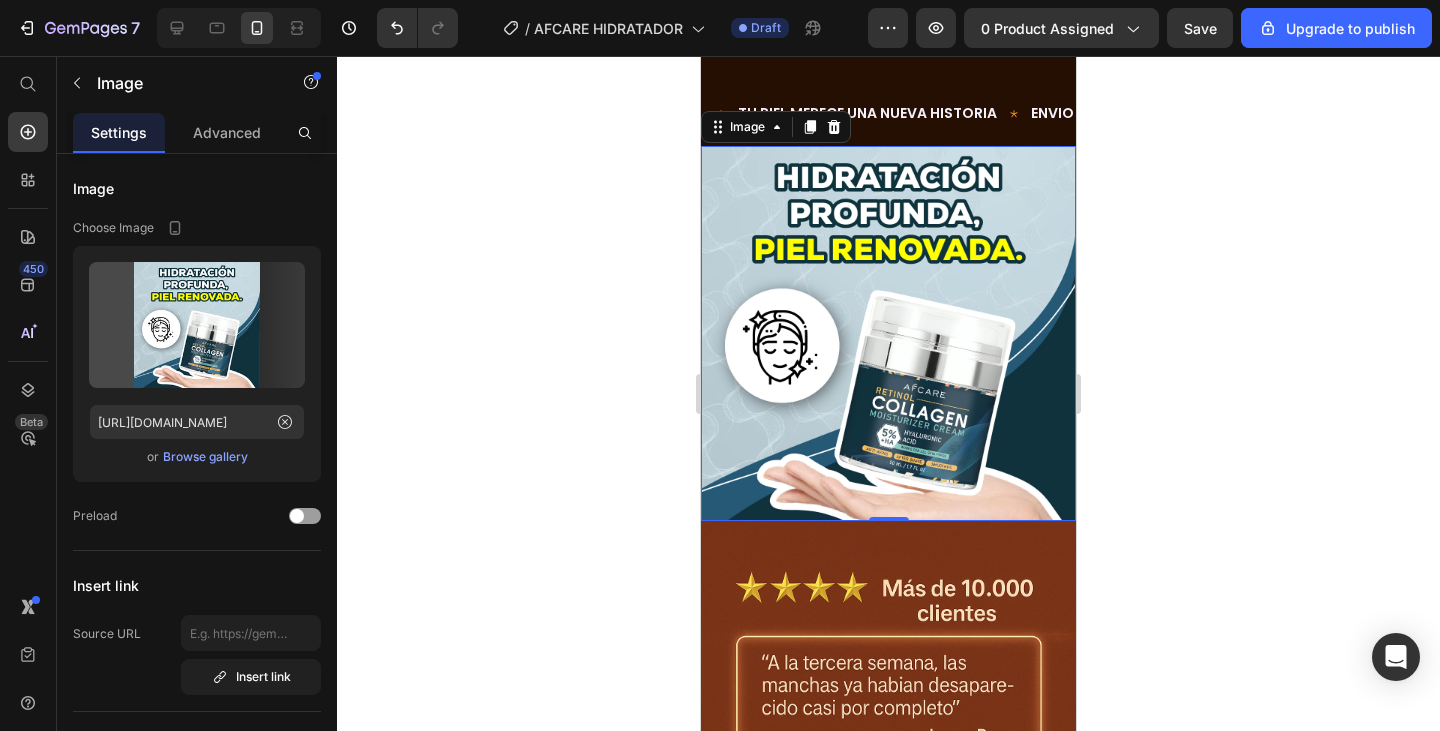 click 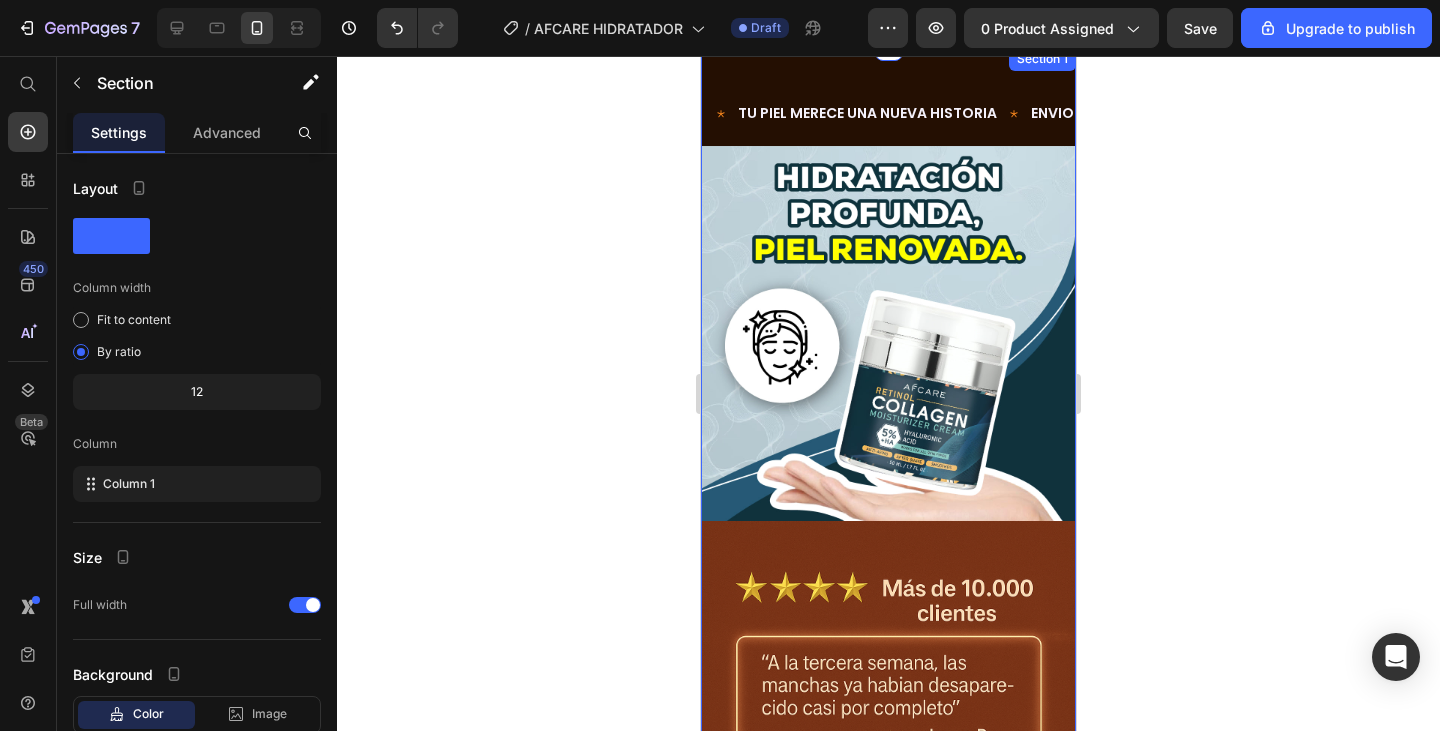 click on "Text
TU PIEL MERECE UNA NUEVA HISTORIA Text
ENVIO GRATIS Text
PAGA EN CASA Text
Text
TU PIEL MERECE UNA NUEVA HISTORIA Text
ENVIO GRATIS Text
PAGA EN CASA Text
Marquee Image Image APROVADO POR EXPERTOS Text Block Section 1" at bounding box center (888, 602) 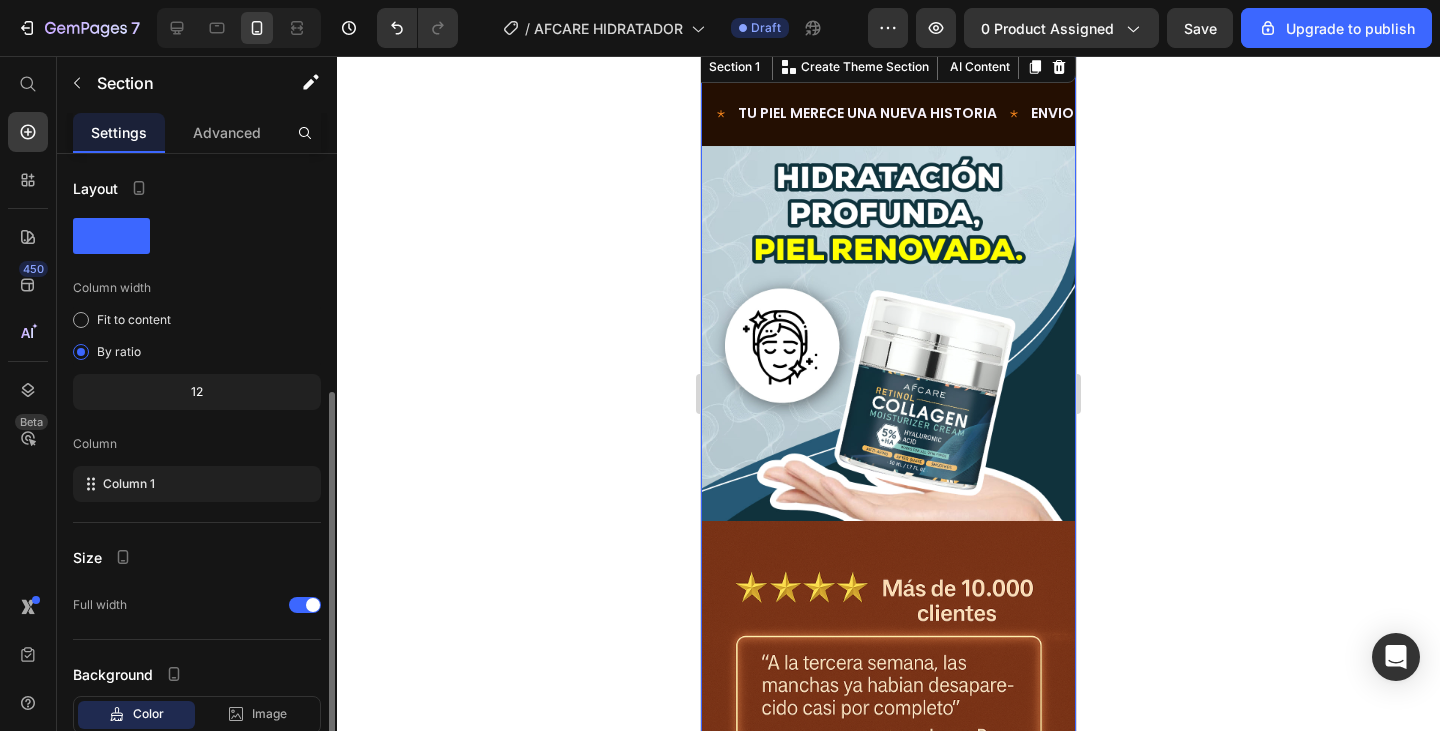 scroll, scrollTop: 130, scrollLeft: 0, axis: vertical 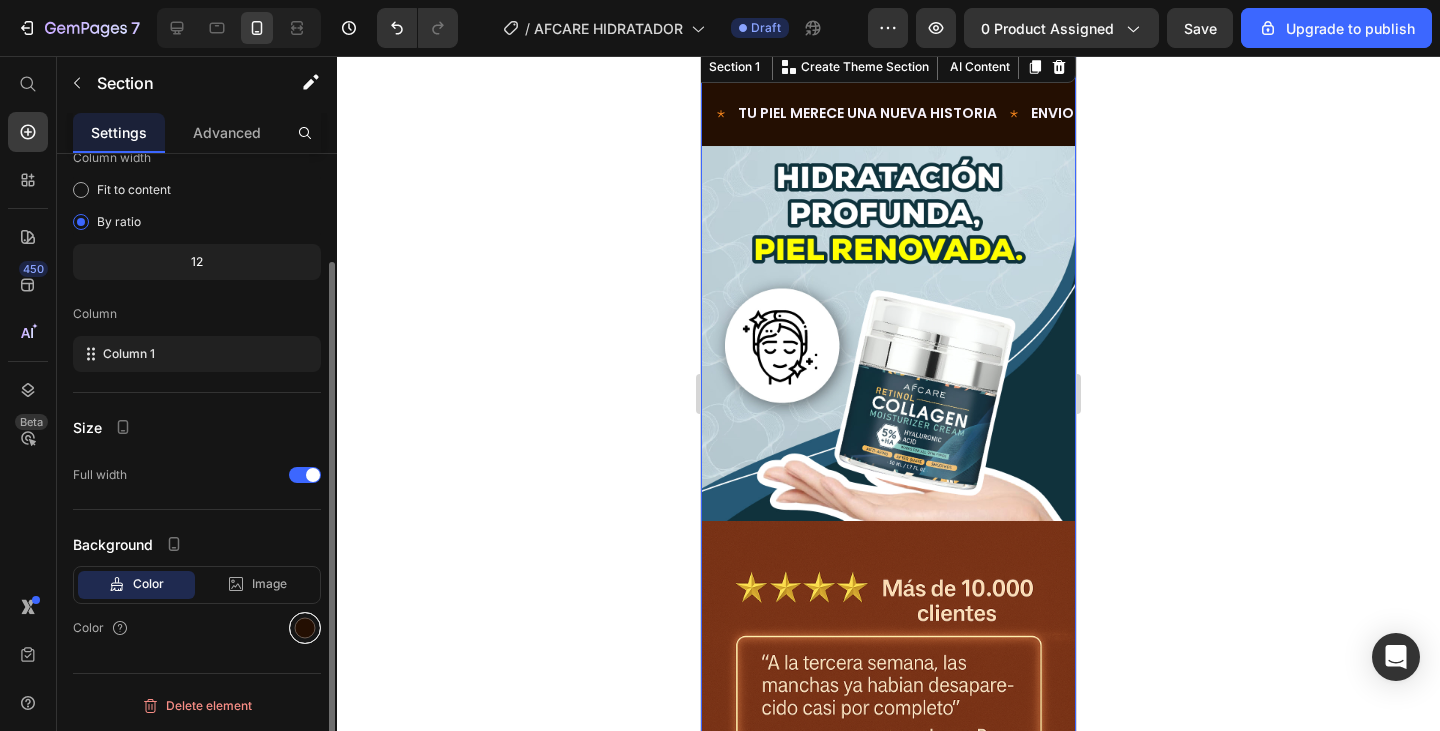 click at bounding box center (305, 628) 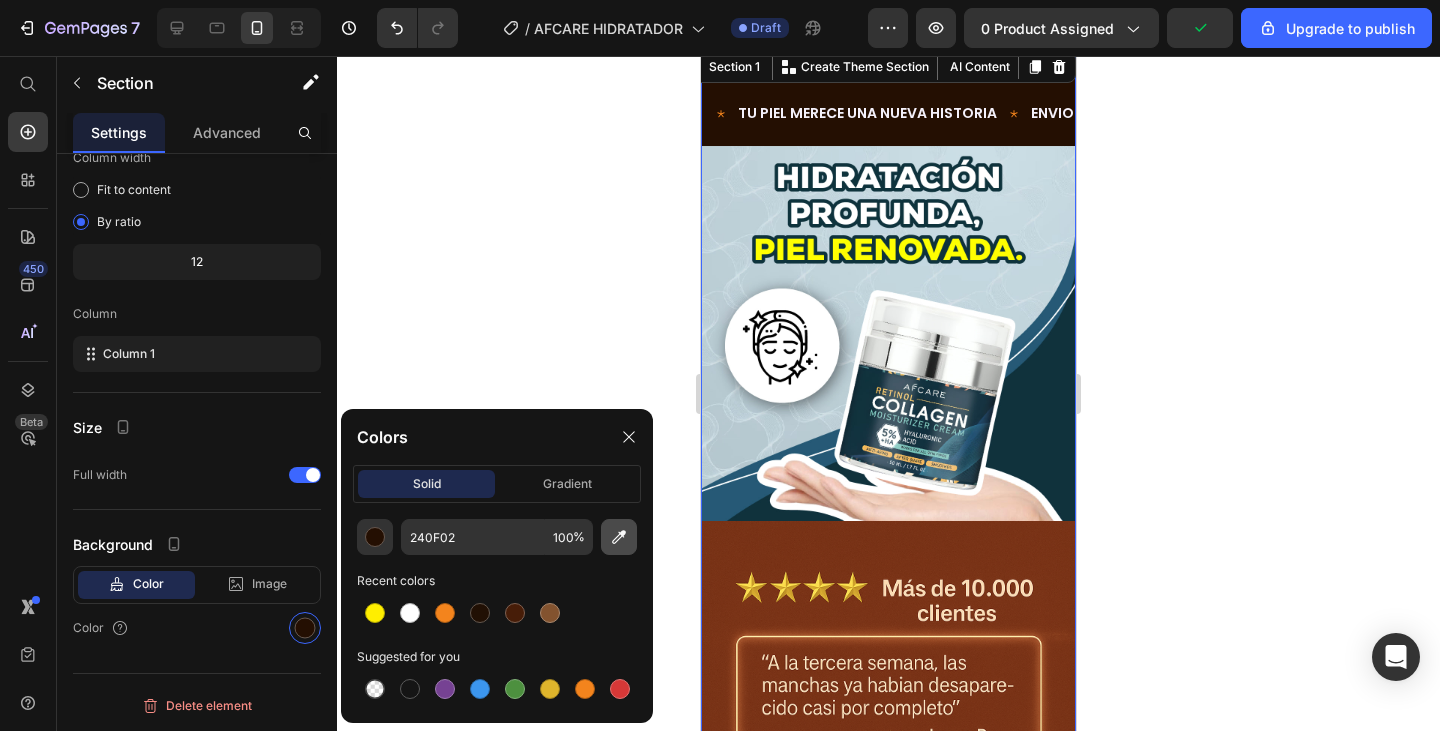 click 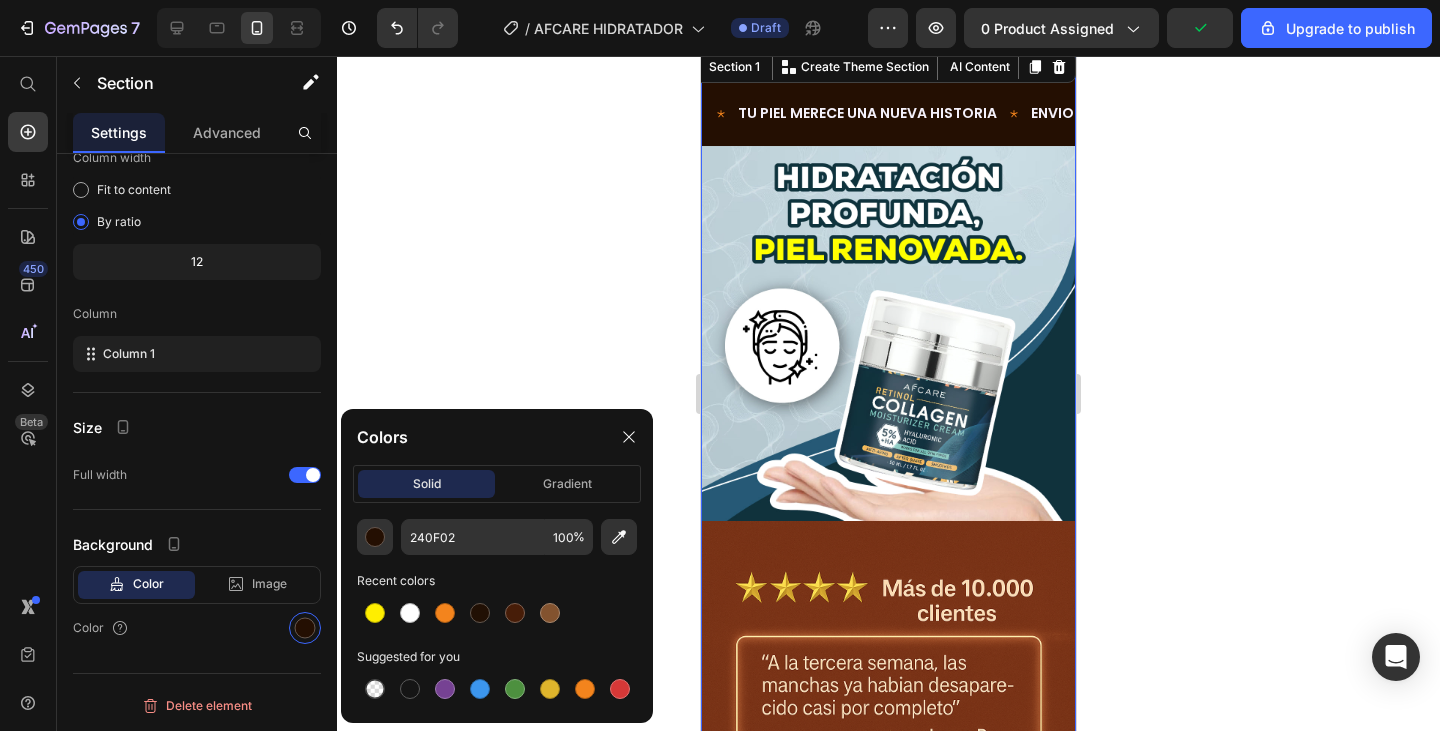 type on "19313A" 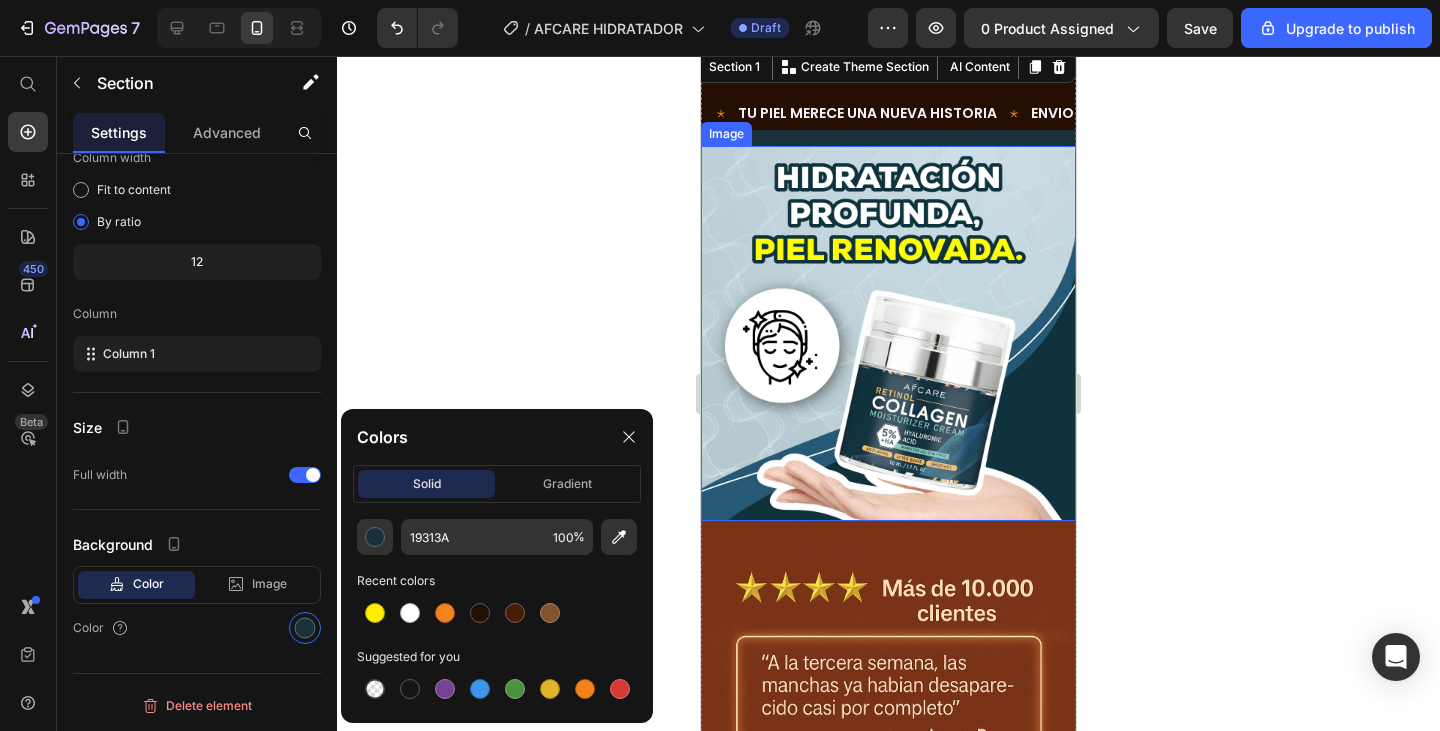 click 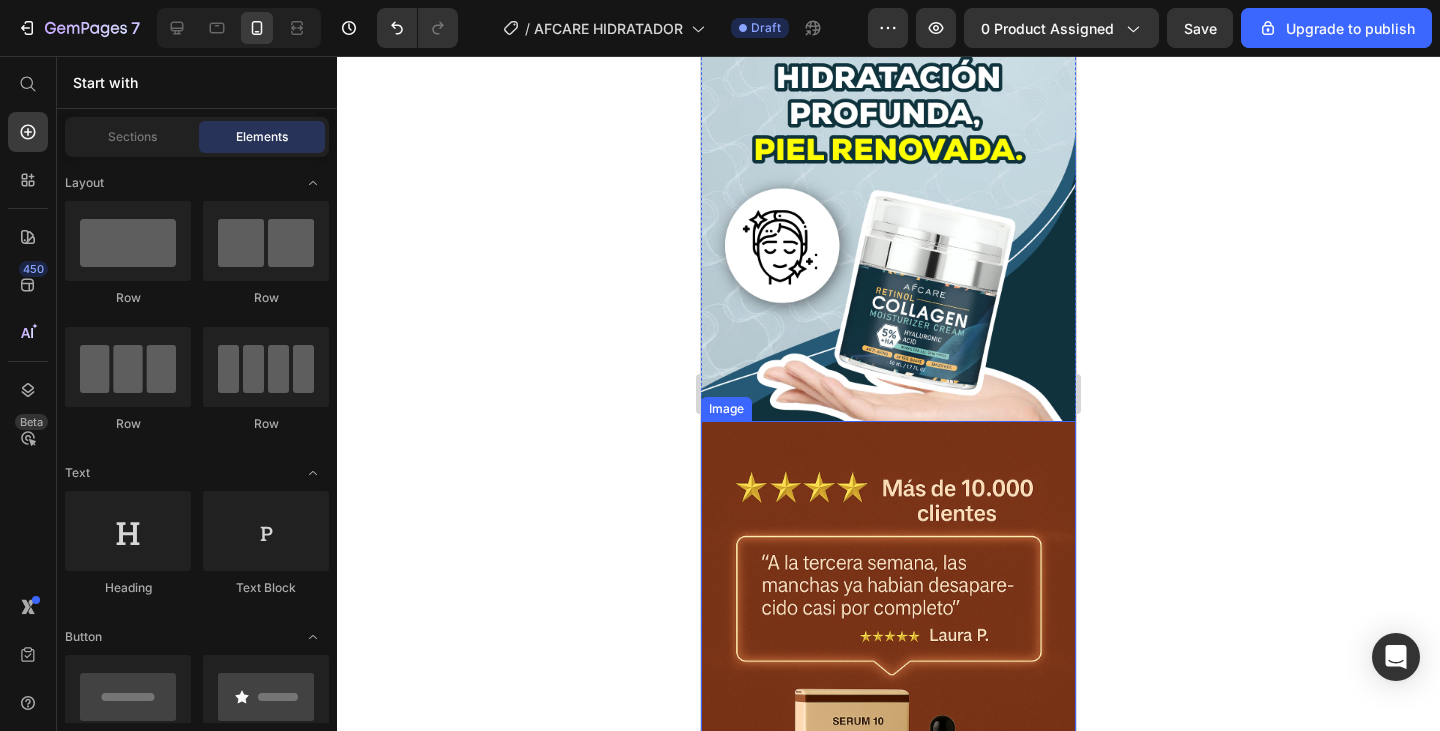 scroll, scrollTop: 0, scrollLeft: 0, axis: both 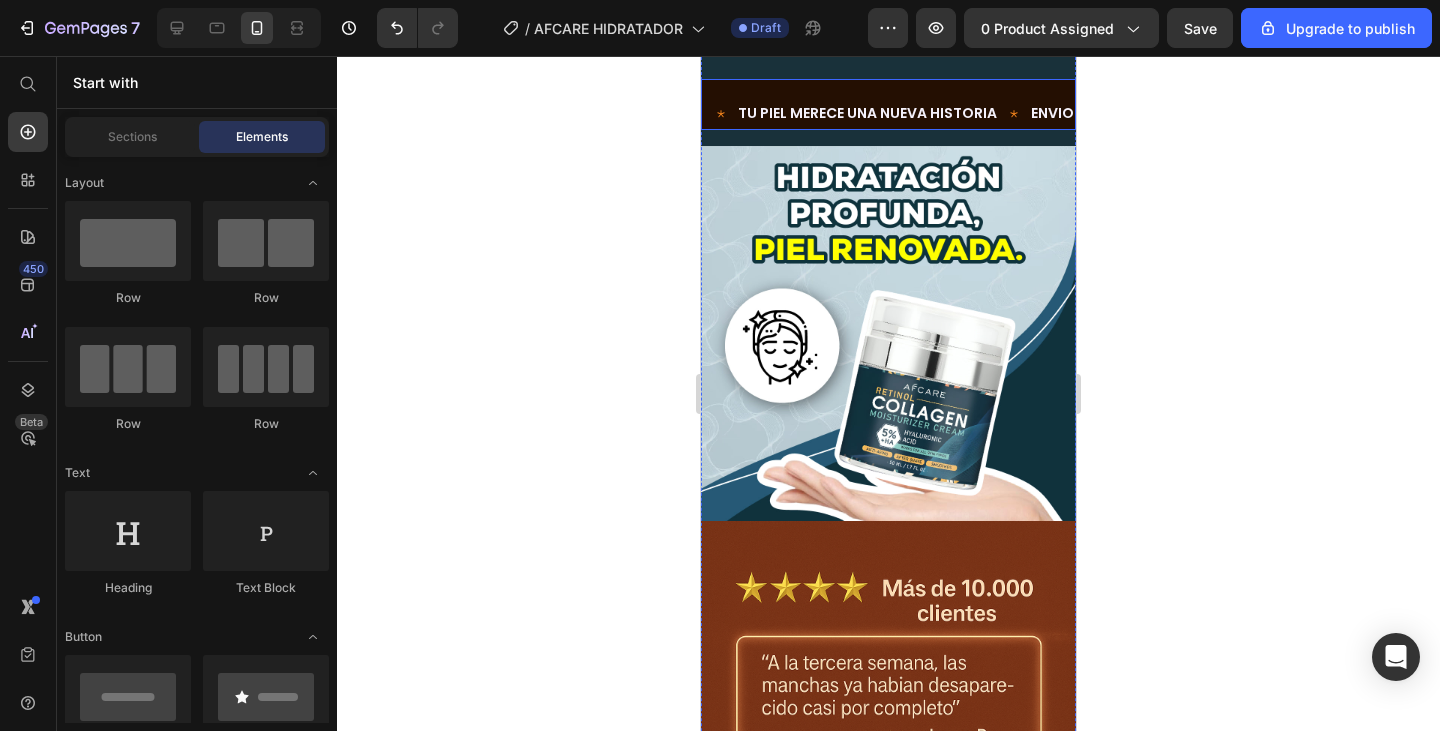 click on "Text
TU PIEL MERECE UNA NUEVA HISTORIA Text
ENVIO GRATIS Text
PAGA EN CASA Text
Text
TU PIEL MERECE UNA NUEVA HISTORIA Text
ENVIO GRATIS Text
PAGA EN CASA Text
Marquee" at bounding box center [888, 104] 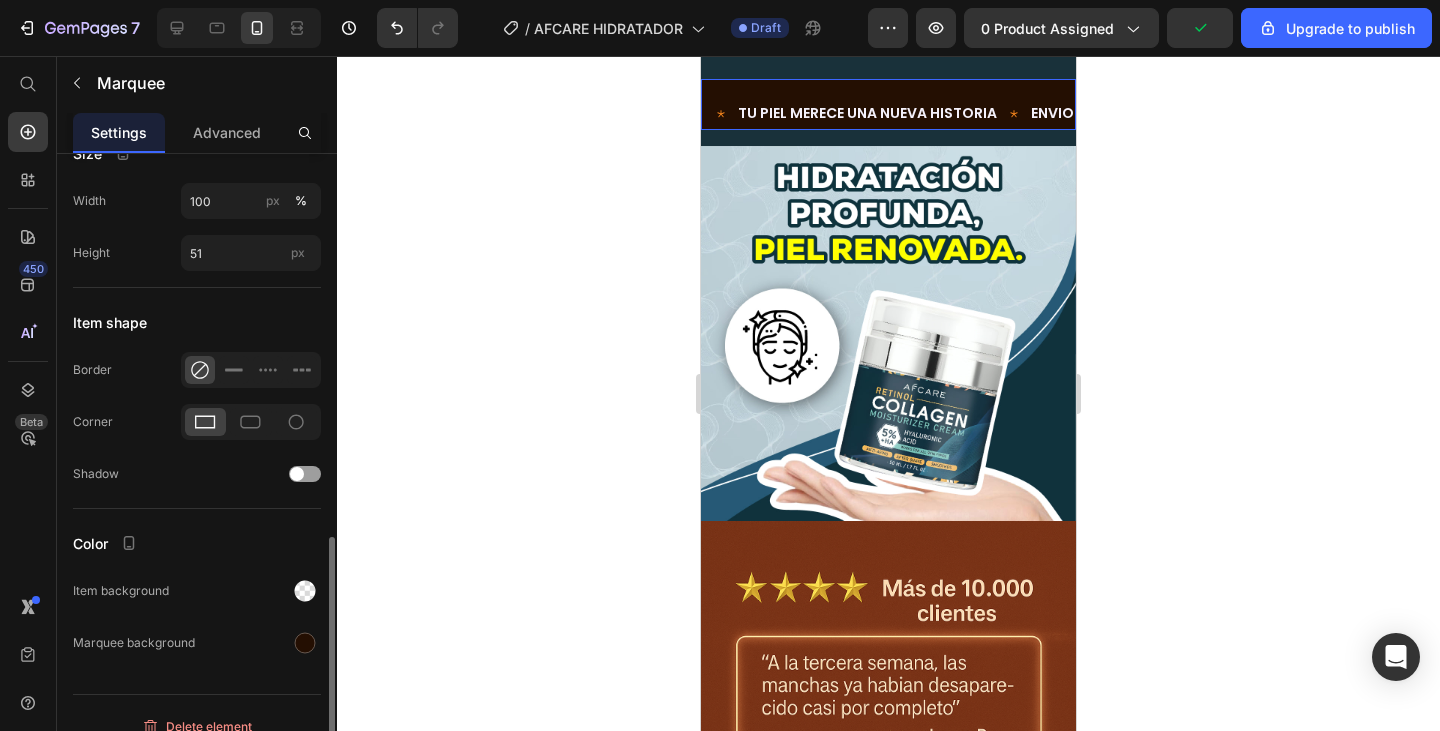 scroll, scrollTop: 1021, scrollLeft: 0, axis: vertical 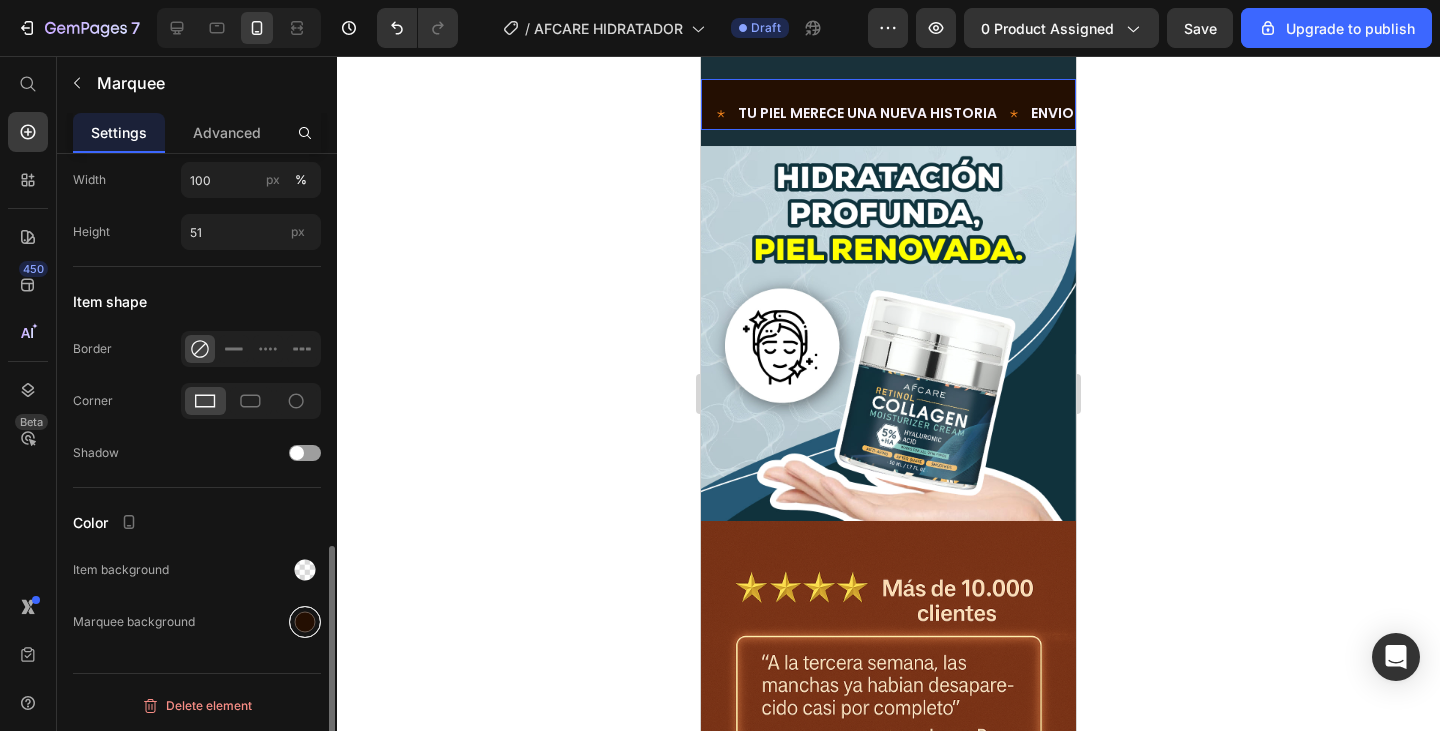 click at bounding box center [305, 622] 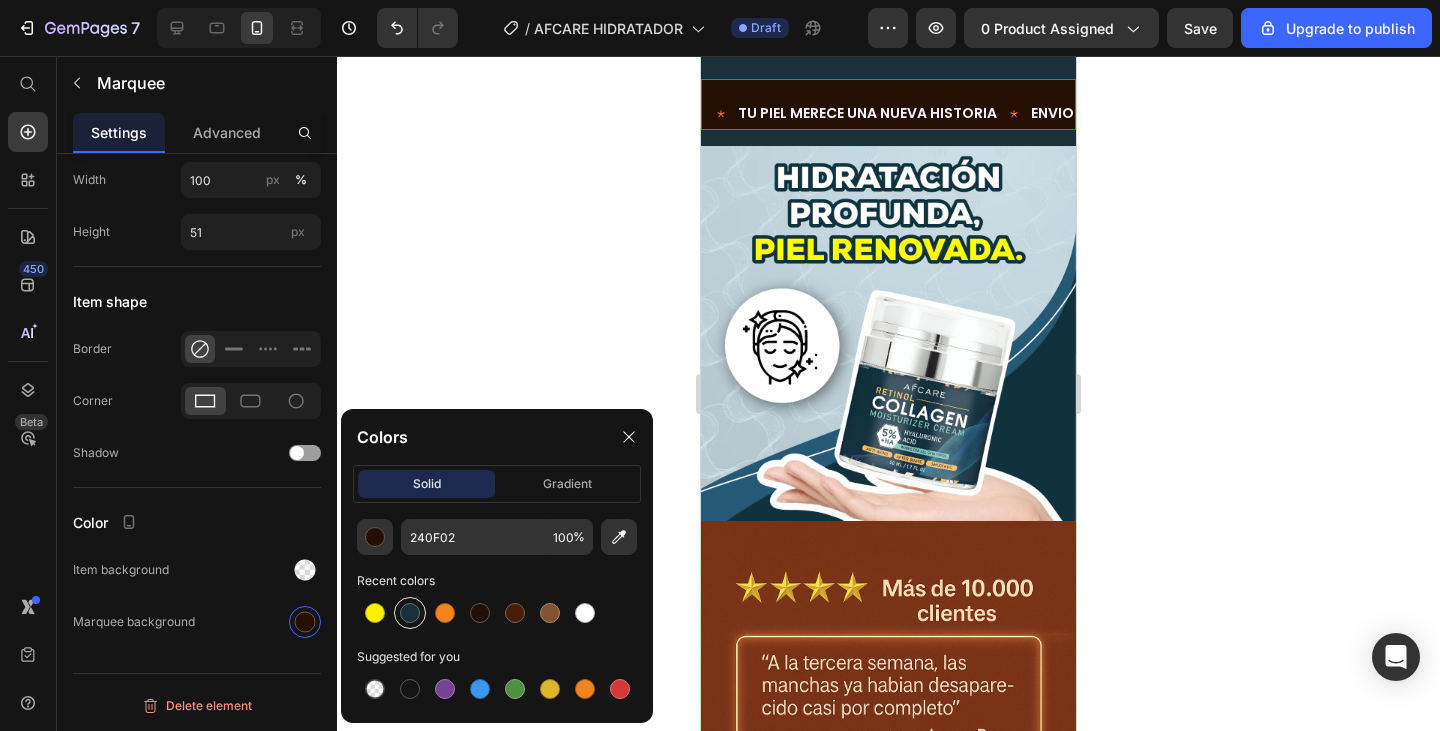 click at bounding box center [410, 613] 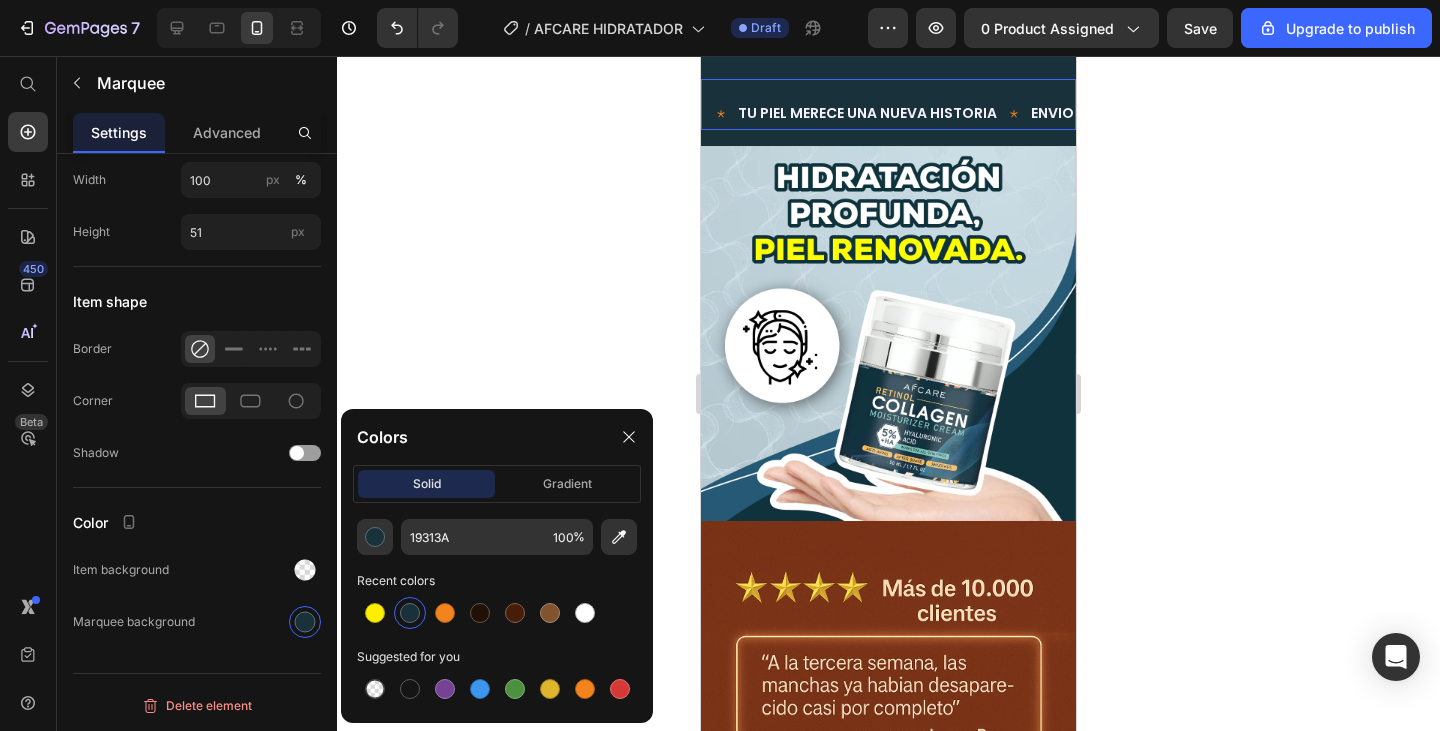 click 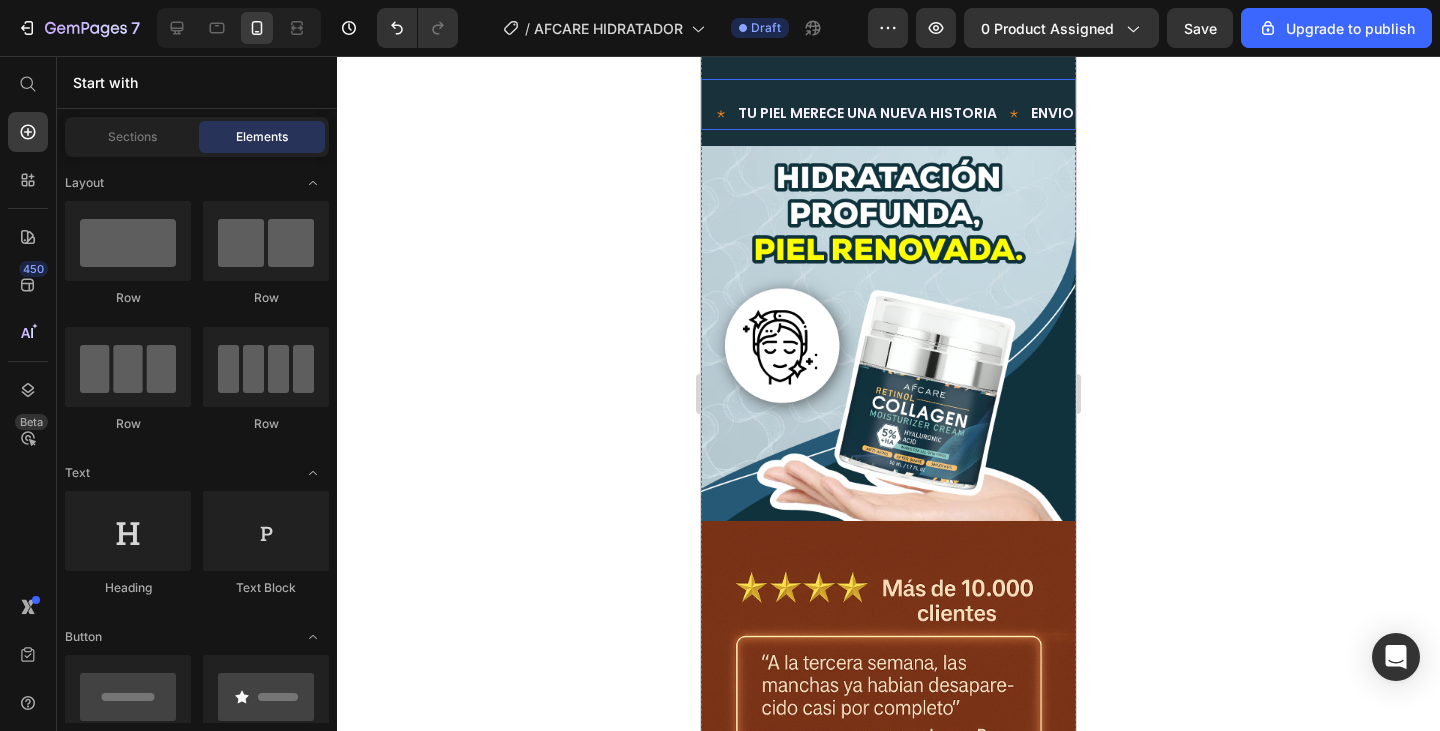 click on "Text" at bounding box center [719, 114] 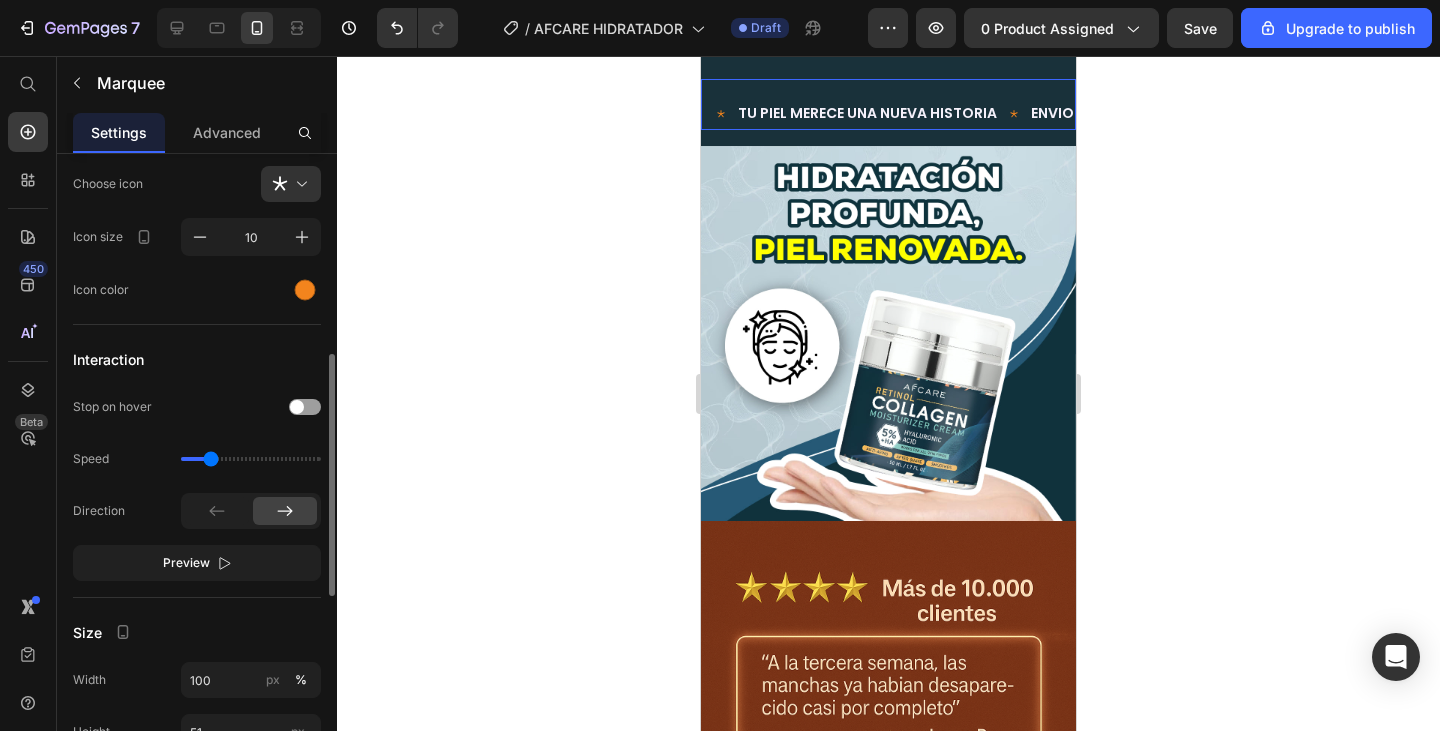 scroll, scrollTop: 421, scrollLeft: 0, axis: vertical 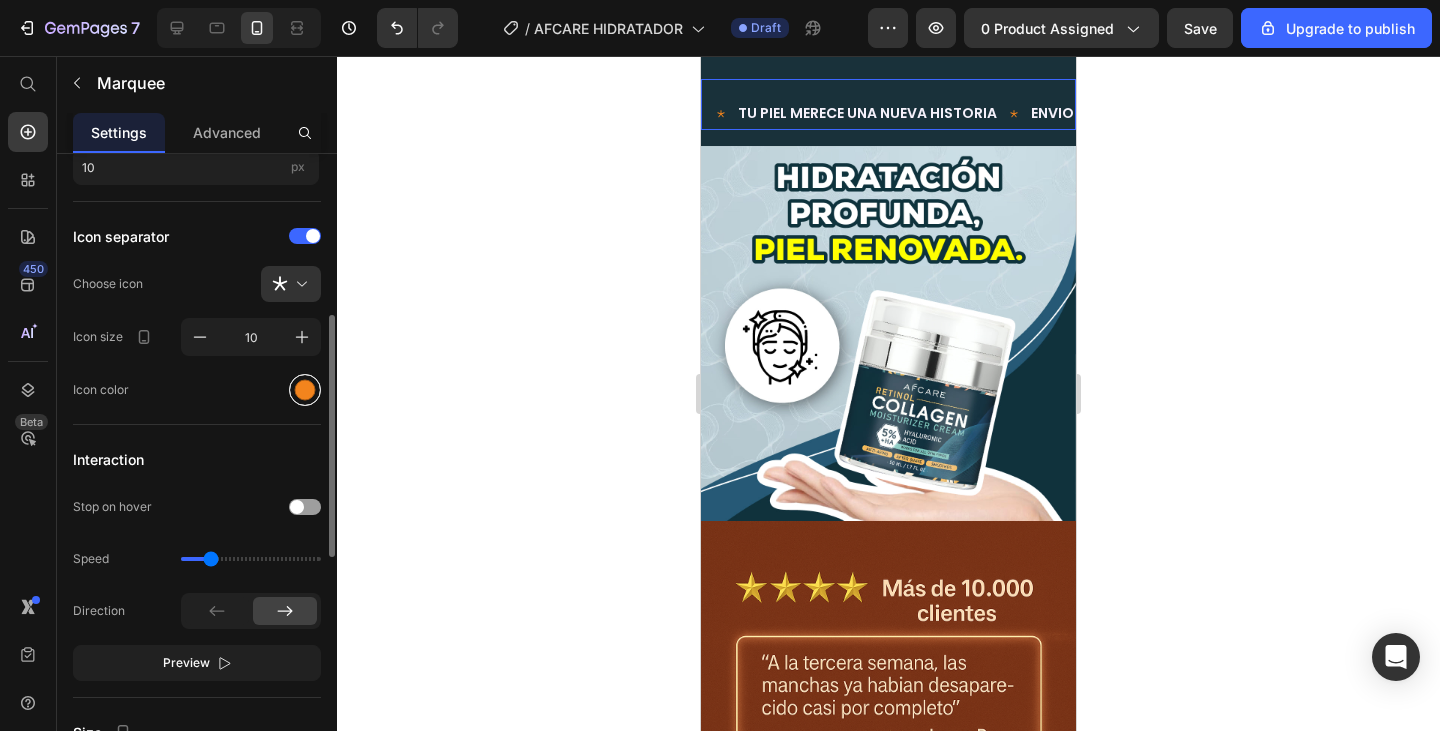 click at bounding box center (305, 390) 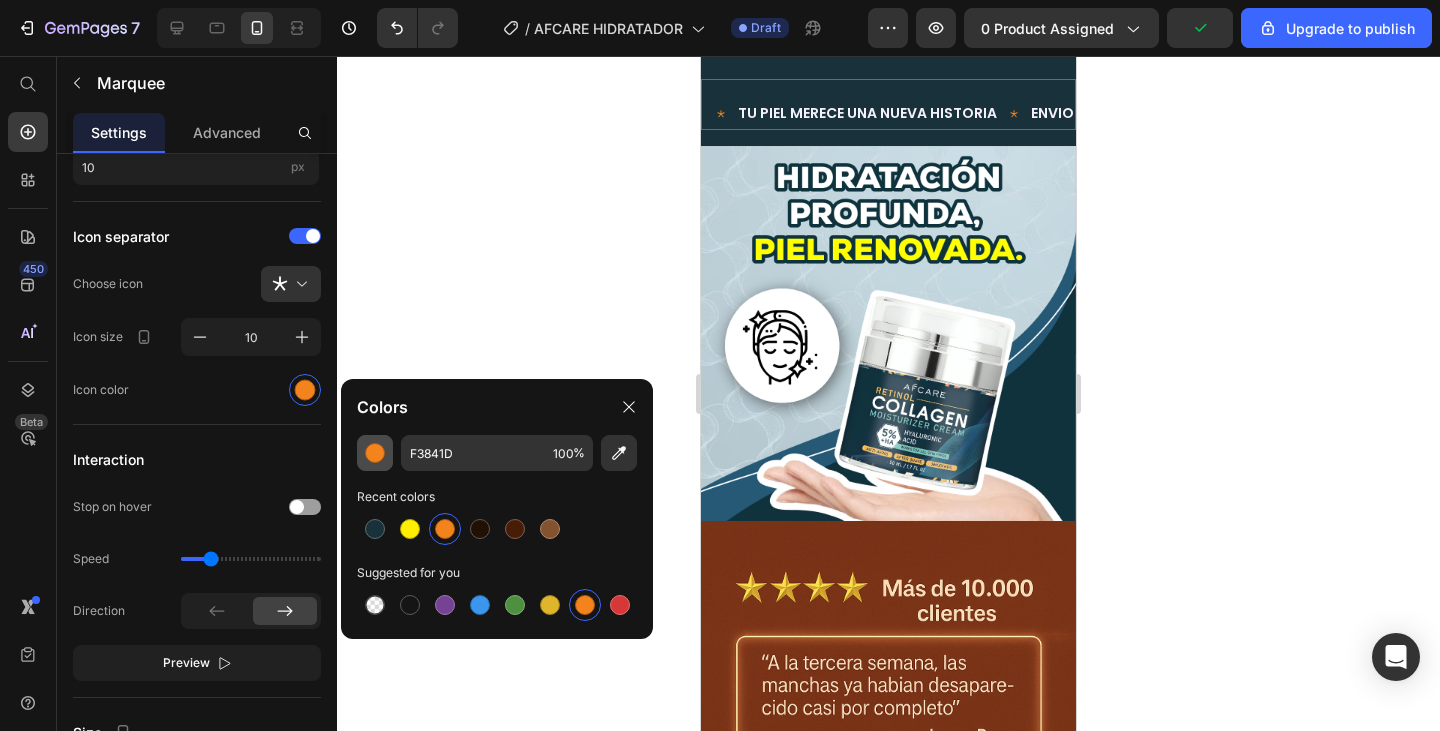 click at bounding box center (375, 453) 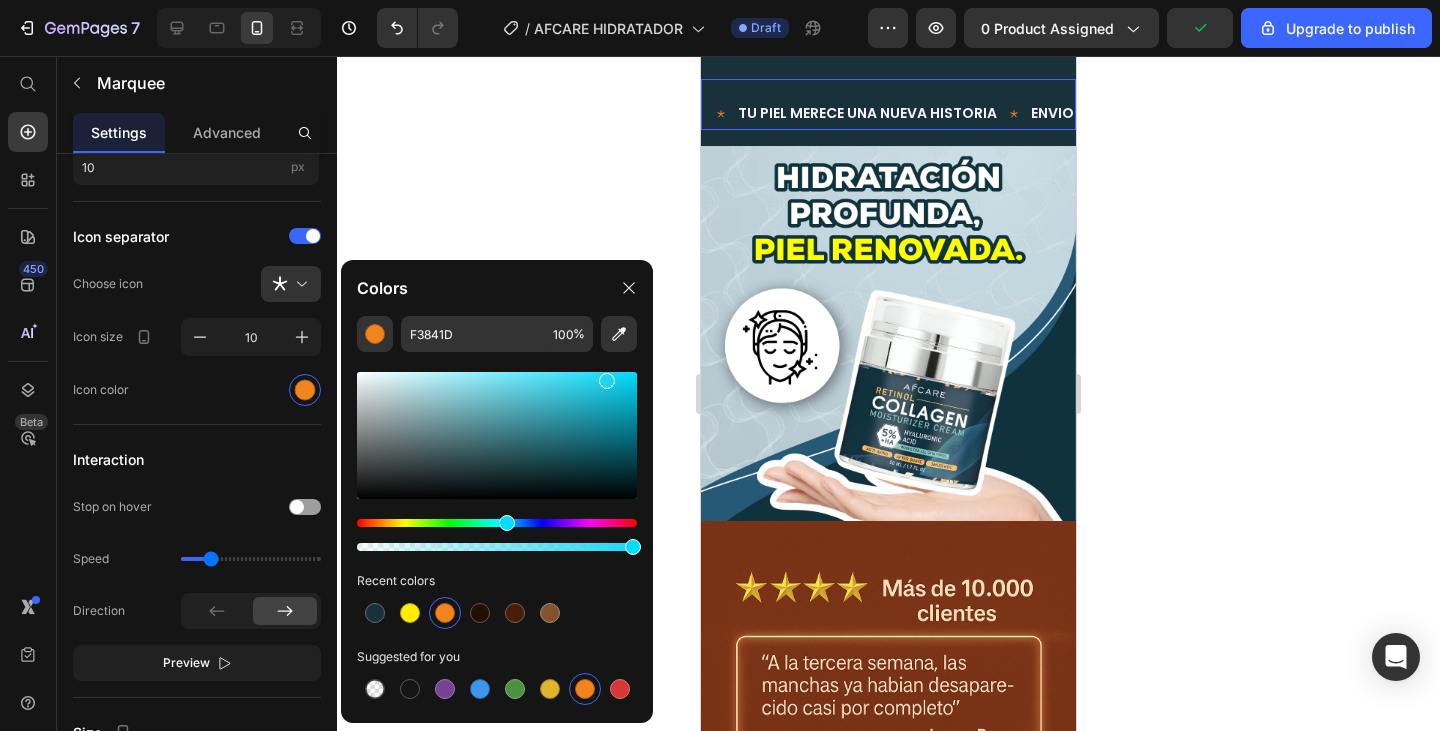 click at bounding box center (497, 523) 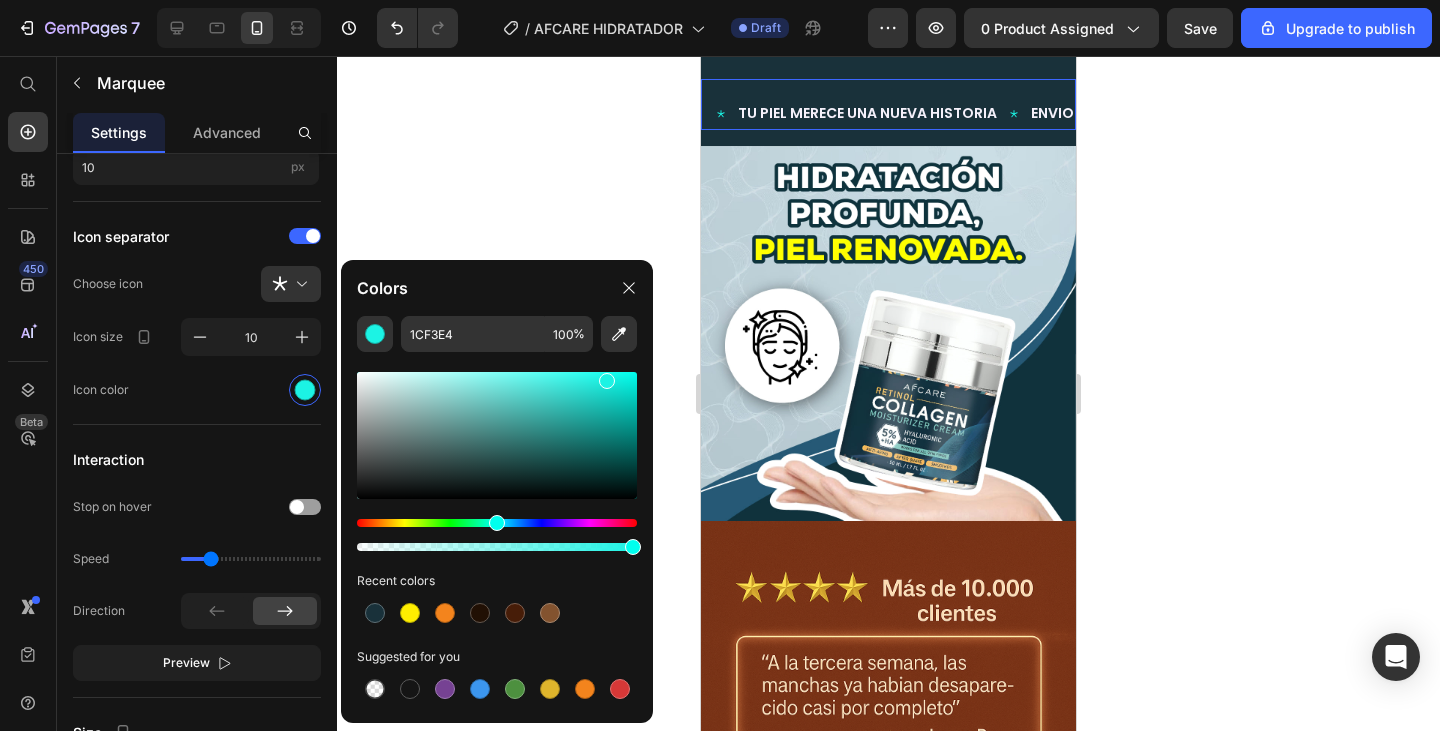 click at bounding box center [497, 523] 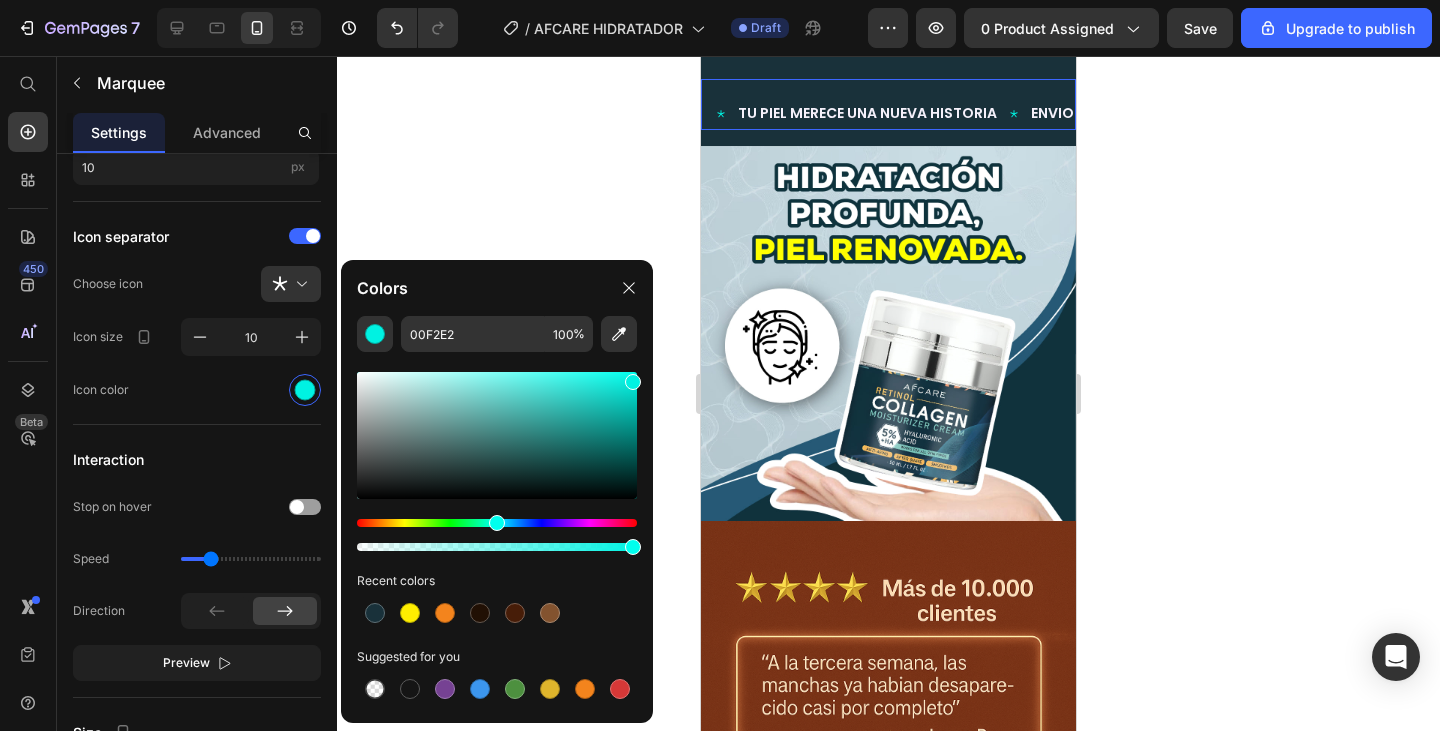 drag, startPoint x: 608, startPoint y: 378, endPoint x: 653, endPoint y: 378, distance: 45 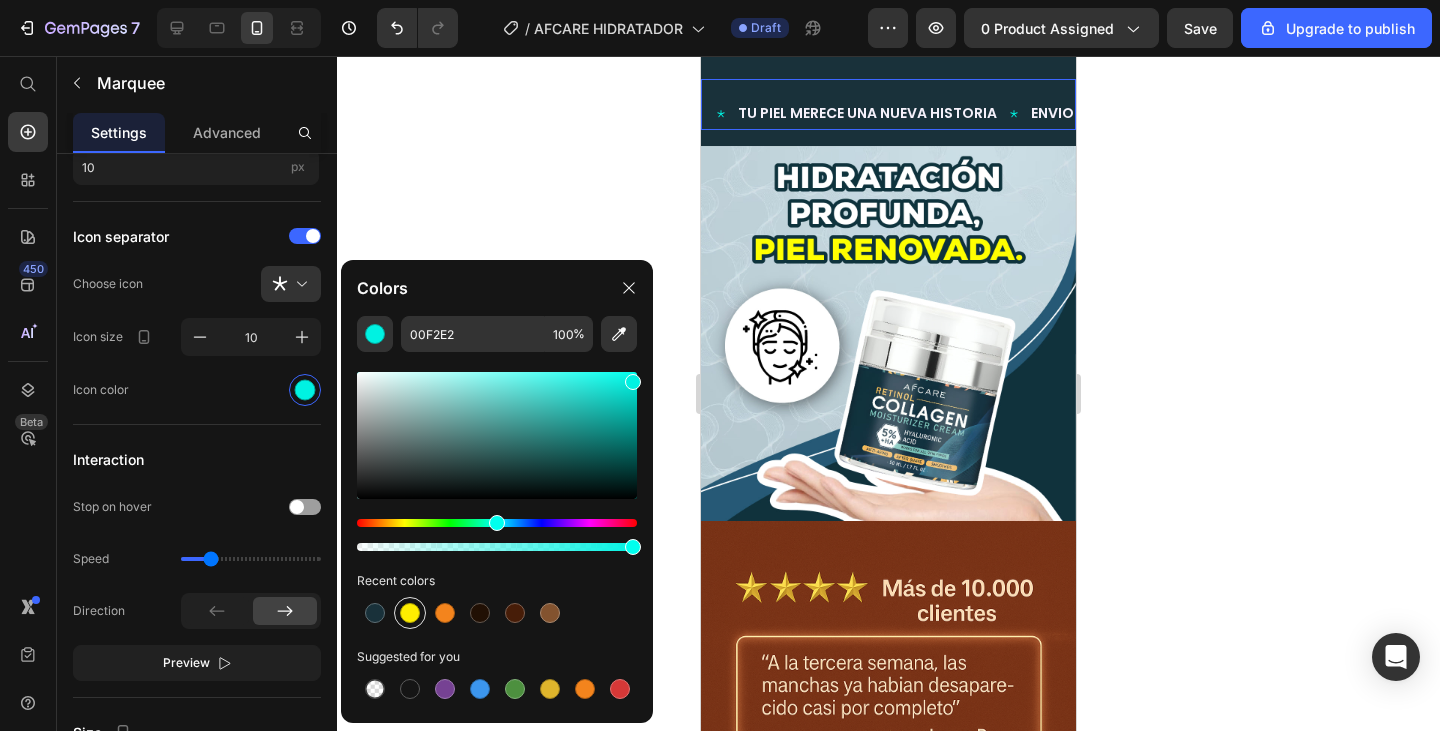 click at bounding box center (410, 613) 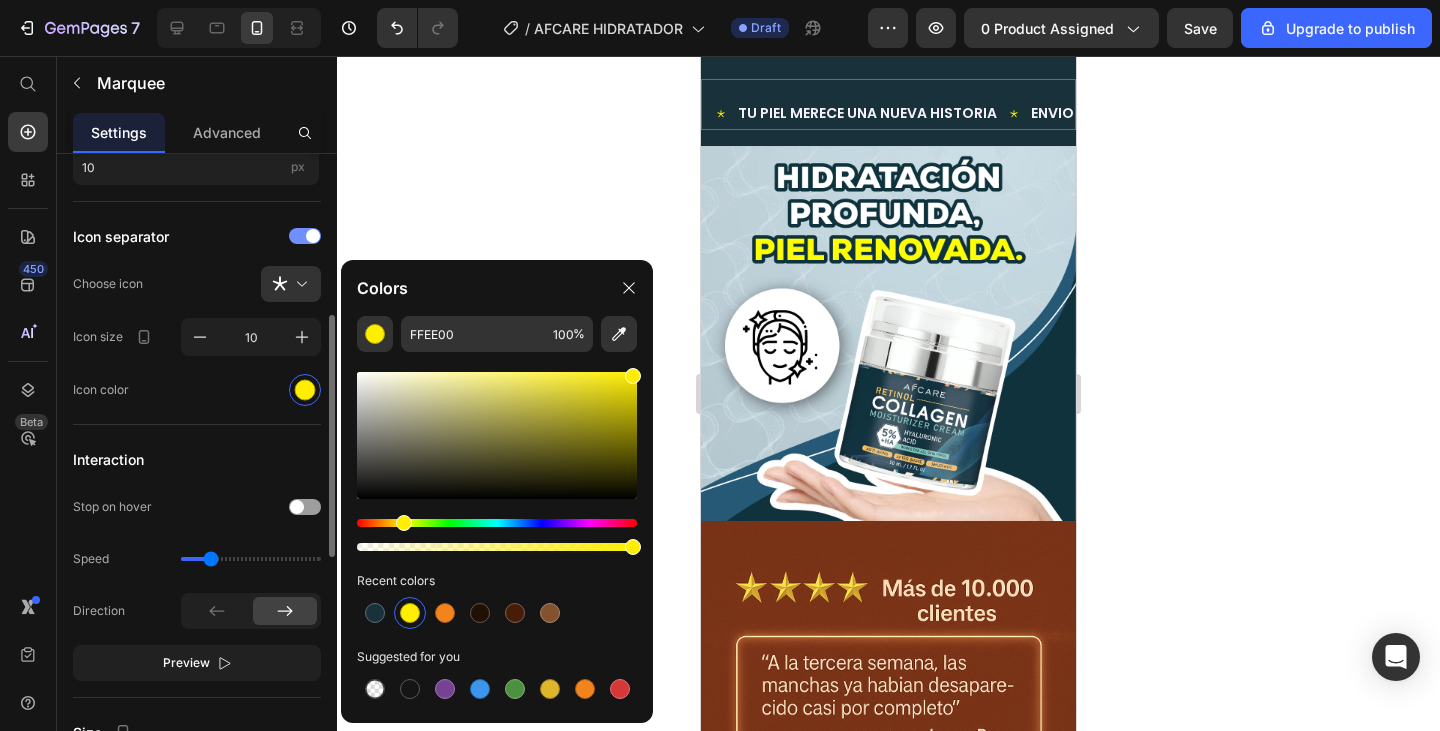 click on "Icon separator" 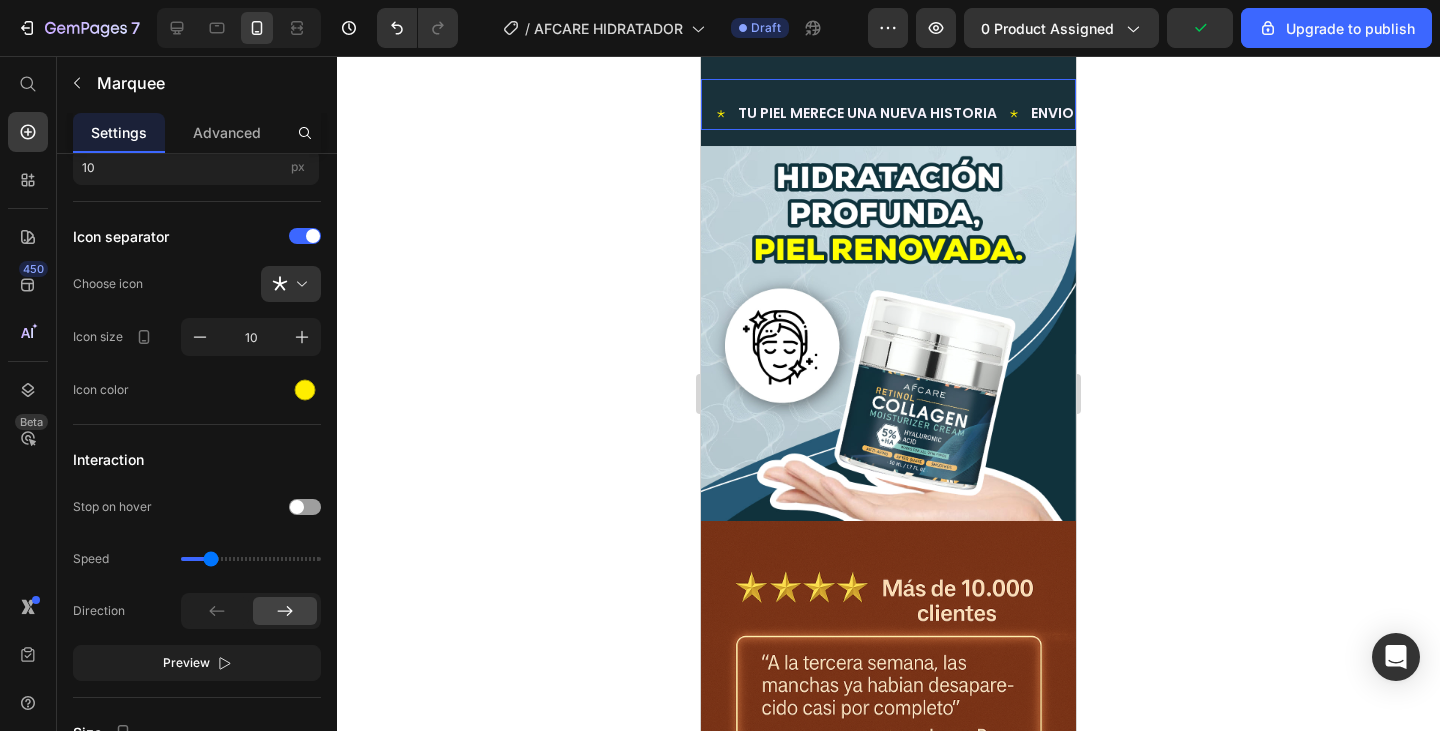 click 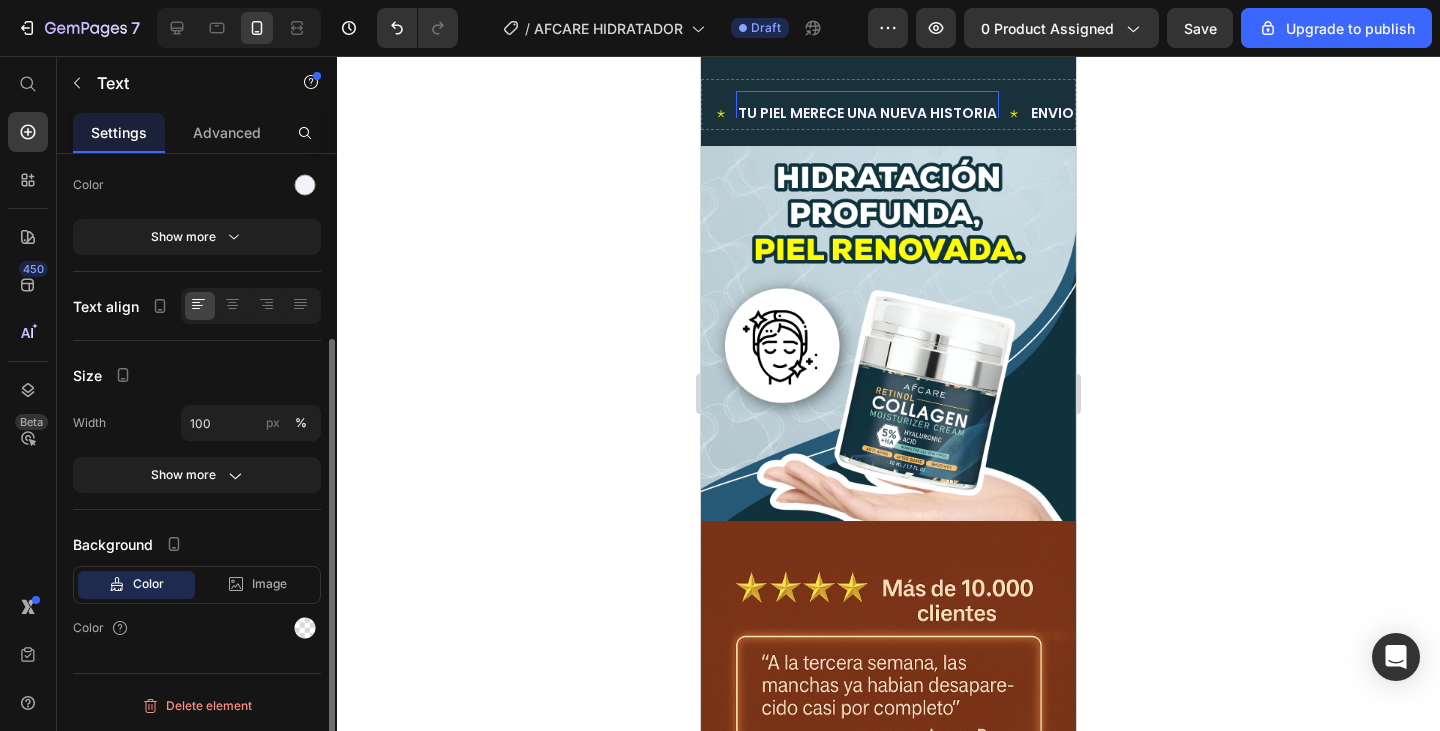 click on "TU PIEL MERECE UNA NUEVA HISTORIA" at bounding box center [867, 113] 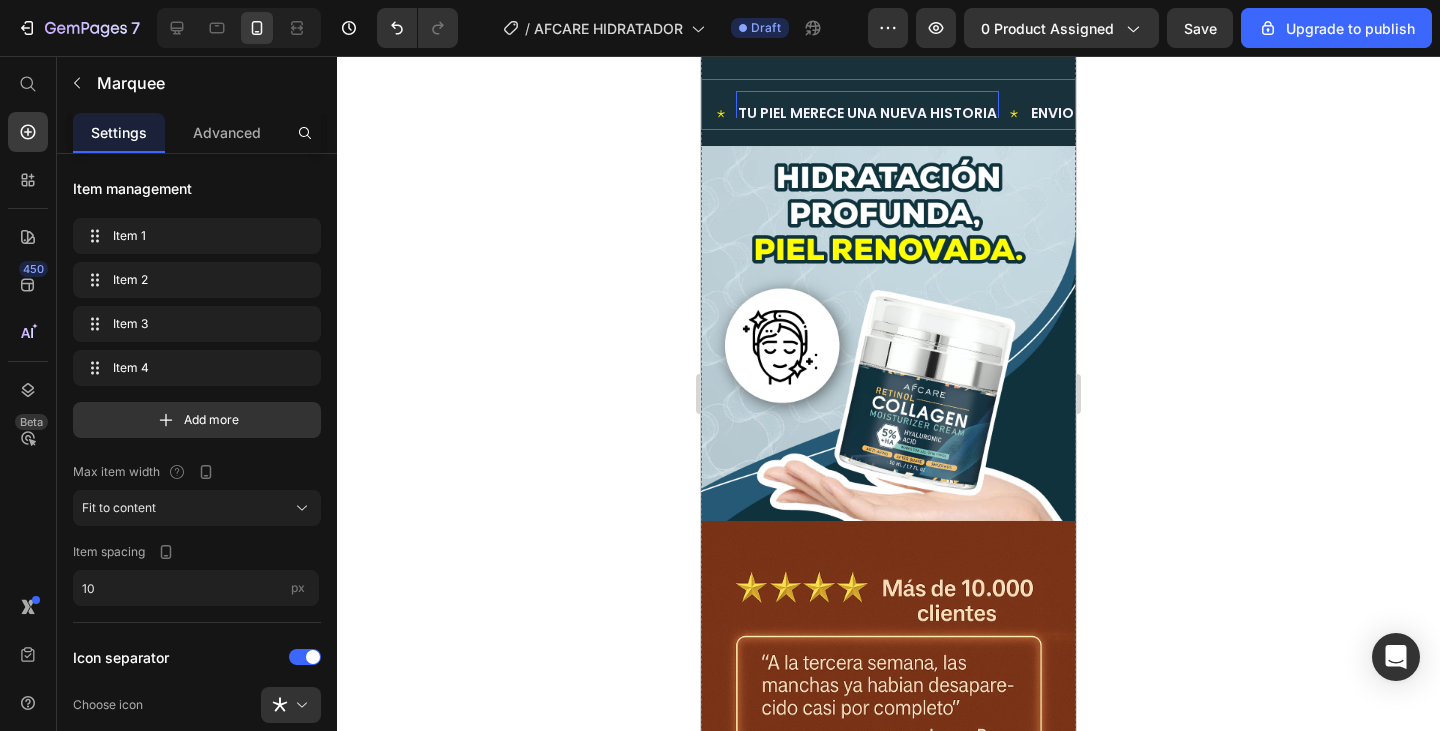 click on "Text
TU PIEL MERECE UNA NUEVA HISTORIA Text   0
ENVIO GRATIS Text
PAGA EN CASA Text
Text
TU PIEL MERECE UNA NUEVA HISTORIA Text   0
ENVIO GRATIS Text
PAGA EN CASA Text
Marquee" at bounding box center [888, 104] 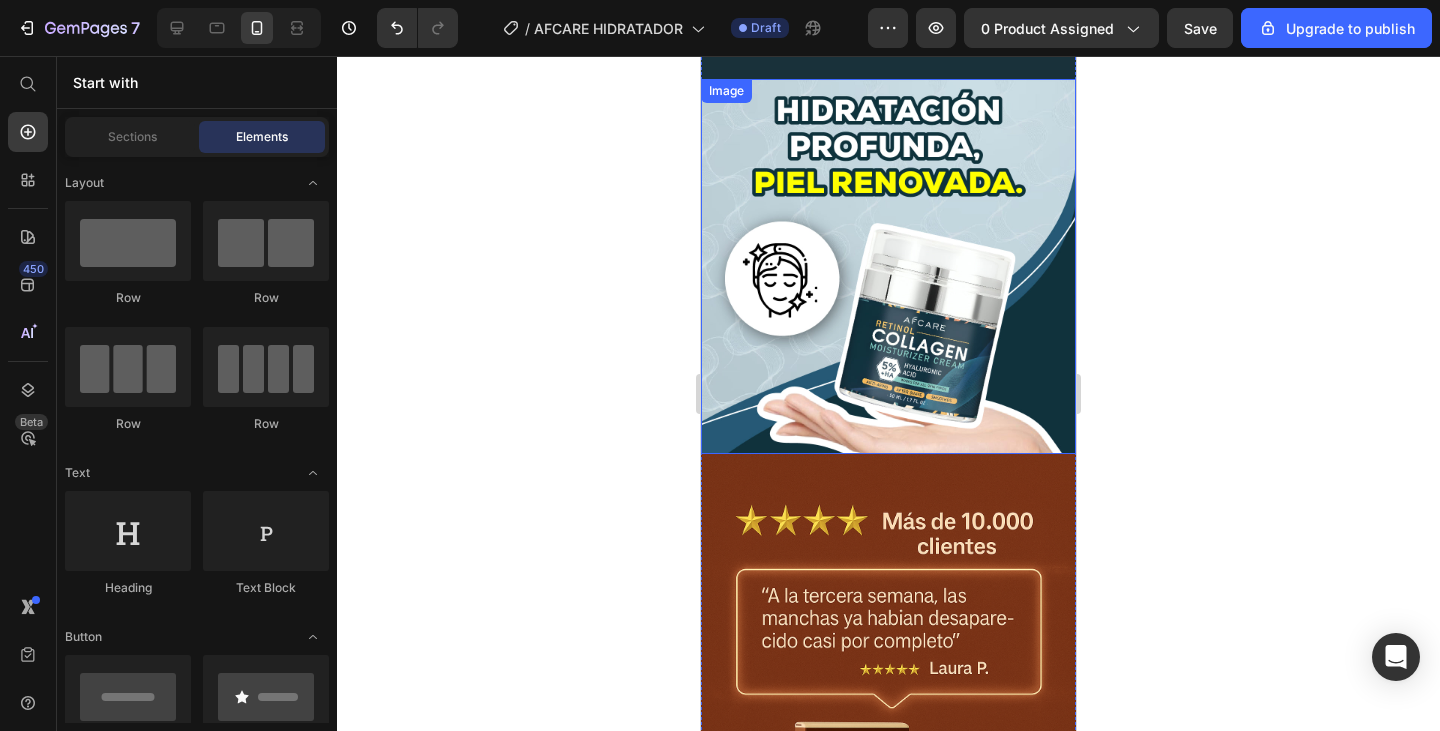 click 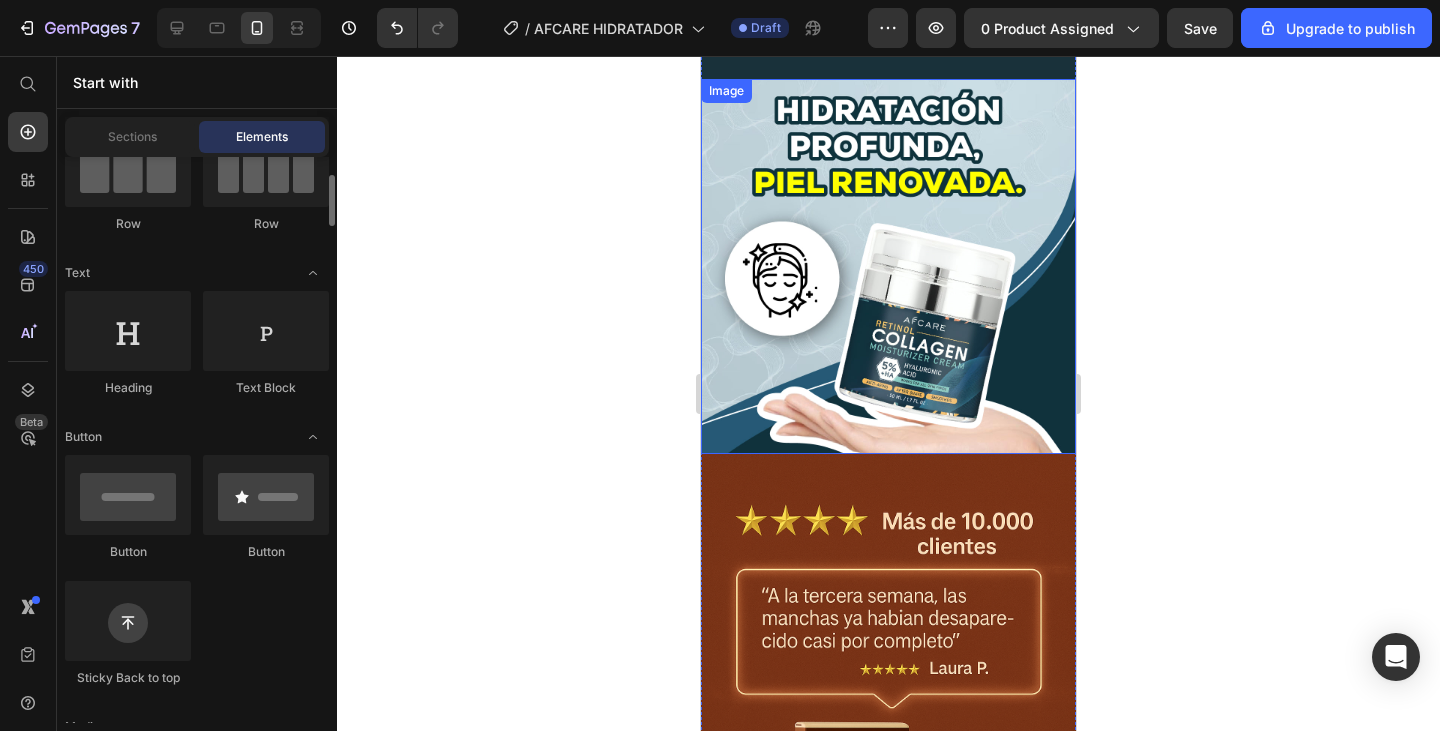 scroll, scrollTop: 100, scrollLeft: 0, axis: vertical 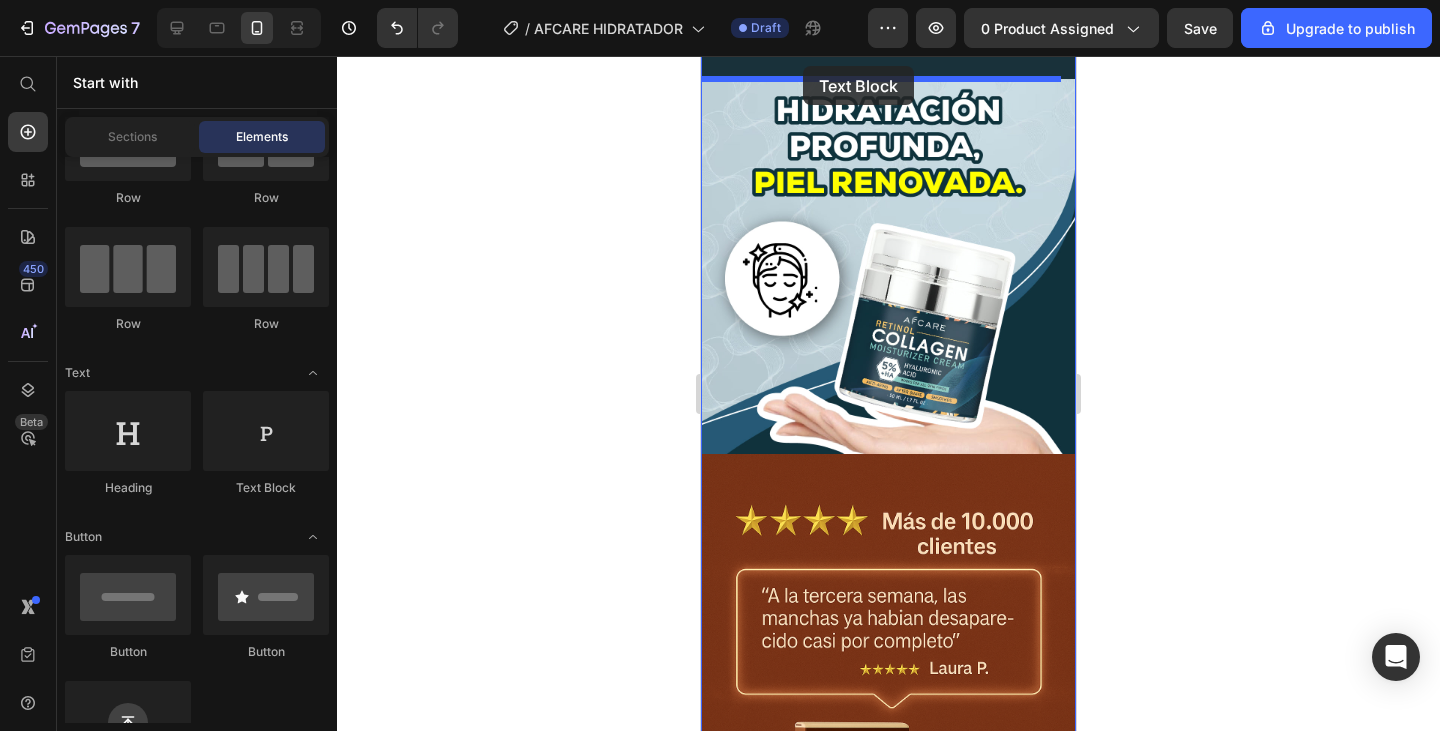 drag, startPoint x: 950, startPoint y: 492, endPoint x: 803, endPoint y: 66, distance: 450.64954 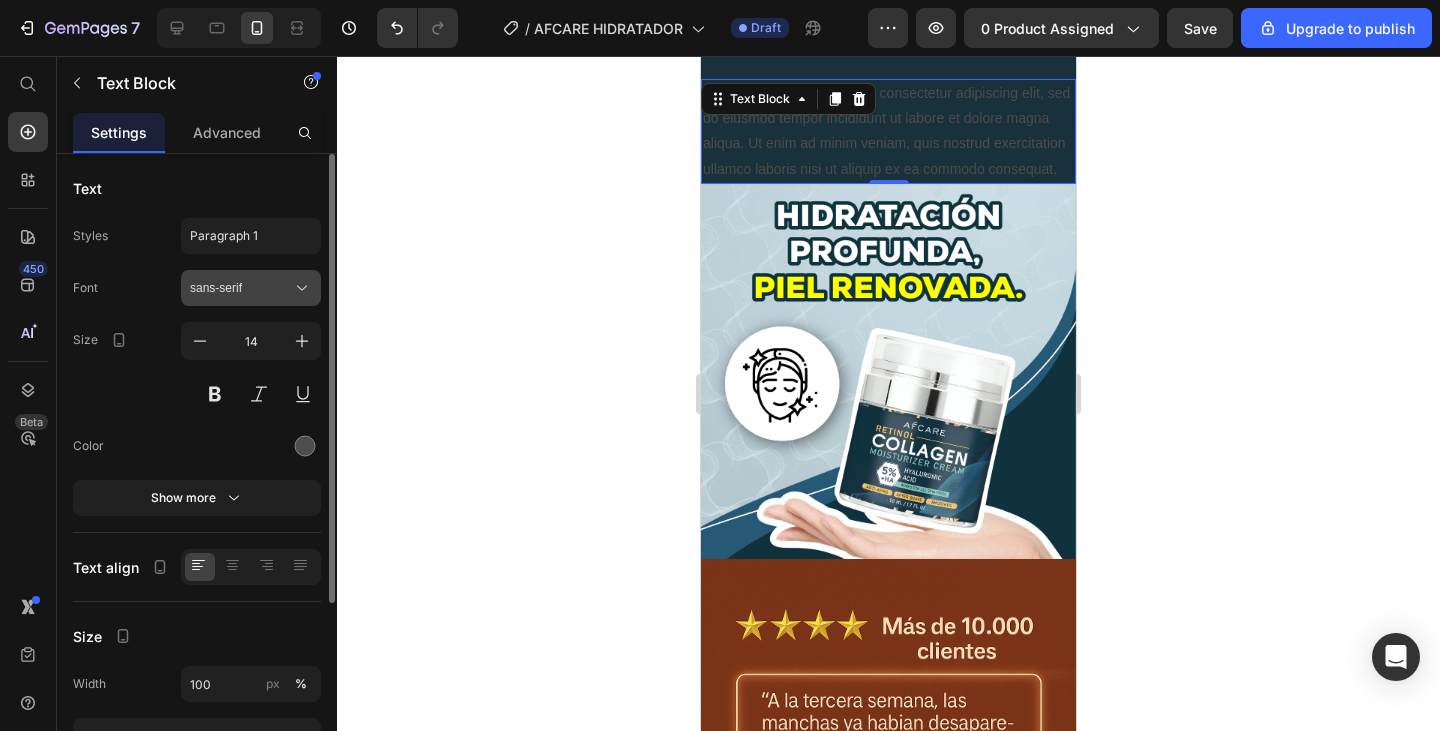 drag, startPoint x: 224, startPoint y: 283, endPoint x: 258, endPoint y: 291, distance: 34.928497 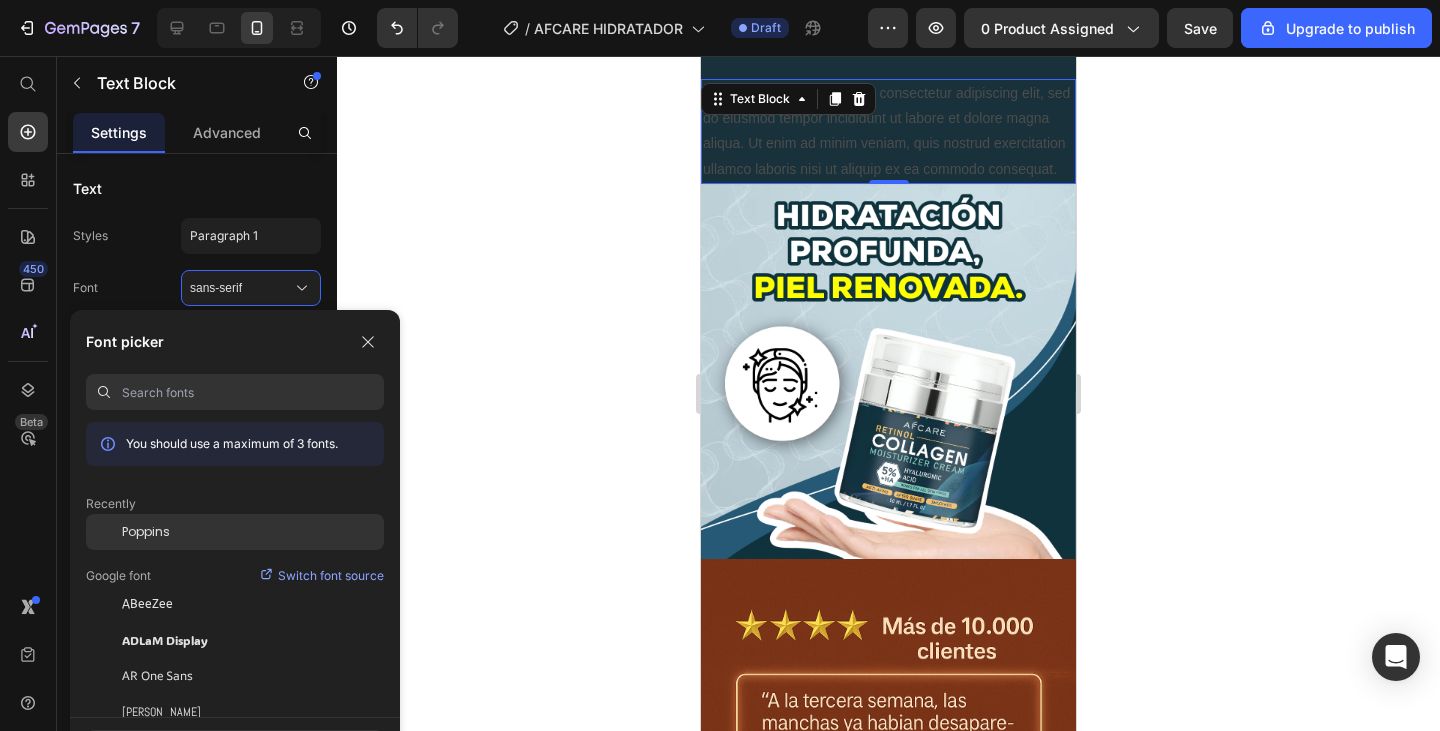 click on "Poppins" 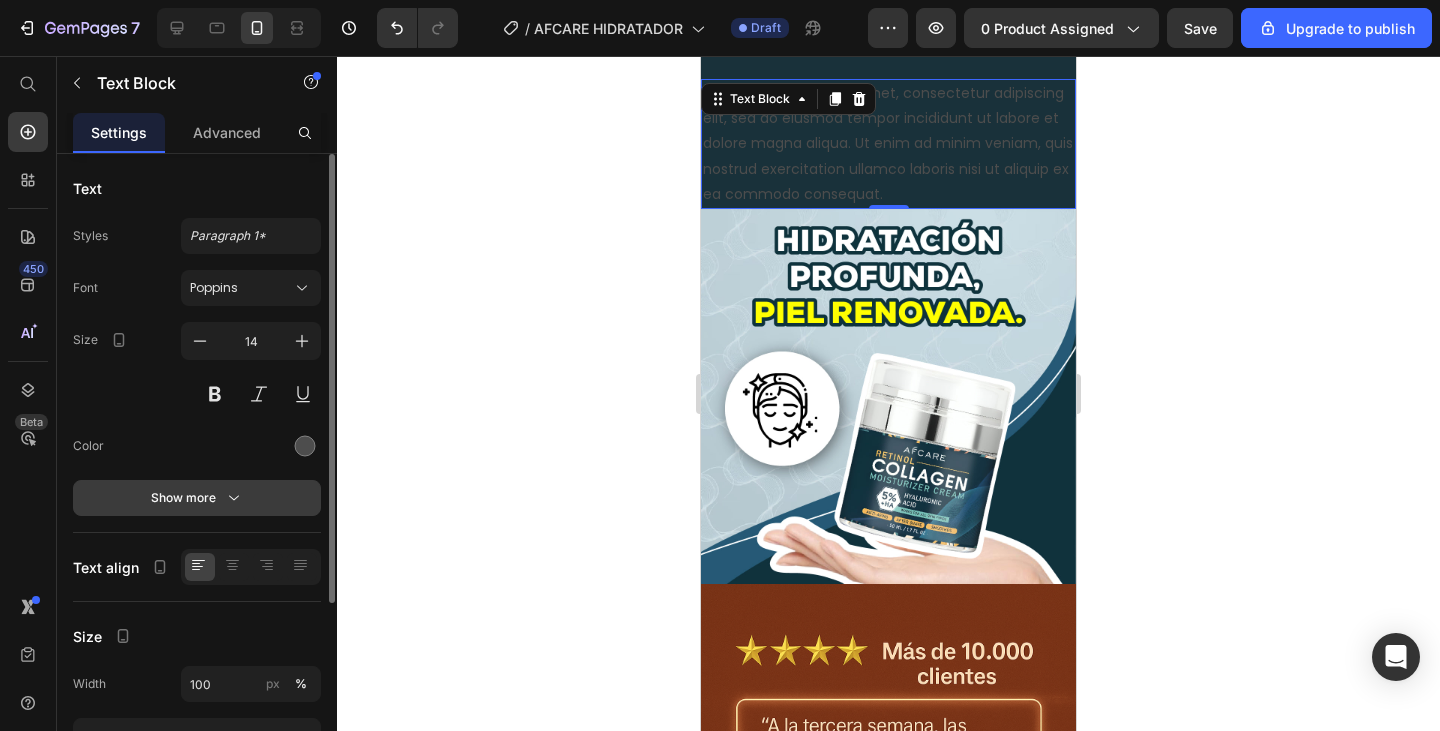 click on "Show more" at bounding box center [197, 498] 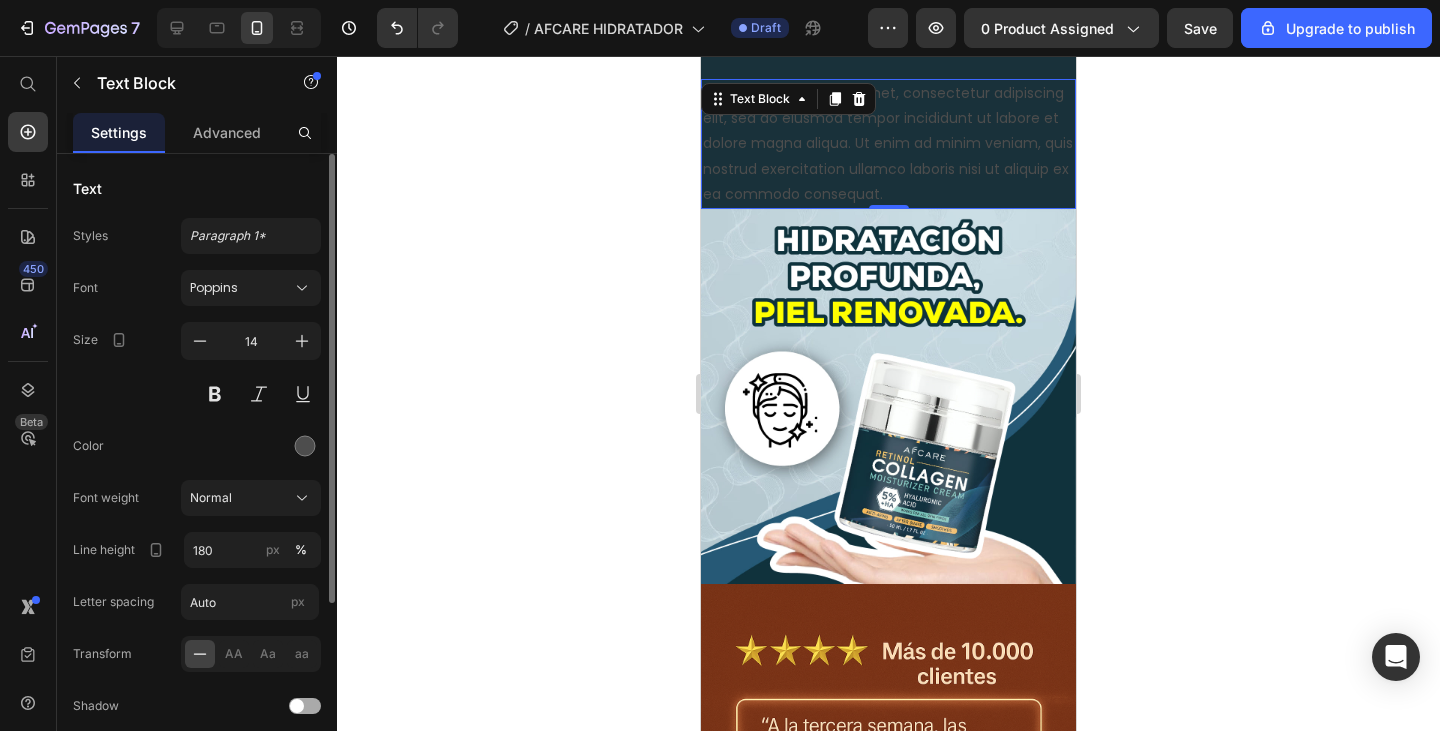 scroll, scrollTop: 100, scrollLeft: 0, axis: vertical 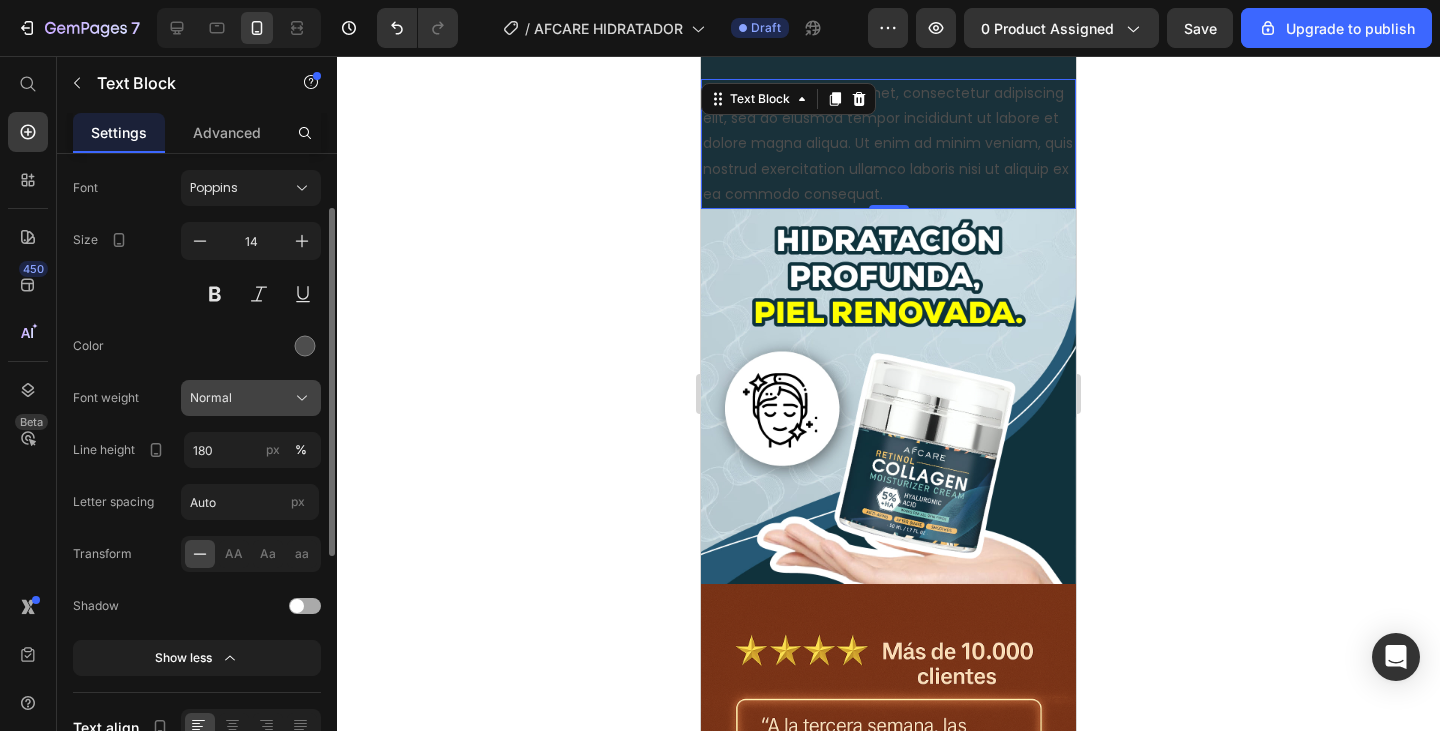 click on "Normal" 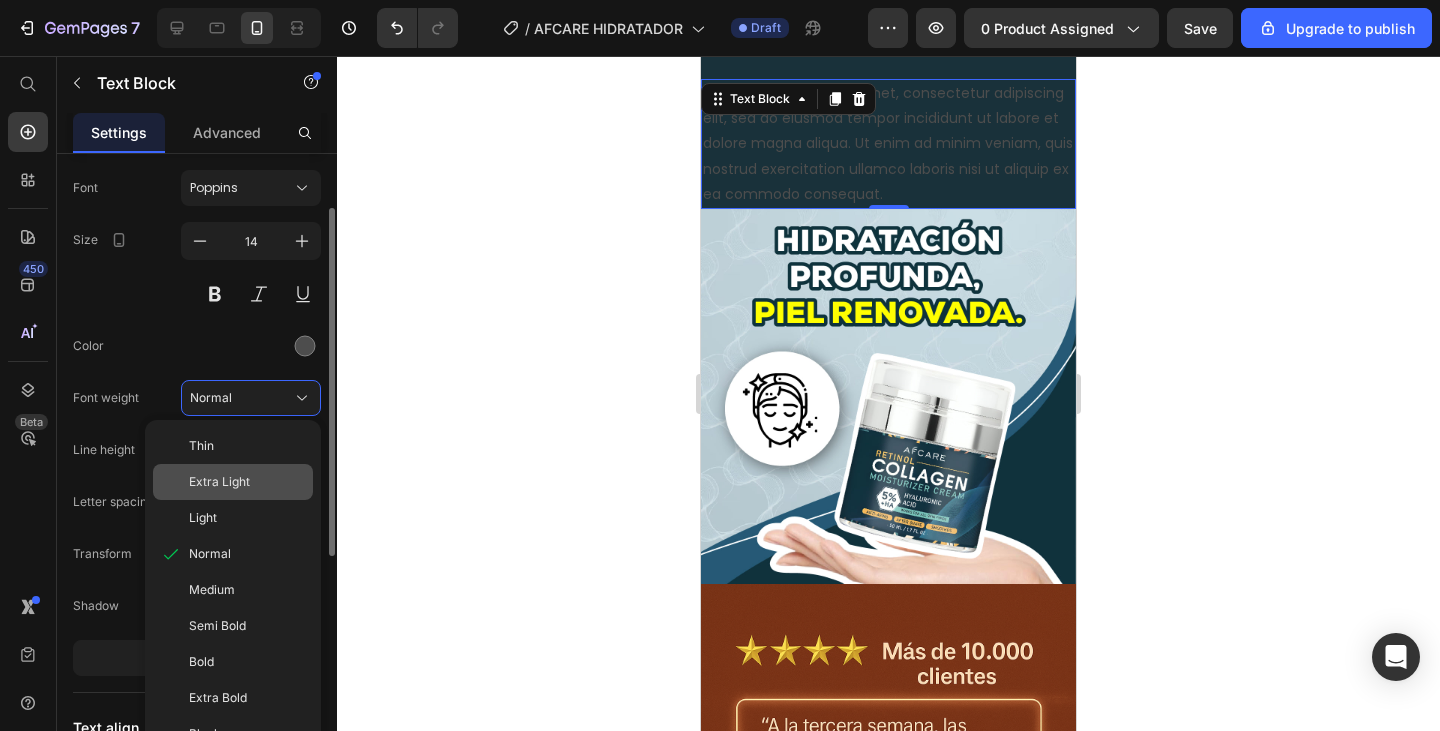 scroll, scrollTop: 200, scrollLeft: 0, axis: vertical 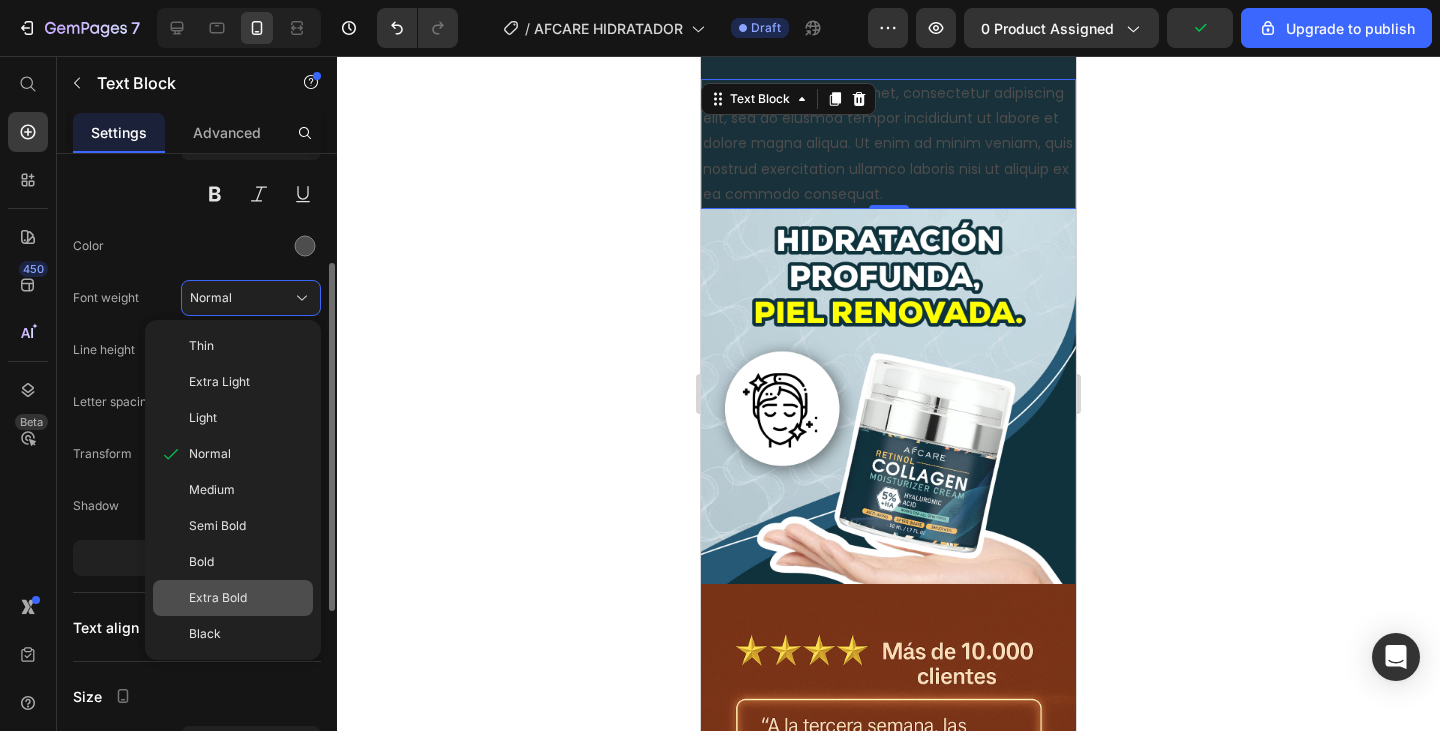 click on "Extra Bold" 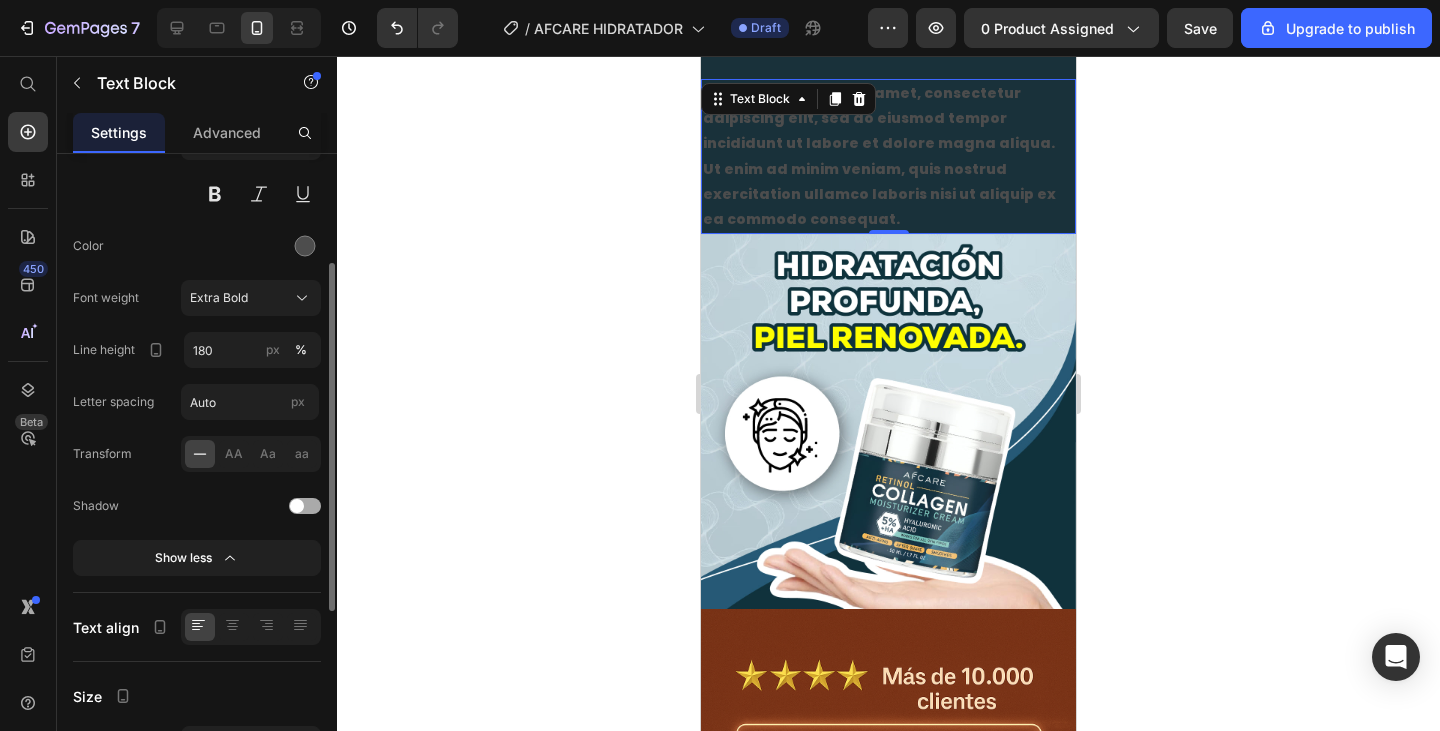 scroll, scrollTop: 100, scrollLeft: 0, axis: vertical 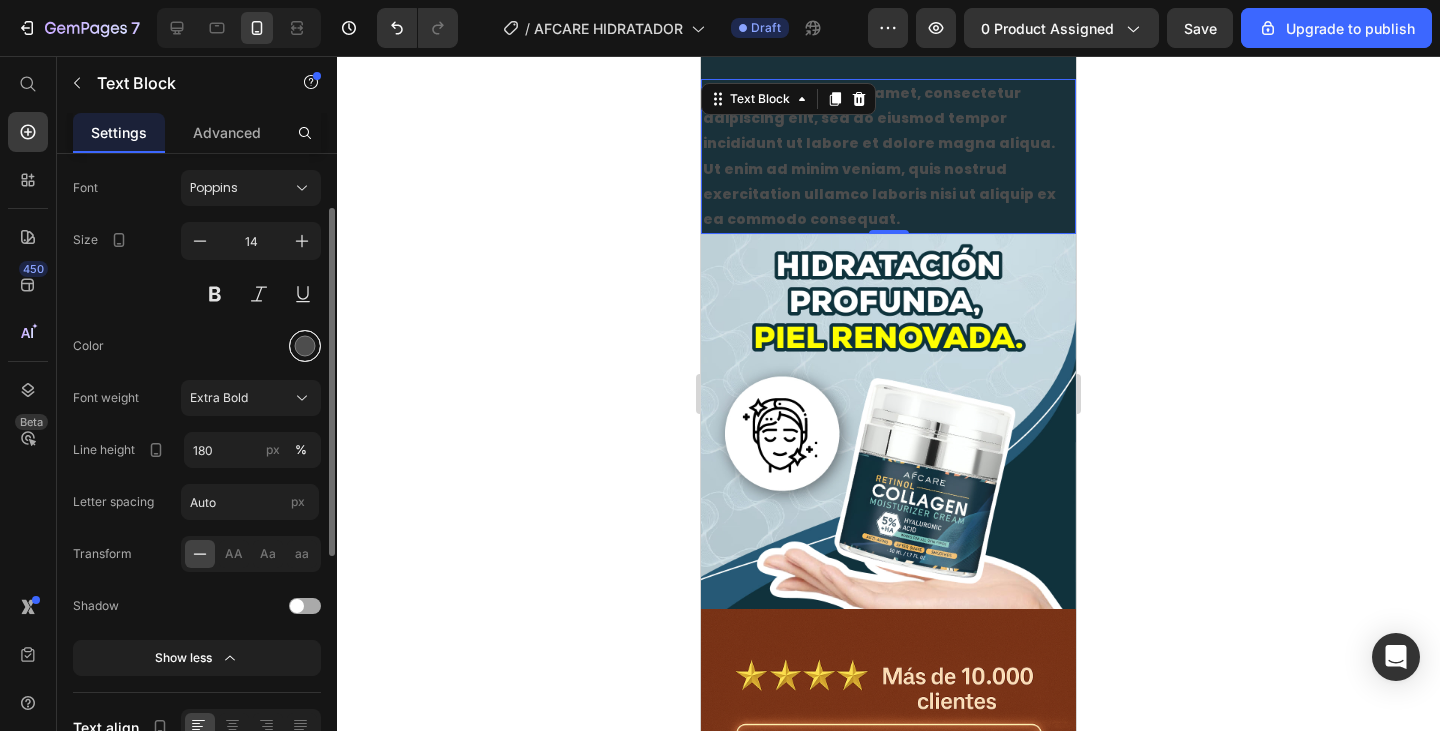 click at bounding box center [305, 346] 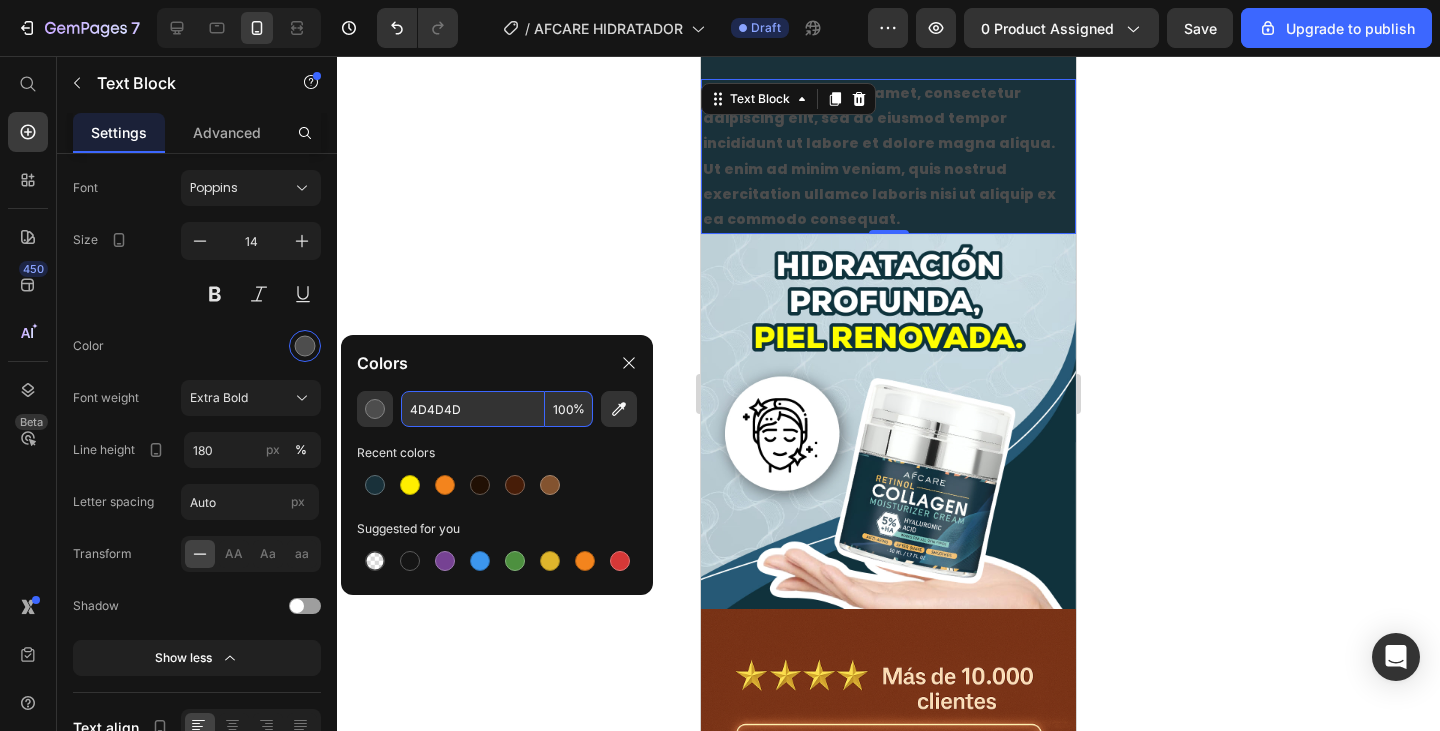 click on "4D4D4D" at bounding box center (473, 409) 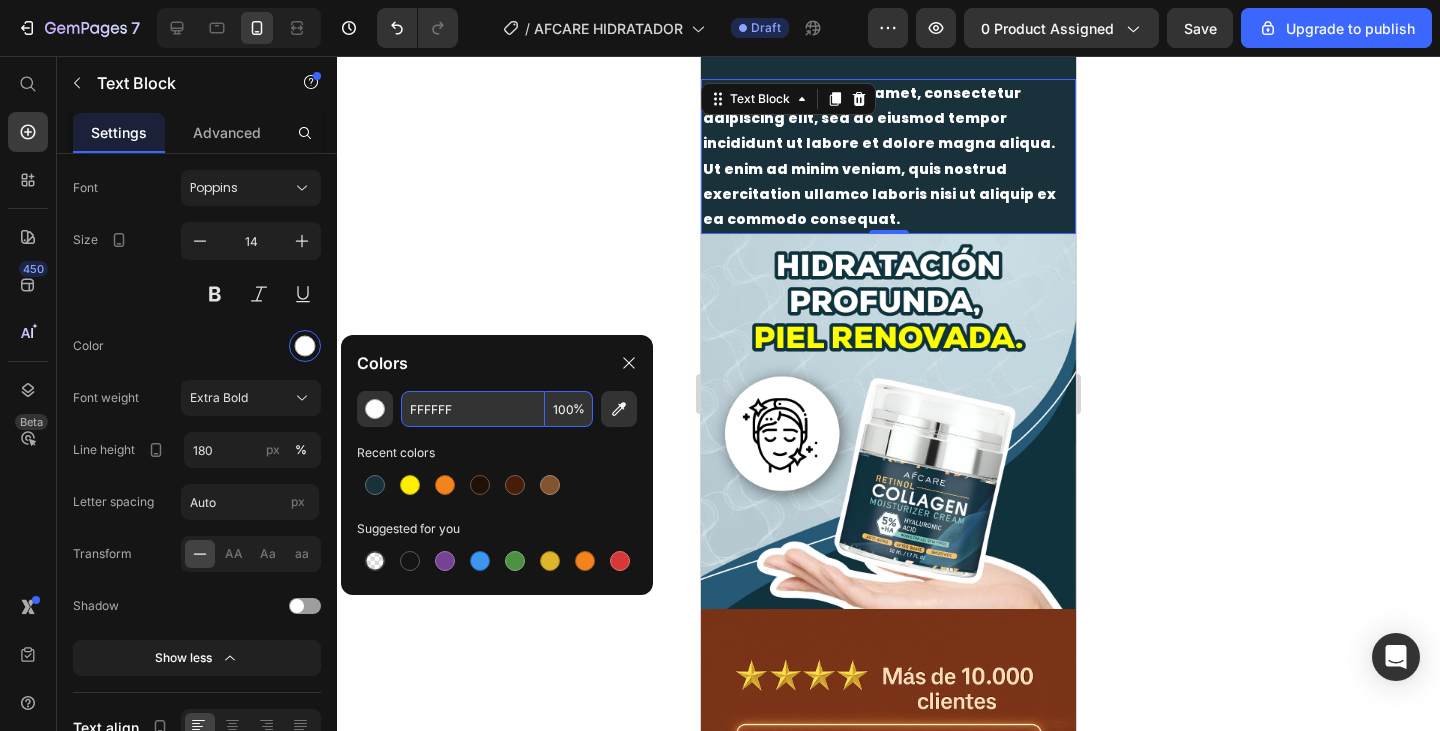 type on "FFFFFF" 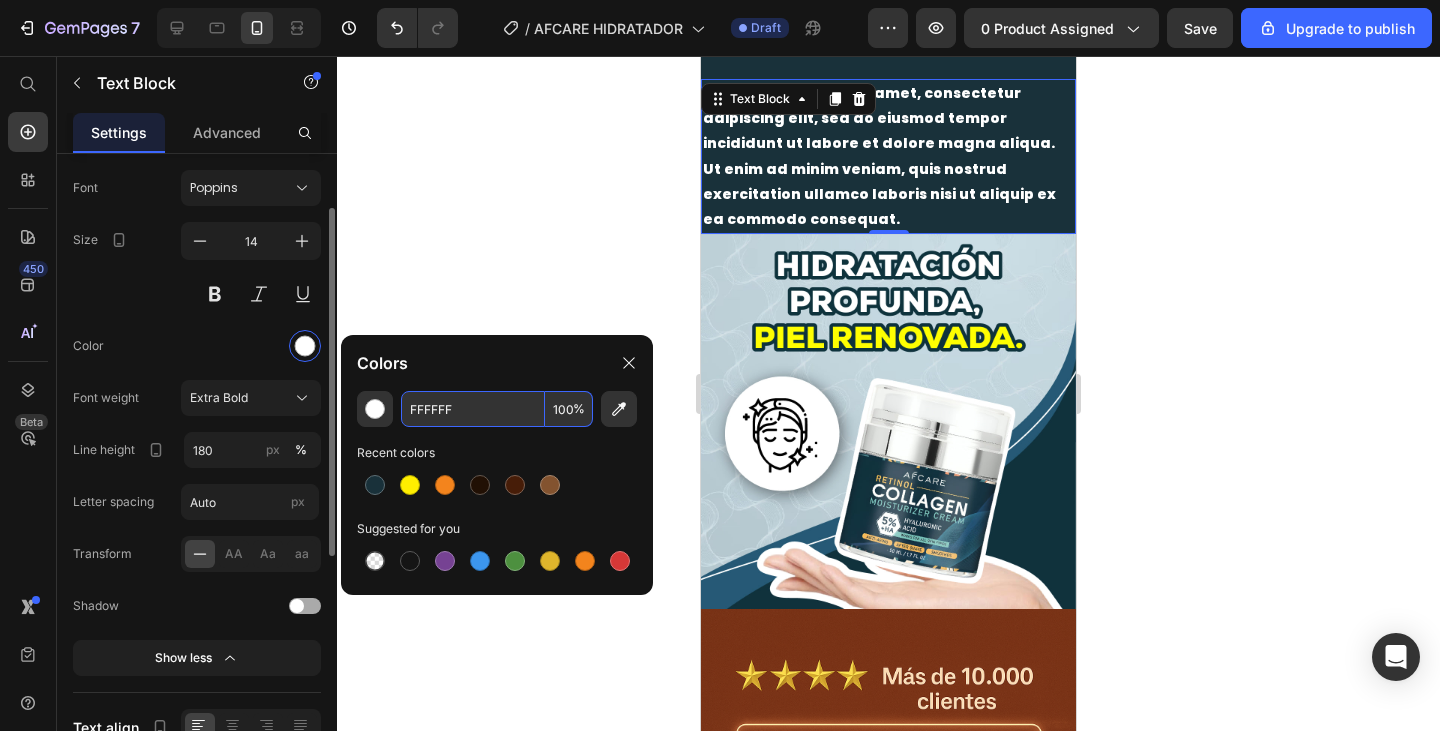 click at bounding box center (251, 346) 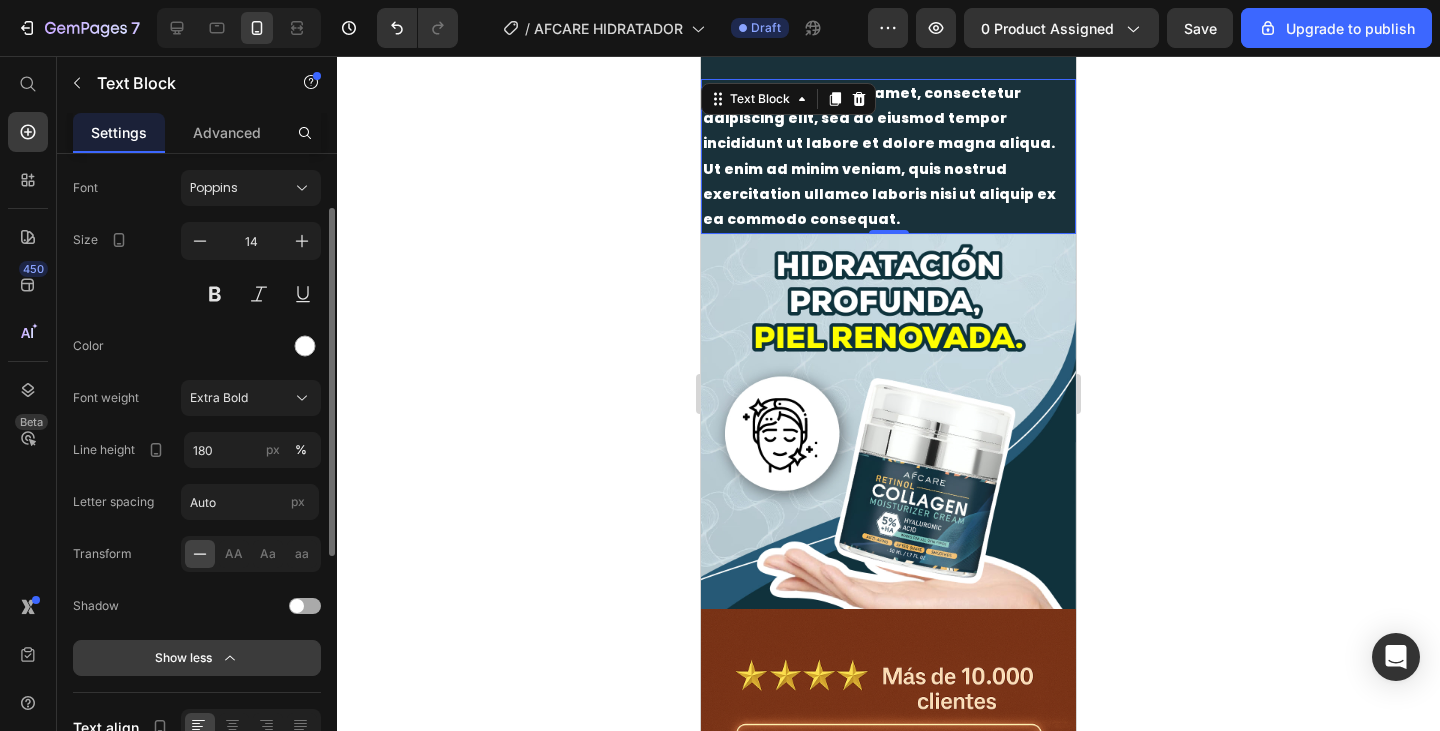 click on "Show less" at bounding box center [197, 658] 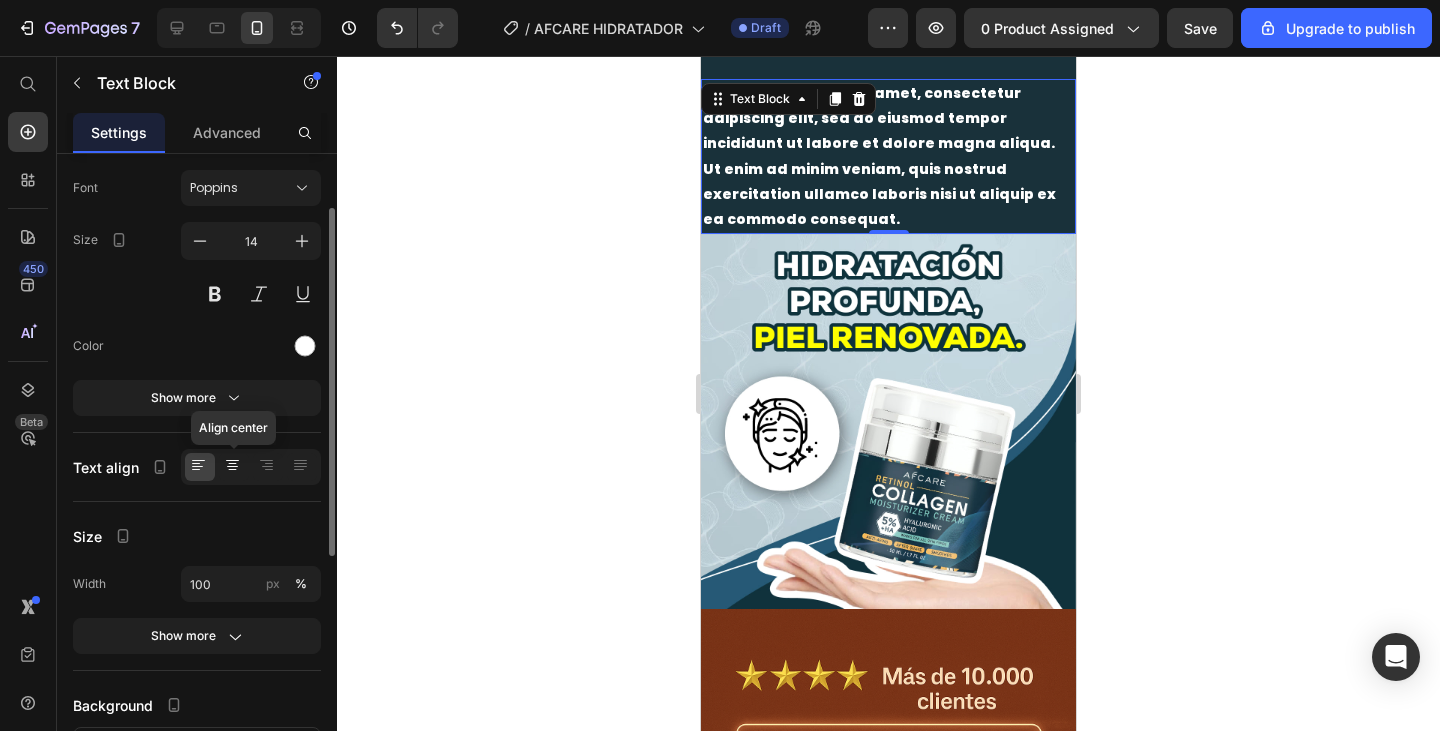 click 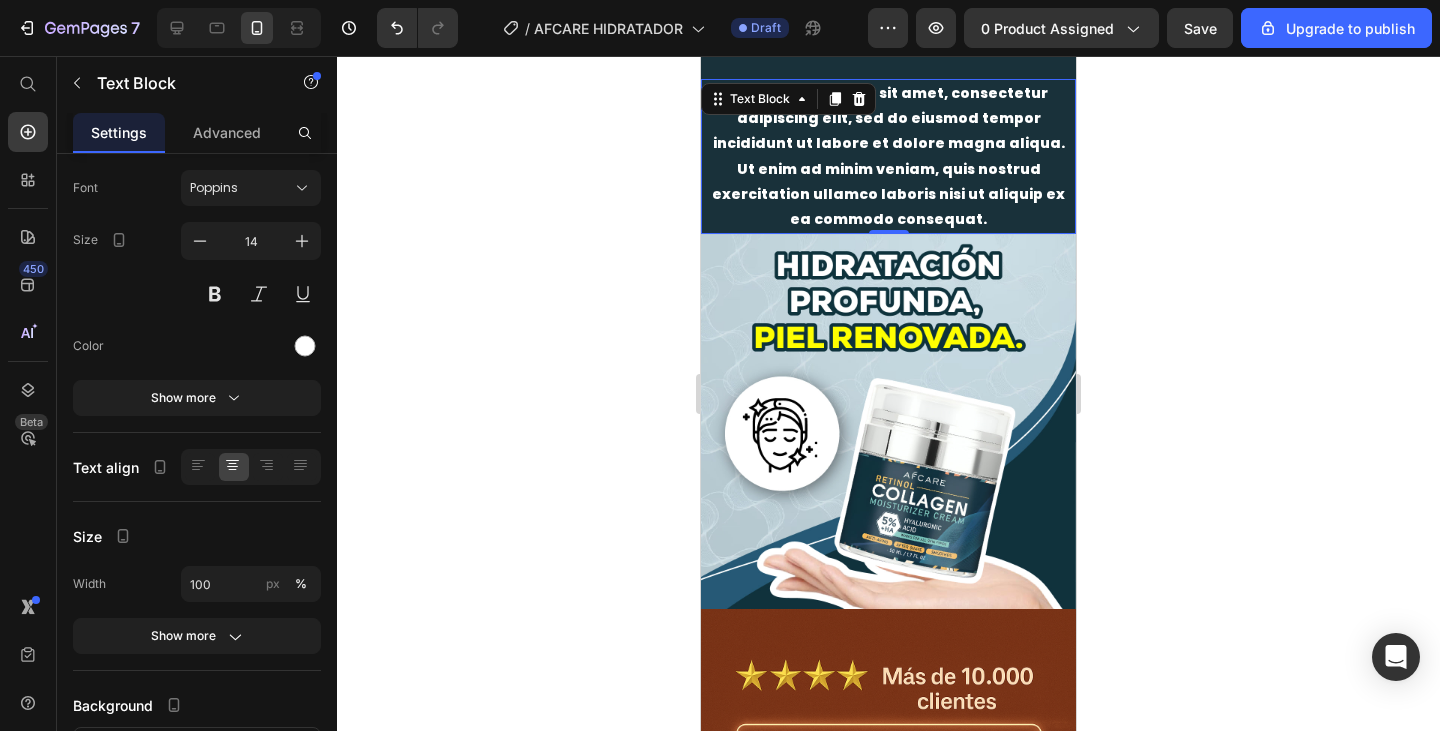 click on "Lorem ipsum dolor sit amet, consectetur adipiscing elit, sed do eiusmod tempor incididunt ut labore et dolore magna aliqua. Ut enim ad minim veniam, quis nostrud exercitation ullamco laboris nisi ut aliquip ex ea commodo consequat." at bounding box center [888, 156] 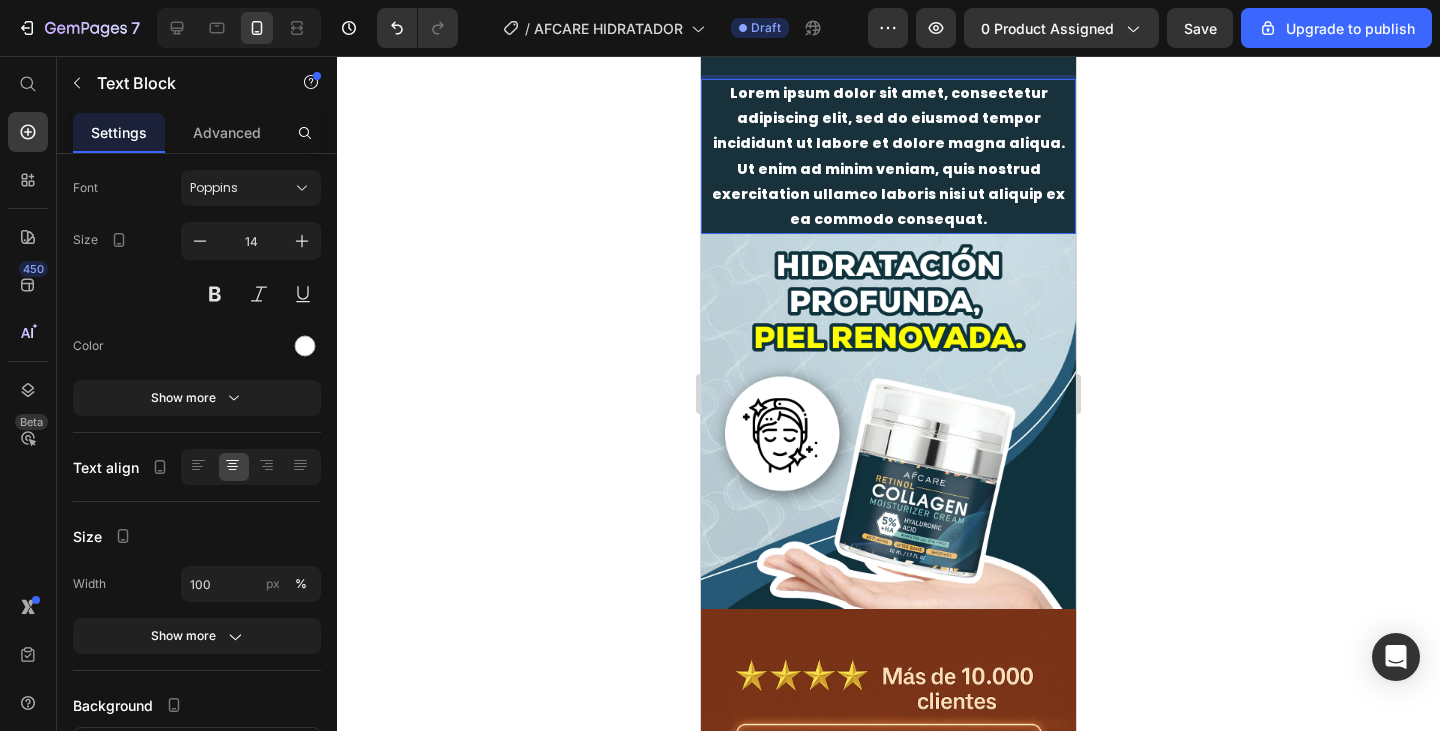 click on "Lorem ipsum dolor sit amet, consectetur adipiscing elit, sed do eiusmod tempor incididunt ut labore et dolore magna aliqua. Ut enim ad minim veniam, quis nostrud exercitation ullamco laboris nisi ut aliquip ex ea commodo consequat." at bounding box center [888, 156] 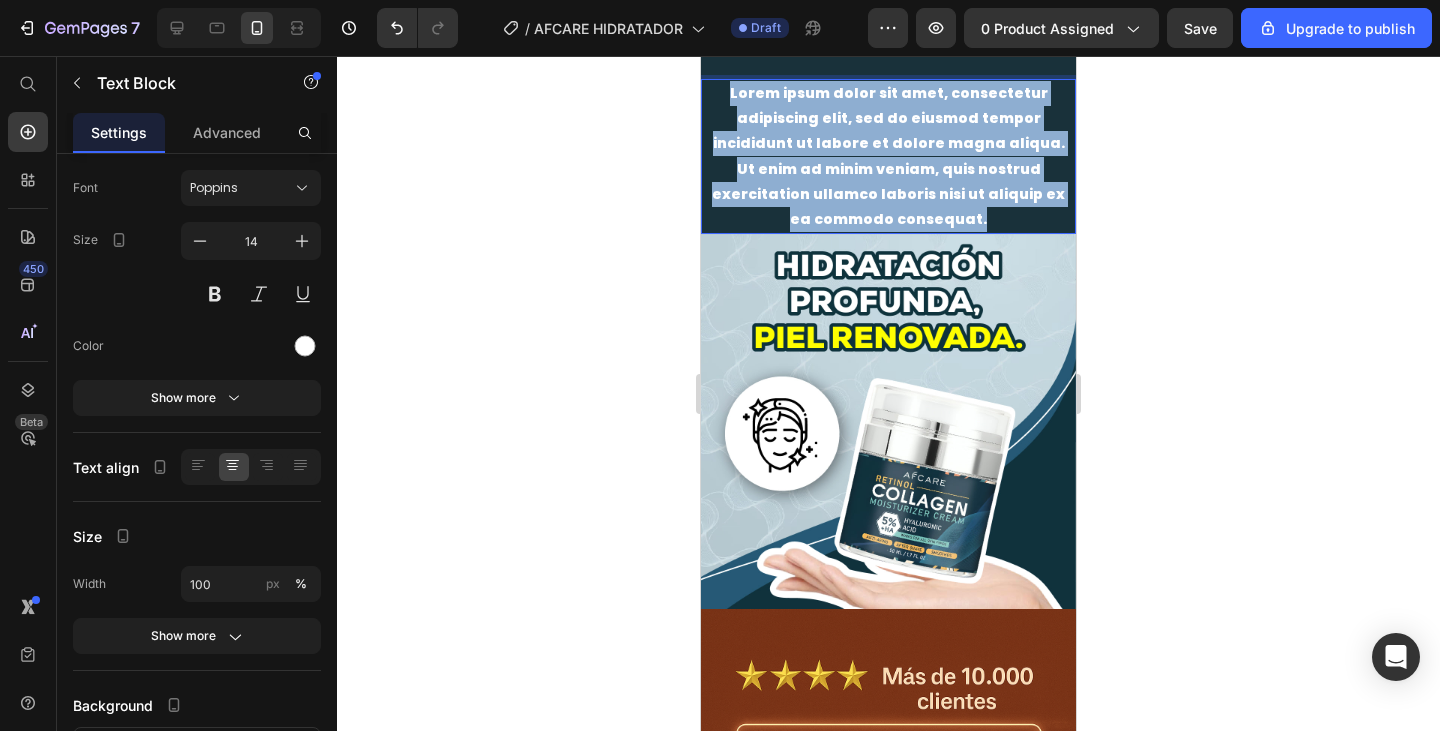 click on "Lorem ipsum dolor sit amet, consectetur adipiscing elit, sed do eiusmod tempor incididunt ut labore et dolore magna aliqua. Ut enim ad minim veniam, quis nostrud exercitation ullamco laboris nisi ut aliquip ex ea commodo consequat." at bounding box center (888, 156) 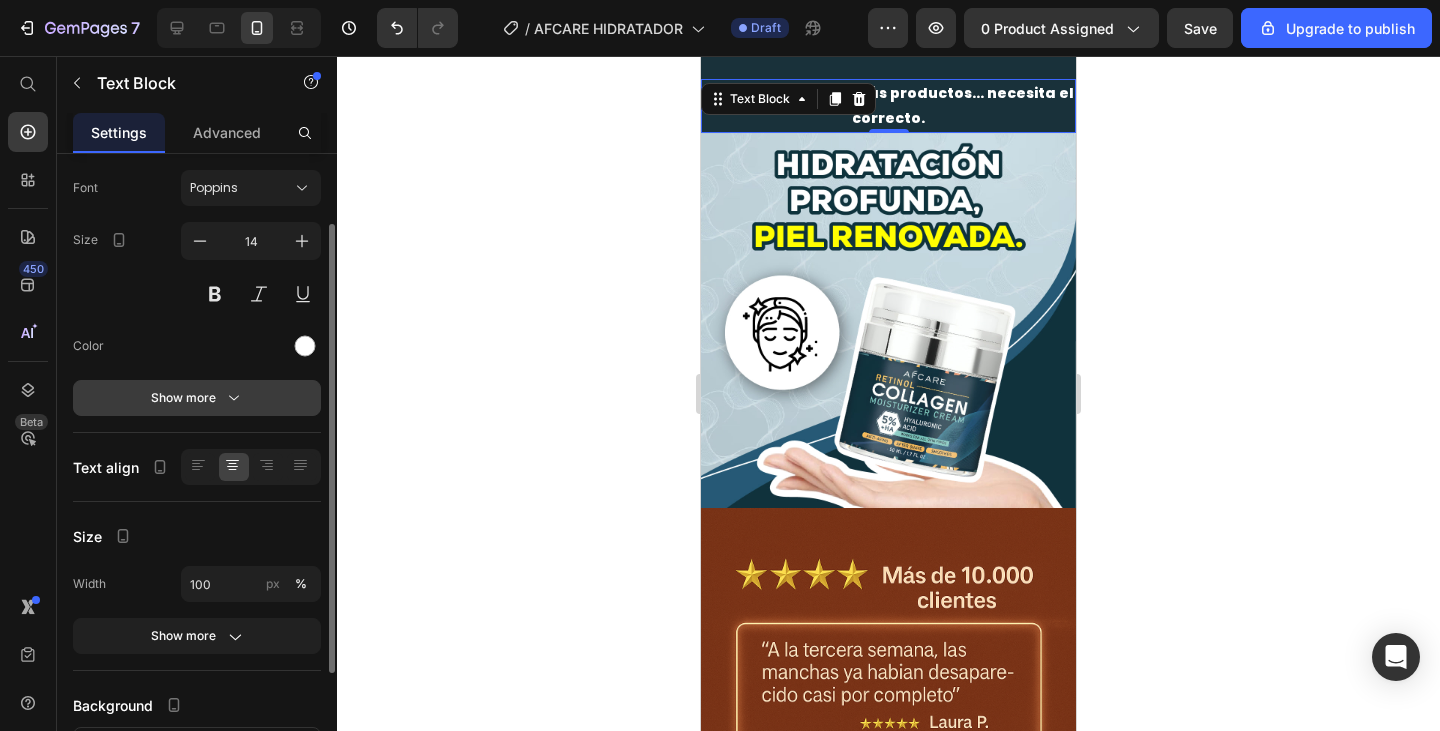 click 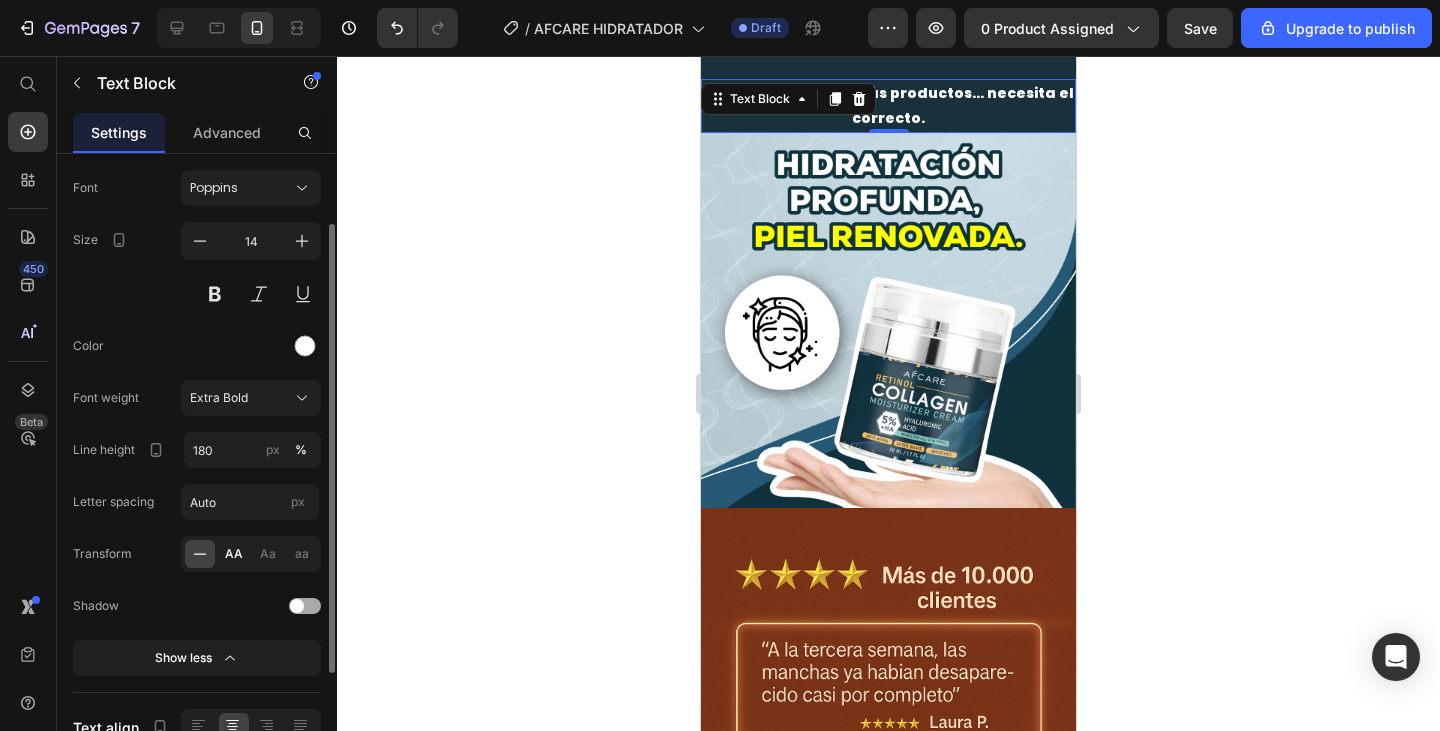 click on "AA" 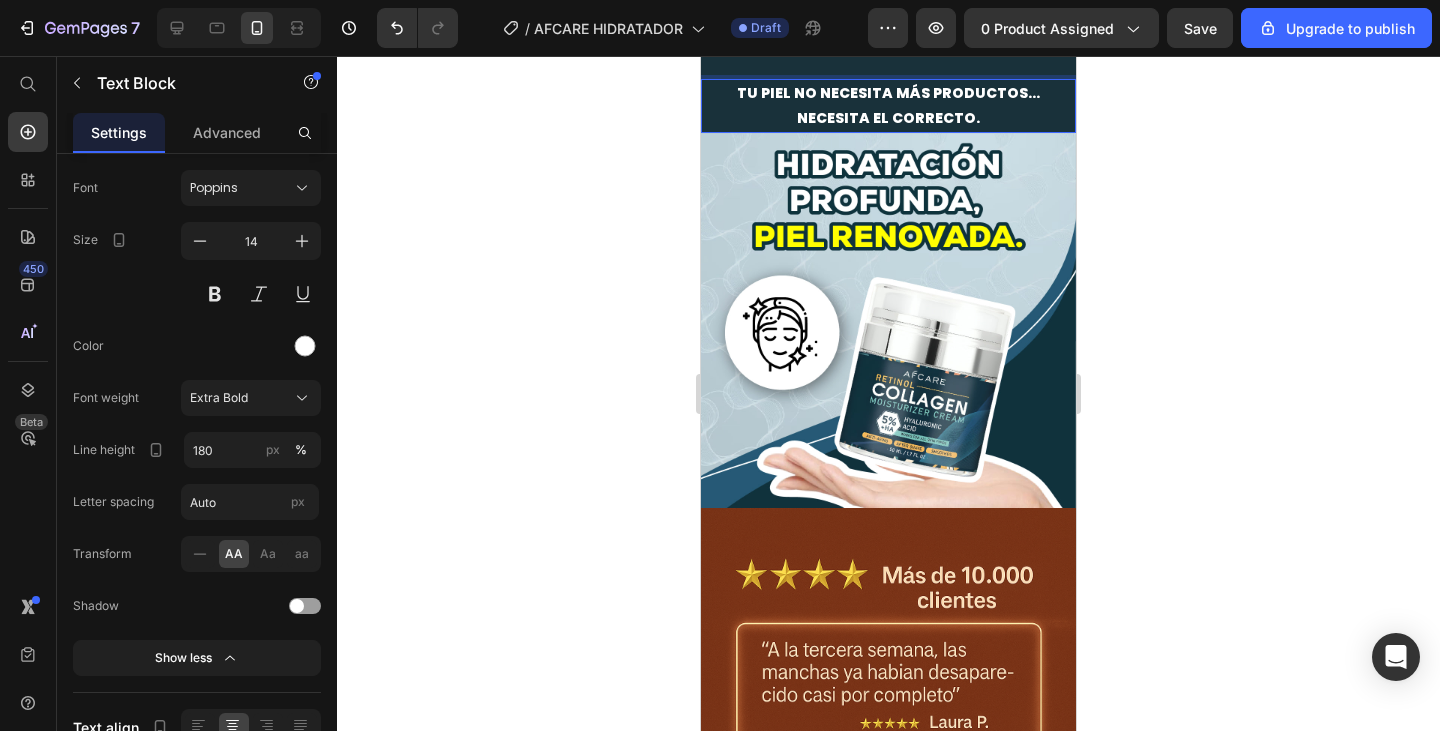 click 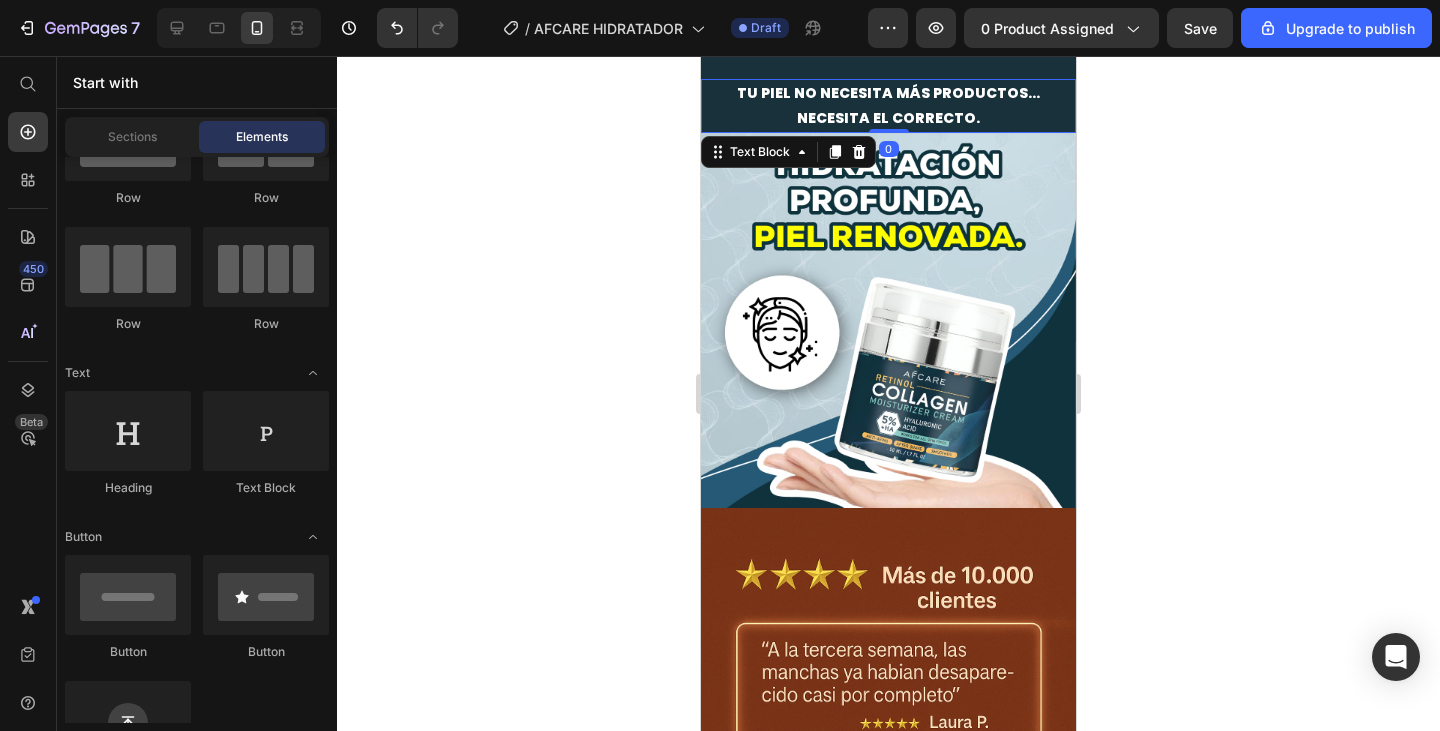 click on "necesita el correcto." at bounding box center (888, 118) 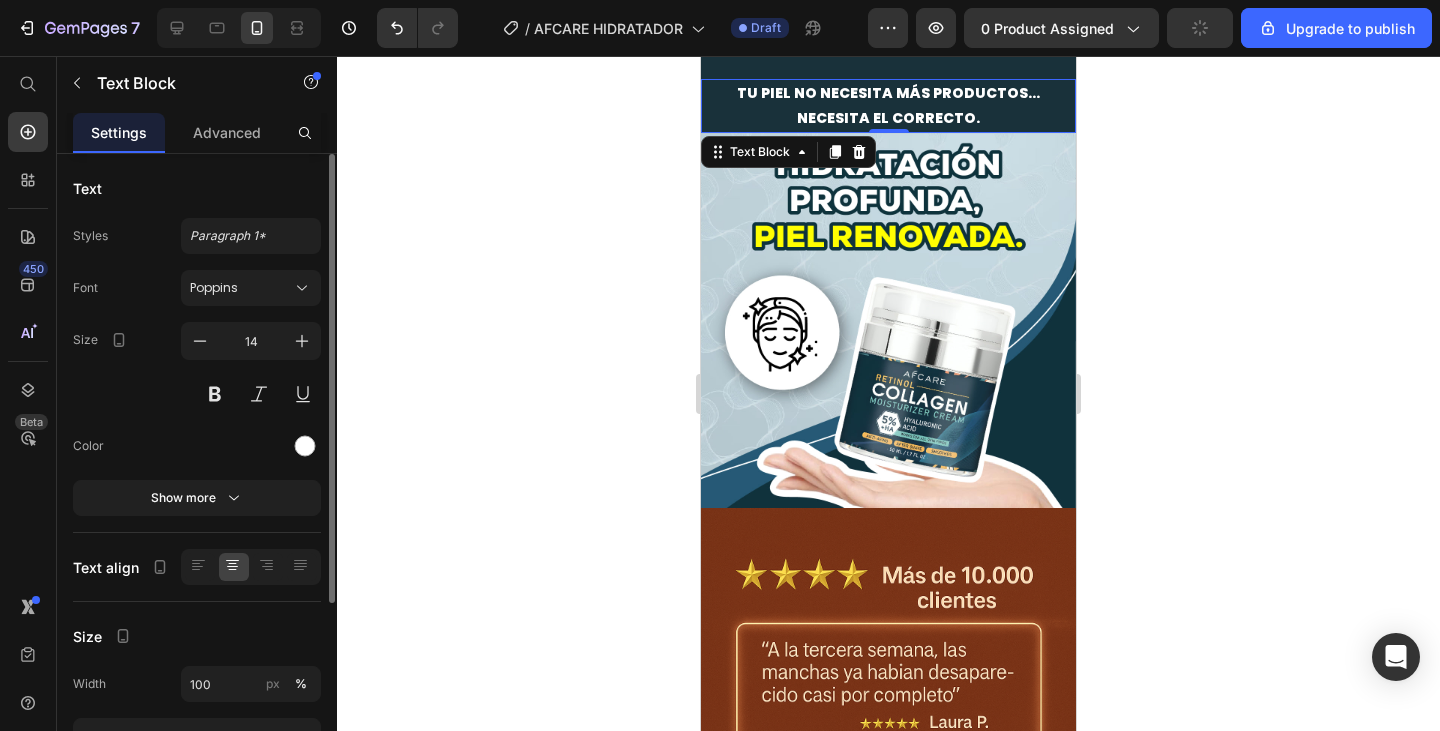 scroll, scrollTop: 261, scrollLeft: 0, axis: vertical 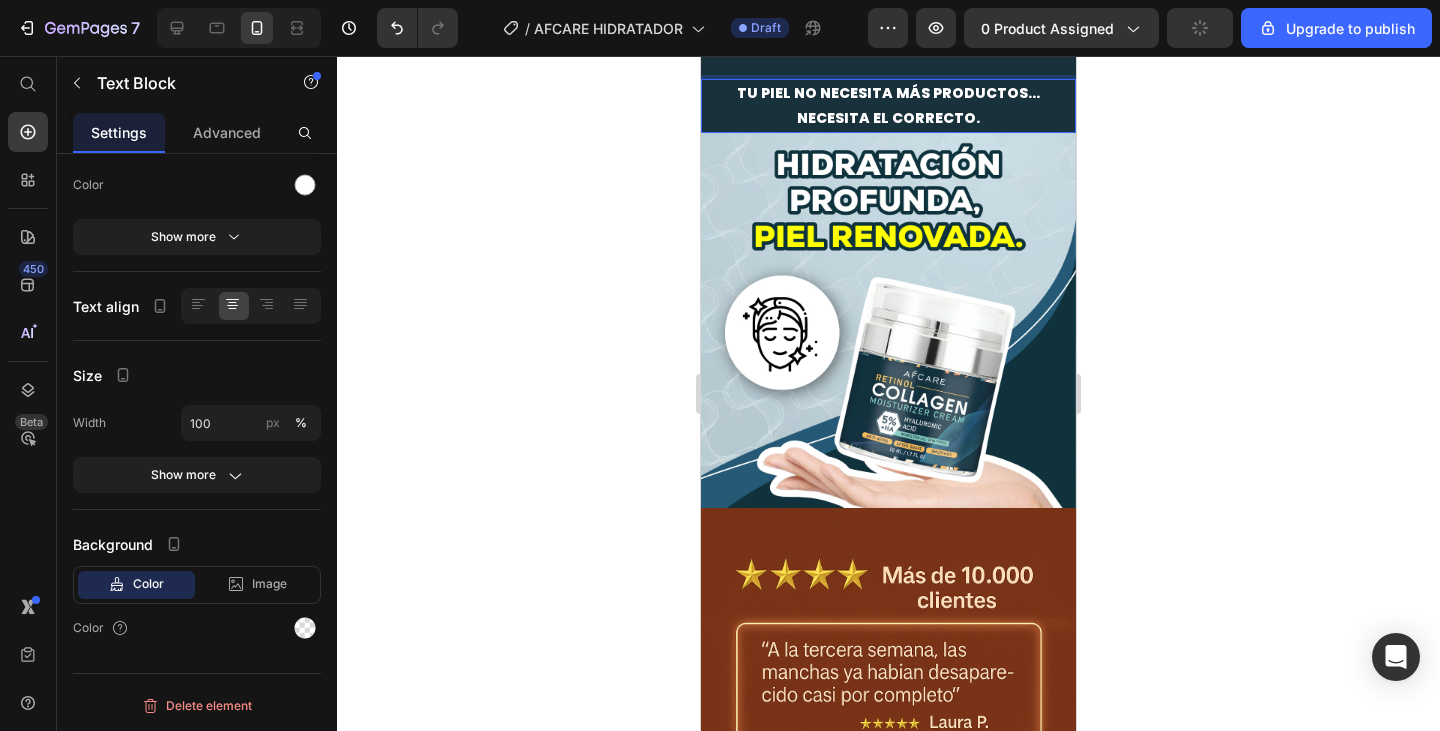 click on "Tu piel no necesita más productos…" at bounding box center [888, 93] 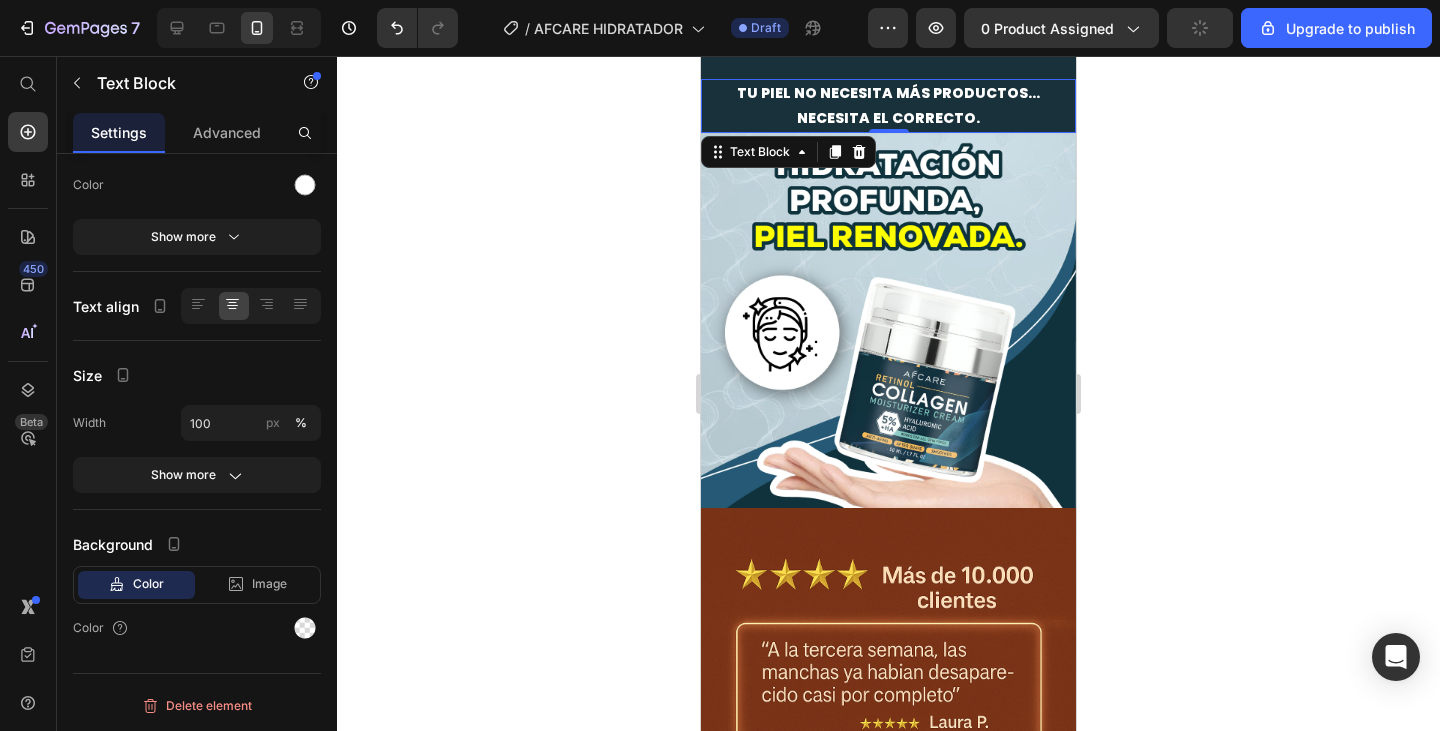 click 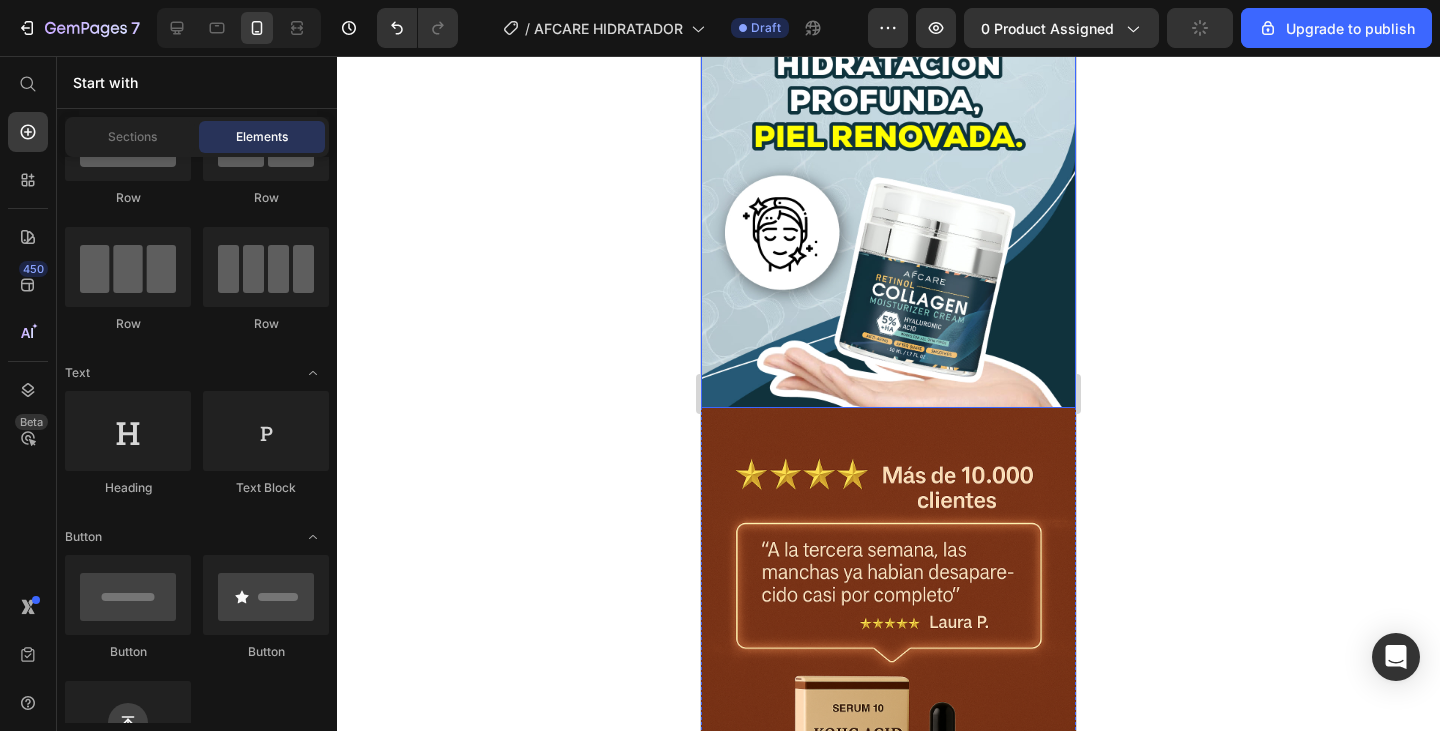 scroll, scrollTop: 0, scrollLeft: 0, axis: both 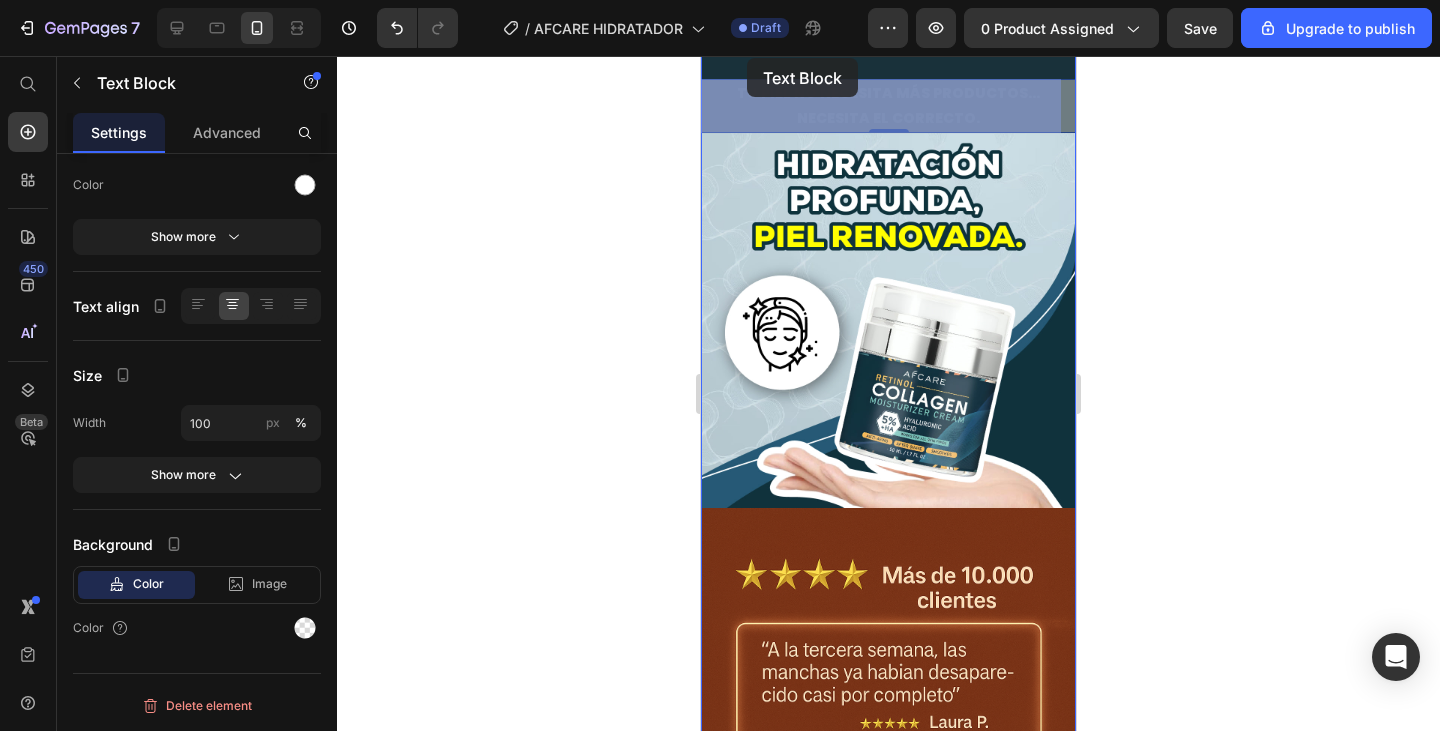 drag, startPoint x: 772, startPoint y: 111, endPoint x: 747, endPoint y: 58, distance: 58.60034 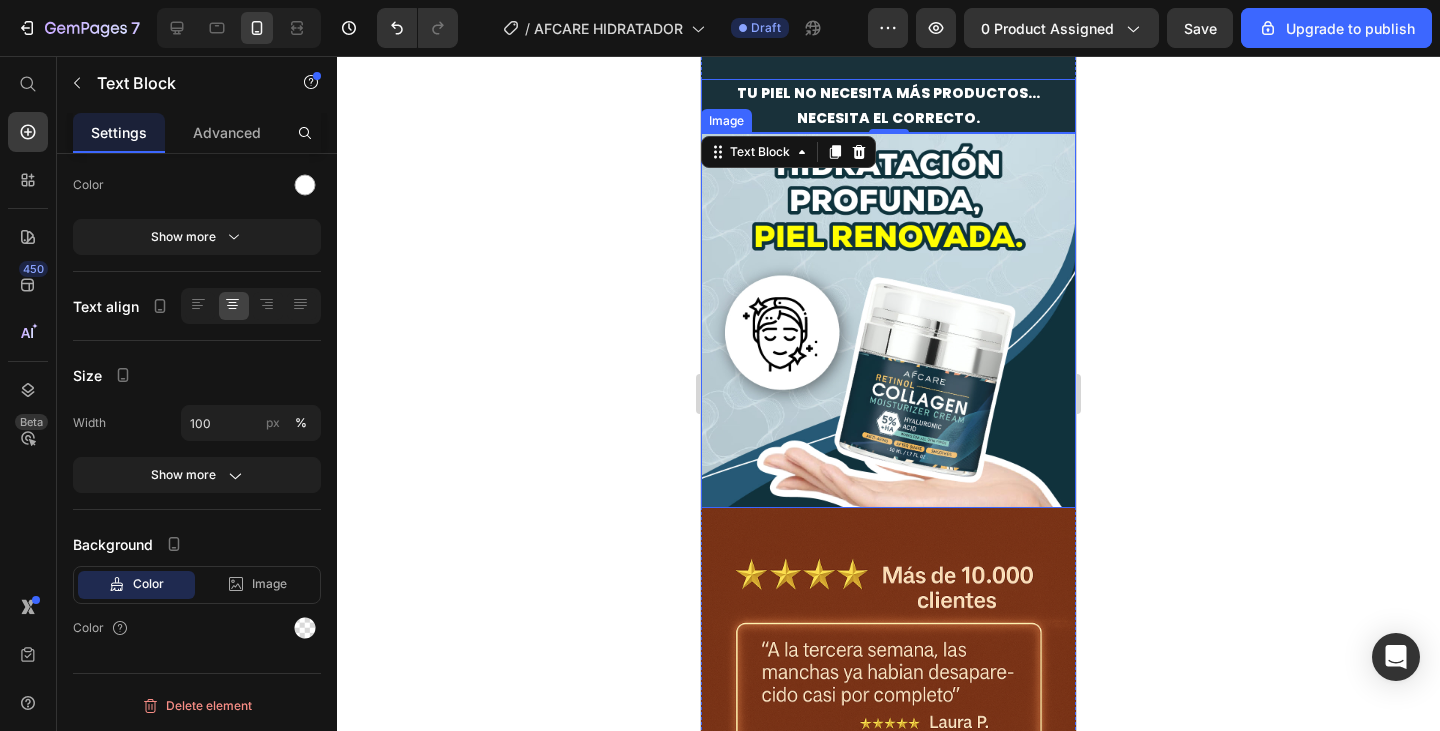 click 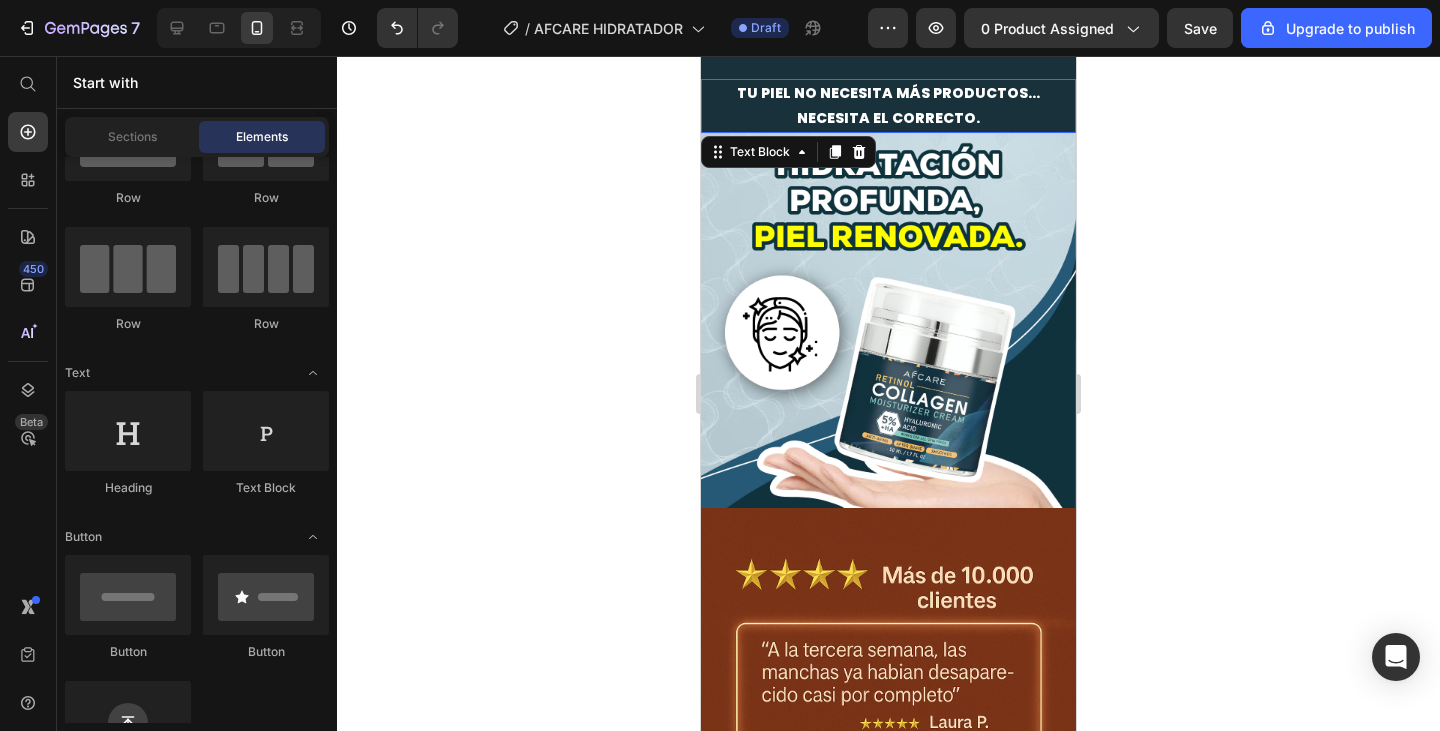 click on "Tu piel no necesita más productos…" at bounding box center (888, 93) 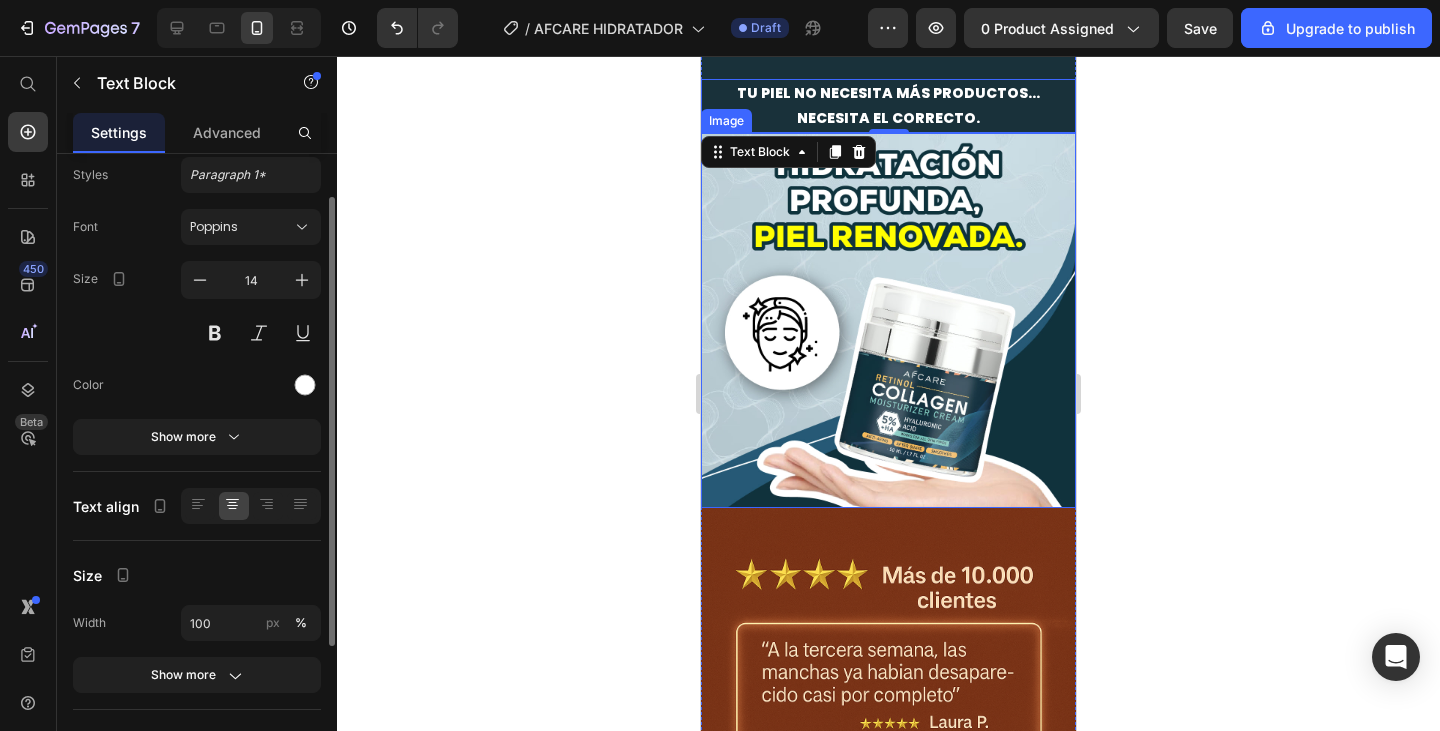 scroll, scrollTop: 261, scrollLeft: 0, axis: vertical 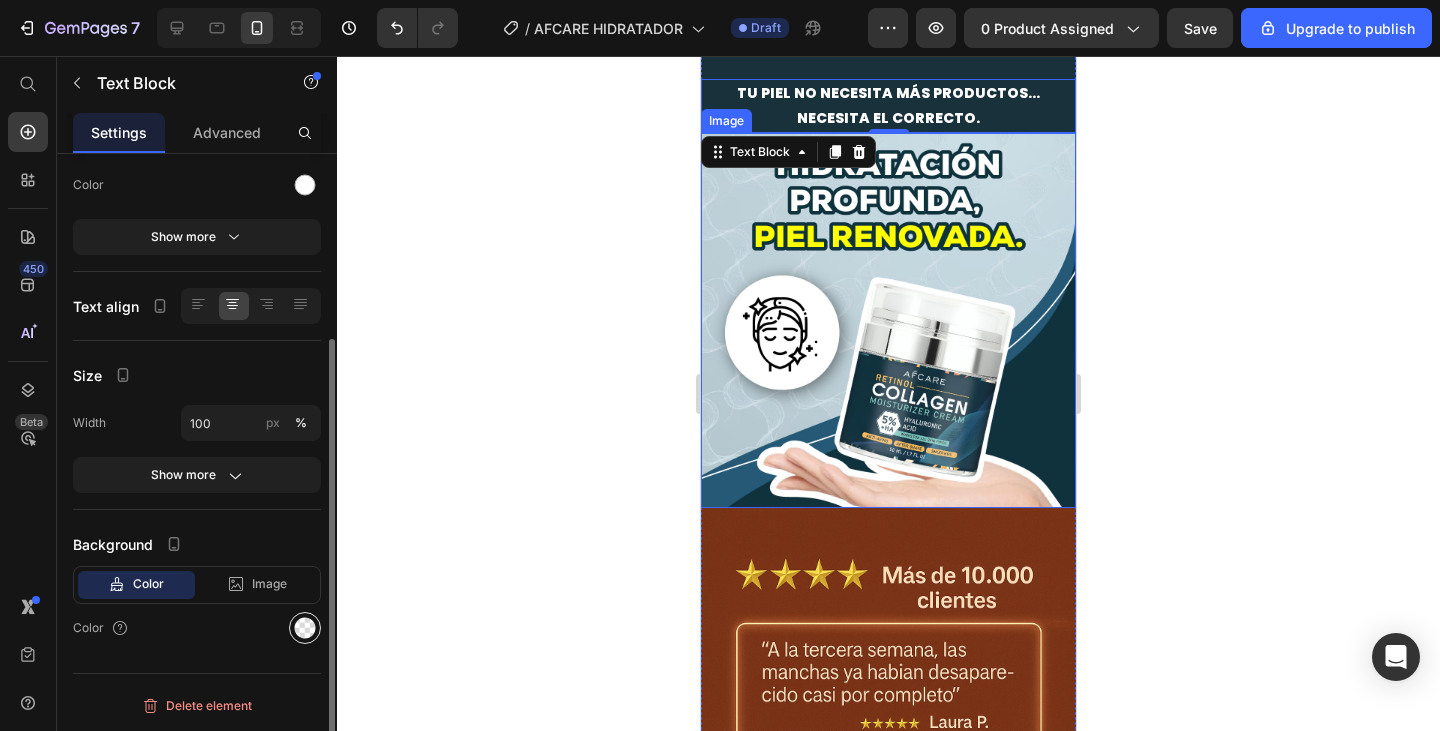 click at bounding box center [305, 628] 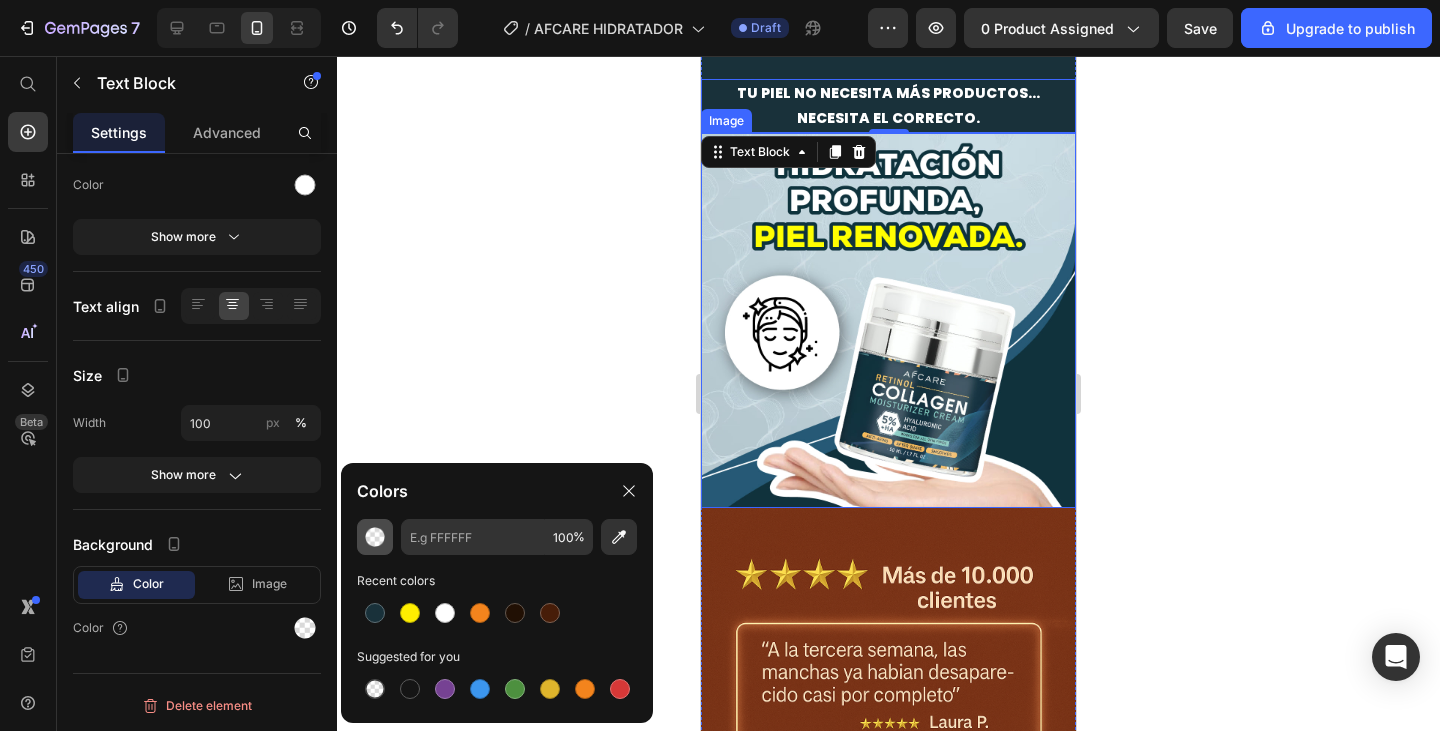 click at bounding box center (375, 537) 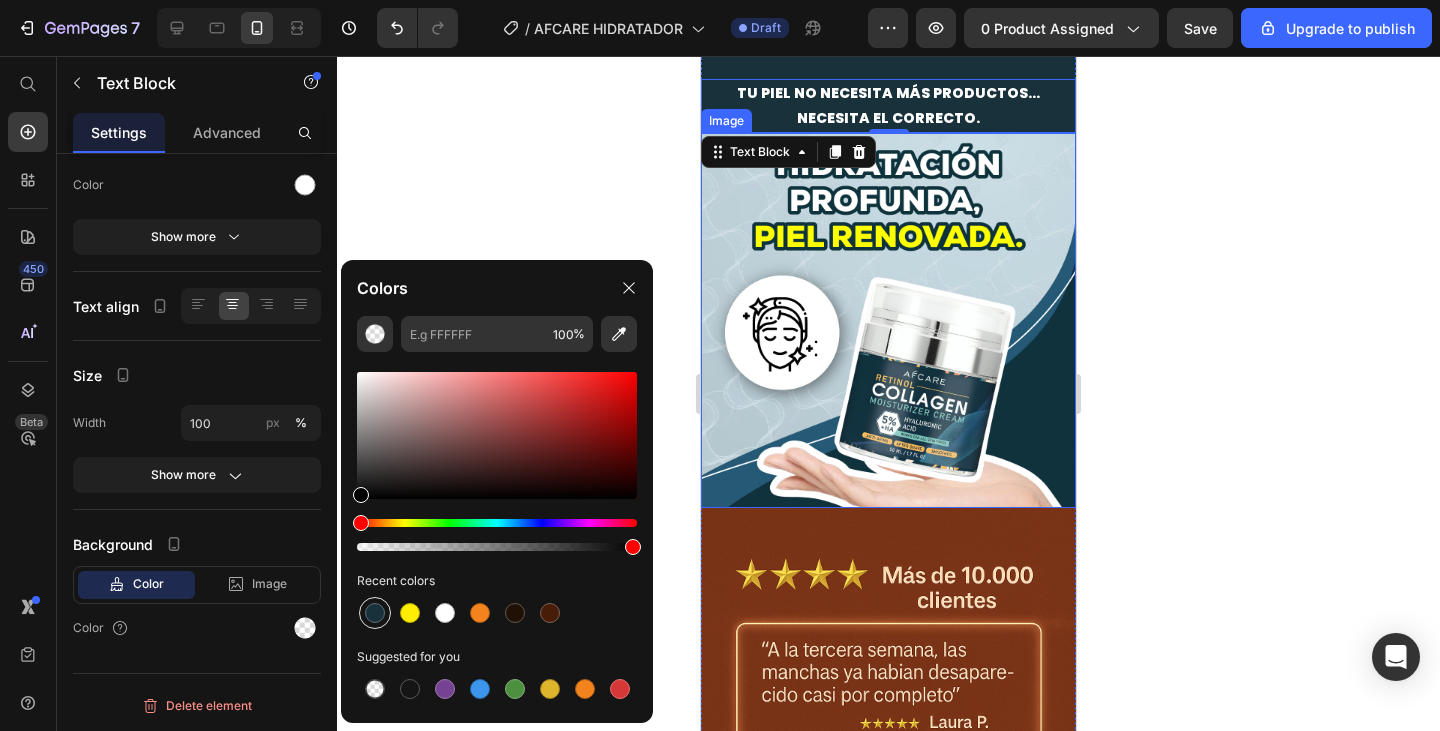 click at bounding box center (375, 613) 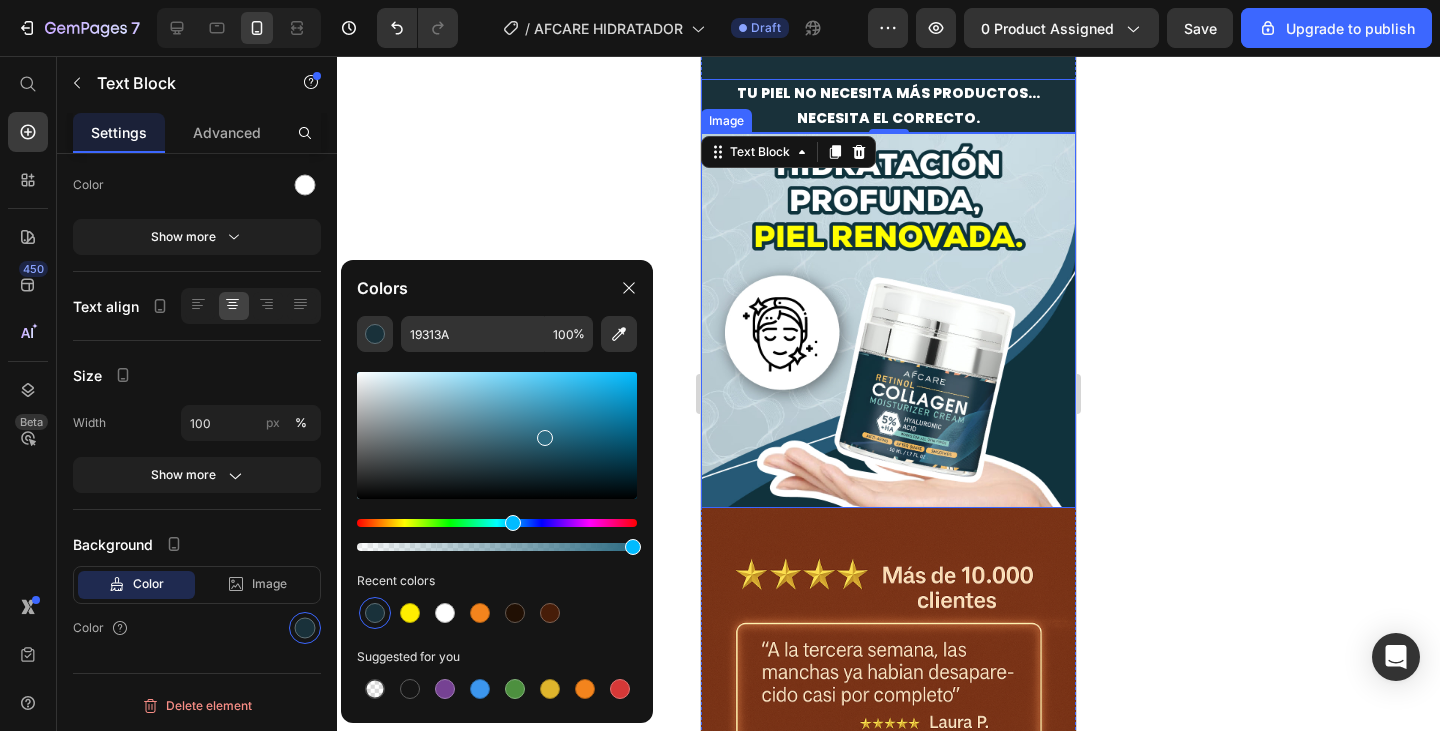 drag, startPoint x: 520, startPoint y: 466, endPoint x: 542, endPoint y: 433, distance: 39.661064 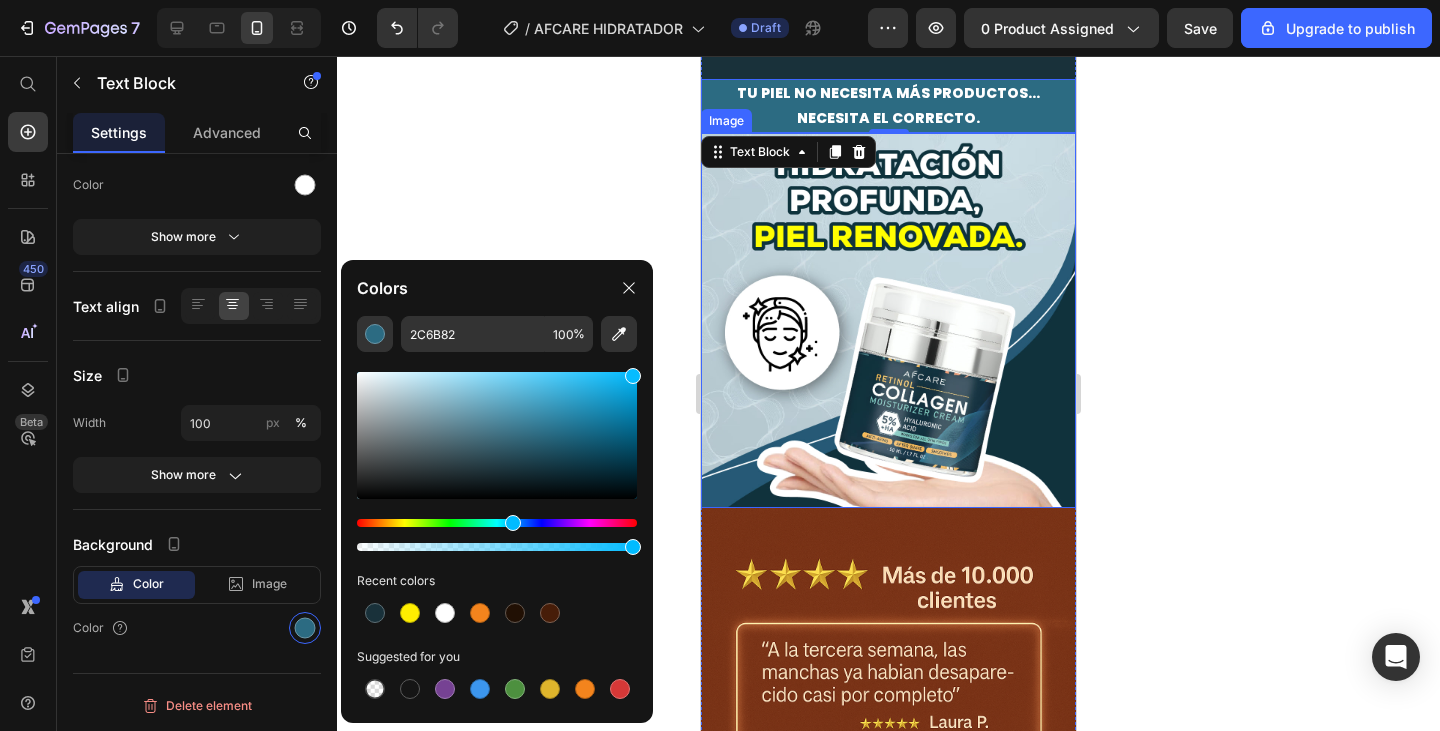 drag, startPoint x: 548, startPoint y: 439, endPoint x: 634, endPoint y: 368, distance: 111.5213 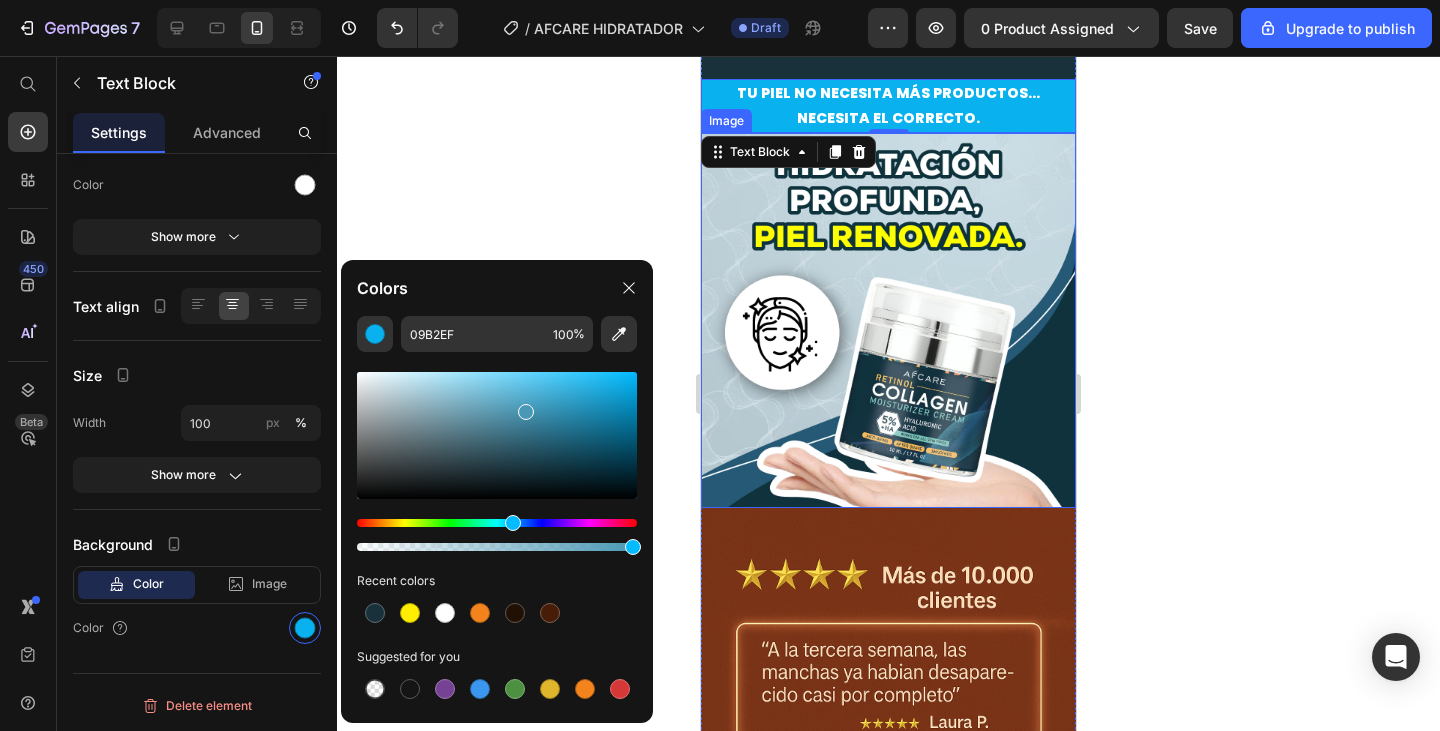drag, startPoint x: 628, startPoint y: 379, endPoint x: 523, endPoint y: 408, distance: 108.93117 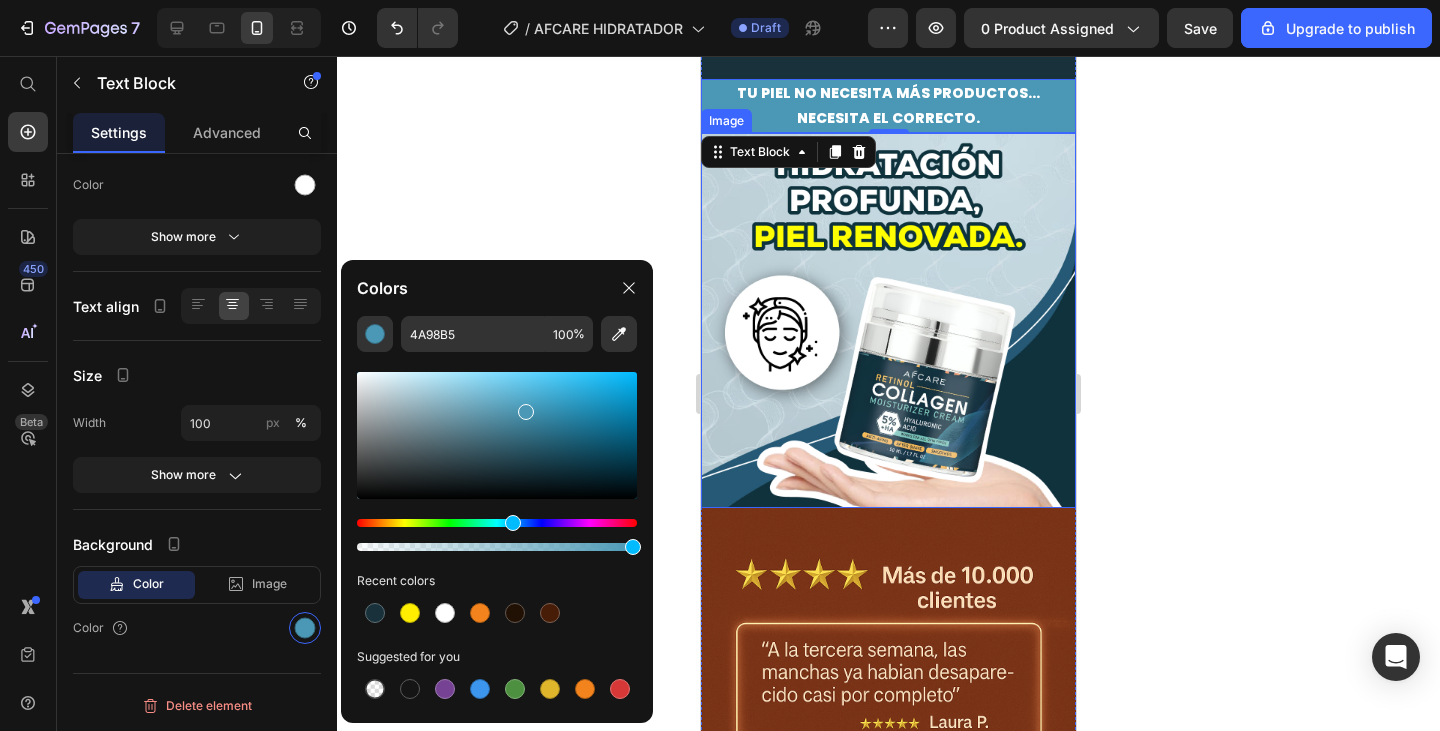 click 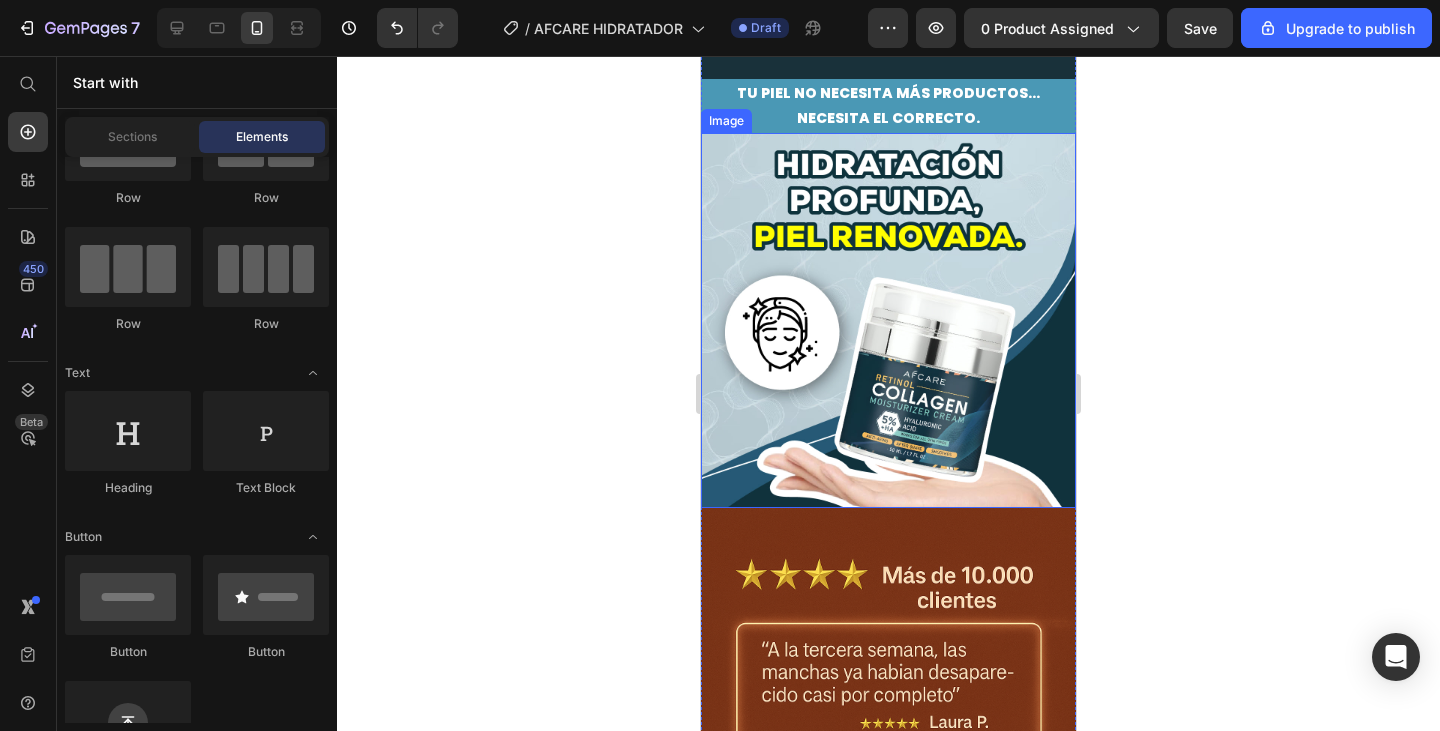 click 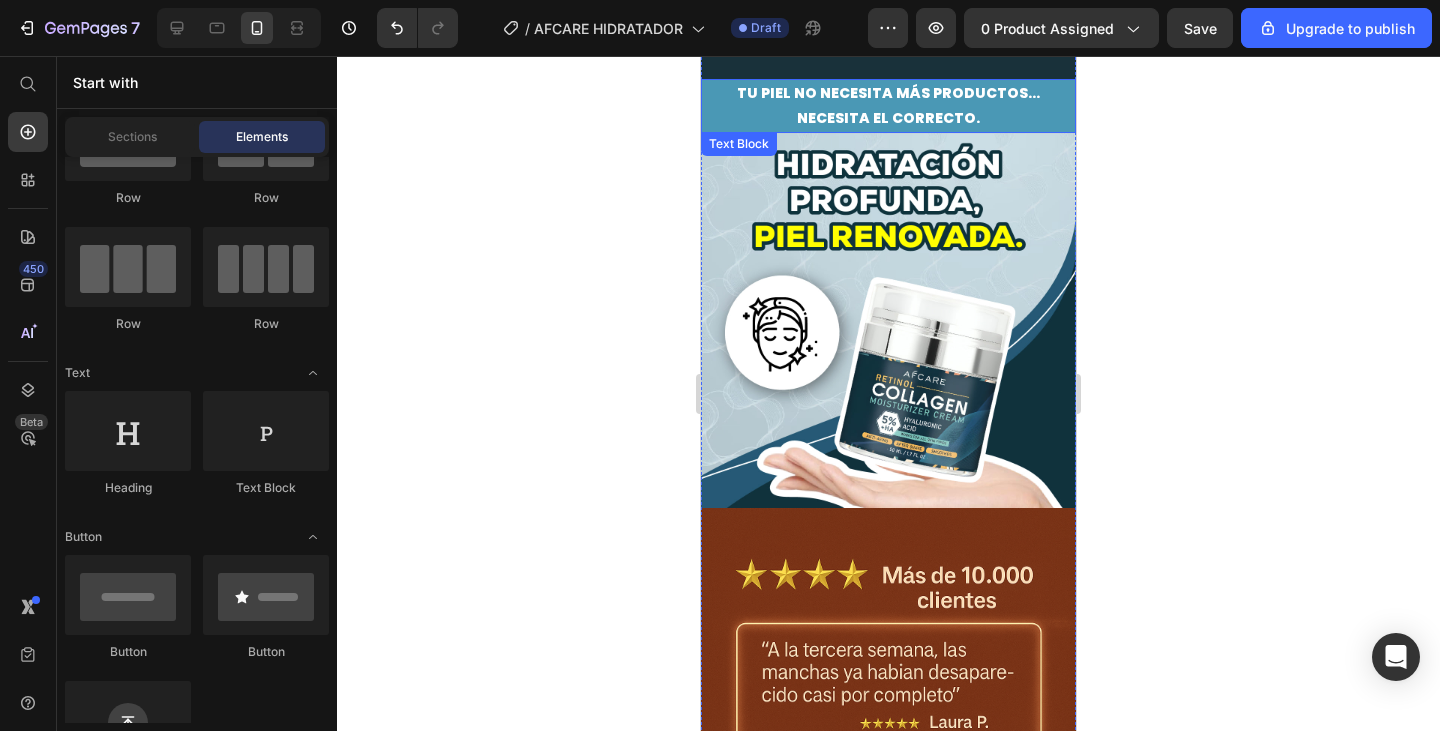 click on "Tu piel no necesita más productos…" at bounding box center [888, 93] 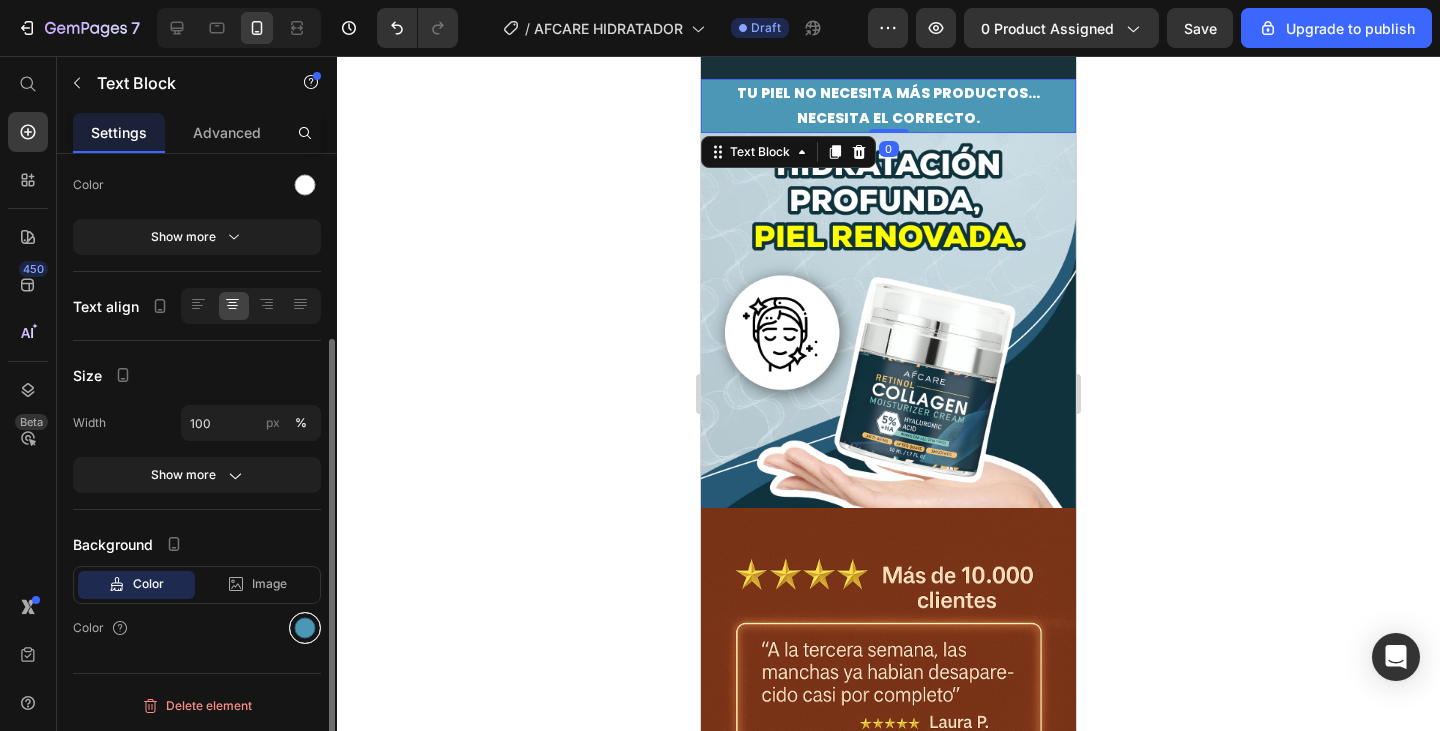 click at bounding box center [305, 628] 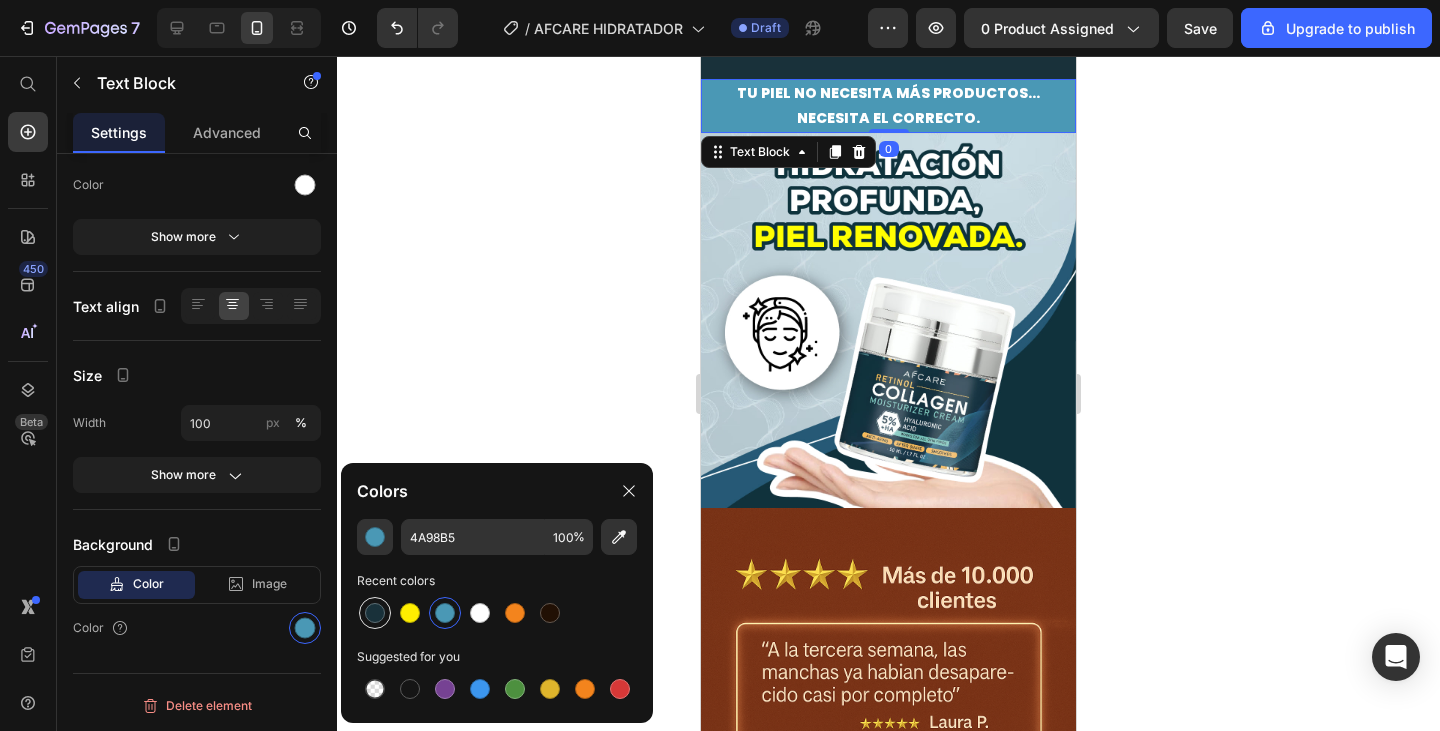 click at bounding box center [375, 613] 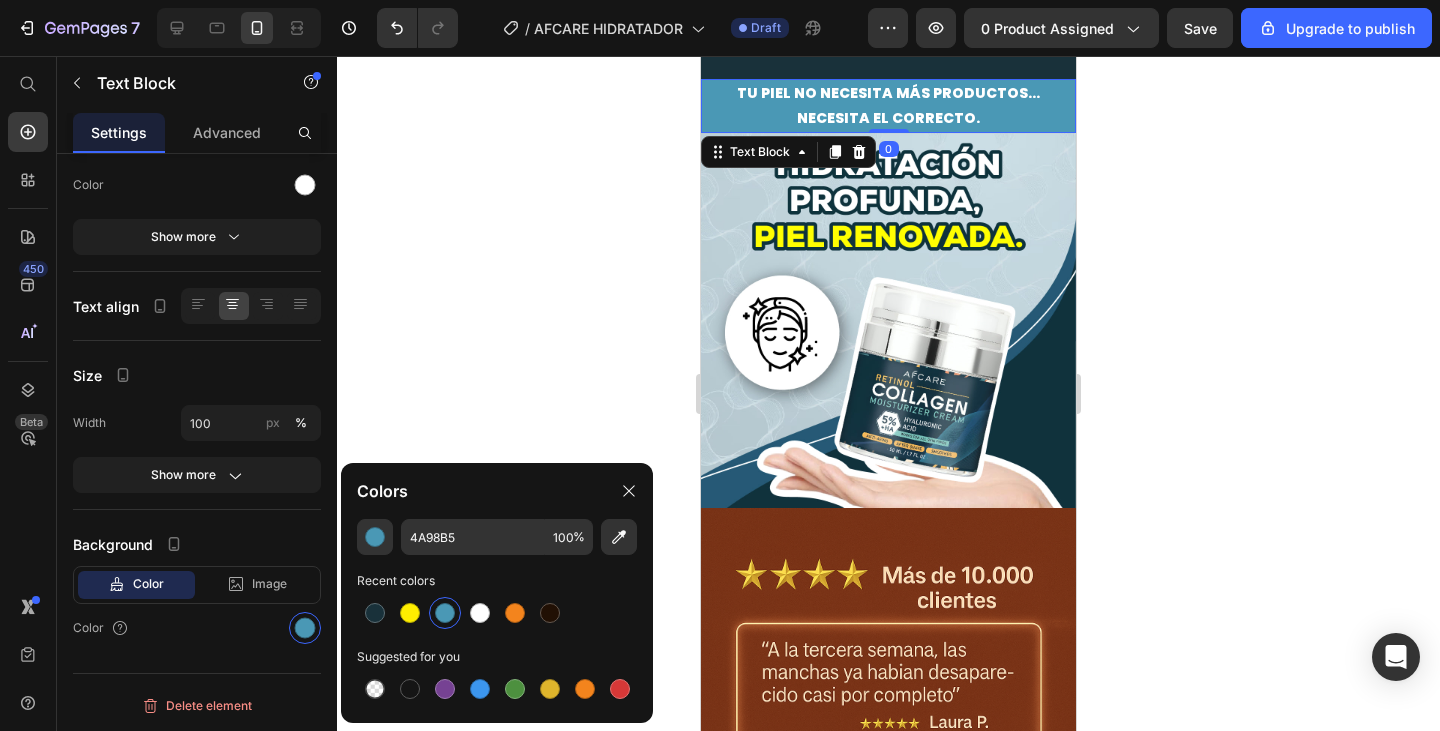 type on "19313A" 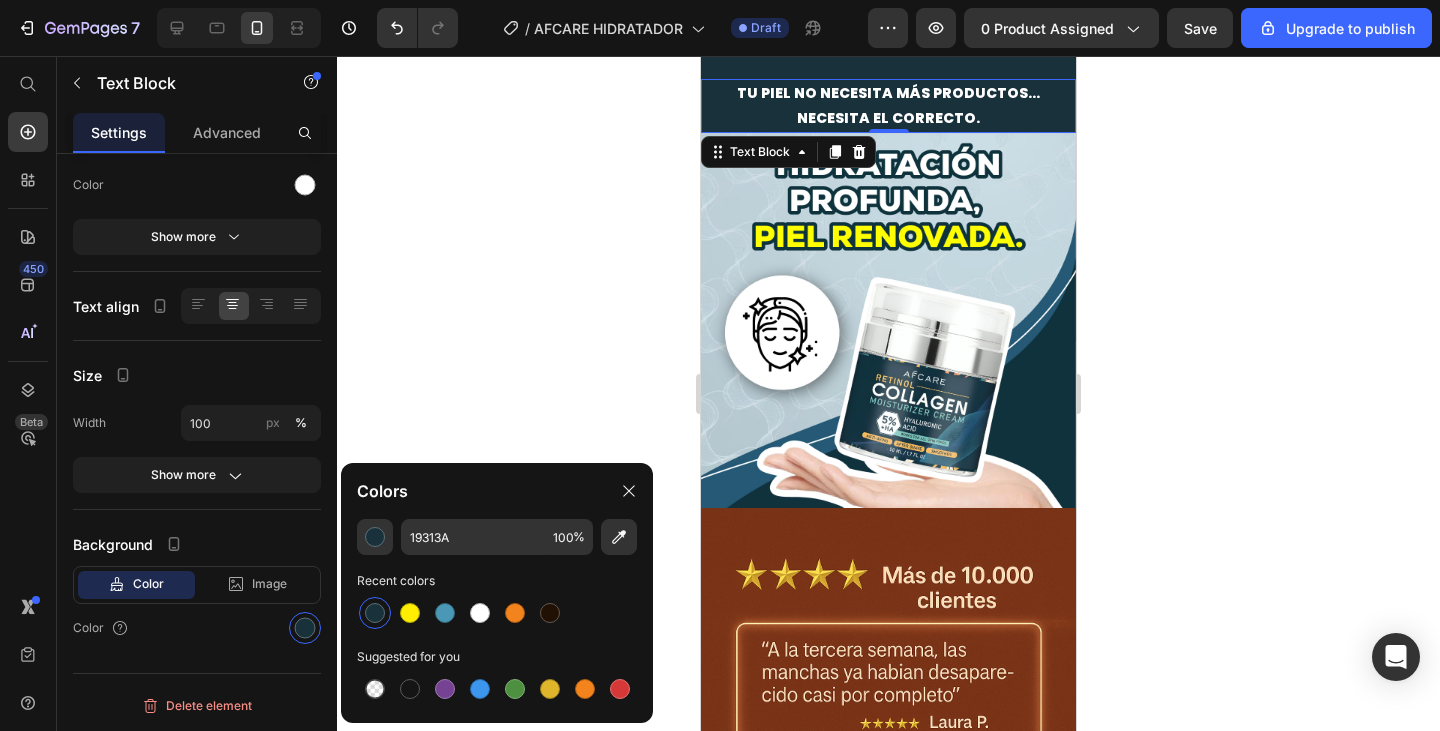 click 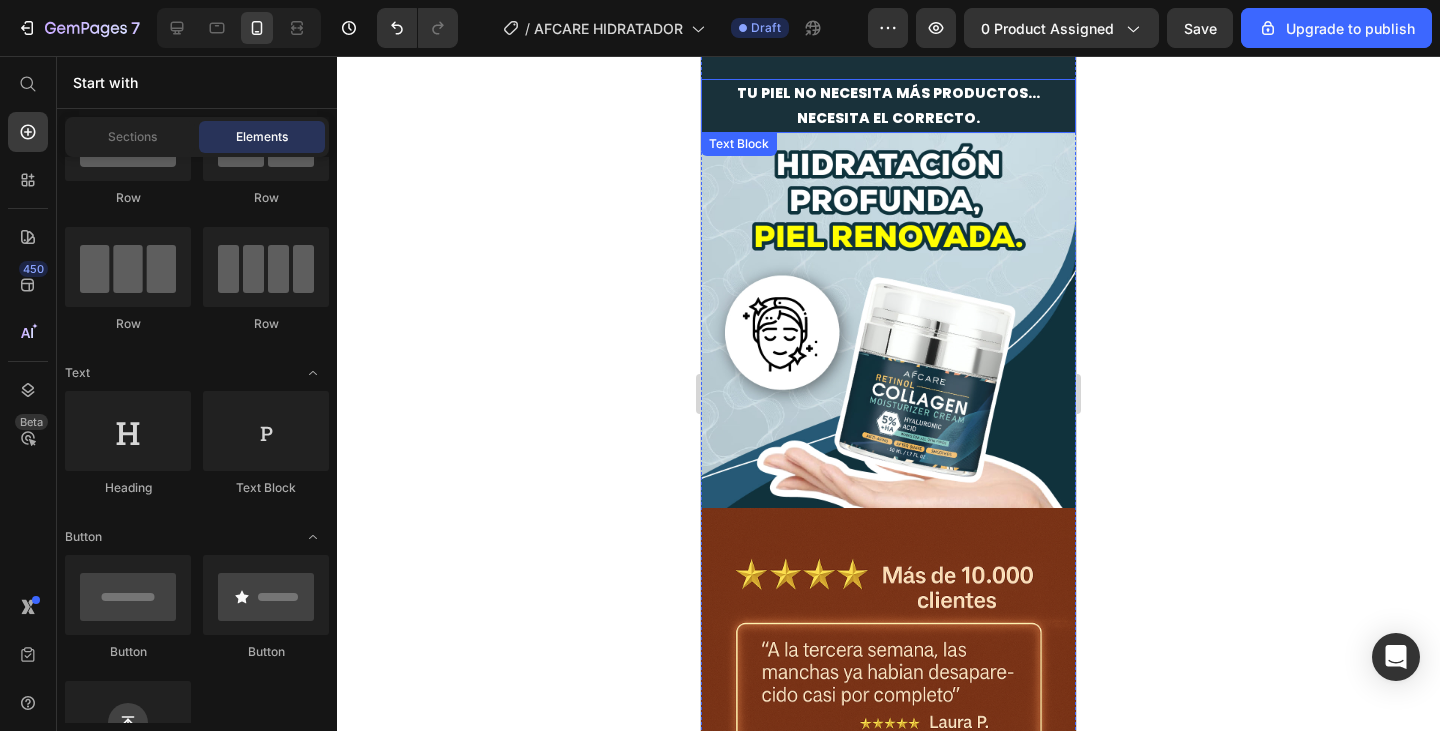 click on "Tu piel no necesita más productos…" at bounding box center (888, 93) 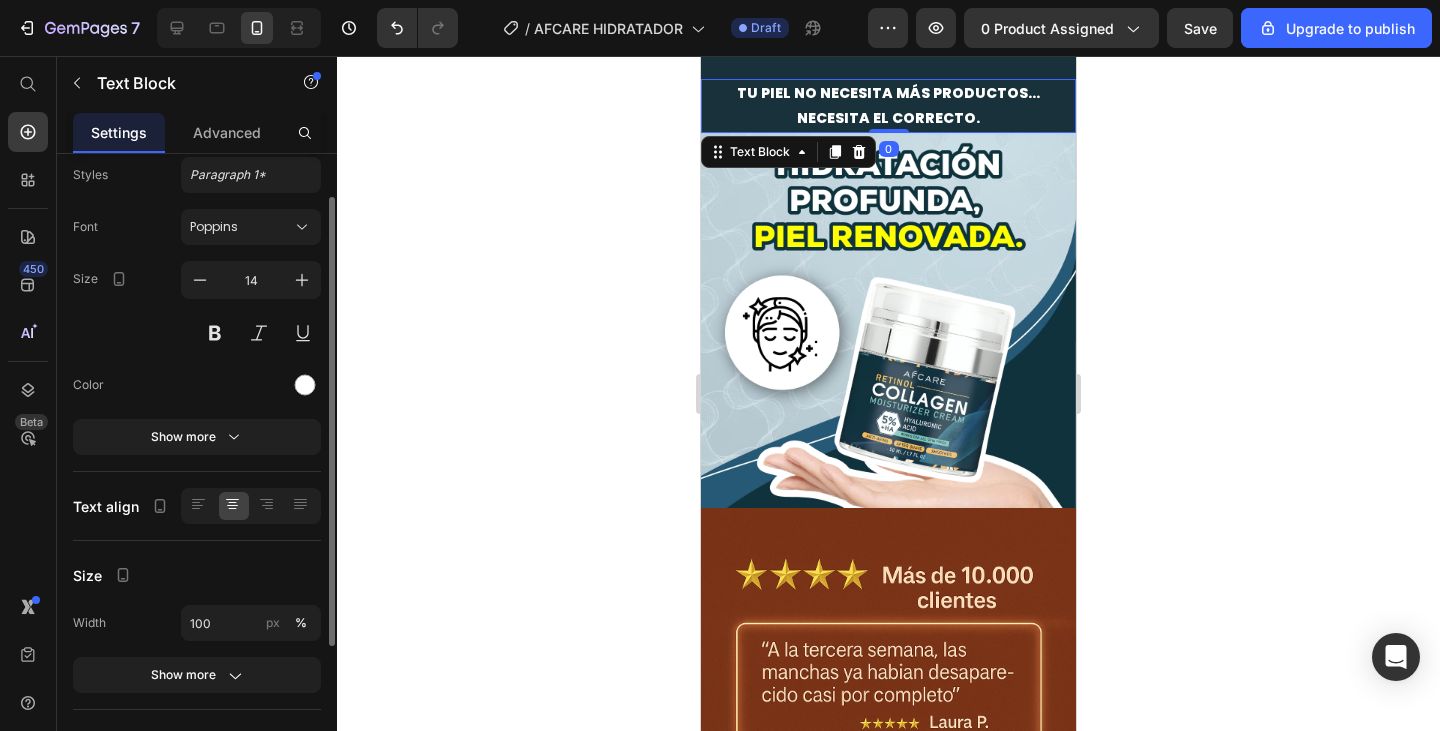 scroll, scrollTop: 0, scrollLeft: 0, axis: both 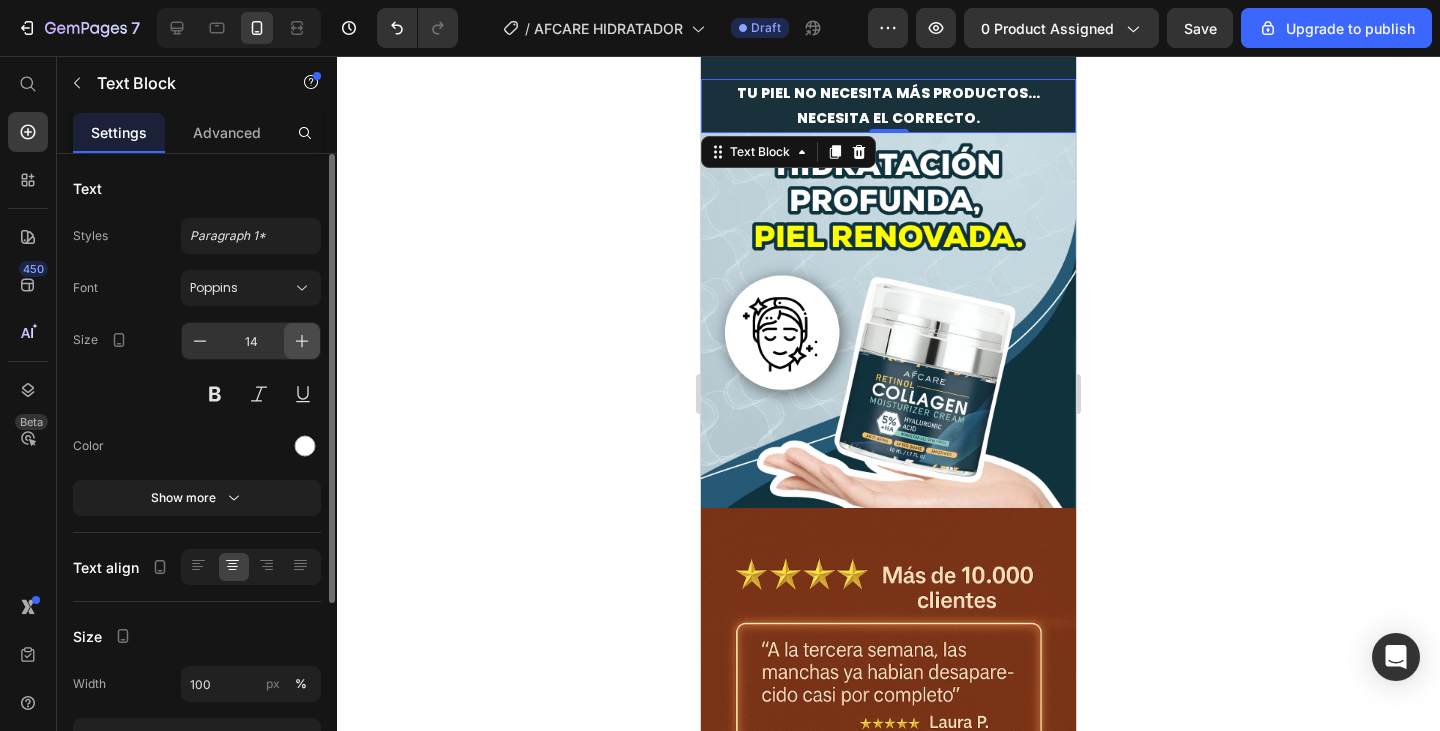 click 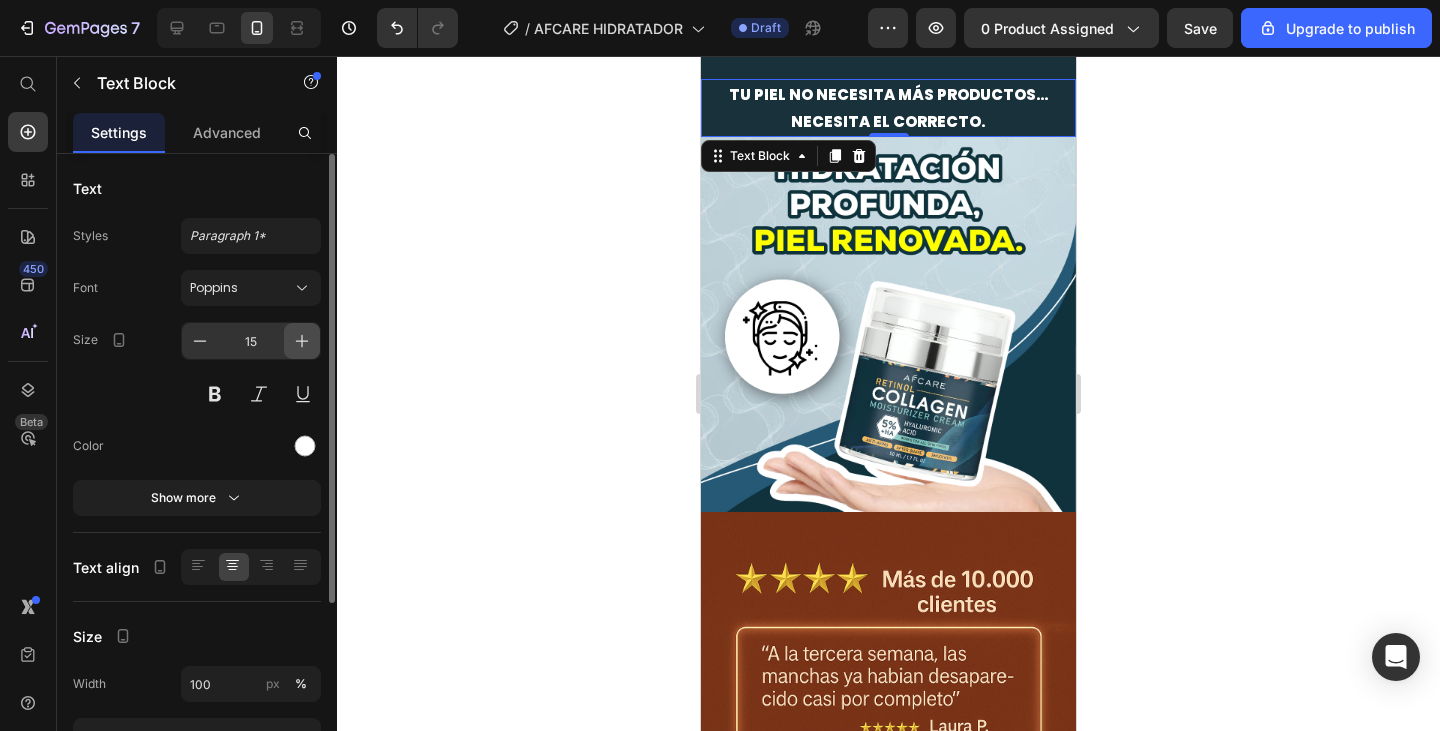 click 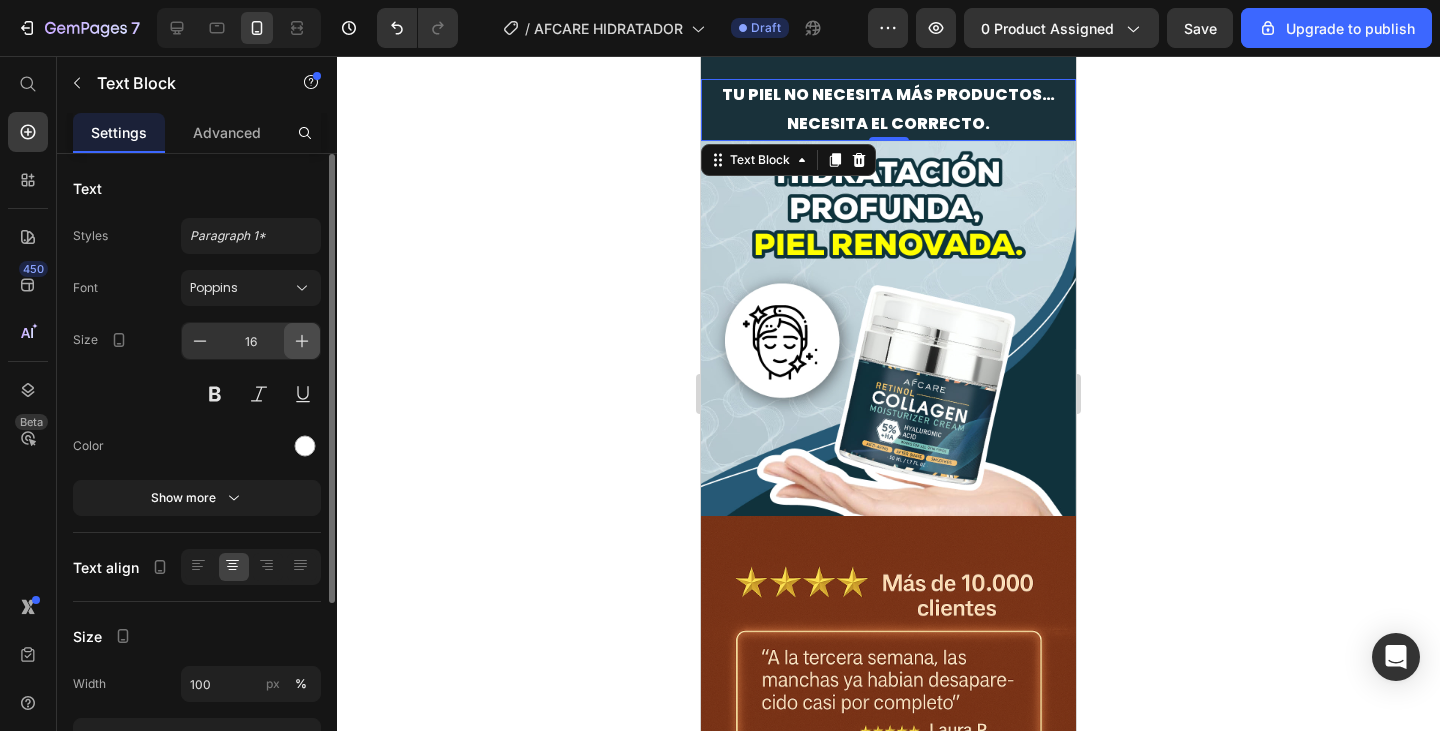 click 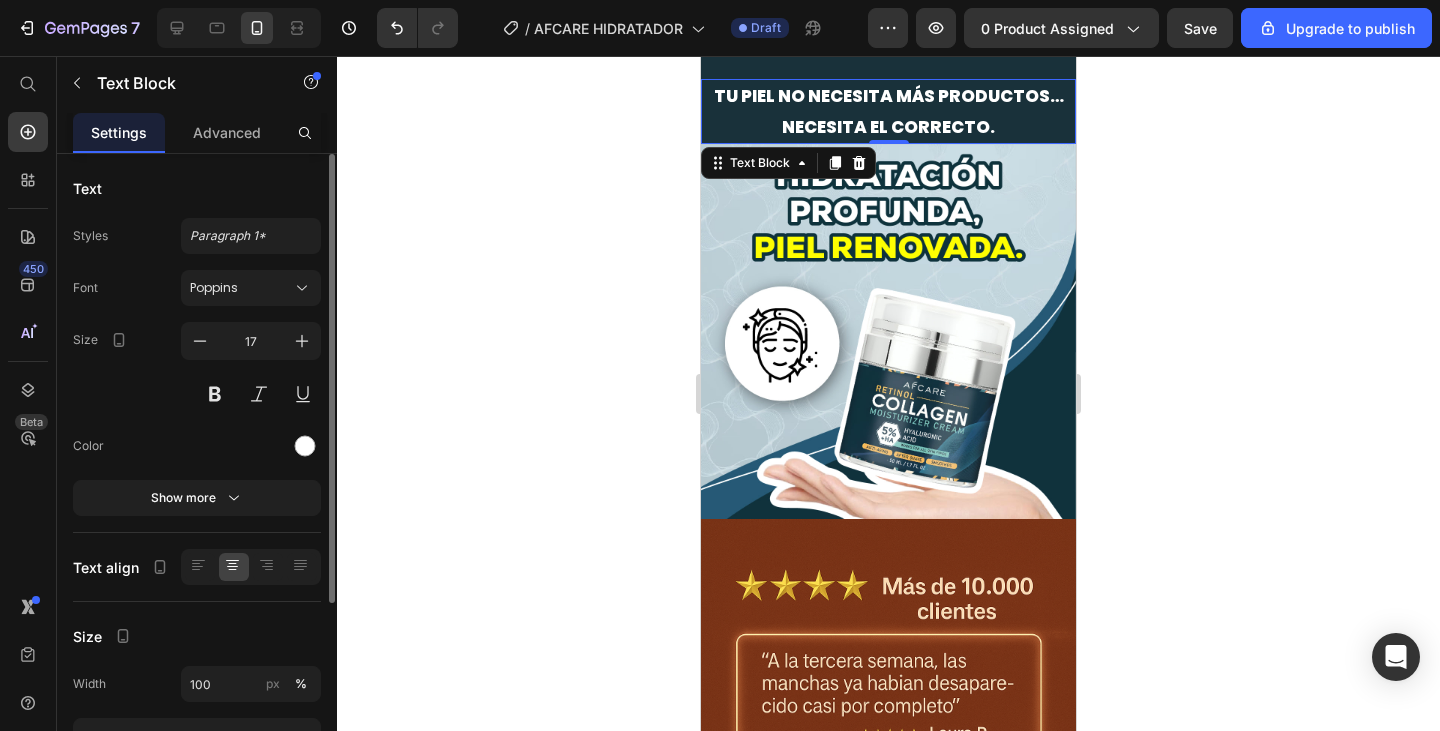click on "Size 17" at bounding box center [197, 367] 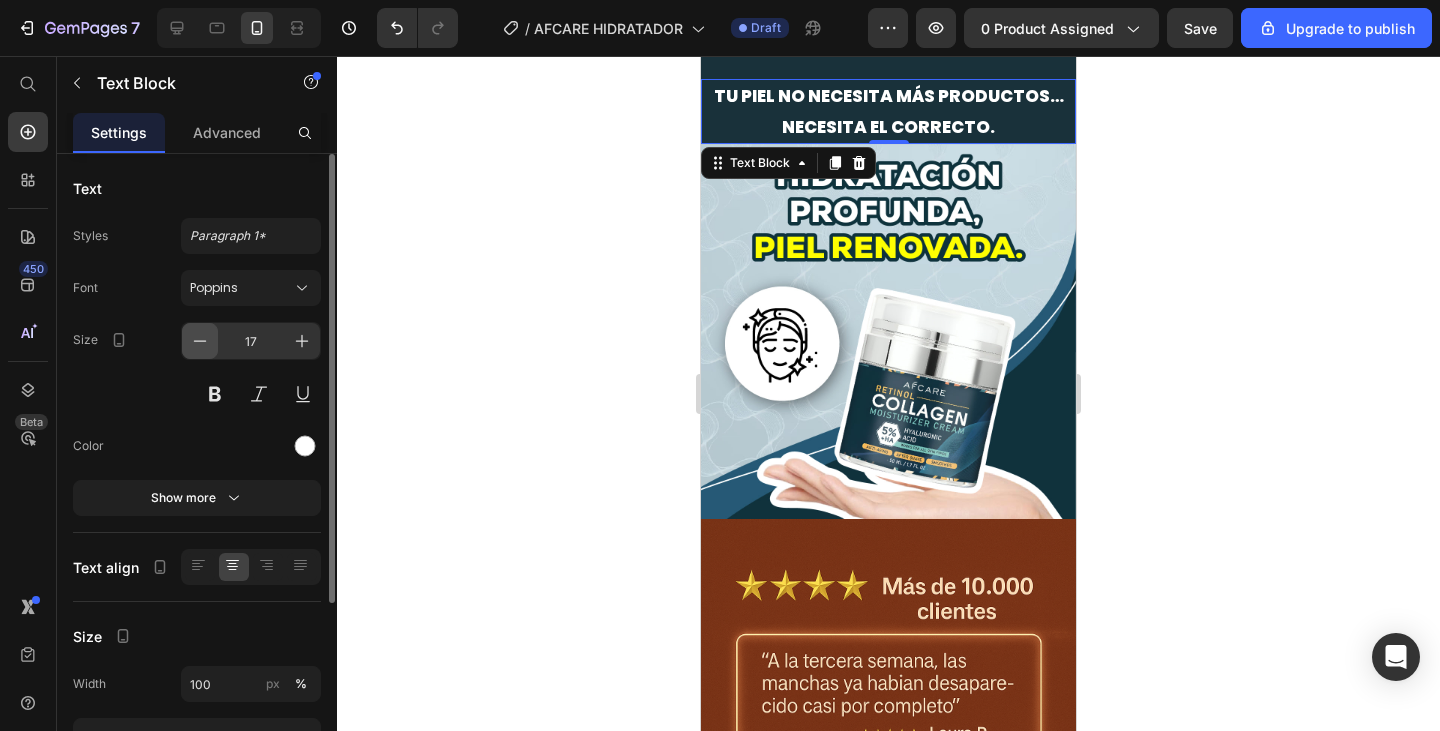 click 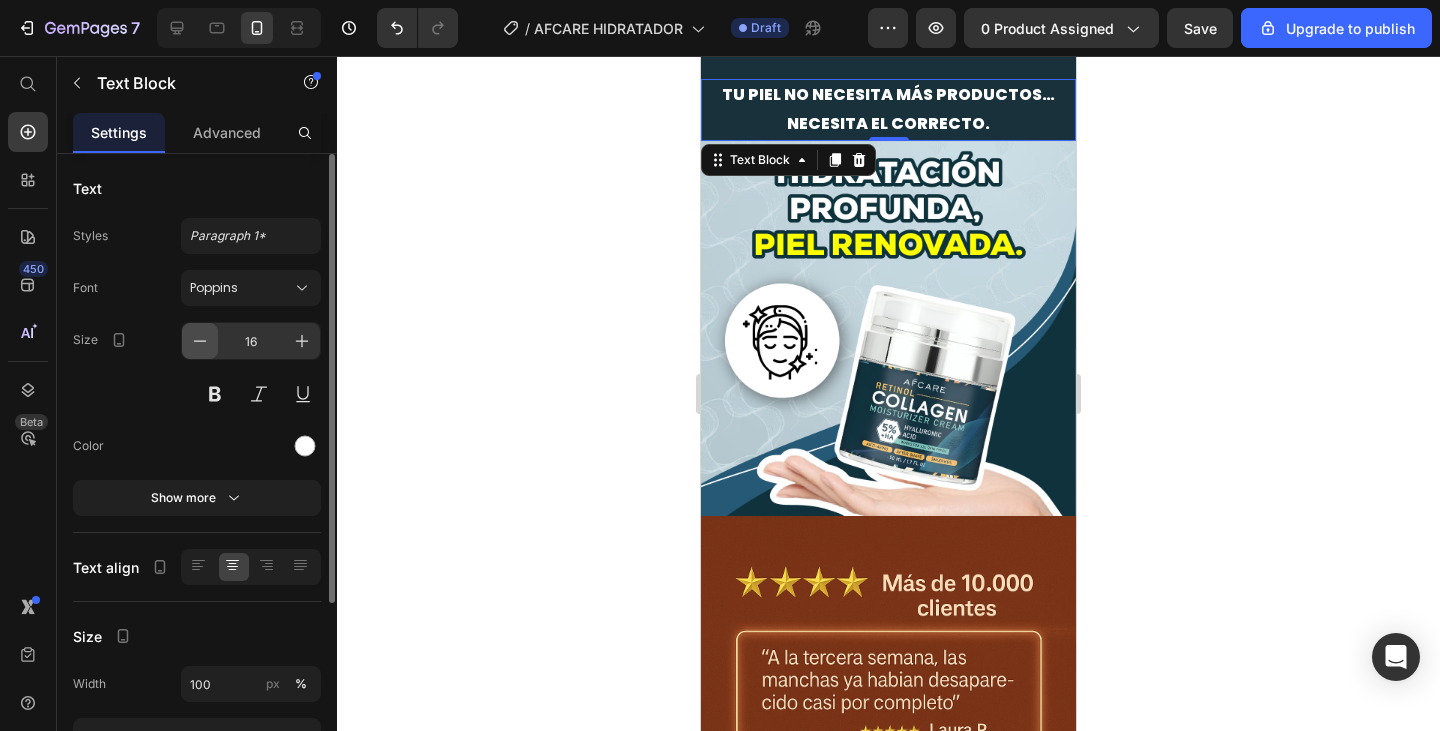 click 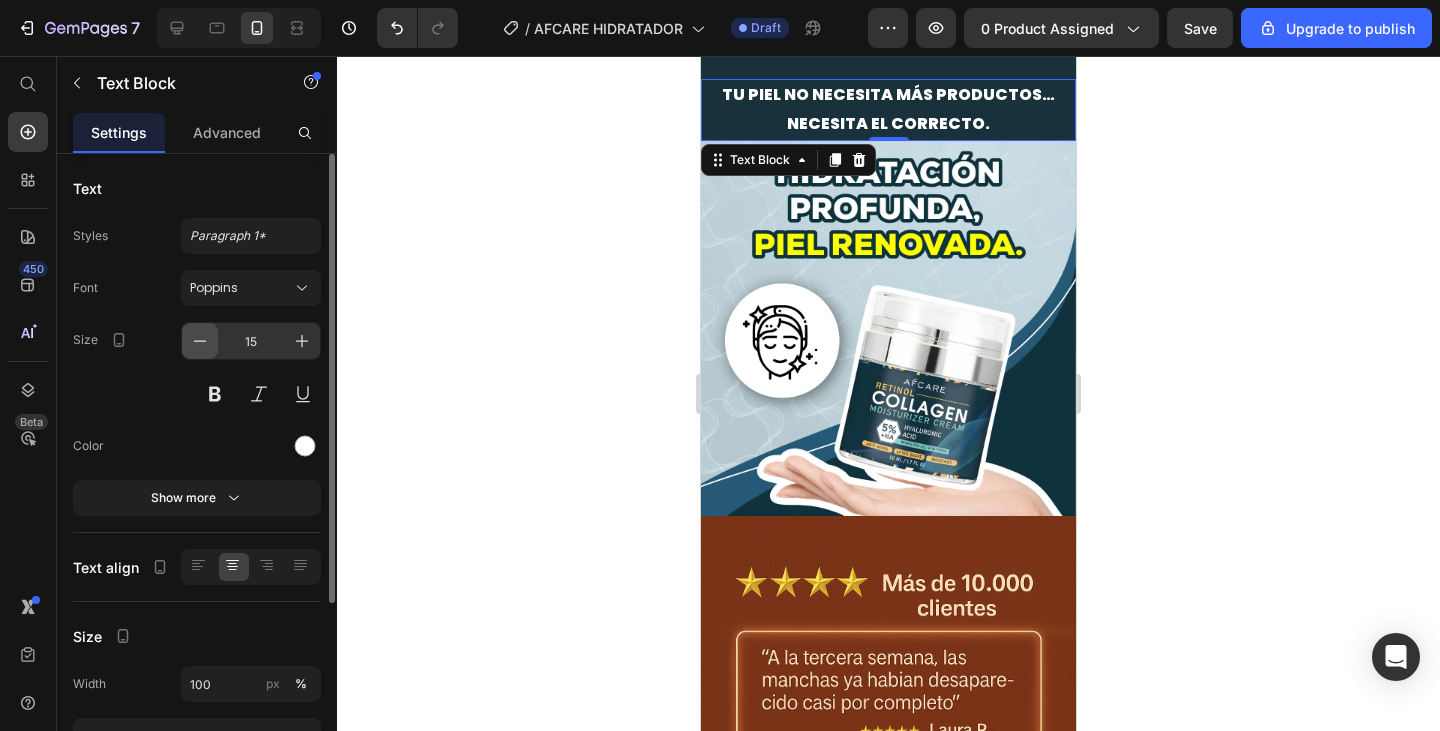 click 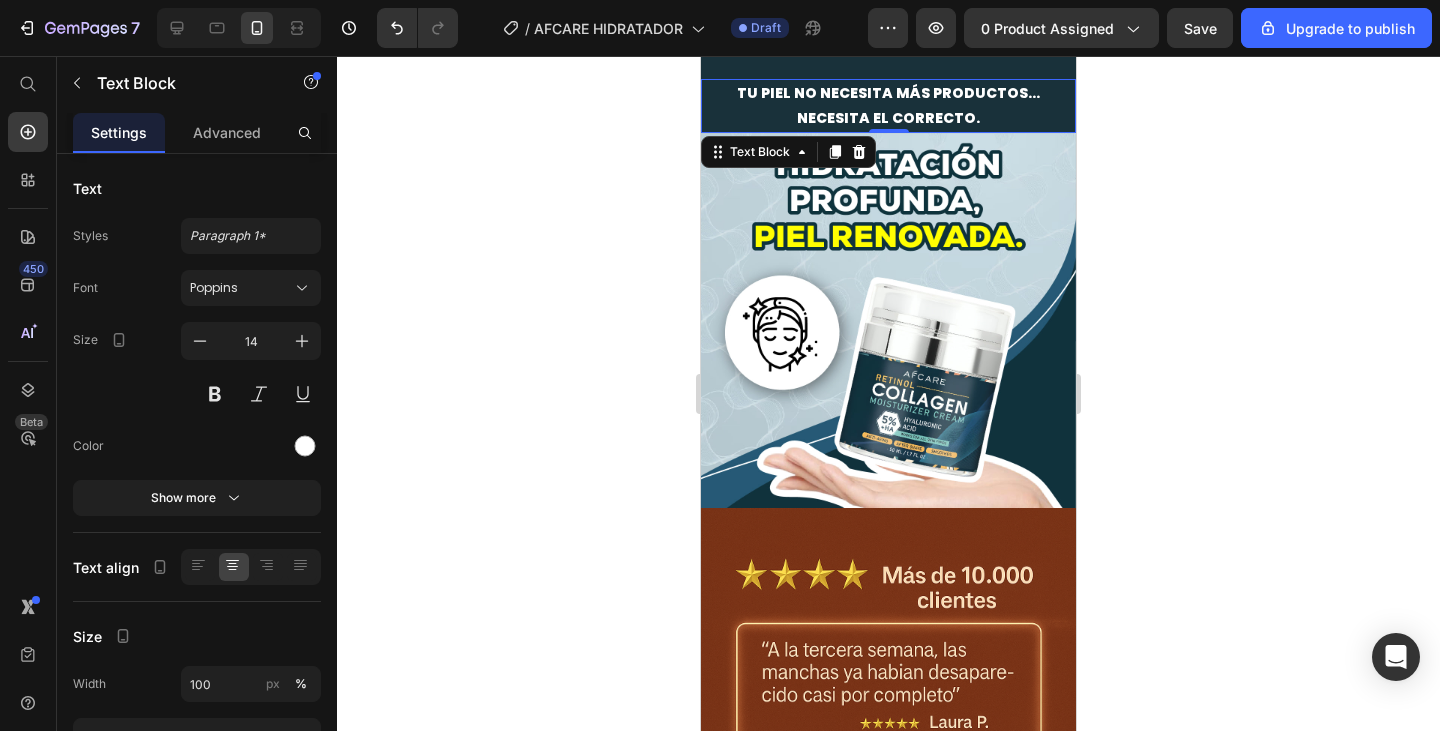 click 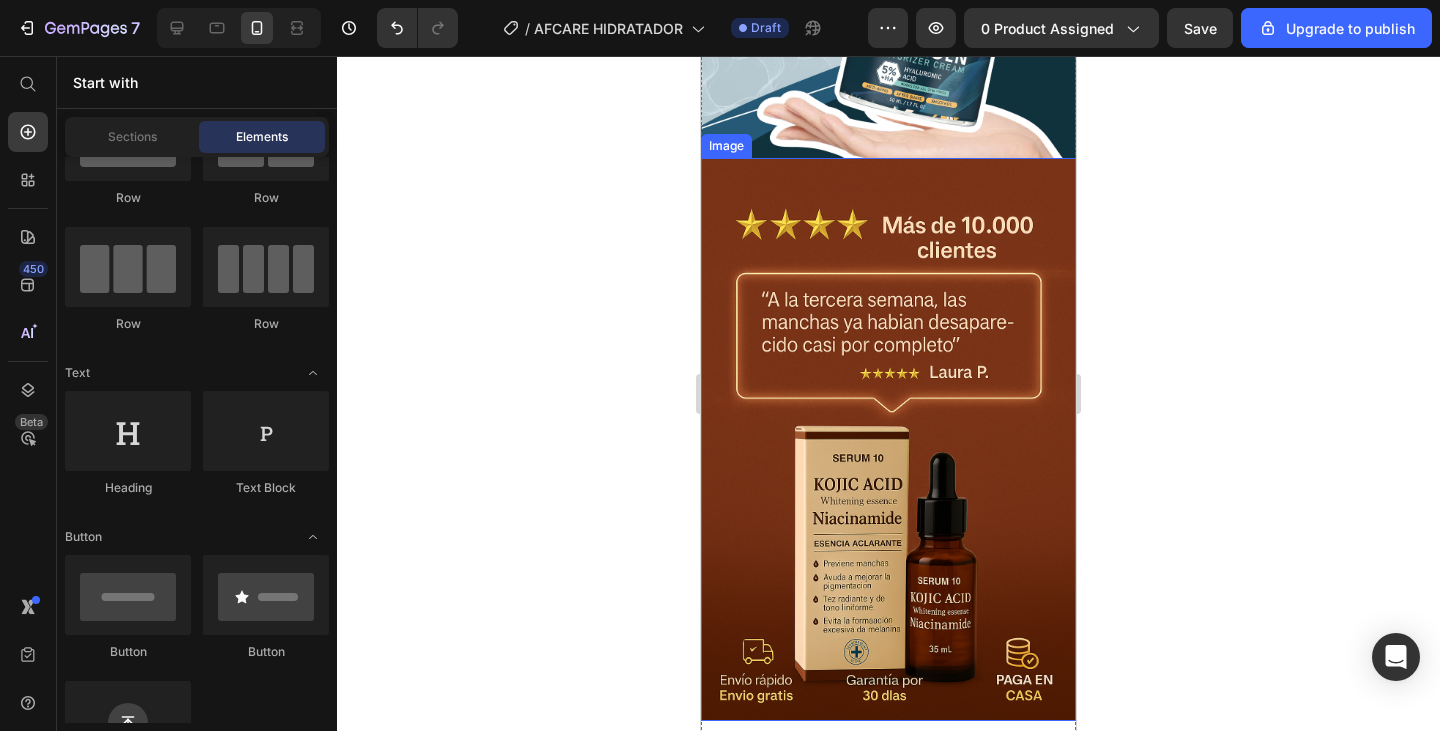 scroll, scrollTop: 500, scrollLeft: 0, axis: vertical 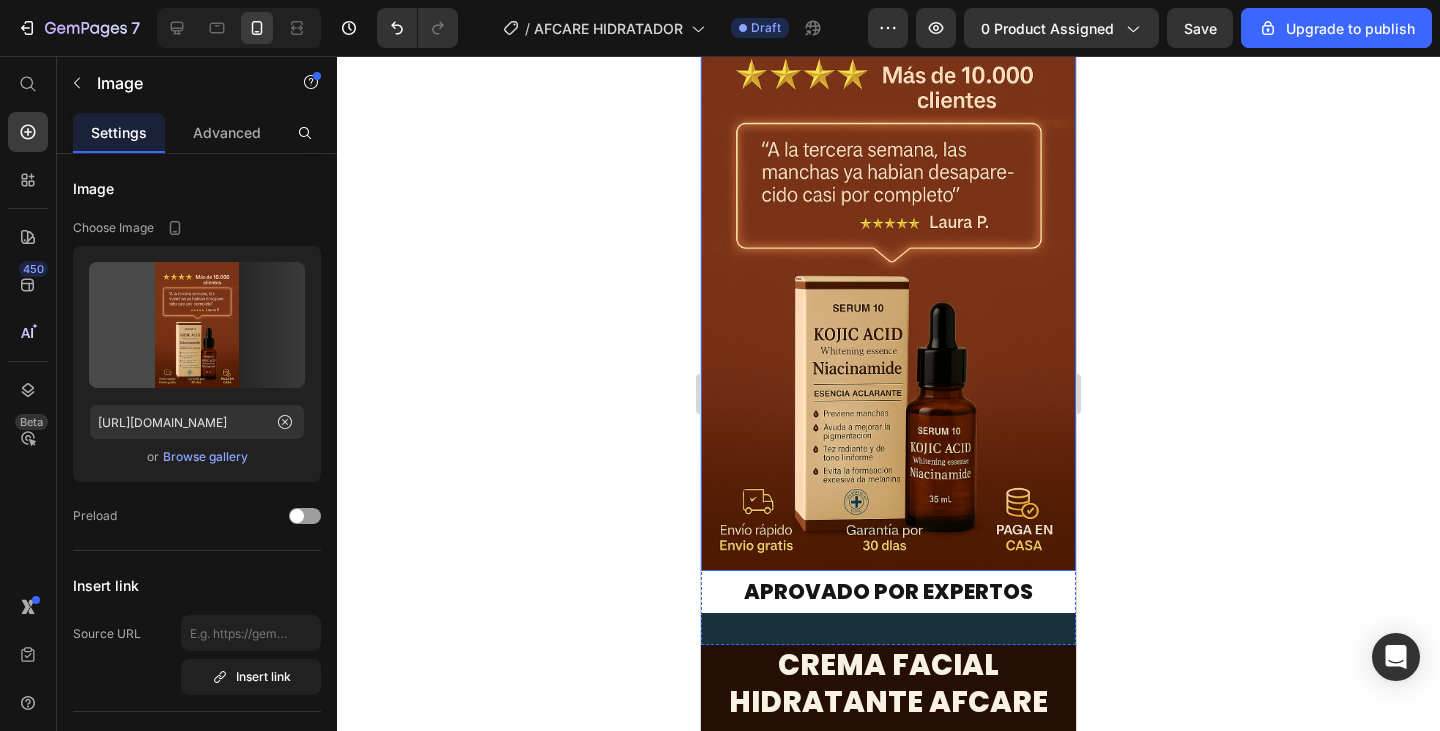click at bounding box center (888, 289) 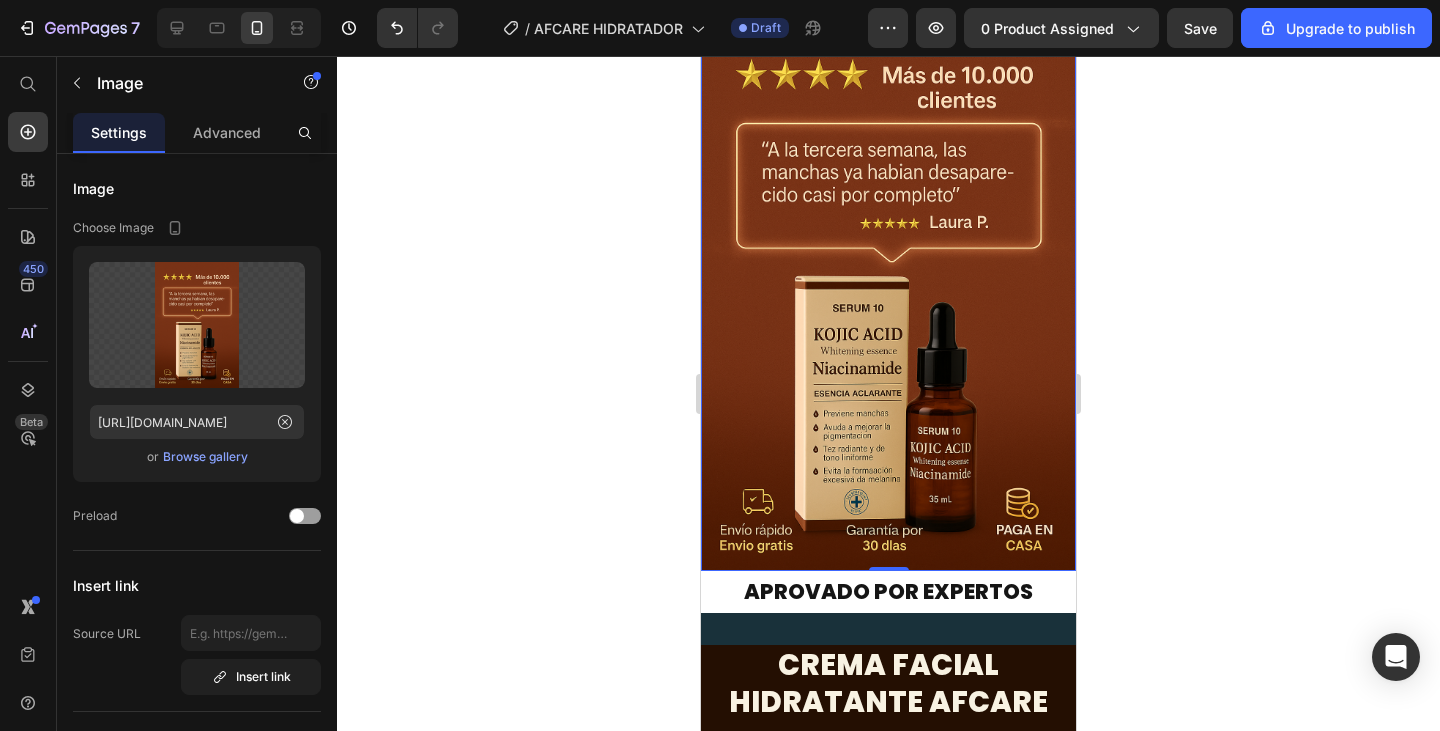 click 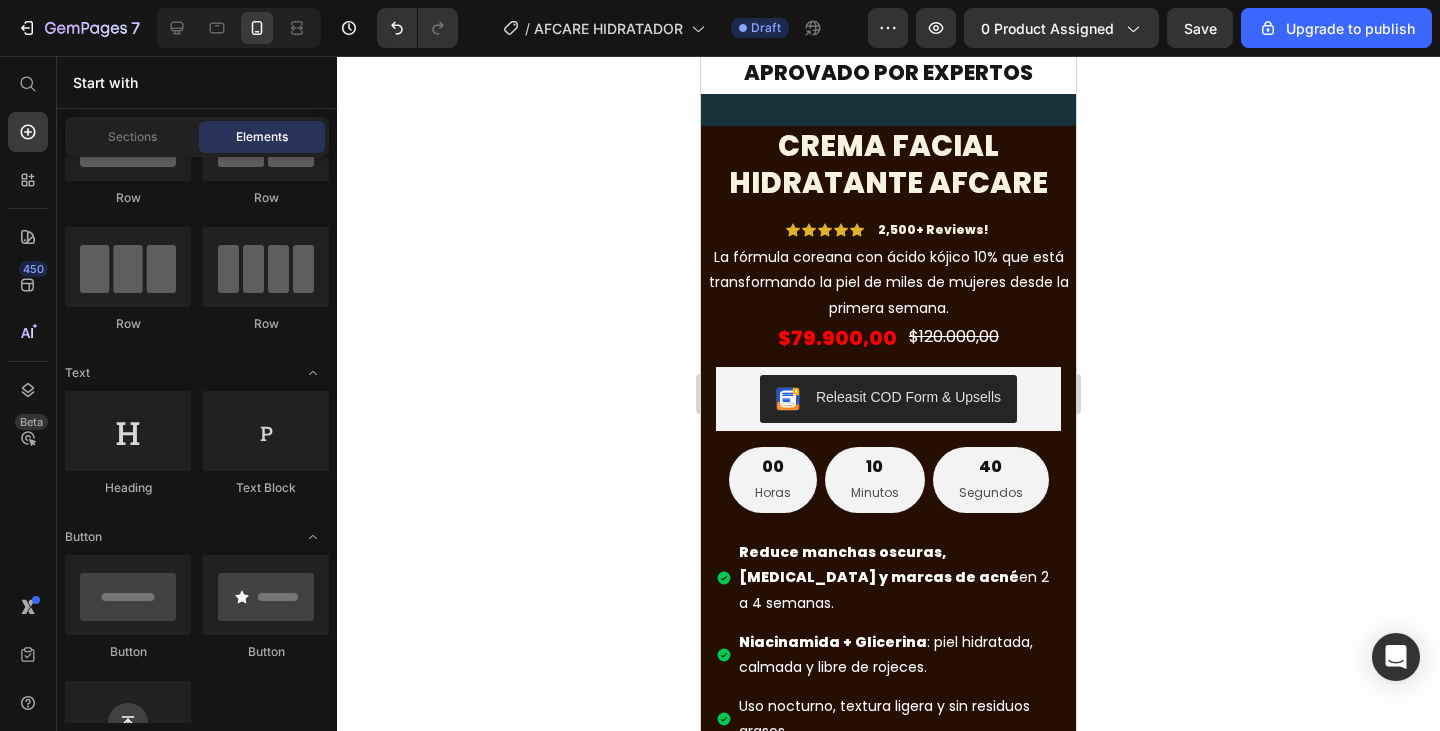 scroll, scrollTop: 1030, scrollLeft: 0, axis: vertical 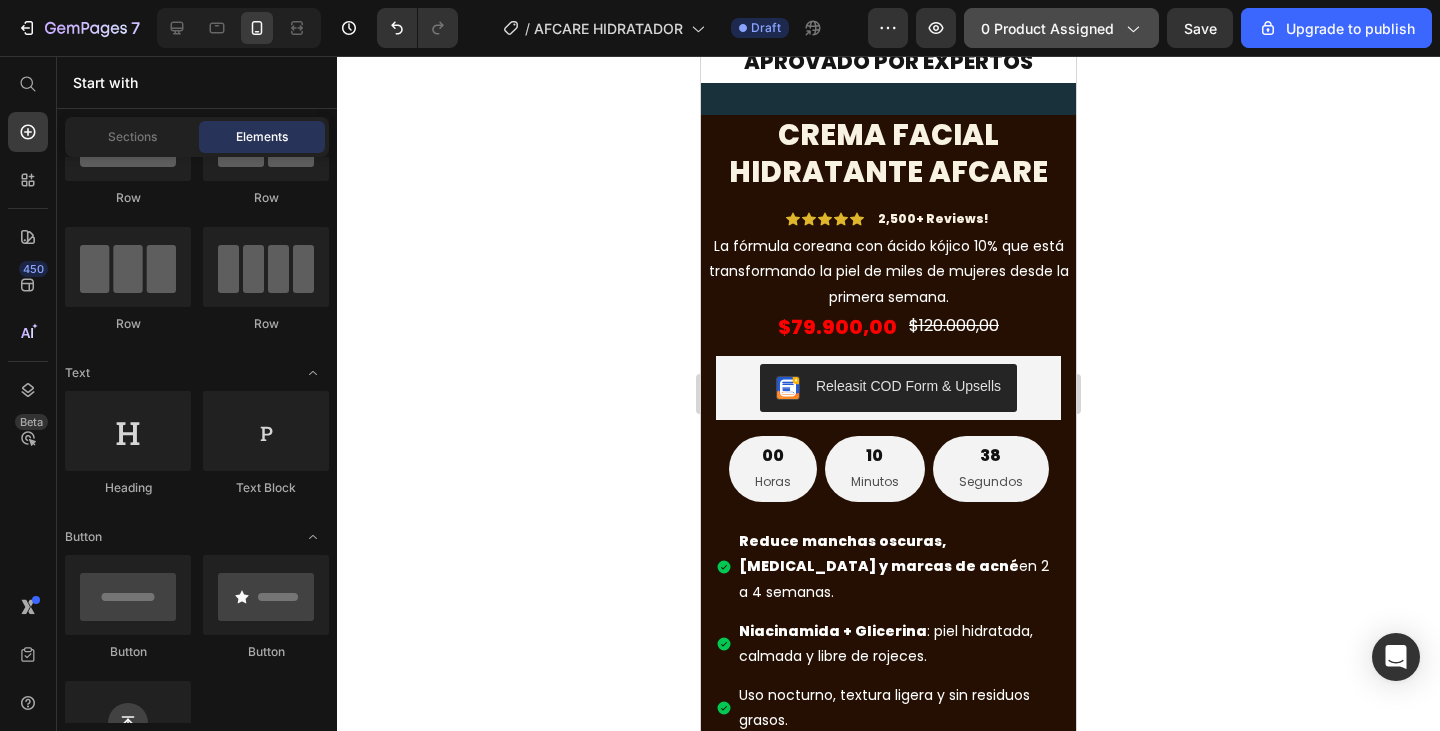 click on "0 product assigned" 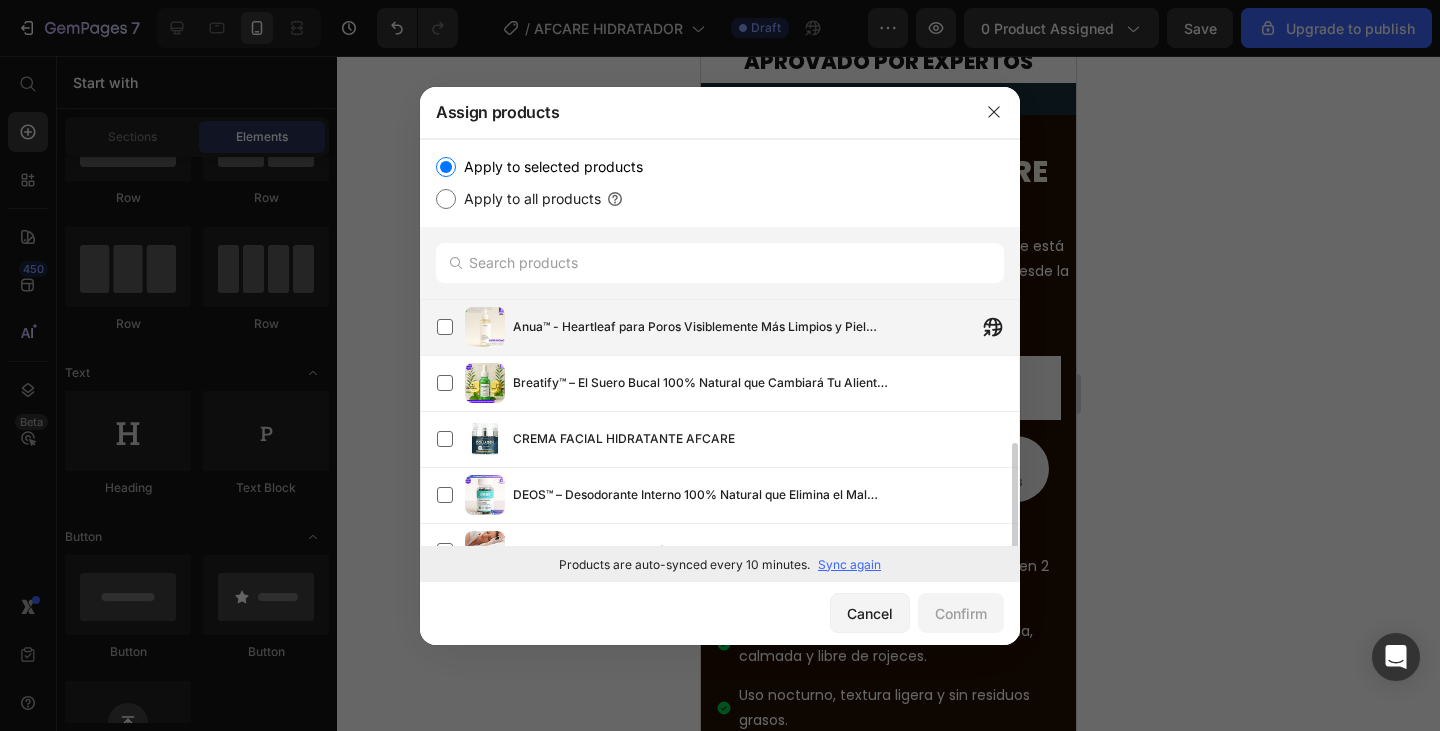 scroll, scrollTop: 100, scrollLeft: 0, axis: vertical 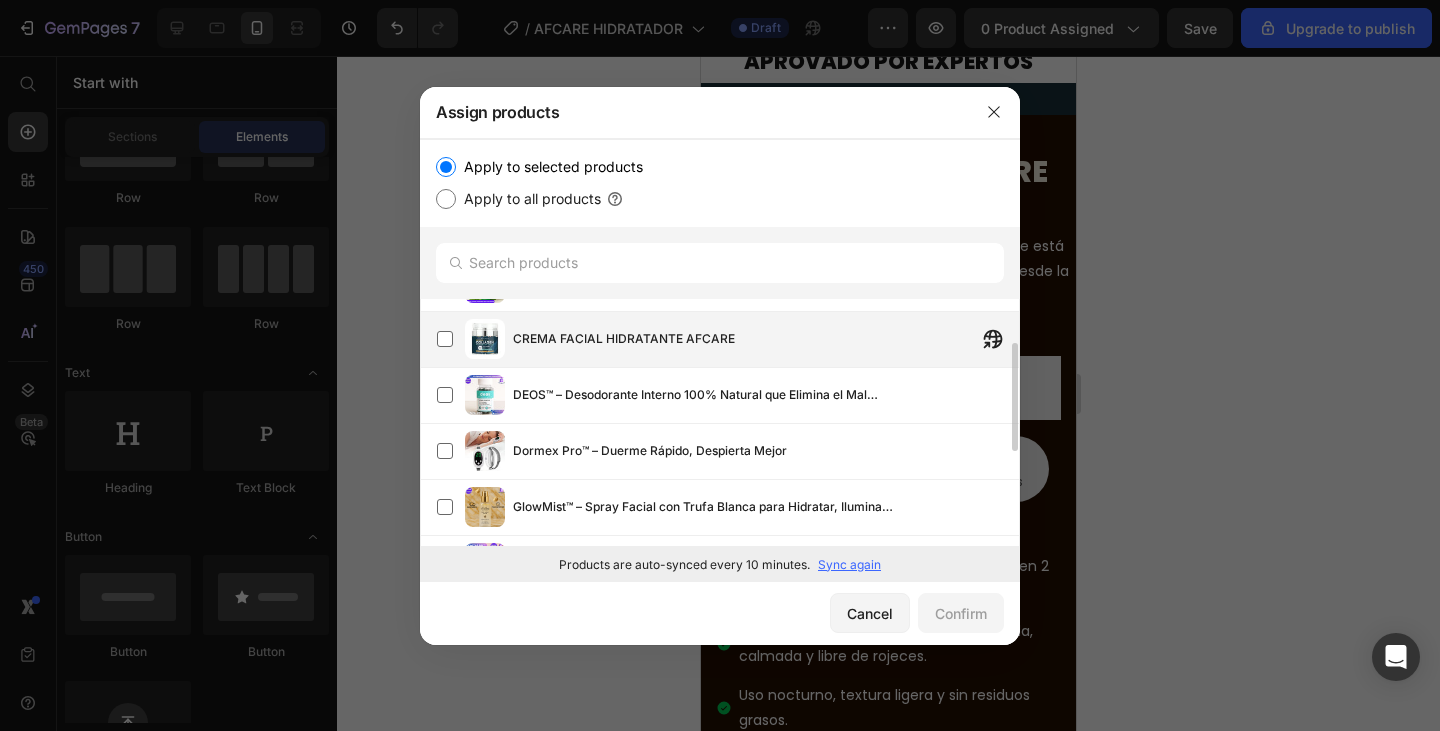 click on "CREMA FACIAL HIDRATANTE AFCARE" at bounding box center [766, 339] 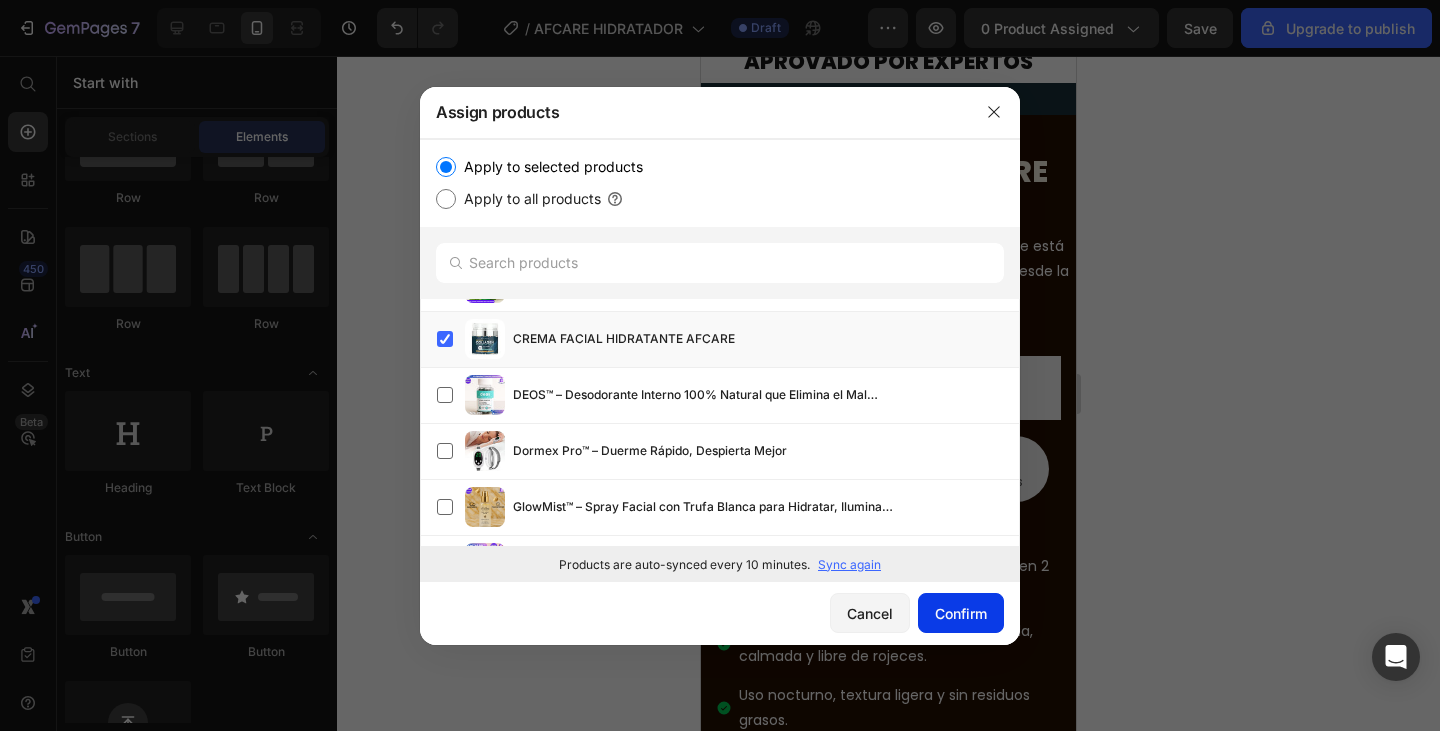 click on "Confirm" at bounding box center [961, 613] 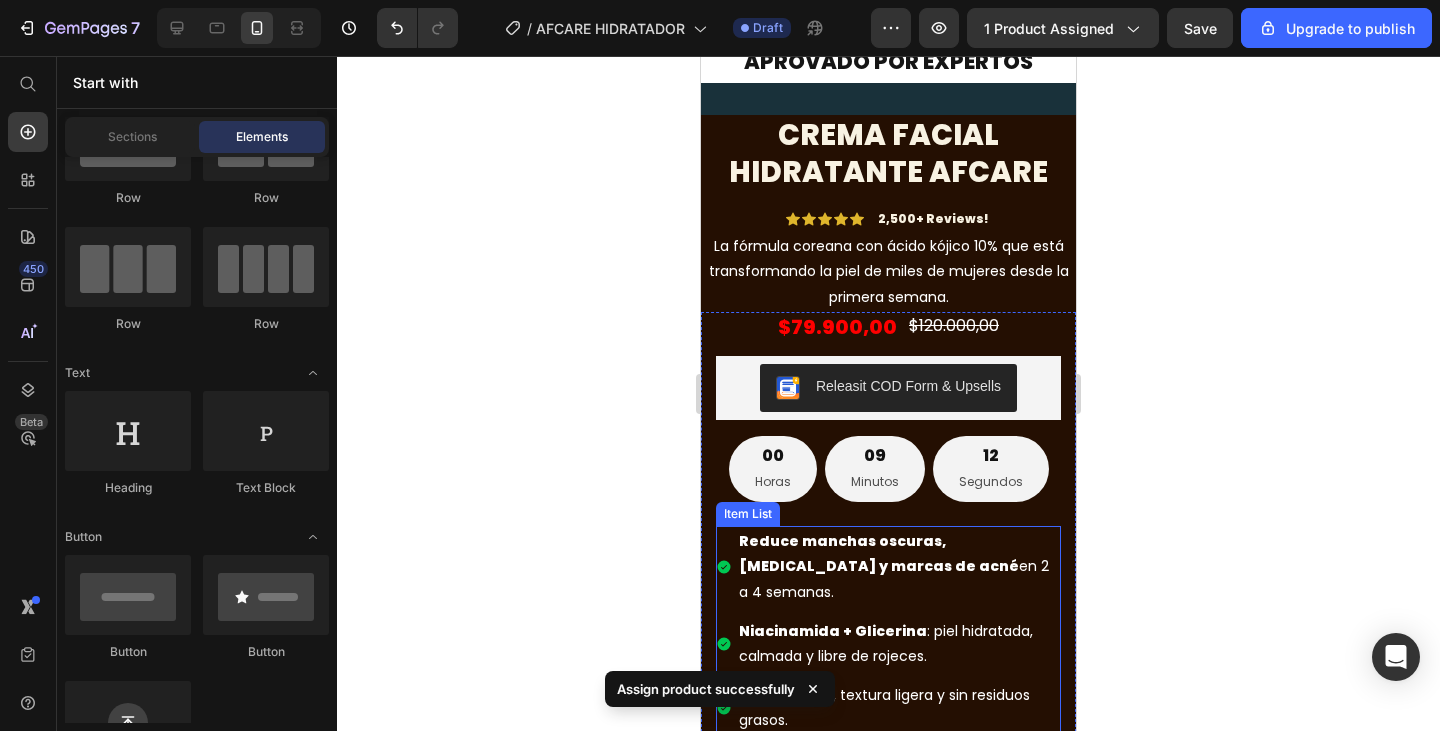 scroll, scrollTop: 930, scrollLeft: 0, axis: vertical 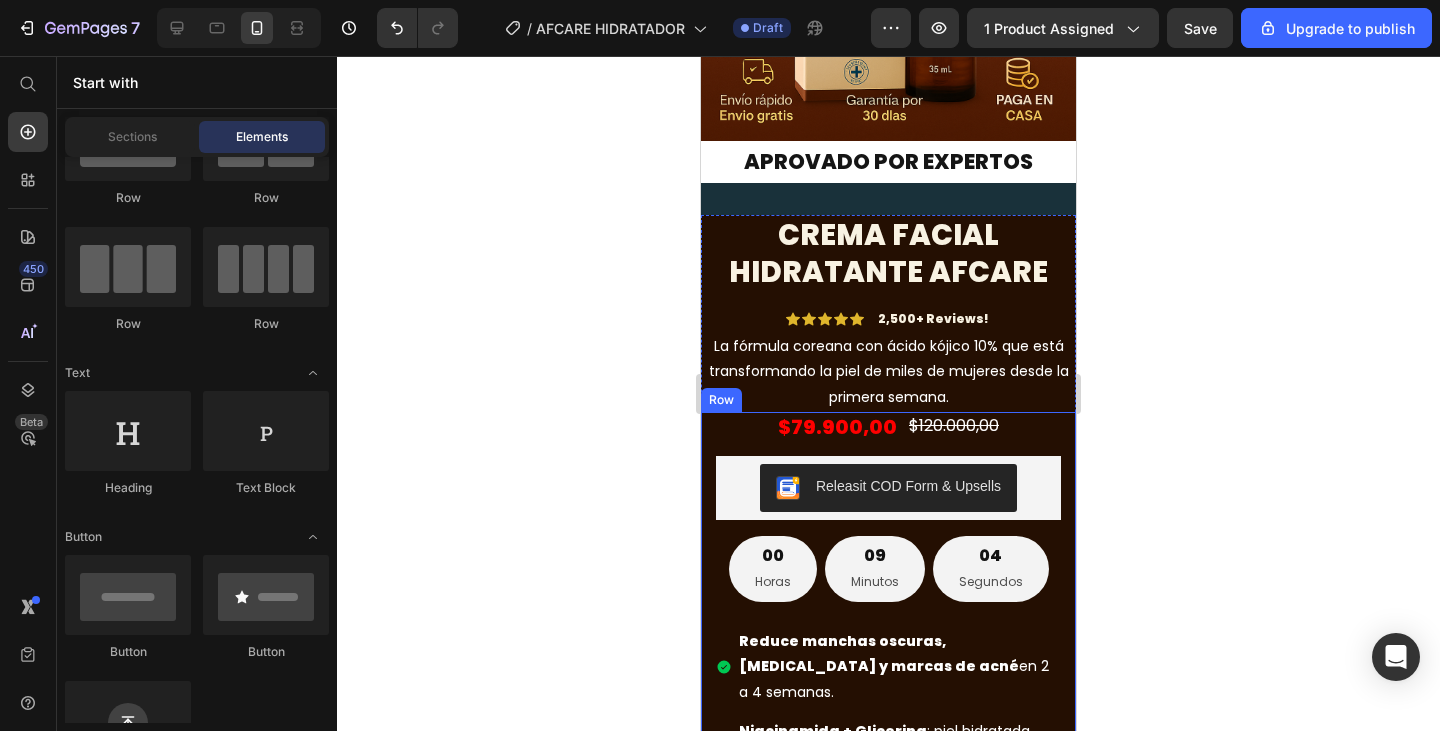 click on "Lorem ipsum dolor sit amet, consectetur adipiscing elit, sed do eiusmod tempor incididunt ut labore et dolore magna aliqua. Ut enim ad minim veniam, quis nostrud exercitation ullamco laboris nisi ut aliquip ex ea commodo consequat. Text Block $79.900,00 Product Price $120.000,00 Product Price Row Releasit COD Form & Upsells Releasit COD Form & Upsells 00 Horas 09 Minutos 04 Segundos Countdown Timer Row Reduce manchas oscuras, melasma y marcas de acné  en 2 a 4 semanas. Niacinamida + Glicerina : piel hidratada, calmada y libre de rojeces. Uso nocturno, textura ligera y sin residuos grasos. Item List Row" at bounding box center (888, 624) 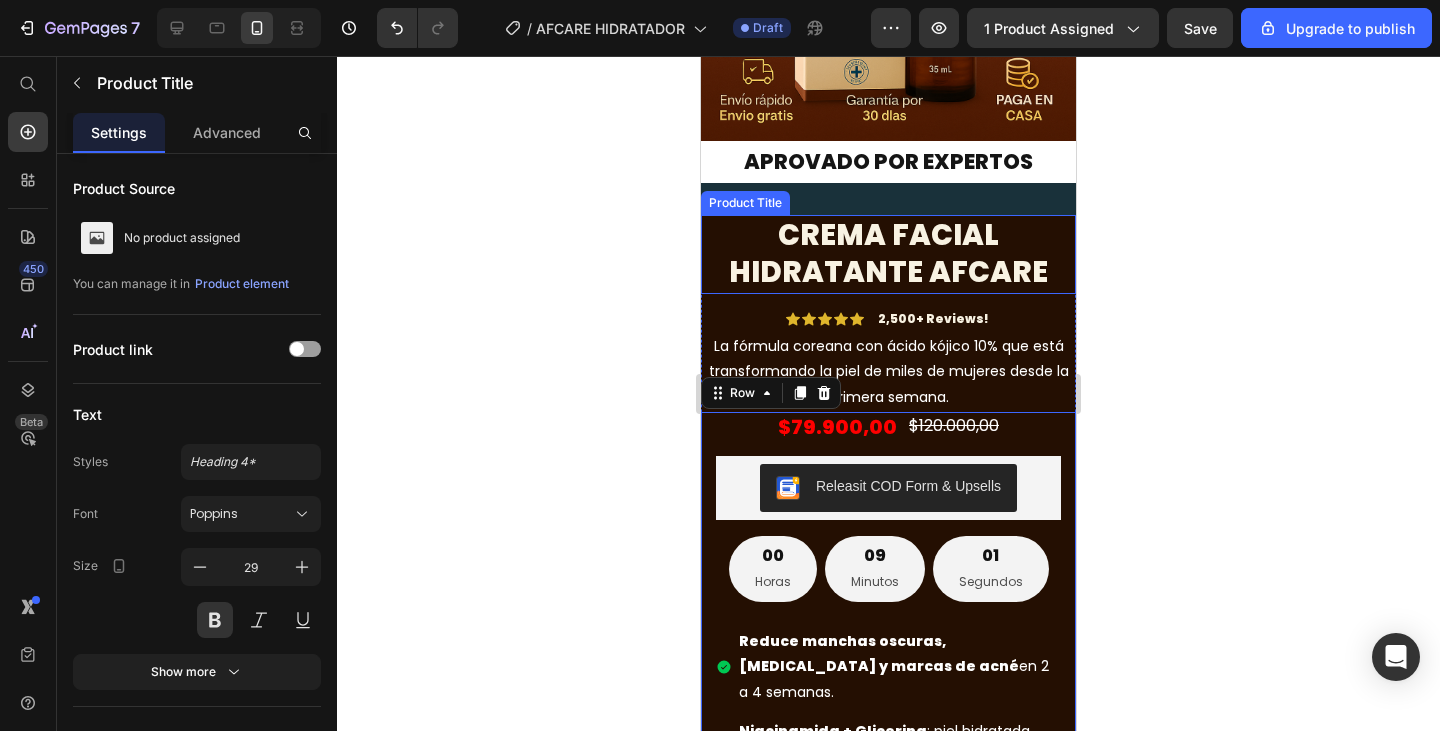 click on "CREMA FACIAL HIDRATANTE AFCARE" at bounding box center [888, 254] 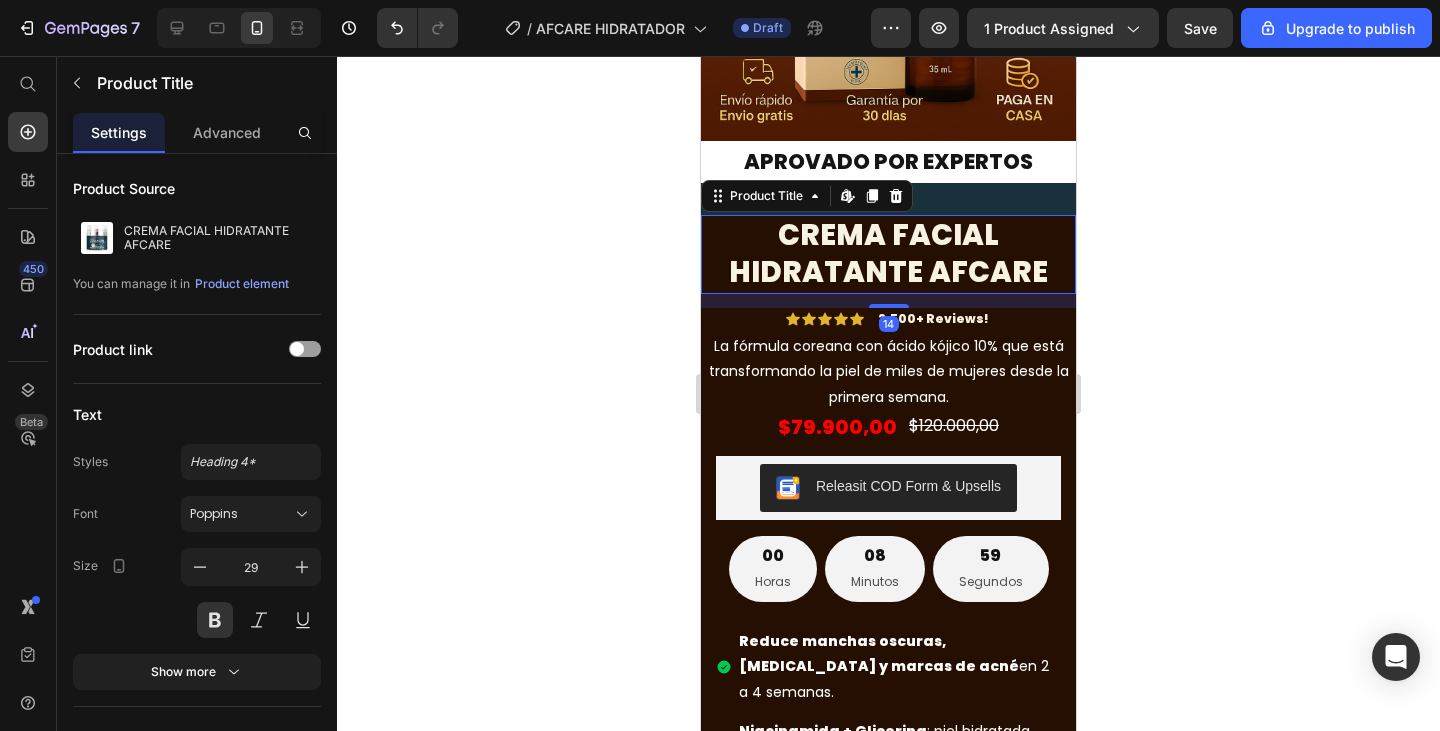 drag, startPoint x: 521, startPoint y: 239, endPoint x: 574, endPoint y: 246, distance: 53.460266 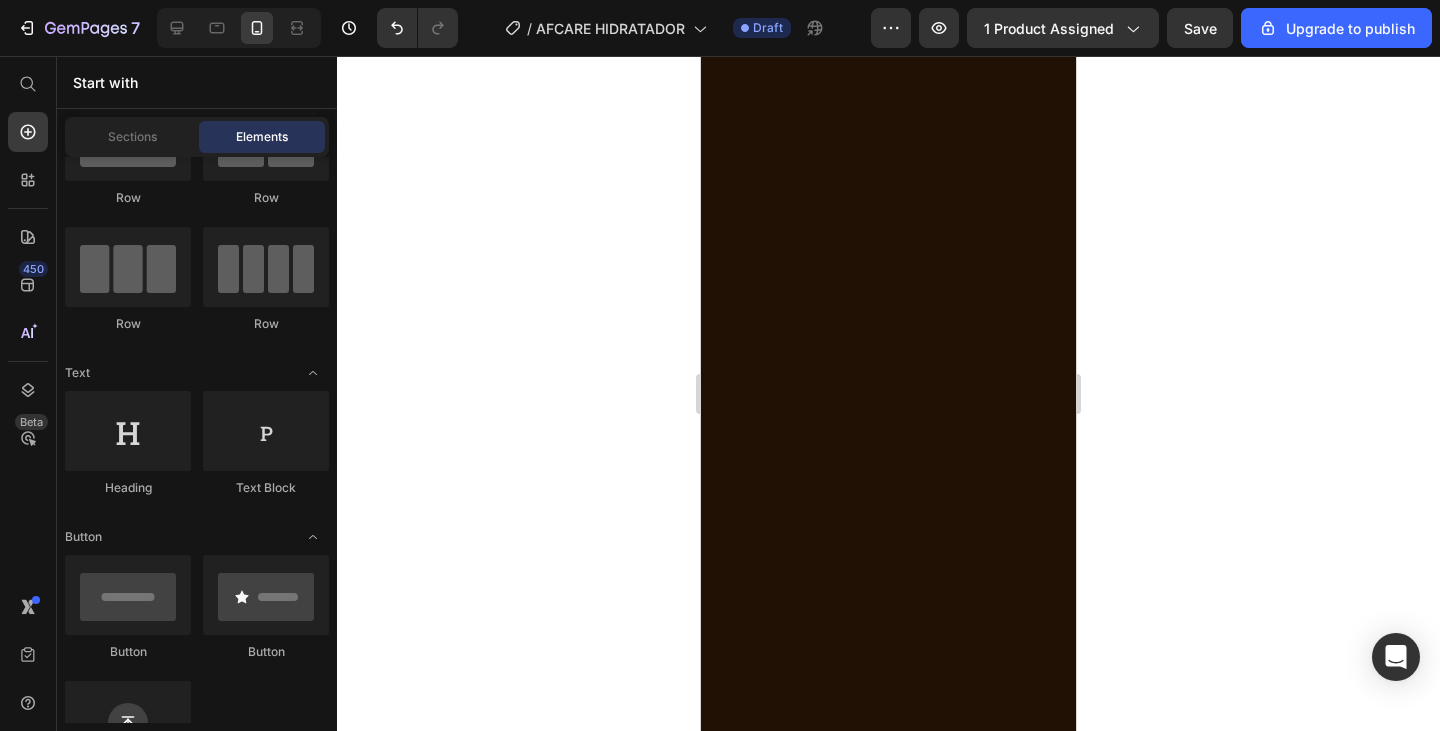 scroll, scrollTop: 2530, scrollLeft: 0, axis: vertical 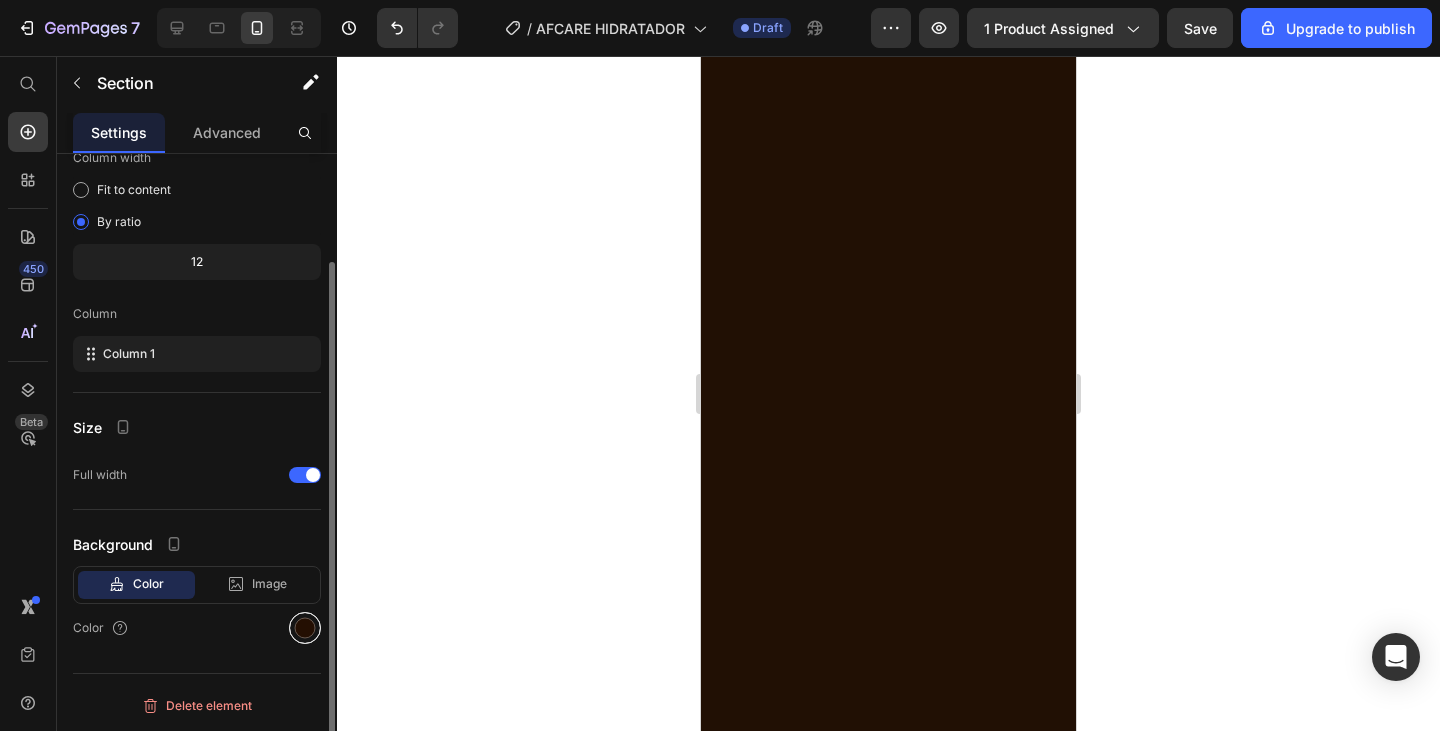 click at bounding box center [305, 628] 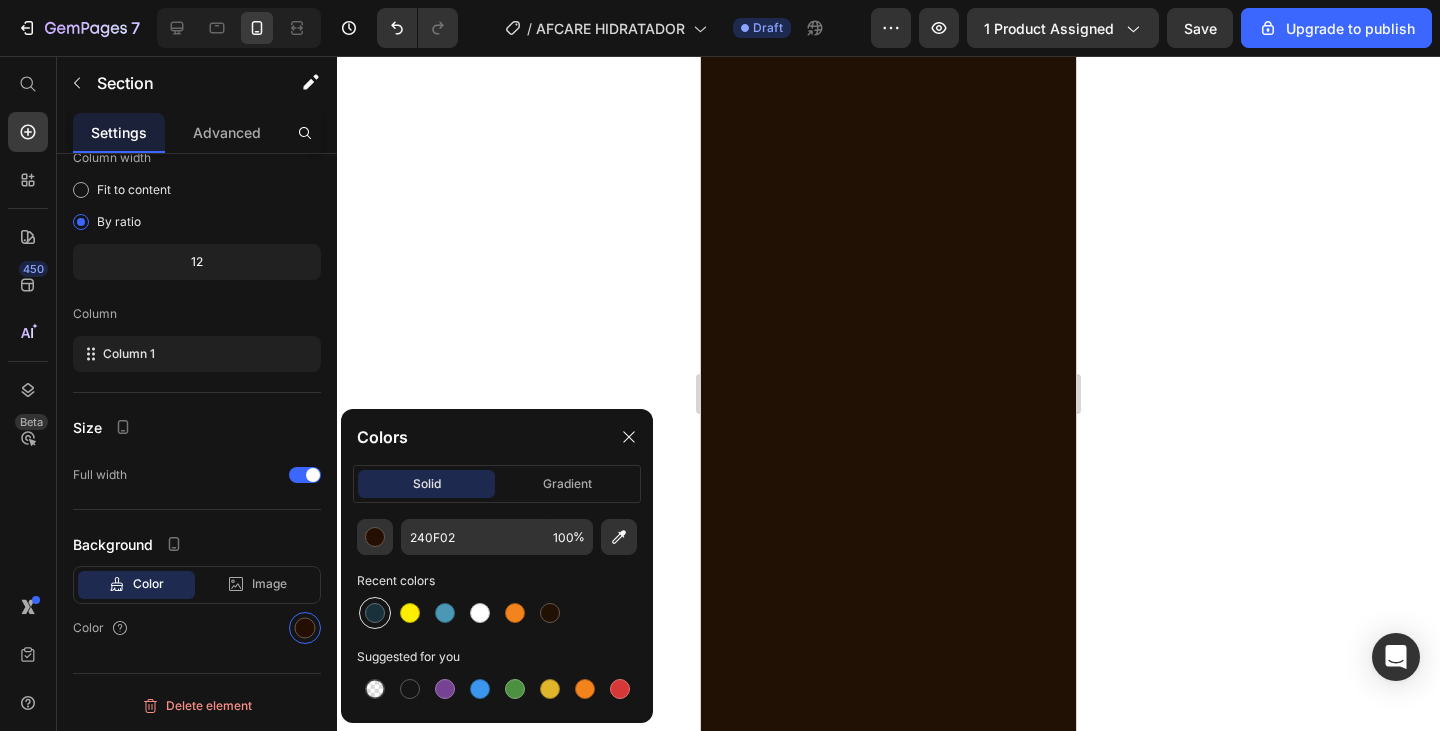 click at bounding box center (375, 613) 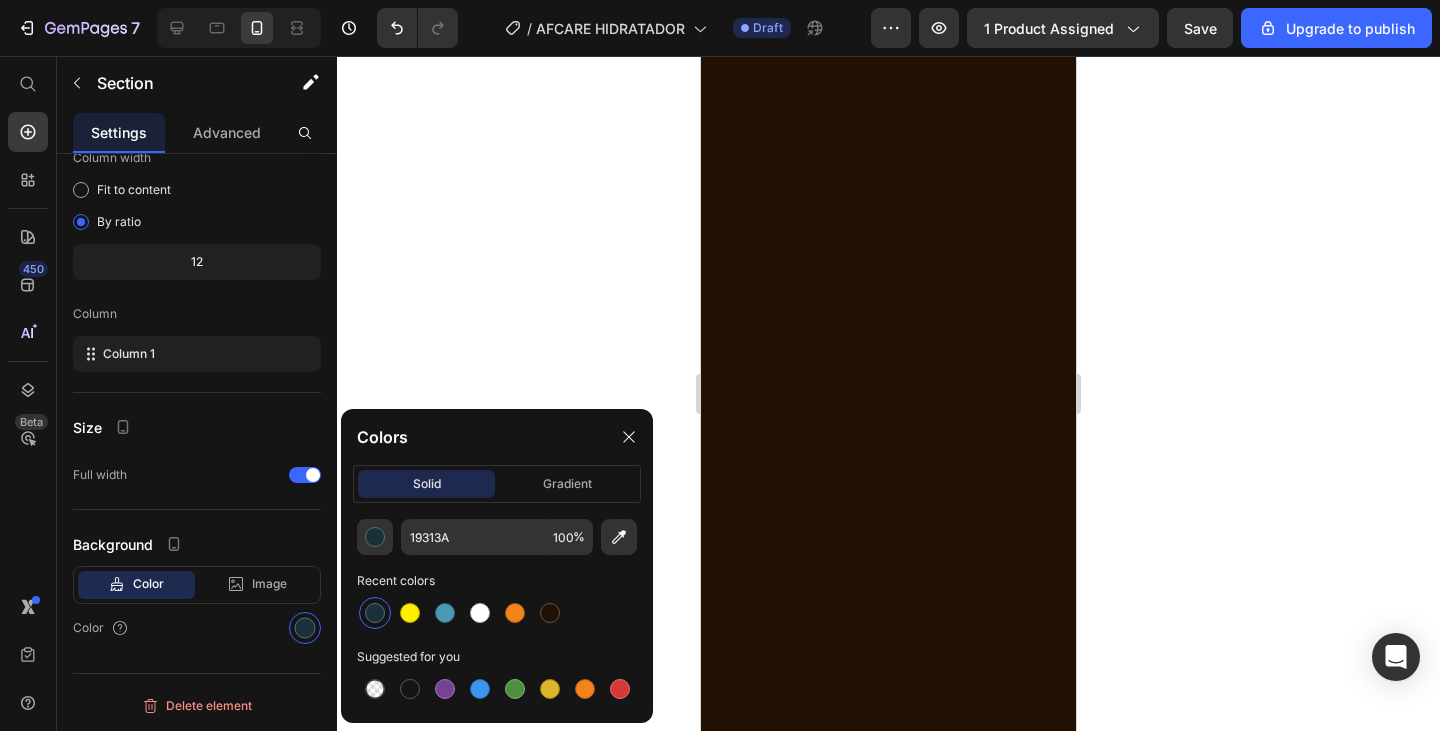 click 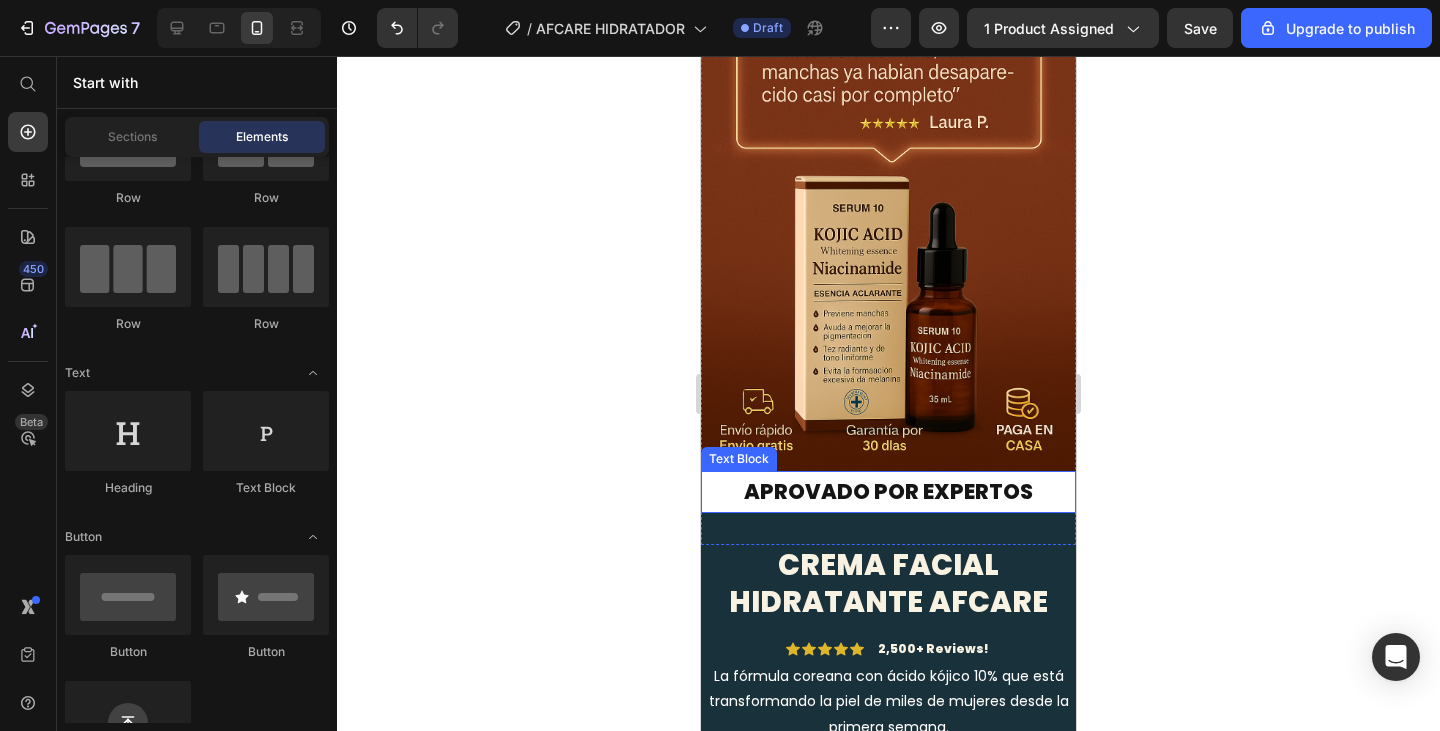 scroll, scrollTop: 0, scrollLeft: 0, axis: both 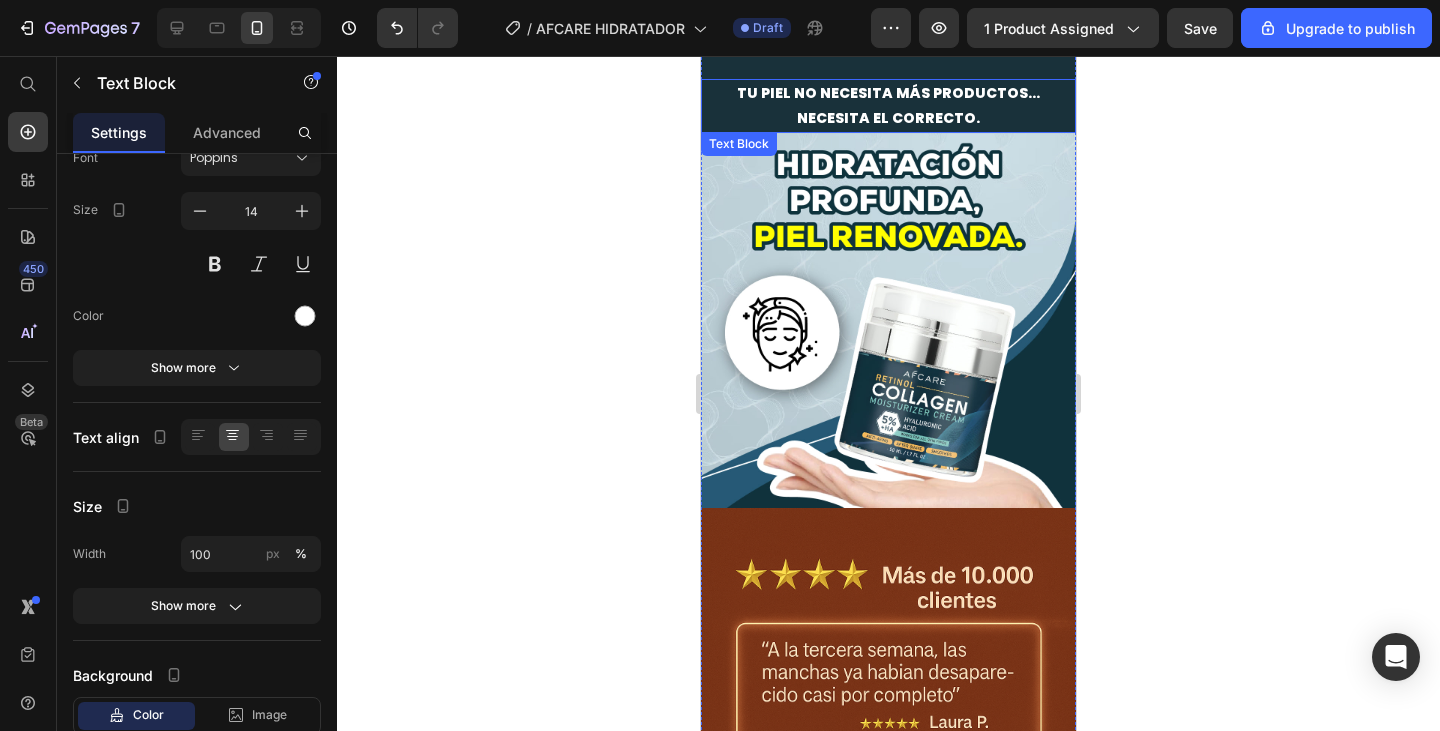 click on "Tu piel no necesita más productos…" at bounding box center (888, 93) 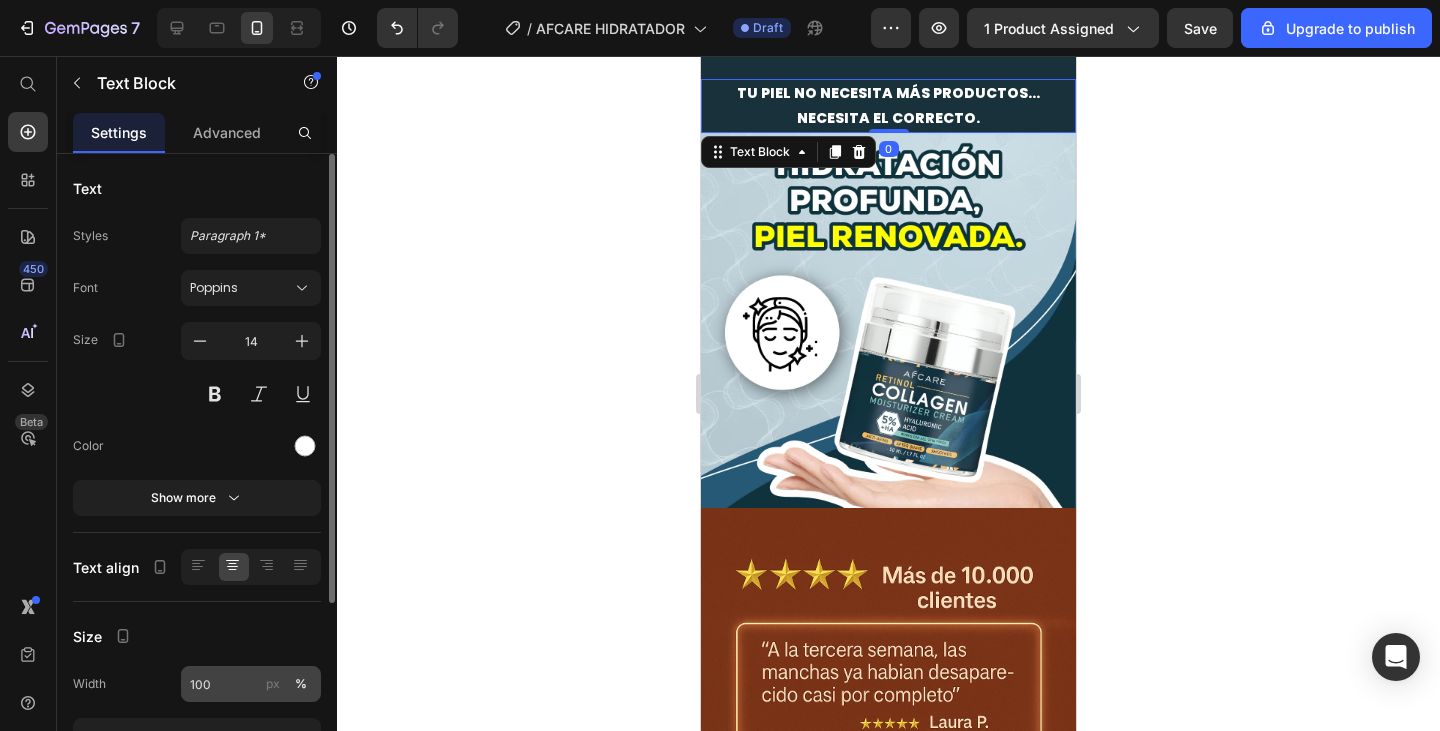 scroll, scrollTop: 261, scrollLeft: 0, axis: vertical 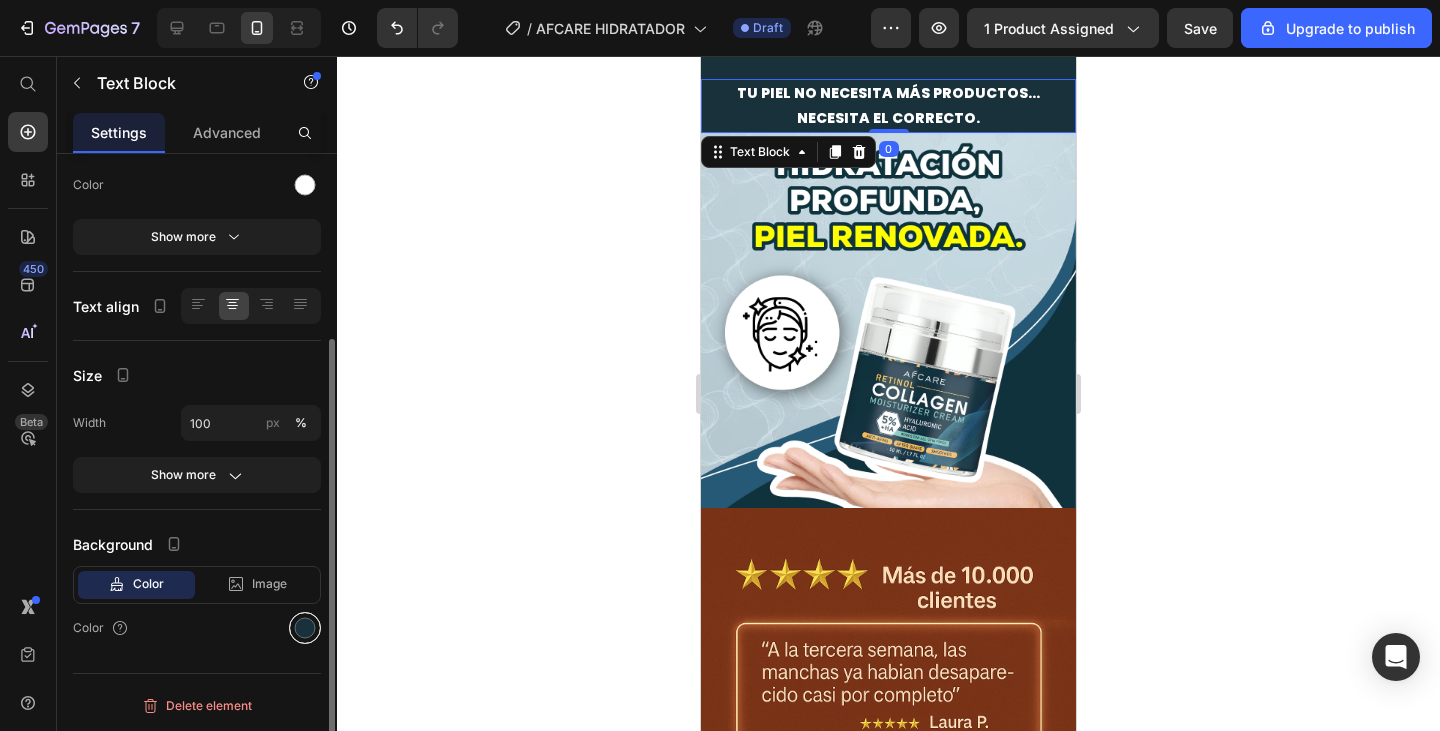 click at bounding box center [305, 628] 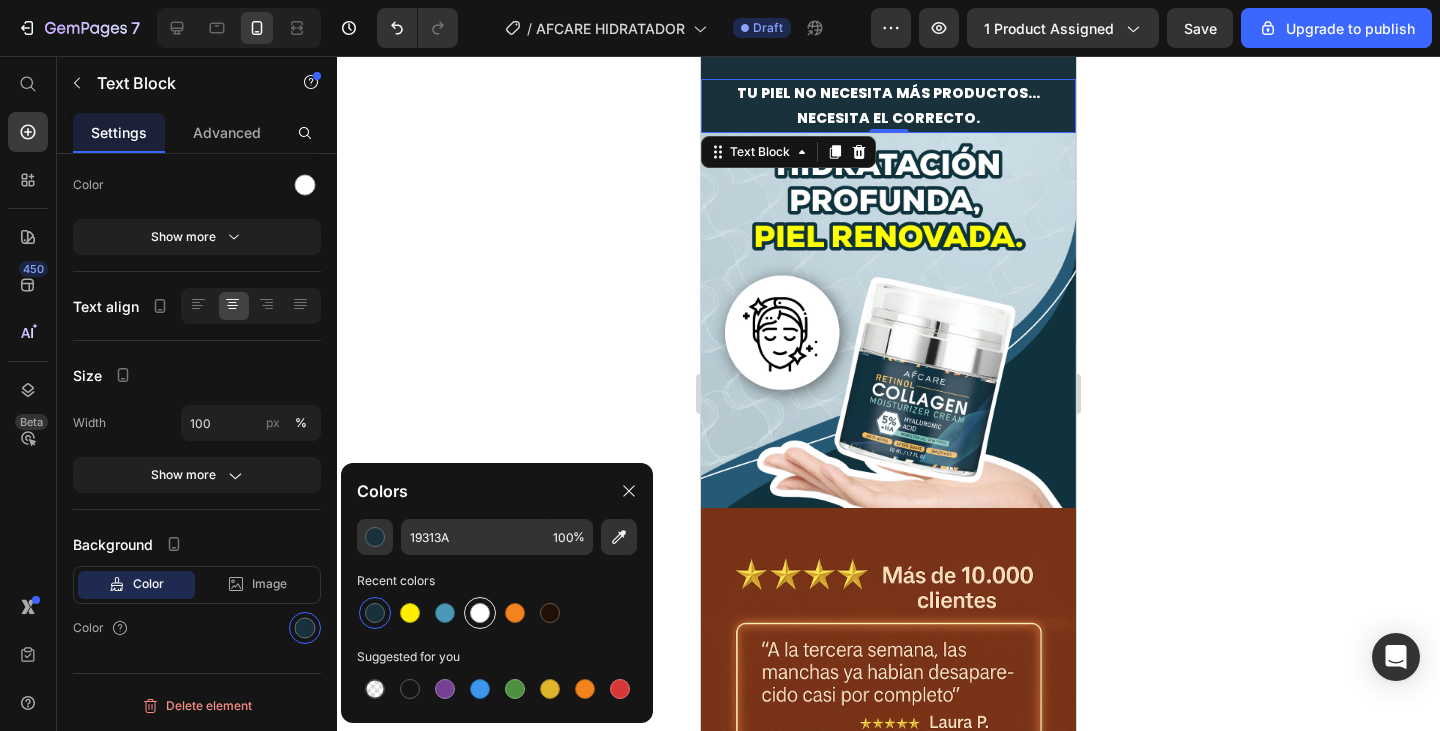 click at bounding box center (480, 613) 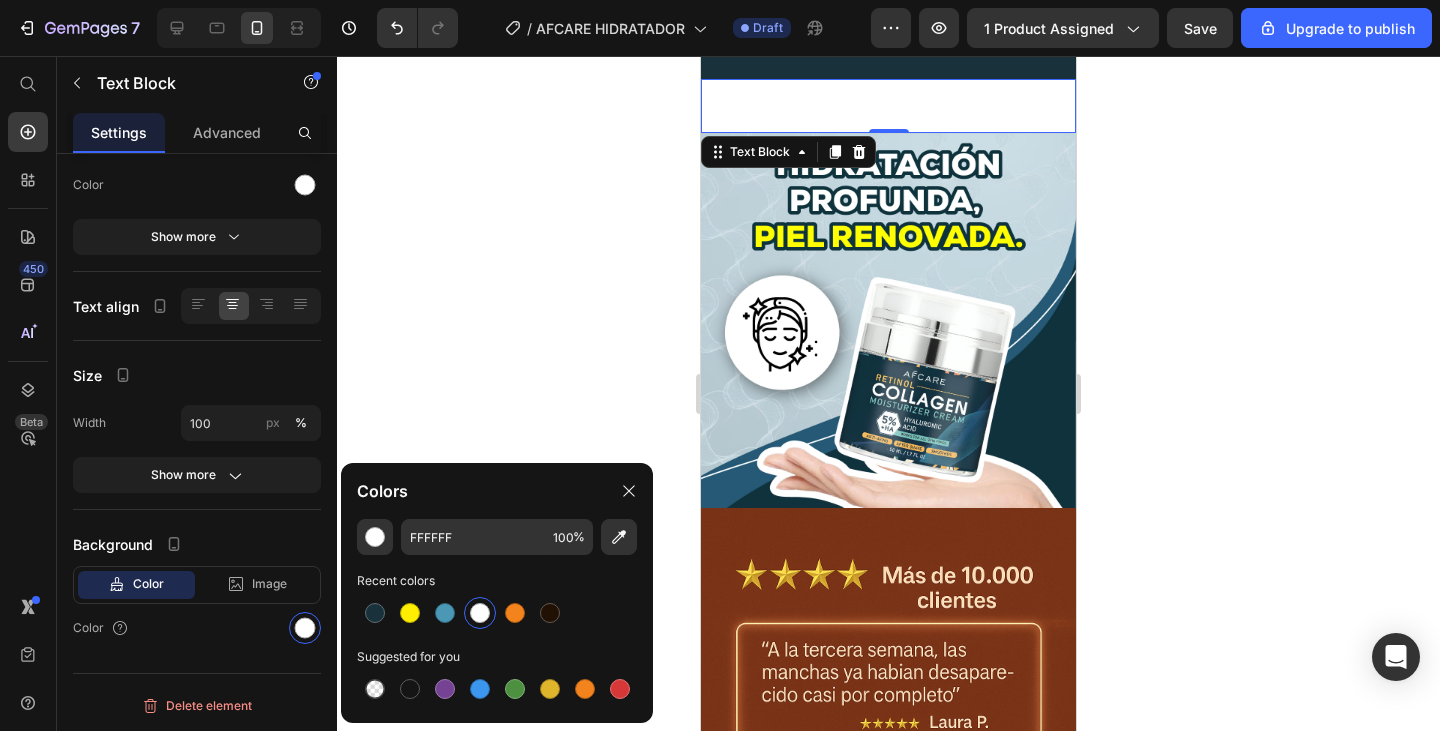 click 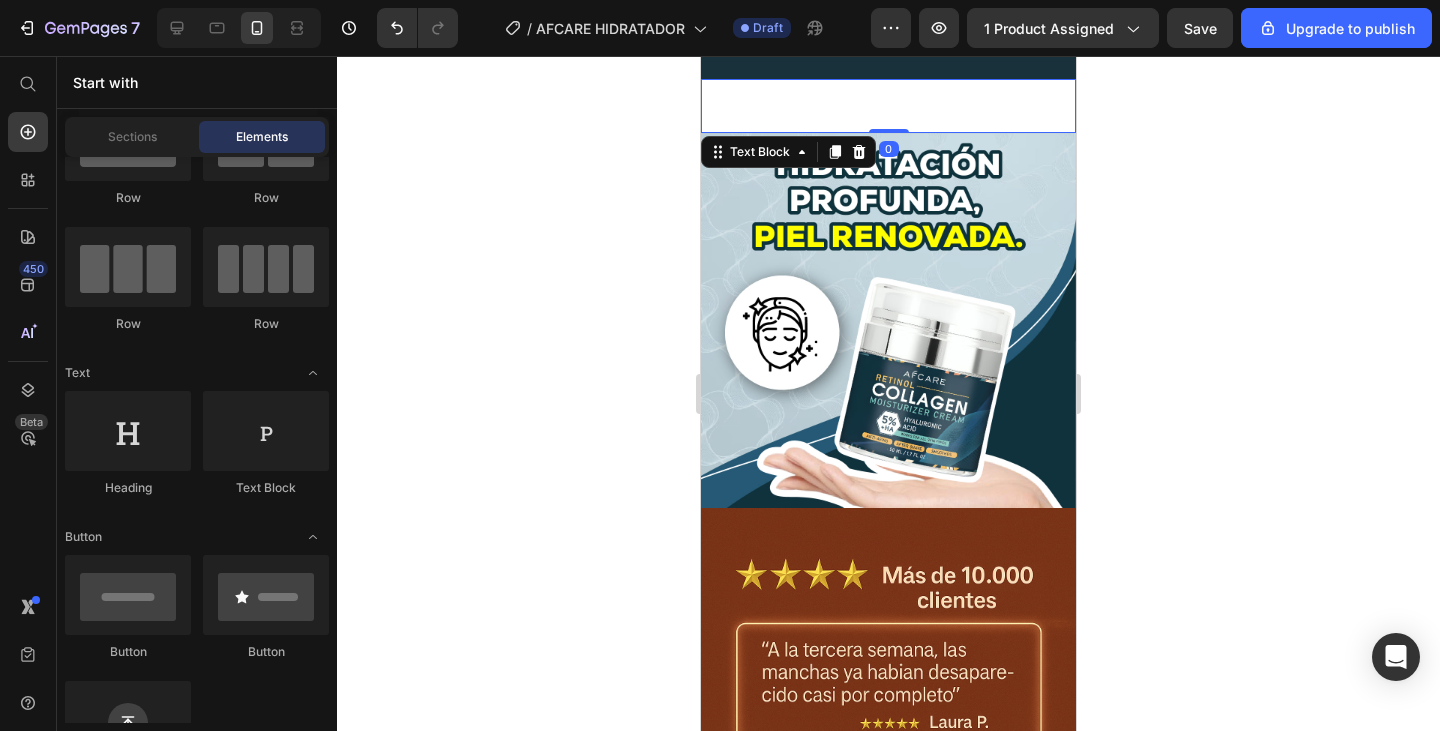 click on "Tu piel no necesita más productos…" at bounding box center [888, 93] 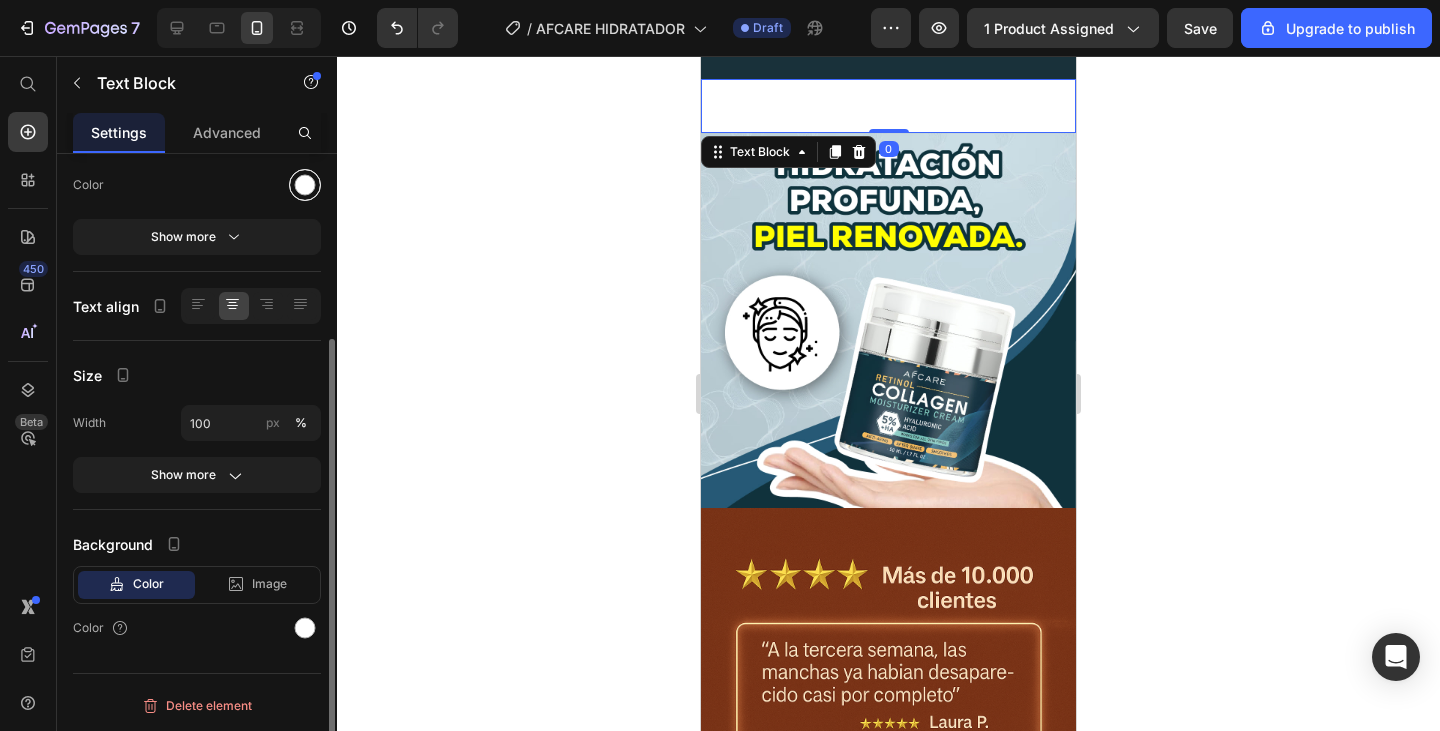 click at bounding box center (305, 185) 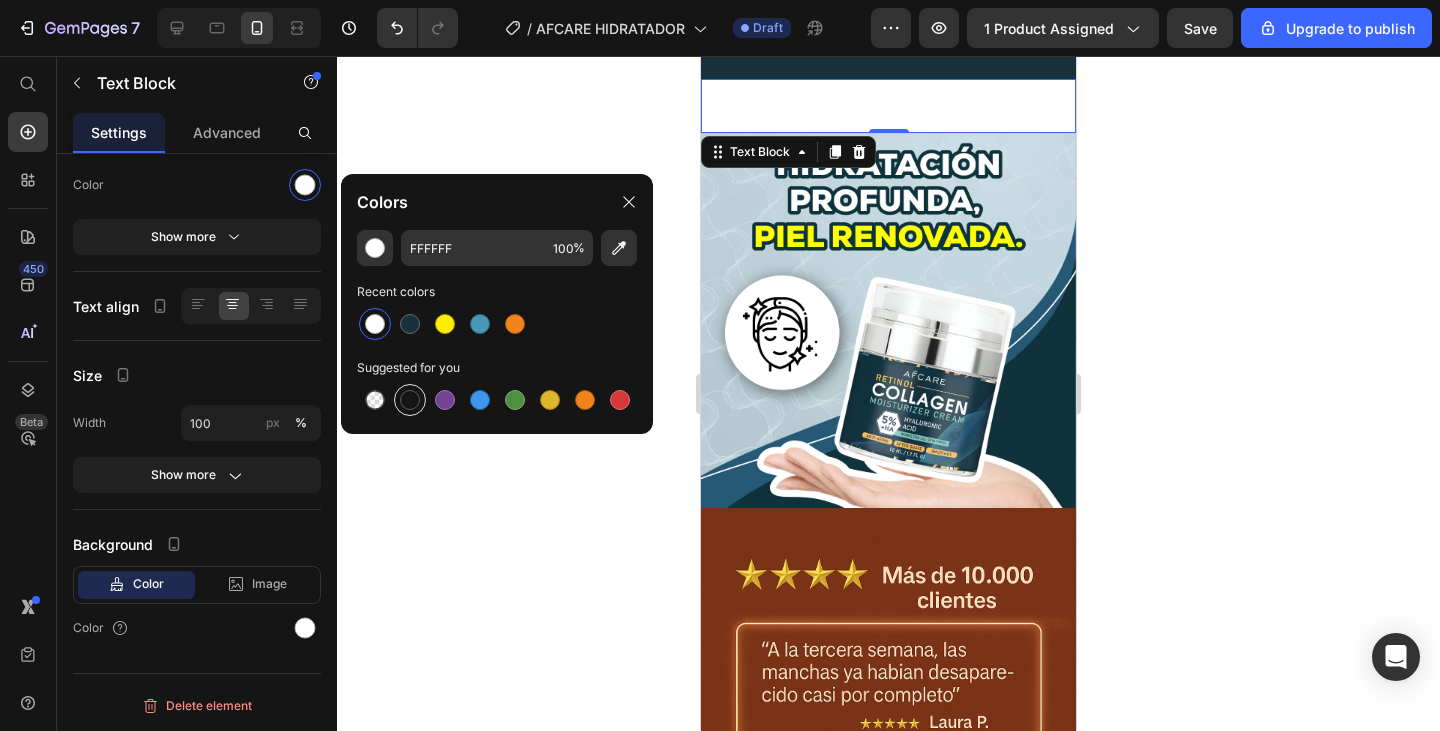 click at bounding box center (410, 400) 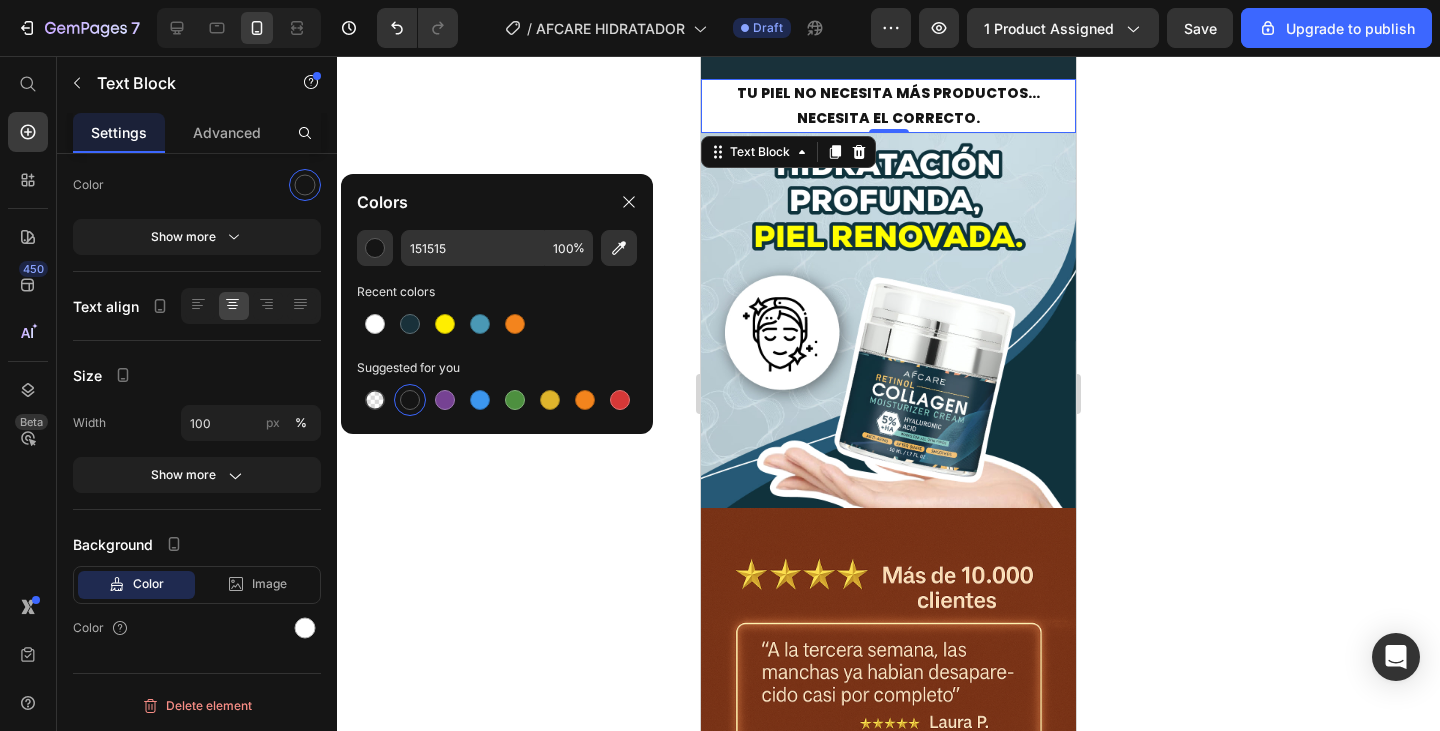 type on "FFFFFF" 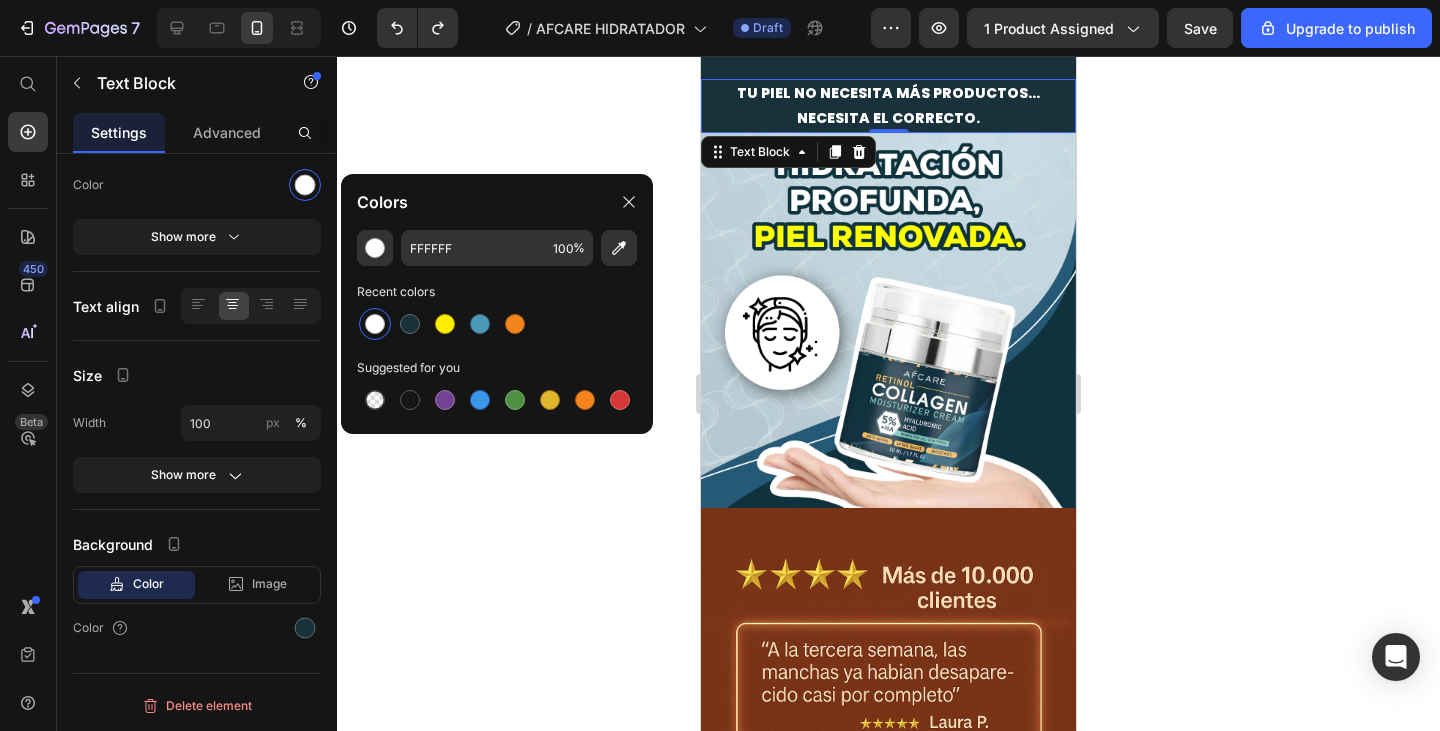 click 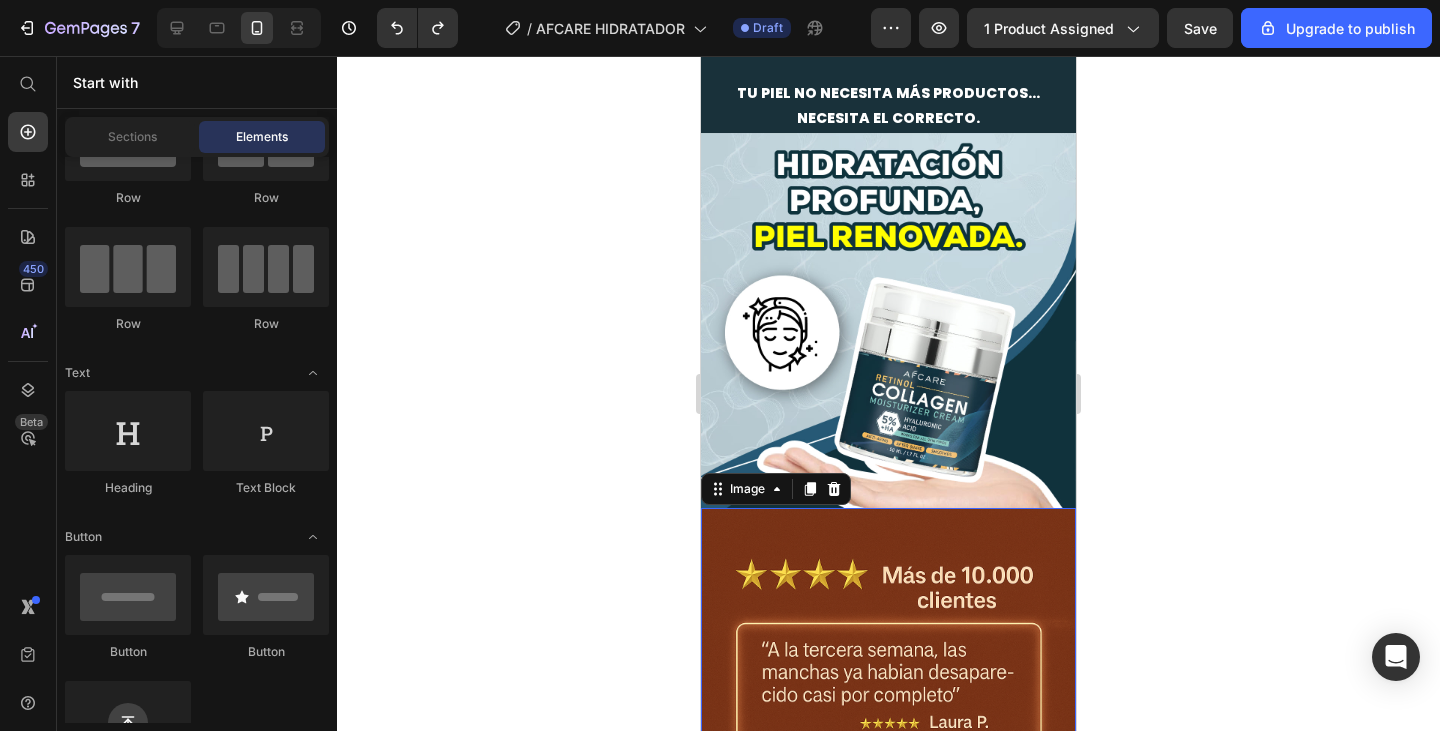 click at bounding box center (888, 789) 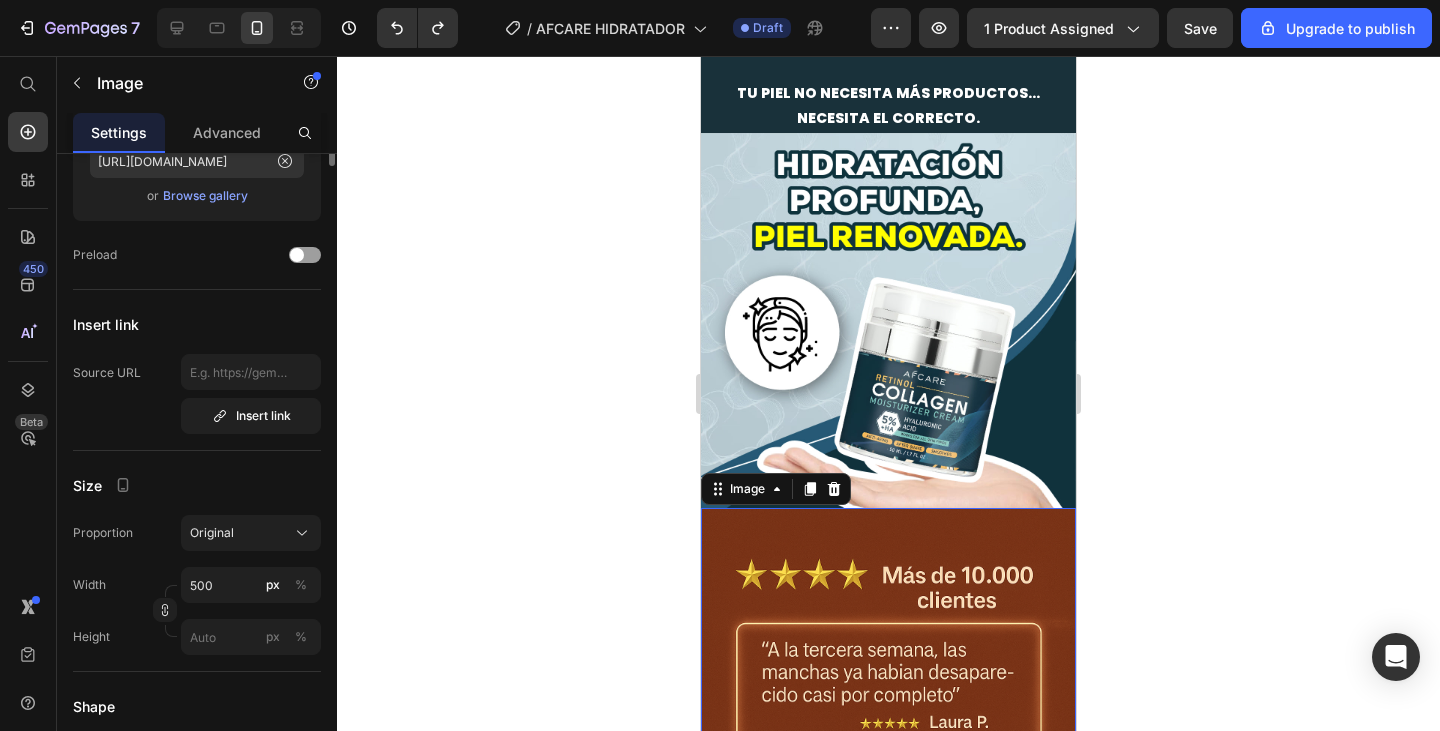 scroll, scrollTop: 0, scrollLeft: 0, axis: both 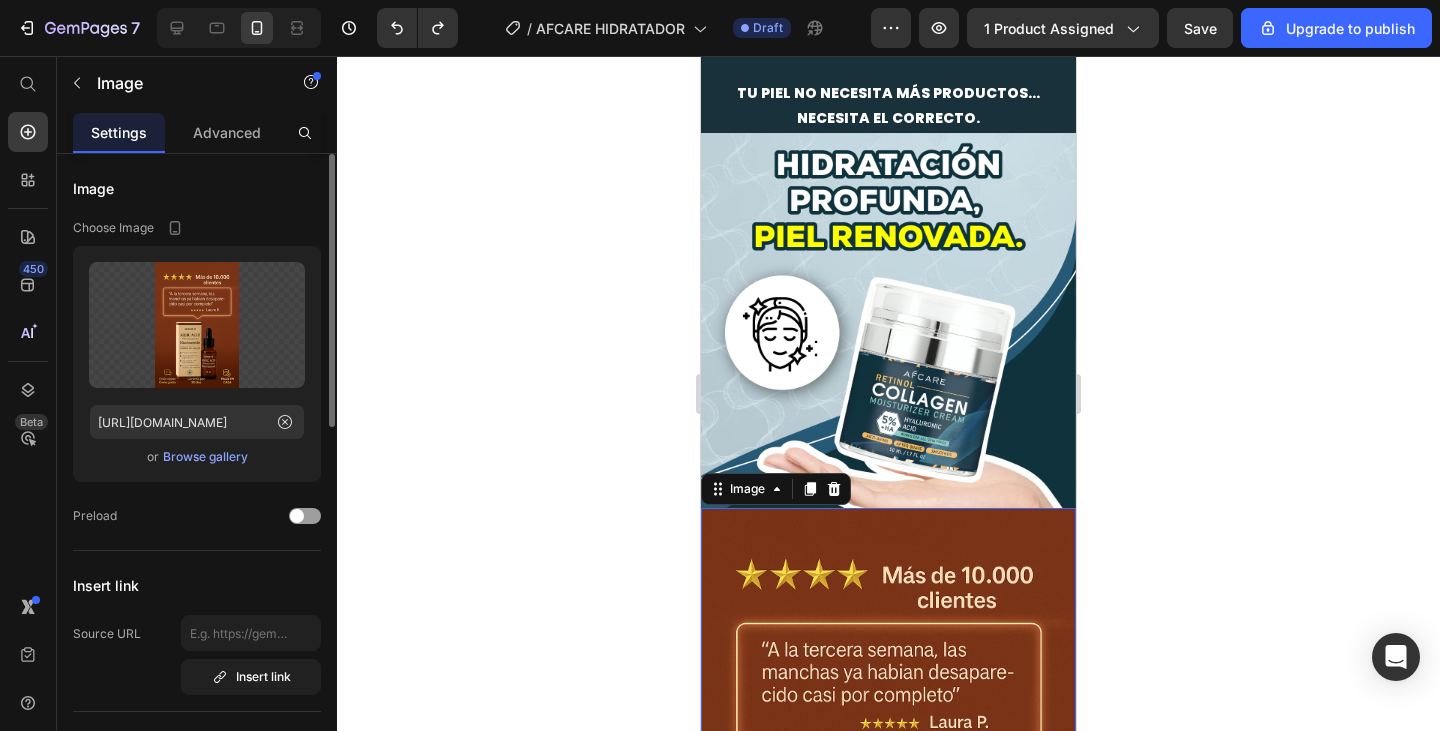 click on "Browse gallery" at bounding box center [205, 457] 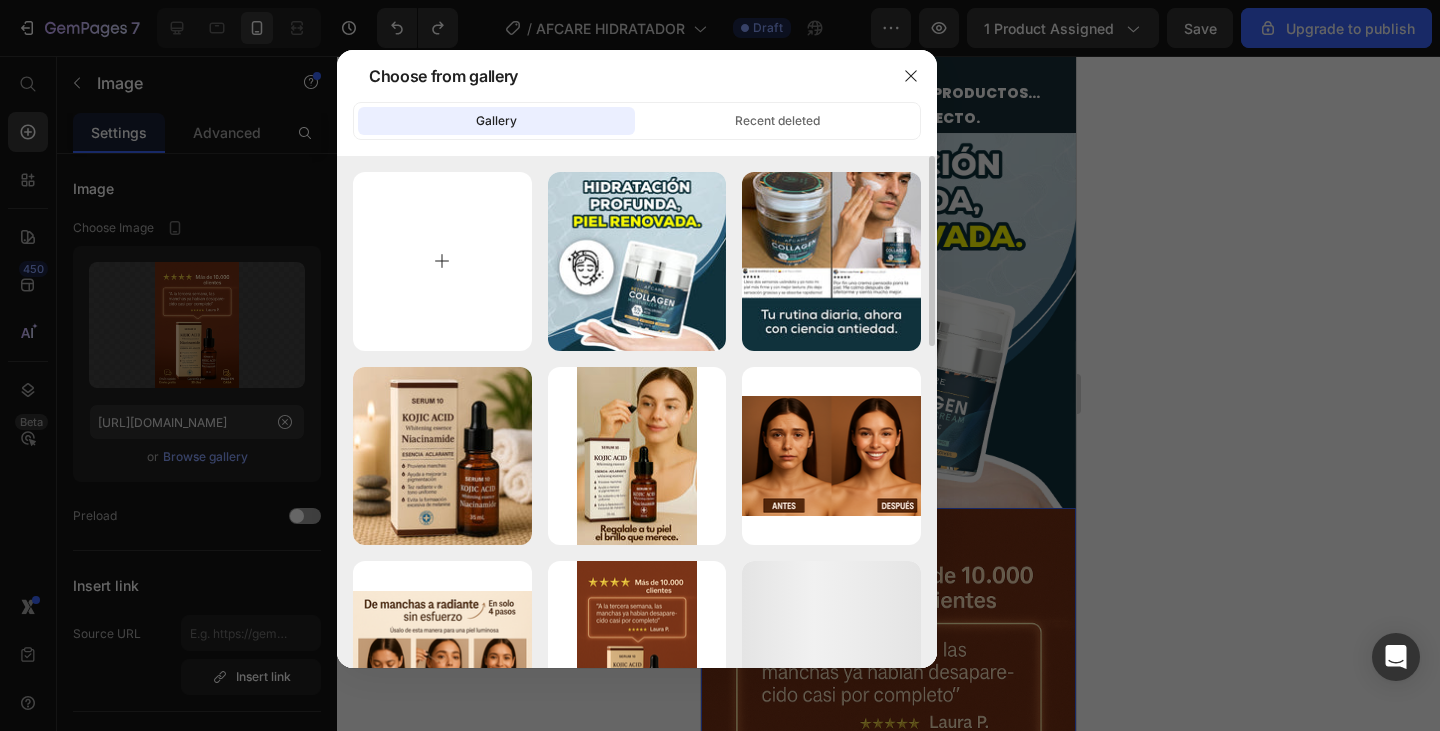 click at bounding box center (442, 261) 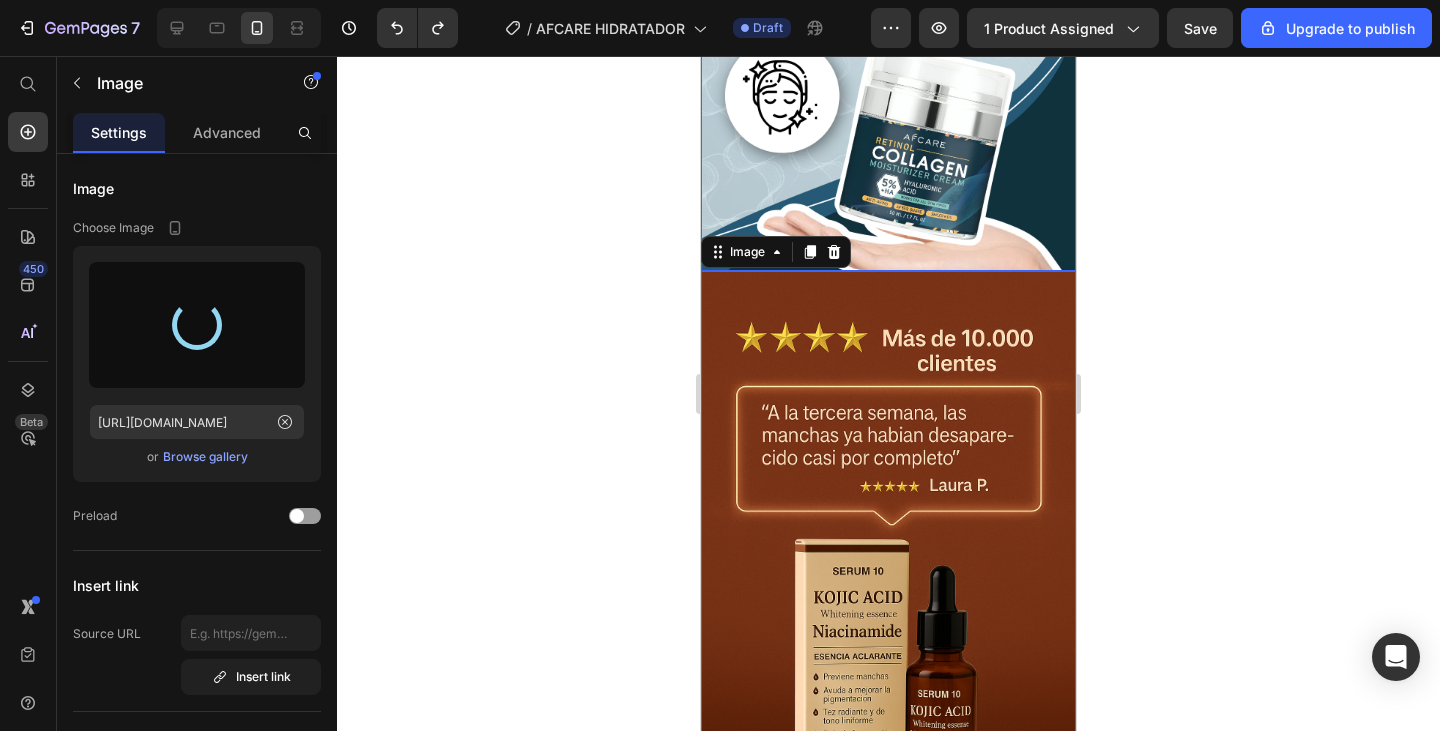 scroll, scrollTop: 300, scrollLeft: 0, axis: vertical 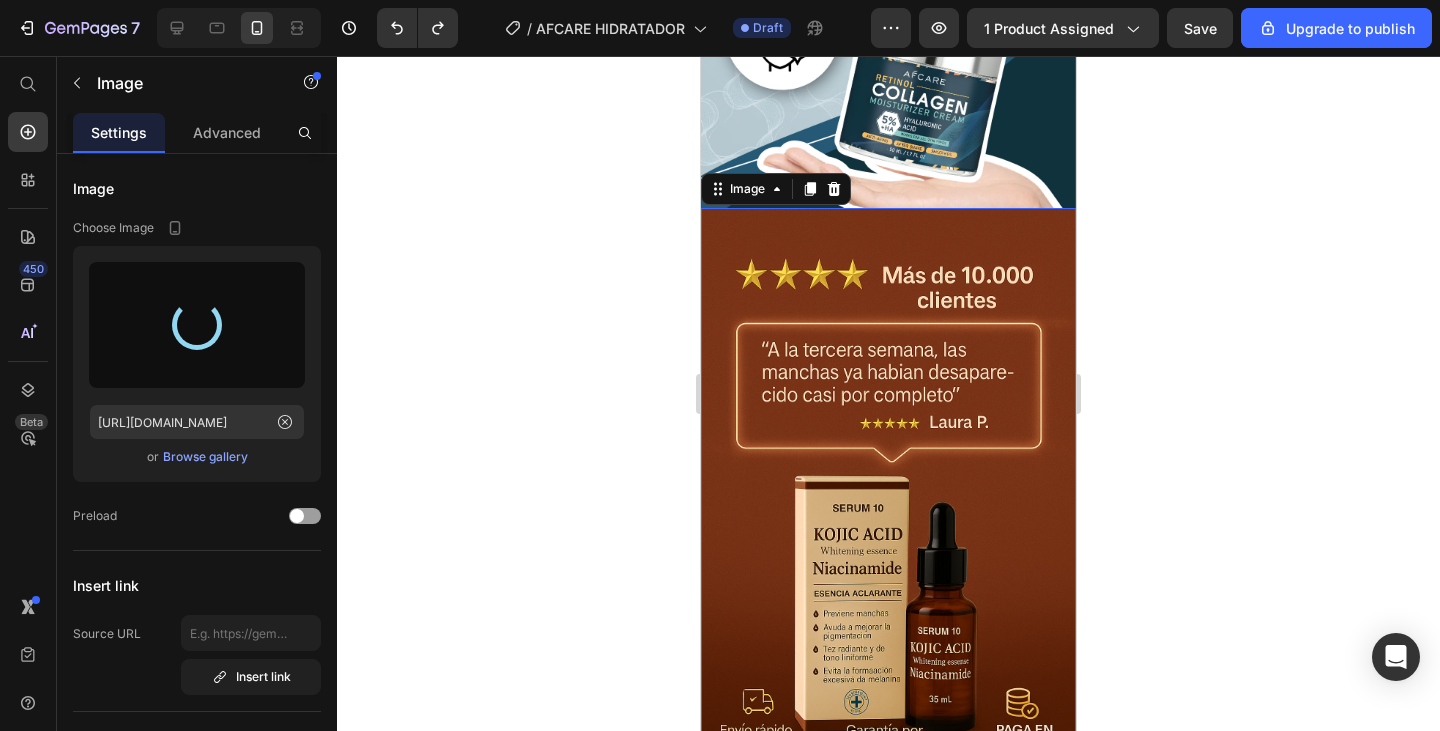 type on "[URL][DOMAIN_NAME]" 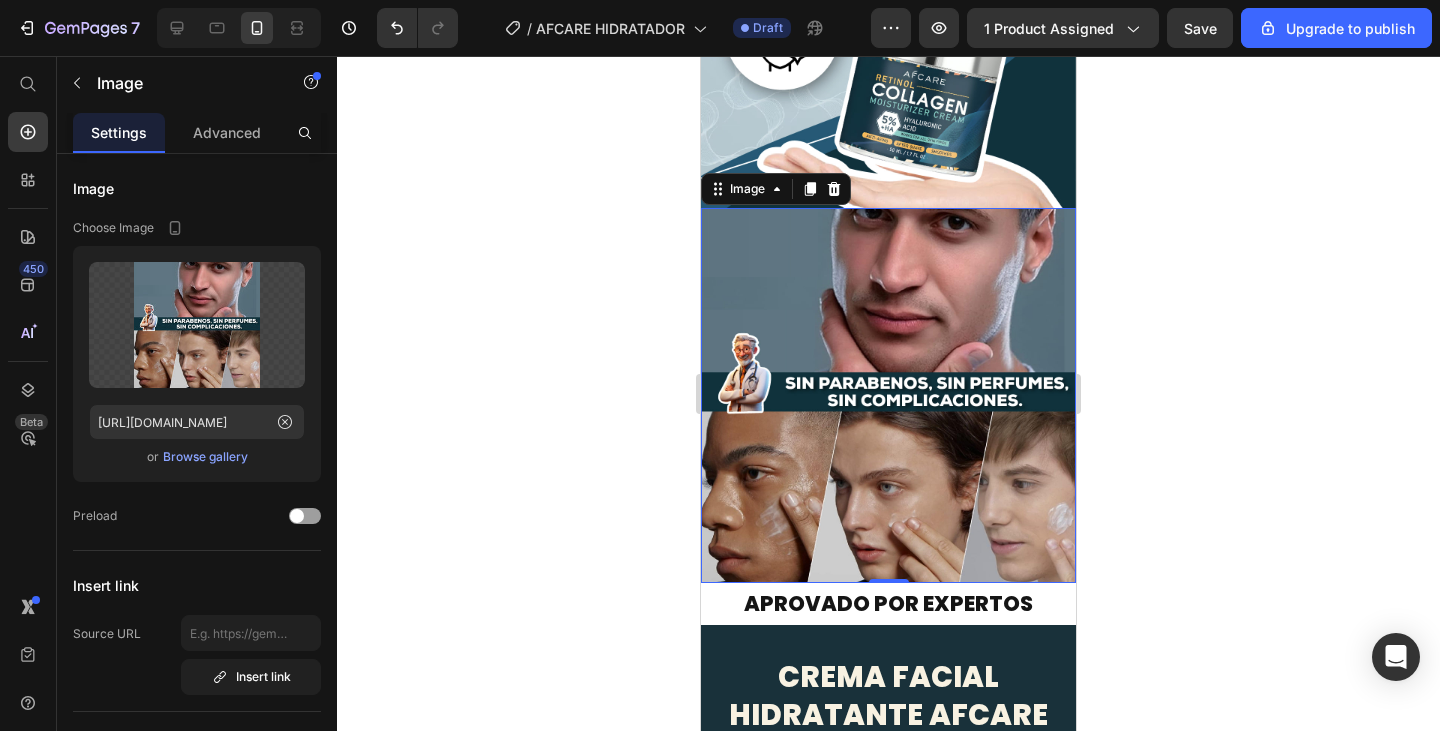 click 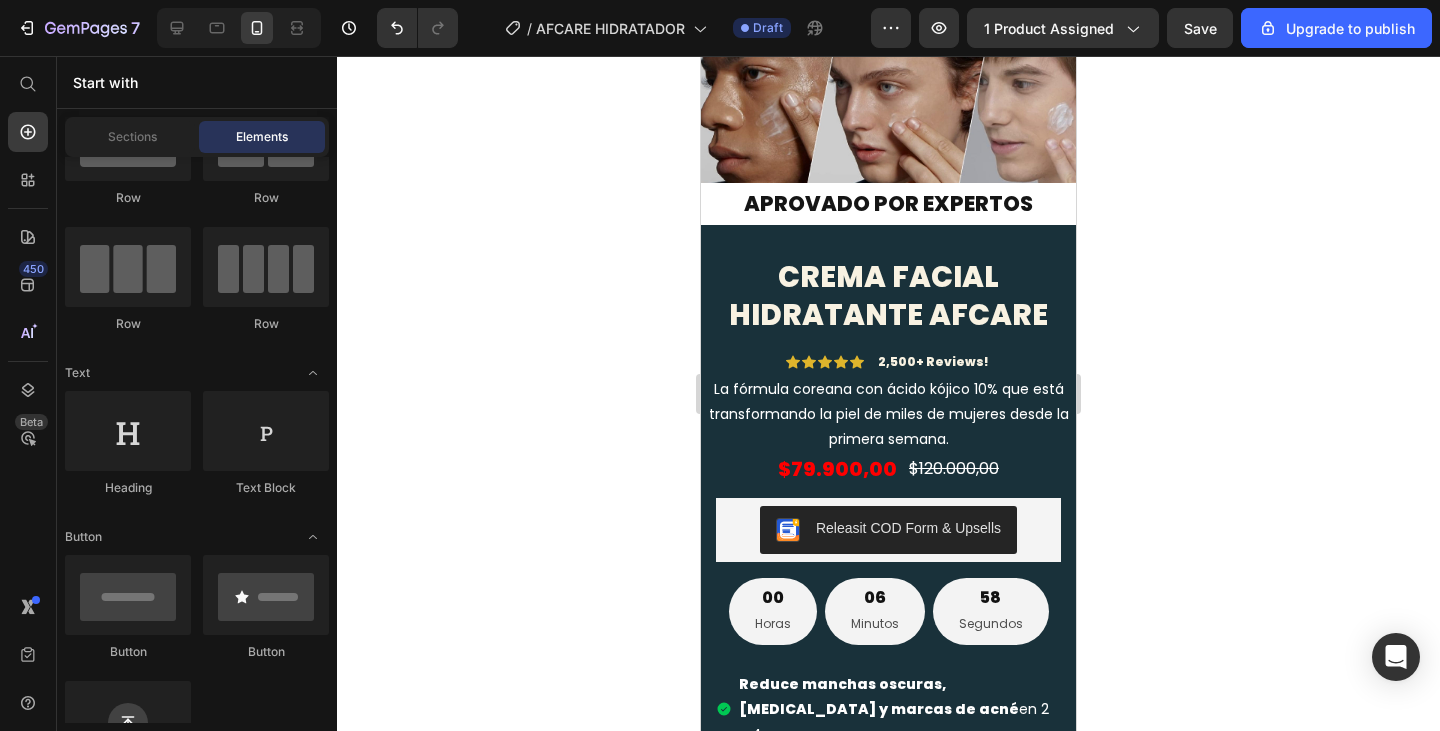 scroll, scrollTop: 400, scrollLeft: 0, axis: vertical 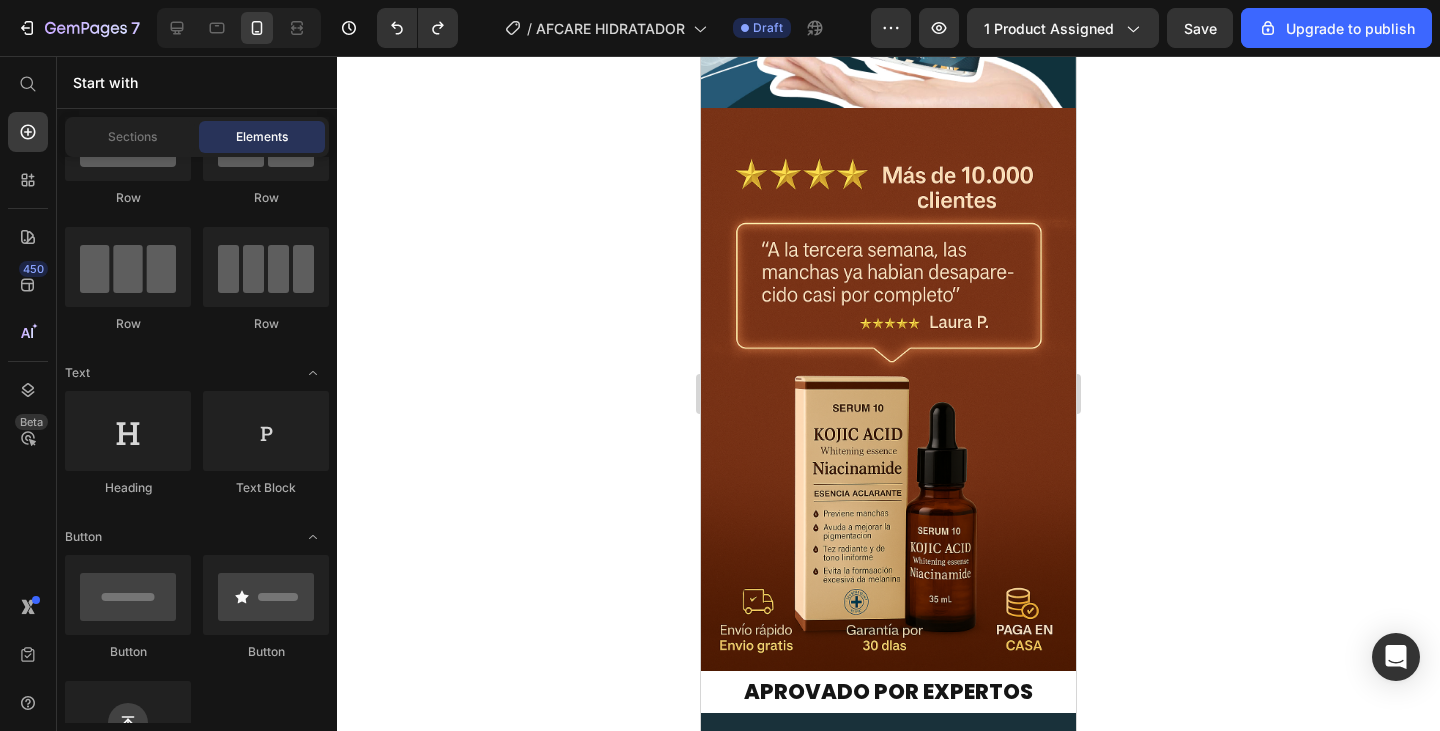 click 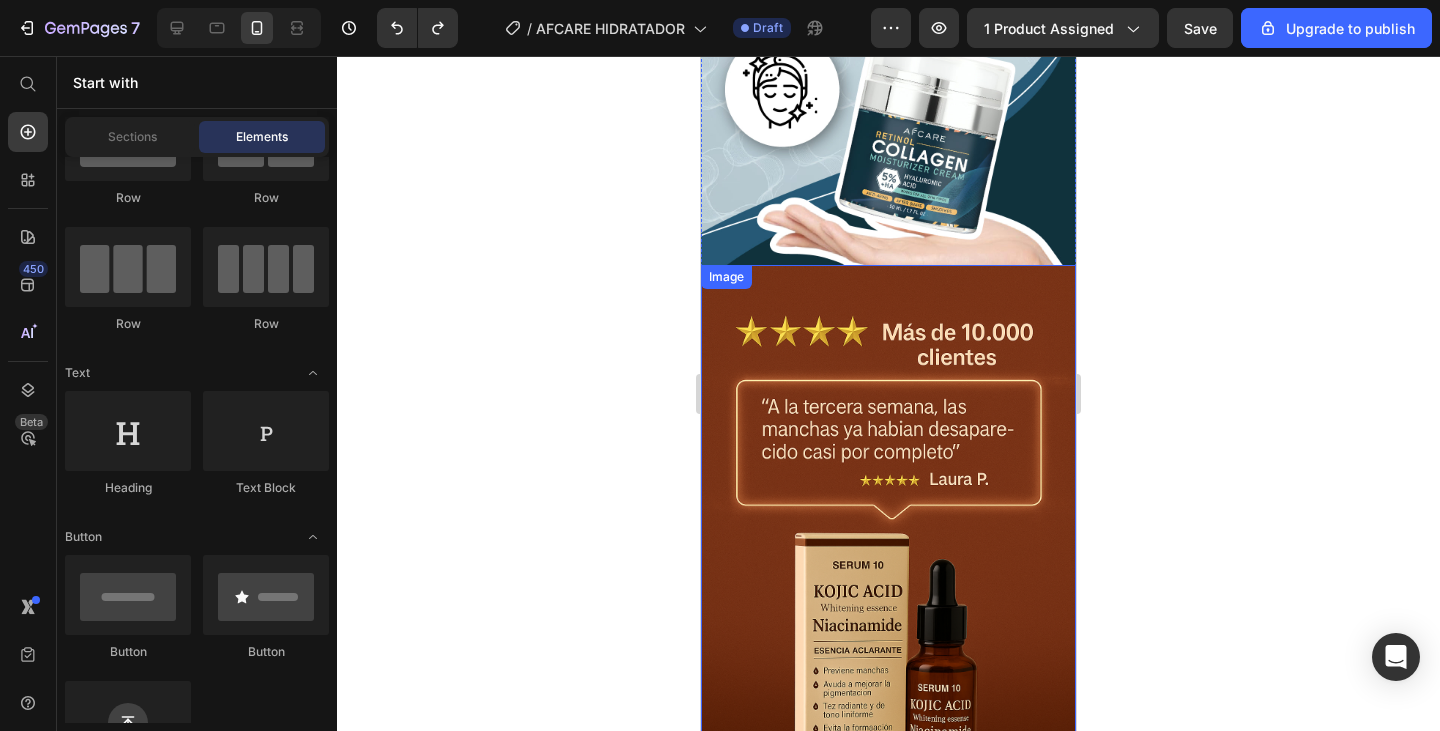 scroll, scrollTop: 0, scrollLeft: 0, axis: both 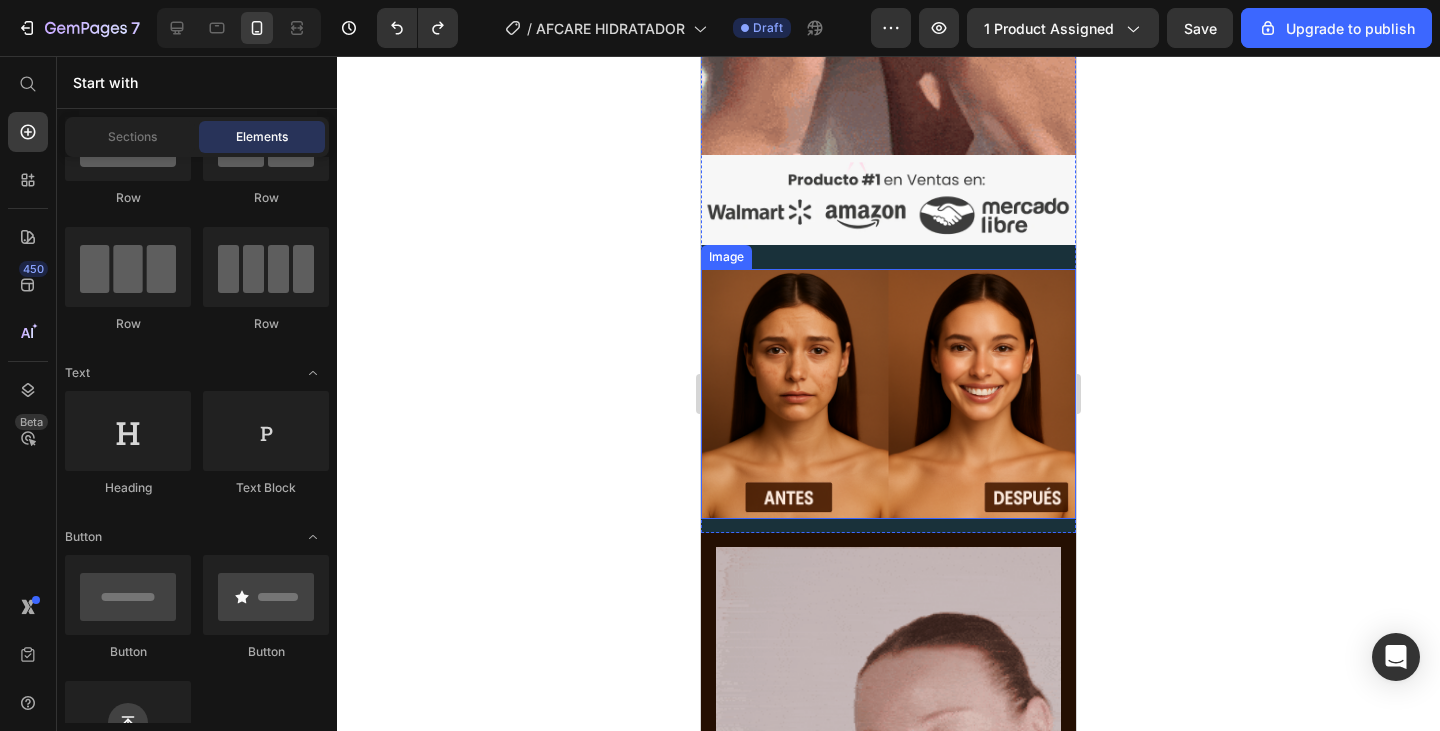 click at bounding box center [888, 394] 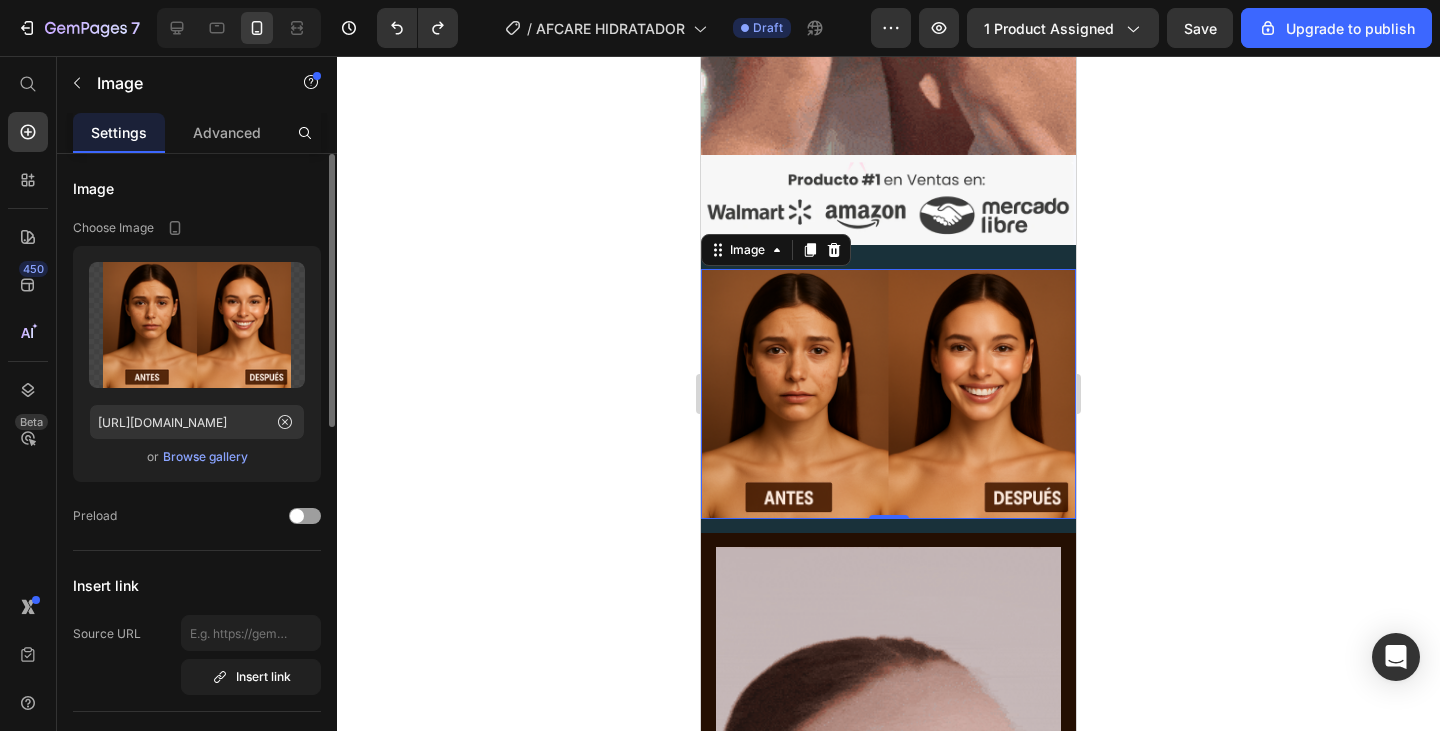 click on "Browse gallery" at bounding box center [205, 457] 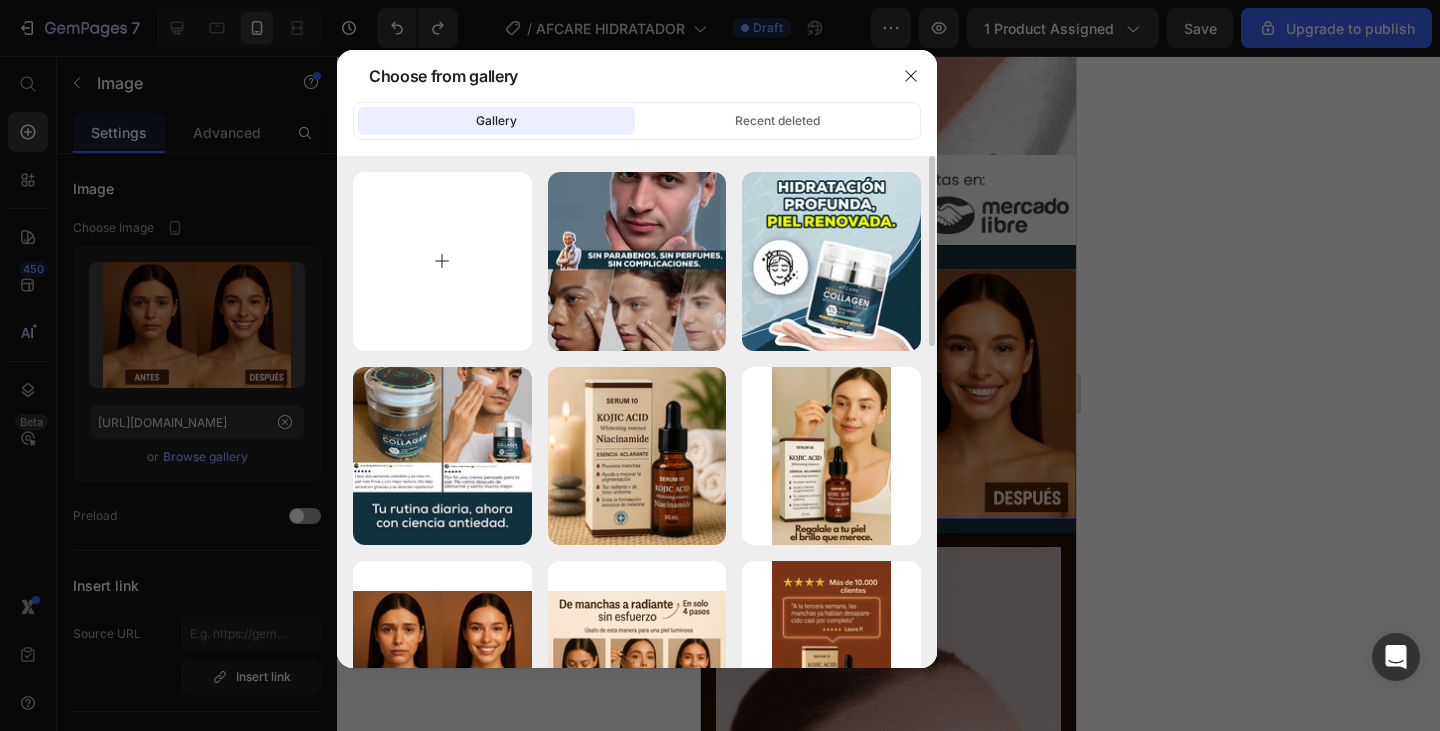 click at bounding box center (442, 261) 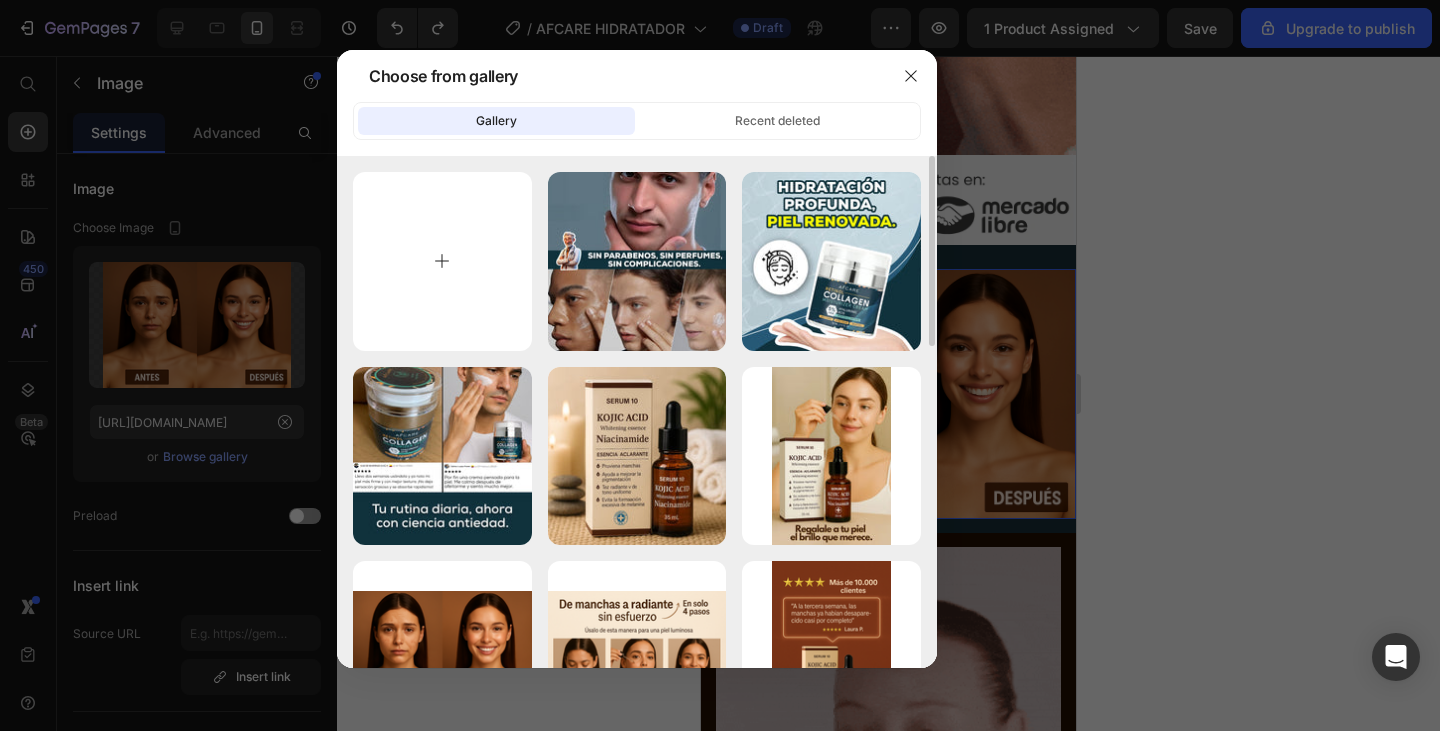 type on "C:\fakepath\AFCARE (6).jpg" 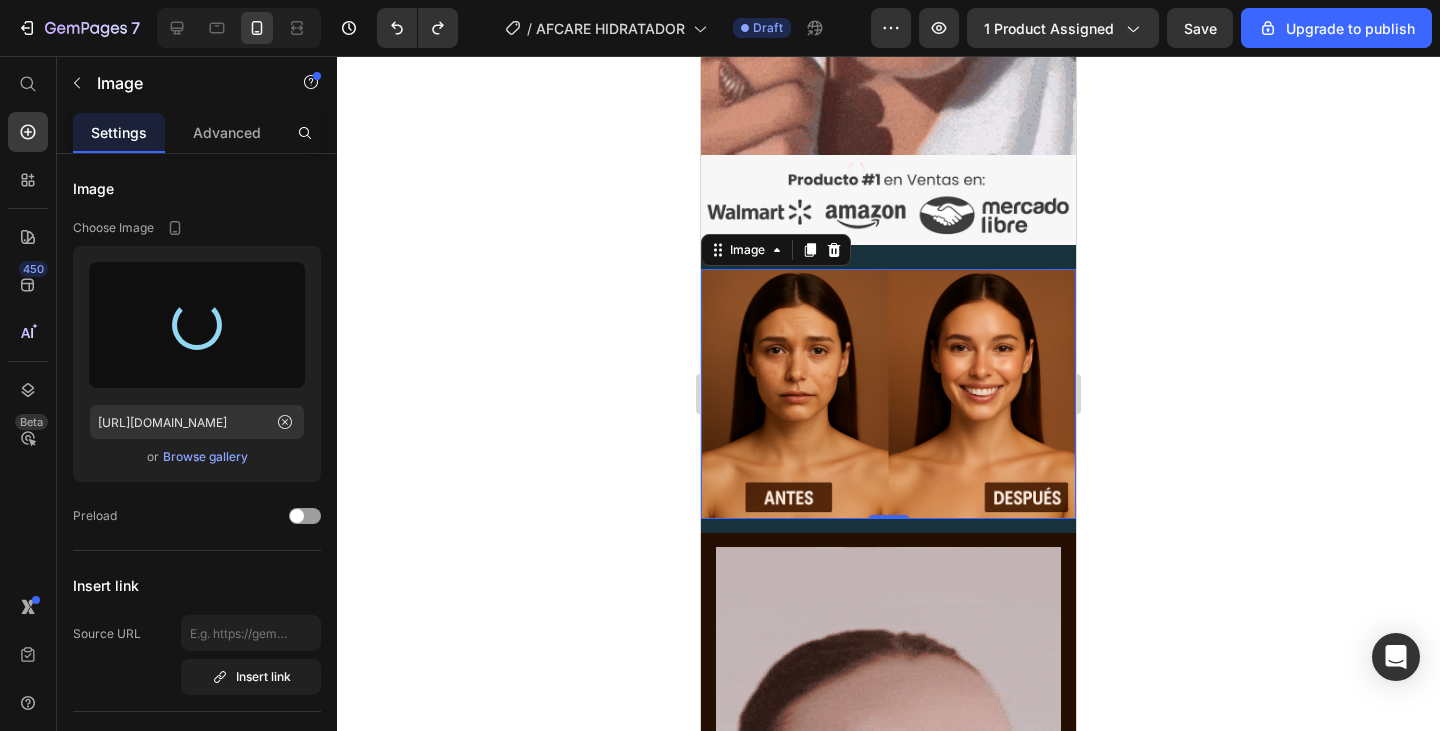 type on "[URL][DOMAIN_NAME]" 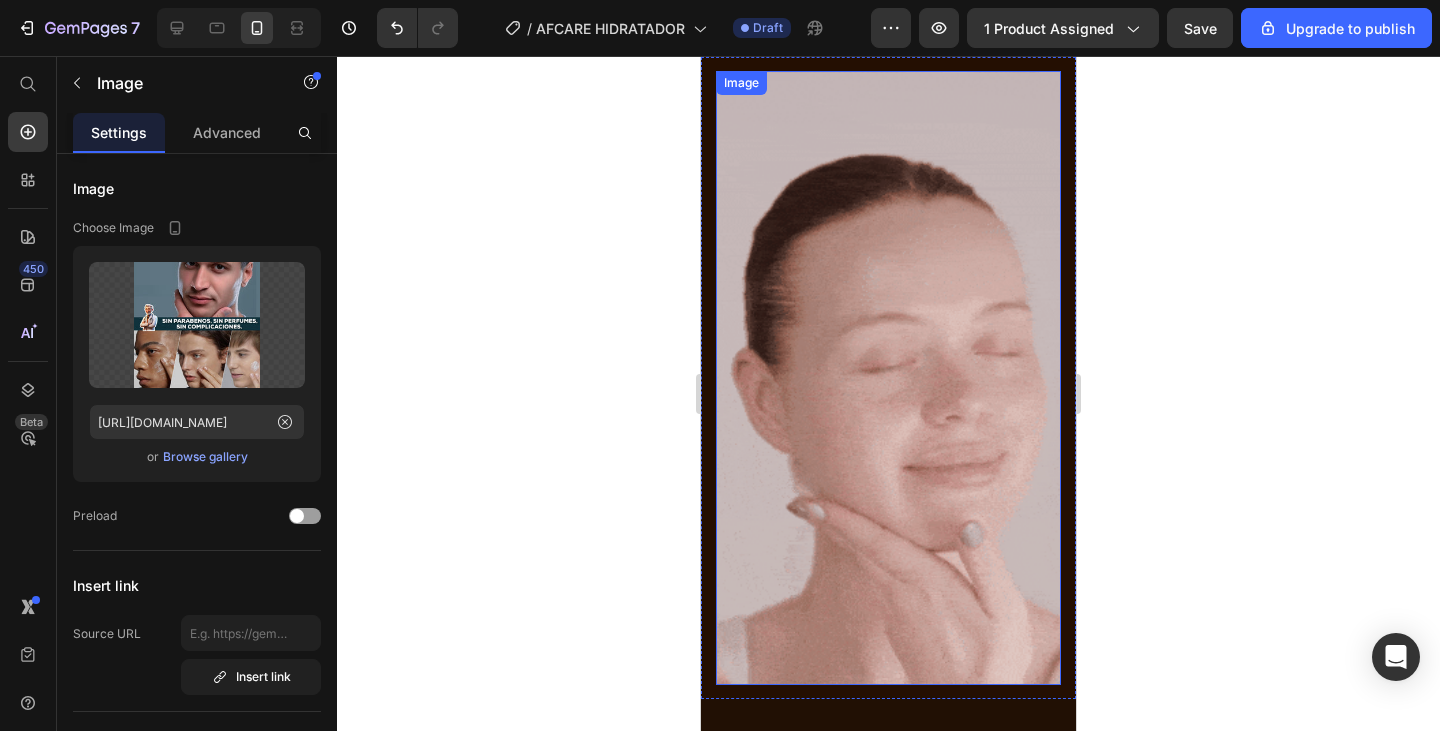 scroll, scrollTop: 3700, scrollLeft: 0, axis: vertical 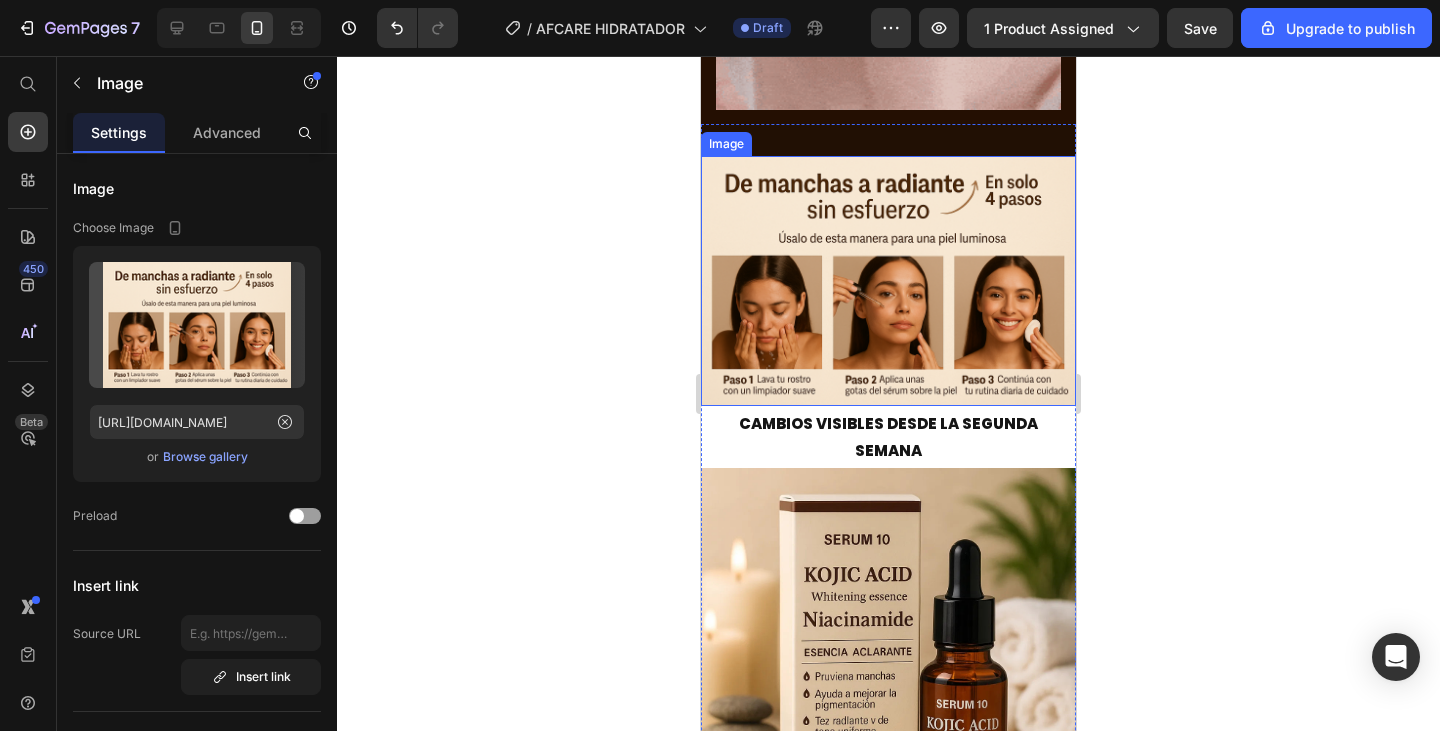 click at bounding box center (888, 281) 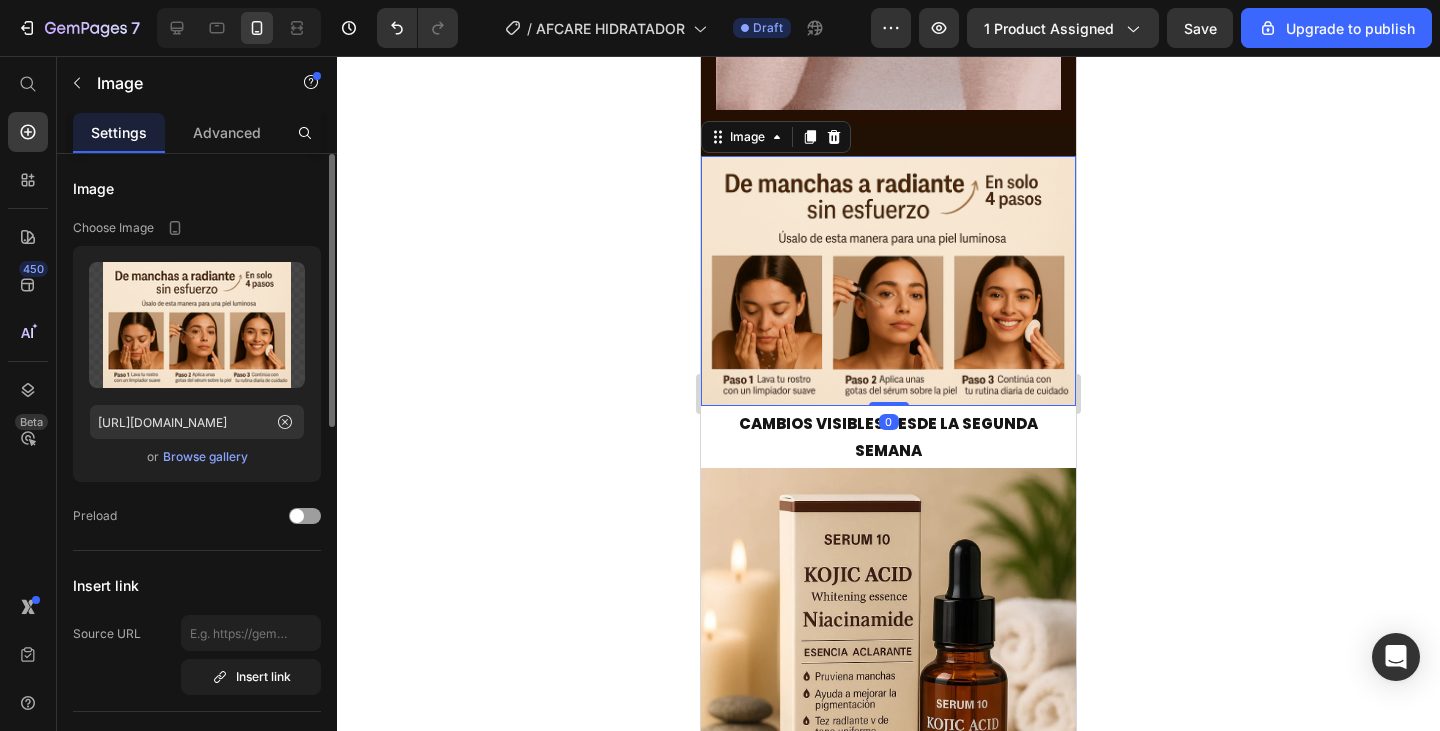 click on "Browse gallery" at bounding box center (205, 457) 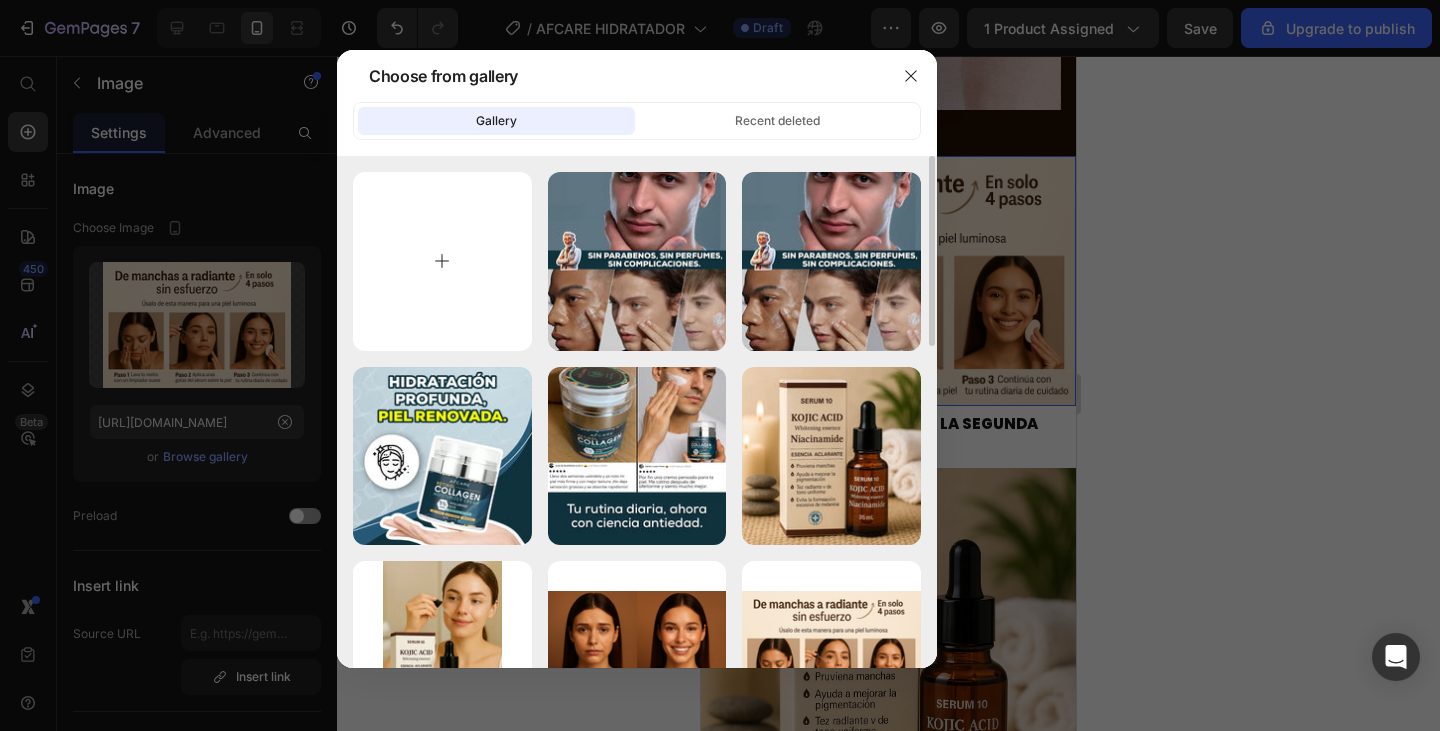 click at bounding box center [442, 261] 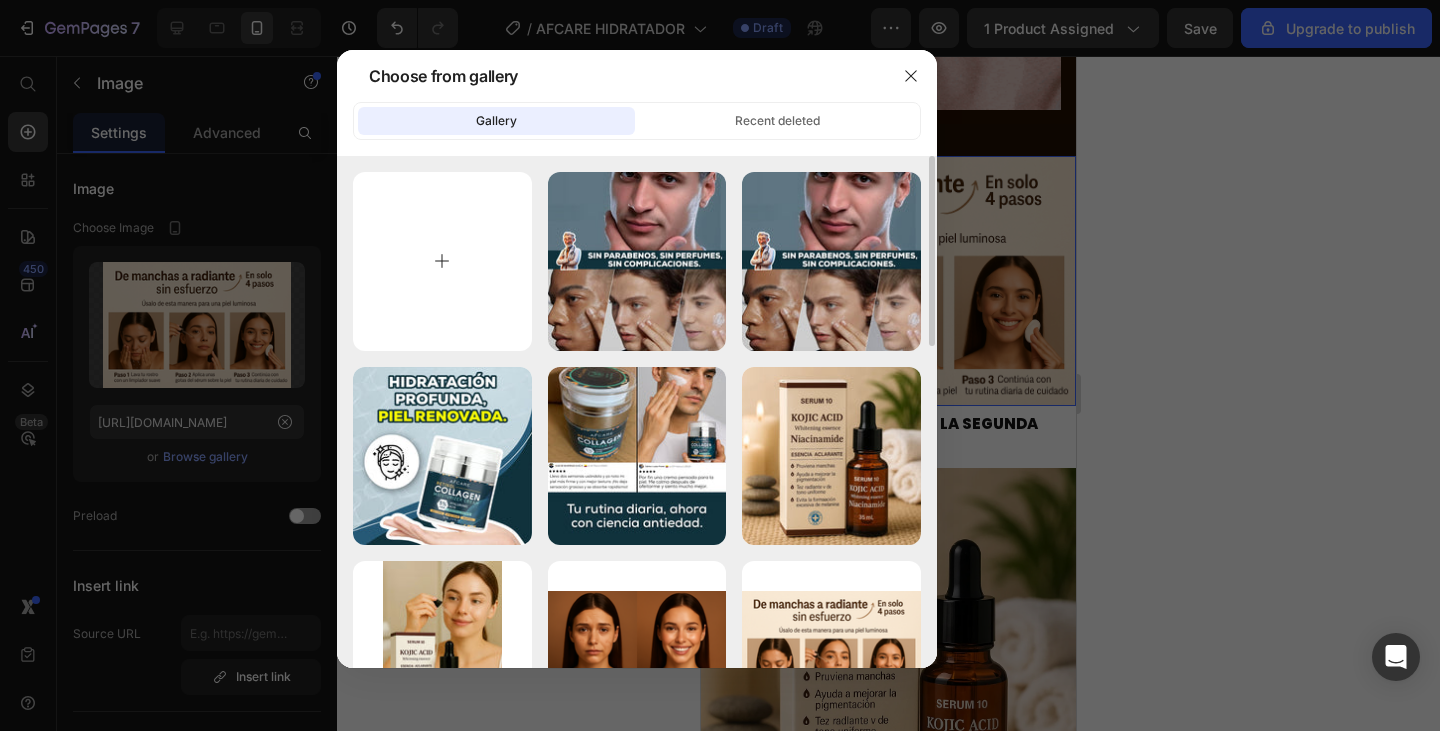 type on "C:\fakepath\AFCARE (1).jpg" 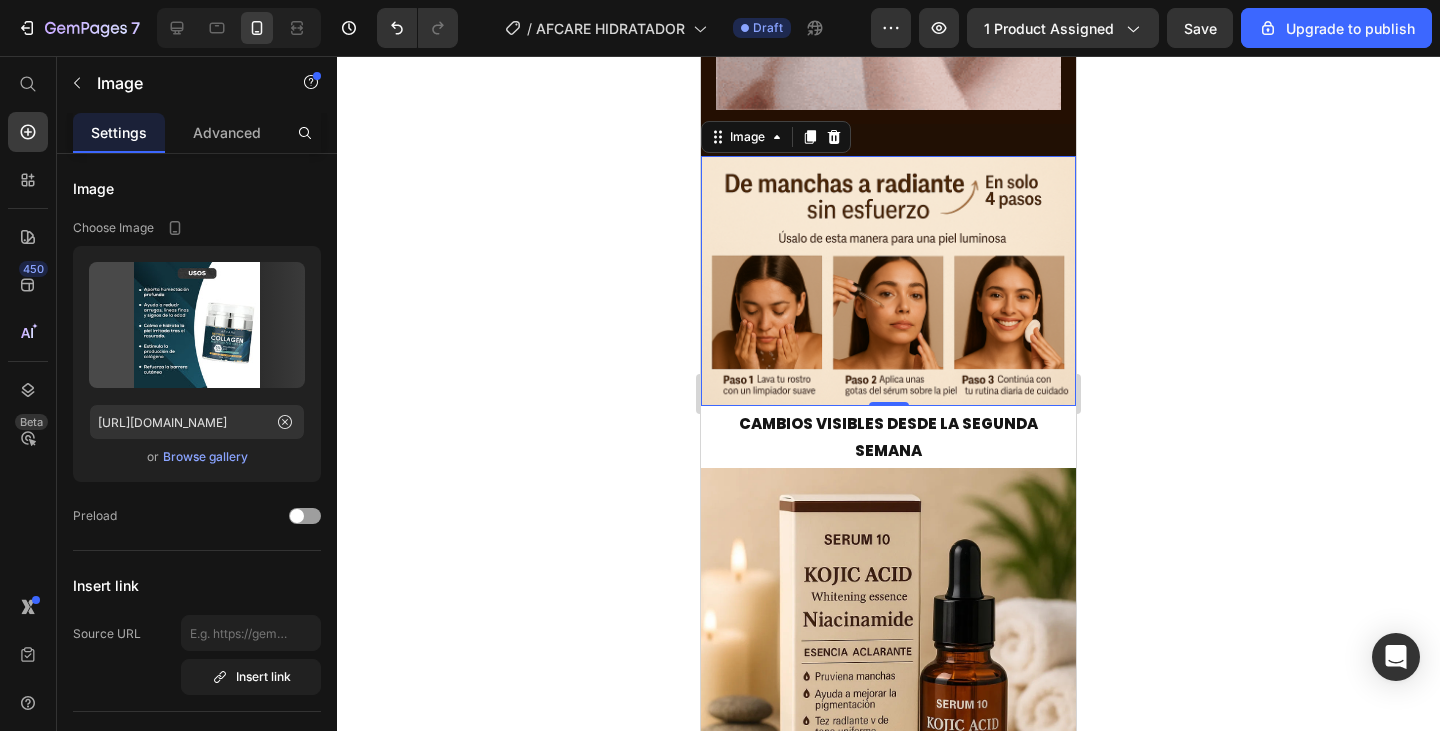 type on "https://cdn.shopify.com/s/files/1/0743/1307/2897/files/gempages_573536481725907875-608c6fe9-dfbd-41ba-928c-29f32ae21598.jpg" 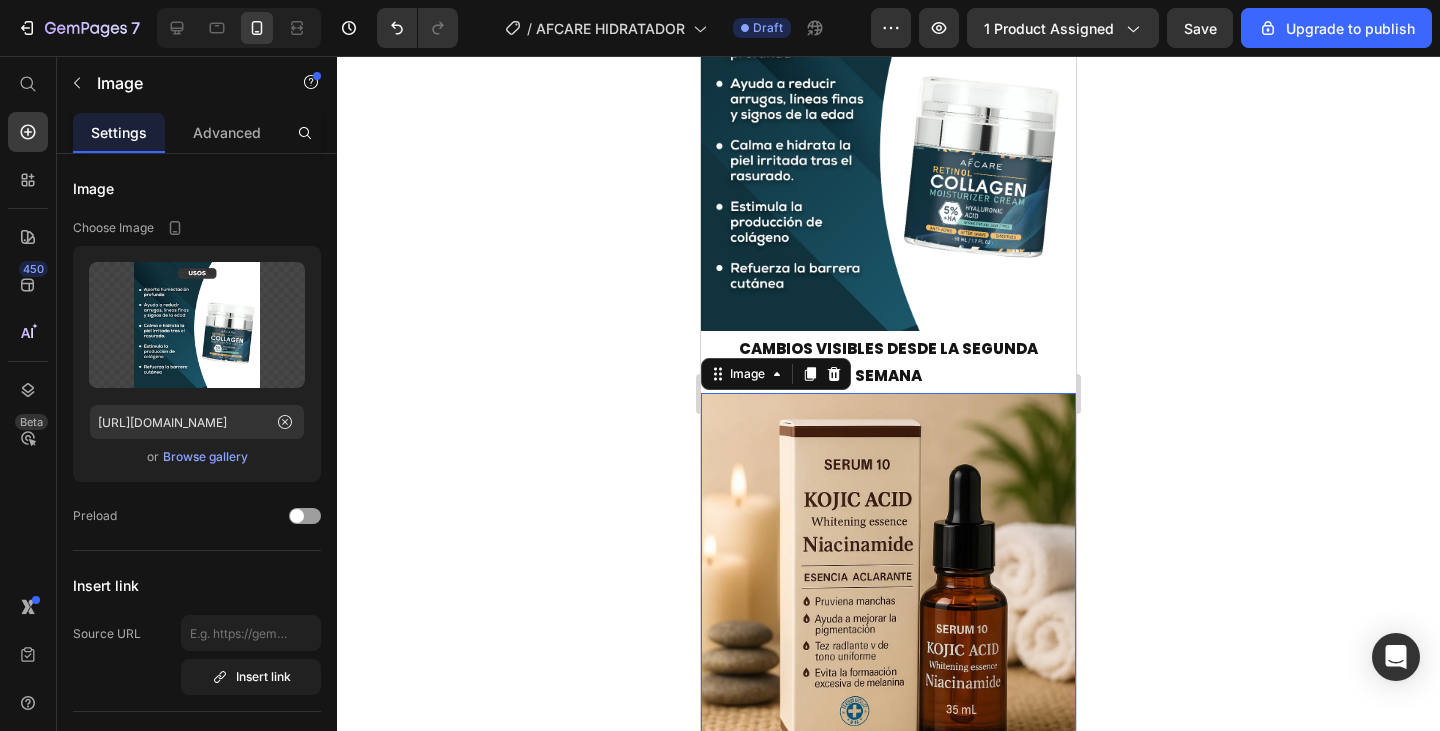 click at bounding box center (888, 580) 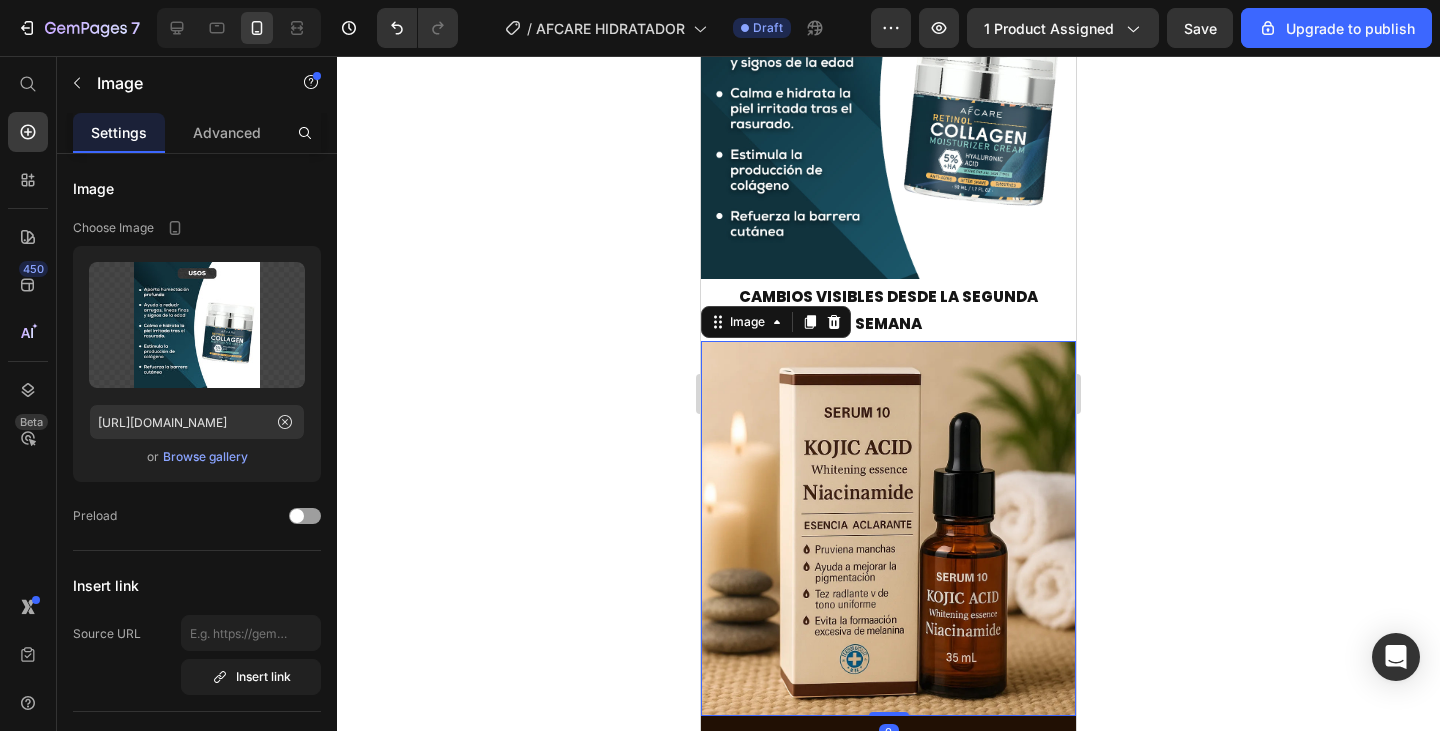 scroll, scrollTop: 4000, scrollLeft: 0, axis: vertical 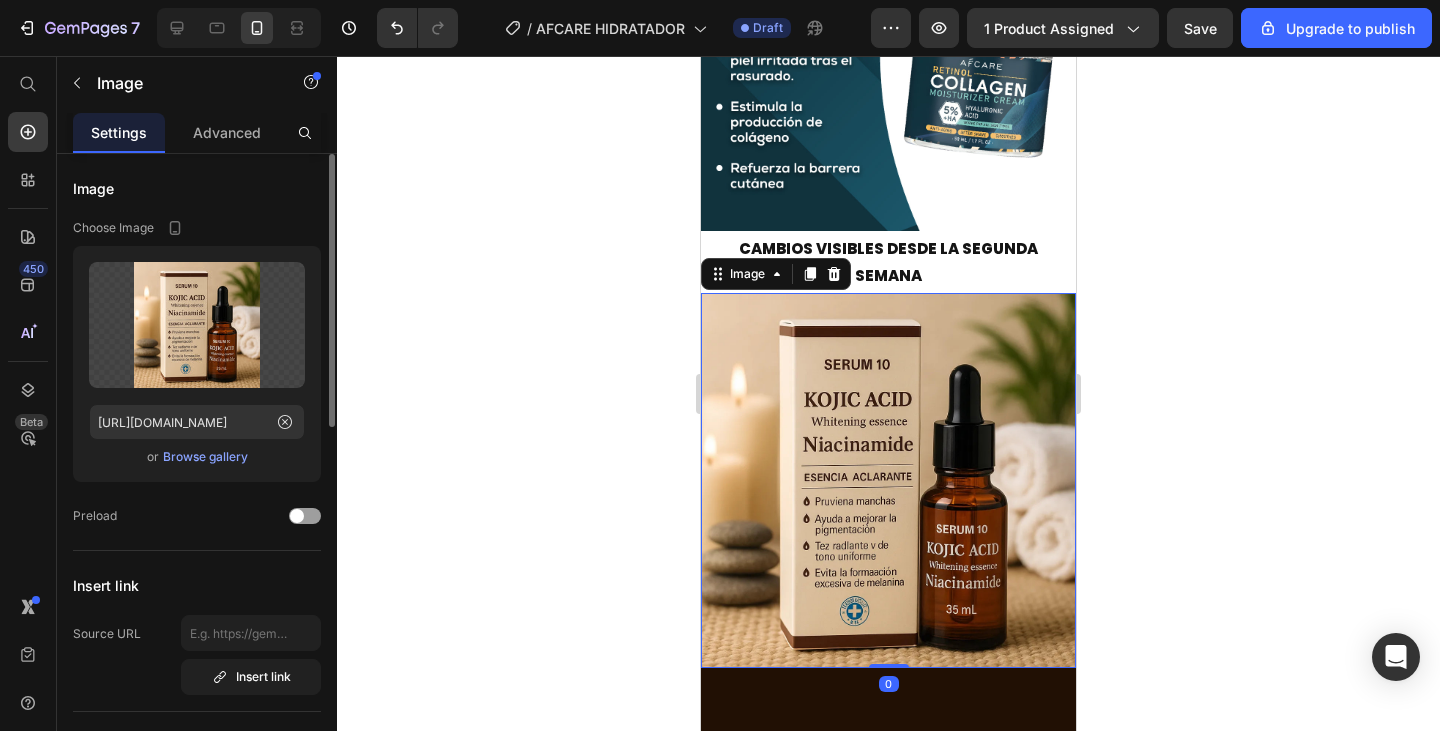 click on "Browse gallery" at bounding box center [205, 457] 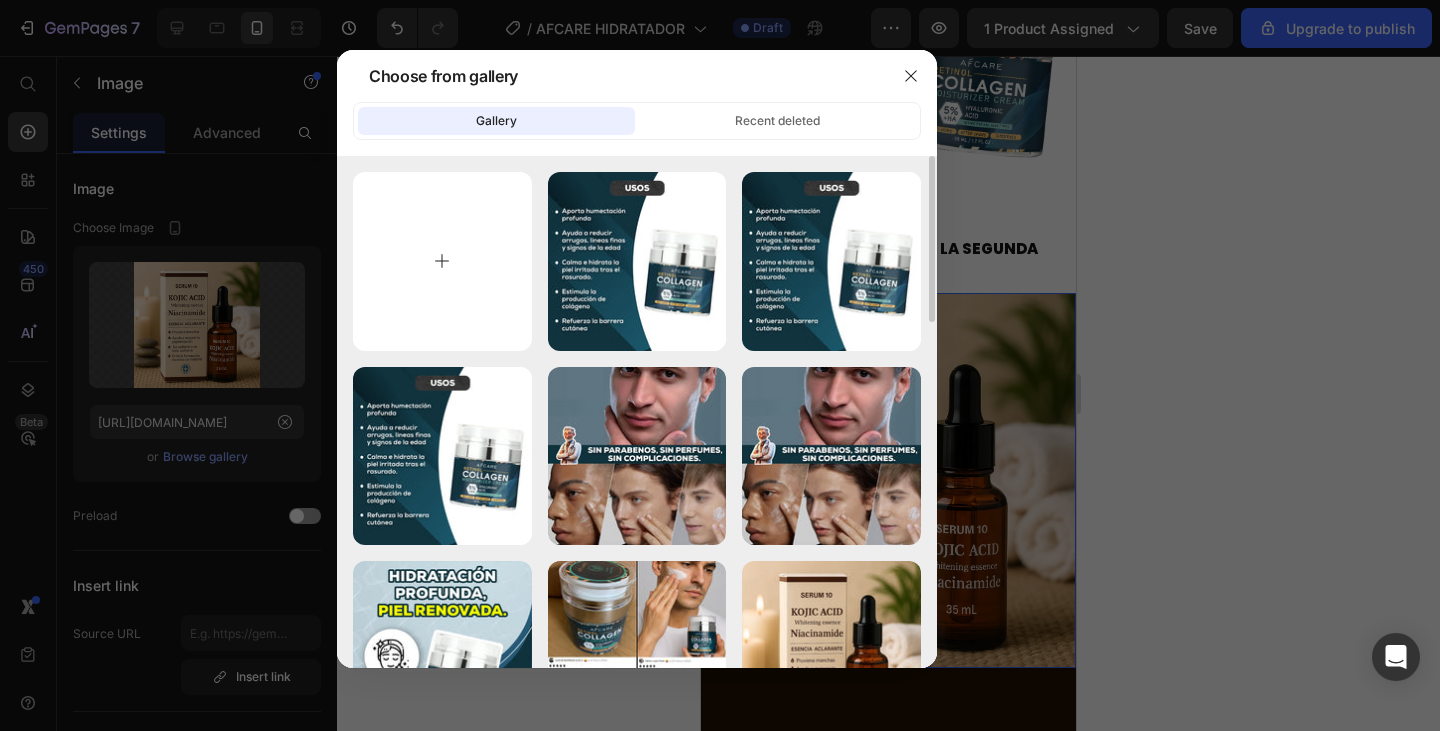 click at bounding box center (442, 261) 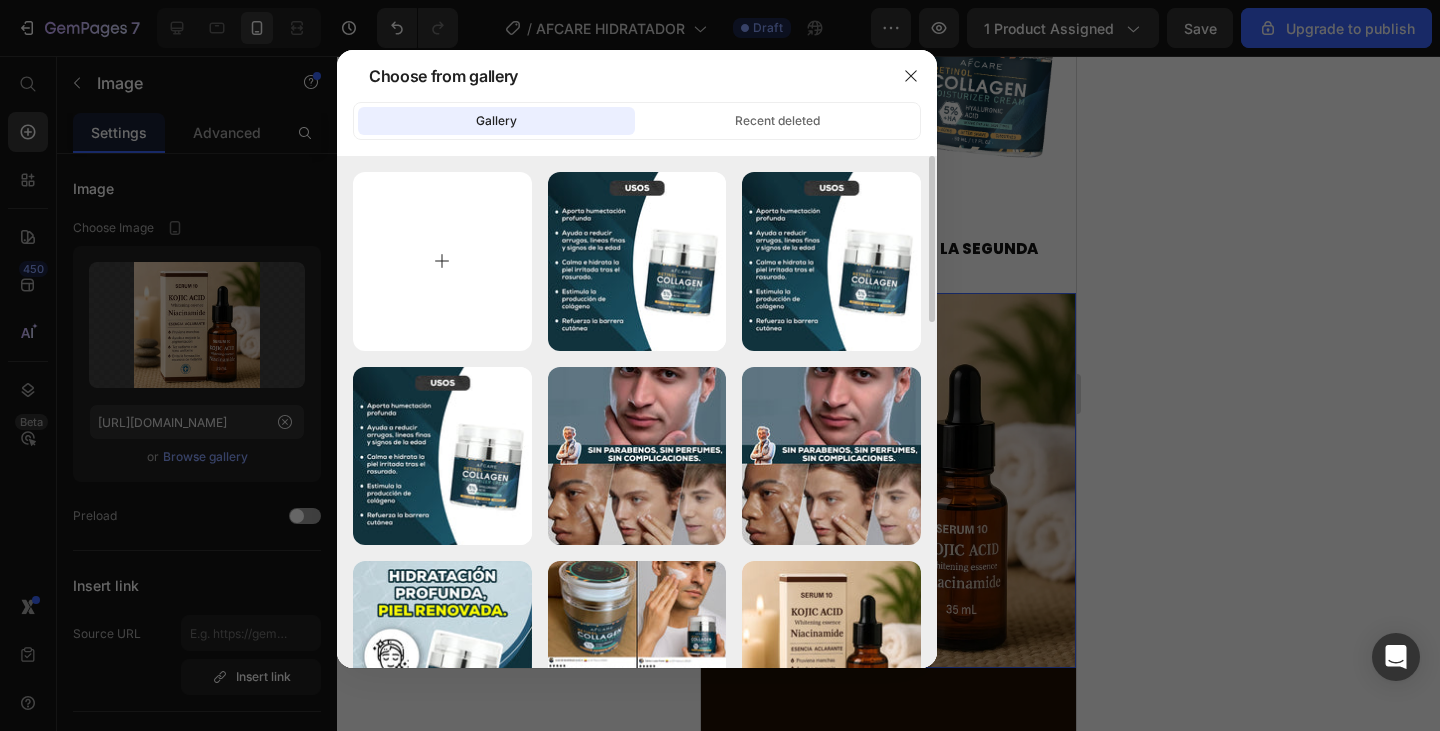 type on "C:\fakepath\AFCARE (5).jpg" 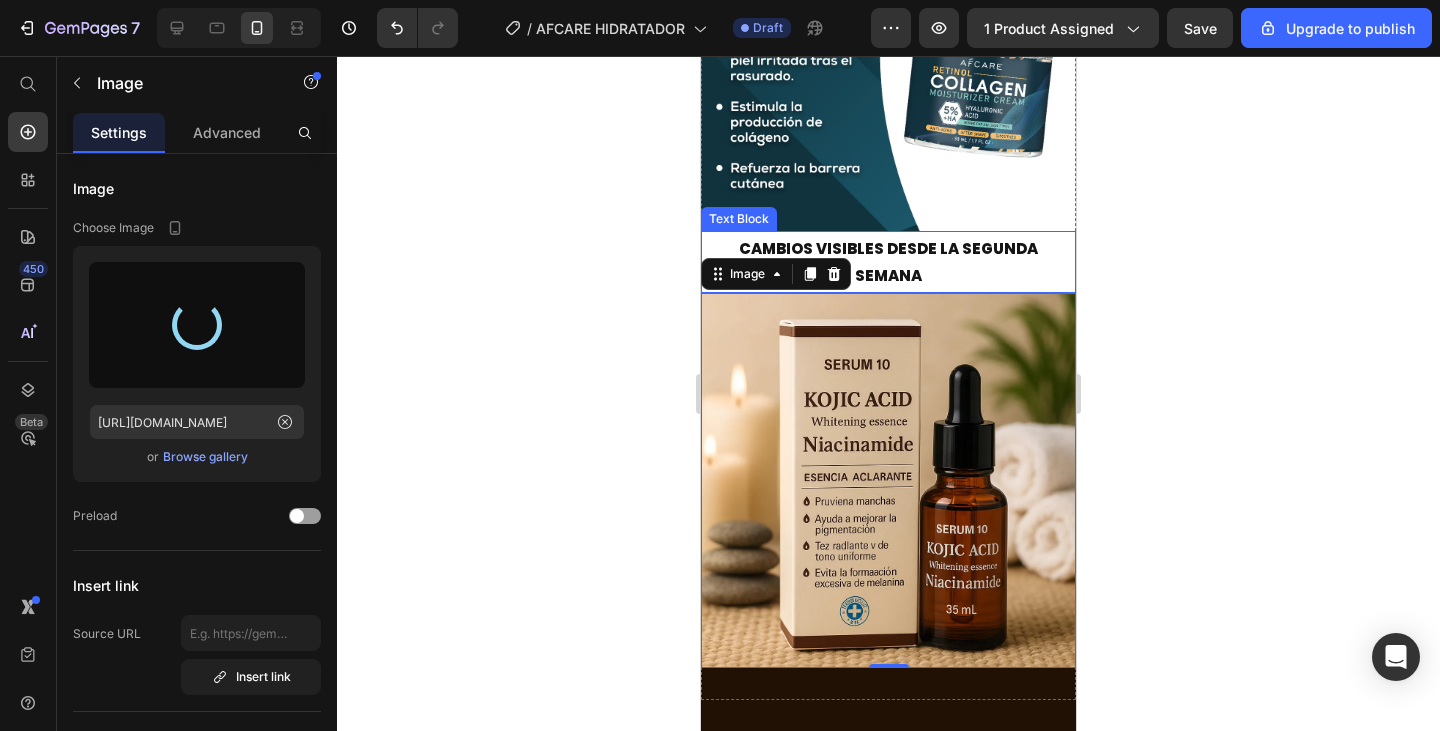 type on "https://cdn.shopify.com/s/files/1/0743/1307/2897/files/gempages_573536481725907875-4621c72a-f062-4d86-b0d6-5d211add59d2.jpg" 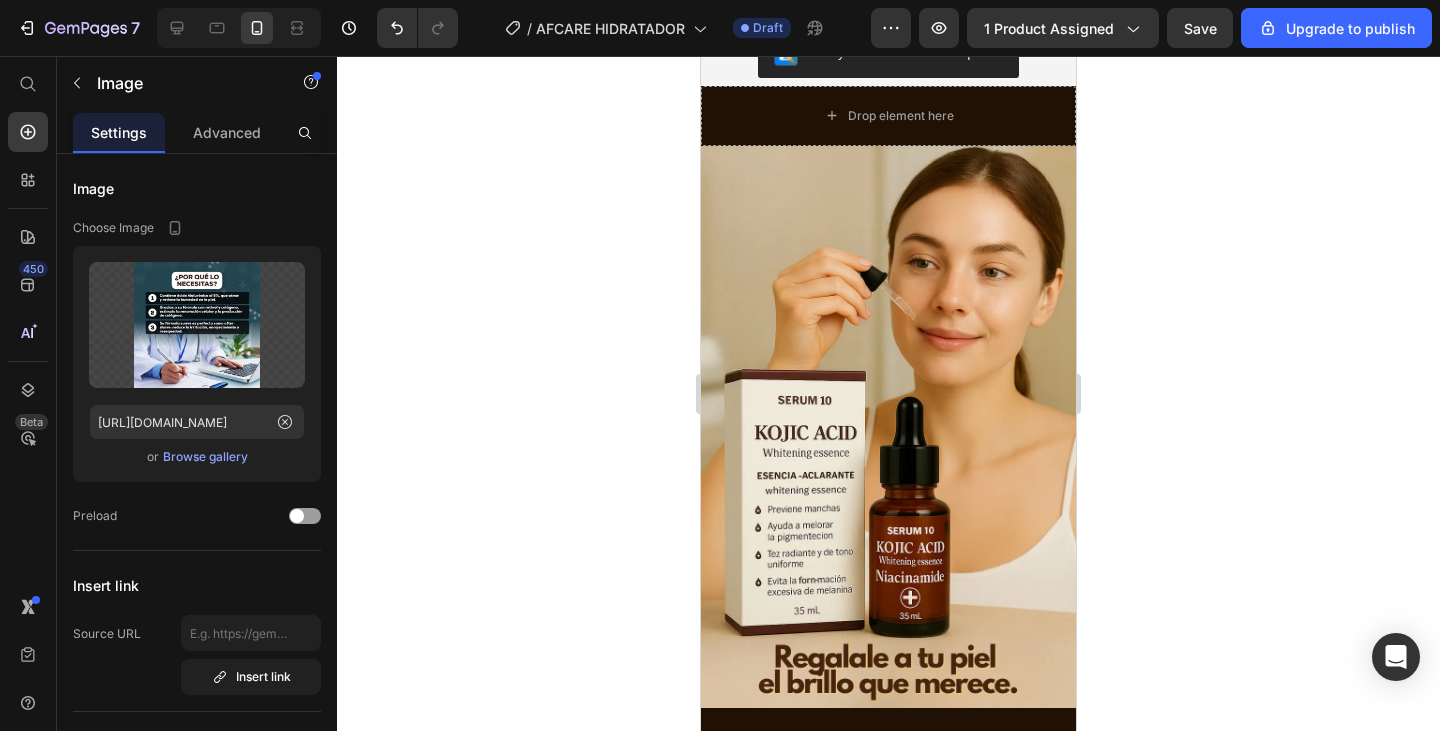 scroll, scrollTop: 4900, scrollLeft: 0, axis: vertical 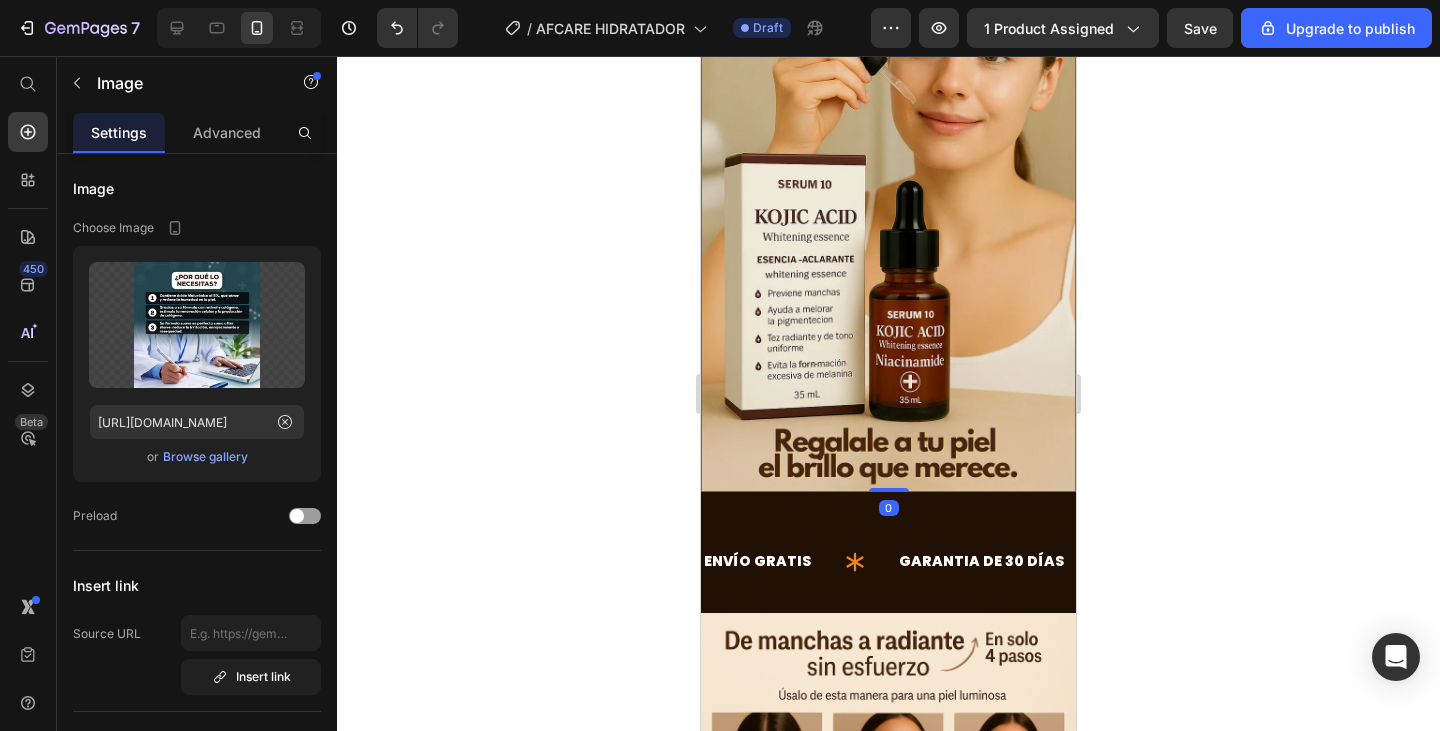 click at bounding box center (888, 211) 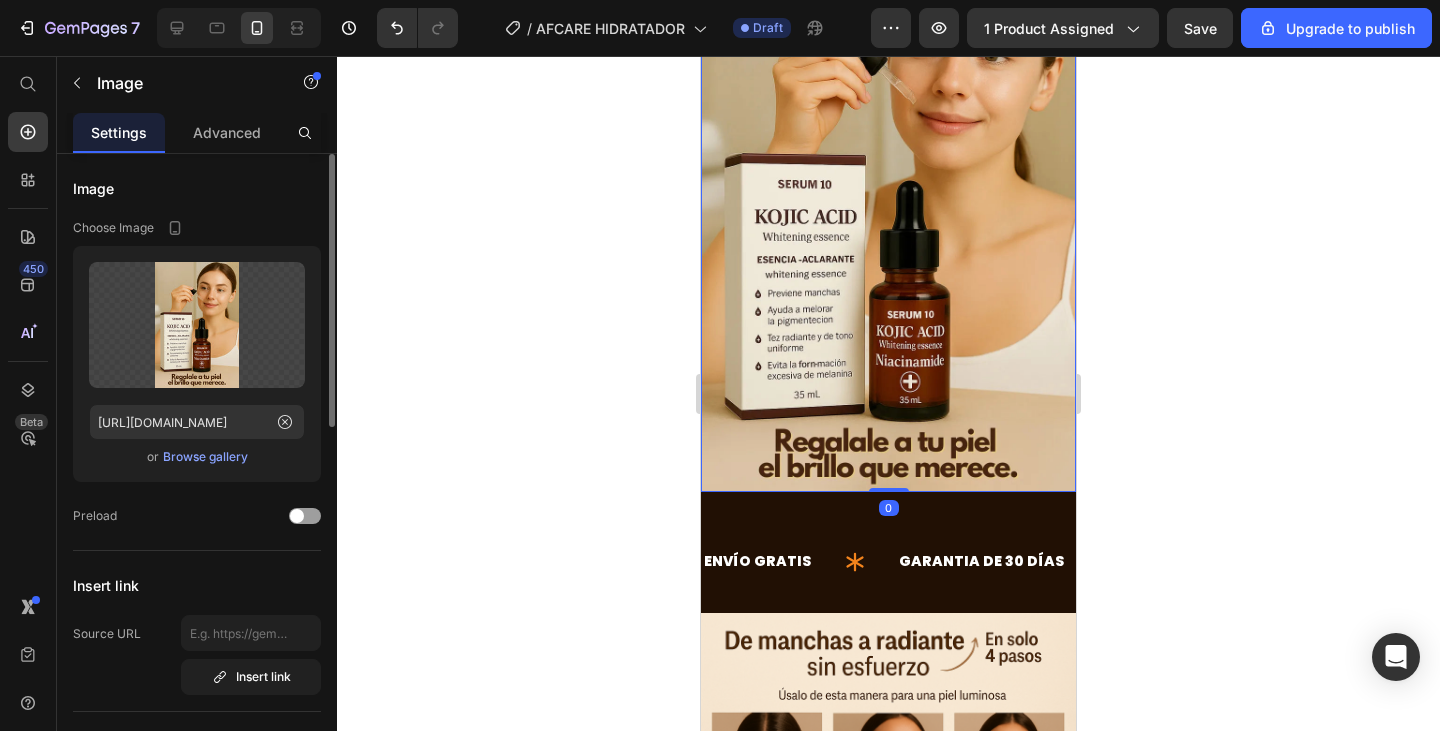 click on "Browse gallery" at bounding box center (205, 457) 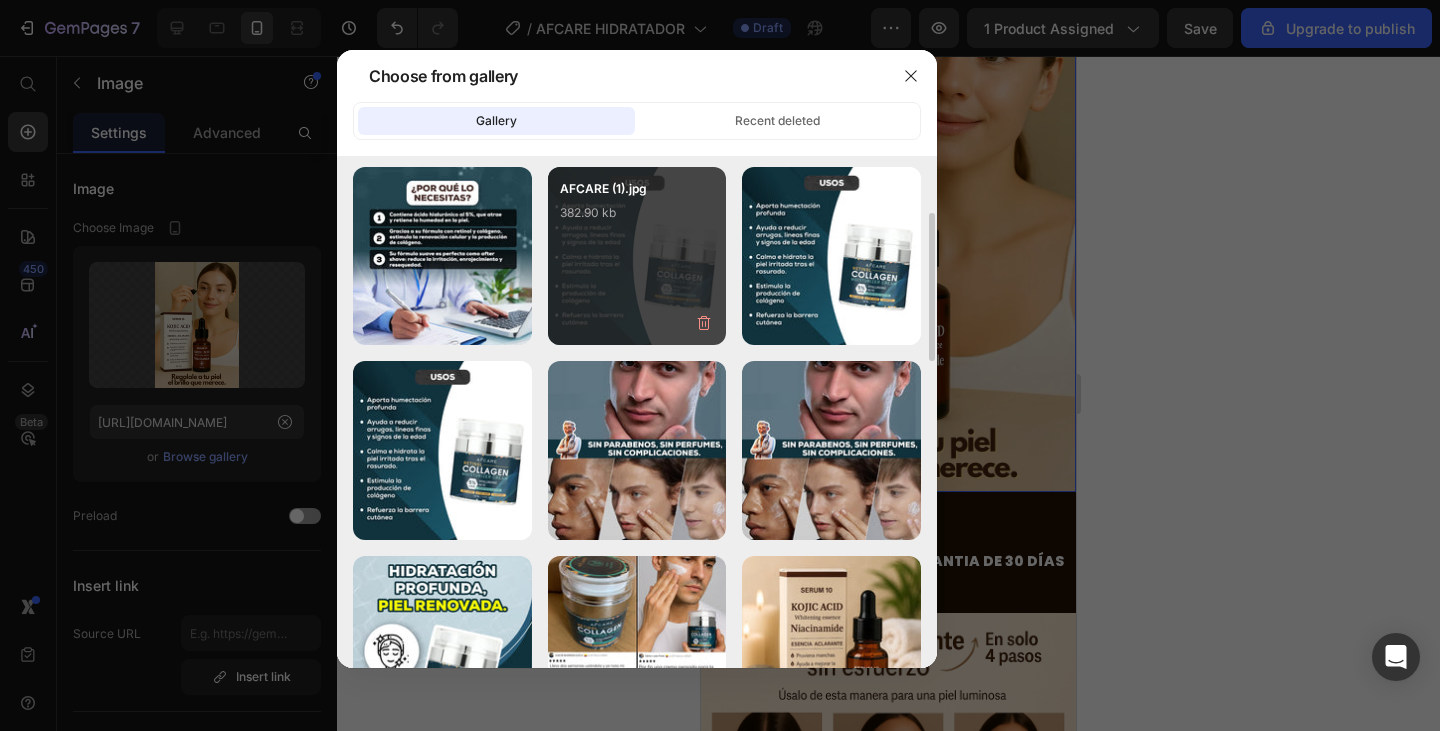 scroll, scrollTop: 0, scrollLeft: 0, axis: both 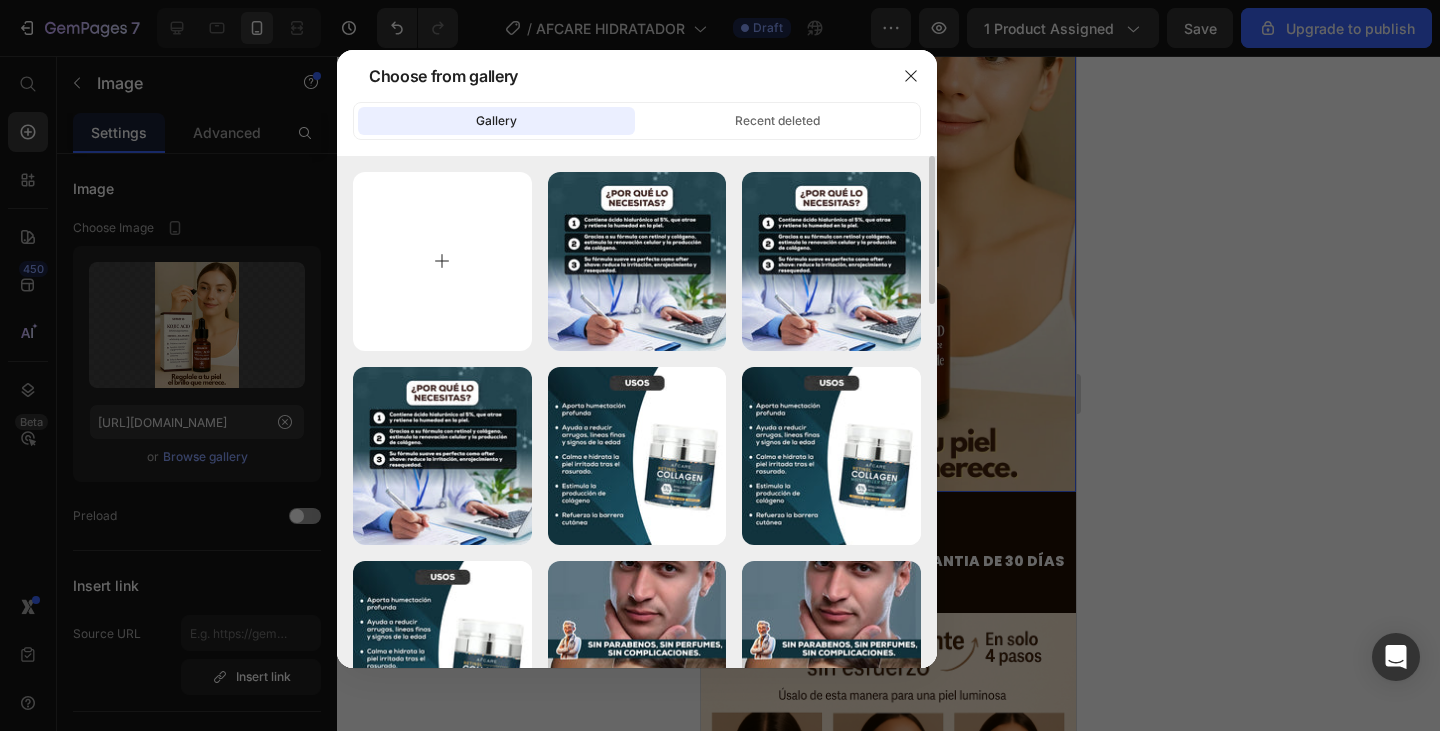 click at bounding box center (442, 261) 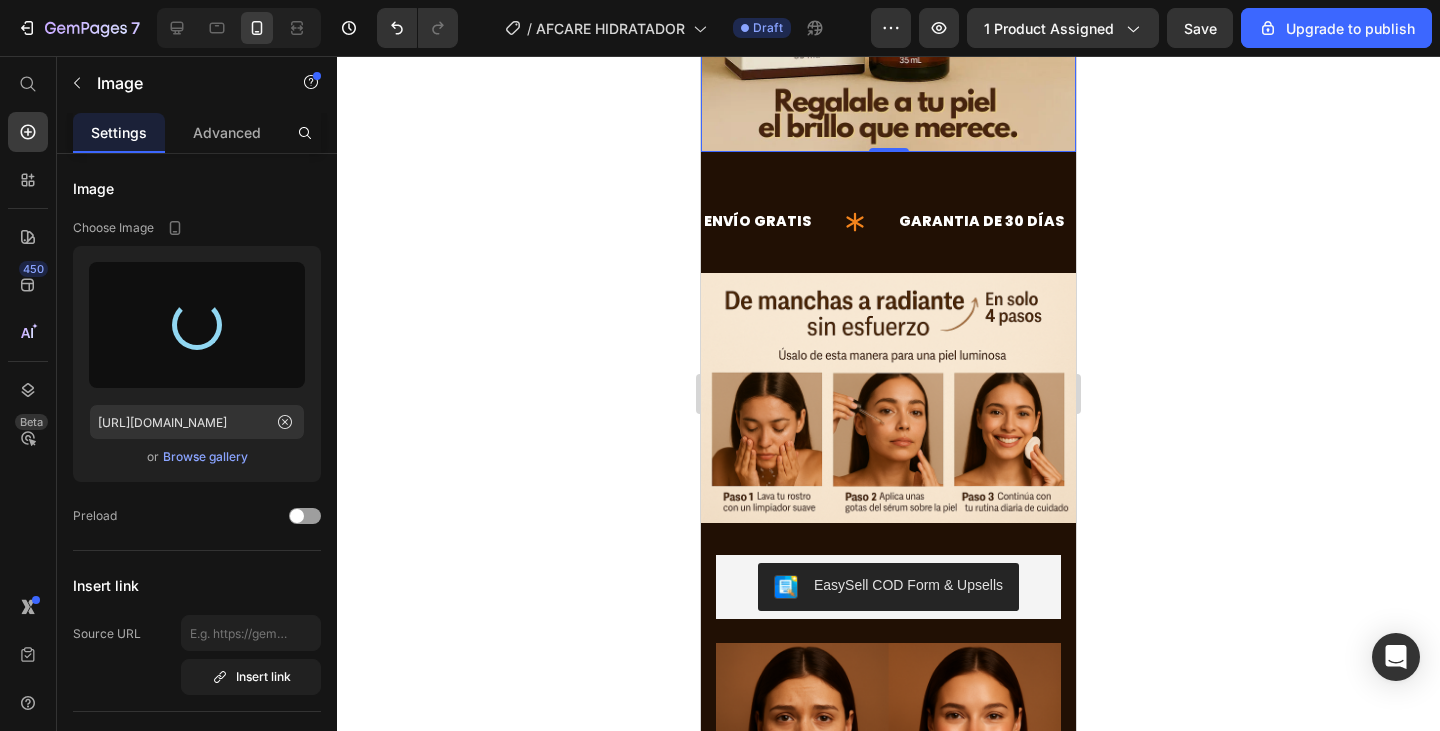 scroll, scrollTop: 5200, scrollLeft: 0, axis: vertical 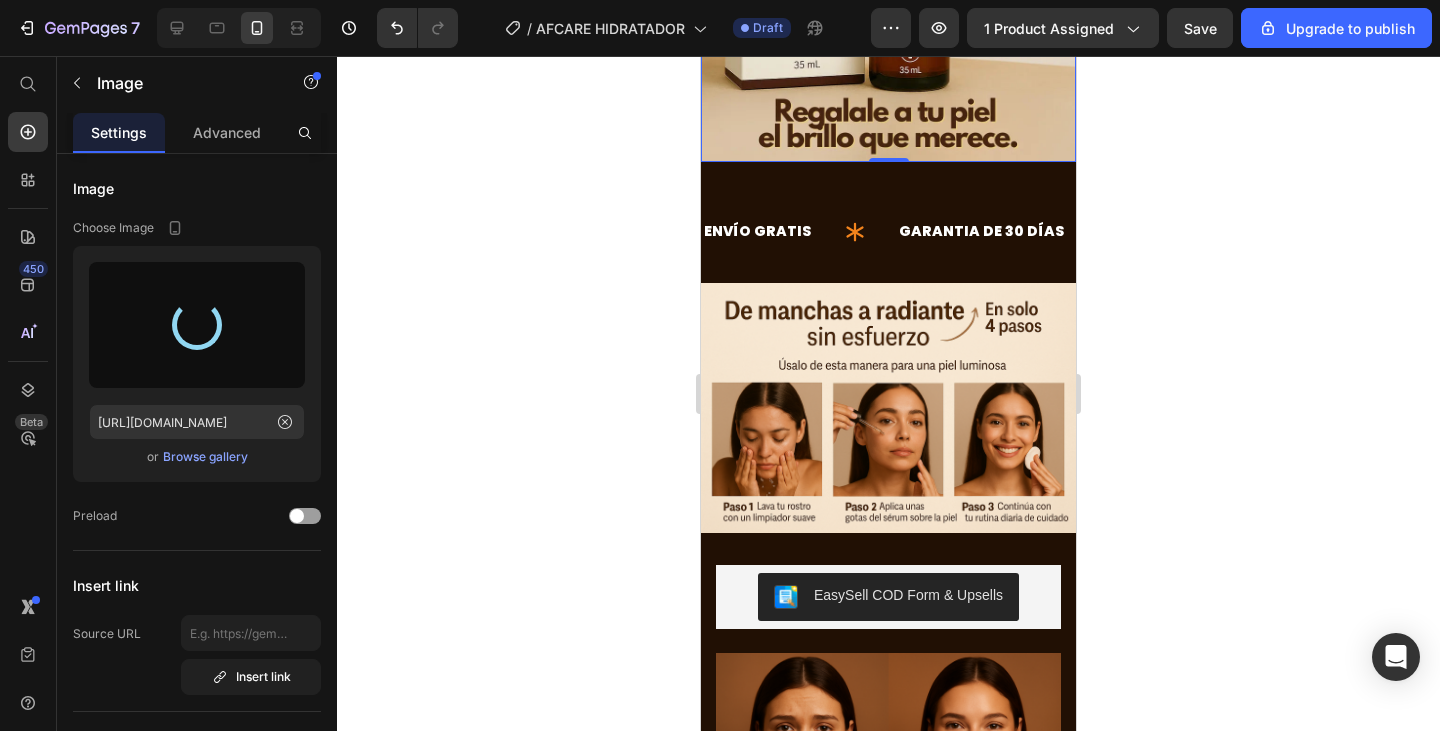 type on "https://cdn.shopify.com/s/files/1/0743/1307/2897/files/gempages_573536481725907875-b9415d6f-c31e-477f-9a94-4da92dfbff10.jpg" 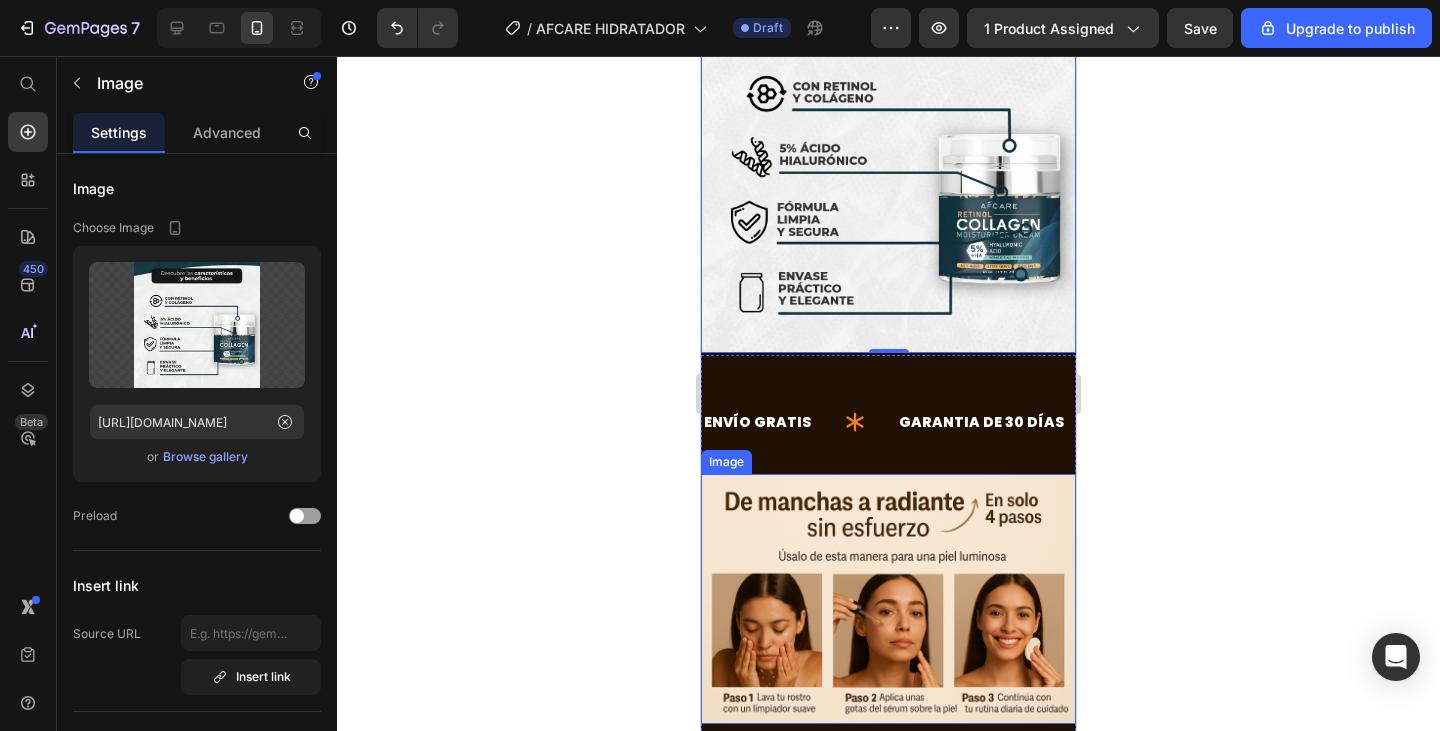 scroll, scrollTop: 4313, scrollLeft: 0, axis: vertical 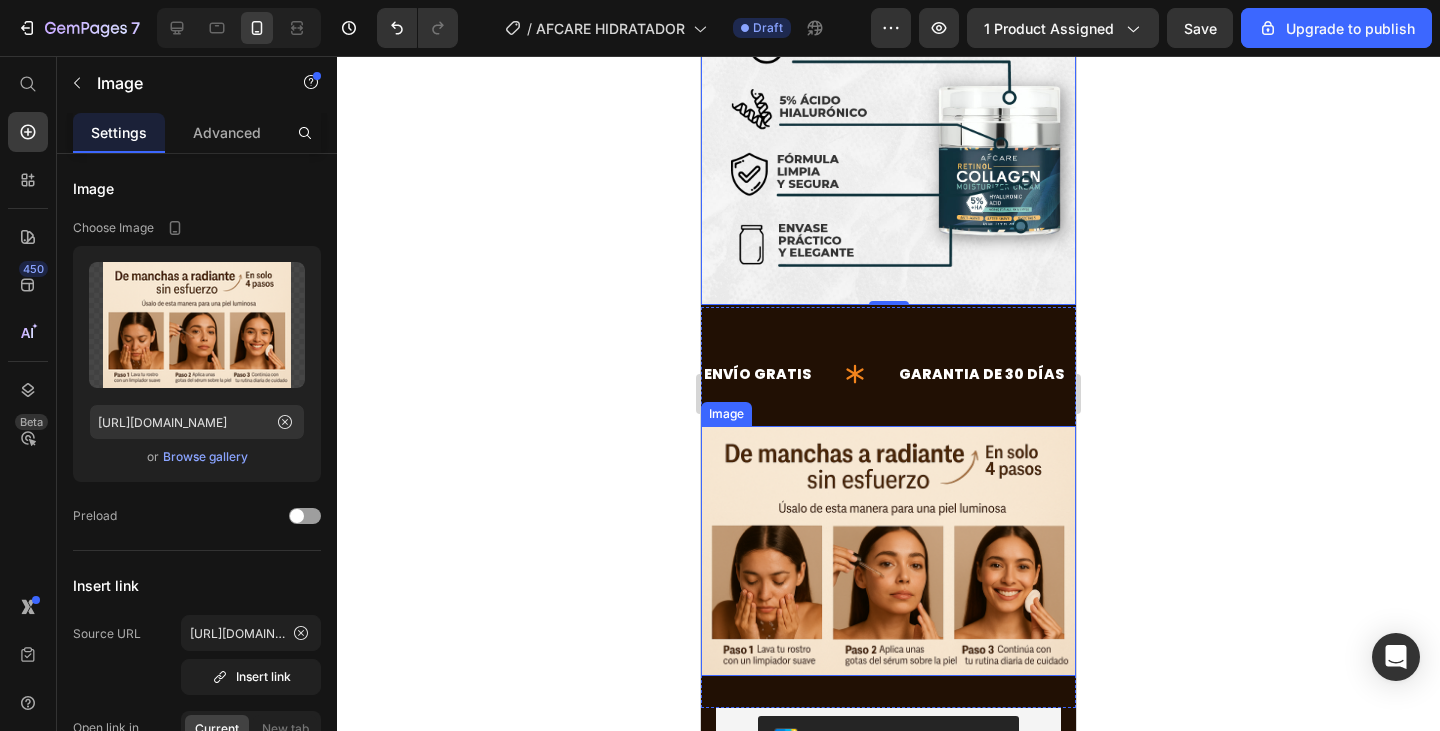 click at bounding box center [888, 551] 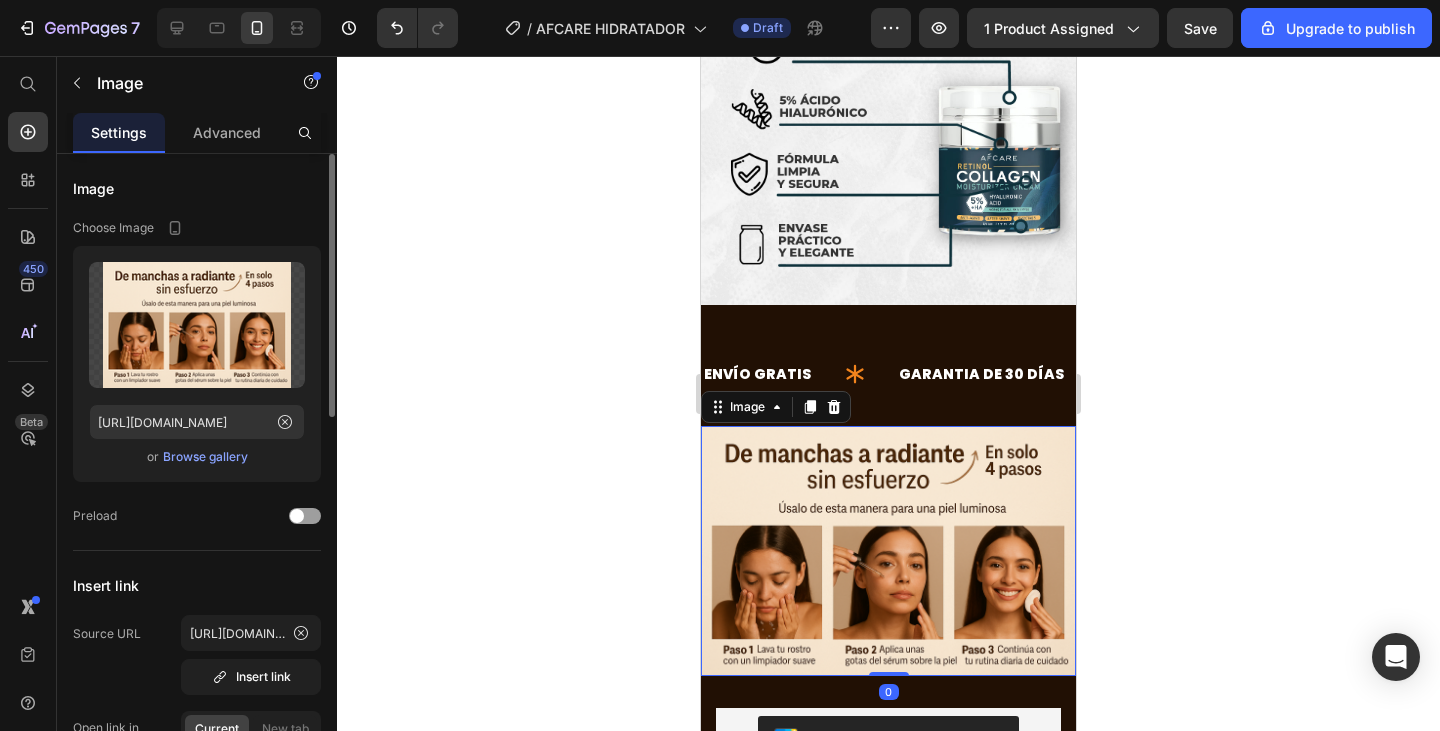 click on "Browse gallery" at bounding box center [205, 457] 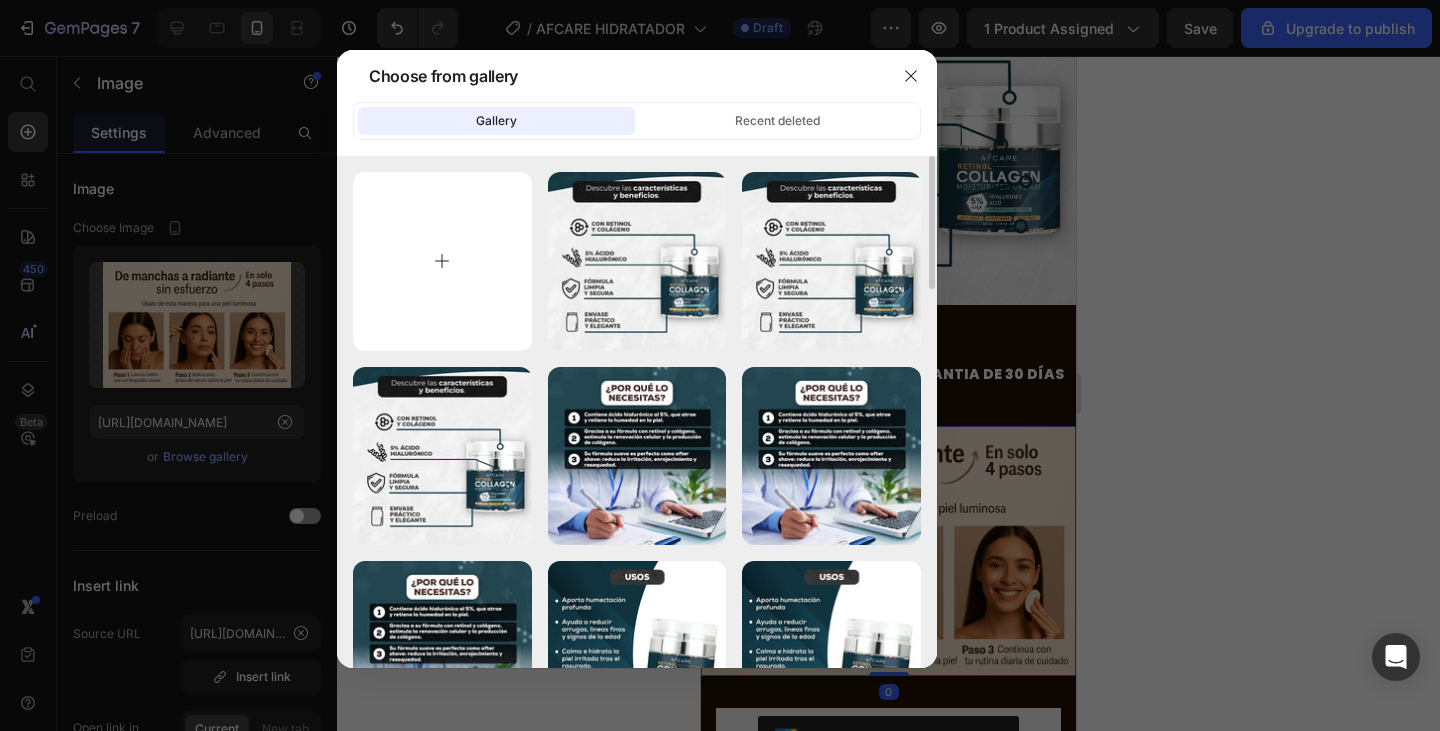 click at bounding box center (442, 261) 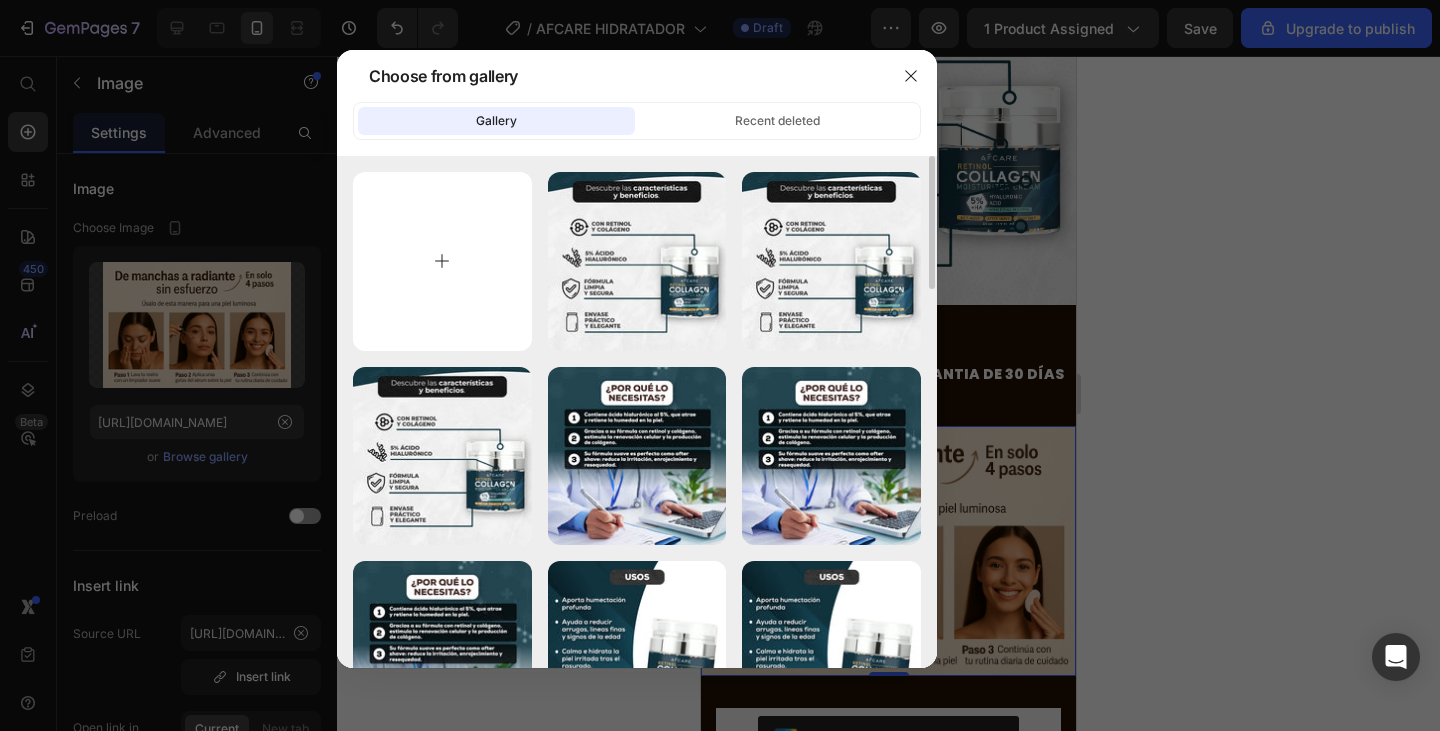 type on "C:\fakepath\AFCARE (3).jpg" 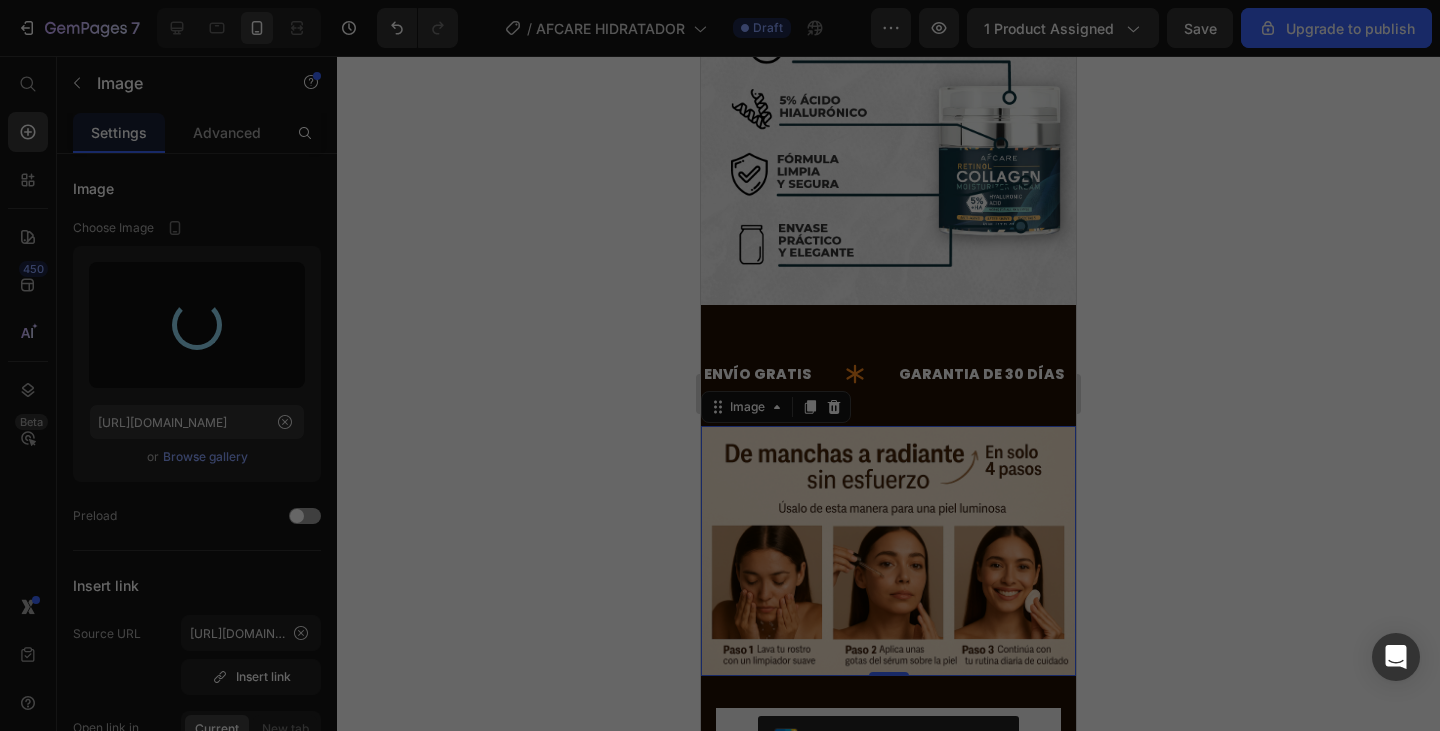 type on "https://cdn.shopify.com/s/files/1/0743/1307/2897/files/gempages_573536481725907875-b9415d6f-c31e-477f-9a94-4da92dfbff10.jpg" 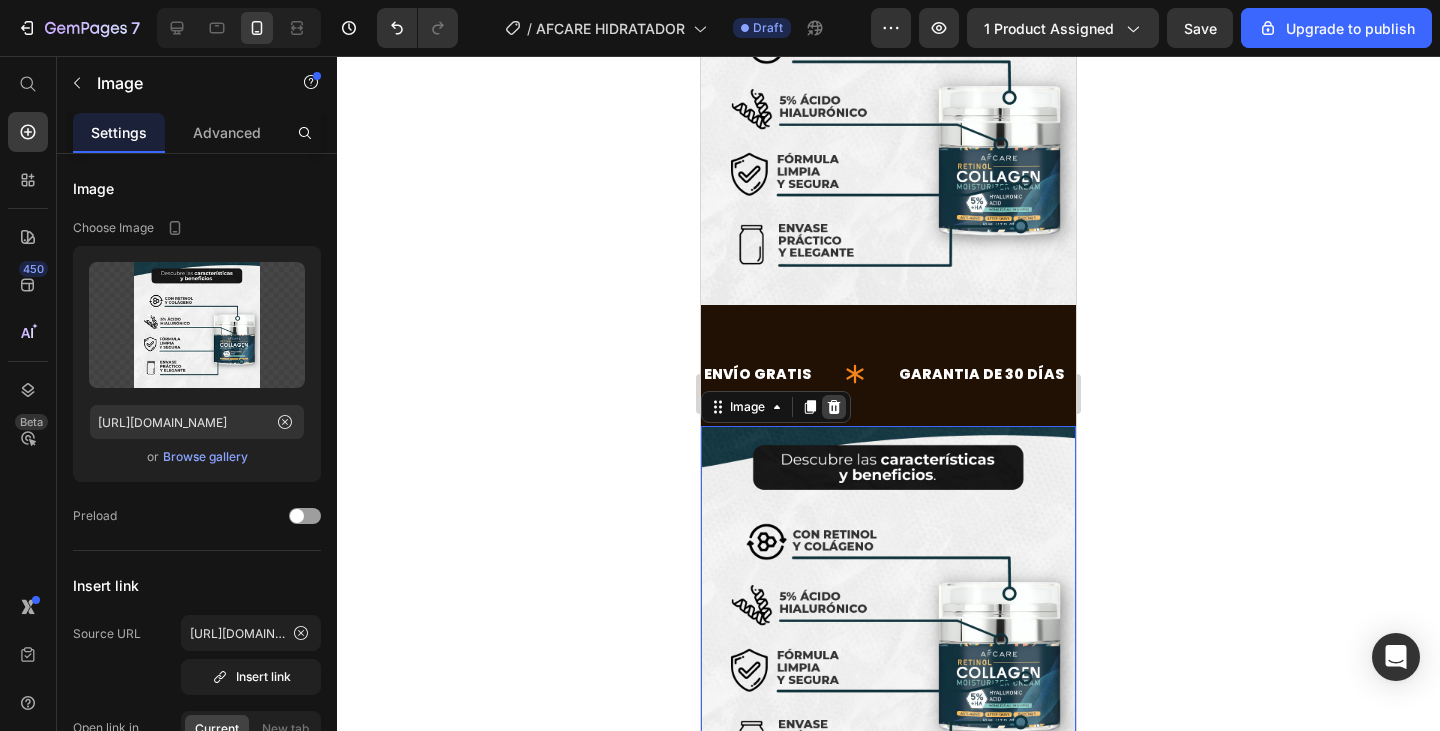 click 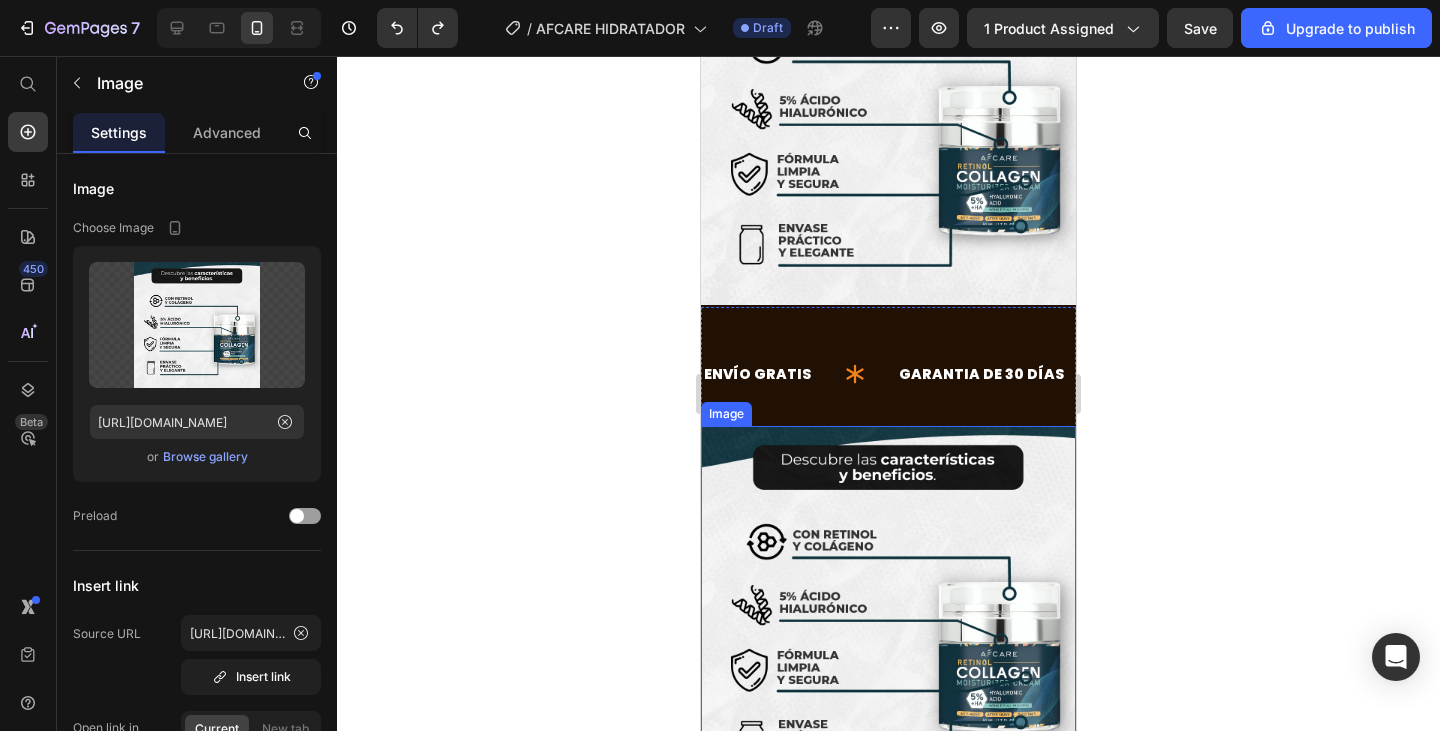 click at bounding box center [888, 613] 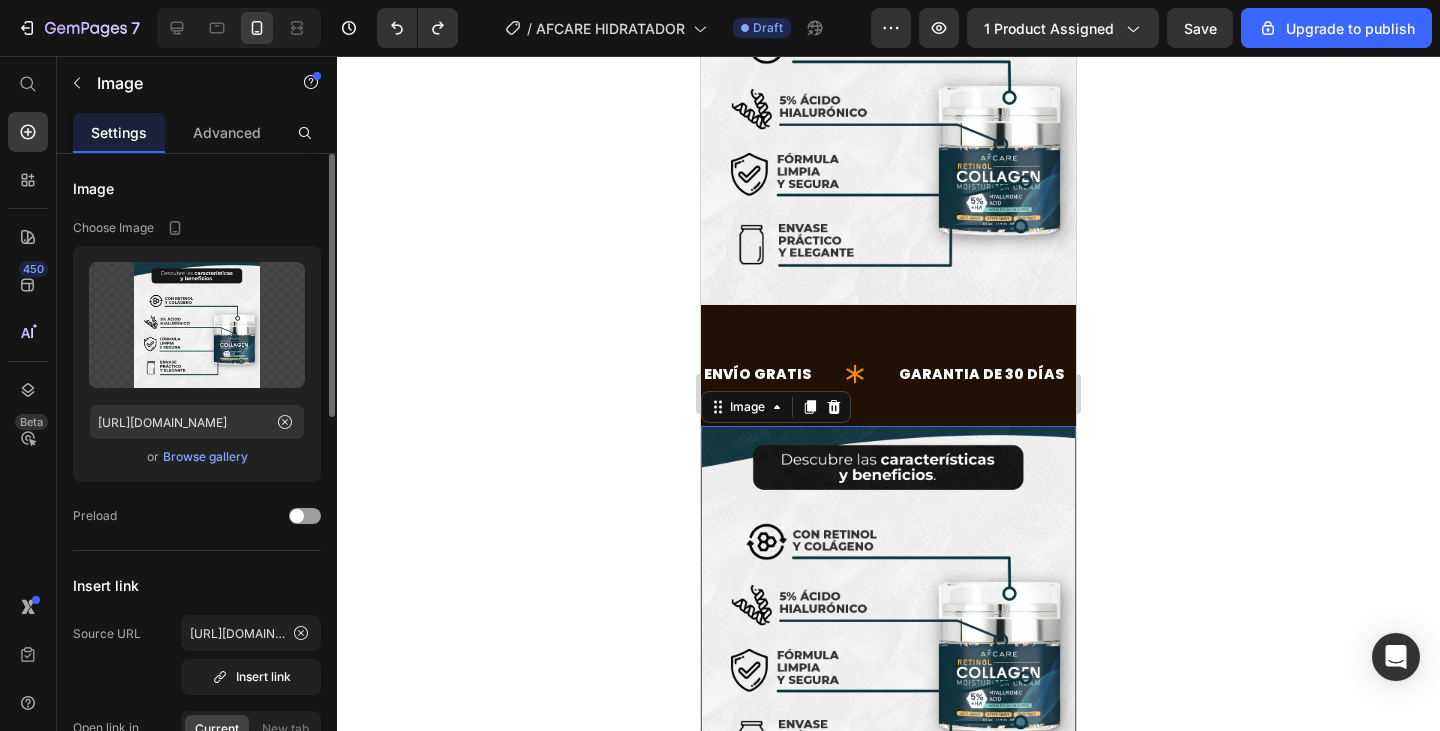 click on "Browse gallery" at bounding box center (205, 457) 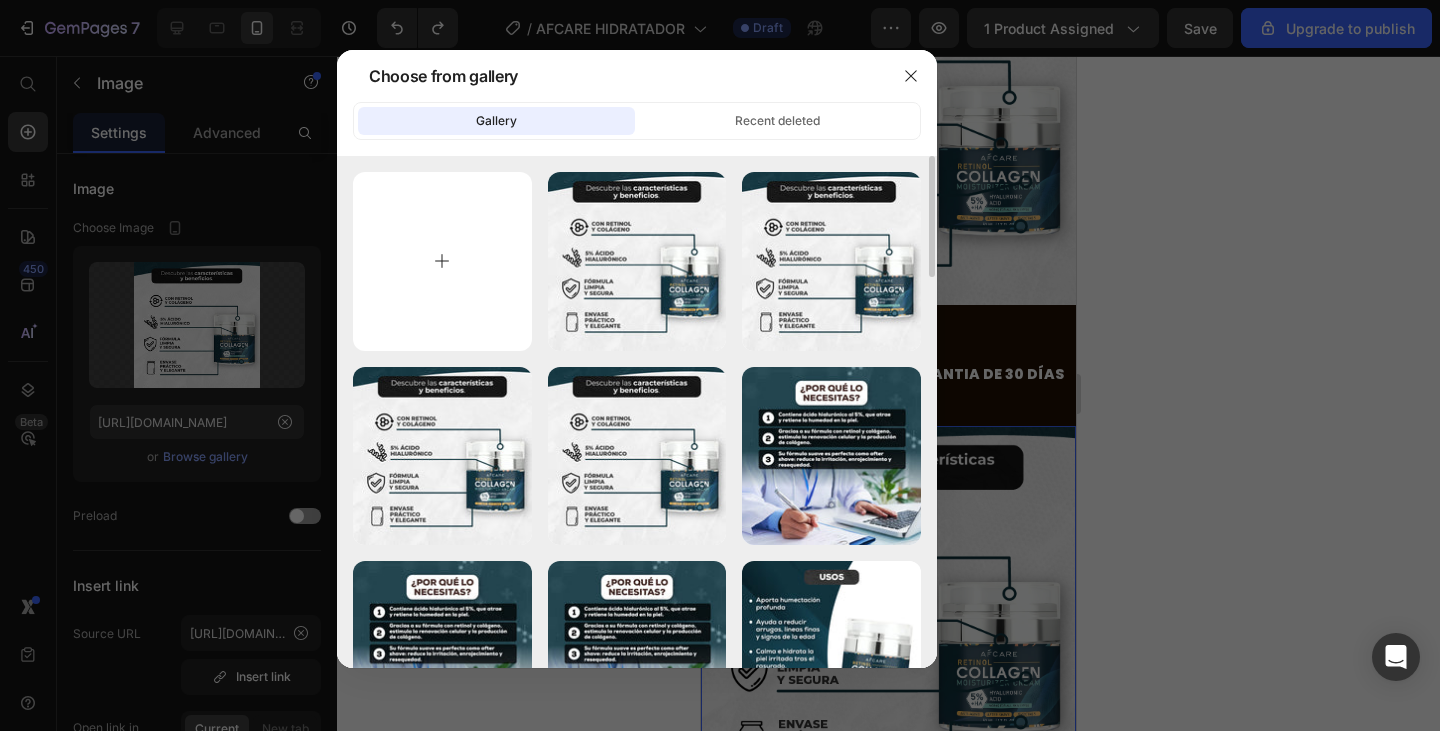 click at bounding box center [442, 261] 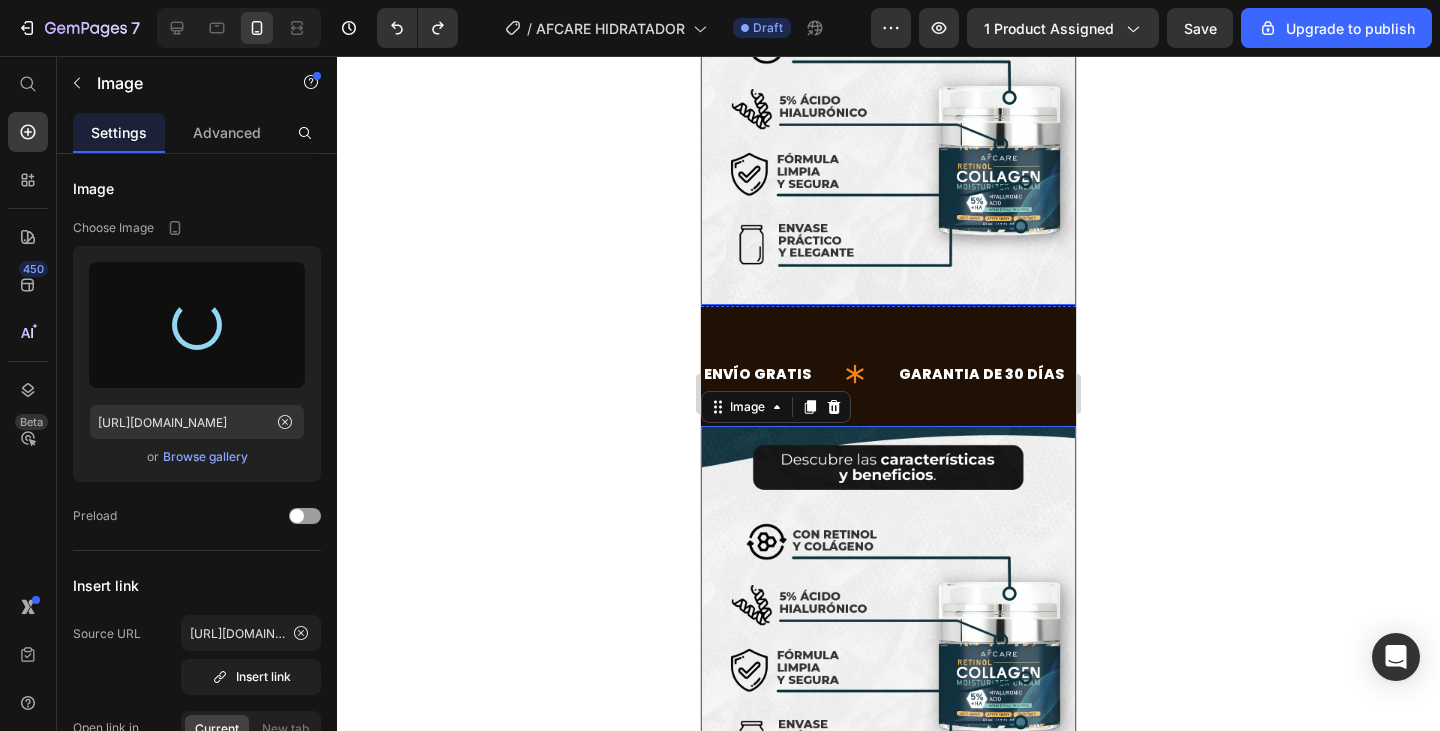 type on "https://cdn.shopify.com/s/files/1/0743/1307/2897/files/gempages_573536481725907875-78b5b390-fb1d-438f-a1d9-0c8539717f55.jpg" 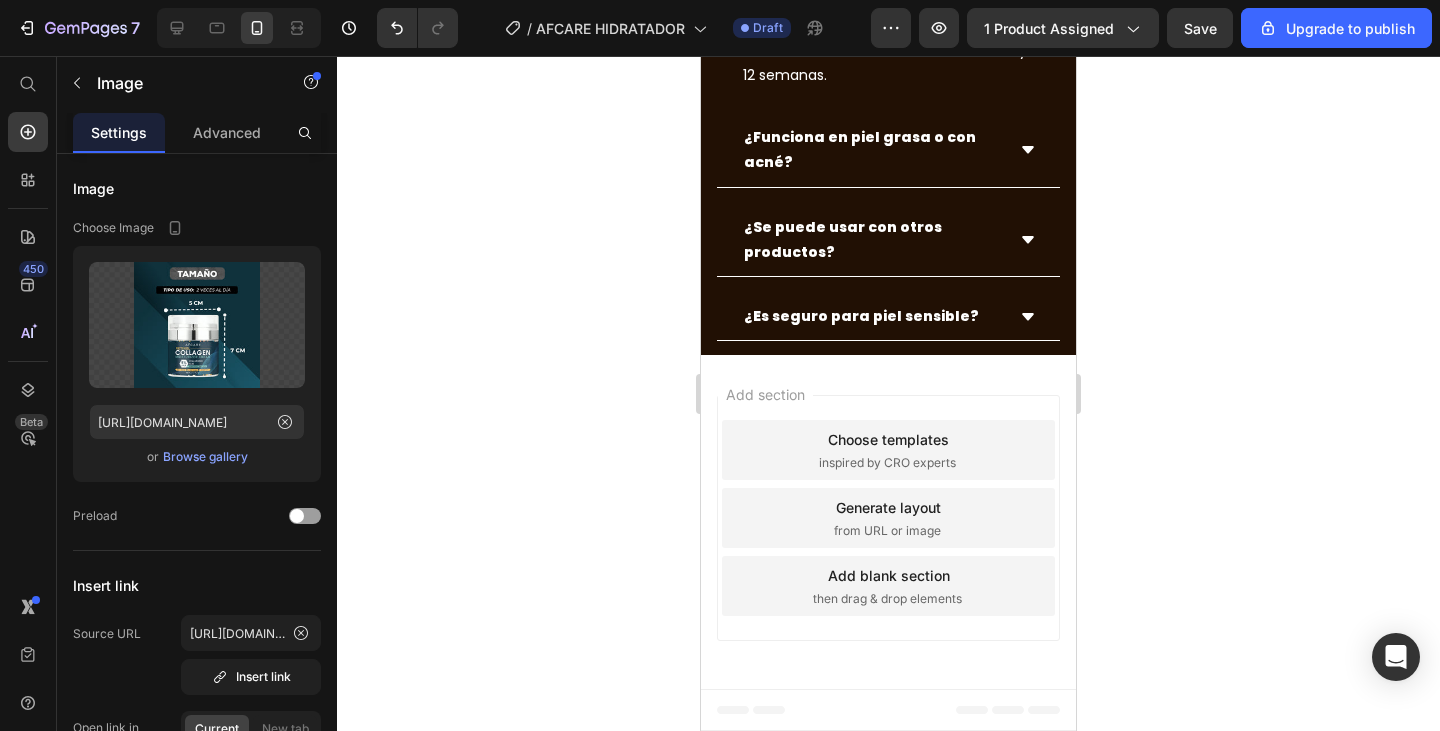 scroll, scrollTop: 5813, scrollLeft: 0, axis: vertical 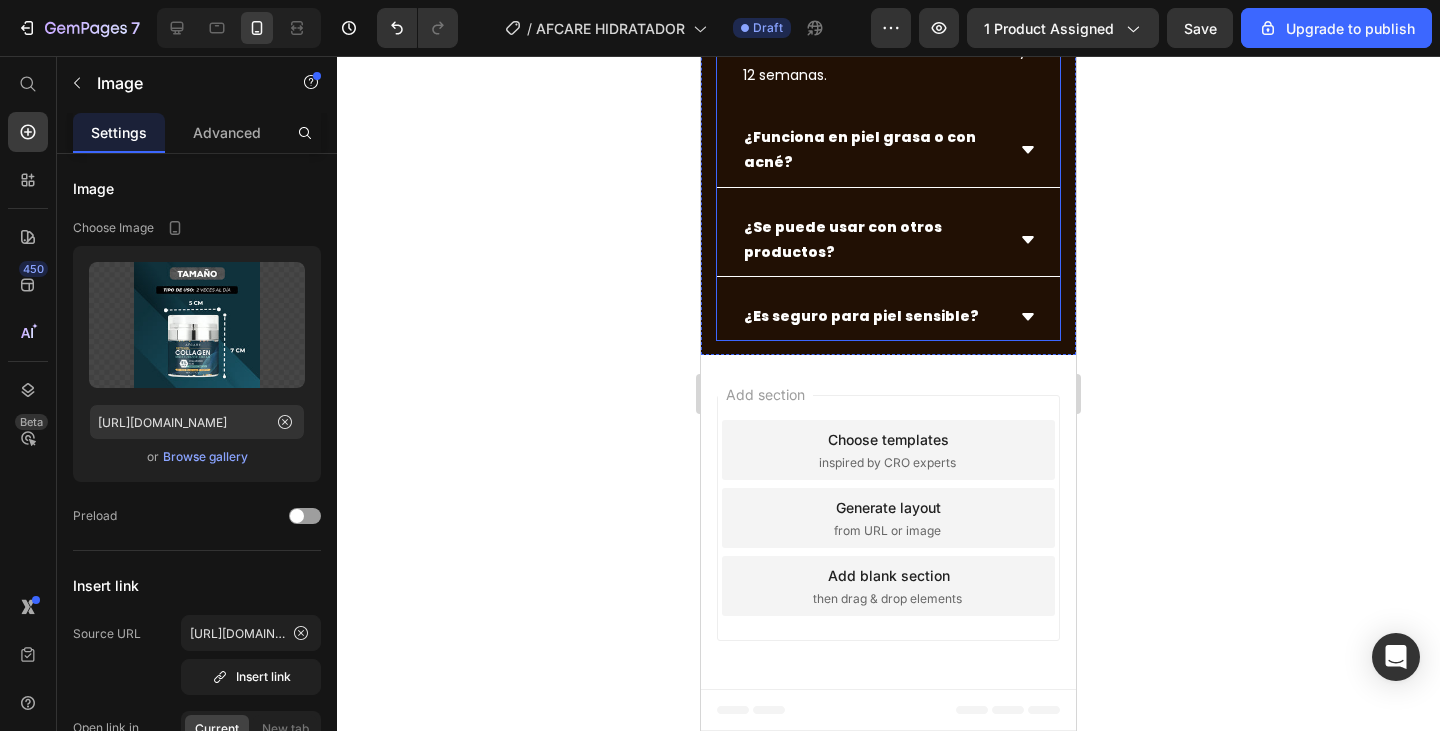 click on "¿Cuándo veo resultados?" at bounding box center (845, -23) 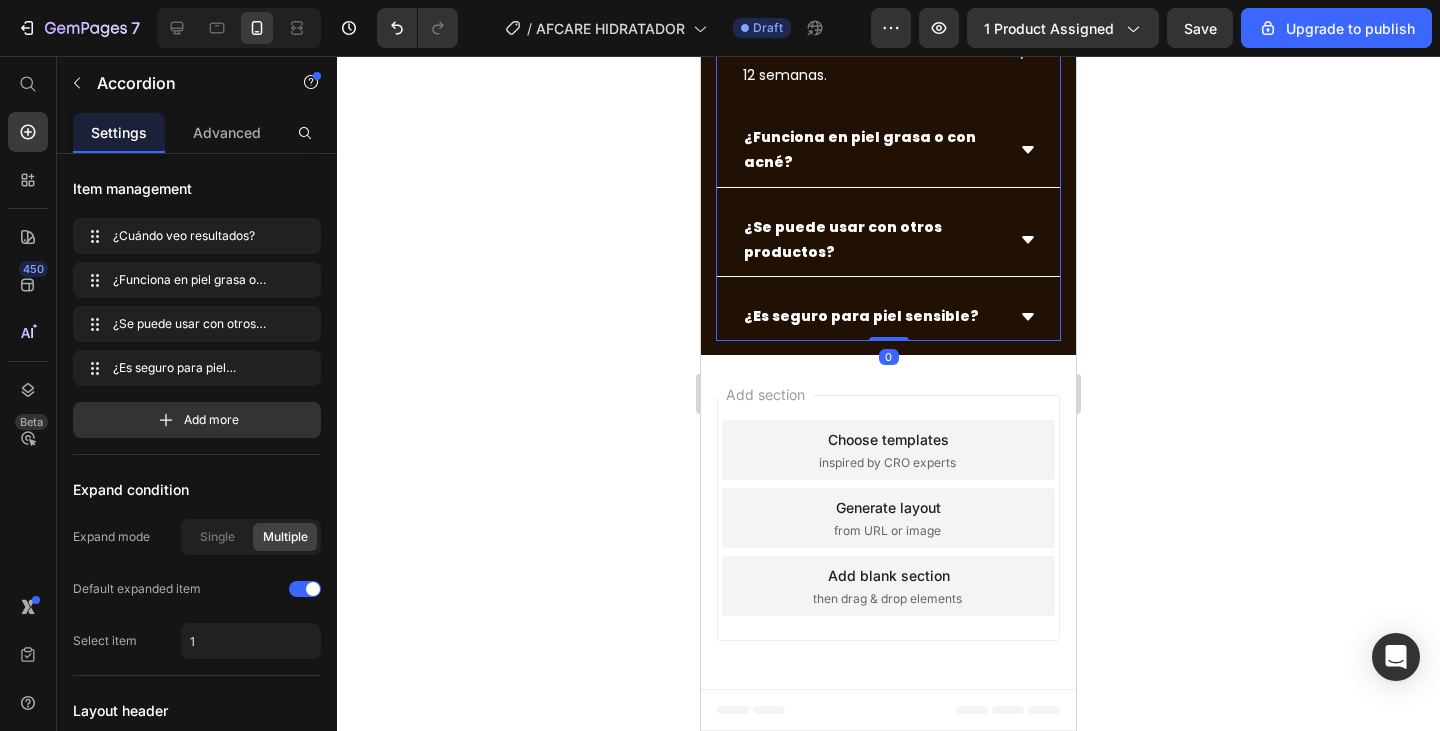 click on "¿Cuándo veo resultados?" at bounding box center [888, -22] 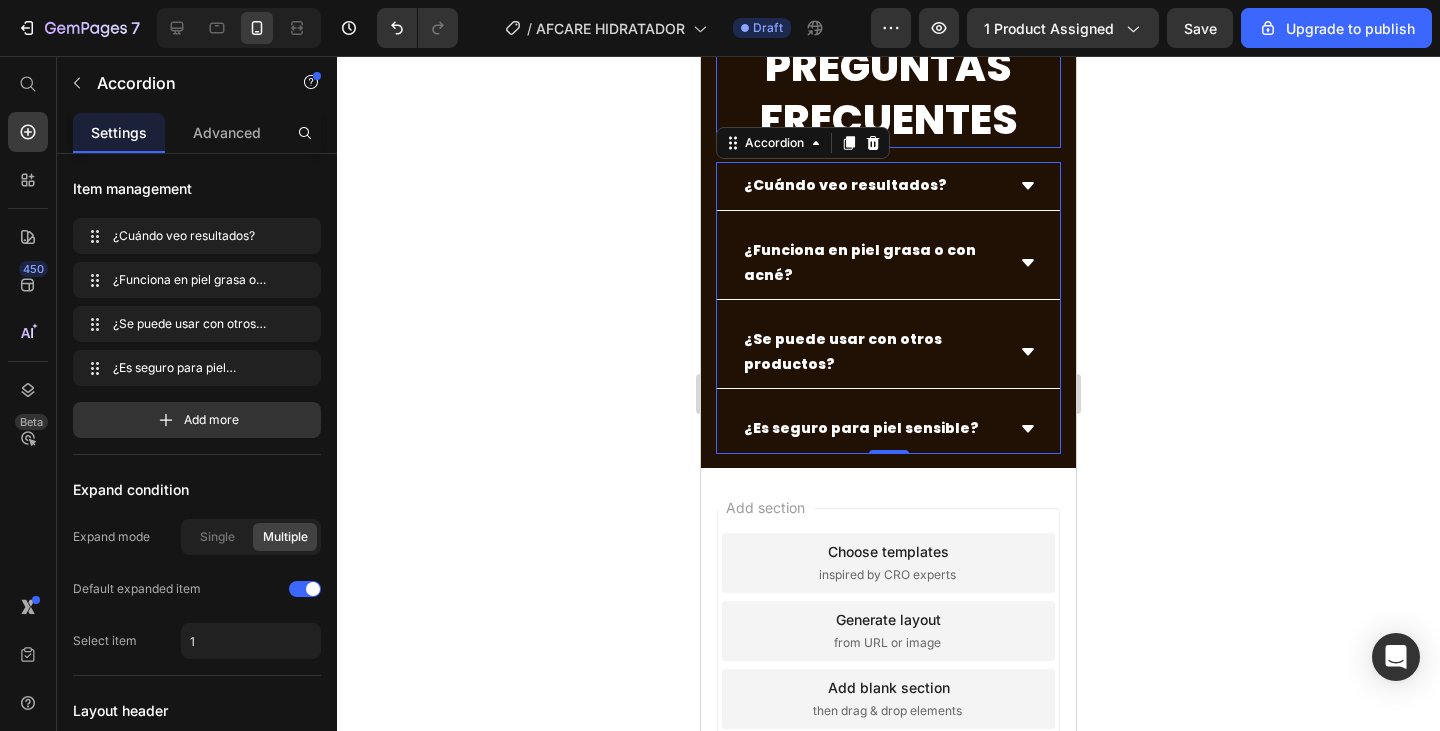 scroll, scrollTop: 5413, scrollLeft: 0, axis: vertical 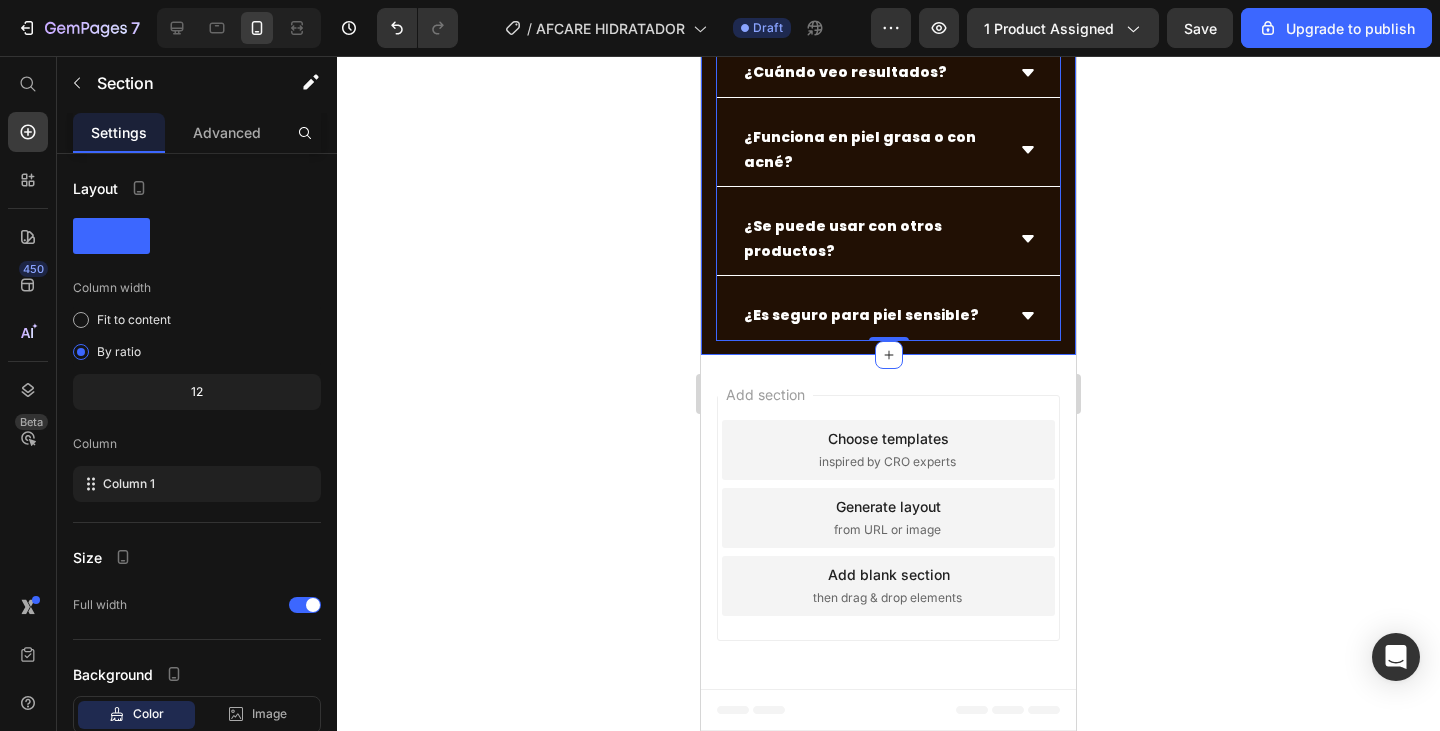 click on "Vero eos
At accusamus
Et iusto odio
Consectetur
Adipiscin Accordion or 4 interest-free payments of $15.00 with Text Block Image Row EasySell COD Form & Upsells EasySell COD Row Image Image PREGUNTAS FRECUENTES Heading Row Product
¿Cuándo veo resultados?
¿Funciona en piel grasa o con acné?
¿Se puede usar con otros productos?
¿Es seguro para piel sensible? Accordion   0 Section 7" at bounding box center [888, -43] 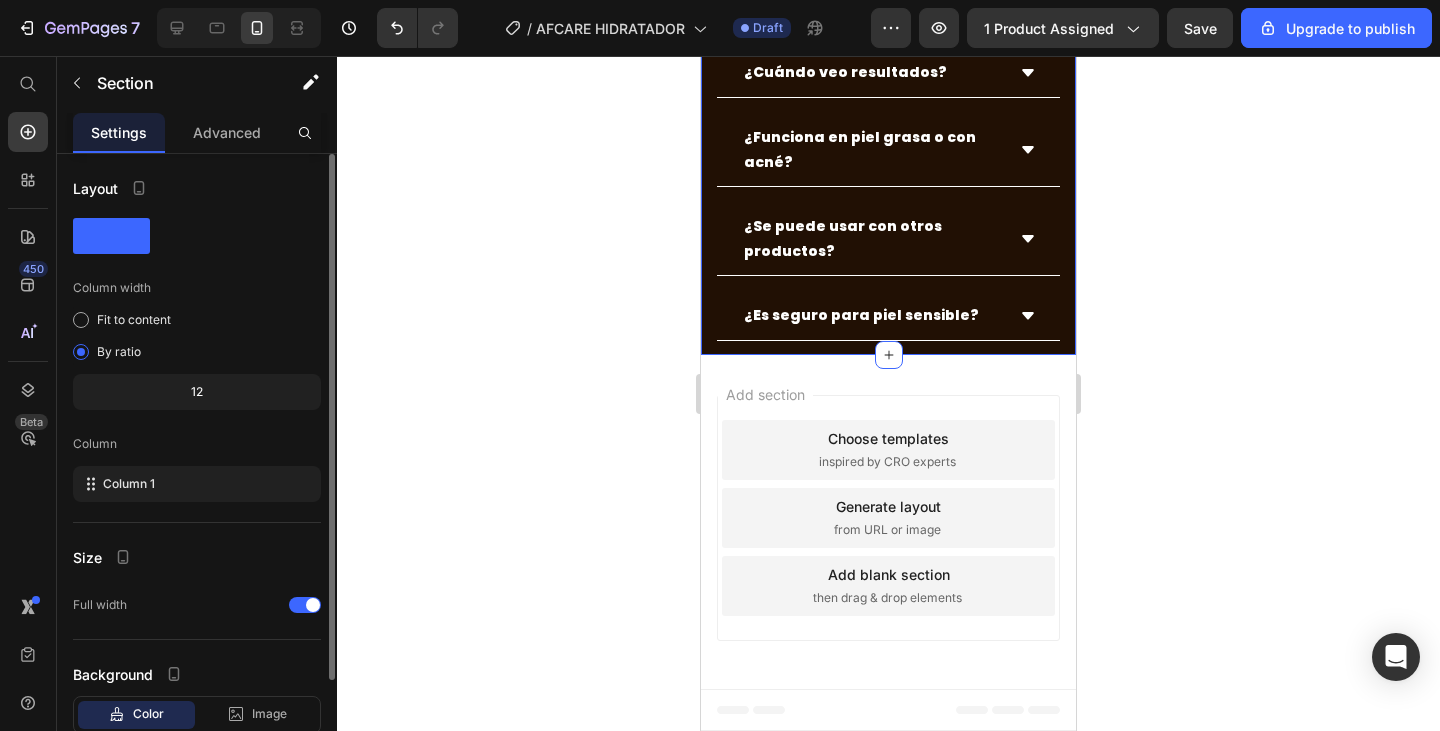 scroll, scrollTop: 130, scrollLeft: 0, axis: vertical 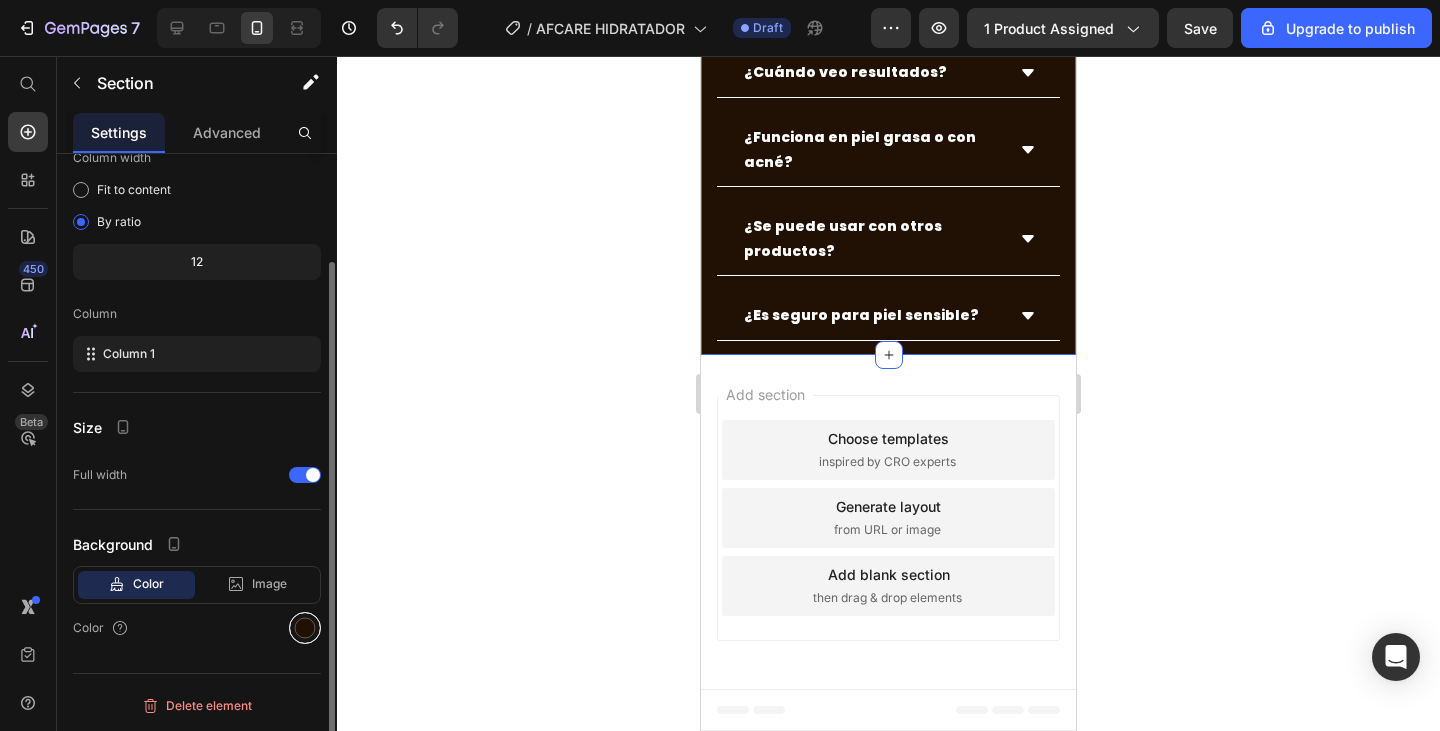 click at bounding box center [305, 628] 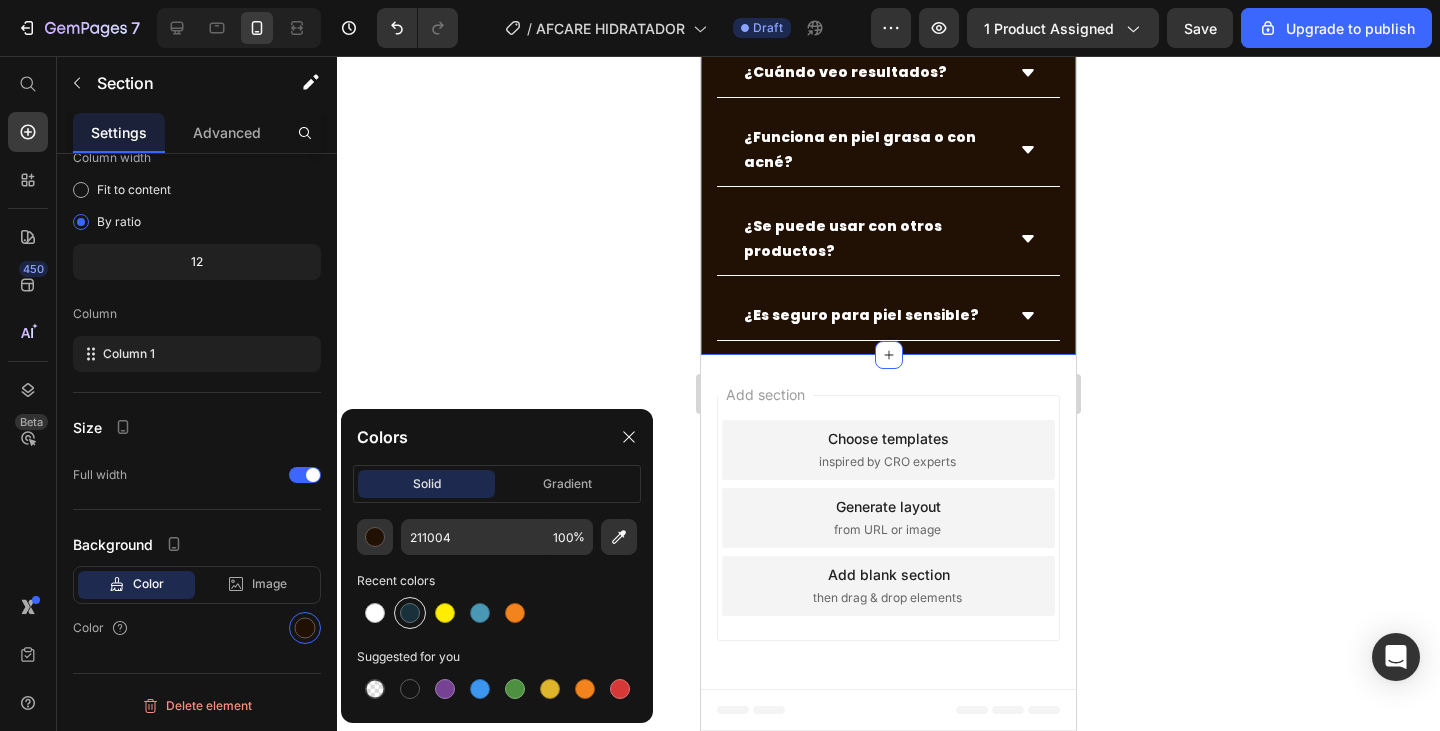 click at bounding box center (410, 613) 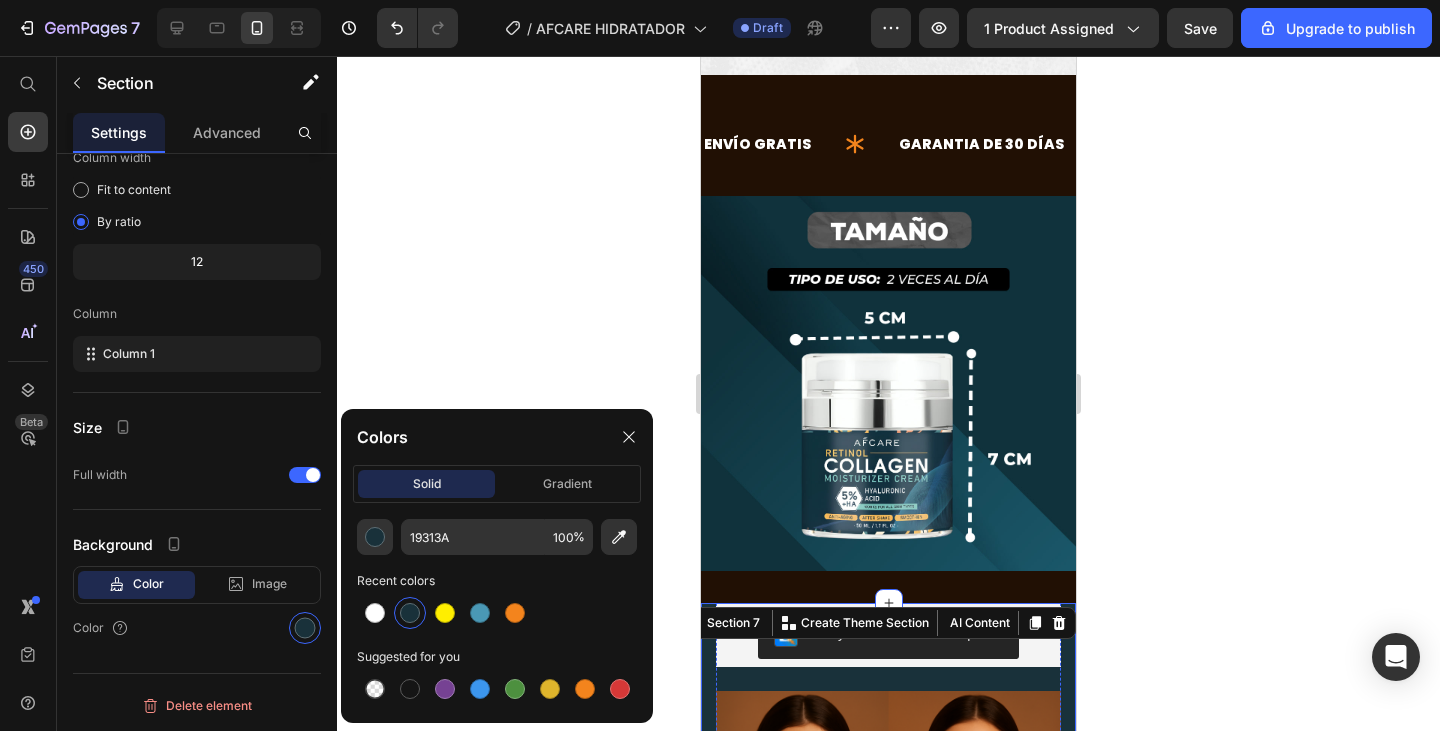 scroll, scrollTop: 4513, scrollLeft: 0, axis: vertical 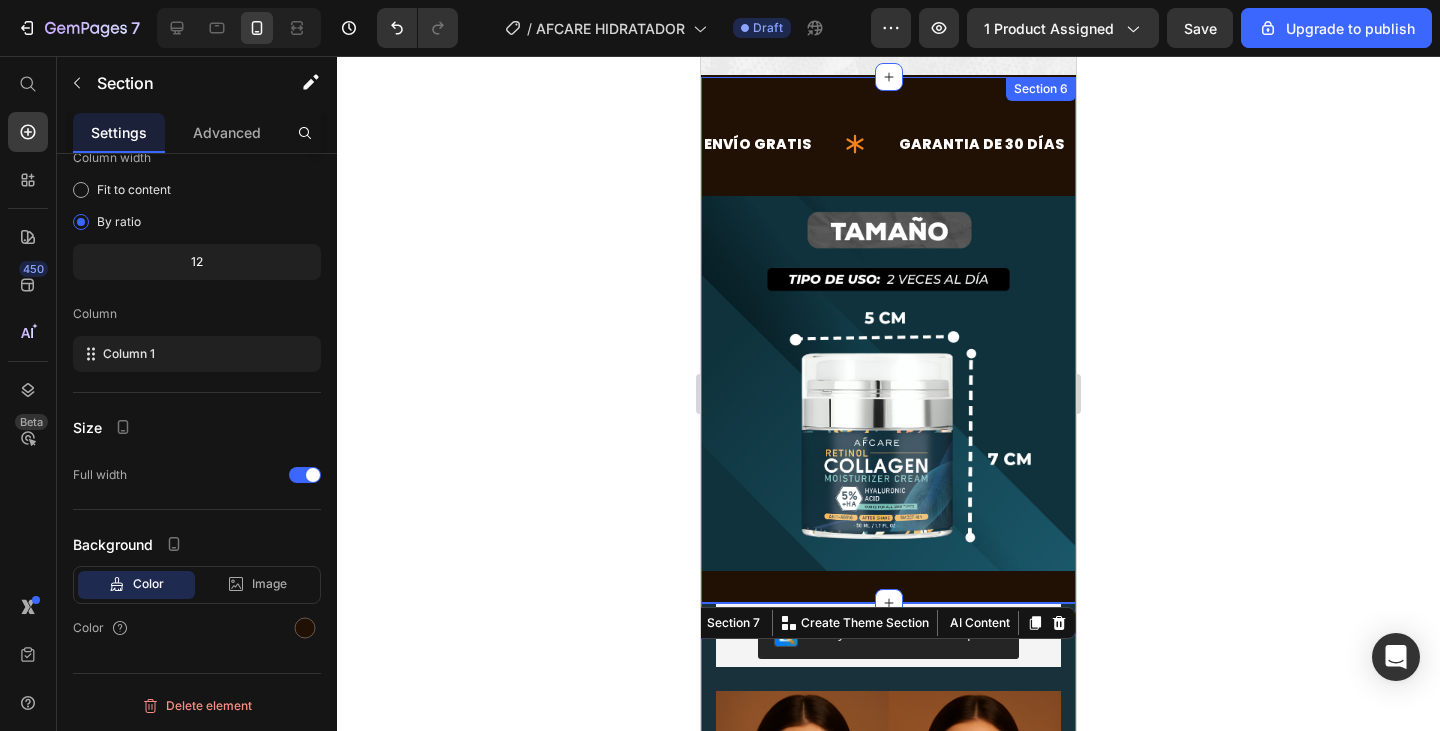click on "ENVÍO GRATIS Text
GARANTIA DE 30 DÍAS Text
PAGA EN CASA Text
ENVÍO GRATIS Text
GARANTIA DE 30 DÍAS Text
PAGA EN CASA Text
Marquee Image Section 6" at bounding box center [888, 340] 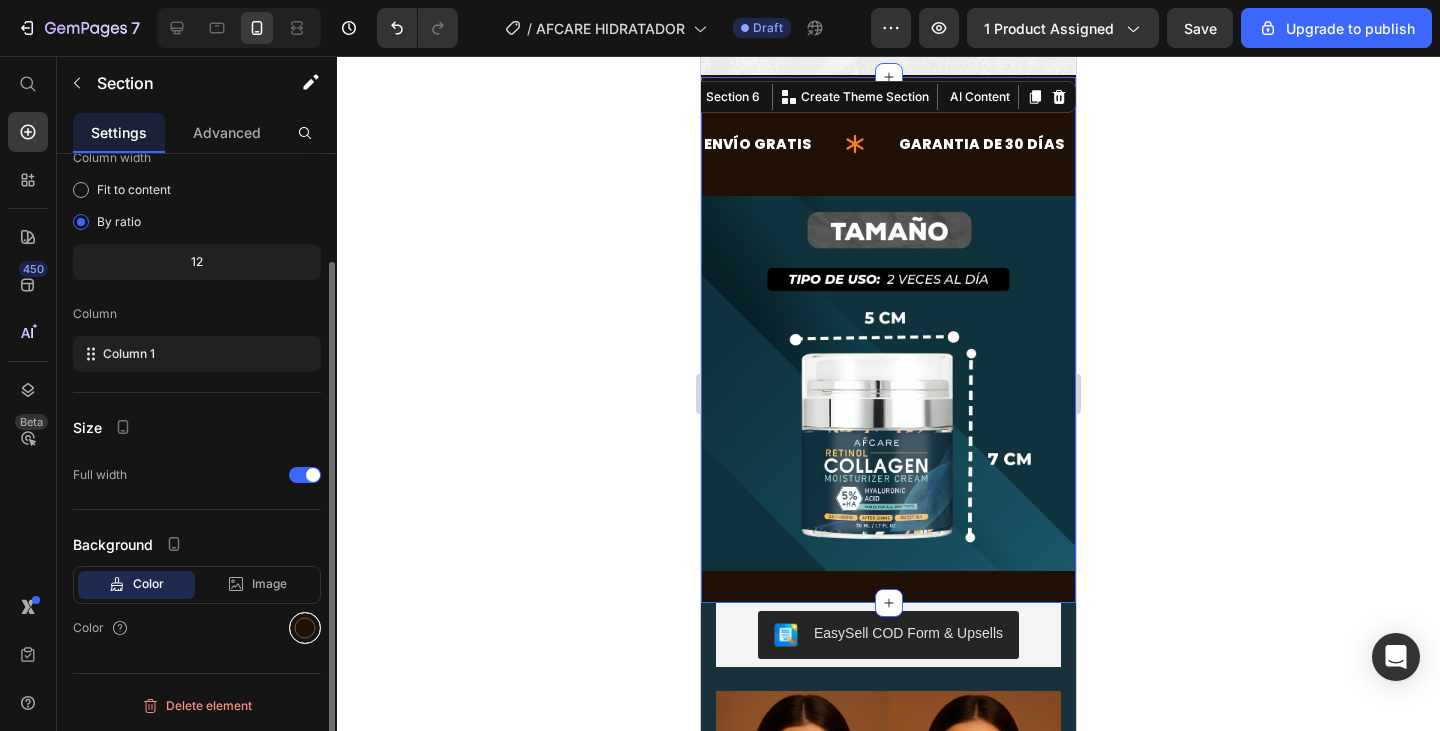 click at bounding box center [305, 628] 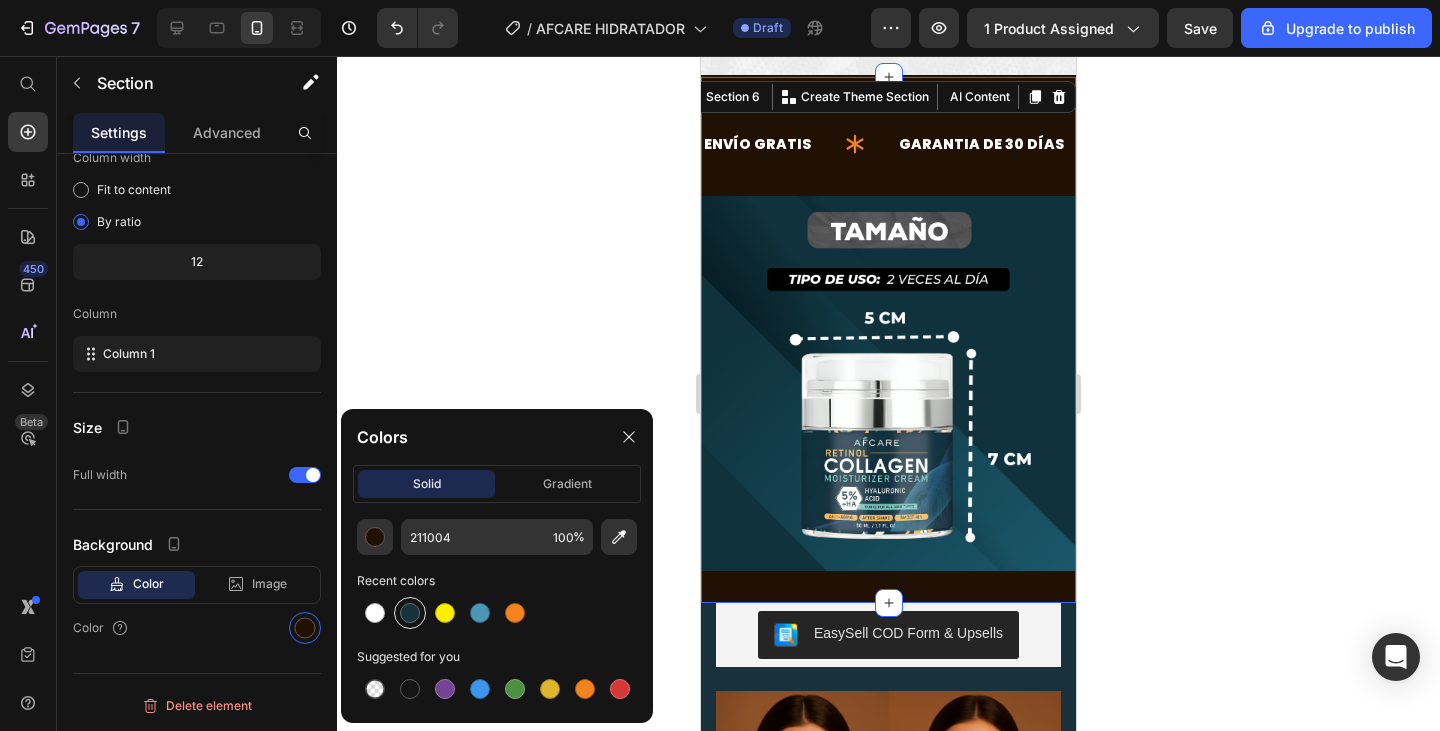 click at bounding box center [410, 613] 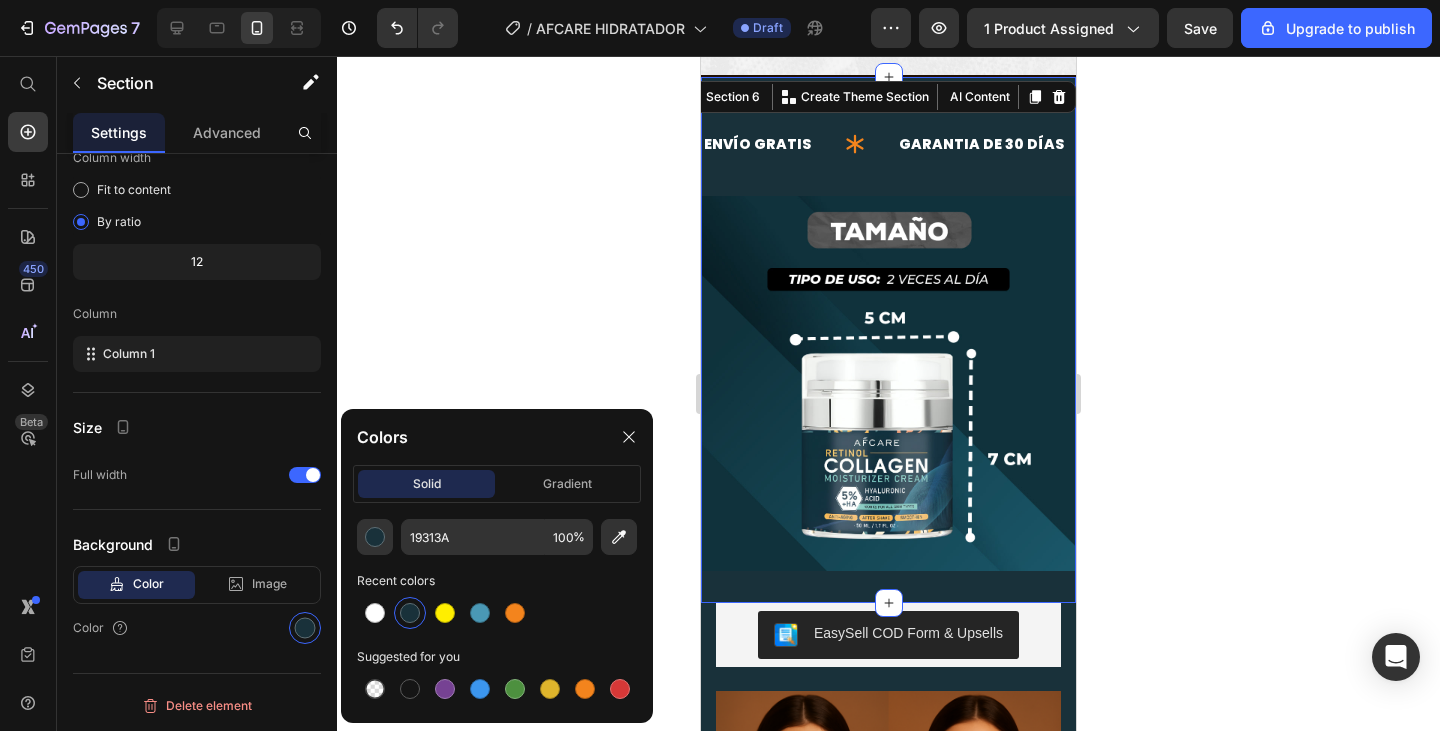 click 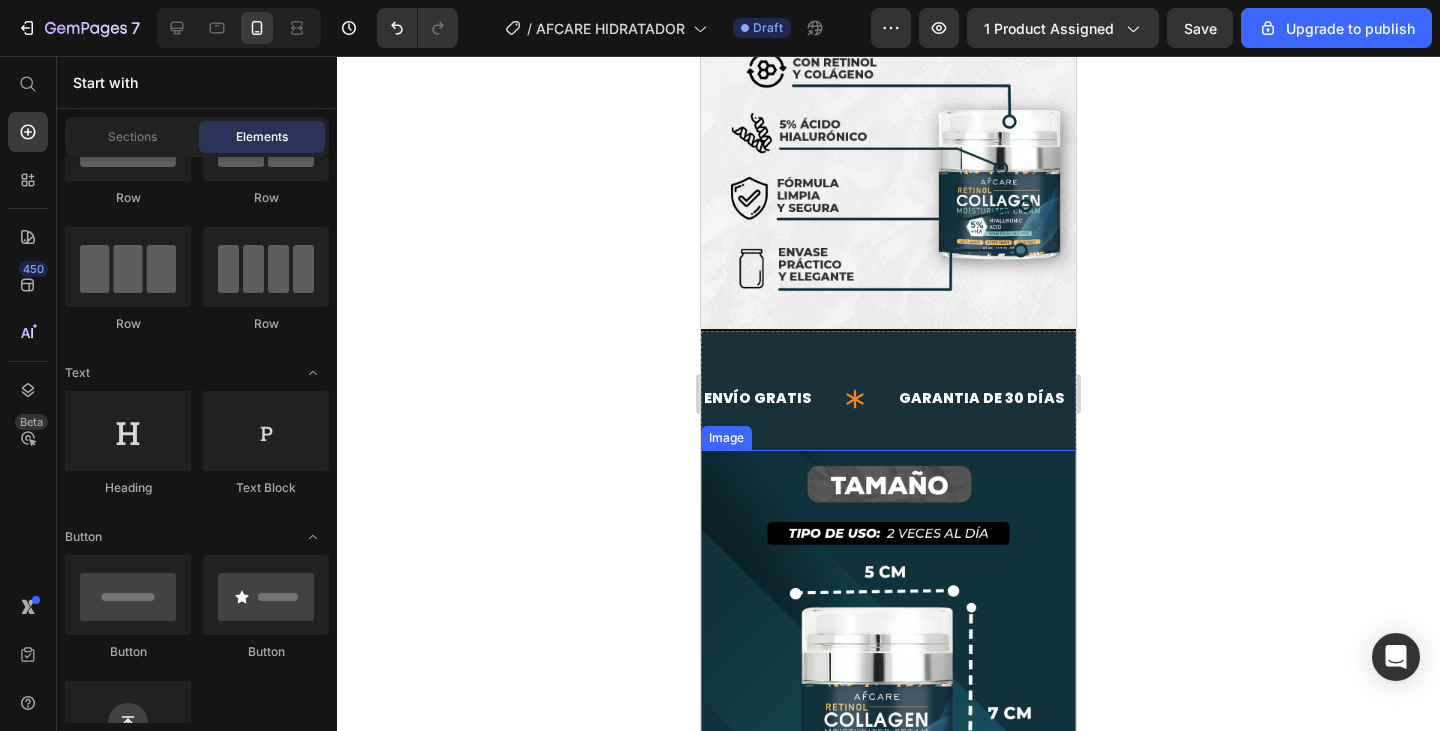 scroll, scrollTop: 2936, scrollLeft: 0, axis: vertical 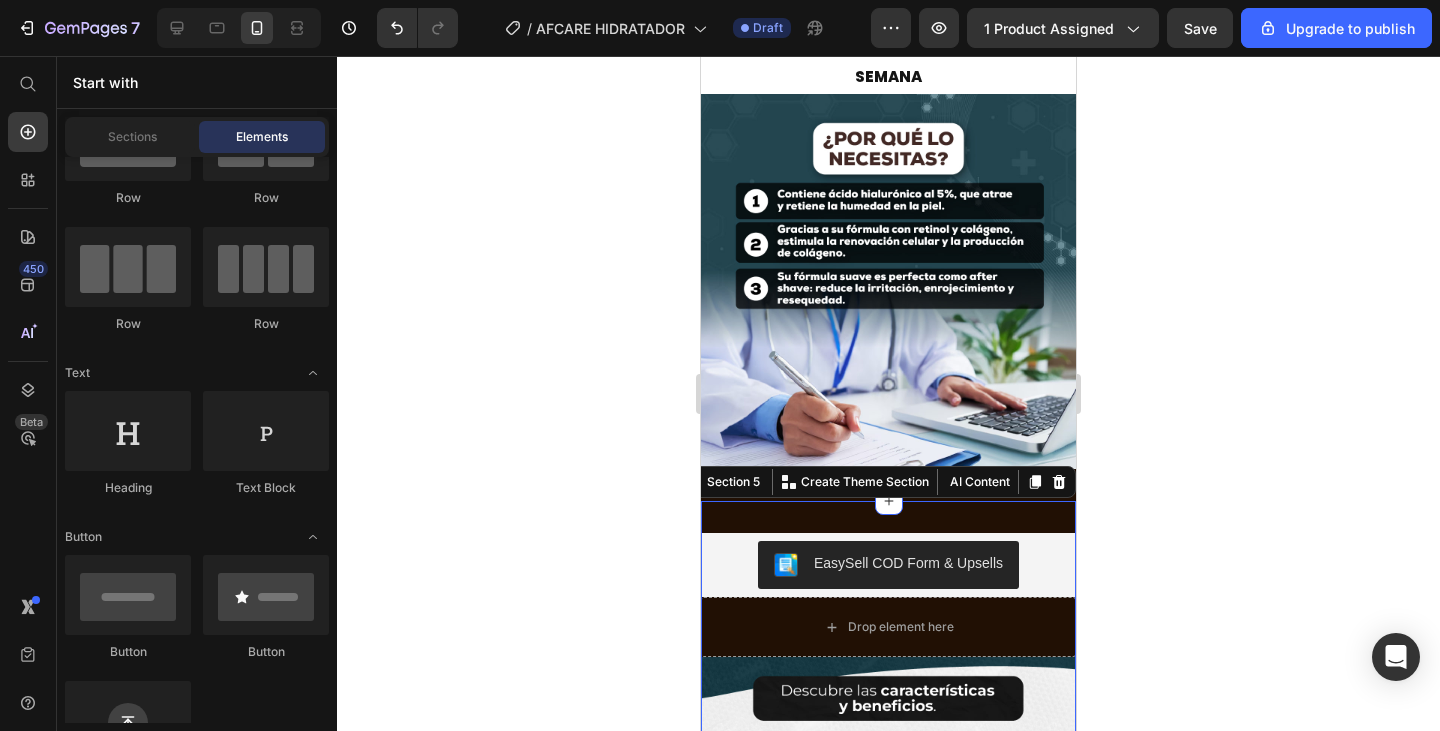 click on "EasySell COD Form & Upsells EasySell COD
Drop element here Product Image Section 5   You can create reusable sections Create Theme Section AI Content Write with GemAI What would you like to describe here? Tone and Voice Persuasive Product MEGA OFERTA: Afcare™ – Crema Facial con Retinol + Colágeno + Ácido Hialurónico para una Piel Firme, Hidratada y Joven Show more Generate" at bounding box center (888, 767) 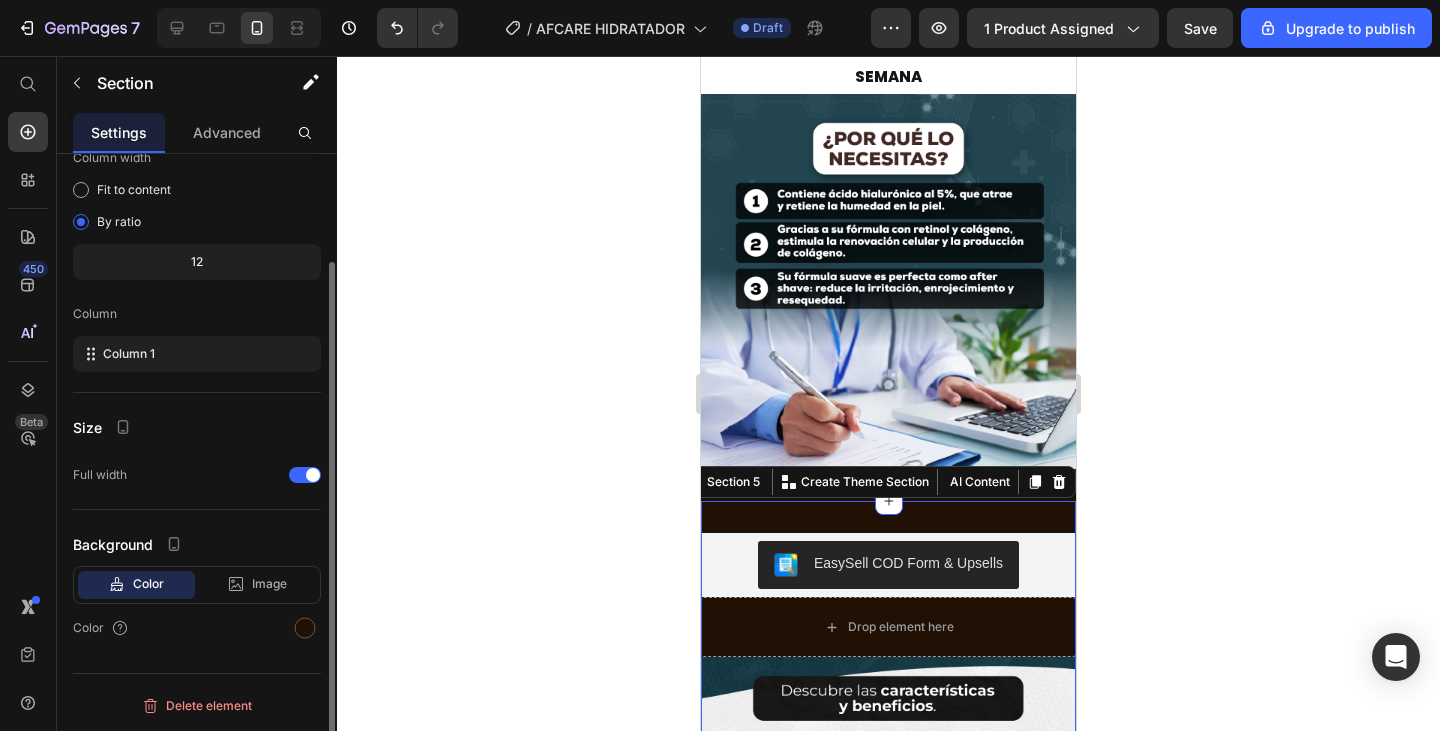 click on "Color" at bounding box center [197, 628] 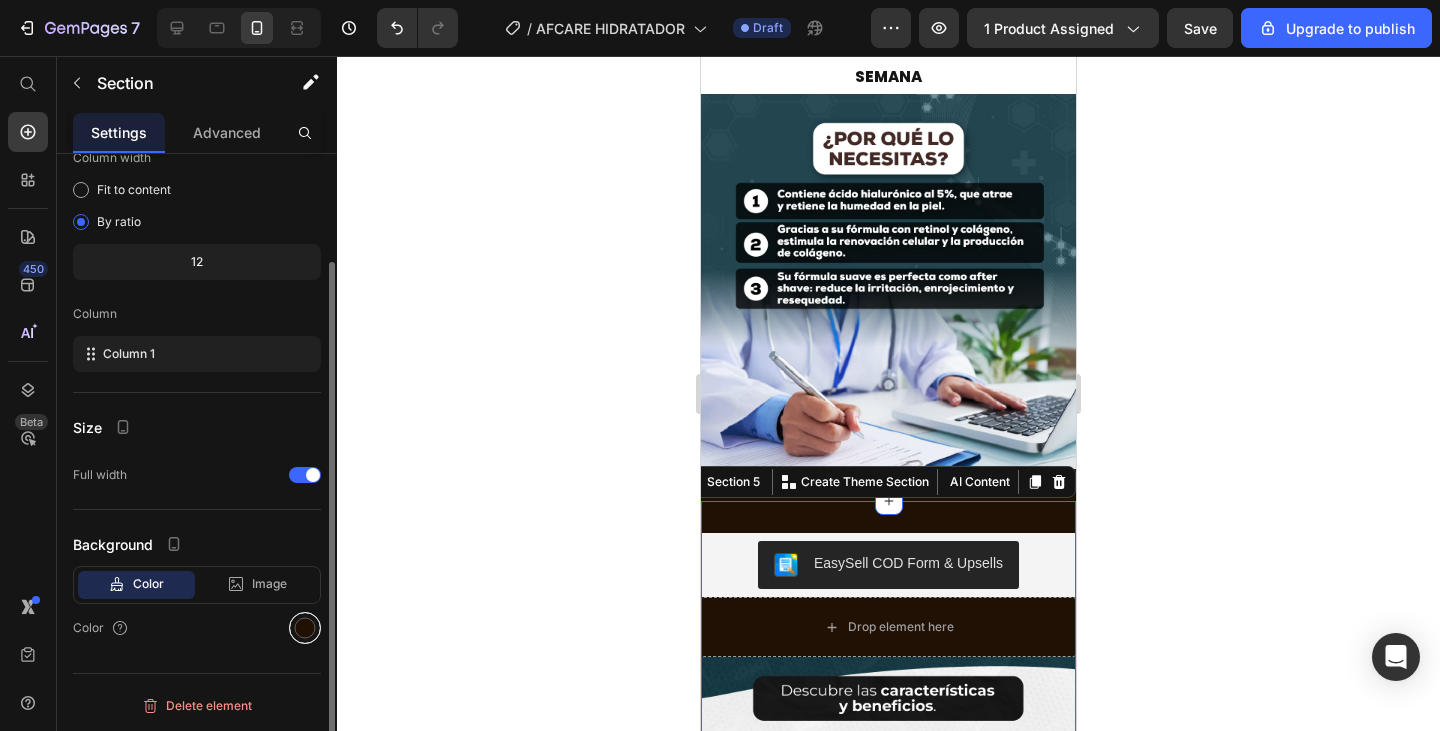 click at bounding box center [305, 628] 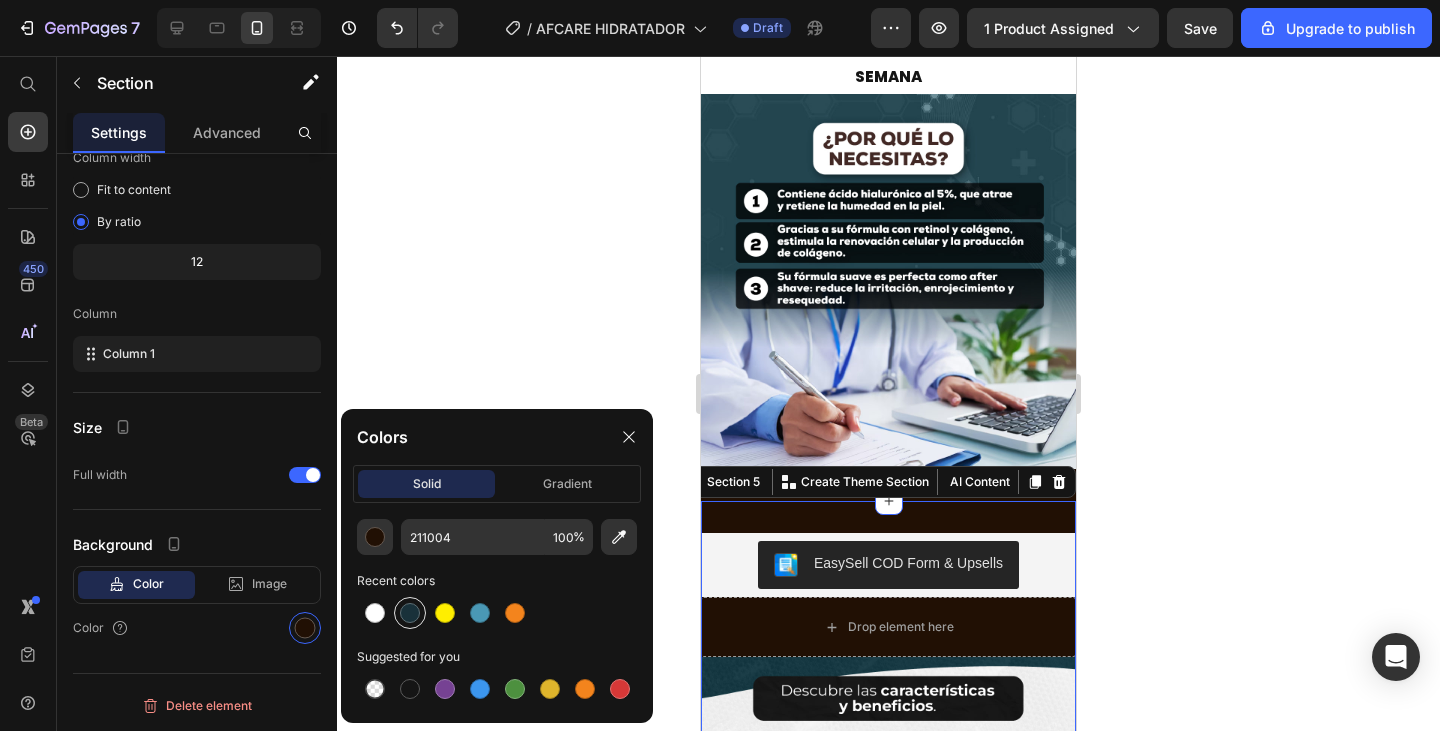 click at bounding box center [410, 613] 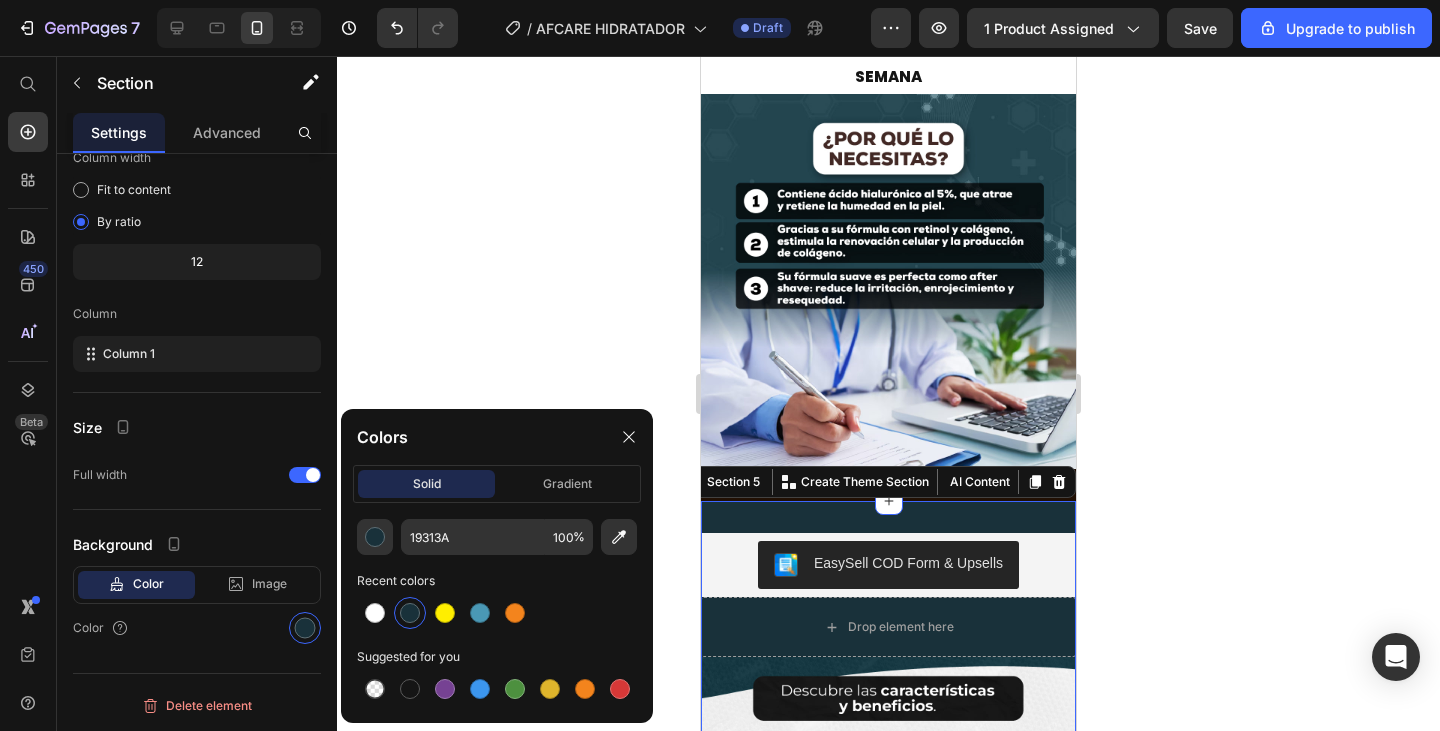 click 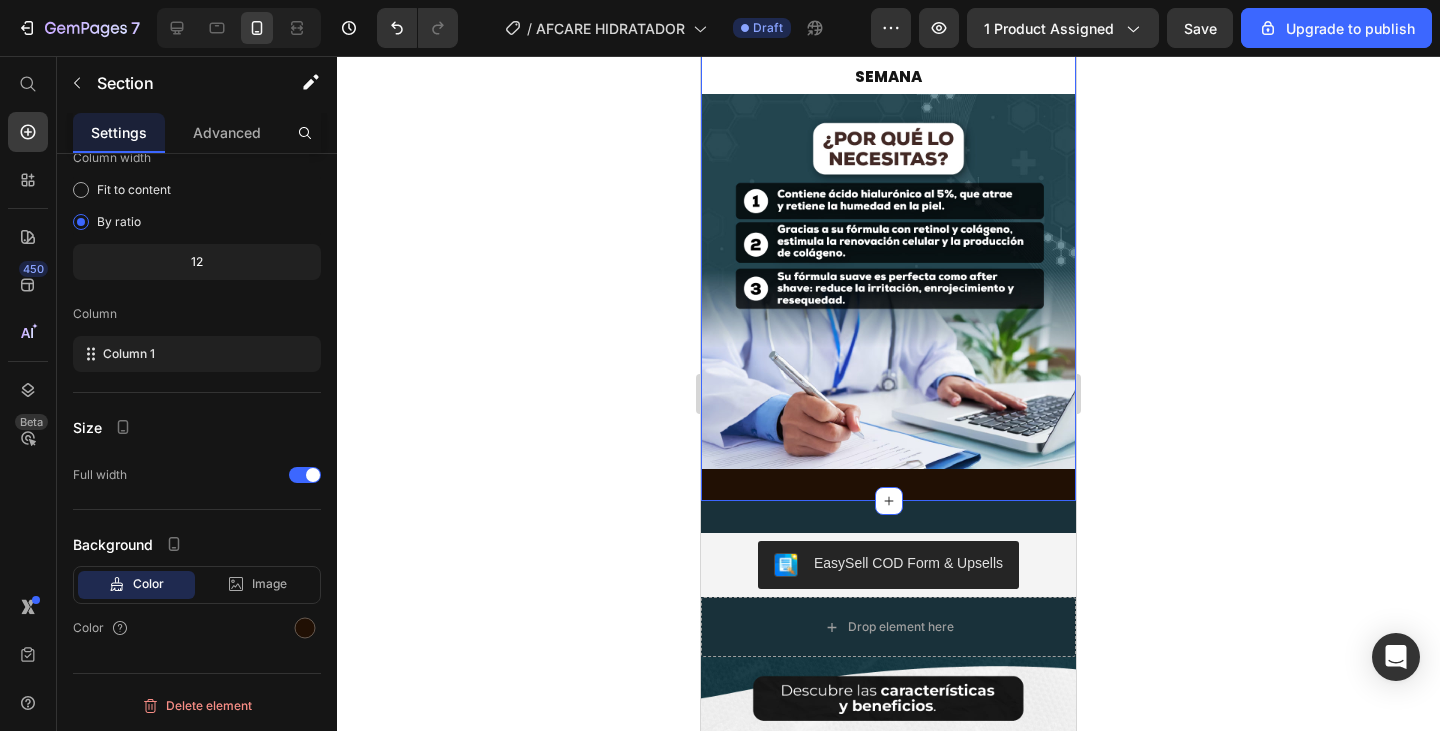 click on "Image CAMBIOS VISIBLES DESDE LA SEGUNDA SEMANA Text Block Image Section 4" at bounding box center [888, 63] 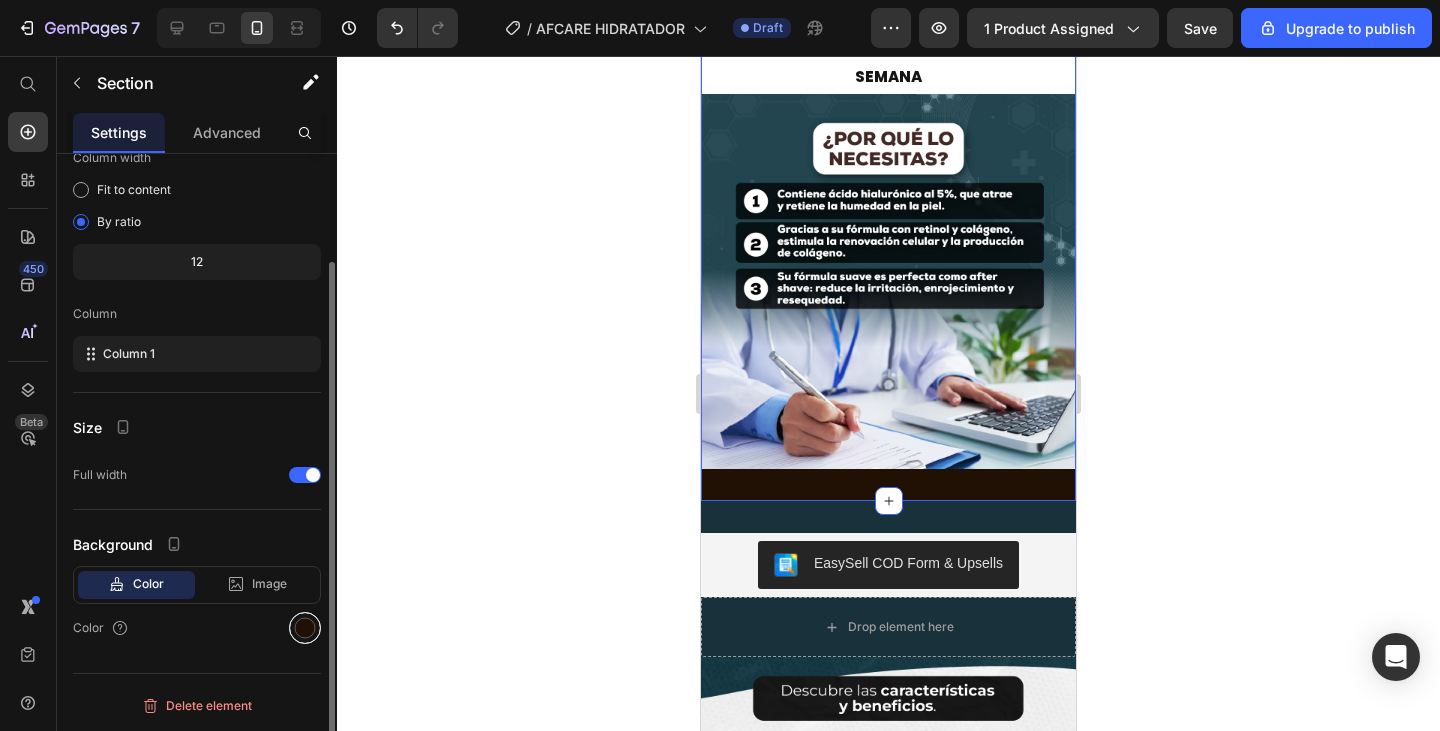 click at bounding box center (305, 628) 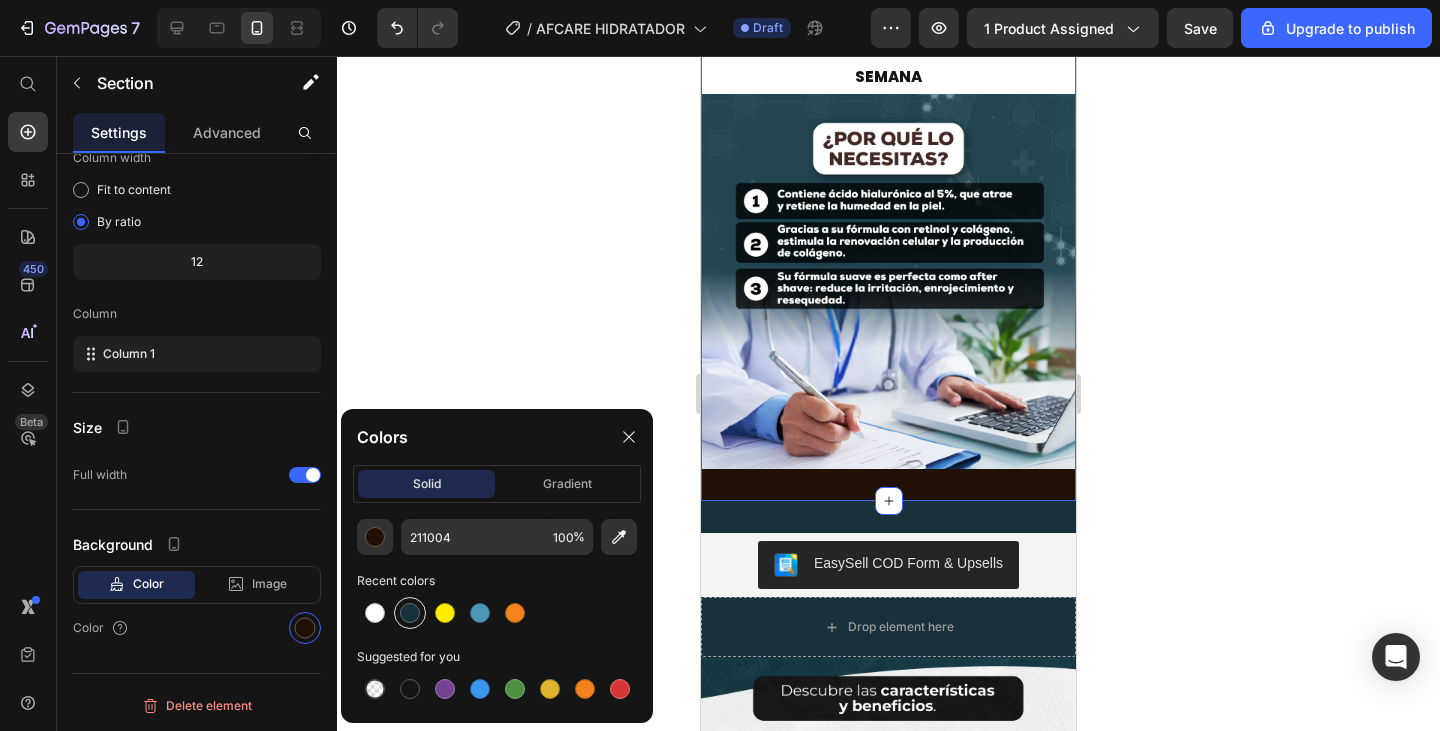 click at bounding box center (410, 613) 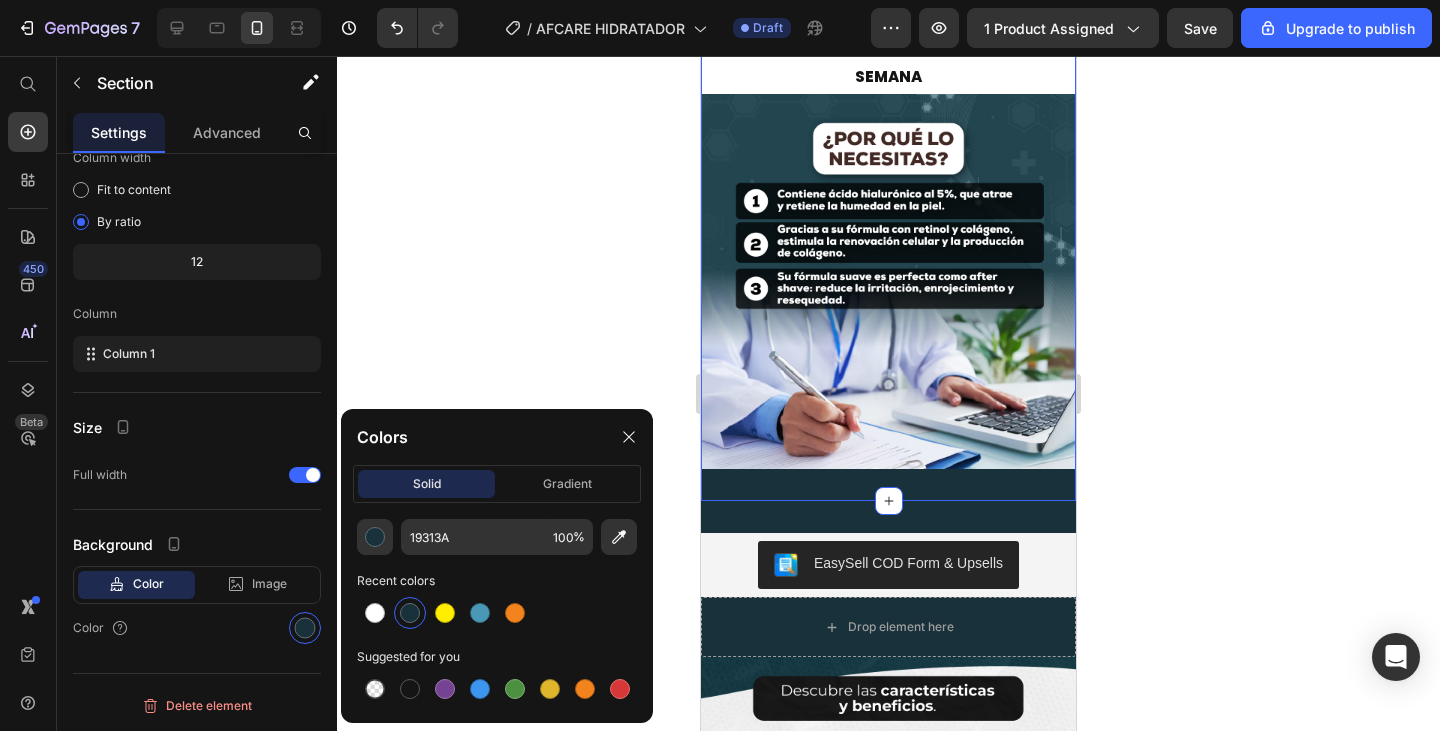 click 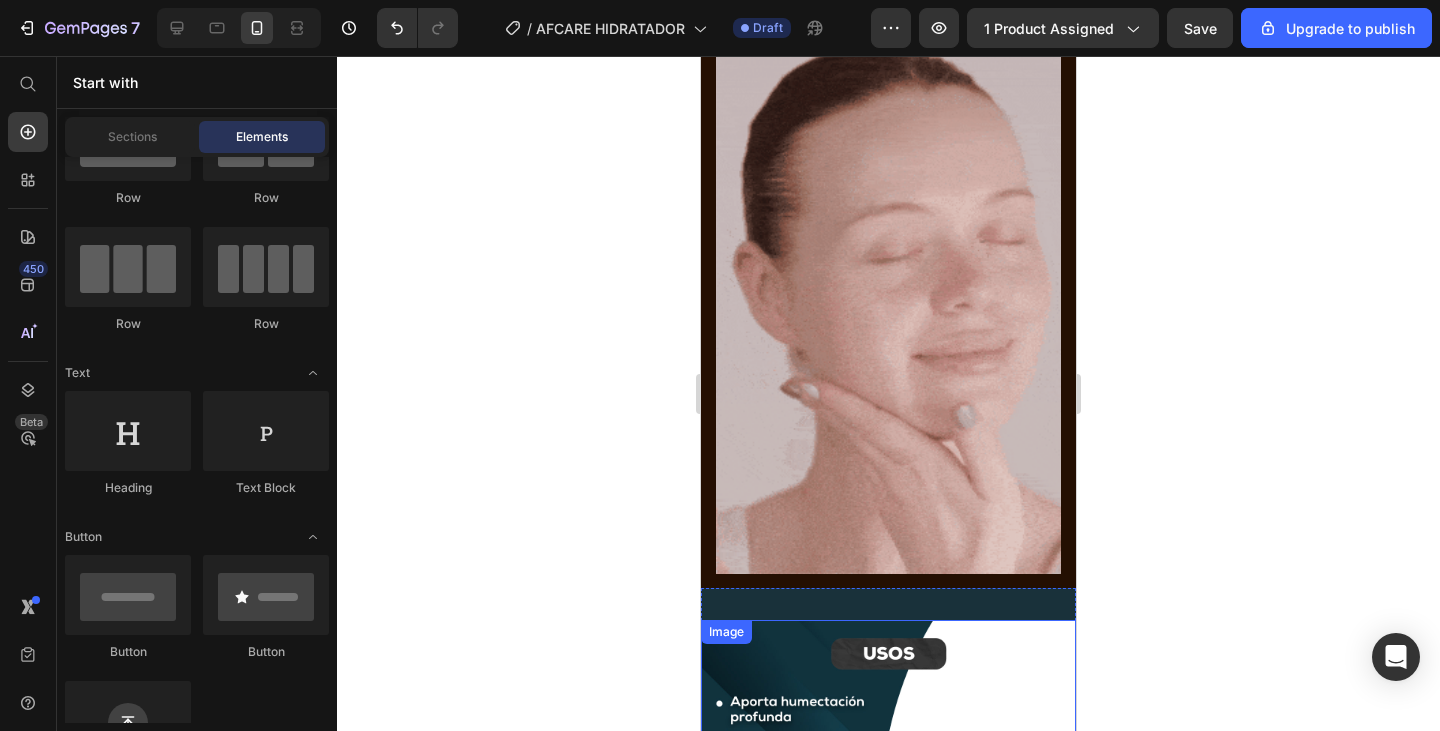 scroll, scrollTop: 3450, scrollLeft: 0, axis: vertical 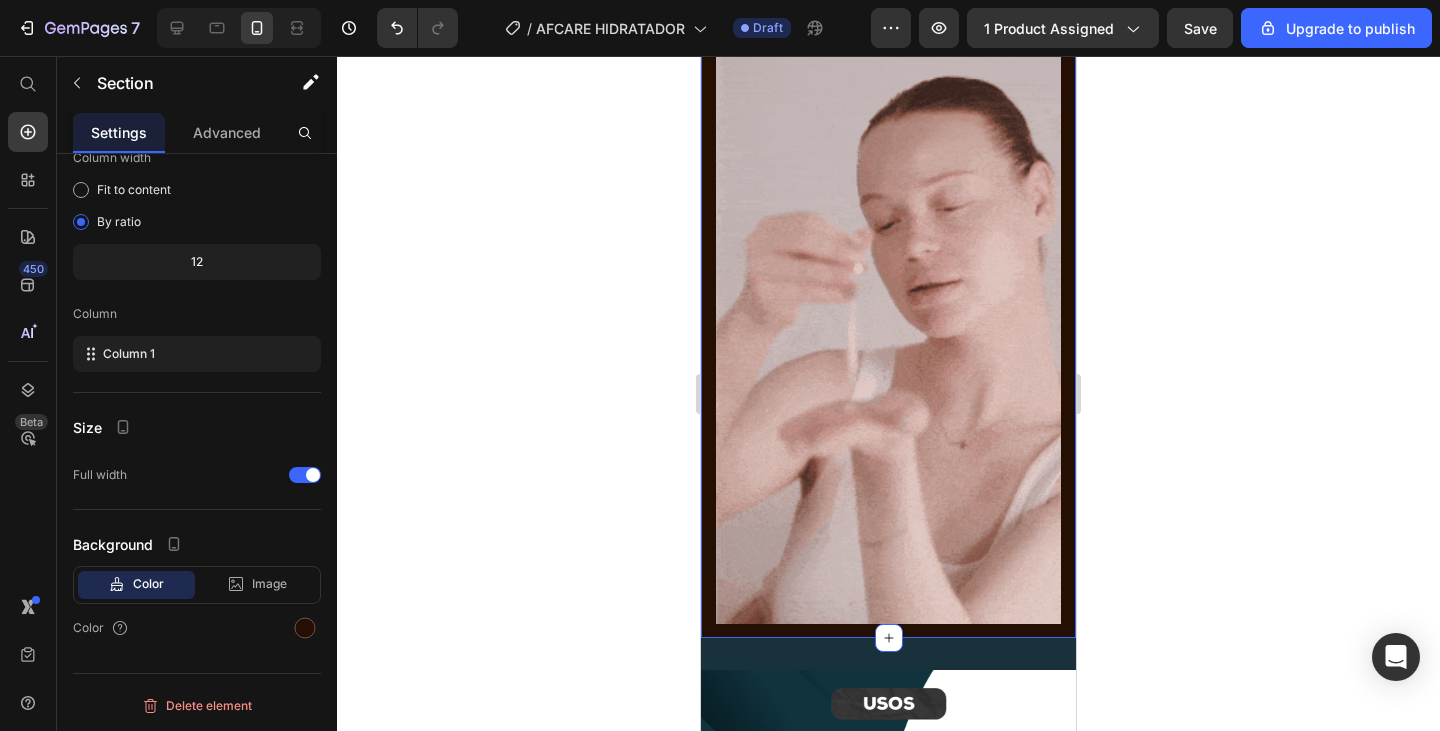 click on "Vero eos
At accusamus
Et iusto odio
Consectetur
Adipiscin Accordion or 4 interest-free payments of $15.00 with Text Block Image Row Row Product Image Section 3" at bounding box center (888, 318) 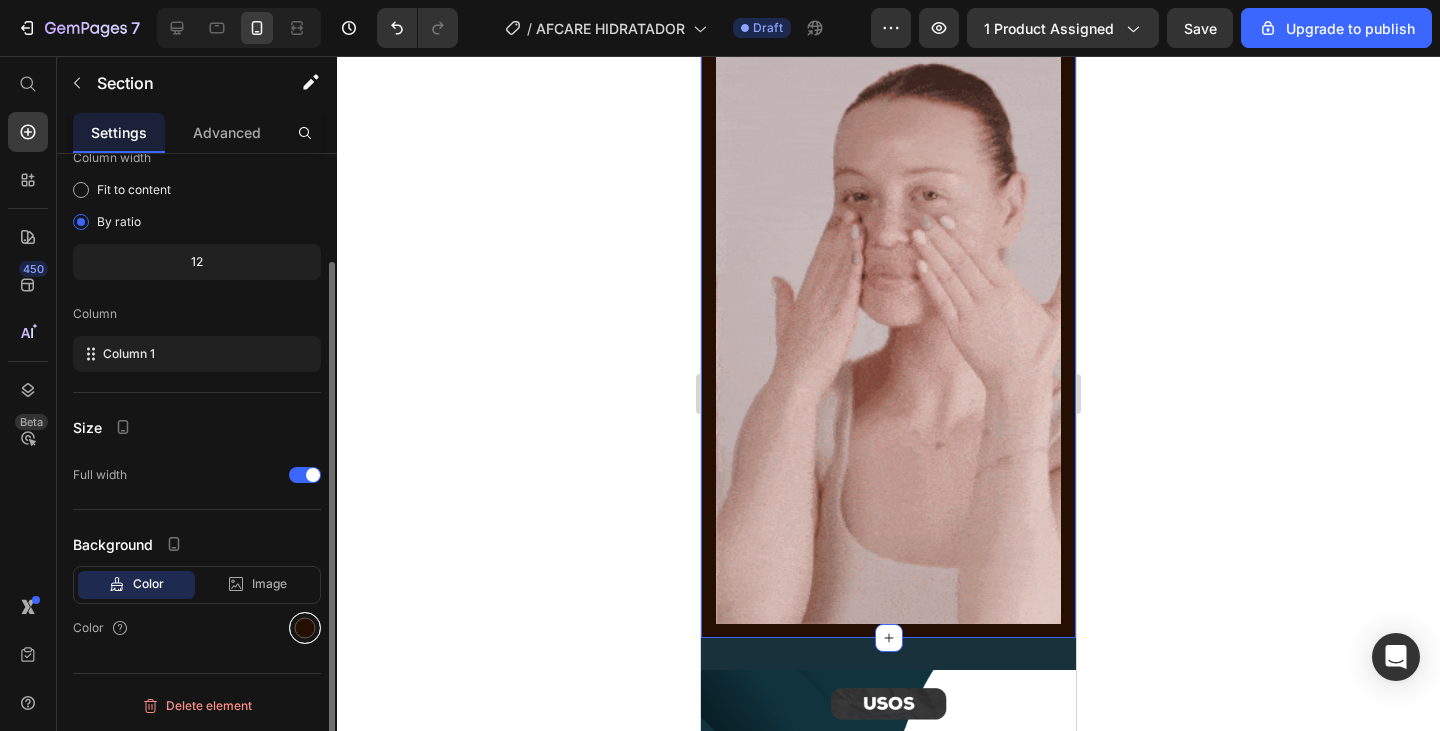 click at bounding box center [305, 628] 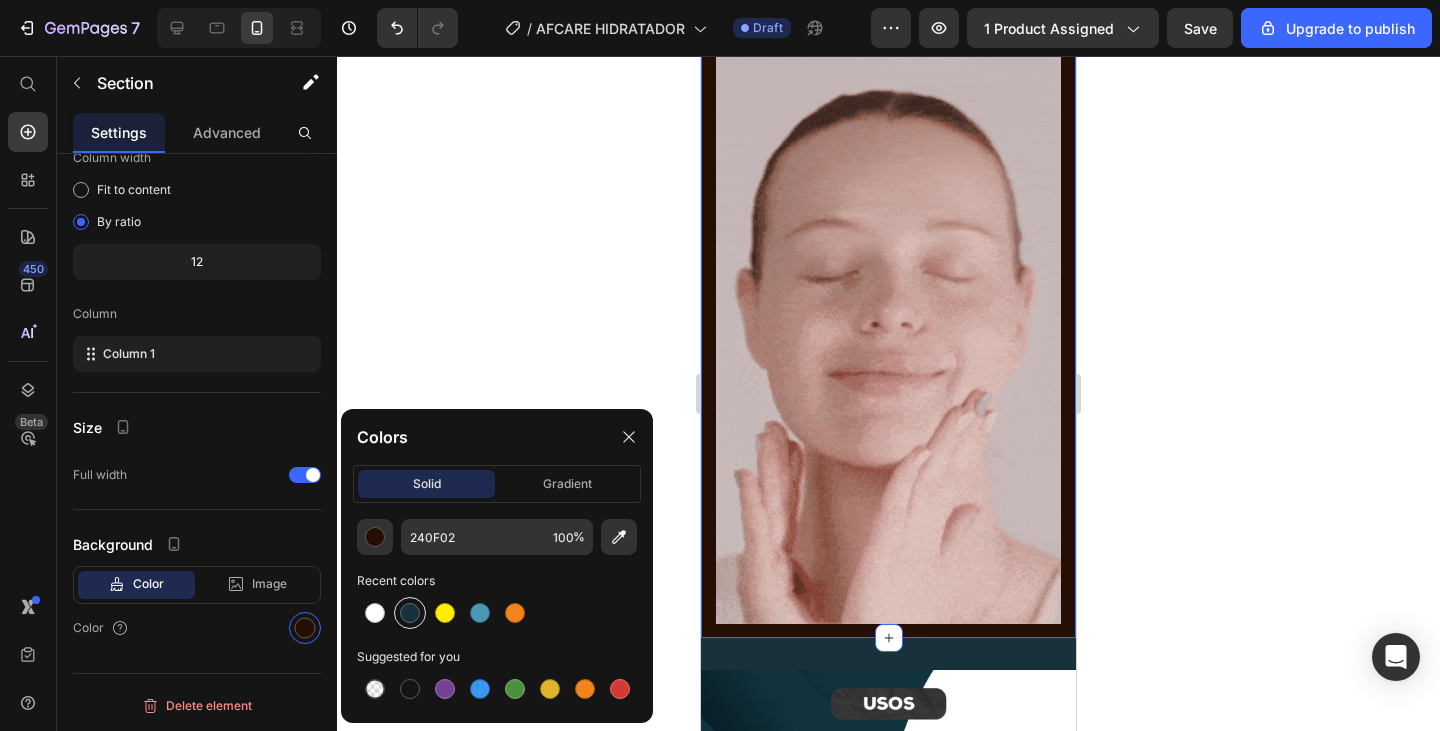 click at bounding box center [410, 613] 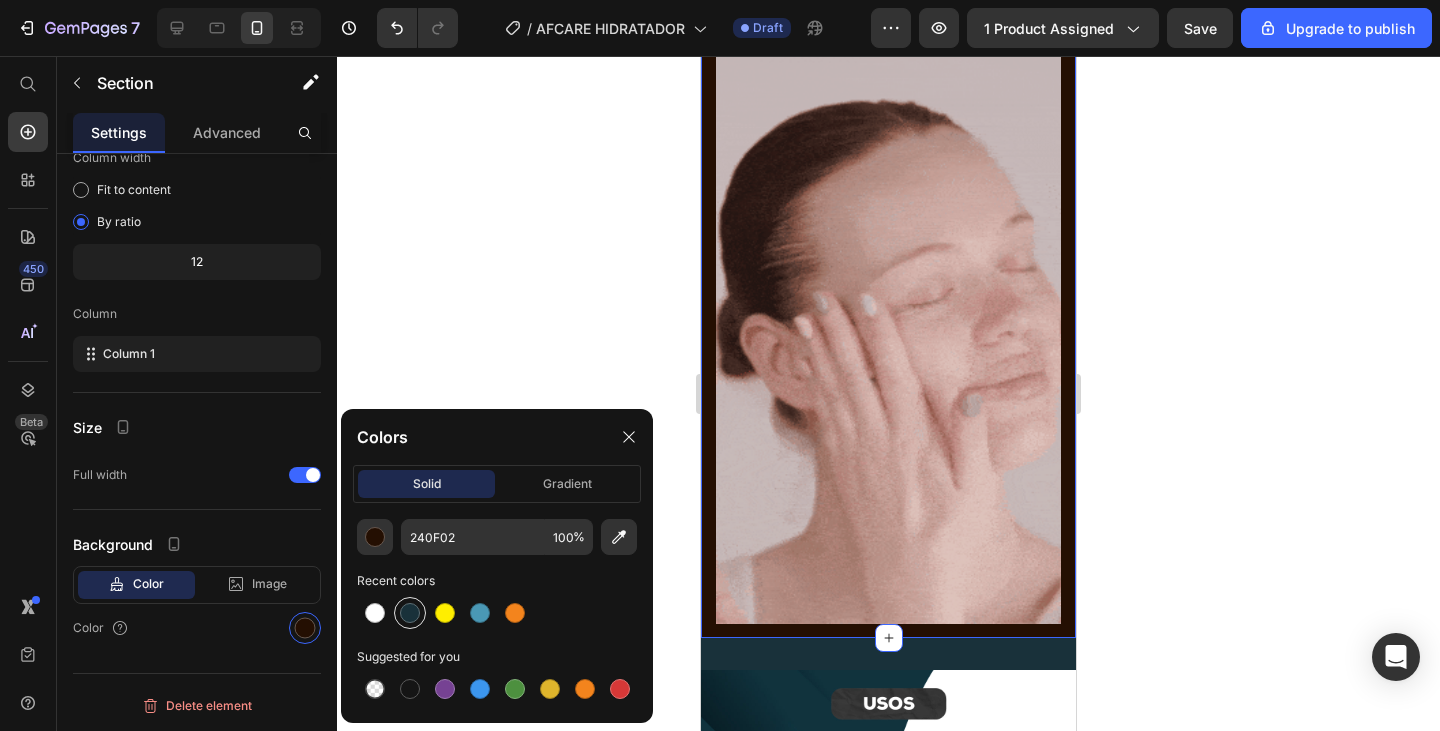 type on "19313A" 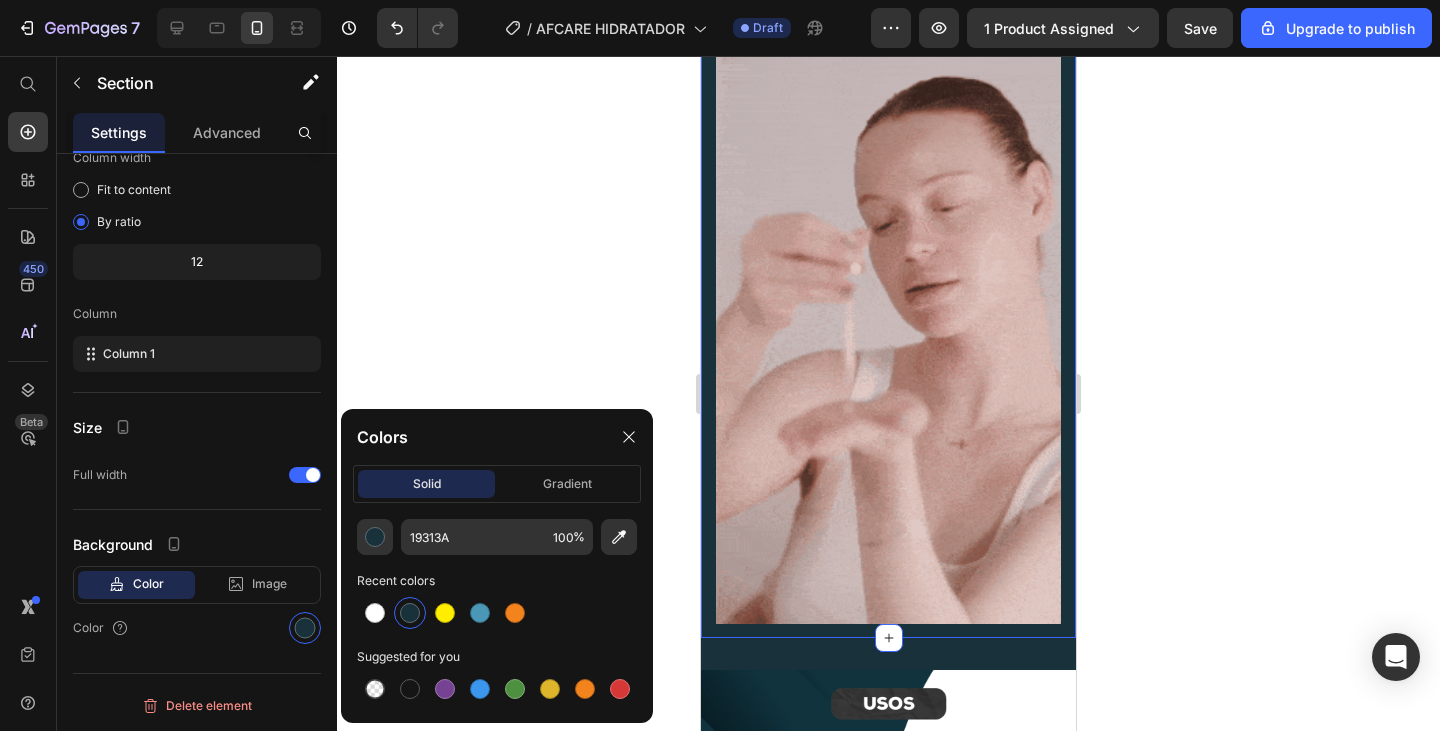 click 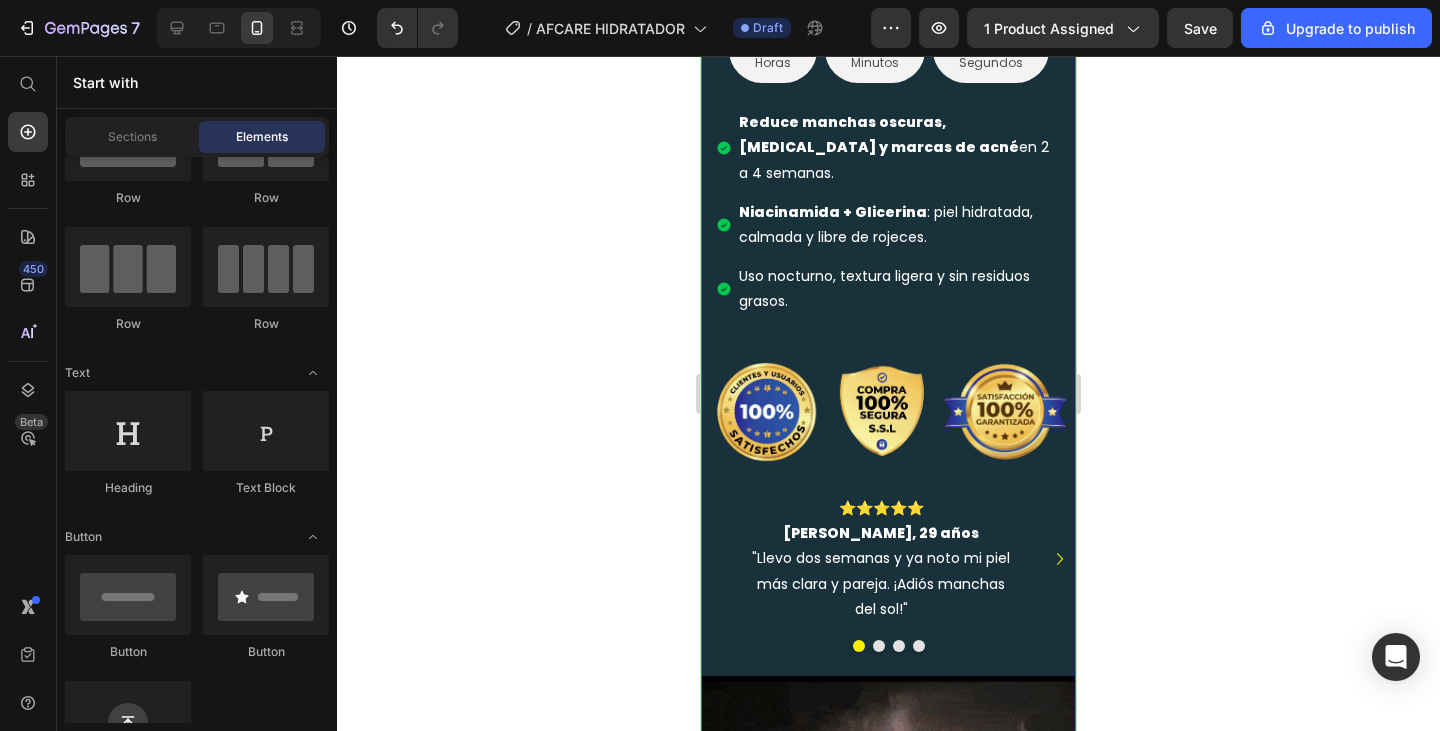 scroll, scrollTop: 1550, scrollLeft: 0, axis: vertical 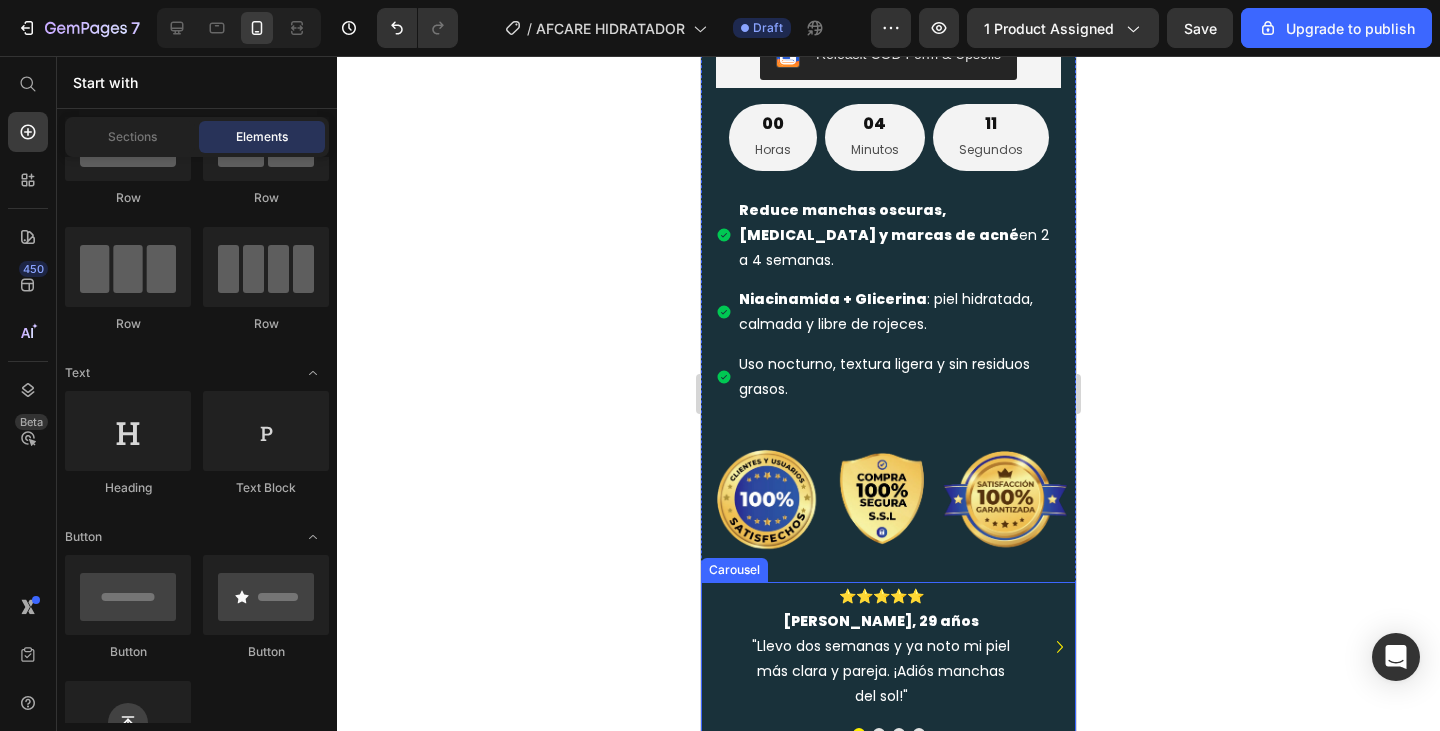 click 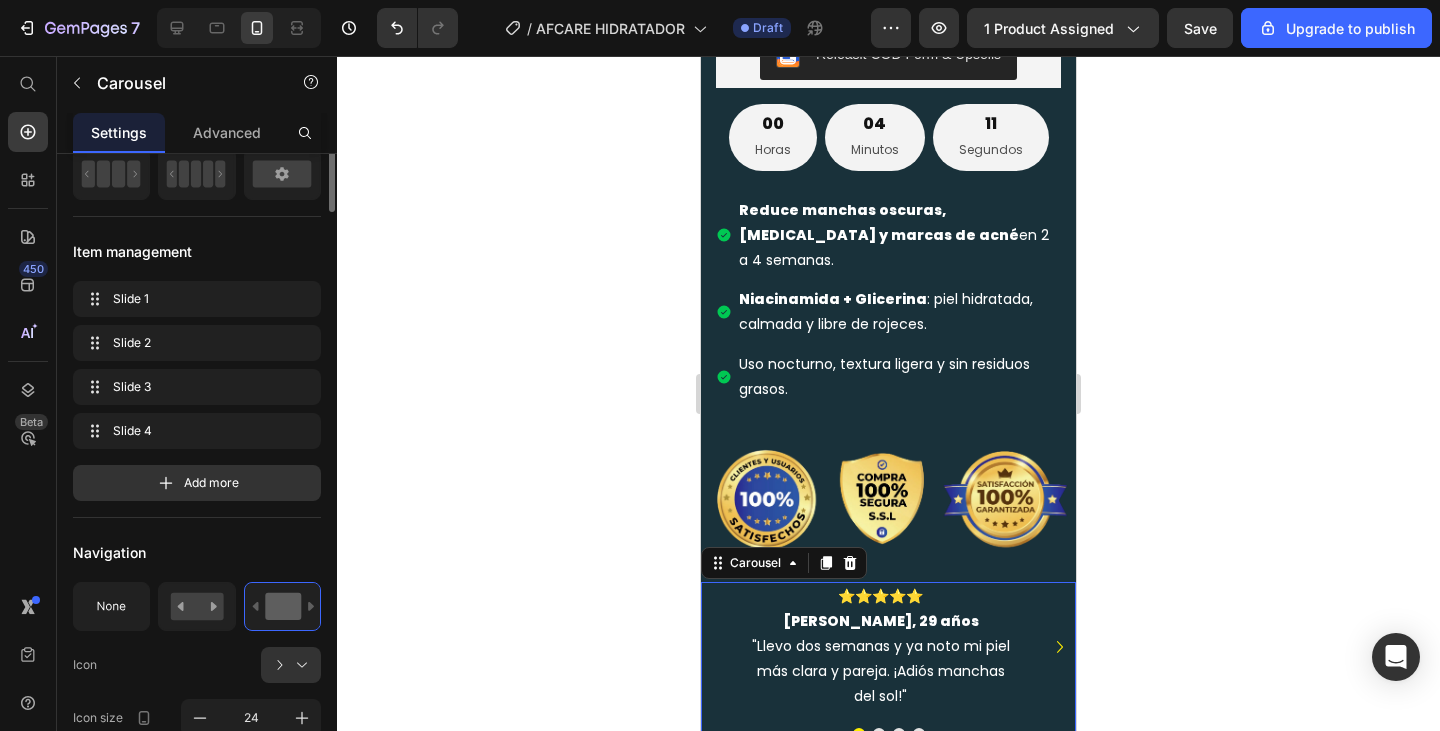 scroll, scrollTop: 0, scrollLeft: 0, axis: both 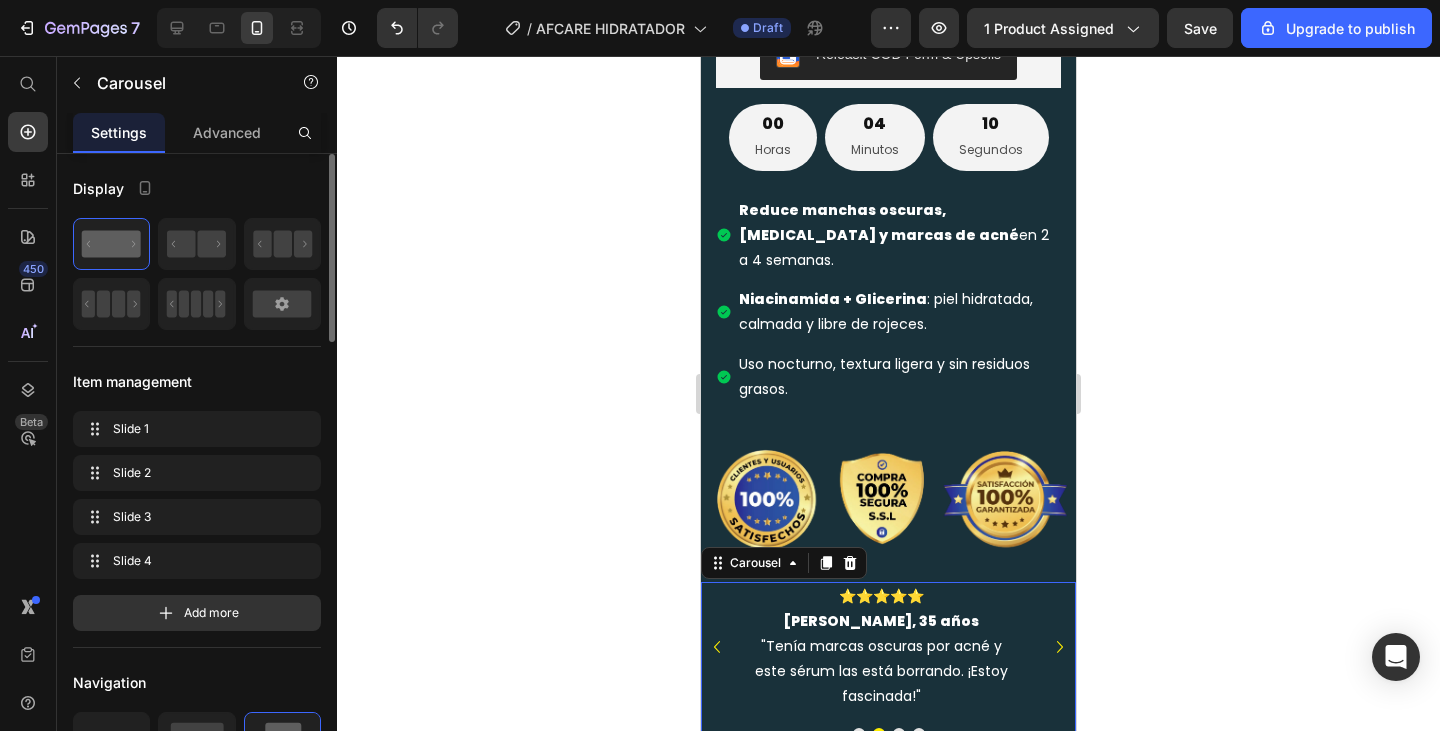 click 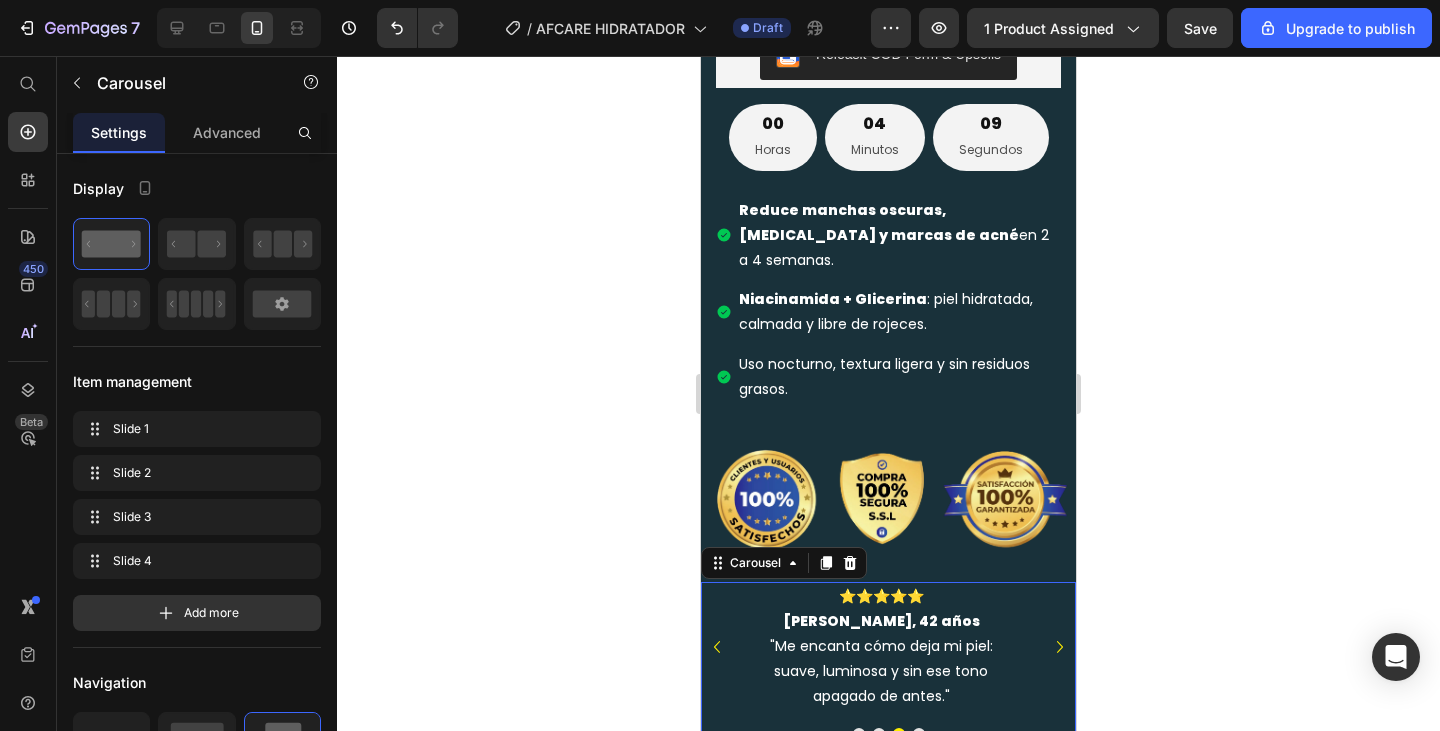 click 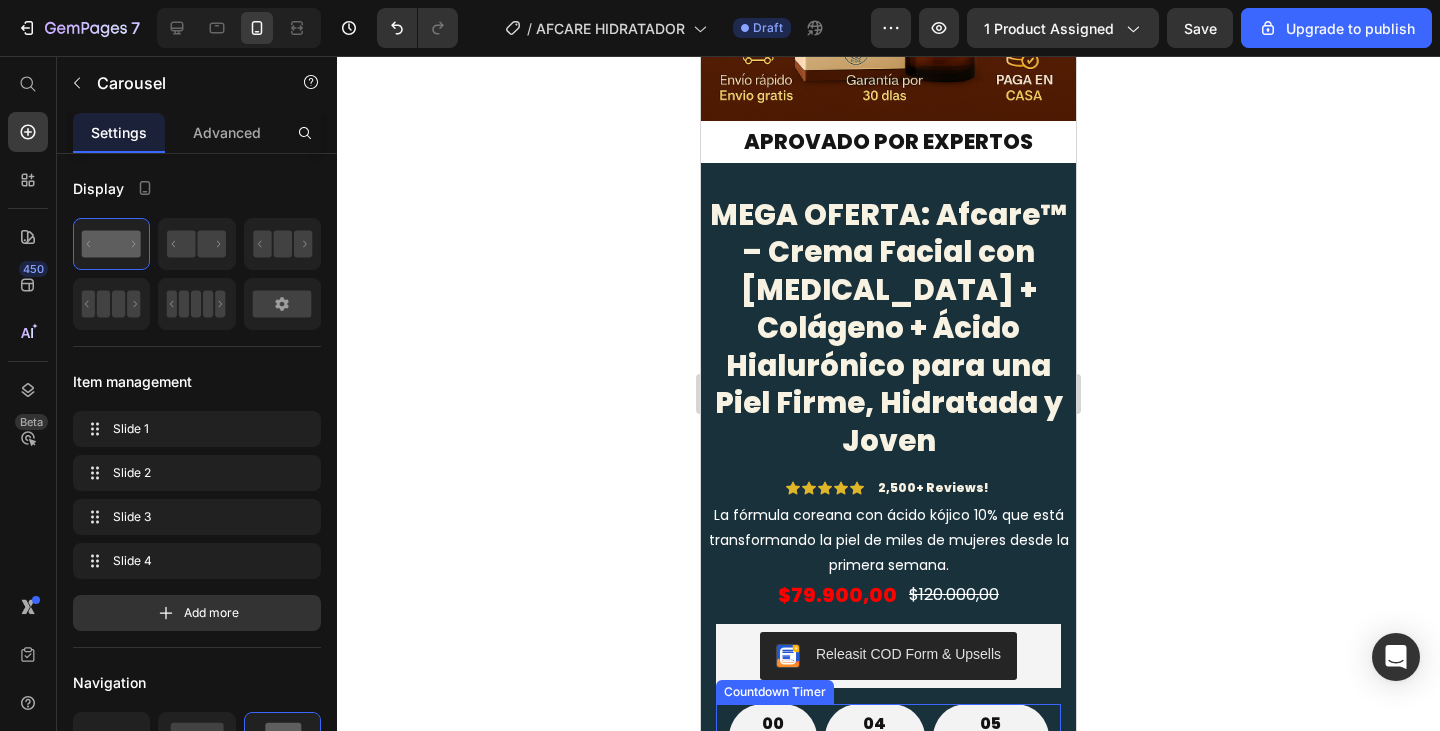 scroll, scrollTop: 850, scrollLeft: 0, axis: vertical 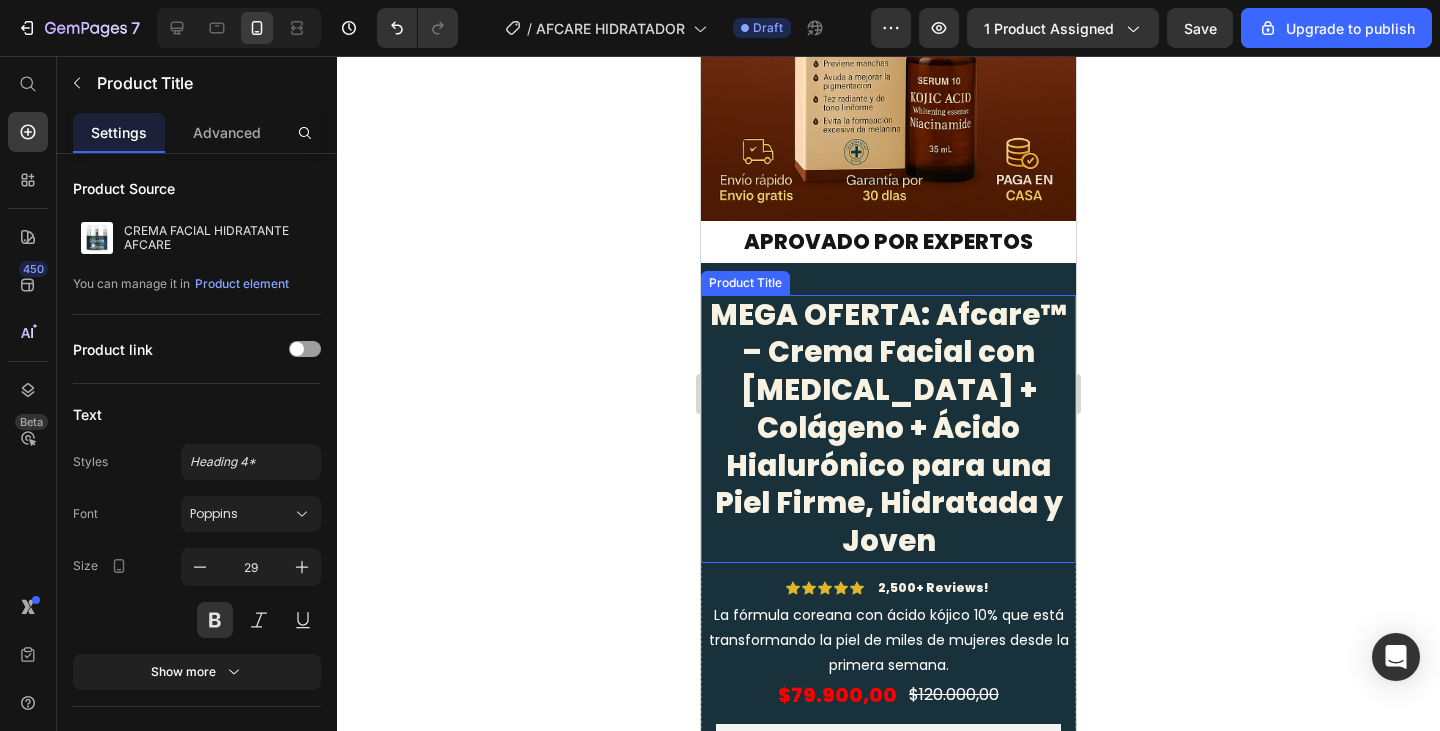 click on "MEGA OFERTA: Afcare™ – Crema Facial con Retinol + Colágeno + Ácido Hialurónico para una Piel Firme, Hidratada y Joven" at bounding box center [888, 429] 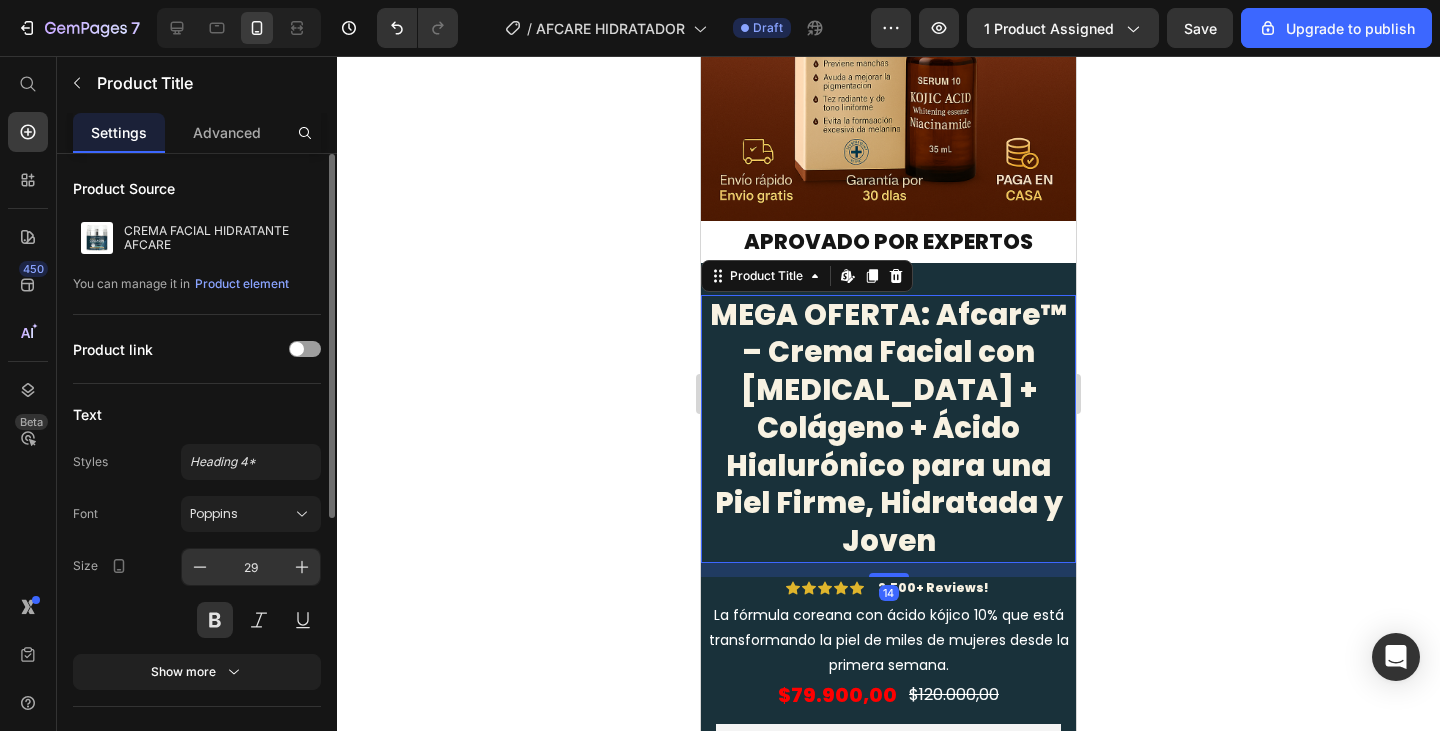 scroll, scrollTop: 200, scrollLeft: 0, axis: vertical 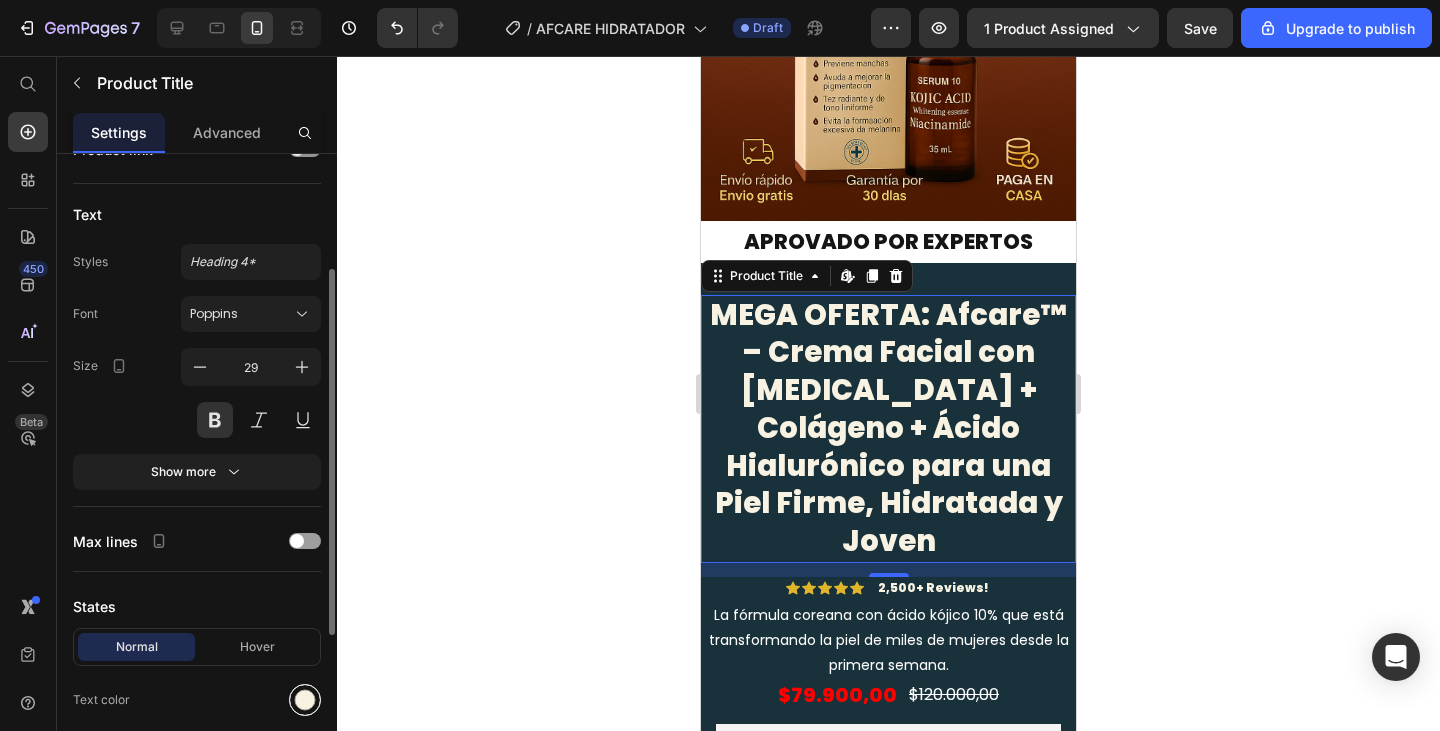 click at bounding box center (305, 700) 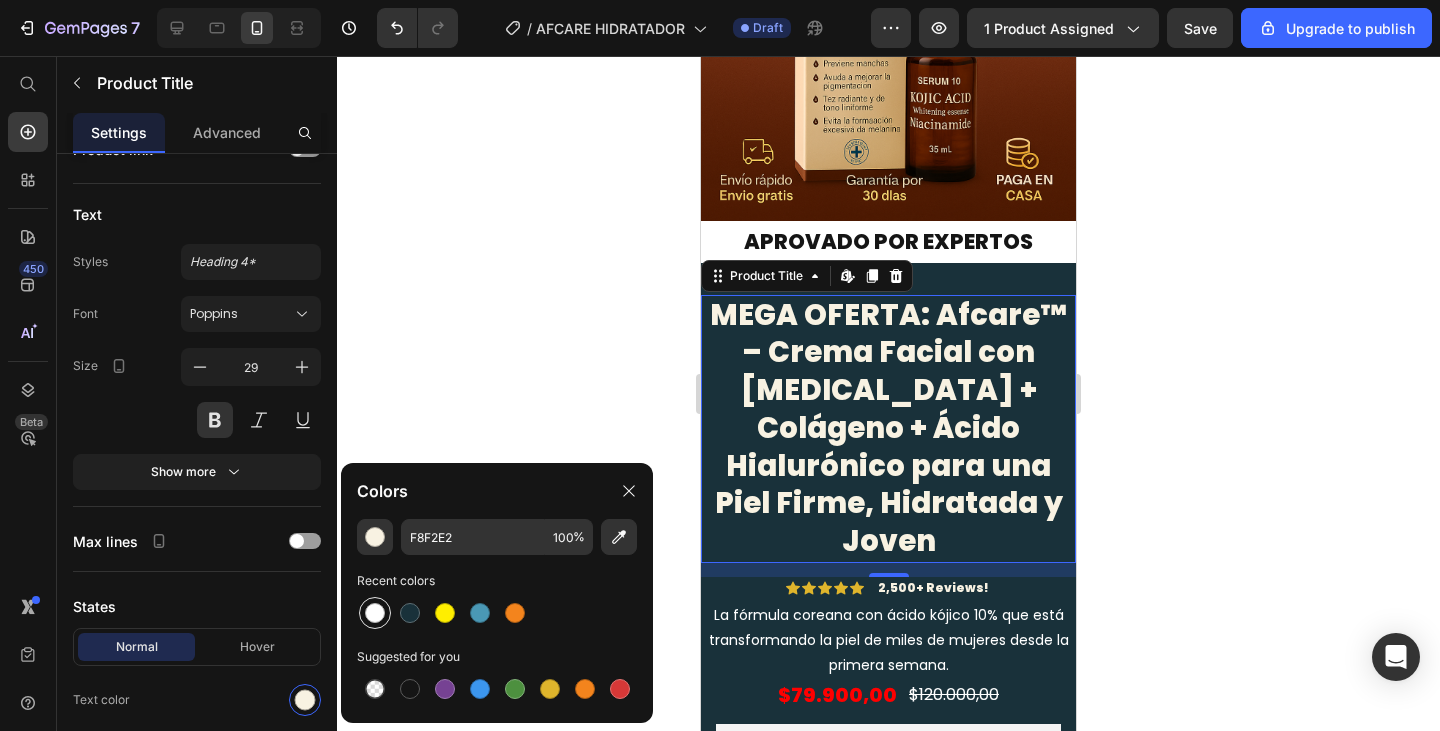 click at bounding box center (375, 613) 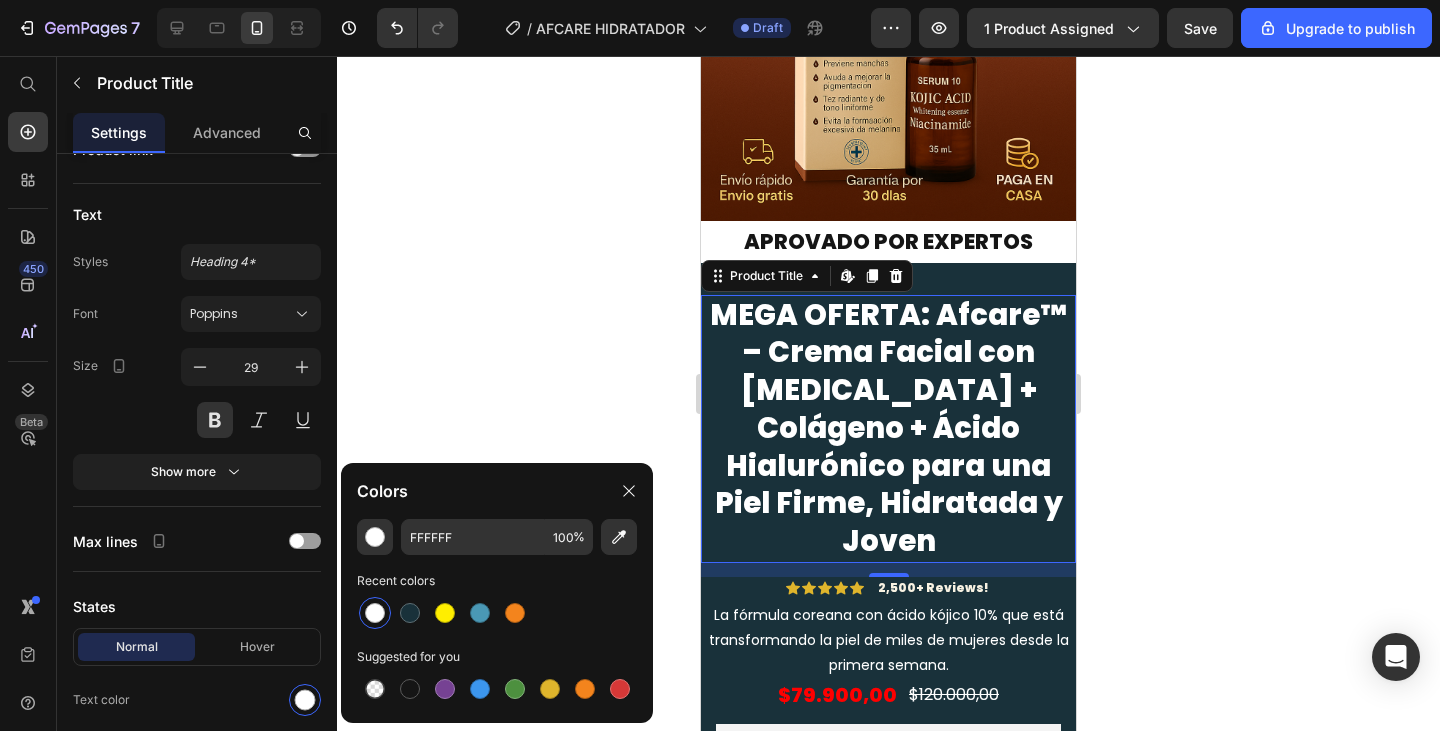 click 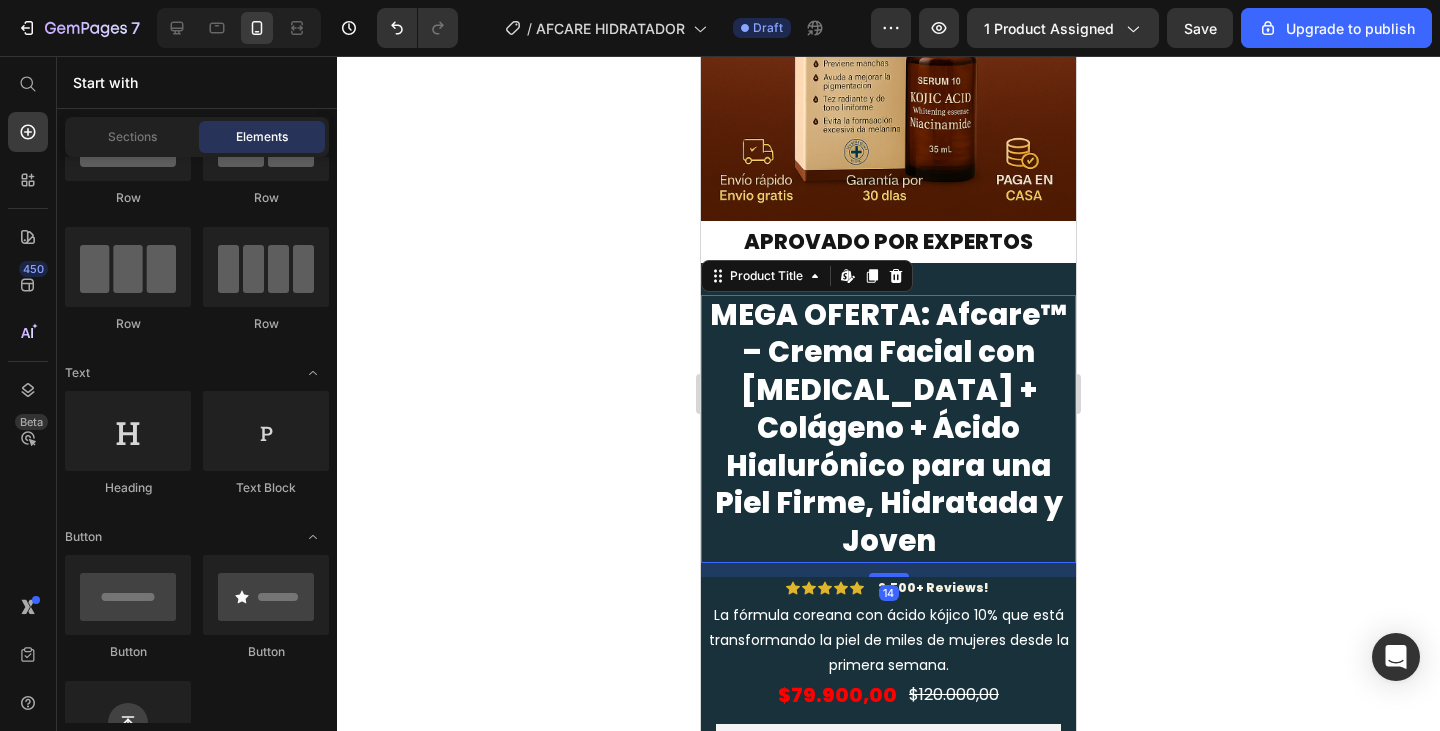 click on "MEGA OFERTA: Afcare™ – Crema Facial con Retinol + Colágeno + Ácido Hialurónico para una Piel Firme, Hidratada y Joven" at bounding box center [888, 429] 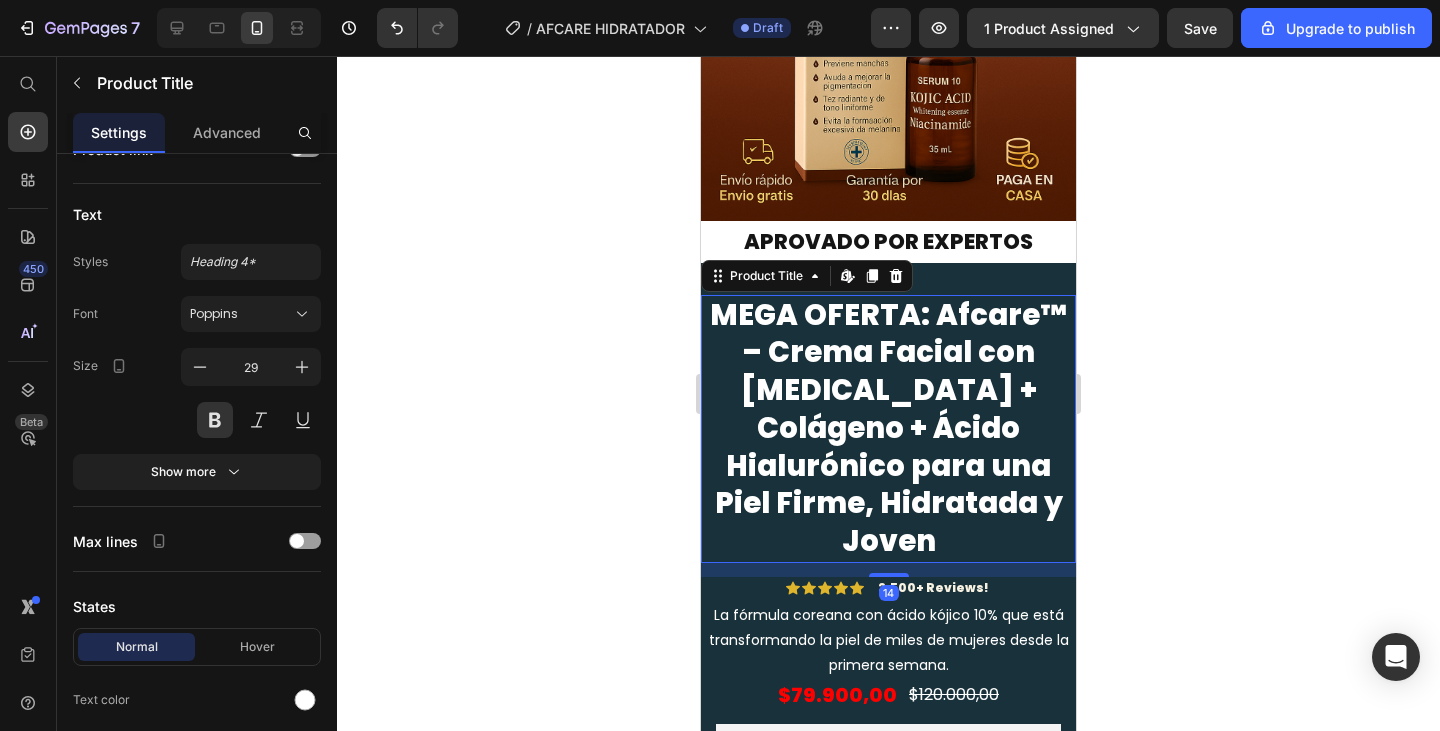 click on "MEGA OFERTA: Afcare™ – Crema Facial con Retinol + Colágeno + Ácido Hialurónico para una Piel Firme, Hidratada y Joven" at bounding box center [888, 429] 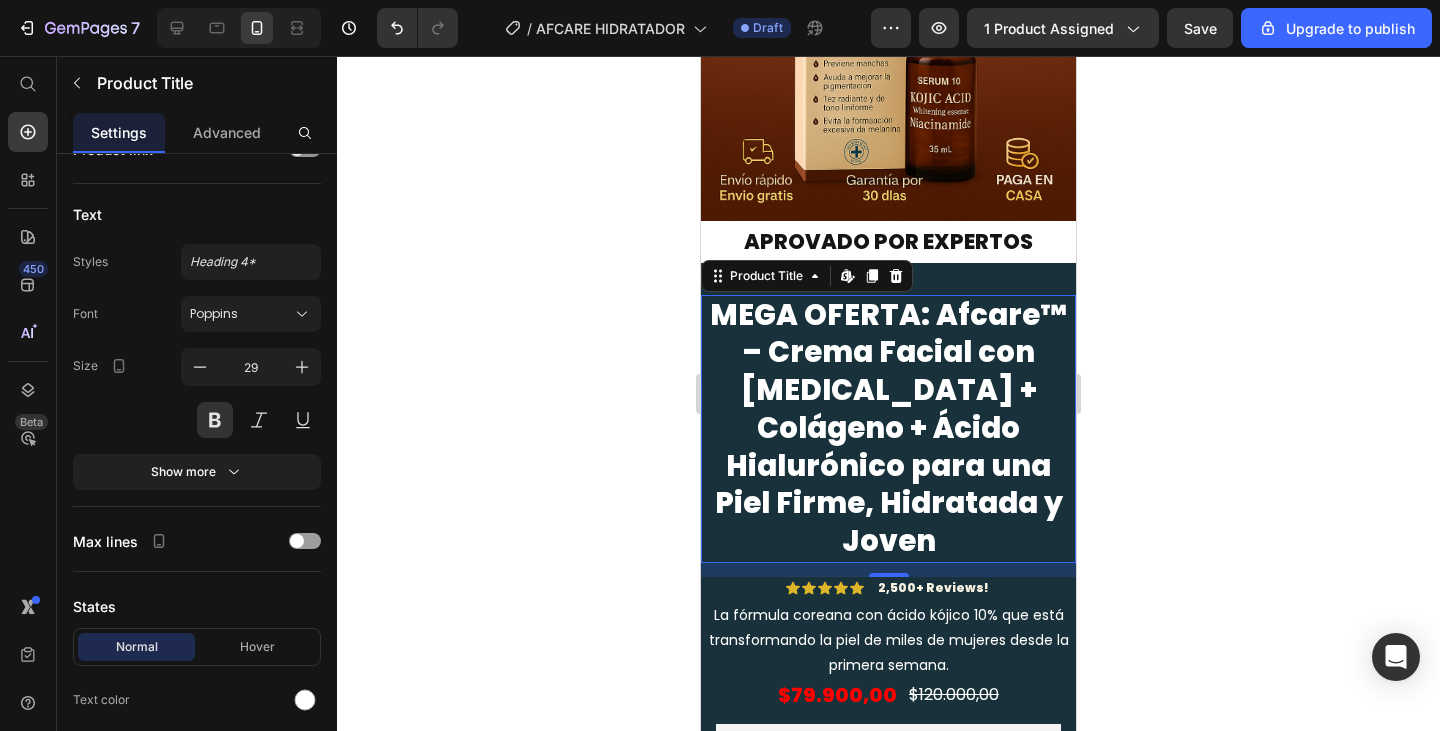 click 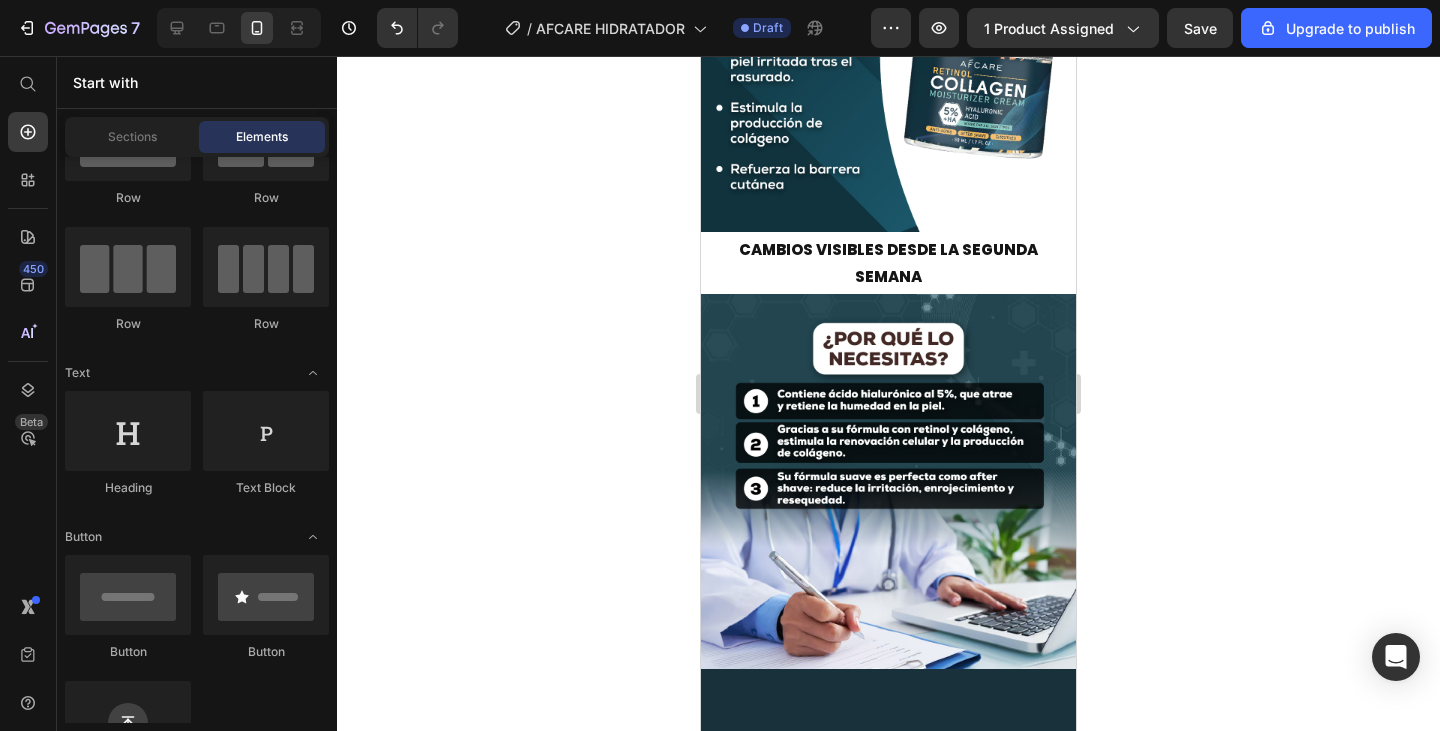 scroll, scrollTop: 3950, scrollLeft: 0, axis: vertical 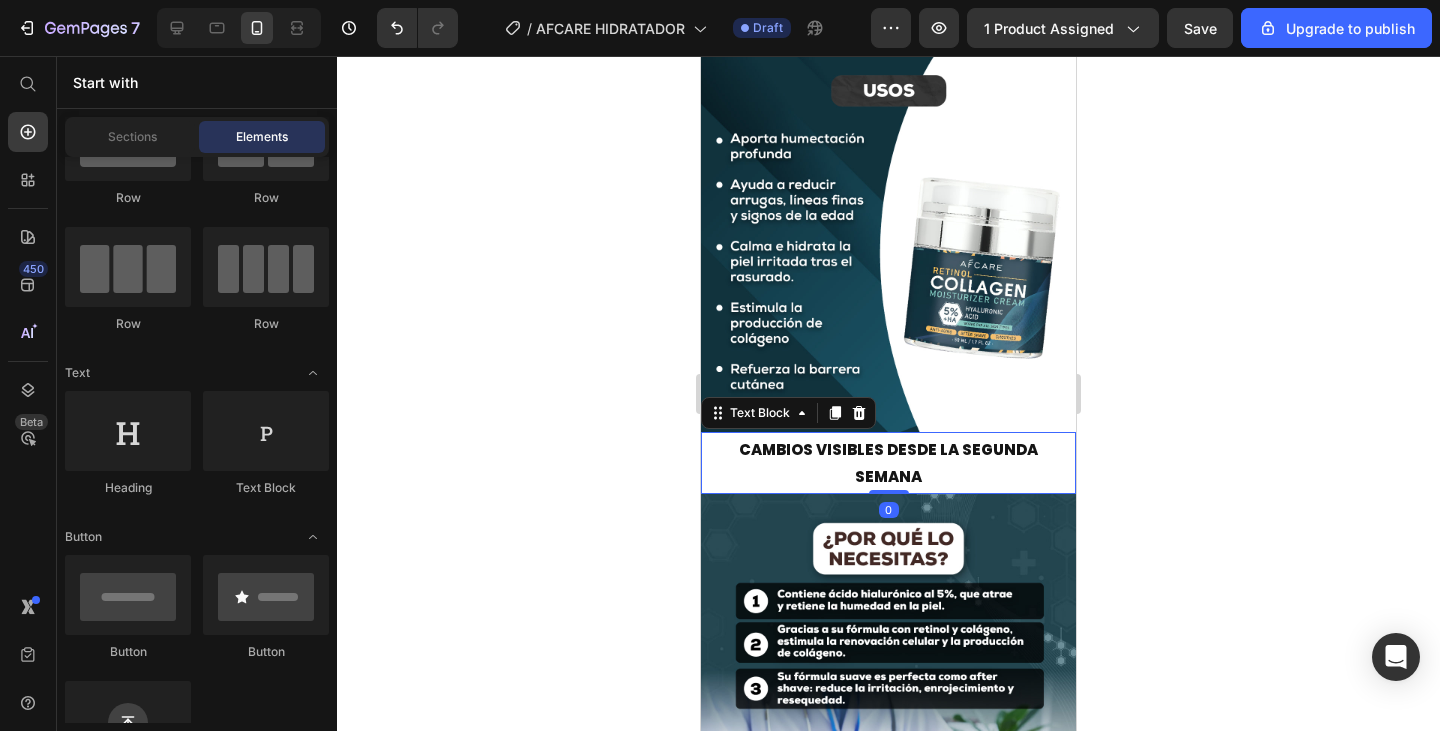 click on "CAMBIOS VISIBLES DESDE LA SEGUNDA SEMANA" at bounding box center (888, 463) 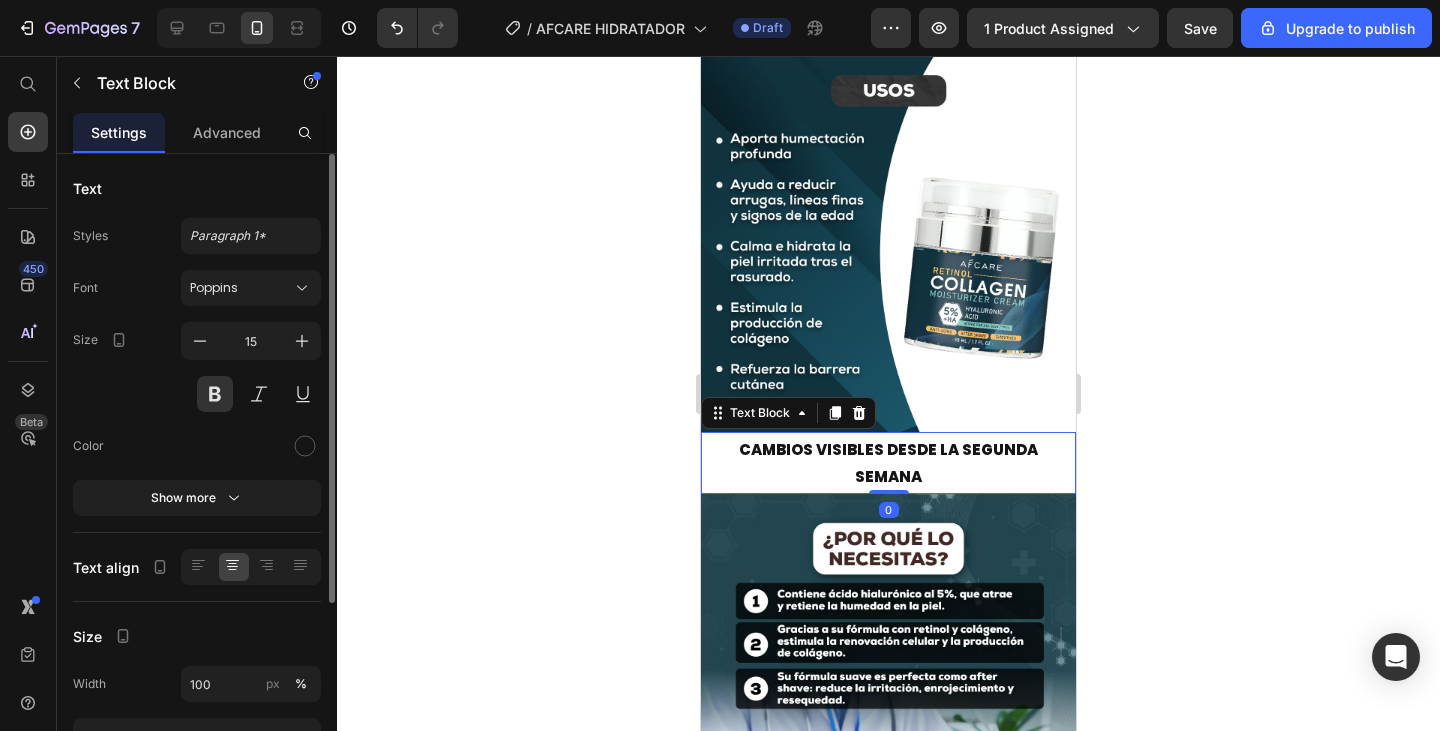 scroll, scrollTop: 261, scrollLeft: 0, axis: vertical 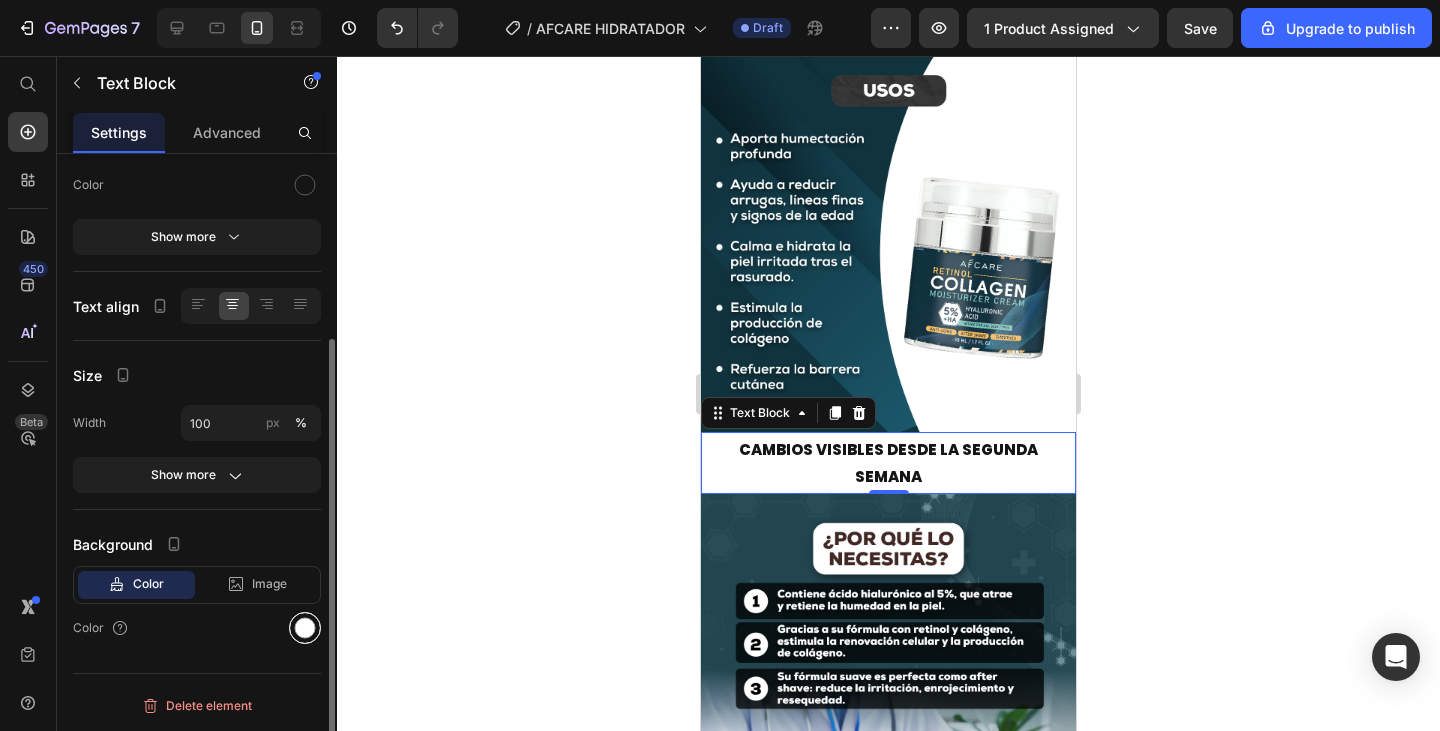click at bounding box center [305, 628] 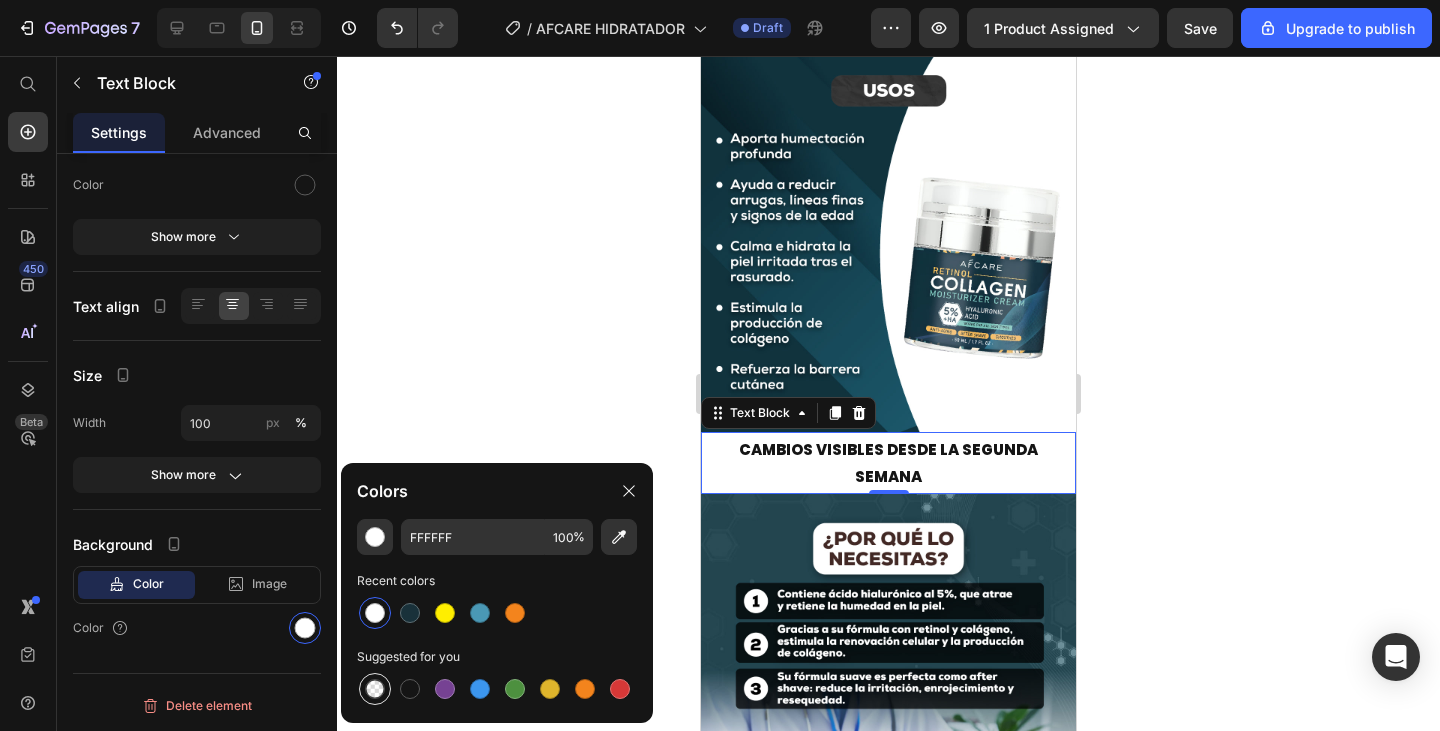 click at bounding box center (375, 689) 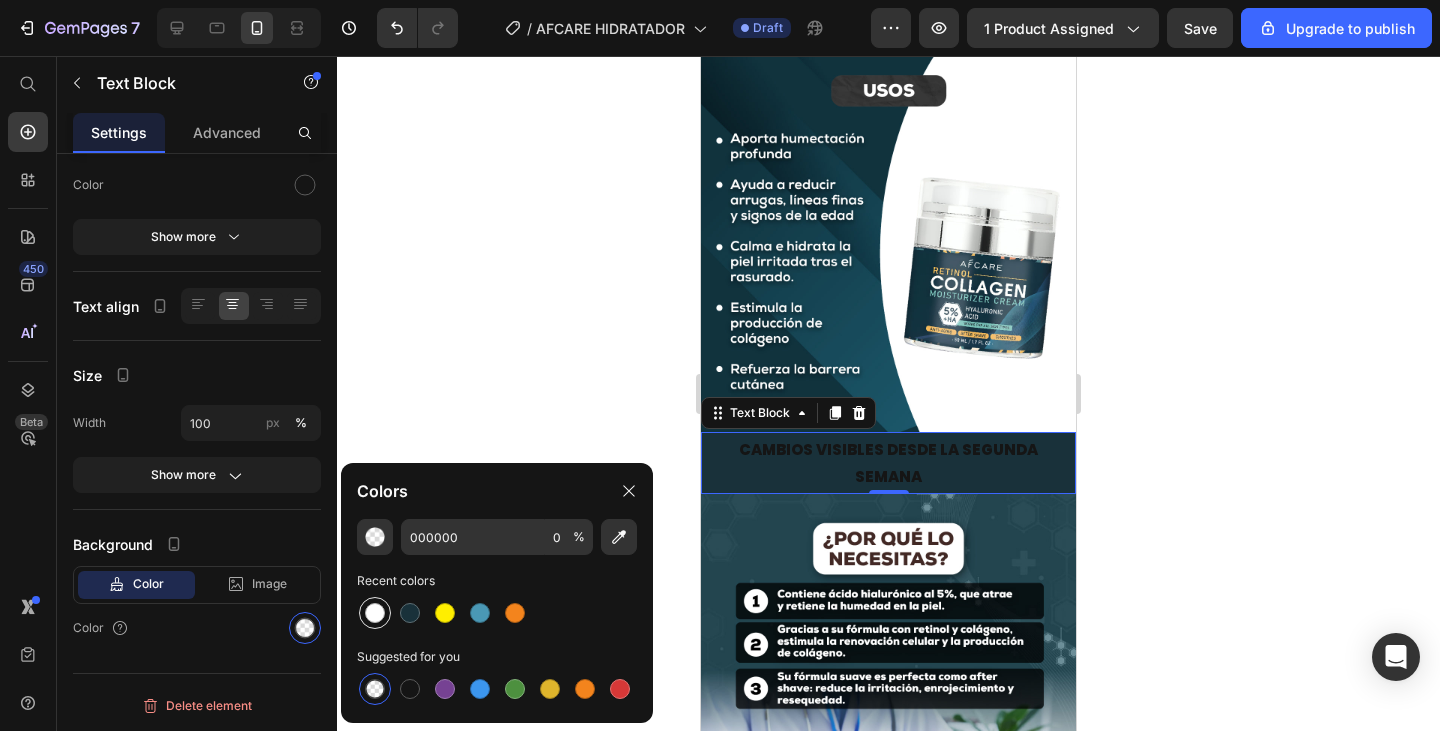 click at bounding box center (375, 613) 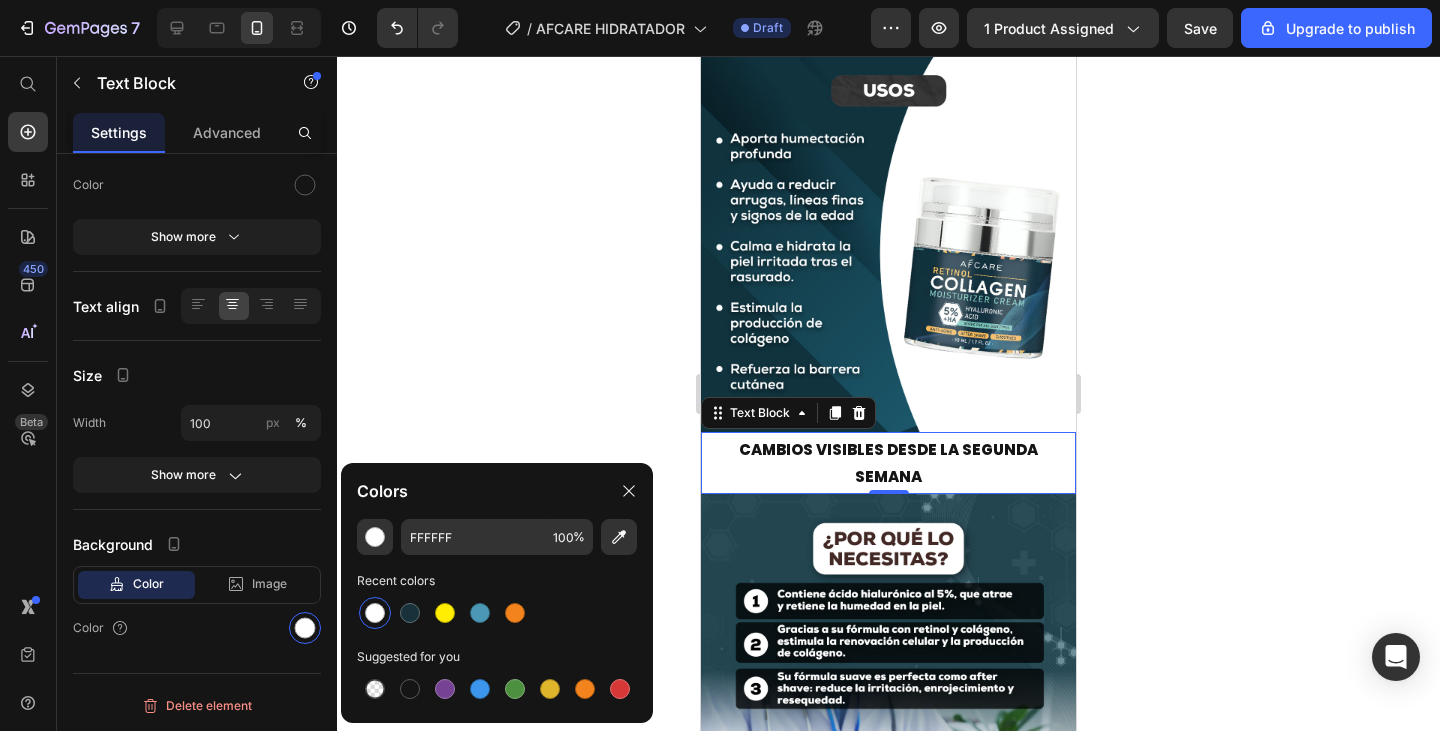 click 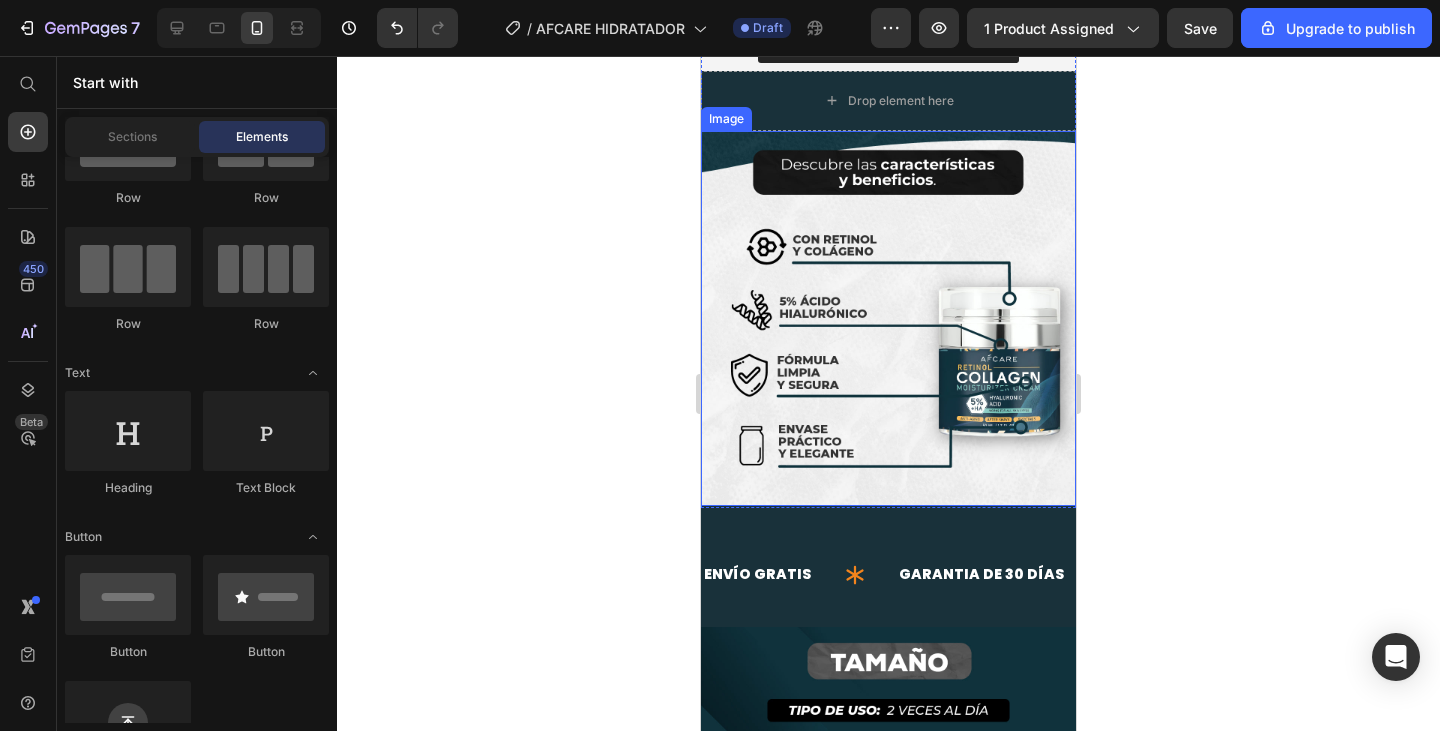 scroll, scrollTop: 5150, scrollLeft: 0, axis: vertical 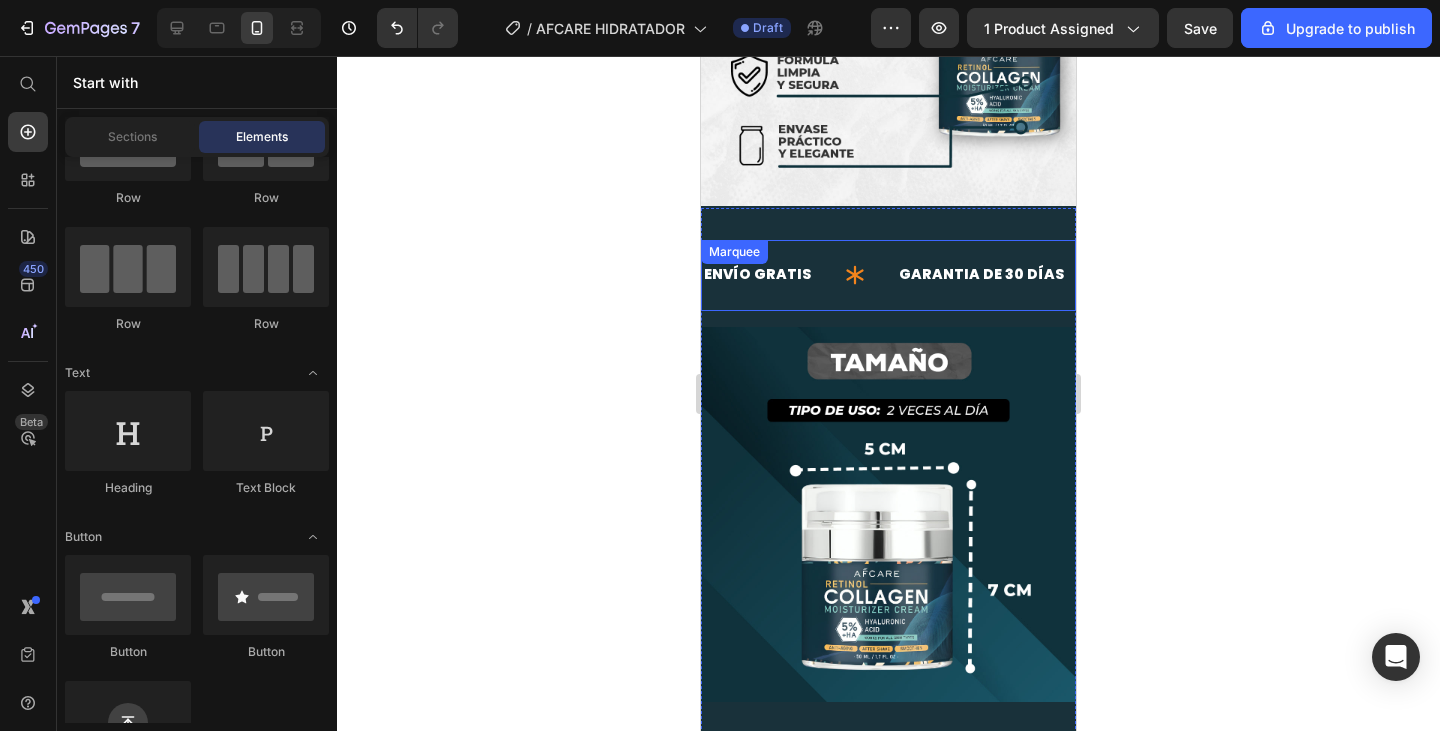 click on "ENVÍO GRATIS Text
GARANTIA DE 30 DÍAS Text
PAGA EN CASA Text
ENVÍO GRATIS Text
GARANTIA DE 30 DÍAS Text
PAGA EN CASA Text
Marquee" at bounding box center [888, 275] 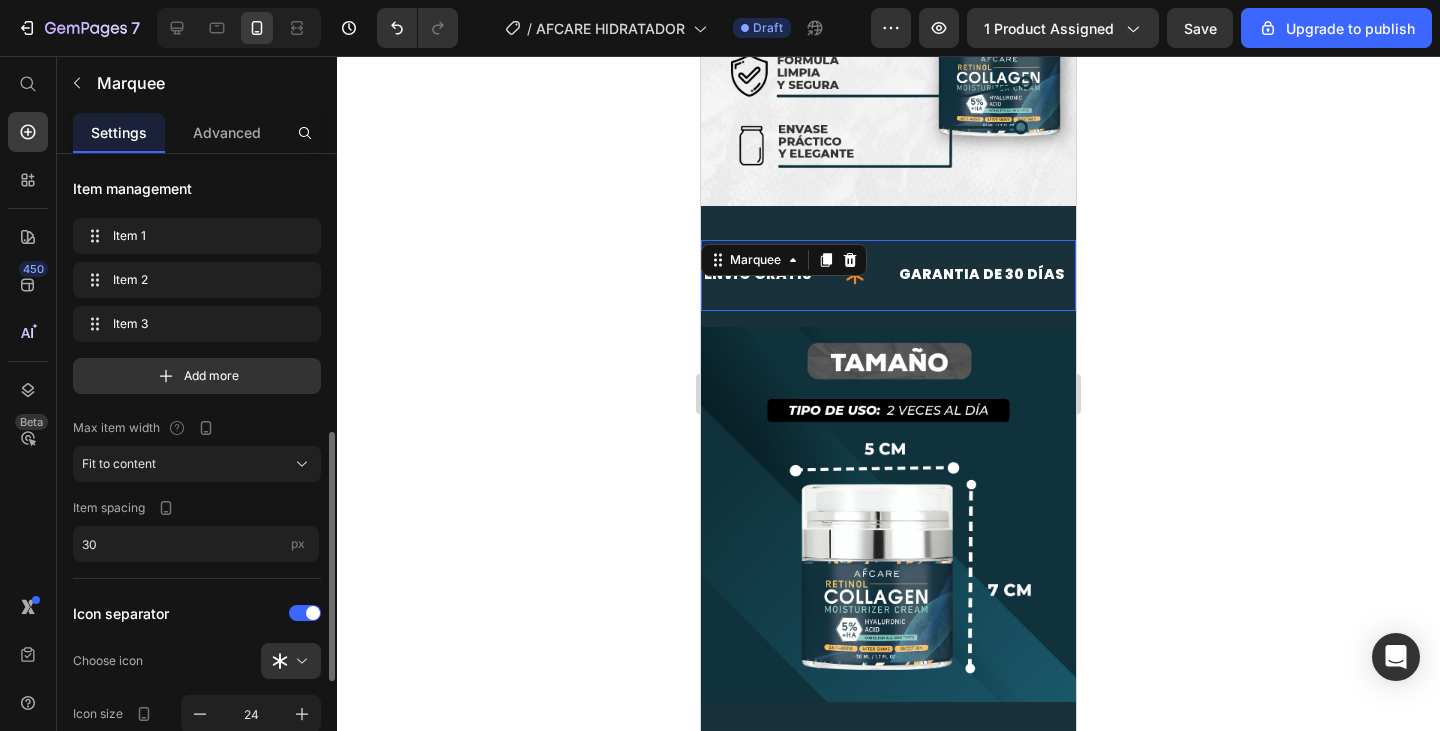 scroll, scrollTop: 200, scrollLeft: 0, axis: vertical 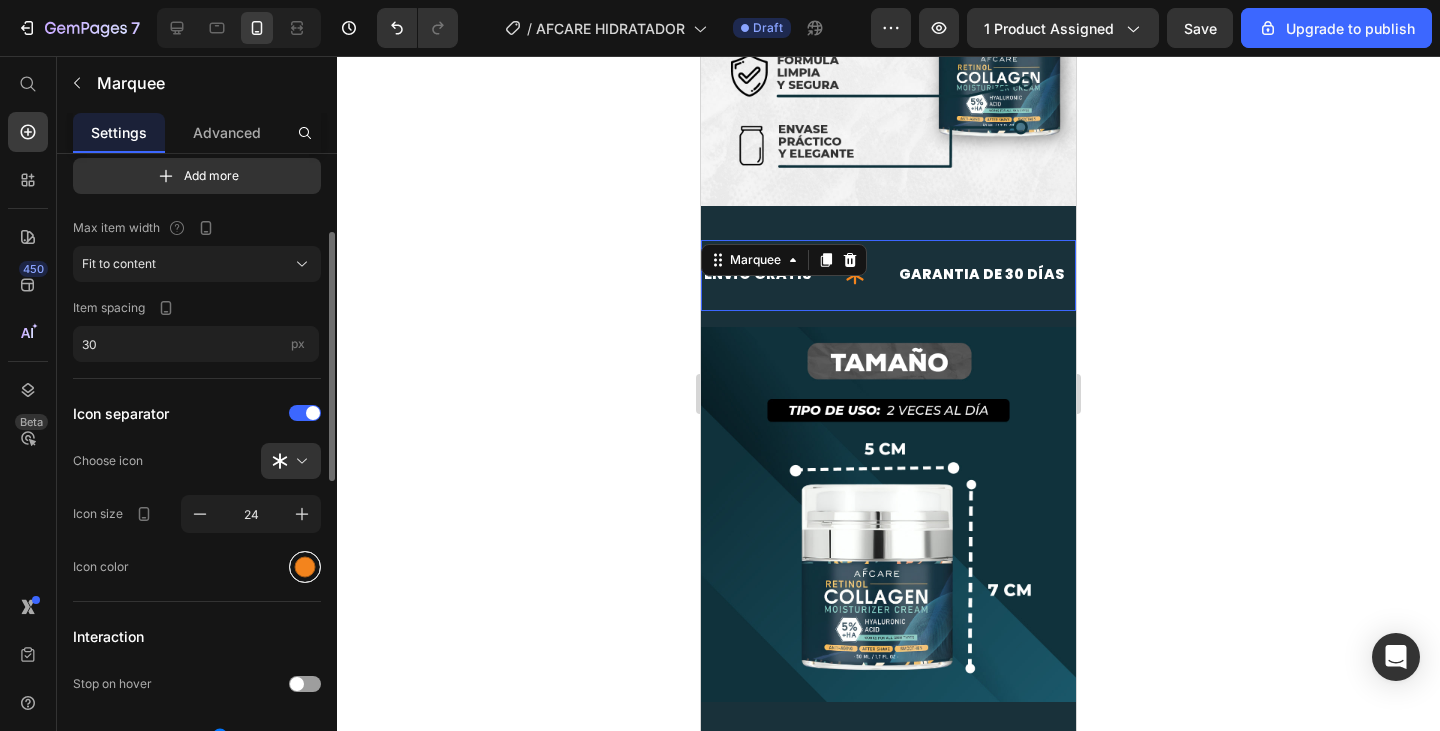click at bounding box center [305, 567] 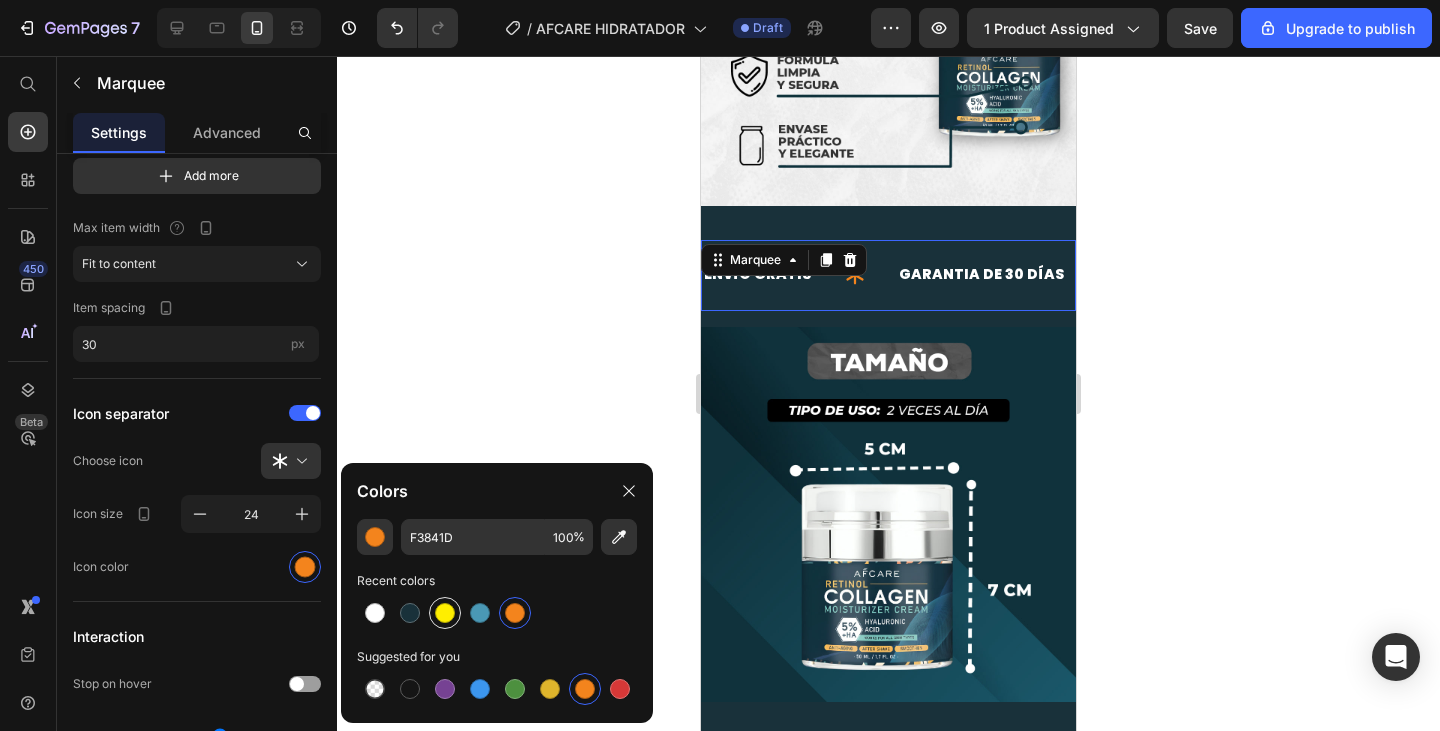 click at bounding box center (445, 613) 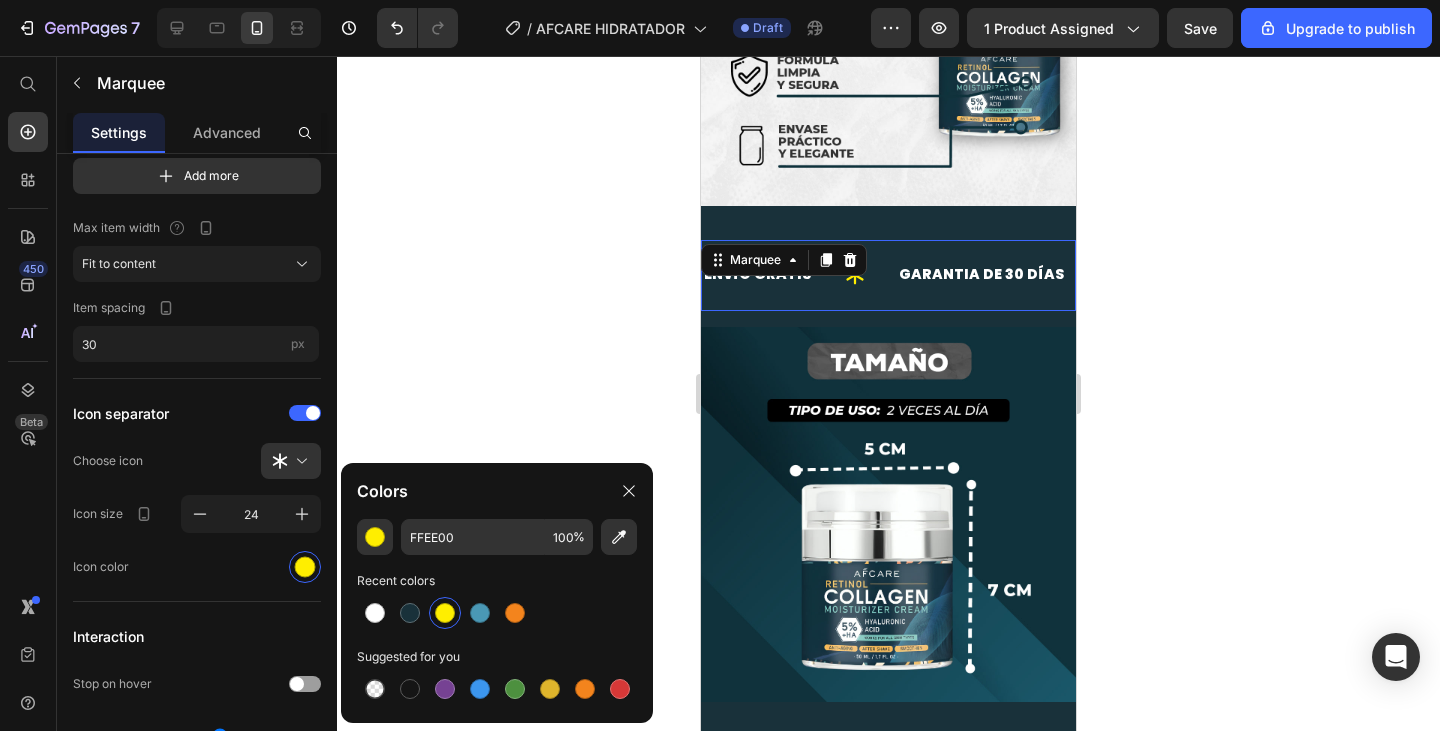 click 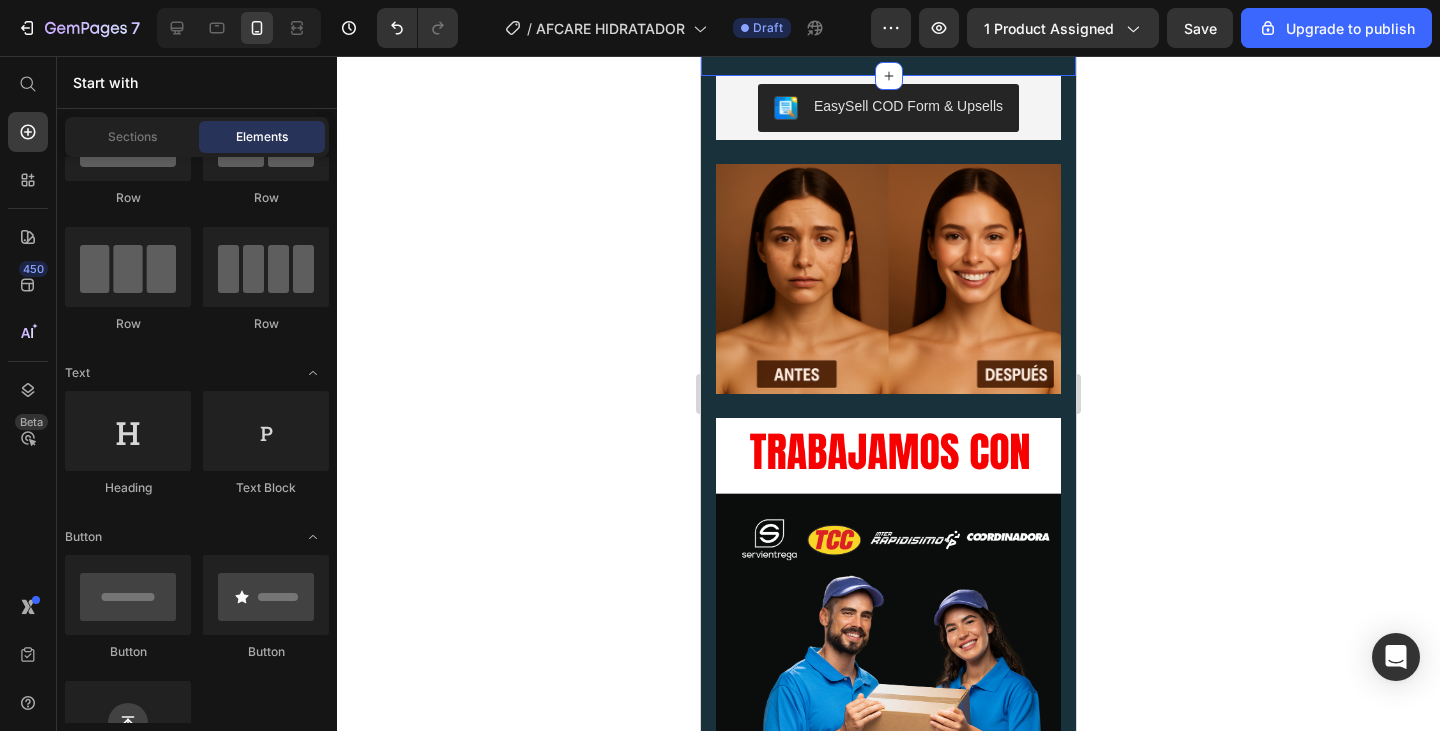 scroll, scrollTop: 5750, scrollLeft: 0, axis: vertical 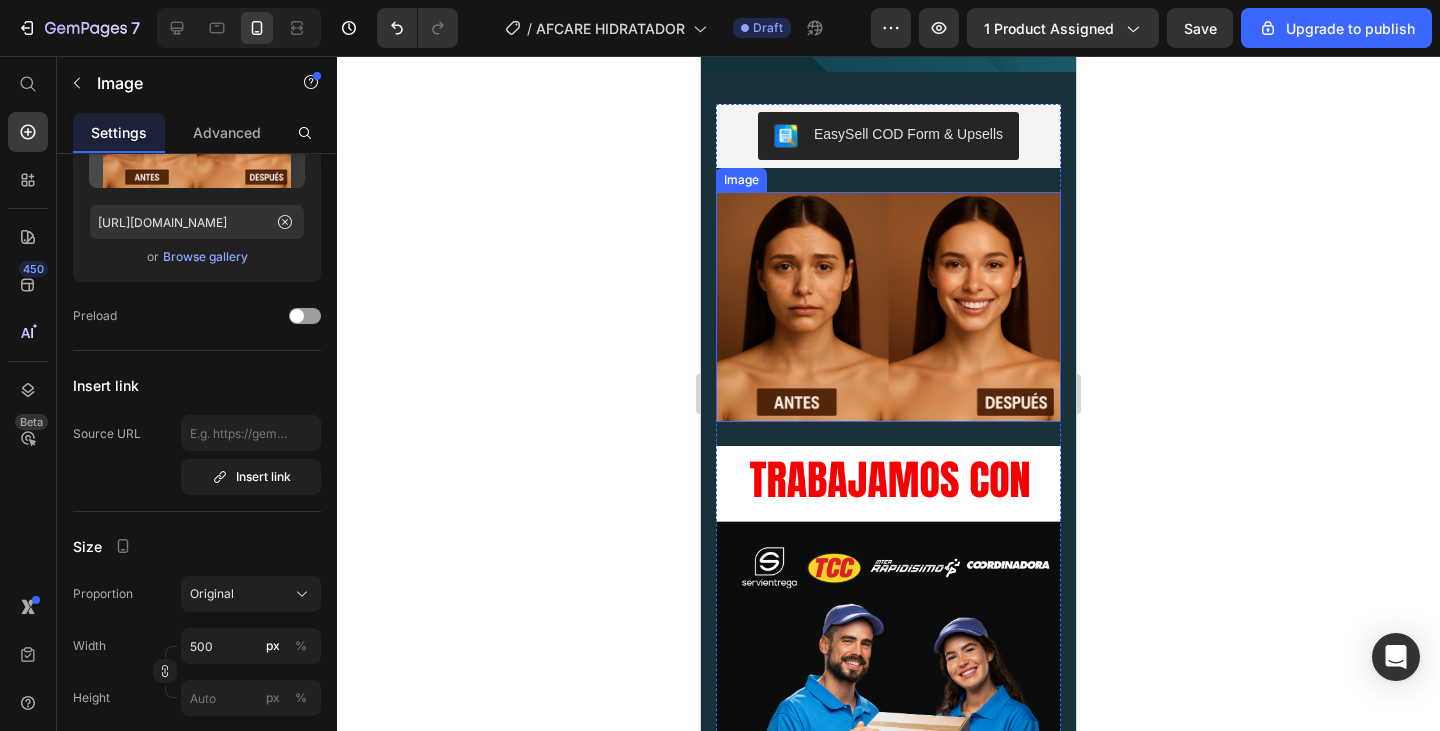 click at bounding box center (888, 307) 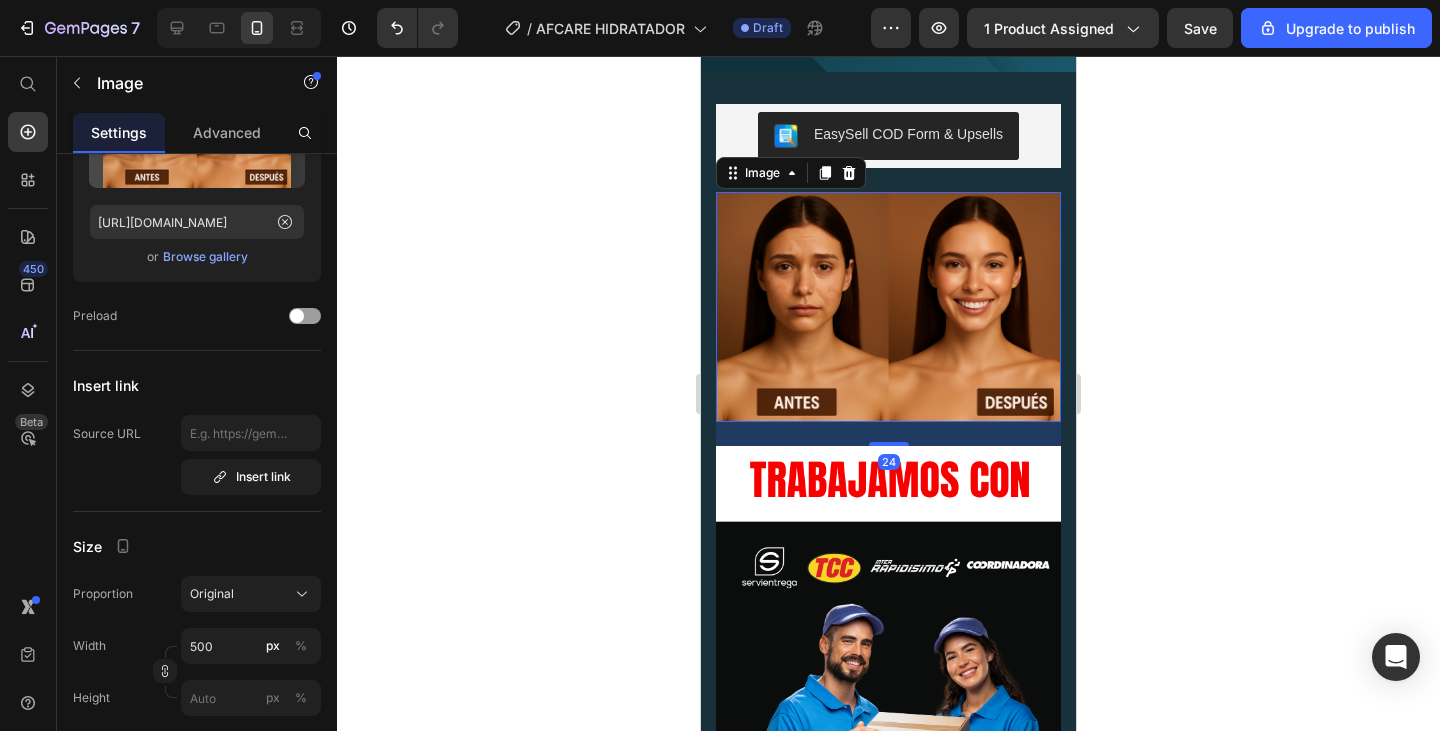 scroll, scrollTop: 0, scrollLeft: 0, axis: both 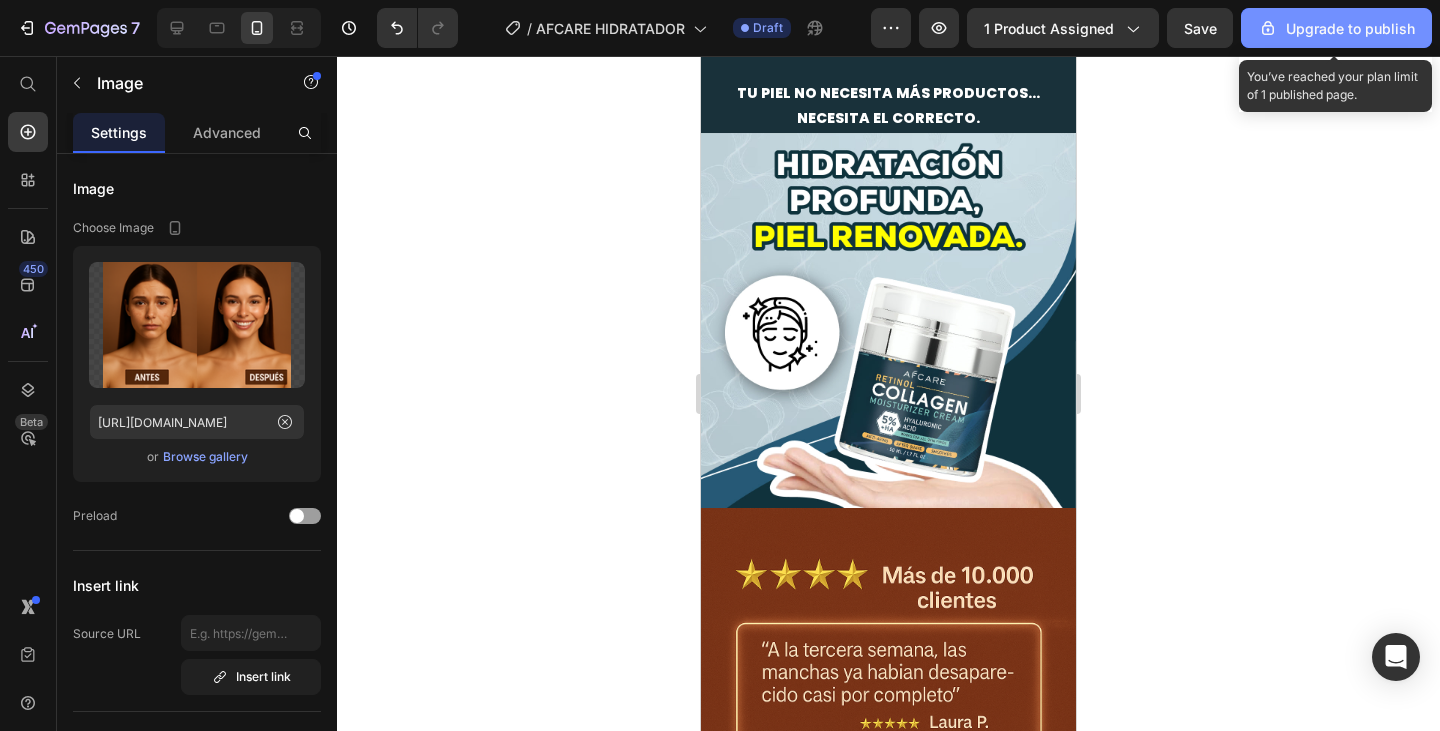 click on "Upgrade to publish" 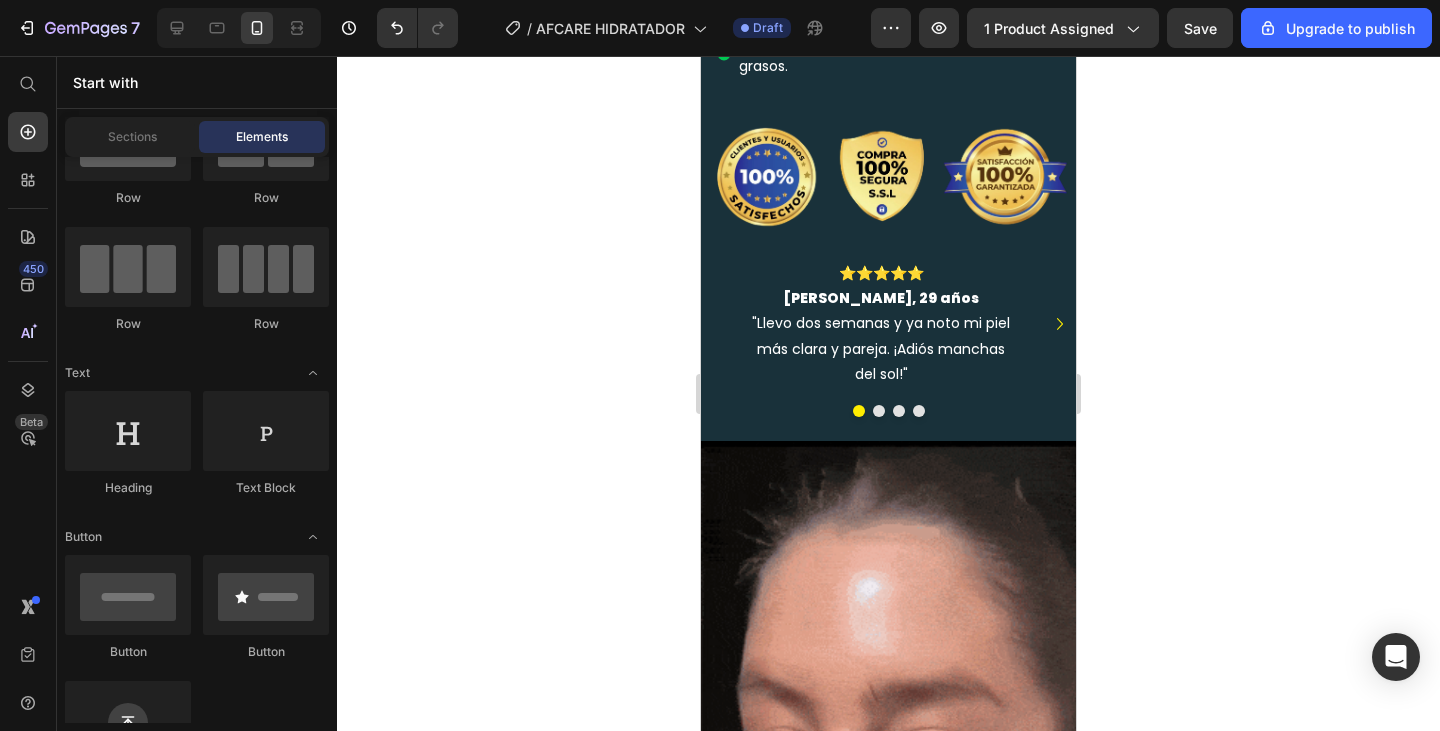 scroll, scrollTop: 1853, scrollLeft: 0, axis: vertical 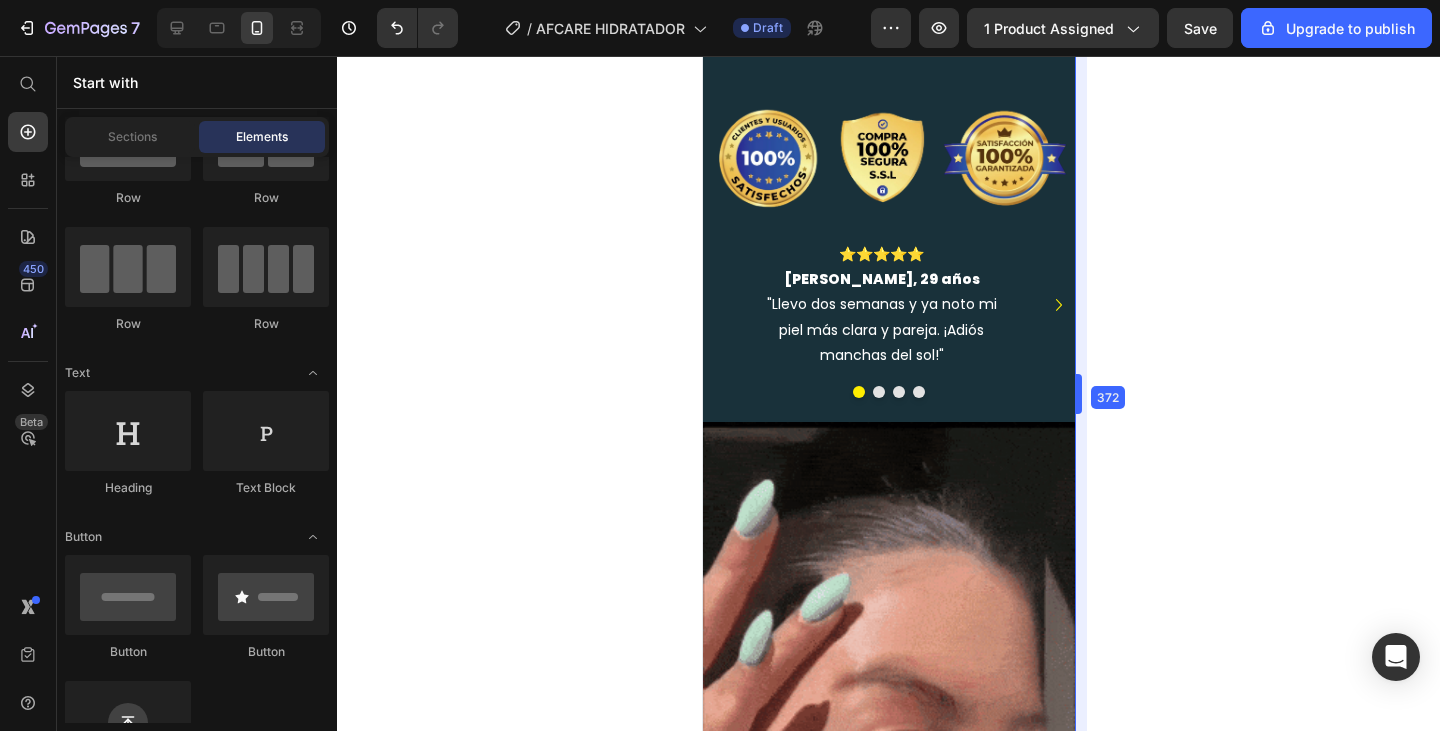 drag, startPoint x: 1081, startPoint y: 362, endPoint x: 1078, endPoint y: 350, distance: 12.369317 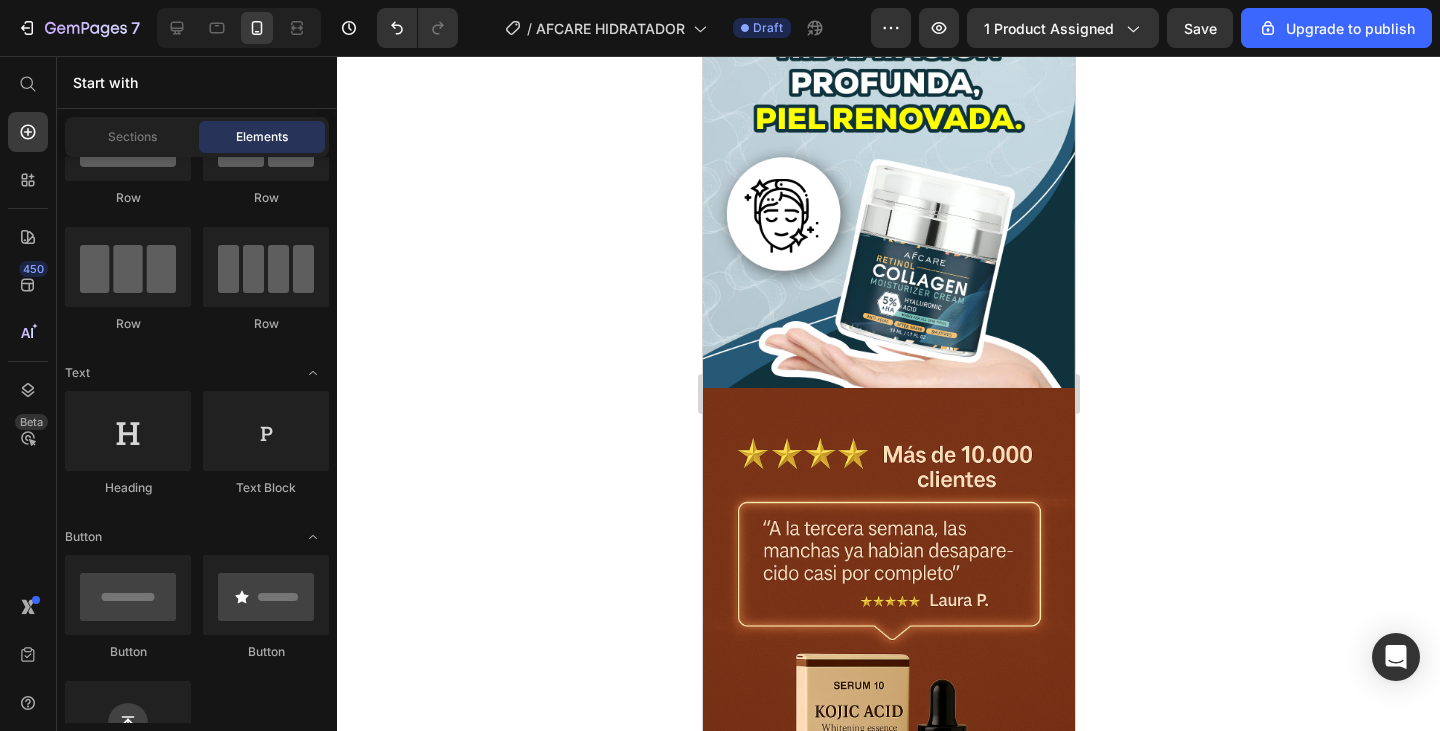 scroll, scrollTop: 0, scrollLeft: 0, axis: both 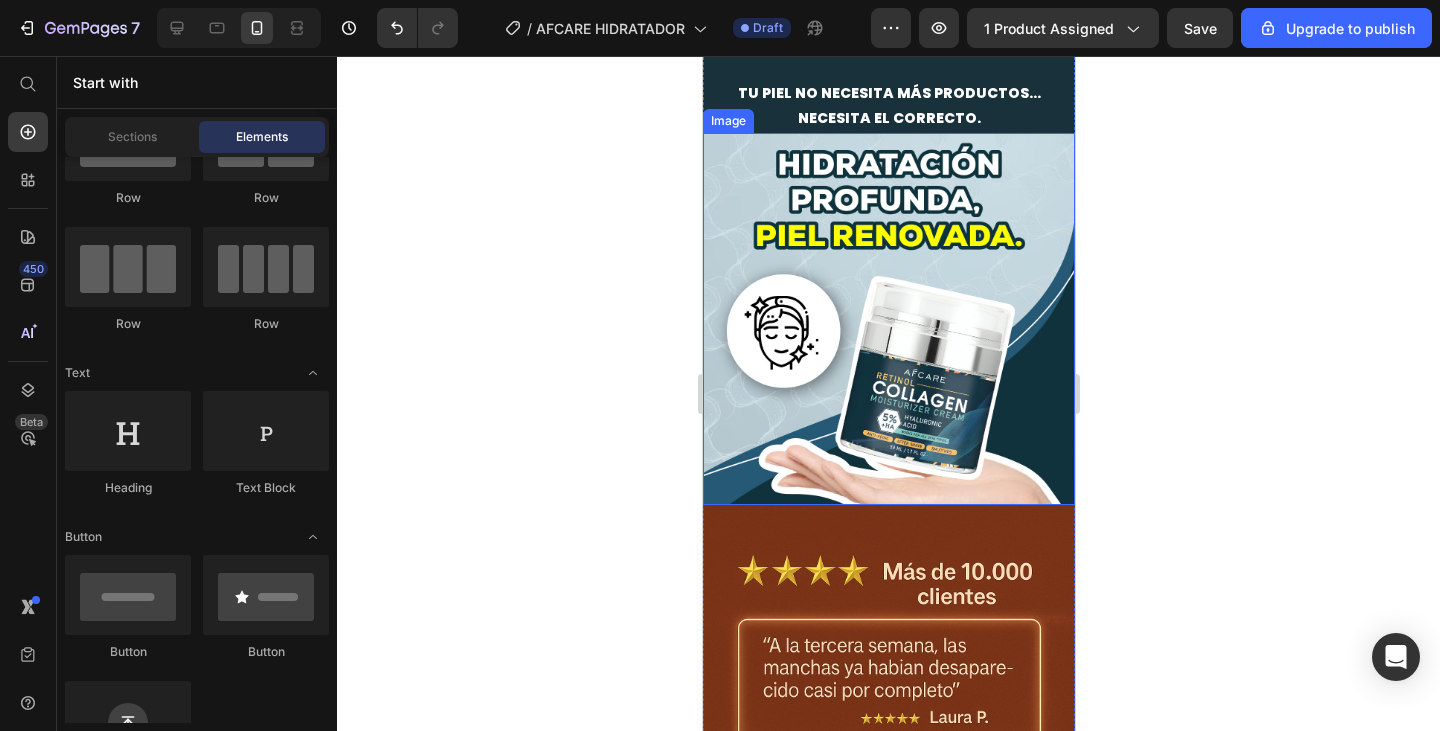 type 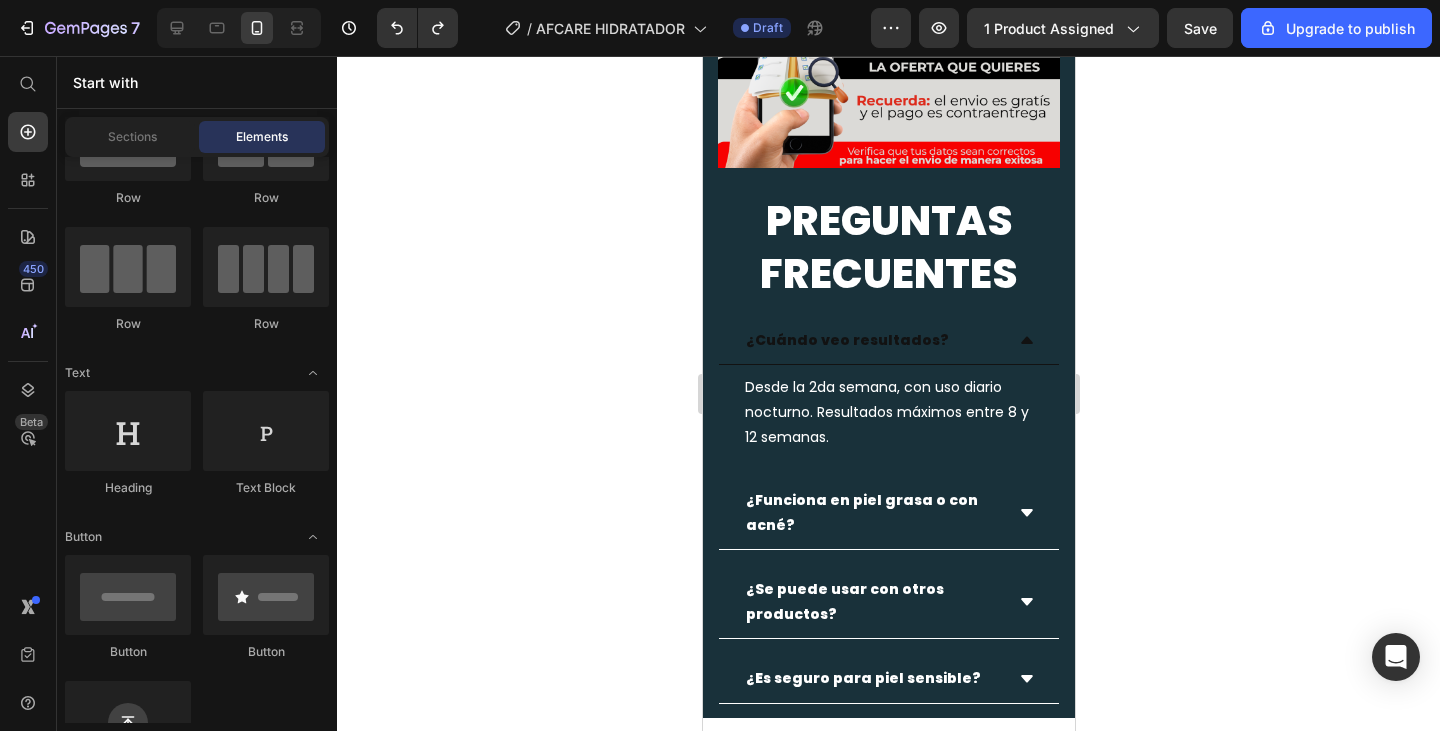 scroll, scrollTop: 6700, scrollLeft: 0, axis: vertical 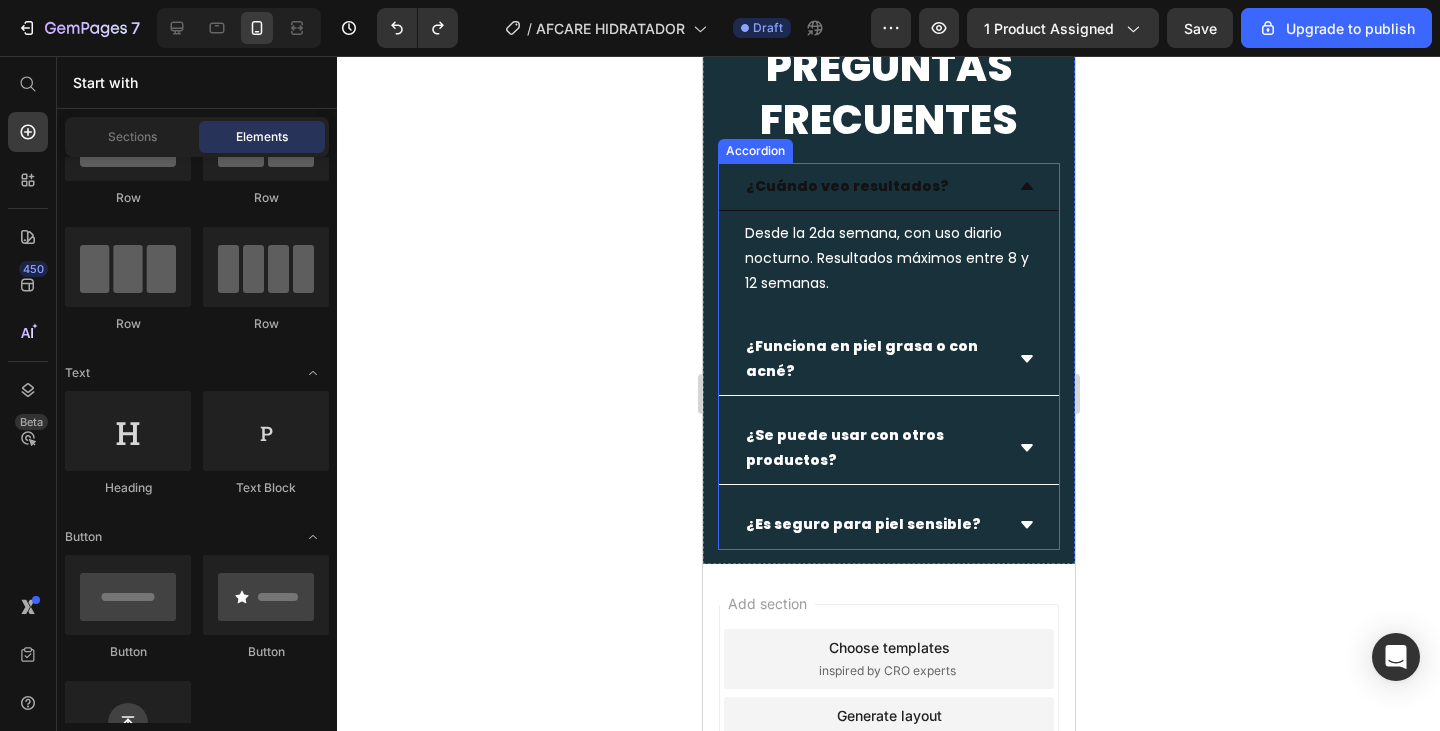 click 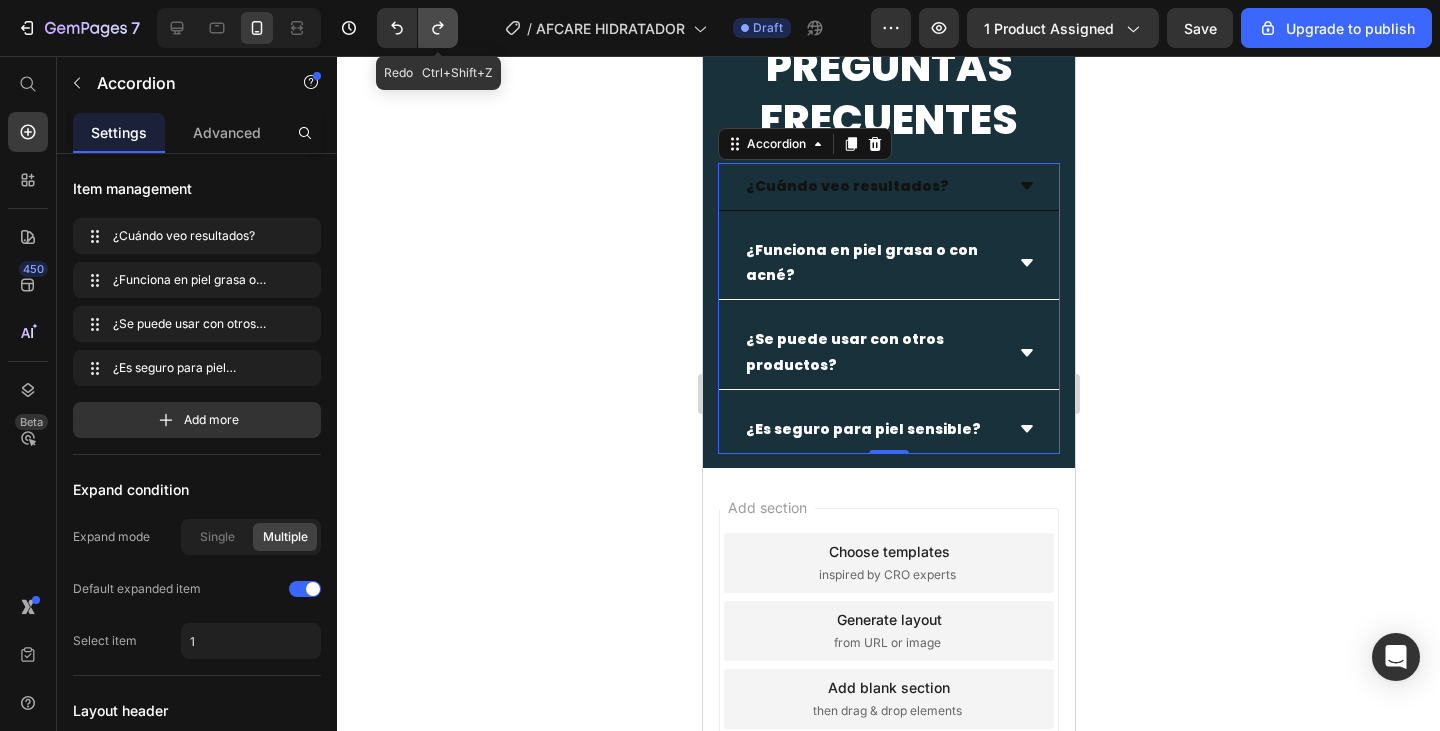 click 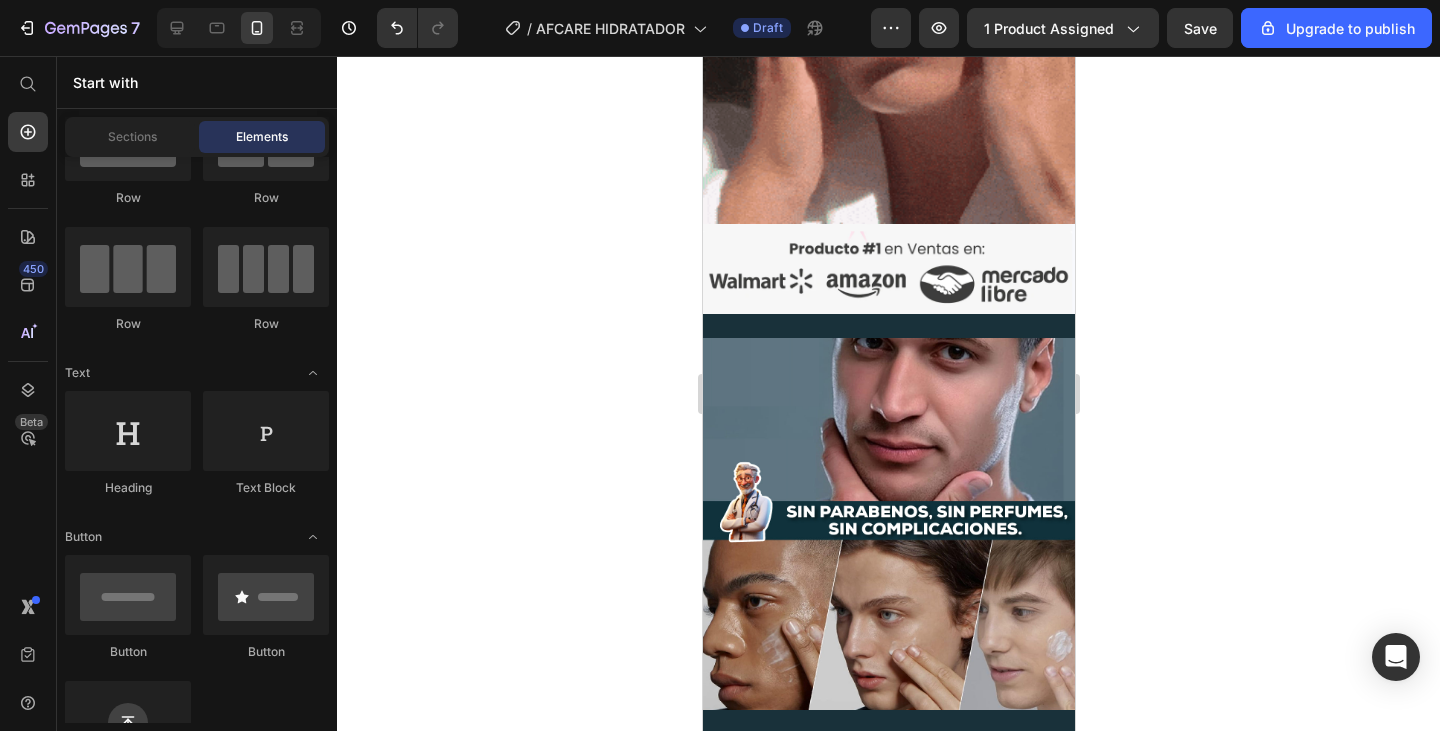 scroll, scrollTop: 2600, scrollLeft: 0, axis: vertical 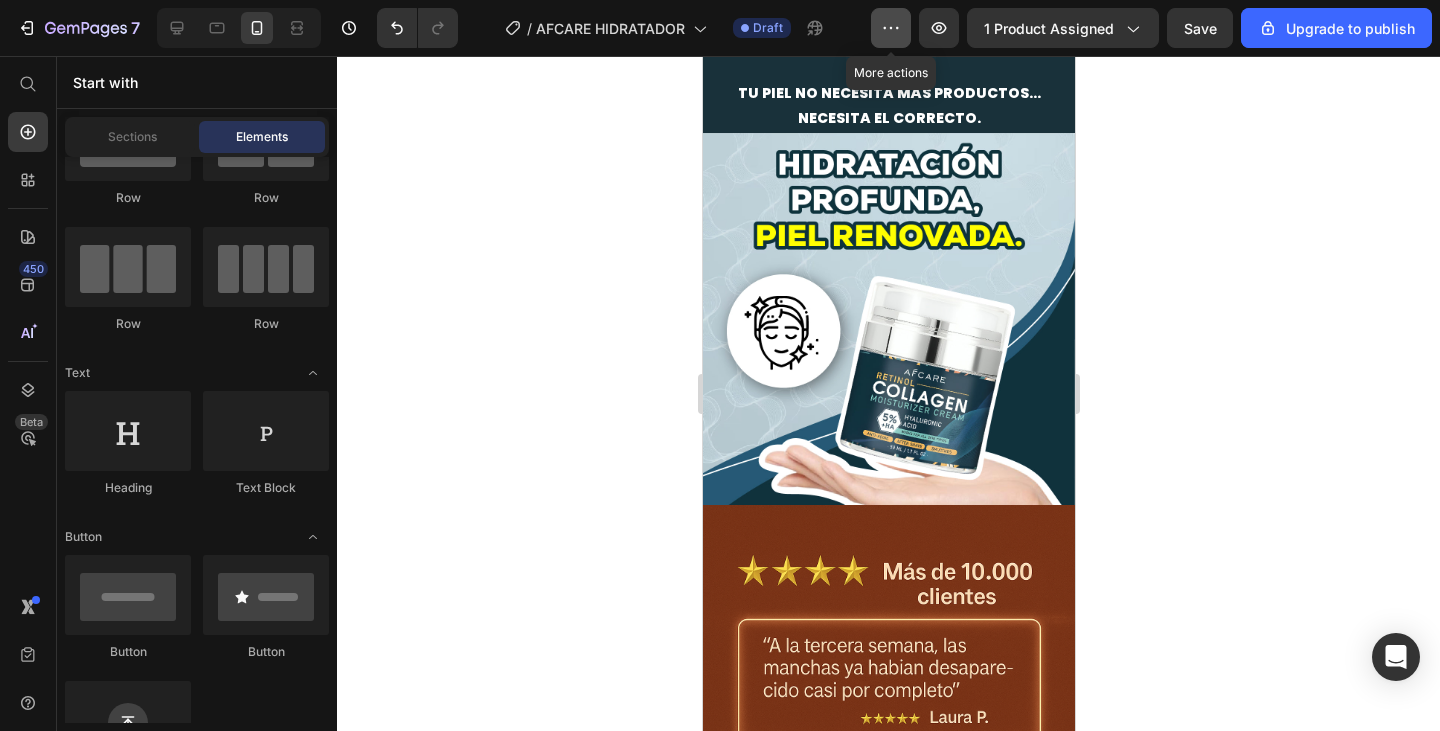 click 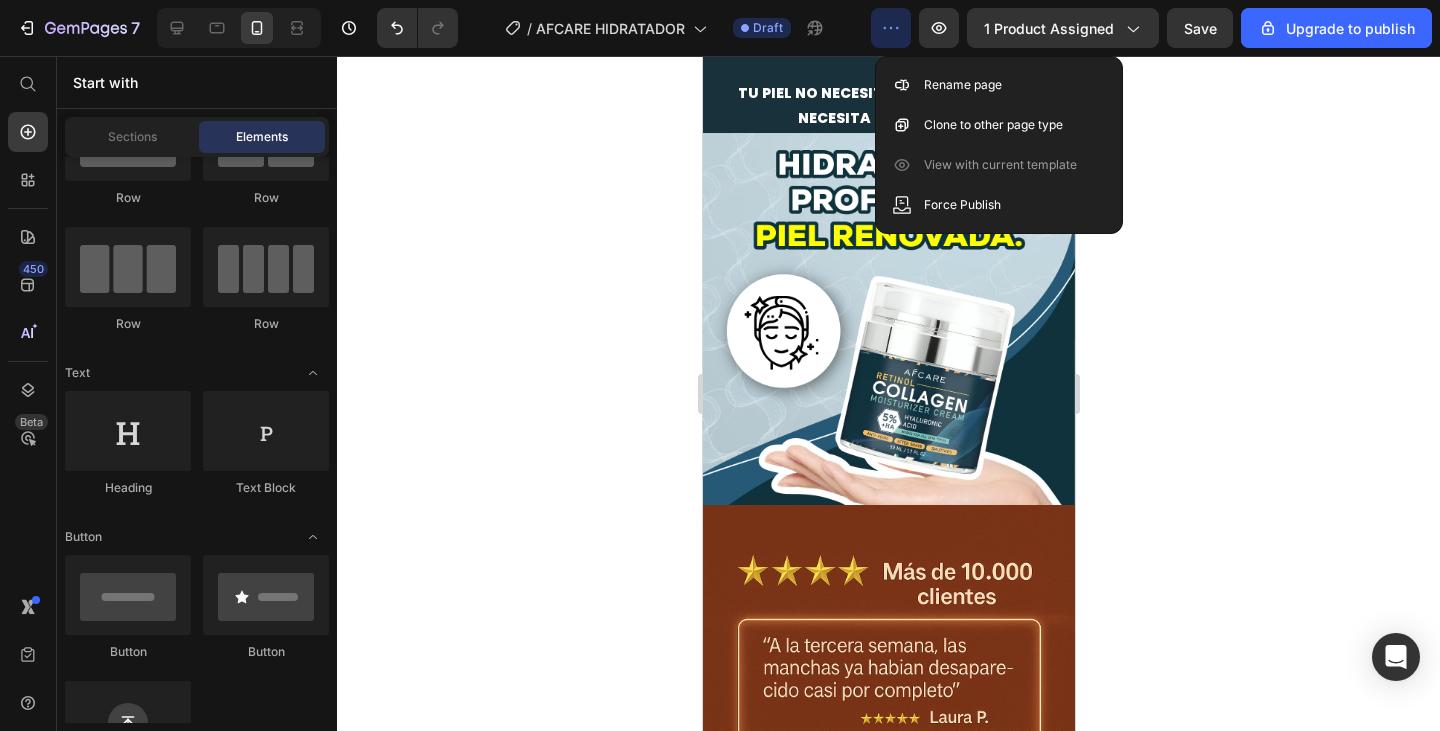 click 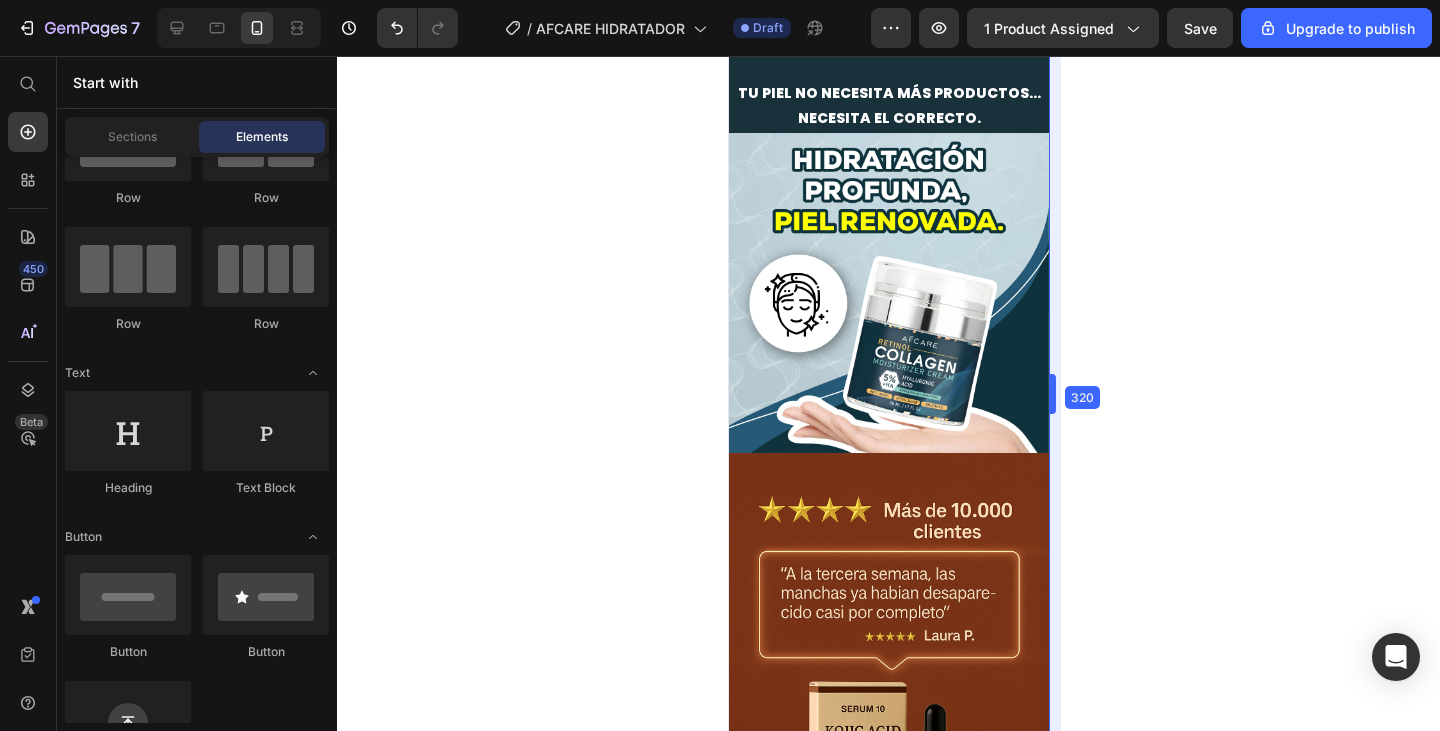 drag, startPoint x: 1077, startPoint y: 398, endPoint x: 247, endPoint y: 337, distance: 832.2385 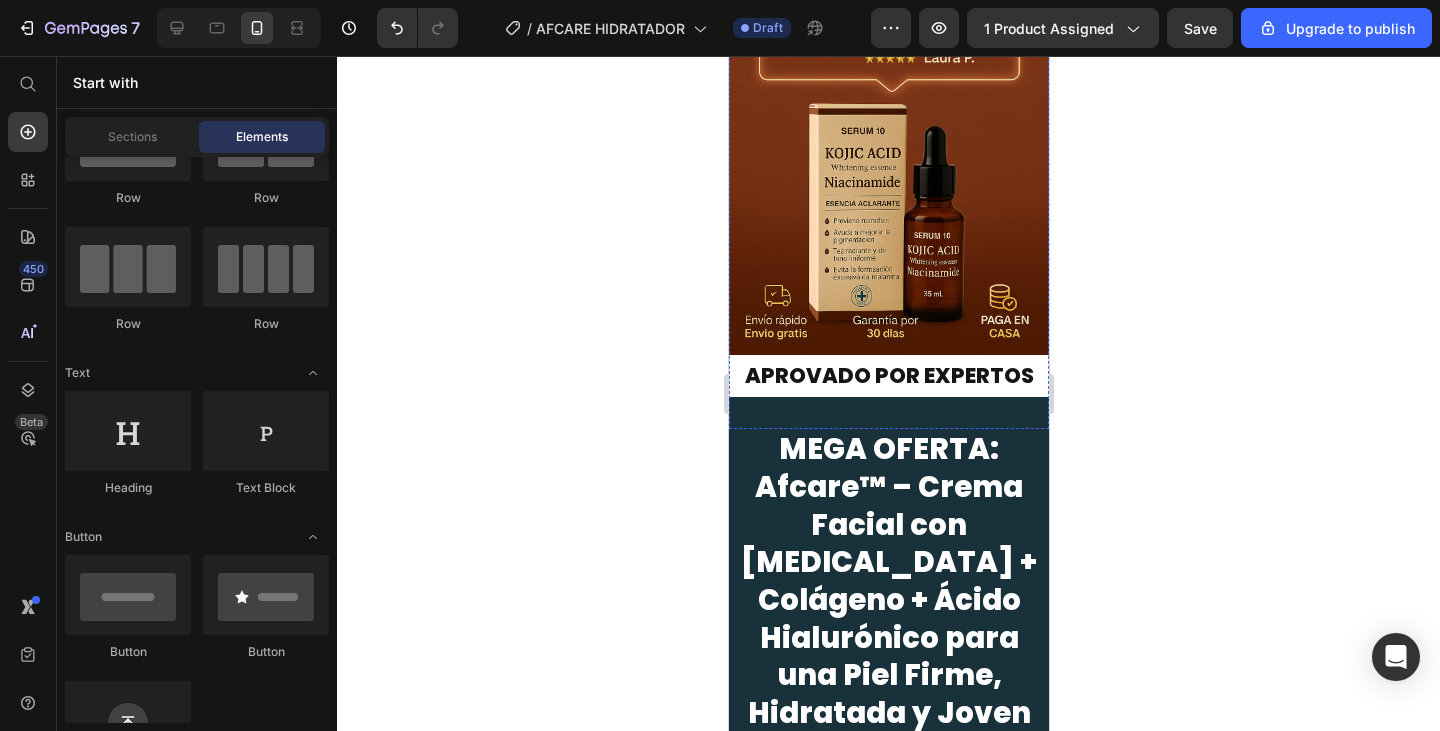 scroll, scrollTop: 600, scrollLeft: 0, axis: vertical 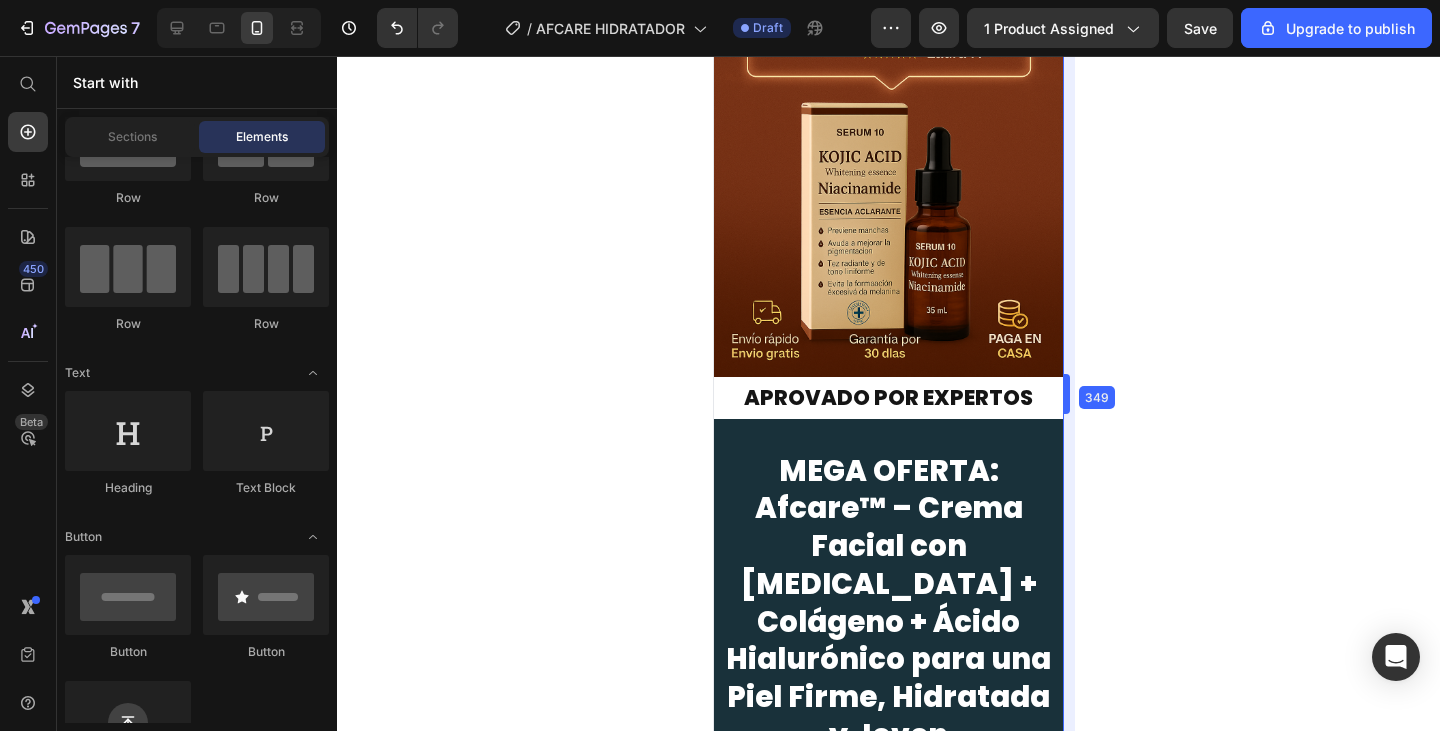 drag, startPoint x: 1056, startPoint y: 387, endPoint x: 1085, endPoint y: 387, distance: 29 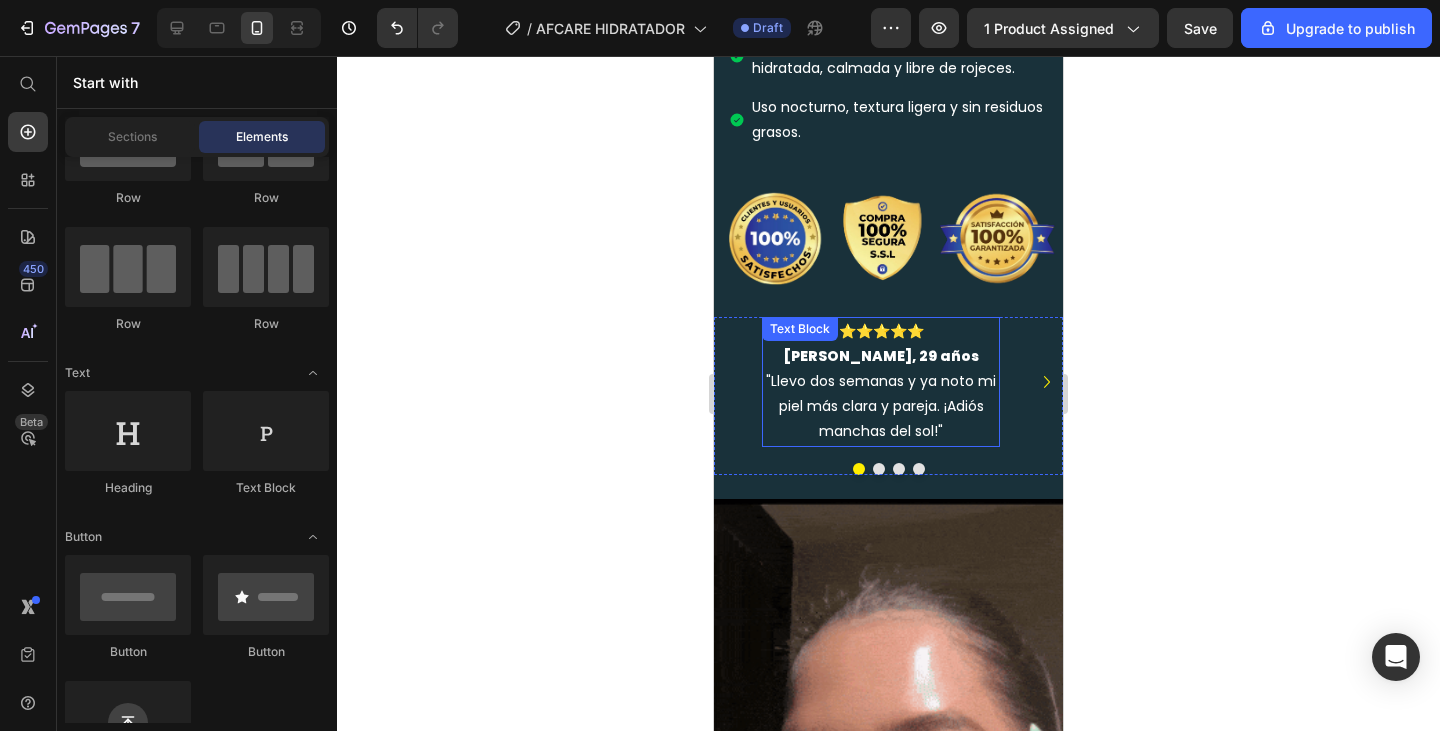 scroll, scrollTop: 1829, scrollLeft: 0, axis: vertical 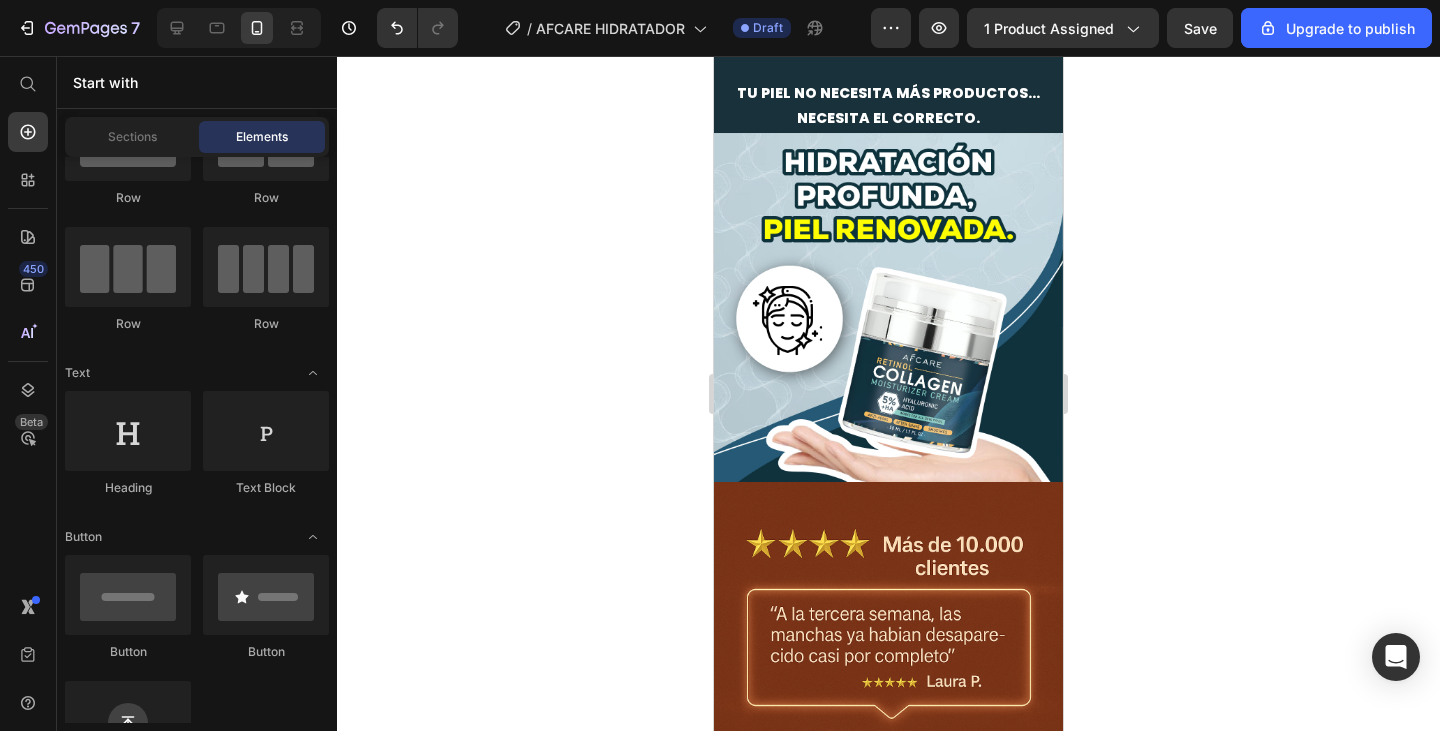 drag, startPoint x: 1054, startPoint y: 275, endPoint x: 1768, endPoint y: 101, distance: 734.89594 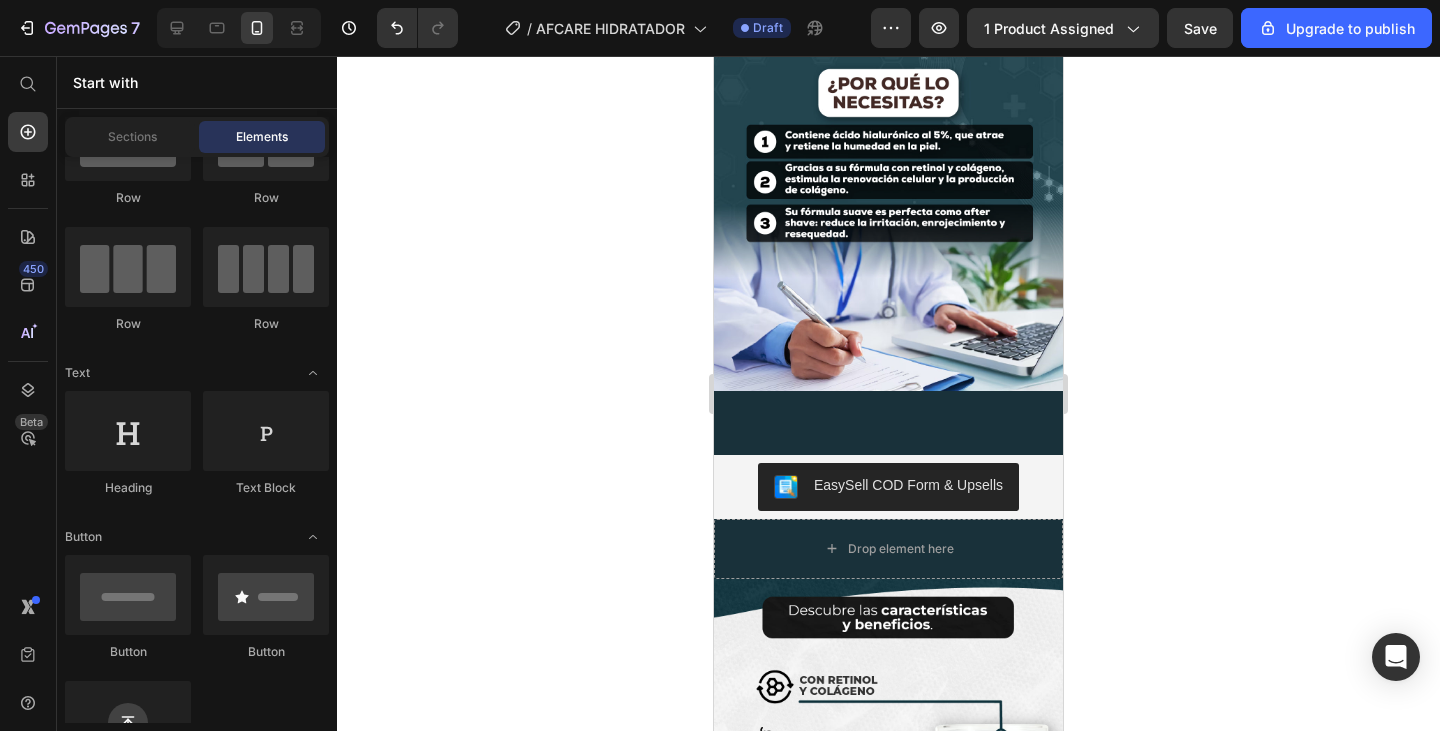 scroll, scrollTop: 4300, scrollLeft: 0, axis: vertical 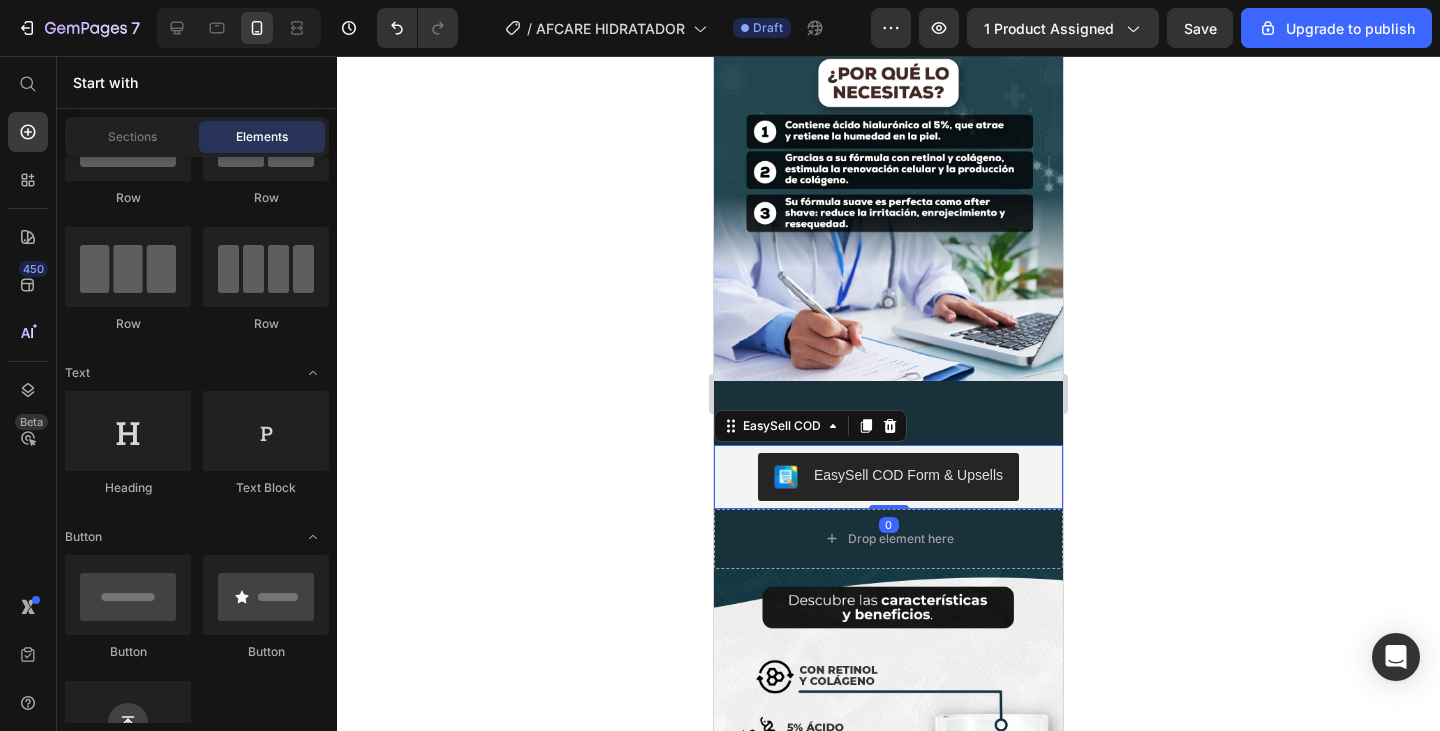 click on "EasySell COD Form & Upsells" at bounding box center [888, 477] 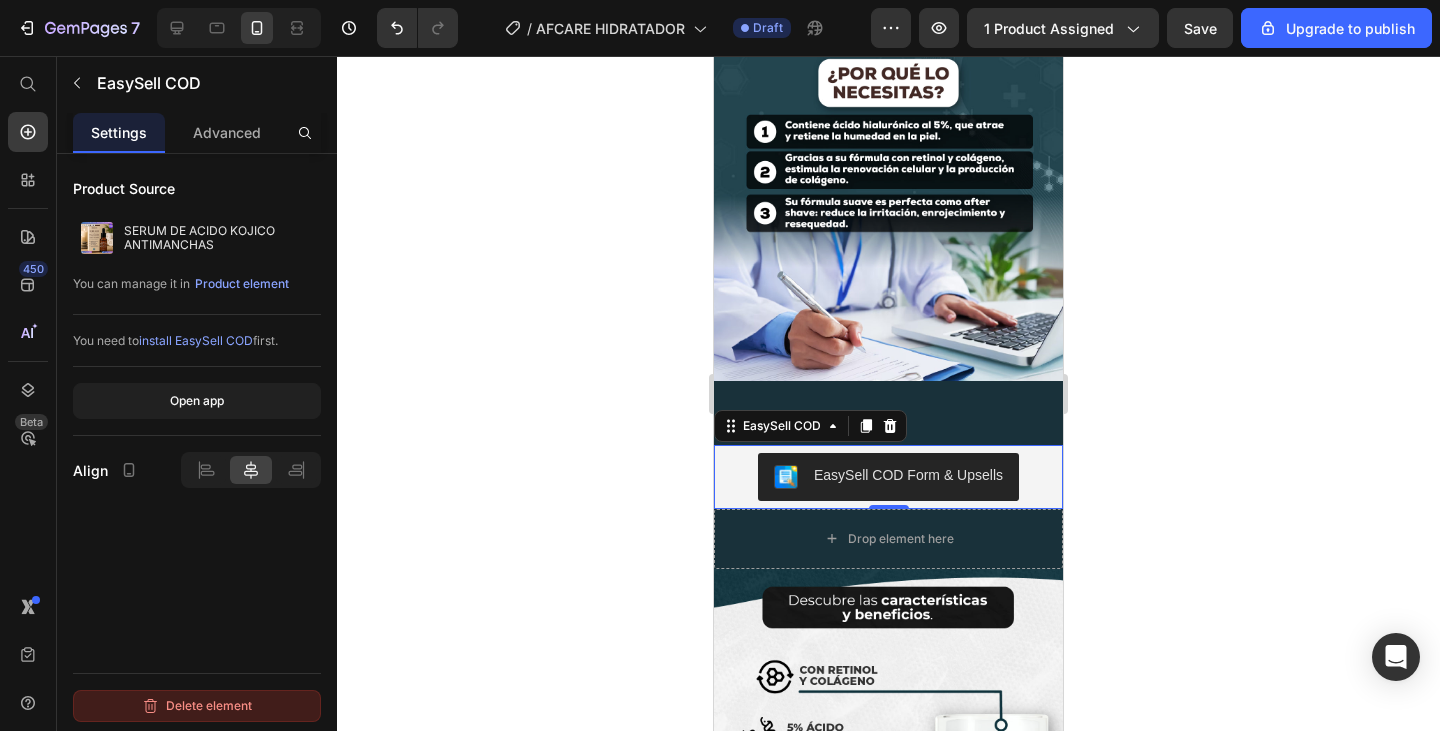 click on "Delete element" at bounding box center (197, 706) 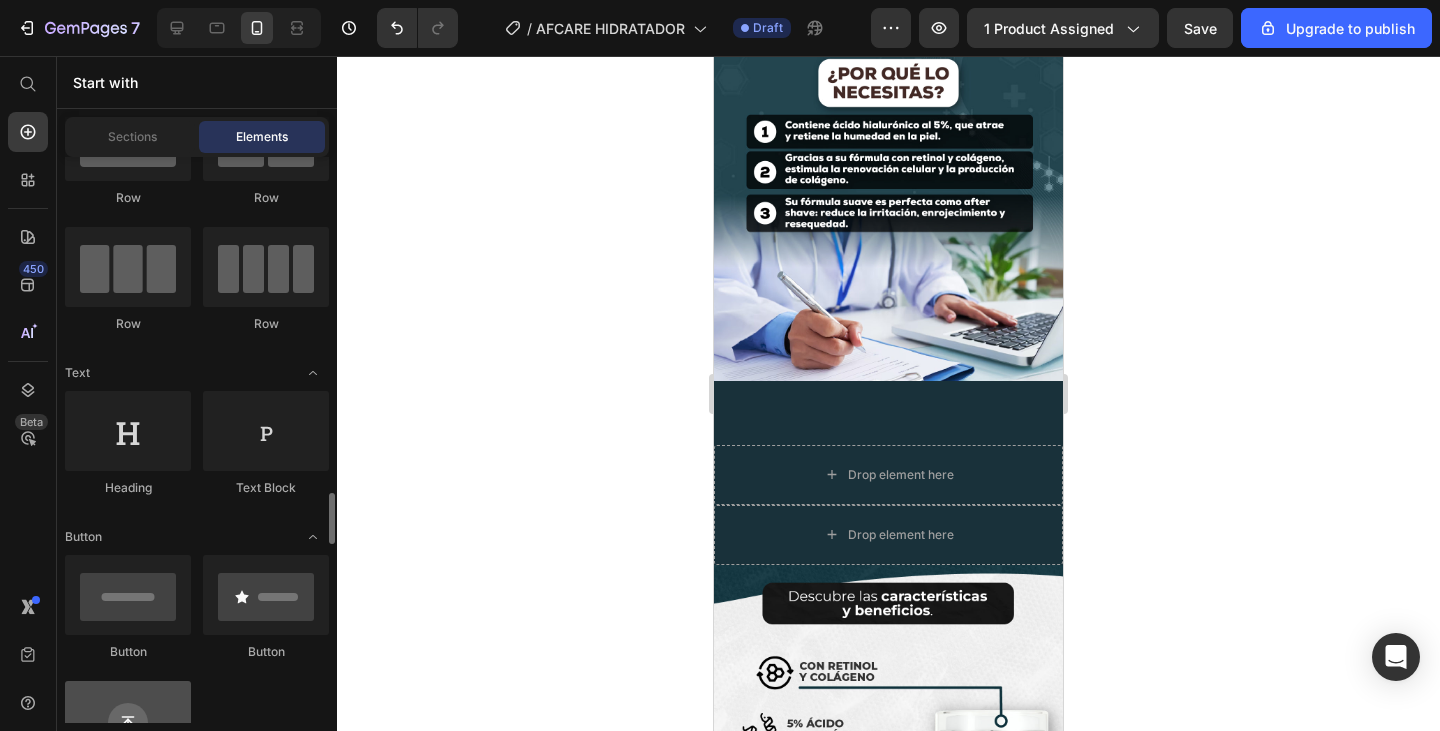 scroll, scrollTop: 600, scrollLeft: 0, axis: vertical 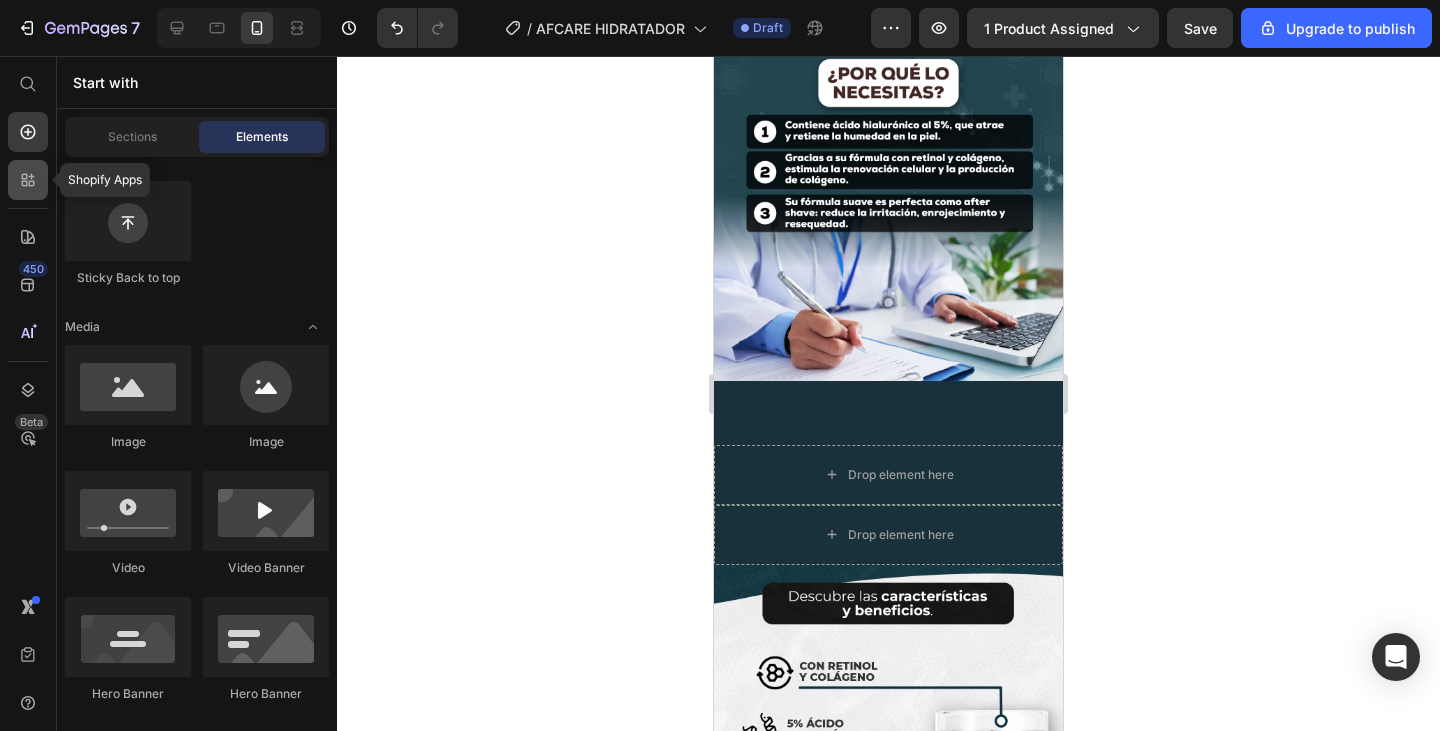 click 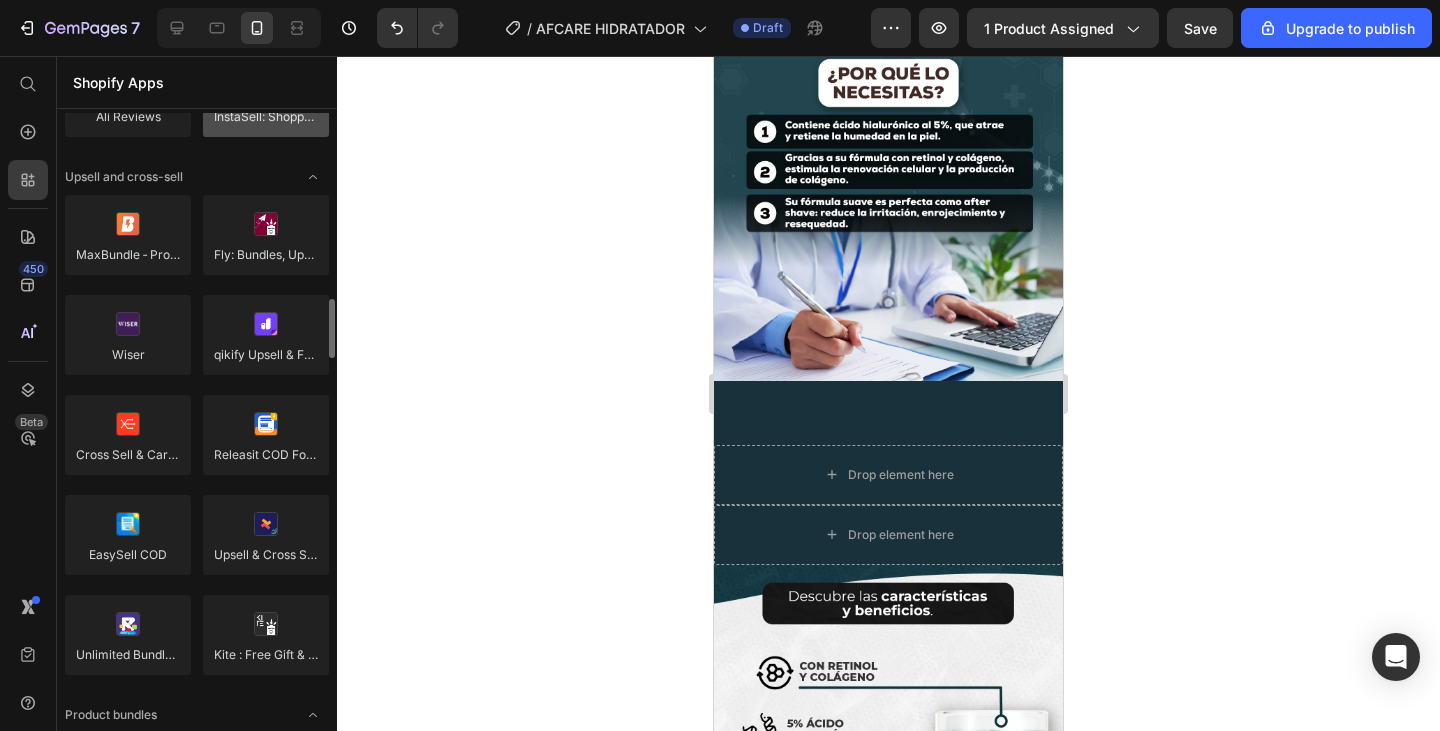 scroll, scrollTop: 900, scrollLeft: 0, axis: vertical 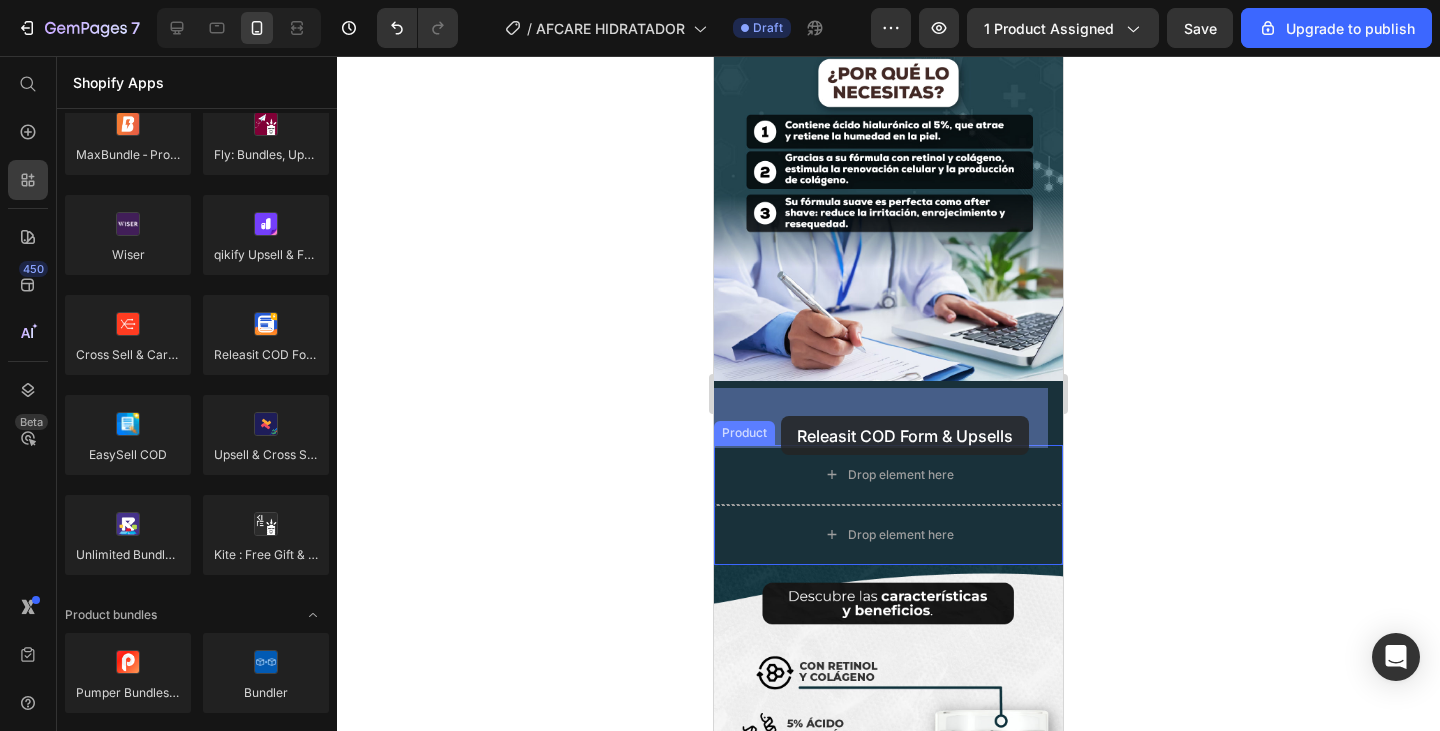 drag, startPoint x: 932, startPoint y: 376, endPoint x: 781, endPoint y: 416, distance: 156.20819 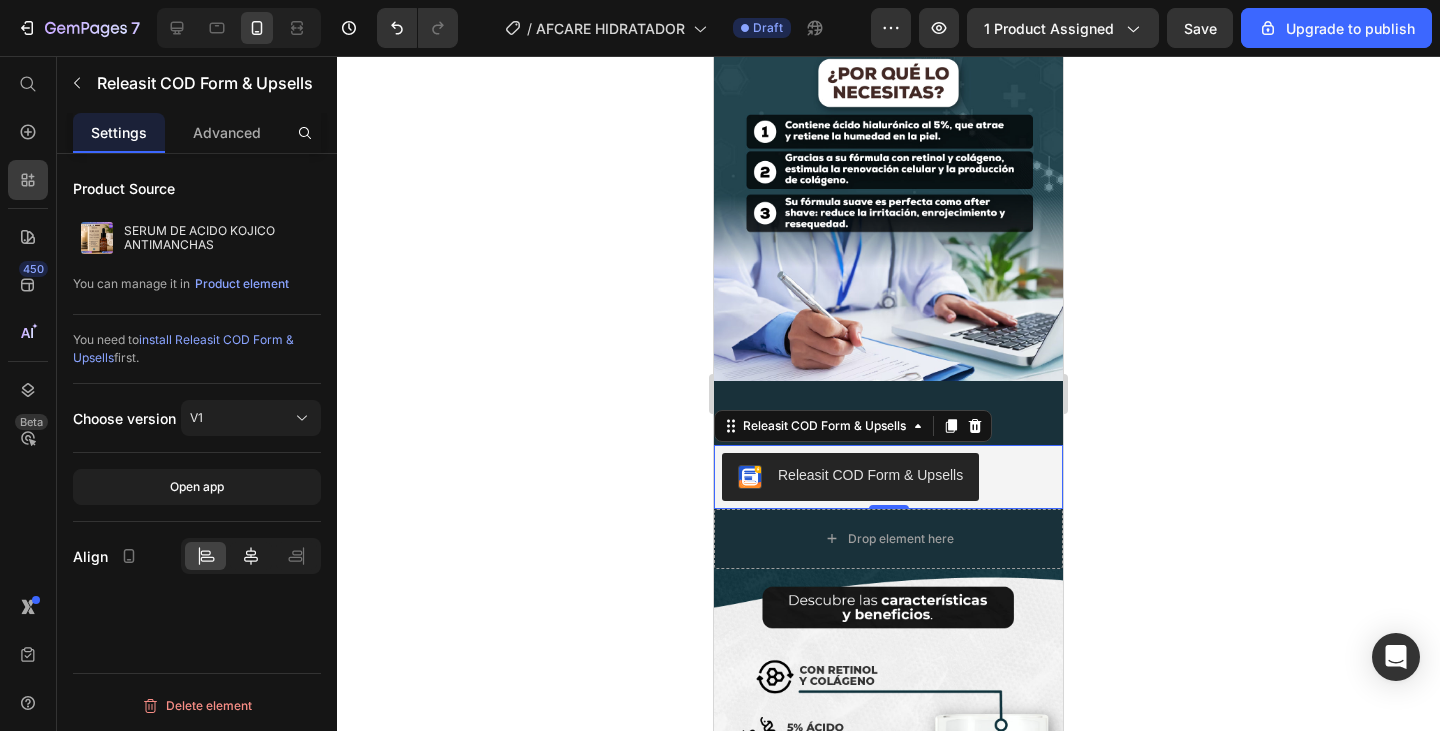 click 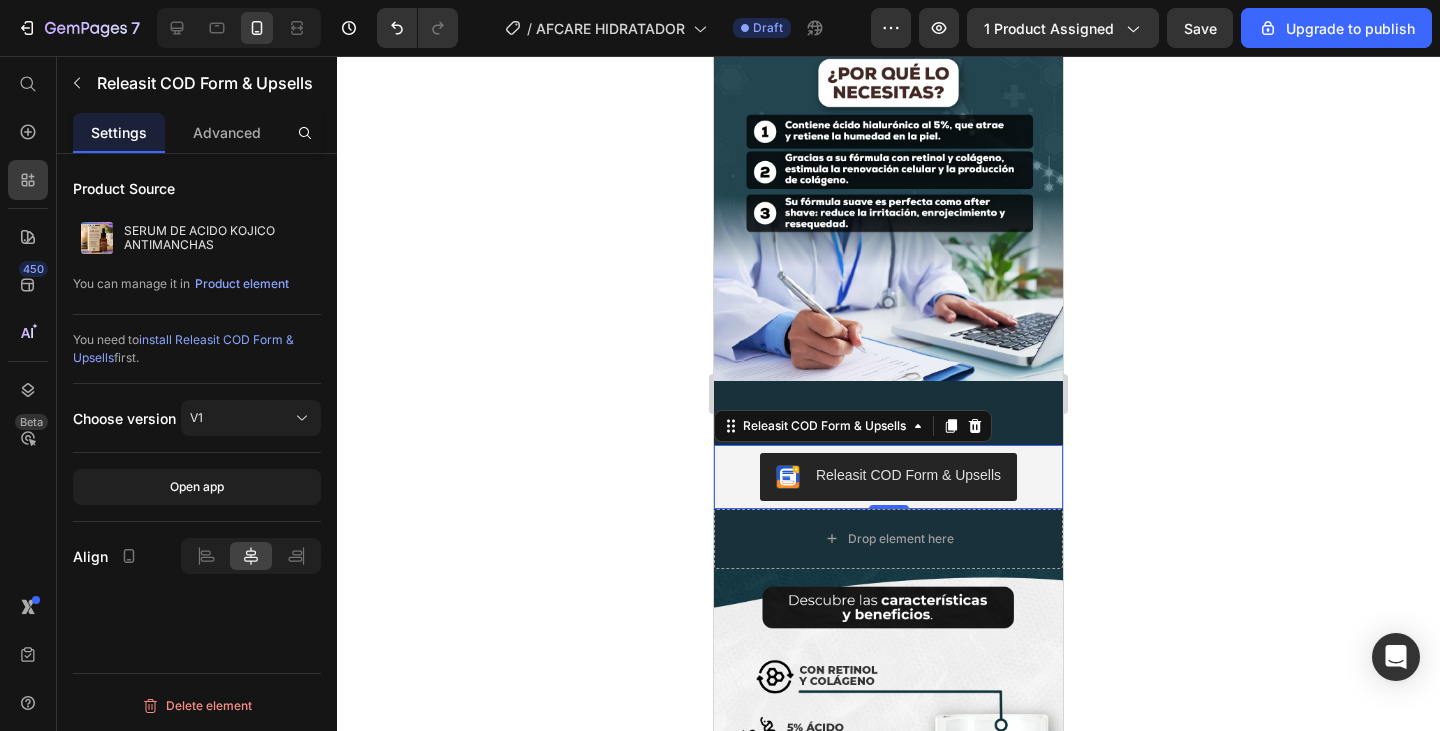 click 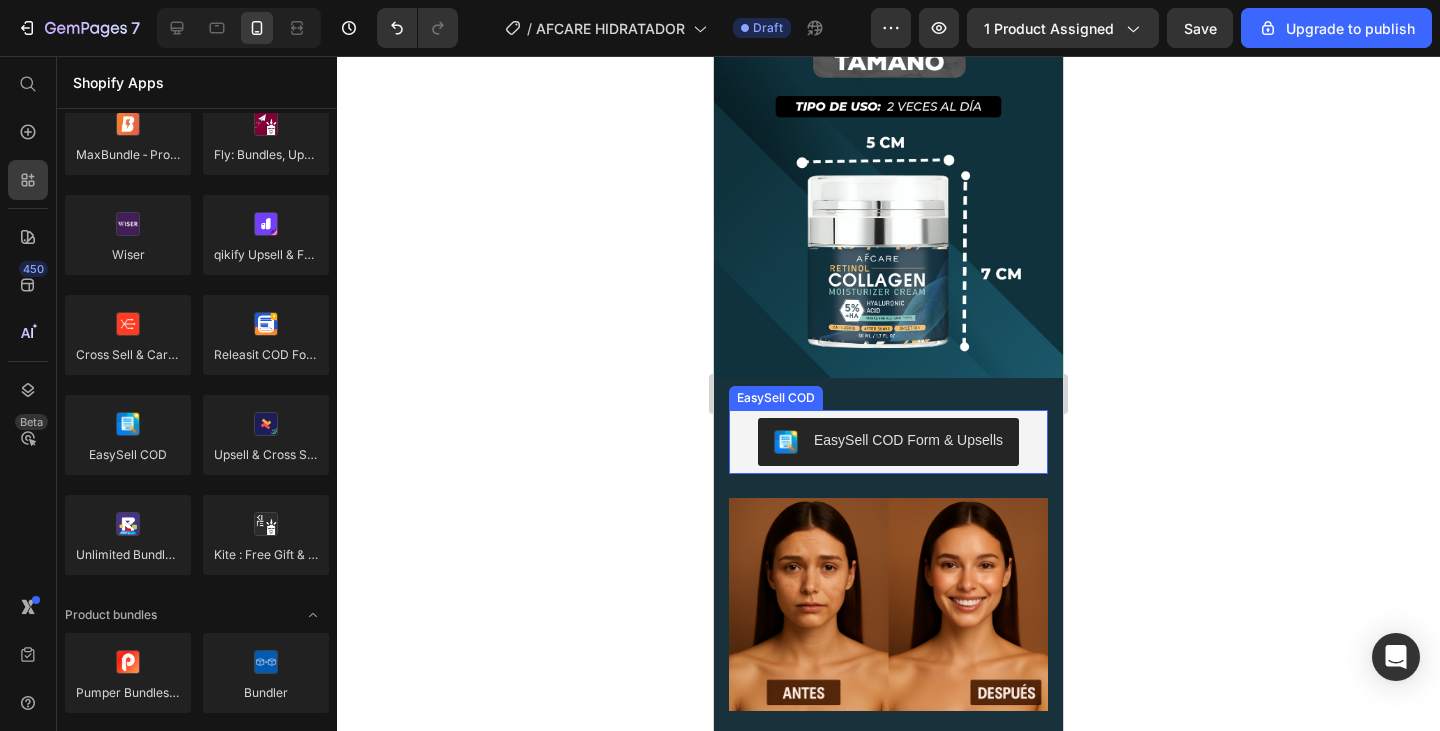 scroll, scrollTop: 5300, scrollLeft: 0, axis: vertical 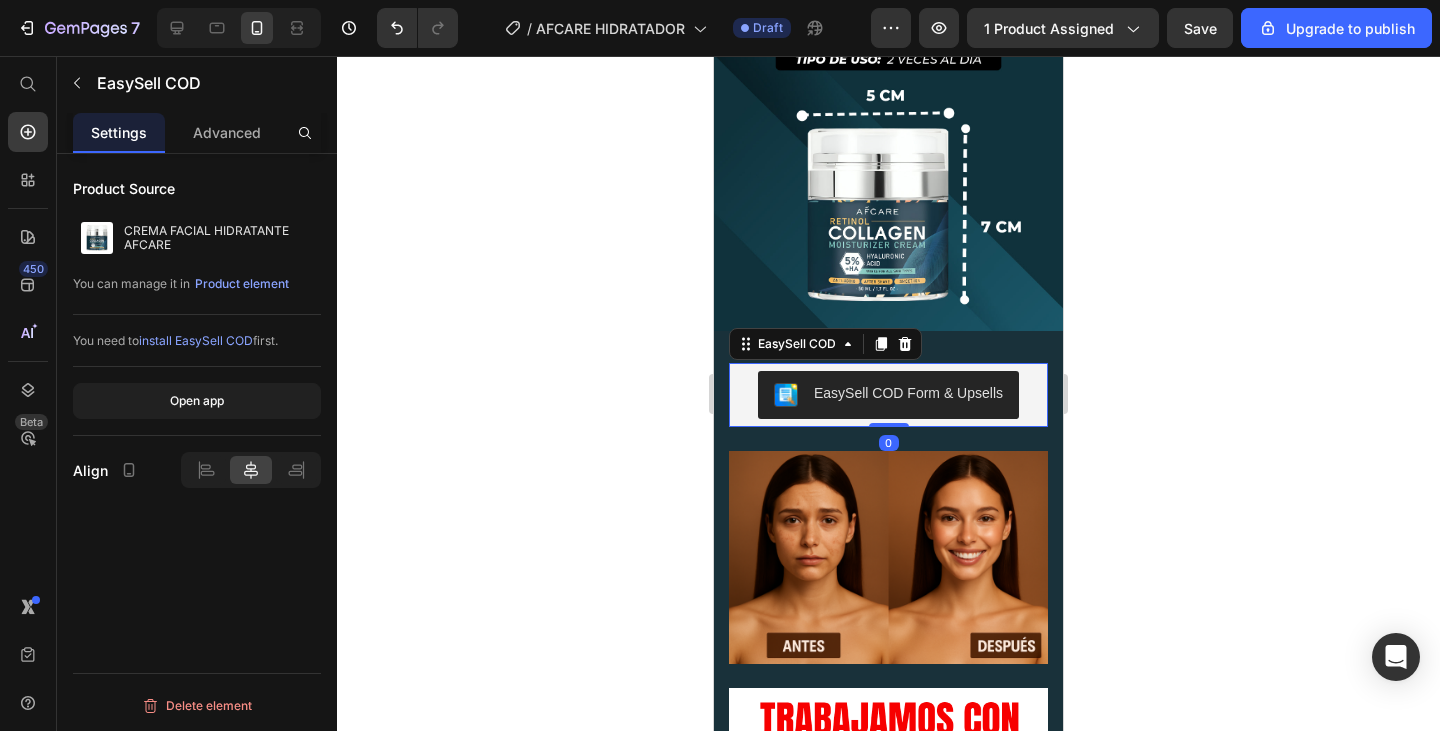 click on "EasySell COD Form & Upsells" at bounding box center [888, 395] 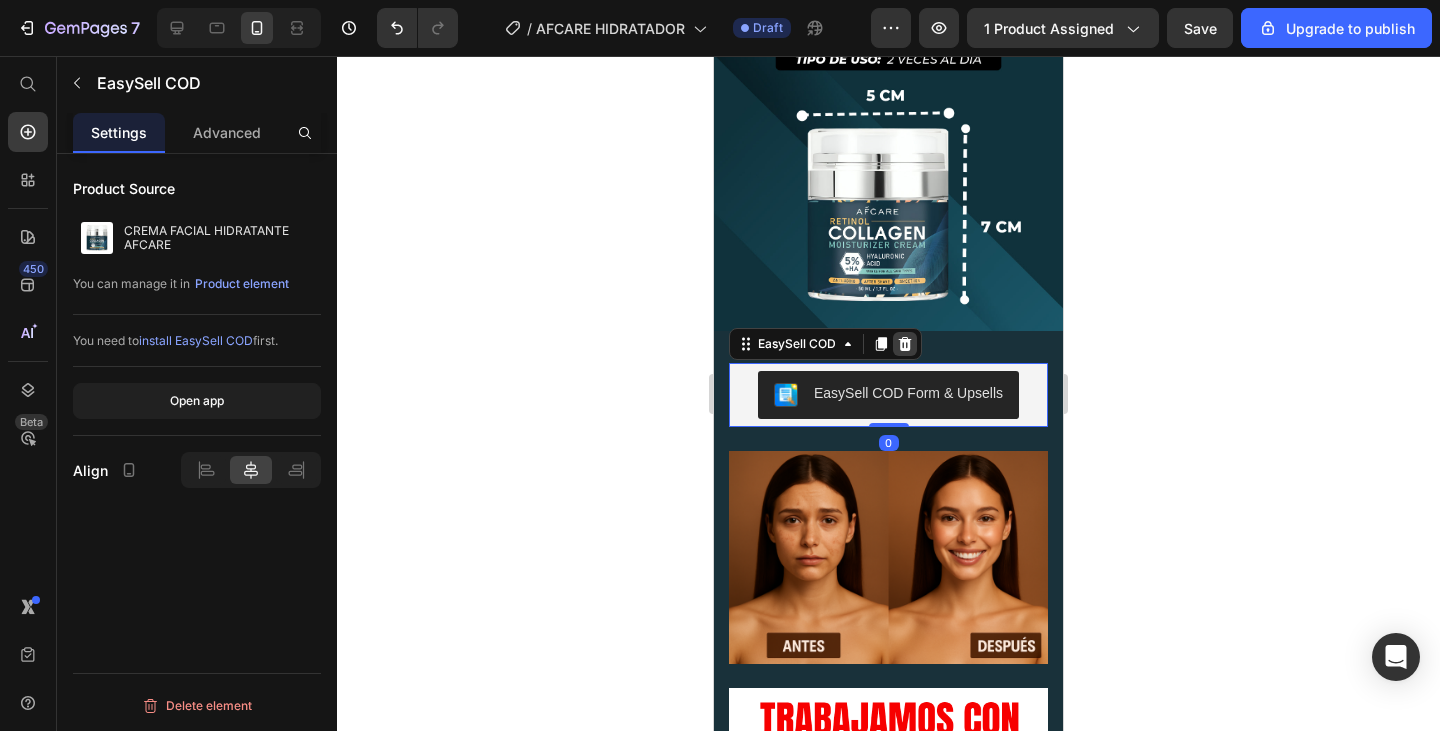 click 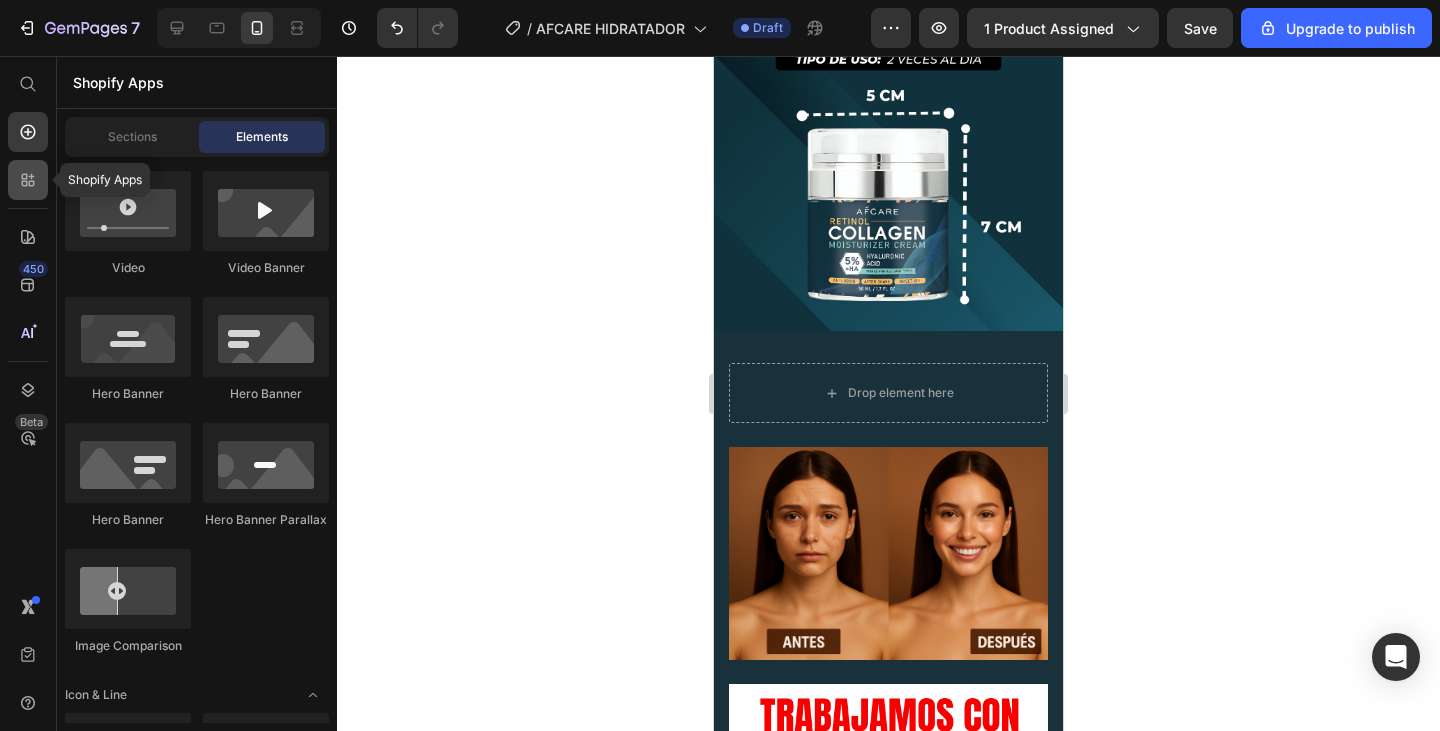 click 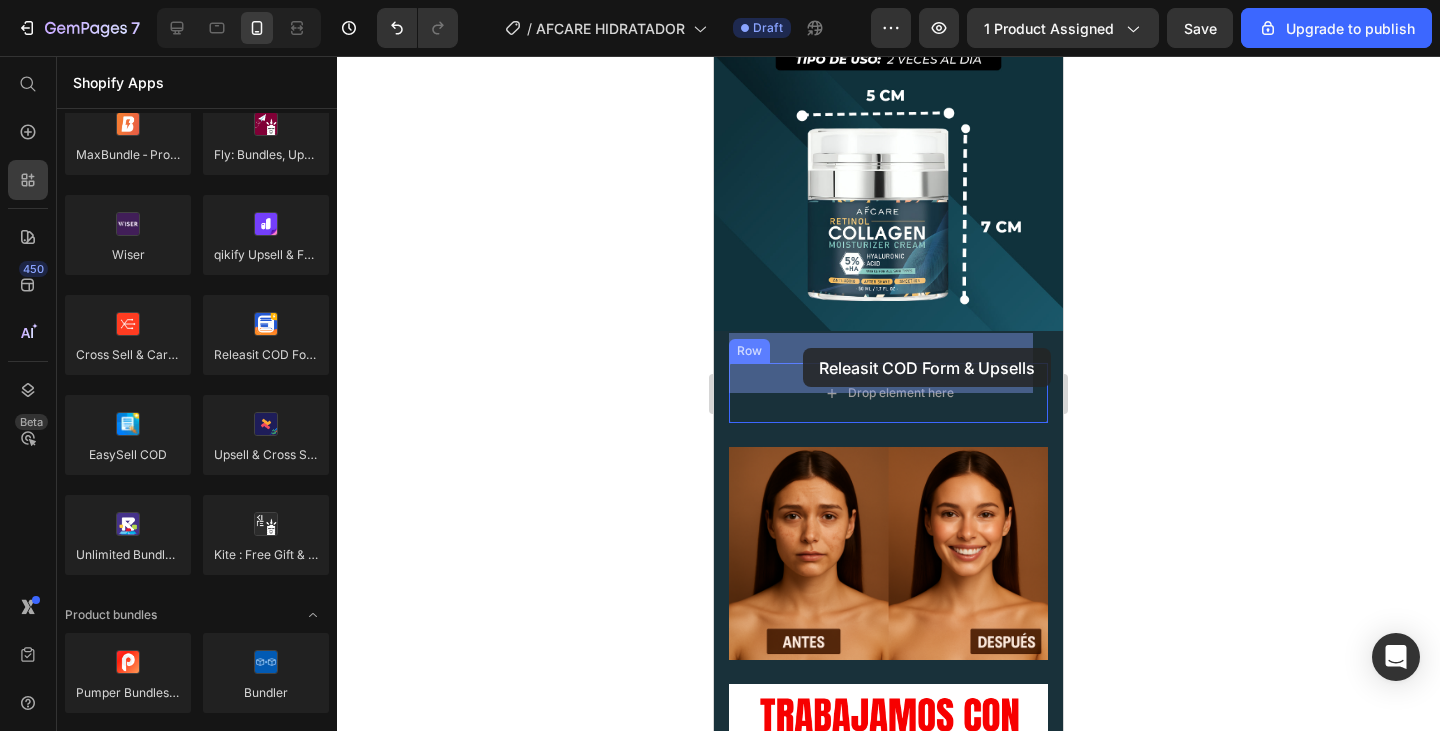 drag, startPoint x: 983, startPoint y: 410, endPoint x: 803, endPoint y: 348, distance: 190.37857 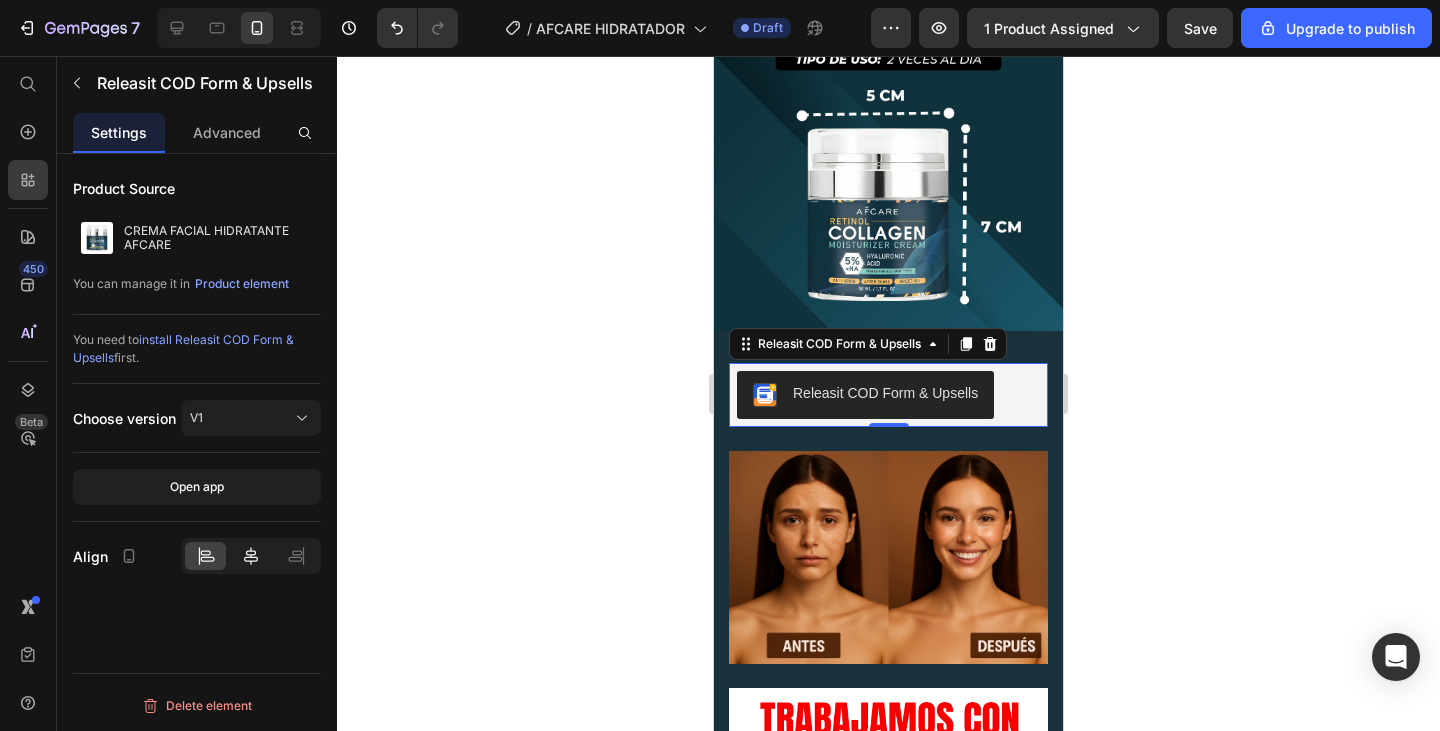 click 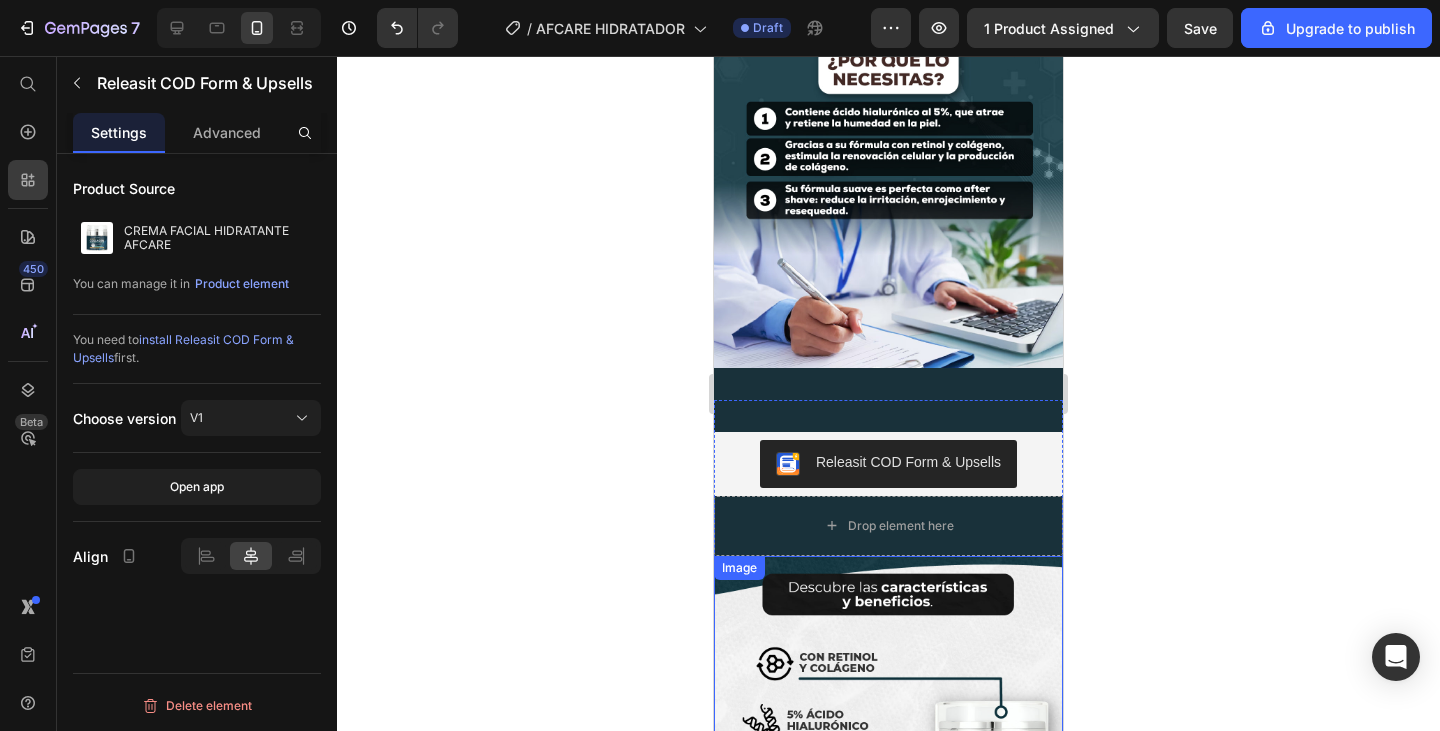 scroll, scrollTop: 4300, scrollLeft: 0, axis: vertical 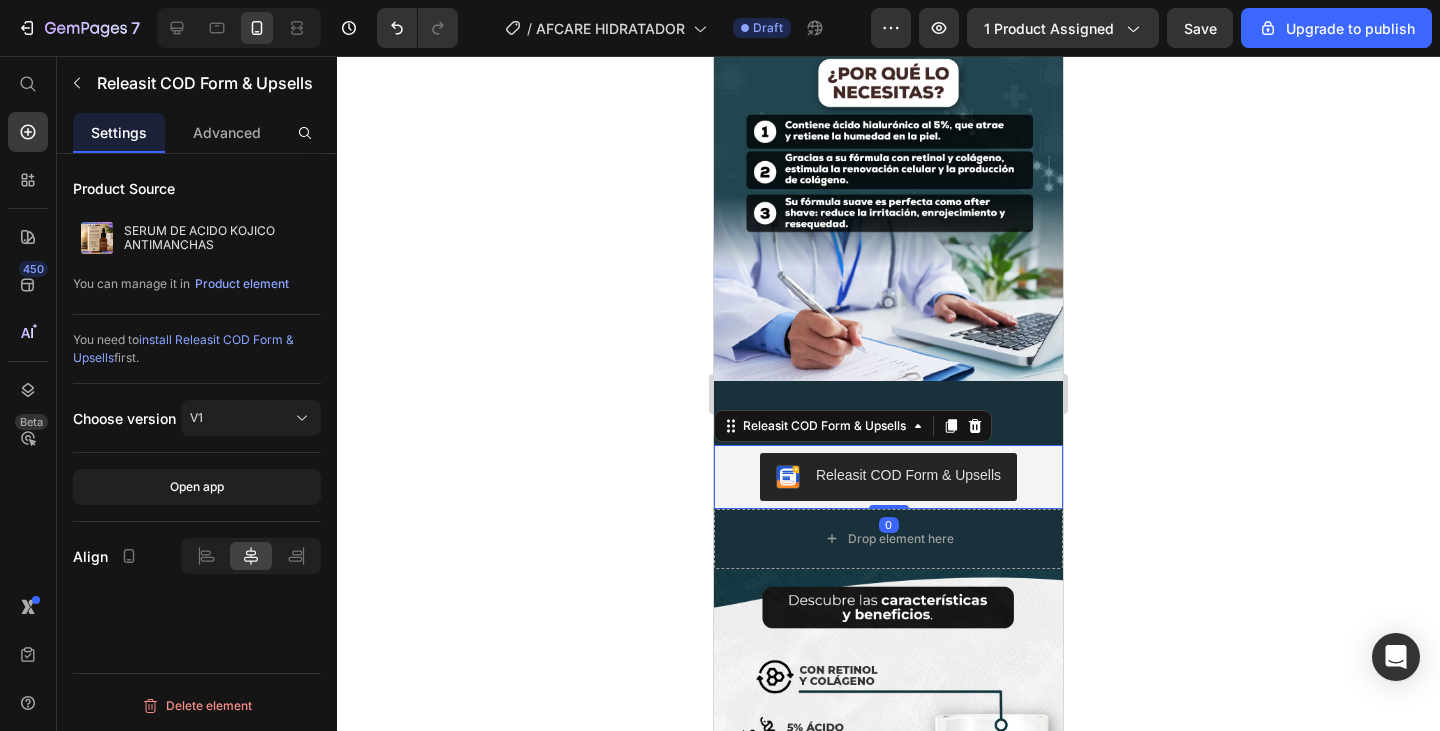 click on "Releasit COD Form & Upsells" at bounding box center (888, 477) 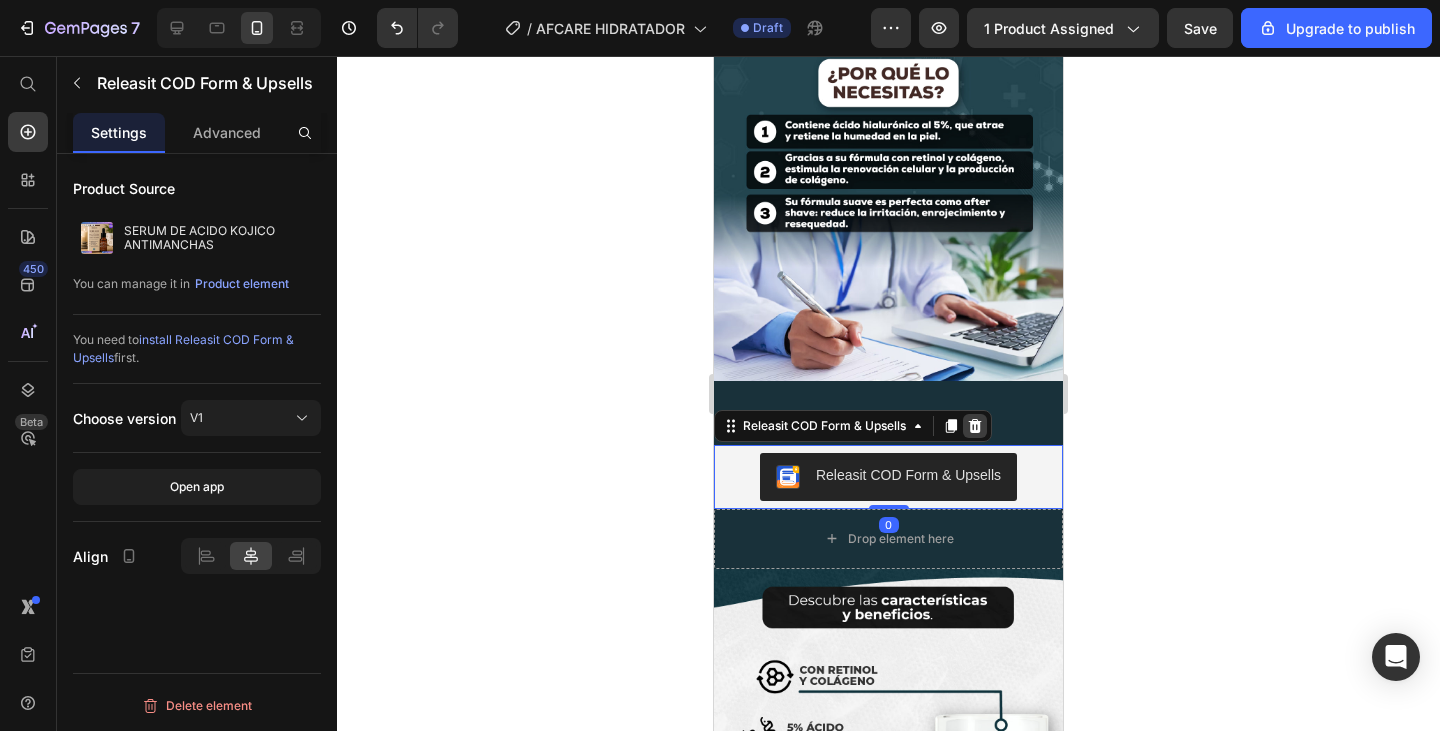drag, startPoint x: 970, startPoint y: 365, endPoint x: 958, endPoint y: 383, distance: 21.633308 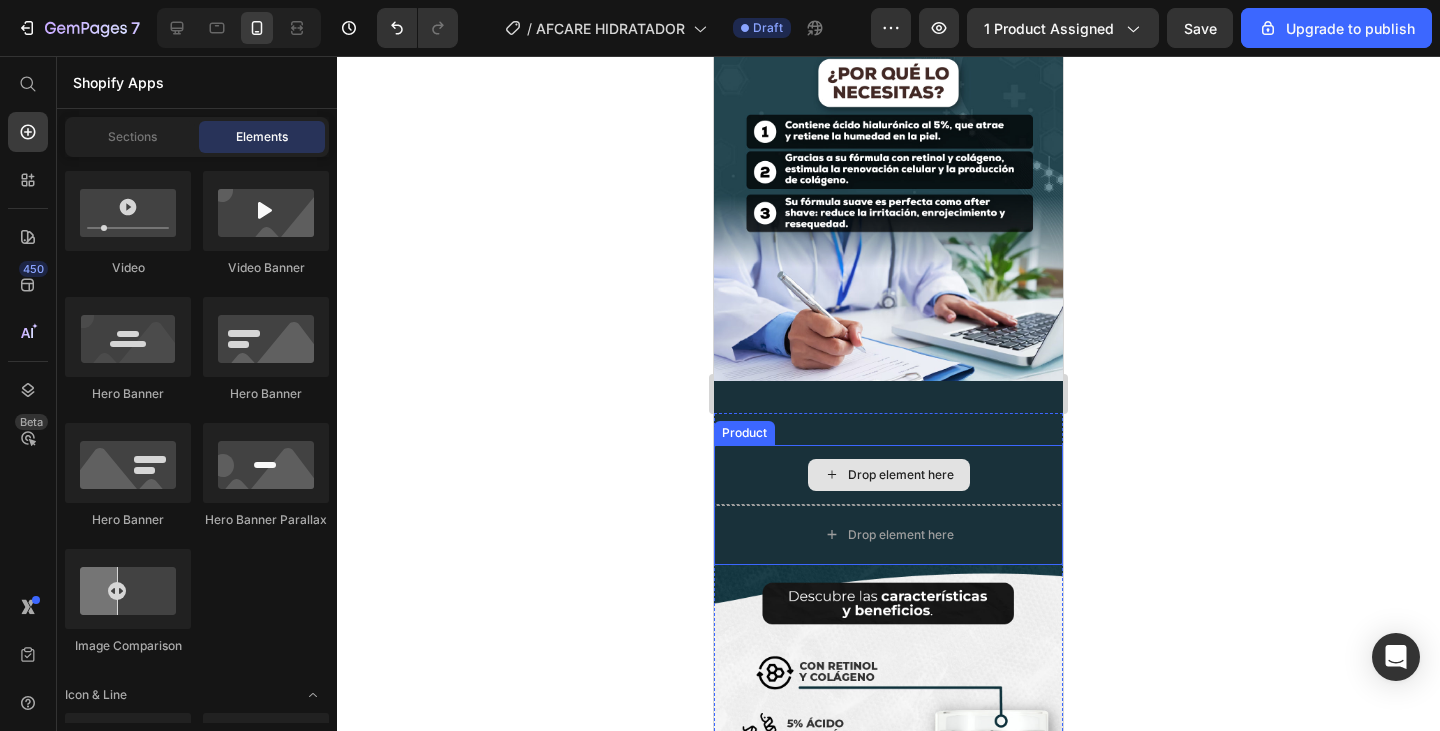 click on "Drop element here" at bounding box center [888, 475] 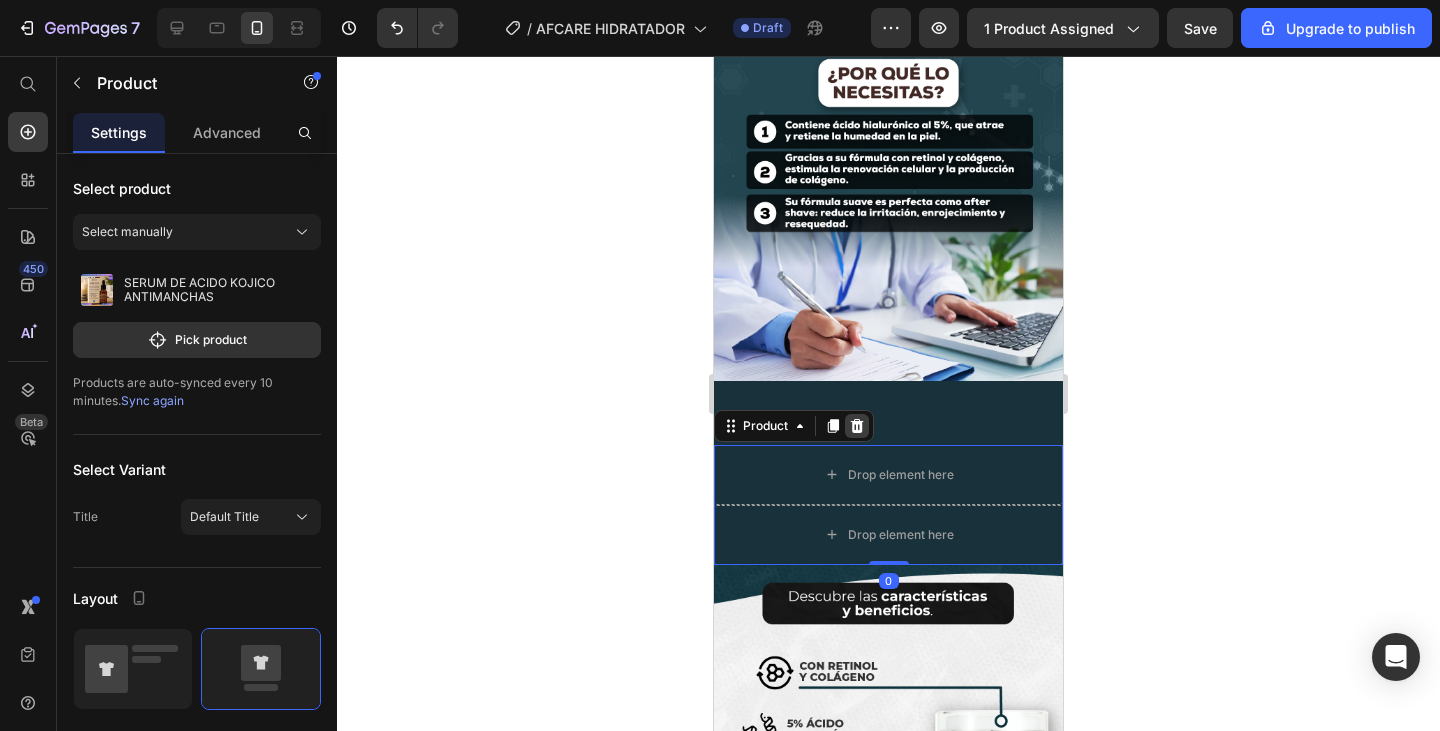 click 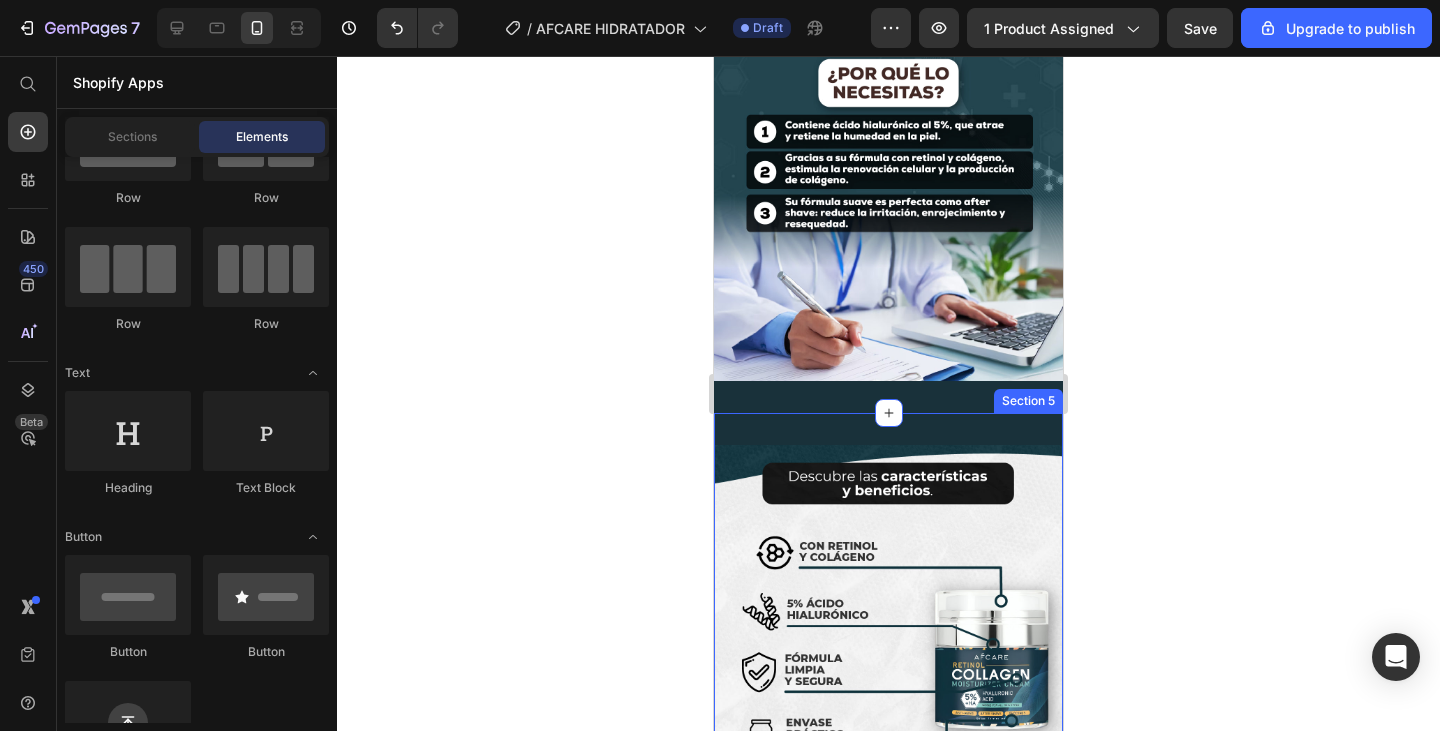 scroll, scrollTop: 0, scrollLeft: 0, axis: both 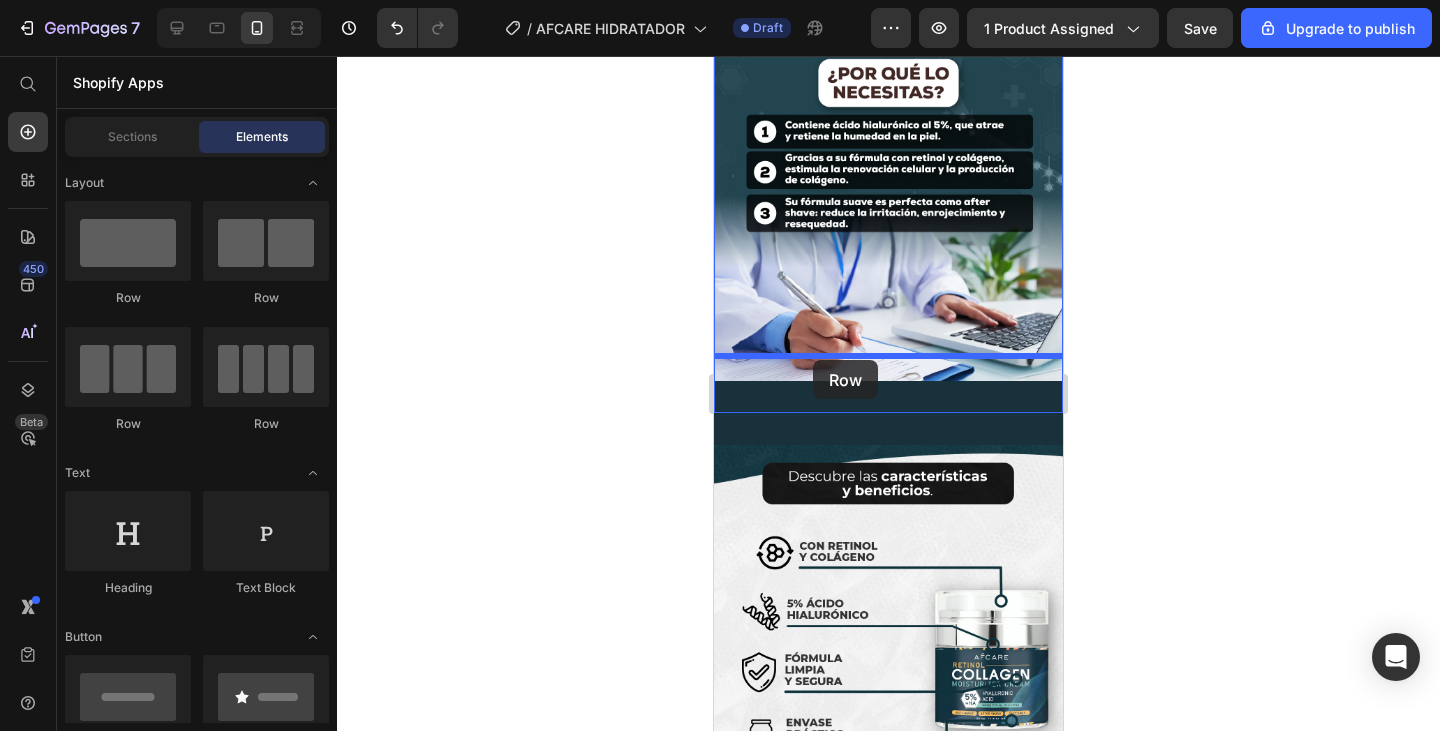 drag, startPoint x: 841, startPoint y: 308, endPoint x: 813, endPoint y: 360, distance: 59.05929 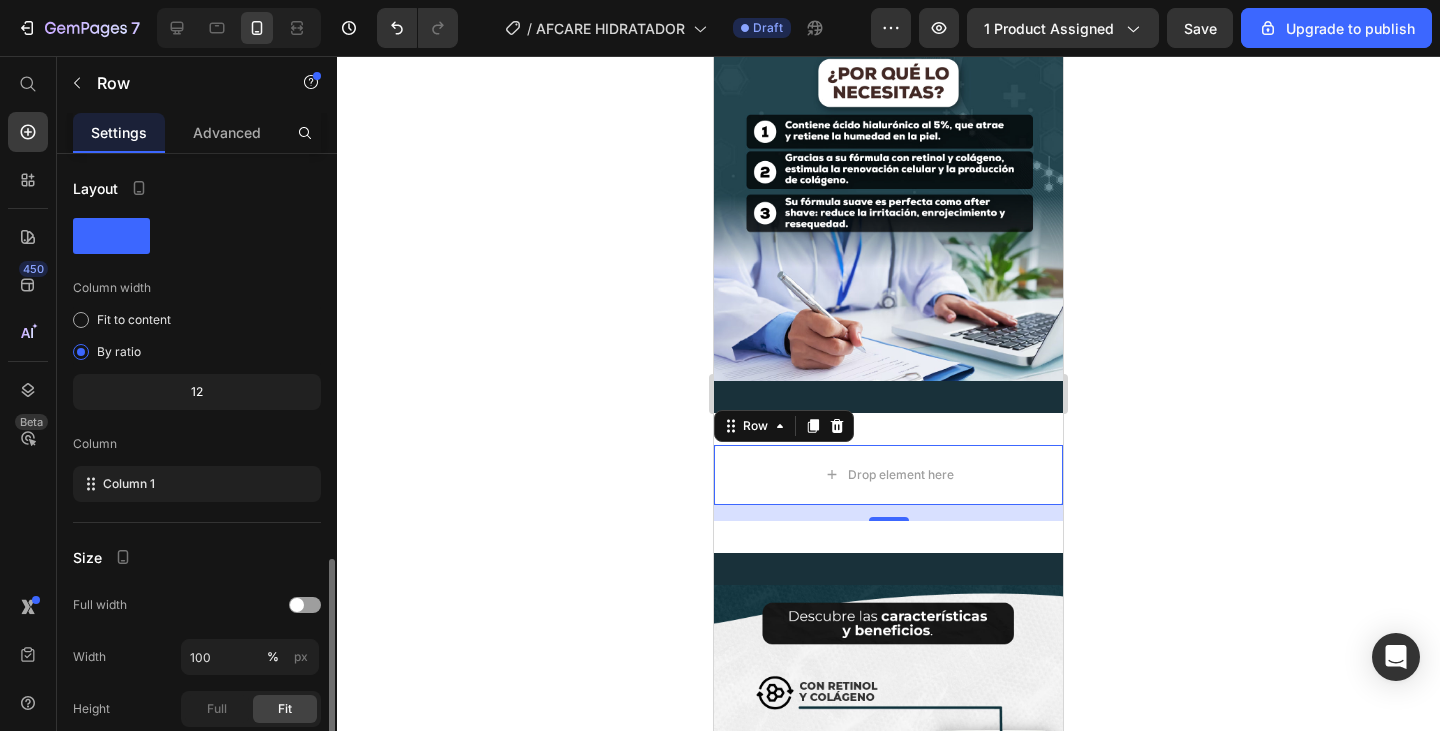 scroll, scrollTop: 234, scrollLeft: 0, axis: vertical 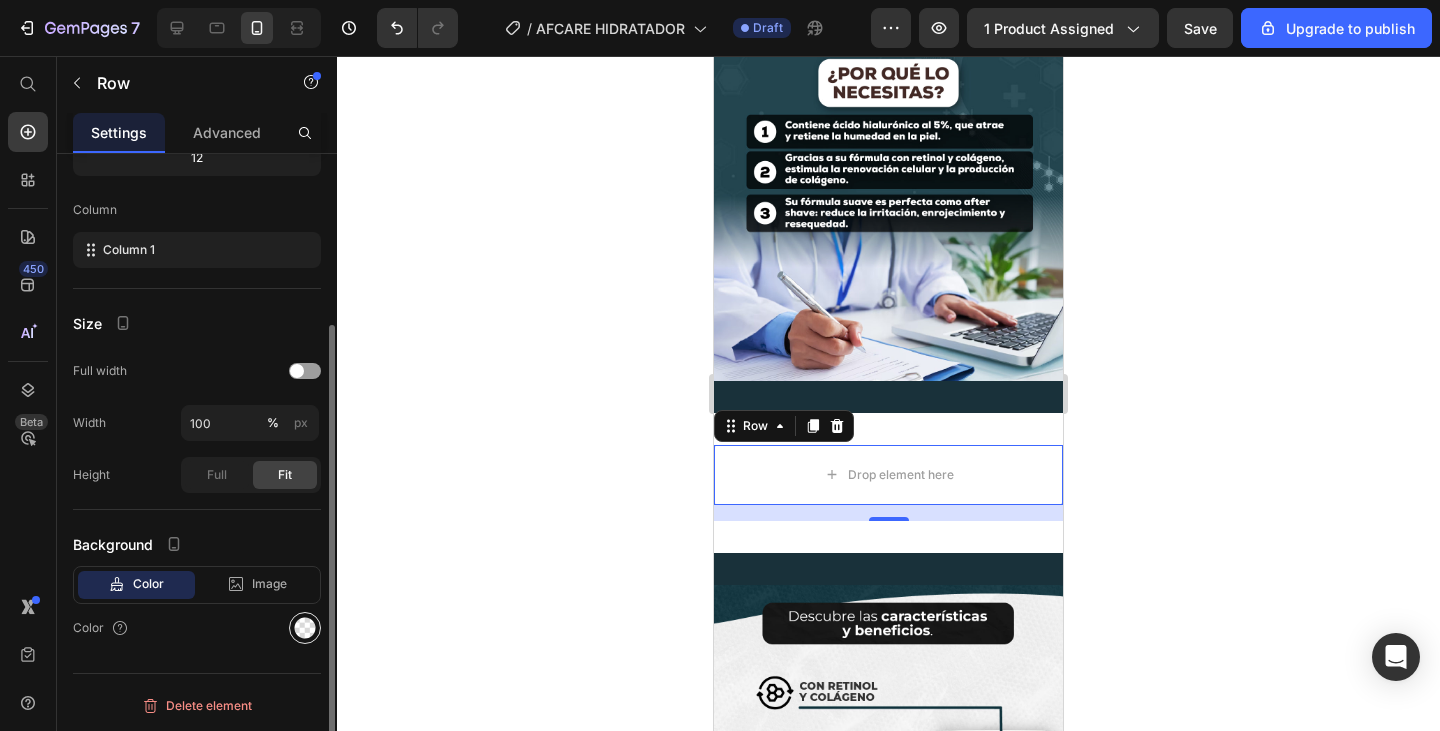 click at bounding box center (305, 628) 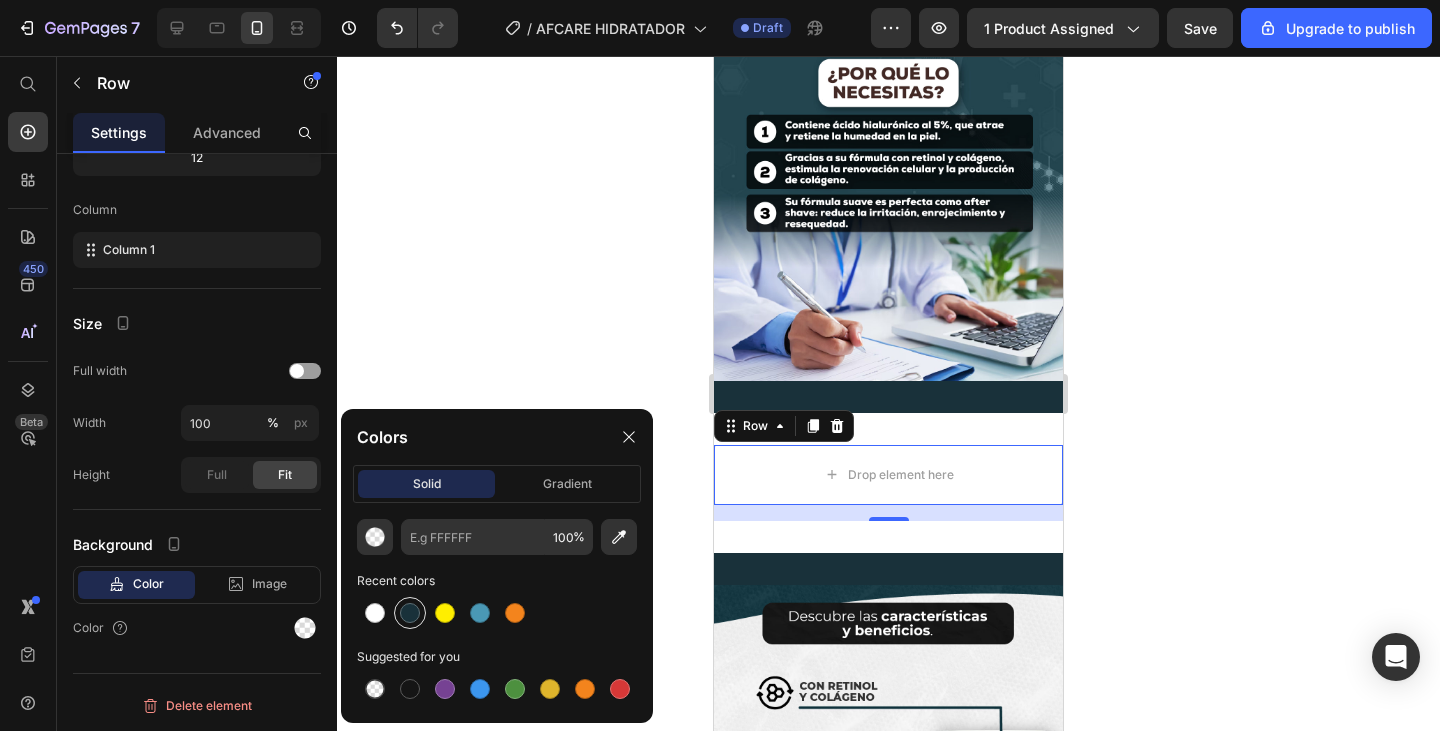 click at bounding box center (410, 613) 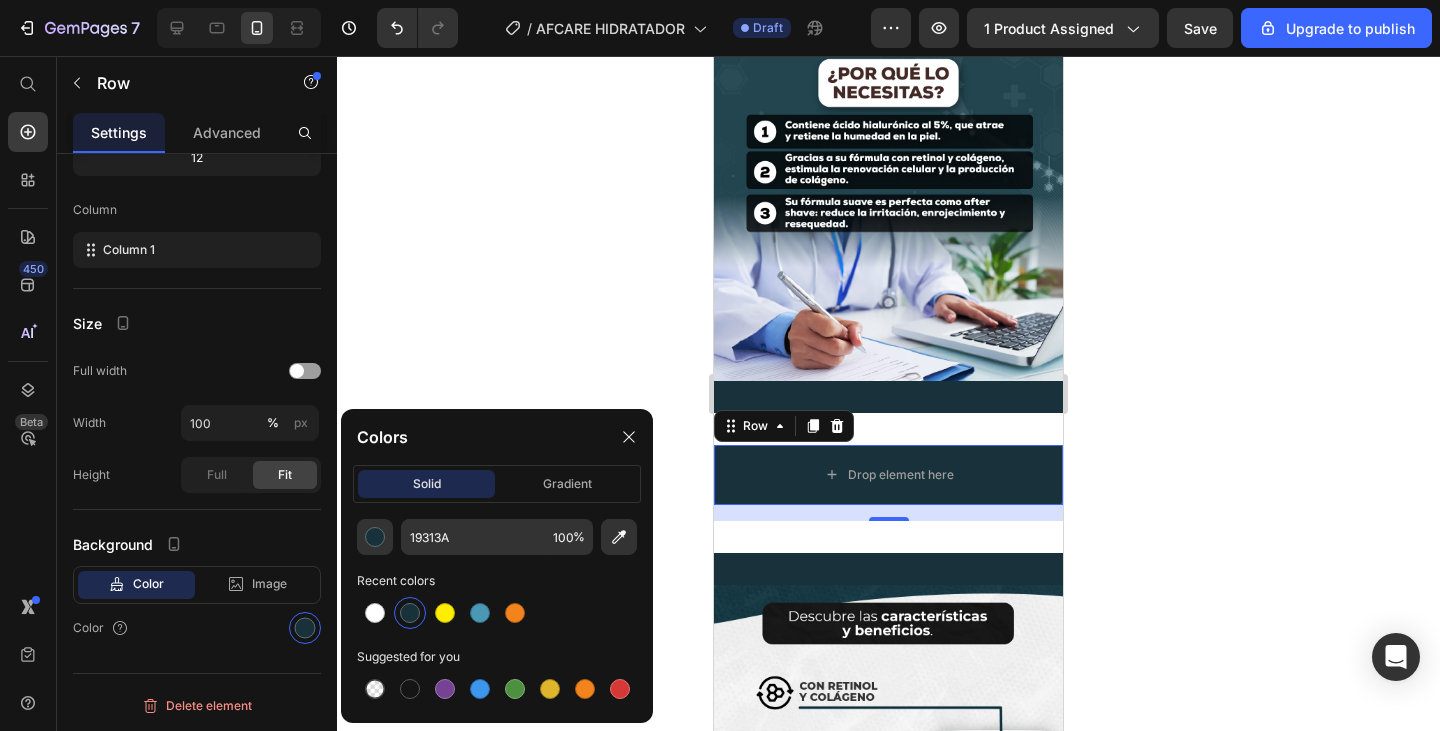 click 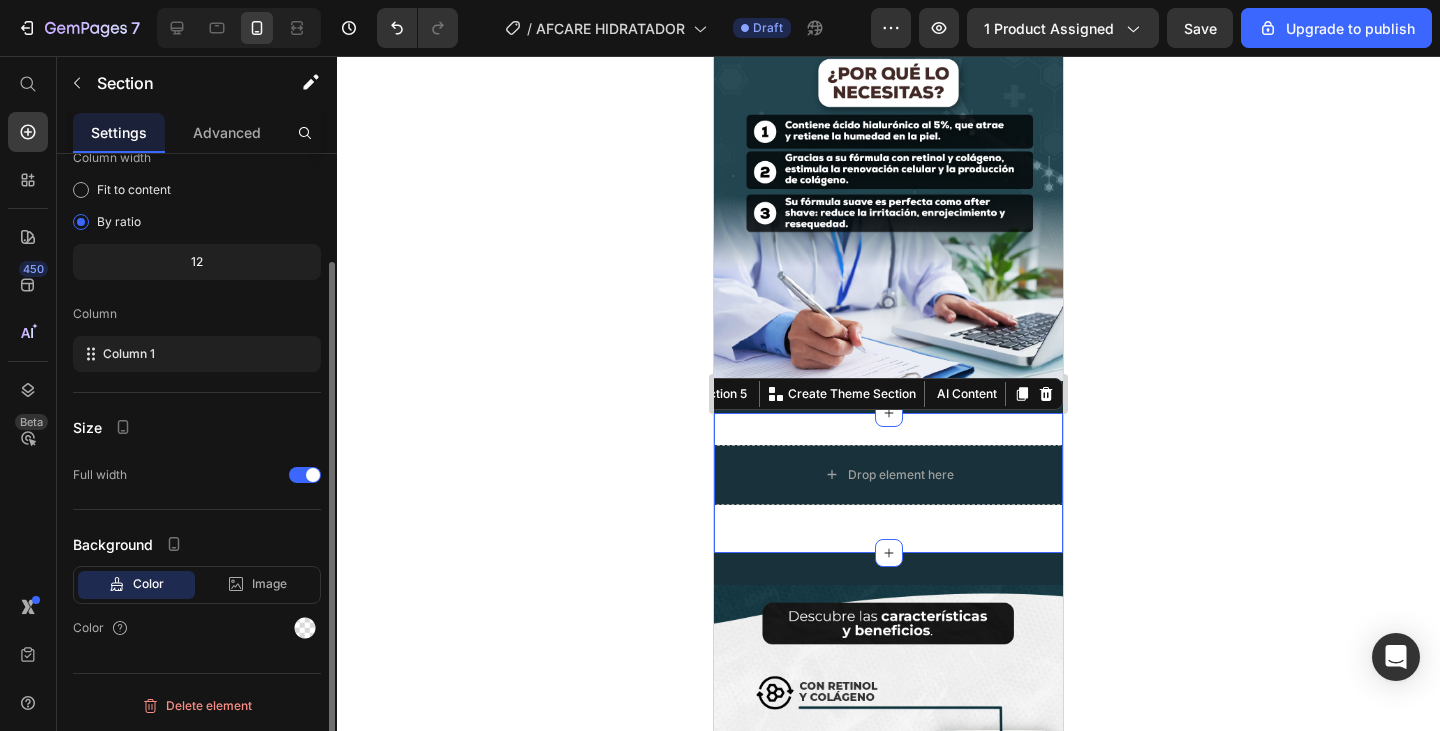 scroll, scrollTop: 0, scrollLeft: 0, axis: both 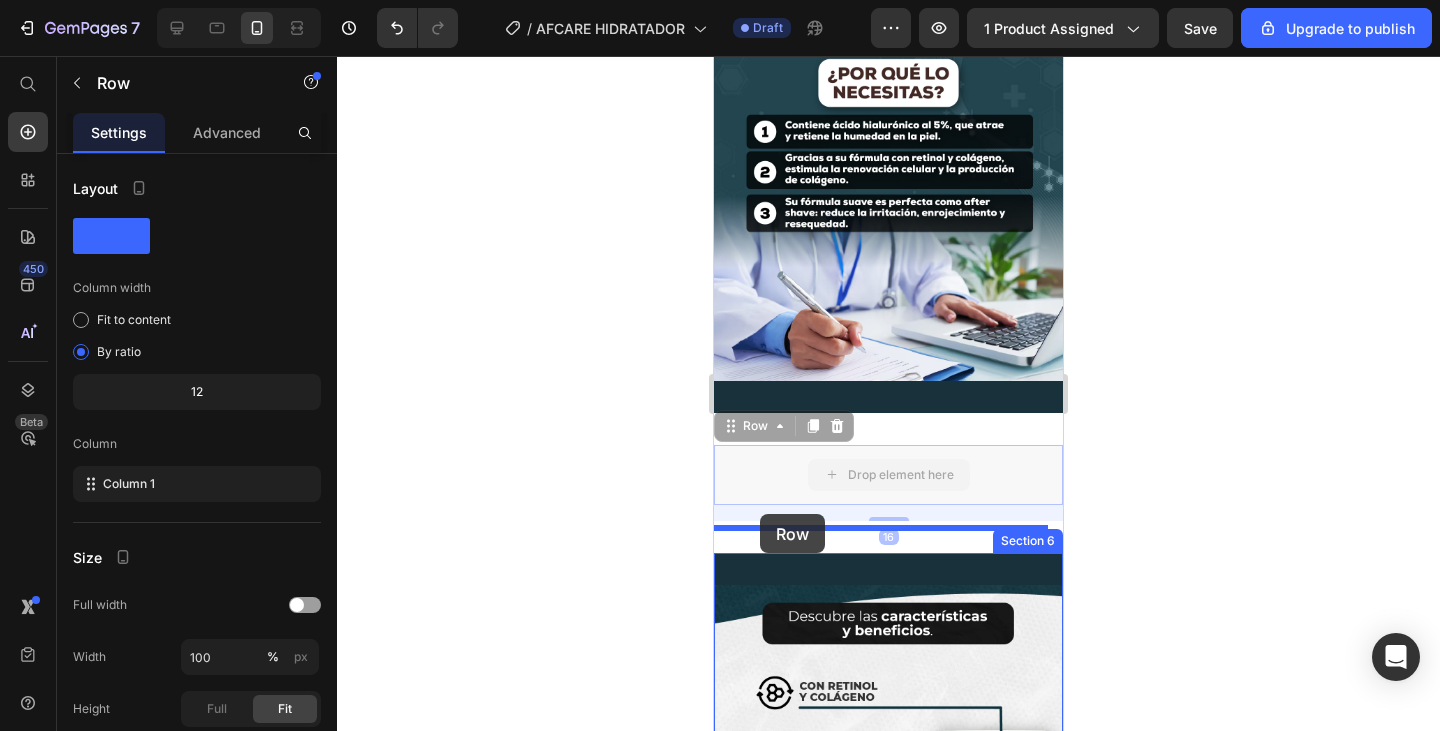 drag, startPoint x: 762, startPoint y: 411, endPoint x: 760, endPoint y: 514, distance: 103.01942 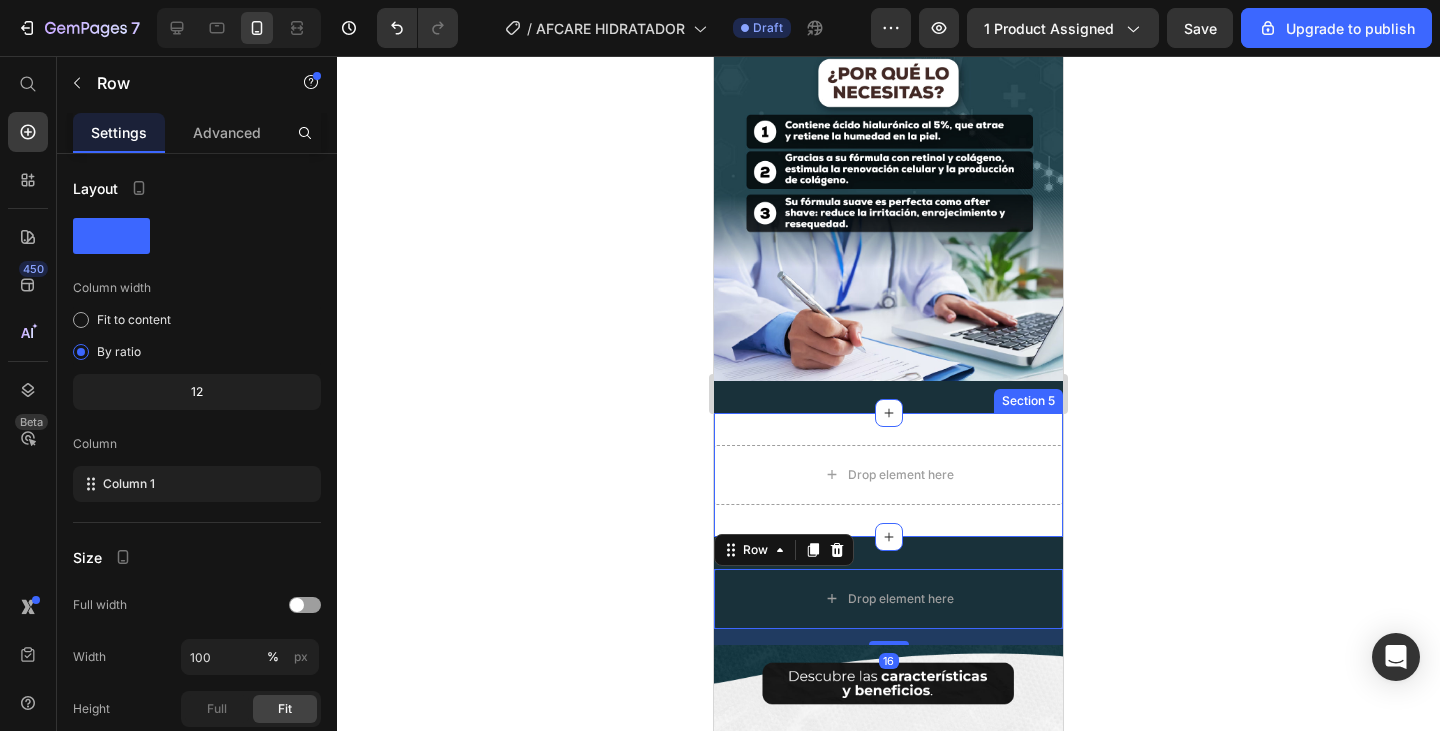 click on "Drop element here Section 5" at bounding box center [888, 475] 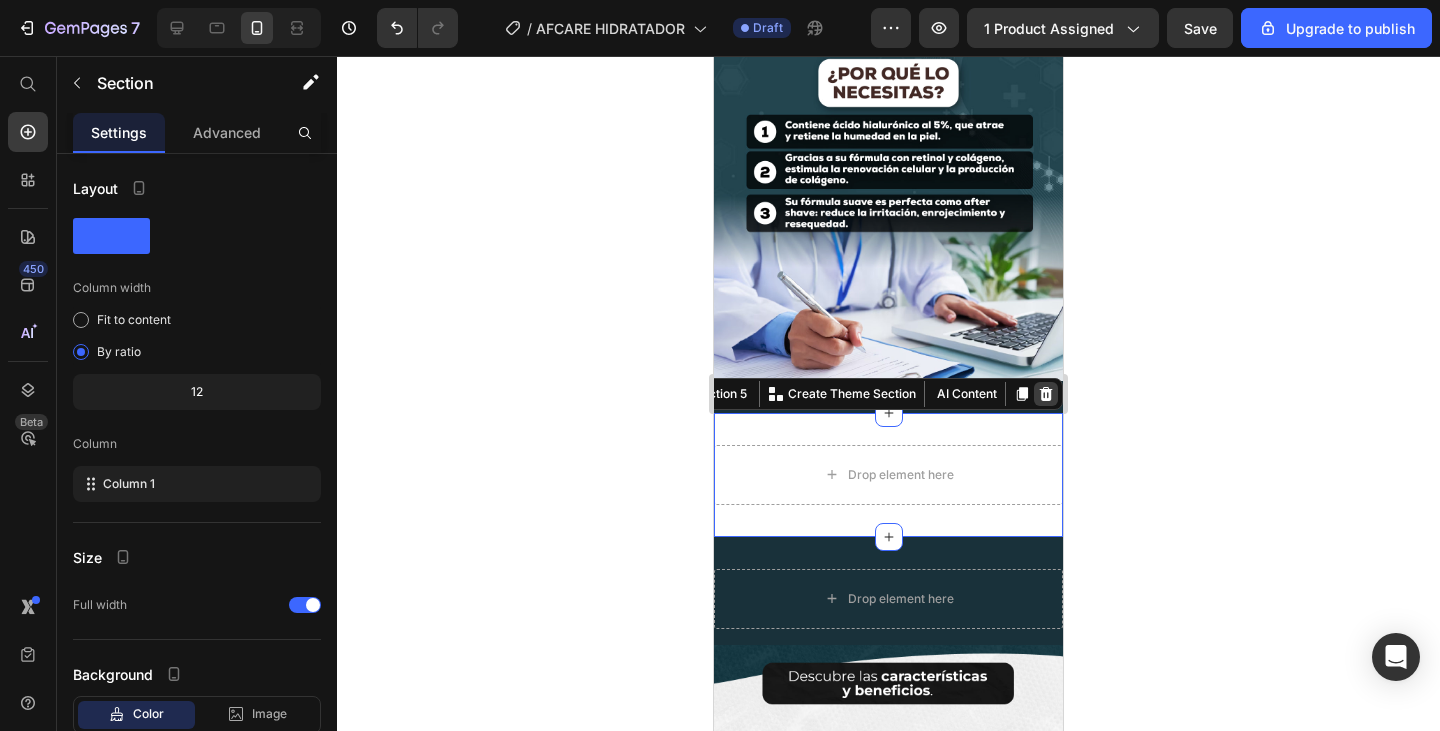 click 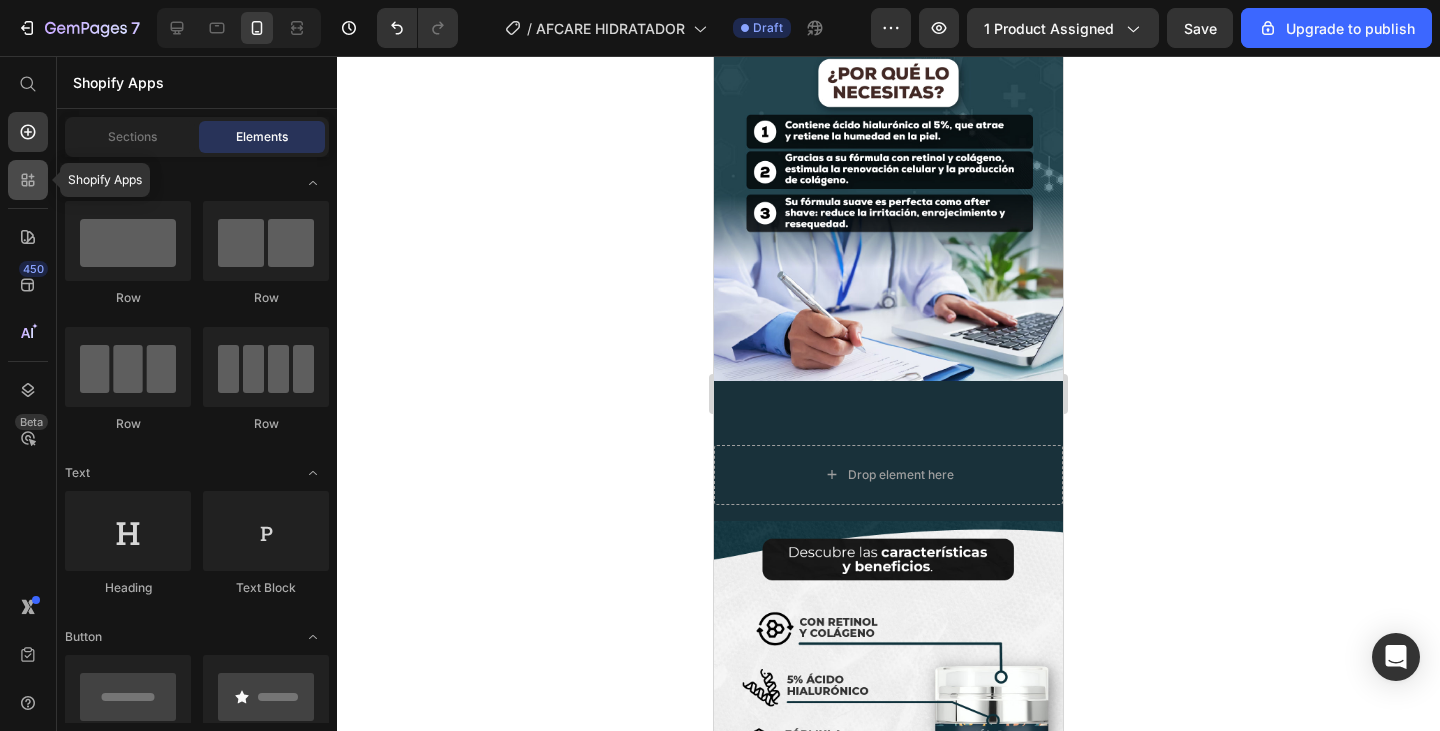 click 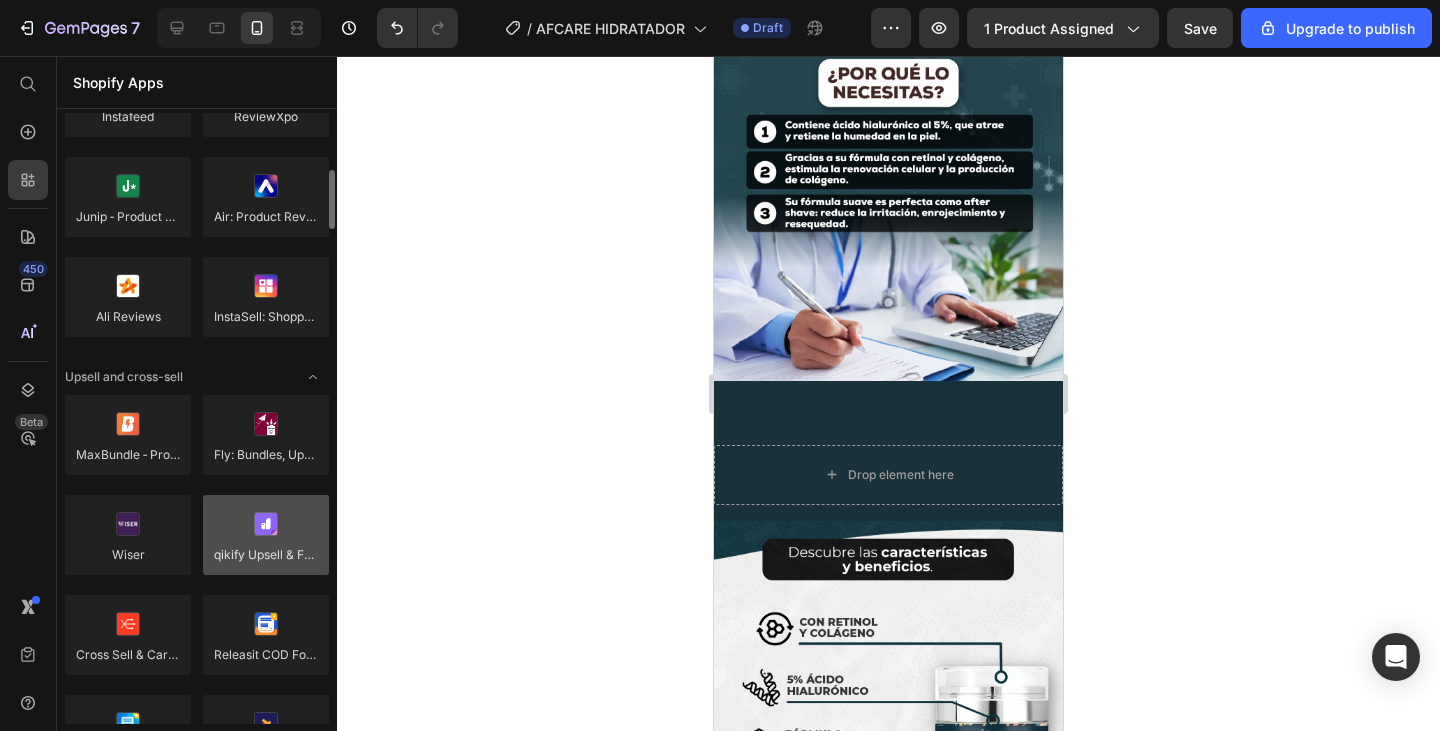 scroll, scrollTop: 700, scrollLeft: 0, axis: vertical 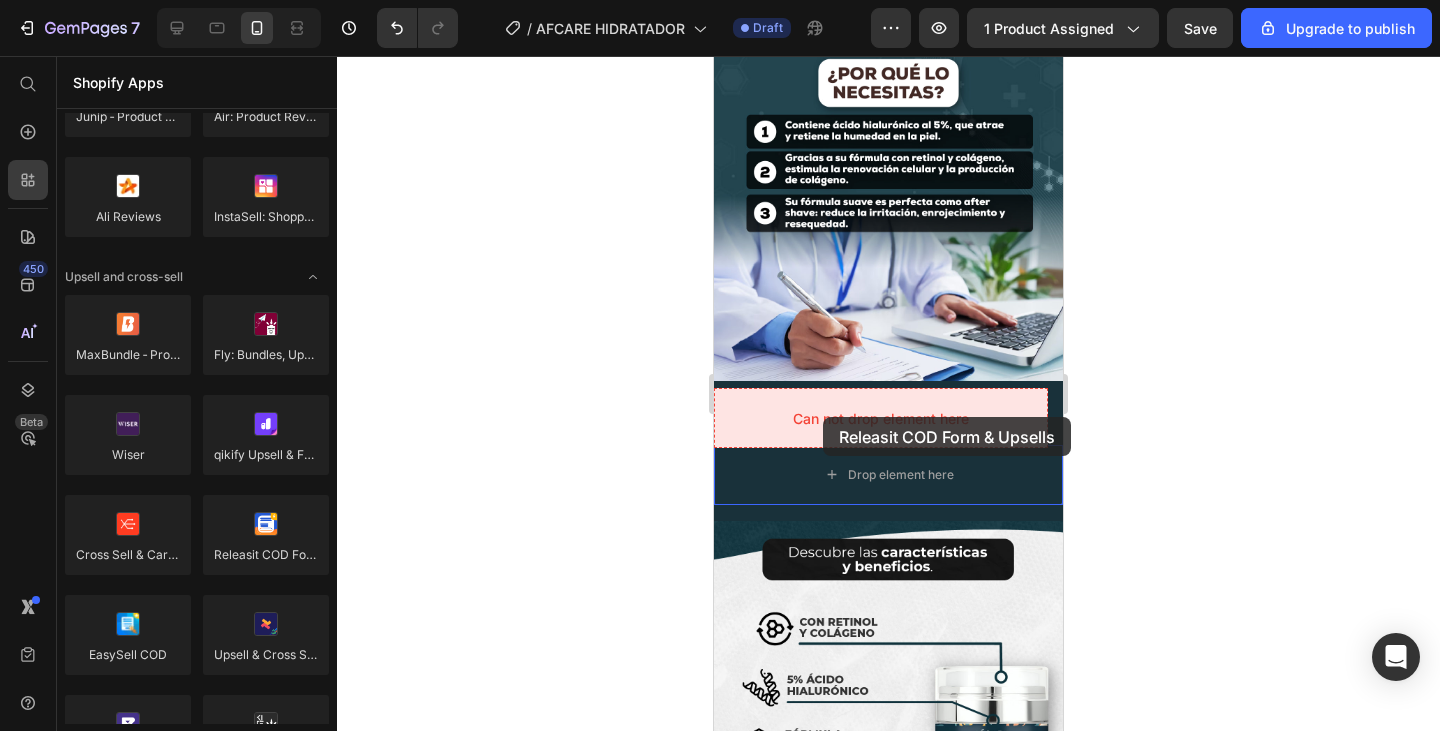 drag, startPoint x: 977, startPoint y: 575, endPoint x: 823, endPoint y: 417, distance: 220.63545 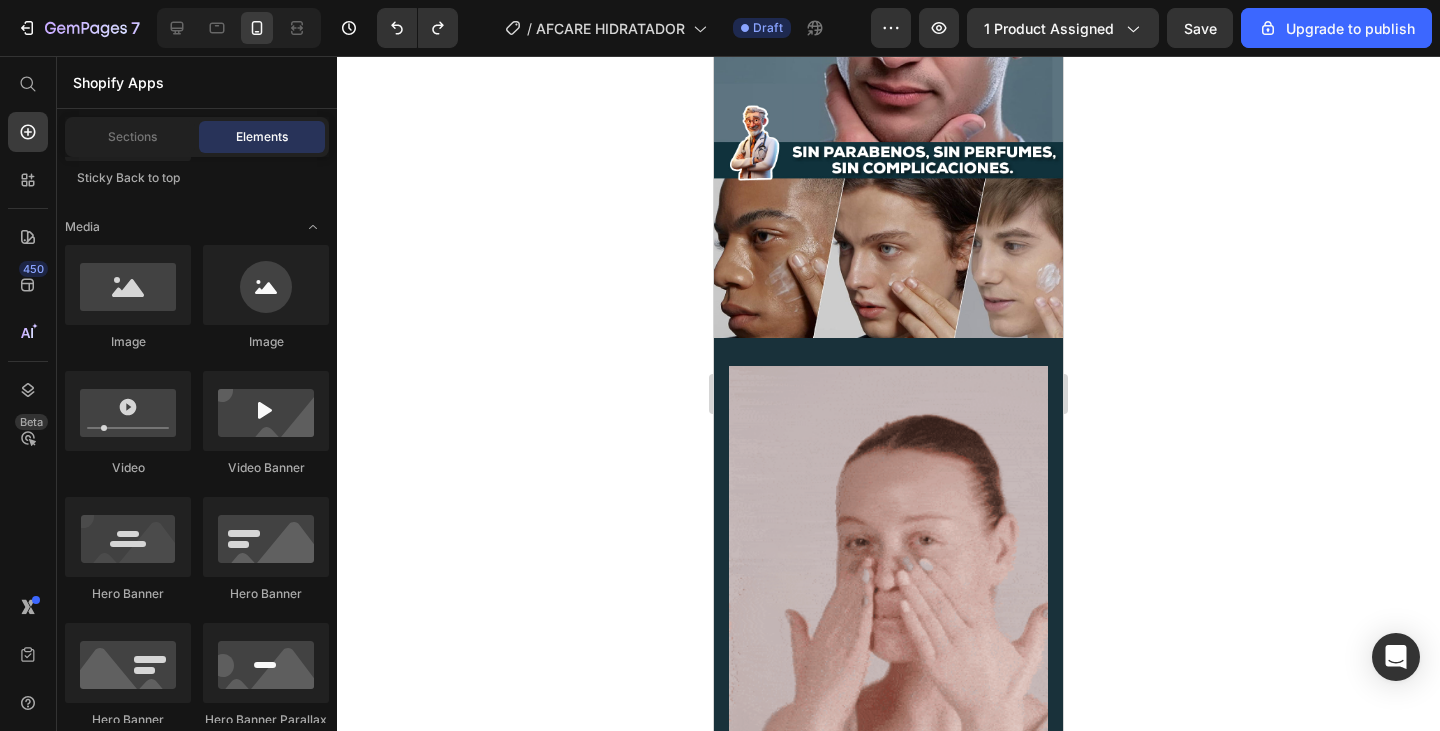 scroll, scrollTop: 3060, scrollLeft: 0, axis: vertical 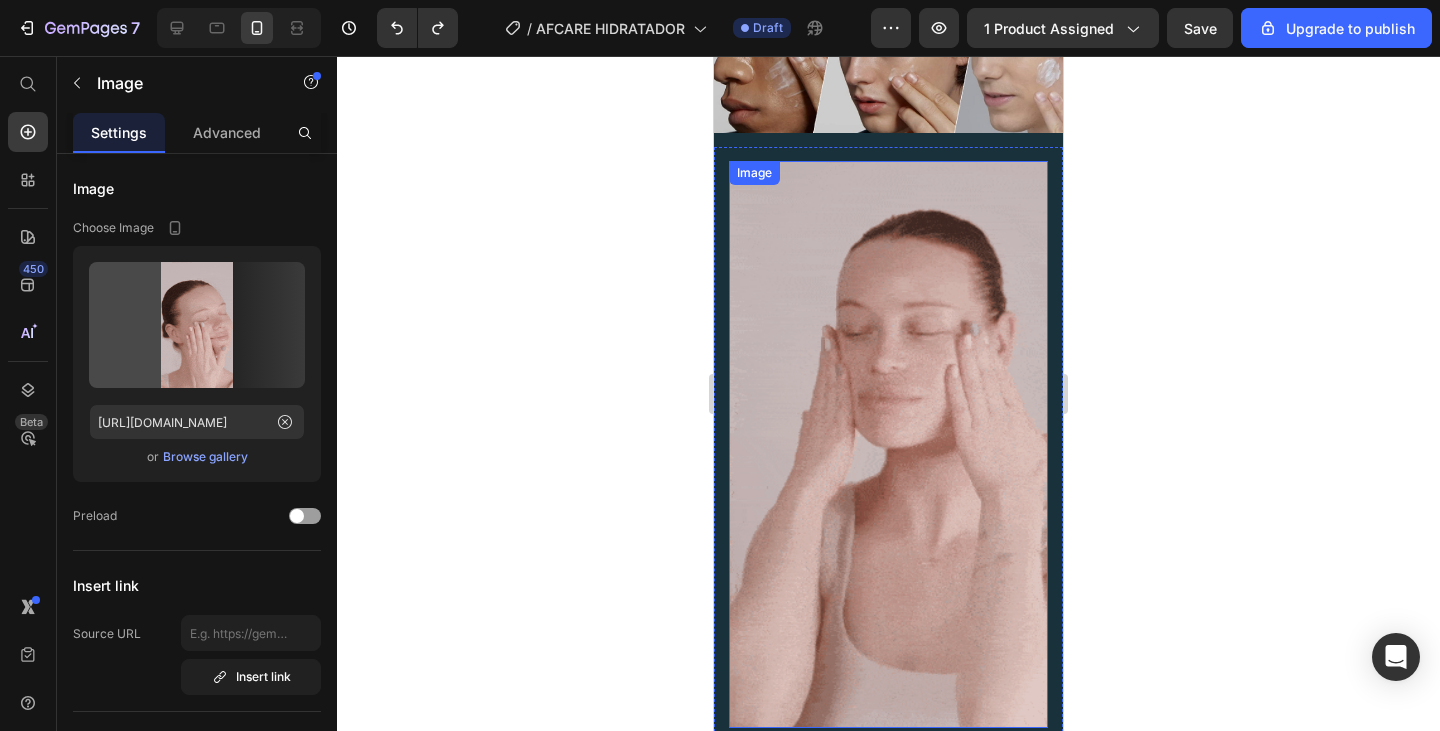 click at bounding box center (888, 444) 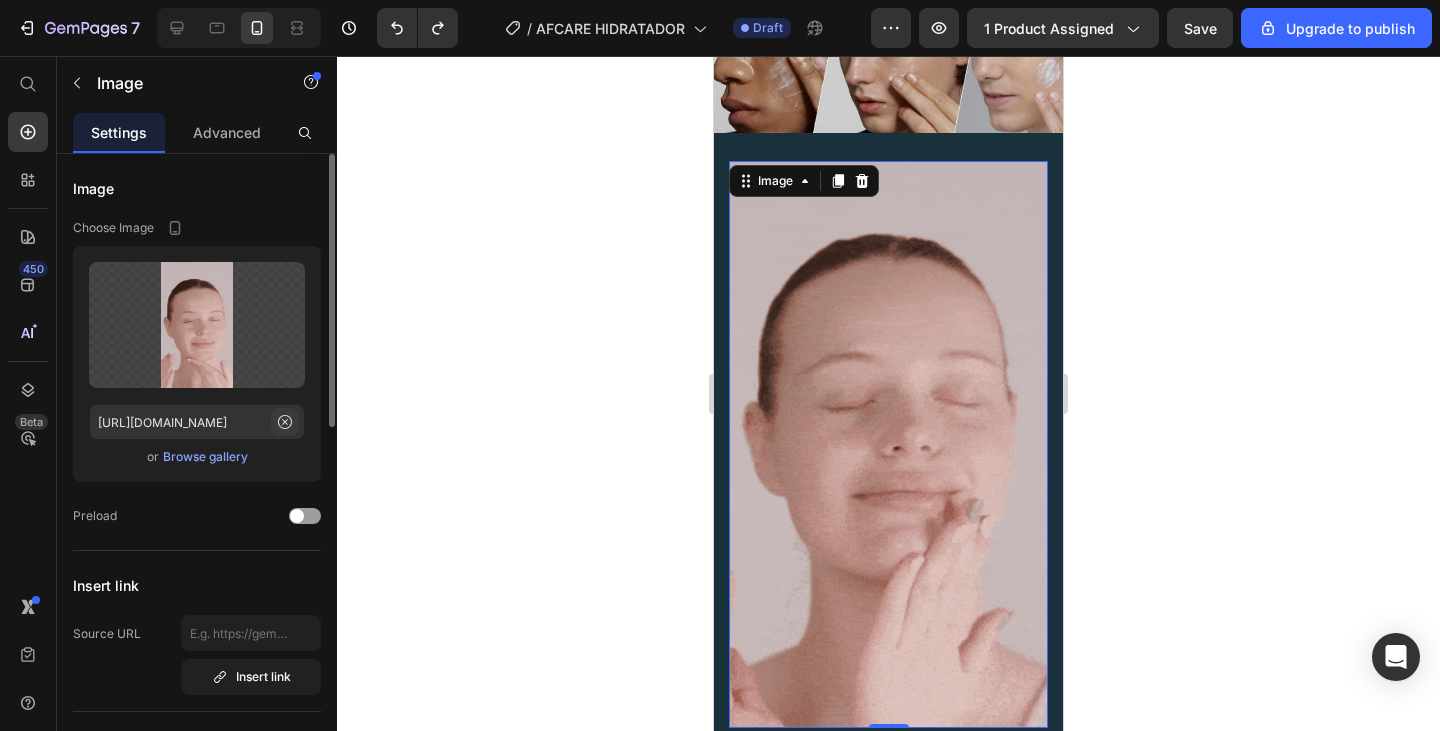 click 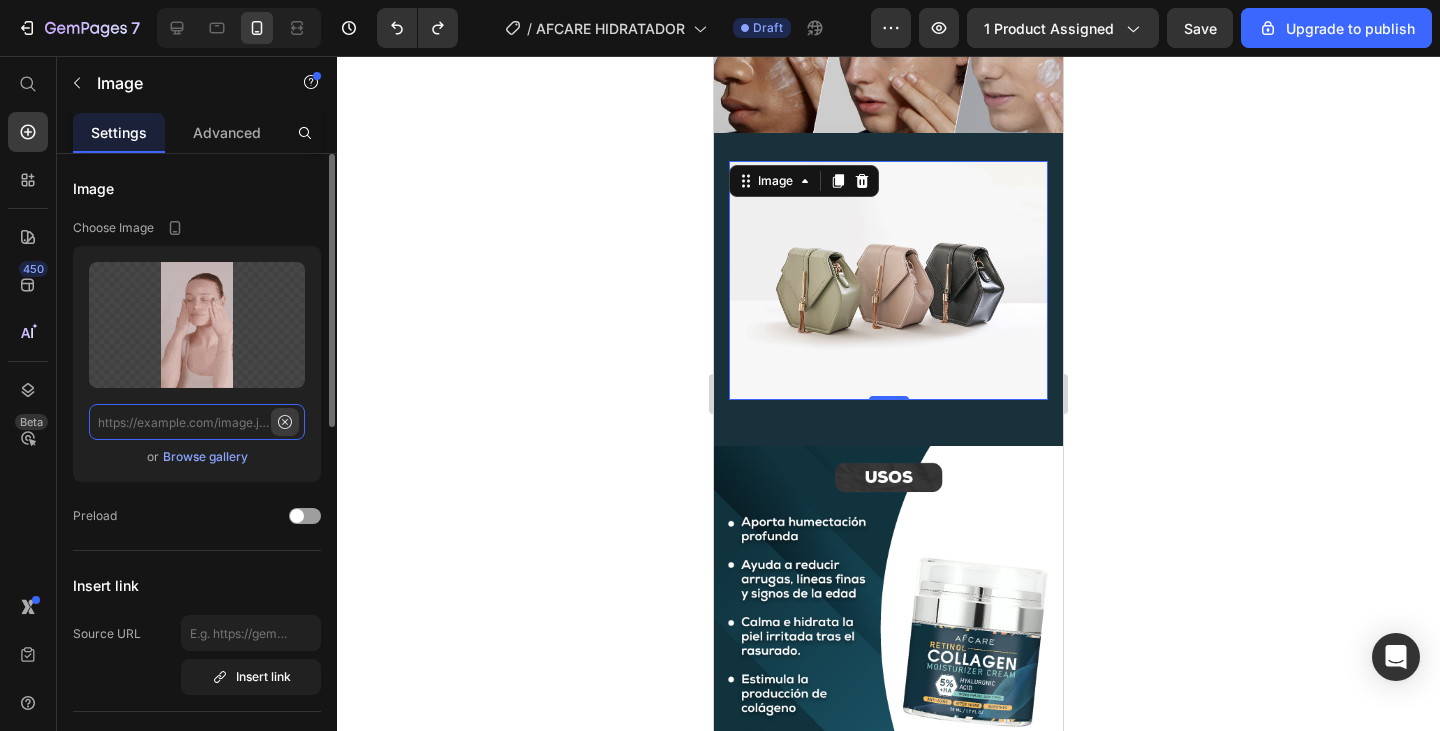 scroll, scrollTop: 0, scrollLeft: 0, axis: both 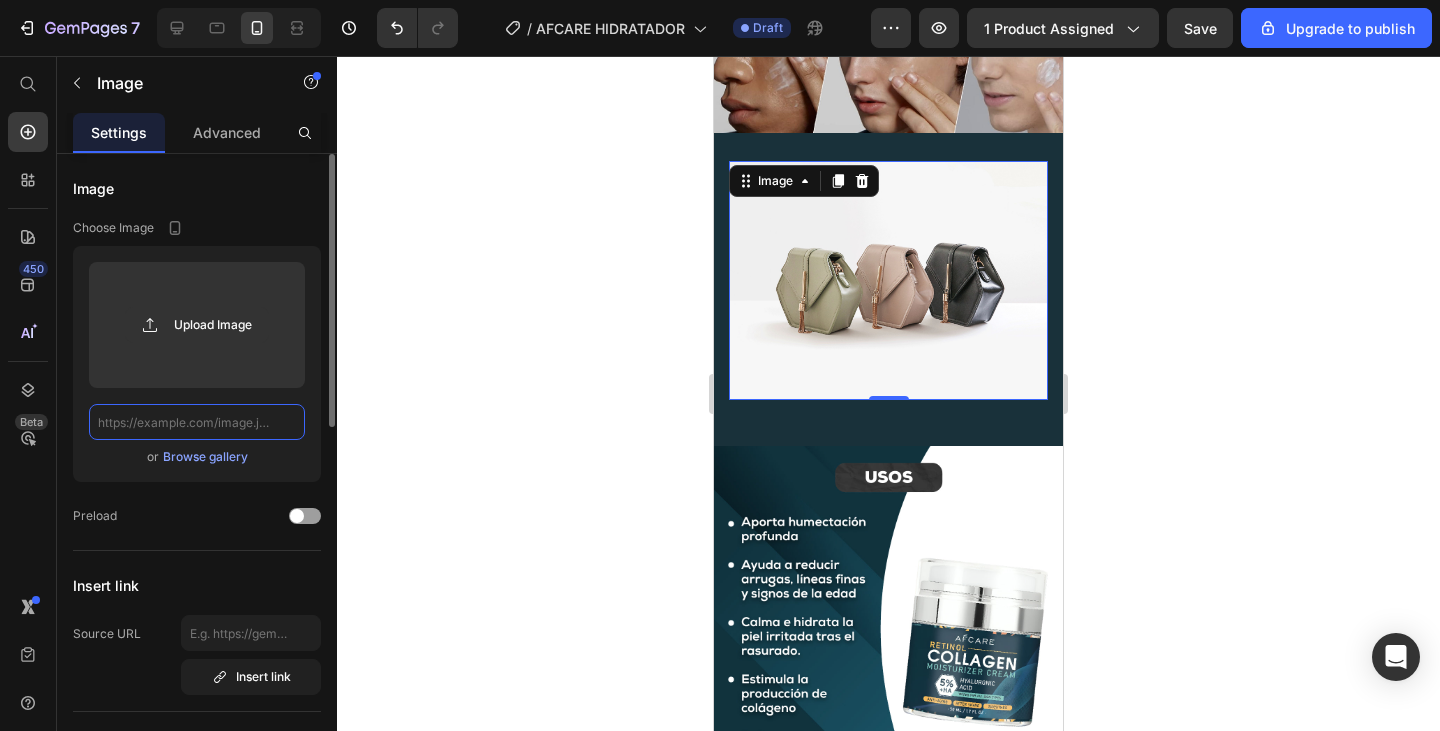 paste on "[URL][DOMAIN_NAME]" 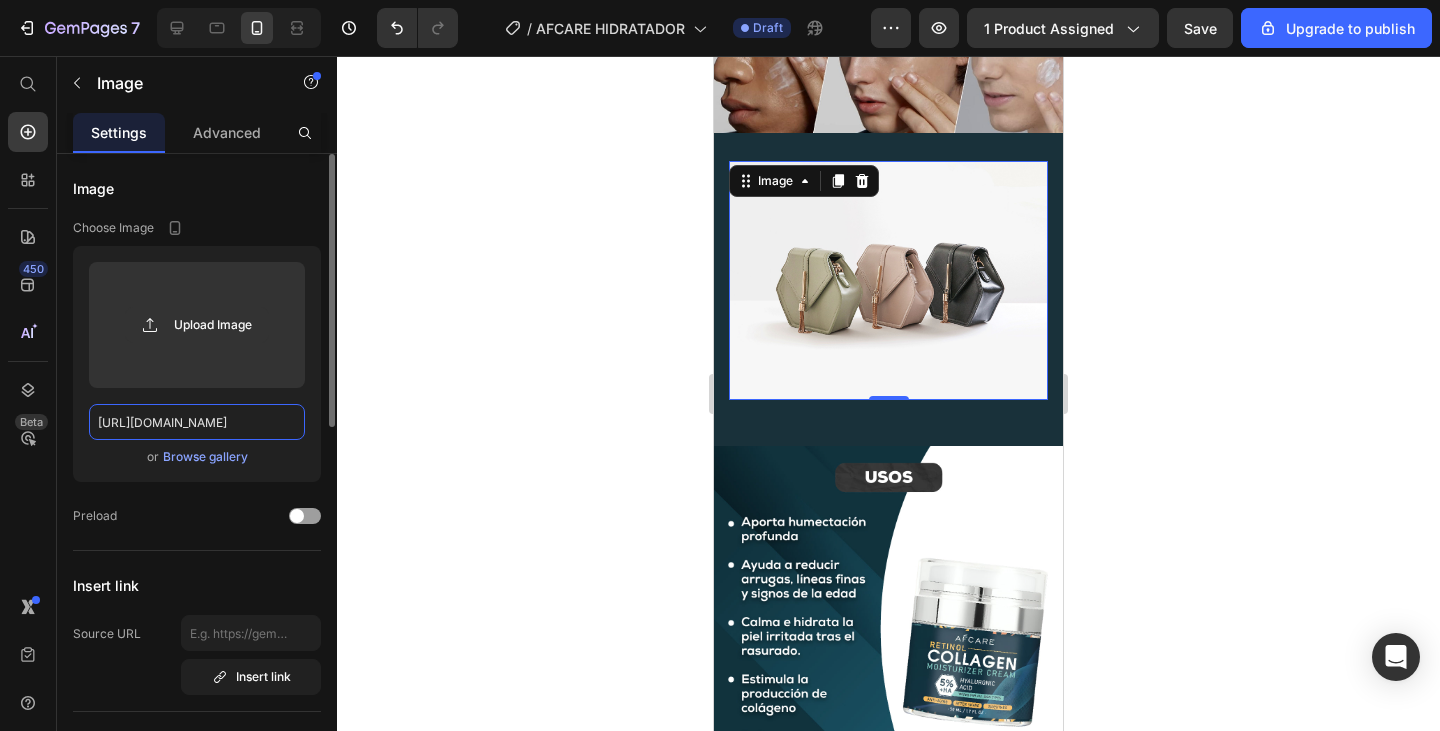 scroll, scrollTop: 0, scrollLeft: 288, axis: horizontal 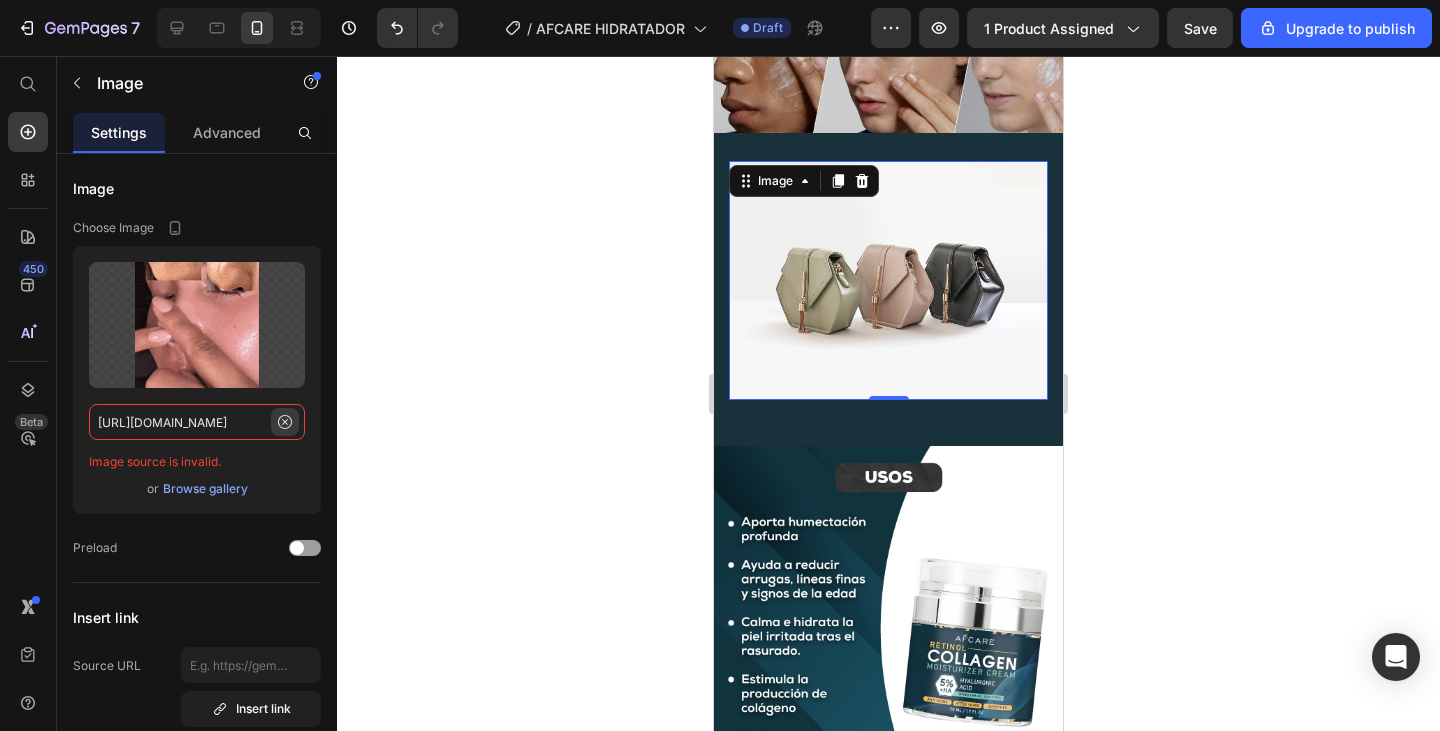 type on "[URL][DOMAIN_NAME]" 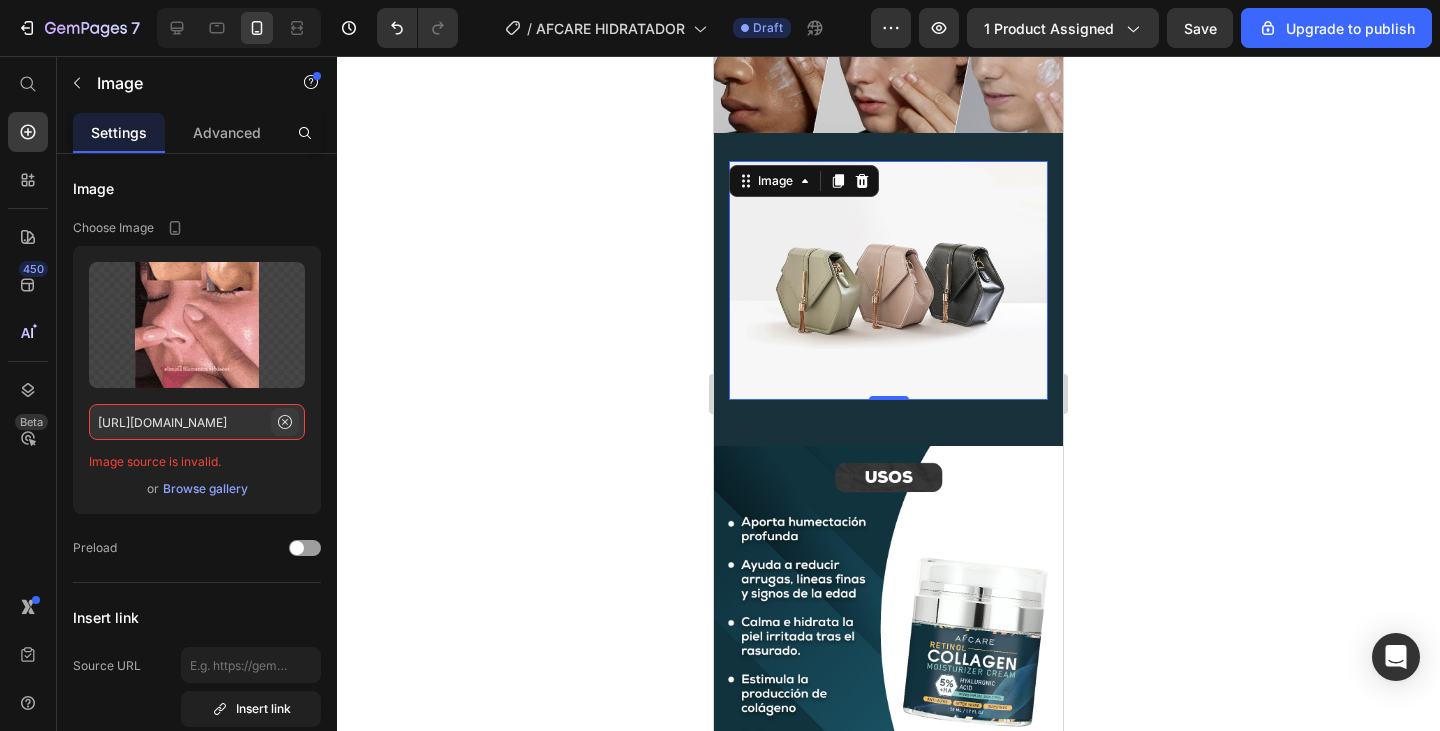 click 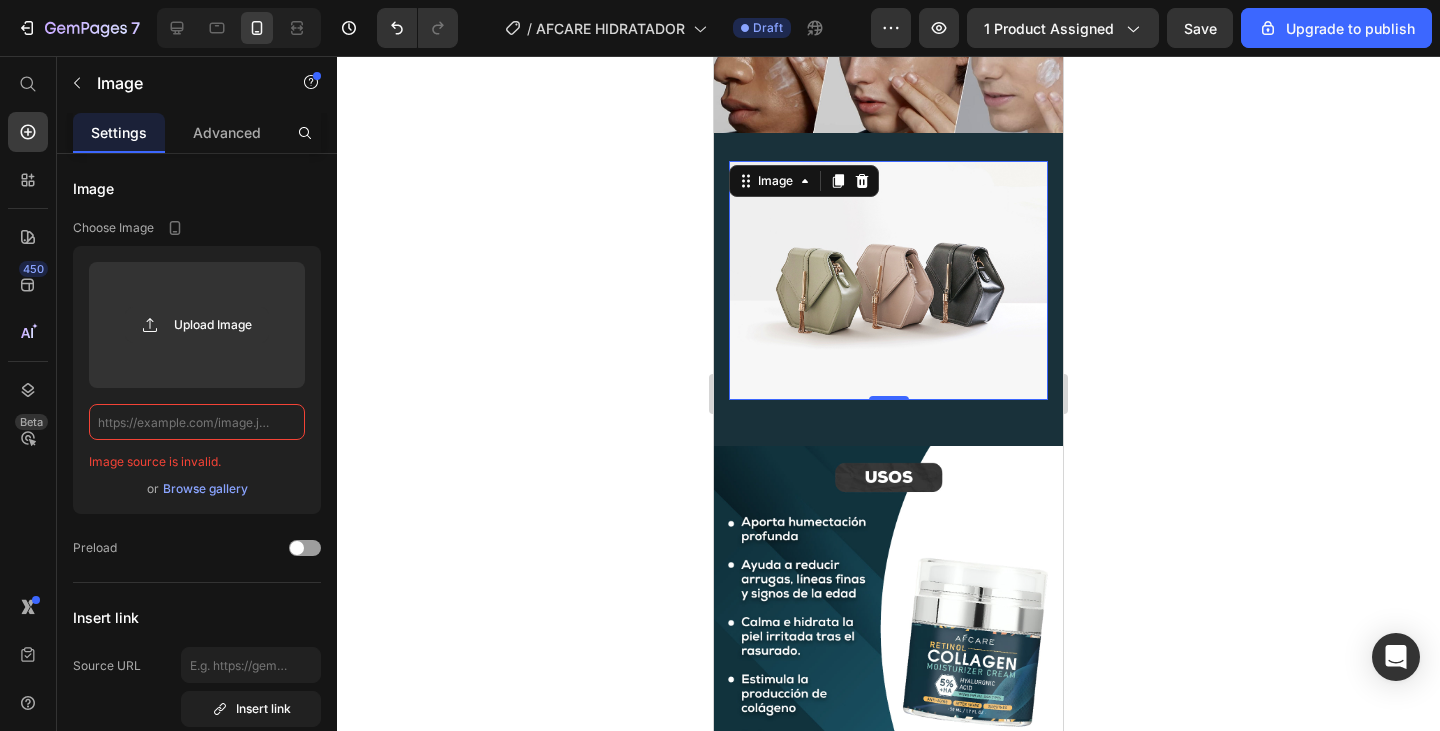 scroll, scrollTop: 0, scrollLeft: 0, axis: both 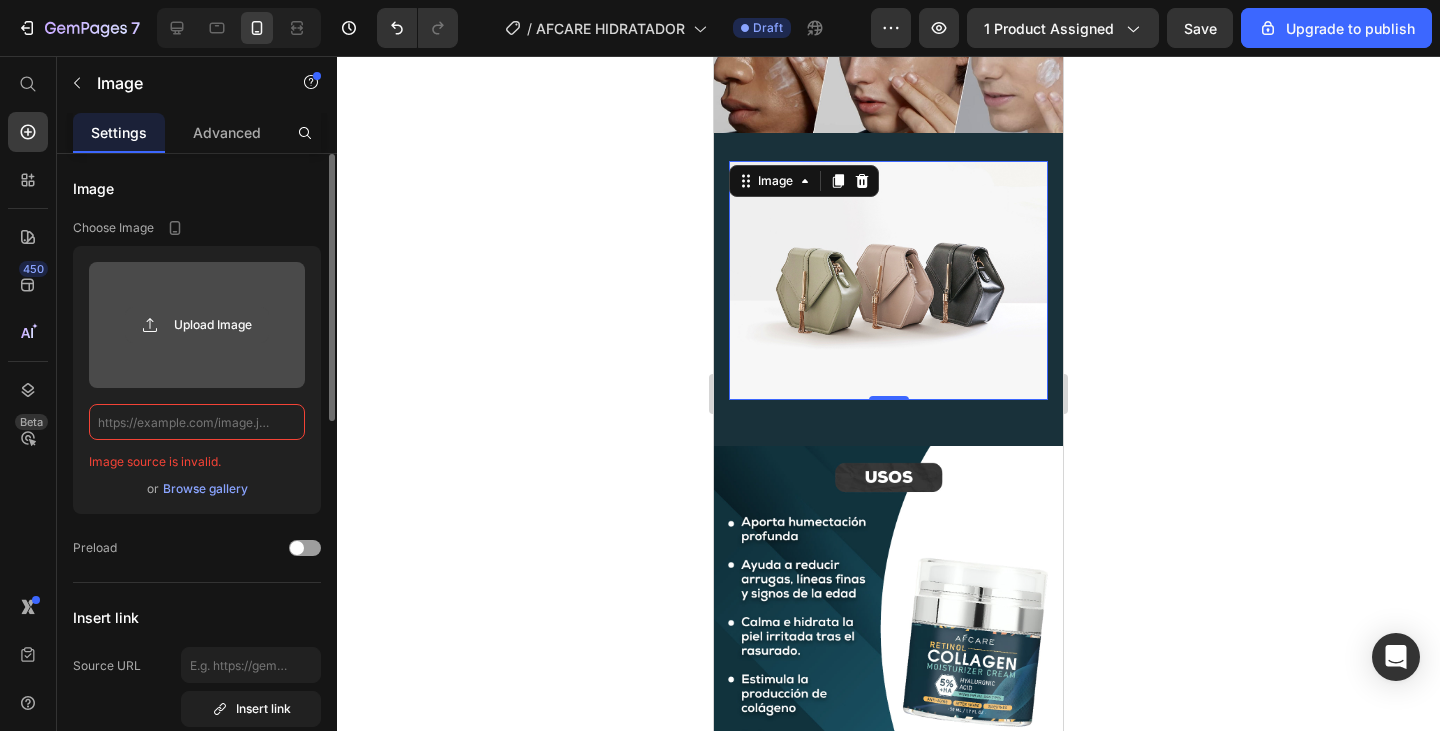 paste on "[URL][DOMAIN_NAME]" 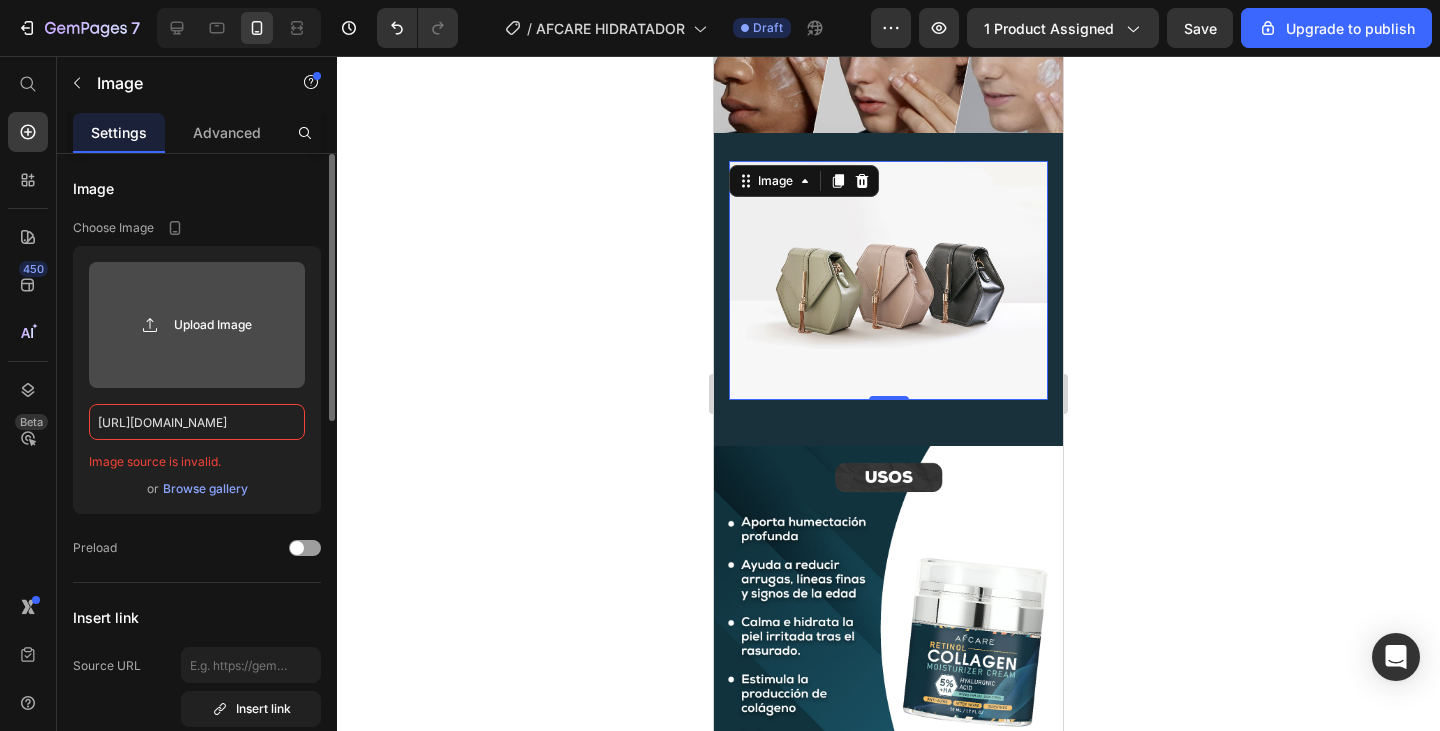 scroll, scrollTop: 0, scrollLeft: 288, axis: horizontal 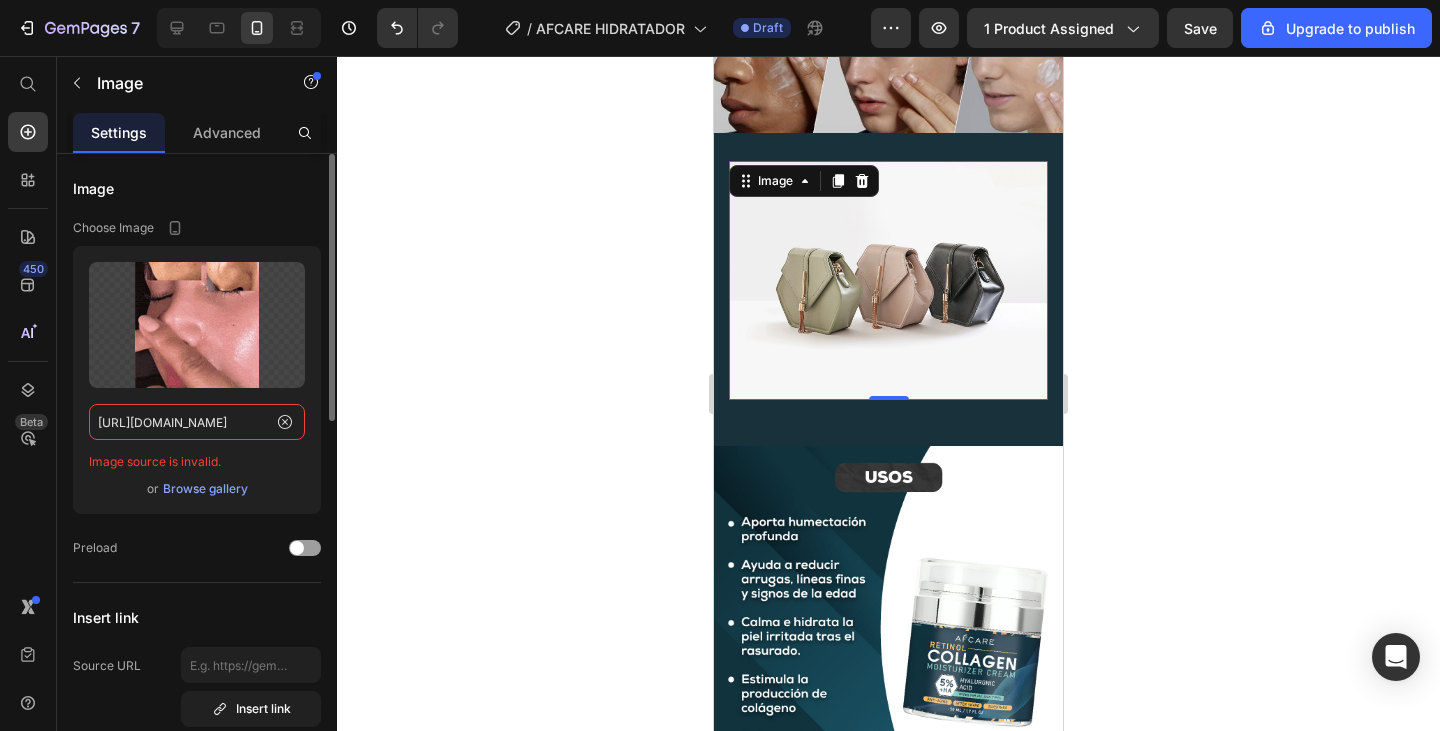 type on "[URL][DOMAIN_NAME]" 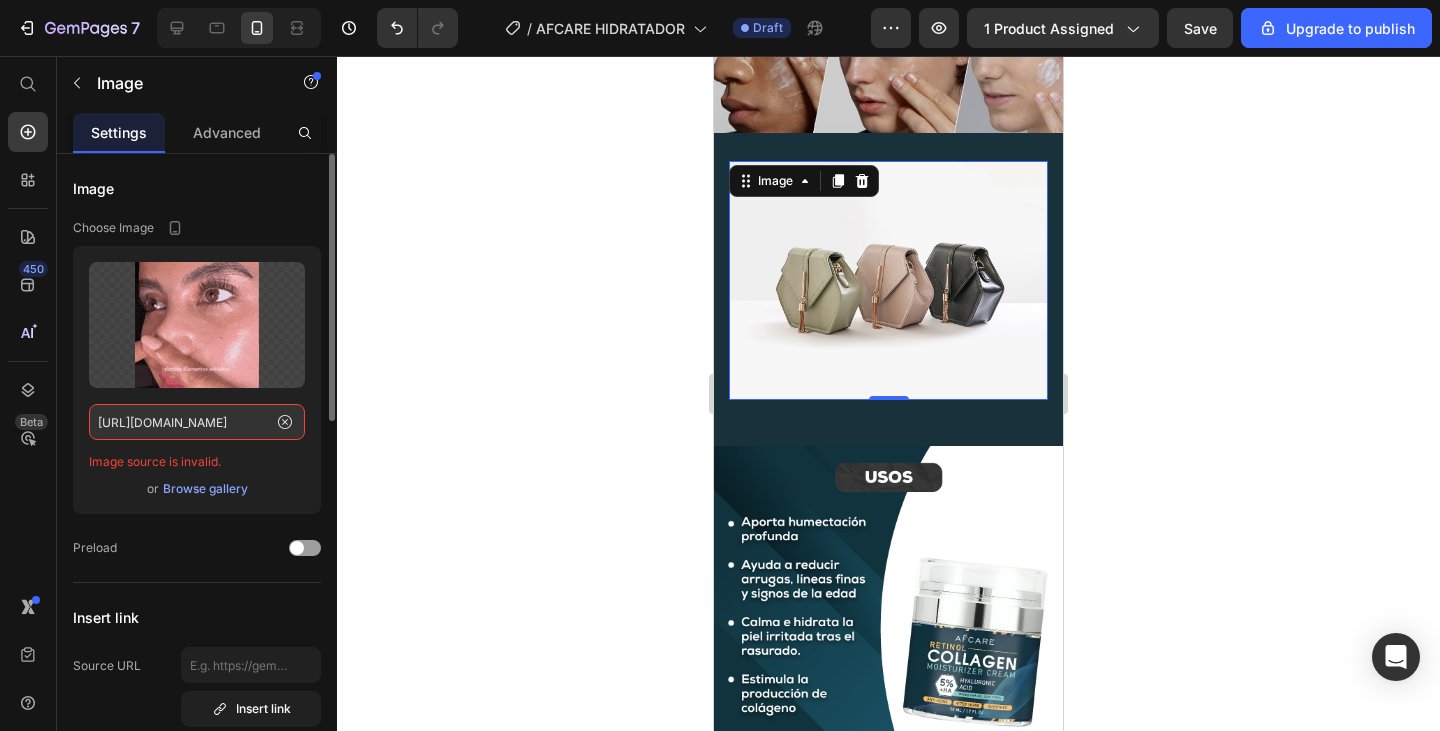 scroll, scrollTop: 0, scrollLeft: 0, axis: both 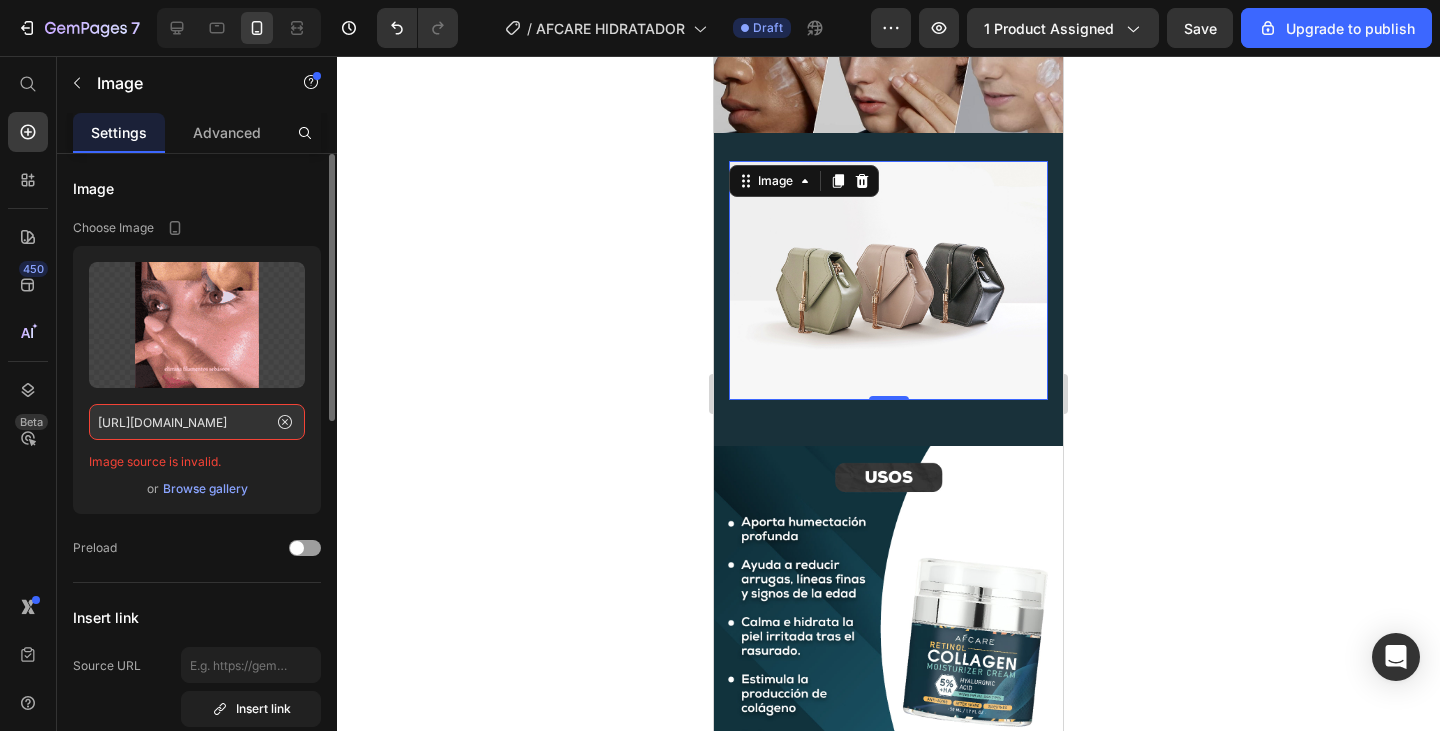 click on "Upload Image https://cdn.shopify.com/s/files/1/0743/1307/2897/files/giphy_2.gif?v=1750877970 Image source is invalid.  or   Browse gallery" at bounding box center (197, 380) 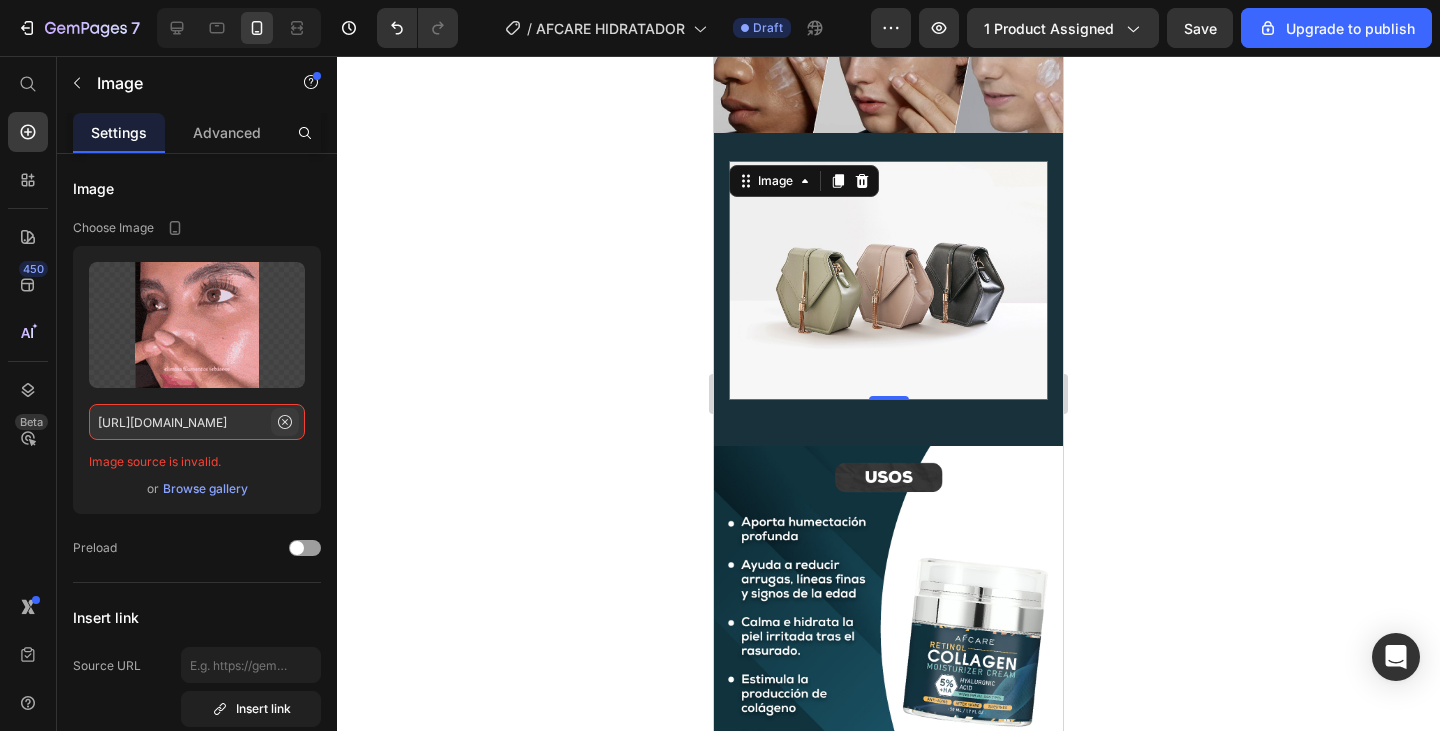 click 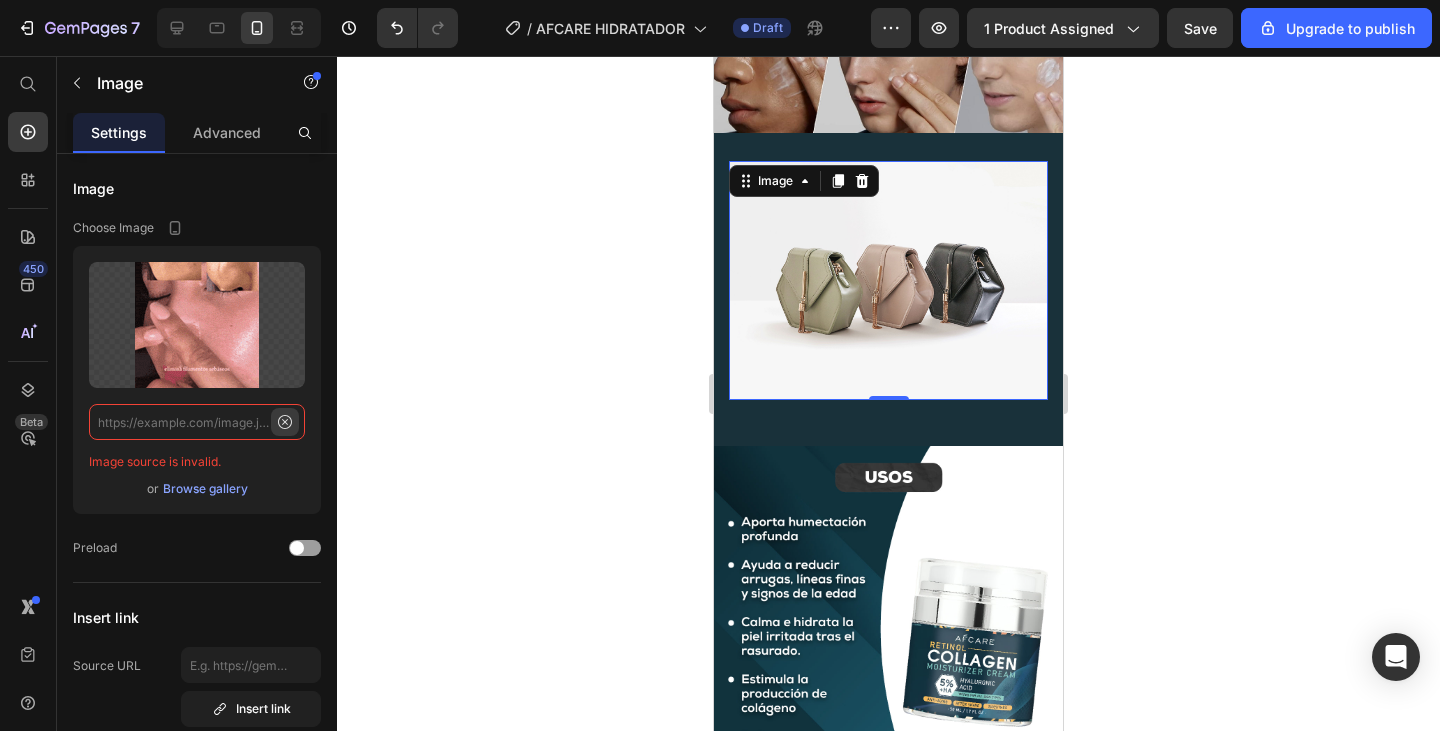 scroll, scrollTop: 0, scrollLeft: 0, axis: both 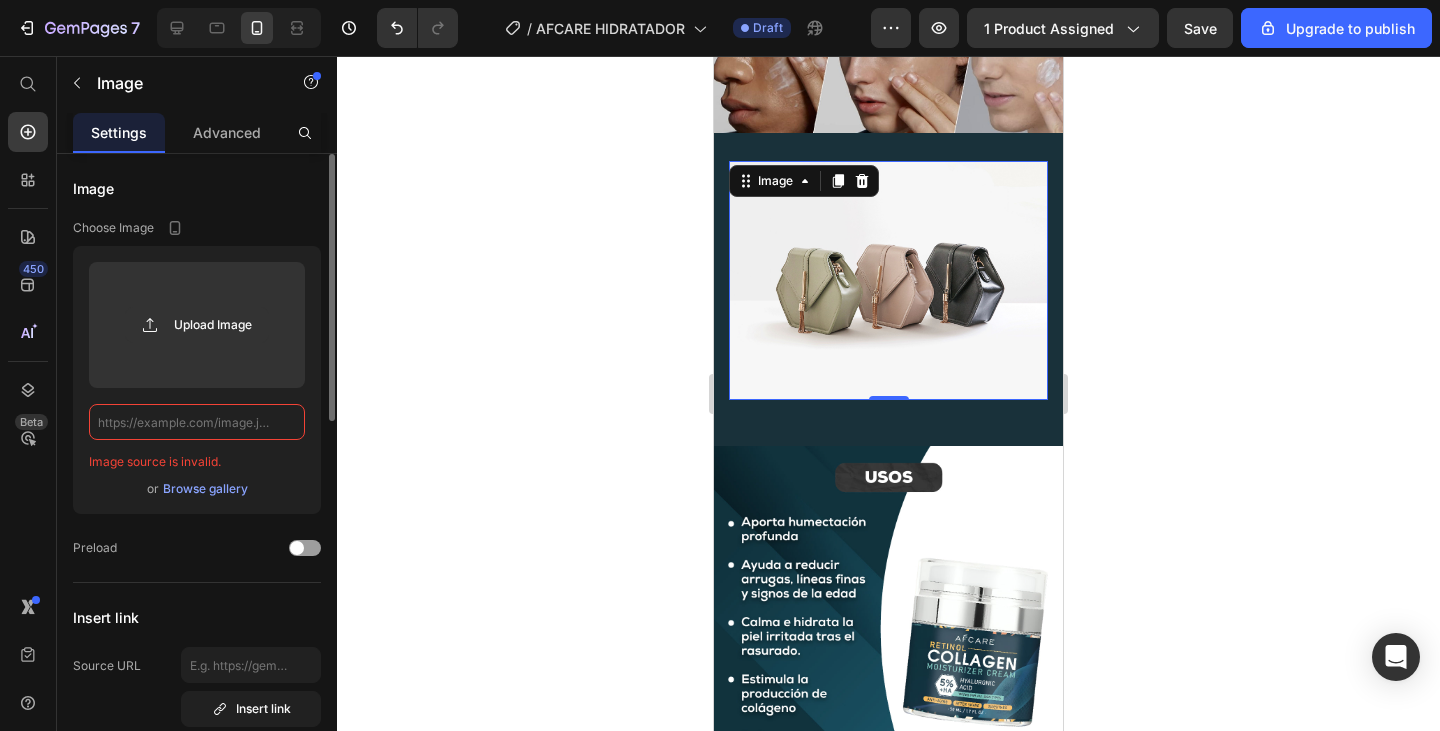 click 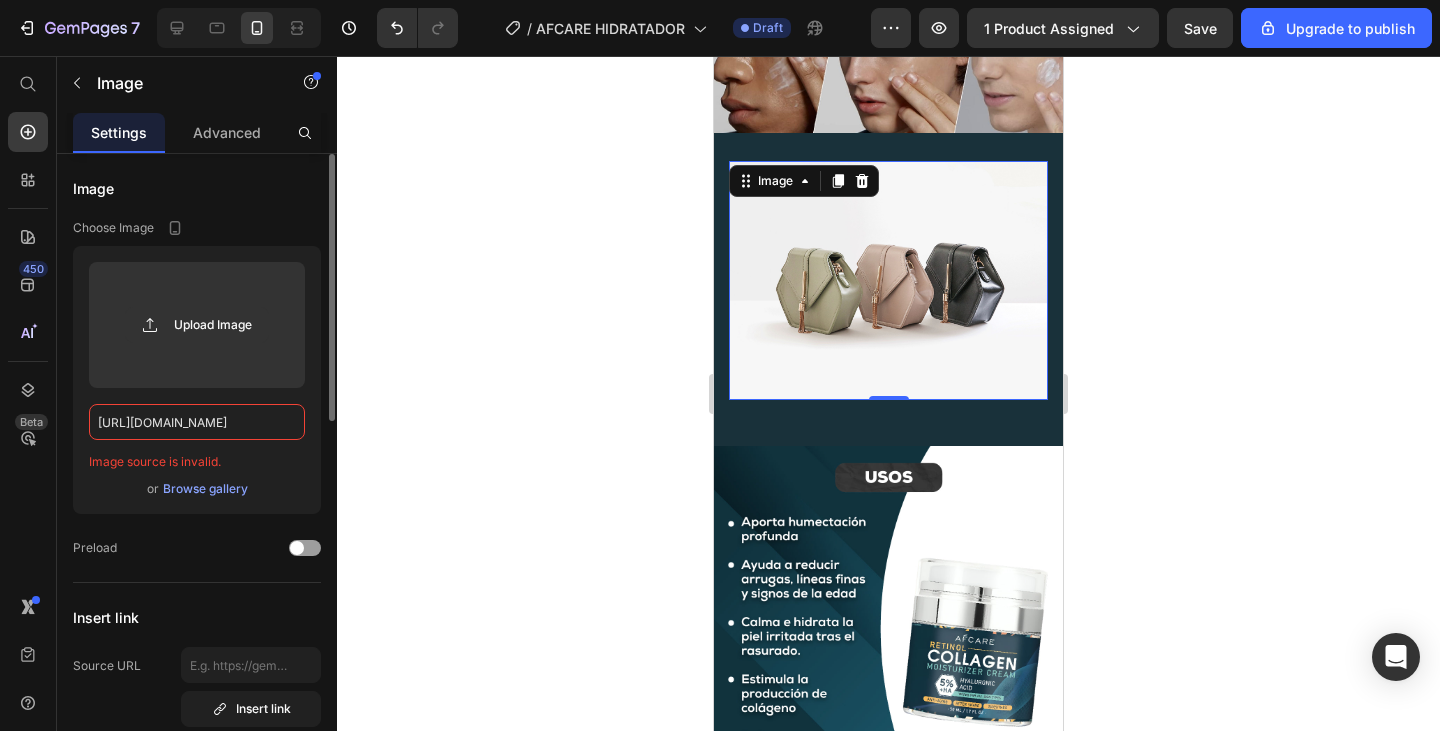 scroll, scrollTop: 0, scrollLeft: 288, axis: horizontal 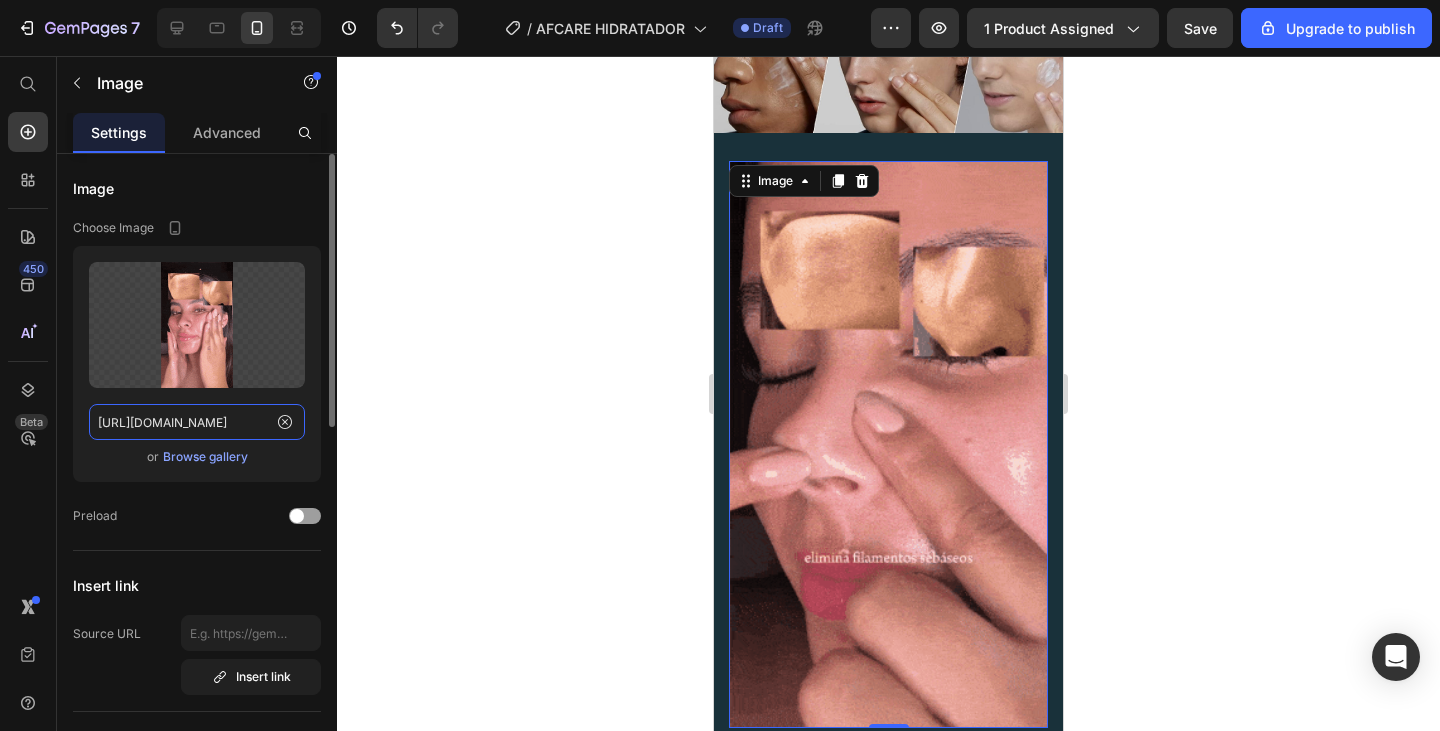 type on "[URL][DOMAIN_NAME]" 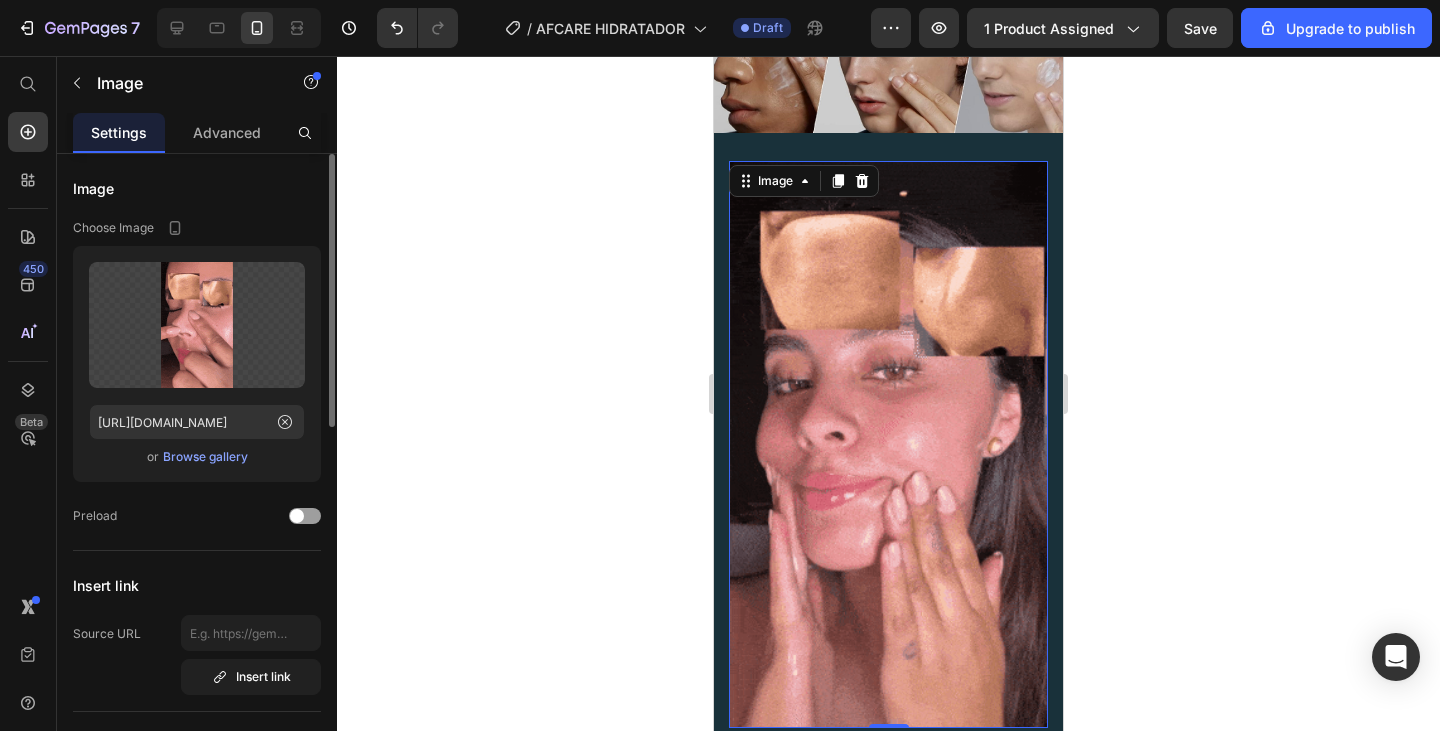scroll, scrollTop: 0, scrollLeft: 0, axis: both 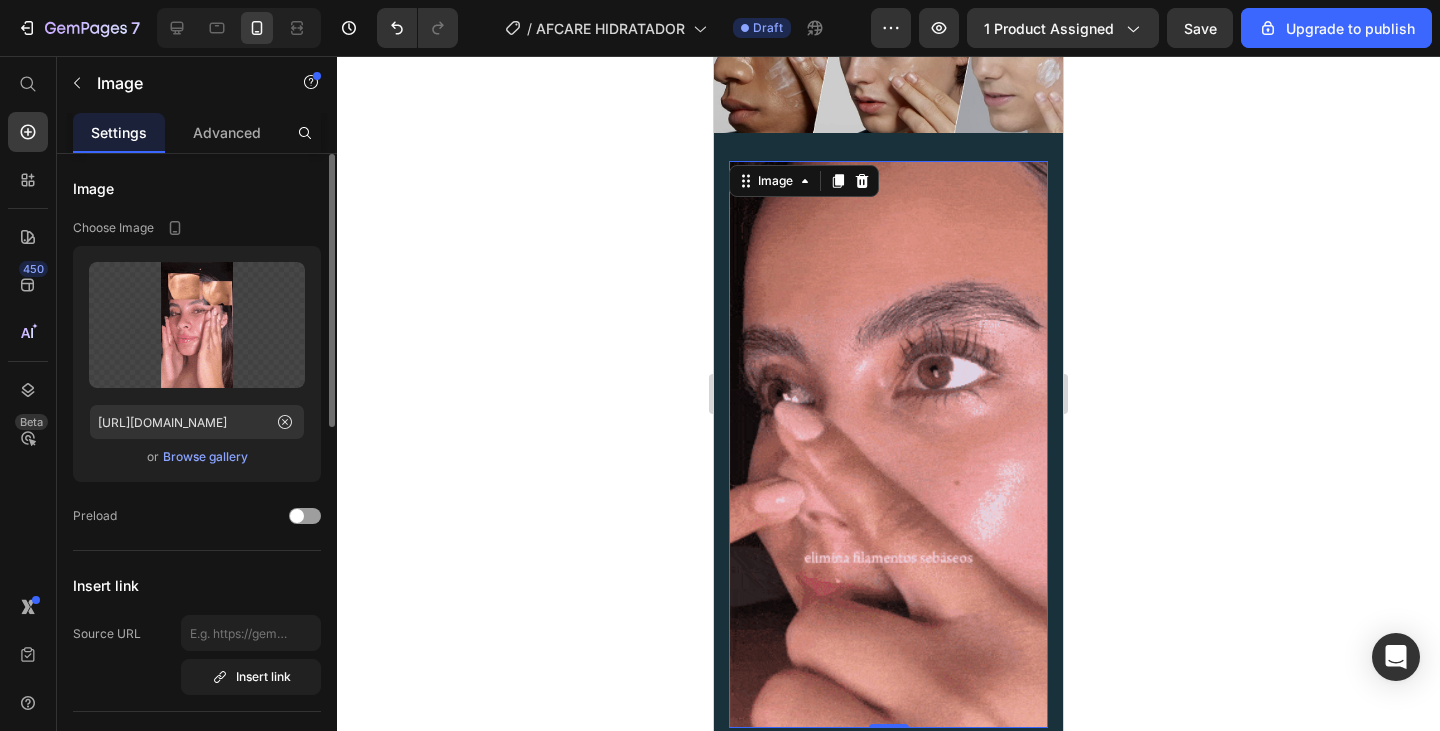 click on "Choose Image" at bounding box center (197, 228) 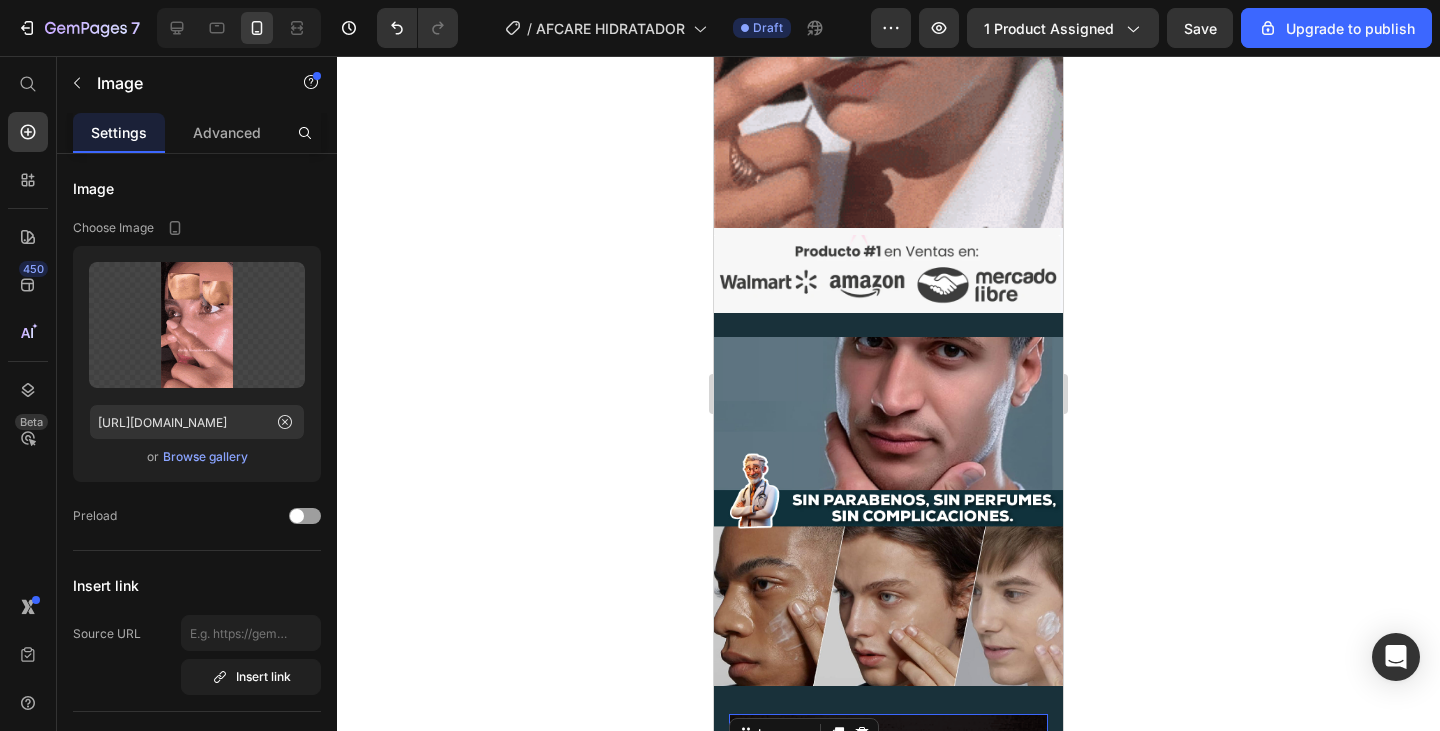 scroll, scrollTop: 3060, scrollLeft: 0, axis: vertical 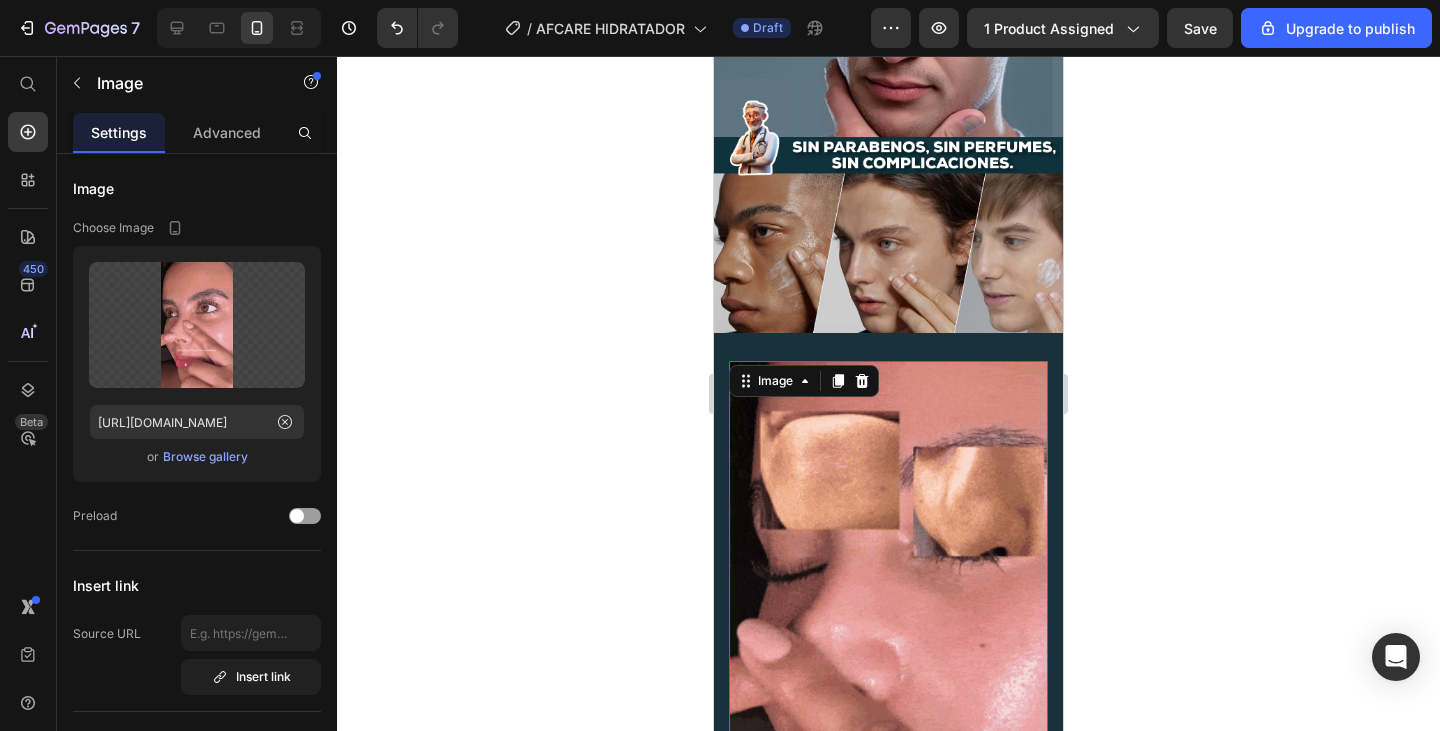 click 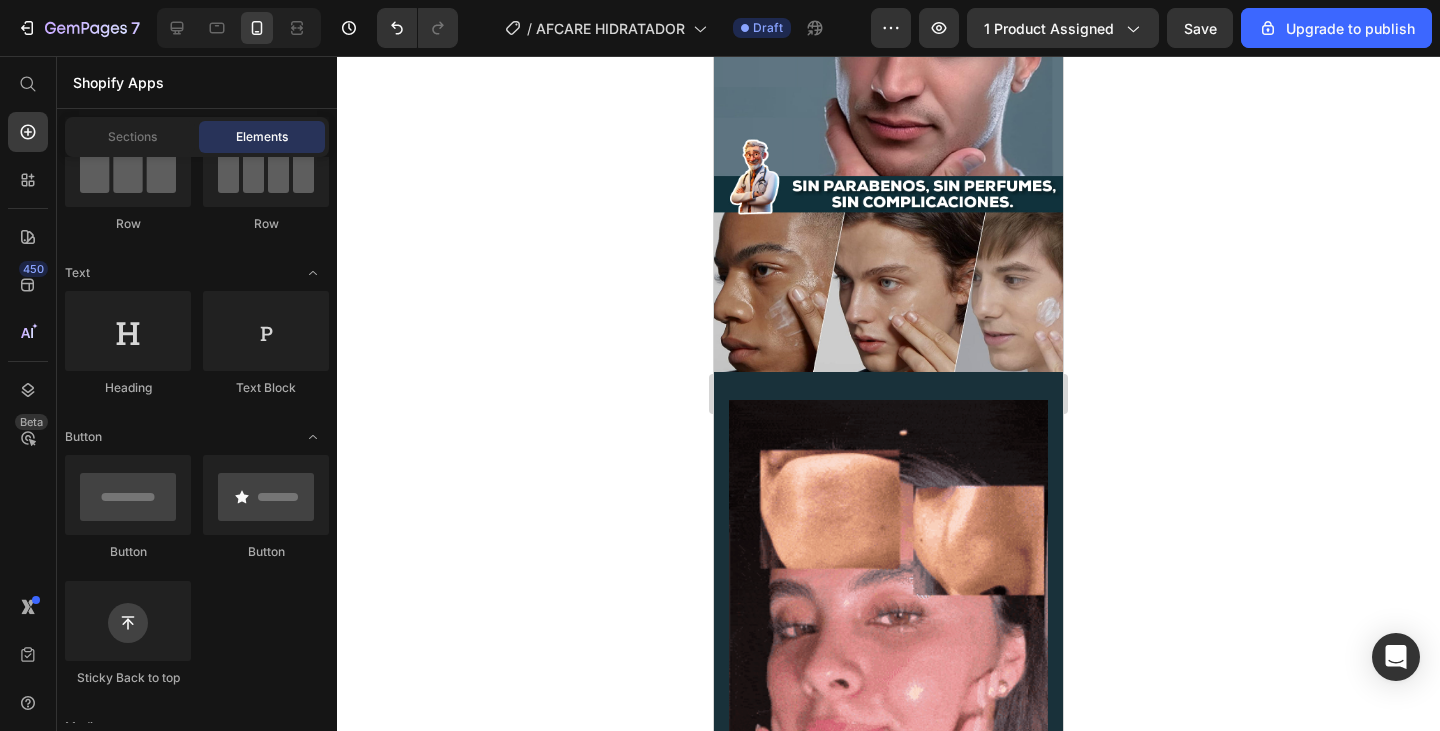 scroll, scrollTop: 3060, scrollLeft: 0, axis: vertical 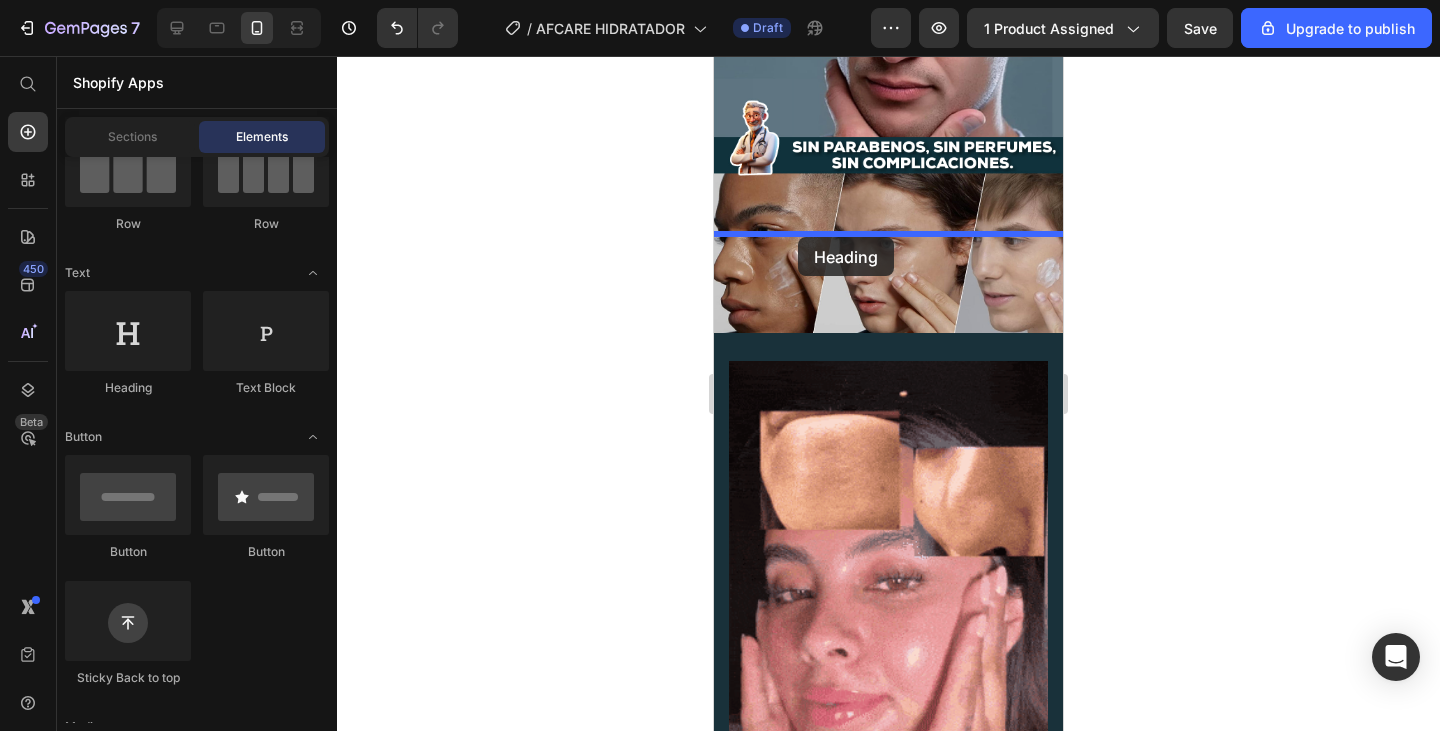 drag, startPoint x: 801, startPoint y: 394, endPoint x: 798, endPoint y: 237, distance: 157.02866 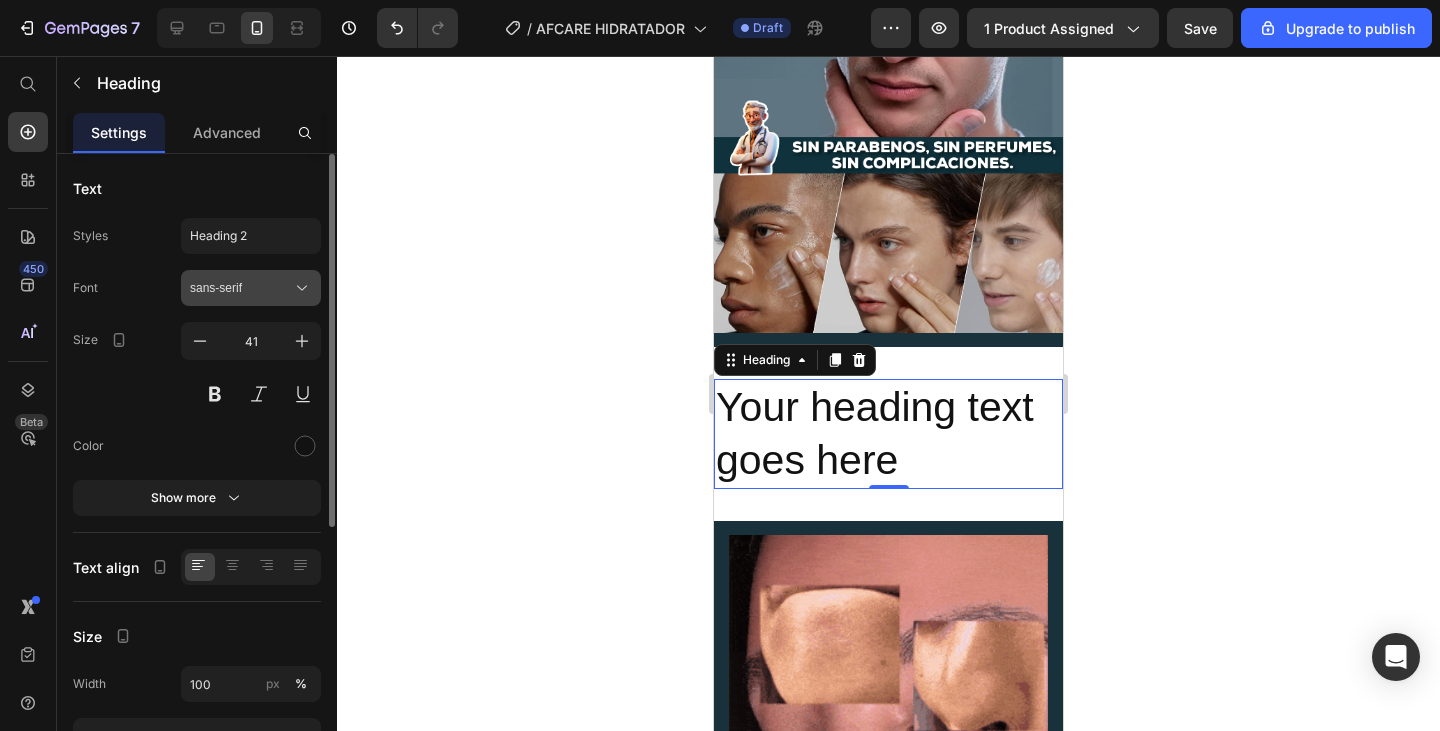 click on "sans-serif" at bounding box center [241, 288] 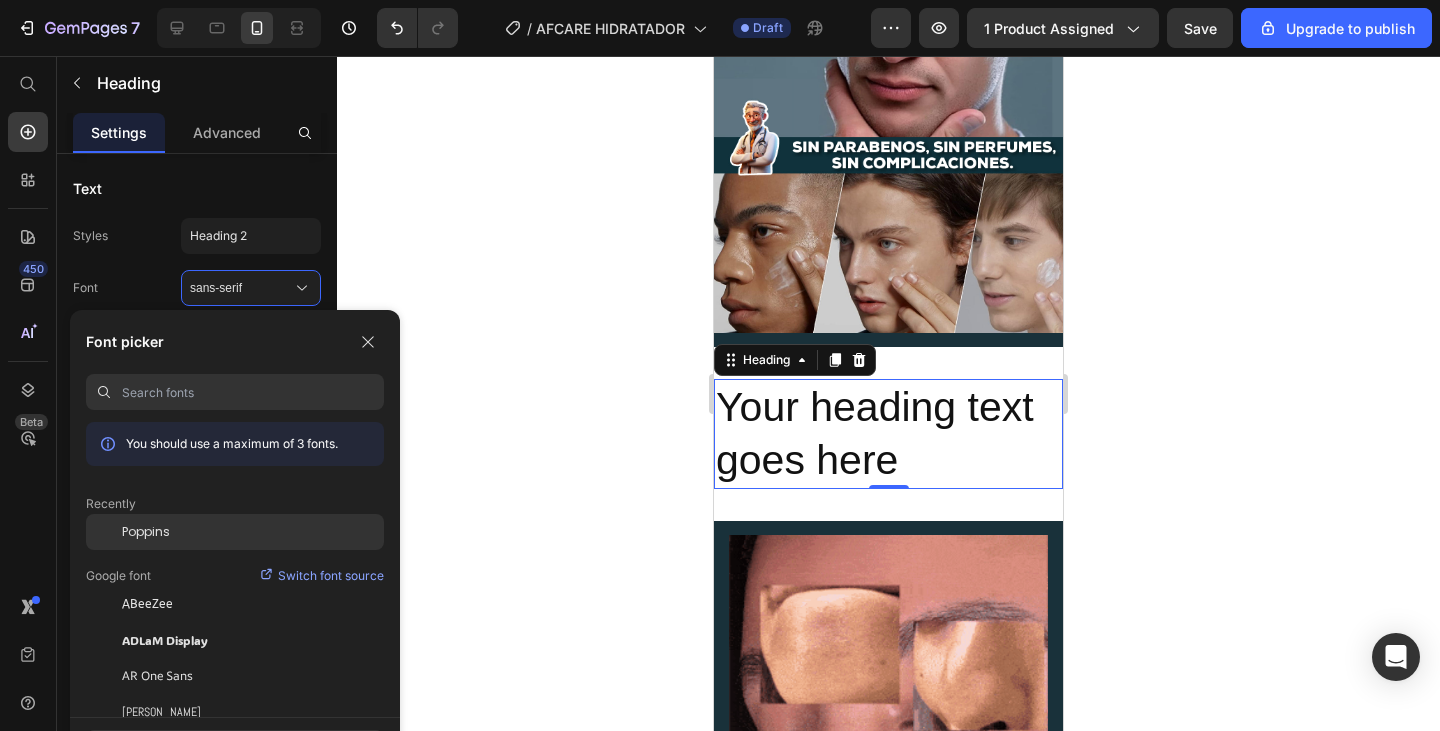 click on "Poppins" 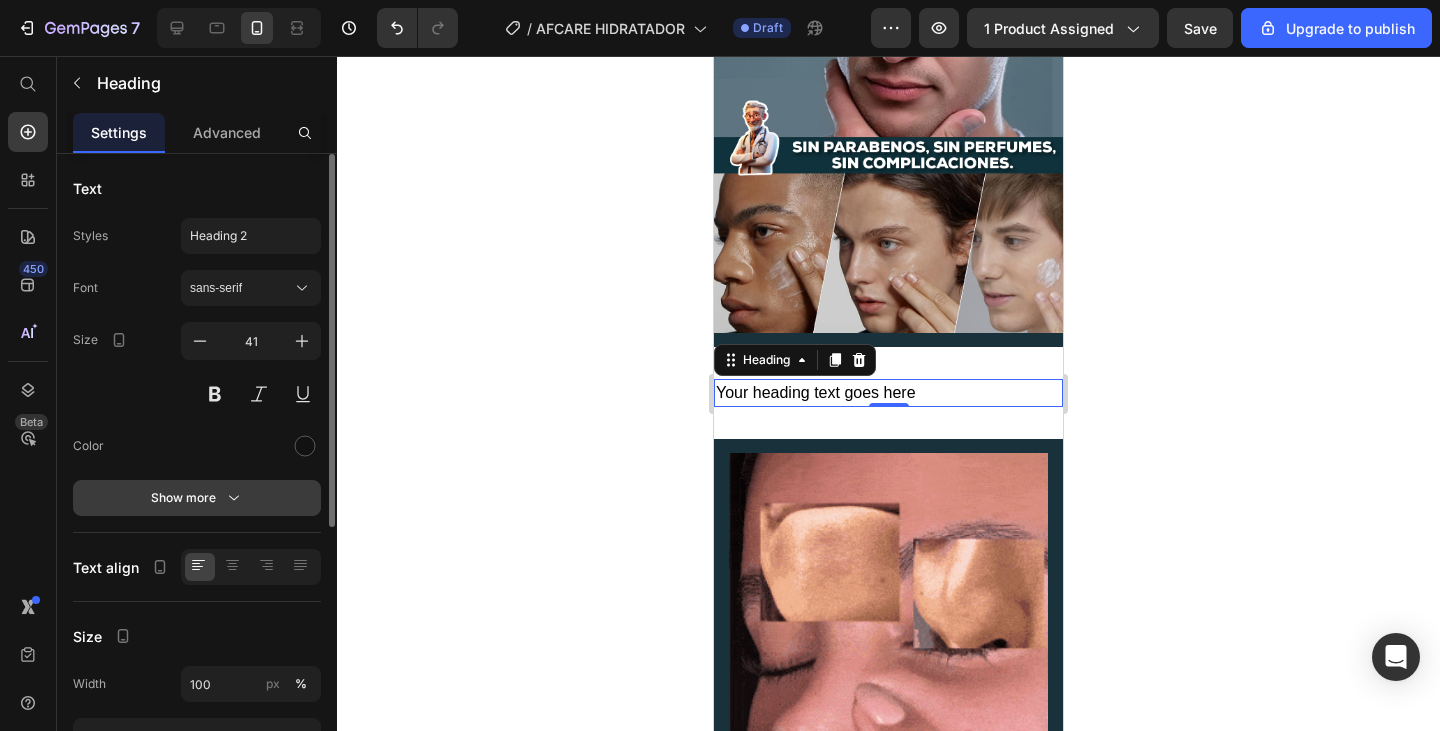 click 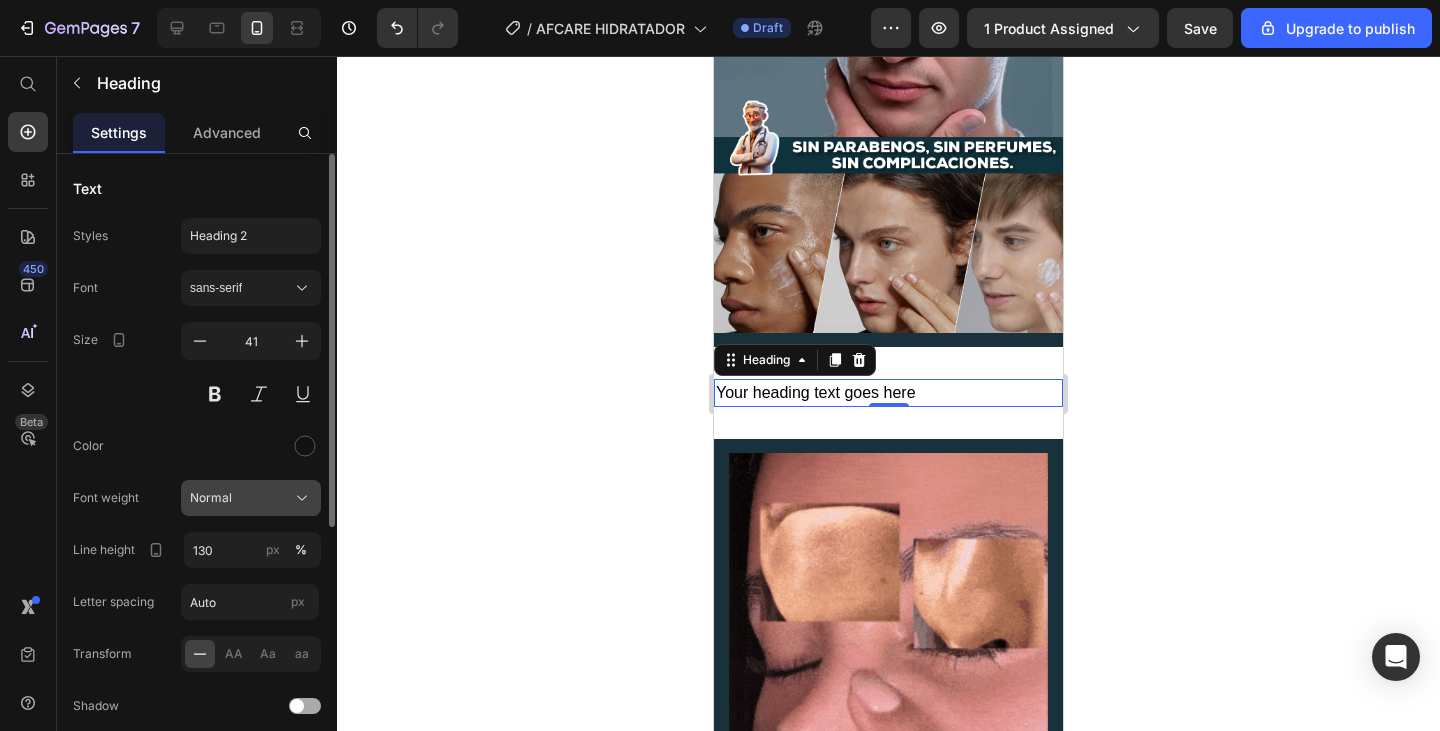 click on "Normal" 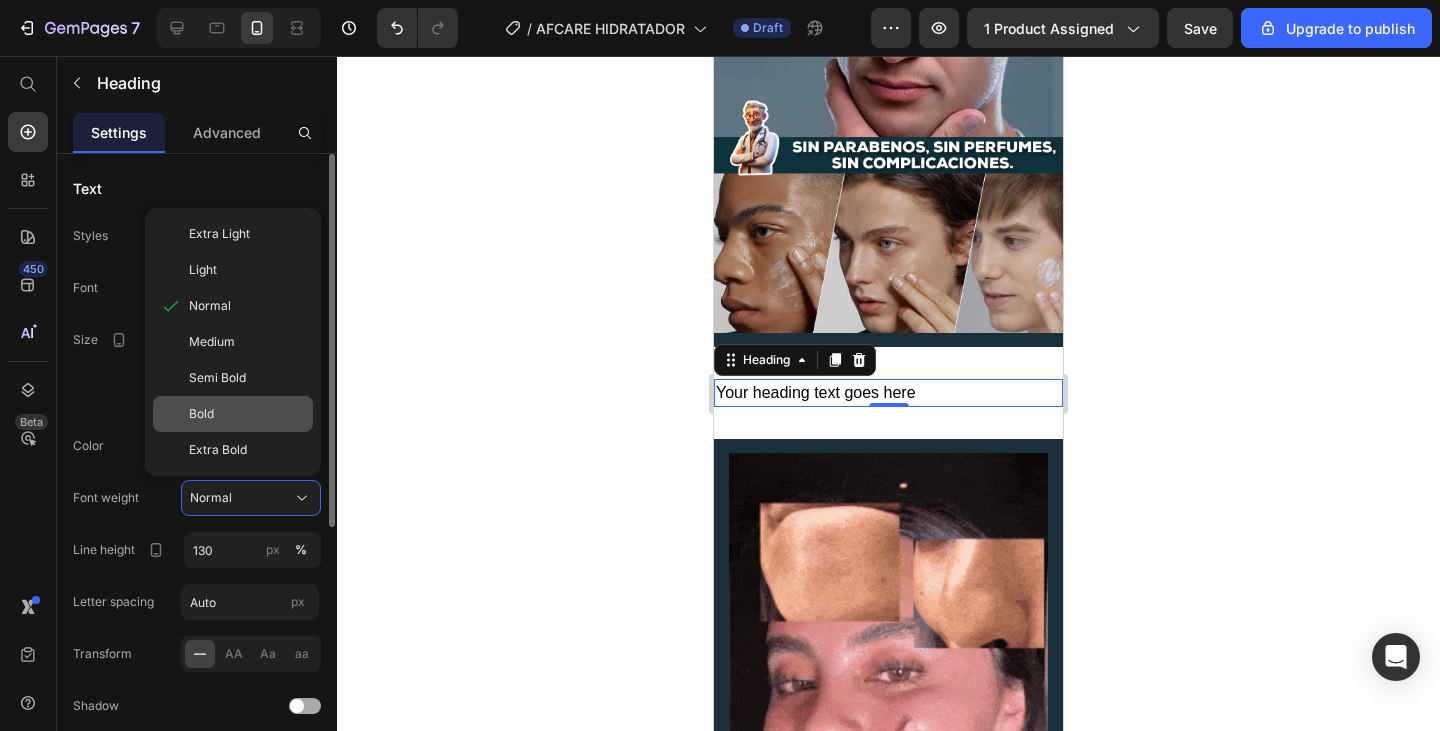 click on "Bold" at bounding box center (201, 414) 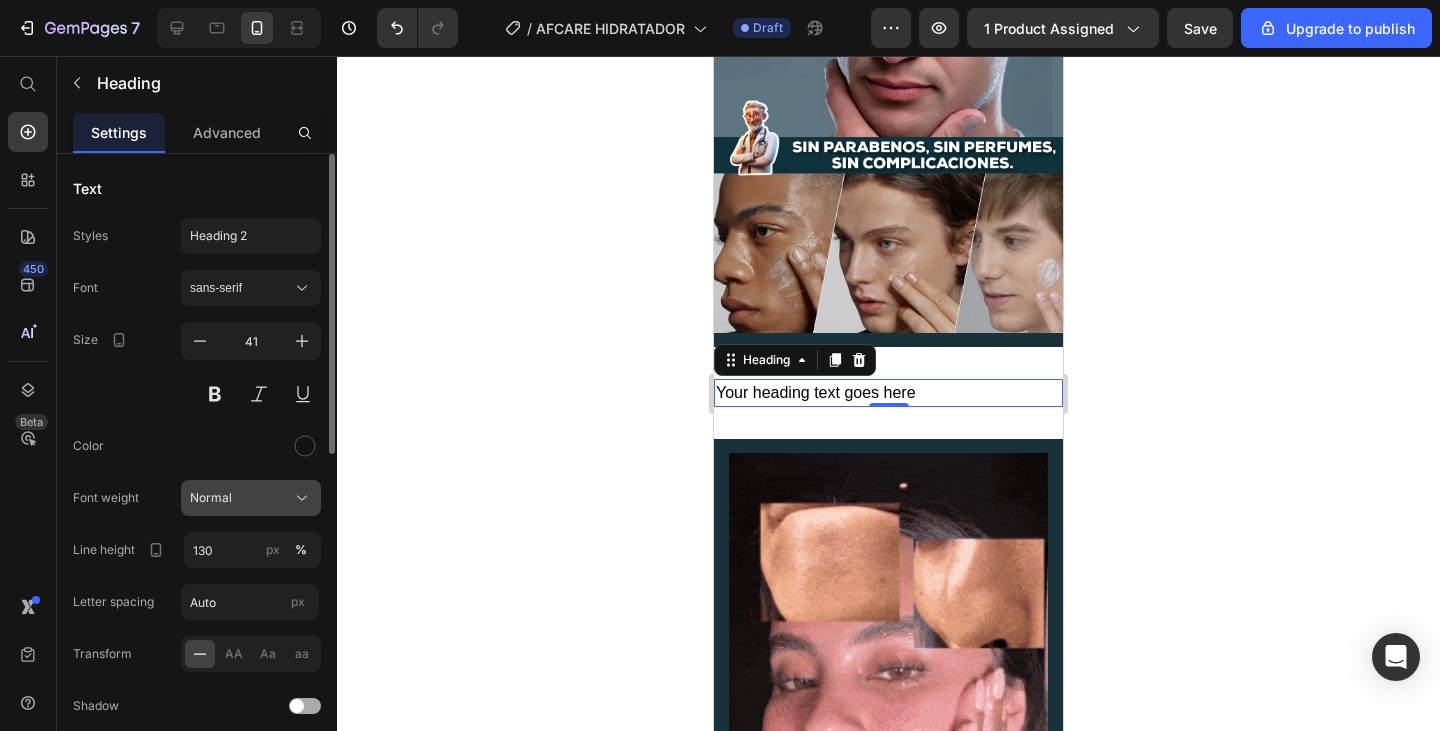 click on "Normal" at bounding box center (251, 498) 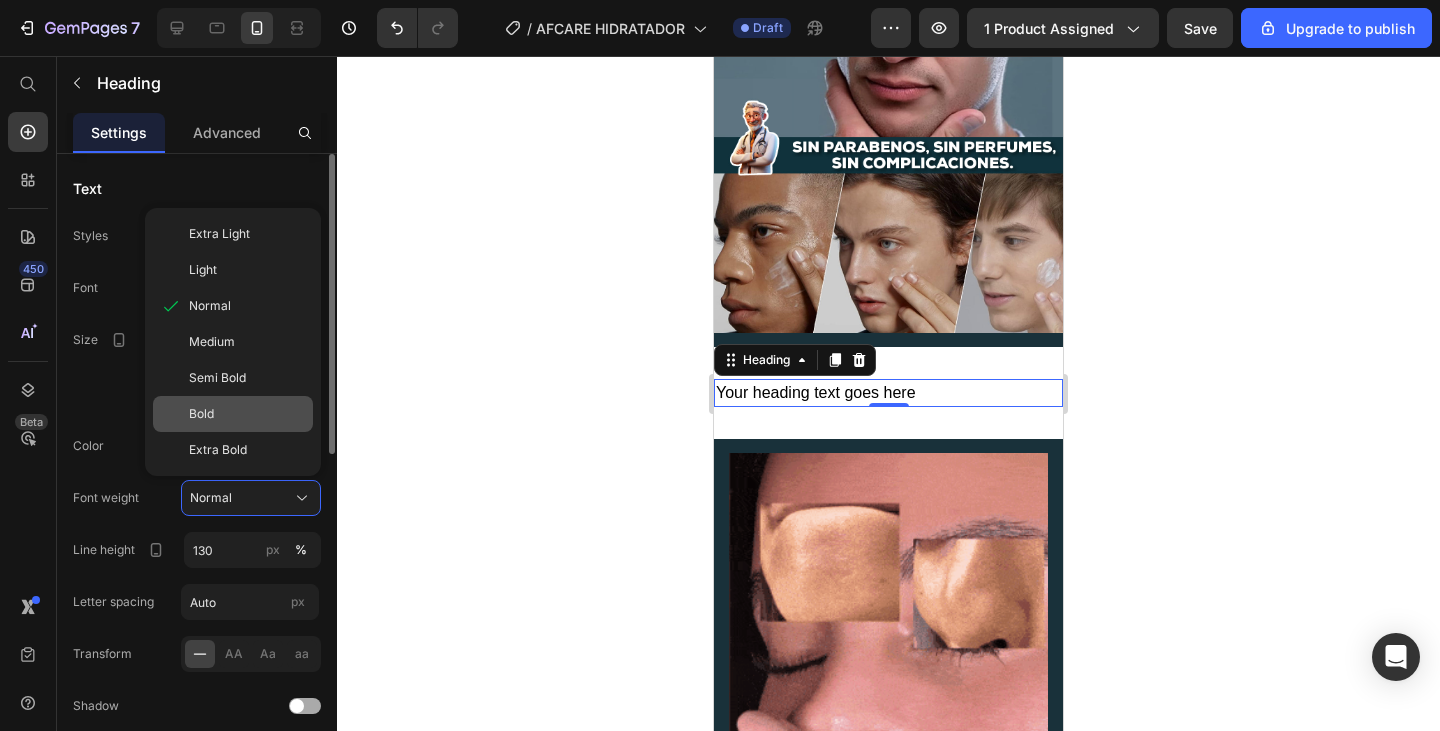 click on "Bold" at bounding box center [201, 414] 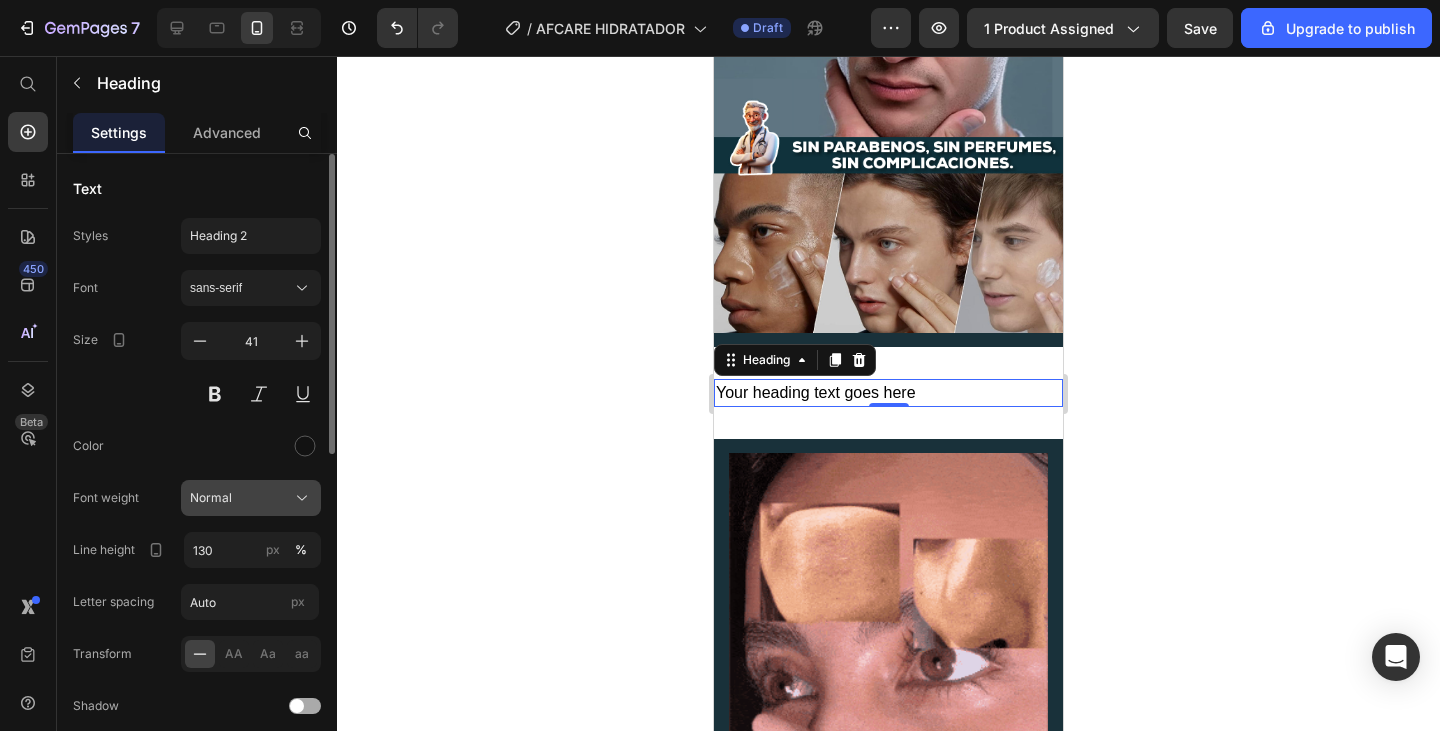 click on "Normal" 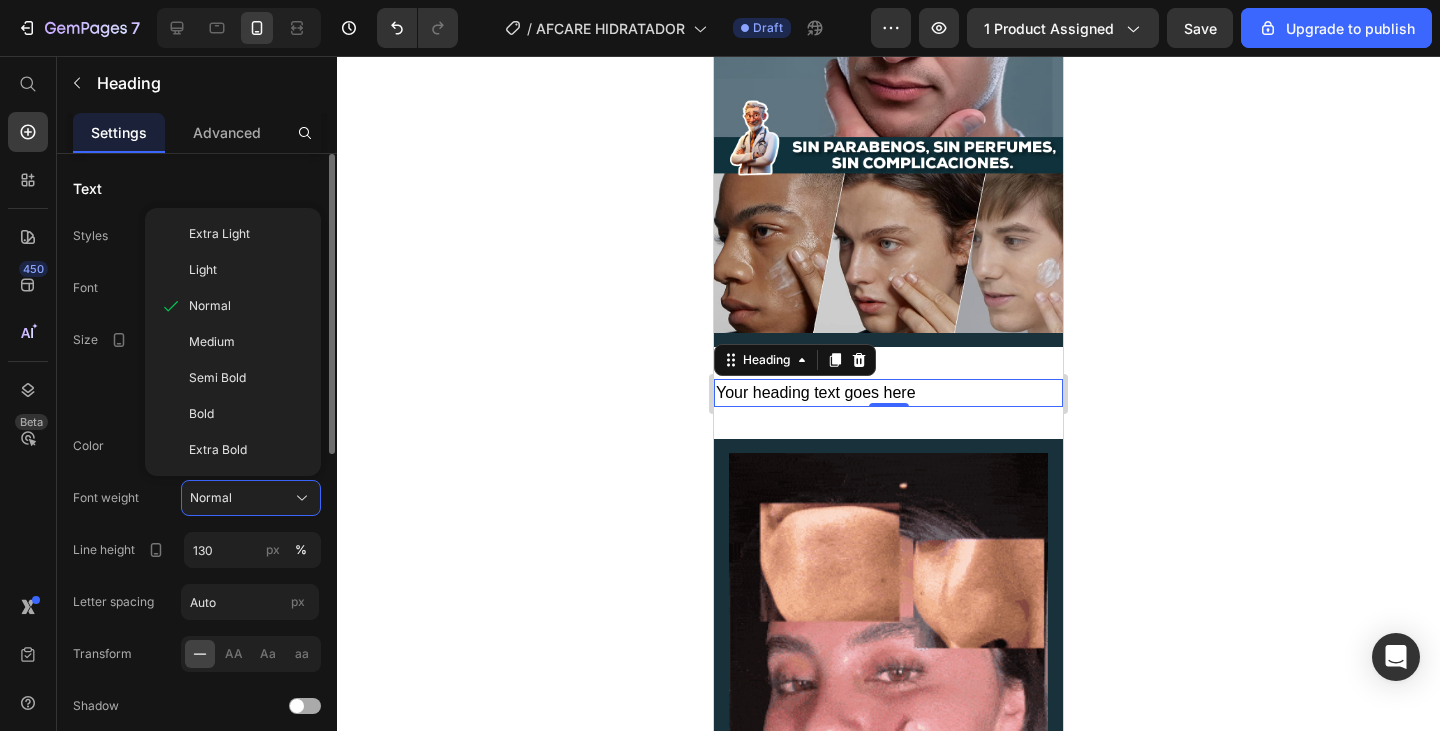 click on "Extra Bold" 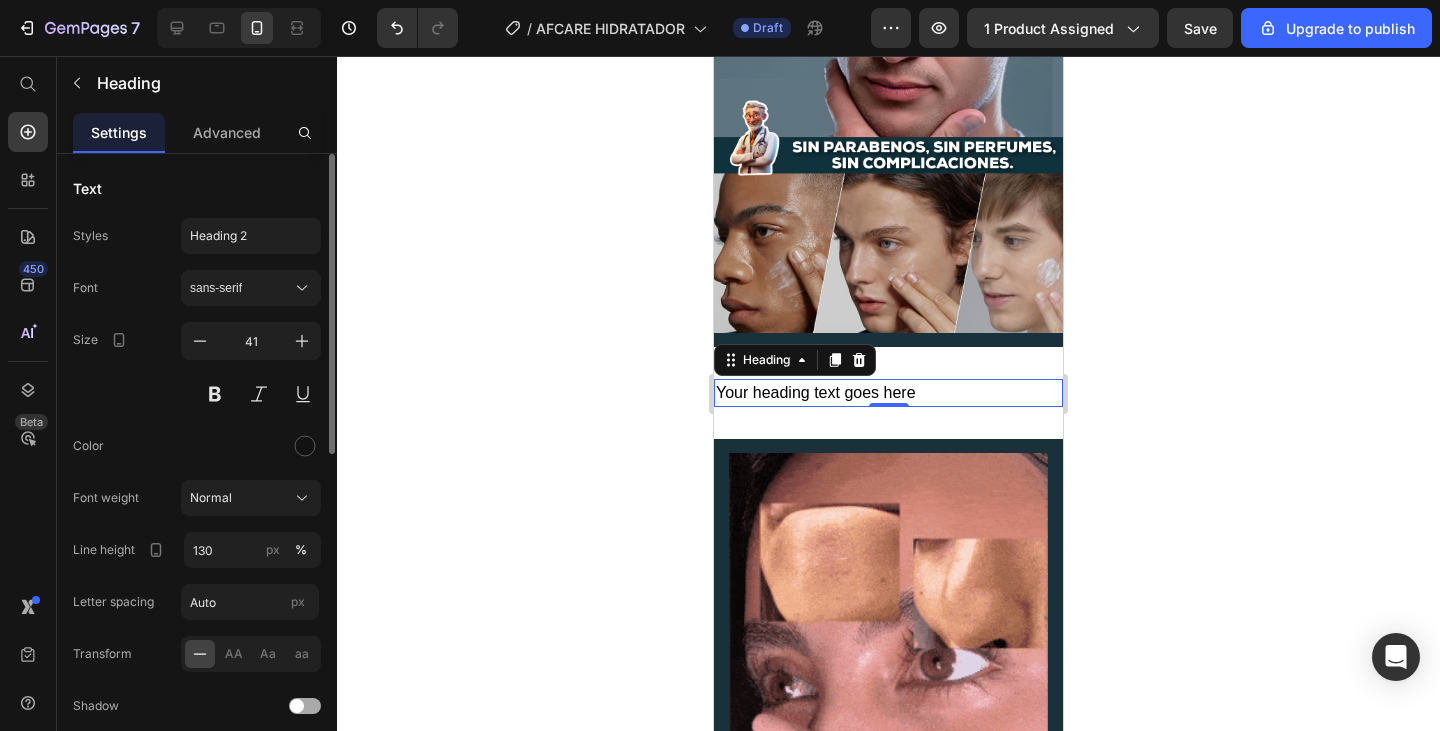 click on "Font sans-serif Size 41 Color Font weight Normal Line height 130 px % Letter spacing Auto px Transform
AA Aa aa Shadow Show less" at bounding box center (197, 523) 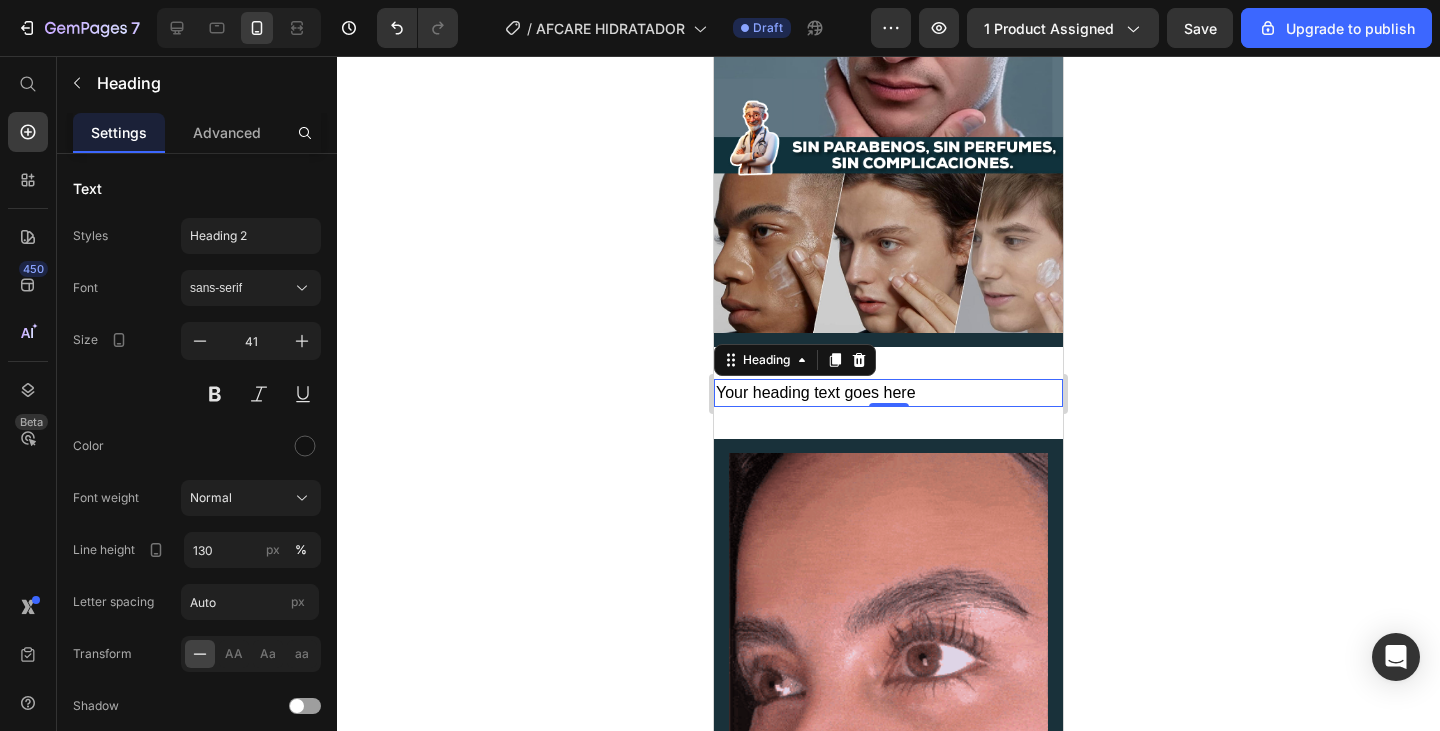 click on "Your heading text goes here" at bounding box center [888, 393] 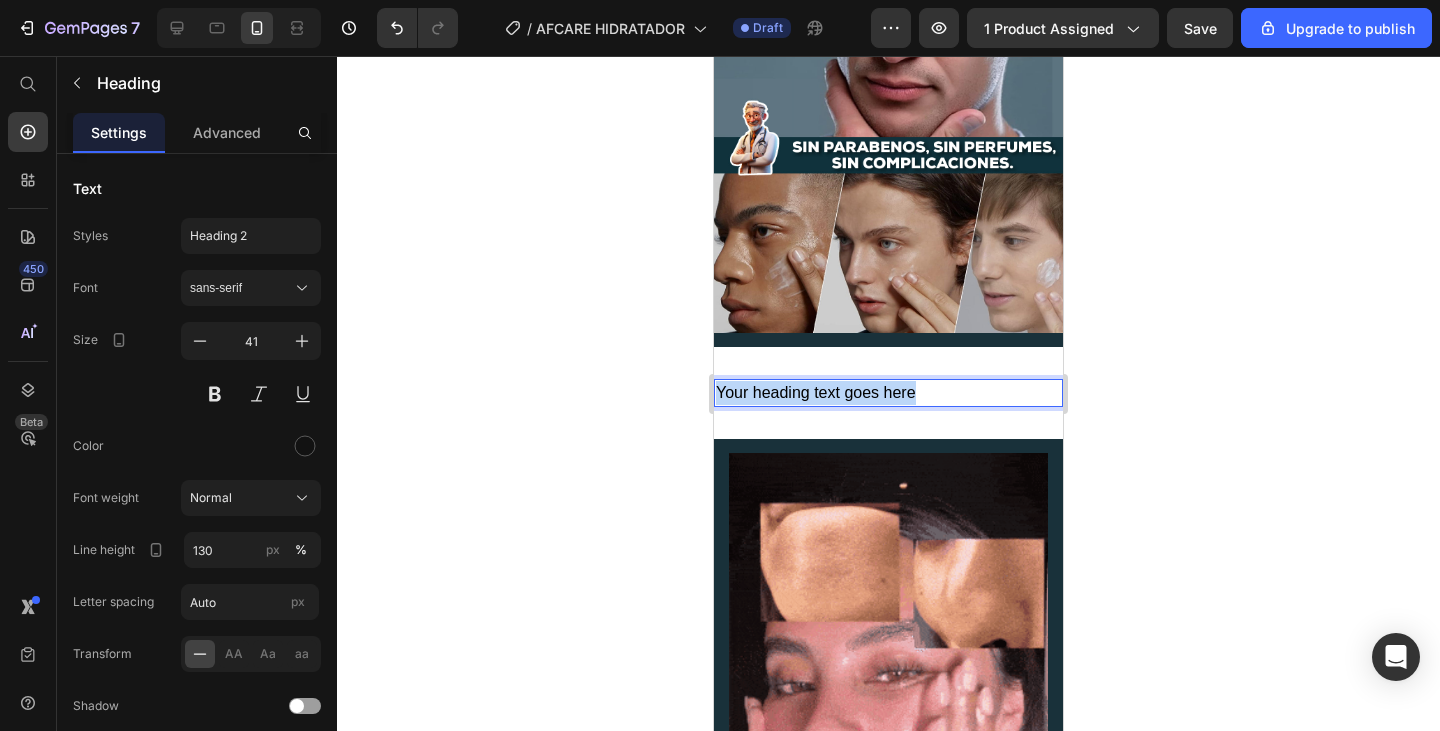 drag, startPoint x: 933, startPoint y: 277, endPoint x: 1420, endPoint y: 325, distance: 489.35977 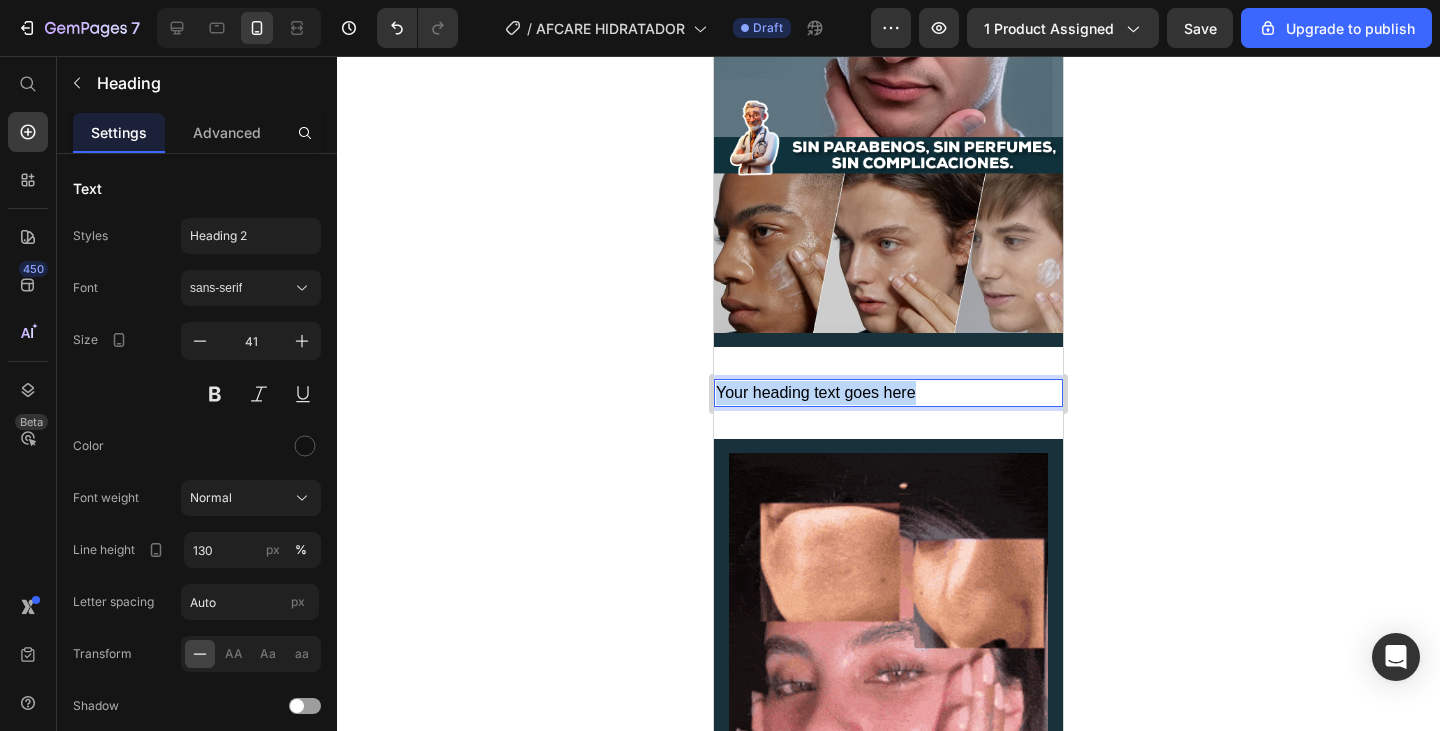 click on "Mobile  ( 349 px) iPhone 13 Mini iPhone 13 Pro iPhone 11 Pro Max iPhone 15 Pro Max Pixel 7 Galaxy S8+ Galaxy S20 Ultra iPad Mini iPad Air iPad Pro Header MEGA OFERTA: Afcare™ – Crema Facial con Retinol + Colágeno + Ácido Hialurónico para una Piel Firme, Hidratada y Joven Product Title Icon Icon Icon Icon Icon Icon List 2,500+ Reviews! Text Block Row La fórmula coreana con ácido kójico 10% que está transformando la piel de miles de mujeres desde la primera semana. Text Block Lorem ipsum dolor sit amet, consectetur adipiscing elit, sed do eiusmod tempor incididunt ut labore et dolore magna aliqua. Ut enim ad minim veniam, quis nostrud exercitation ullamco laboris nisi ut aliquip ex ea commodo consequat. Text Block $79.900,00 Product Price $120.000,00 Product Price Row Releasit COD Form & Upsells Releasit COD Form & Upsells 00 Horas 06 Minutos 08 Segundos Countdown Timer Row Reduce manchas oscuras, melasma y marcas de acné  en 2 a 4 semanas. Niacinamida + Glicerina Item List Row Product Image Image" at bounding box center [888, 796] 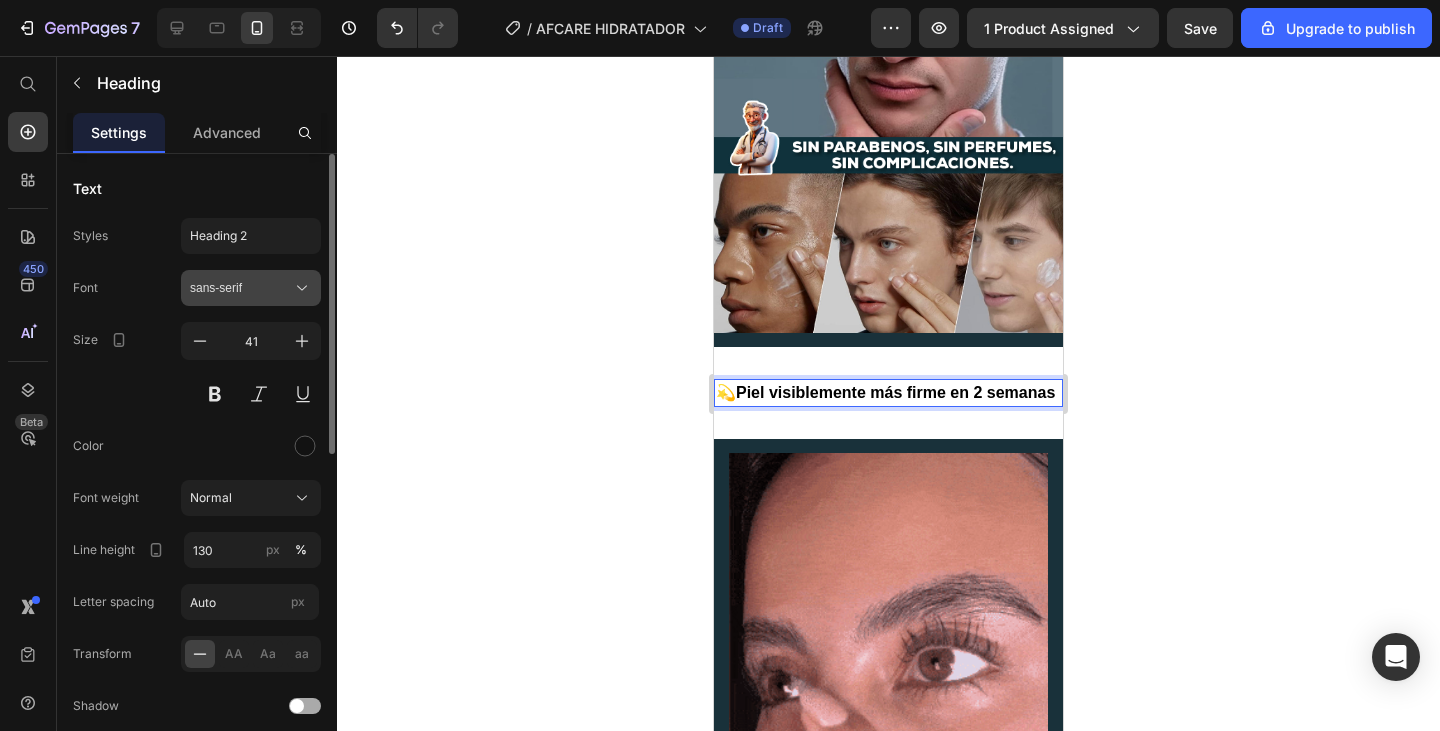 click on "sans-serif" at bounding box center (251, 288) 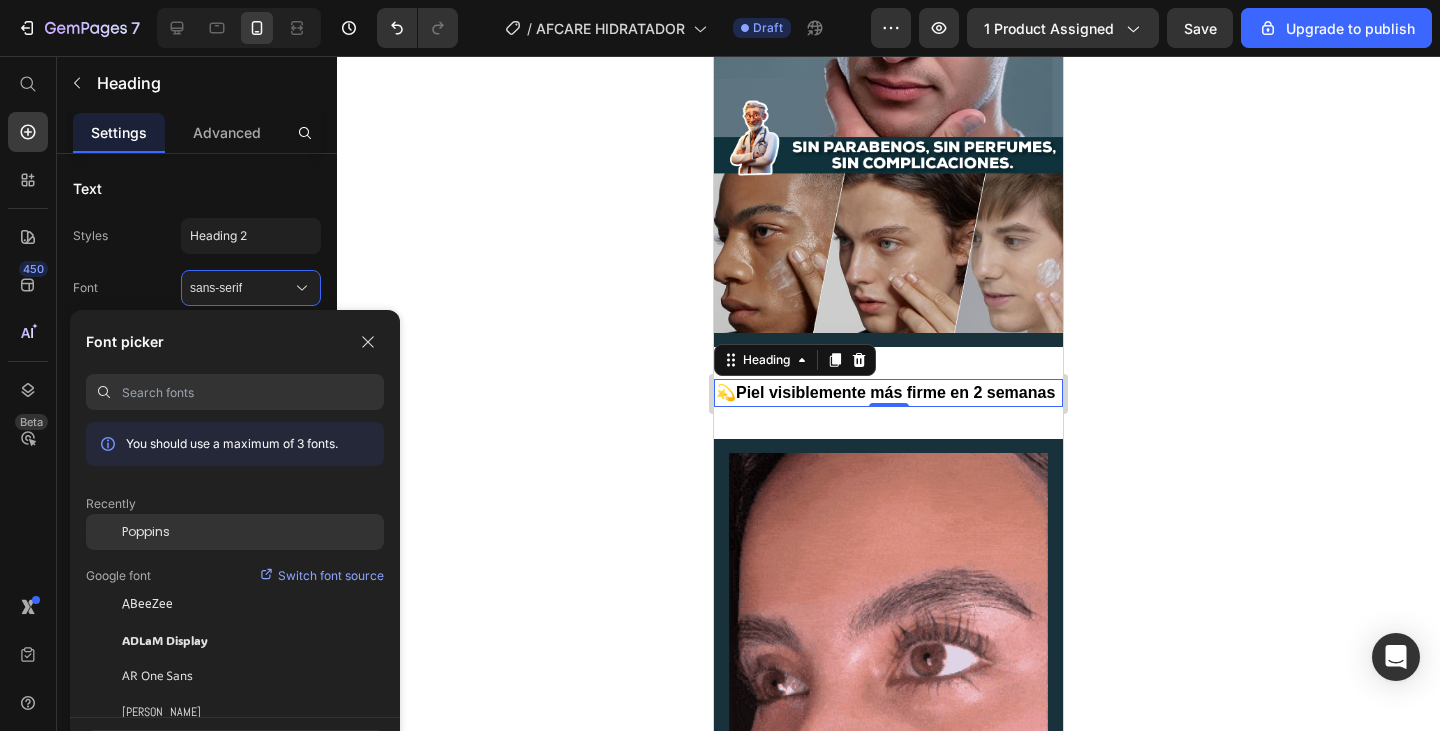 click on "Poppins" 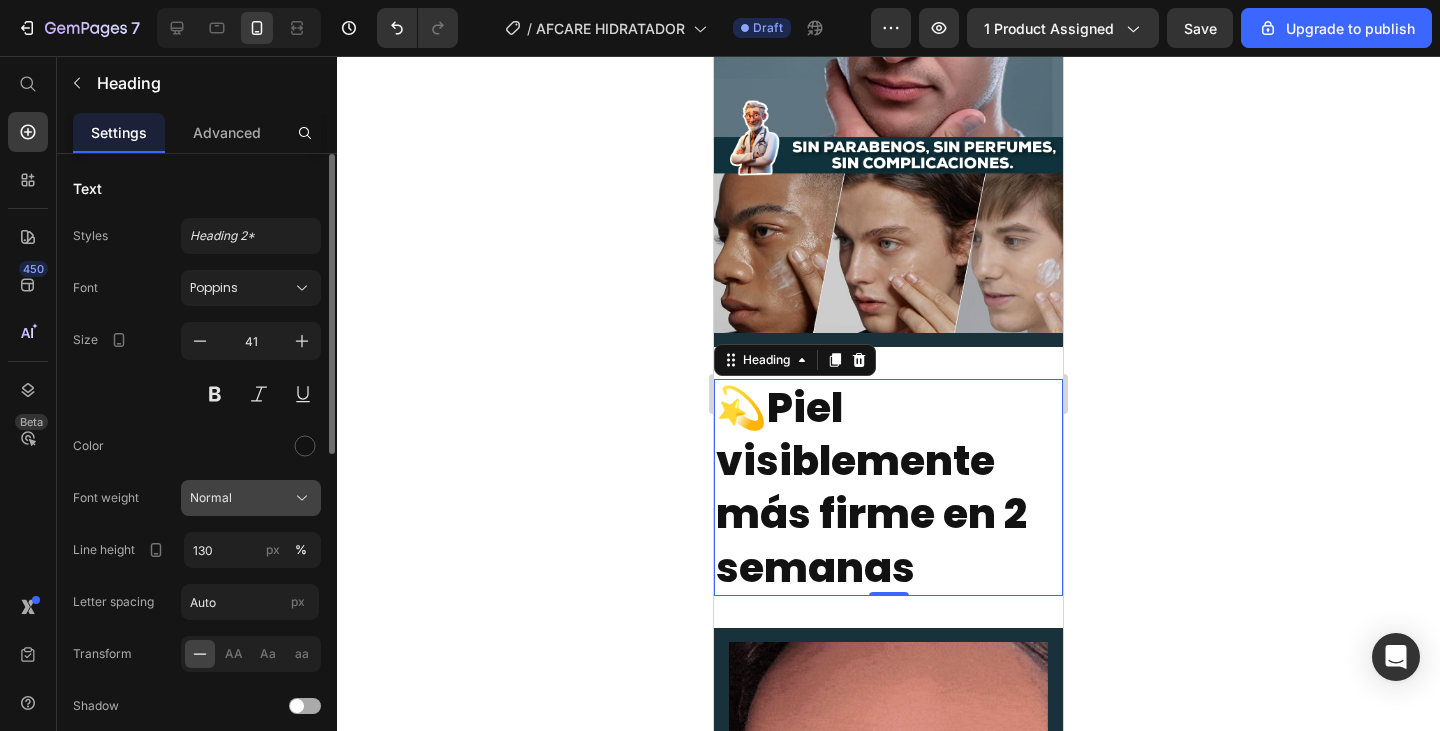 click on "Normal" at bounding box center (251, 498) 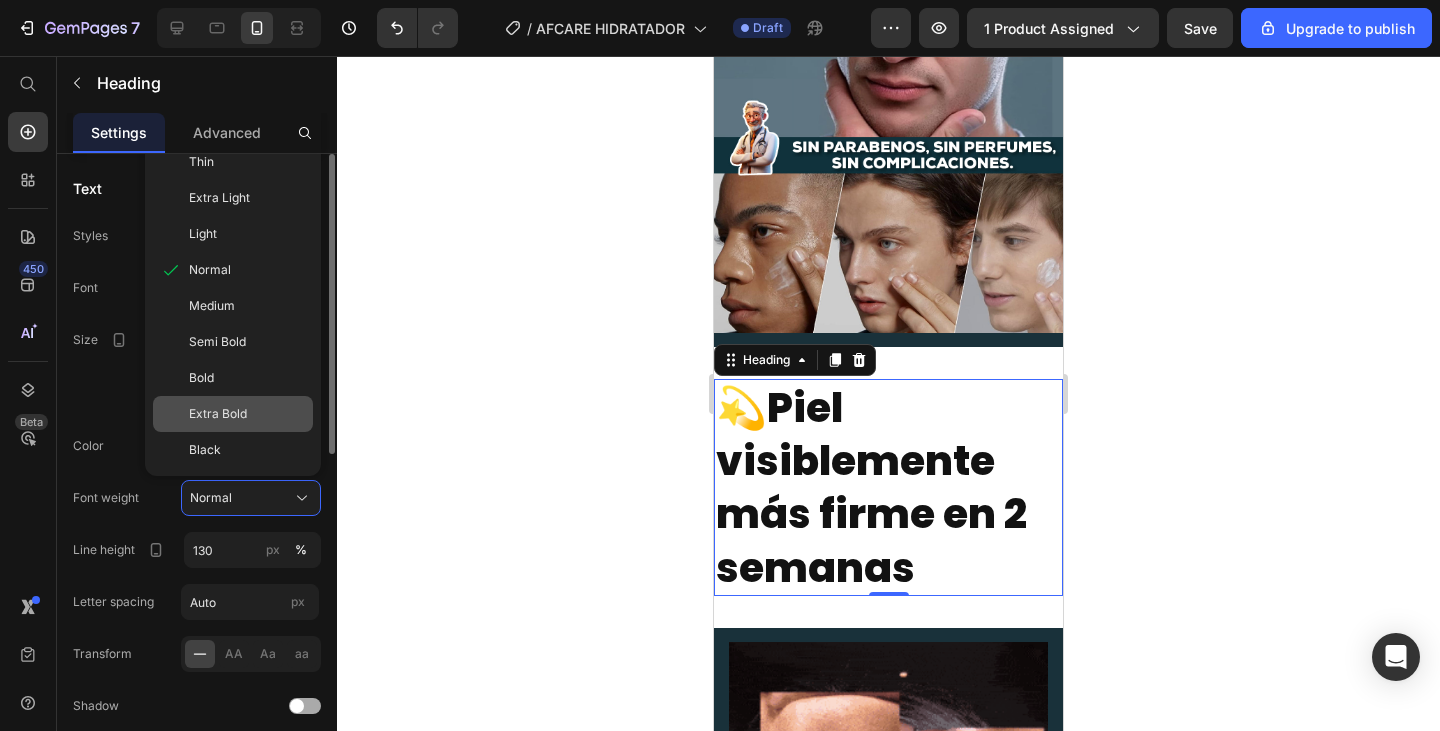 click on "Extra Bold" at bounding box center (218, 414) 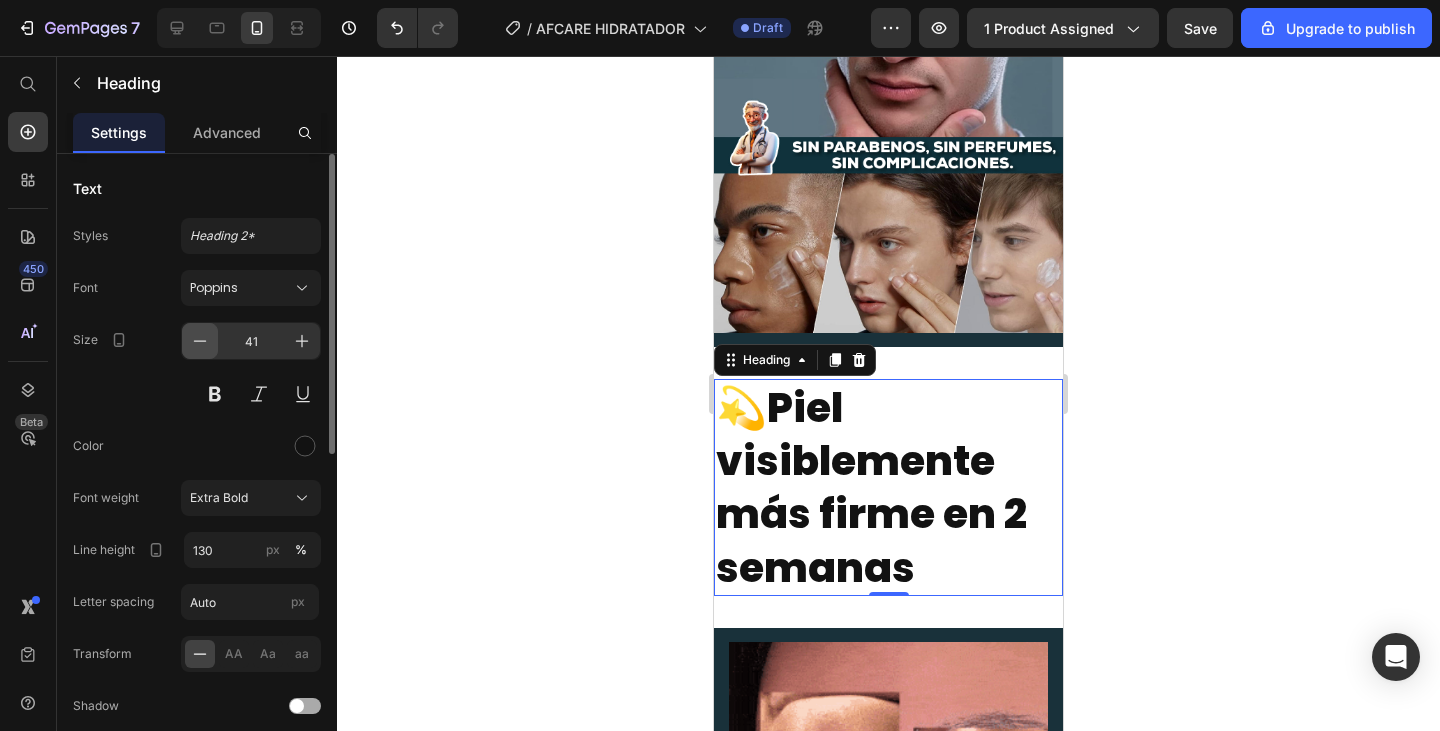 click 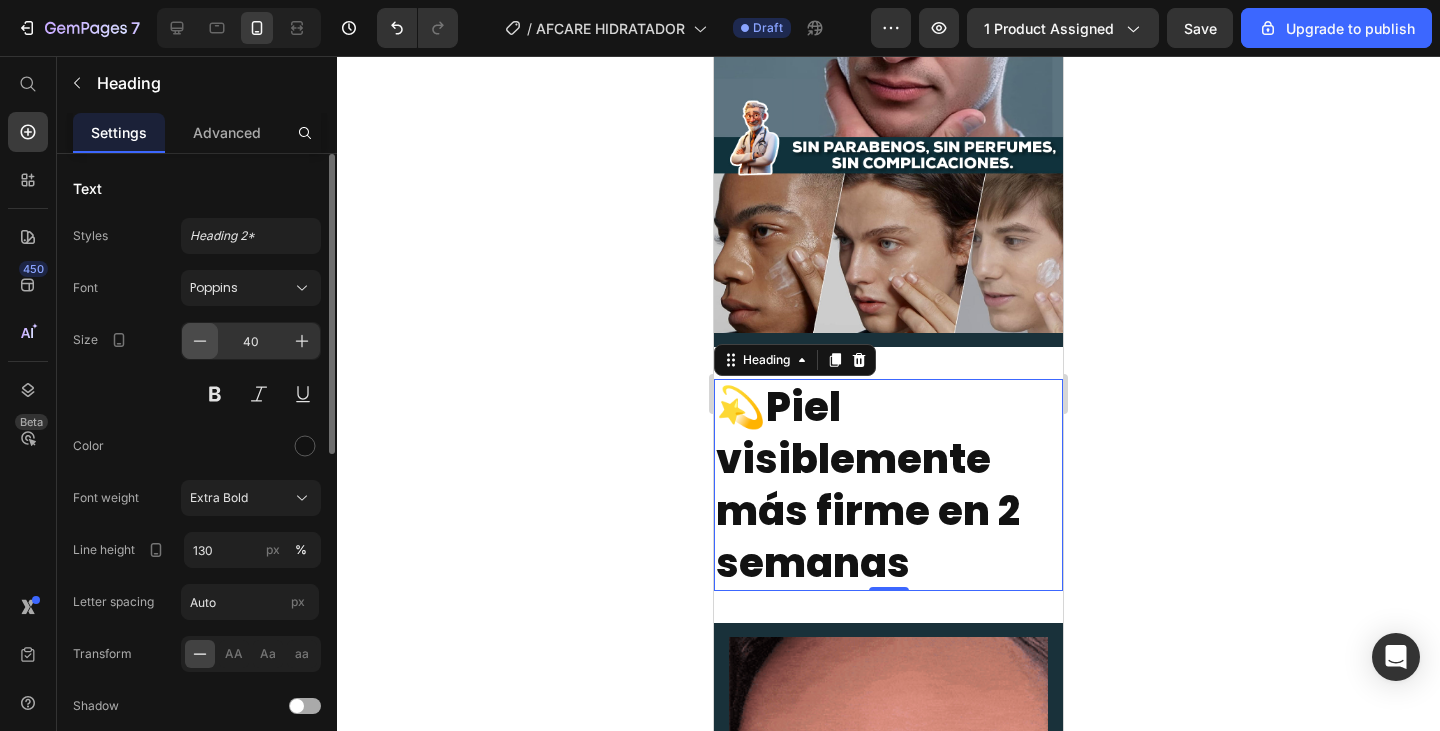click 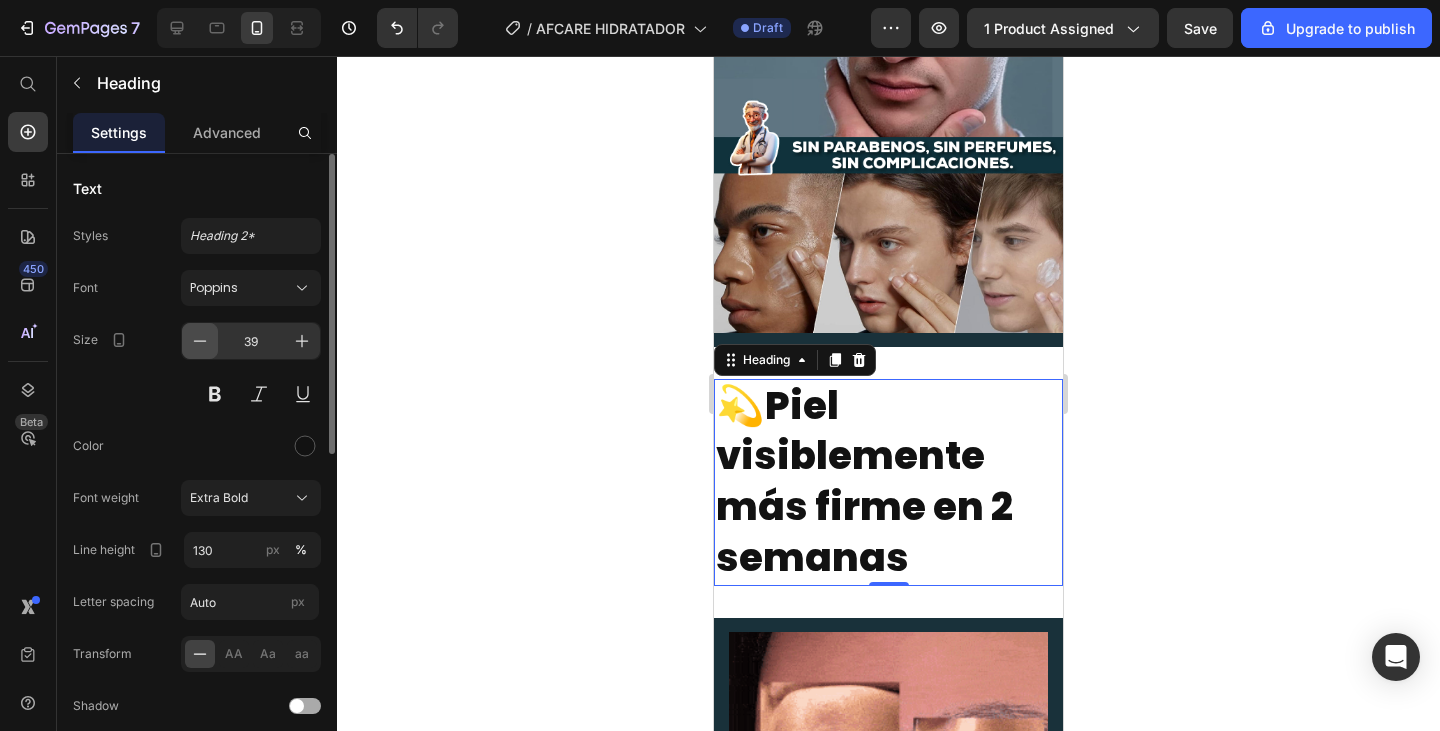 click 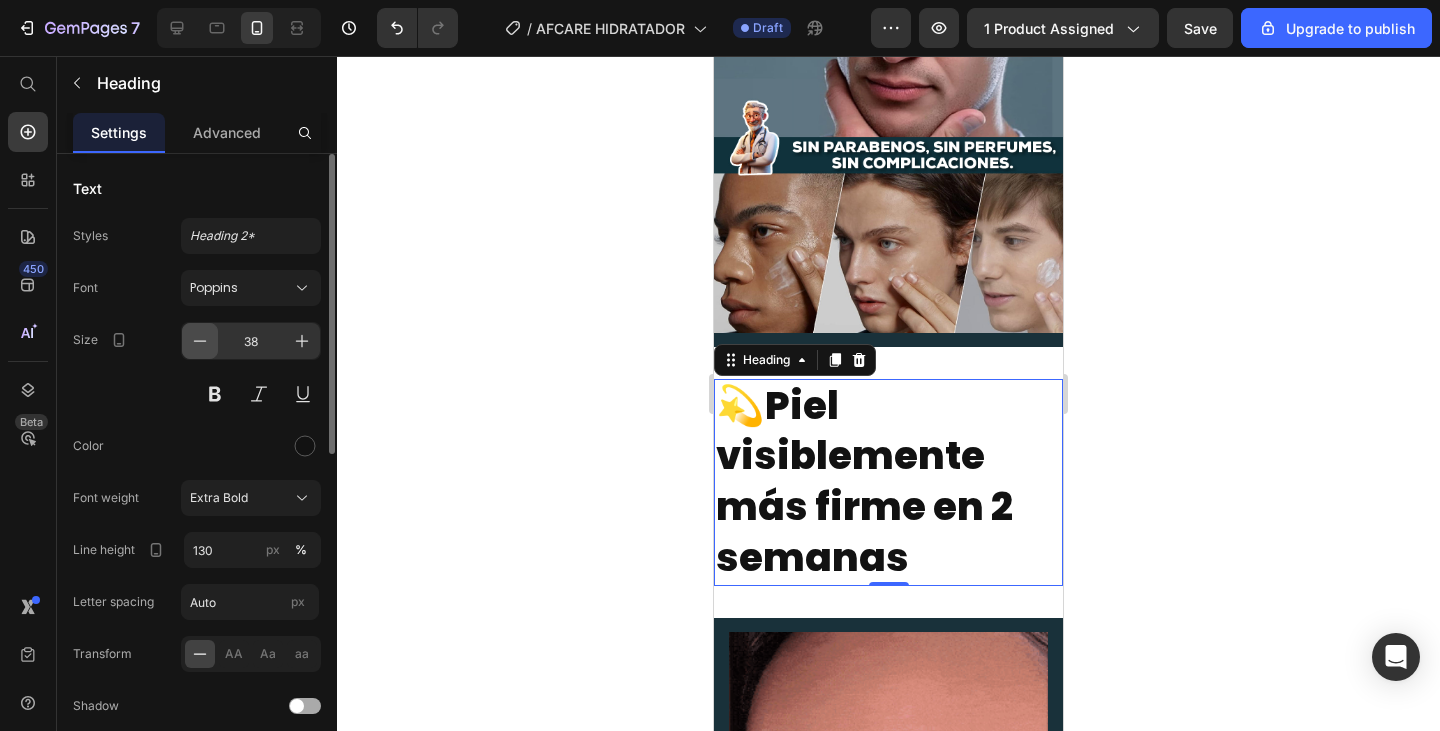 click 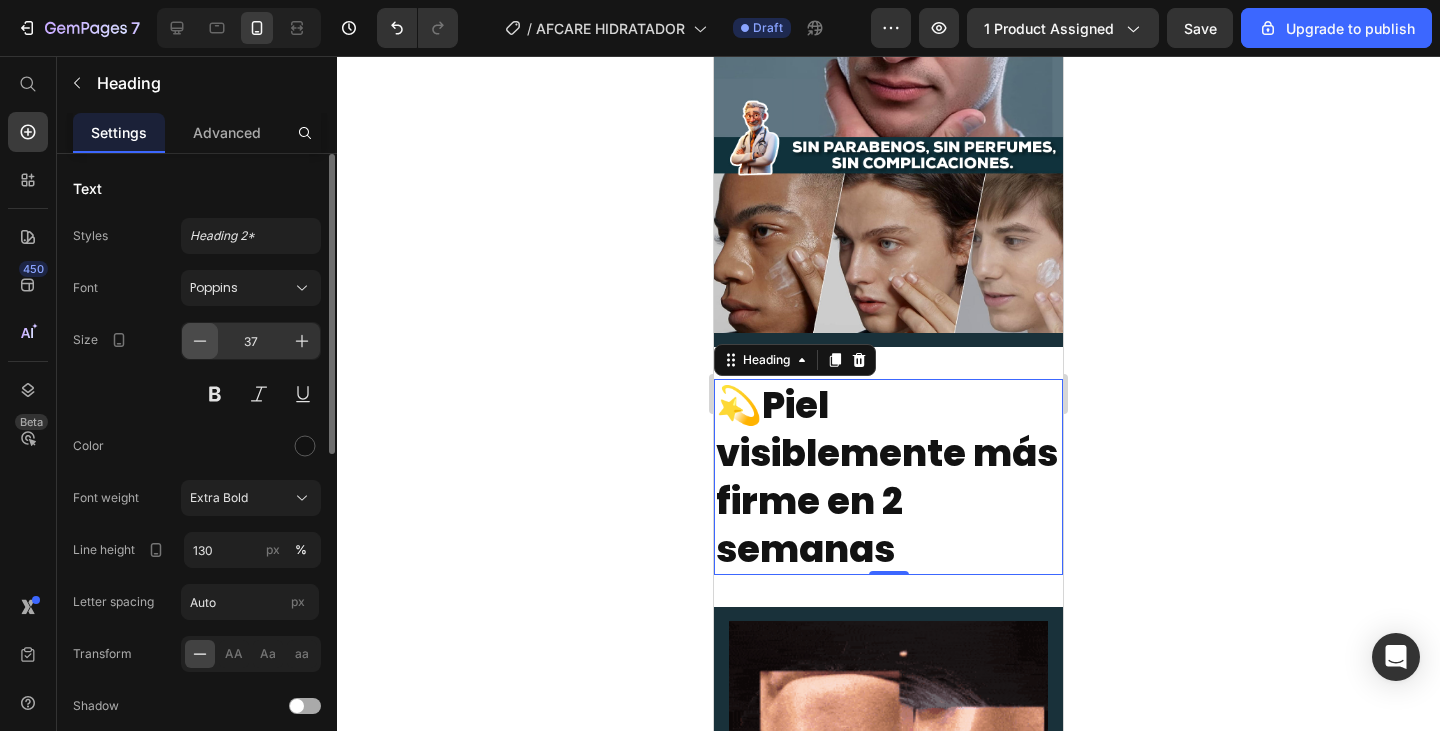 click 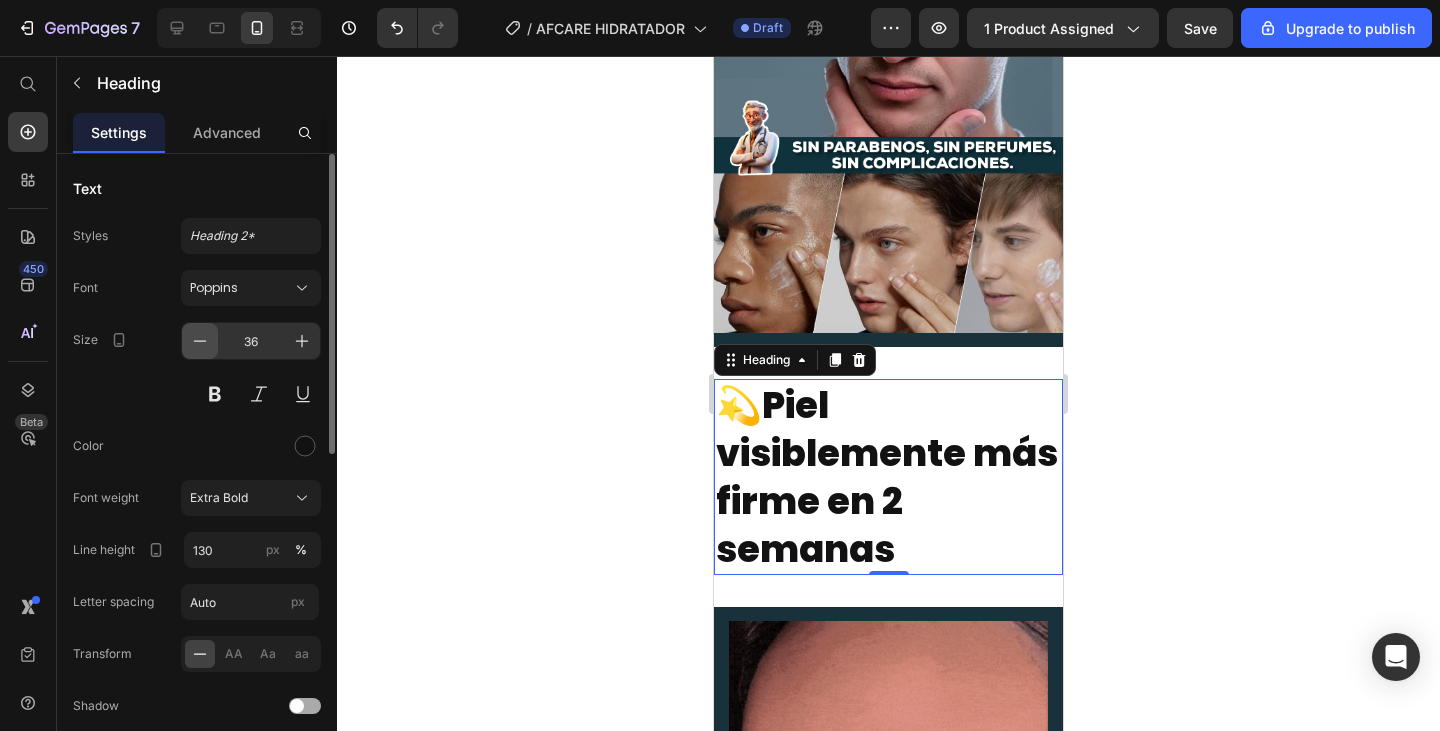 click 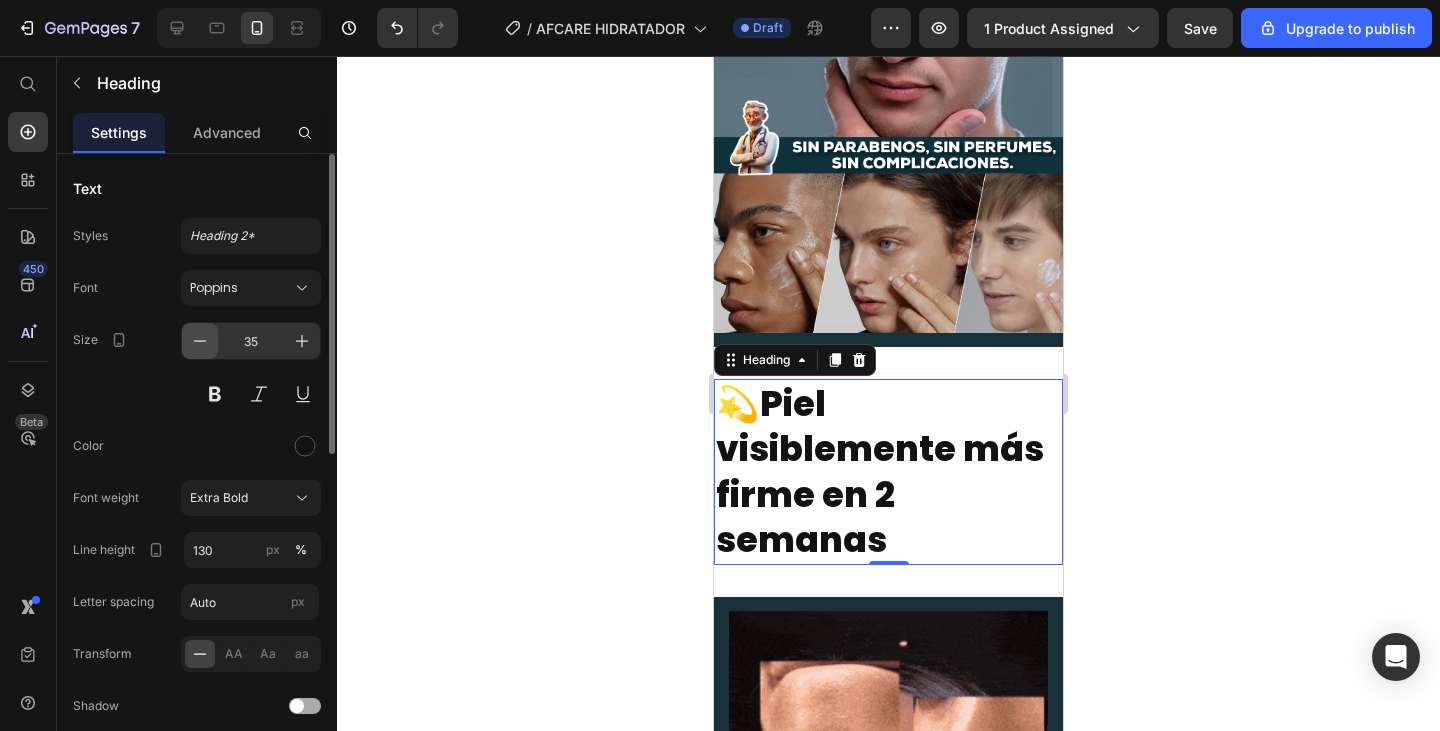 click 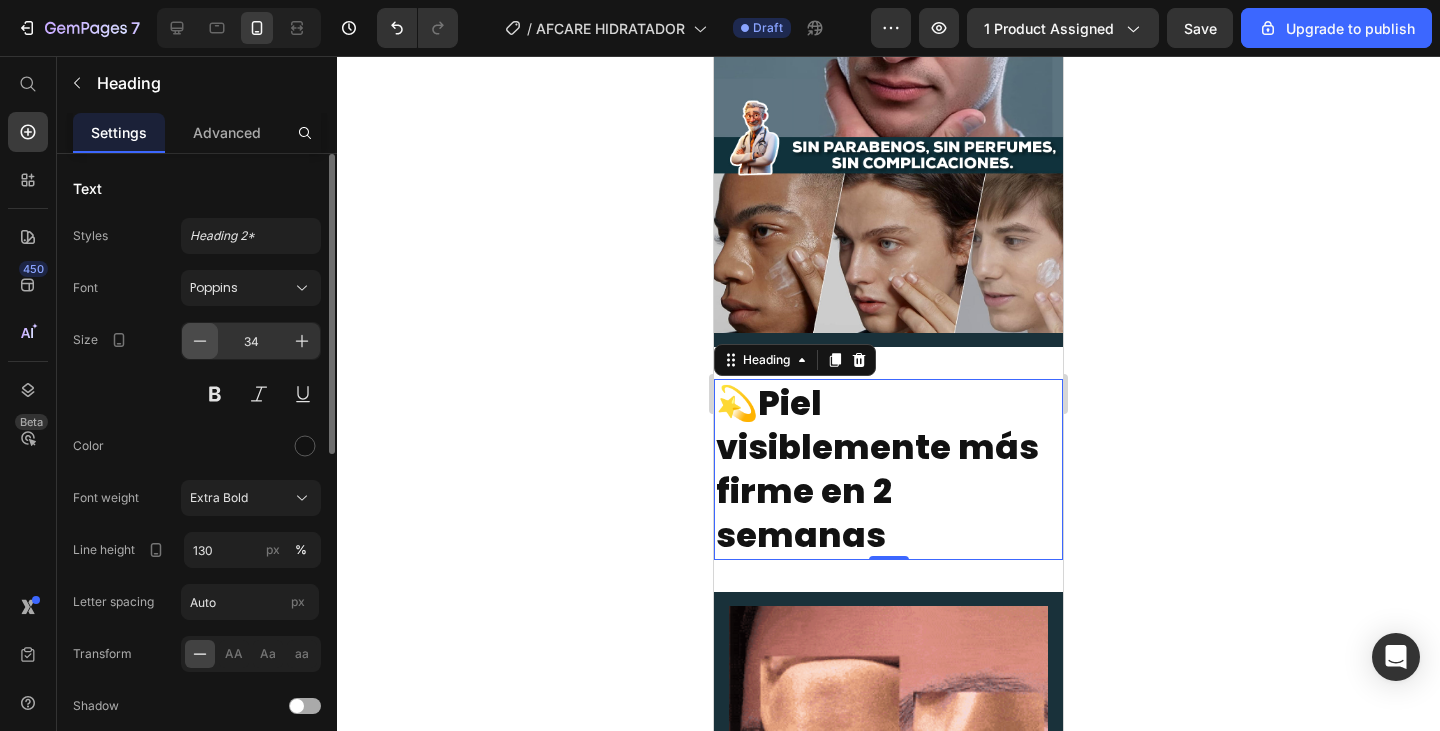 click 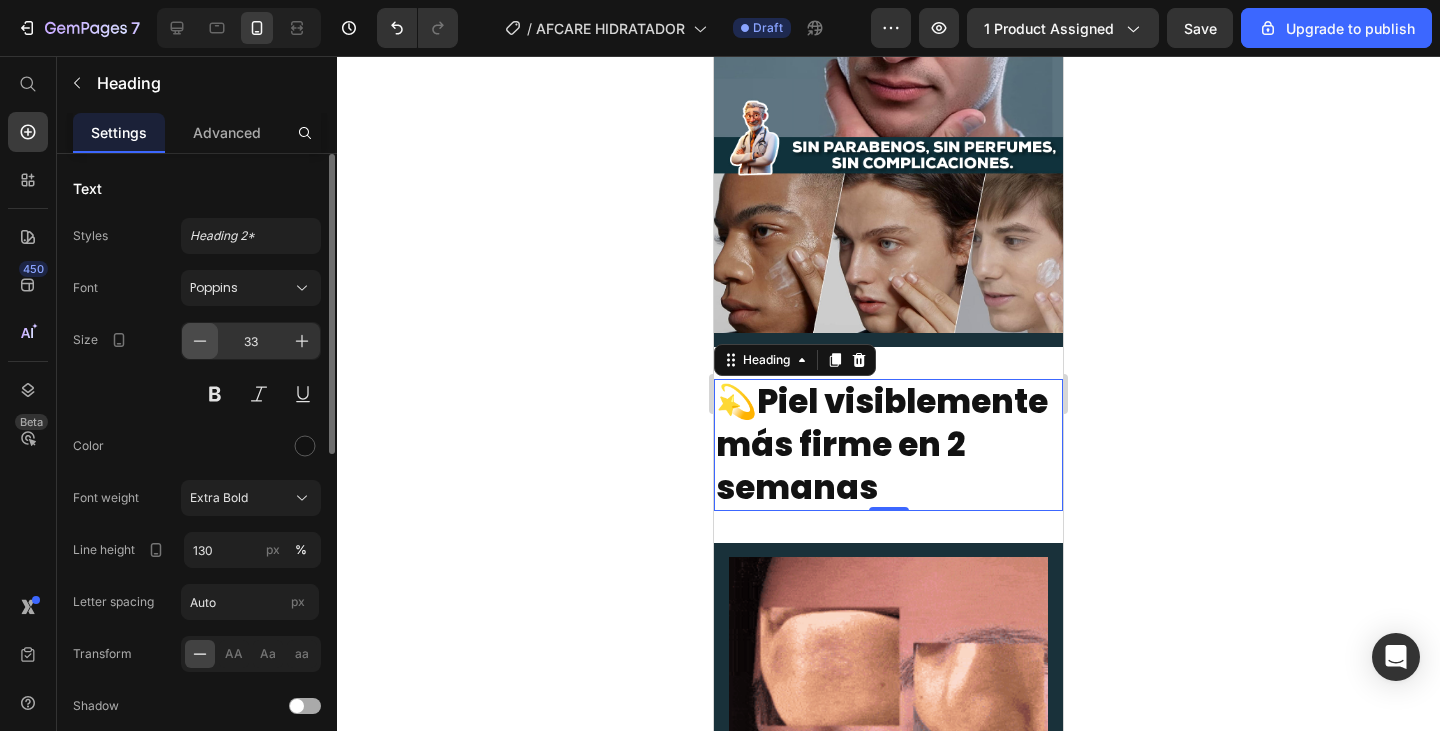 click 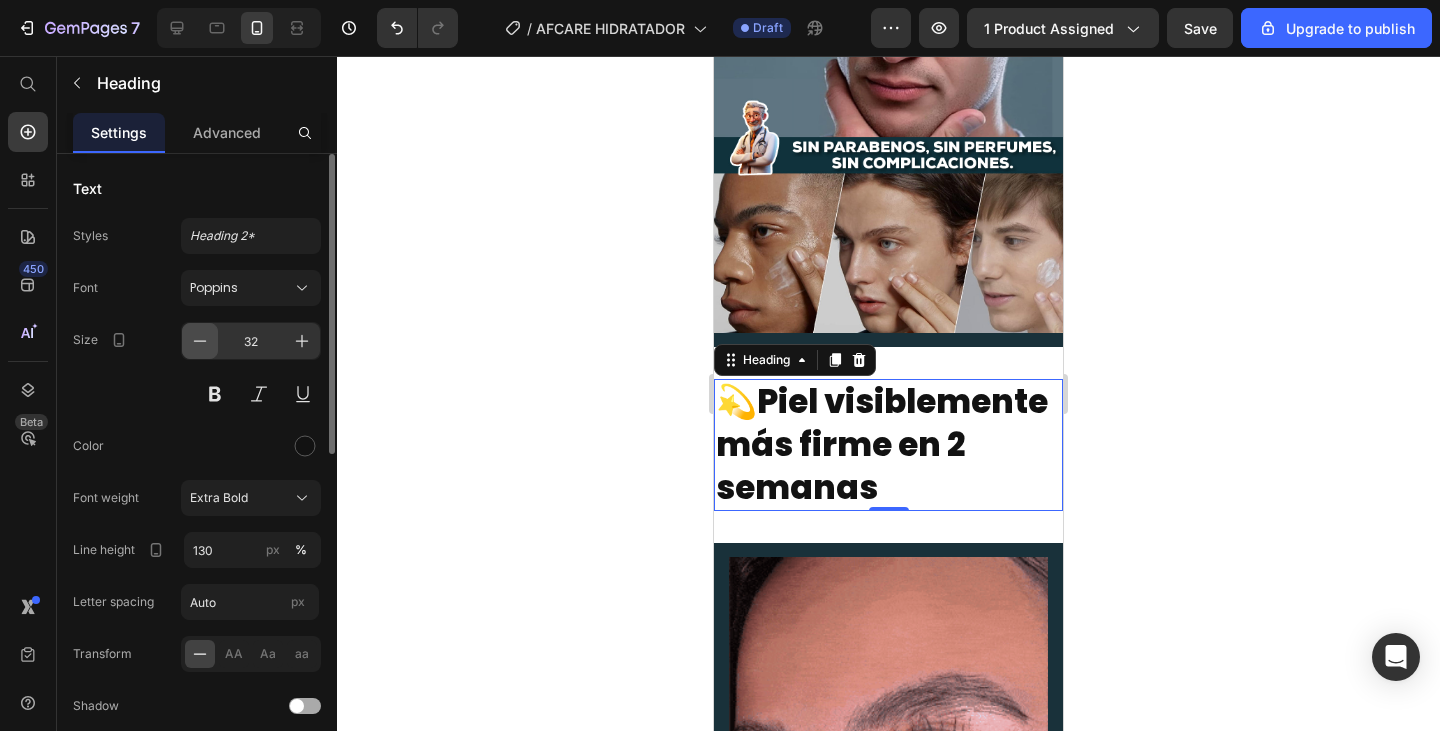 click 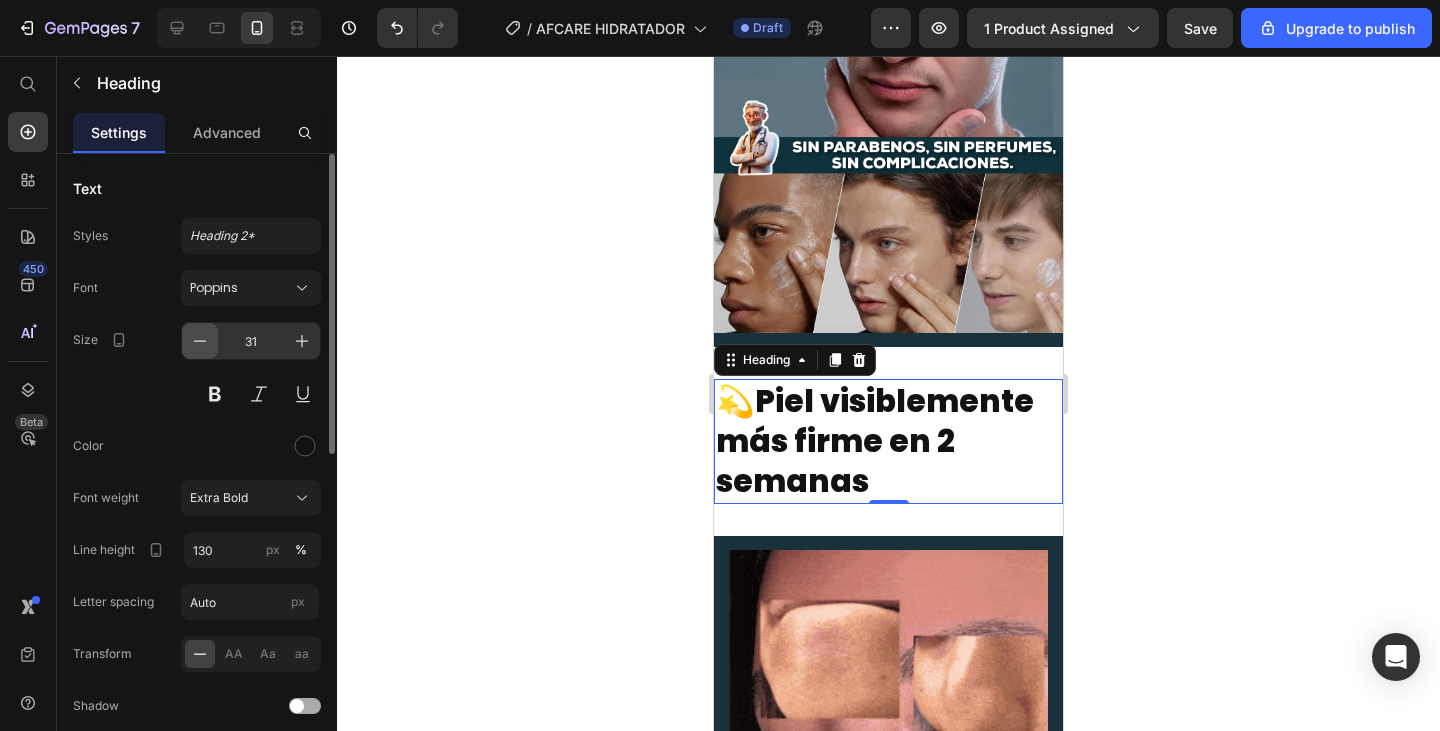 click 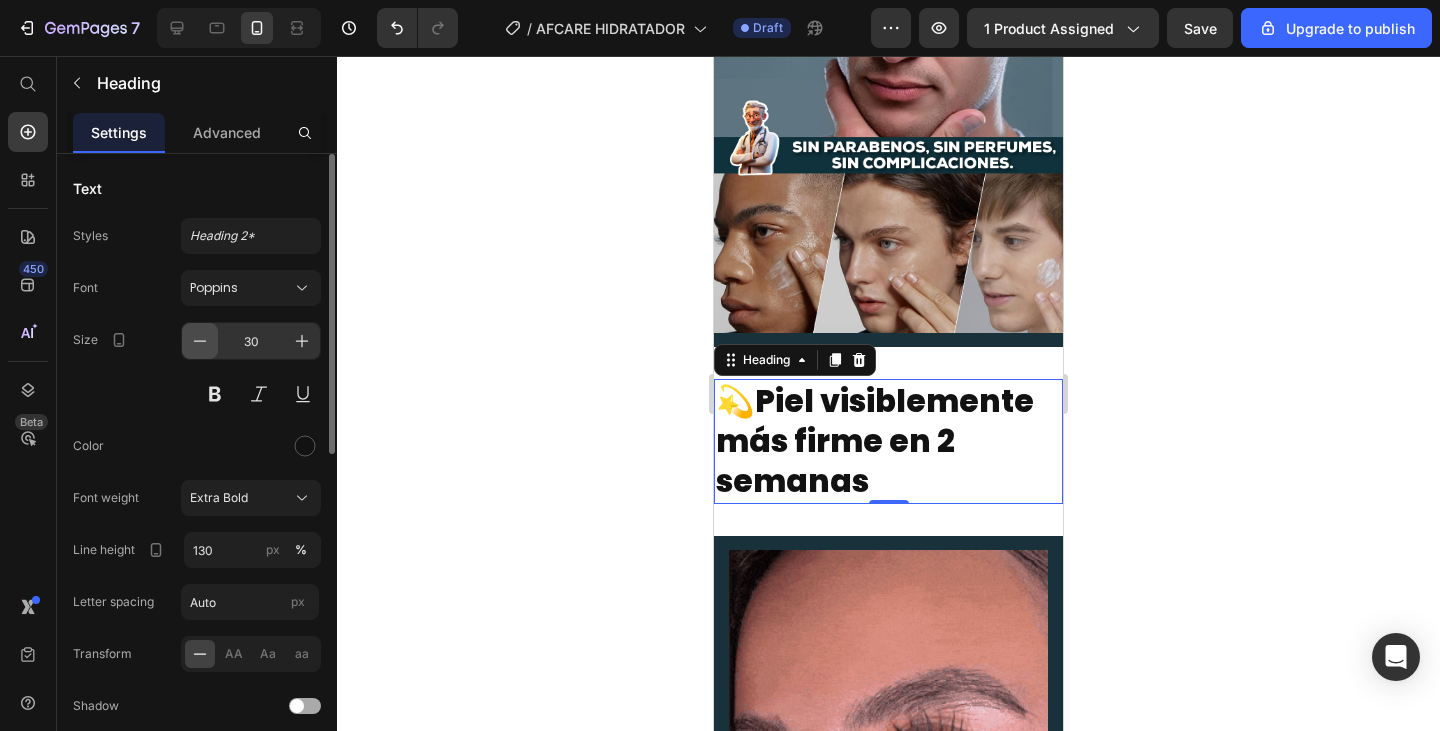 click 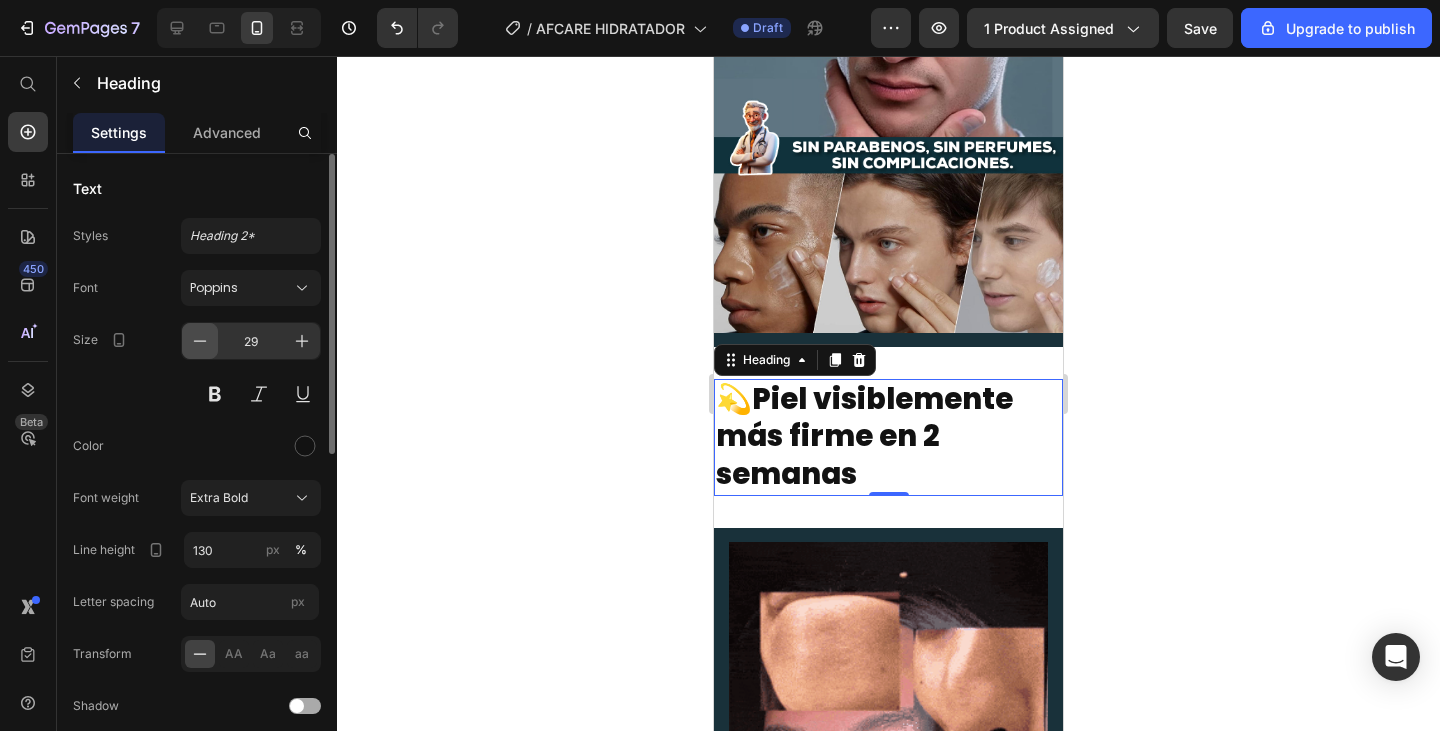 click 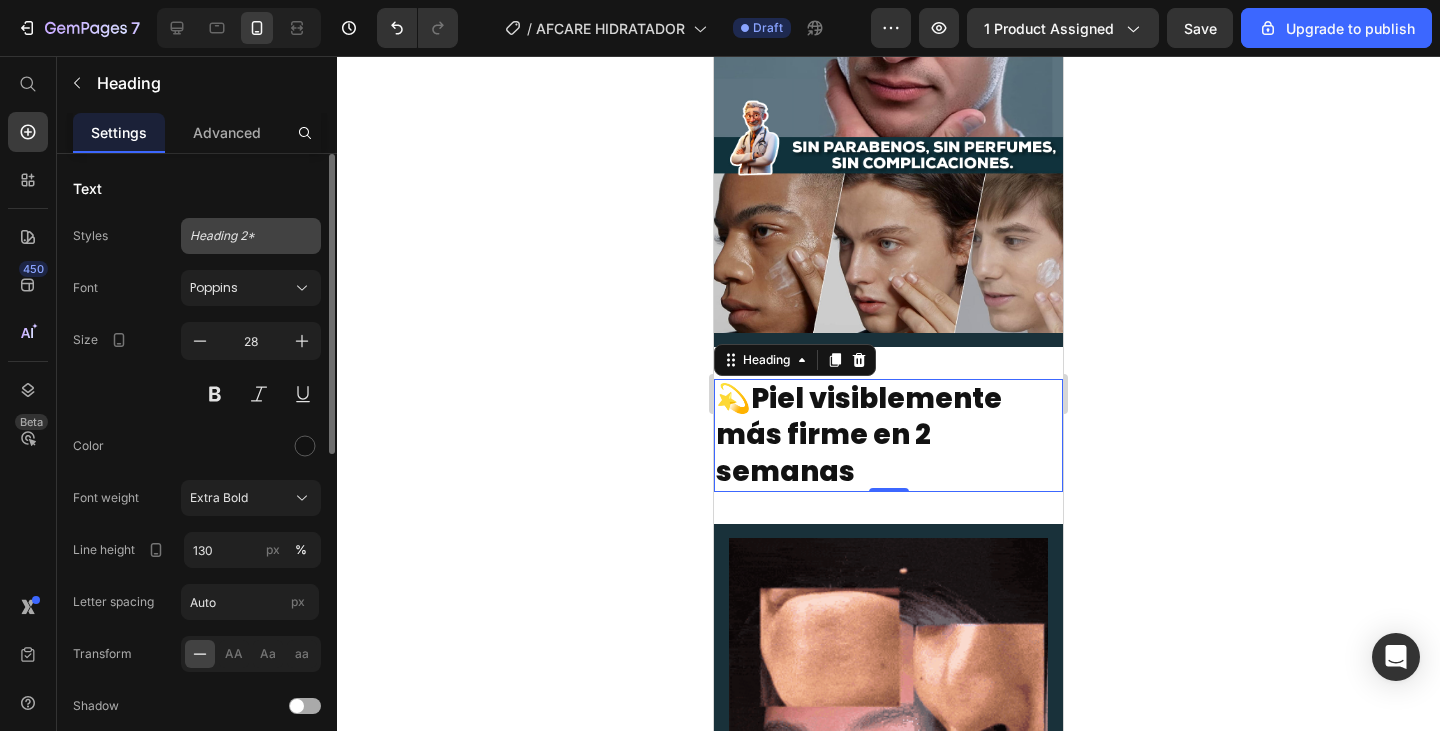 click on "Heading 2*" 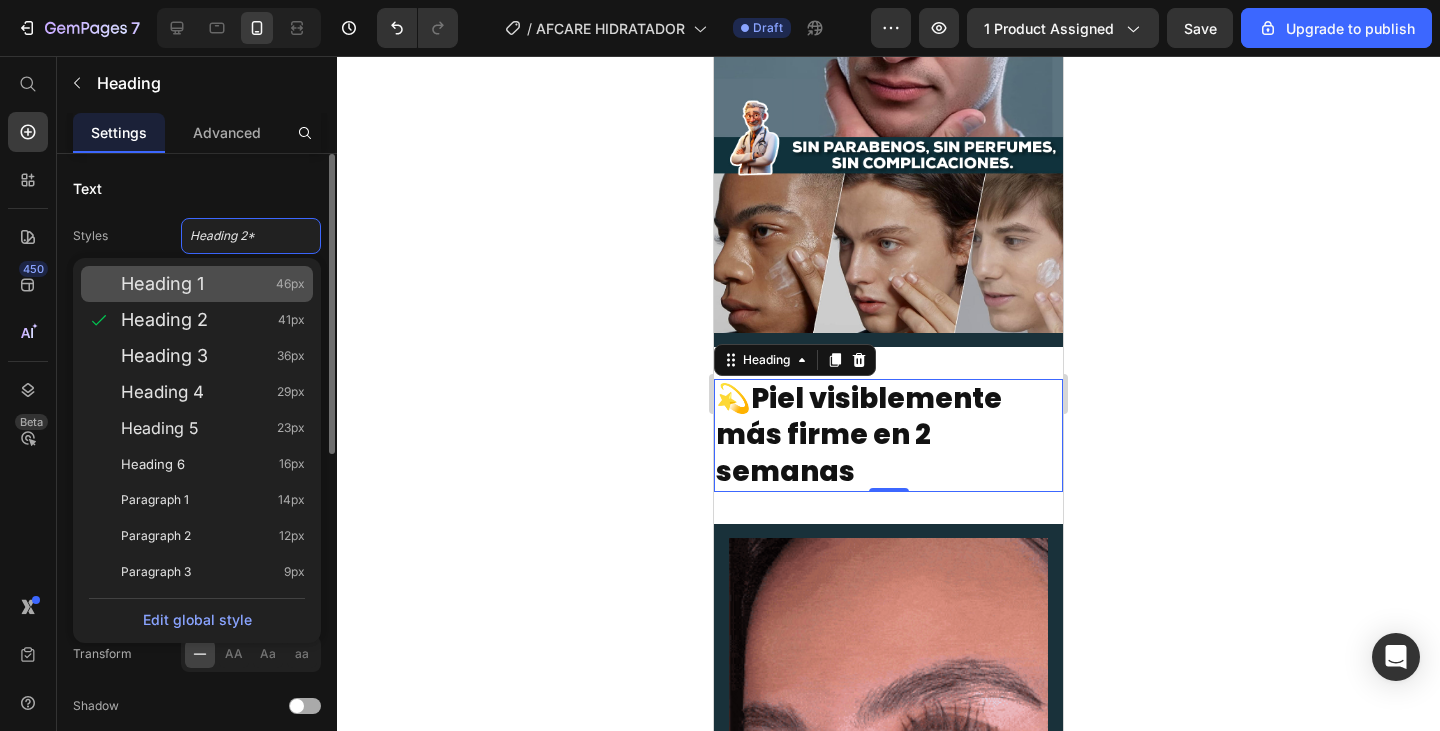 click on "Heading 1 46px" at bounding box center (213, 284) 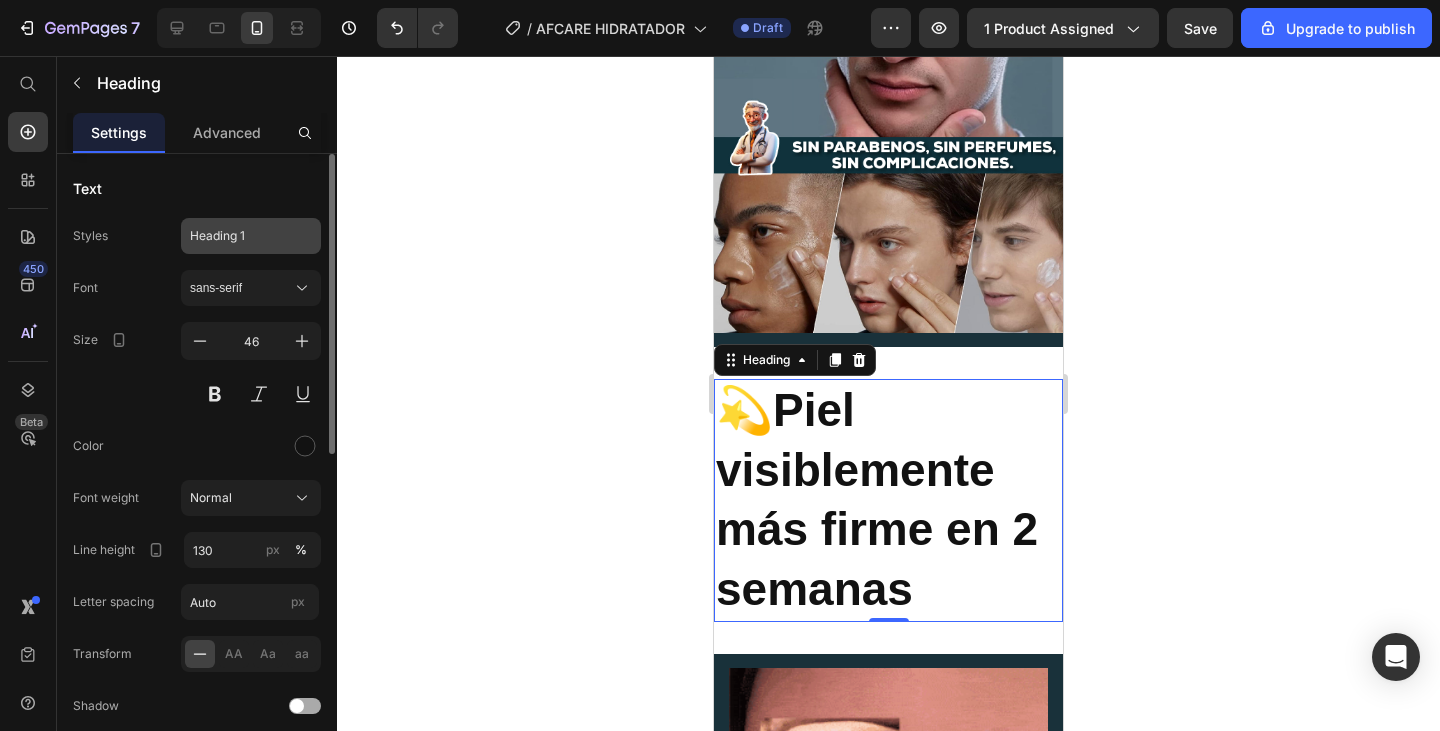 click on "Heading 1" at bounding box center [239, 236] 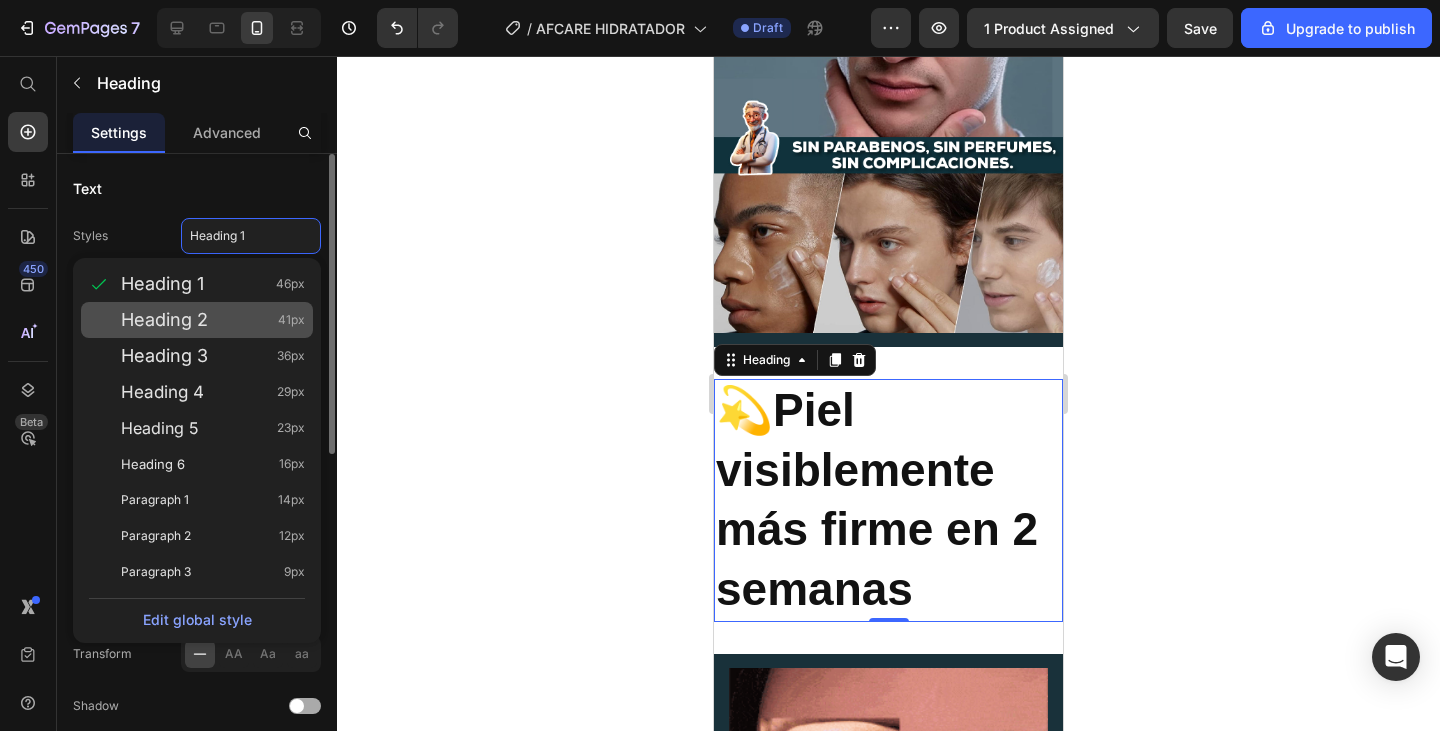 click on "Heading 2 41px" at bounding box center (213, 320) 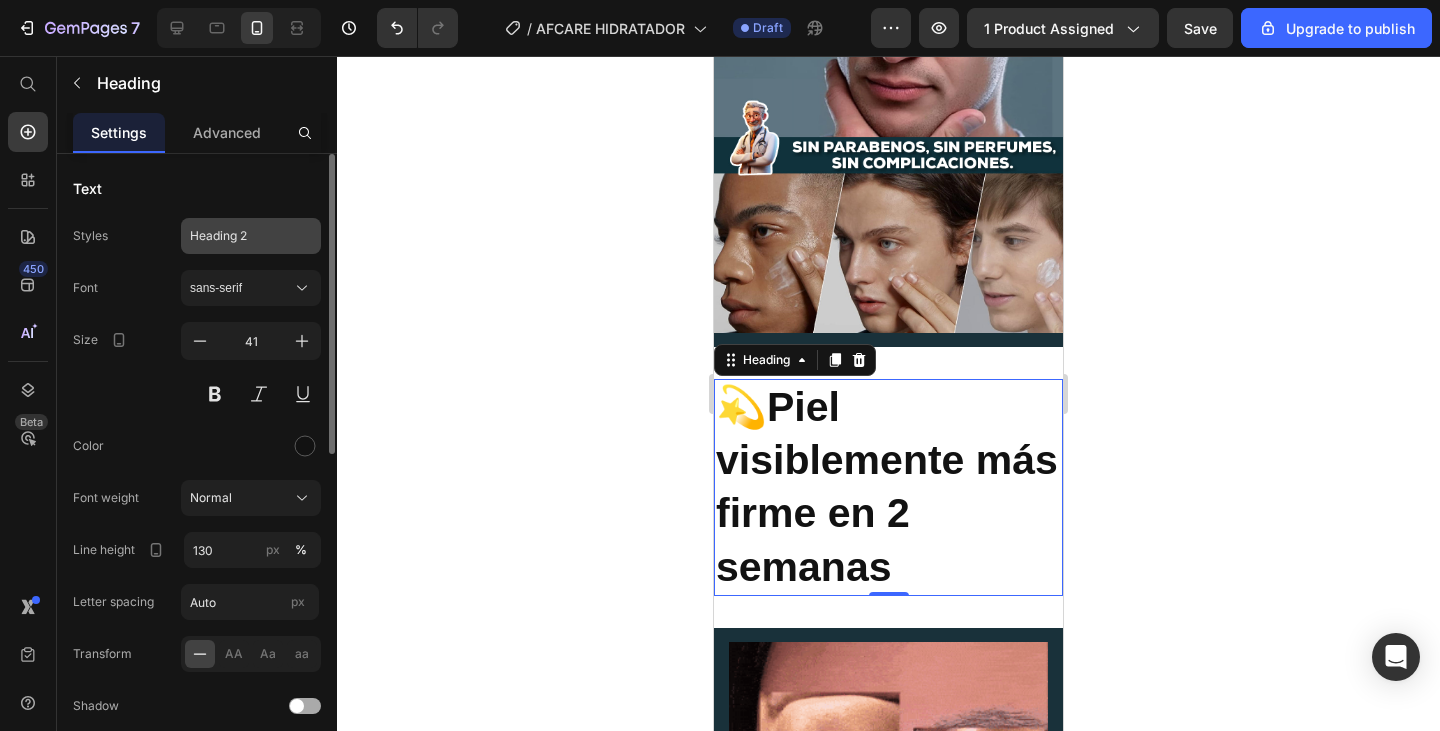 click on "Heading 2" at bounding box center (239, 236) 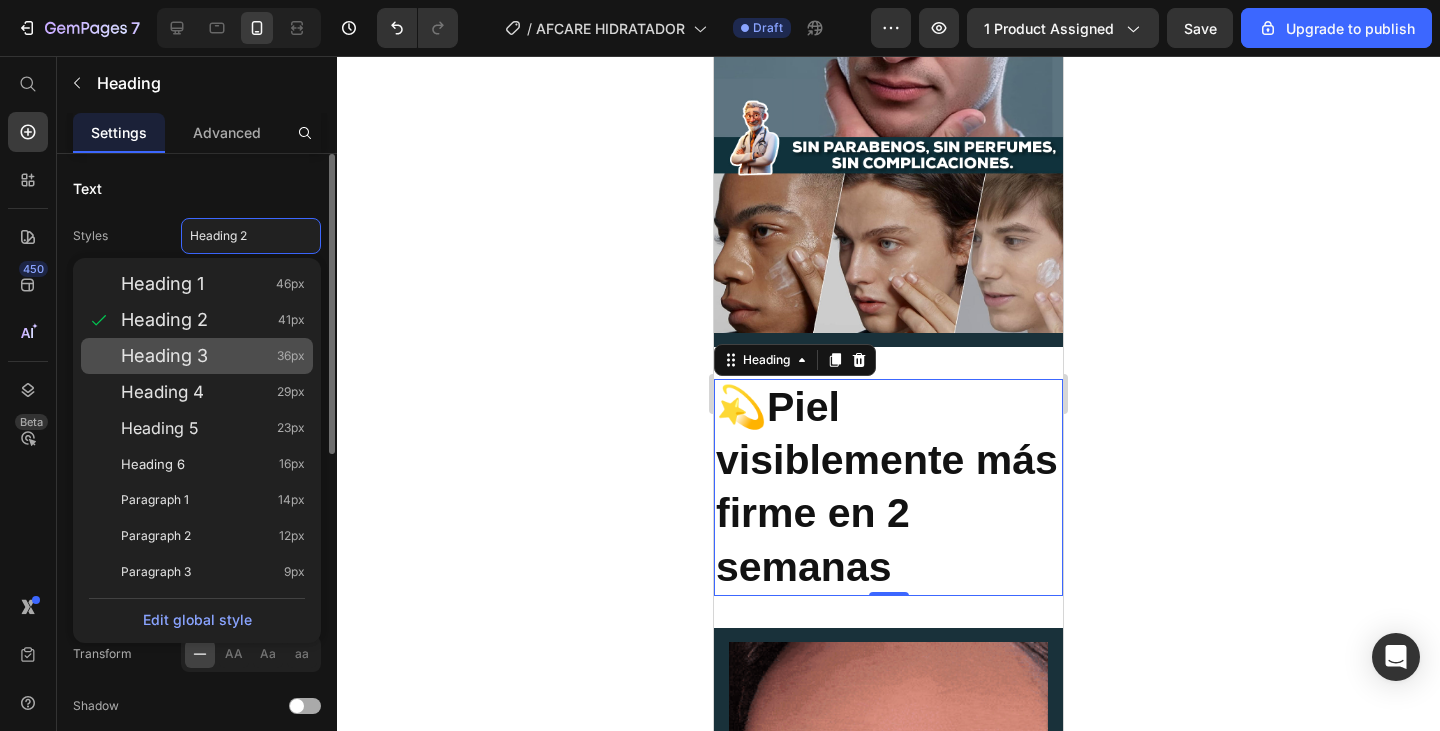 click on "Heading 3 36px" at bounding box center [213, 356] 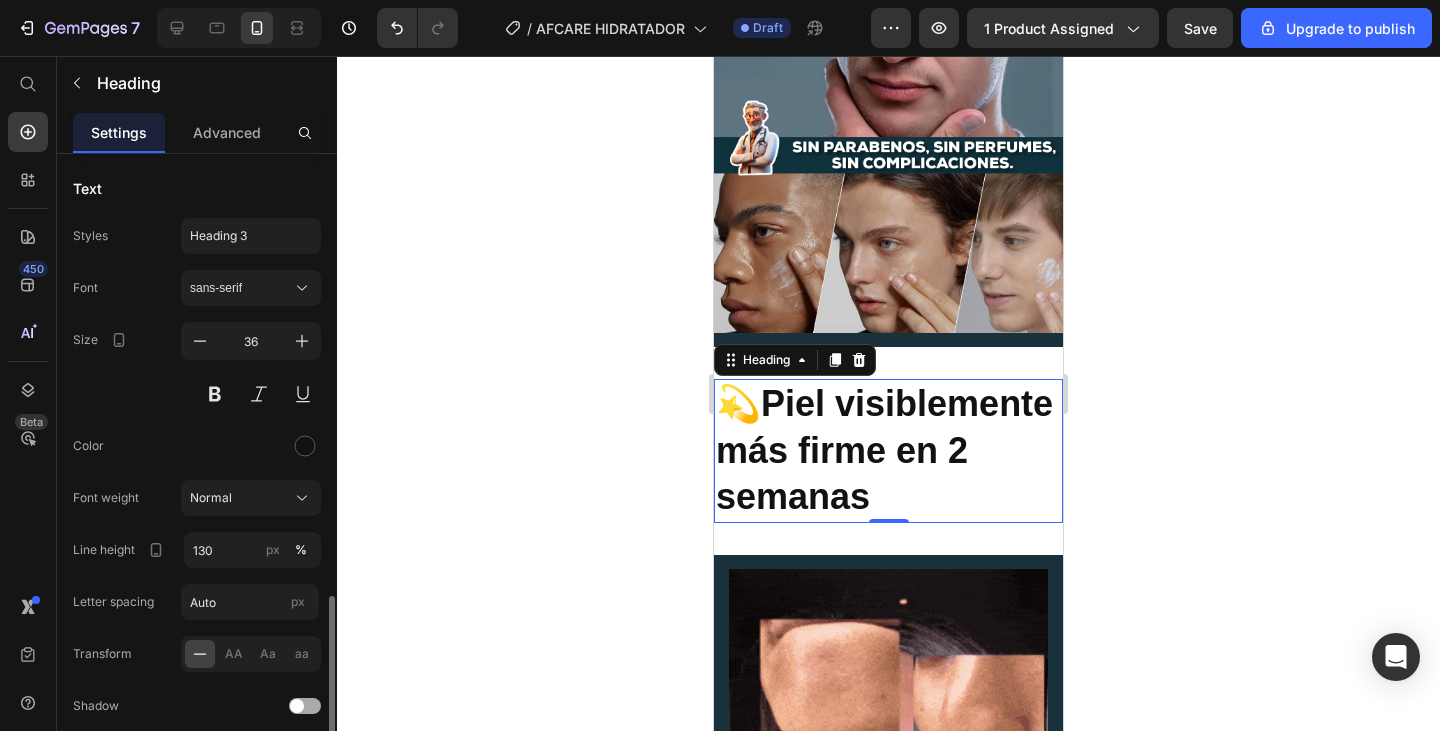 scroll, scrollTop: 300, scrollLeft: 0, axis: vertical 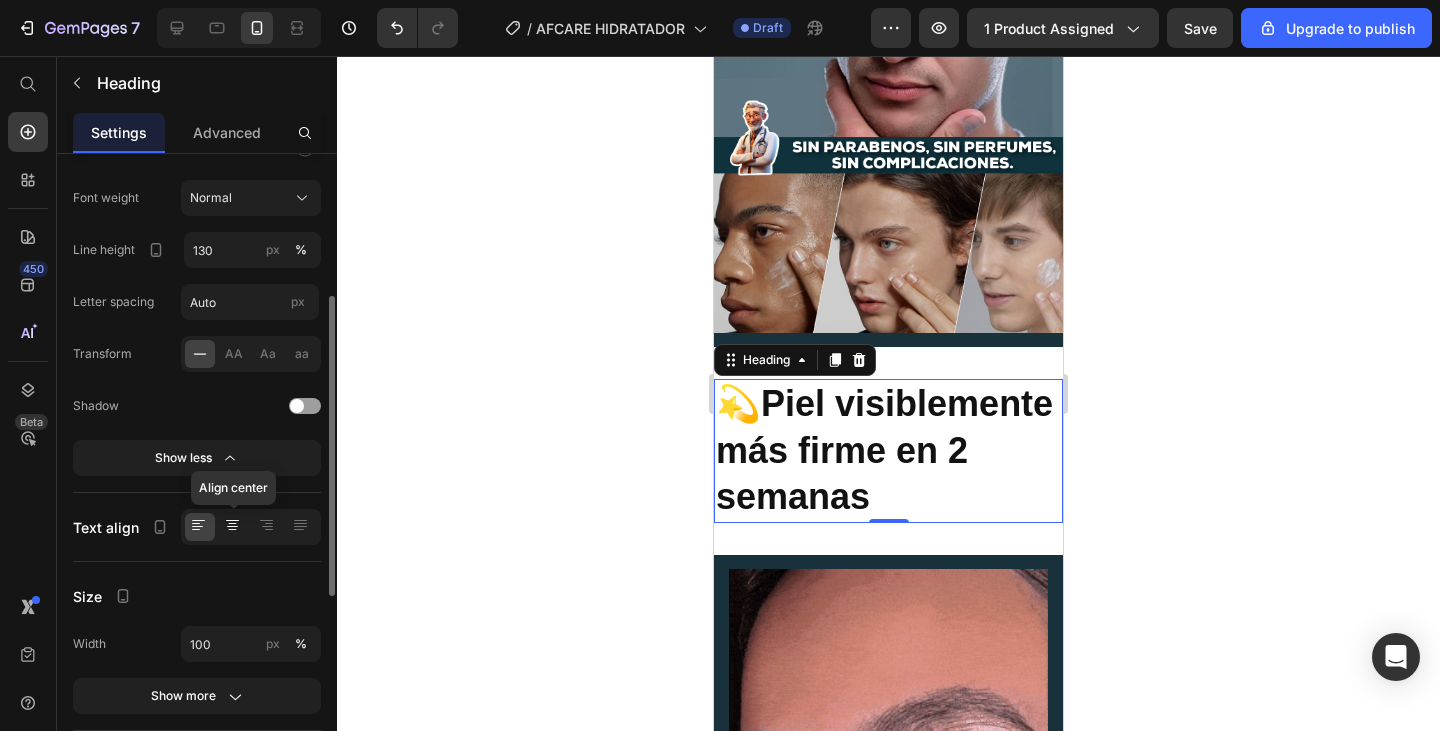 drag, startPoint x: 235, startPoint y: 520, endPoint x: 235, endPoint y: 444, distance: 76 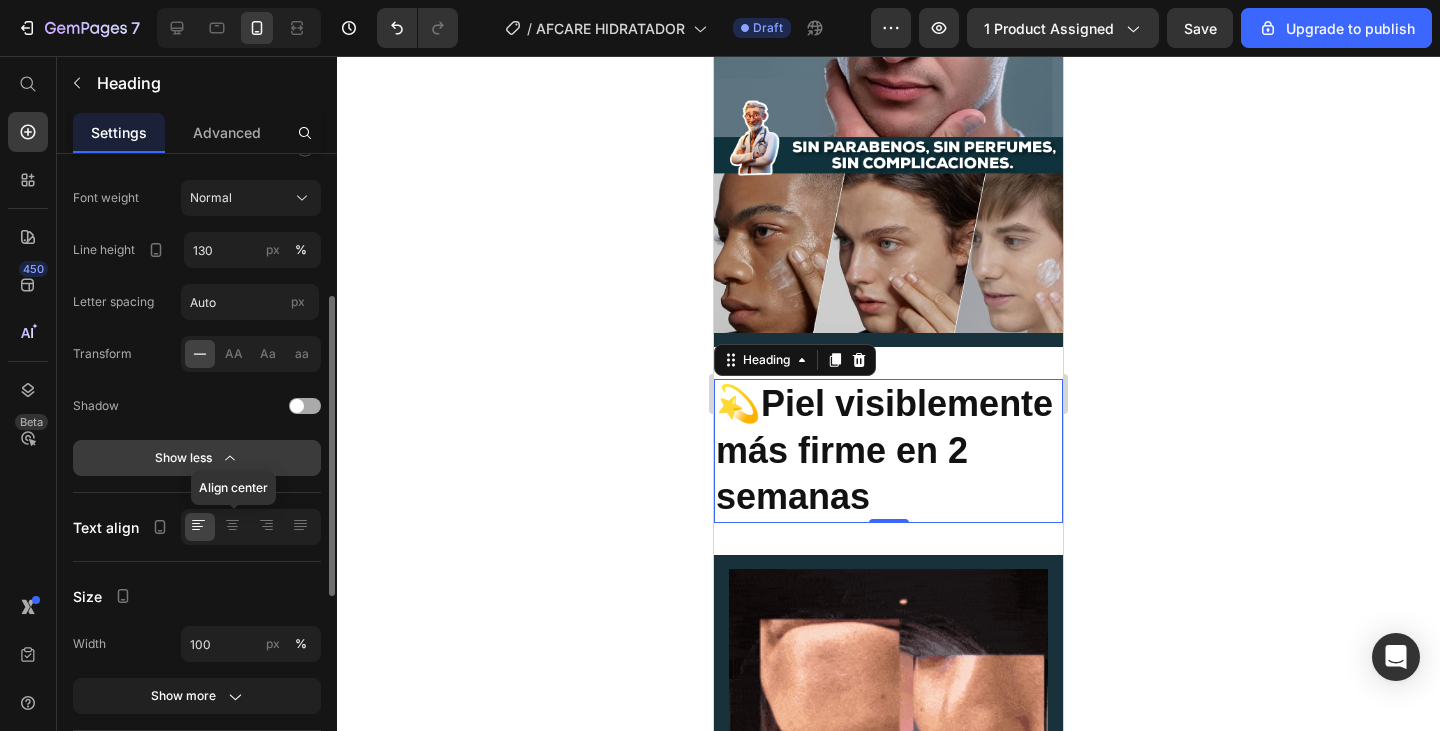 click 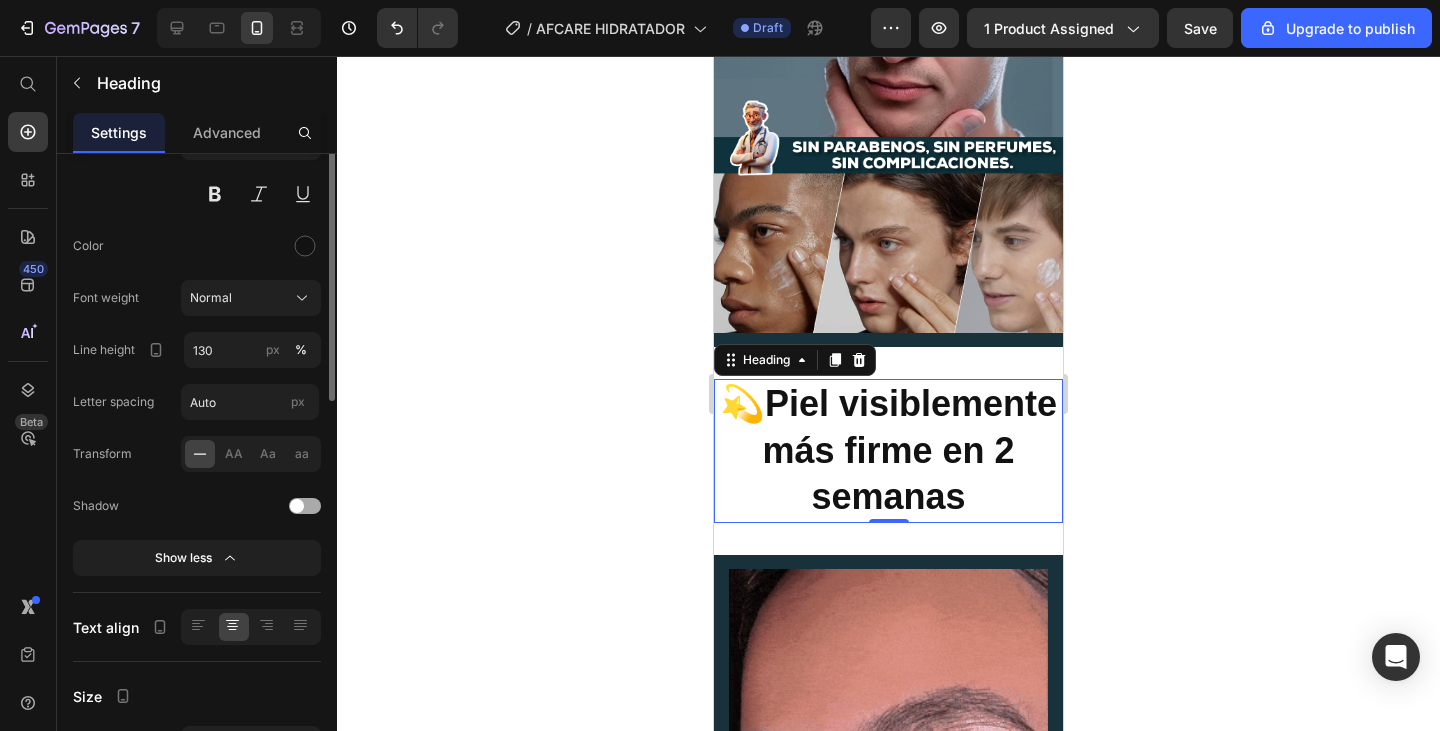 scroll, scrollTop: 100, scrollLeft: 0, axis: vertical 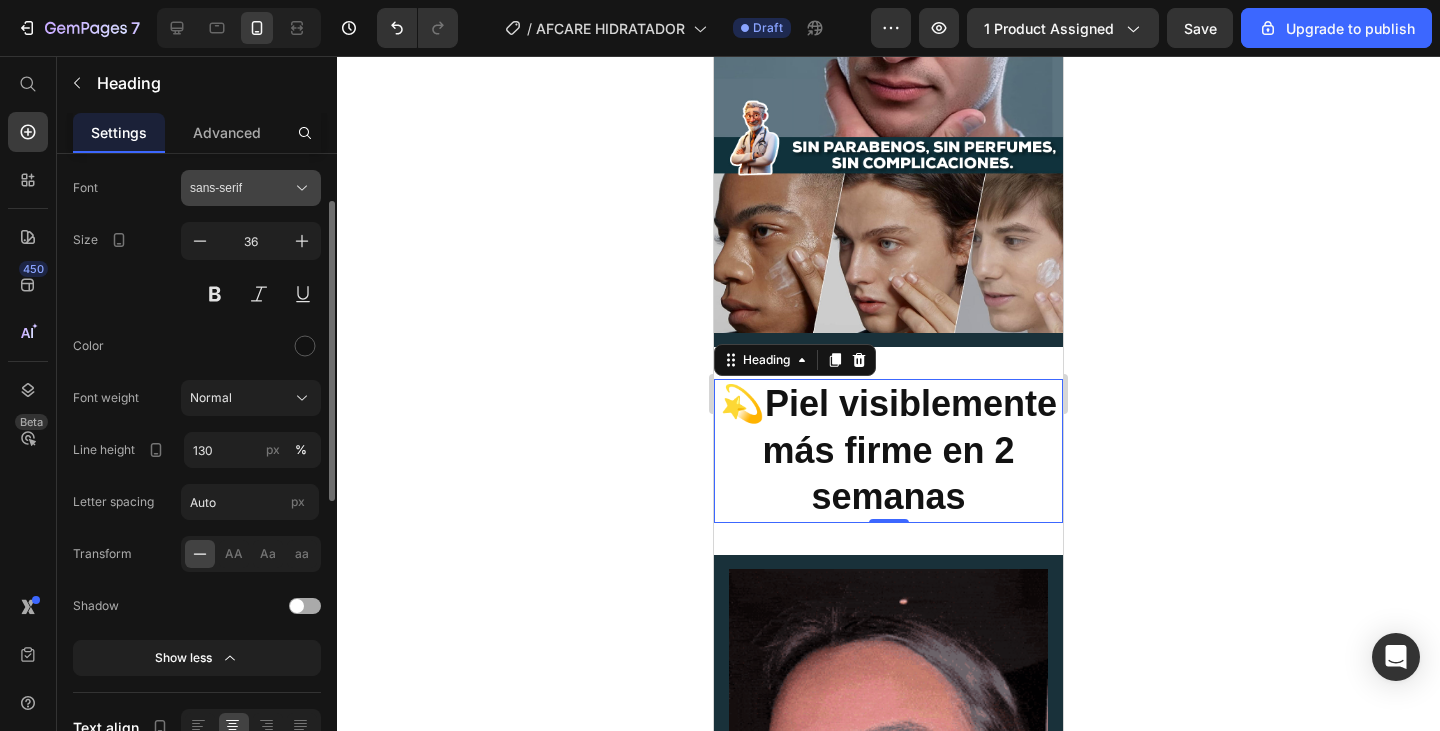 click on "sans-serif" at bounding box center (251, 188) 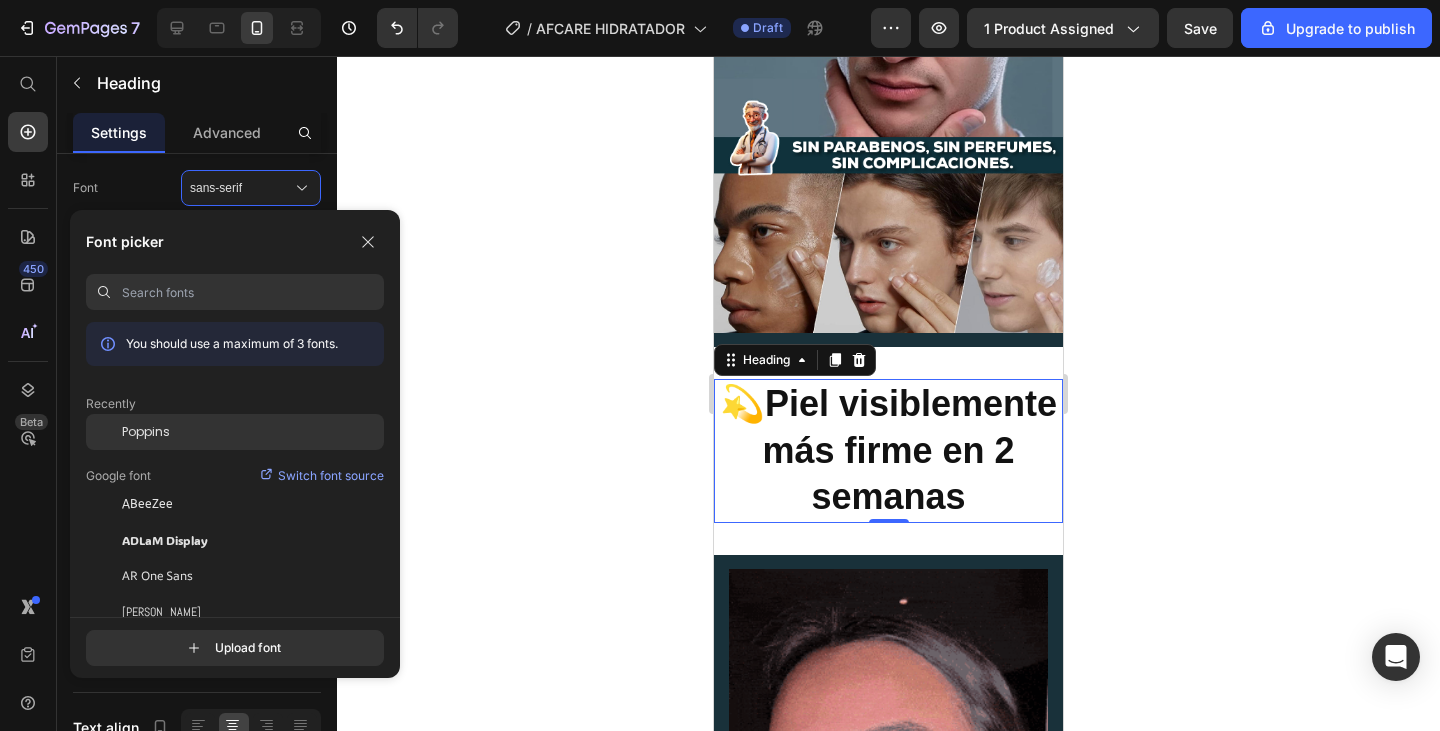 click on "Poppins" 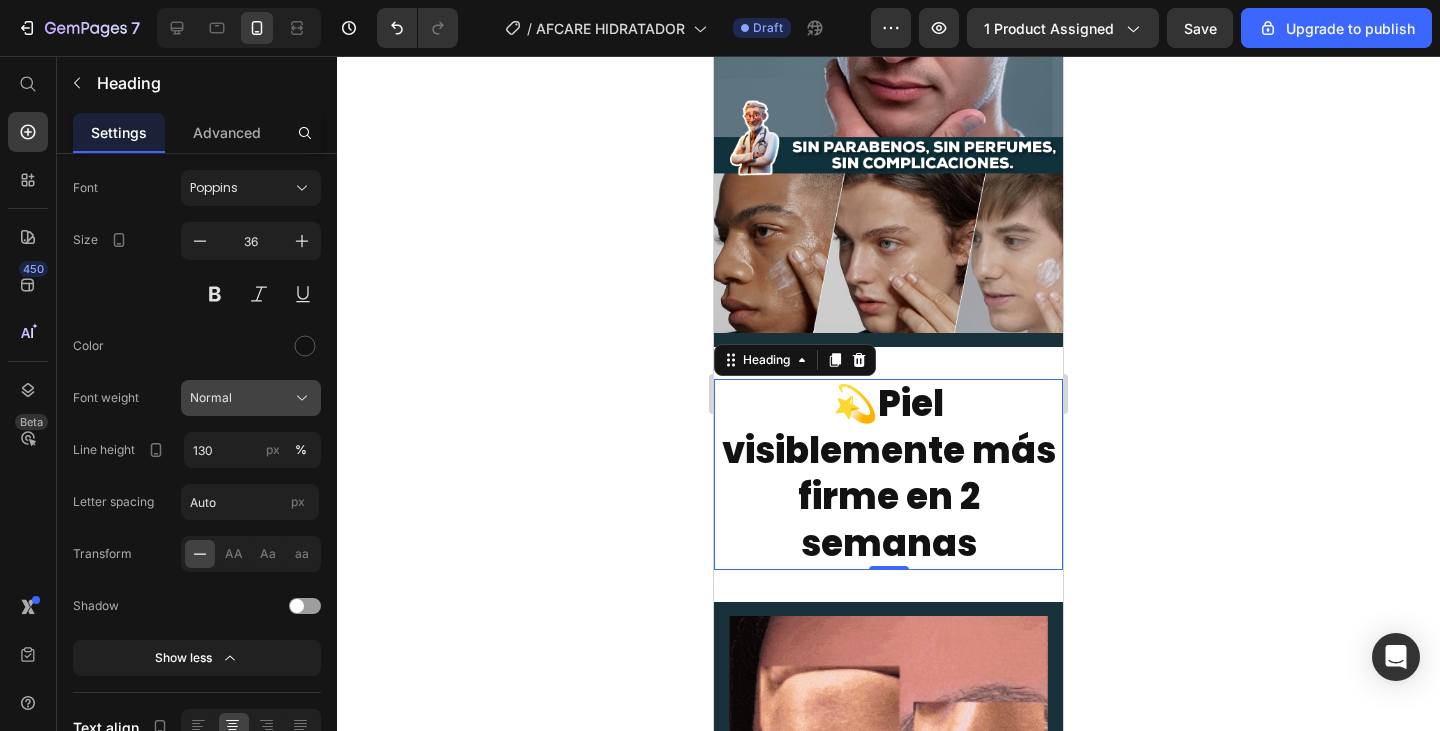 scroll, scrollTop: 0, scrollLeft: 0, axis: both 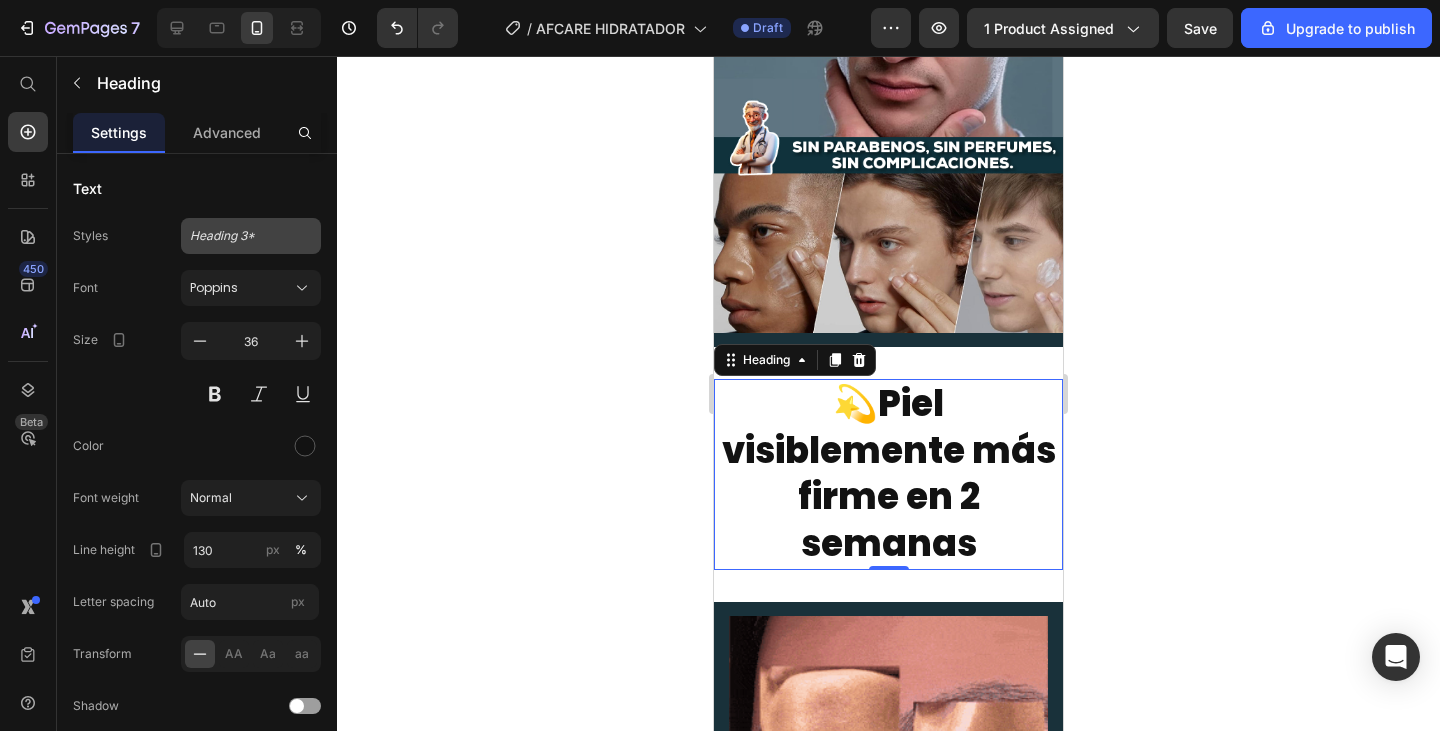 click on "Heading 3*" at bounding box center (251, 236) 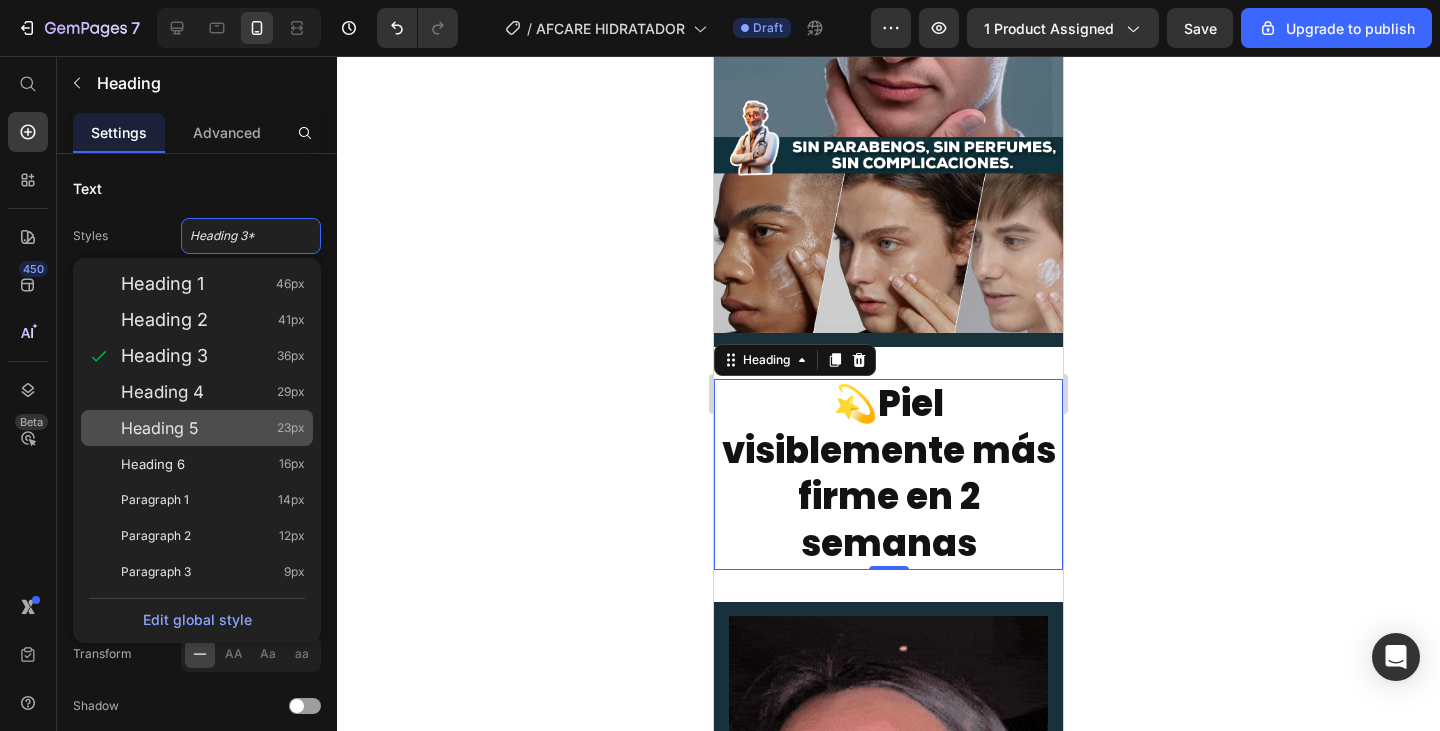 click on "Heading 5" at bounding box center (160, 428) 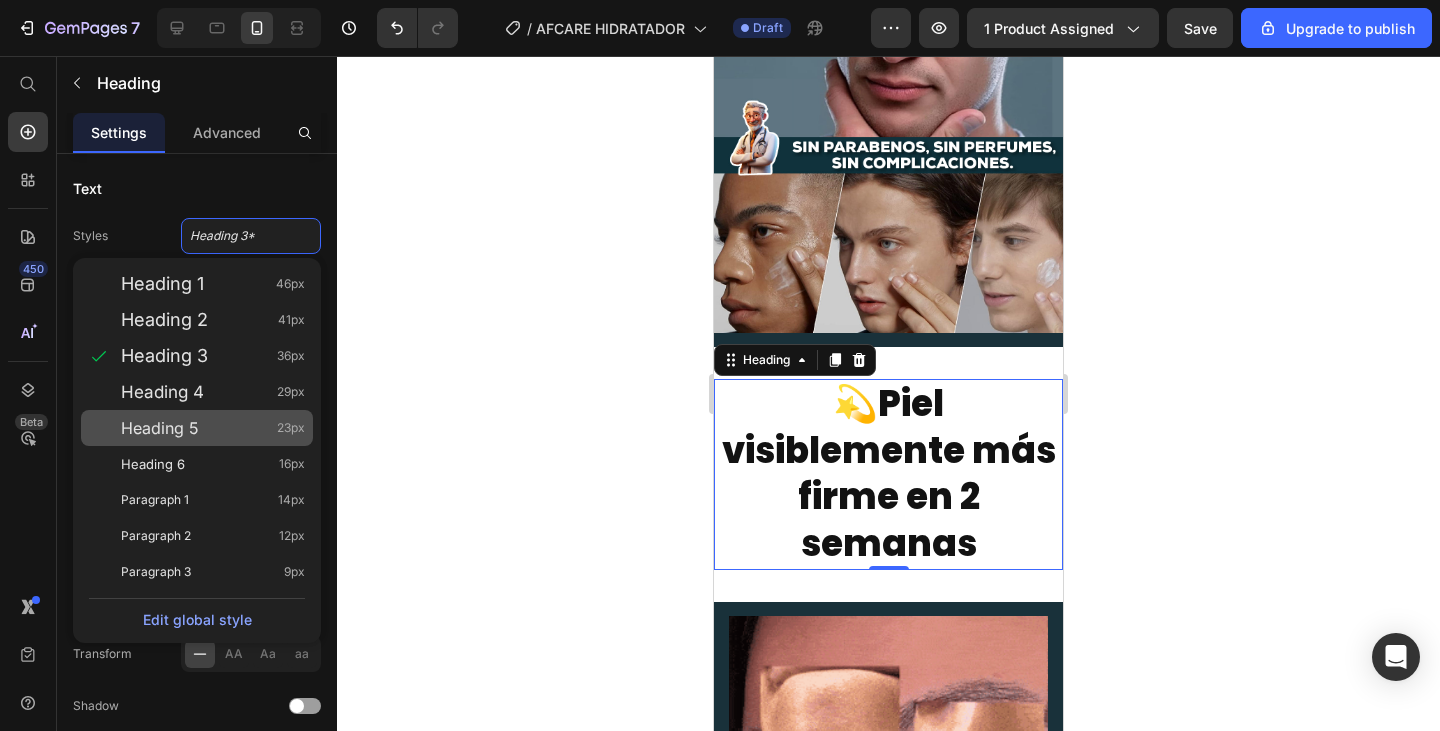 type on "23" 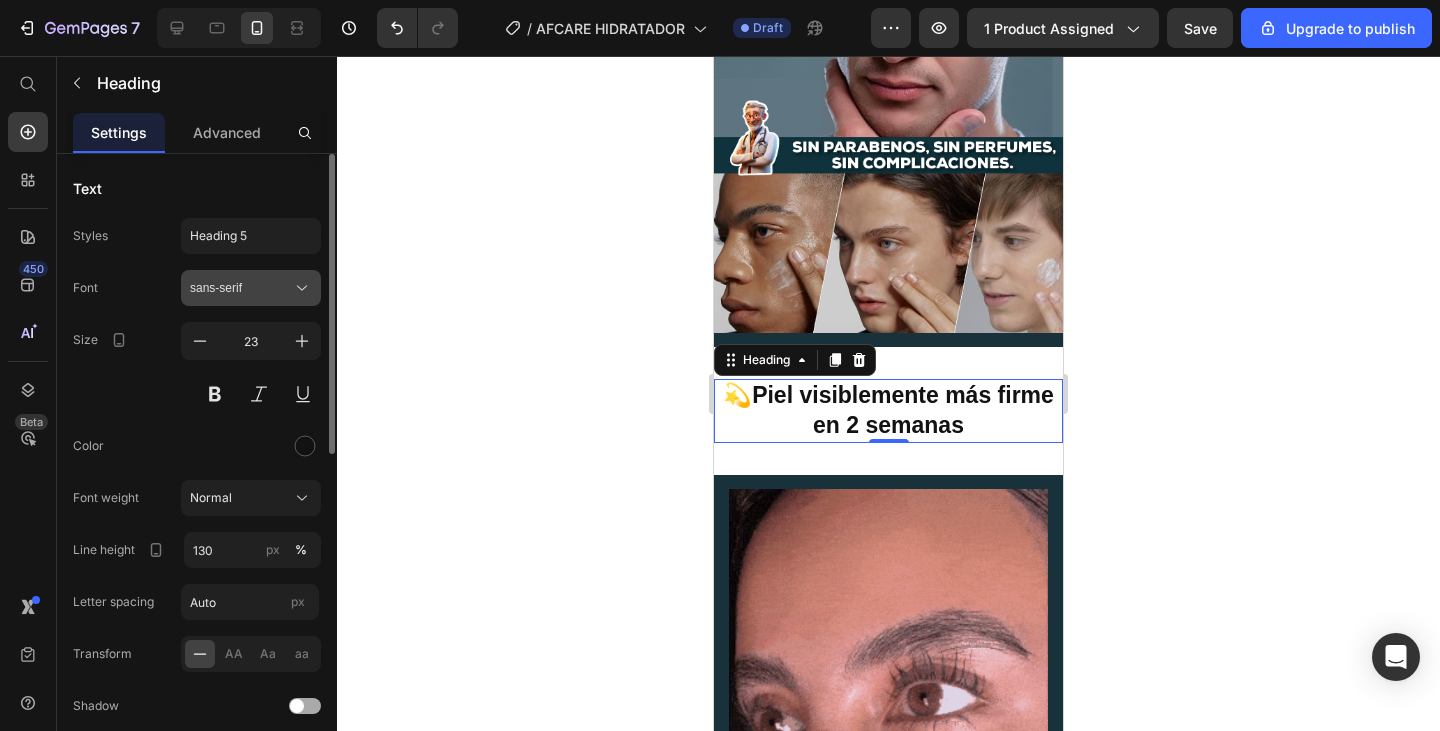click on "sans-serif" at bounding box center [251, 288] 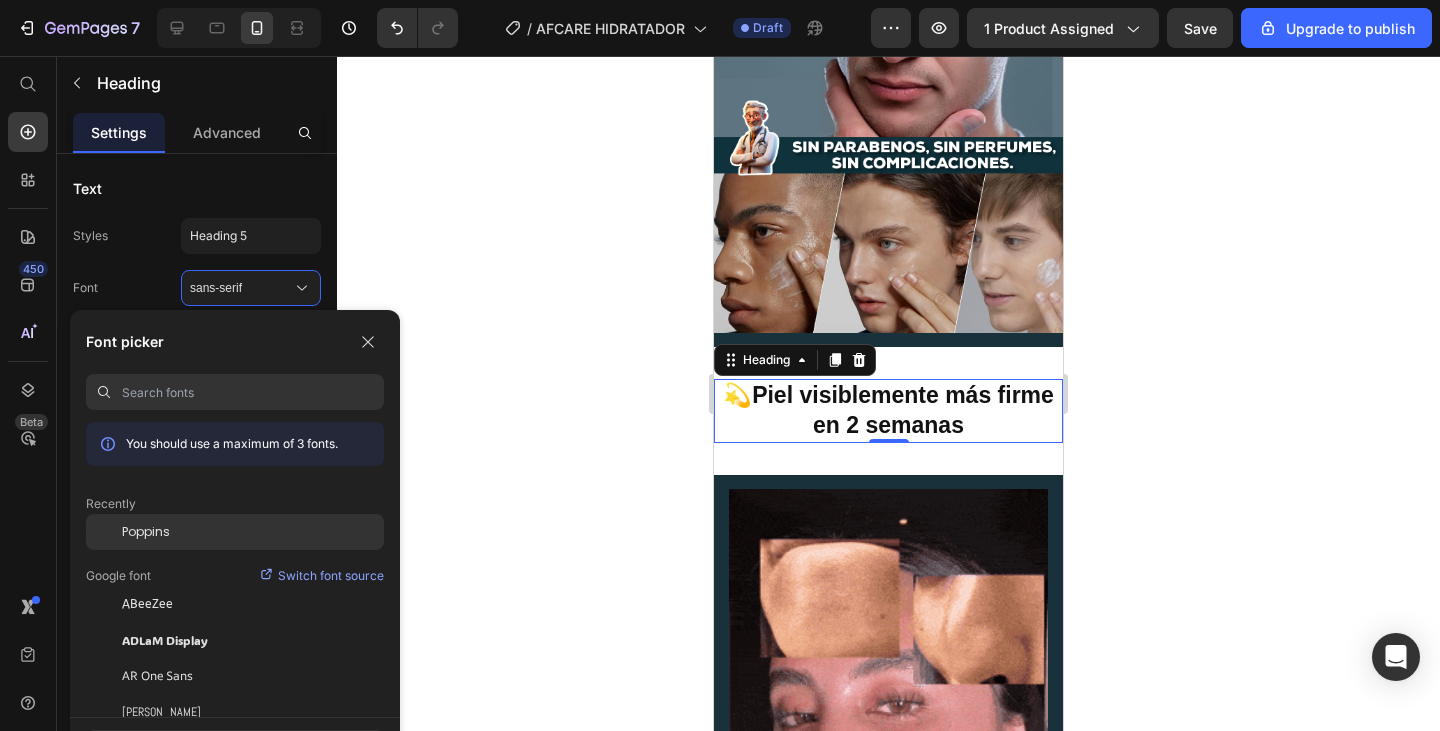 click on "Poppins" 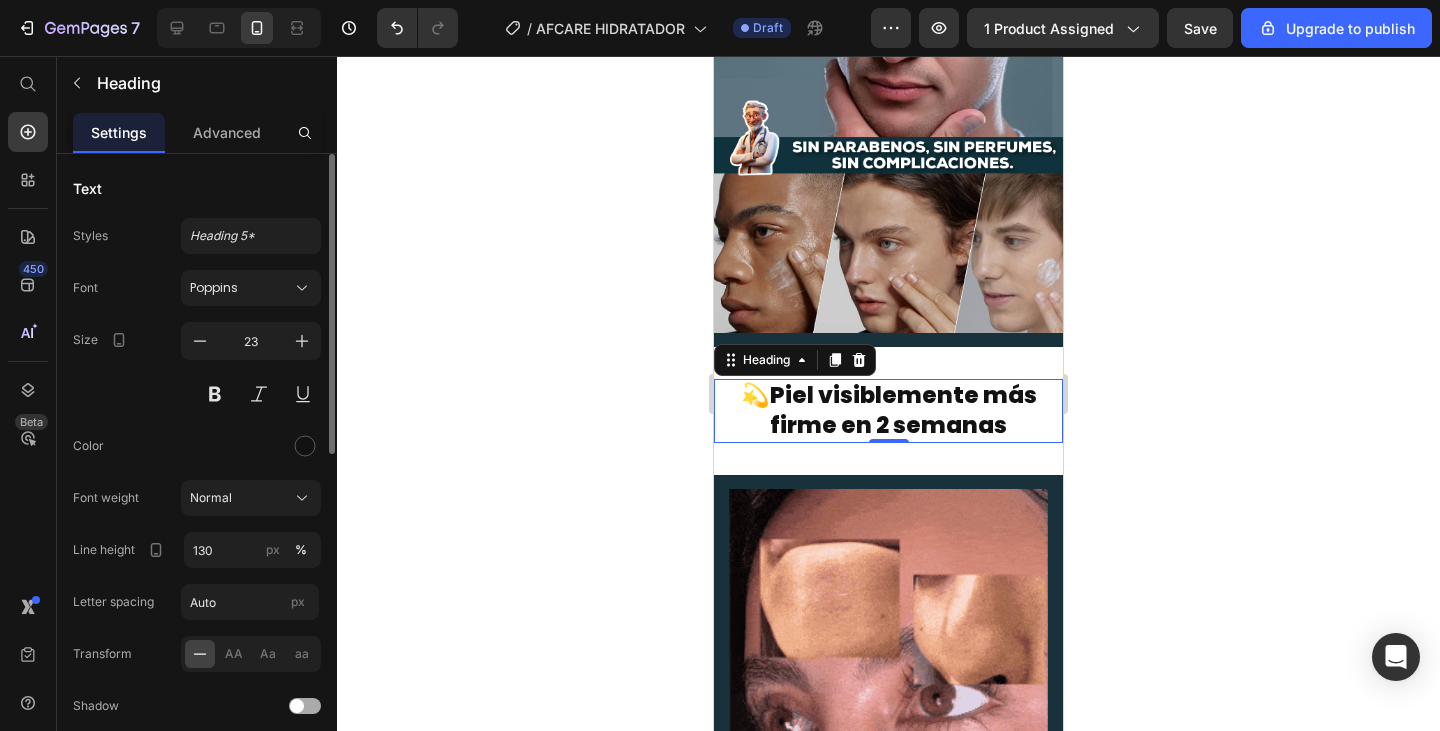 click at bounding box center [251, 446] 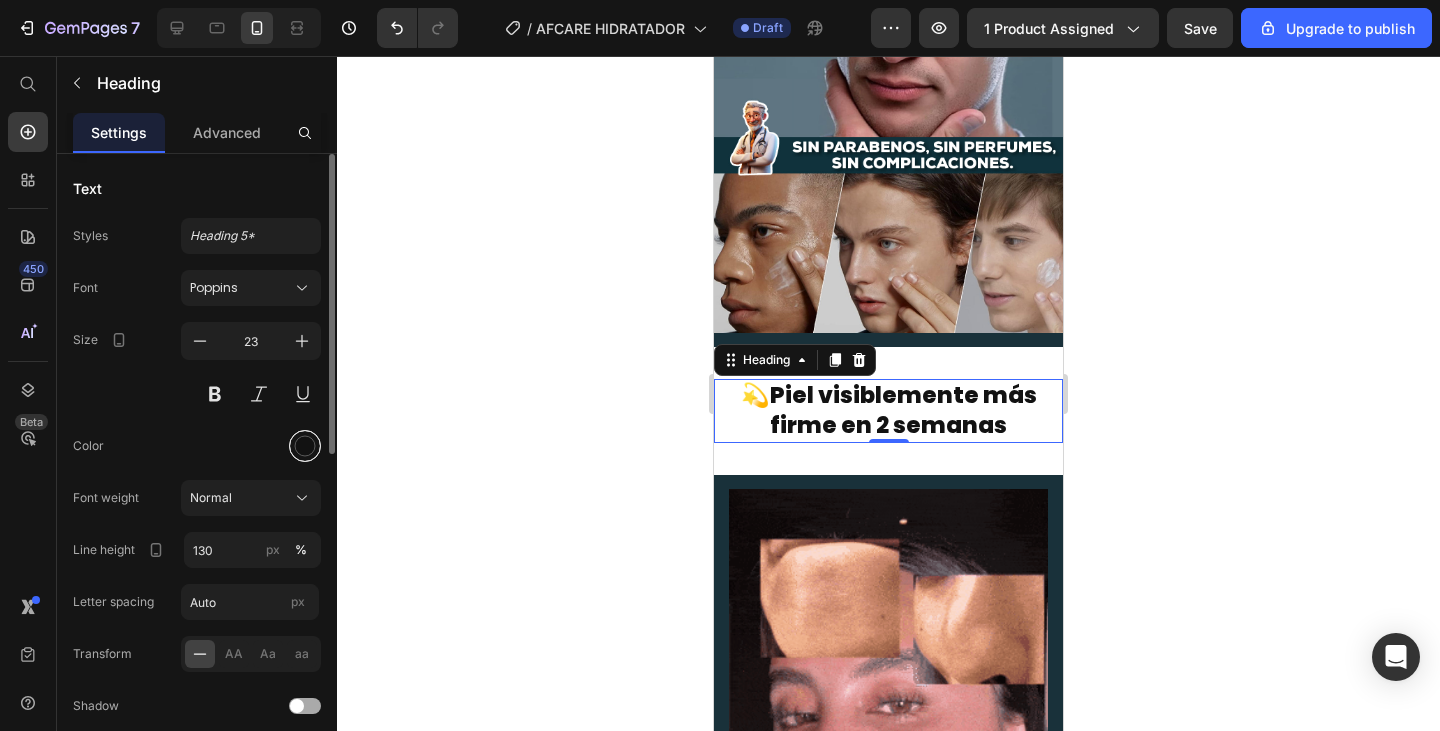 click at bounding box center [305, 446] 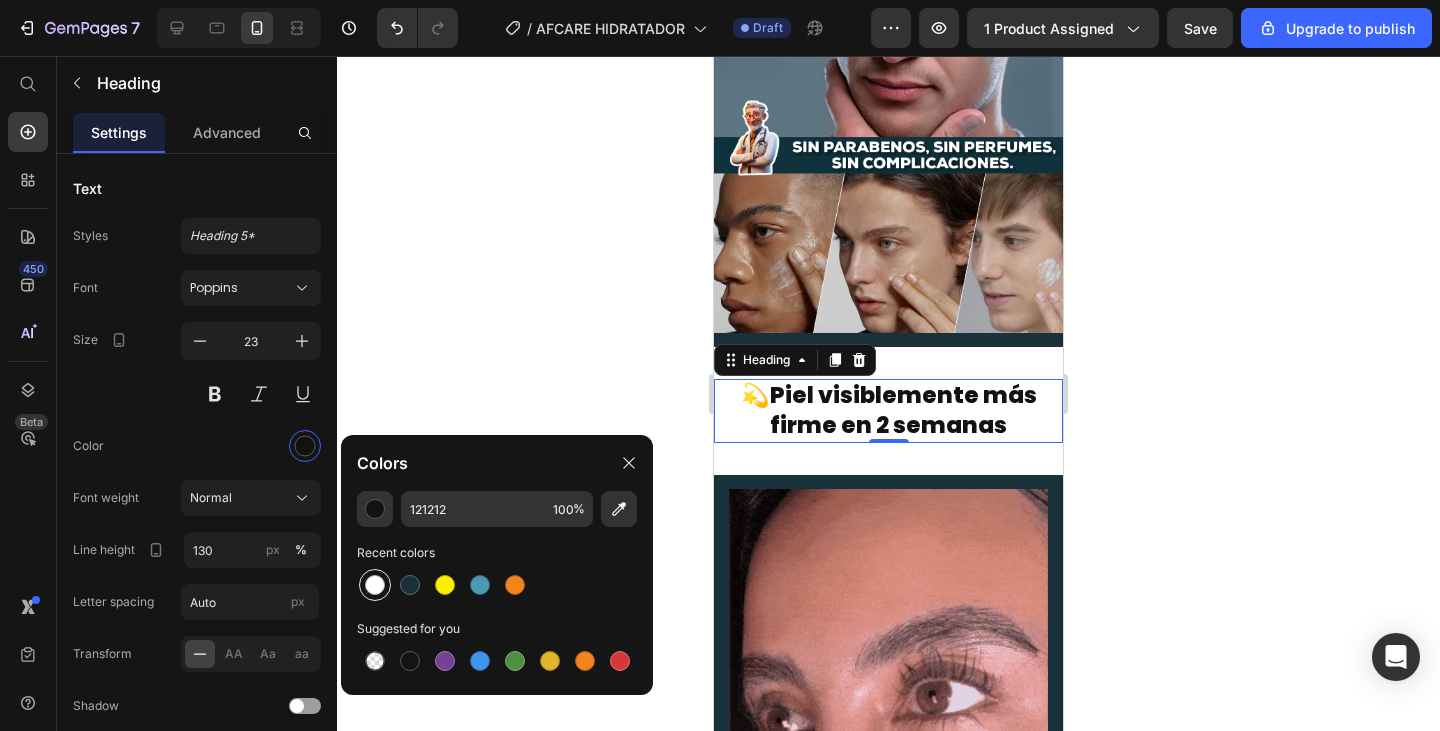 click at bounding box center (375, 585) 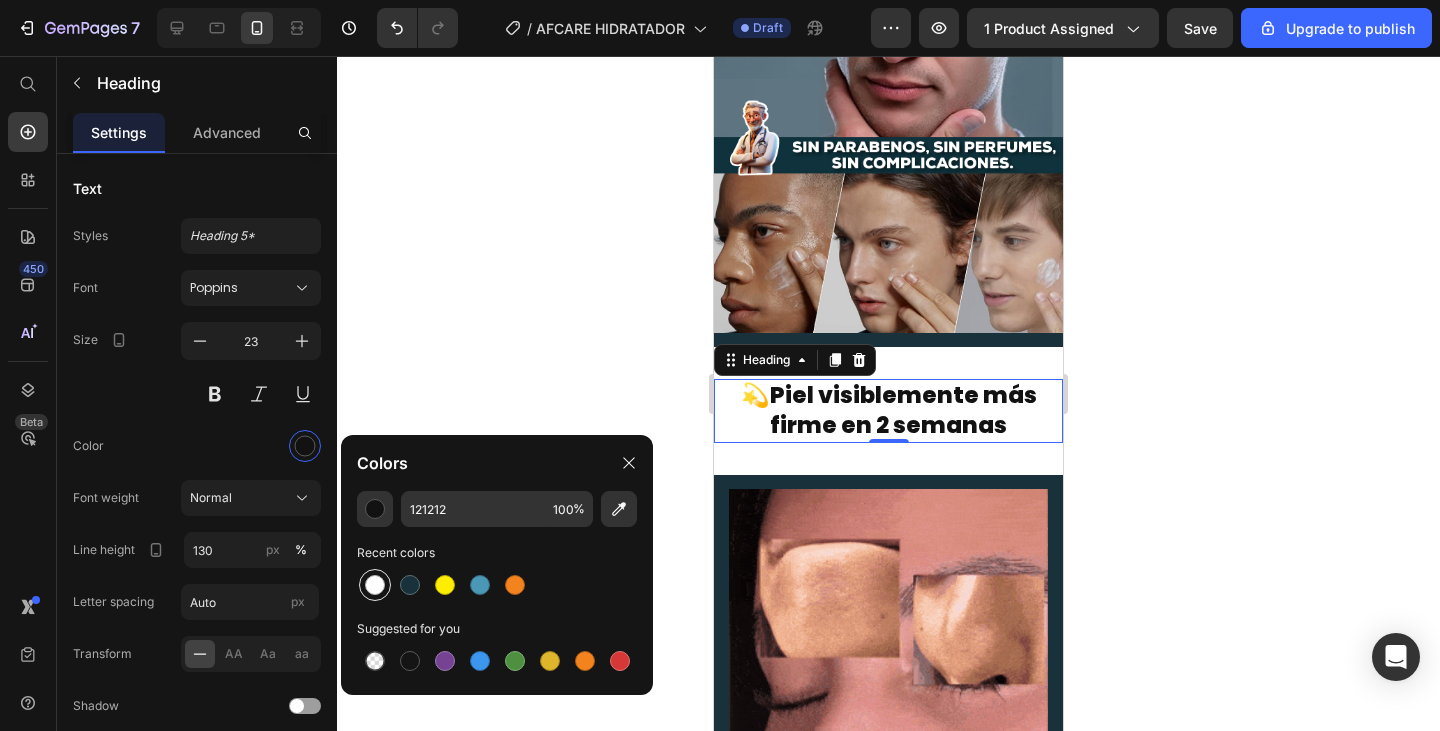 type on "FFFFFF" 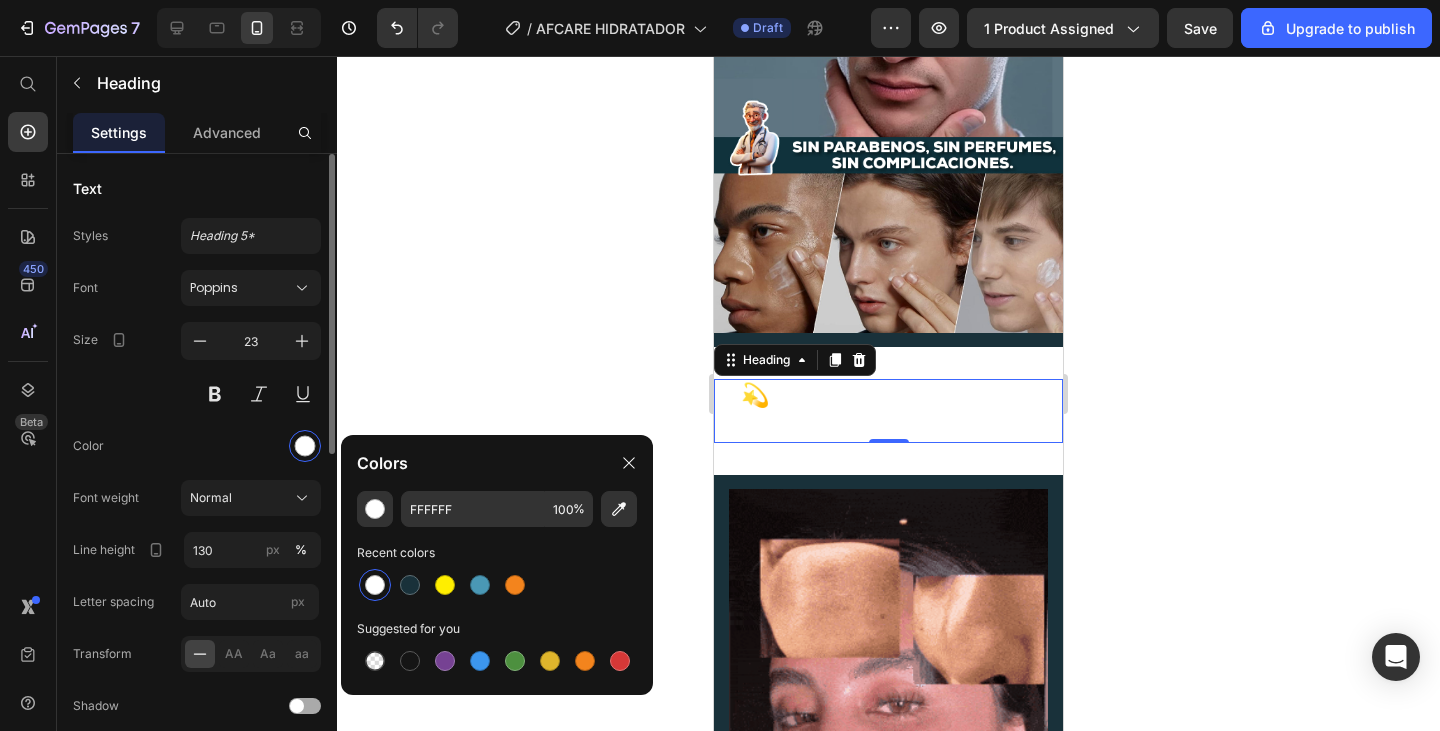 click on "Size 23" at bounding box center [197, 367] 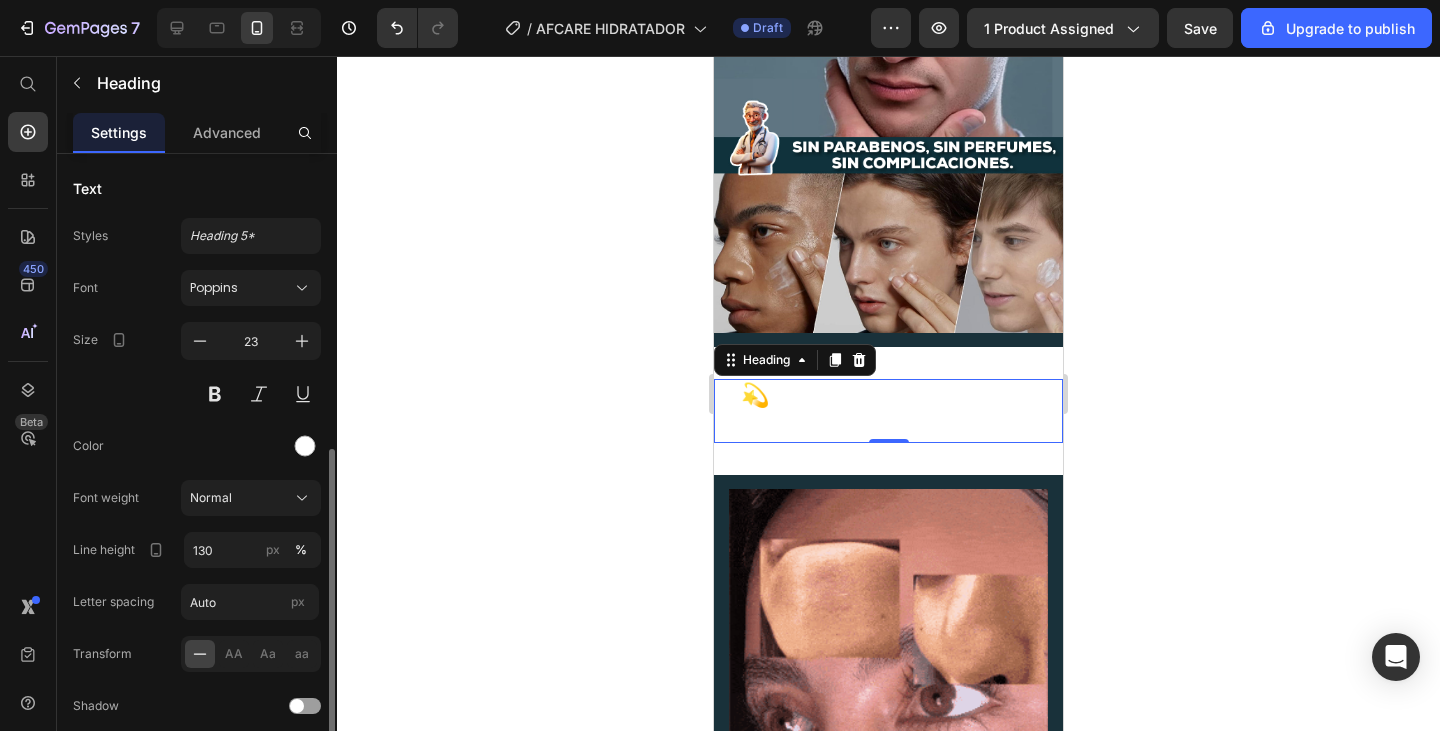 scroll, scrollTop: 600, scrollLeft: 0, axis: vertical 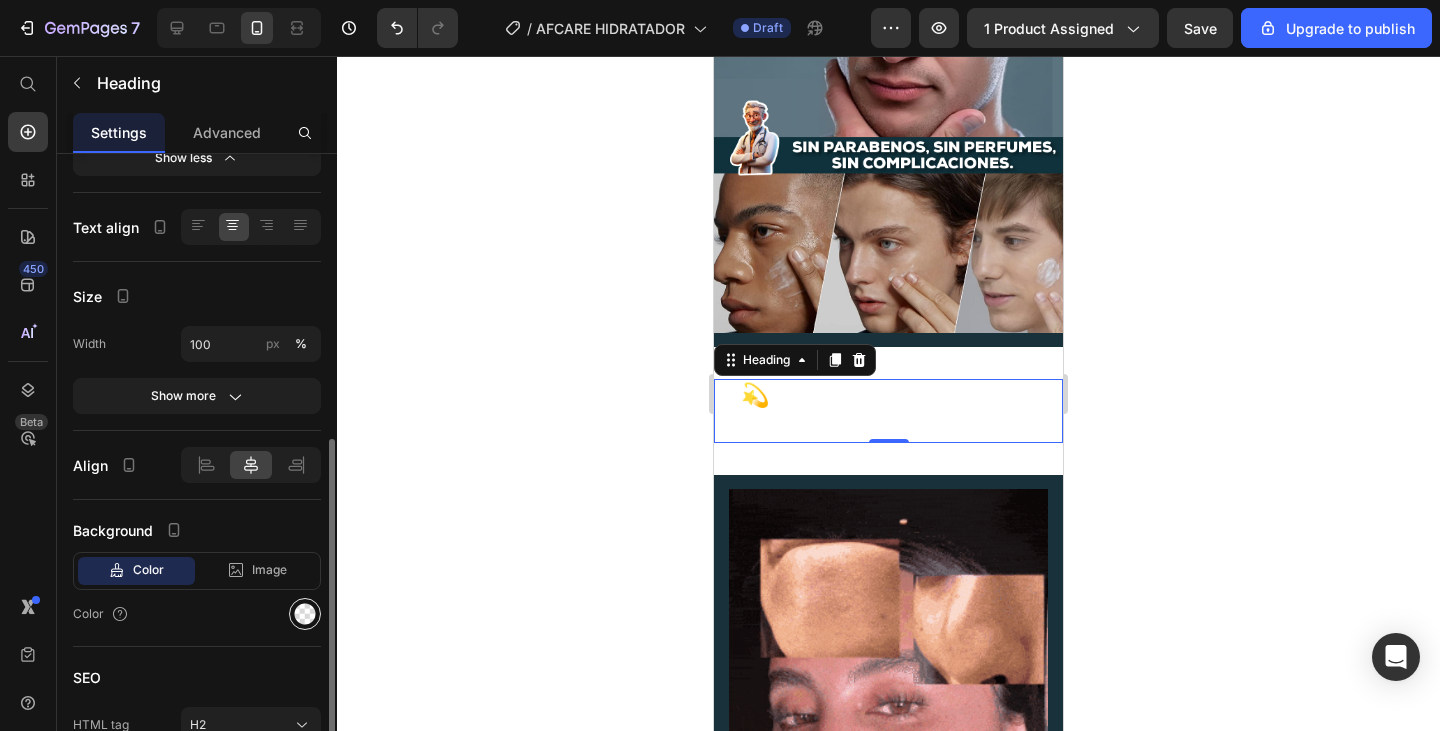 click 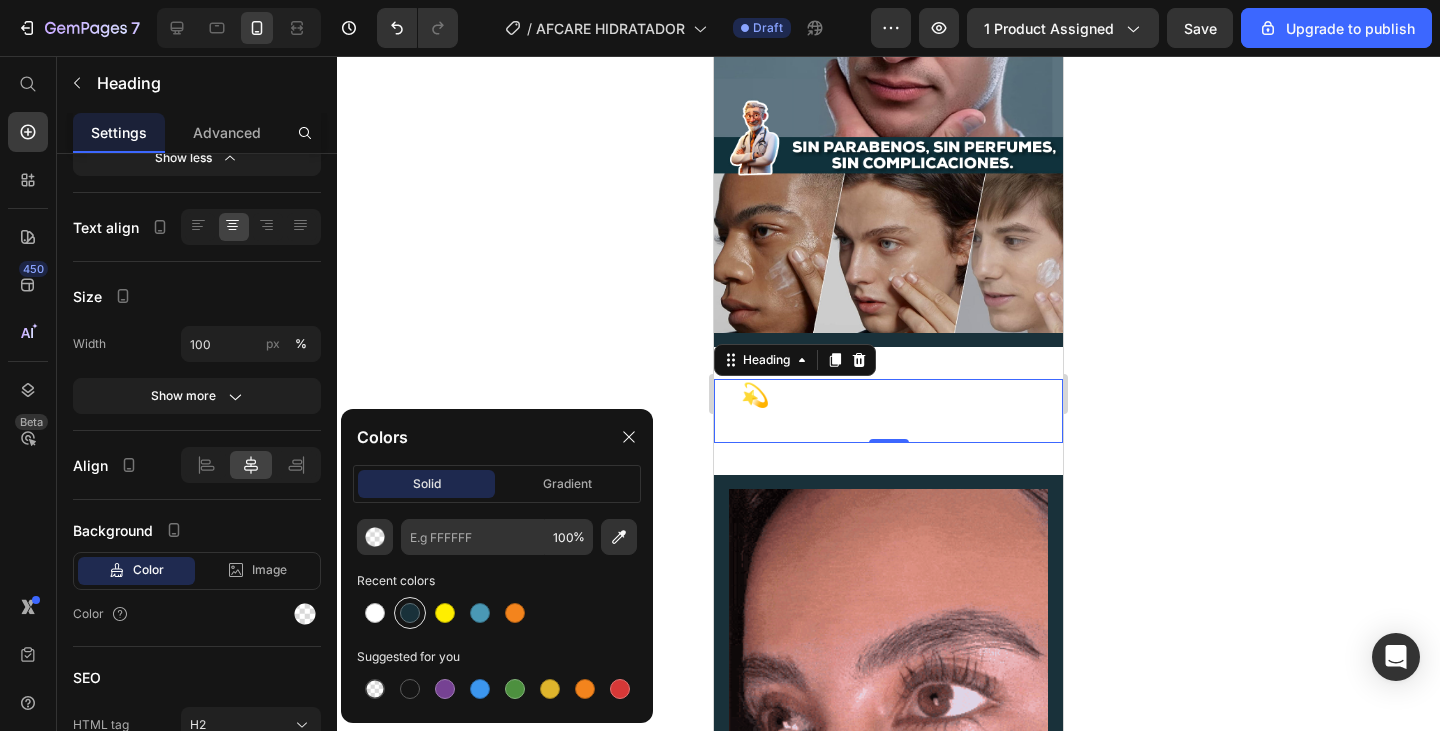 click at bounding box center (410, 613) 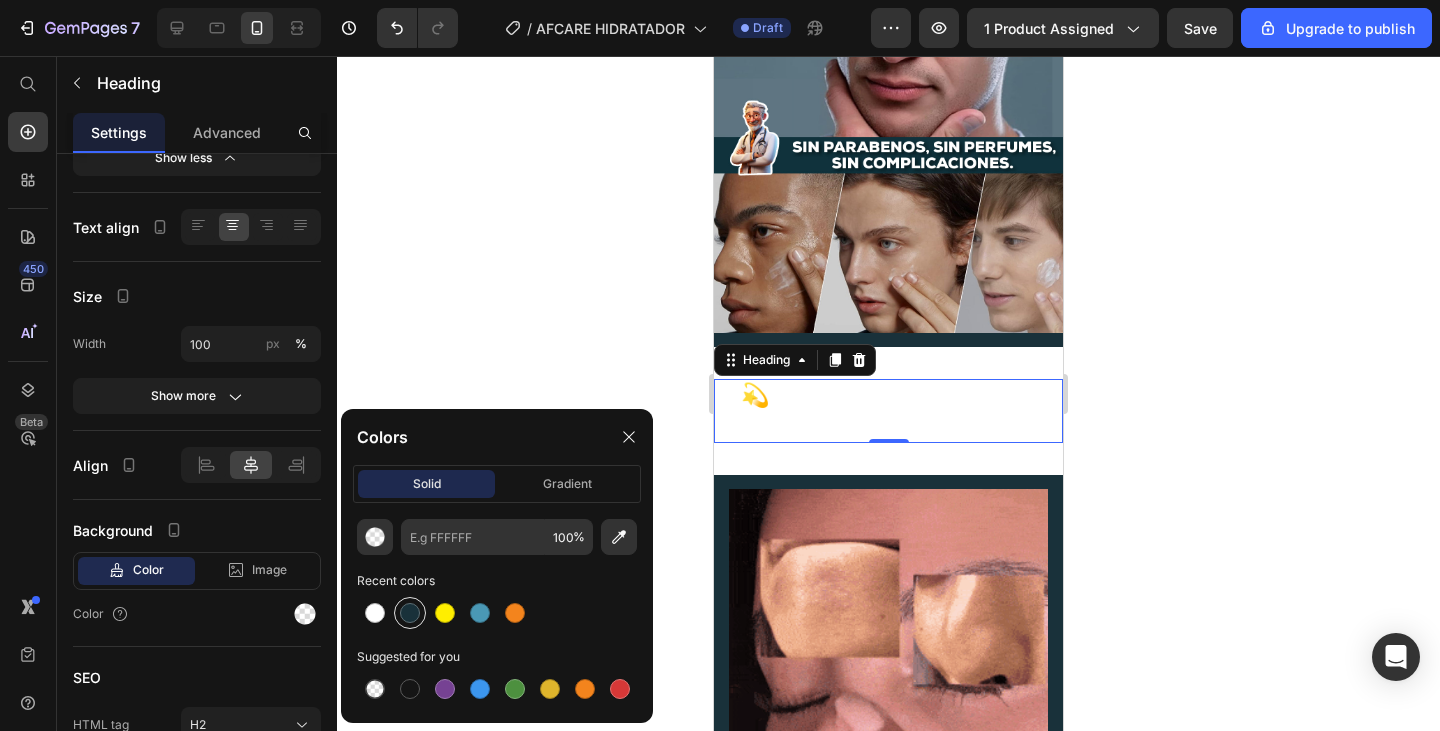 type on "19313A" 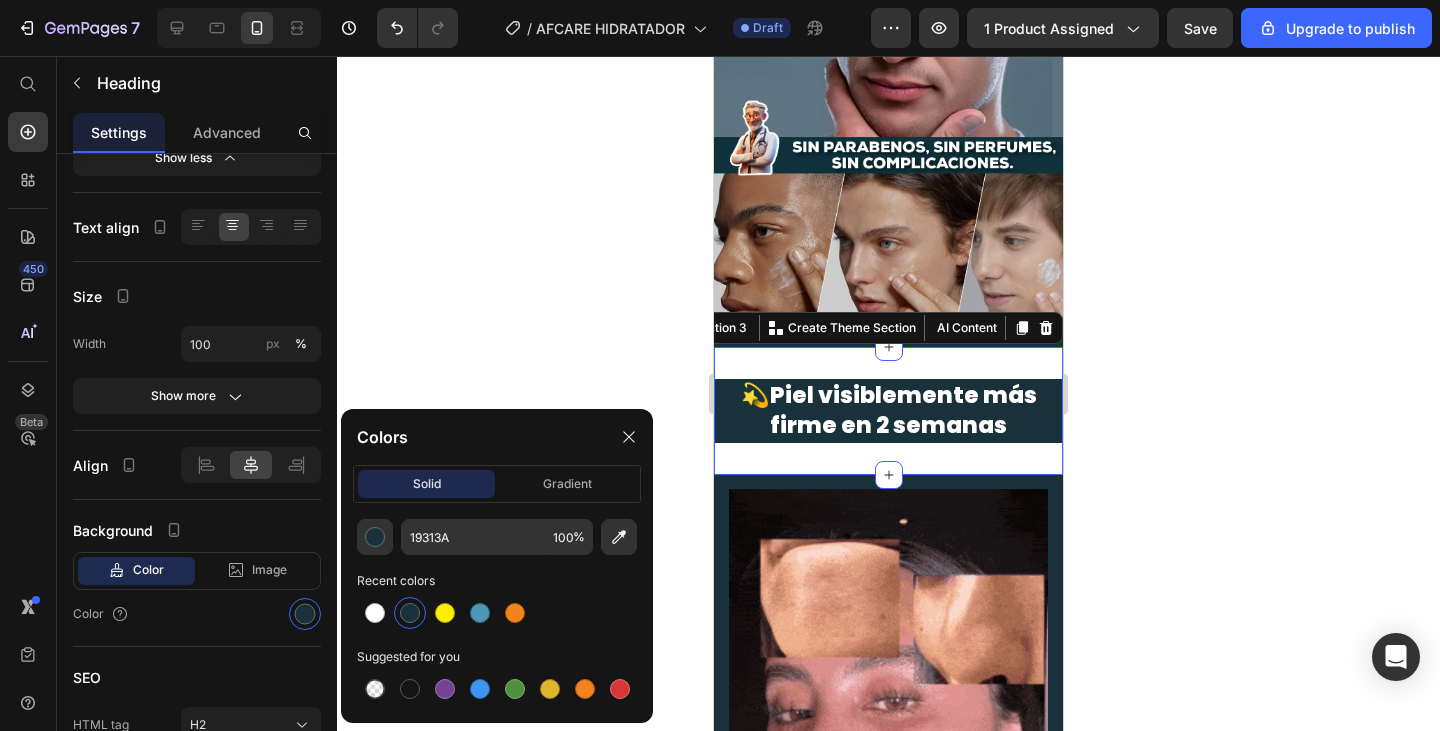 click on "💫  Piel visiblemente más firme en 2 semanas Heading Section 3   You can create reusable sections Create Theme Section AI Content Write with GemAI What would you like to describe here? Tone and Voice Persuasive Product Show more Generate" at bounding box center [888, 411] 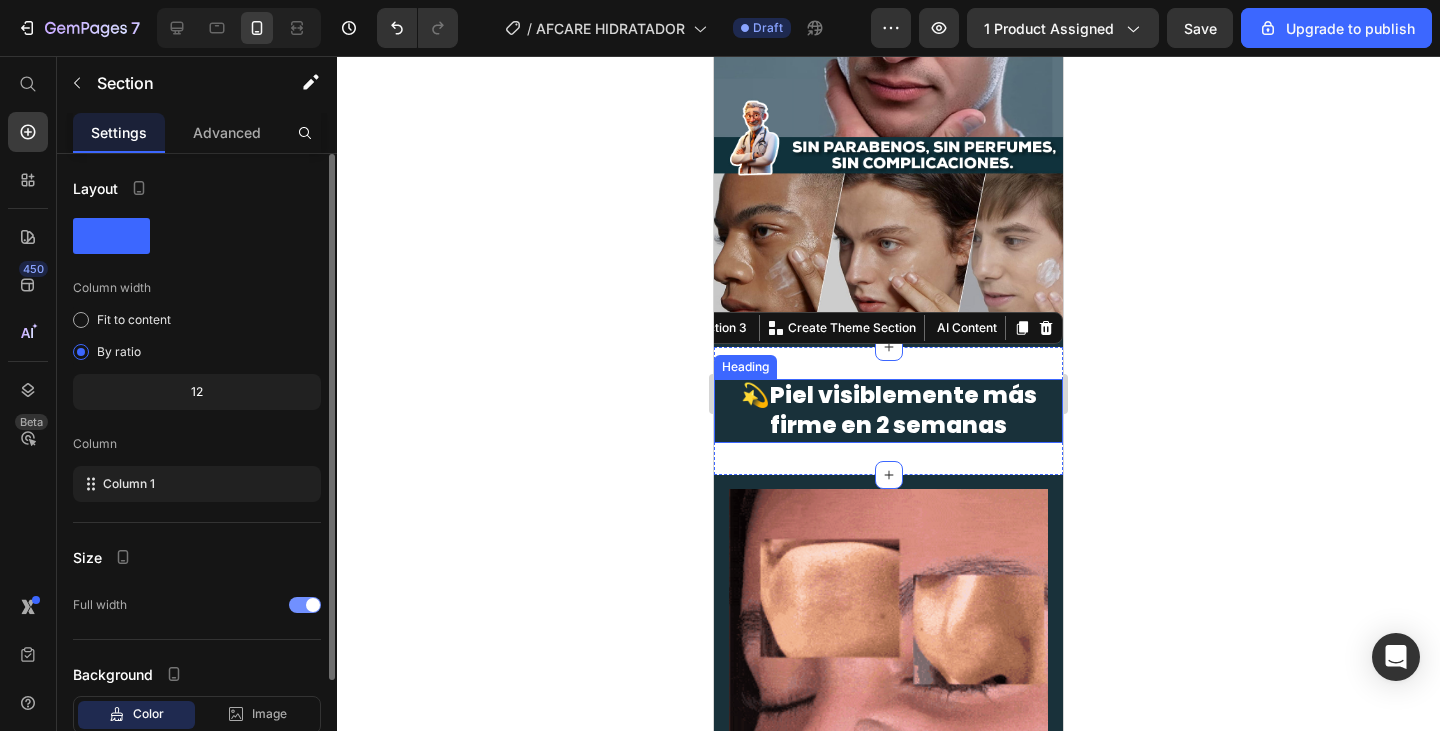 scroll, scrollTop: 130, scrollLeft: 0, axis: vertical 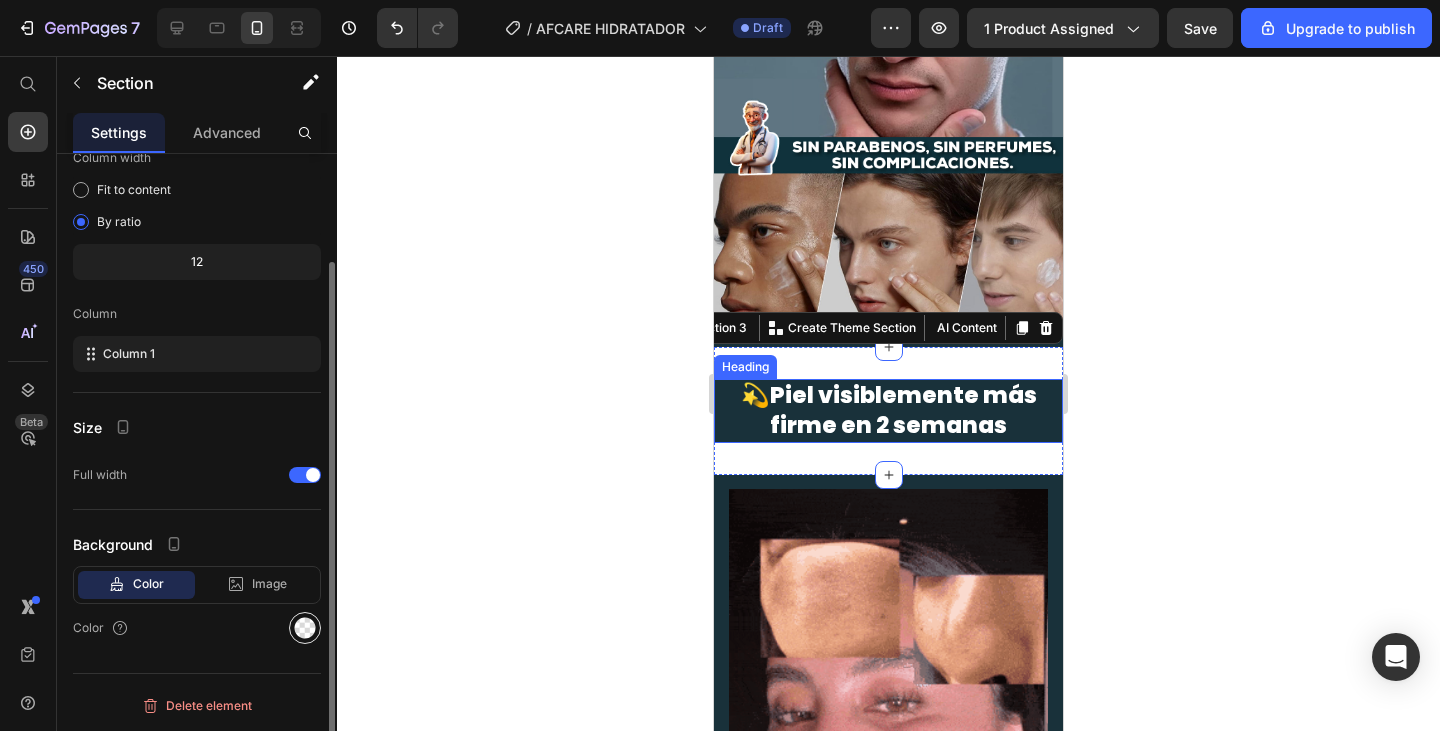 click 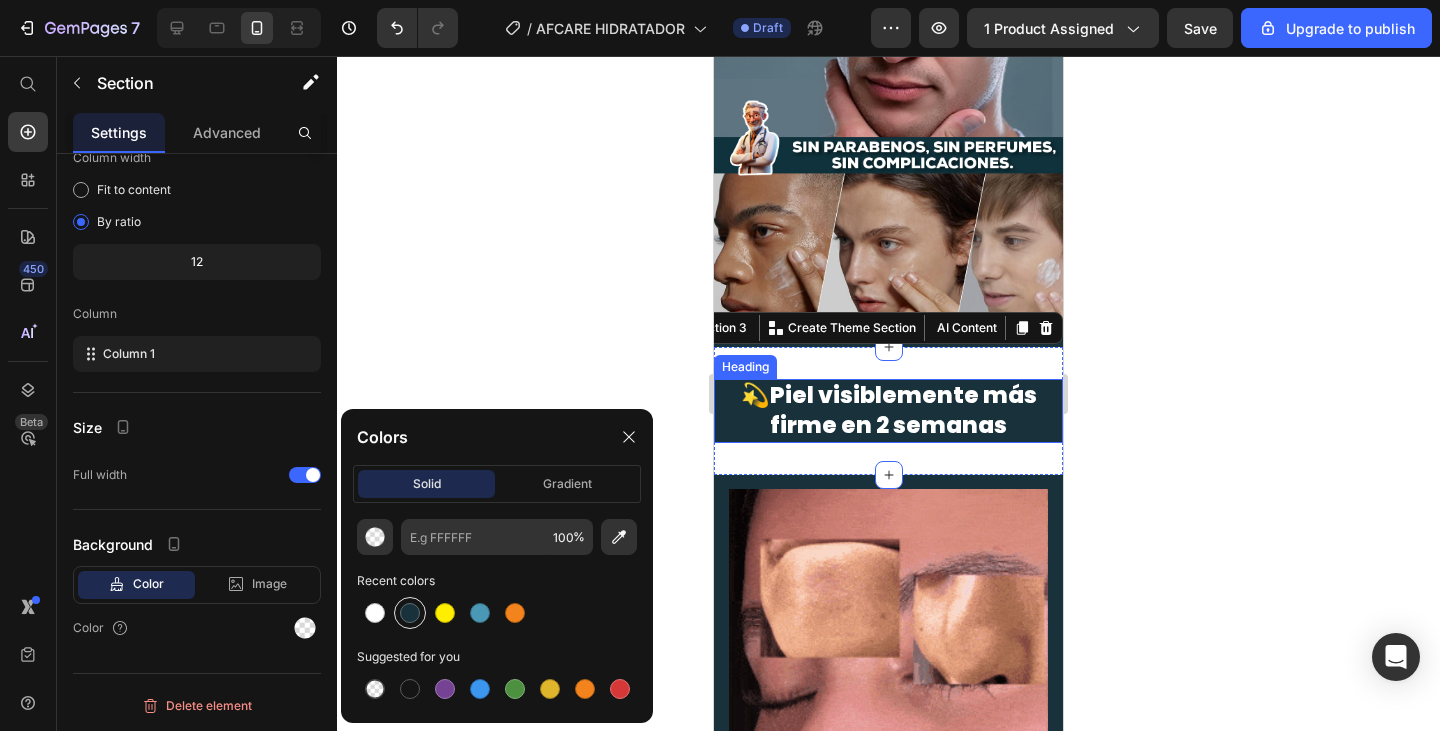 click at bounding box center (410, 613) 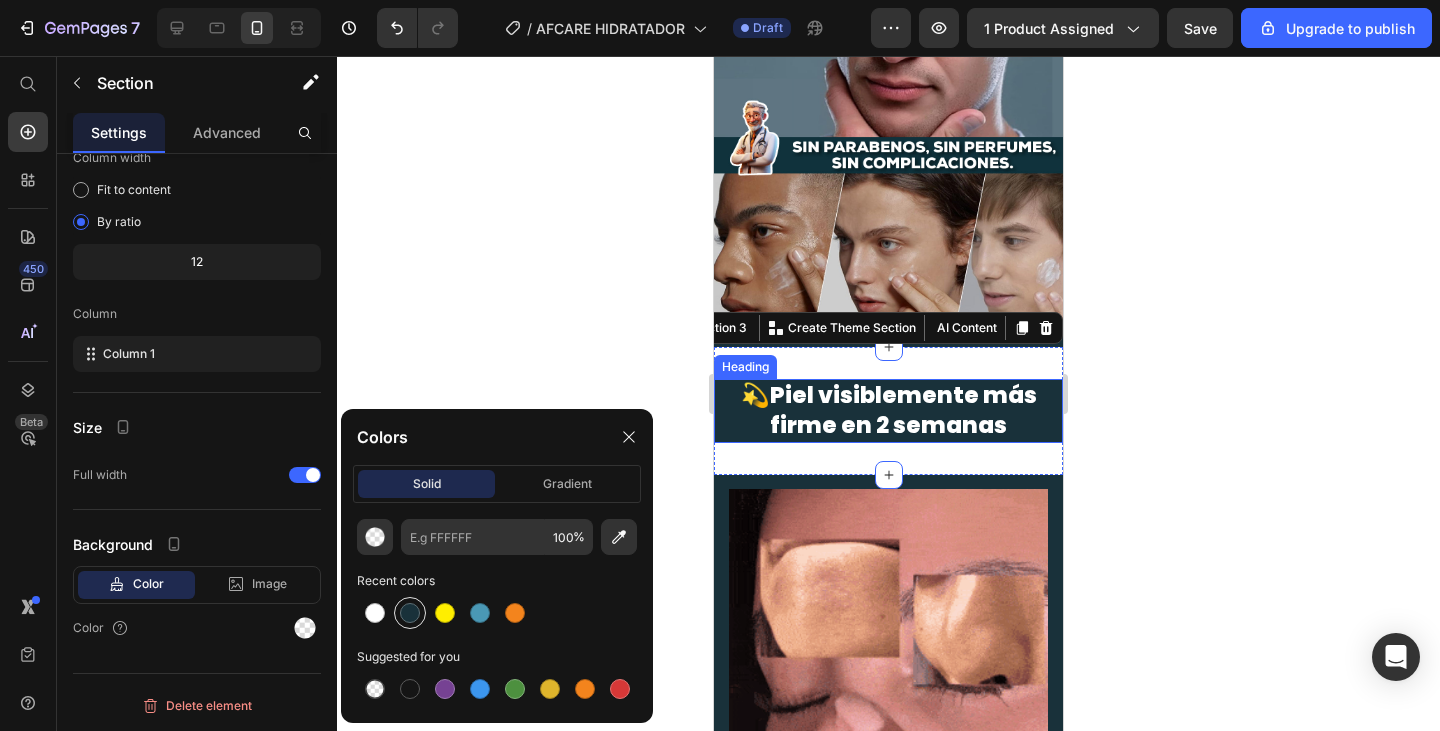 type on "19313A" 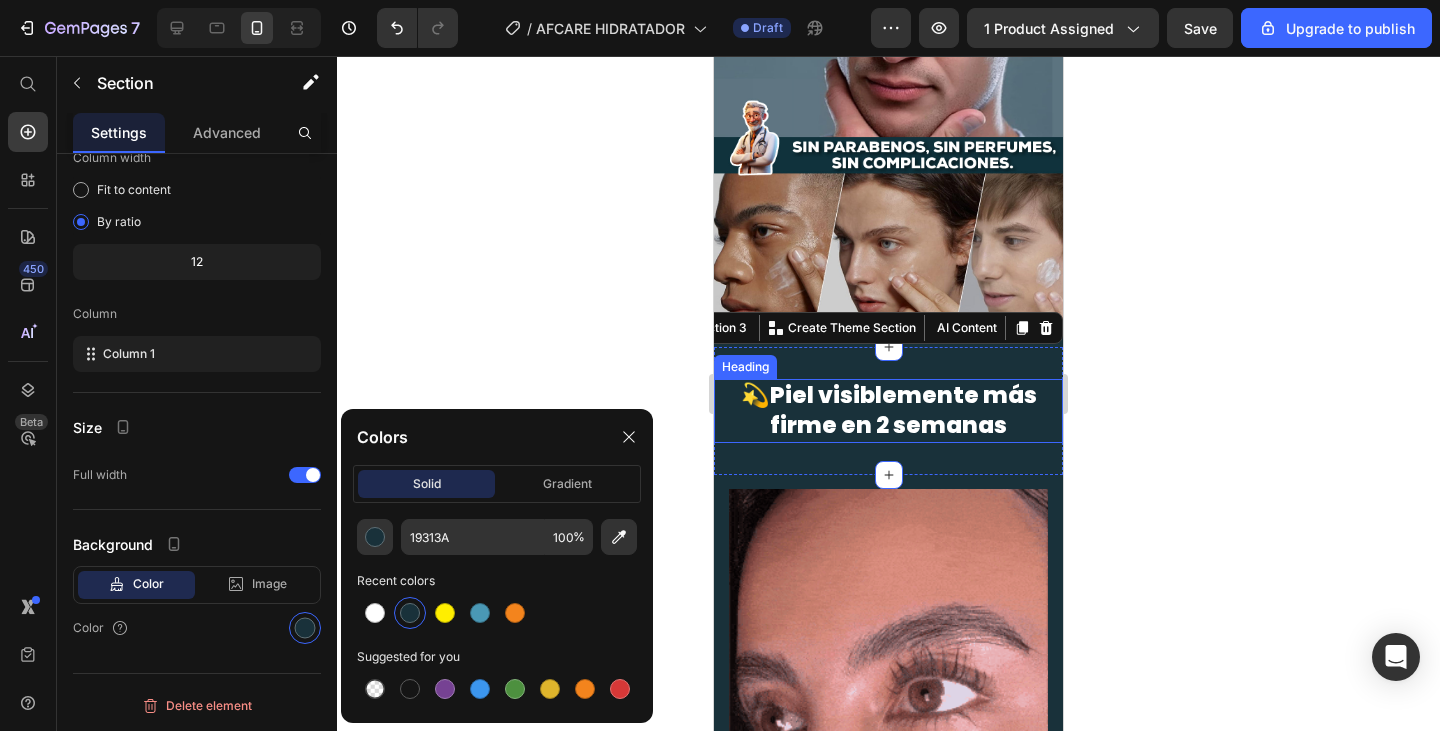 click 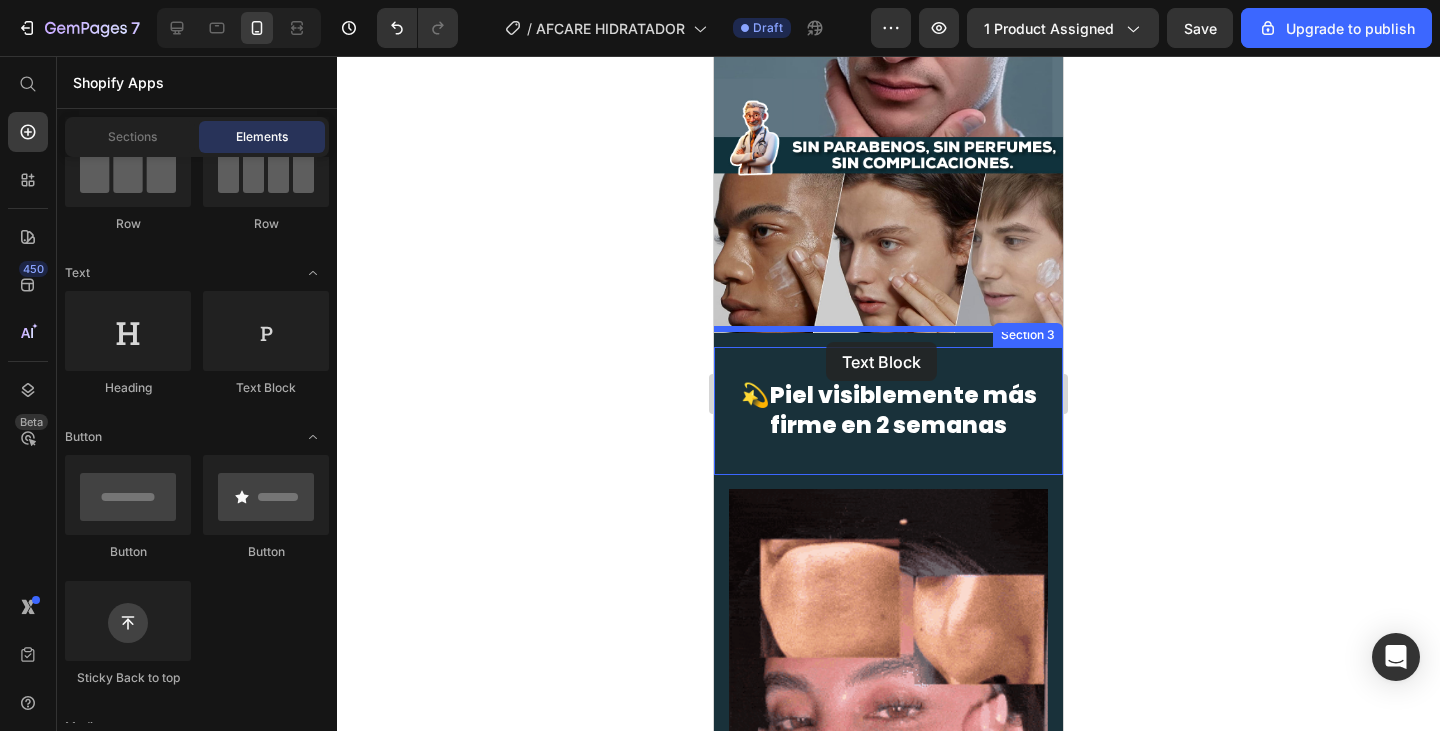 drag, startPoint x: 953, startPoint y: 412, endPoint x: 826, endPoint y: 342, distance: 145.0138 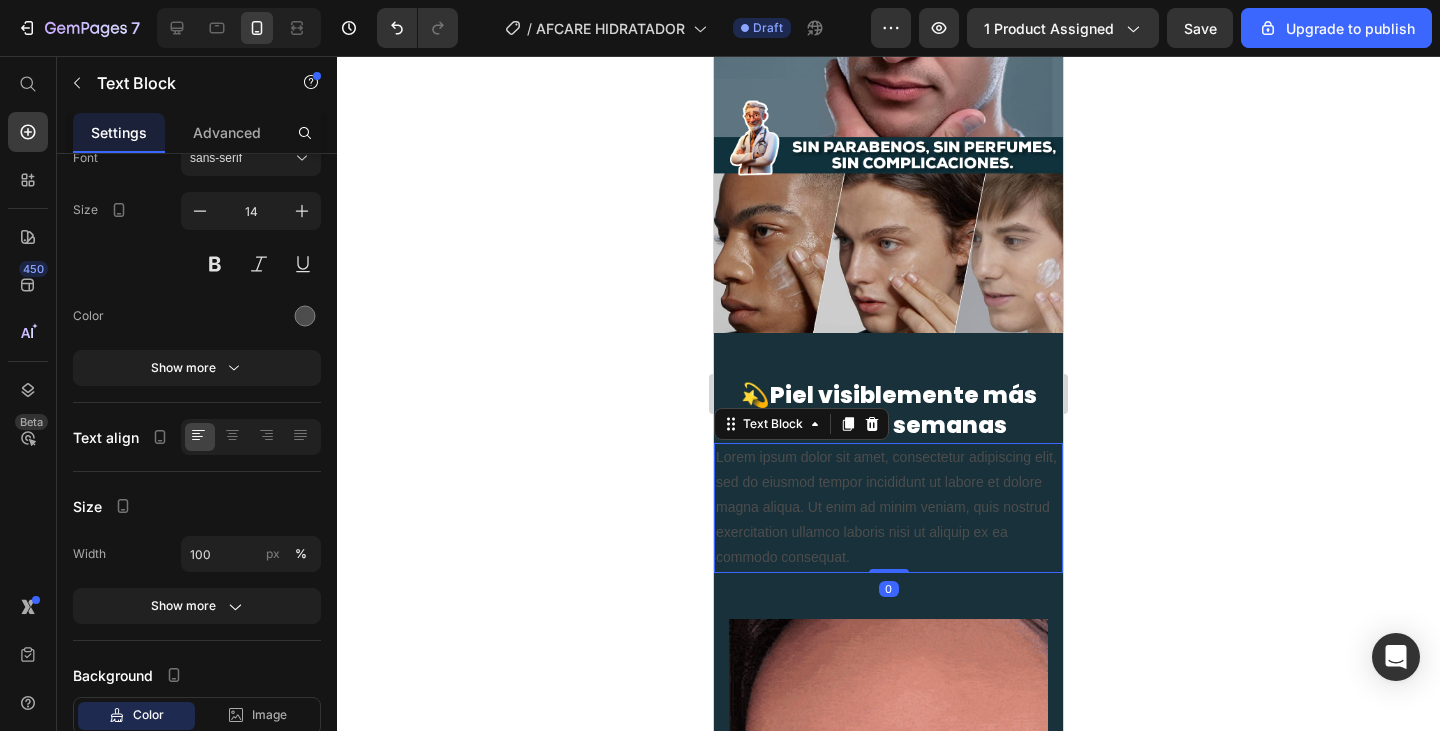 scroll, scrollTop: 0, scrollLeft: 0, axis: both 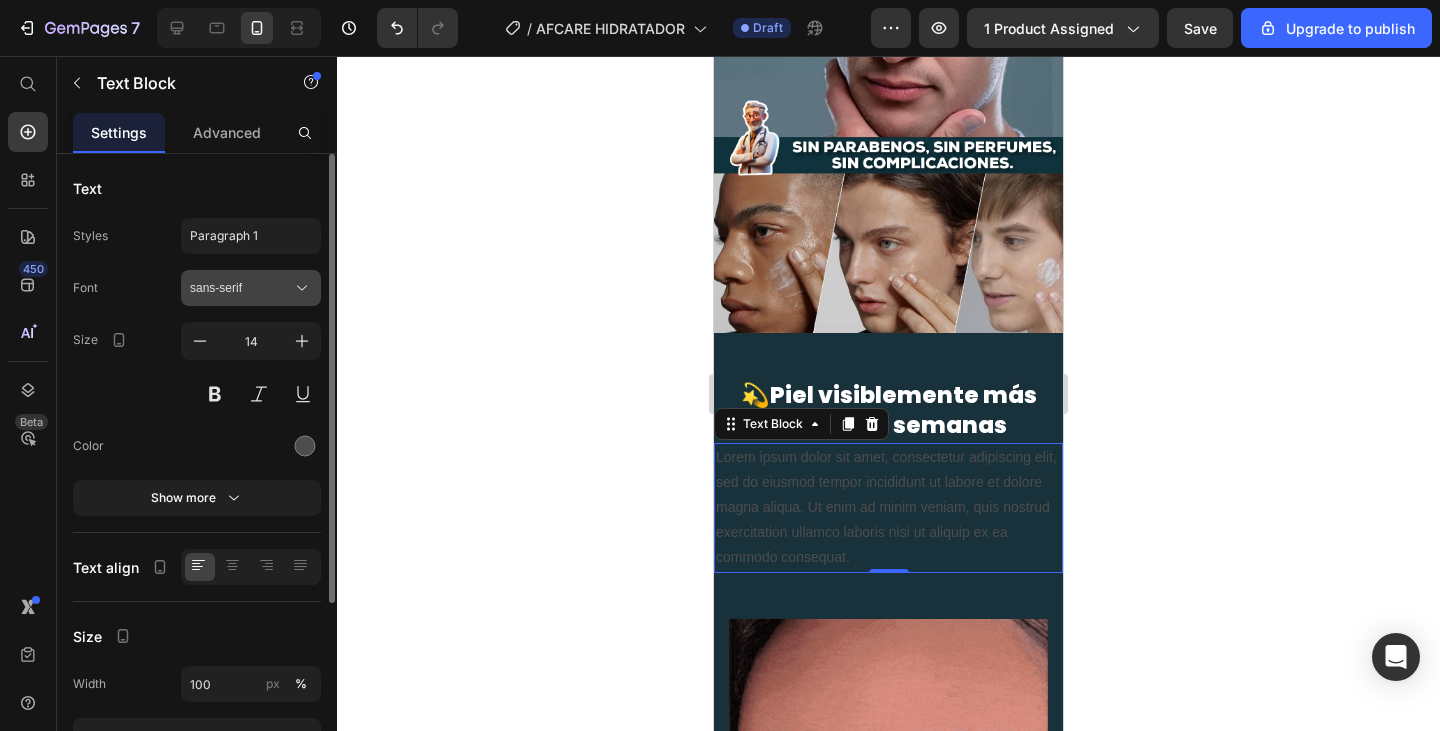 click on "sans-serif" at bounding box center (241, 288) 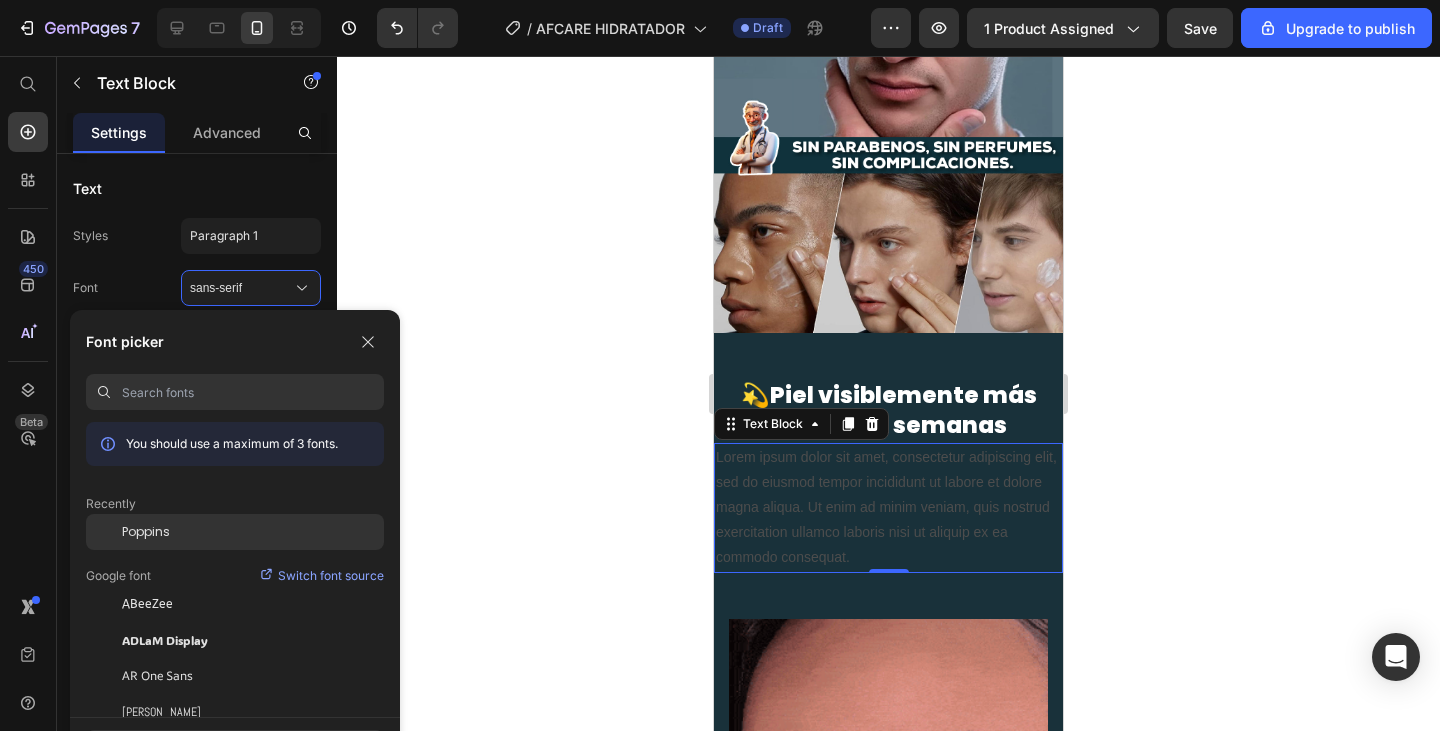 click on "Poppins" 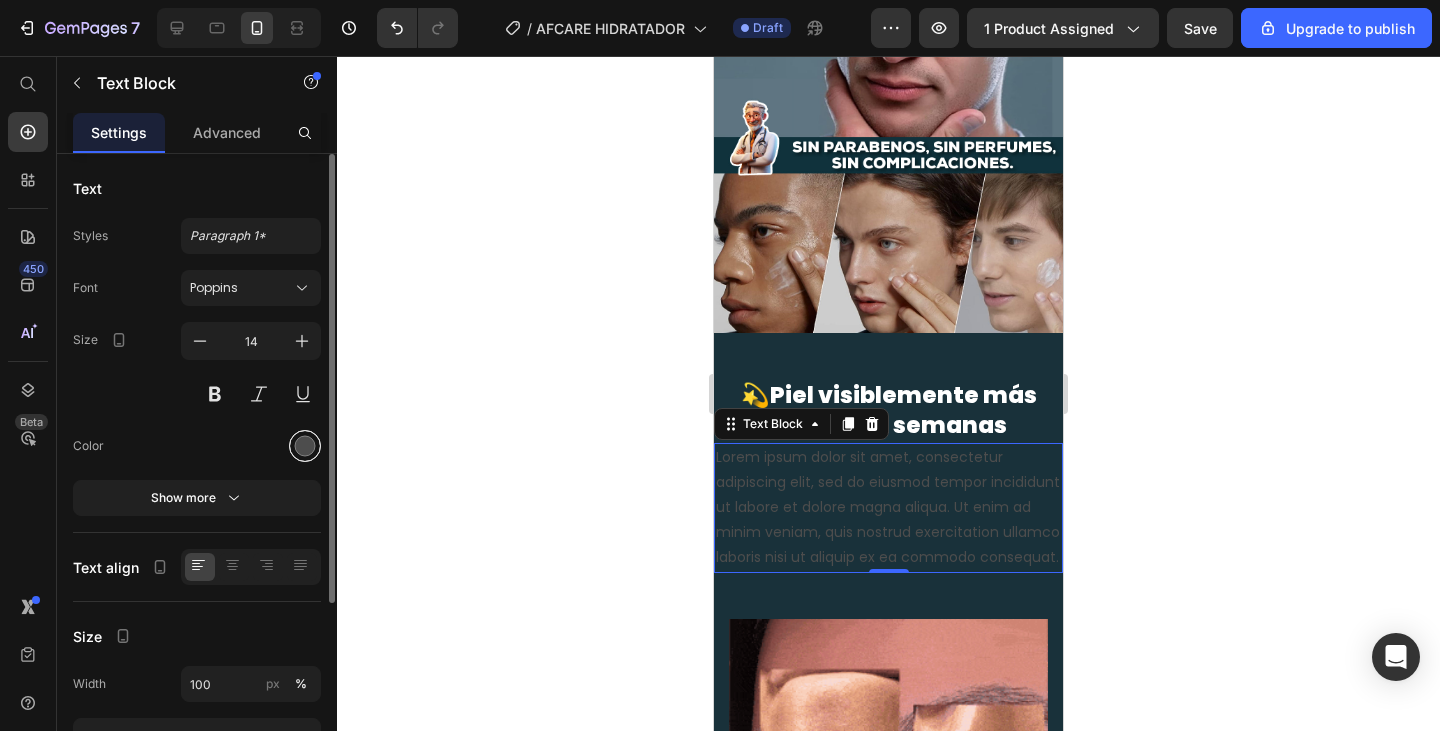 click at bounding box center (305, 446) 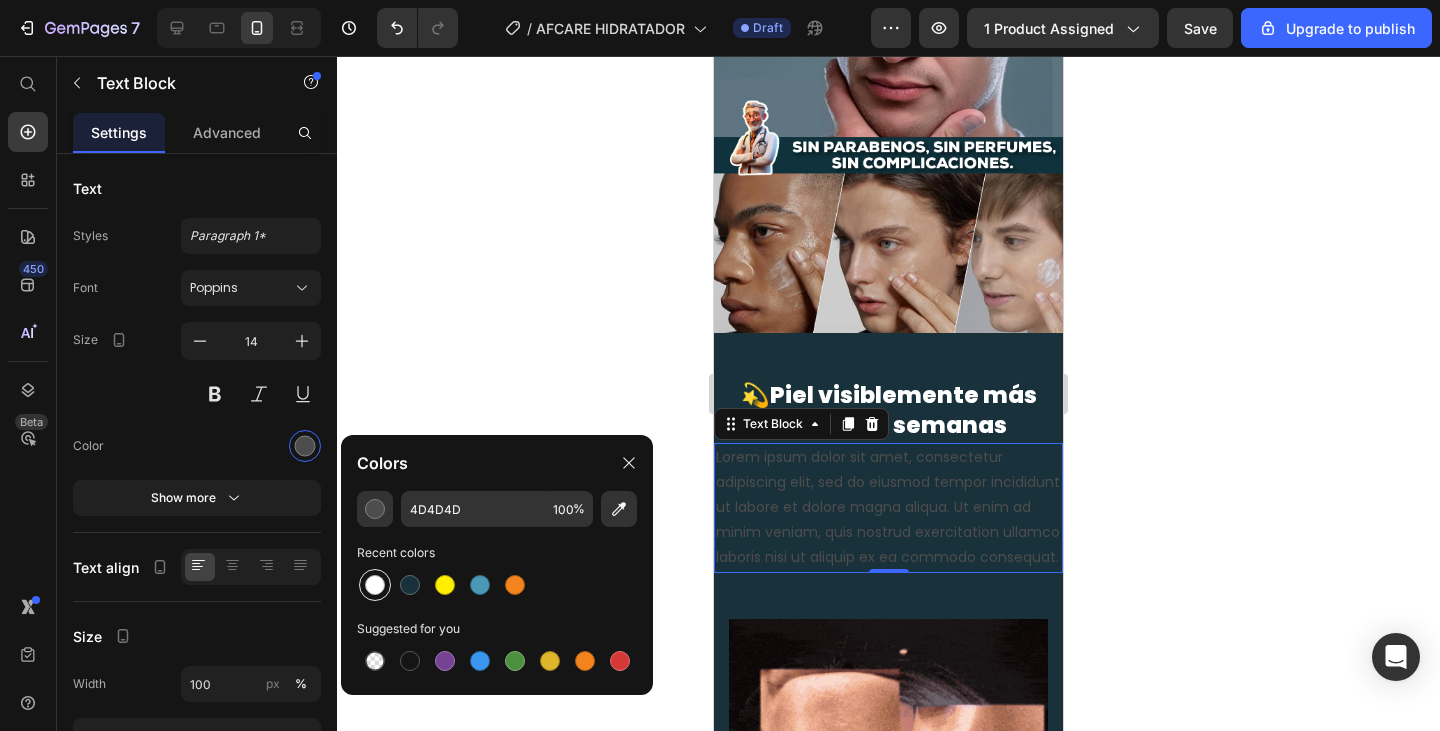 click at bounding box center (375, 585) 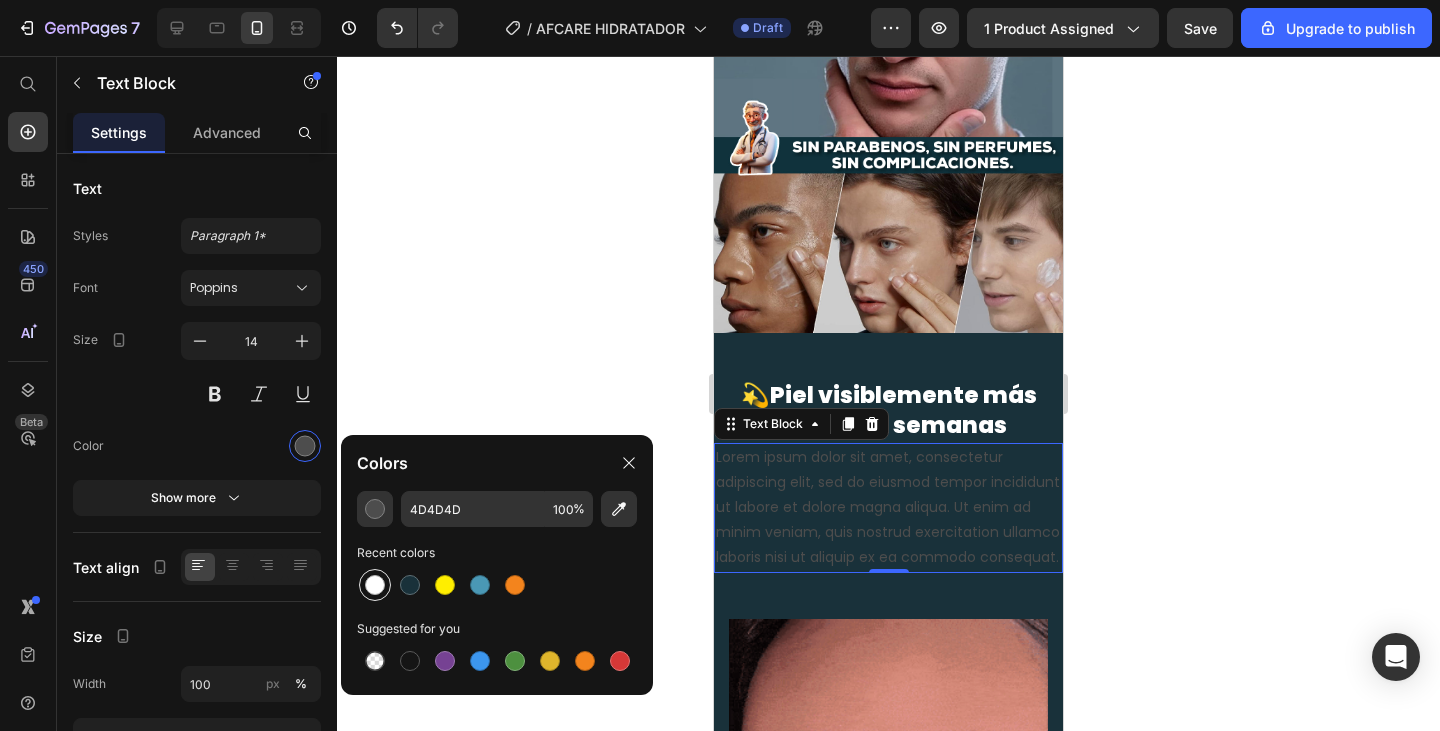 type on "FFFFFF" 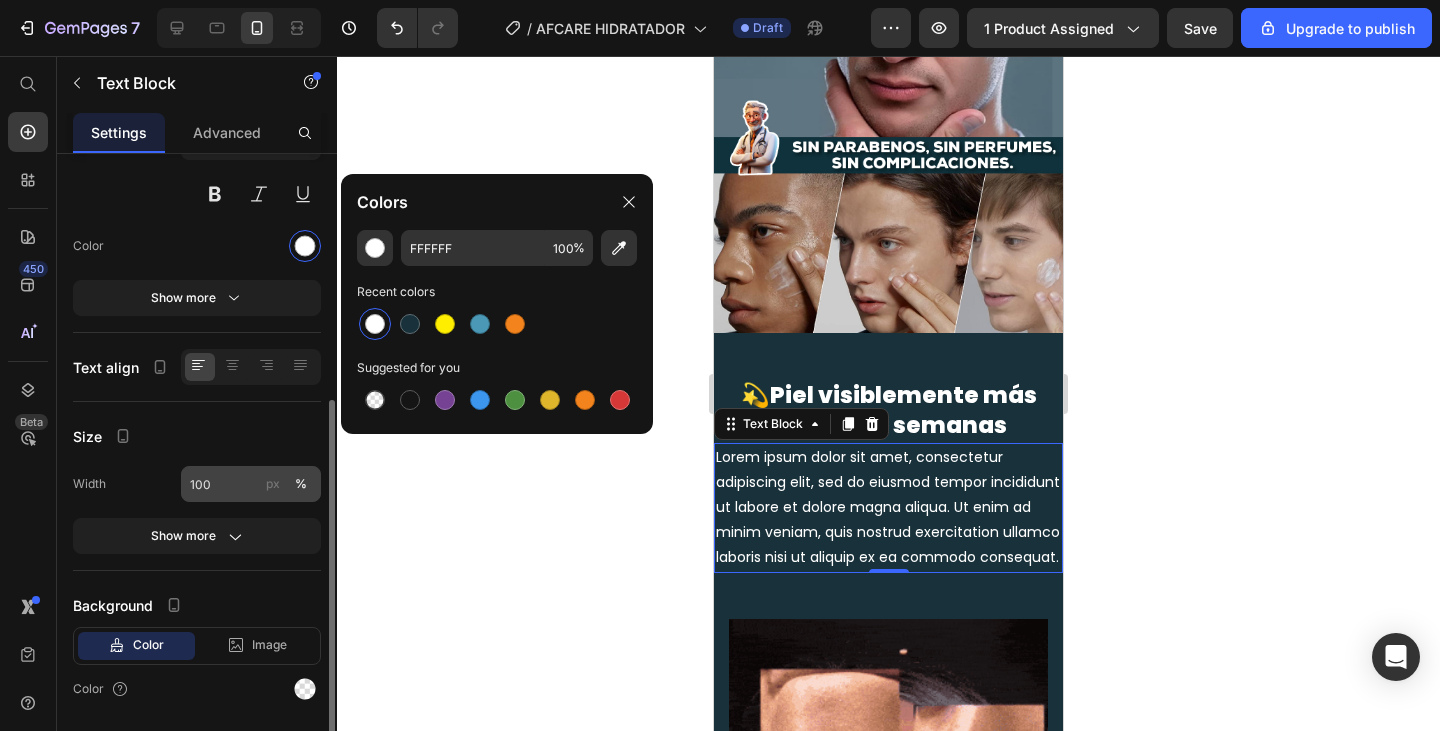 scroll, scrollTop: 261, scrollLeft: 0, axis: vertical 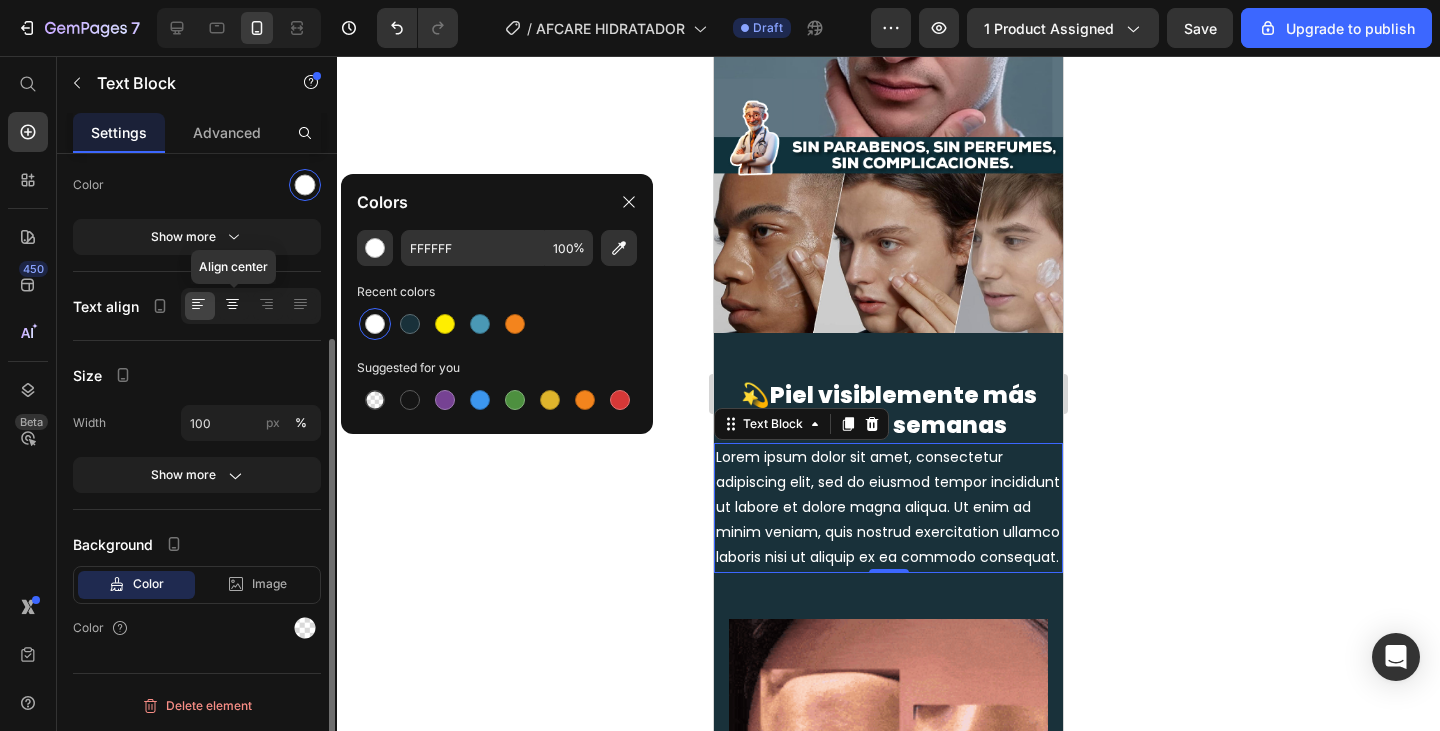 click 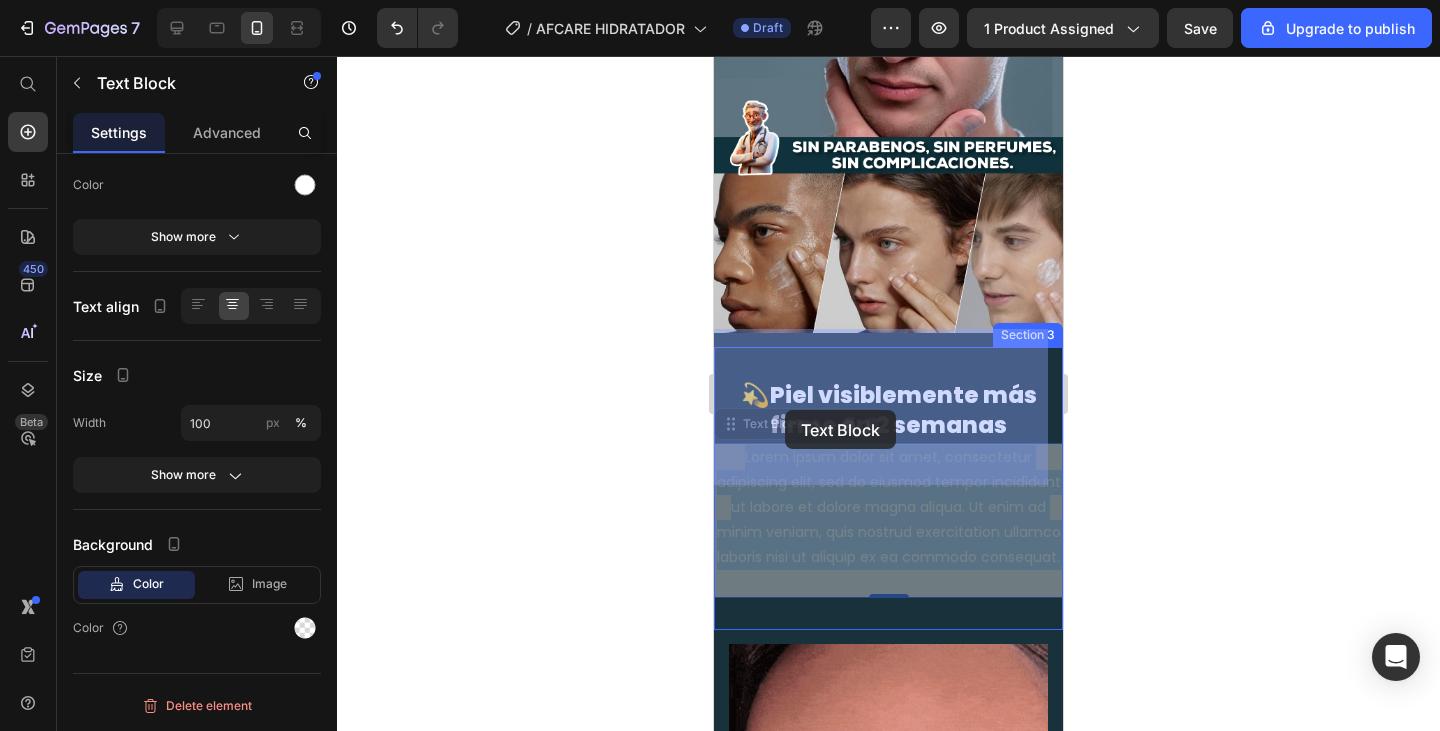 drag, startPoint x: 975, startPoint y: 467, endPoint x: 785, endPoint y: 410, distance: 198.36583 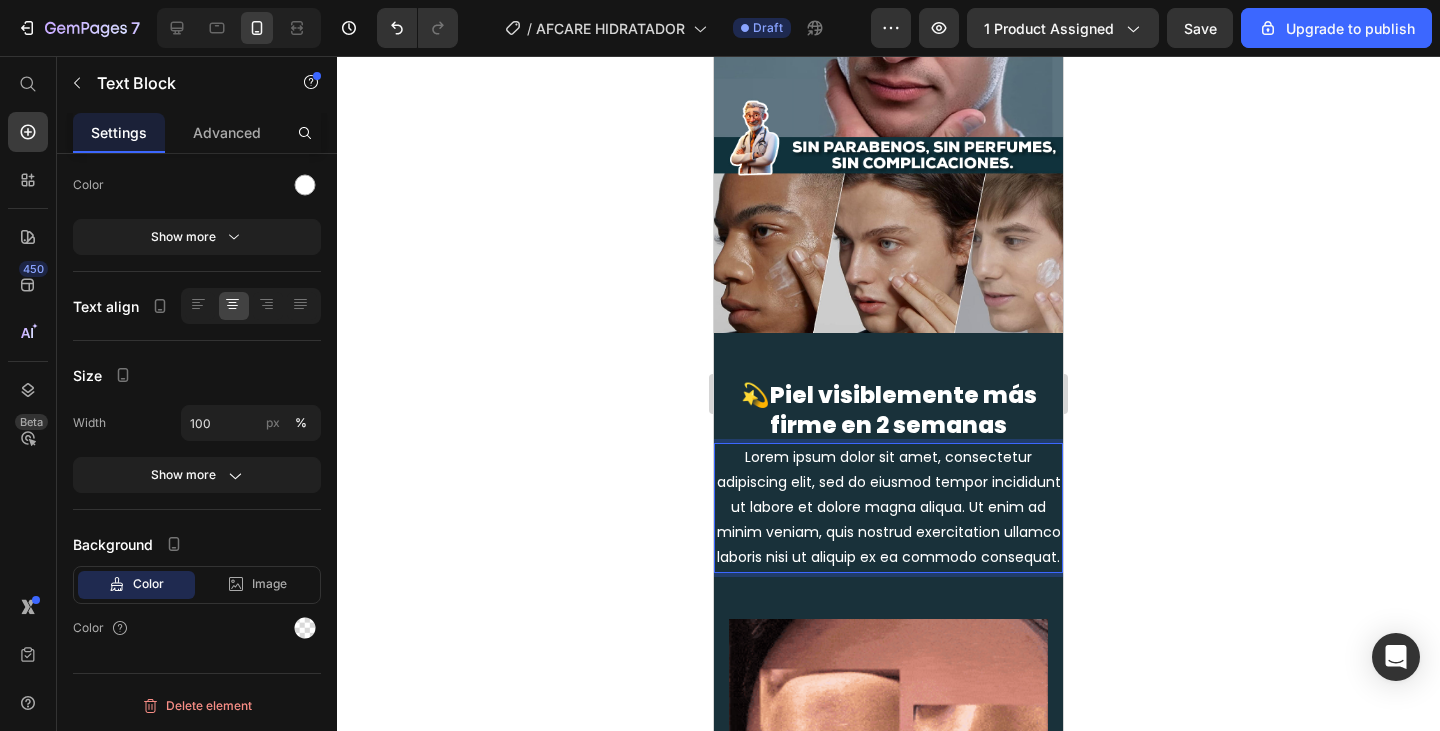 click on "Lorem ipsum dolor sit amet, consectetur adipiscing elit, sed do eiusmod tempor incididunt ut labore et dolore magna aliqua. Ut enim ad minim veniam, quis nostrud exercitation ullamco laboris nisi ut aliquip ex ea commodo consequat." at bounding box center (888, 508) 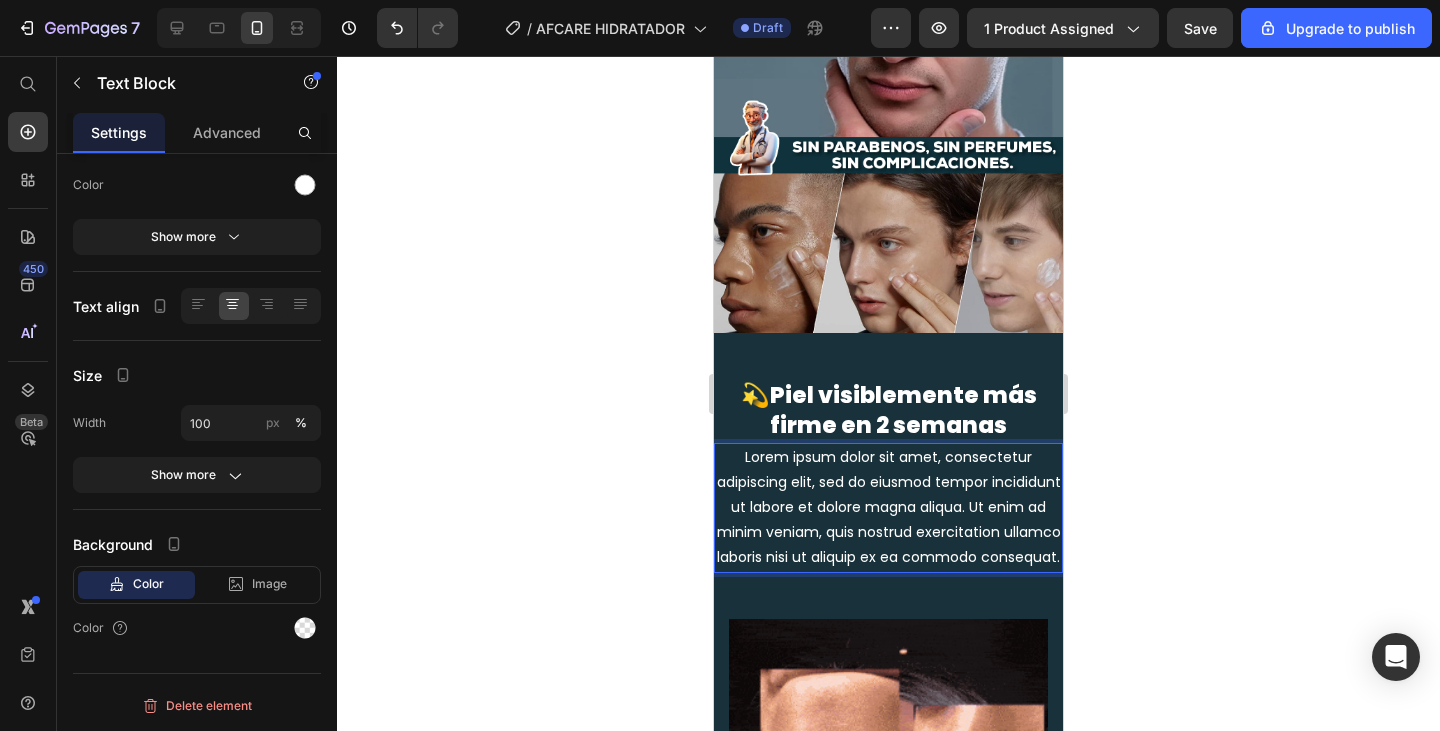 click on "Lorem ipsum dolor sit amet, consectetur adipiscing elit, sed do eiusmod tempor incididunt ut labore et dolore magna aliqua. Ut enim ad minim veniam, quis nostrud exercitation ullamco laboris nisi ut aliquip ex ea commodo consequat." at bounding box center [888, 508] 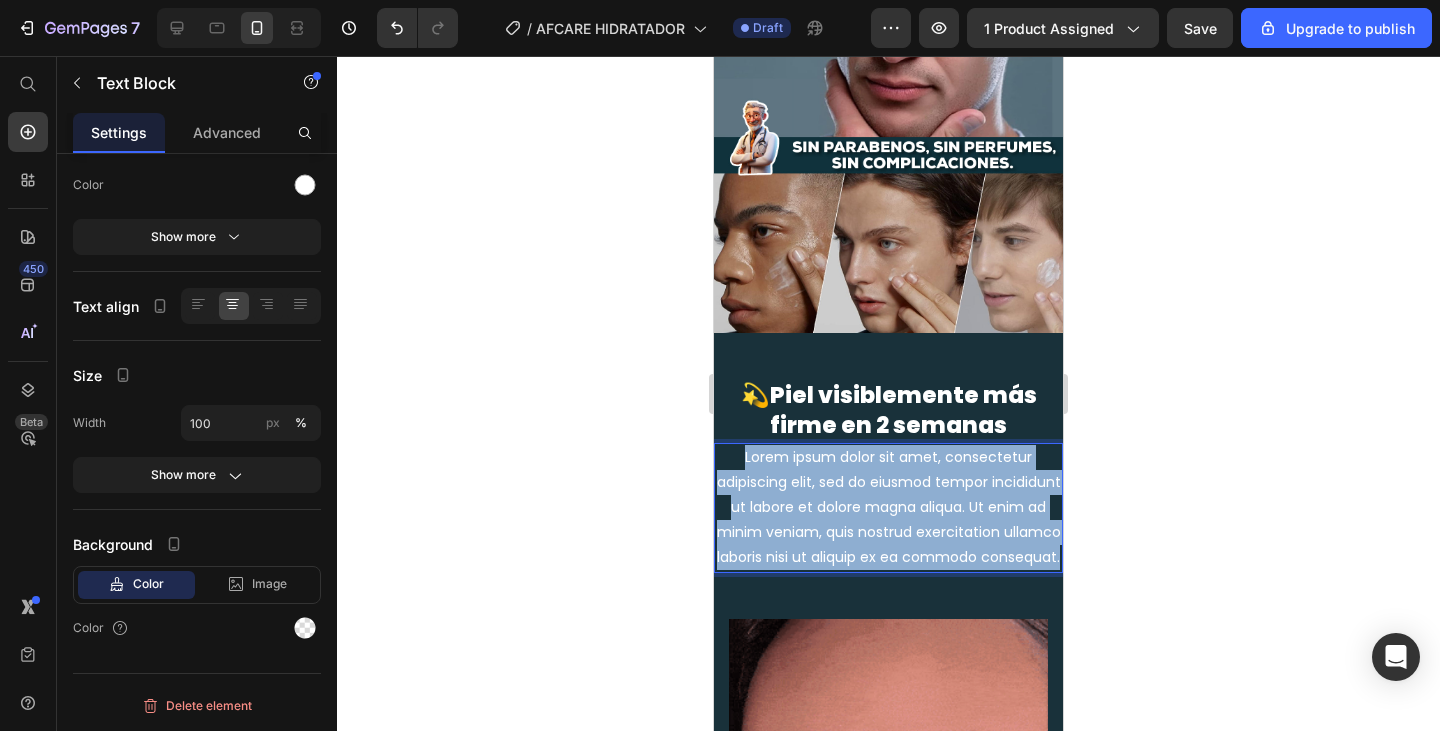 click on "Lorem ipsum dolor sit amet, consectetur adipiscing elit, sed do eiusmod tempor incididunt ut labore et dolore magna aliqua. Ut enim ad minim veniam, quis nostrud exercitation ullamco laboris nisi ut aliquip ex ea commodo consequat." at bounding box center [888, 508] 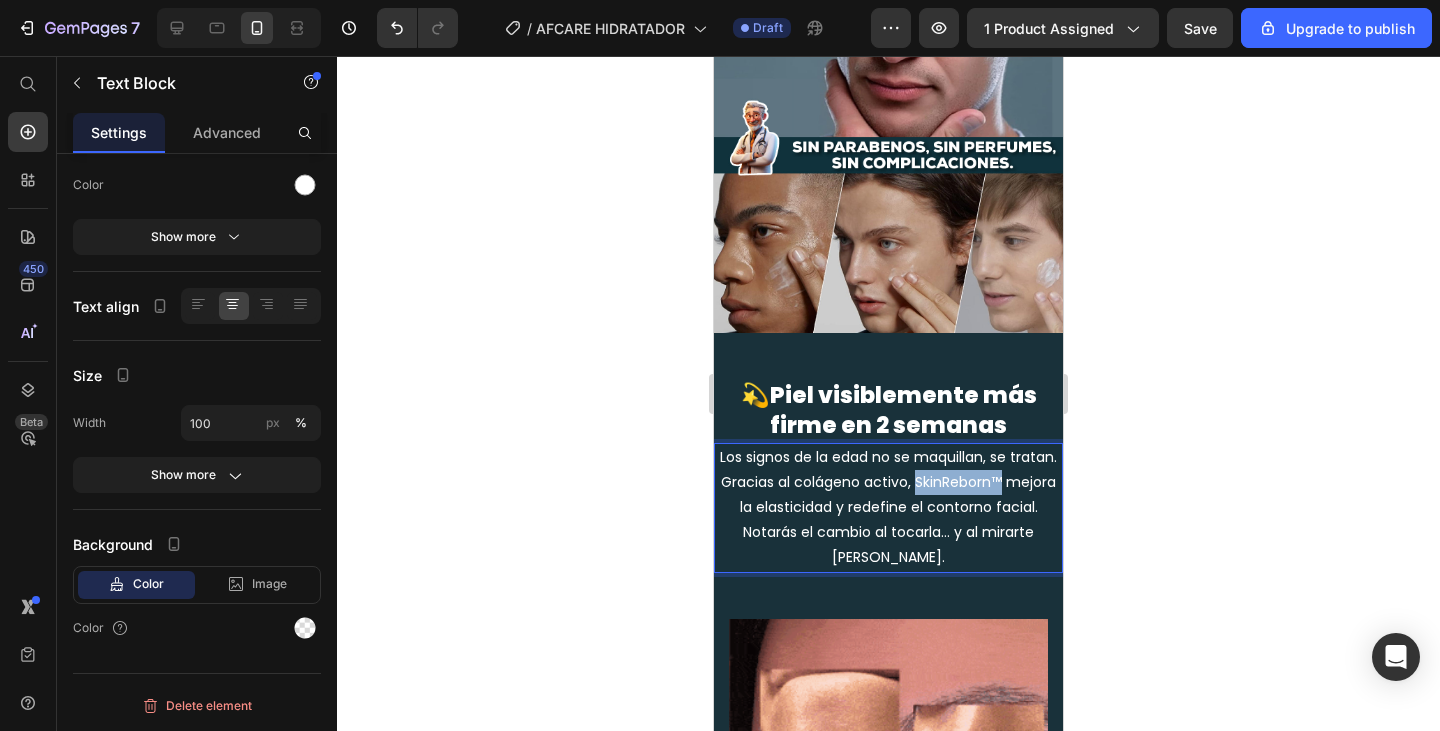 drag, startPoint x: 937, startPoint y: 393, endPoint x: 1020, endPoint y: 406, distance: 84.0119 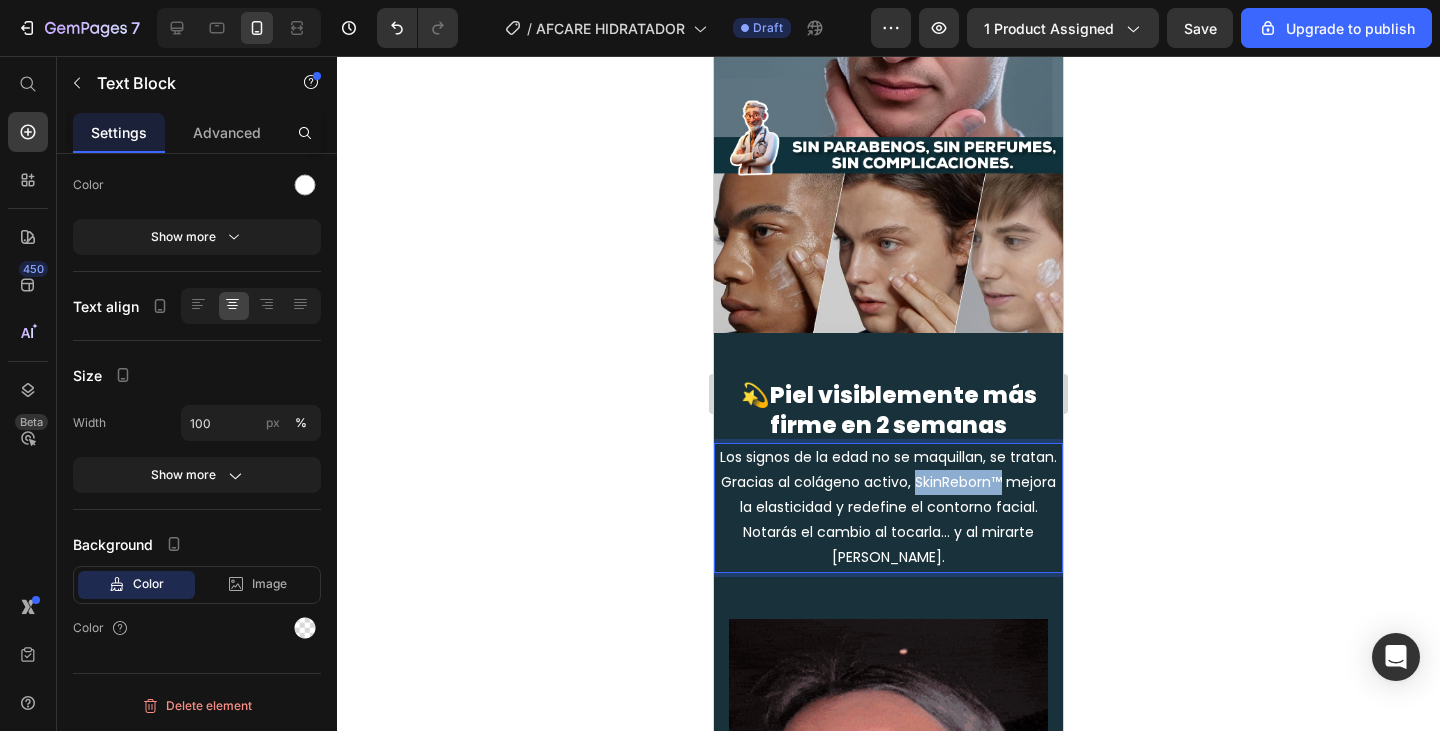click on "Los signos de la edad no se maquillan, se tratan. Gracias al colágeno activo, SkinReborn™ mejora la elasticidad y redefine el contorno facial. Notarás el cambio al tocarla… y al mirarte al espejo." at bounding box center (888, 508) 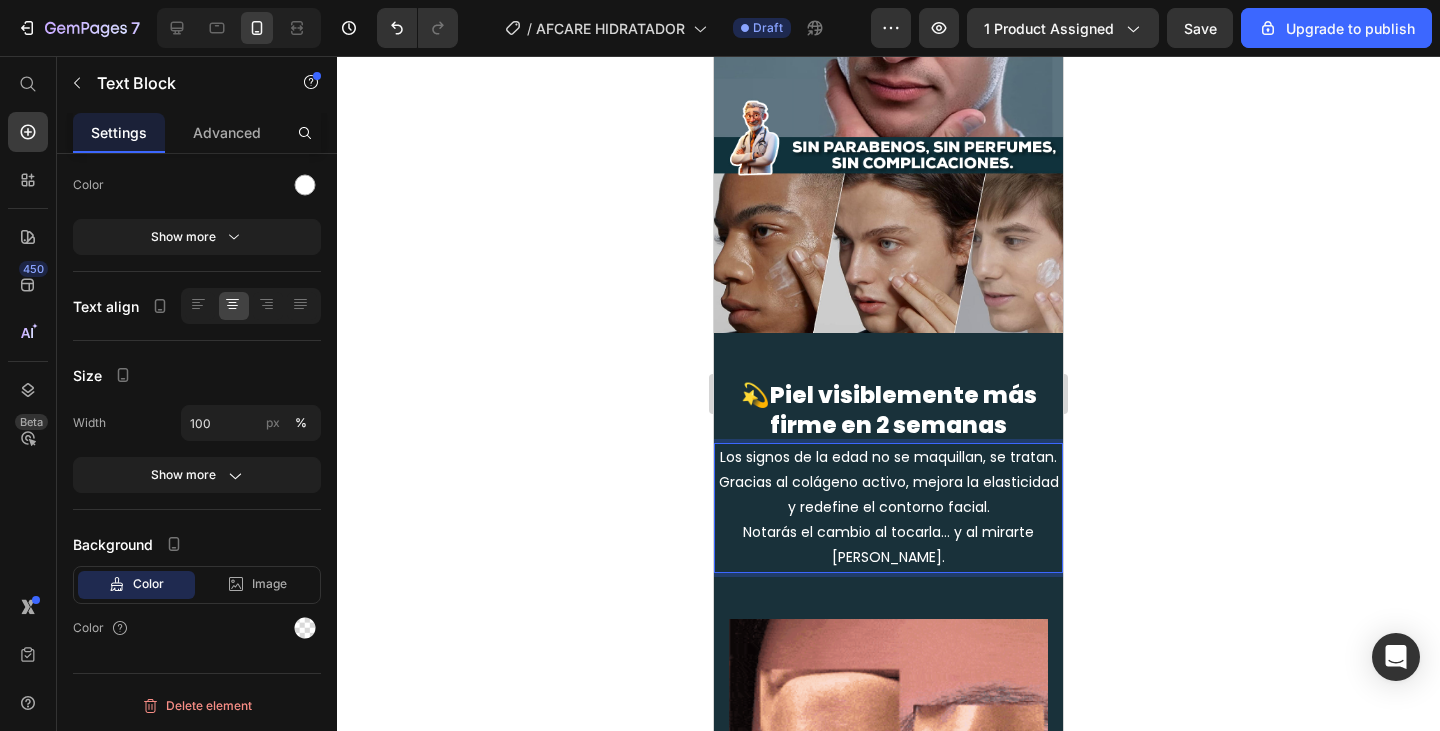 click on "Los signos de la edad no se maquillan, se tratan. Gracias al colágeno activo, mejora la elasticidad y redefine el contorno facial. Notarás el cambio al tocarla… y al mirarte al espejo." at bounding box center [888, 508] 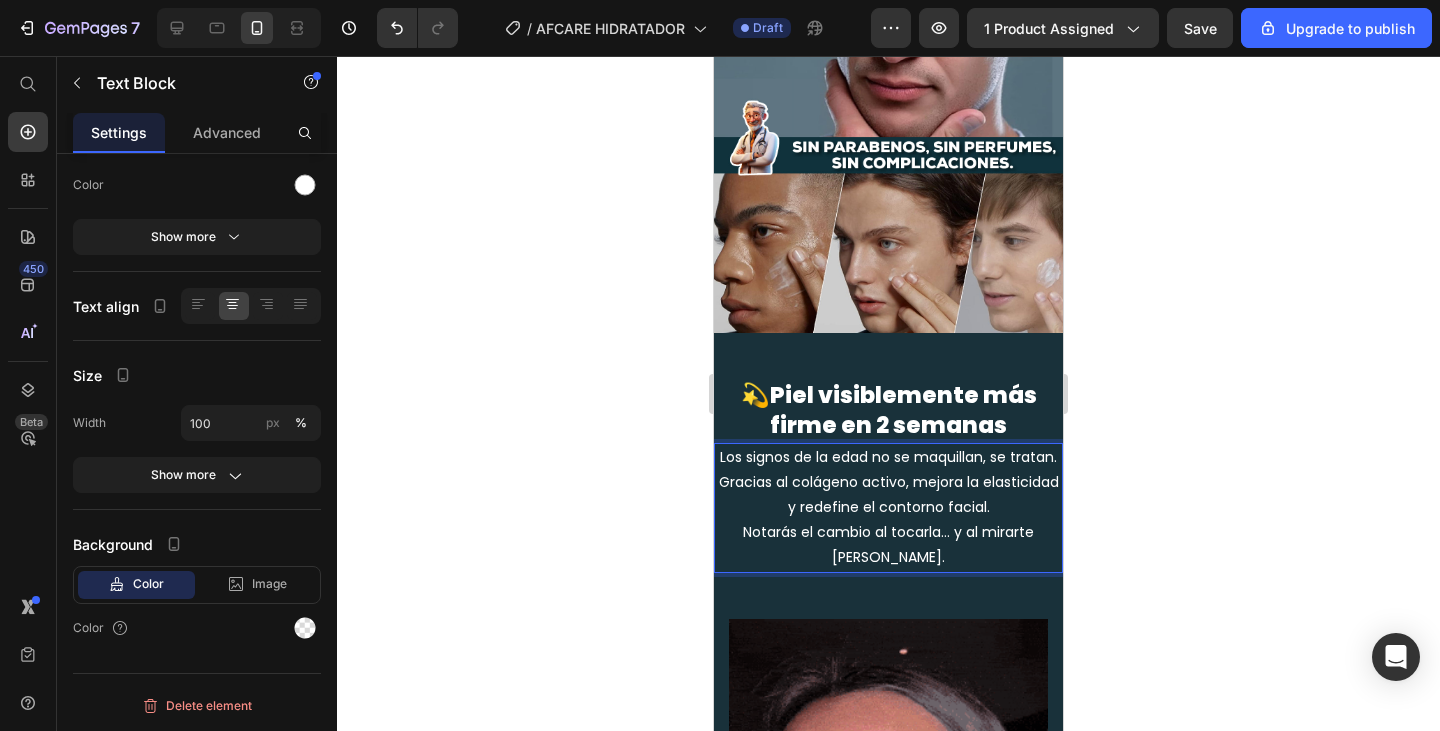 click 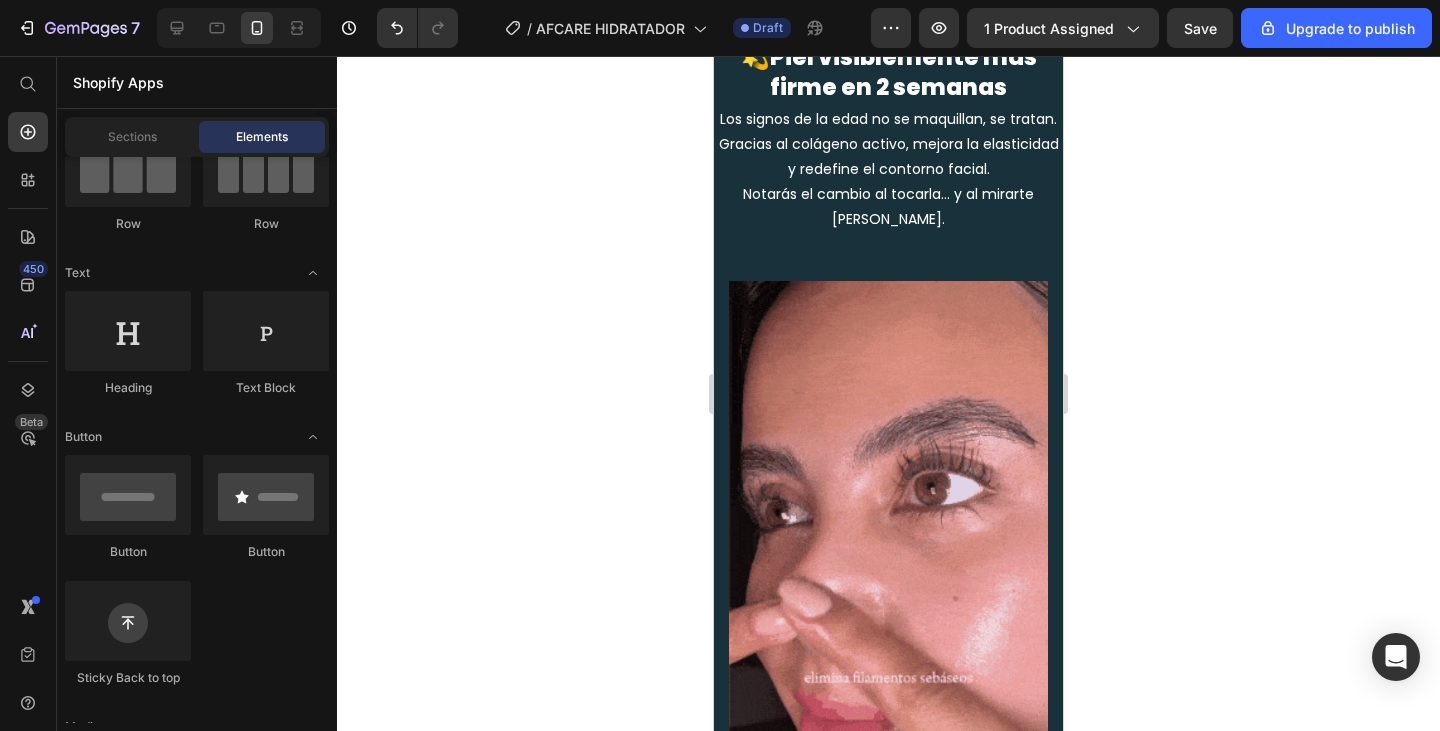 scroll, scrollTop: 3588, scrollLeft: 0, axis: vertical 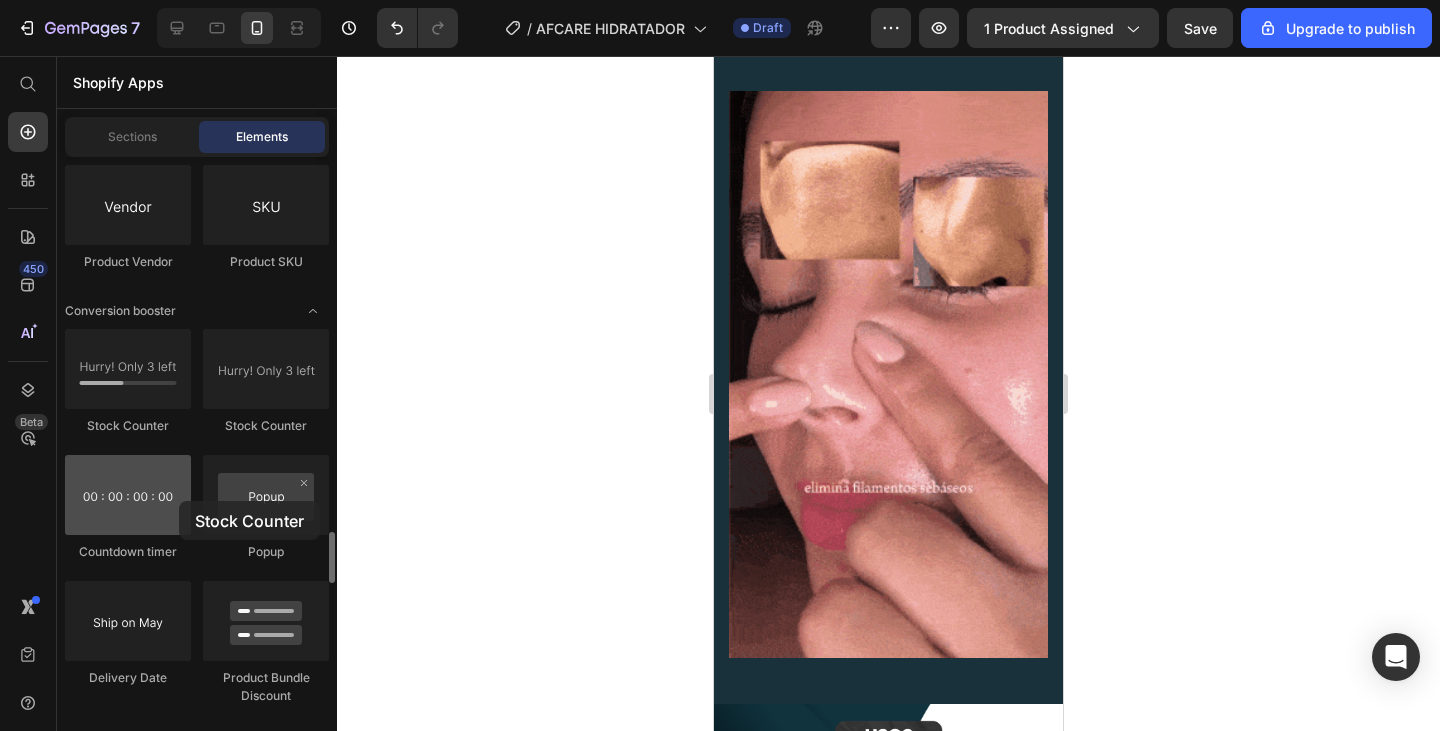 drag, startPoint x: 125, startPoint y: 373, endPoint x: 155, endPoint y: 491, distance: 121.75385 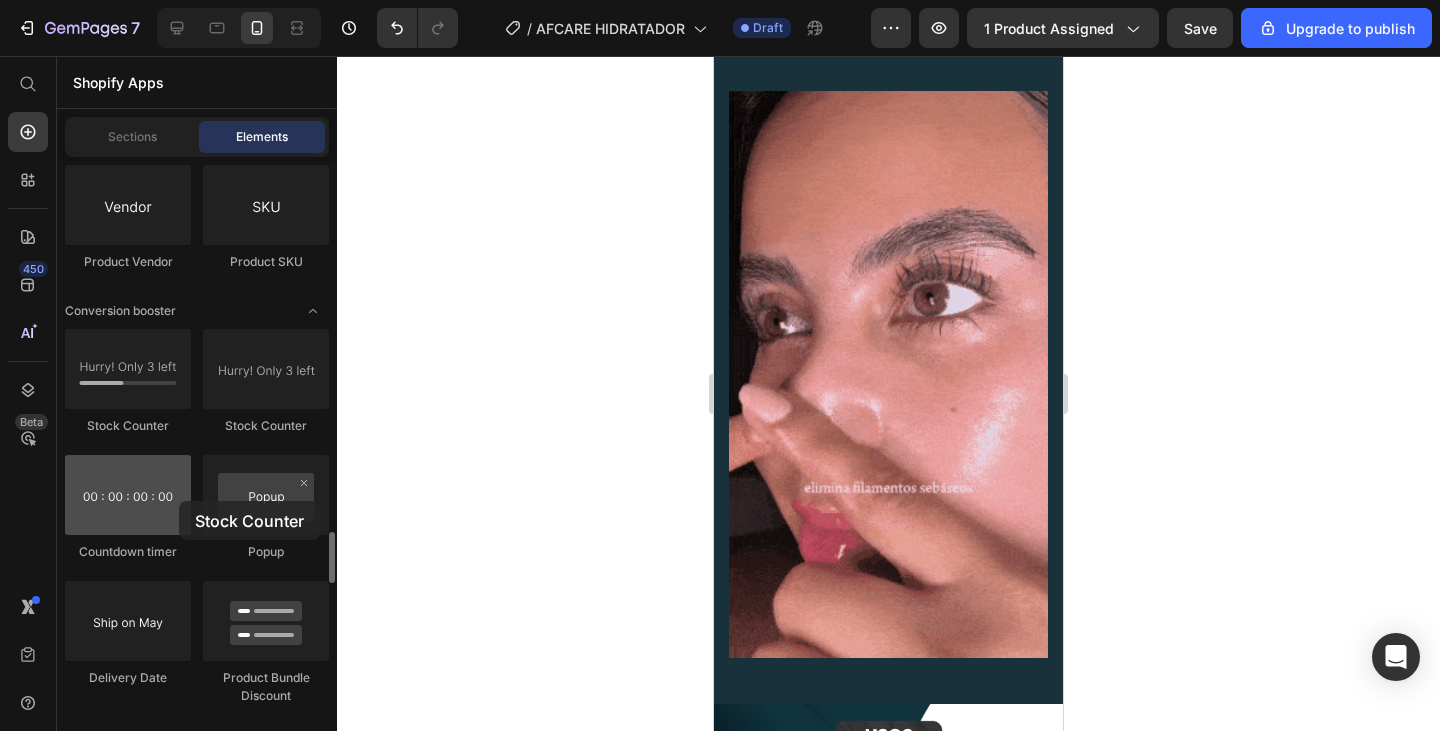 click on "Stock Counter
Stock Counter
Countdown timer
Popup
Delivery Date
Product Bundle Discount
Product Bundle Discount
Copy Coupon Code" 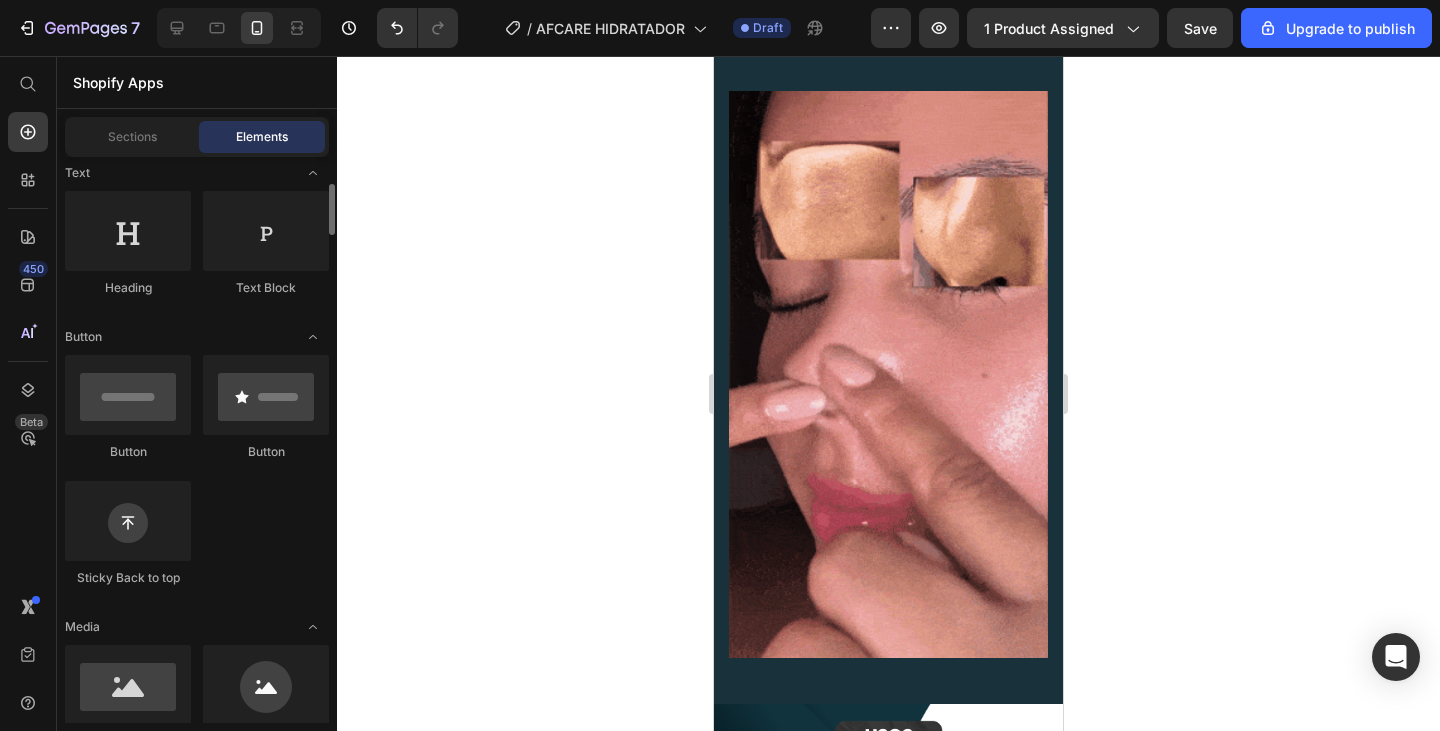 scroll, scrollTop: 0, scrollLeft: 0, axis: both 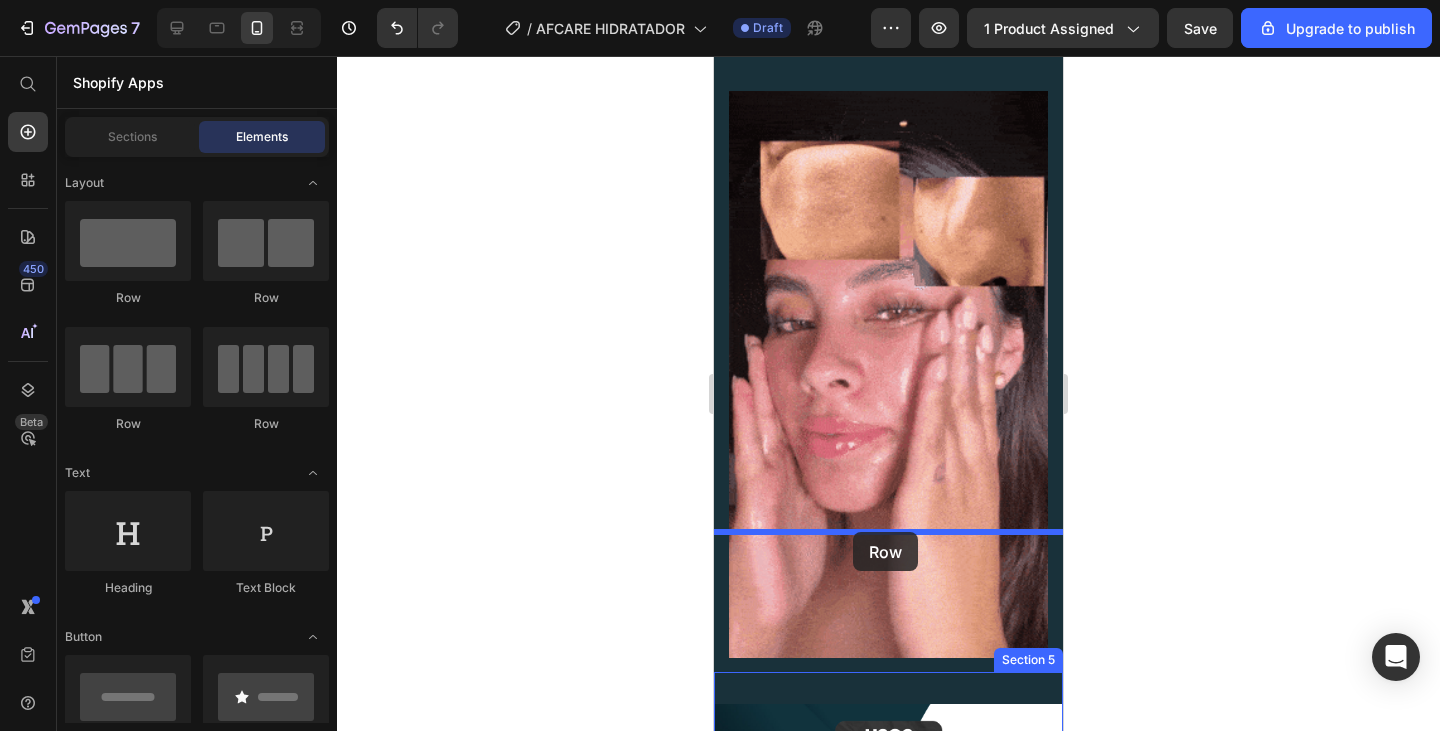 drag, startPoint x: 854, startPoint y: 297, endPoint x: 853, endPoint y: 532, distance: 235.00212 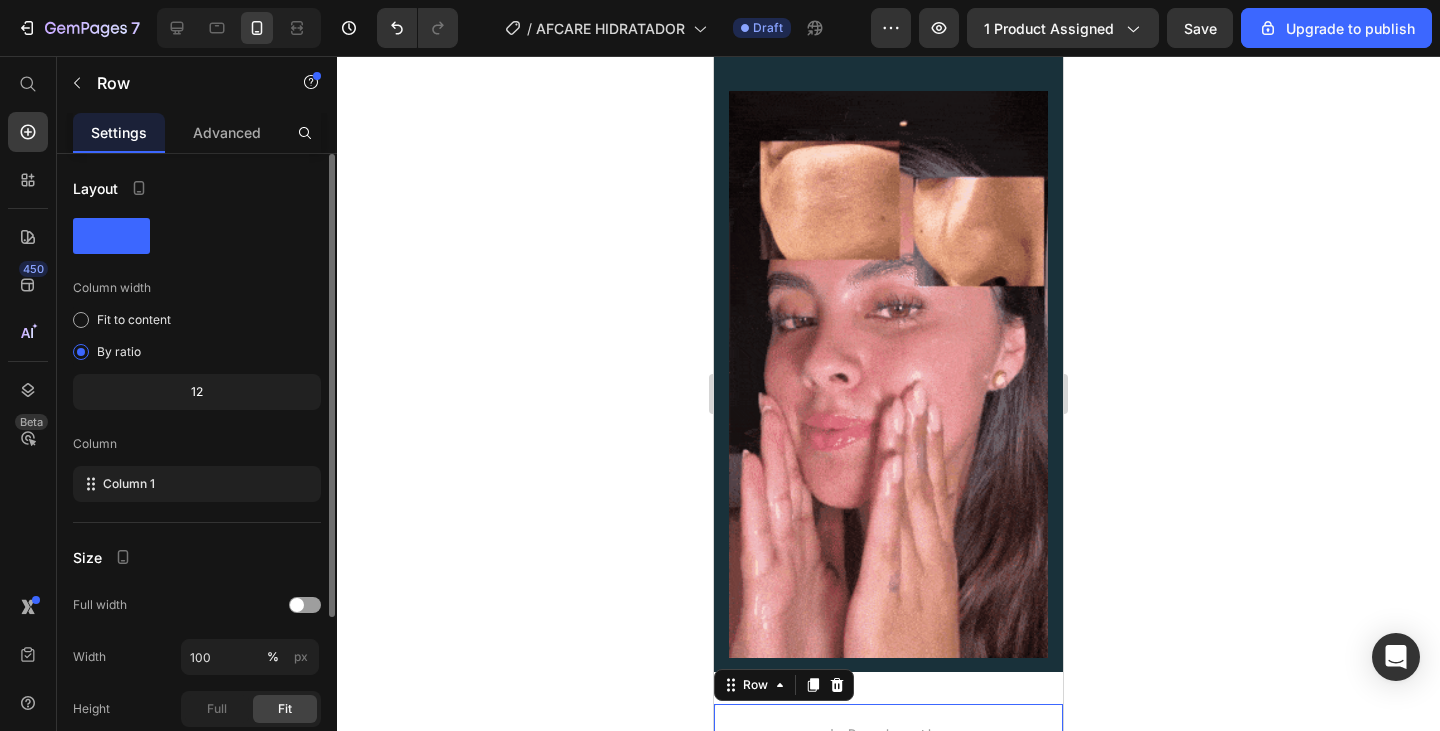 scroll, scrollTop: 234, scrollLeft: 0, axis: vertical 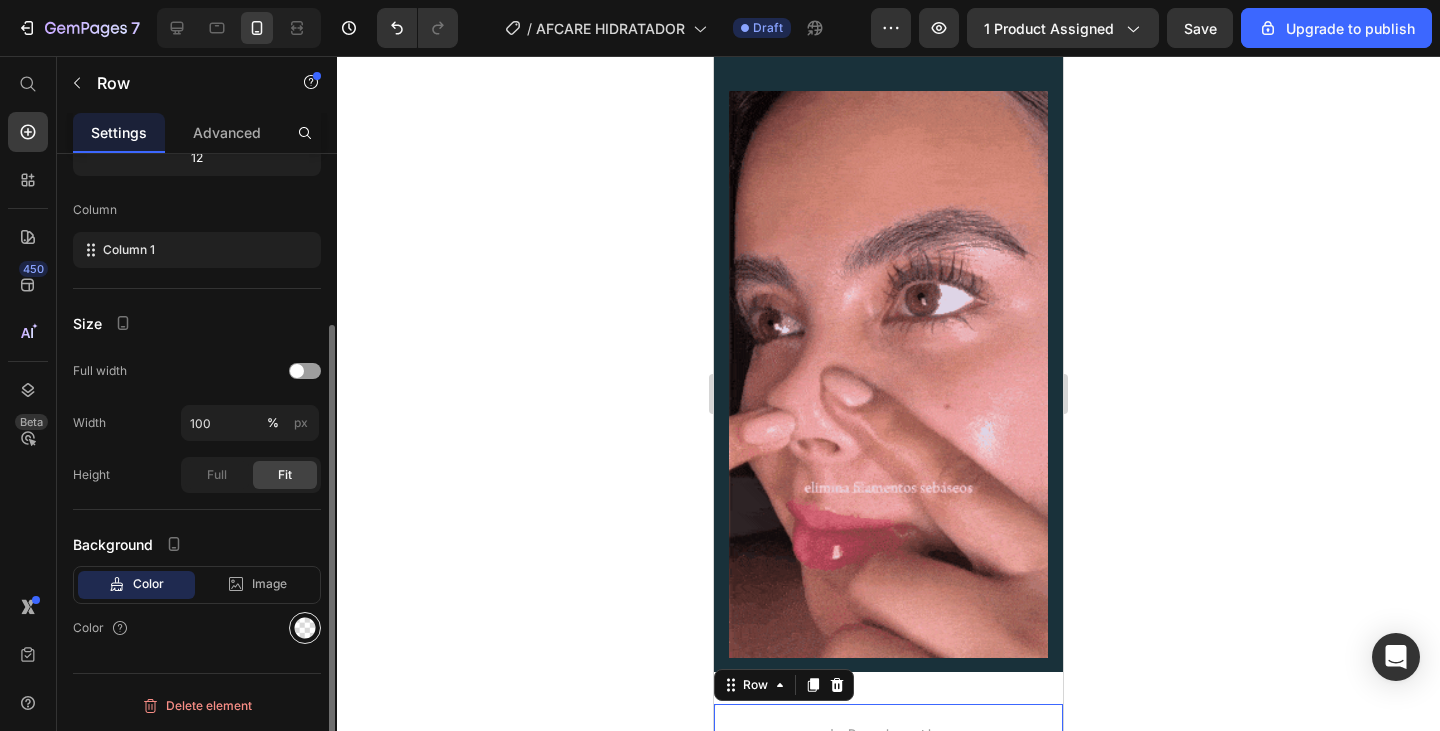 click at bounding box center (305, 628) 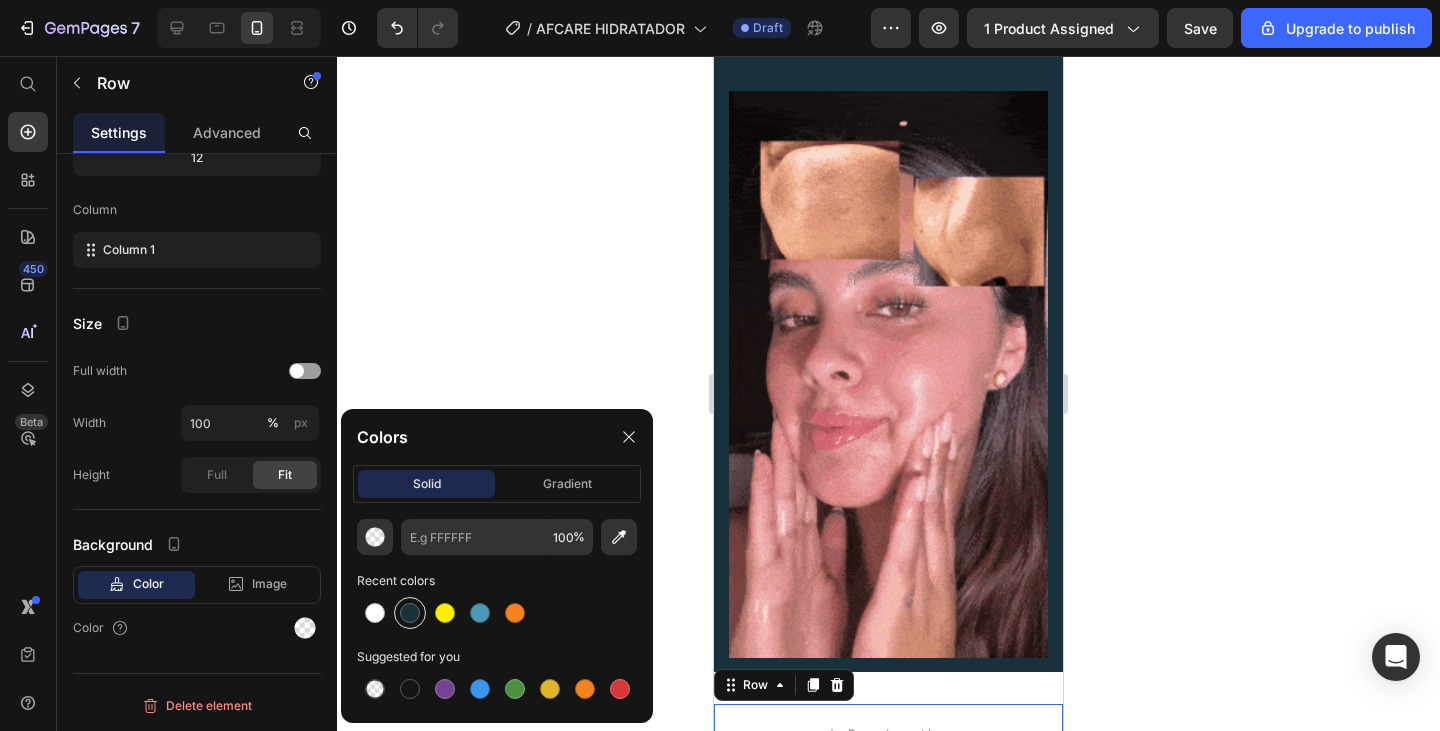 click at bounding box center [410, 613] 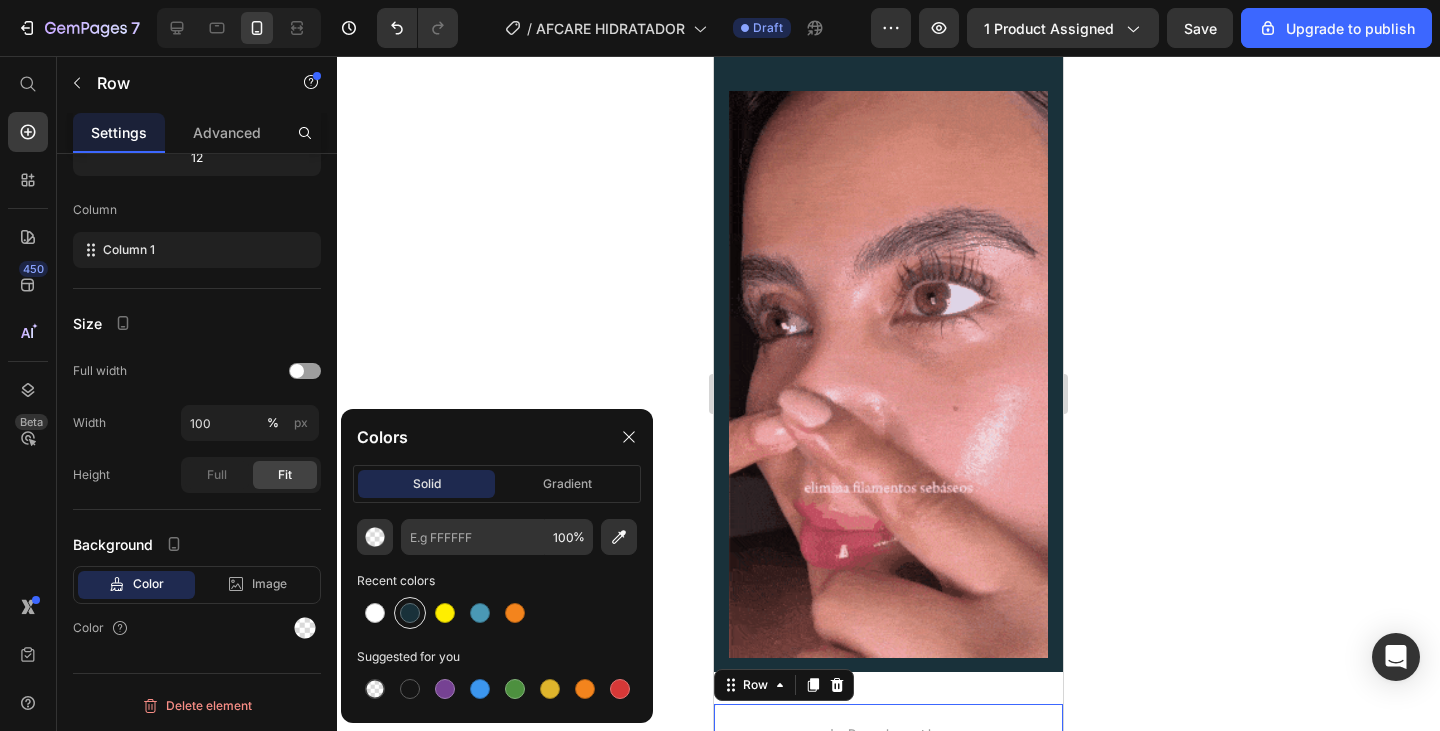 type on "19313A" 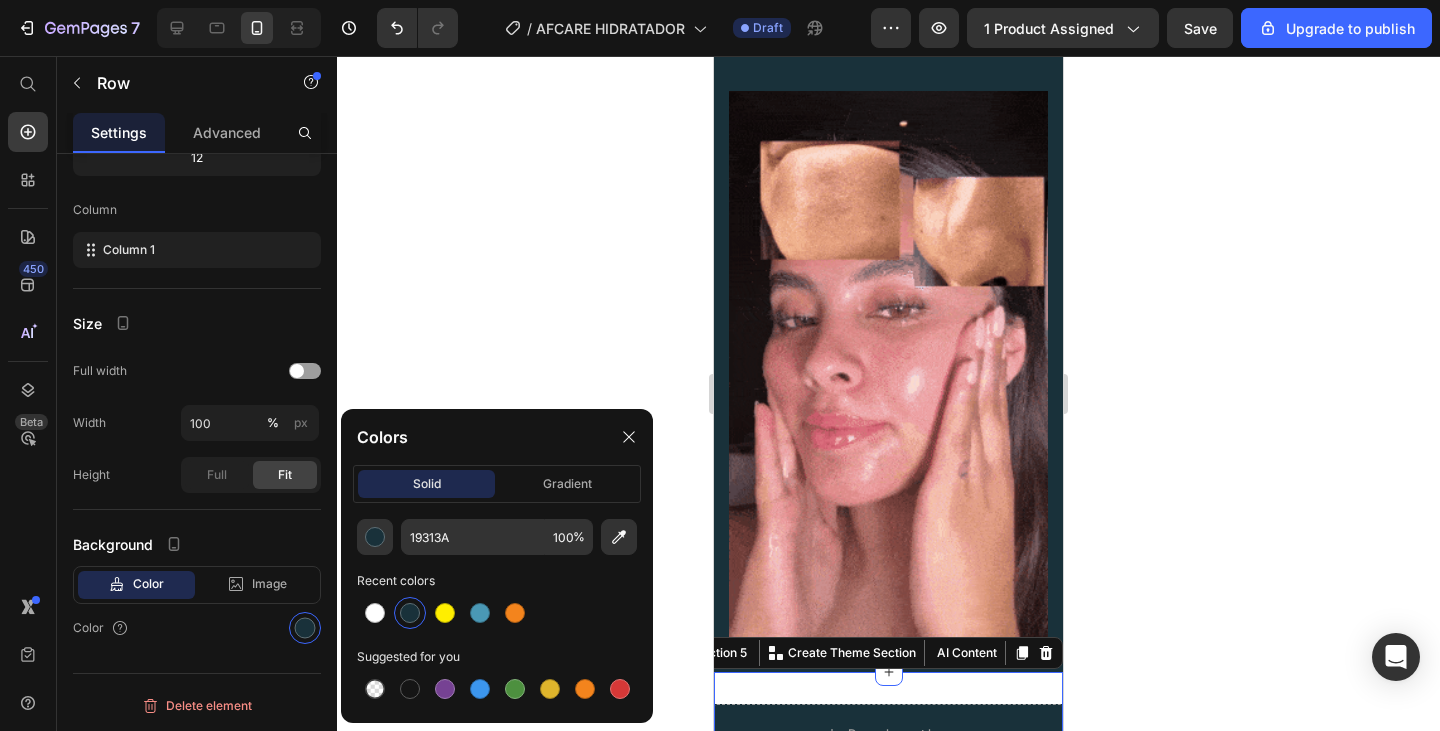 click on "Drop element here Row Section 5   You can create reusable sections Create Theme Section AI Content Write with GemAI What would you like to describe here? Tone and Voice Persuasive Product MEGA OFERTA: Afcare™ – Crema Facial con Retinol + Colágeno + Ácido Hialurónico para una Piel Firme, Hidratada y Joven Show more Generate" at bounding box center [888, 742] 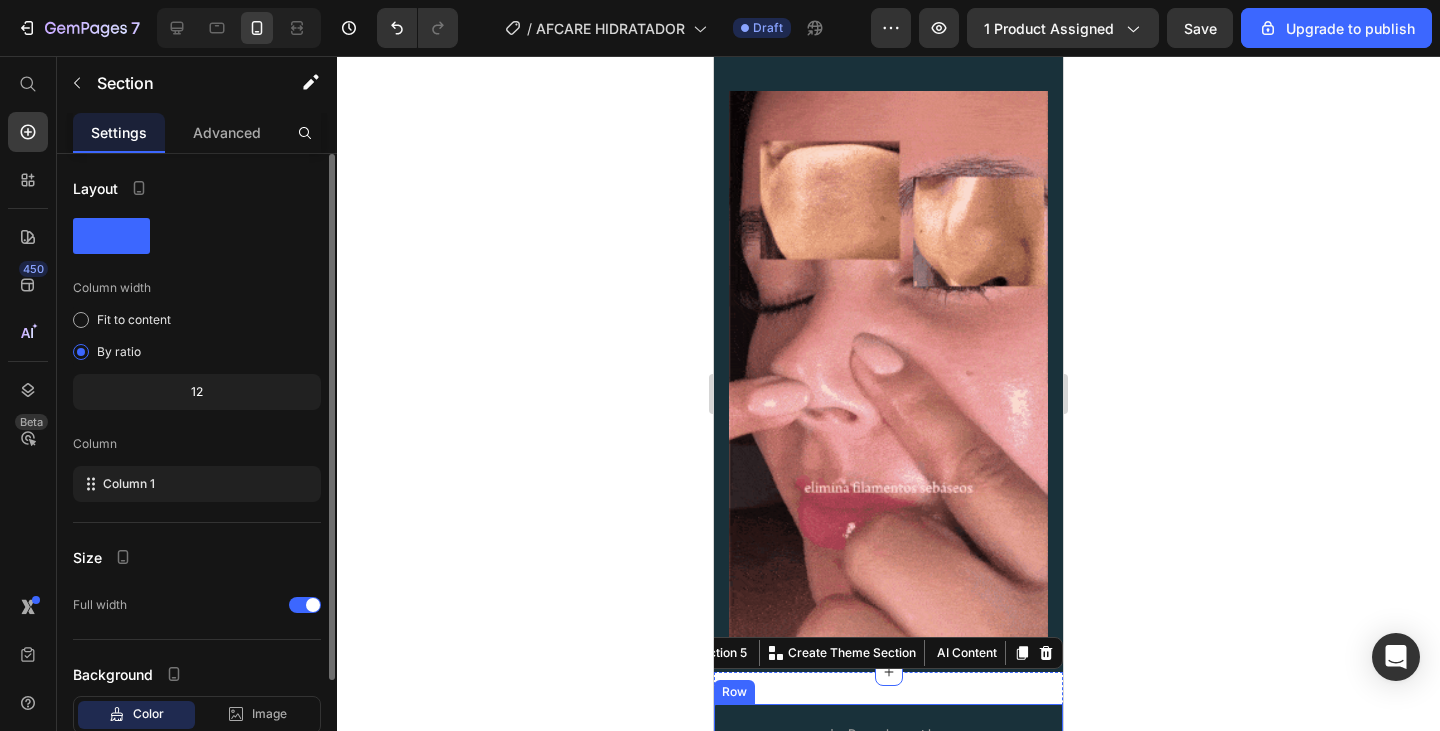 scroll, scrollTop: 130, scrollLeft: 0, axis: vertical 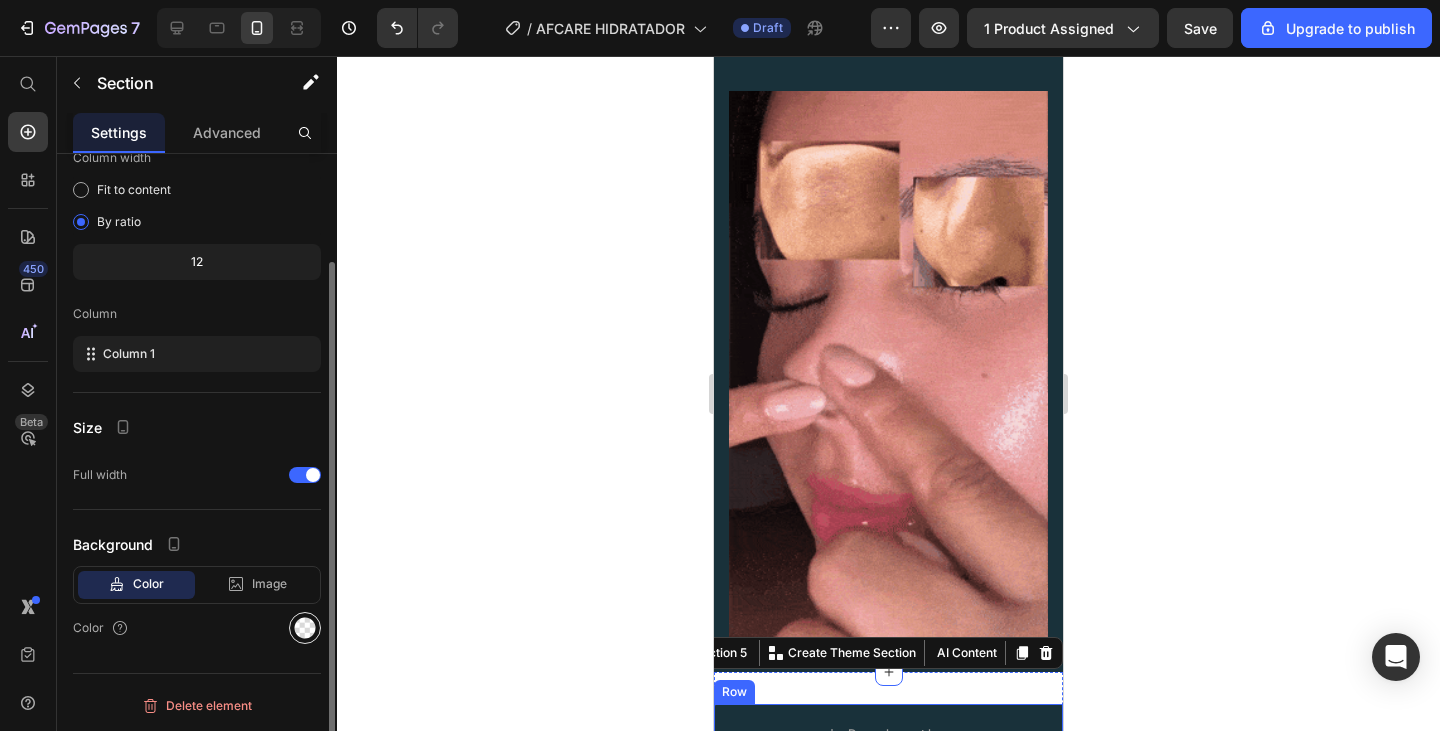 click at bounding box center (305, 628) 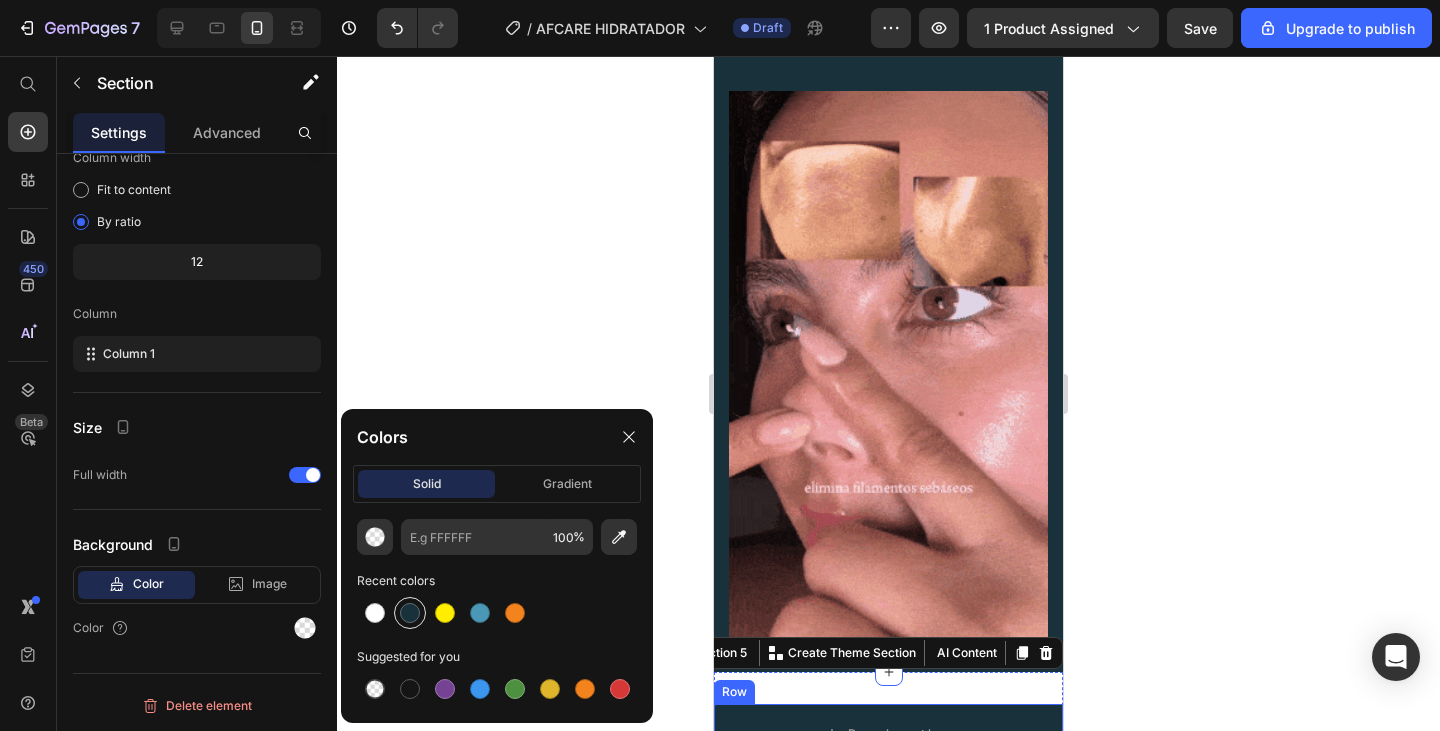 click at bounding box center [410, 613] 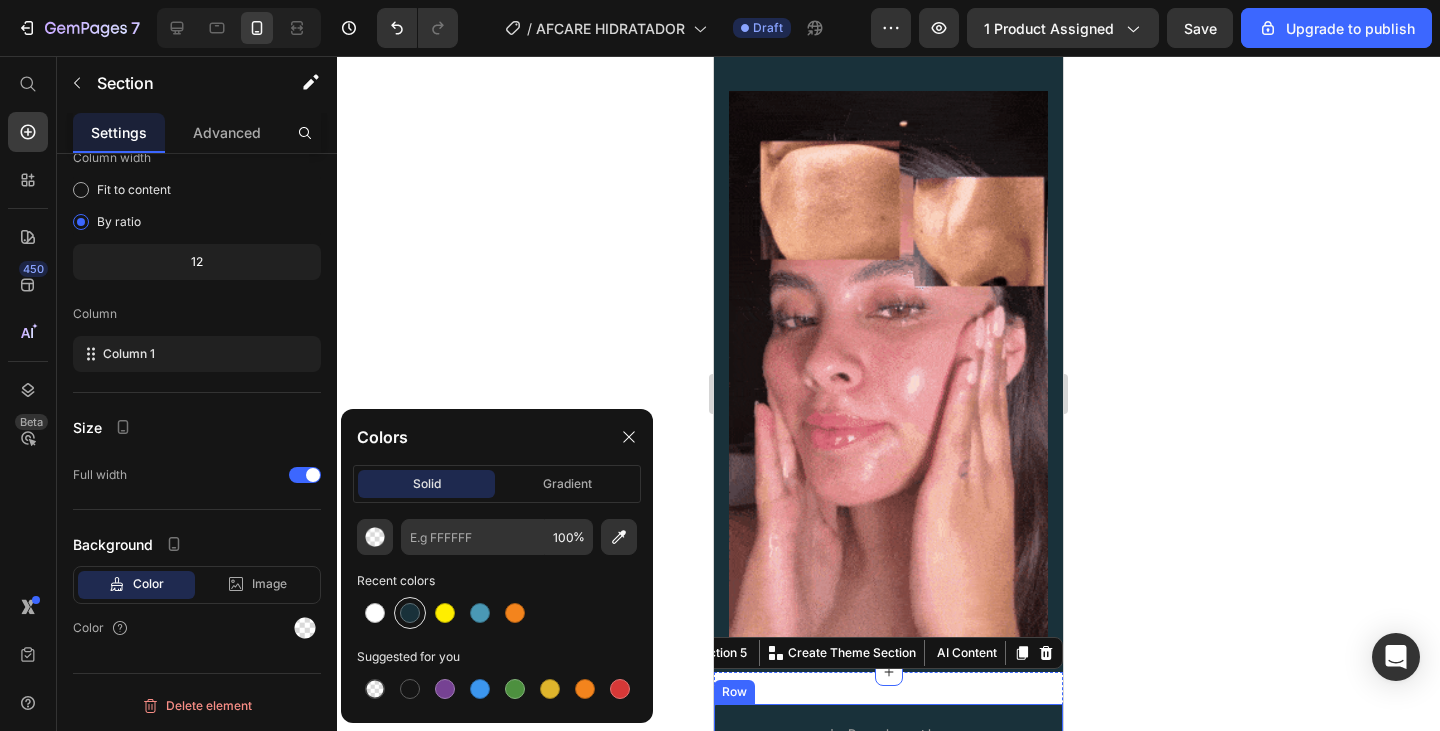 type on "19313A" 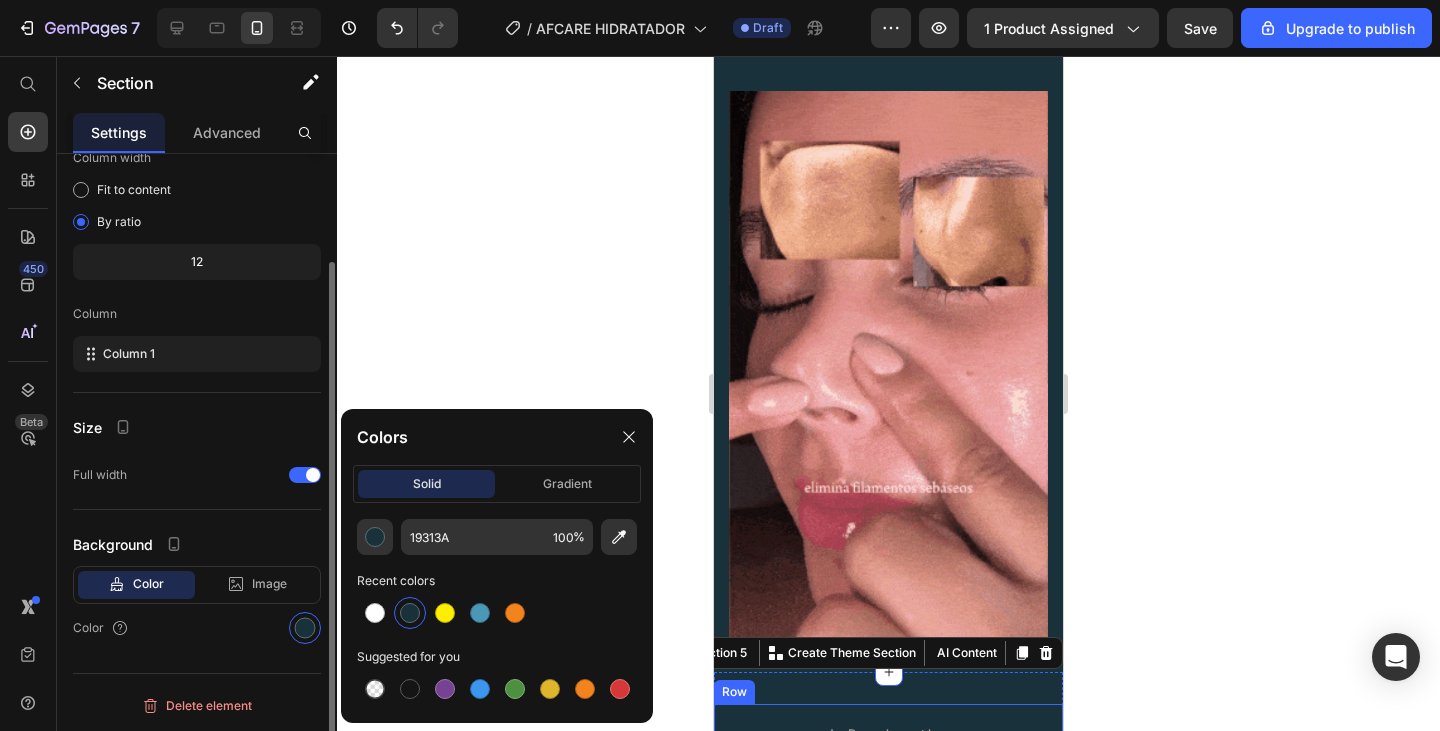 scroll, scrollTop: 0, scrollLeft: 0, axis: both 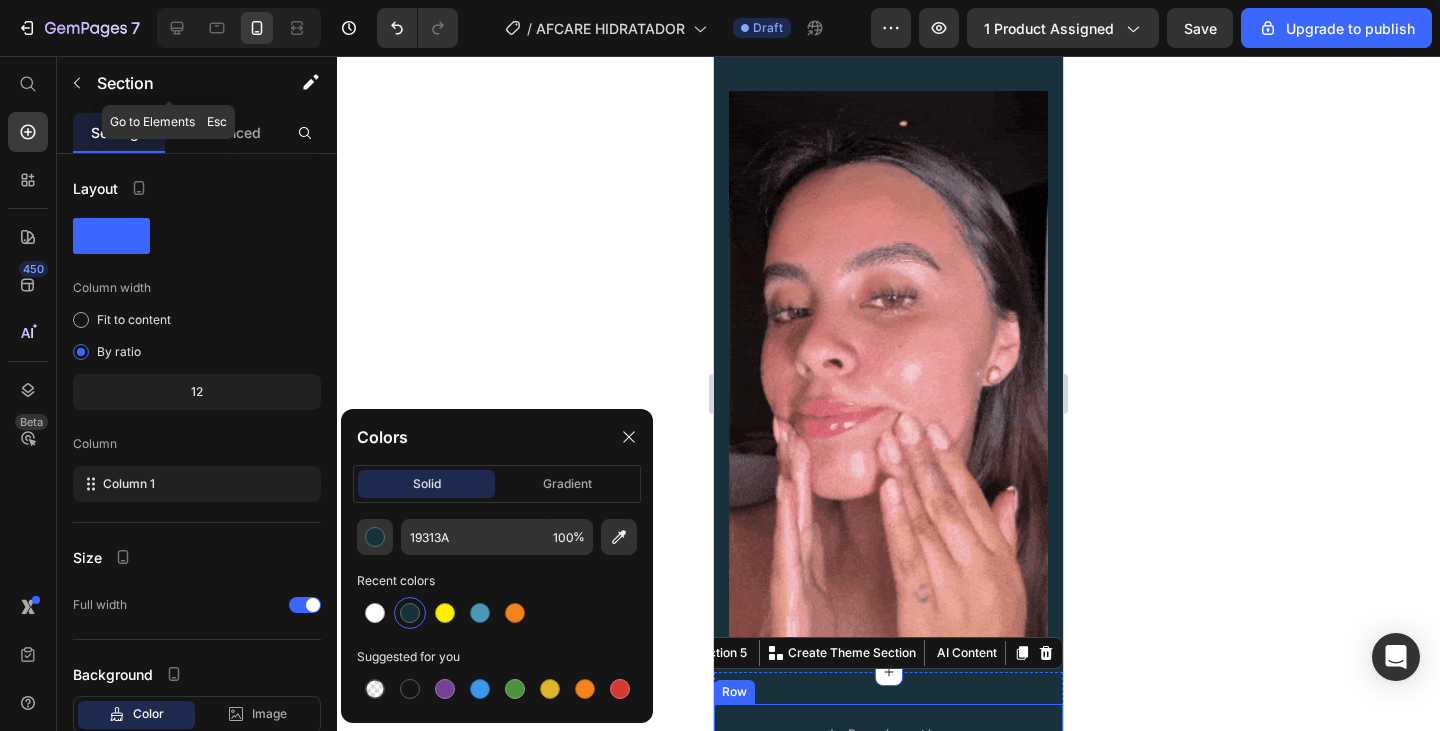 click on "Section" at bounding box center [187, 83] 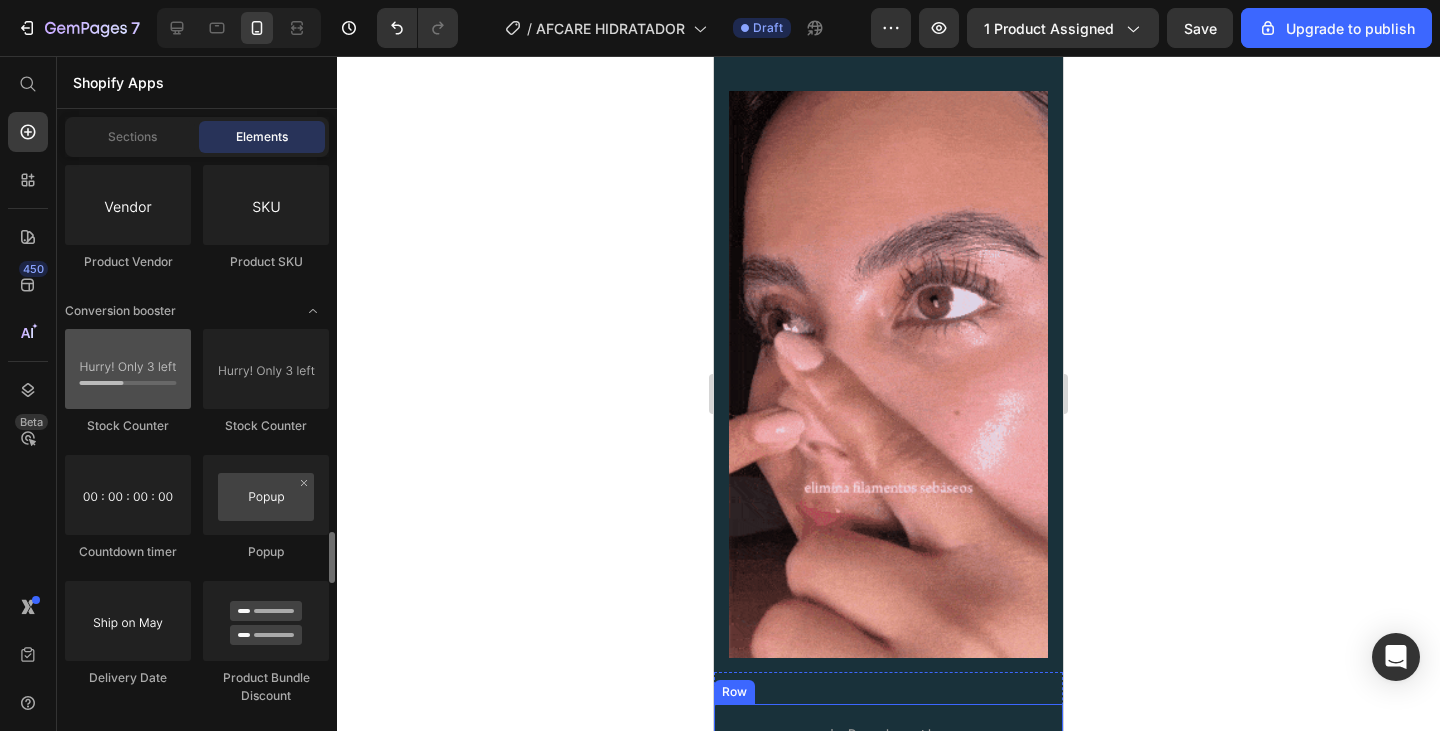 scroll, scrollTop: 4000, scrollLeft: 0, axis: vertical 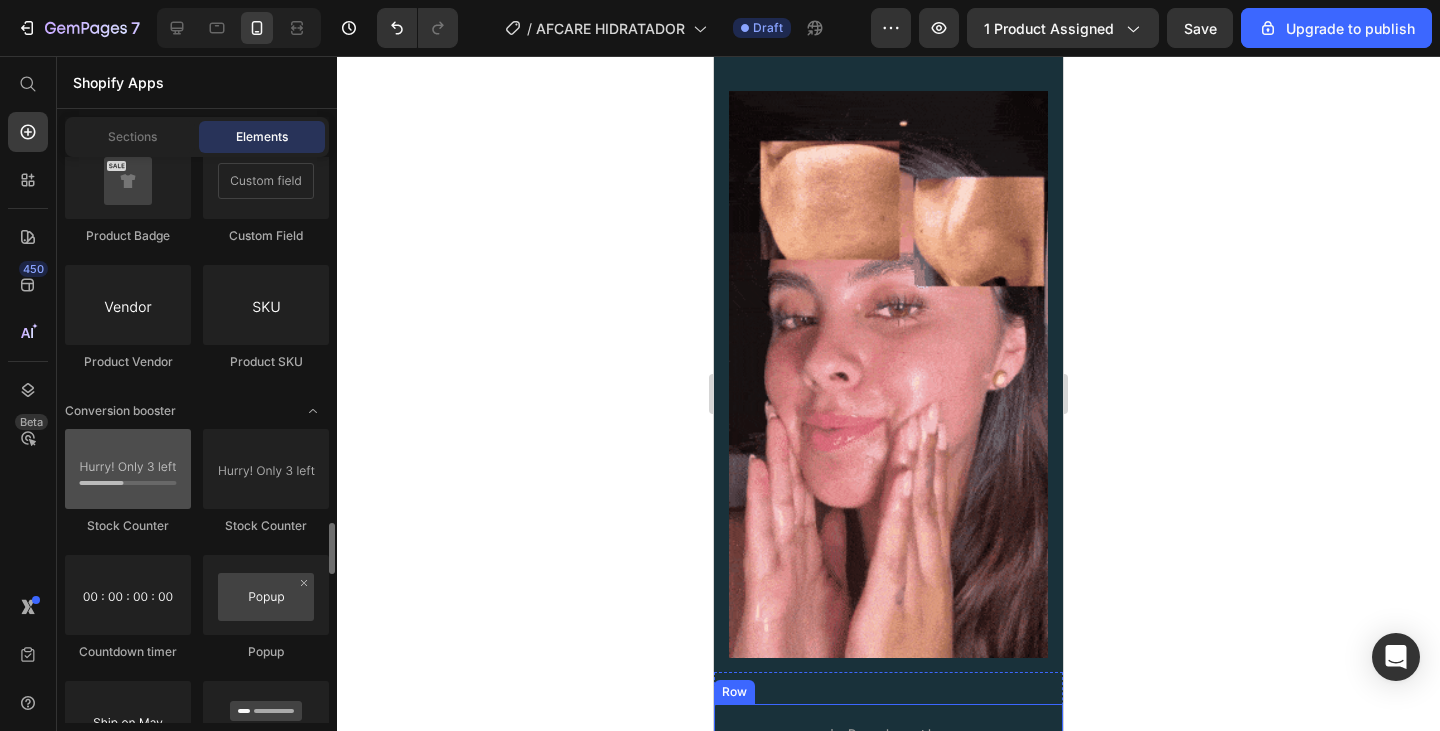 click on "Product
Product
Product
Product List
Related Products
Sticky Add to Cart
Add to Cart
Product View More
Product Images" 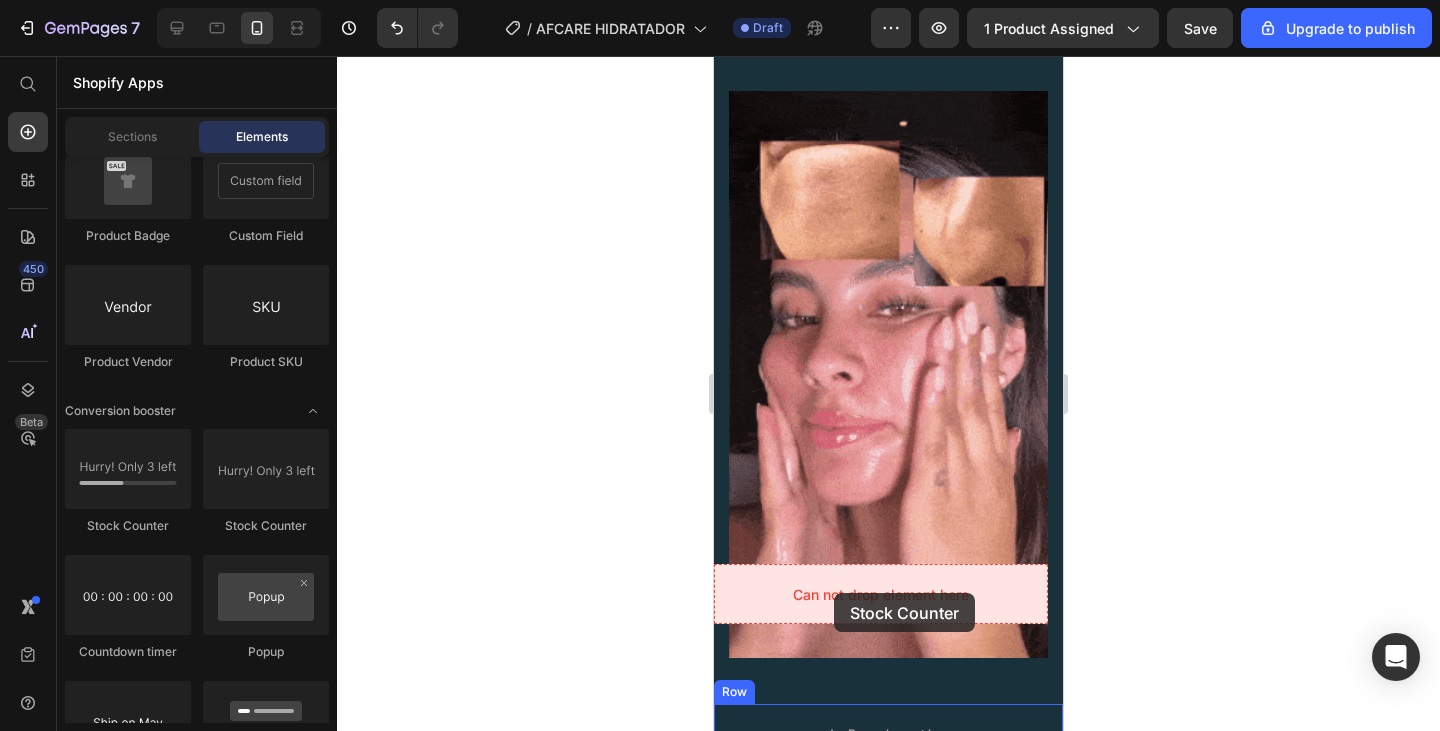 drag, startPoint x: 830, startPoint y: 542, endPoint x: 830, endPoint y: 589, distance: 47 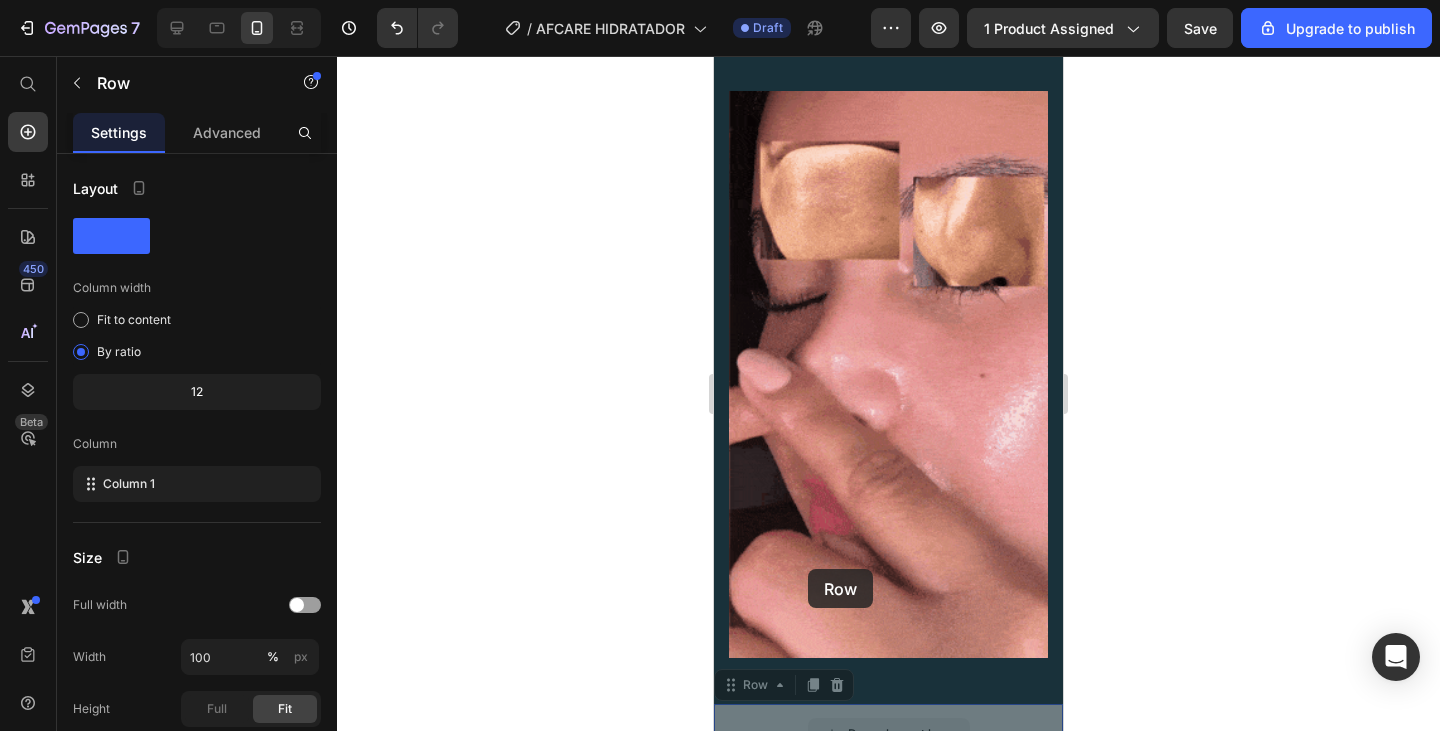 drag, startPoint x: 808, startPoint y: 569, endPoint x: 829, endPoint y: 546, distance: 31.144823 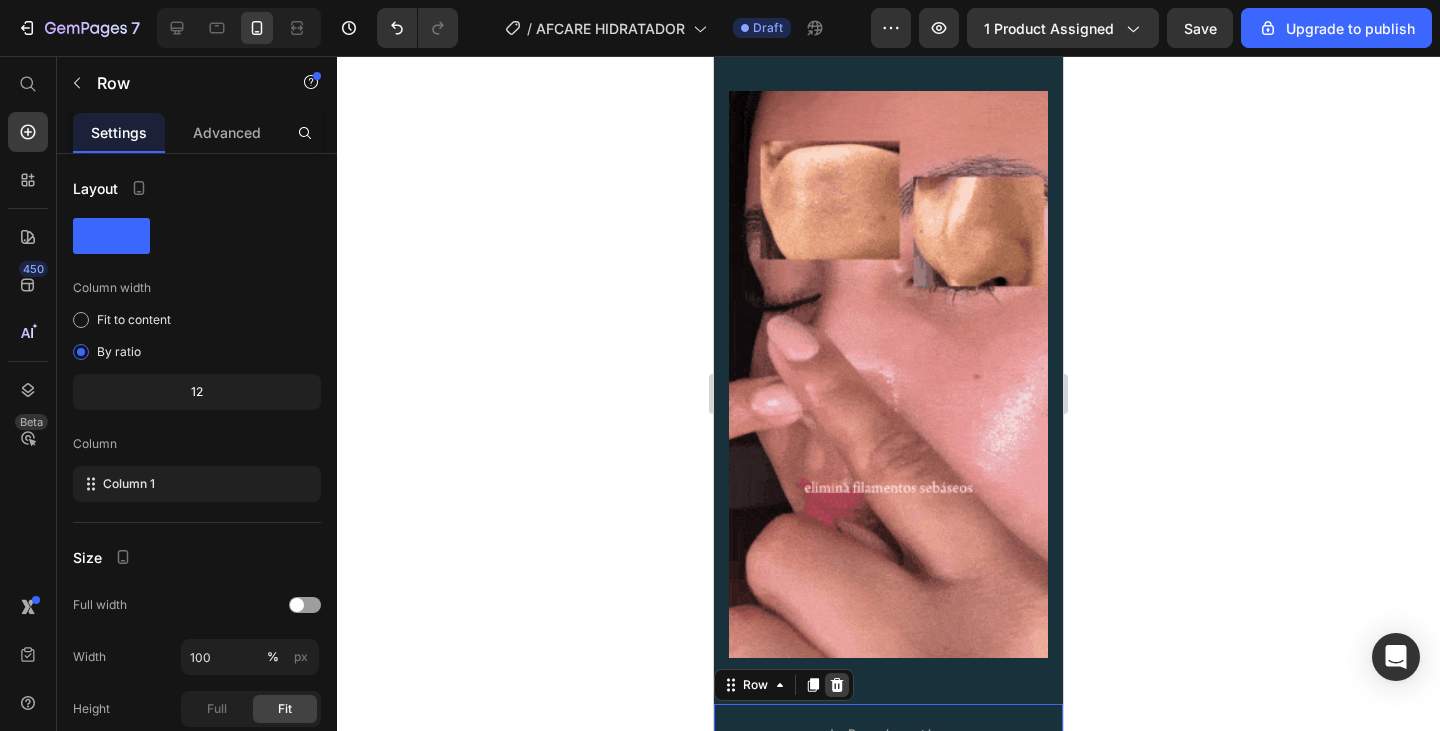 click 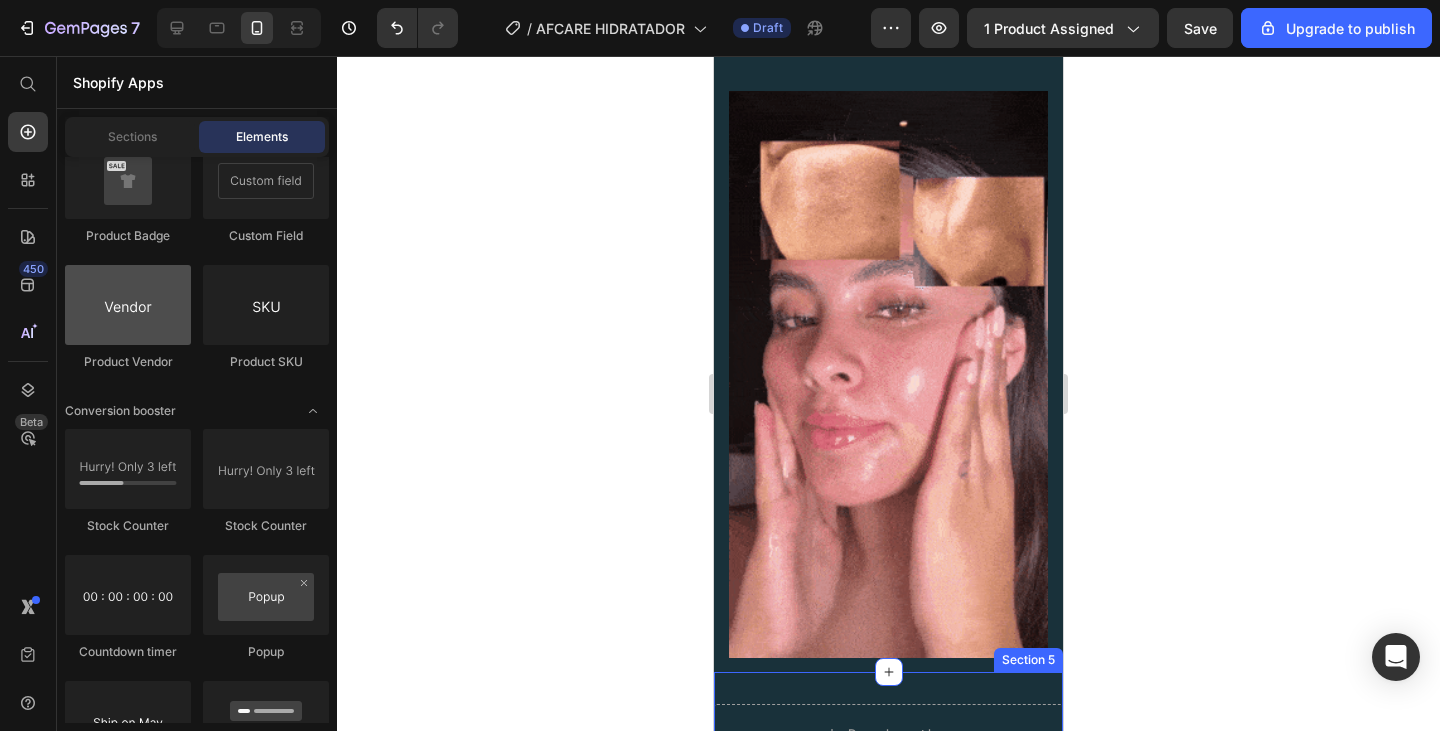 scroll, scrollTop: 3600, scrollLeft: 0, axis: vertical 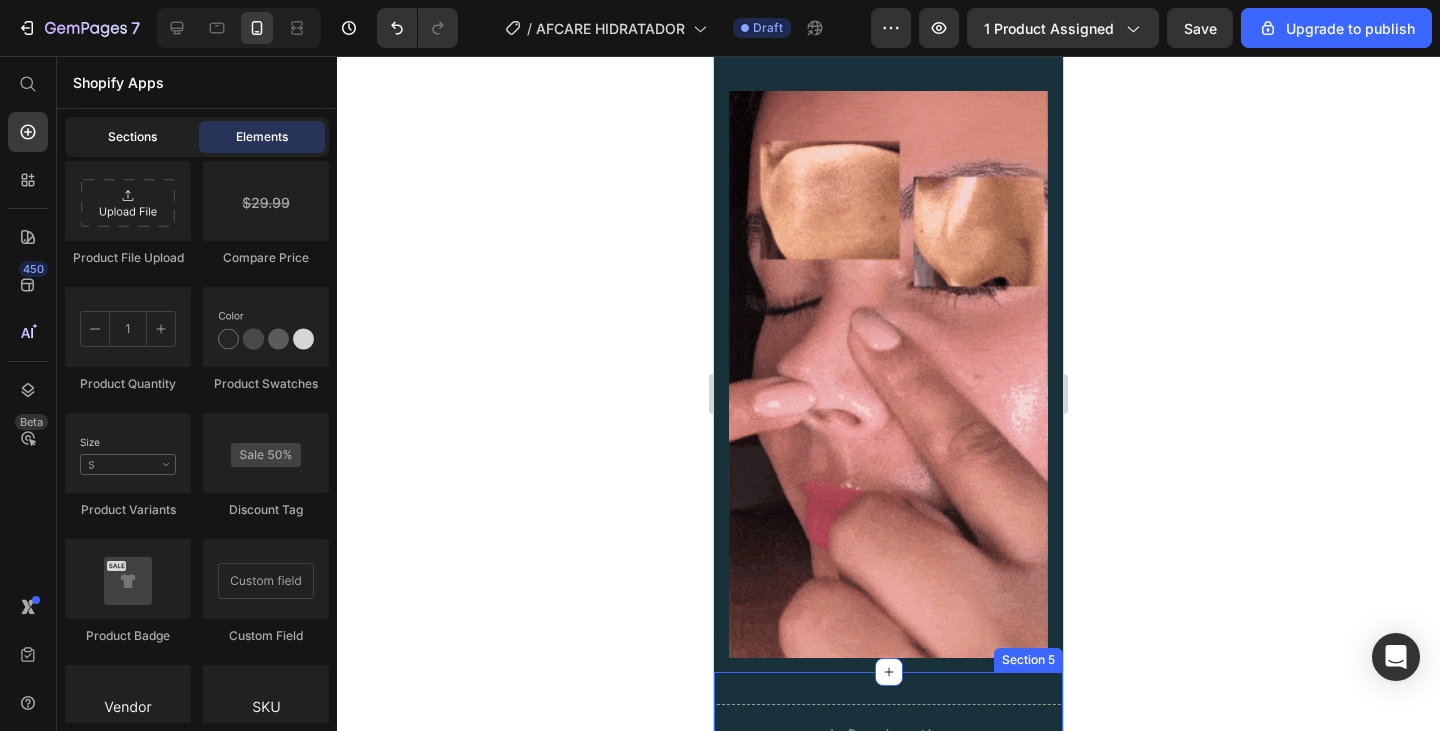 click on "Sections" at bounding box center (132, 137) 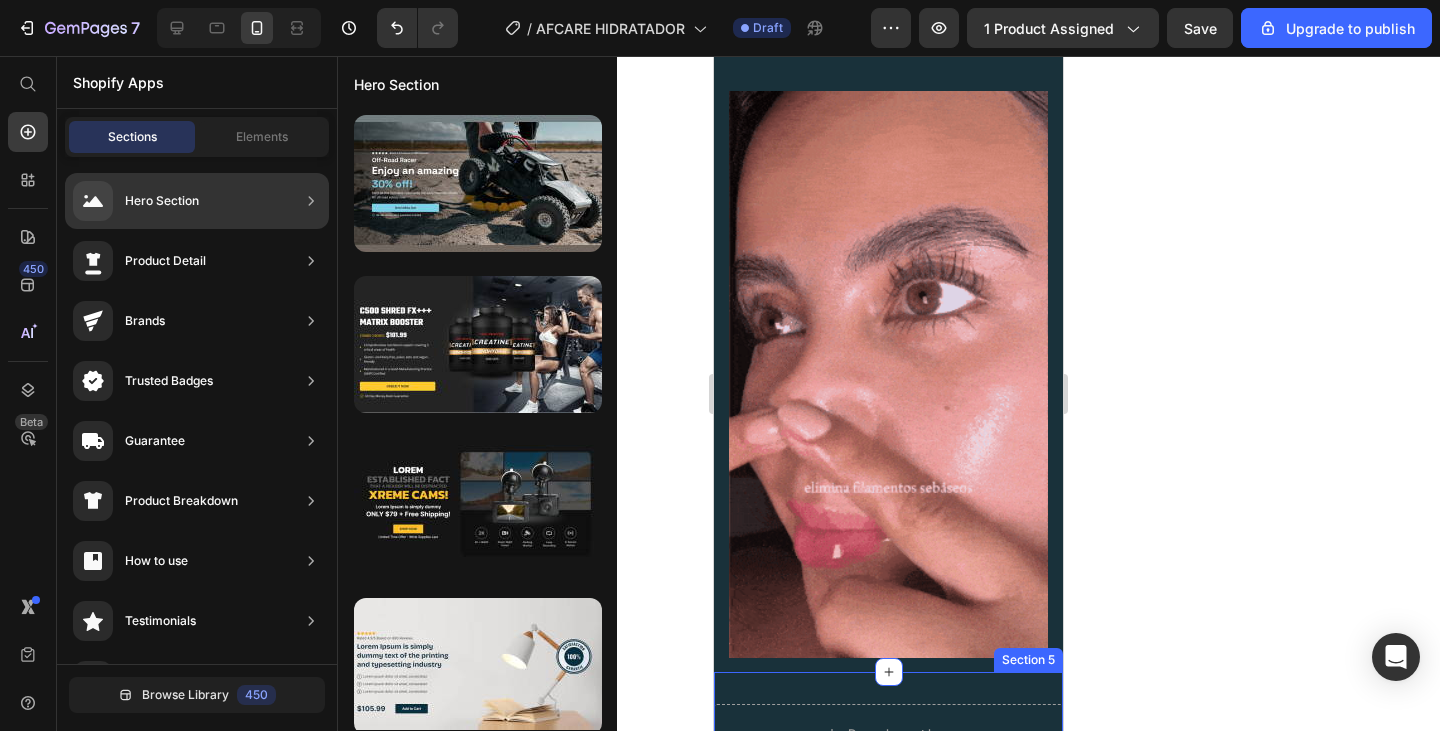 click on "Product Detail" 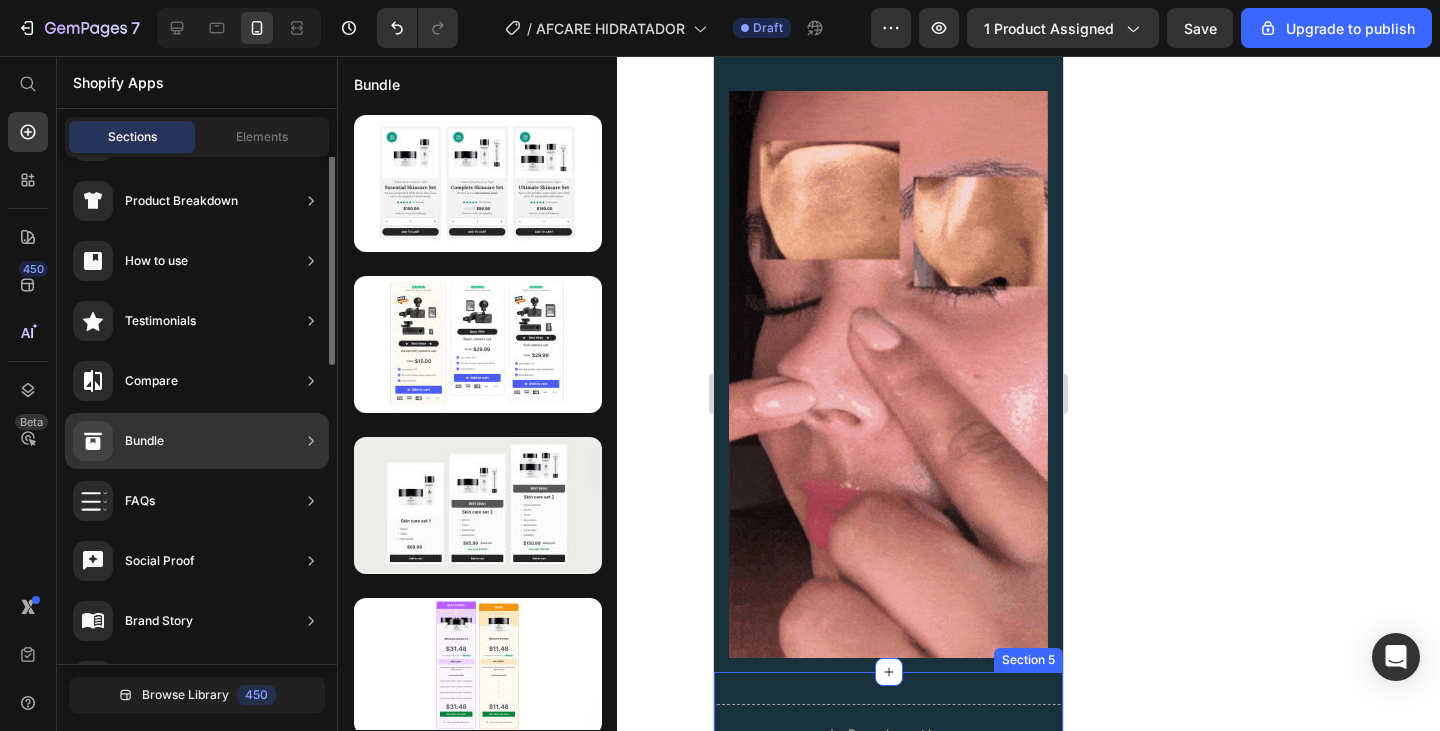 scroll, scrollTop: 0, scrollLeft: 0, axis: both 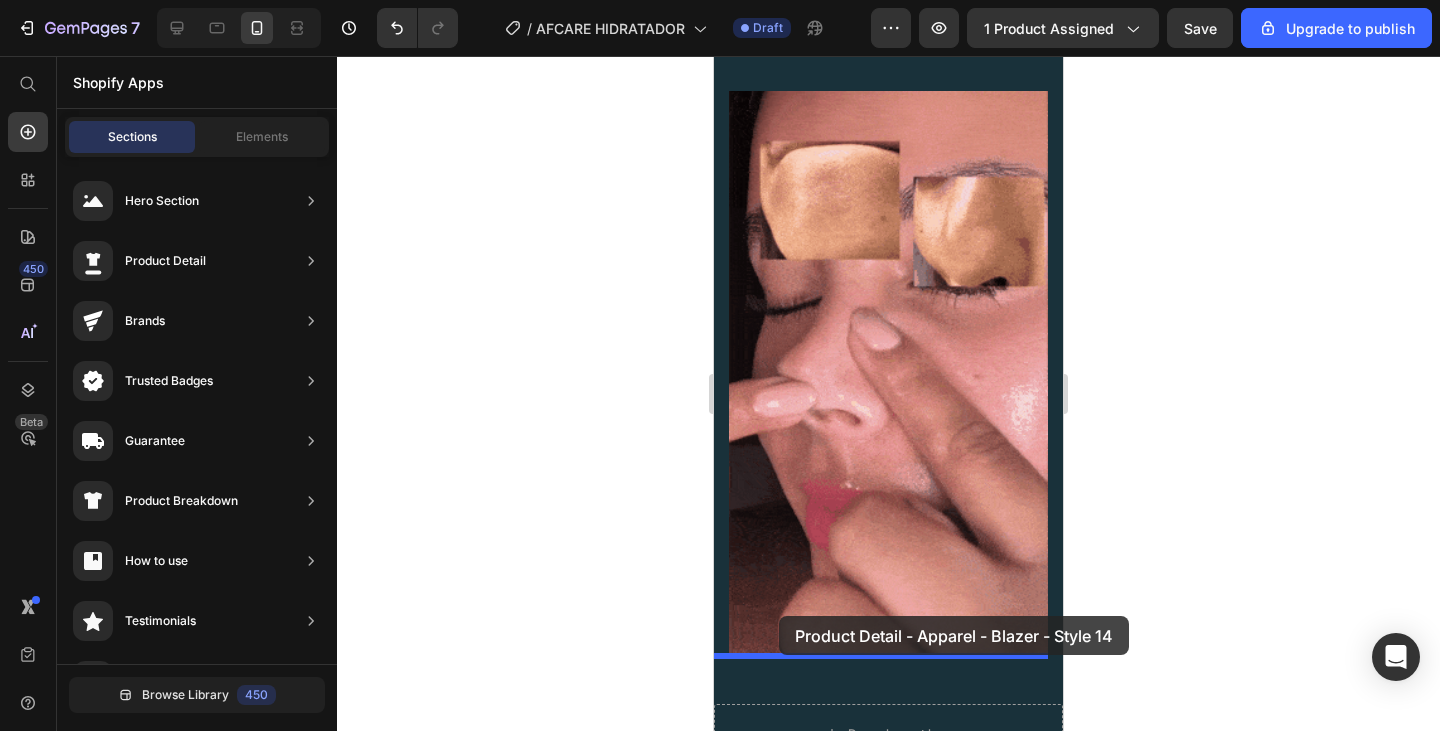 drag, startPoint x: 1200, startPoint y: 282, endPoint x: 779, endPoint y: 616, distance: 537.3984 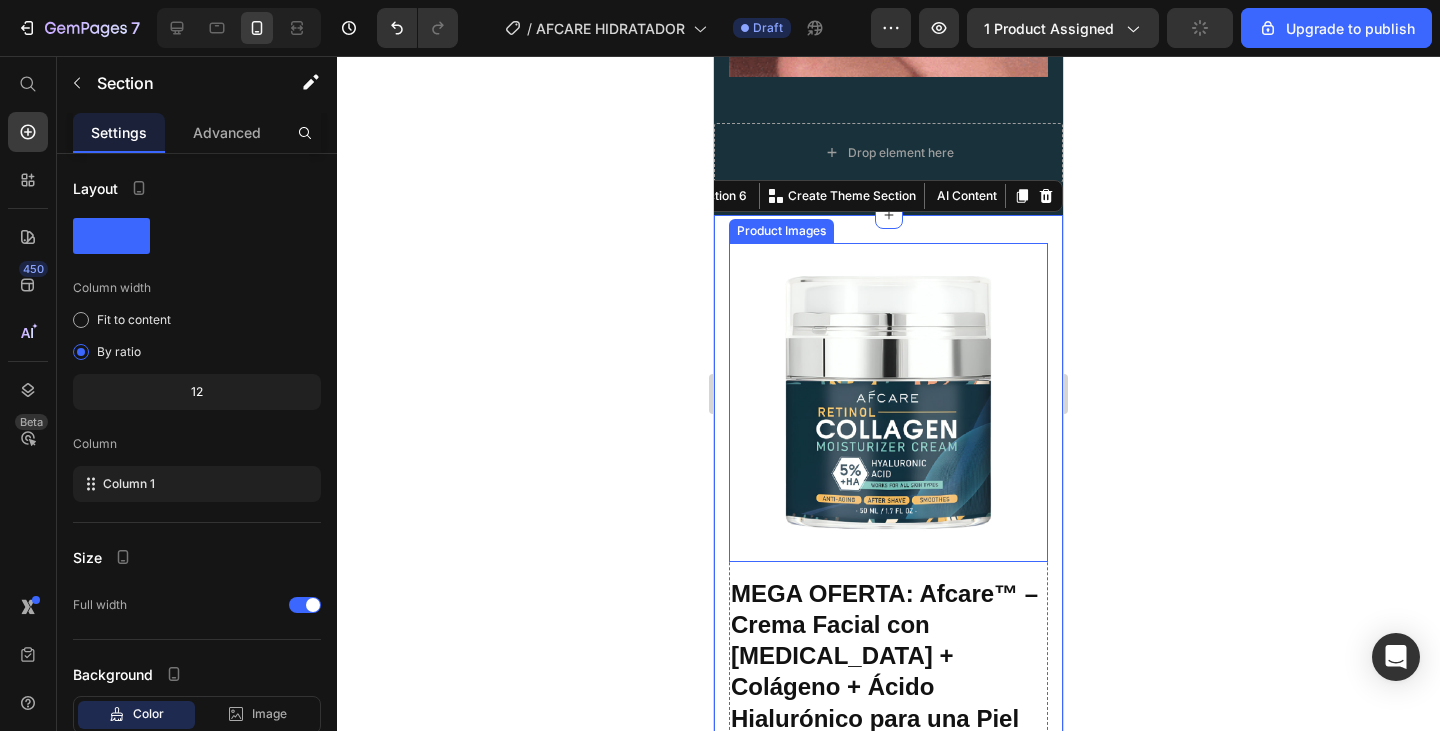 scroll, scrollTop: 3918, scrollLeft: 0, axis: vertical 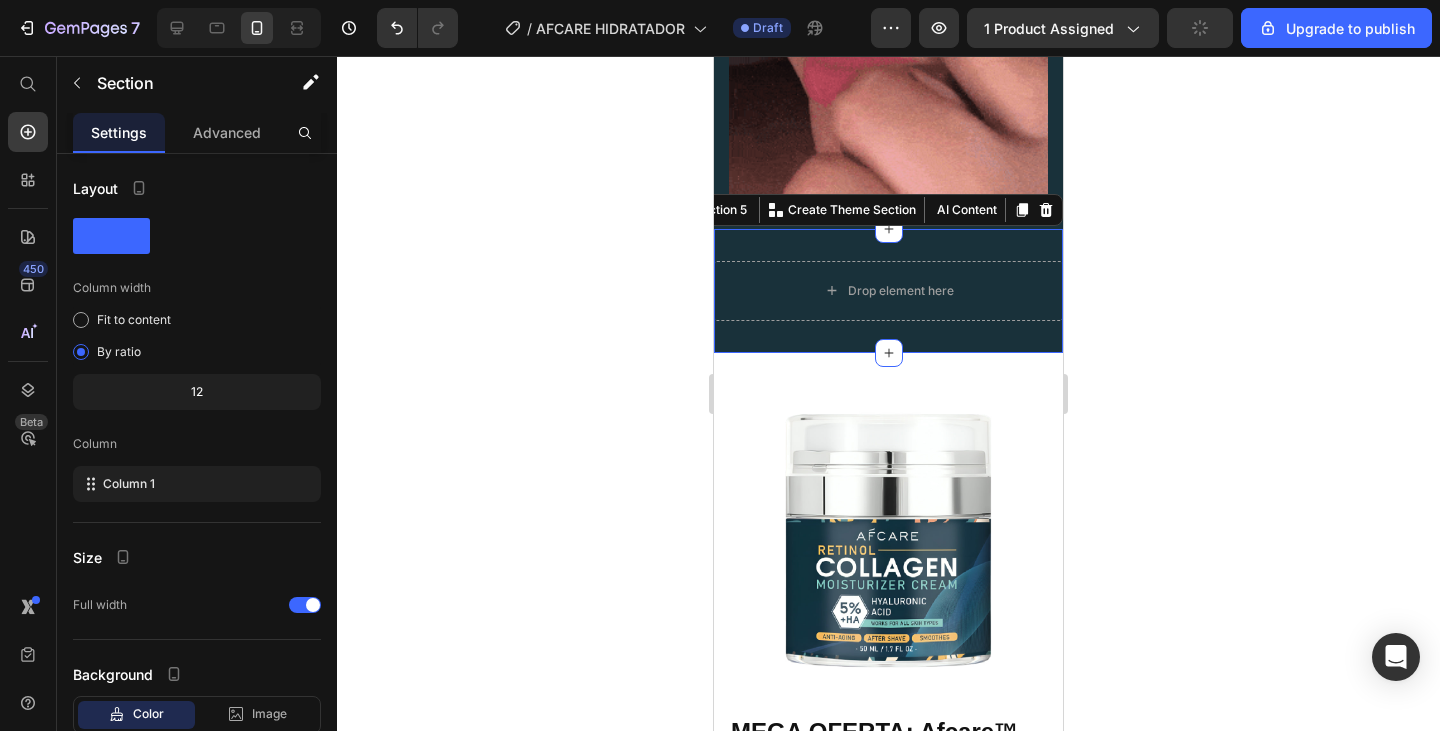 click on "Drop element here Section 5   You can create reusable sections Create Theme Section AI Content Write with GemAI What would you like to describe here? Tone and Voice Persuasive Product MEGA OFERTA: Afcare™ – Crema Facial con Retinol + Colágeno + Ácido Hialurónico para una Piel Firme, Hidratada y Joven Show more Generate" at bounding box center (888, 291) 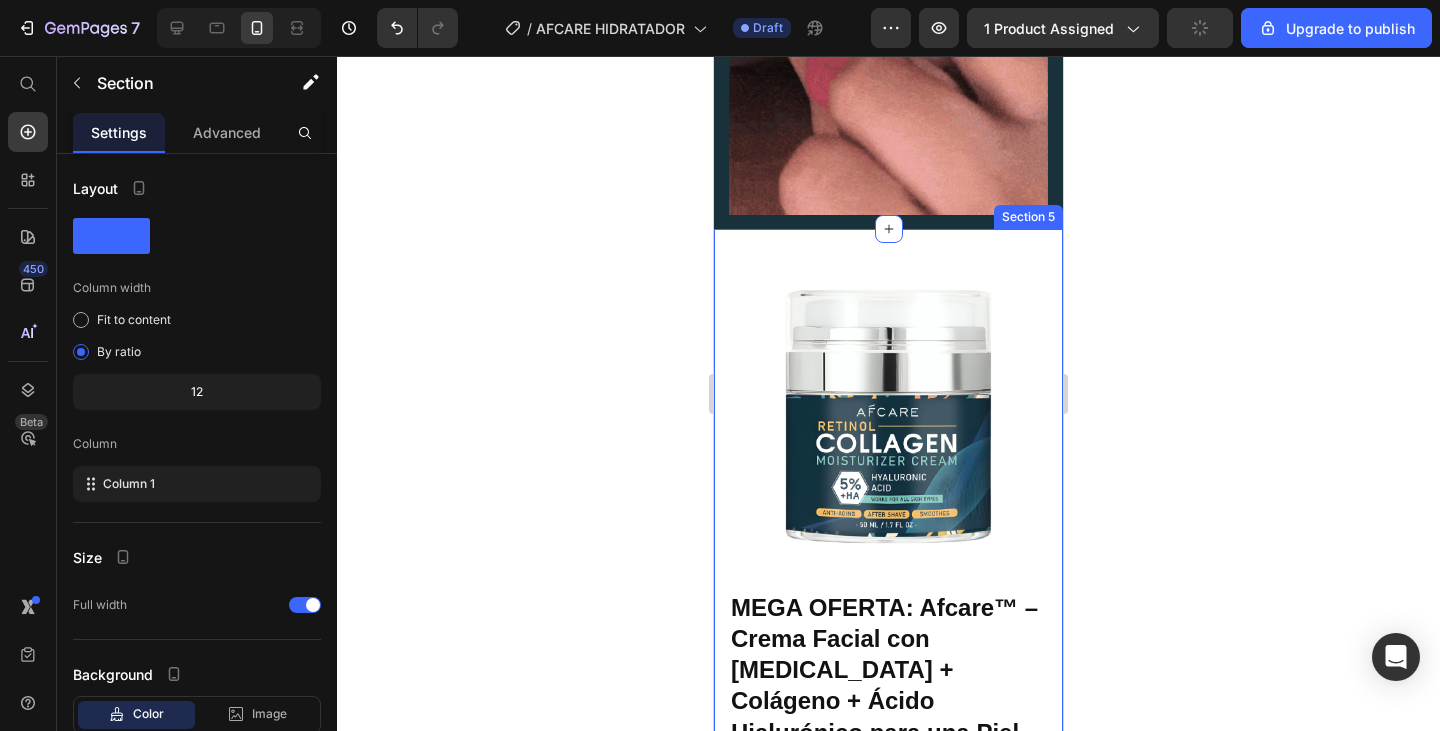 click on "Product Images MEGA OFERTA: Afcare™ – Crema Facial con Retinol + Colágeno + Ácido Hialurónico para una Piel Firme, Hidratada y Joven Product Title Icon Icon Icon Icon Icon Icon List 2,500+ Verified Reviews! Text Block Row $79.900,00 Product Price $120.000,00 Product Price 33% off Product Badge Row Lorem ipsum dolor sit amet, consectetur  Text Block This product has only default variant Product Variants & Swatches 1 Product Quantity Row Add to cart Add to Cart Row
Material
Comfort guarantee
Shipping Accordion Row Product Section 5" at bounding box center [888, 728] 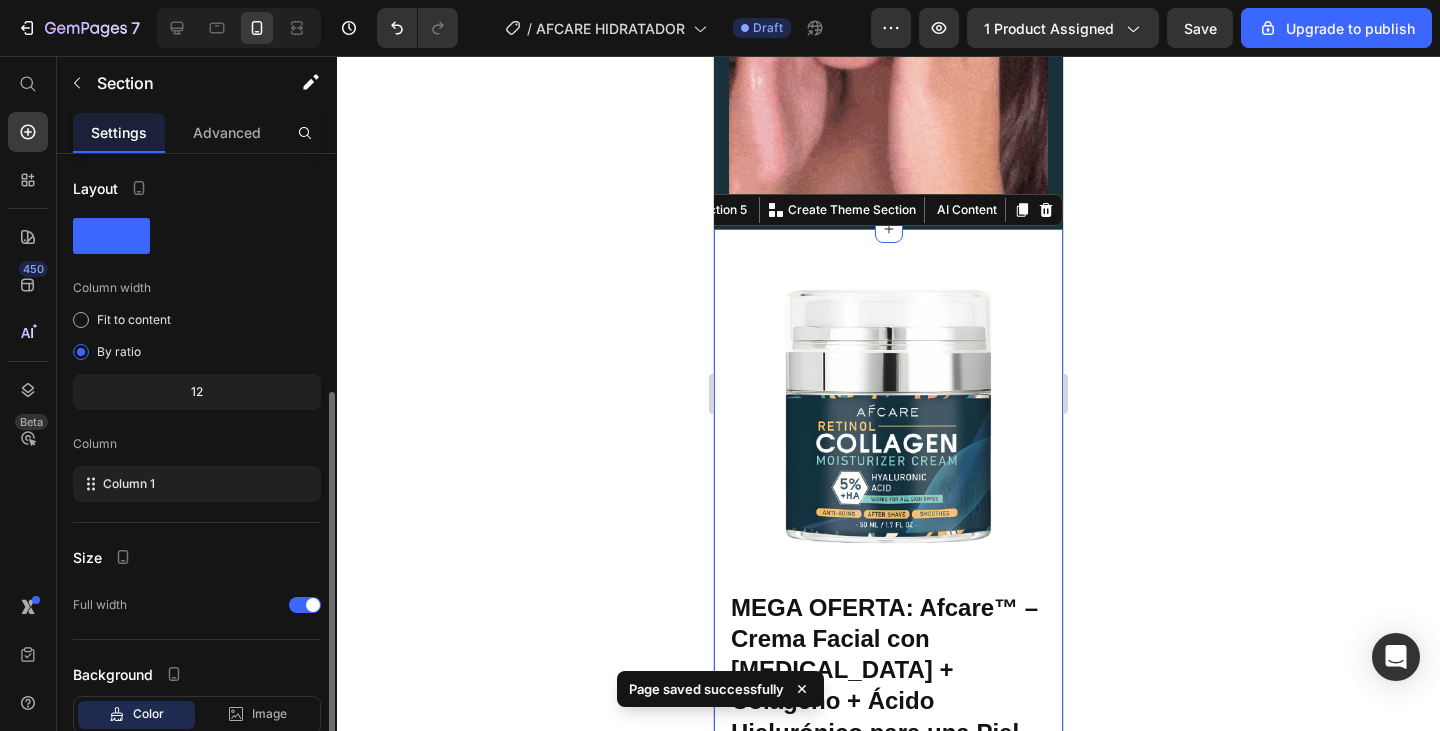 scroll, scrollTop: 130, scrollLeft: 0, axis: vertical 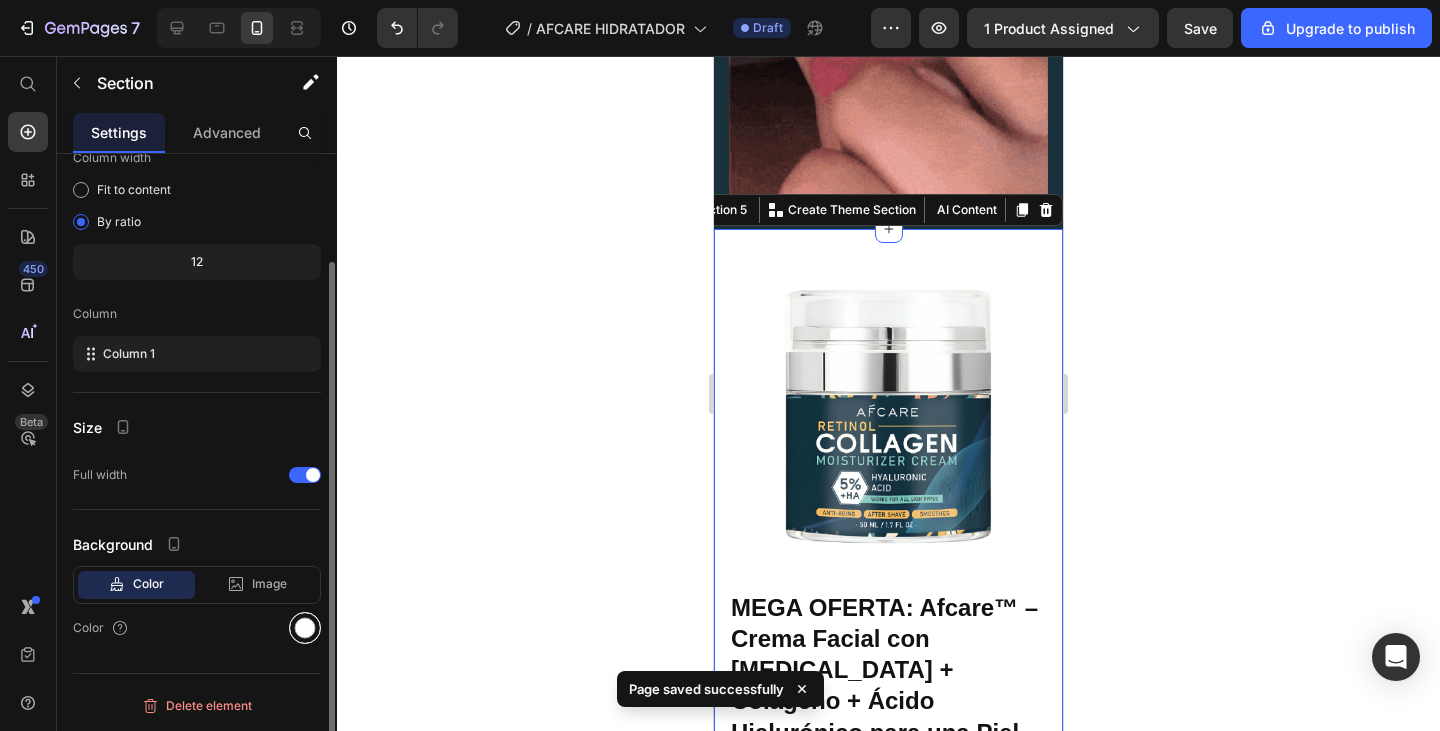 click at bounding box center (305, 628) 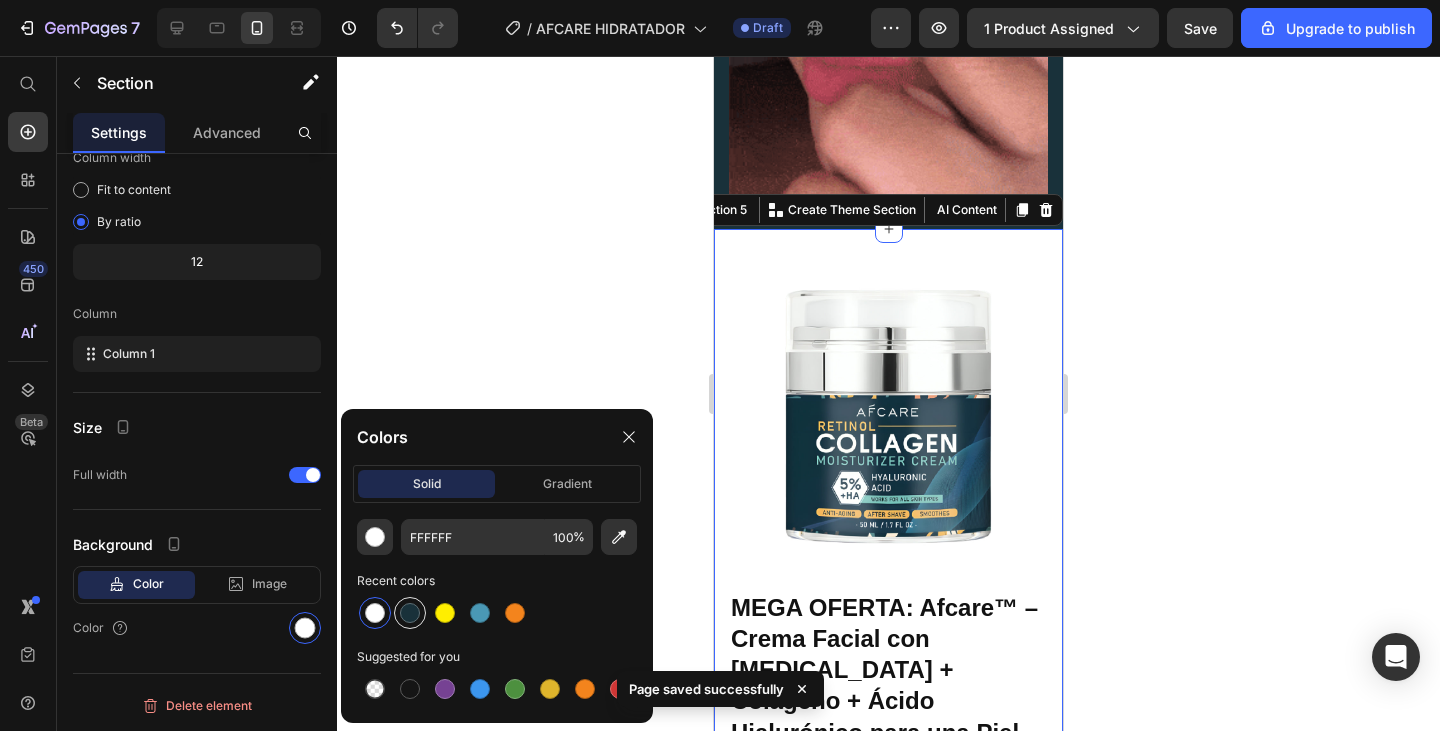click at bounding box center (410, 613) 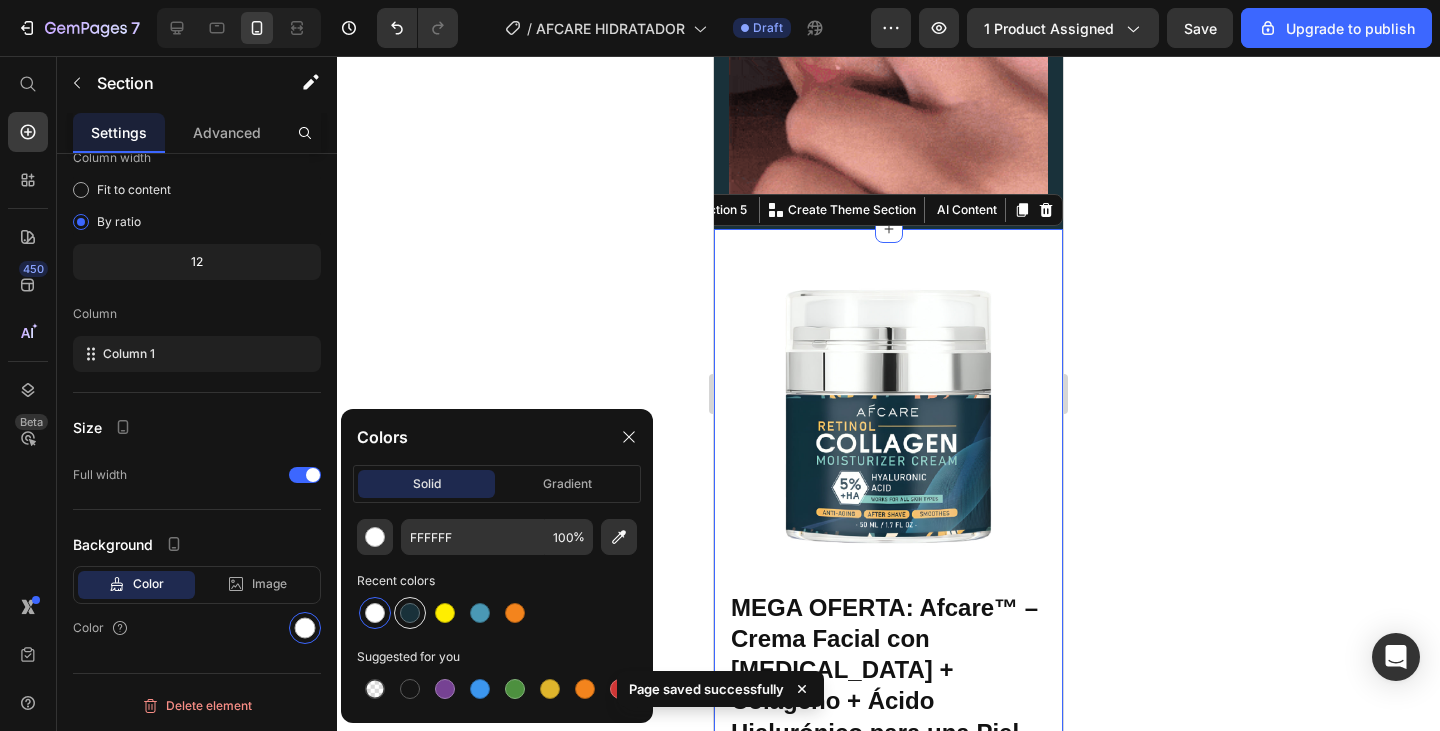 type on "19313A" 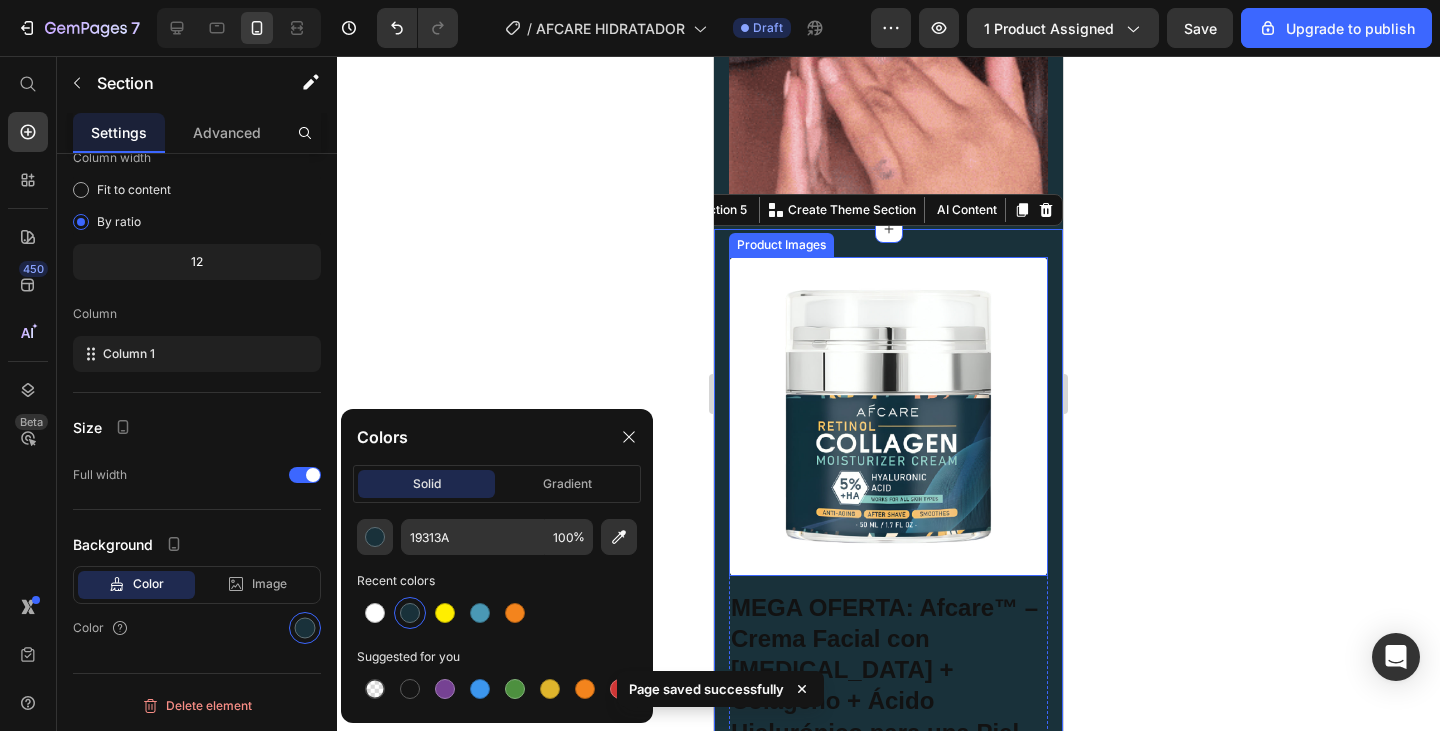 click at bounding box center (888, 416) 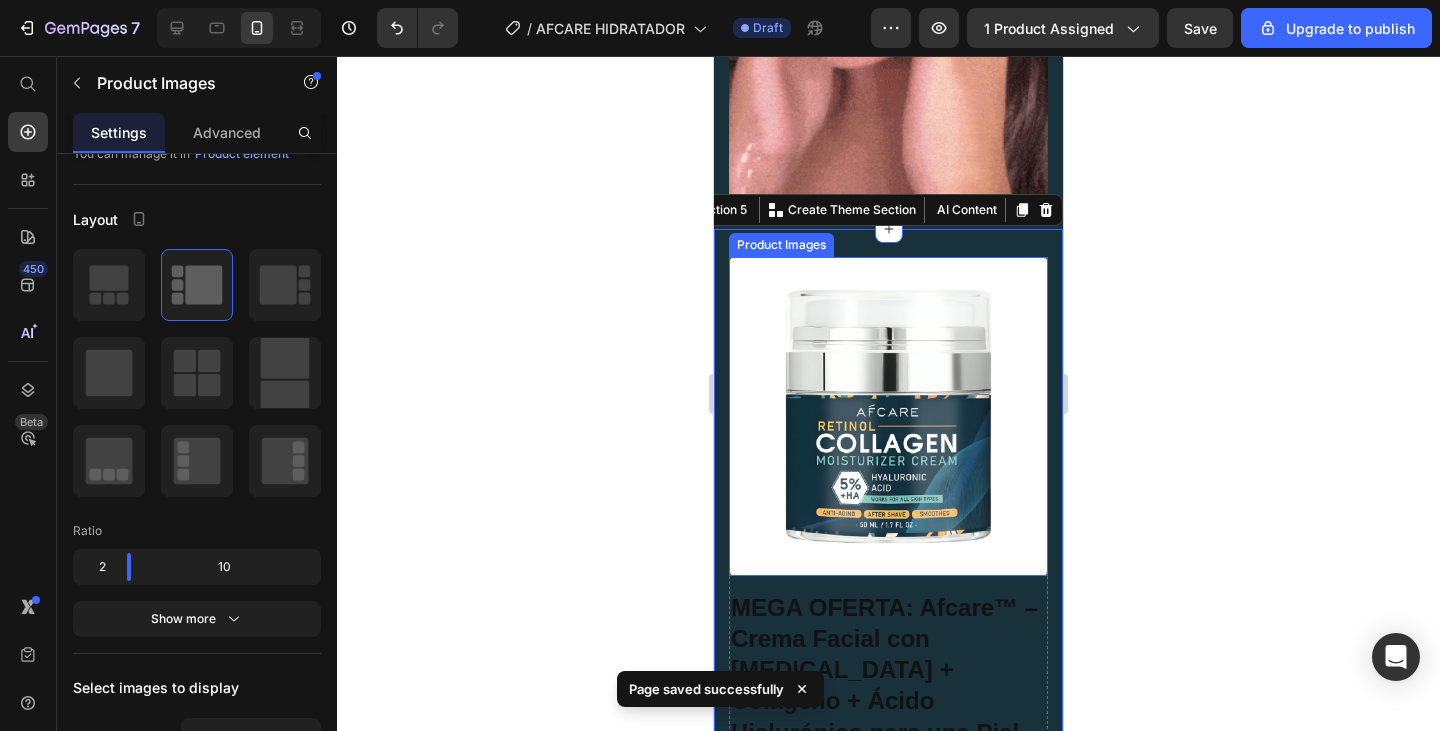 scroll, scrollTop: 0, scrollLeft: 0, axis: both 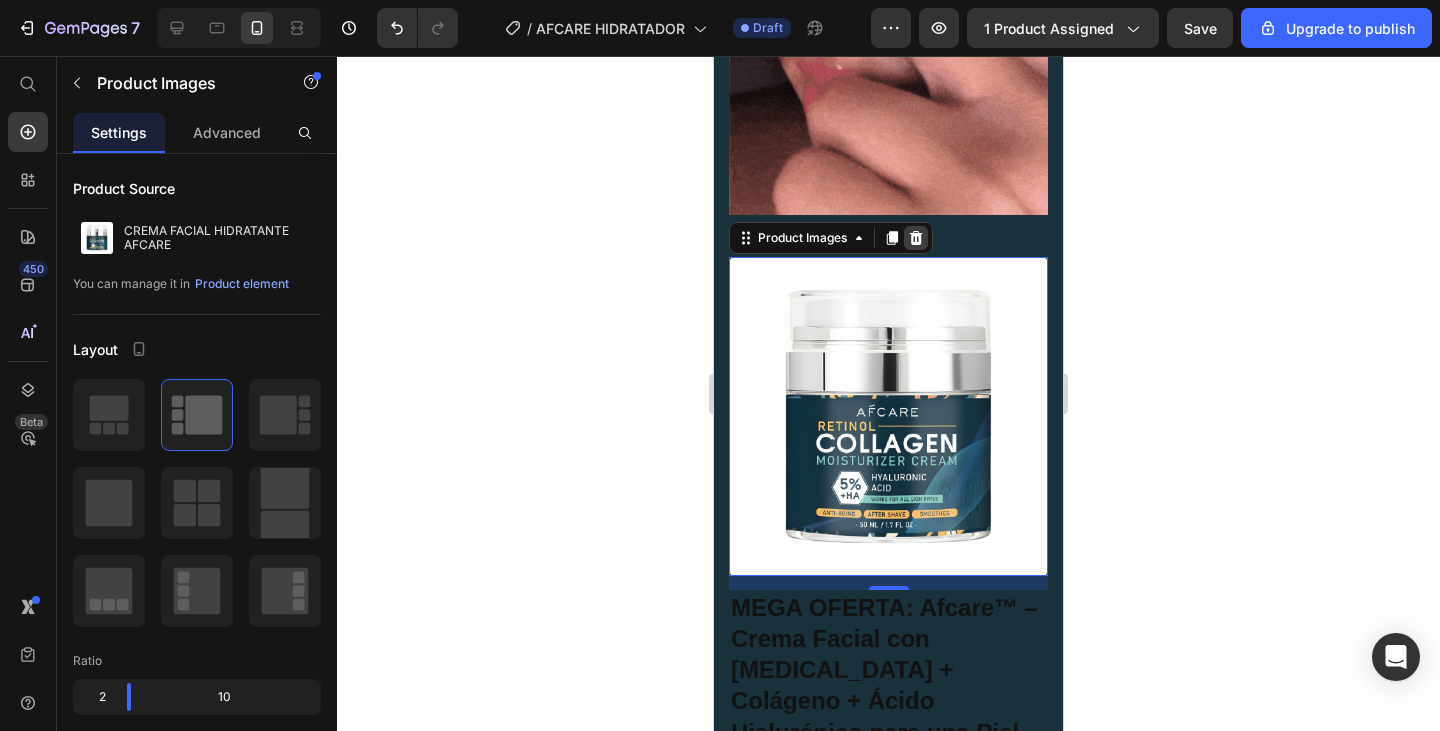 click 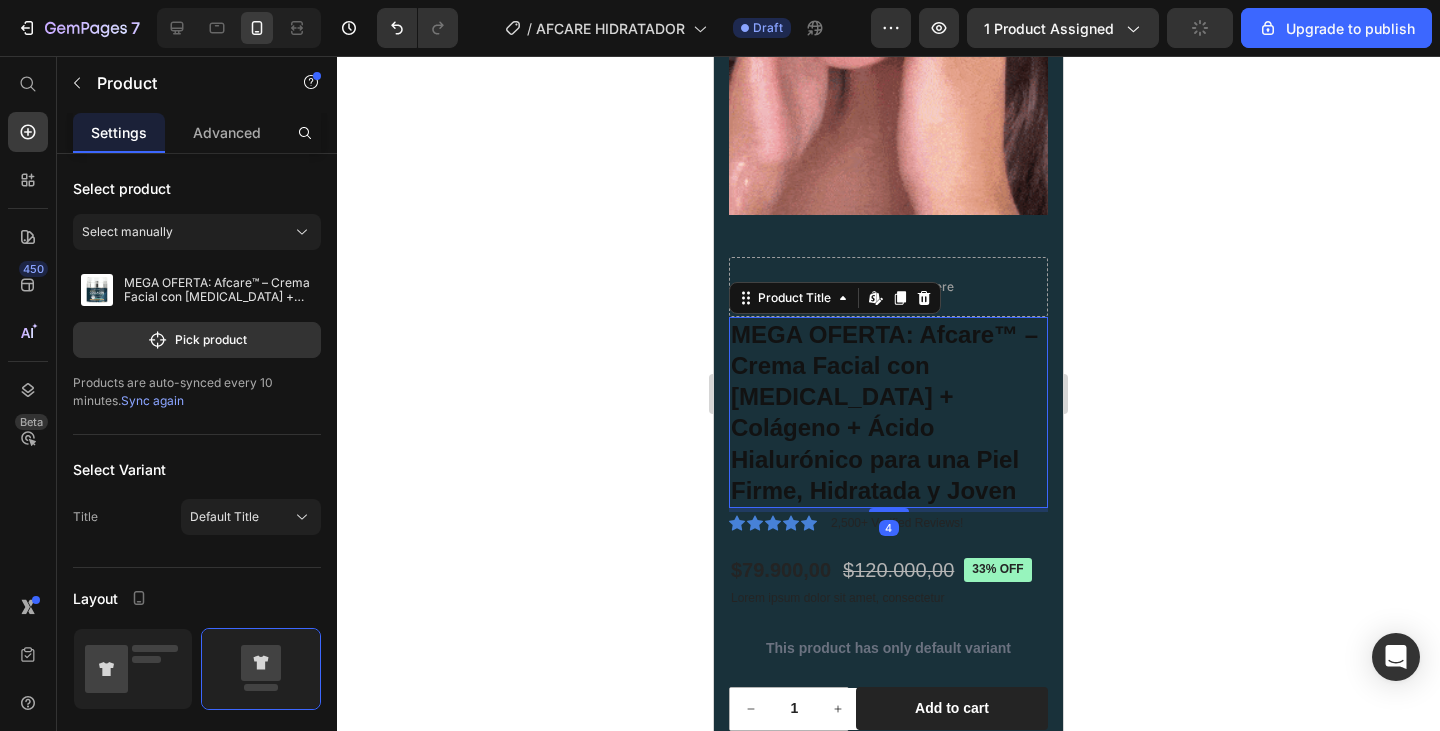 click on "MEGA OFERTA: Afcare™ – Crema Facial con Retinol + Colágeno + Ácido Hialurónico para una Piel Firme, Hidratada y Joven" at bounding box center (888, 412) 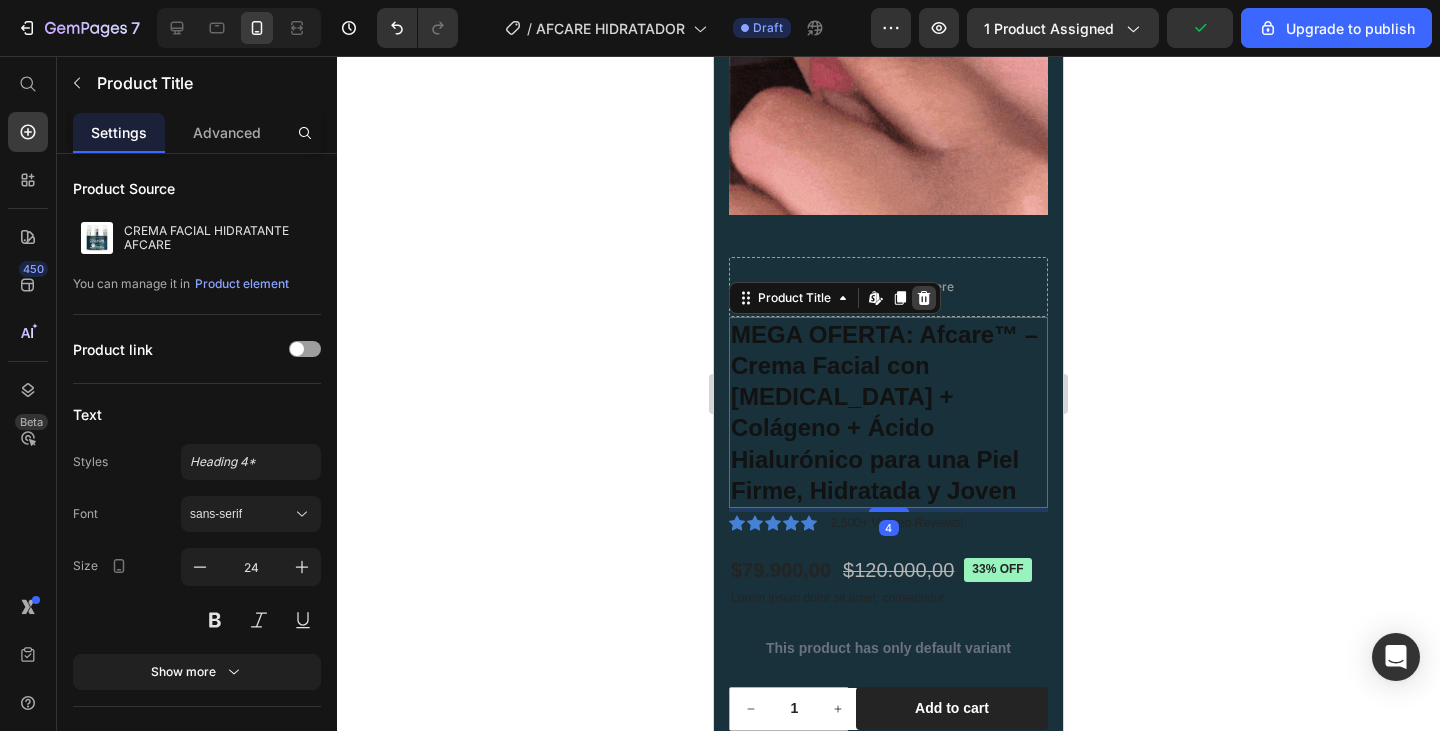 click 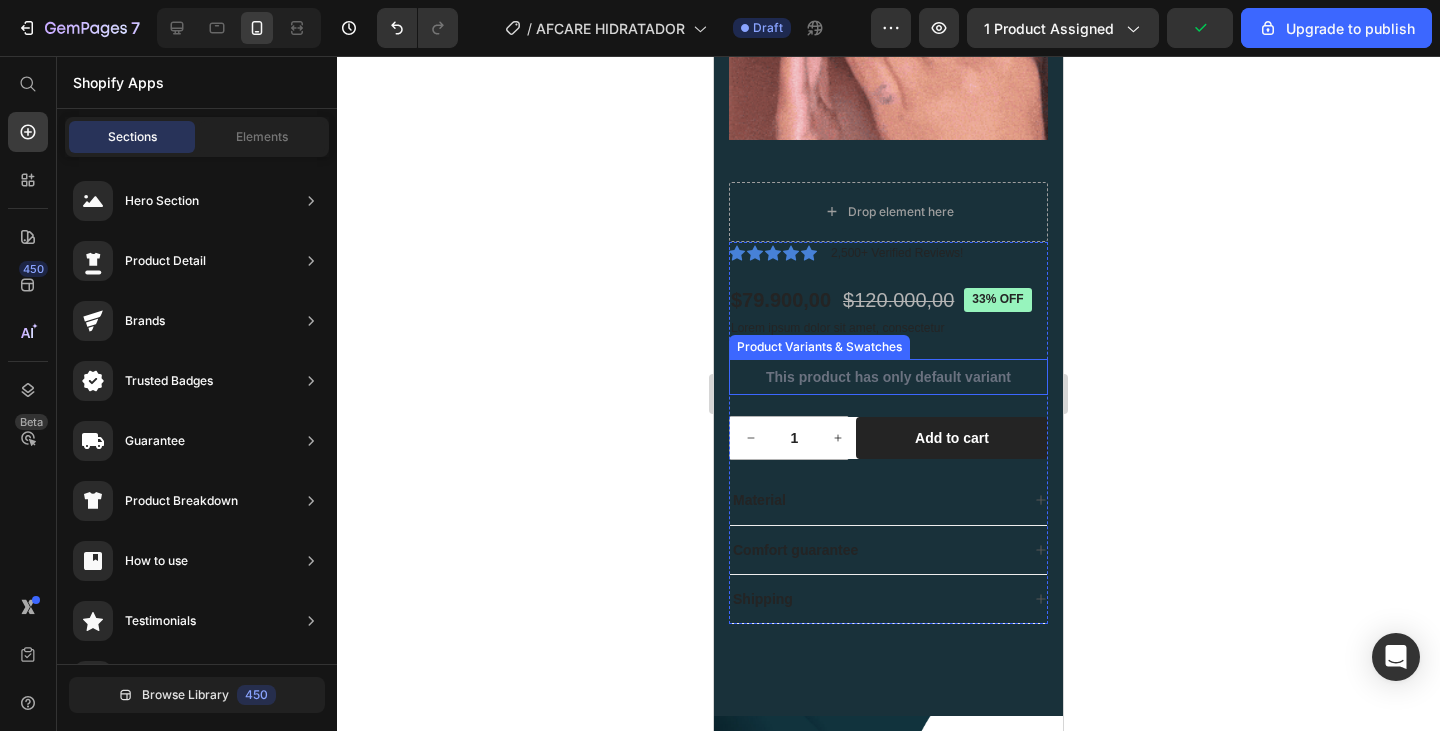 scroll, scrollTop: 4018, scrollLeft: 0, axis: vertical 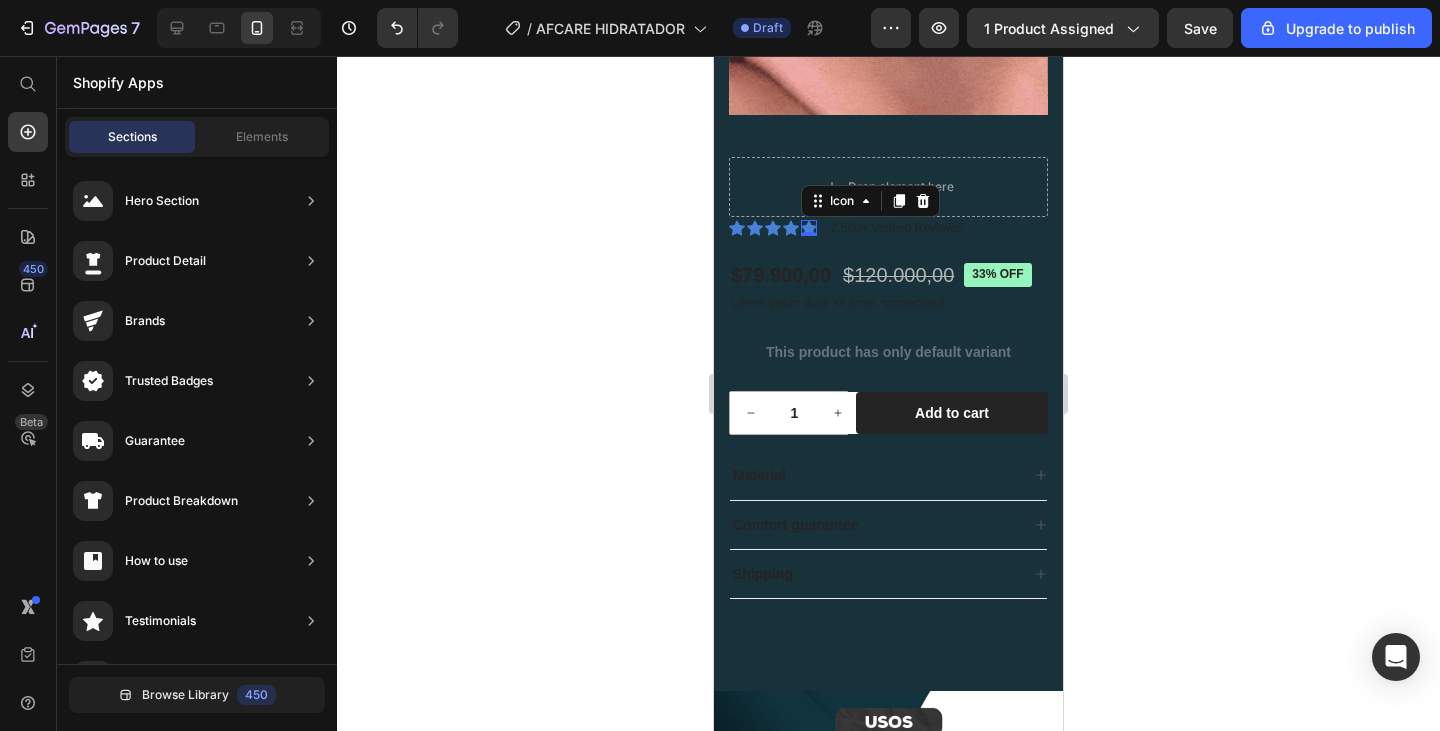 click 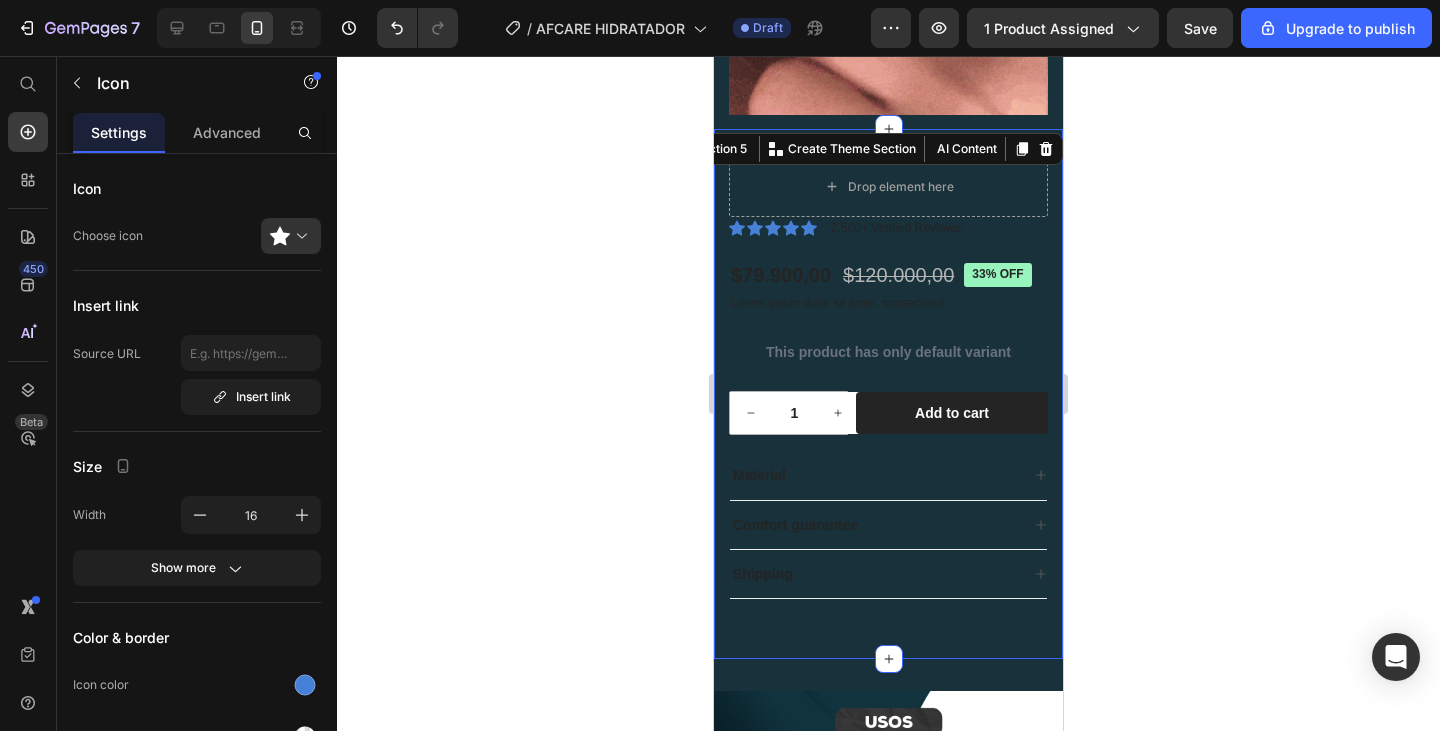 click on "Drop element here Icon Icon Icon Icon Icon Icon List 2,500+ Verified Reviews! Text Block Row $79.900,00 Product Price $120.000,00 Product Price 33% off Product Badge Row Lorem ipsum dolor sit amet, consectetur  Text Block This product has only default variant Product Variants & Swatches 1 Product Quantity Row Add to cart Add to Cart Row
Material
Comfort guarantee
Shipping Accordion Row Product Section 5   You can create reusable sections Create Theme Section AI Content Write with GemAI What would you like to describe here? Tone and Voice Persuasive Product MEGA OFERTA: Afcare™ – Crema Facial con Retinol + Colágeno + Ácido Hialurónico para una Piel Firme, Hidratada y Joven Show more Generate" at bounding box center (888, 394) 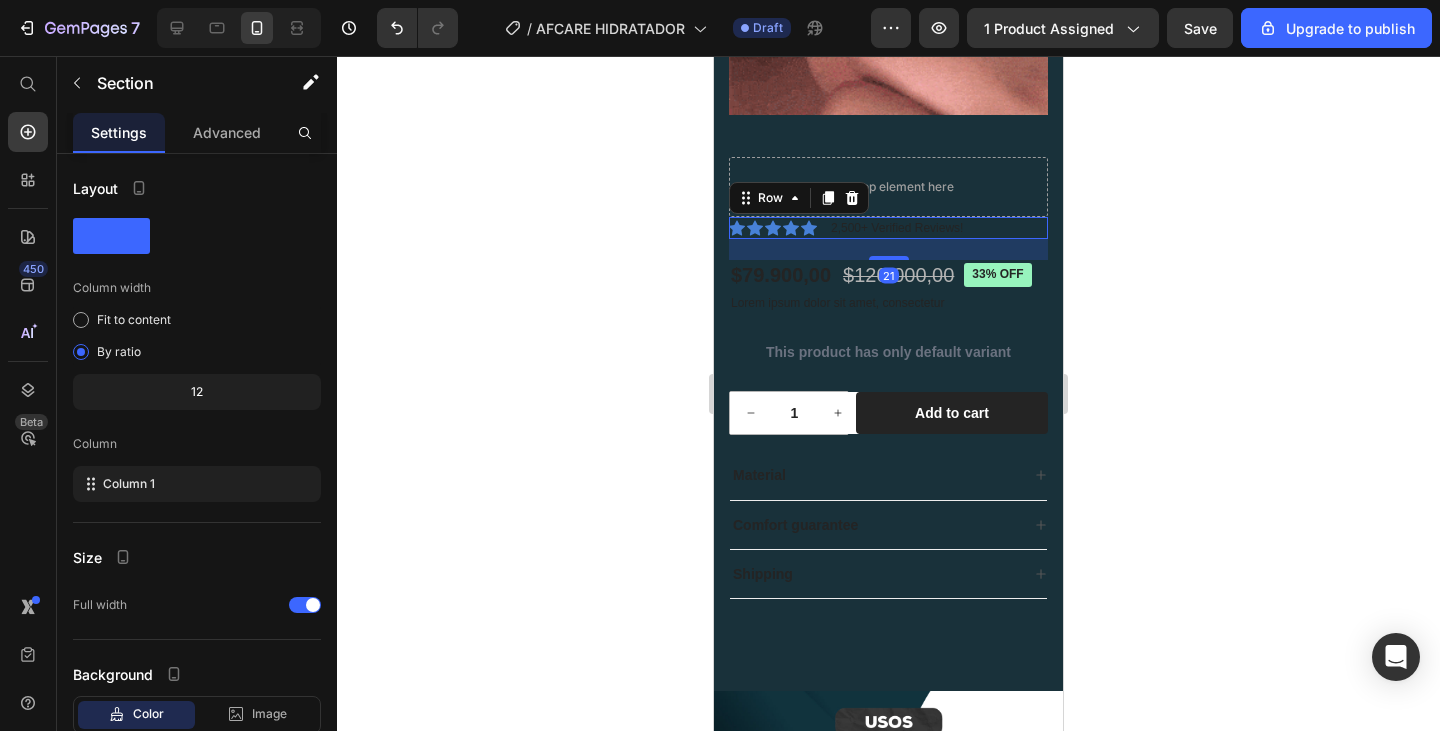 click on "Icon Icon Icon Icon Icon Icon List 2,500+ Verified Reviews! Text Block Row   21" at bounding box center (888, 228) 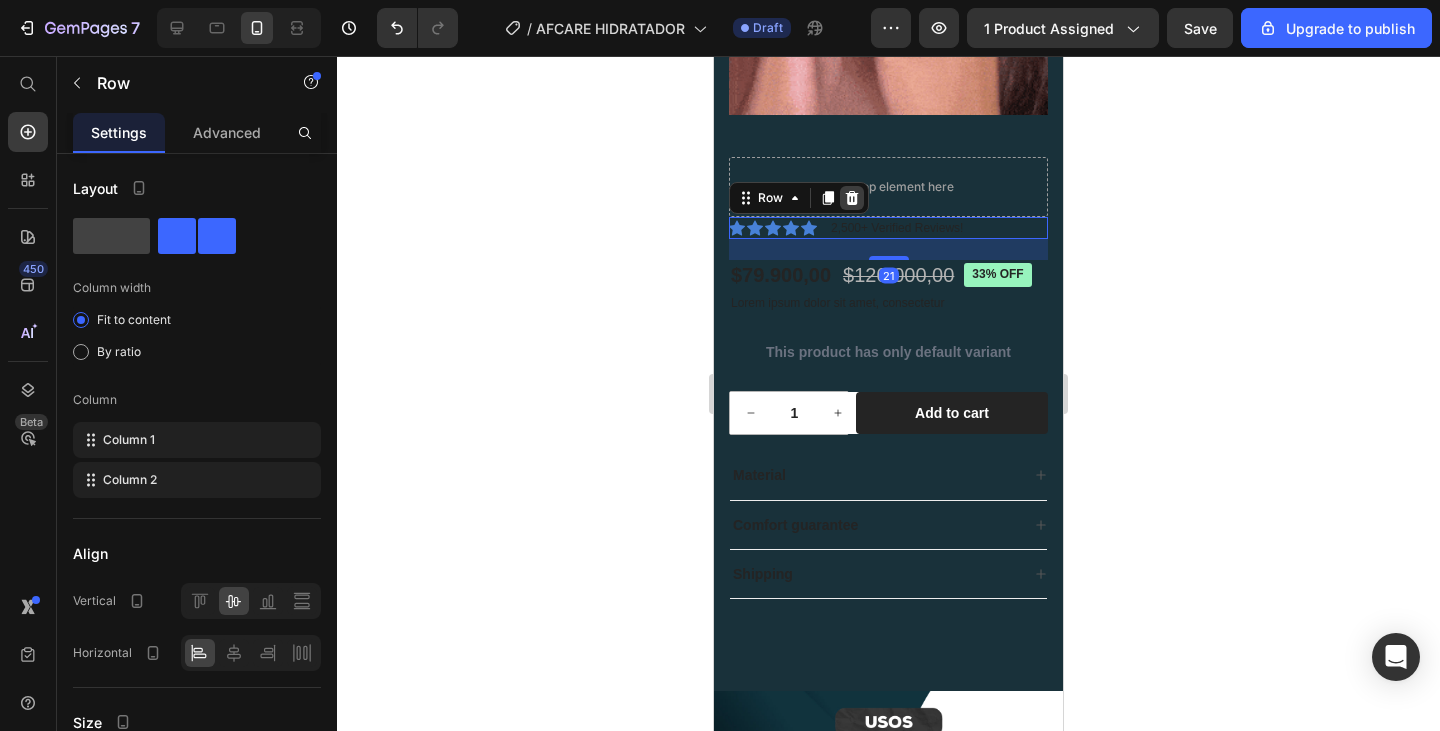 click 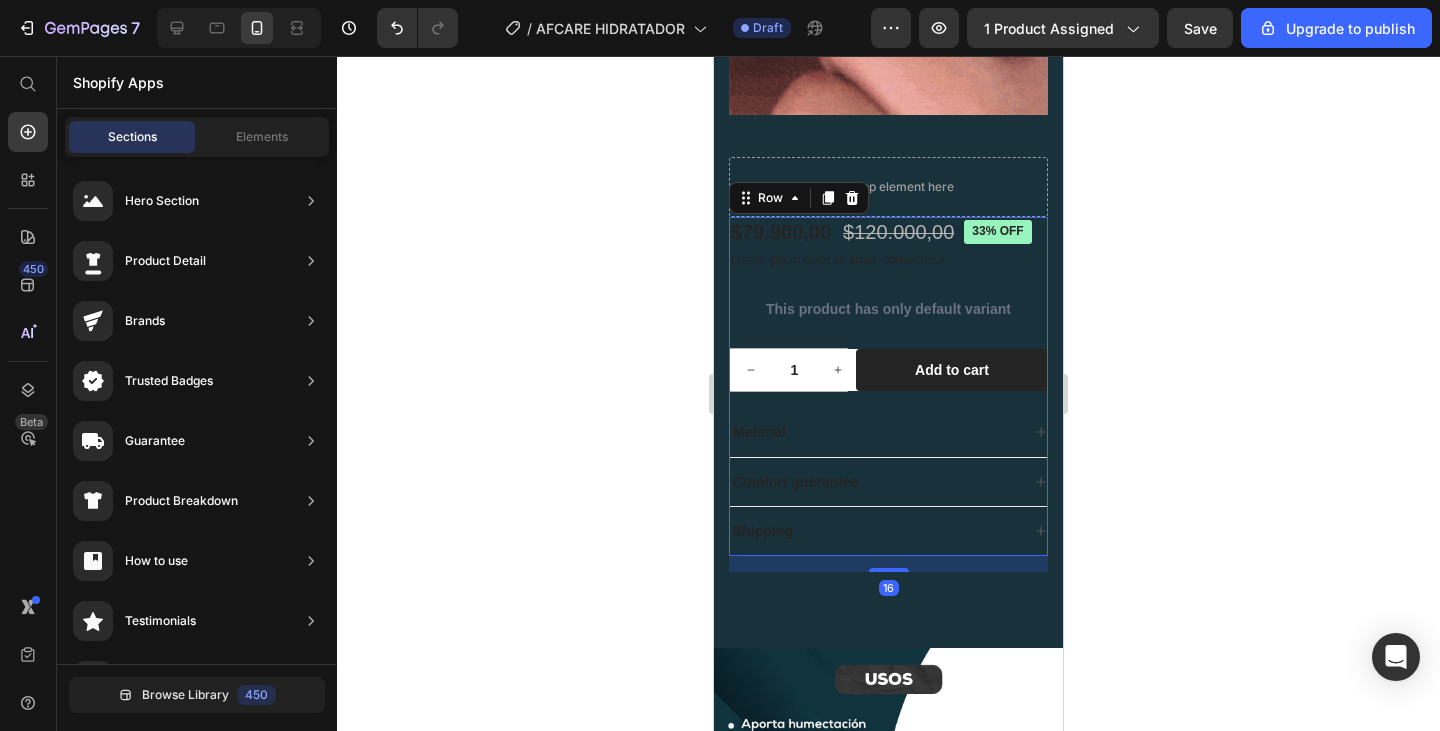 click on "$79.900,00 Product Price $120.000,00 Product Price 33% off Product Badge Row Lorem ipsum dolor sit amet, consectetur  Text Block This product has only default variant Product Variants & Swatches 1 Product Quantity Row Add to cart Add to Cart Row
Material
Comfort guarantee
Shipping Accordion" at bounding box center [888, 386] 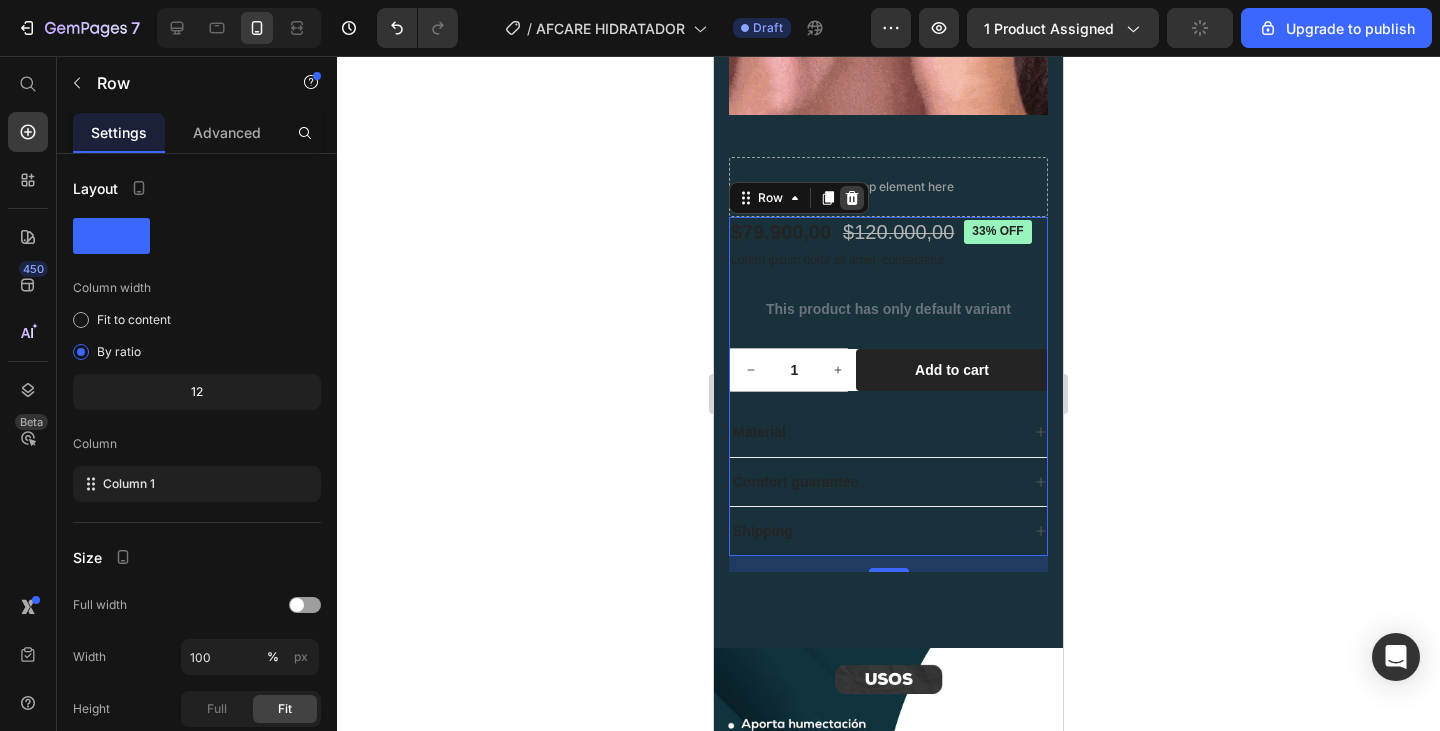 click 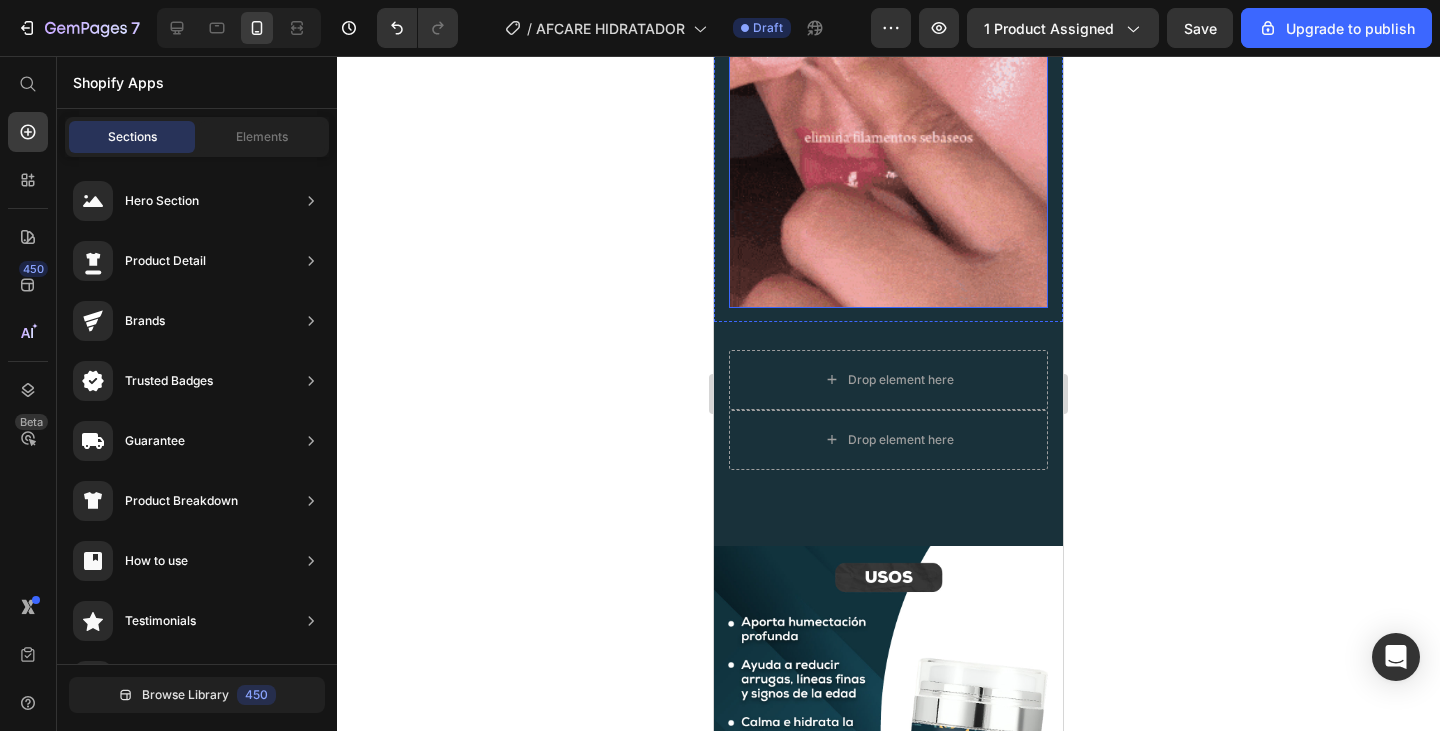 scroll, scrollTop: 3818, scrollLeft: 0, axis: vertical 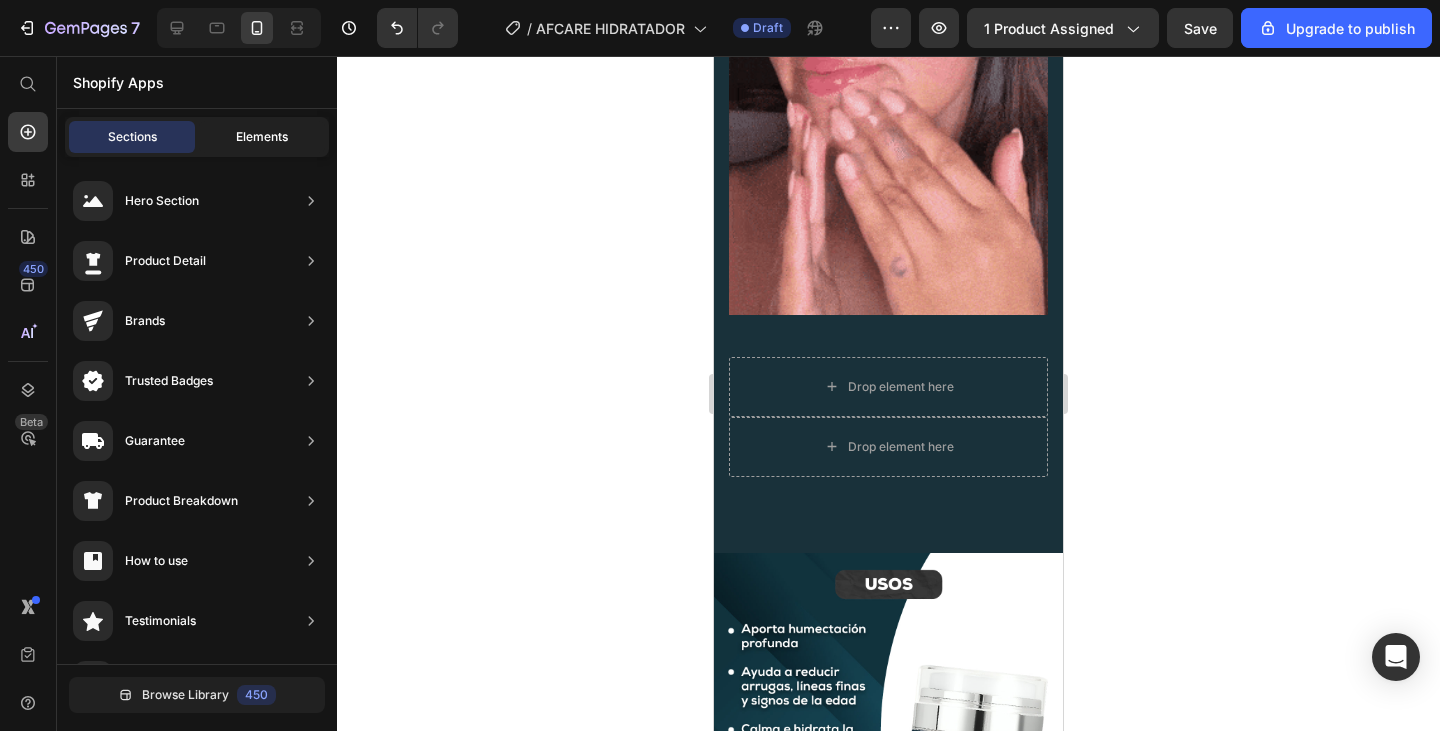 click on "Elements" at bounding box center (262, 137) 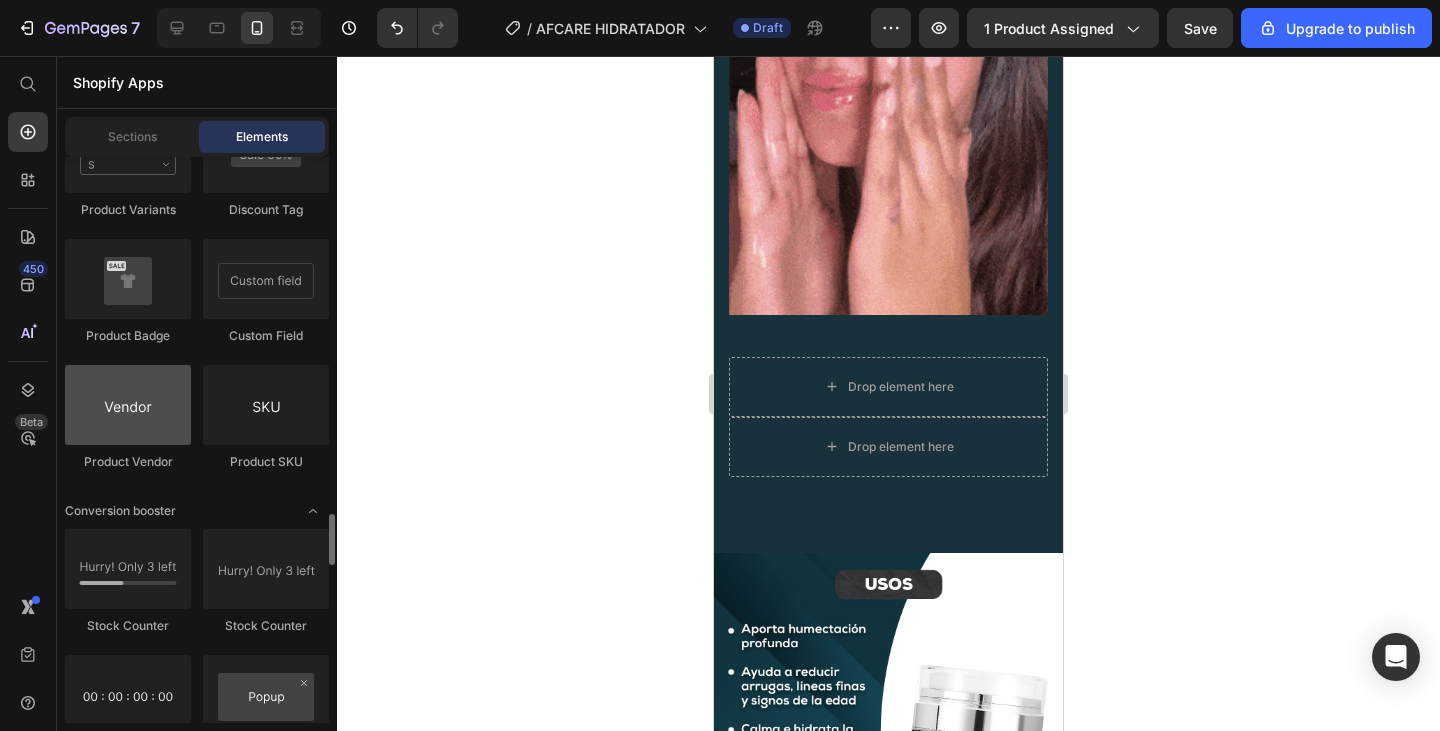 scroll, scrollTop: 4000, scrollLeft: 0, axis: vertical 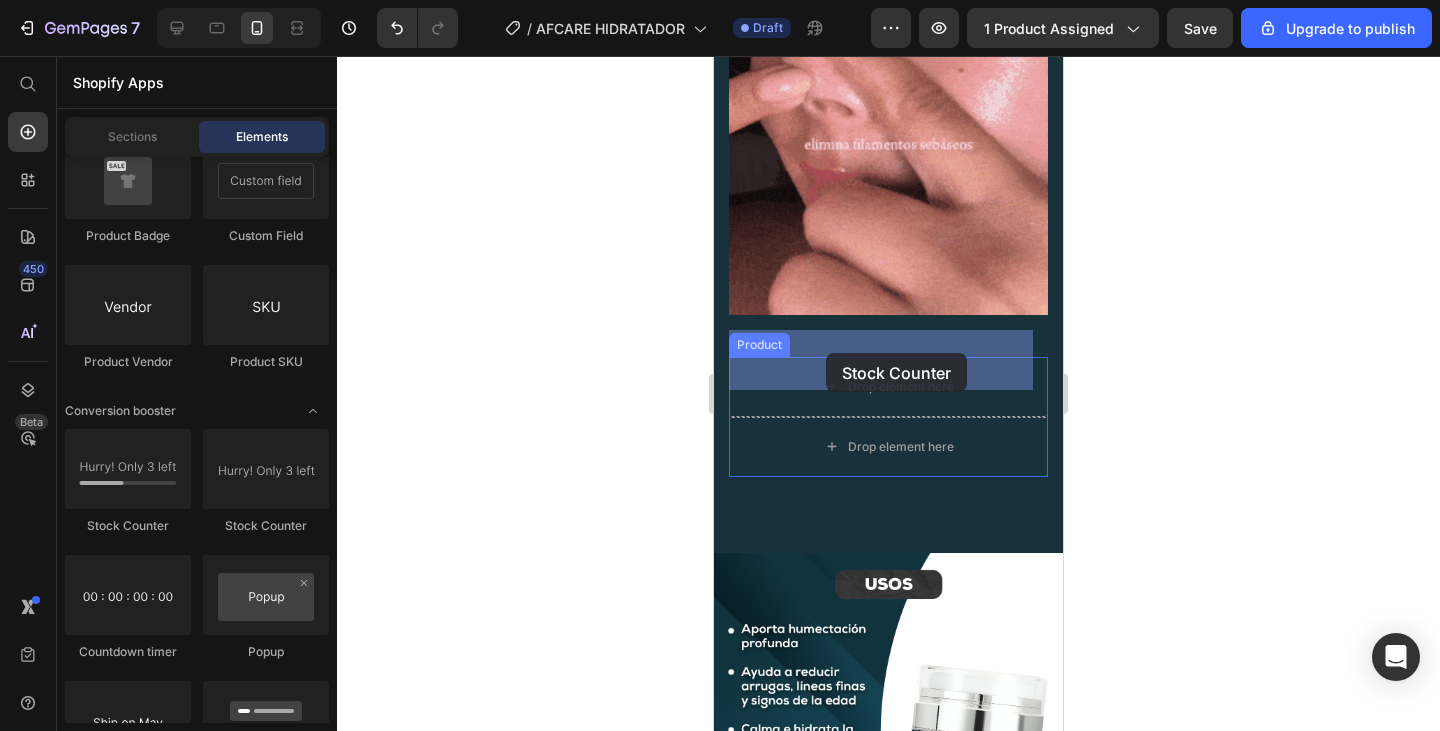 drag, startPoint x: 867, startPoint y: 523, endPoint x: 826, endPoint y: 353, distance: 174.87424 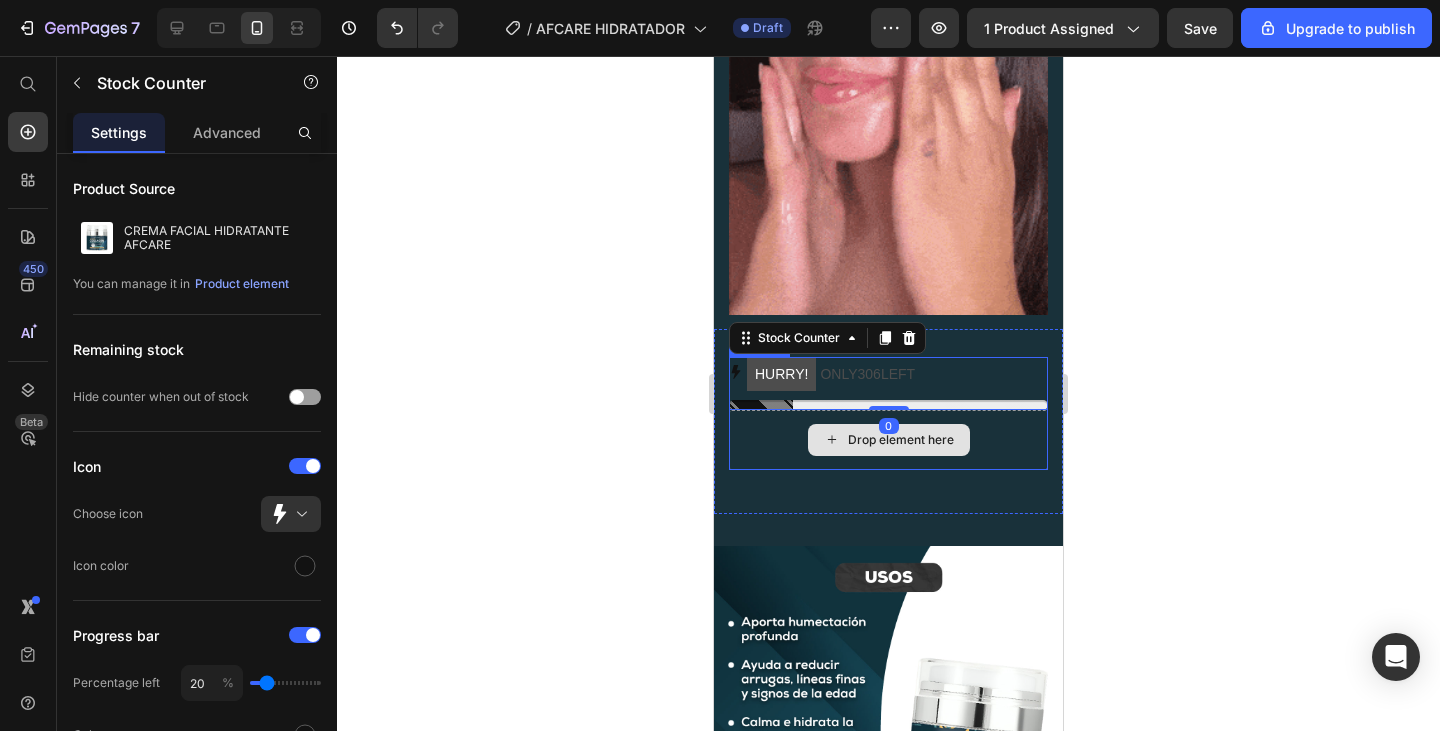 click on "Drop element here" at bounding box center (888, 440) 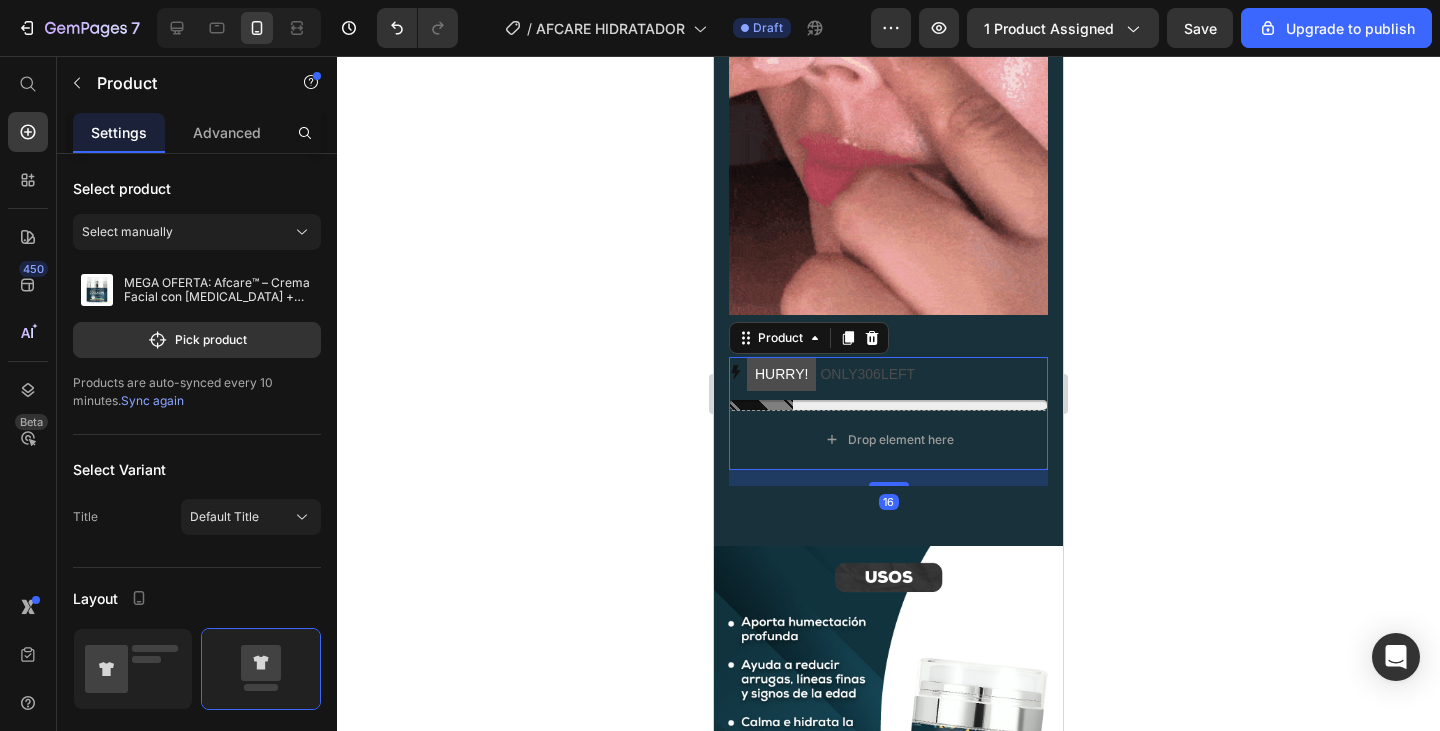 click 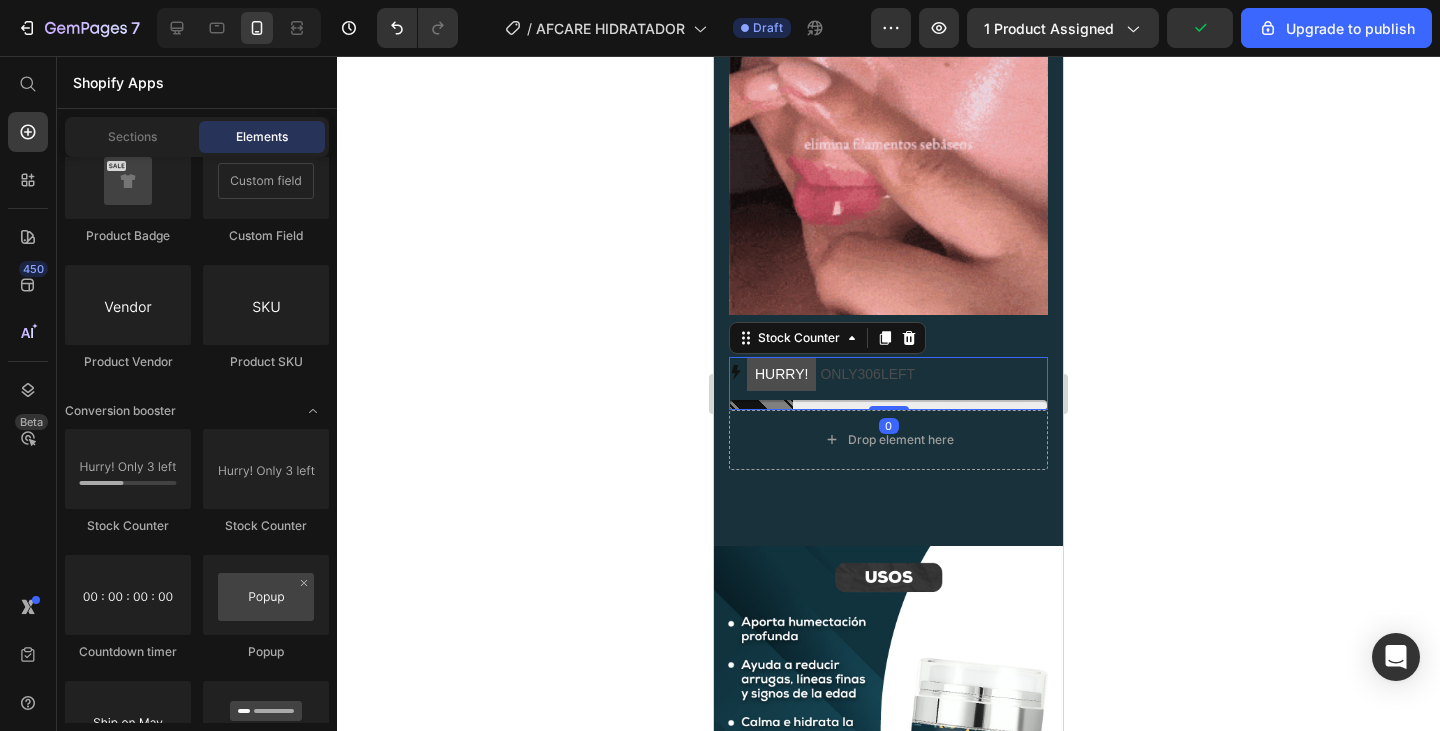 click on "HURRY!  ONLY  306  LEFT" at bounding box center (888, 374) 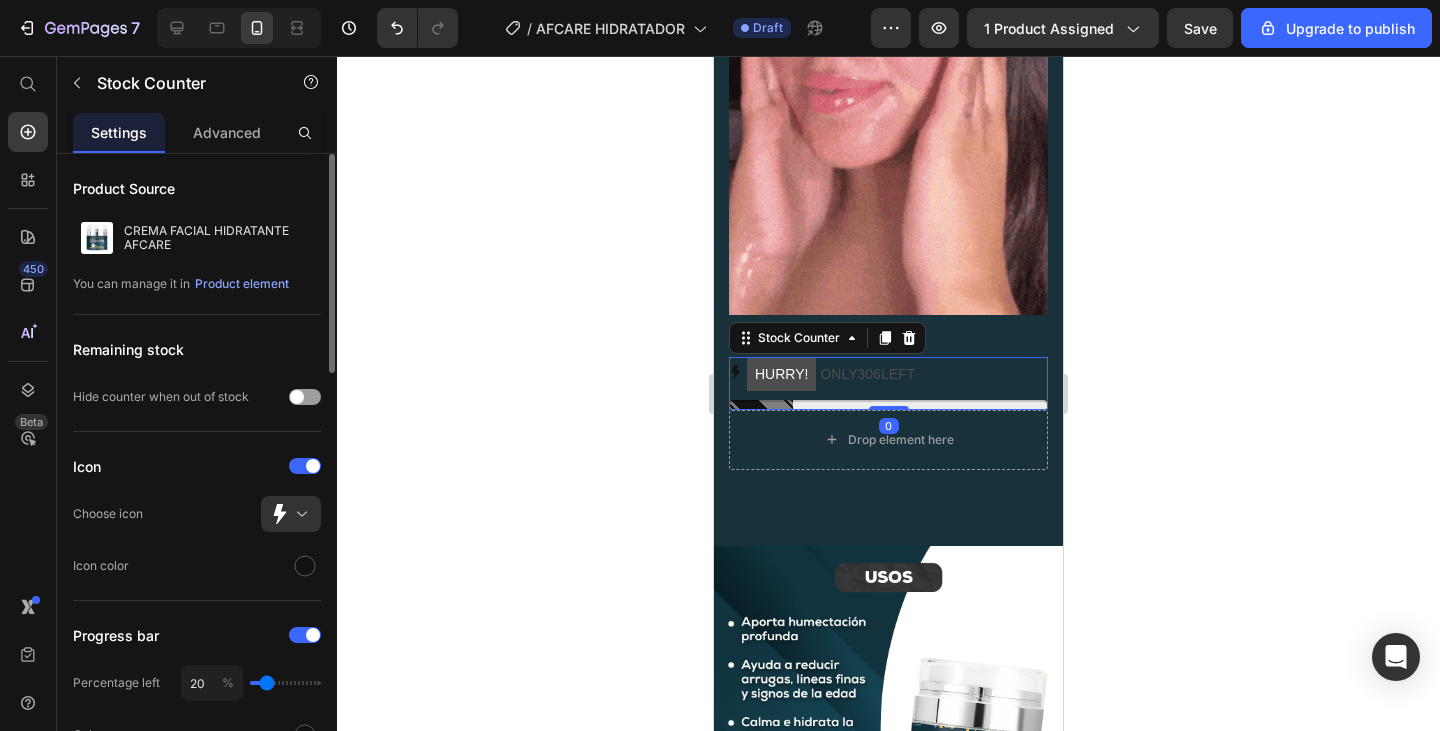 scroll, scrollTop: 100, scrollLeft: 0, axis: vertical 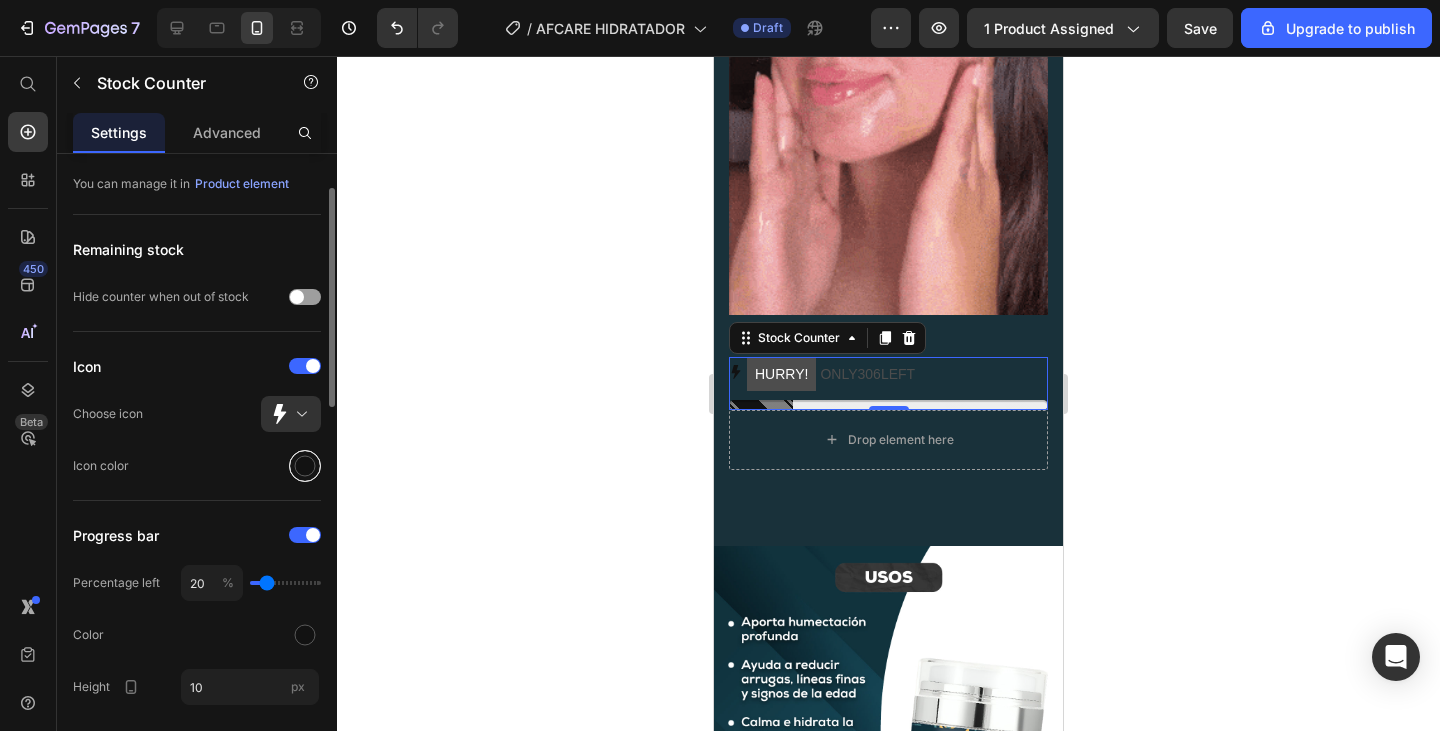 click at bounding box center [305, 466] 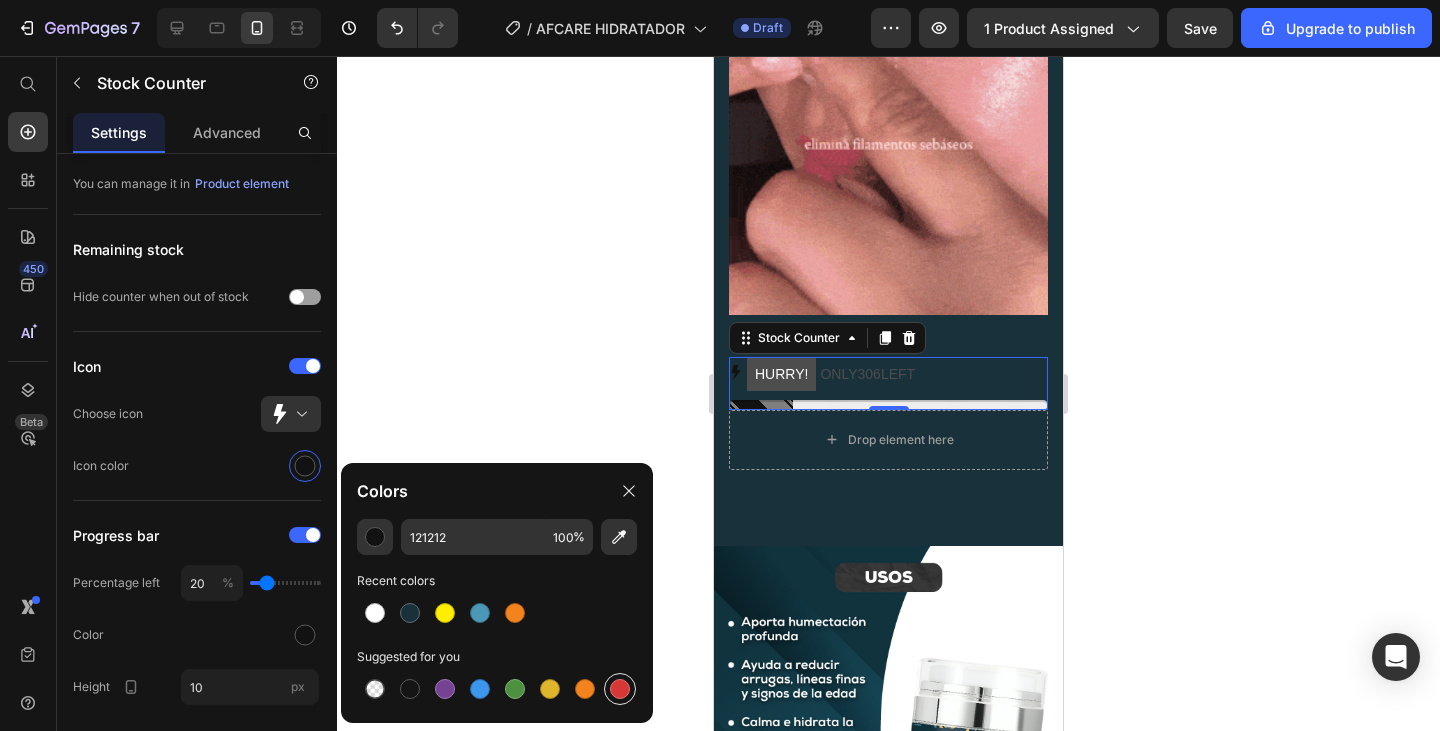 click at bounding box center (620, 689) 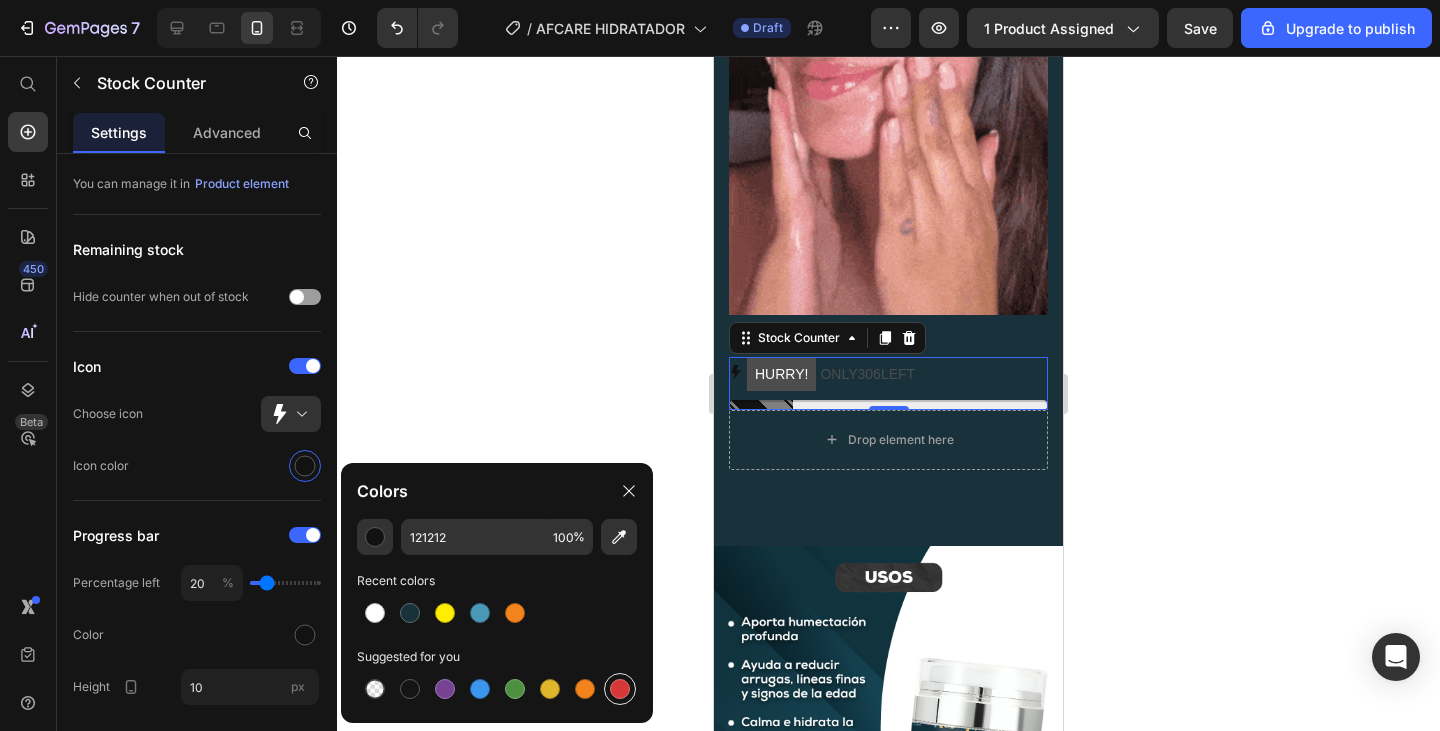type on "D63837" 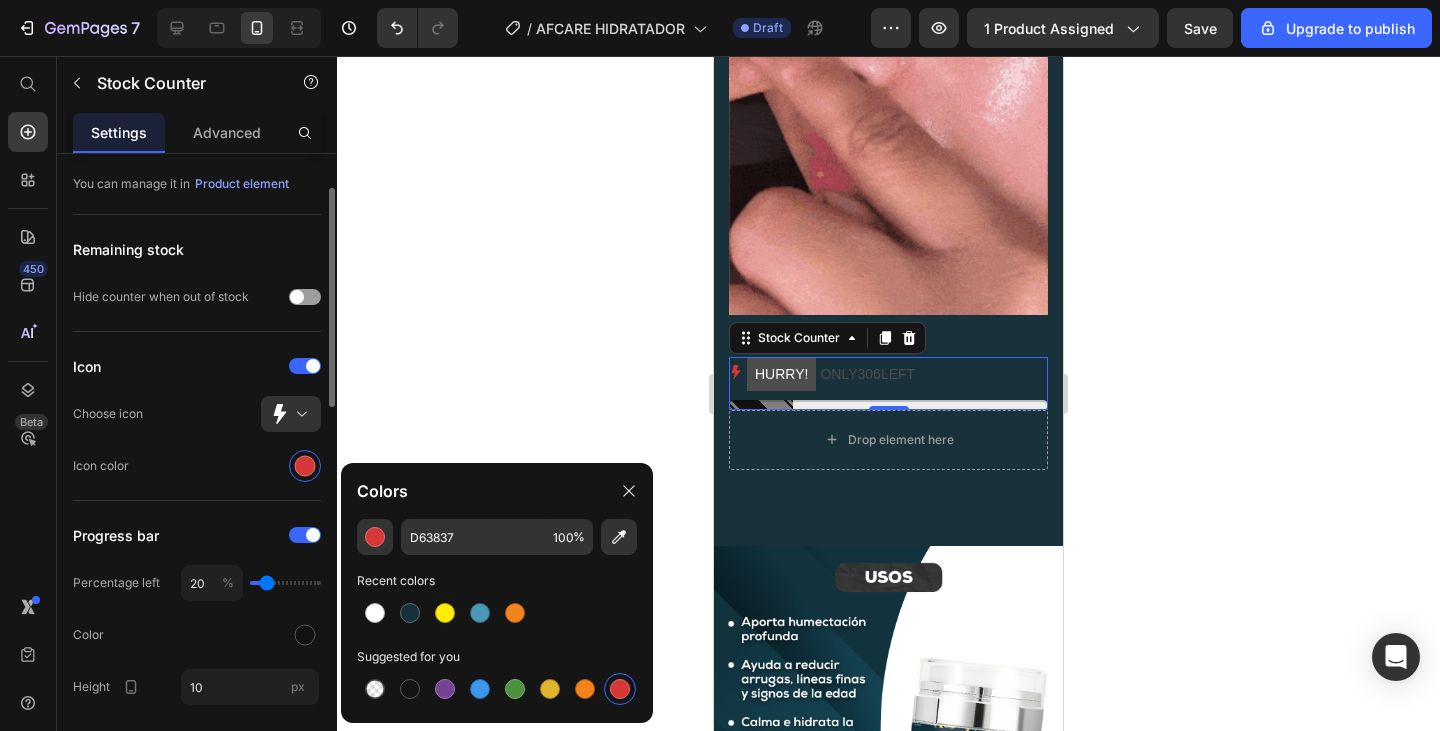 click on "Icon color" 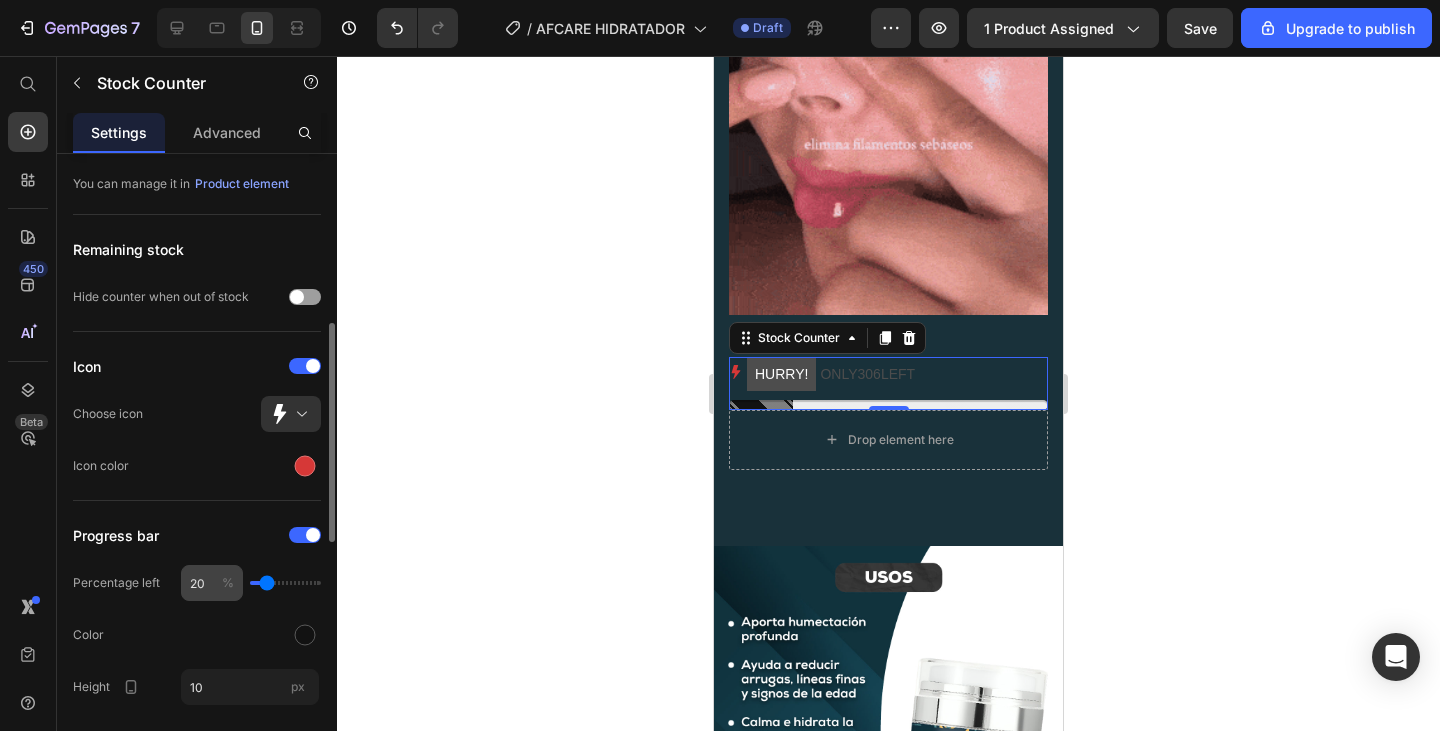 scroll, scrollTop: 200, scrollLeft: 0, axis: vertical 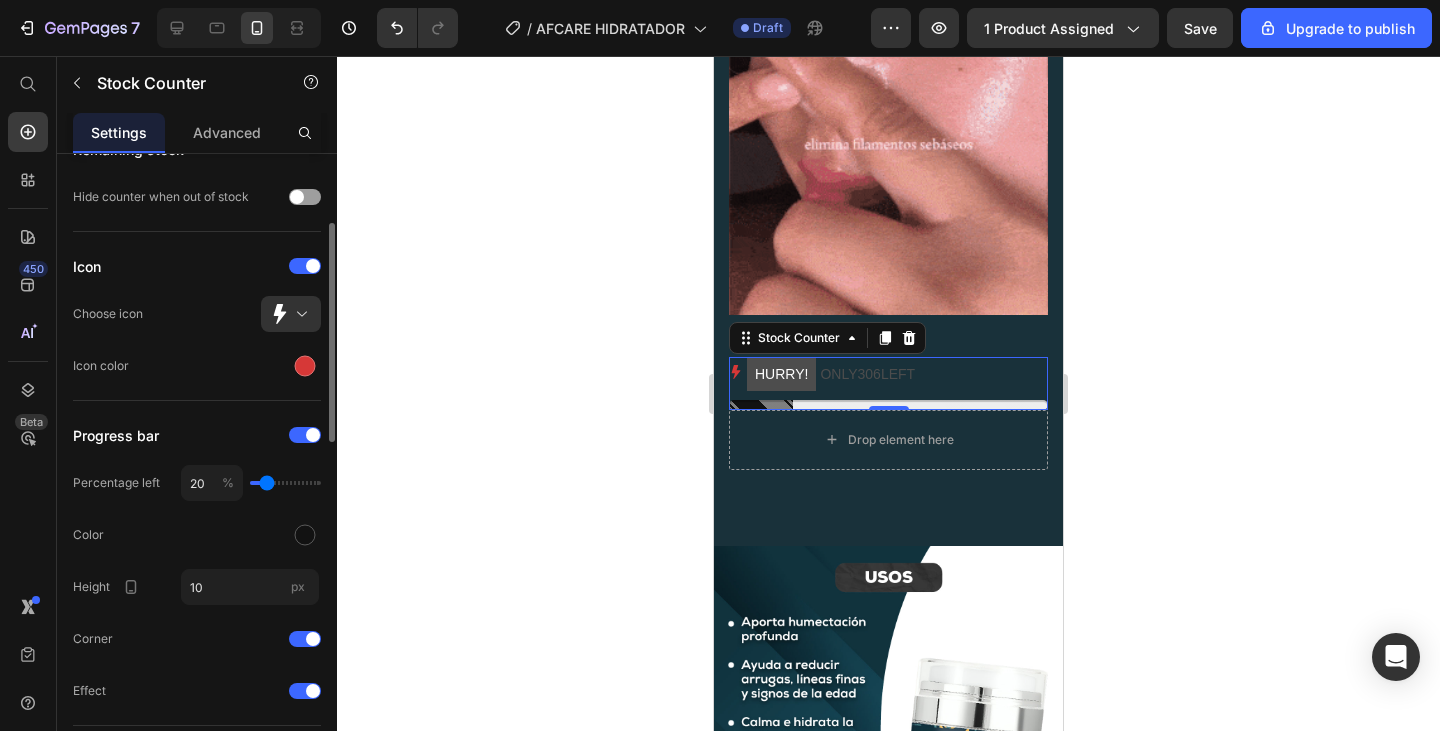 type on "29" 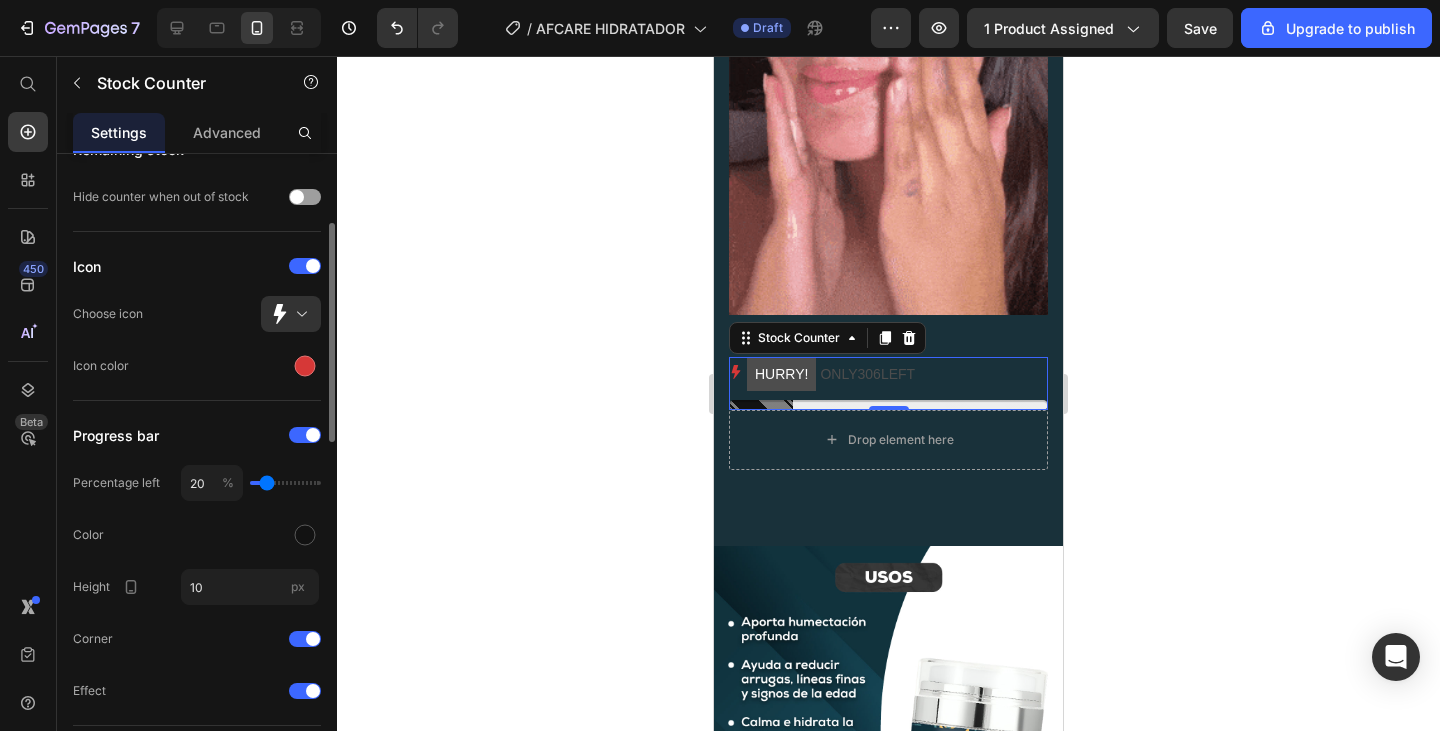 type on "29" 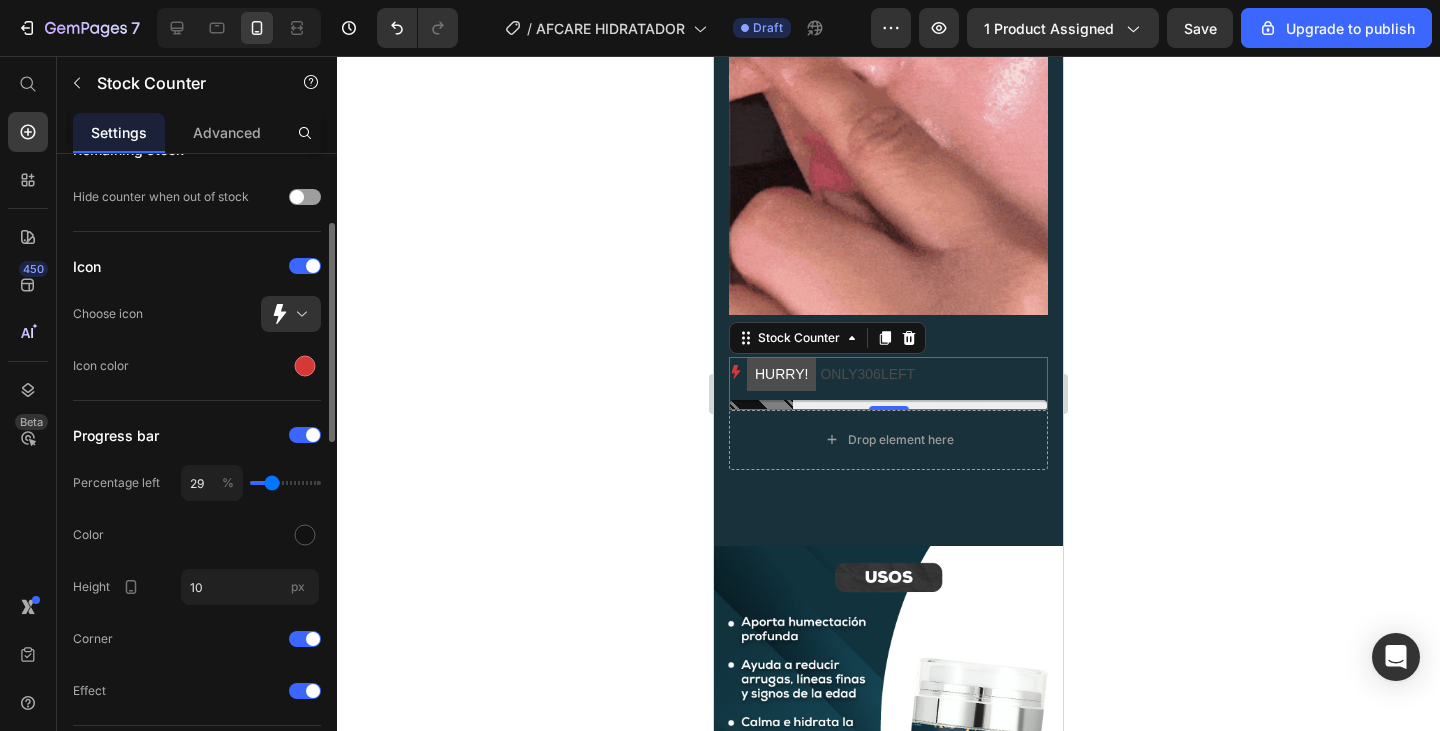 type on "30" 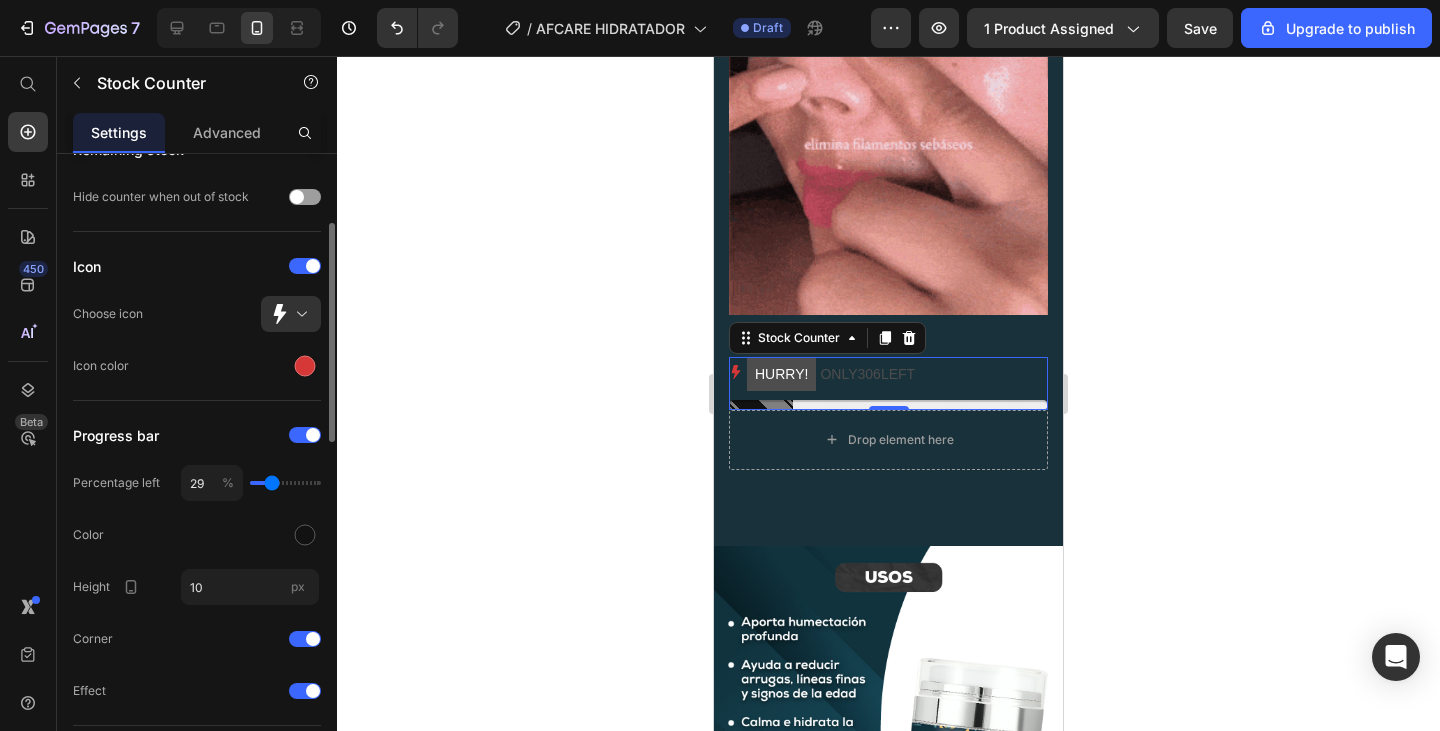 type on "30" 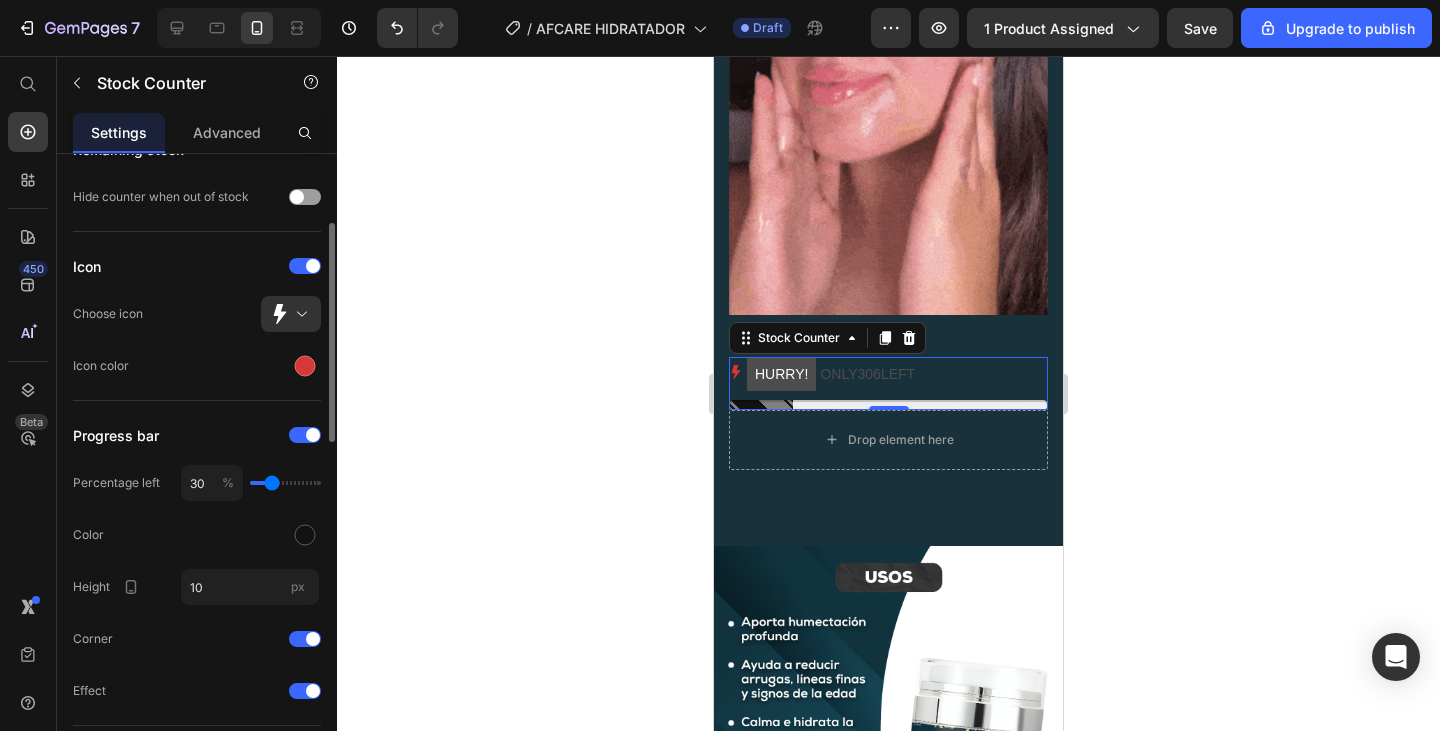 type on "32" 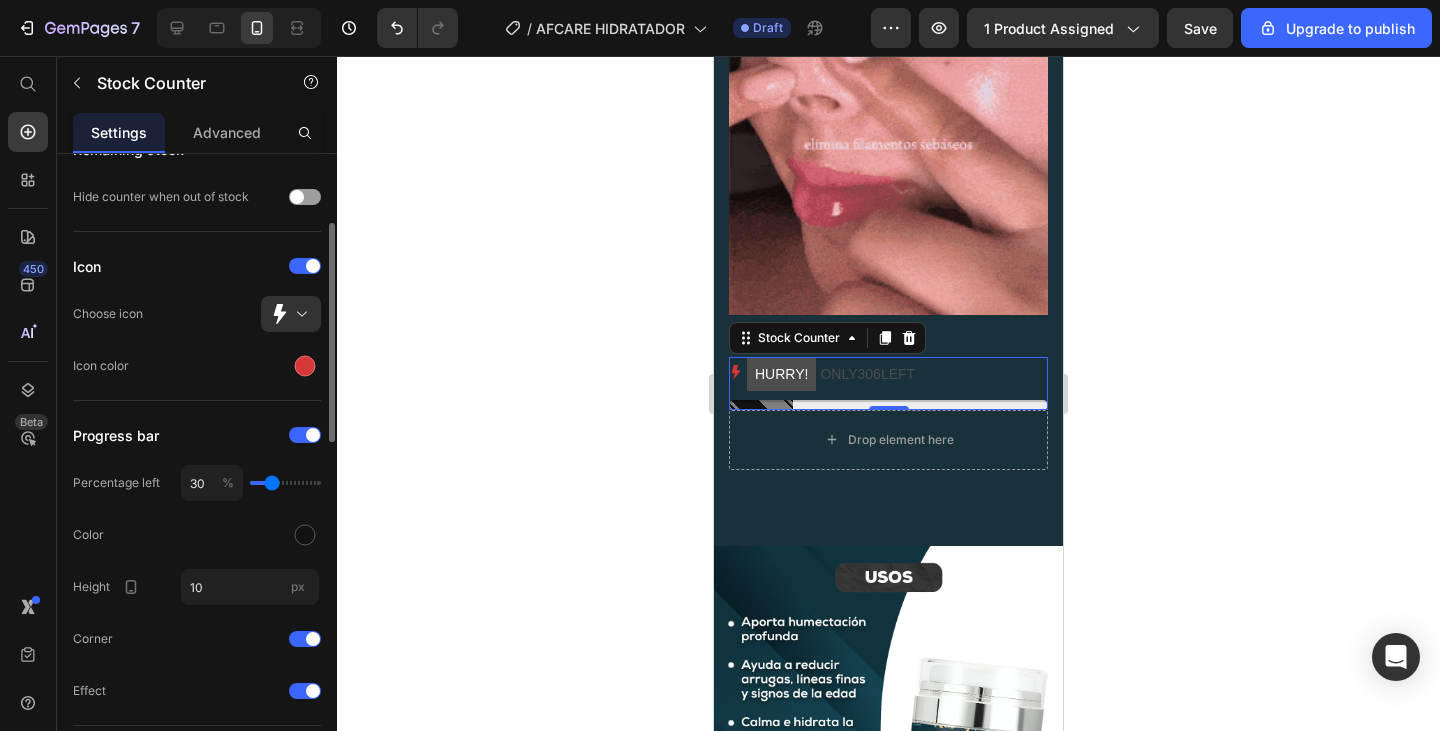 type on "32" 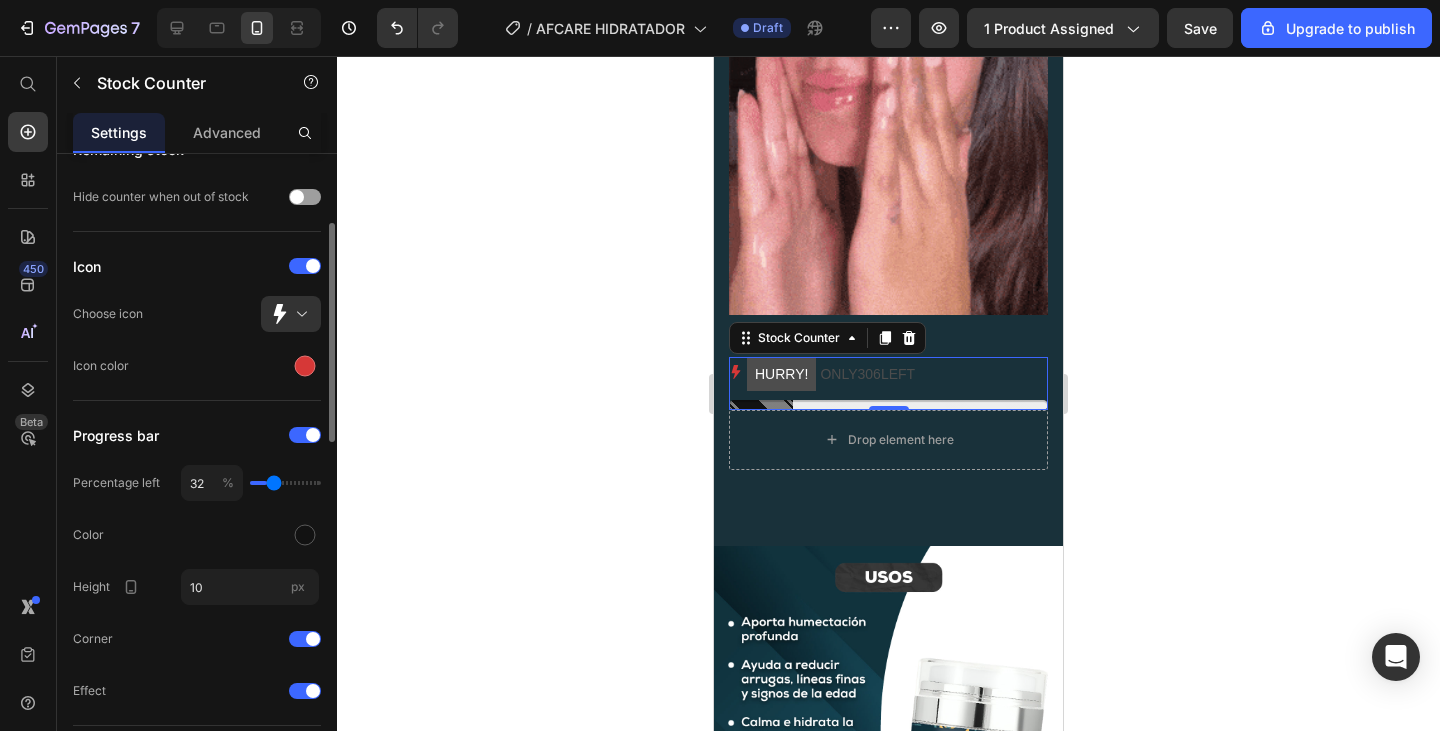 type on "34" 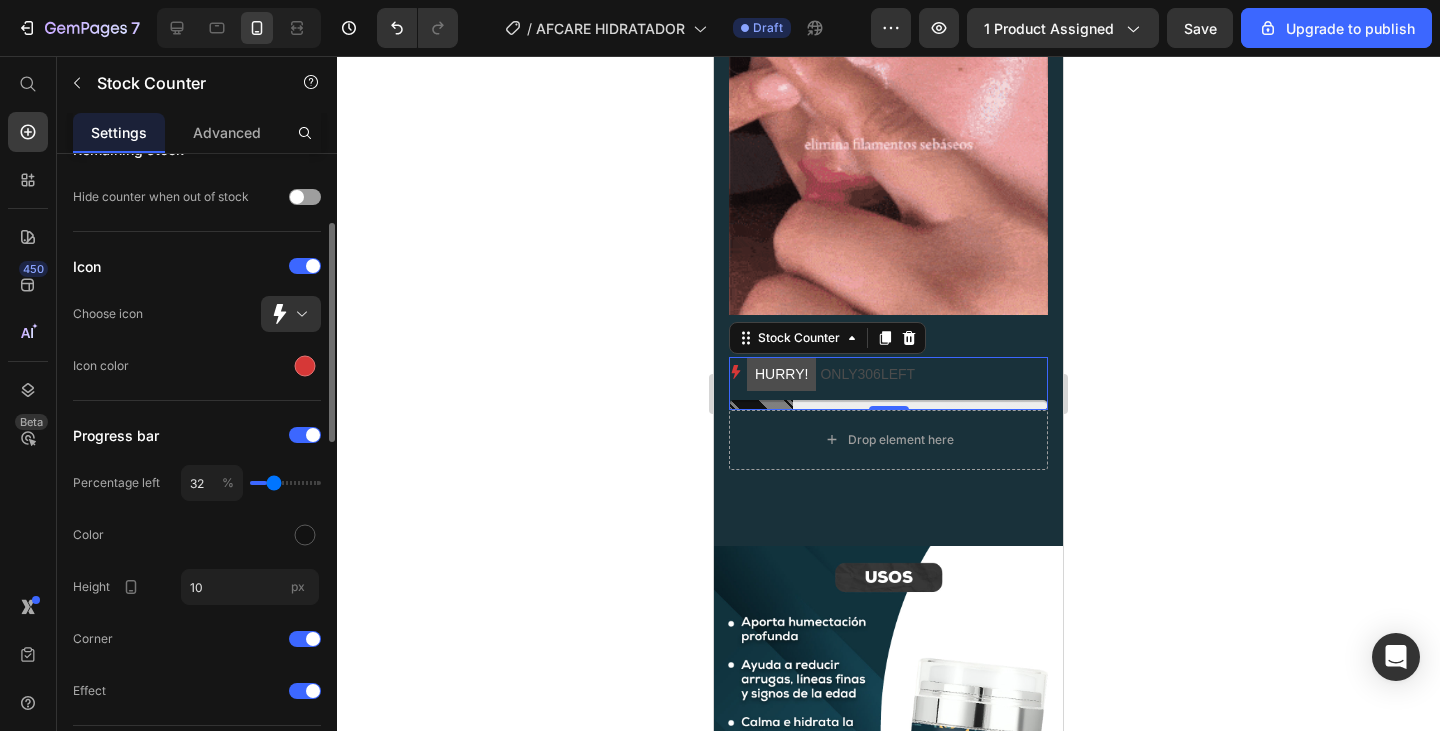 type on "34" 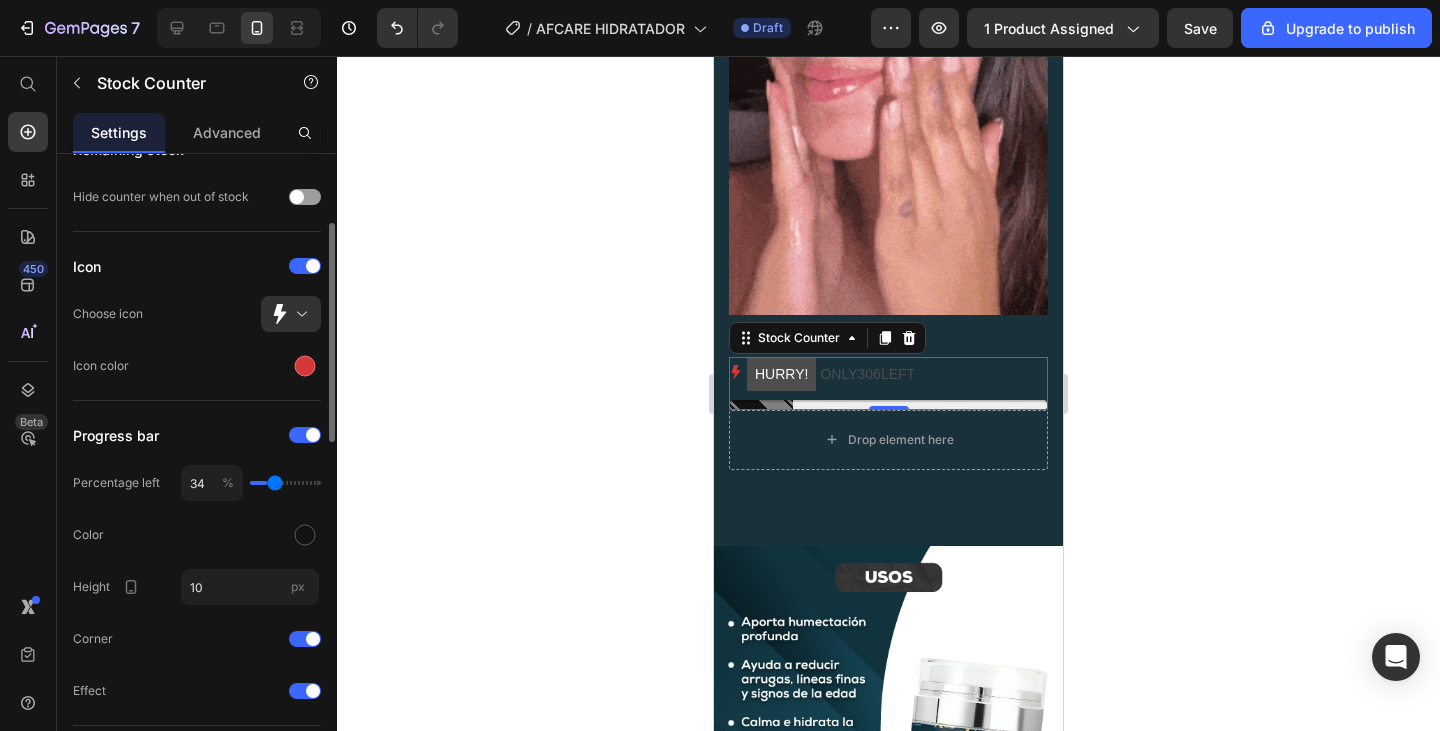 type on "36" 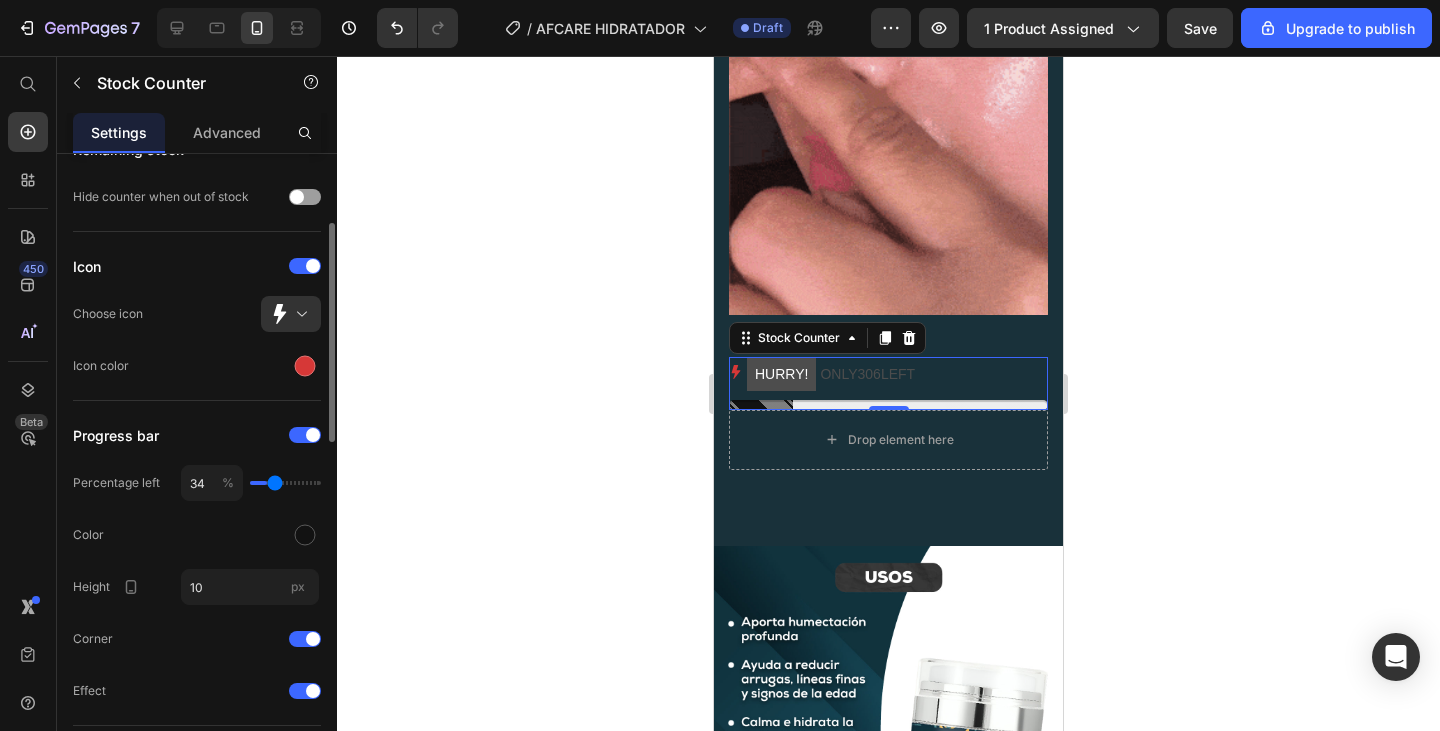 type on "36" 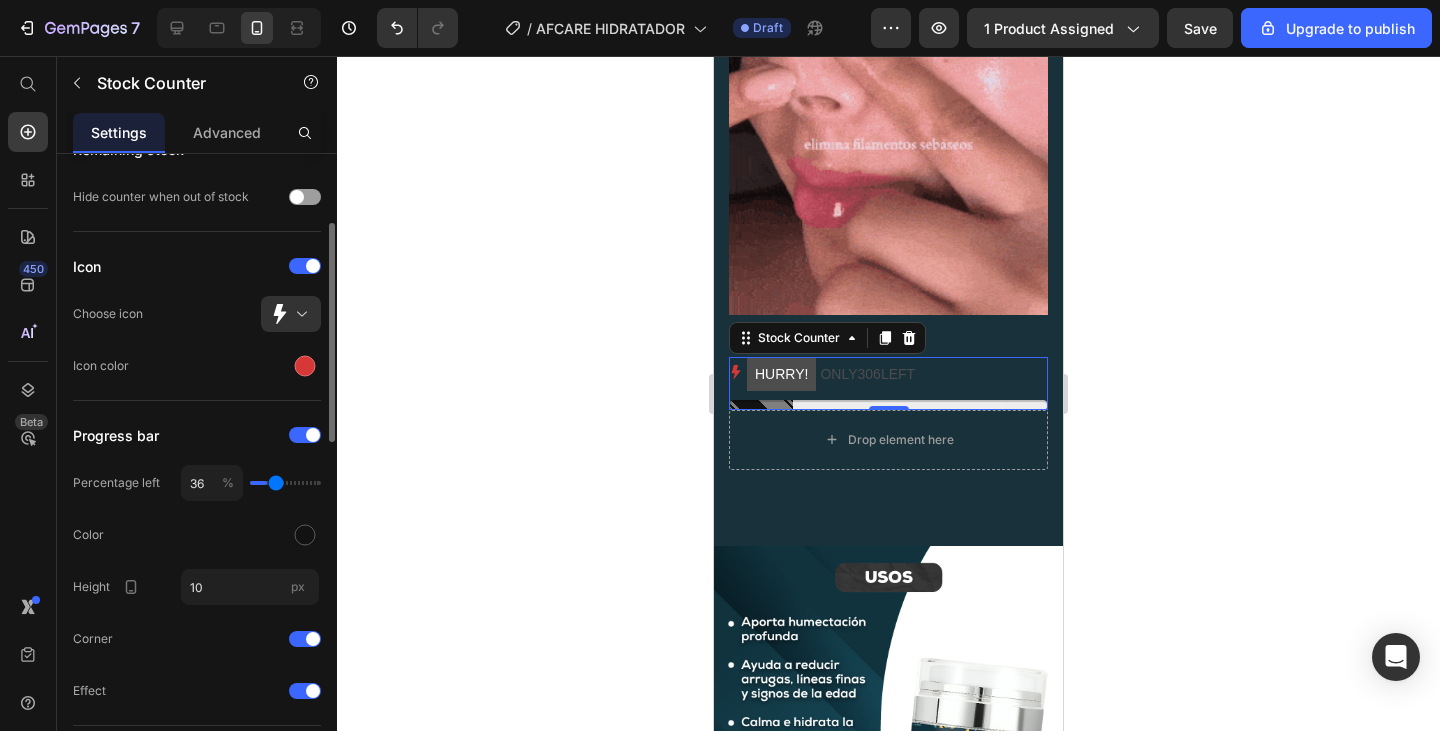 type on "37" 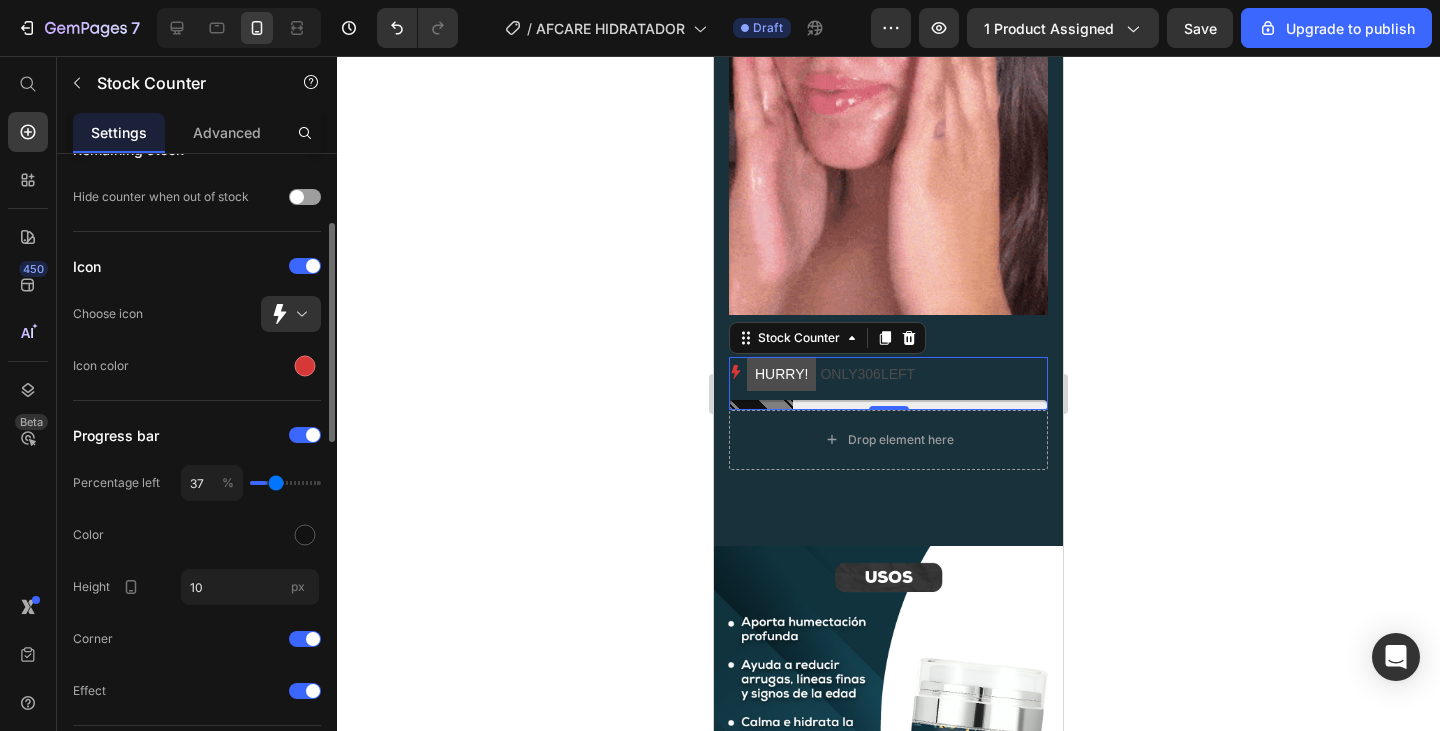 type on "37" 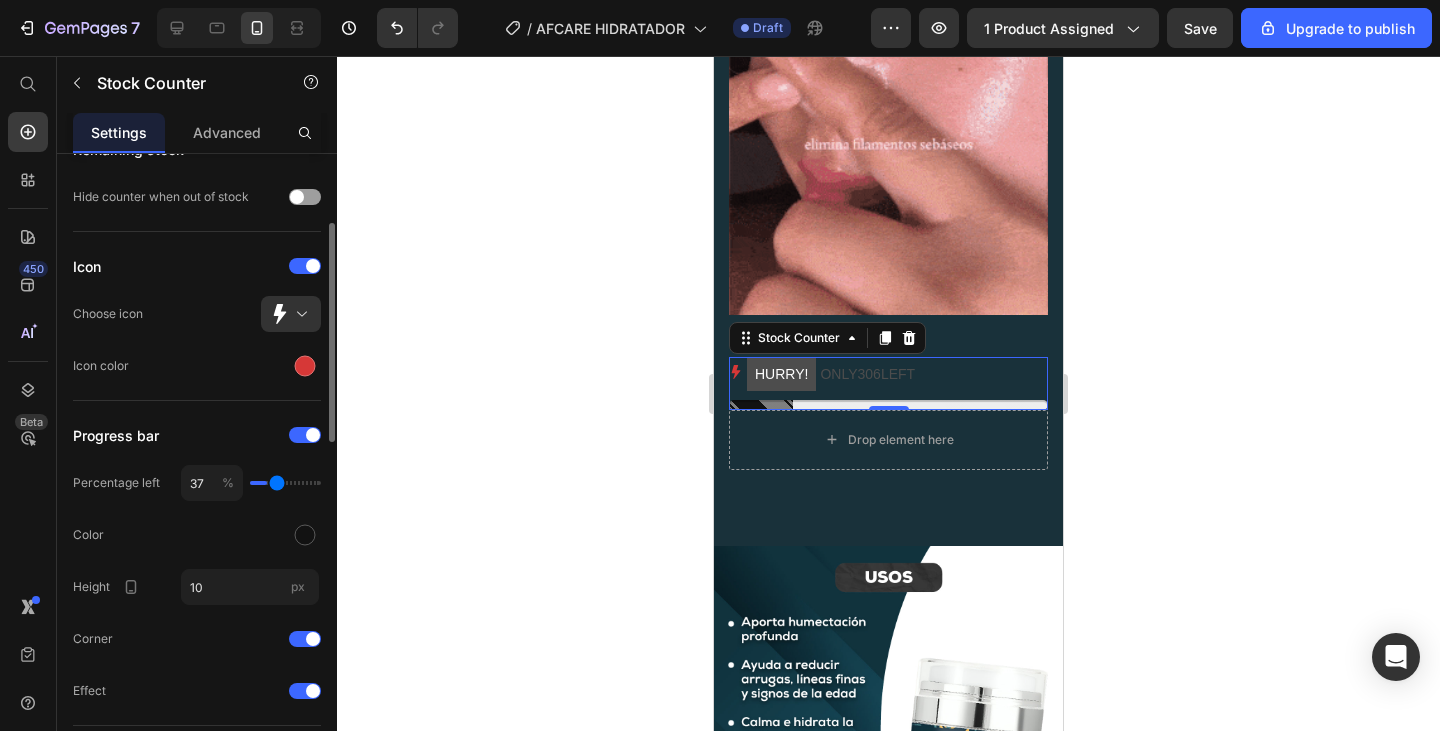 type on "39" 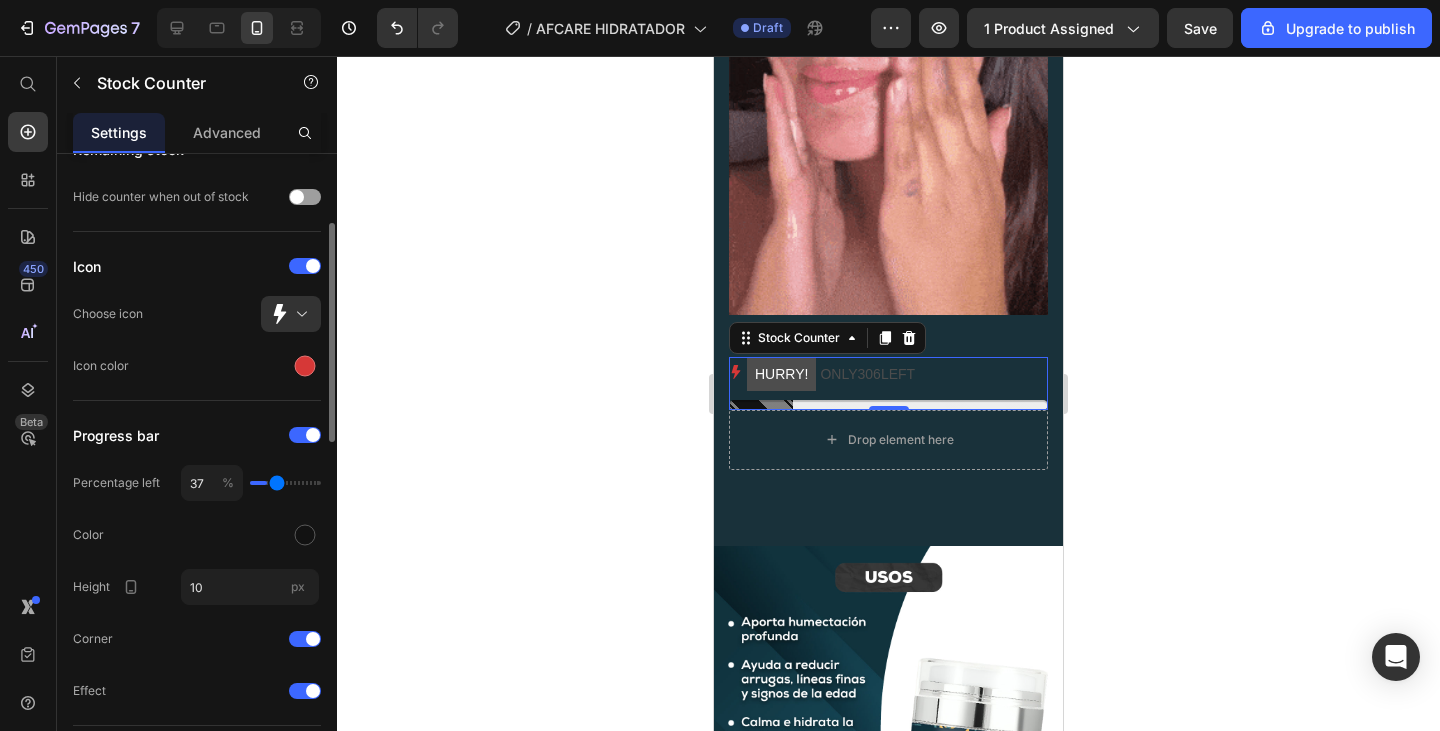 type on "39" 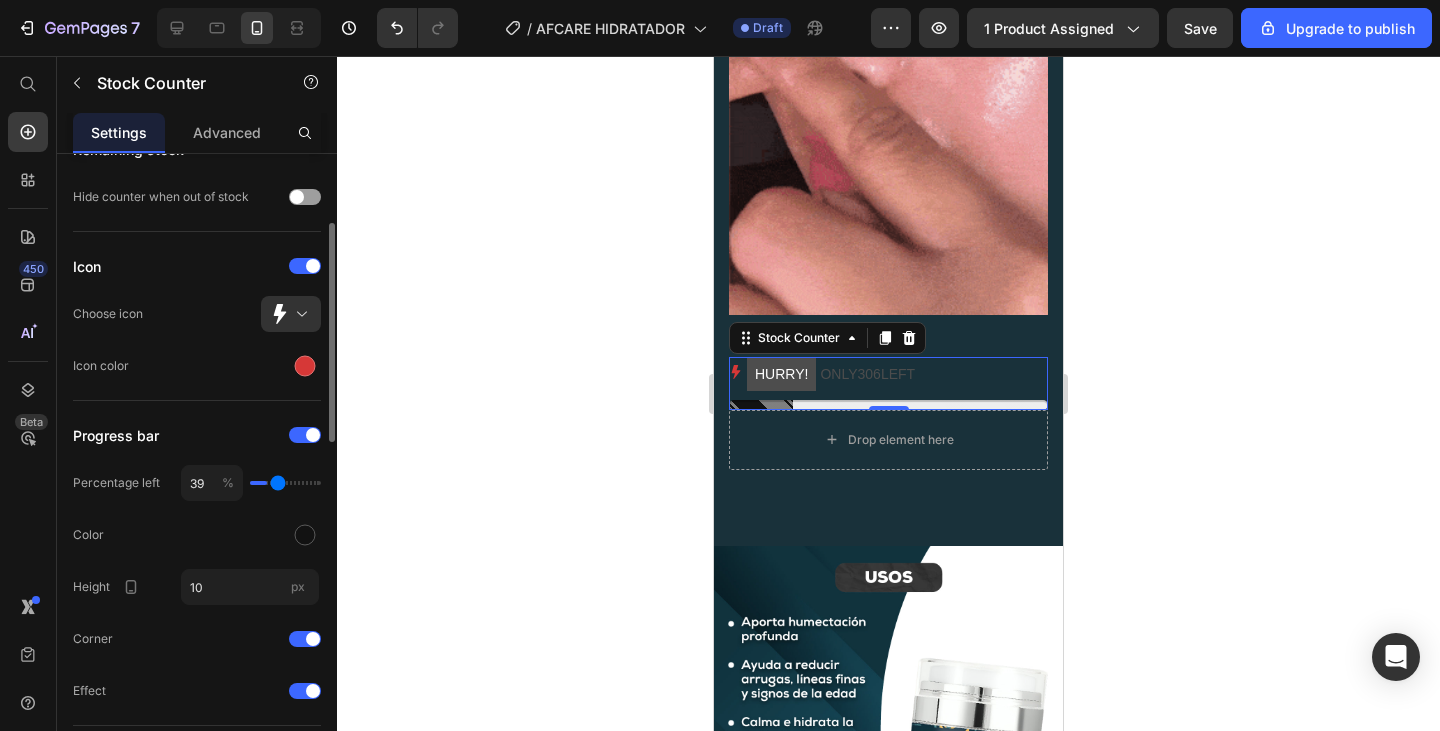 type on "40" 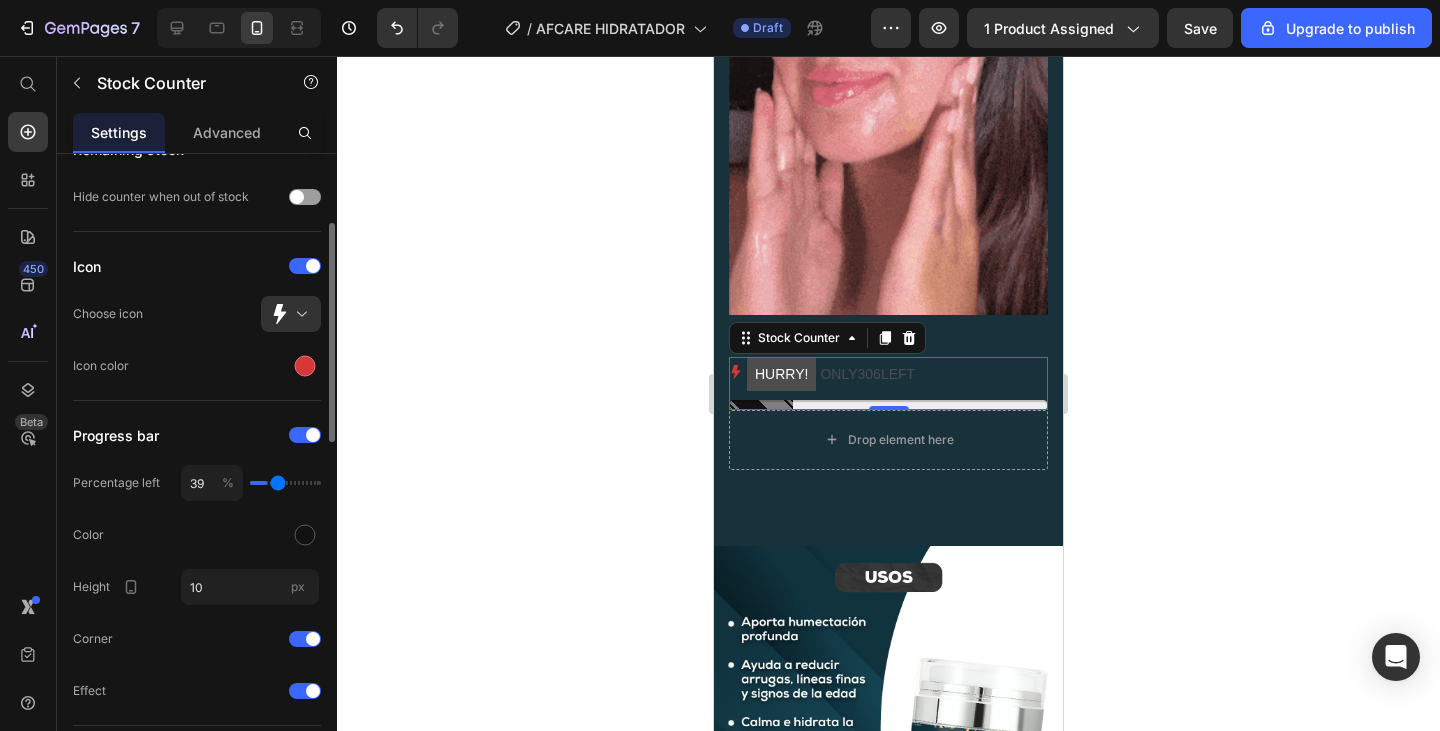 type on "40" 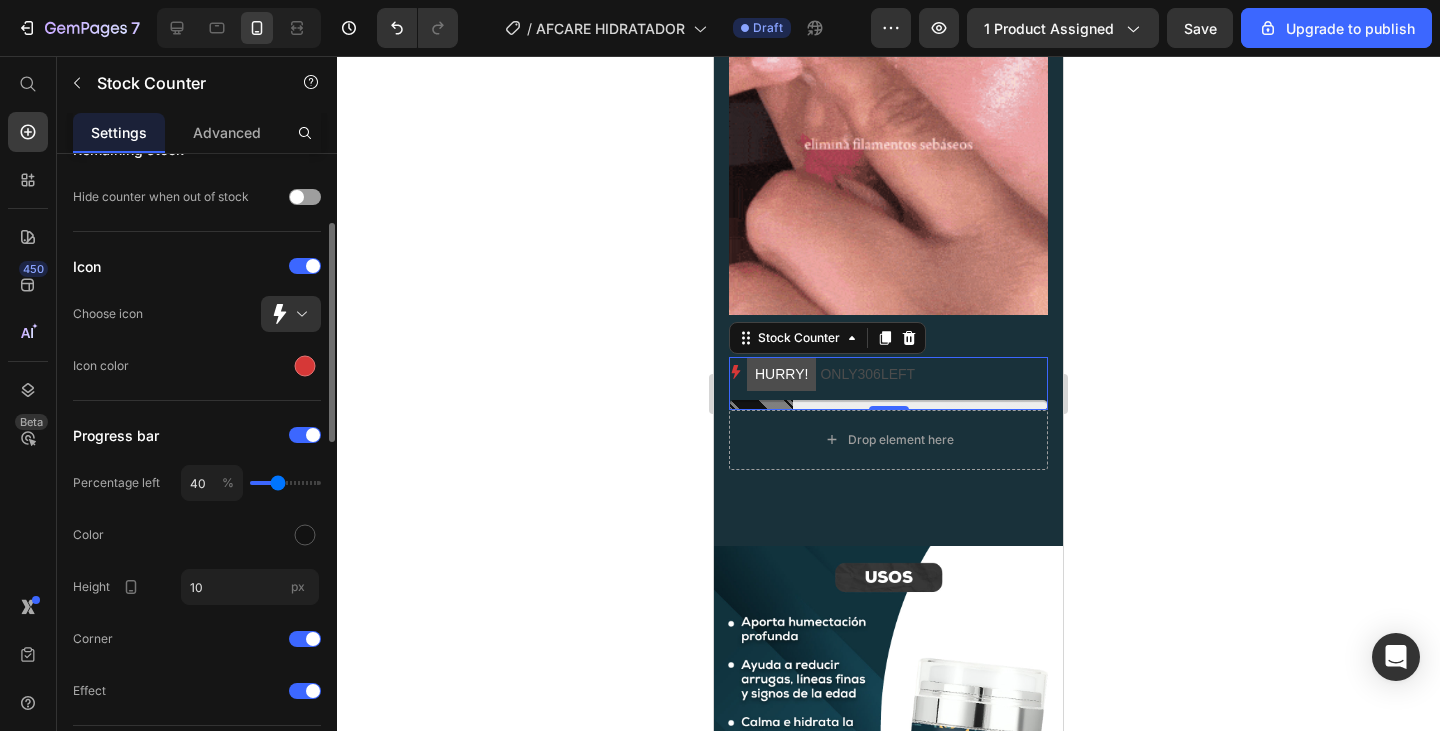 type on "41" 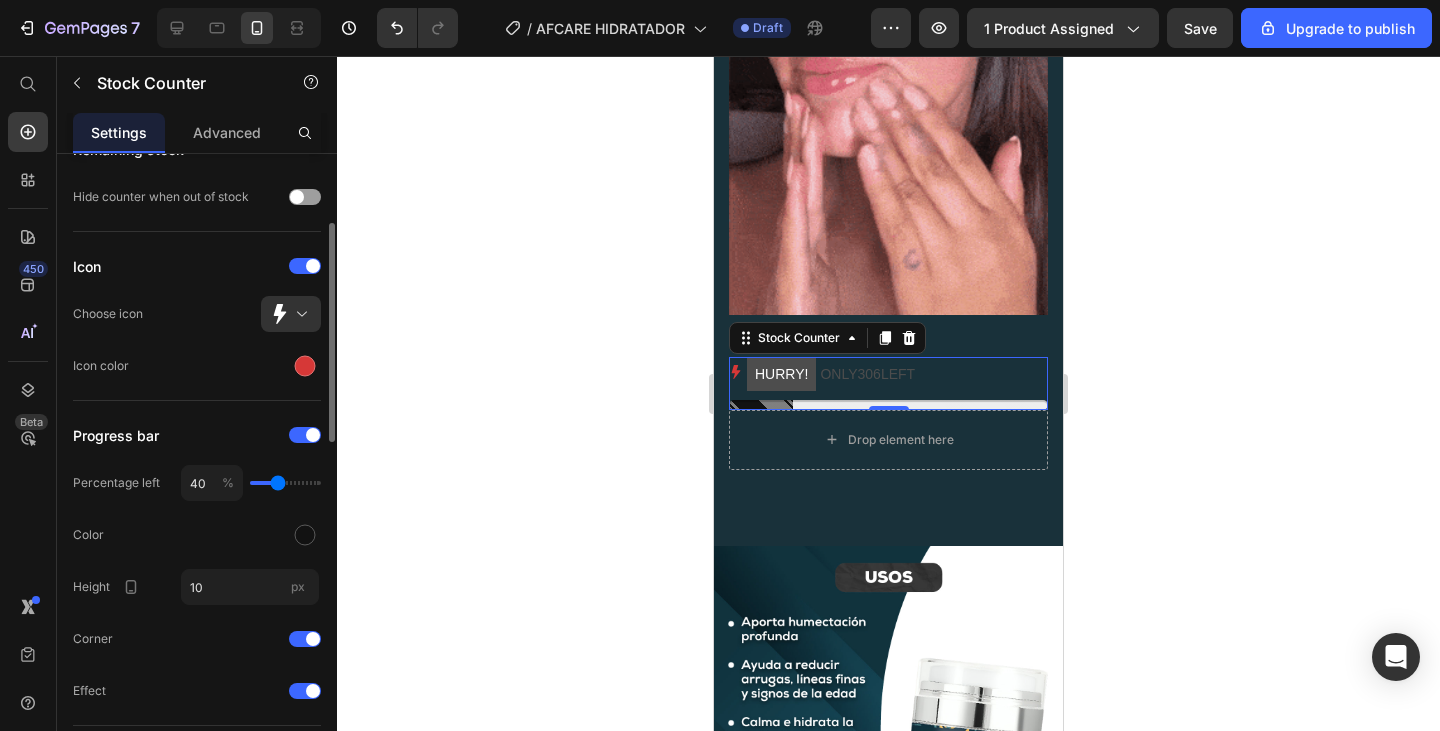 type on "41" 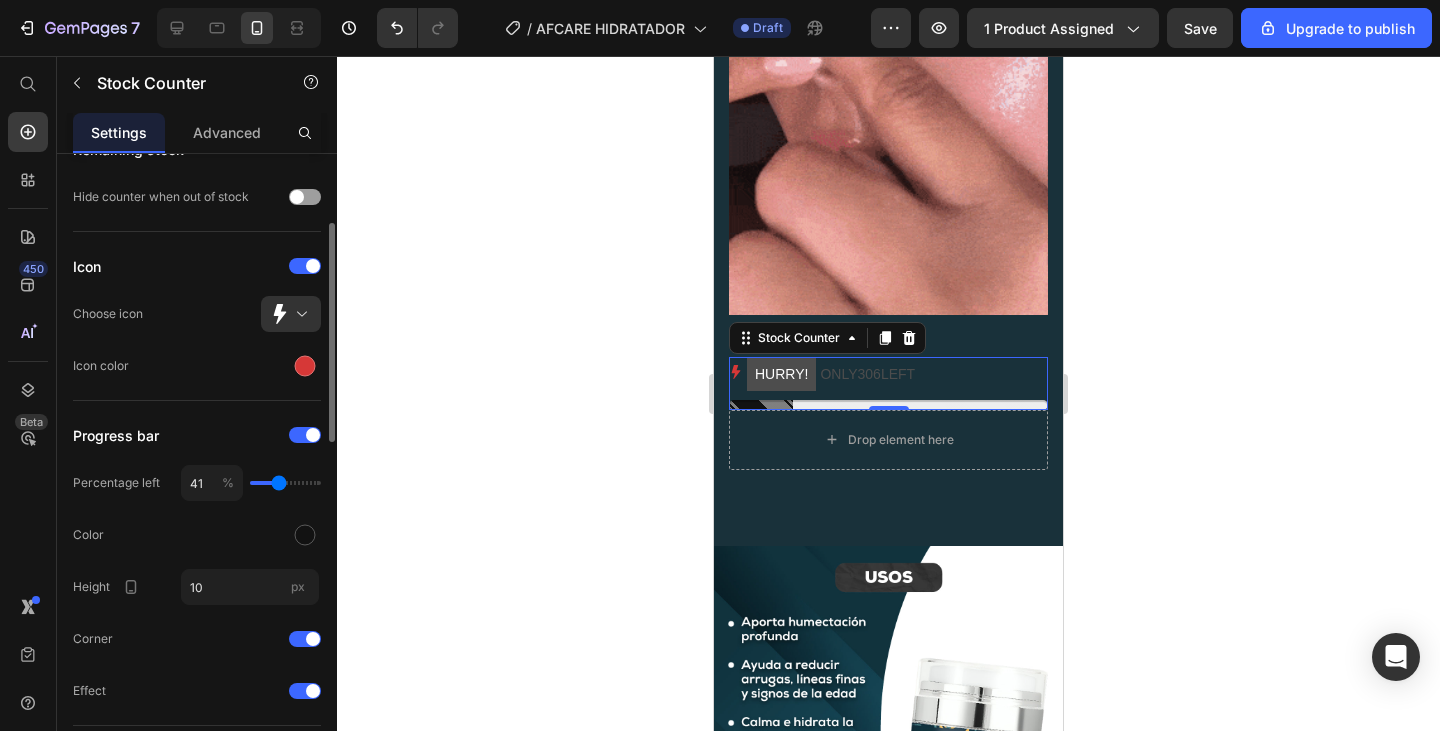 type on "42" 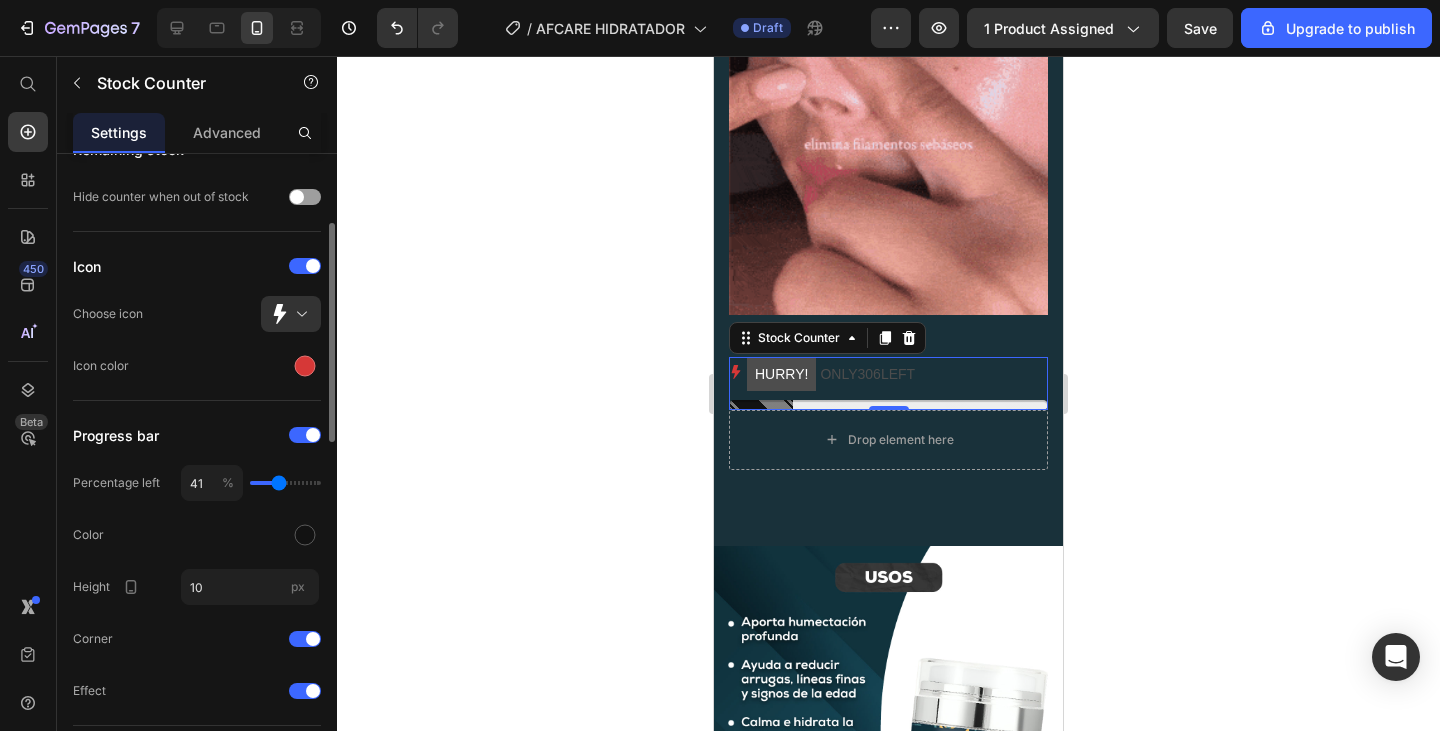 type on "42" 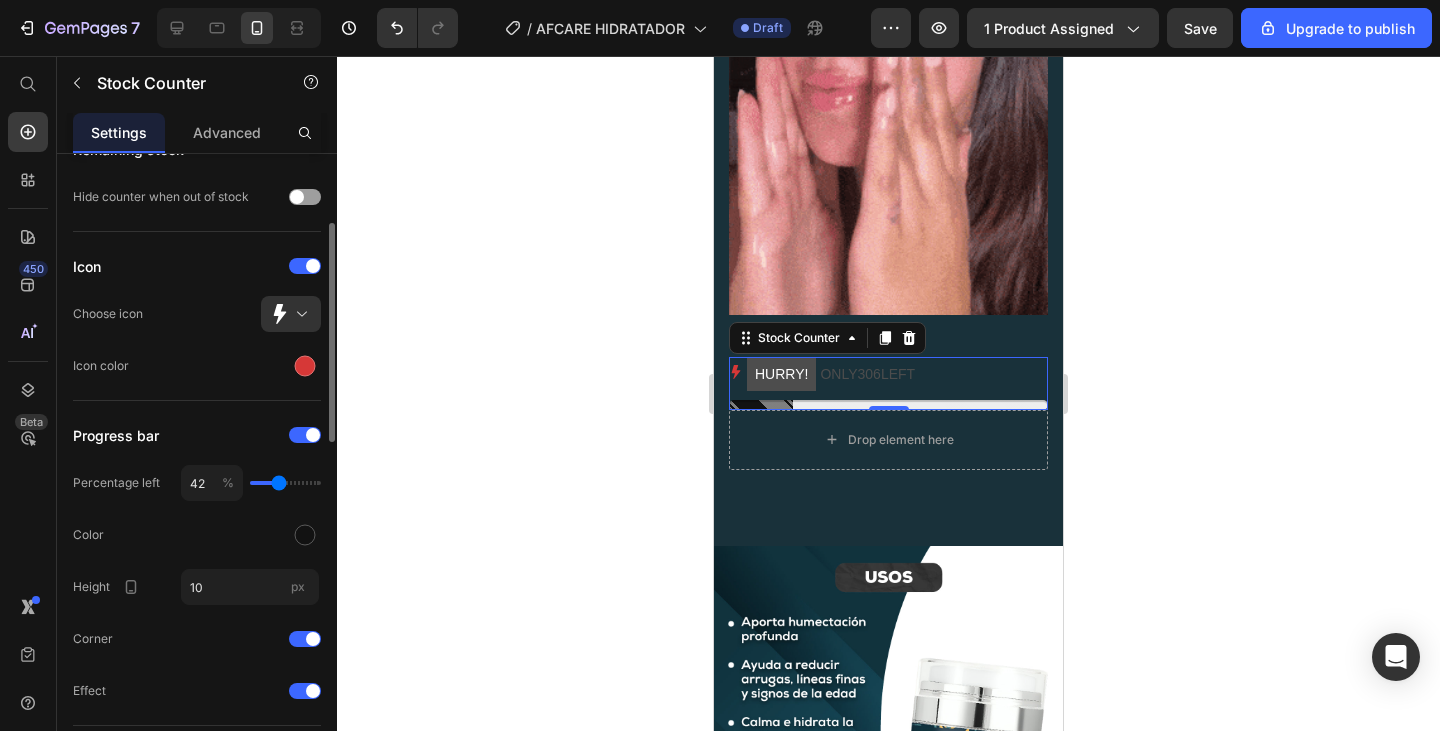 type on "44" 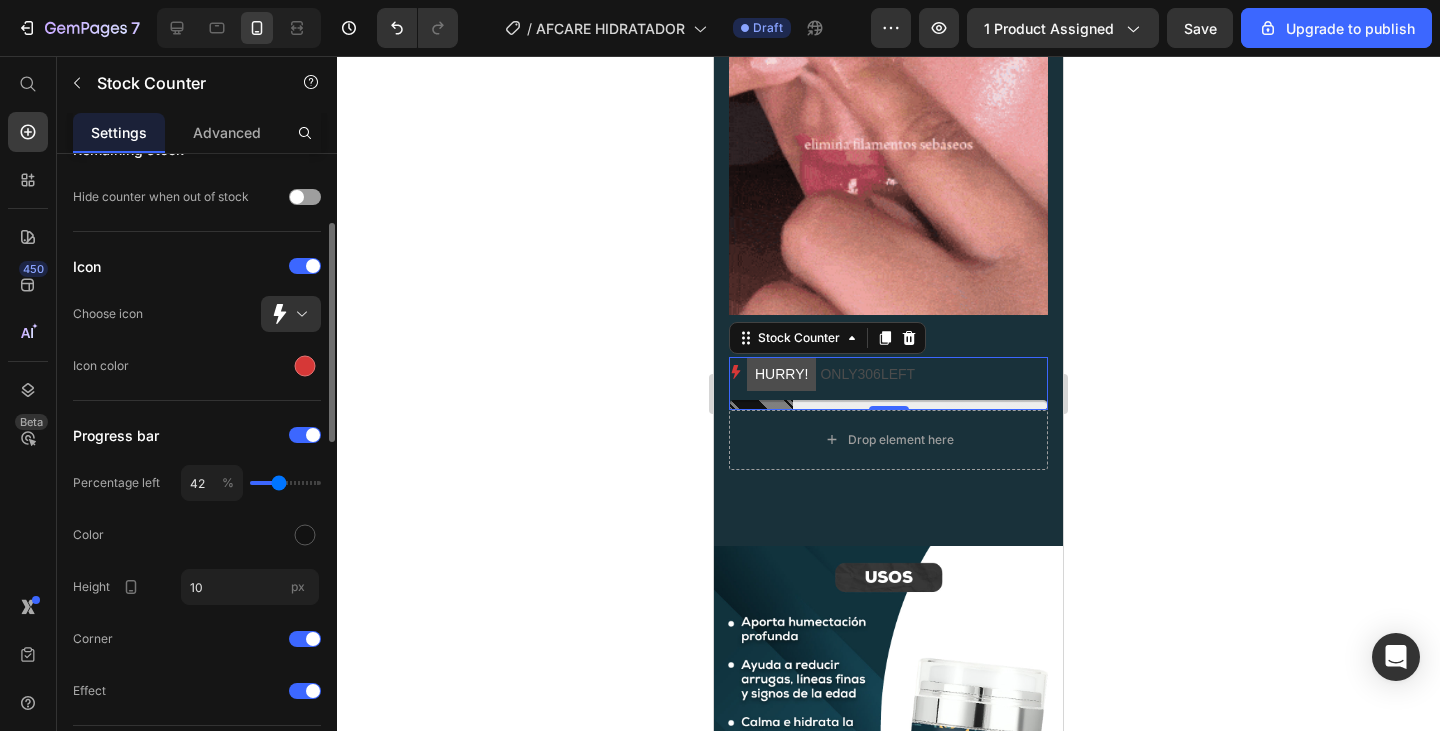 type on "44" 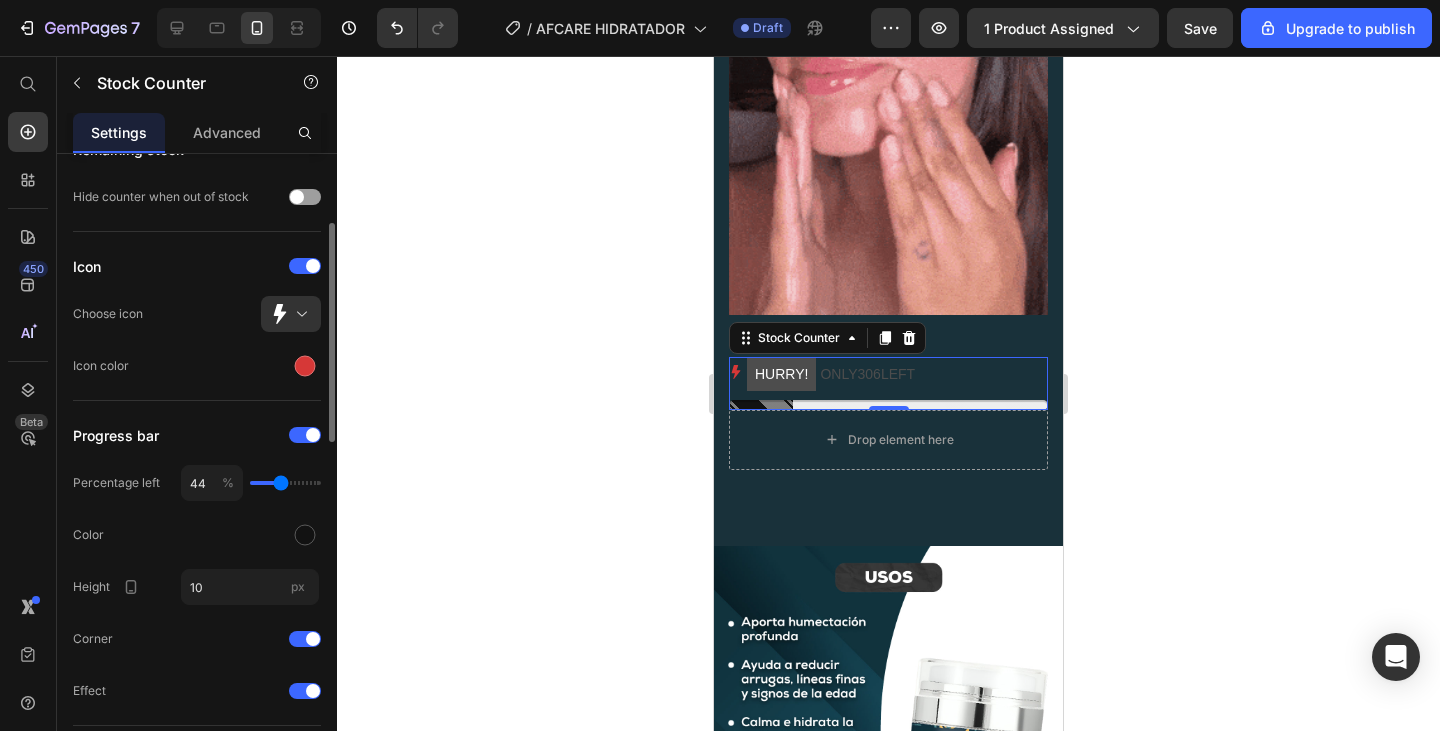type on "45" 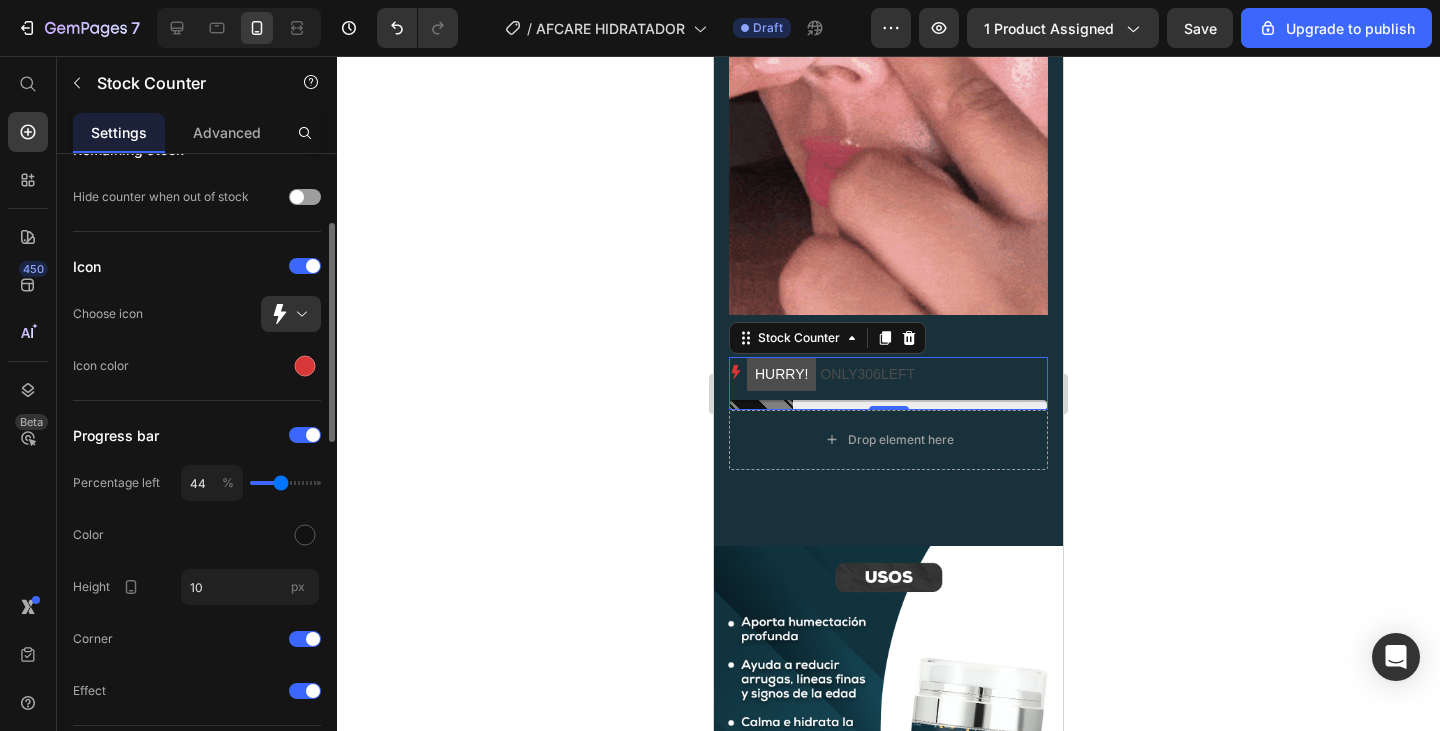 type on "45" 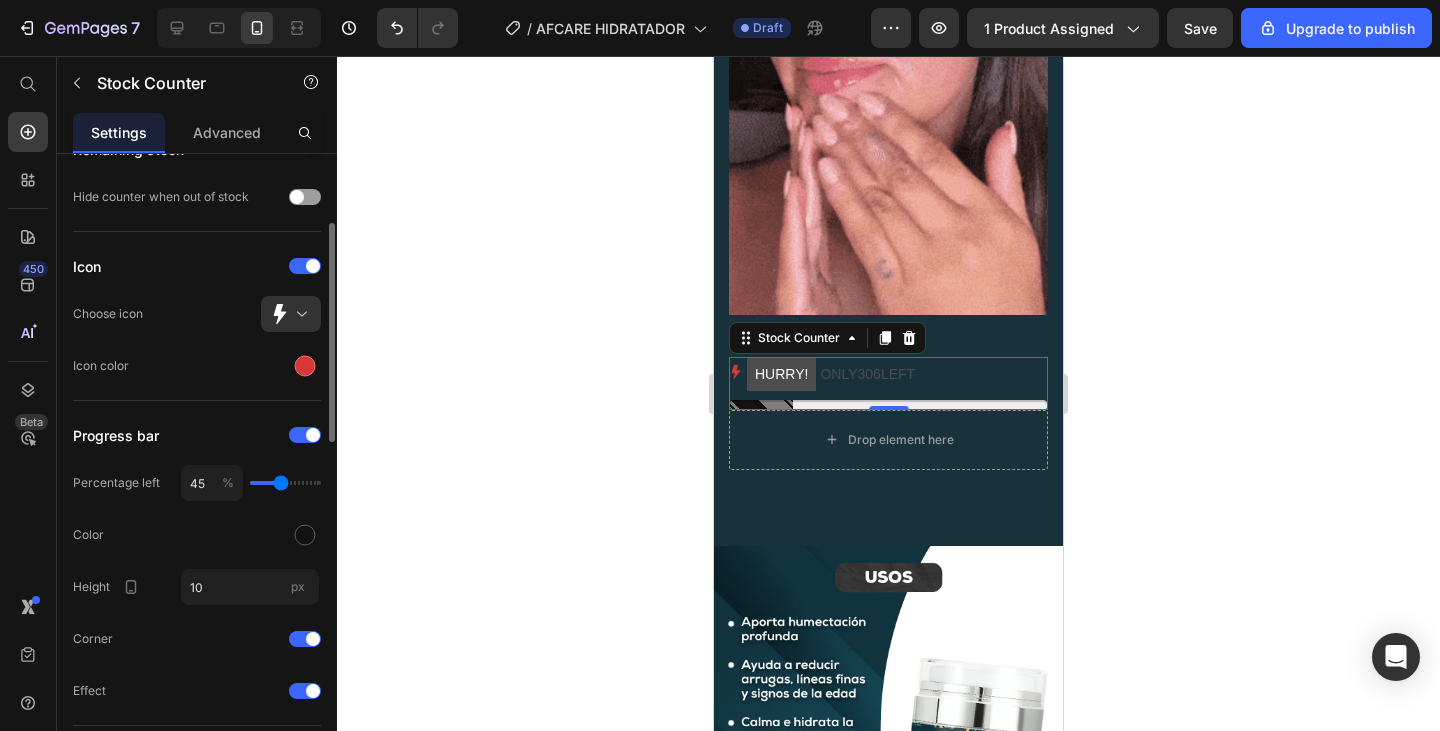 type on "48" 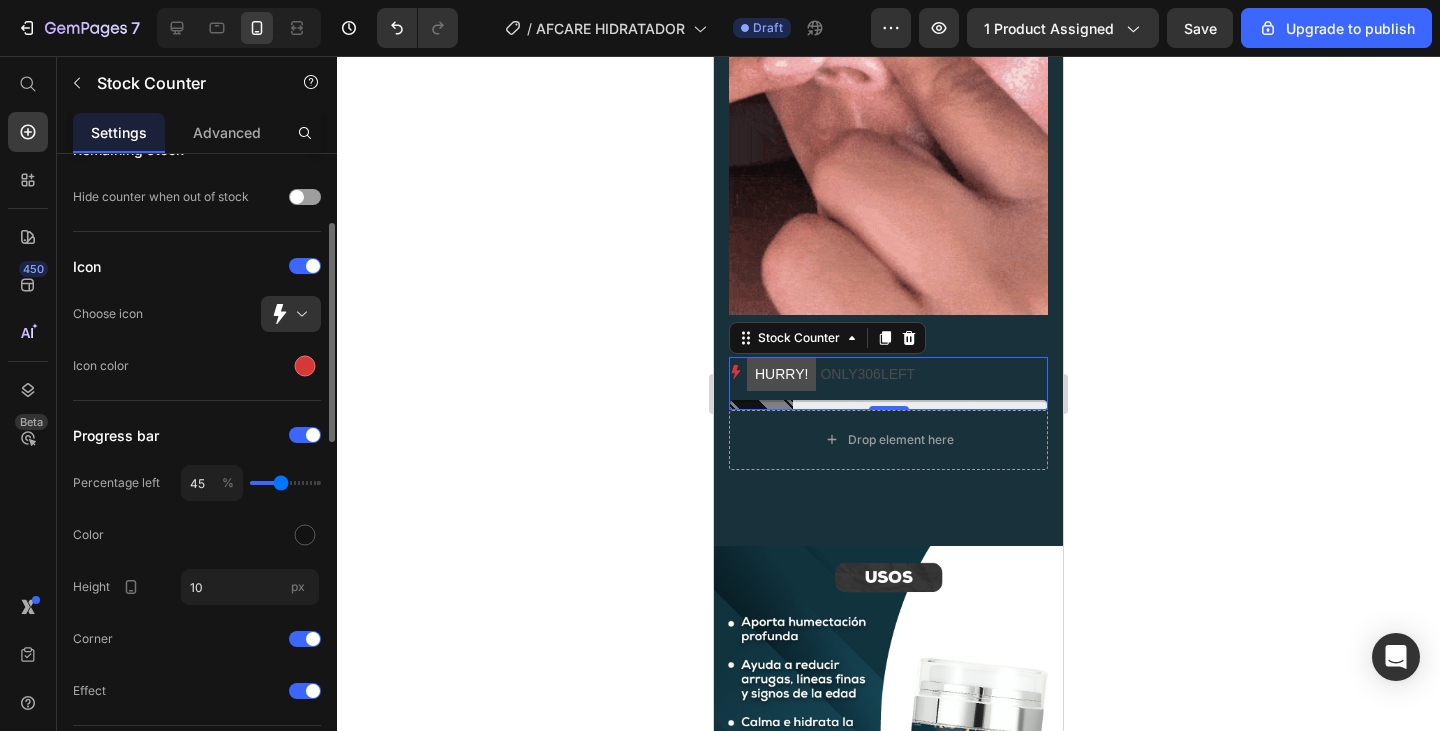 type on "48" 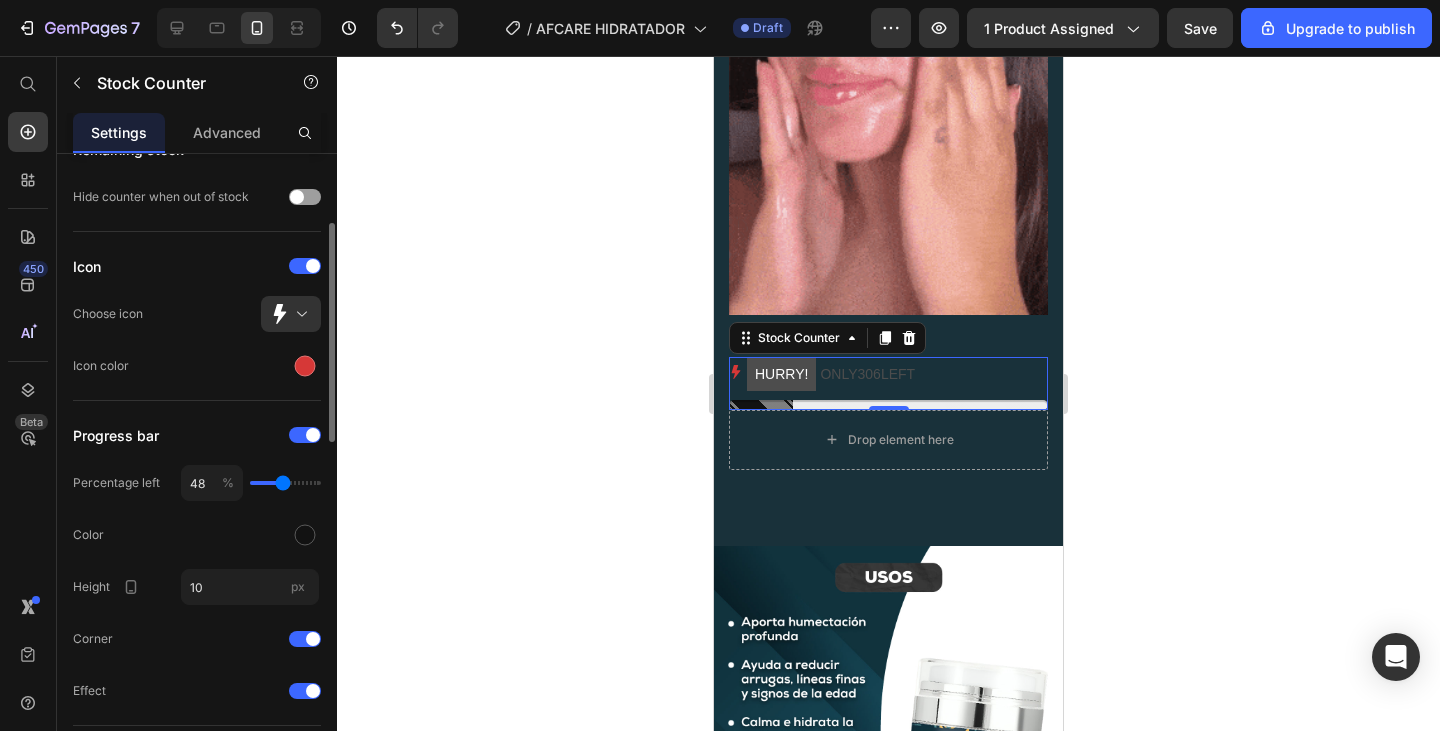type on "51" 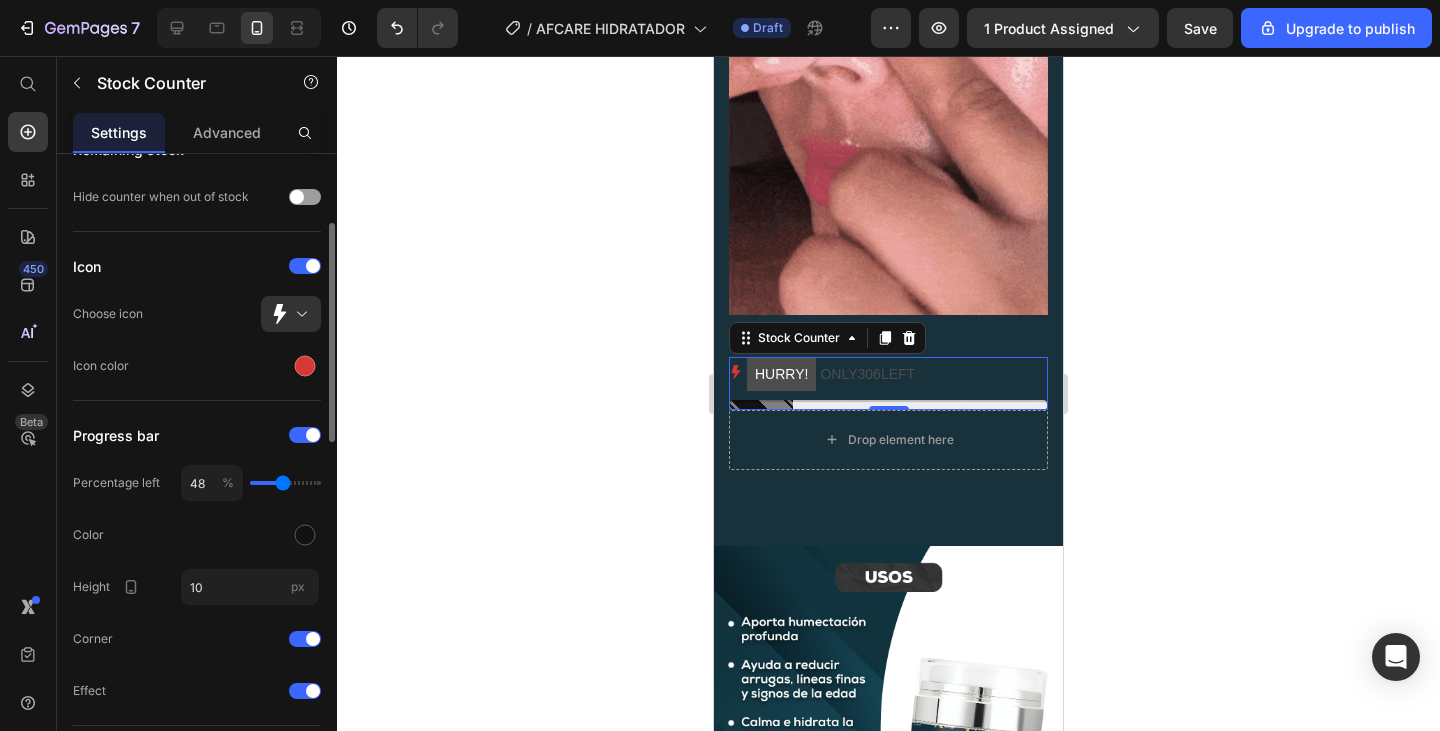 type on "51" 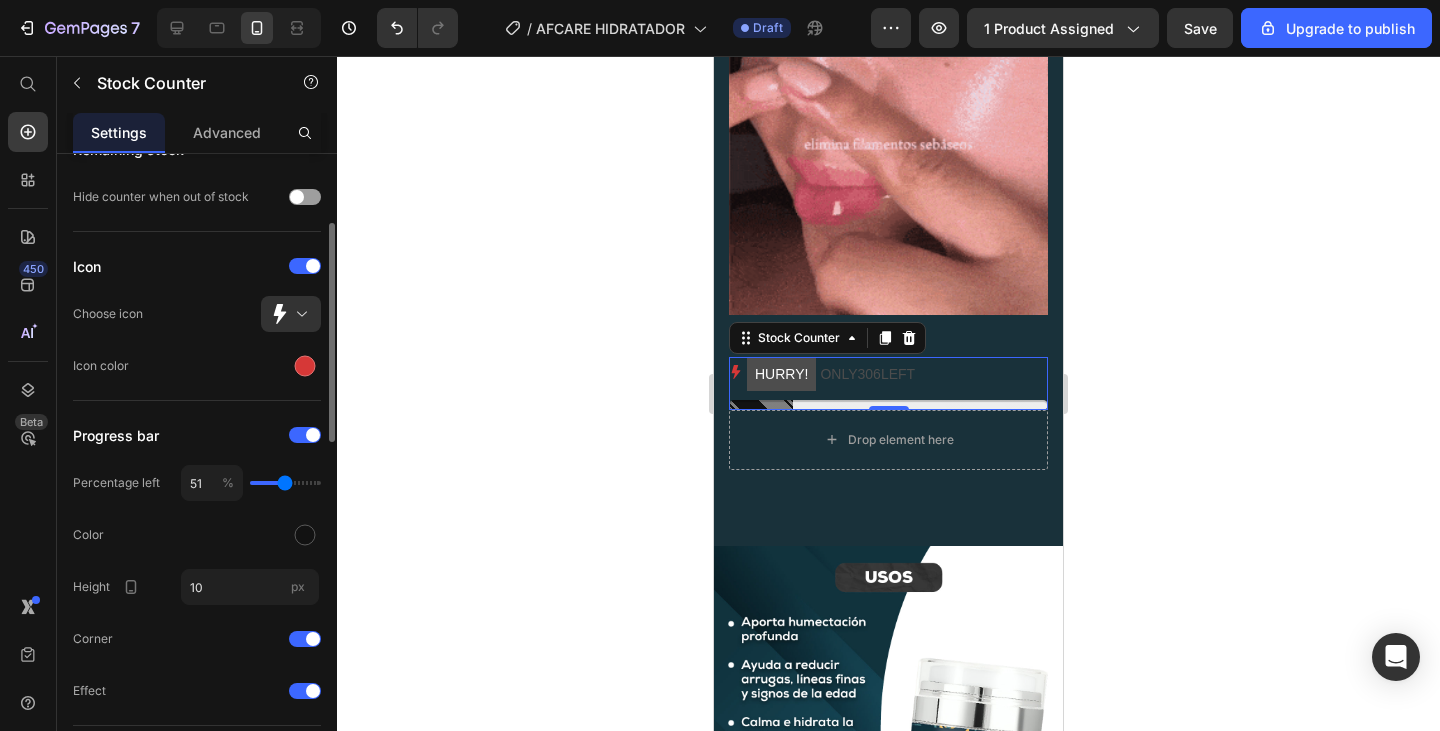 type on "52" 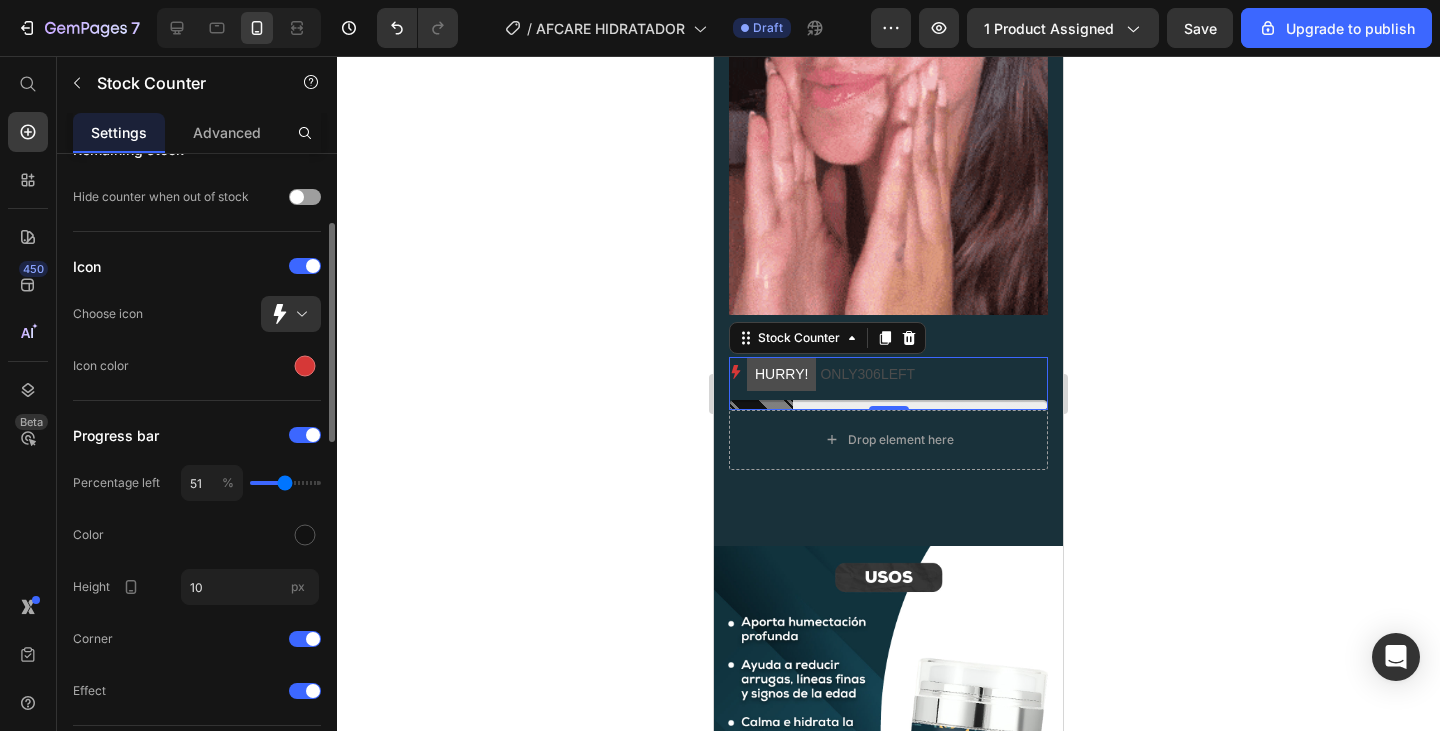 type on "52" 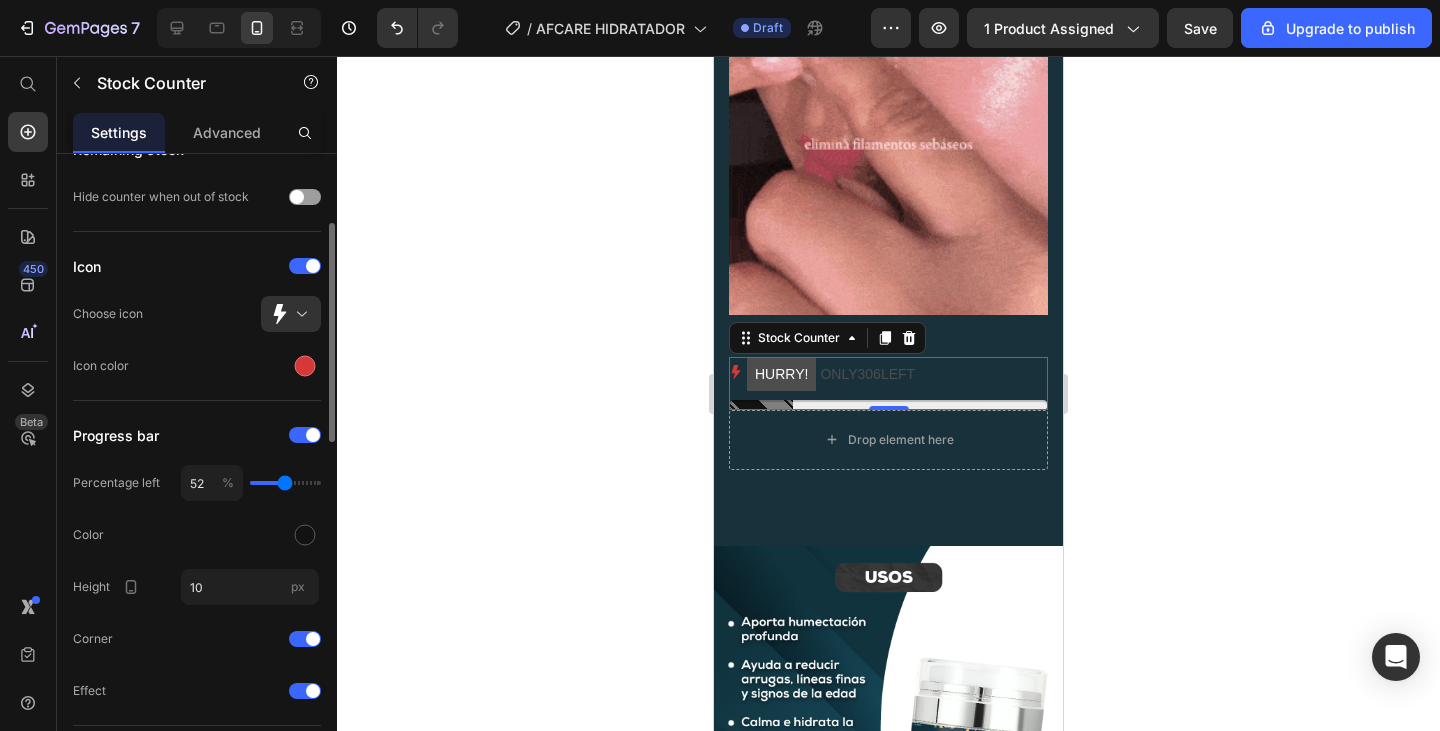 type on "54" 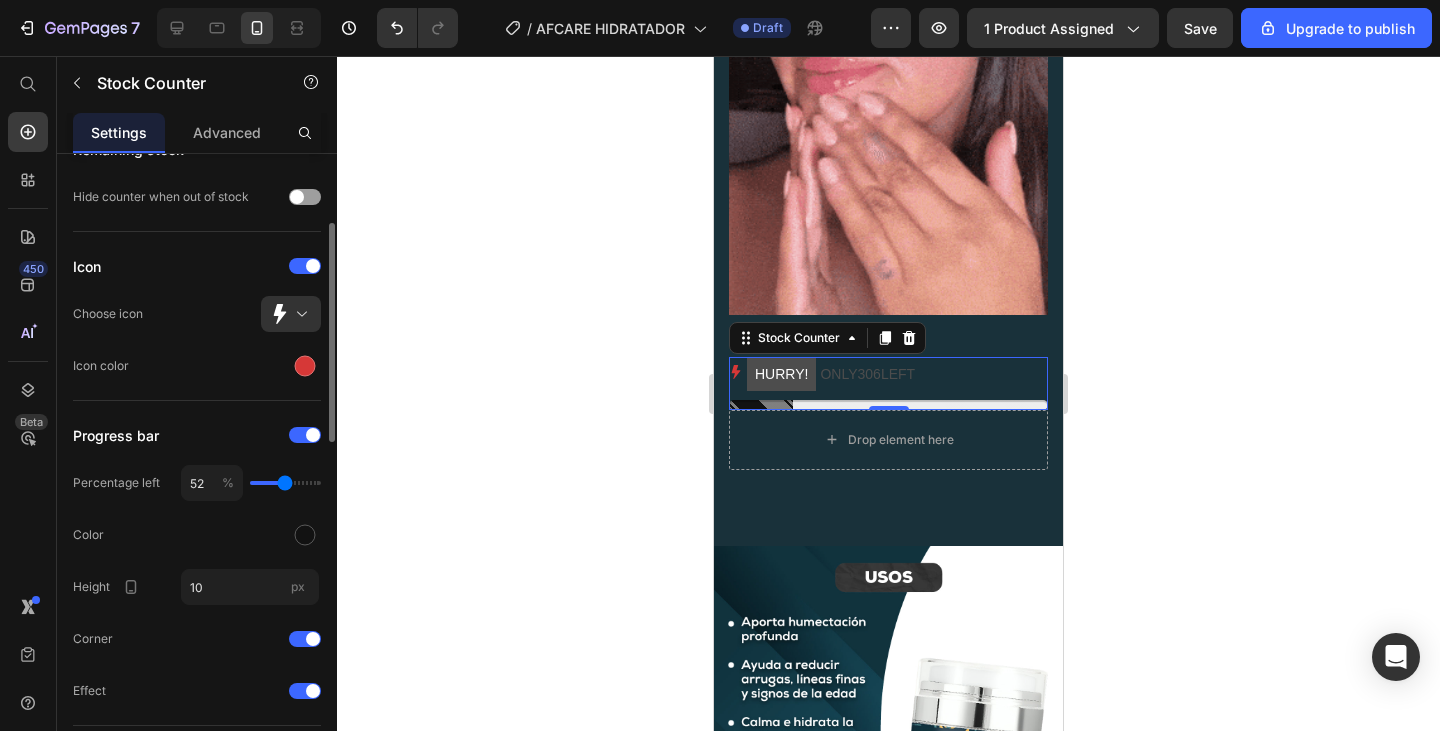 type on "54" 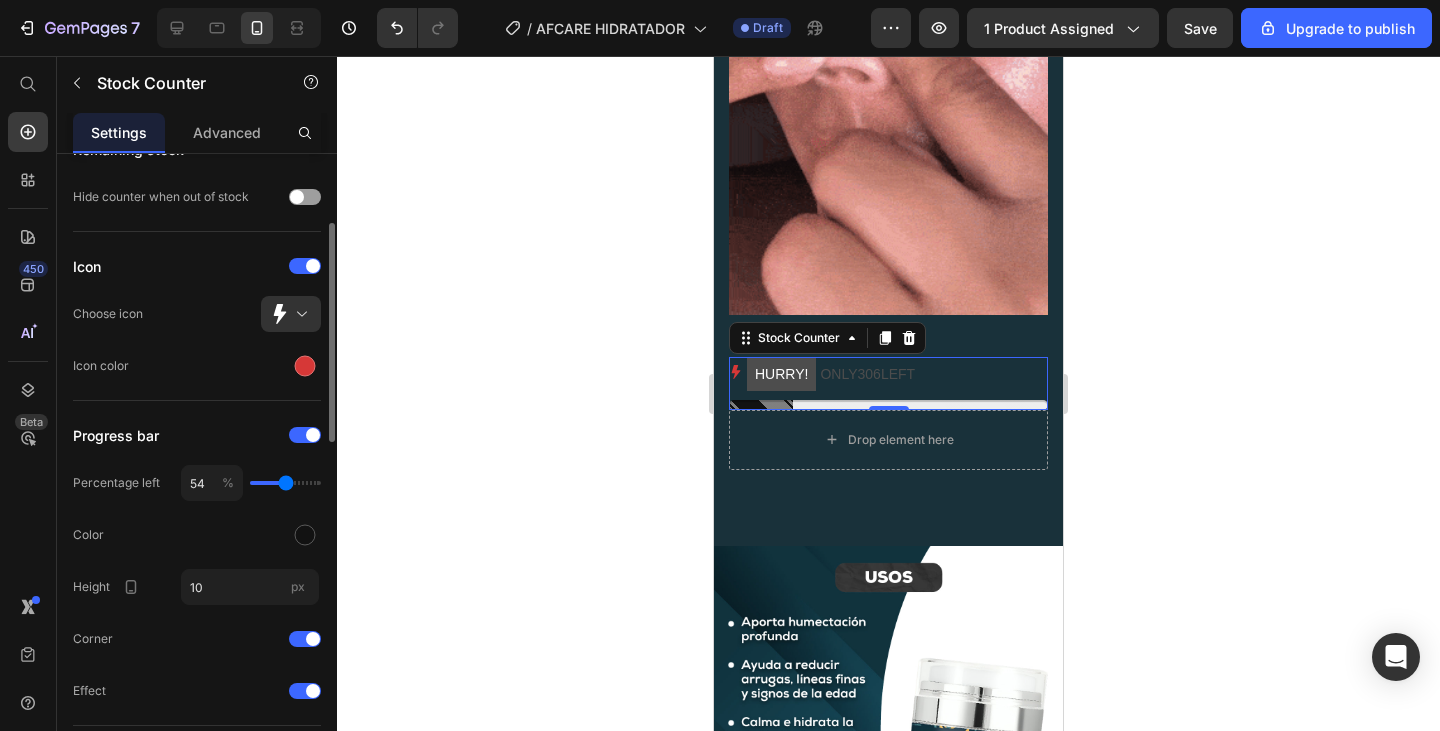 type on "56" 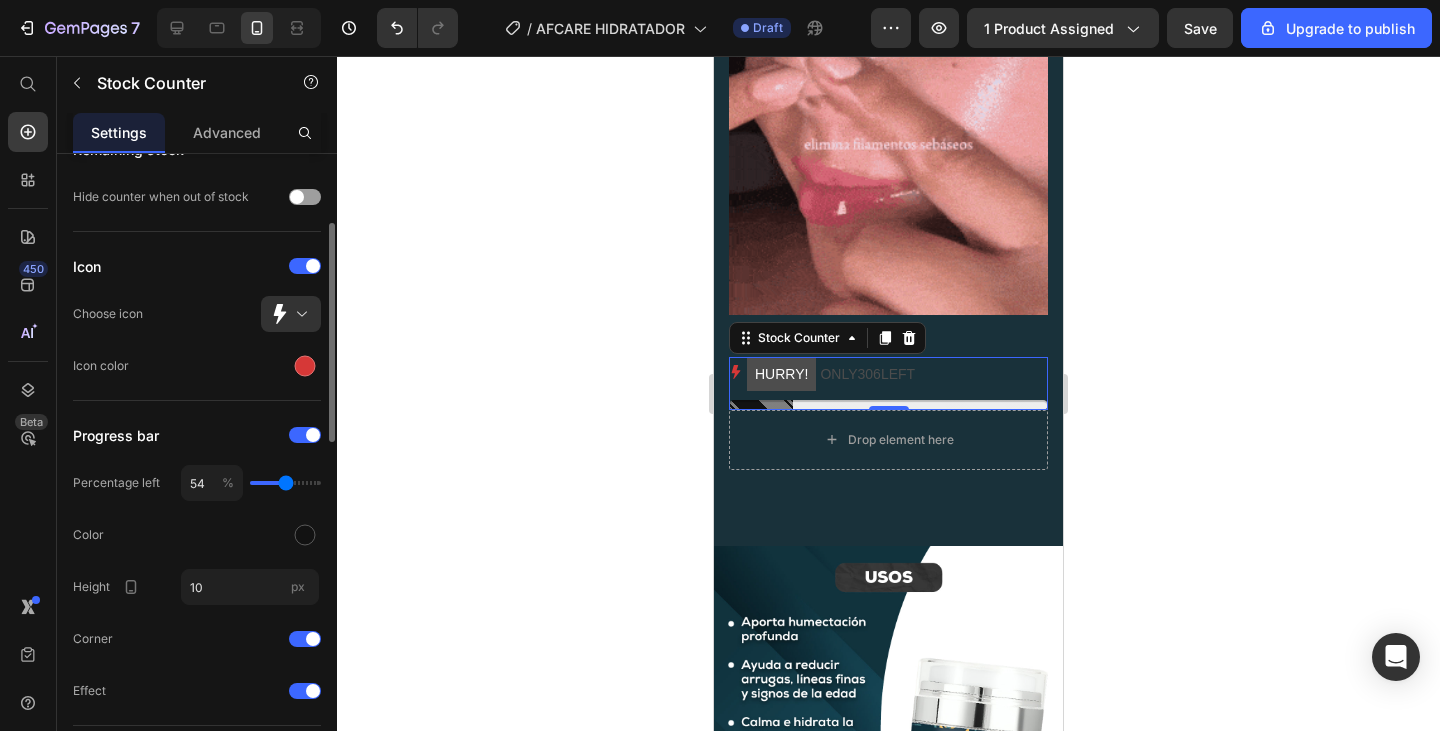 type on "56" 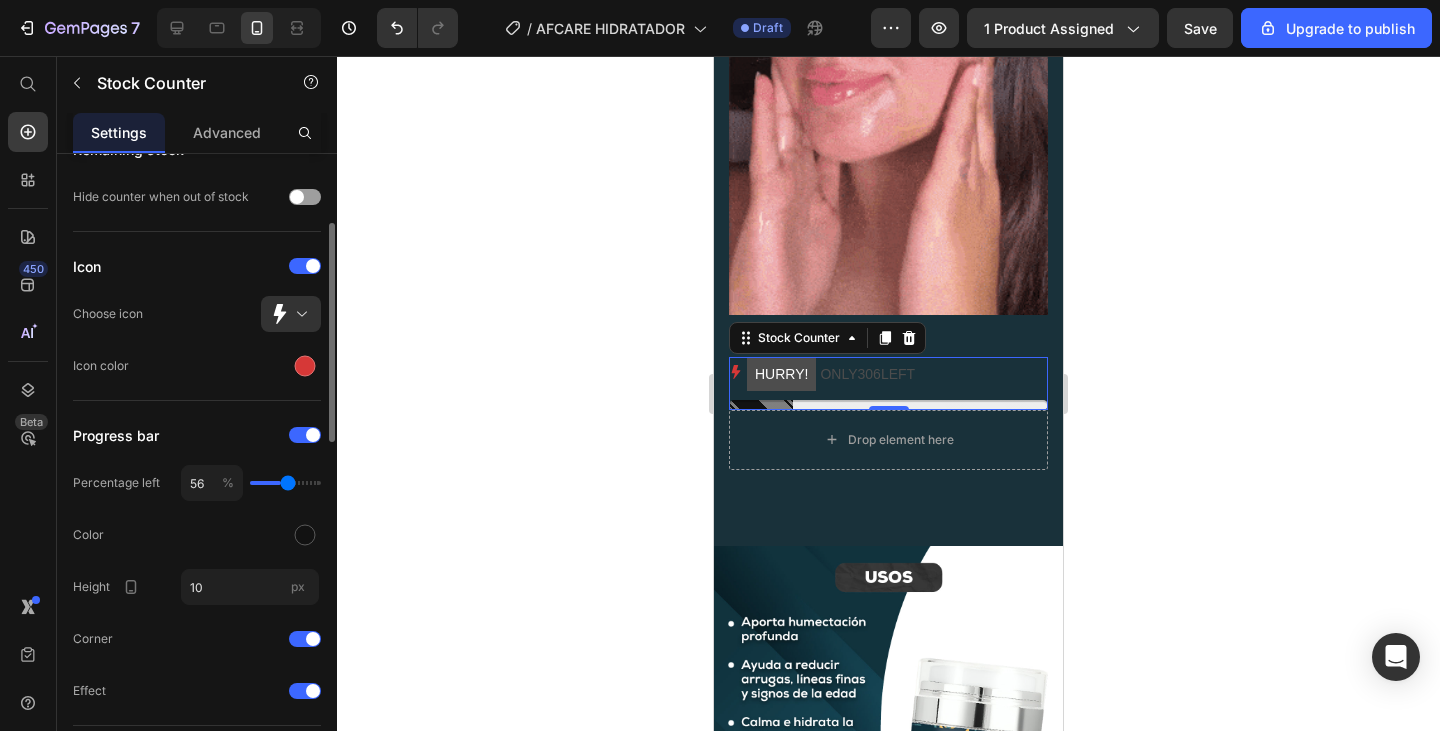 type on "57" 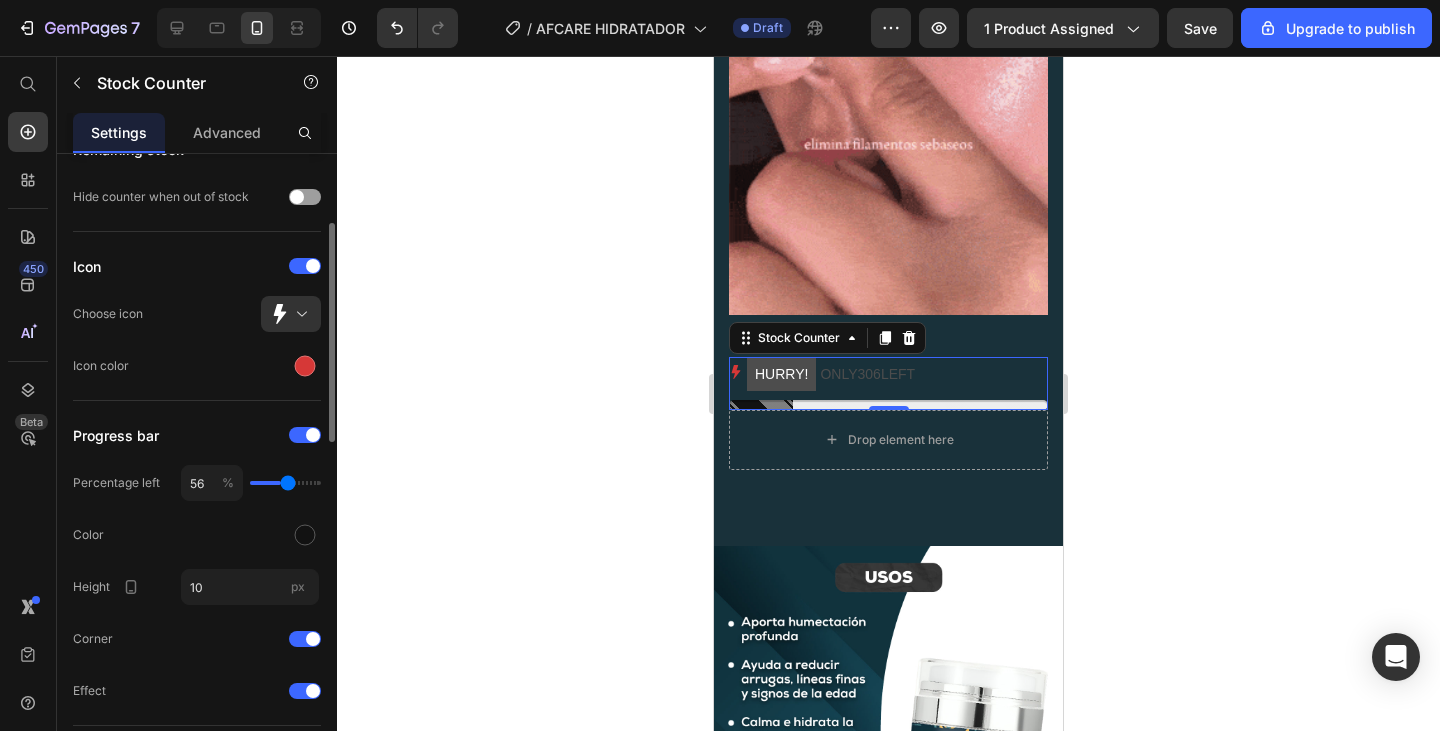 type on "57" 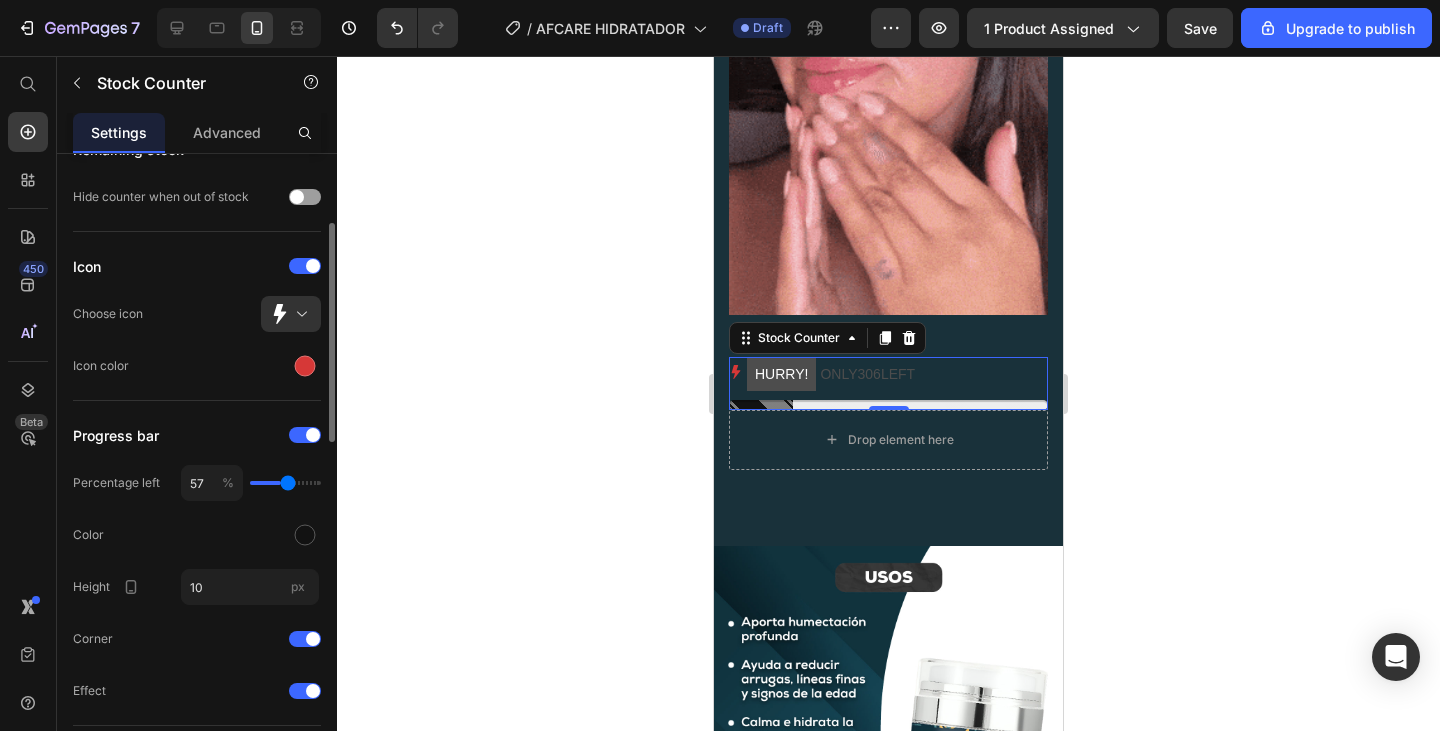 type on "58" 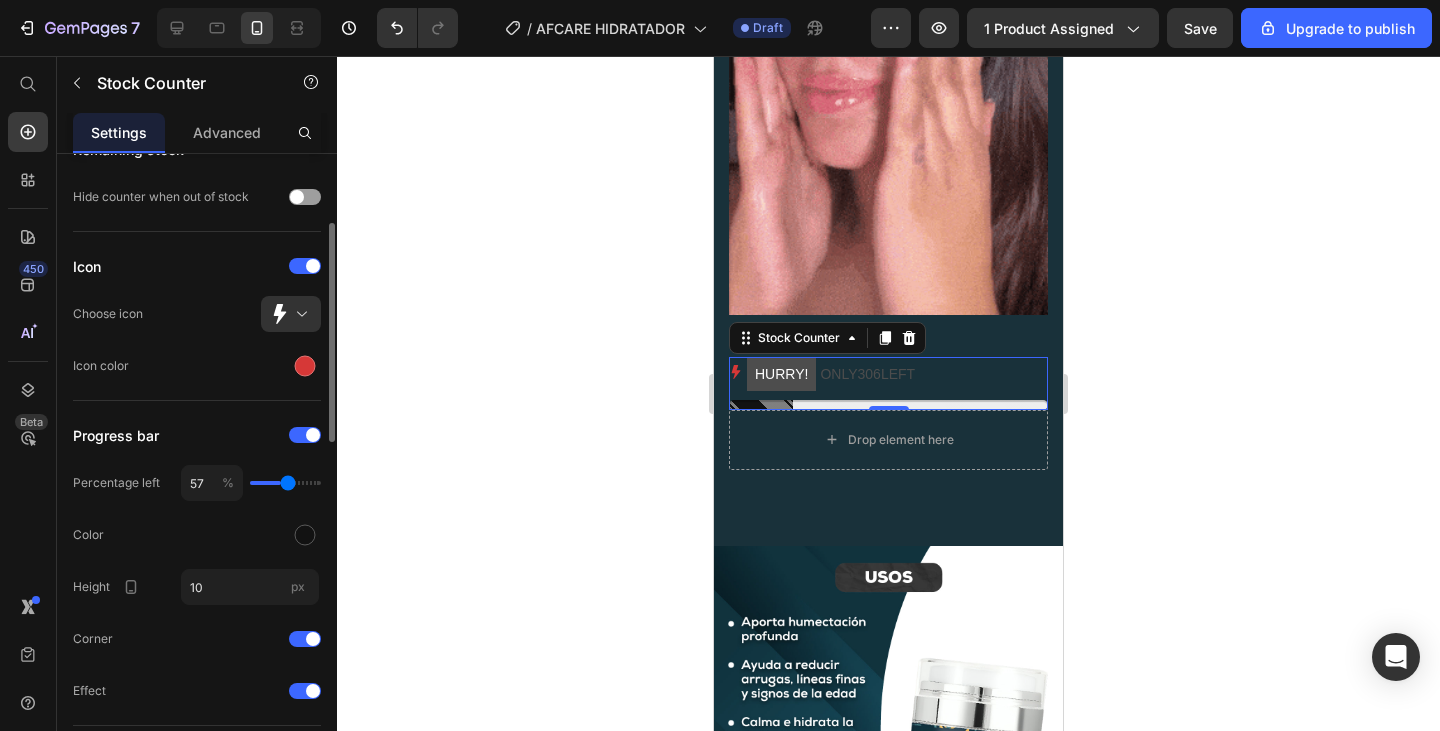 type on "58" 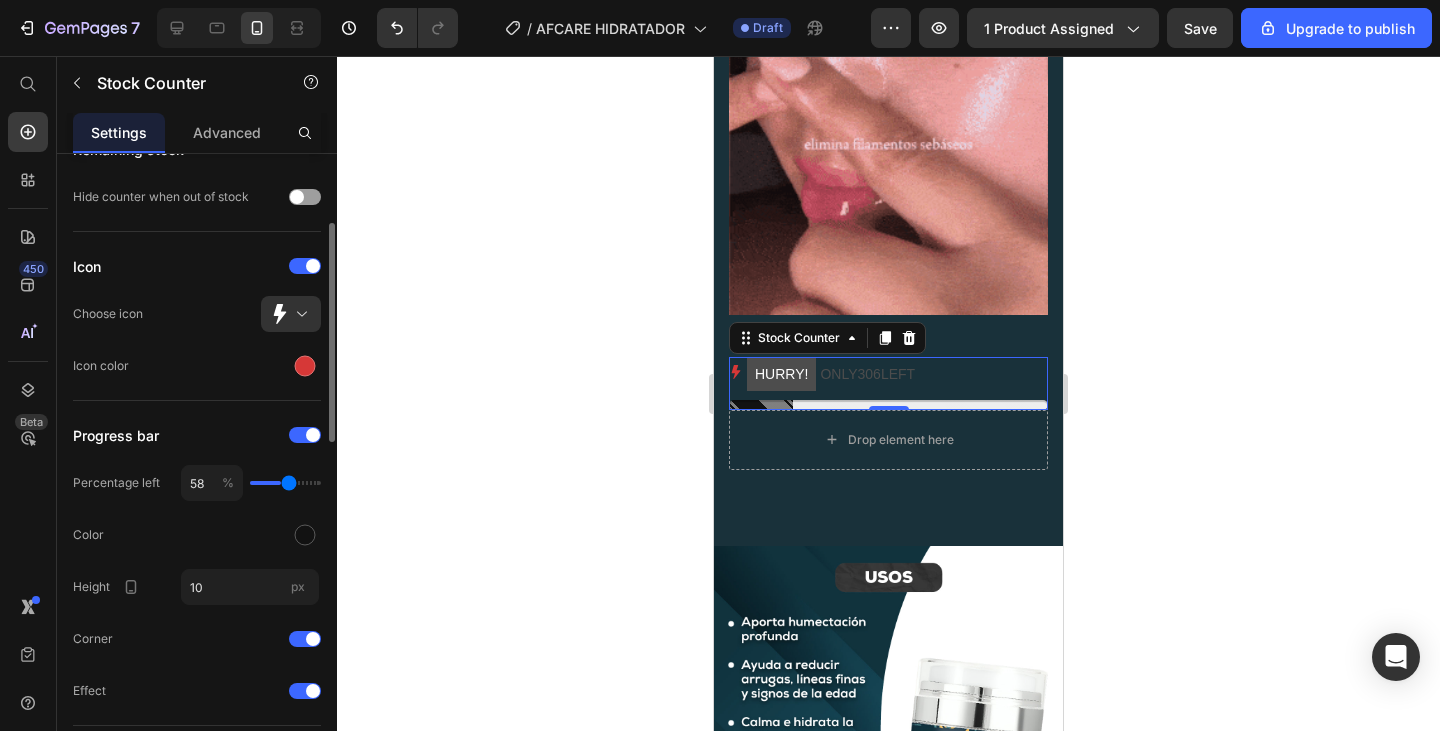 type on "59" 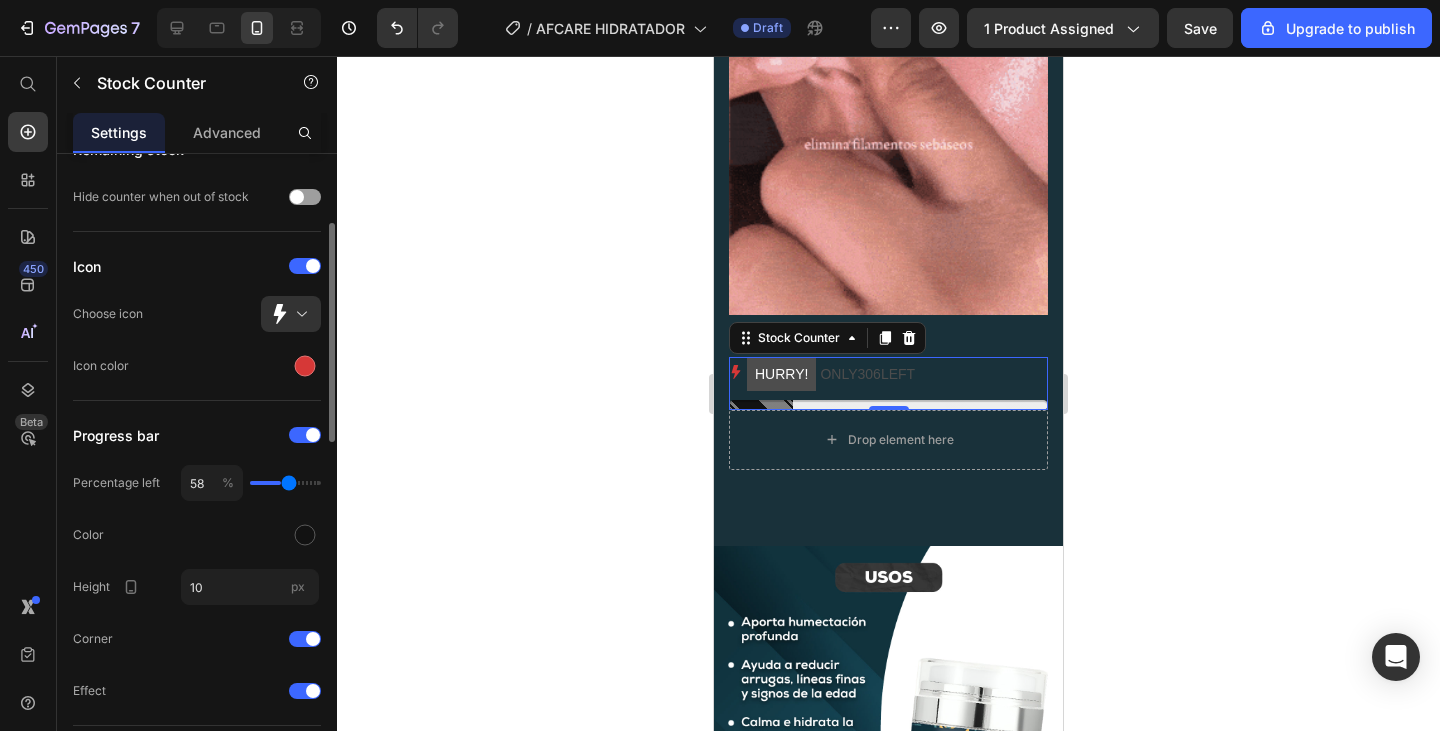 type on "59" 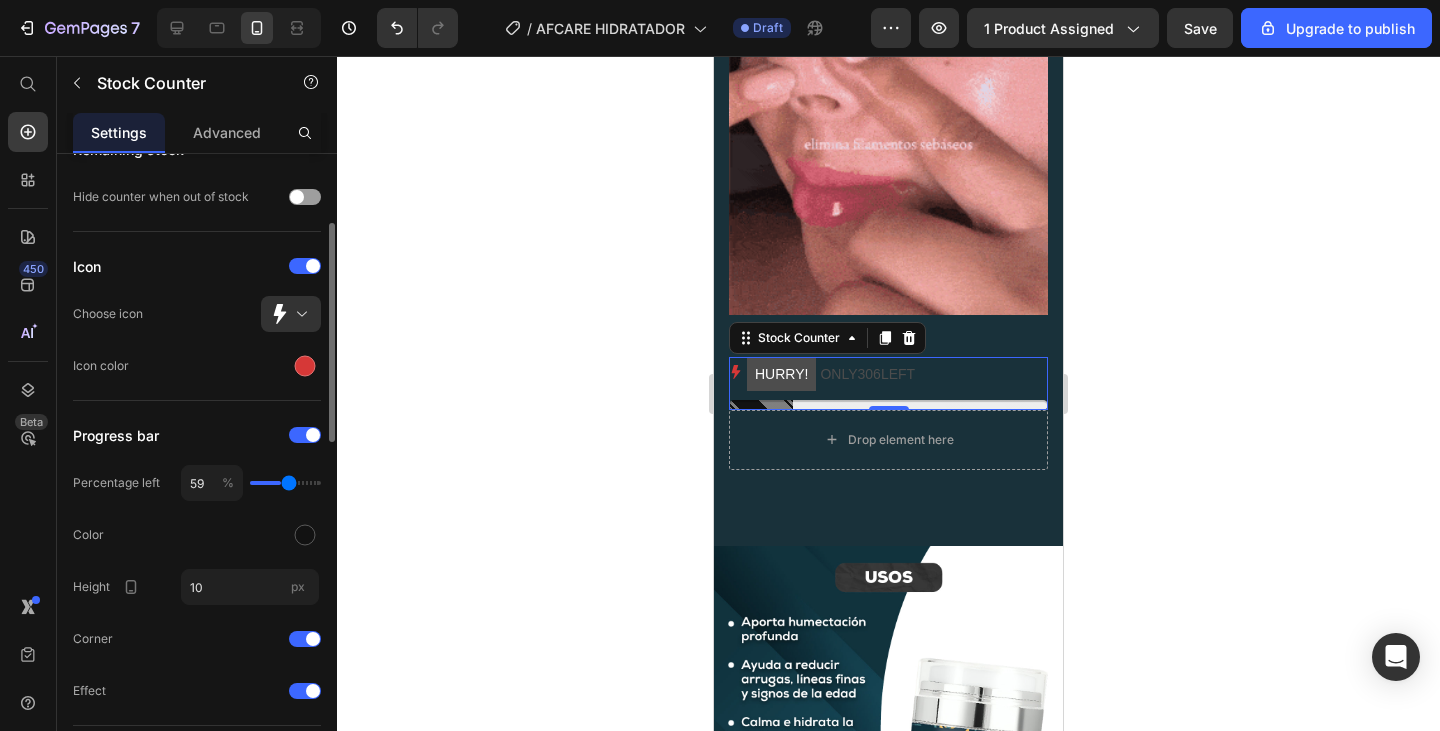 type on "60" 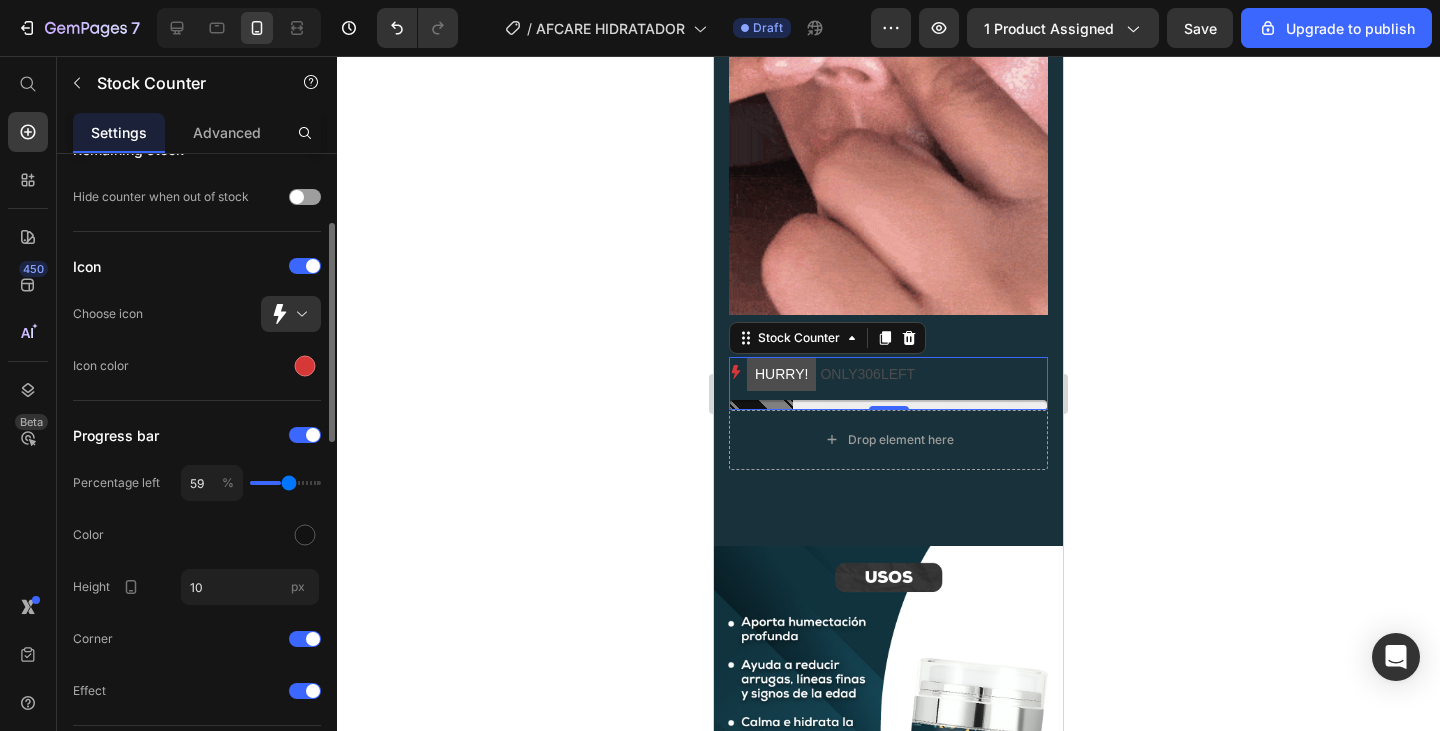type on "60" 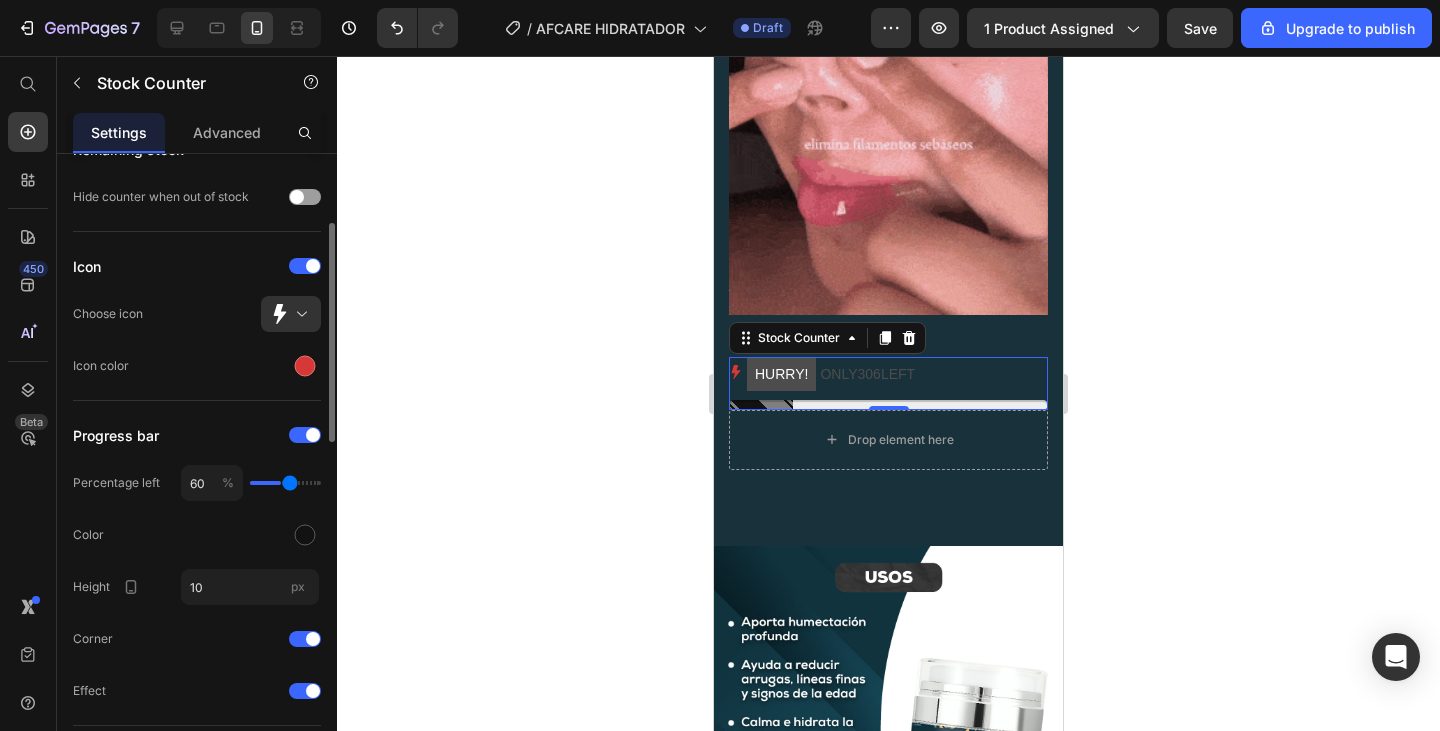 type on "61" 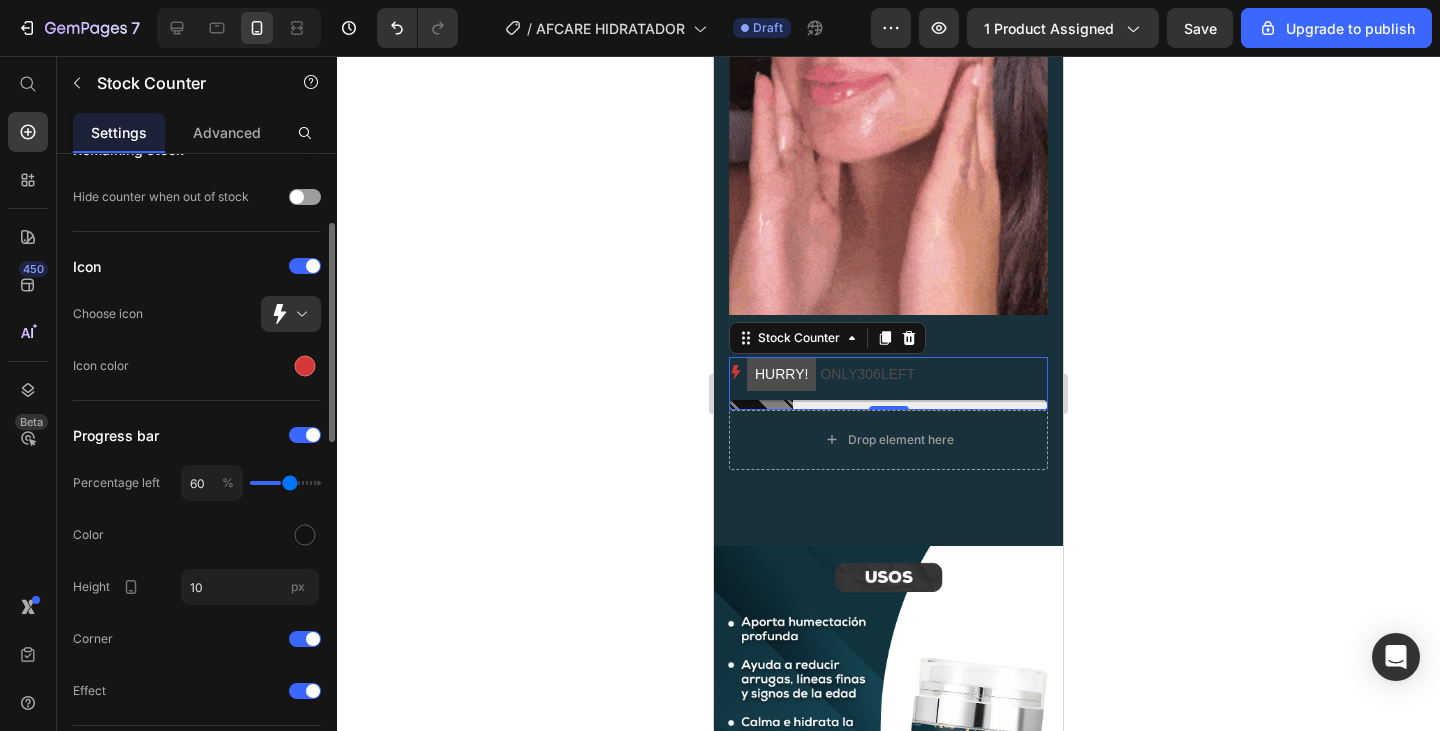 type on "61" 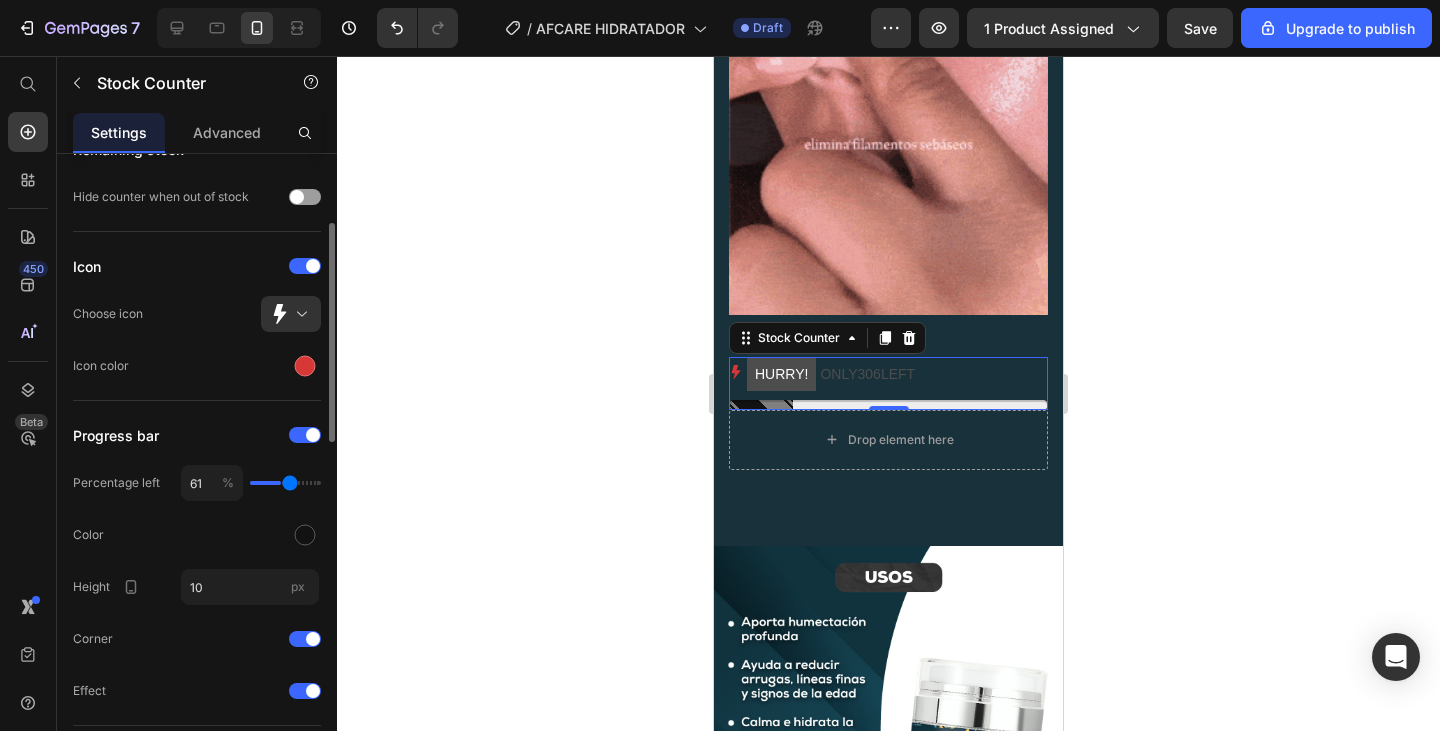 type on "63" 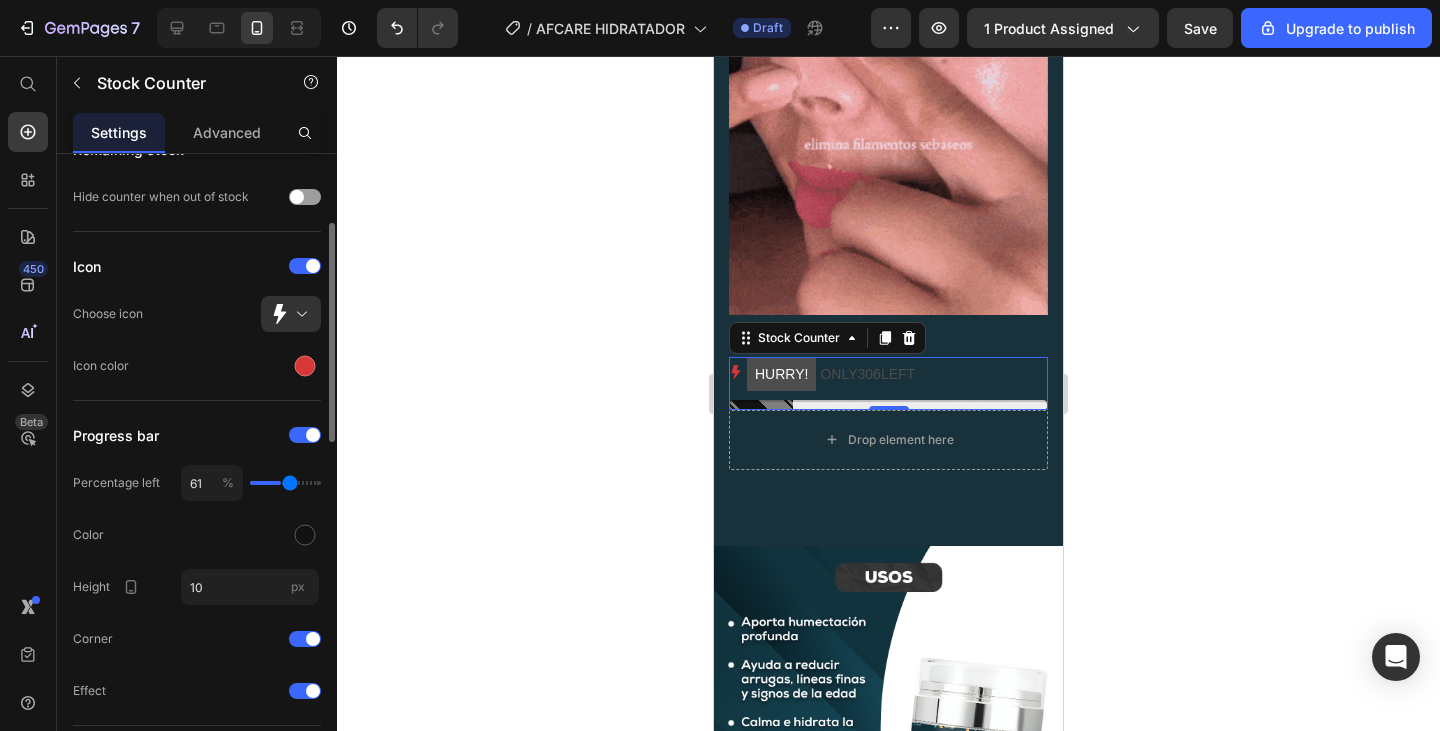 type on "63" 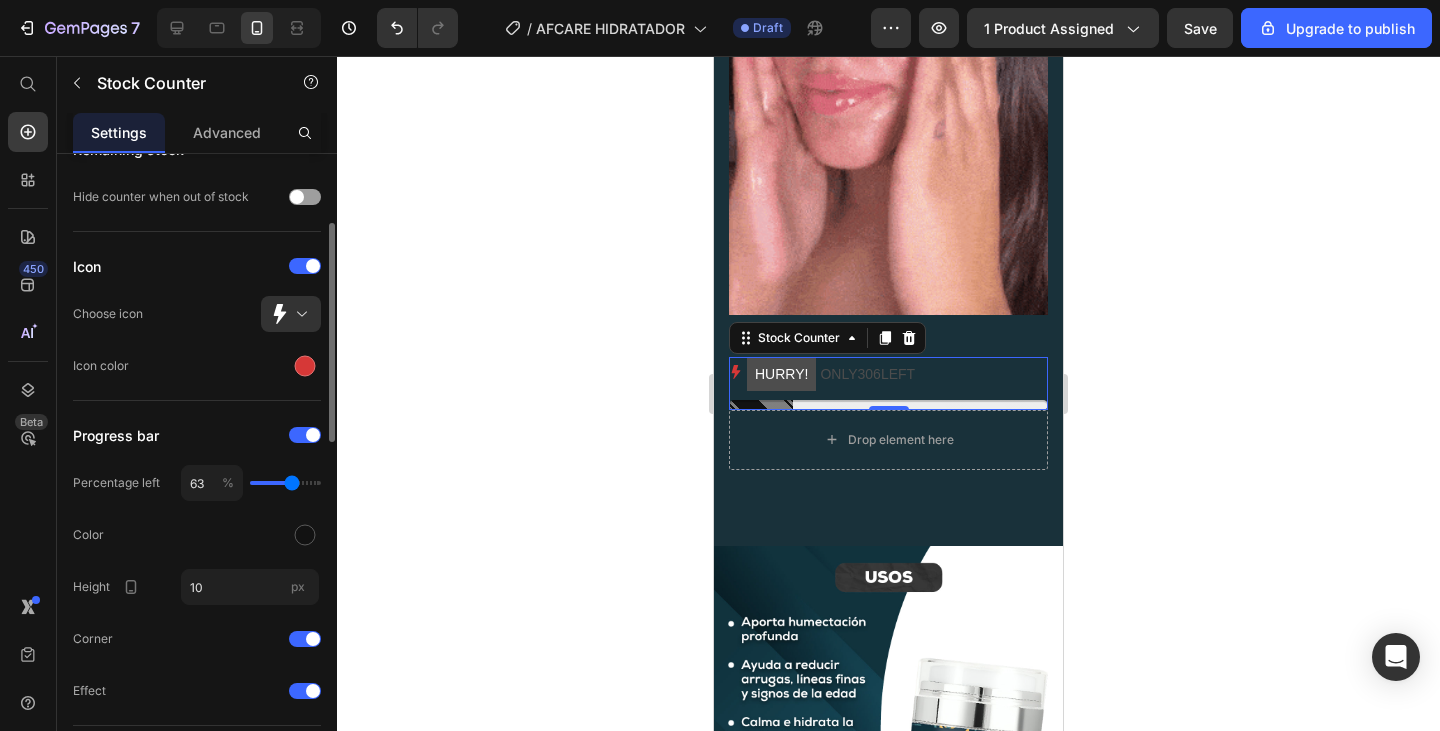 type on "64" 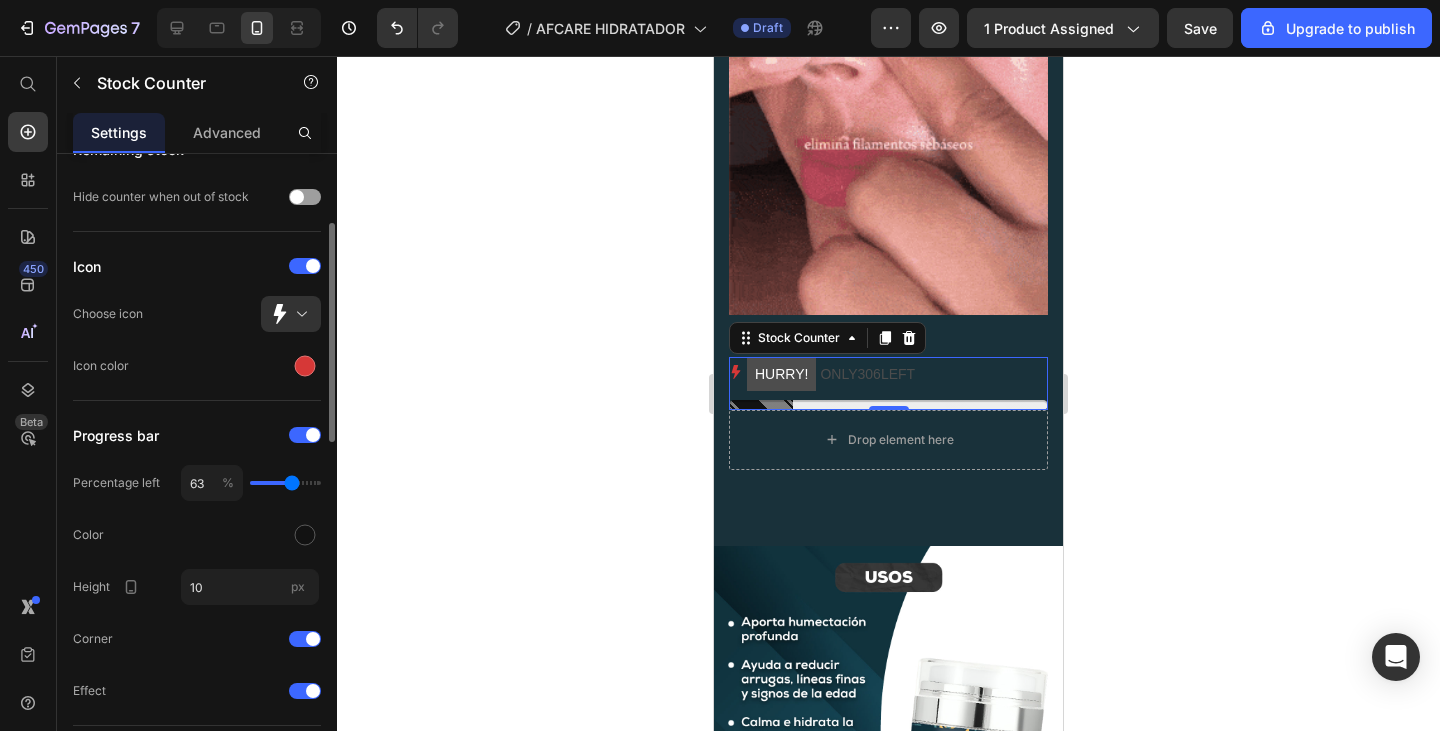 type on "64" 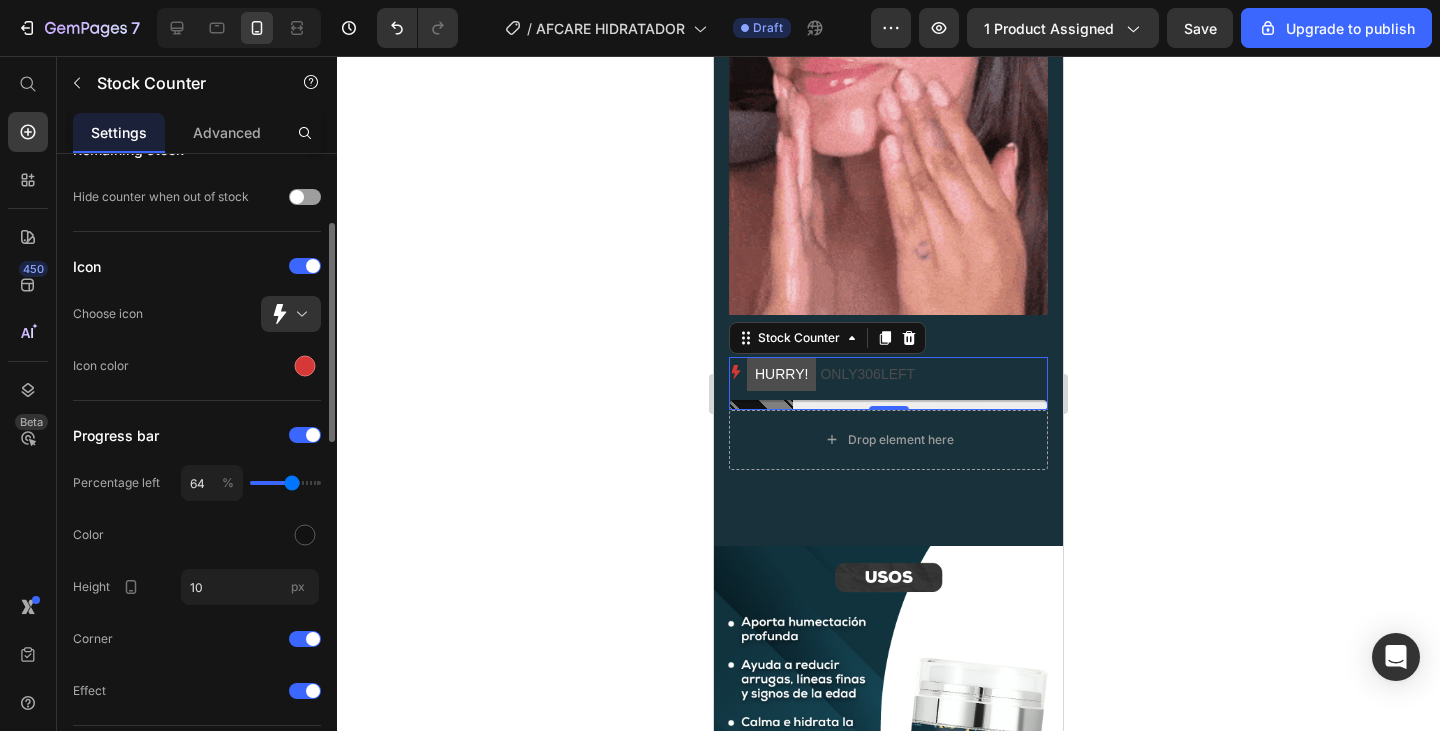type on "65" 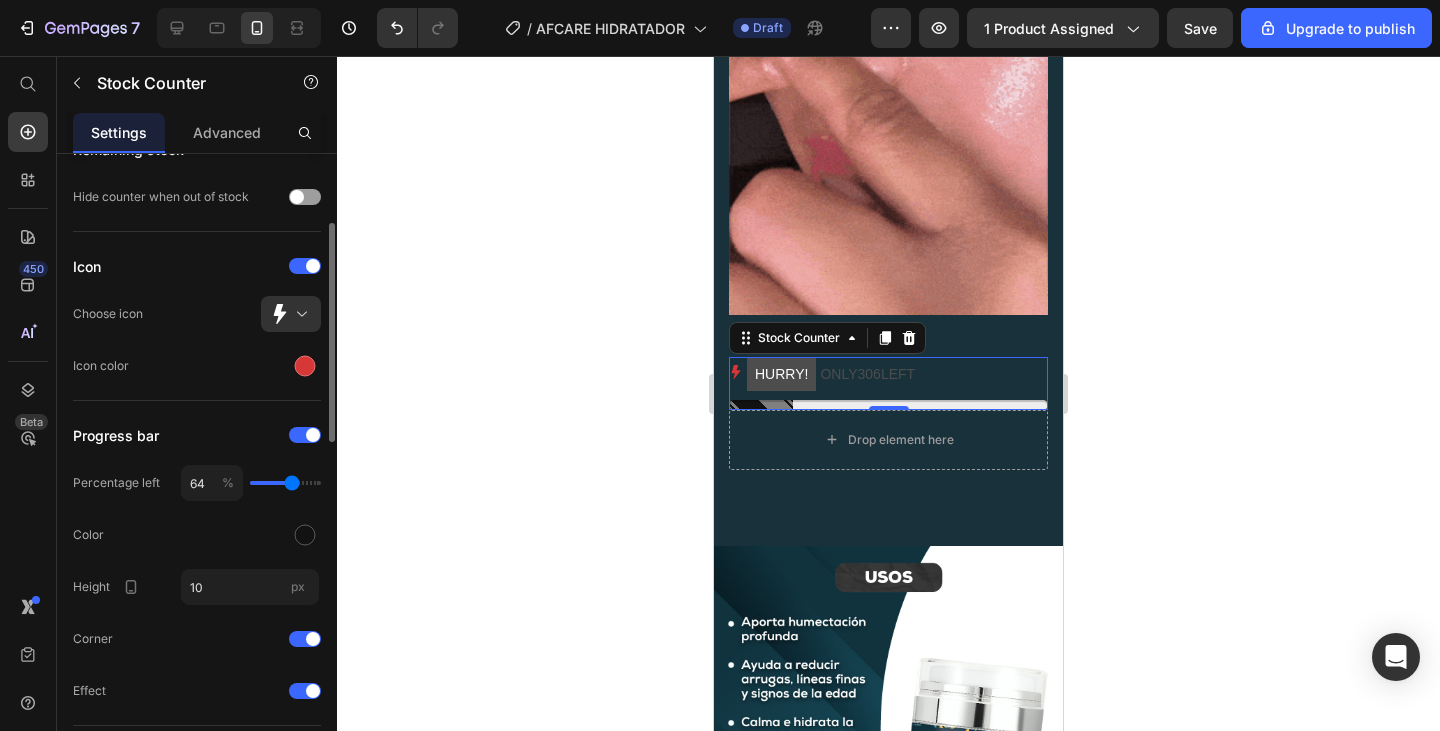 type on "65" 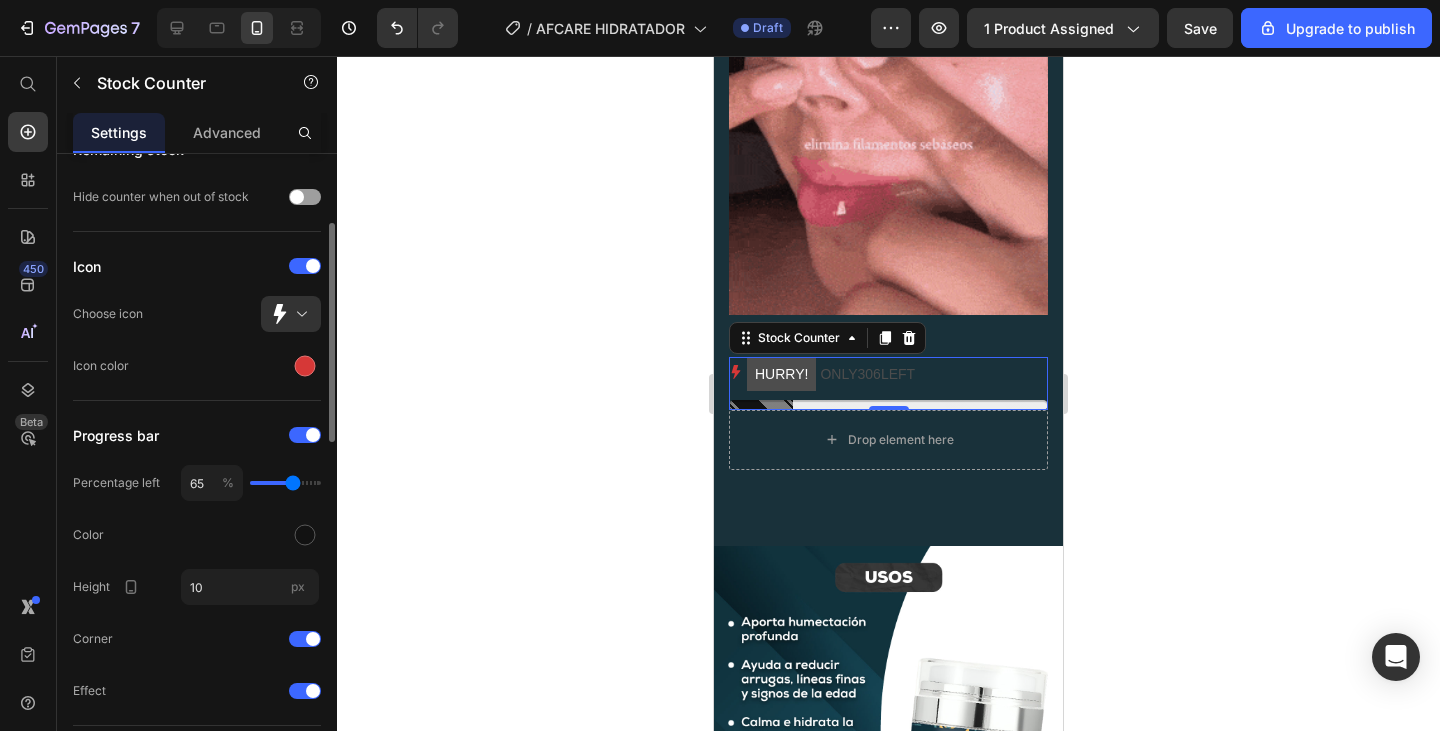 type on "67" 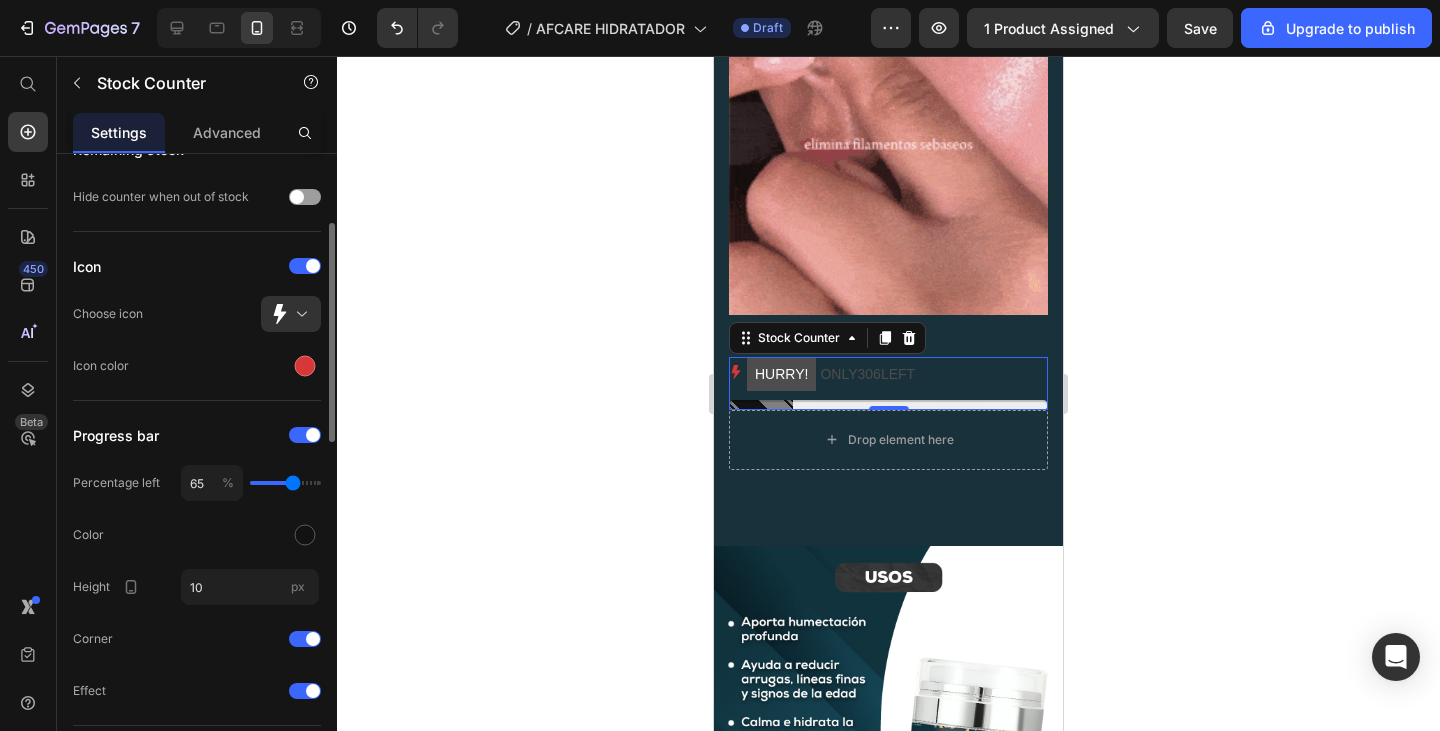 type on "67" 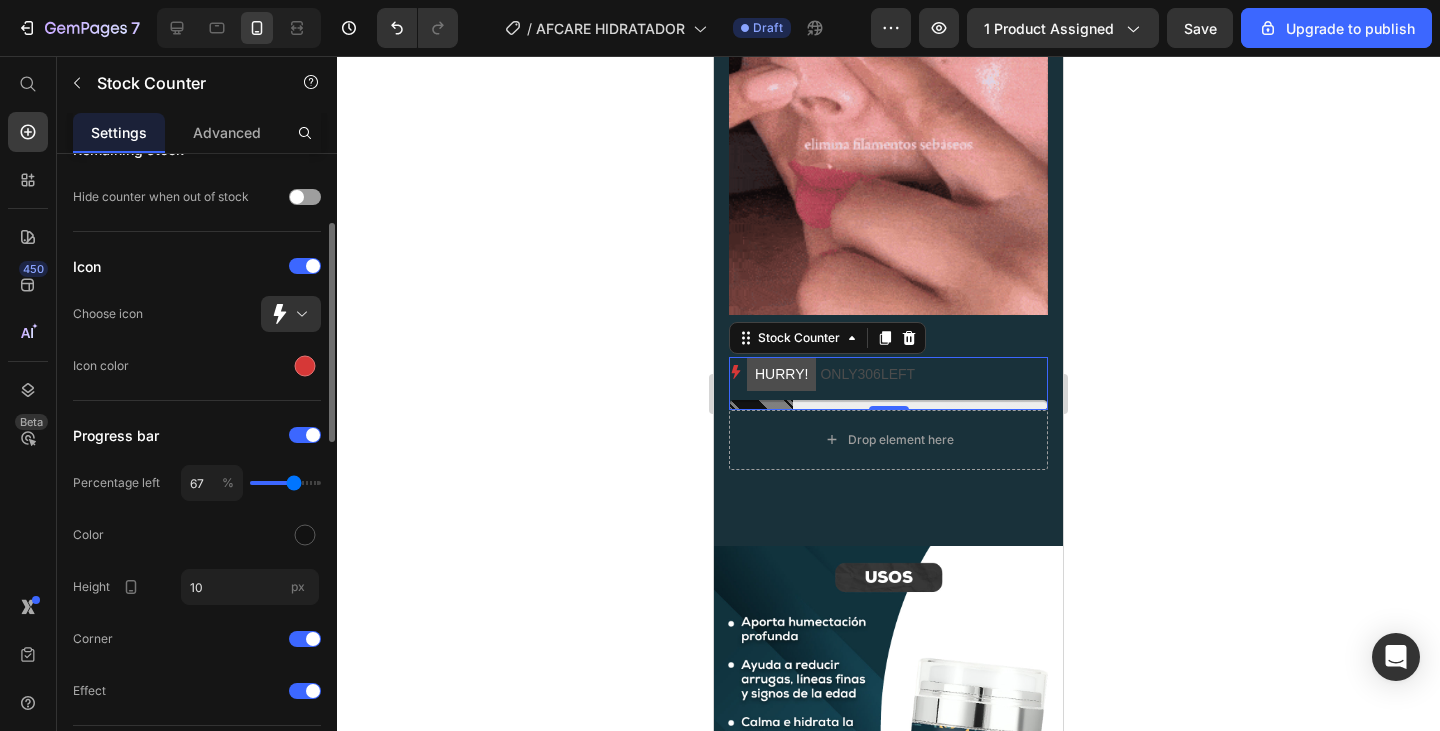 type on "68" 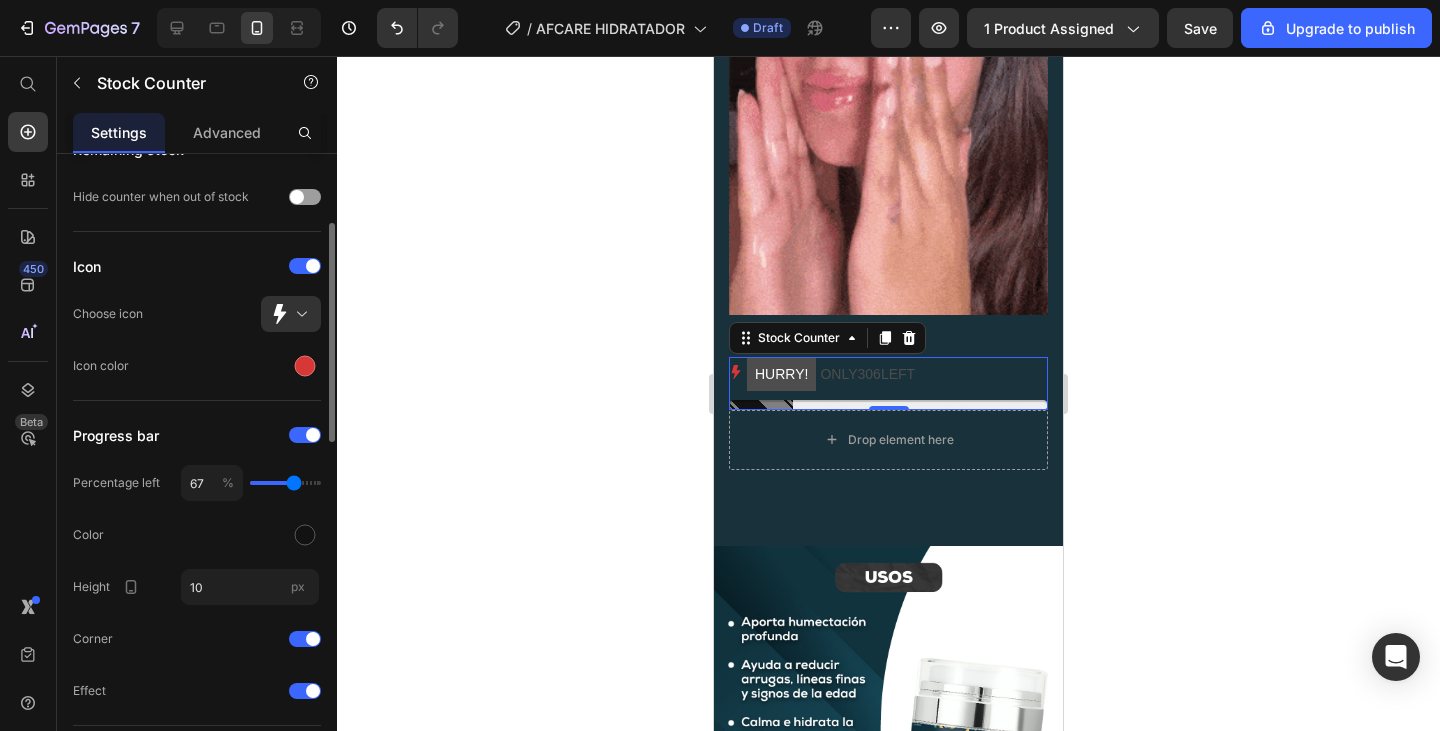 type on "68" 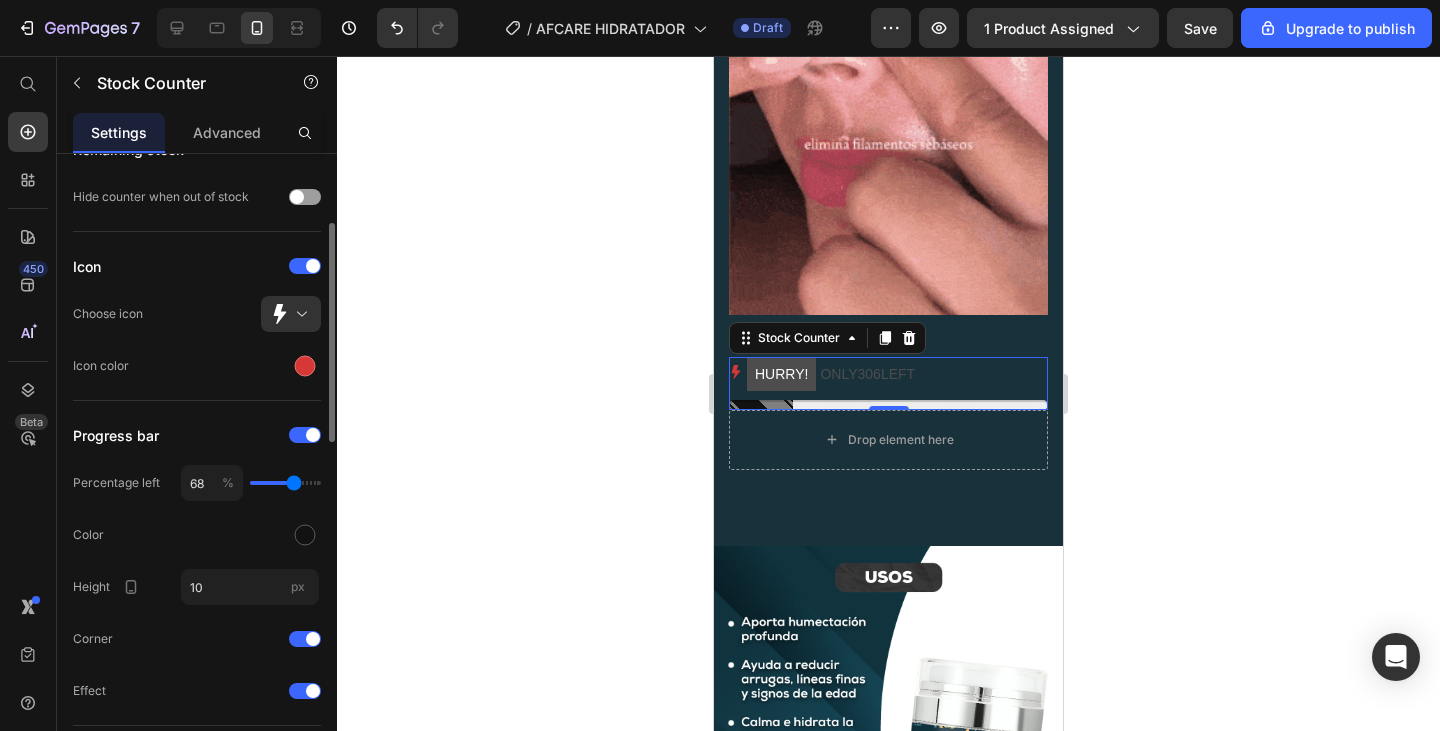 type on "70" 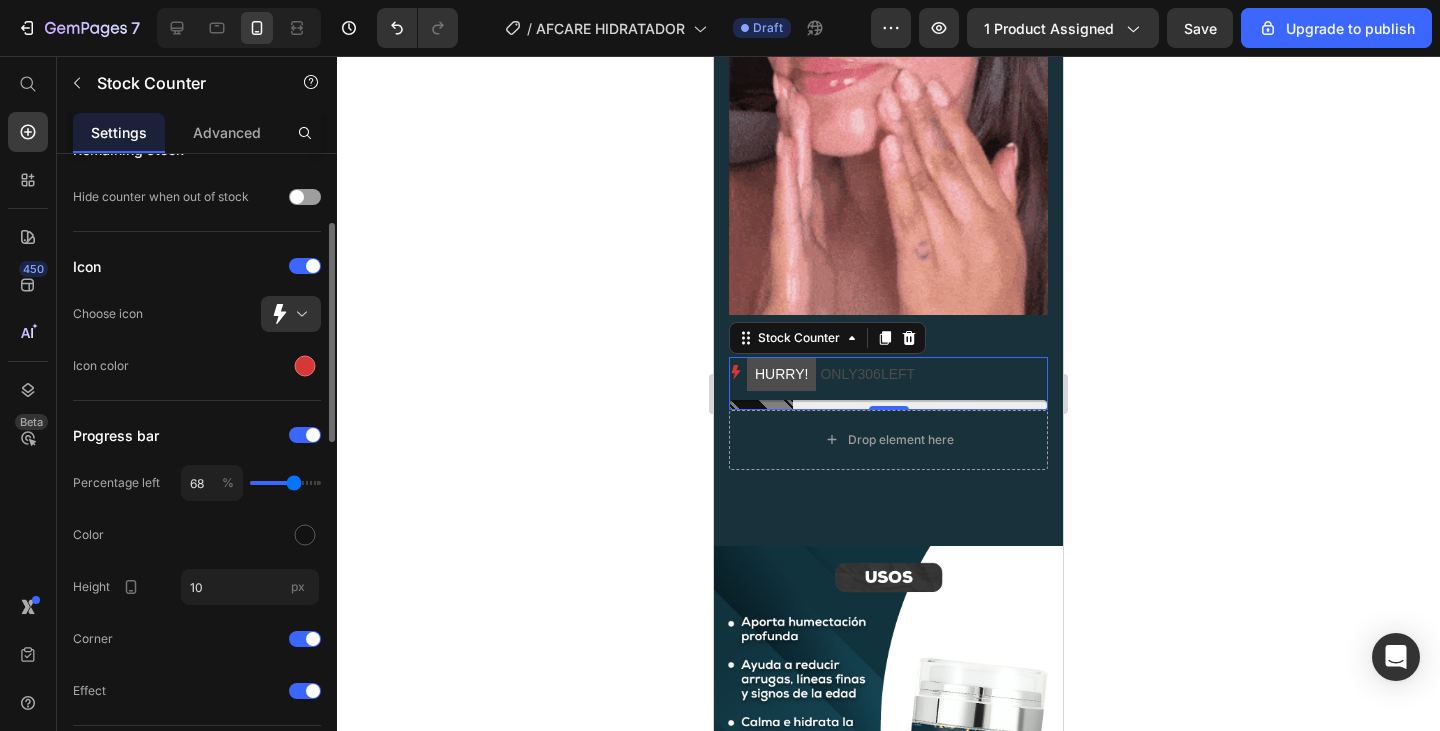 type on "70" 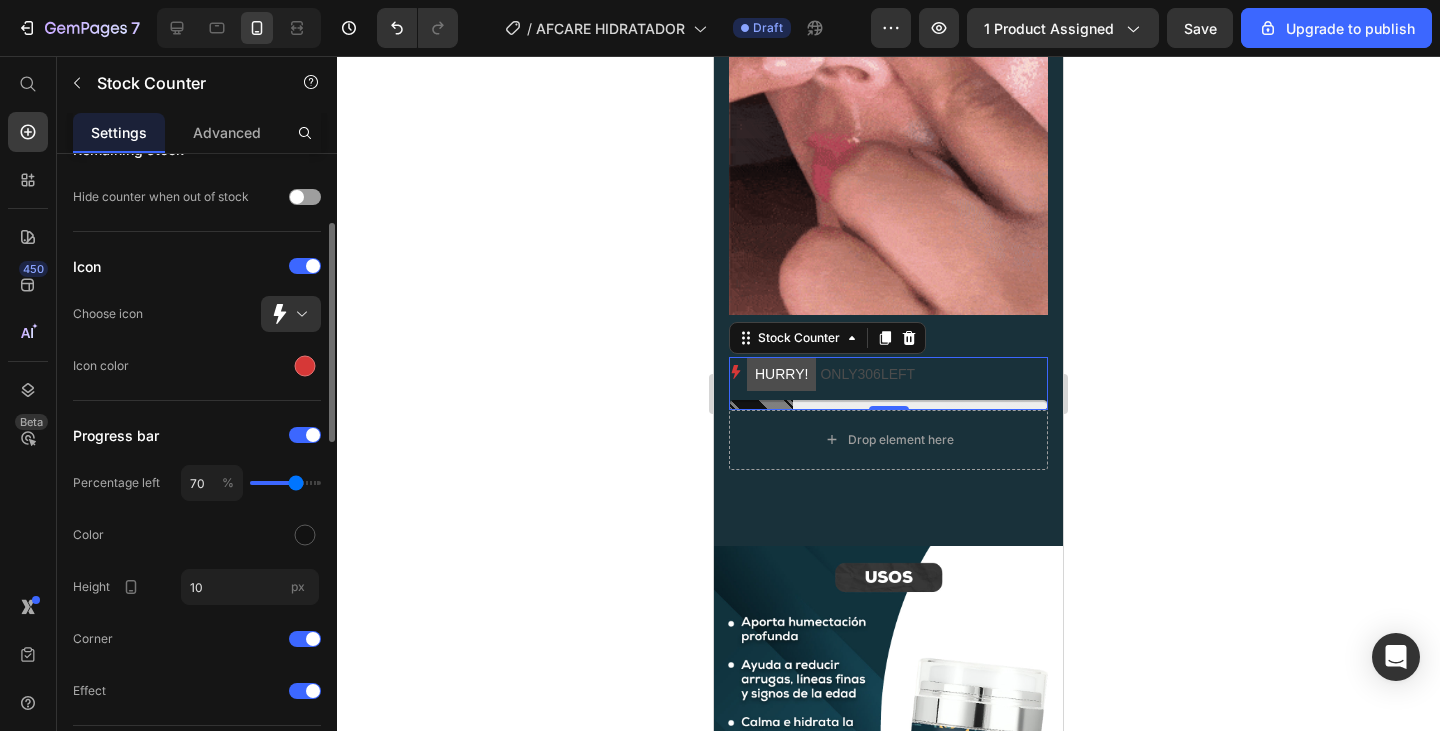 type on "72" 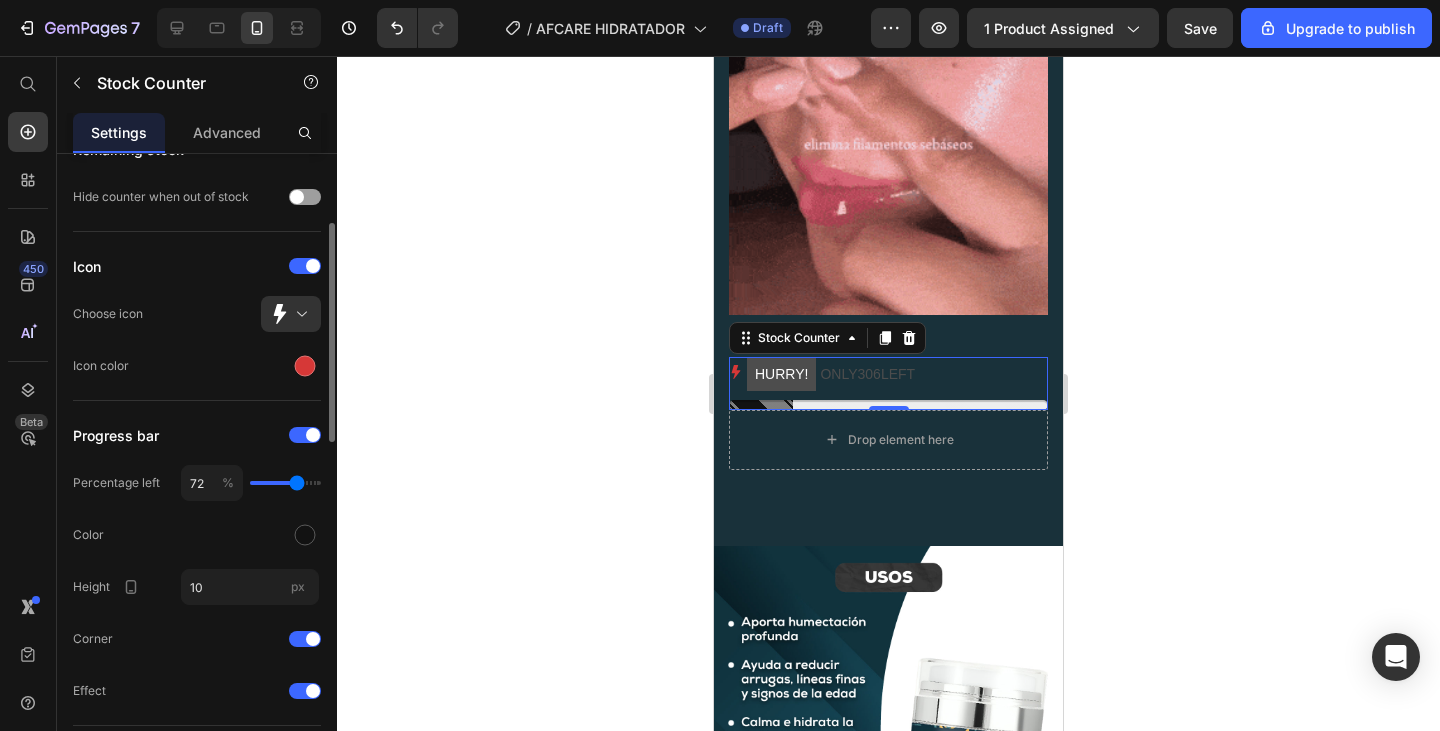 drag, startPoint x: 271, startPoint y: 481, endPoint x: 297, endPoint y: 483, distance: 26.076809 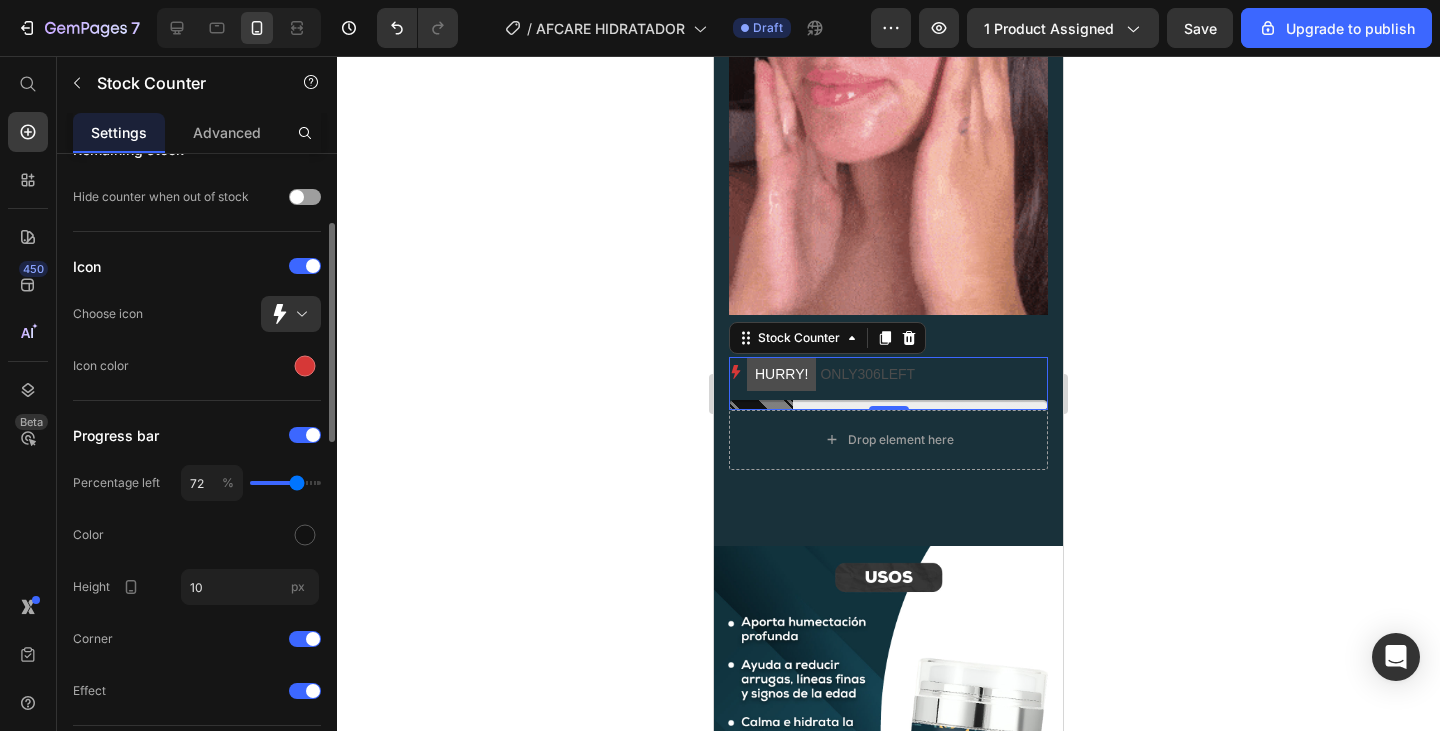type on "72" 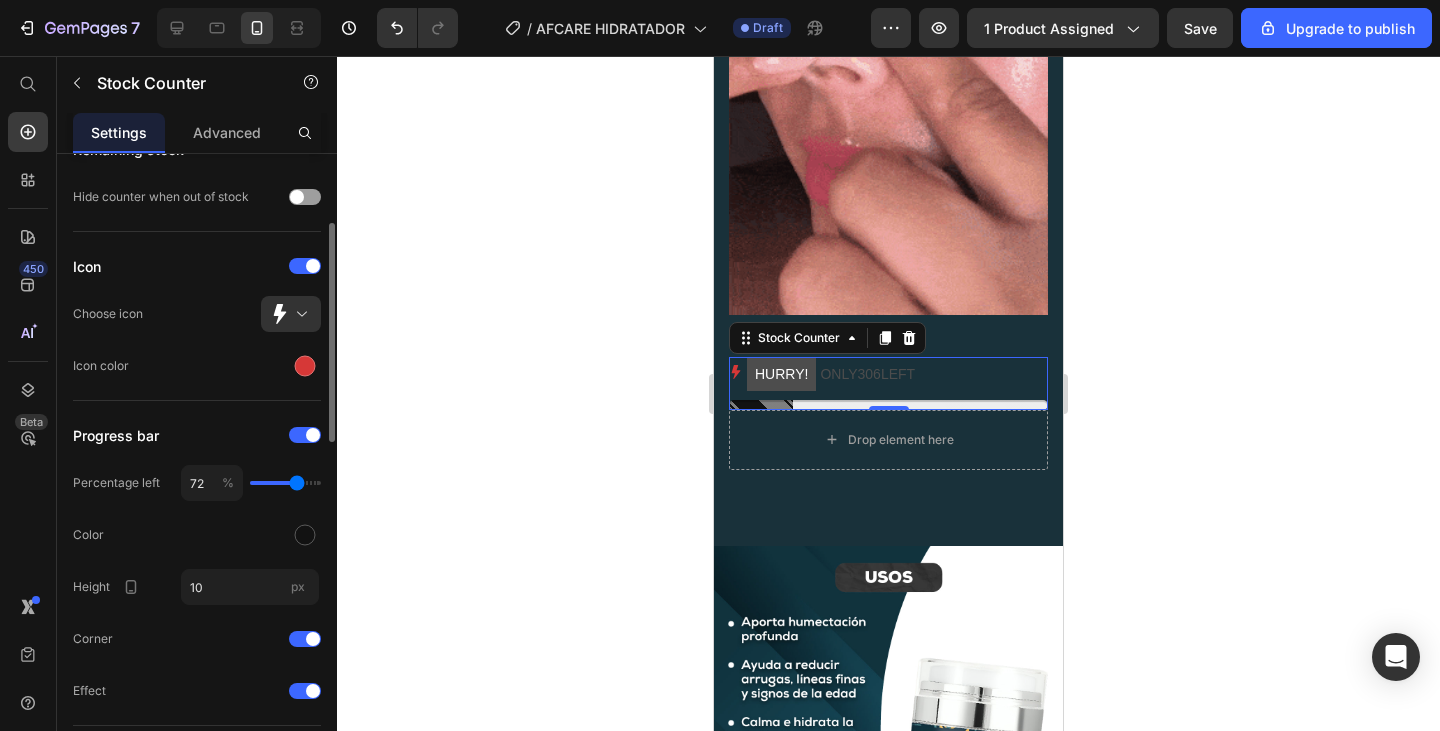 click at bounding box center [285, 483] 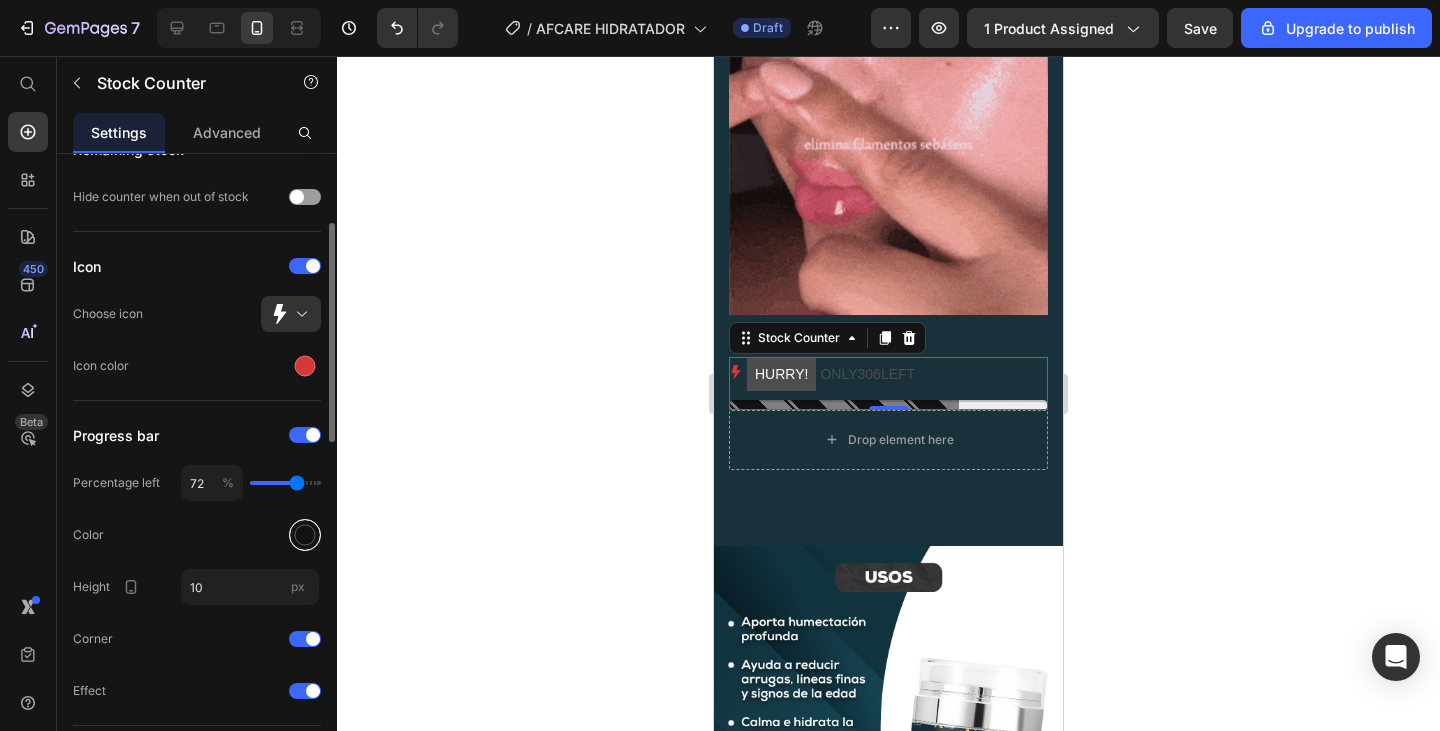 click at bounding box center [305, 535] 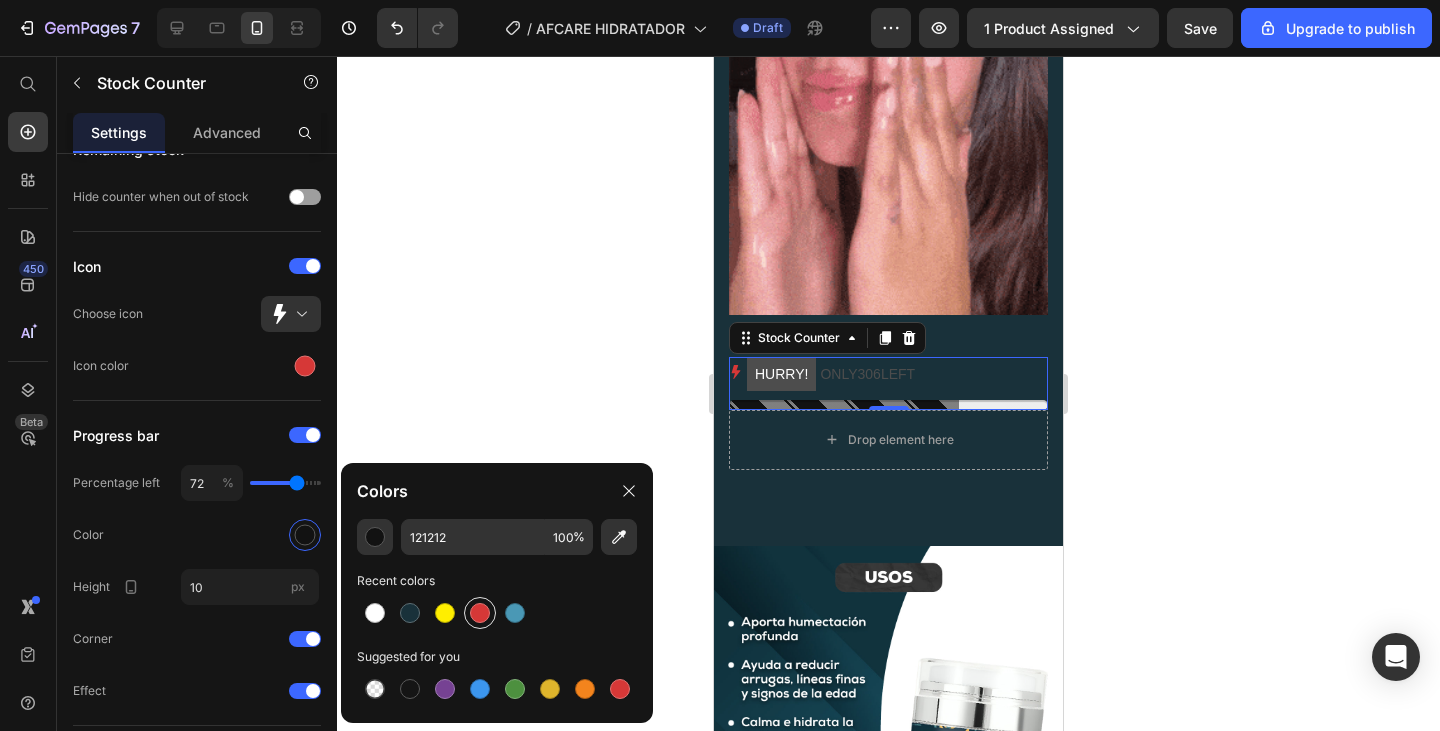 click at bounding box center [480, 613] 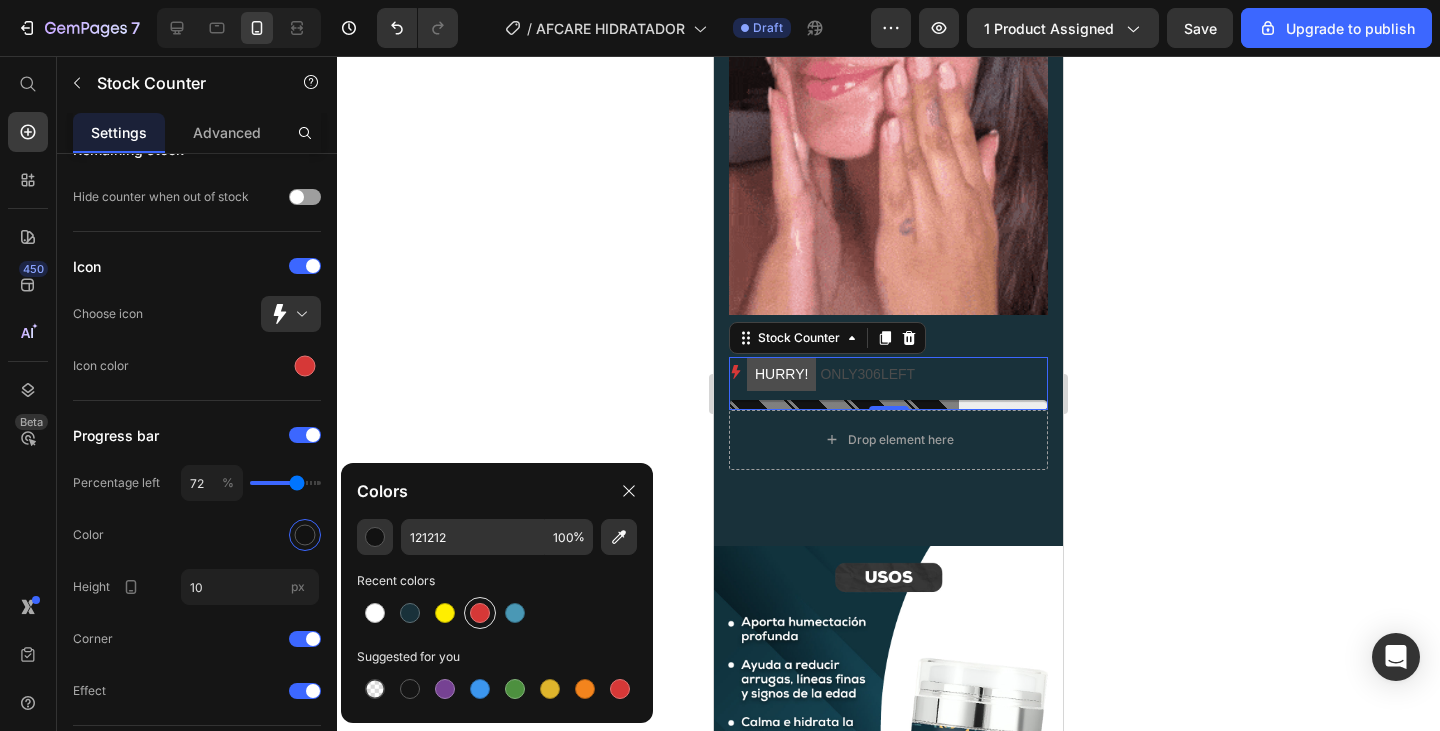 type on "D63837" 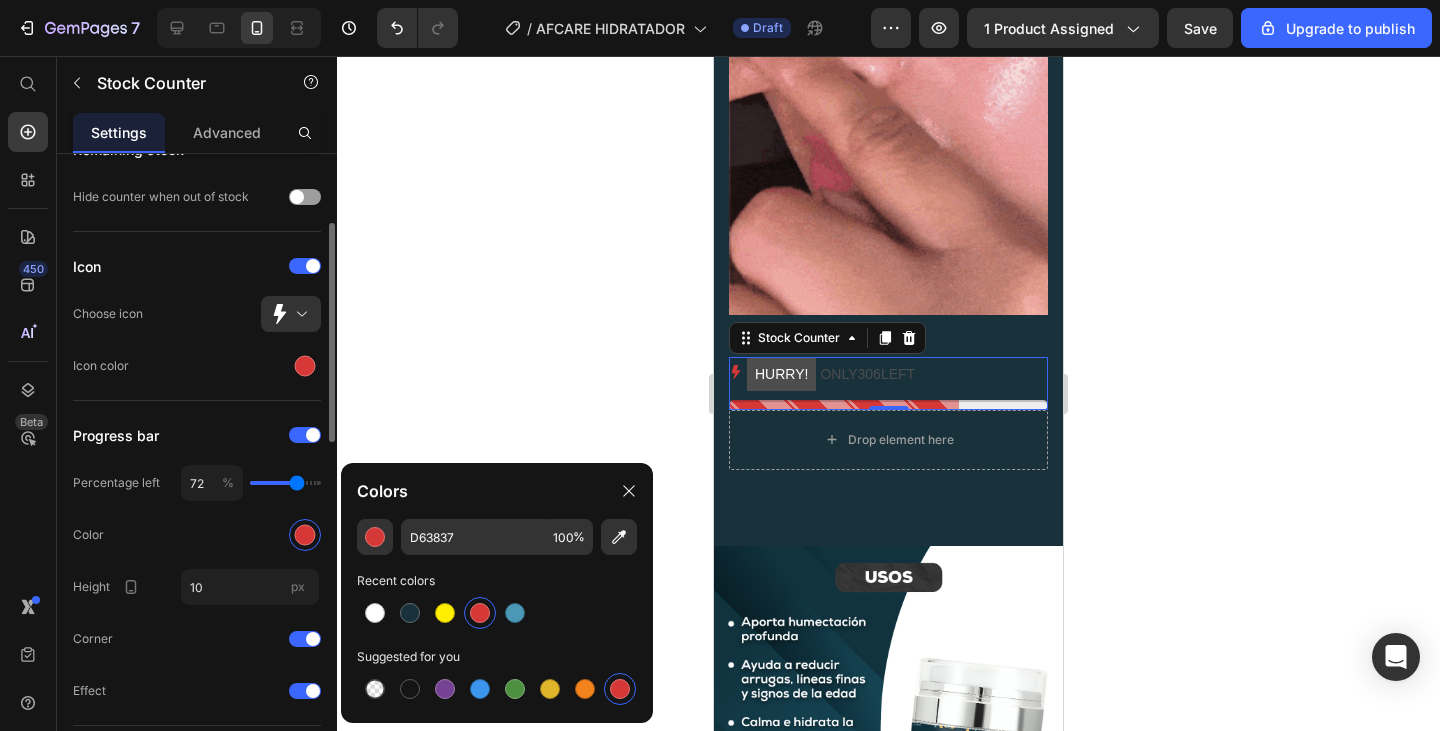 click on "Color" 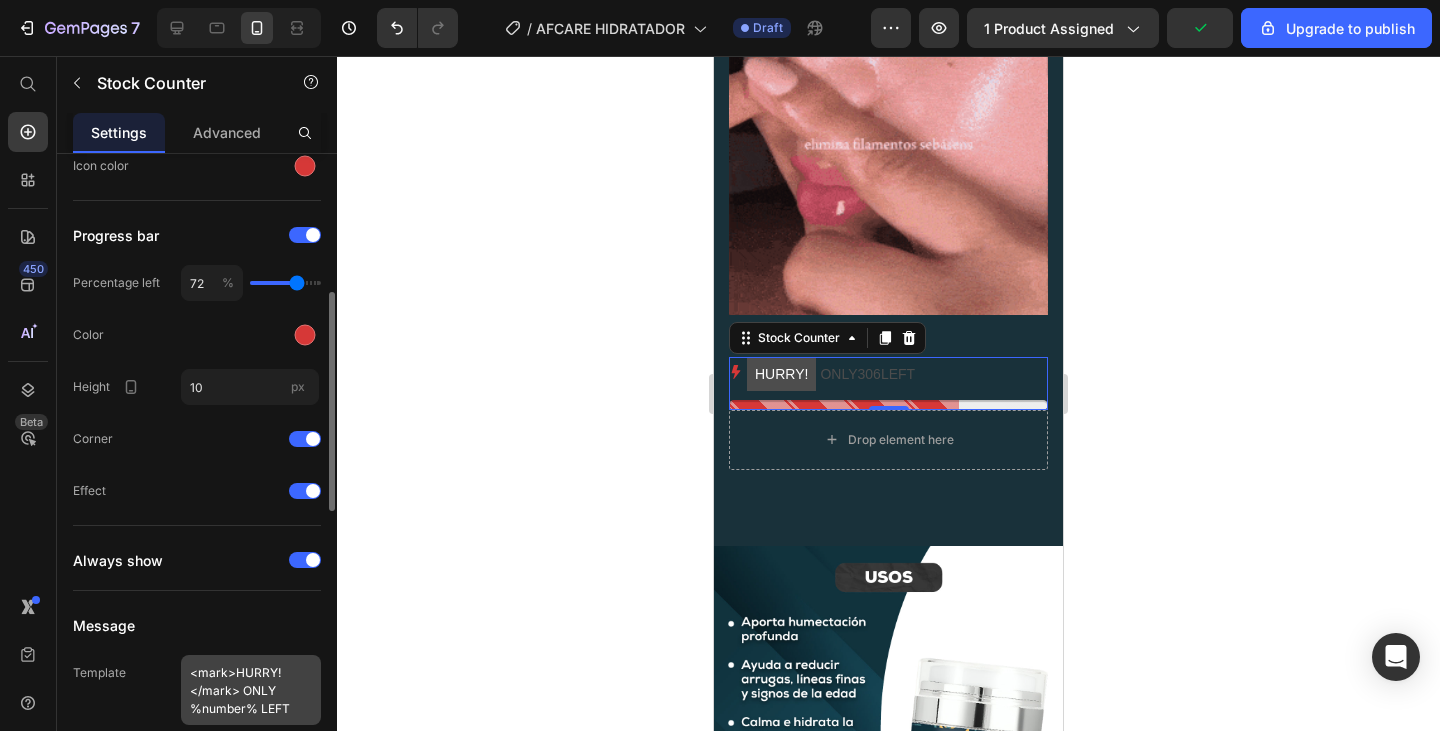 scroll, scrollTop: 500, scrollLeft: 0, axis: vertical 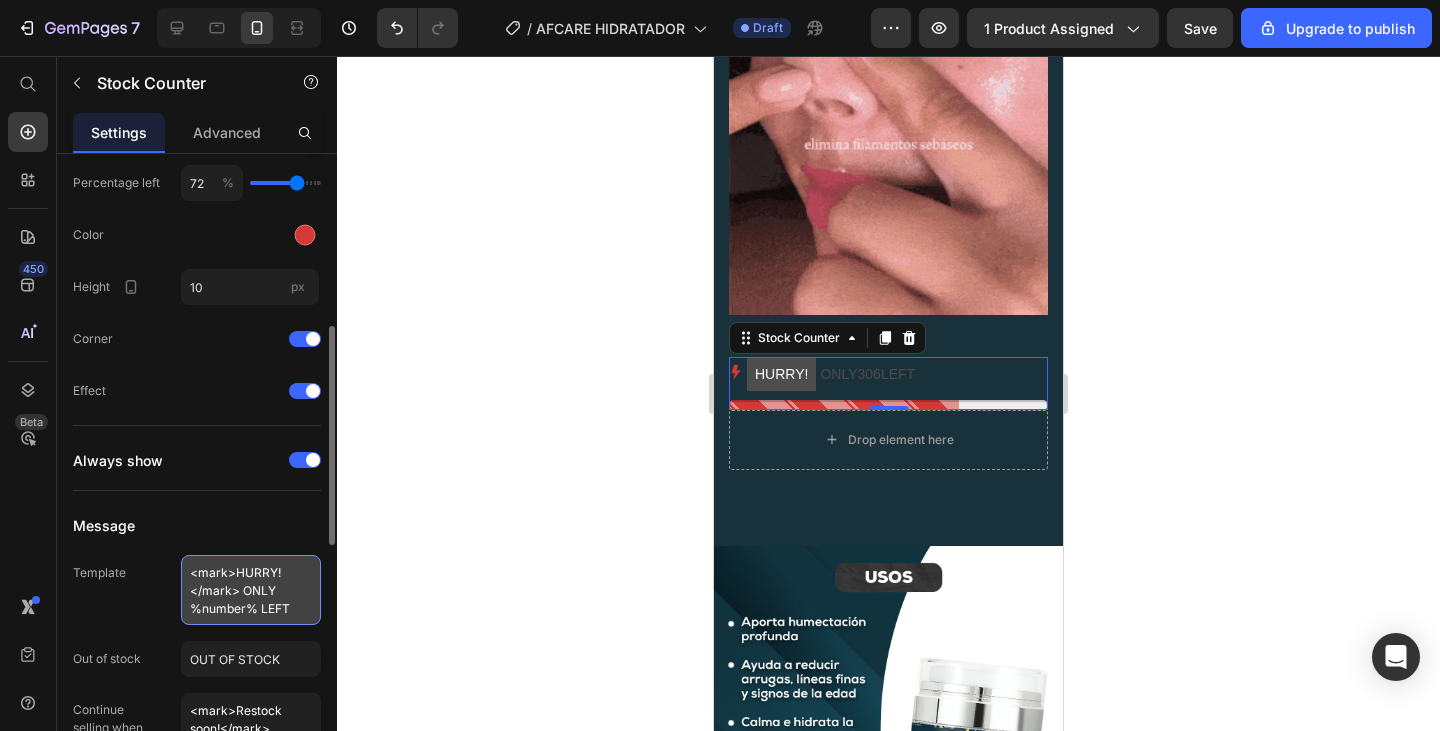 click on "<mark>HURRY!</mark> ONLY %number% LEFT" at bounding box center (251, 590) 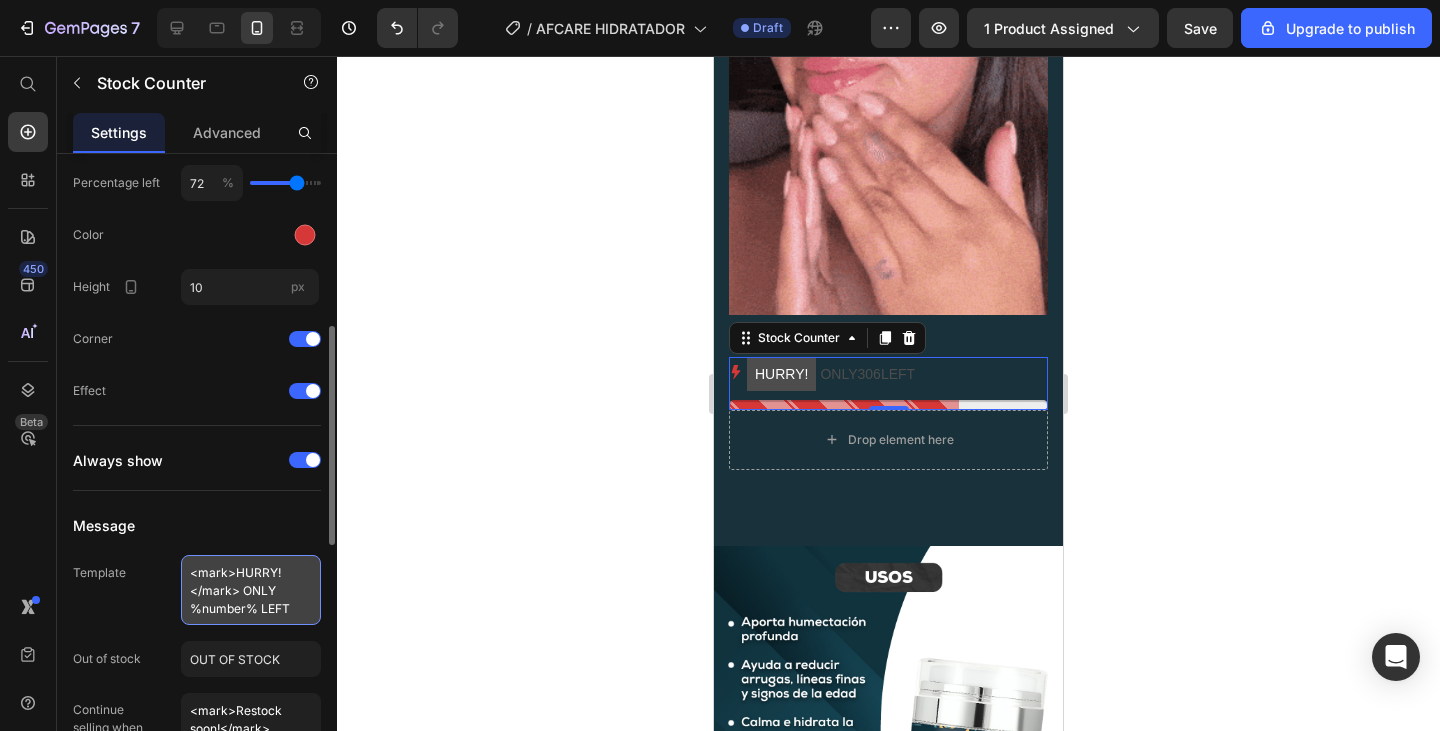 drag, startPoint x: 282, startPoint y: 568, endPoint x: 236, endPoint y: 569, distance: 46.010868 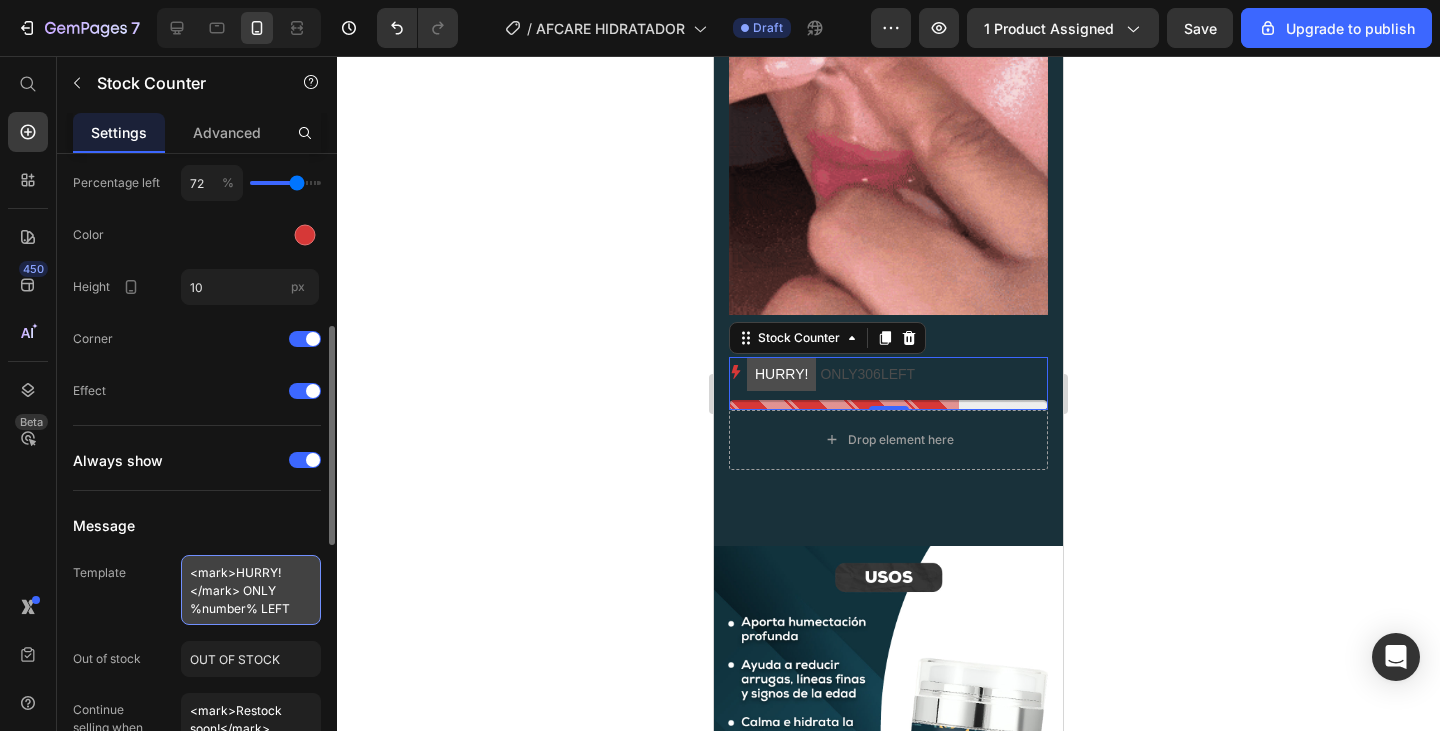click on "<mark>HURRY!</mark> ONLY %number% LEFT" at bounding box center [251, 590] 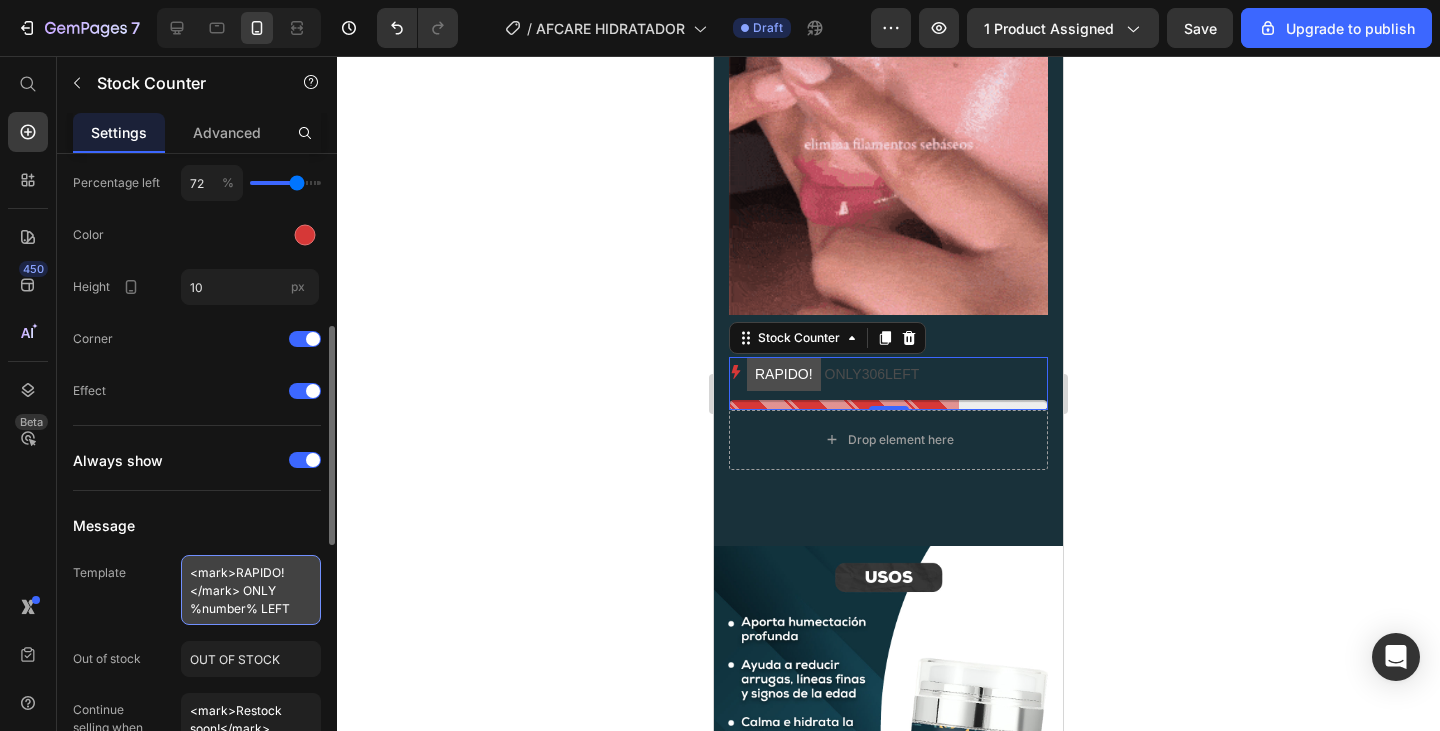drag, startPoint x: 282, startPoint y: 595, endPoint x: 245, endPoint y: 593, distance: 37.054016 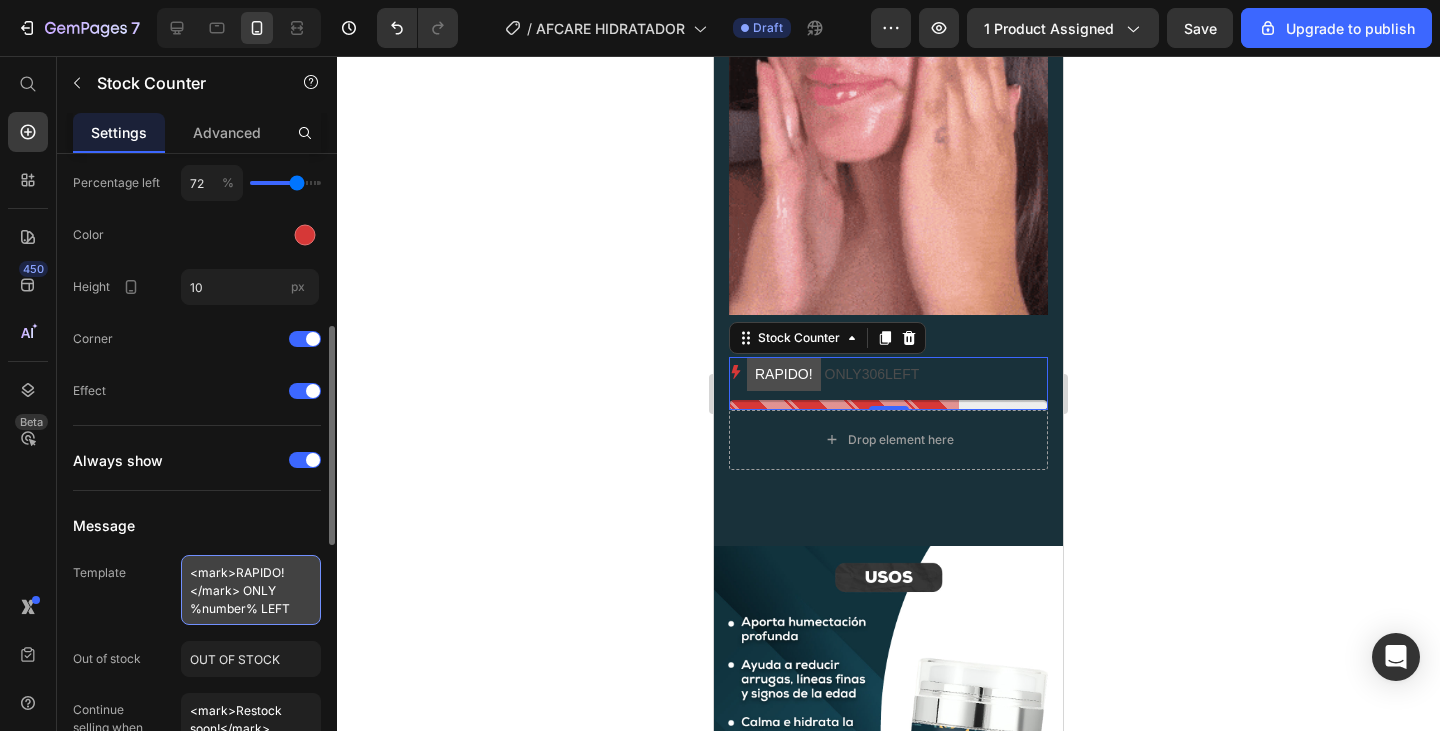 click on "<mark>RAPIDO!</mark> ONLY %number% LEFT" at bounding box center (251, 590) 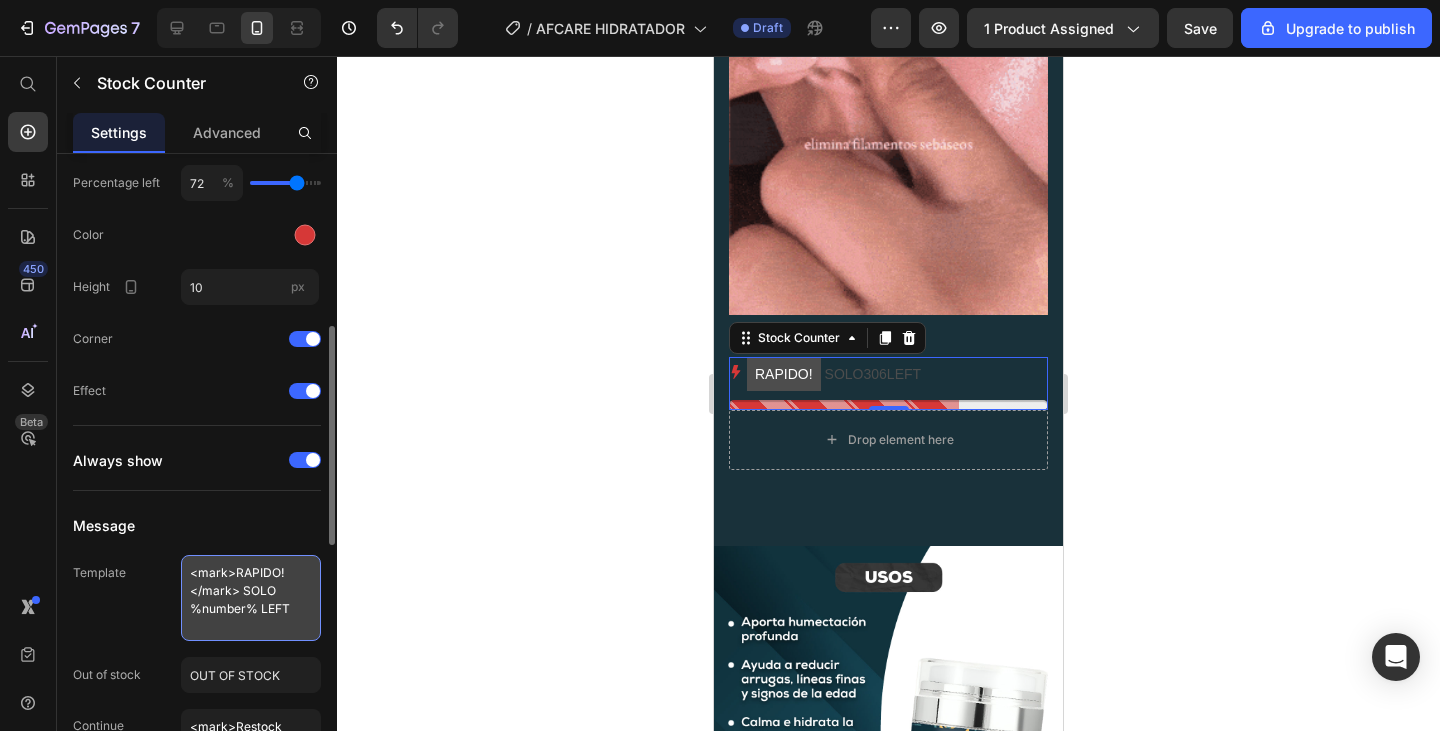 drag, startPoint x: 291, startPoint y: 612, endPoint x: 258, endPoint y: 606, distance: 33.54102 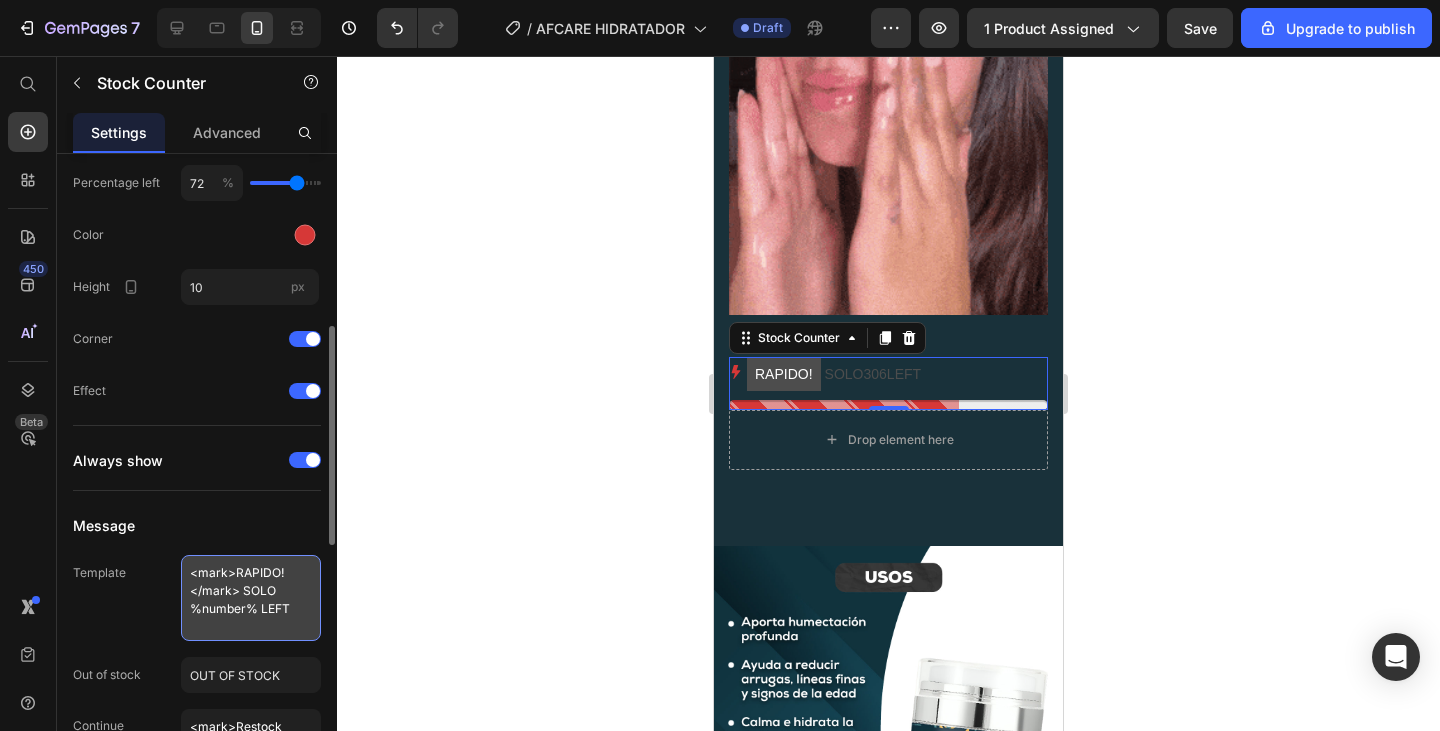 click on "<mark>RAPIDO!</mark> SOLO %number% LEFT" at bounding box center [251, 598] 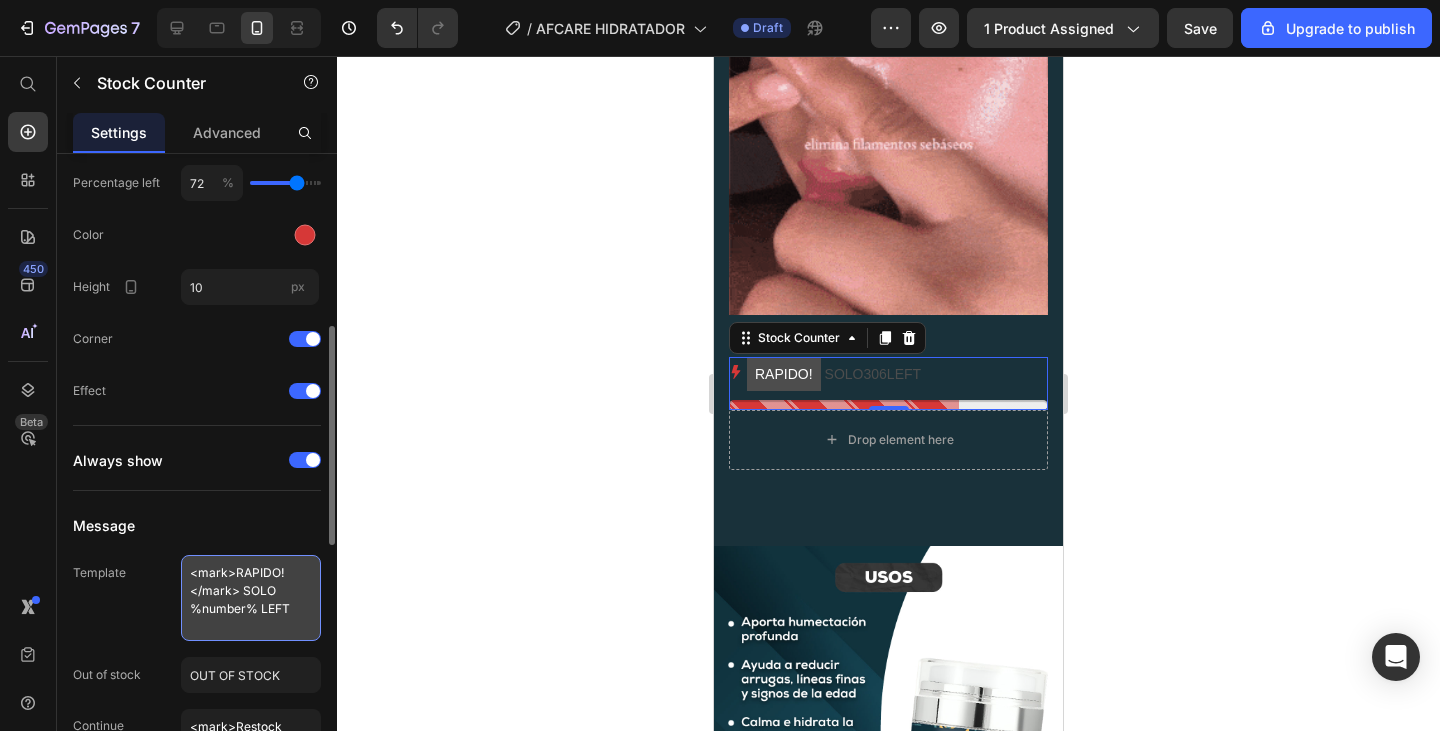 click on "<mark>RAPIDO!</mark> SOLO %number% LEFT" at bounding box center [251, 598] 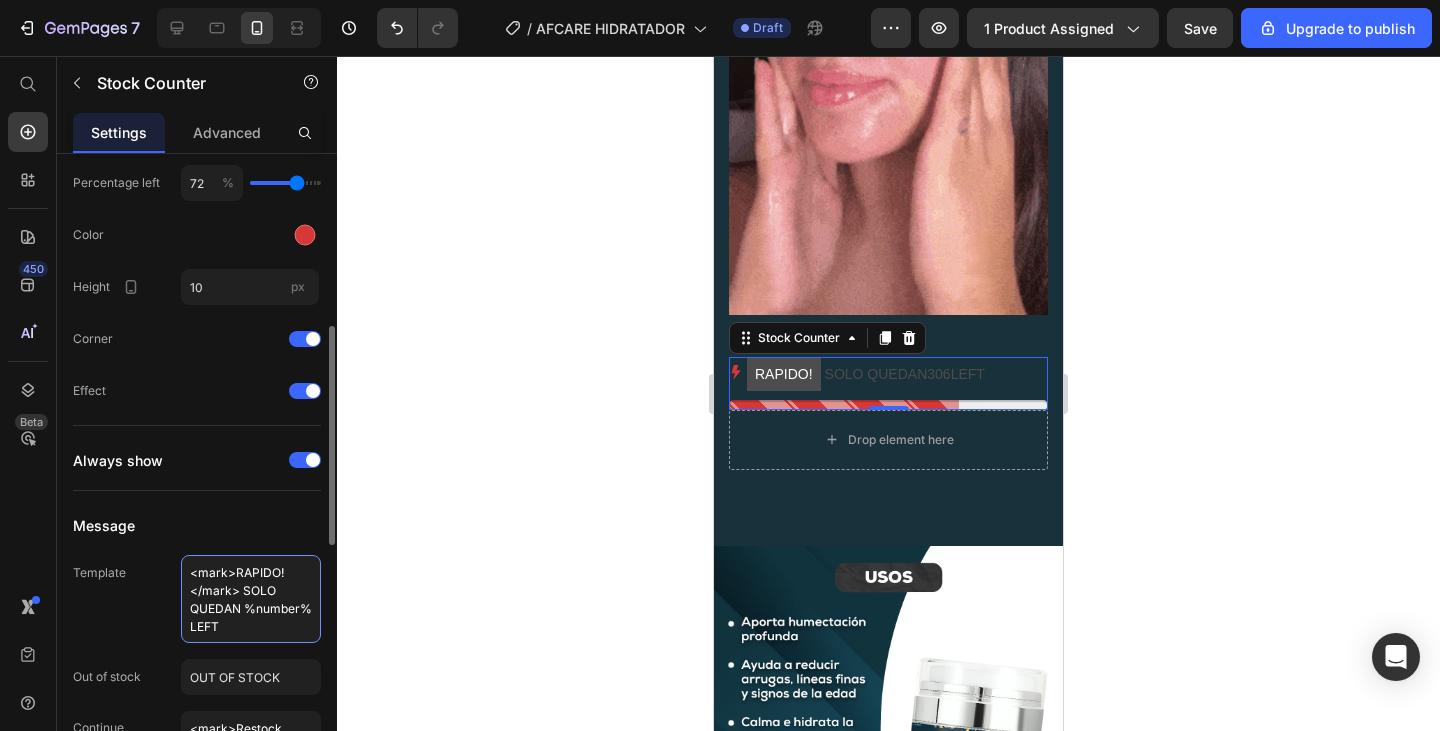 drag, startPoint x: 220, startPoint y: 626, endPoint x: 169, endPoint y: 625, distance: 51.009804 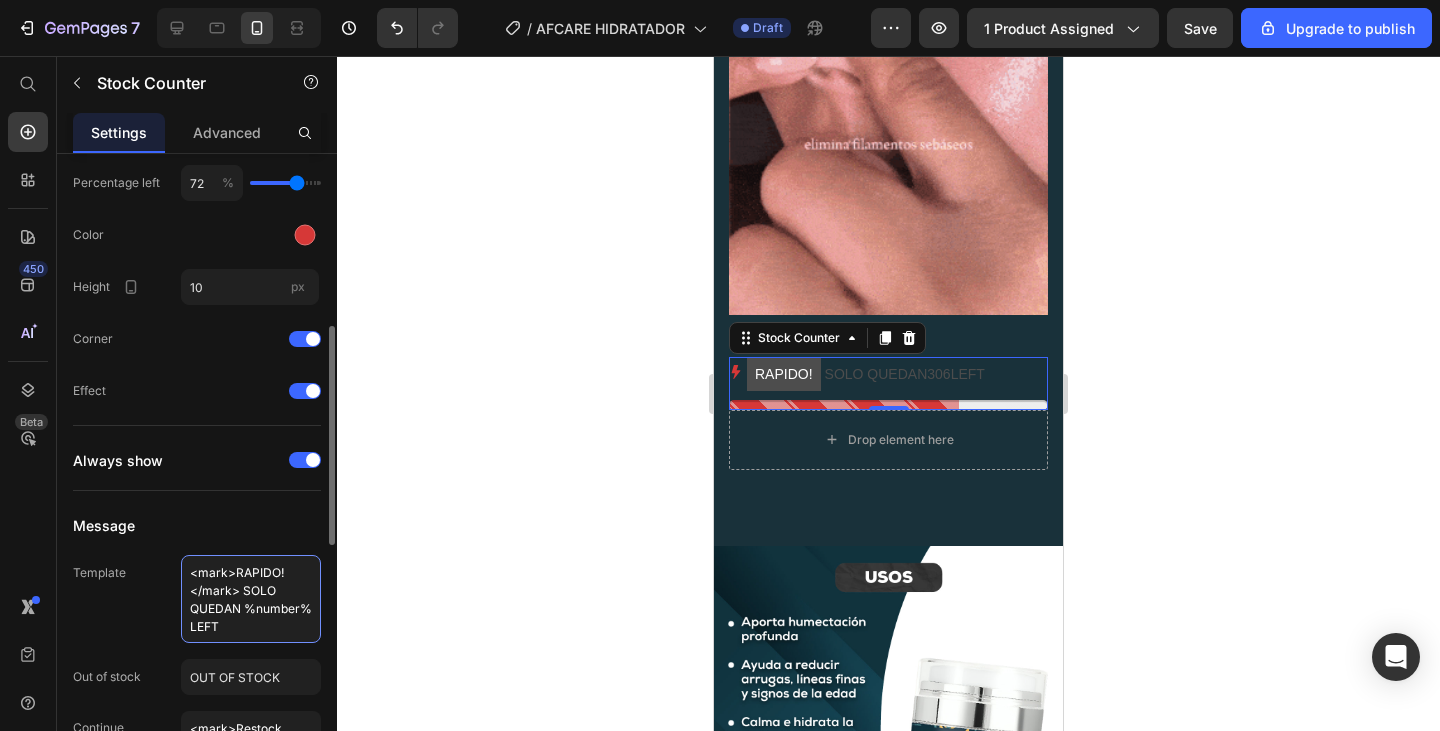 click on "Template <mark>RAPIDO!</mark> SOLO QUEDAN %number% LEFT" 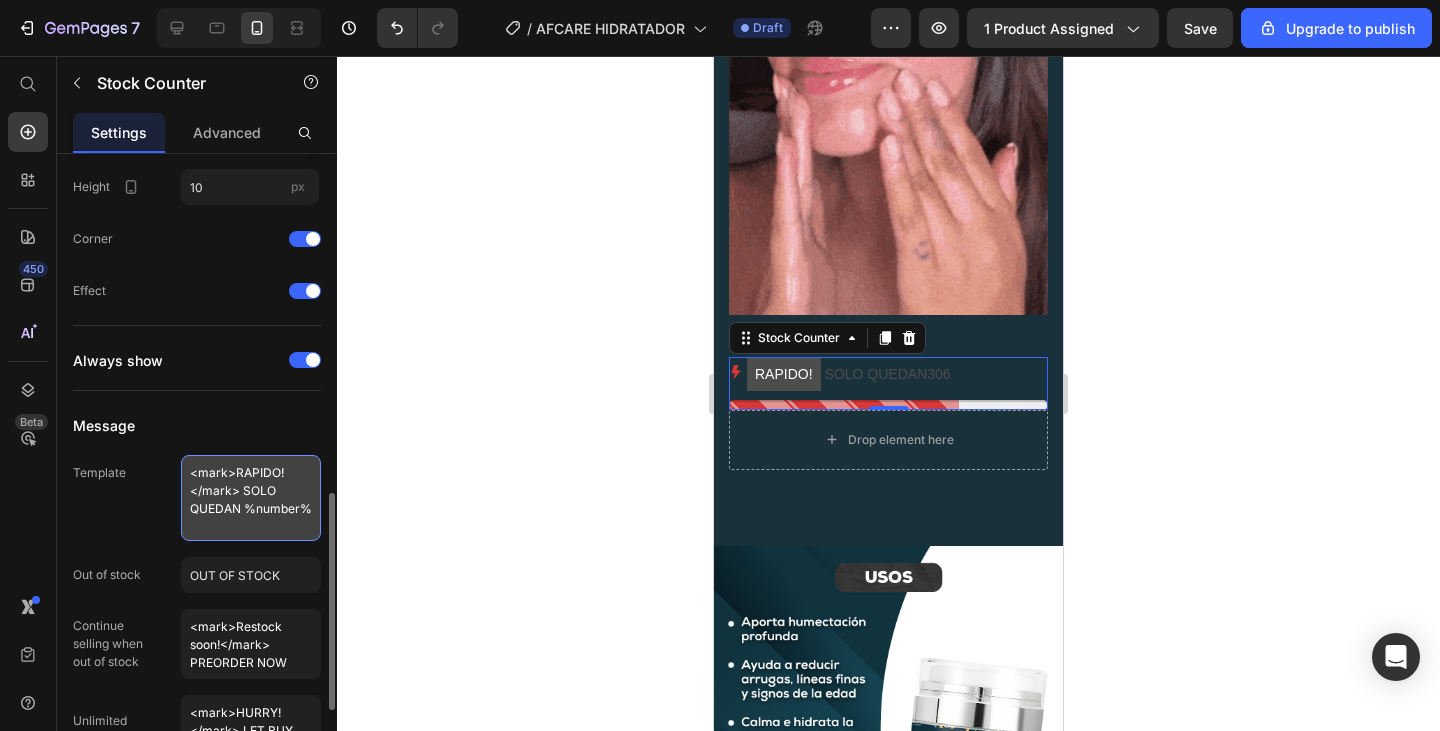 scroll, scrollTop: 700, scrollLeft: 0, axis: vertical 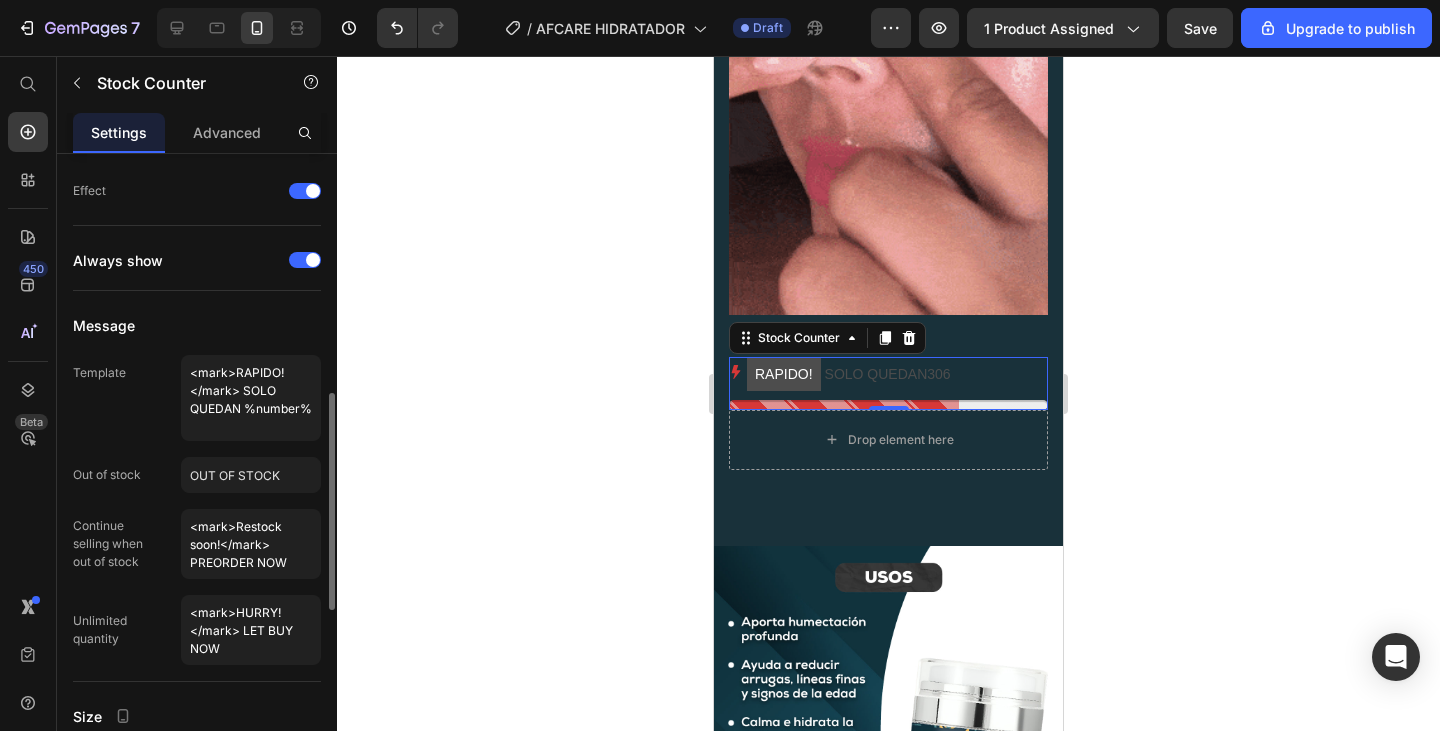type on "<mark>RAPIDO!</mark> SOLO QUEDAN %number%" 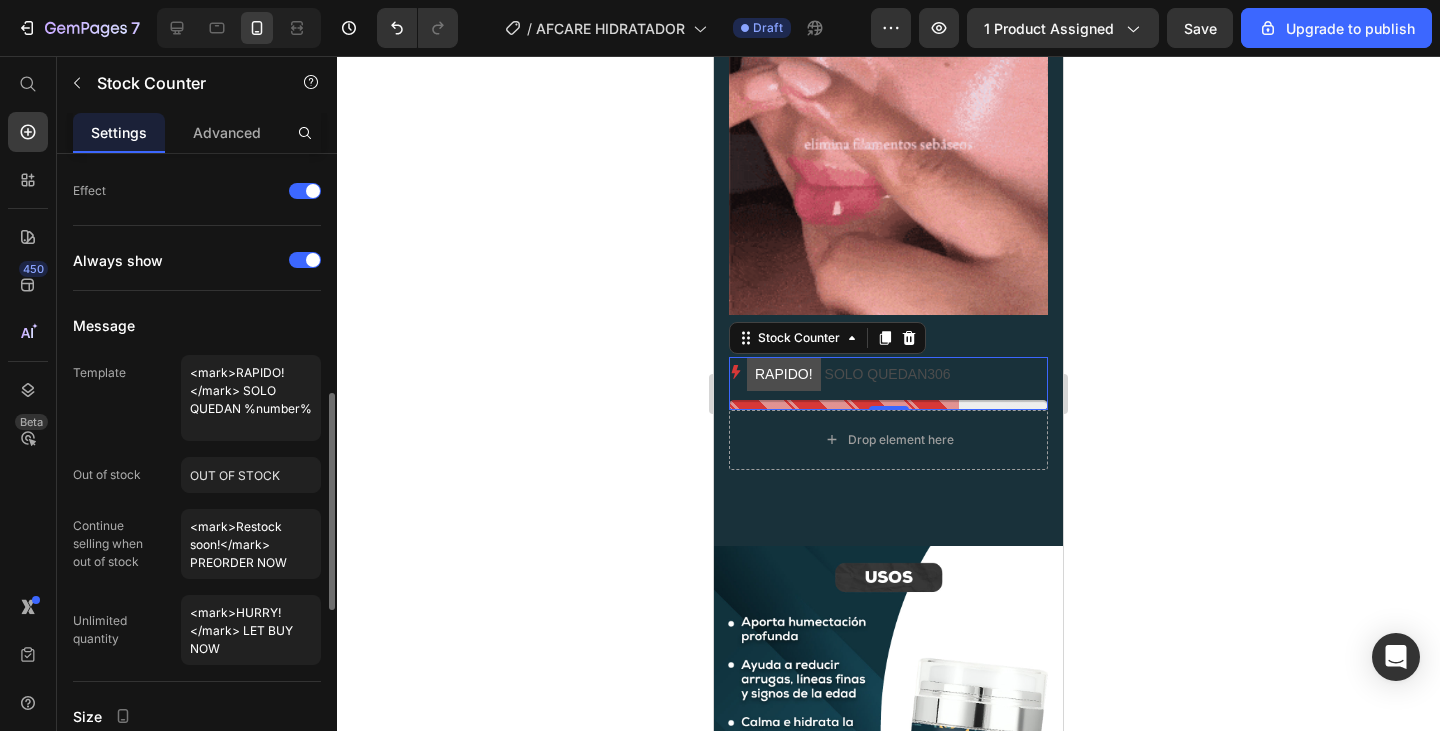 click on "Message Template <mark>RAPIDO!</mark> SOLO QUEDAN %number% Out of stock OUT OF STOCK Continue   selling when   out of stock <mark>Restock soon!</mark> PREORDER NOW Unlimited   quantity <mark>HURRY!</mark> LET BUY NOW" 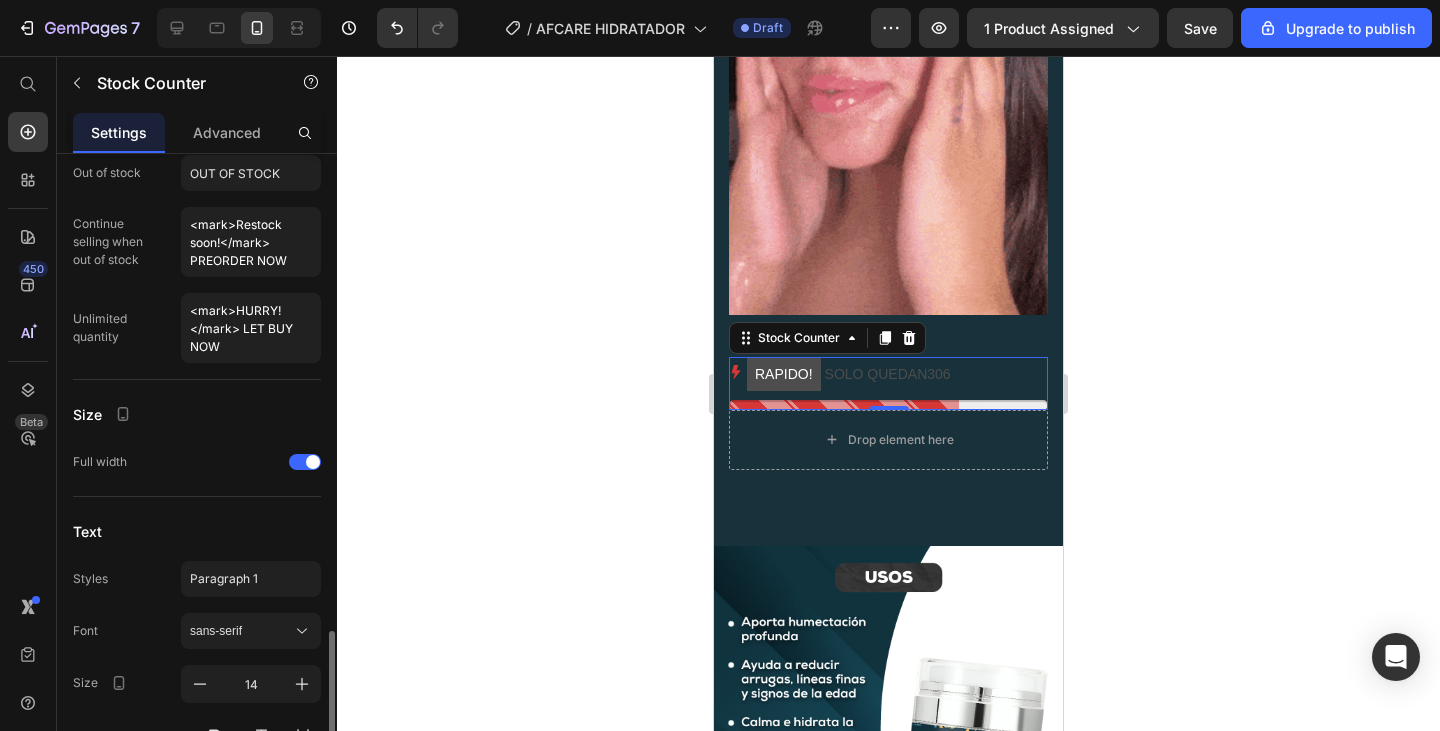 scroll, scrollTop: 1200, scrollLeft: 0, axis: vertical 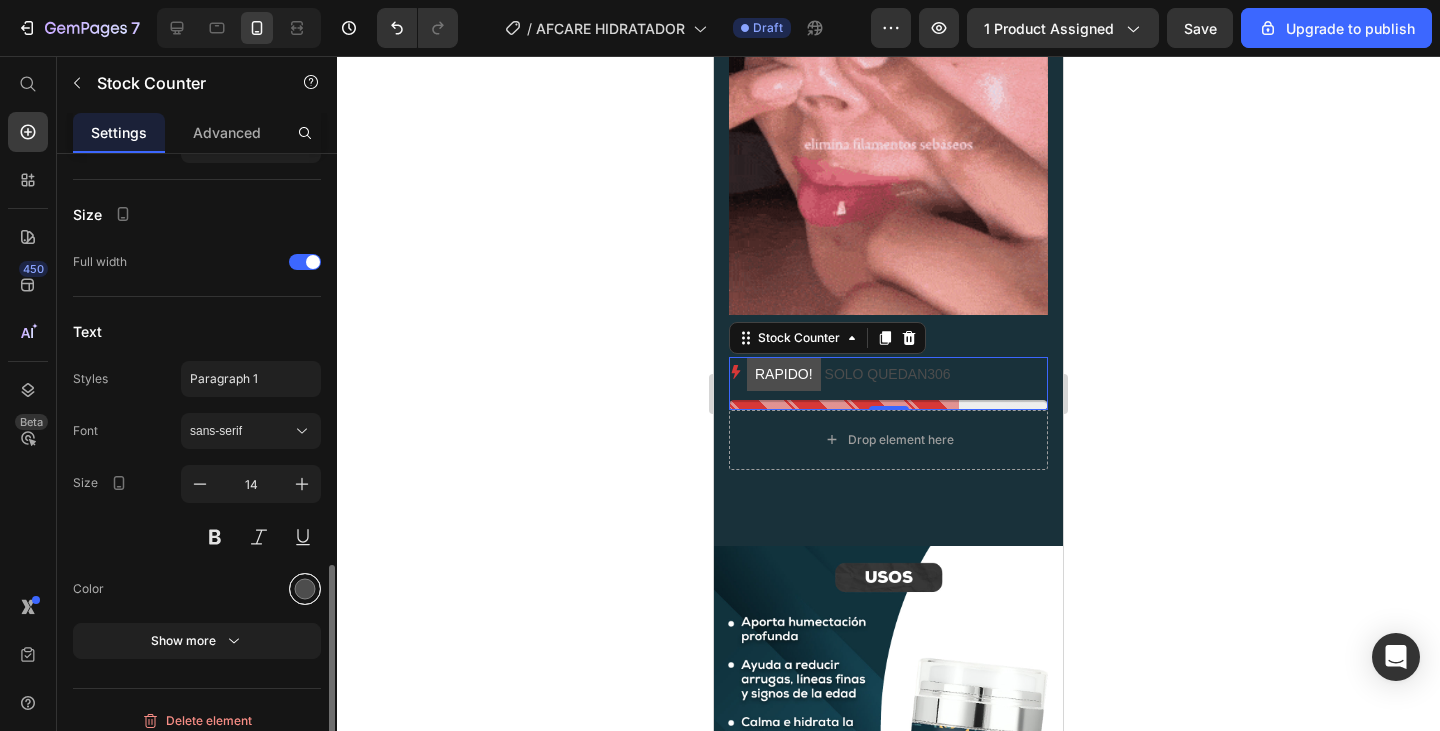 click at bounding box center (305, 589) 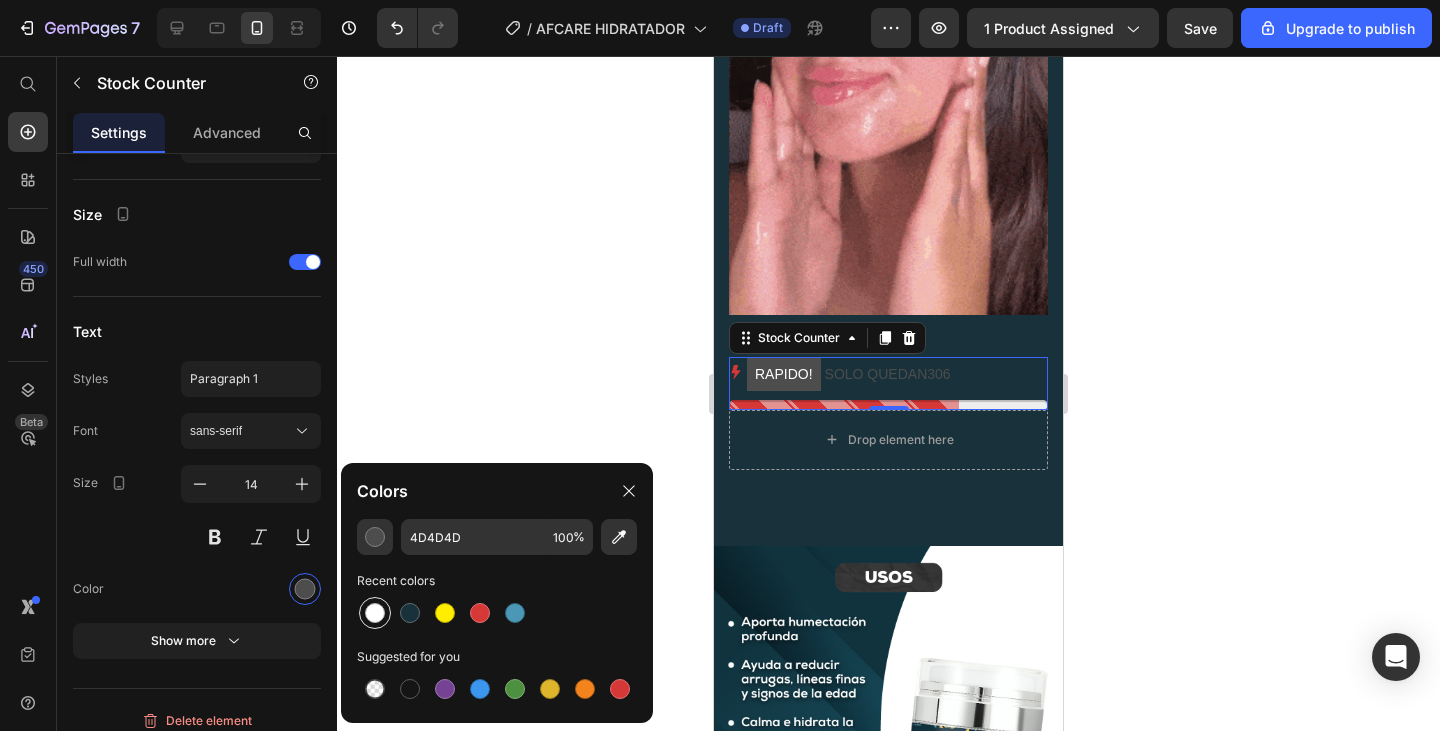 click at bounding box center (375, 613) 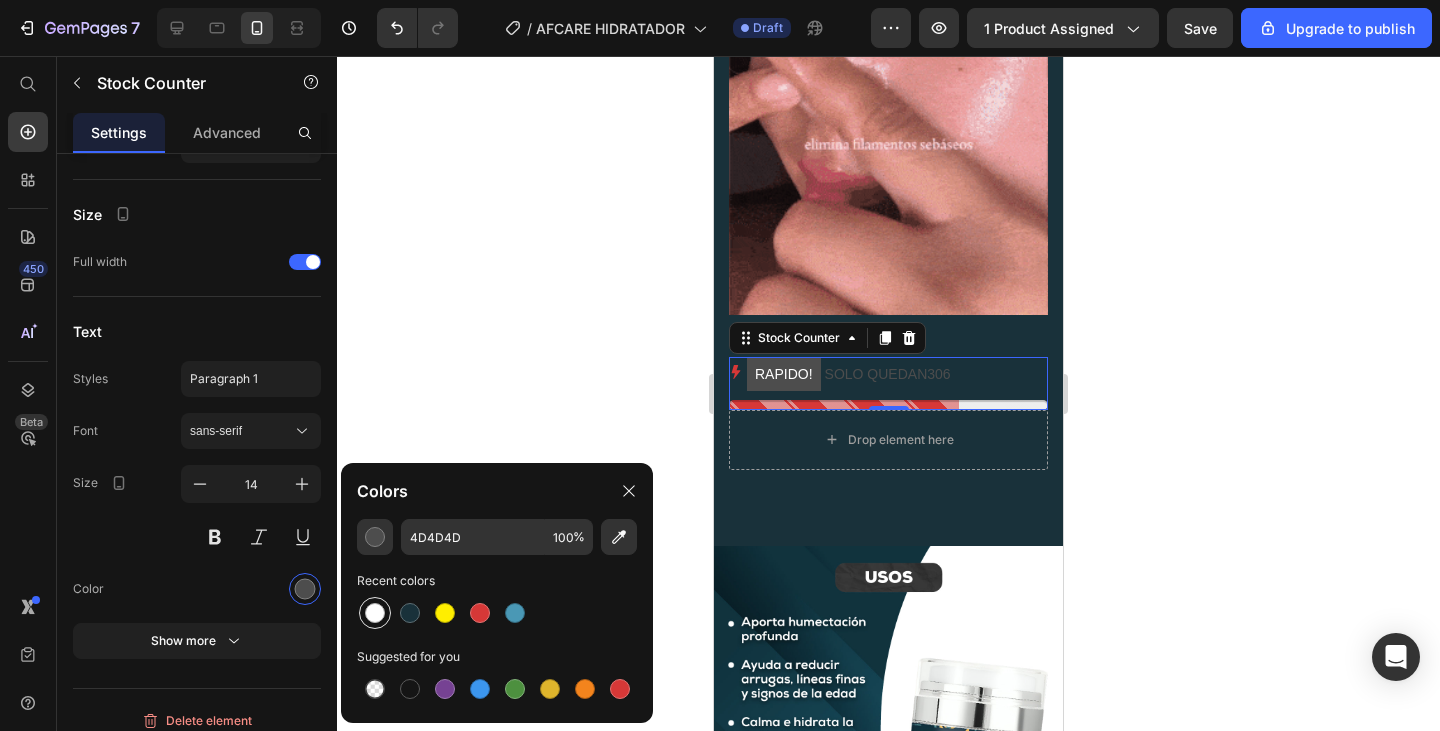 type on "FFFFFF" 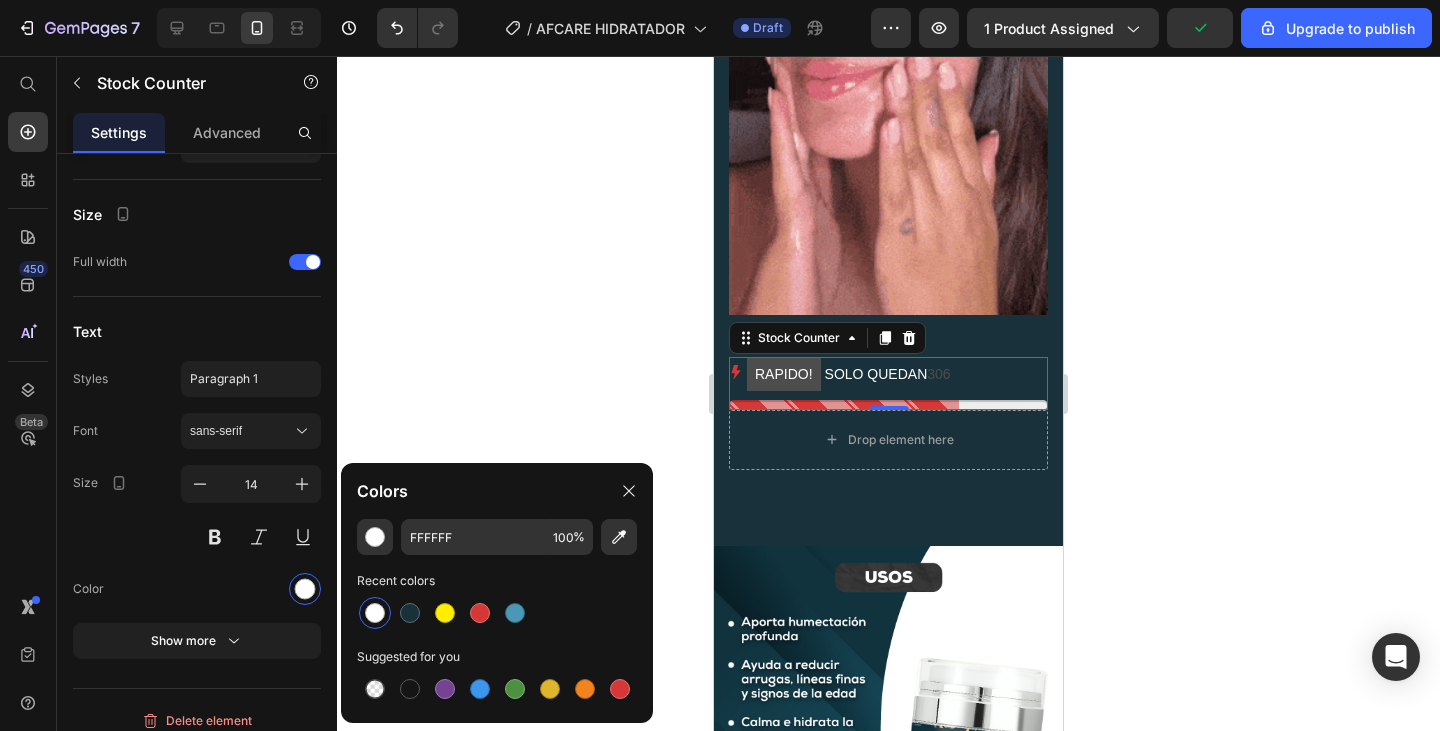 click 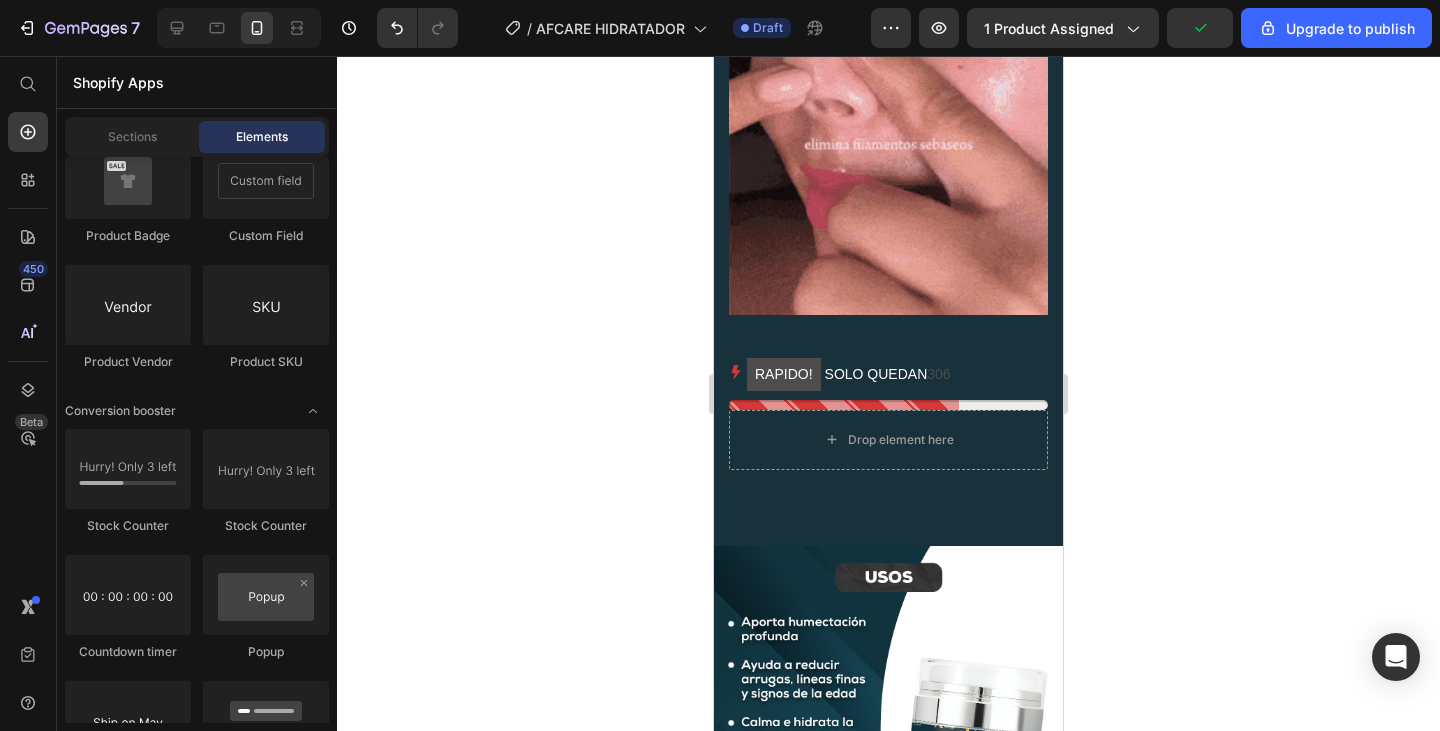 click 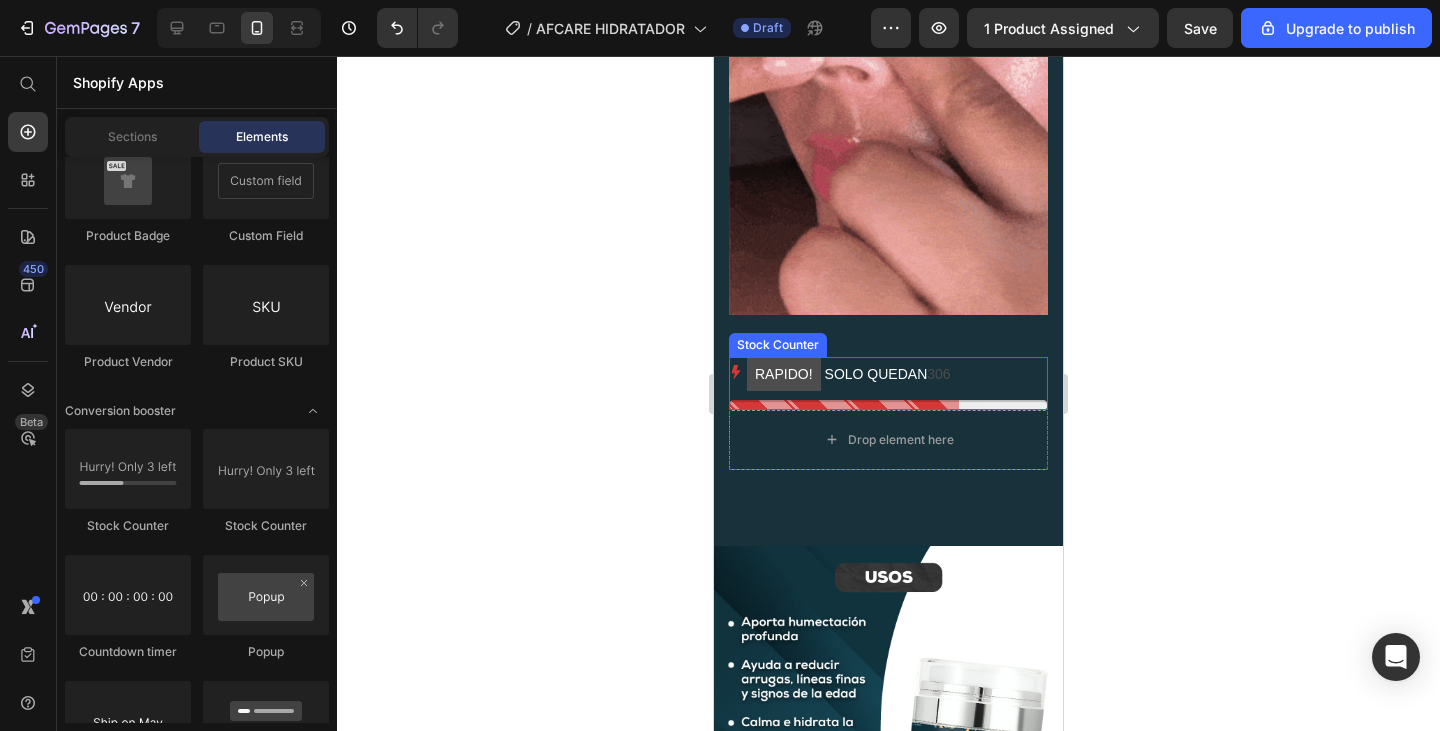 click on "RAPIDO!  SOLO QUEDAN  306" at bounding box center (849, 374) 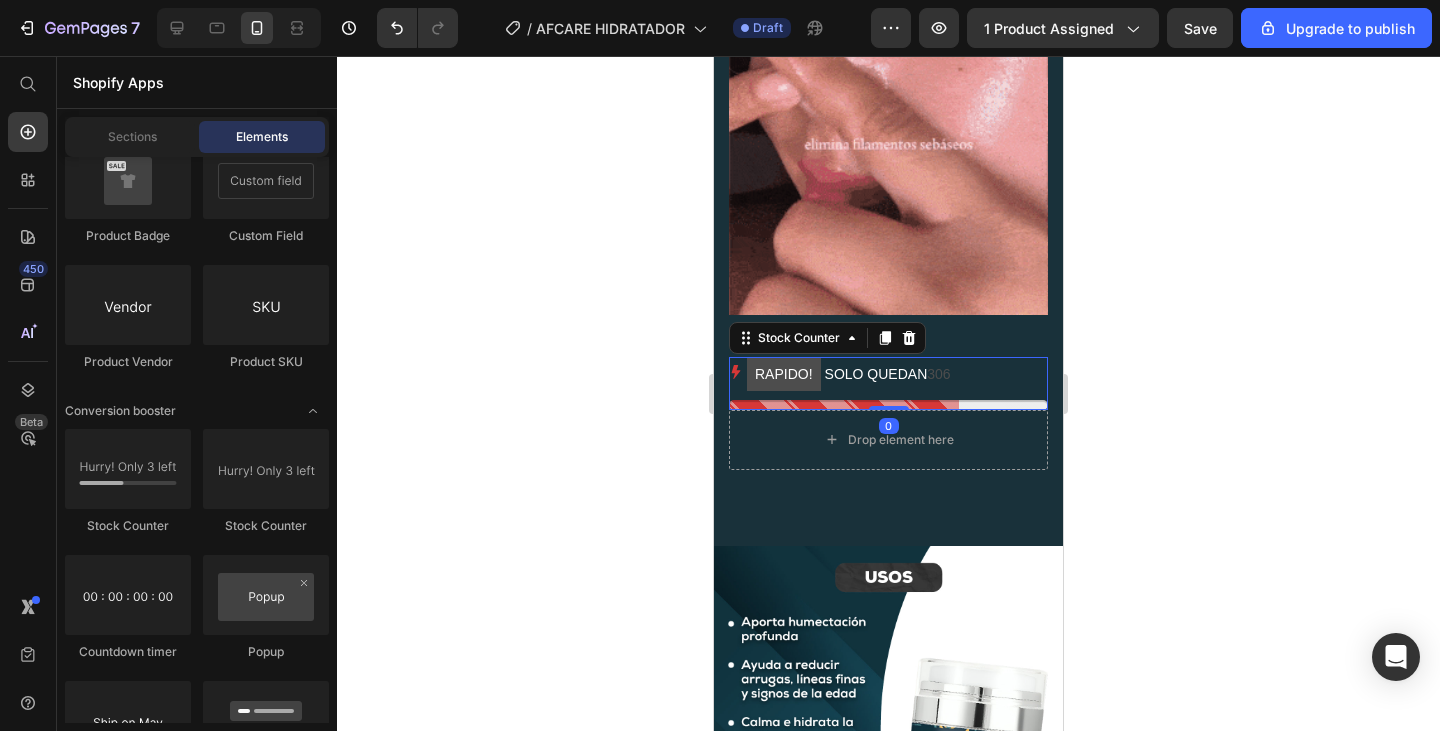 scroll, scrollTop: 1153, scrollLeft: 0, axis: vertical 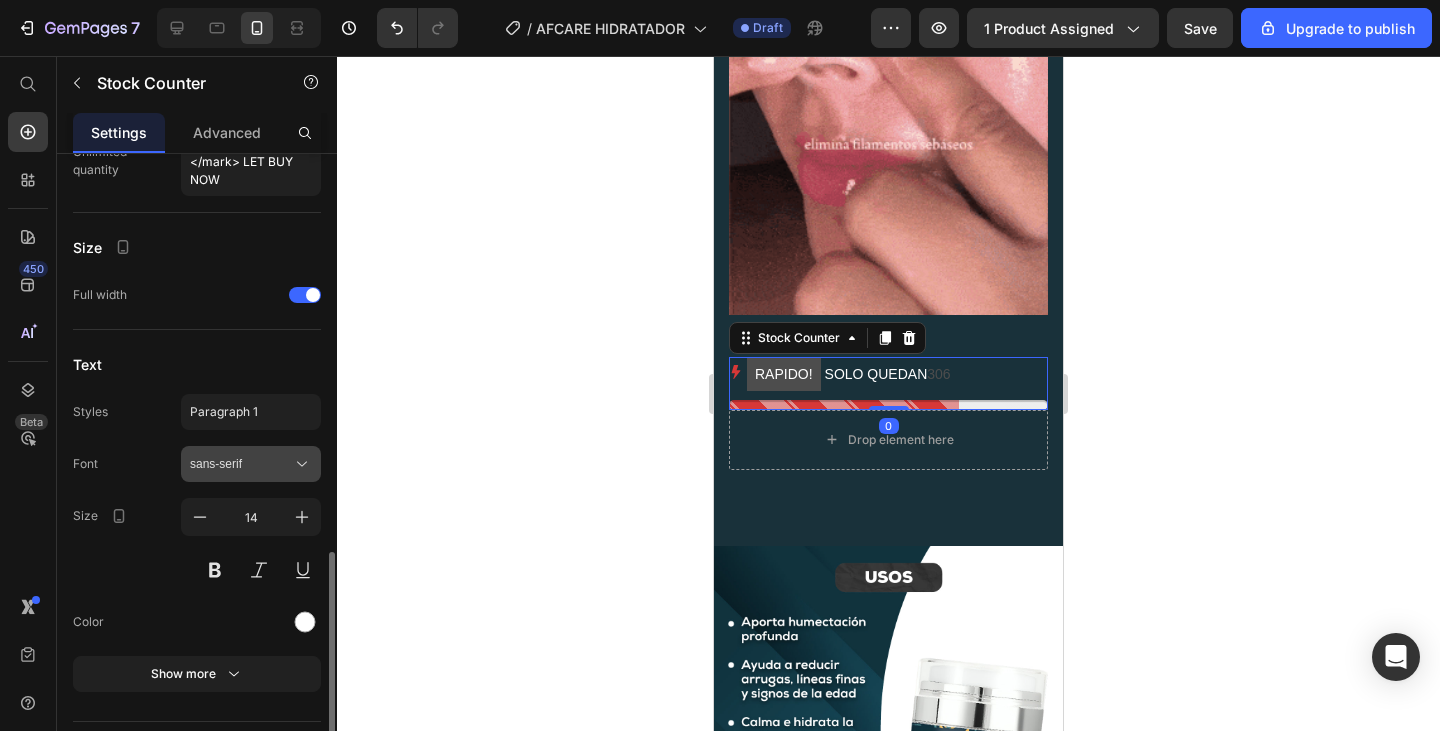 click on "sans-serif" at bounding box center (241, 464) 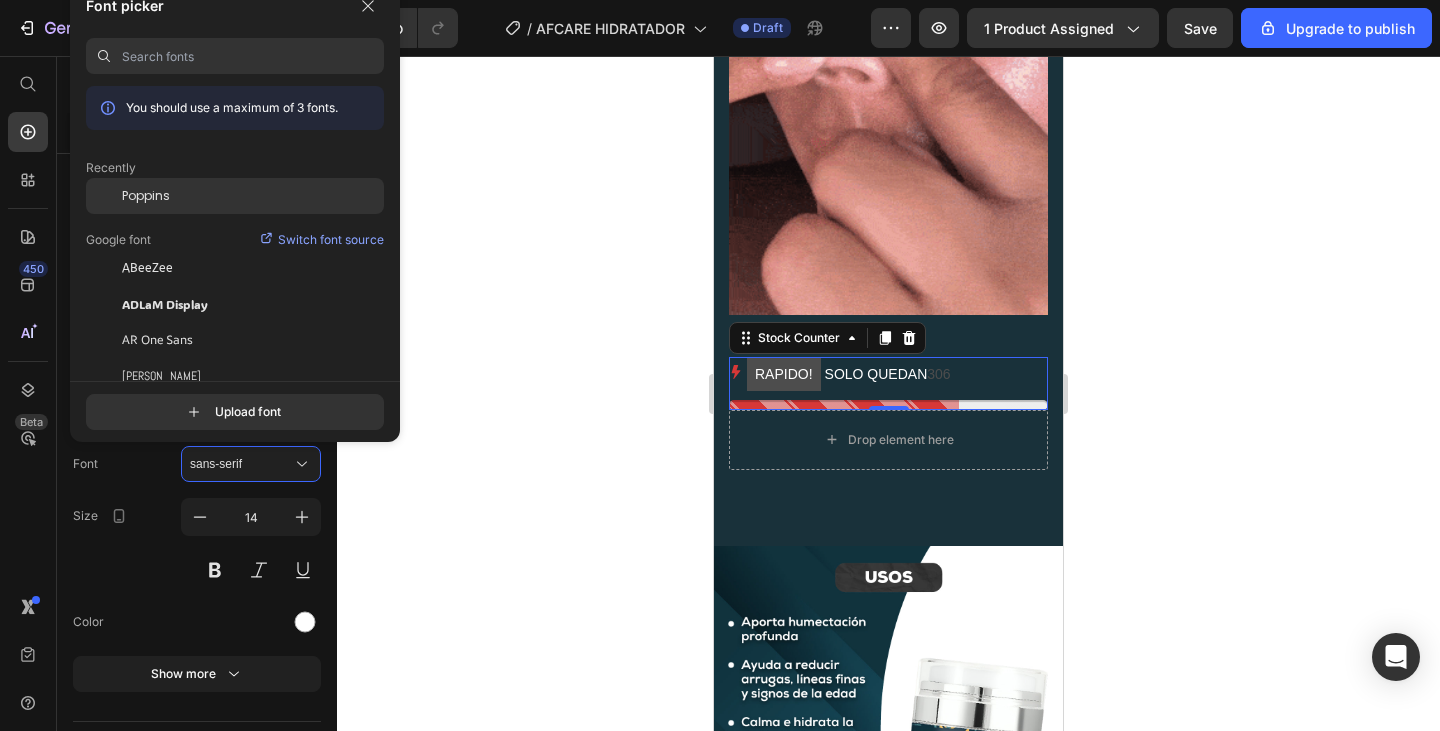 click on "Poppins" 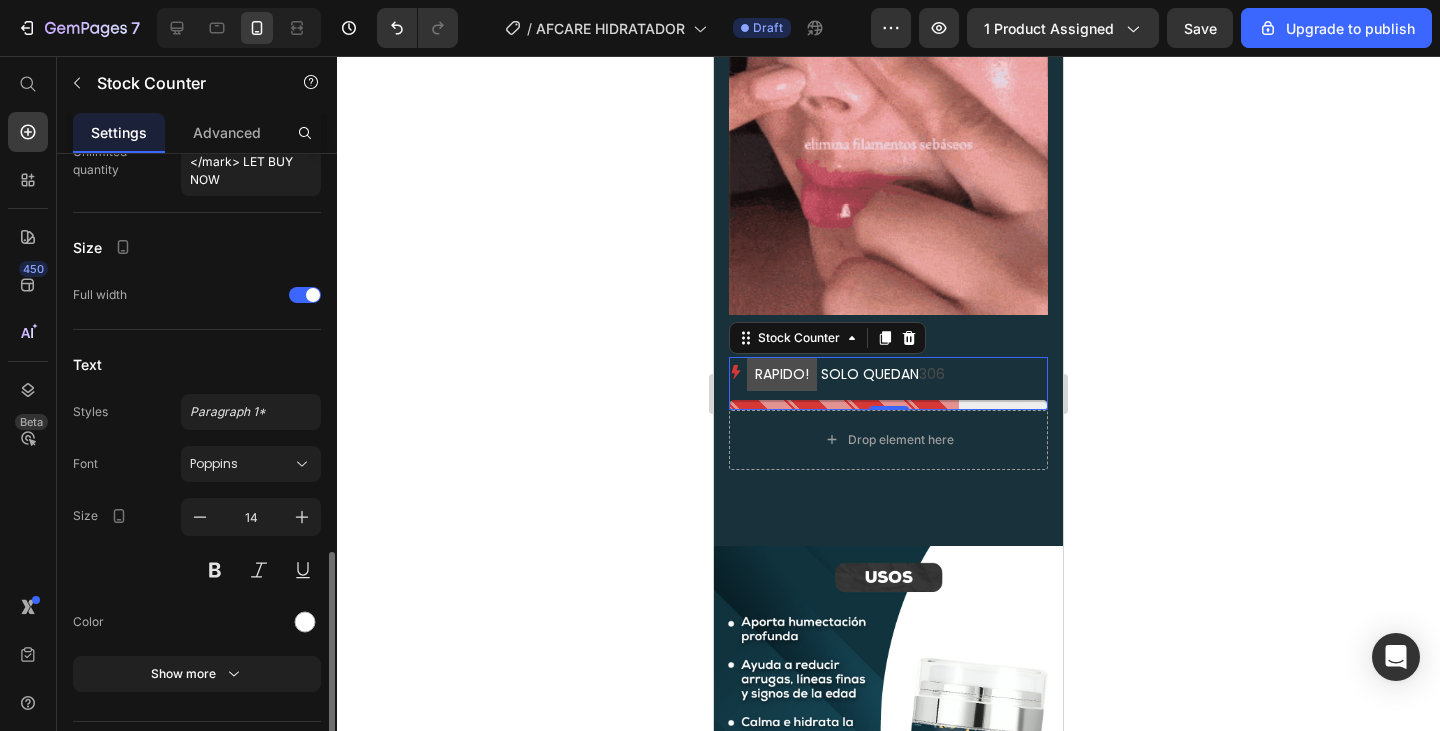 scroll, scrollTop: 1201, scrollLeft: 0, axis: vertical 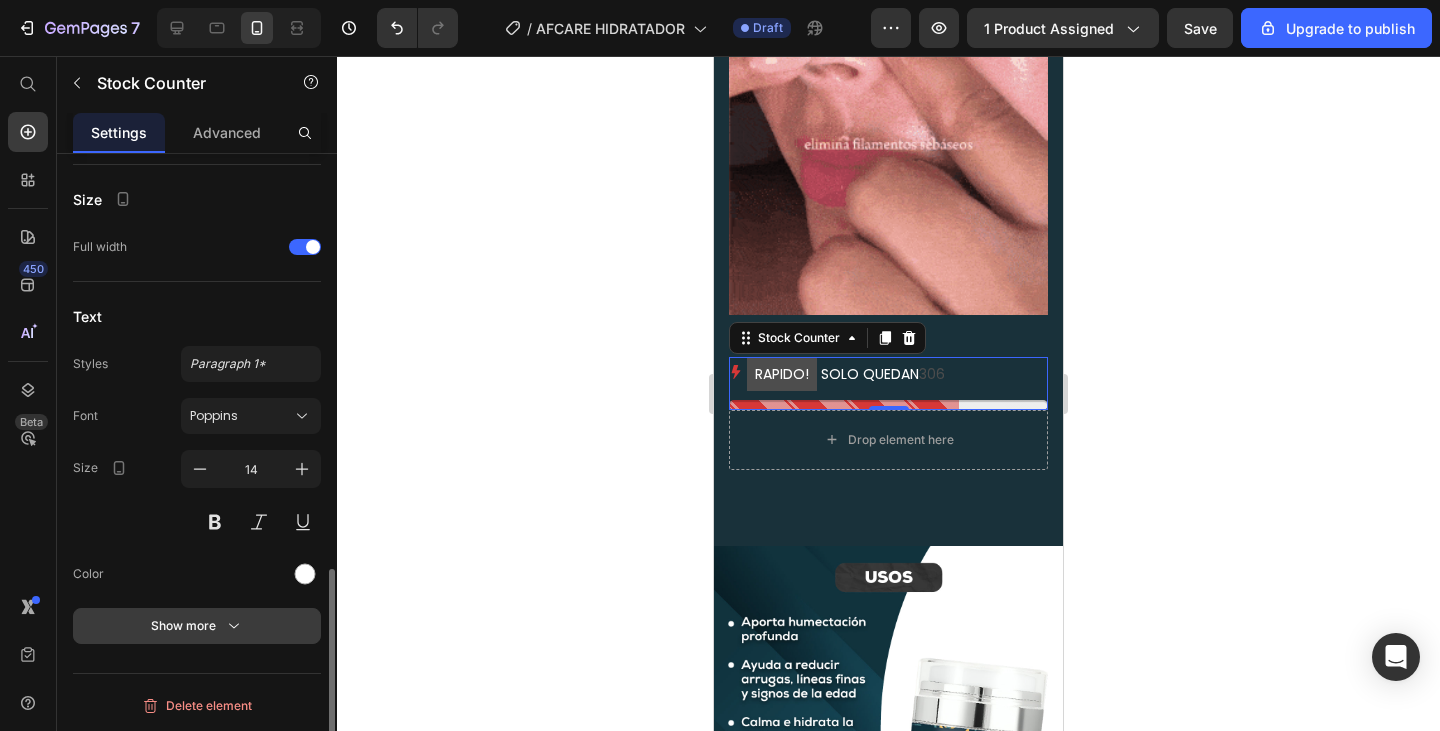 click on "Show more" at bounding box center [197, 626] 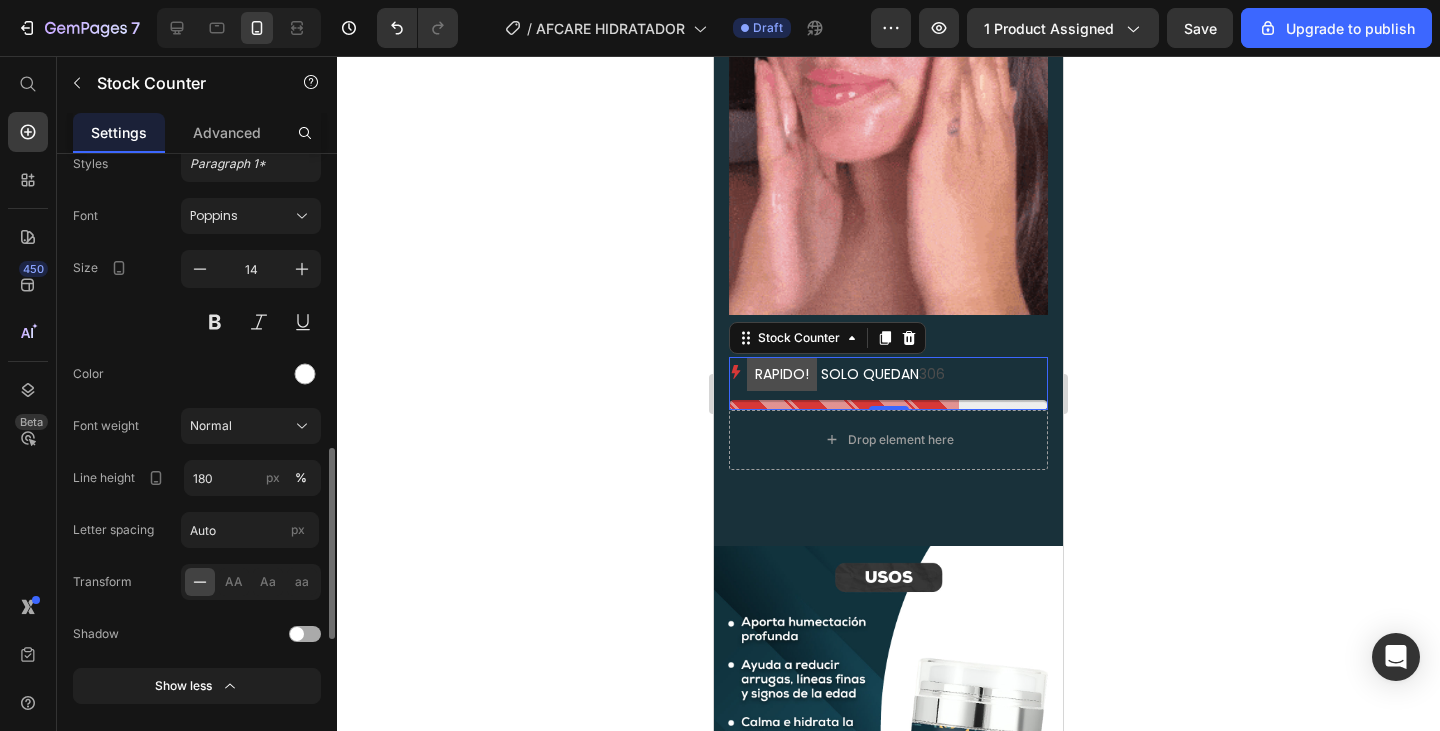 scroll, scrollTop: 1461, scrollLeft: 0, axis: vertical 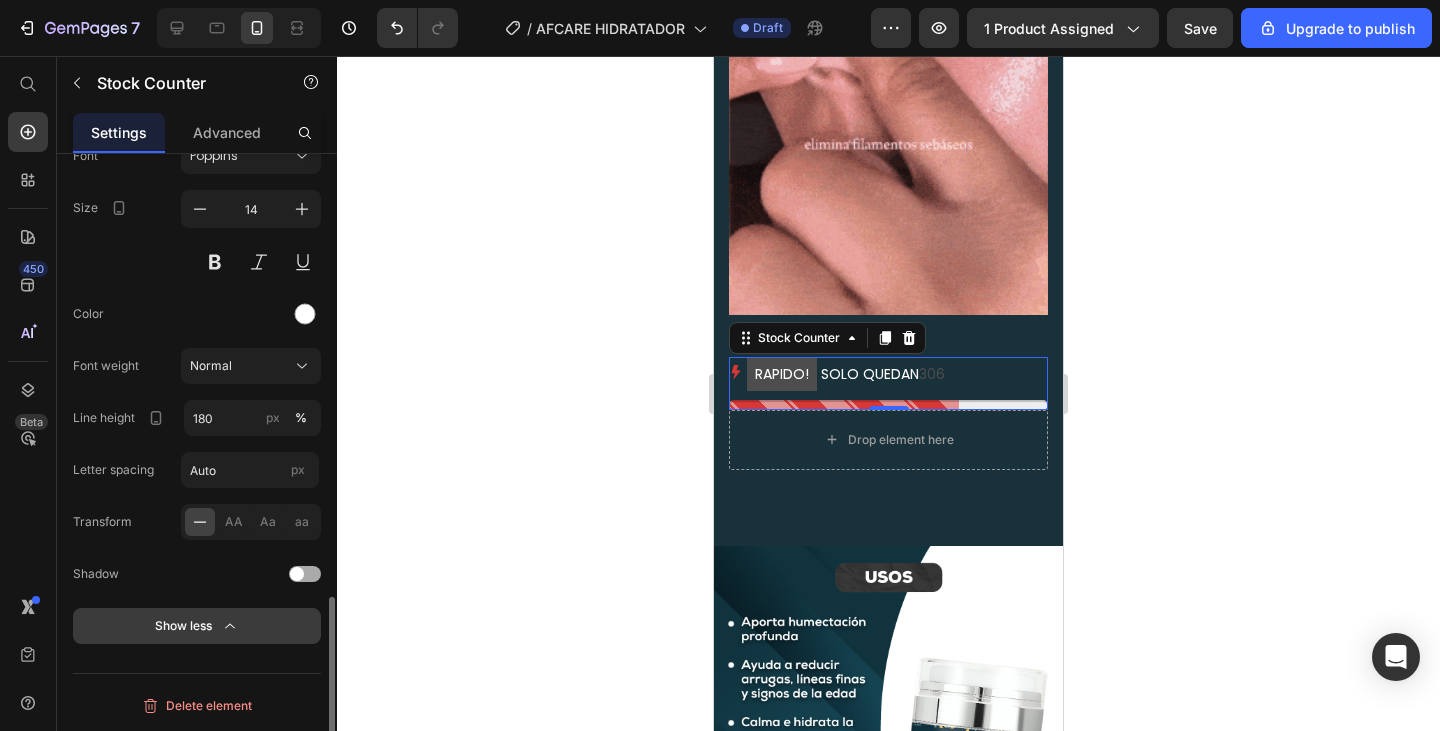 click 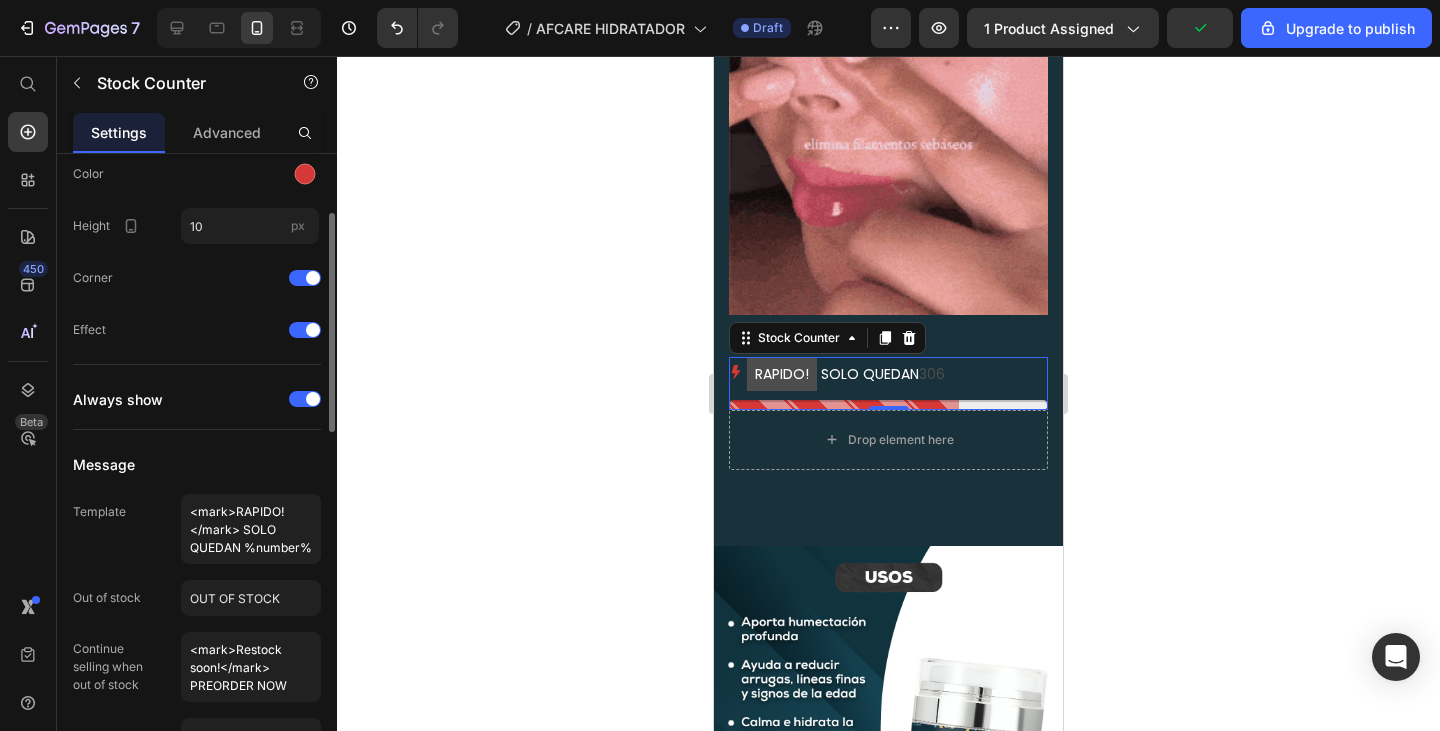 scroll, scrollTop: 361, scrollLeft: 0, axis: vertical 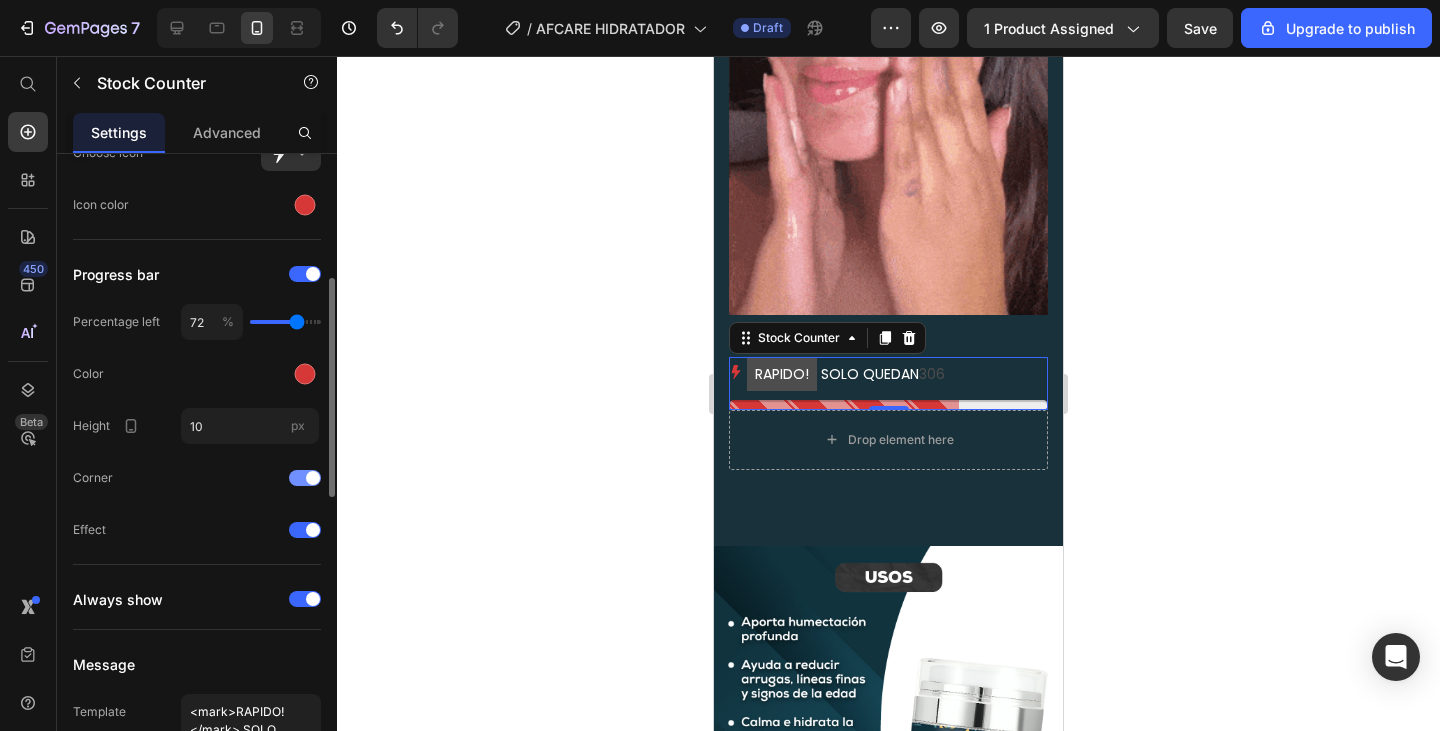 click at bounding box center (313, 478) 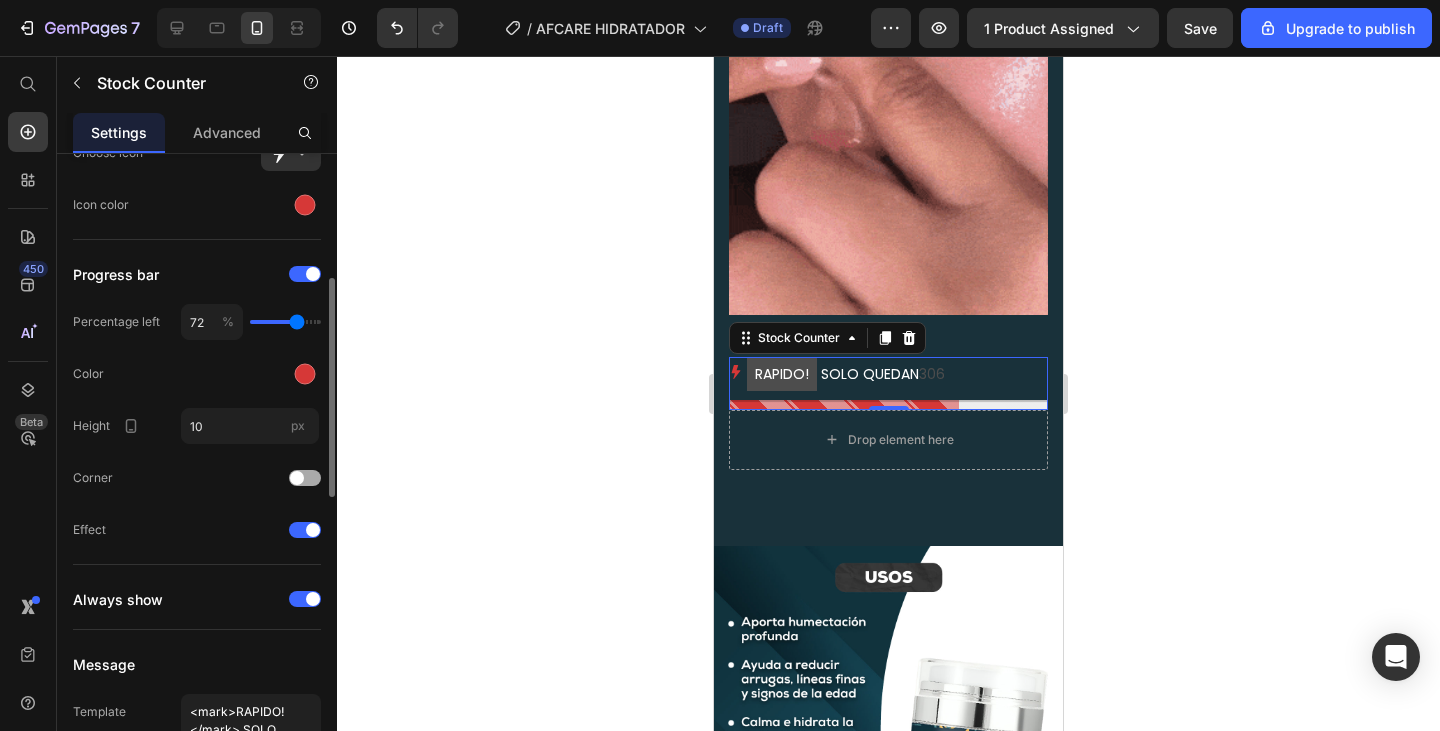 click at bounding box center (305, 478) 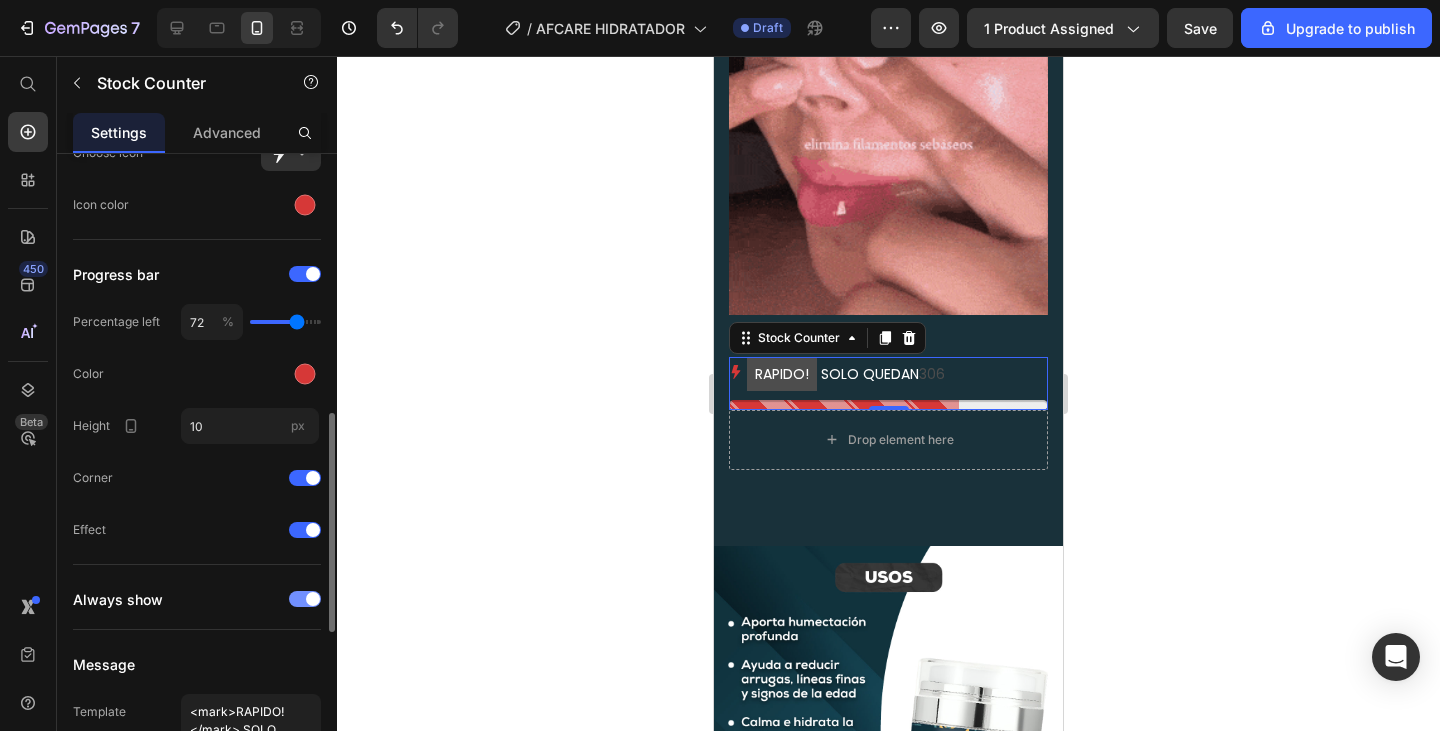 scroll, scrollTop: 461, scrollLeft: 0, axis: vertical 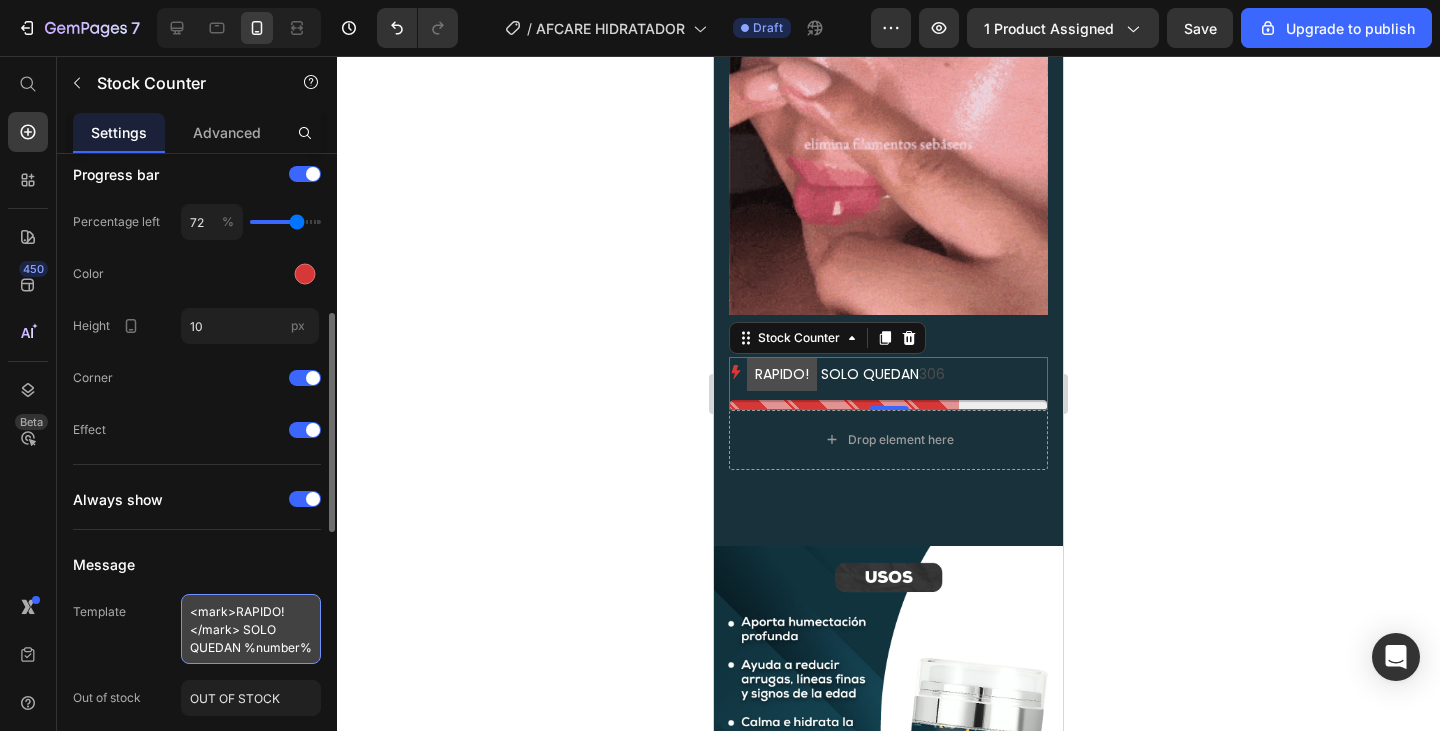 click on "<mark>RAPIDO!</mark> SOLO QUEDAN %number%" at bounding box center [251, 629] 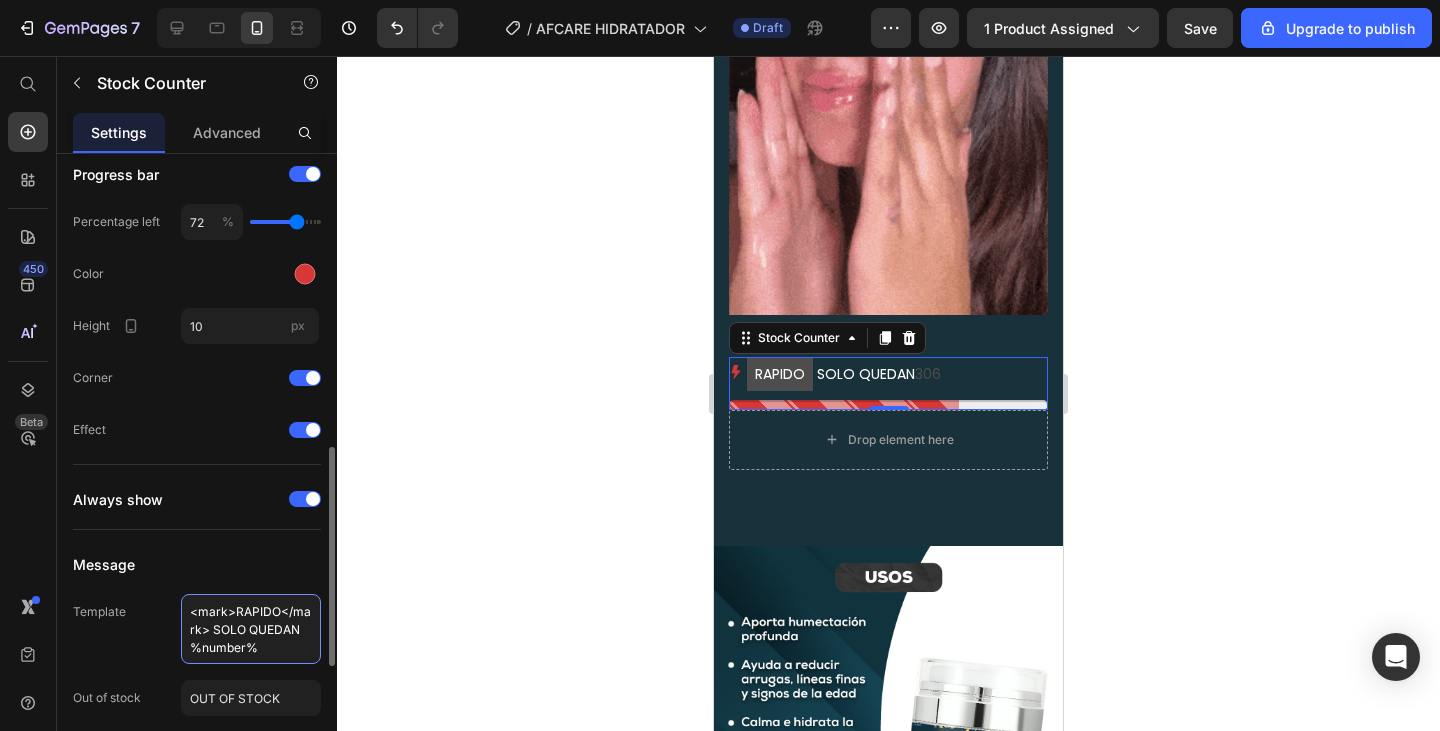 scroll, scrollTop: 661, scrollLeft: 0, axis: vertical 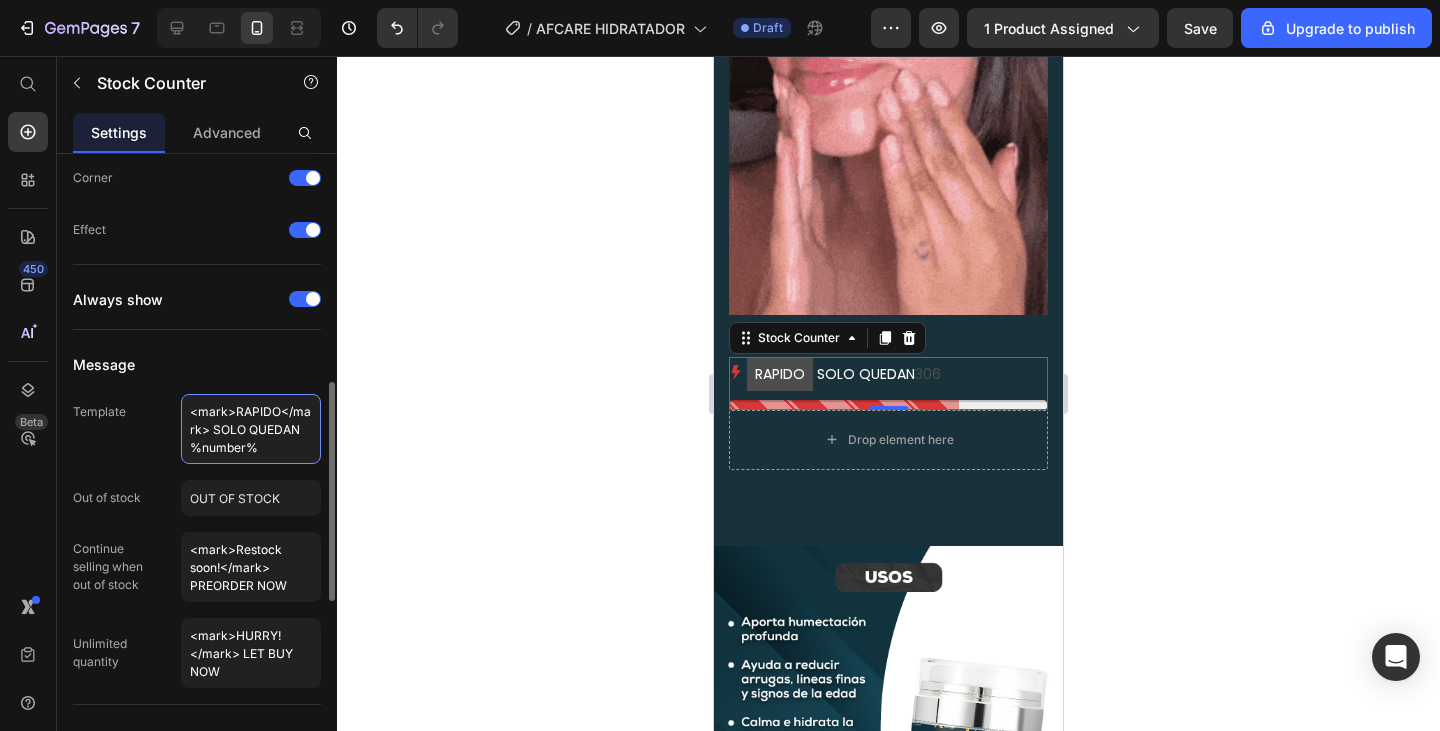 type on "<mark>RAPIDO</mark> SOLO QUEDAN %number%" 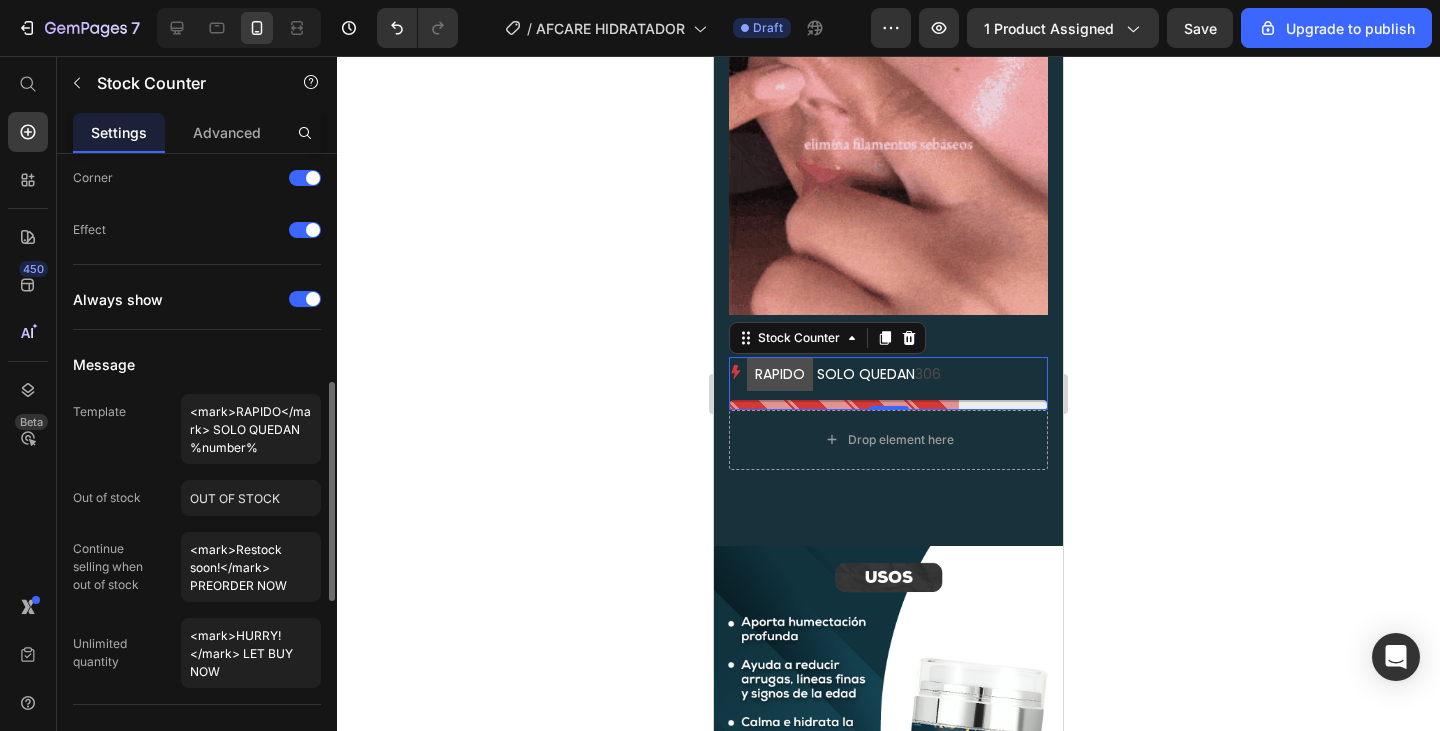 click on "Message Template <mark>RAPIDO</mark> SOLO QUEDAN %number% Out of stock OUT OF STOCK Continue   selling when   out of stock <mark>Restock soon!</mark> PREORDER NOW Unlimited   quantity <mark>HURRY!</mark> LET BUY NOW" 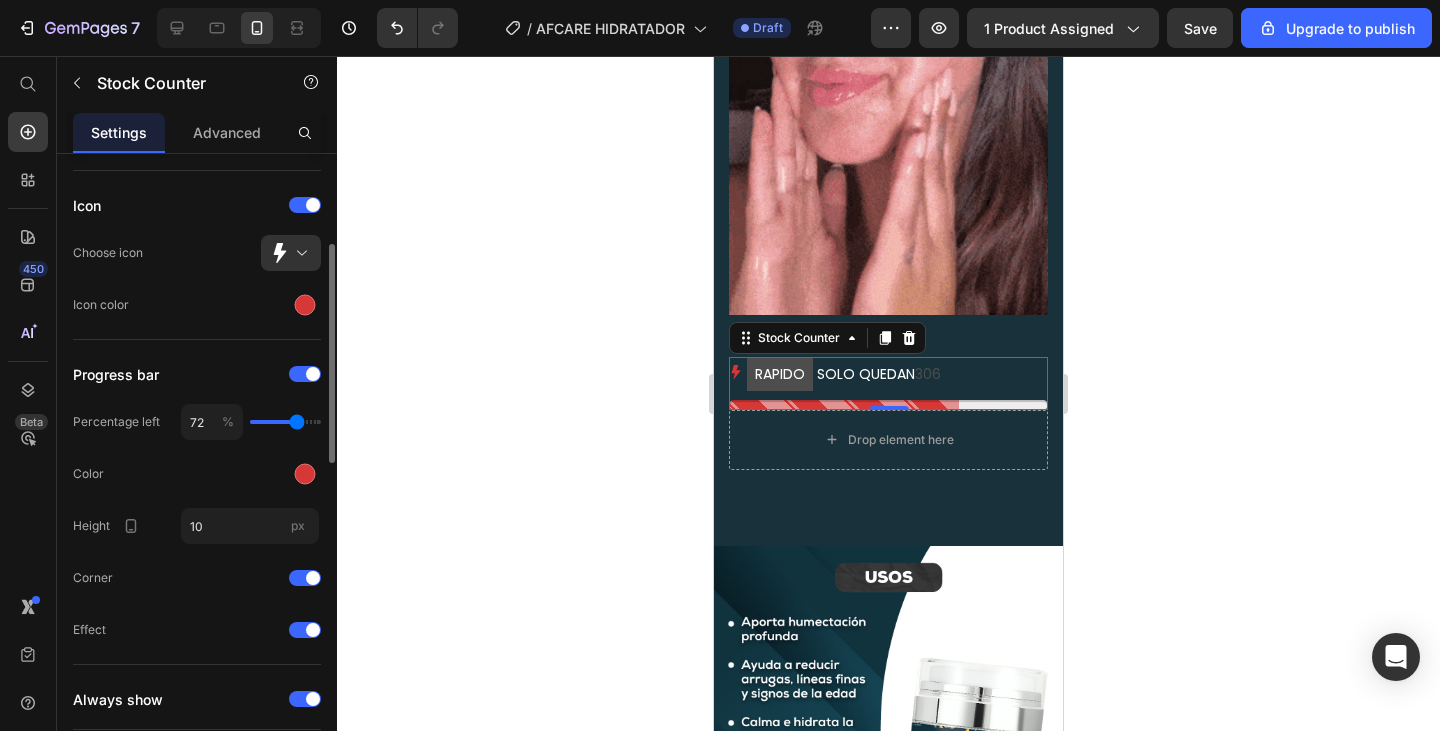 scroll, scrollTop: 161, scrollLeft: 0, axis: vertical 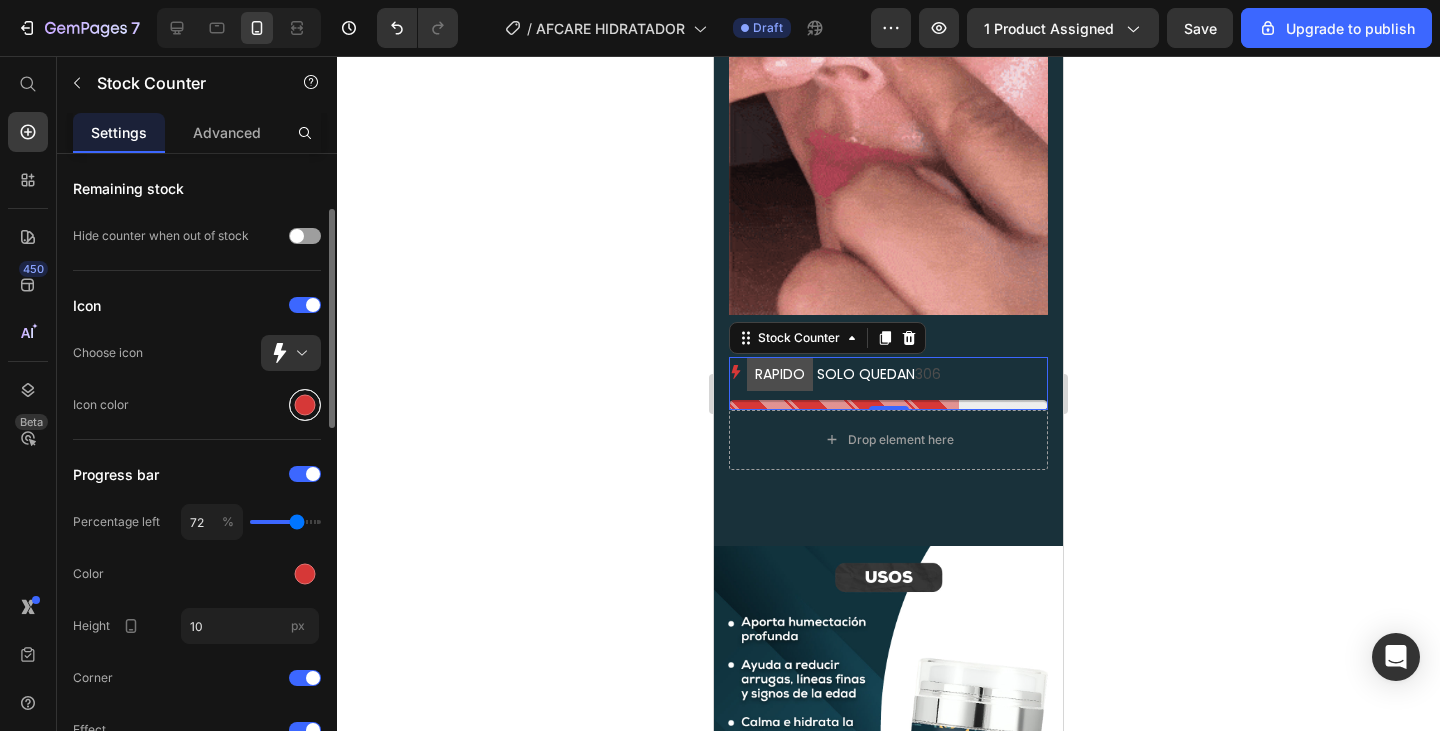 click at bounding box center (305, 405) 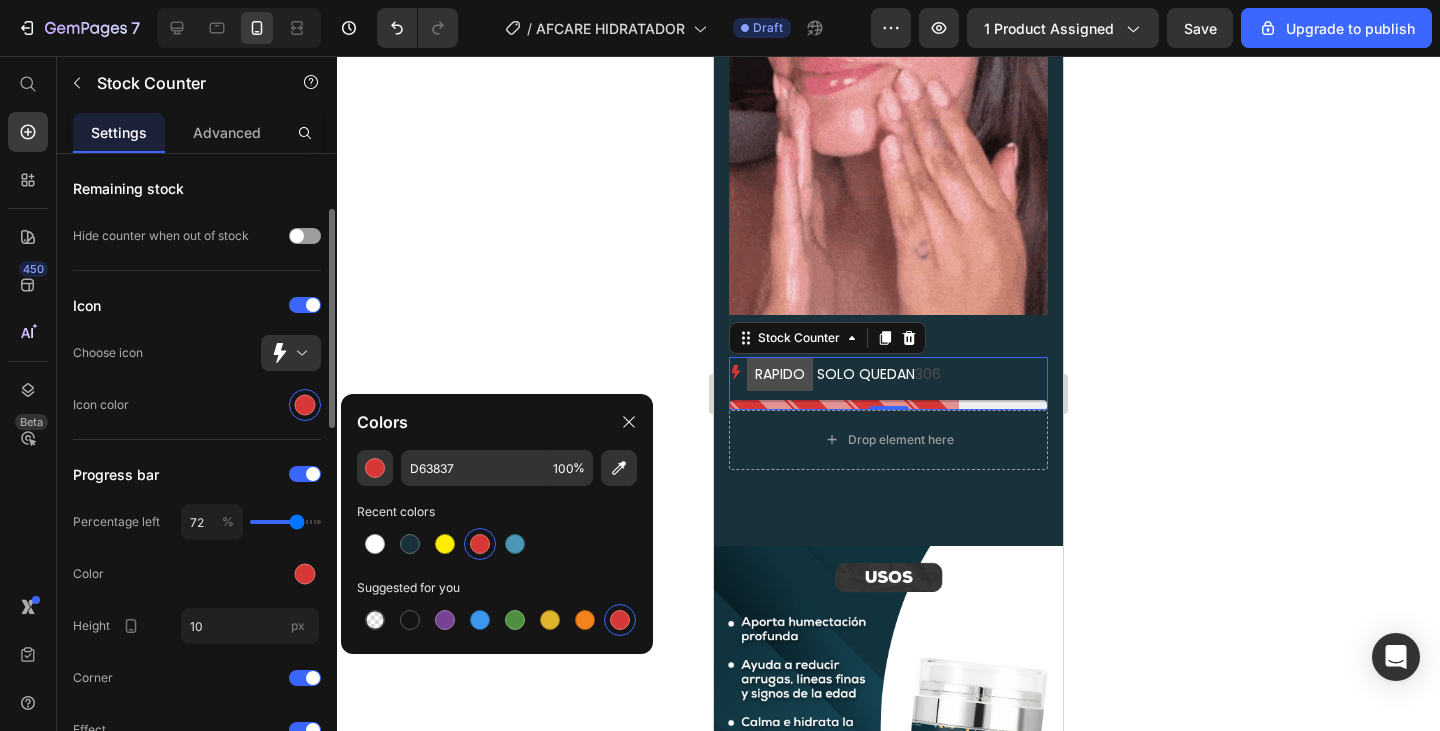 click on "Icon color" 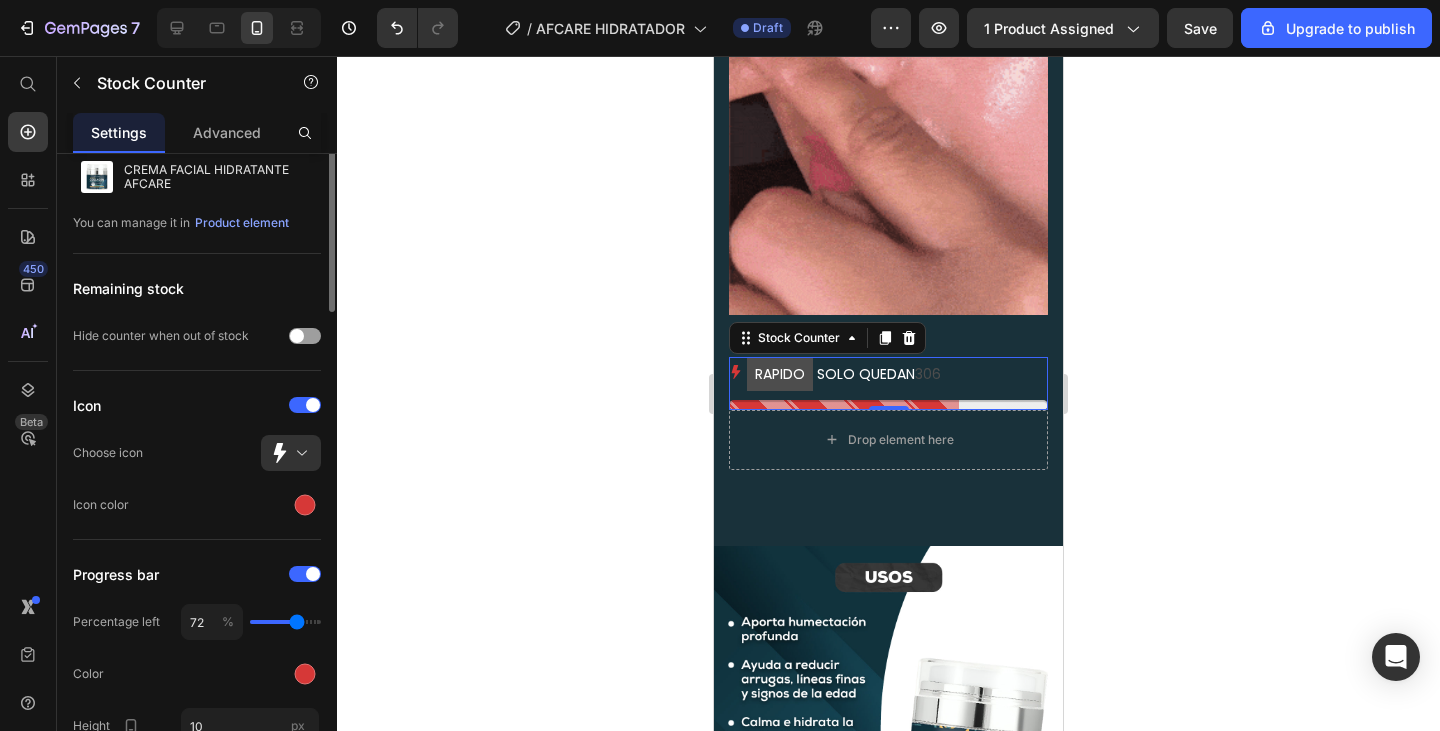 scroll, scrollTop: 0, scrollLeft: 0, axis: both 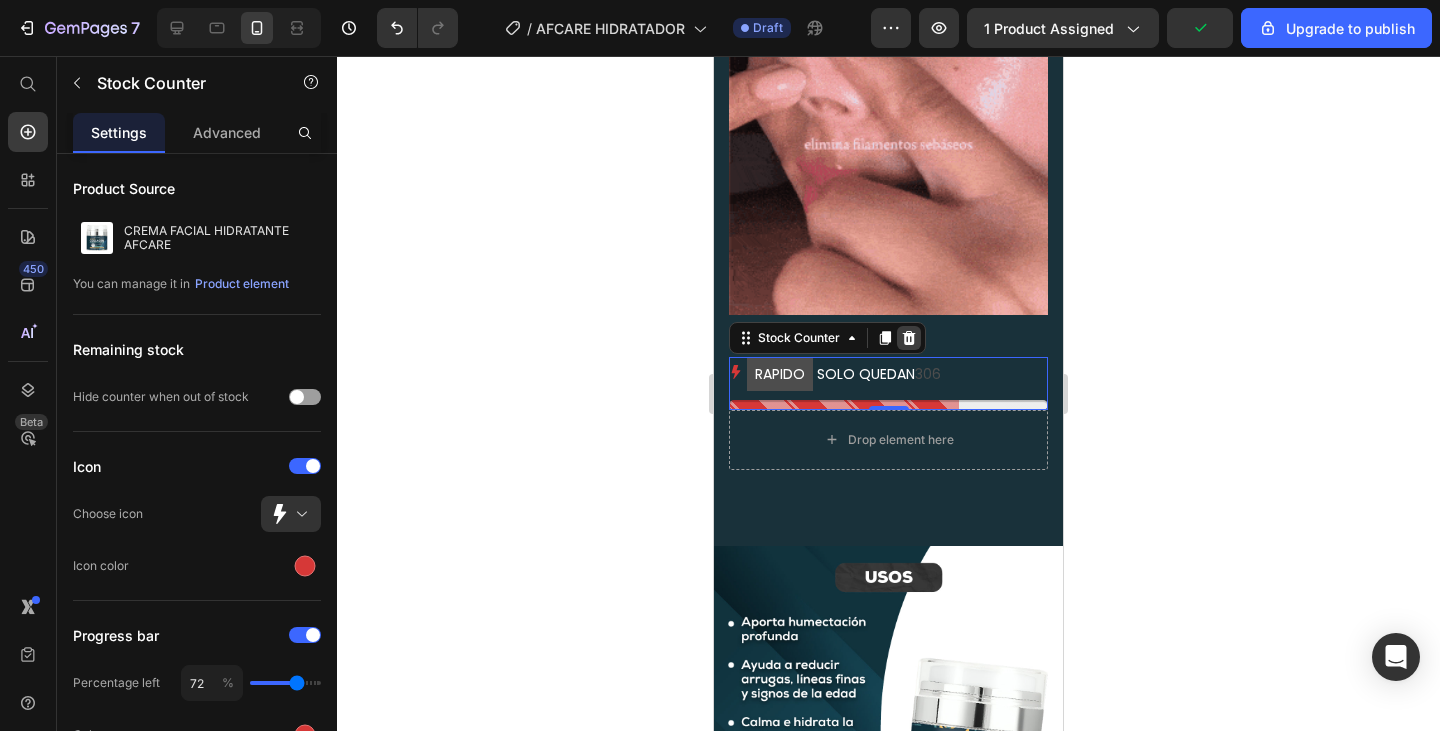 click at bounding box center [909, 338] 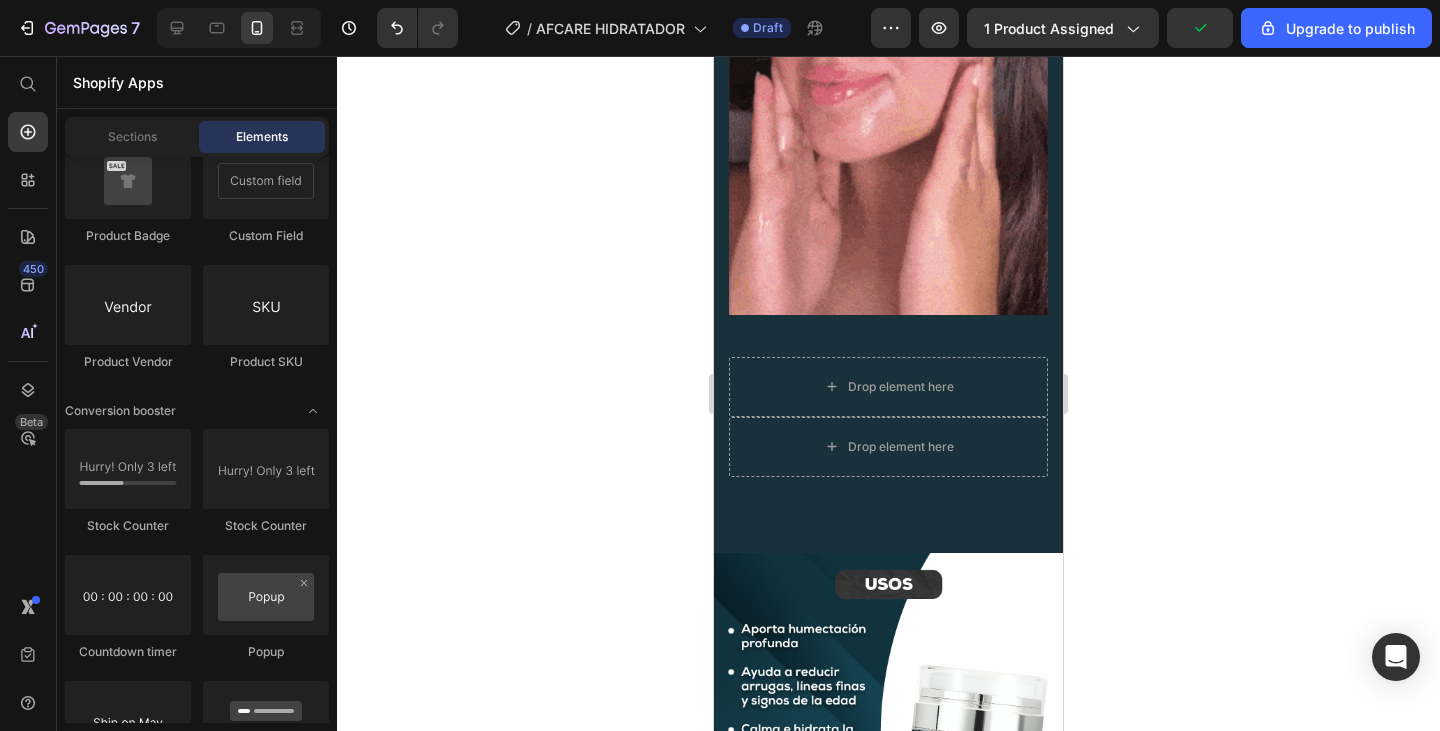 click 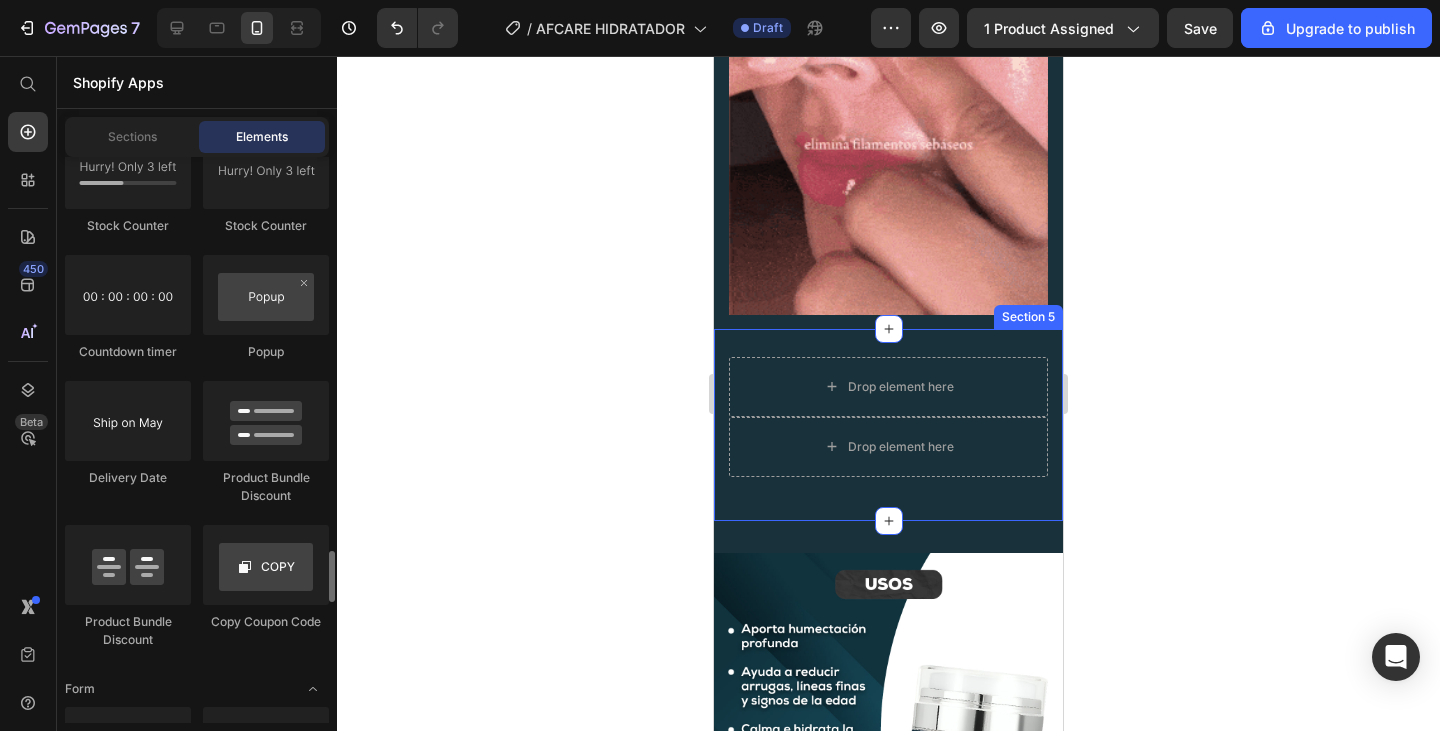 scroll, scrollTop: 4500, scrollLeft: 0, axis: vertical 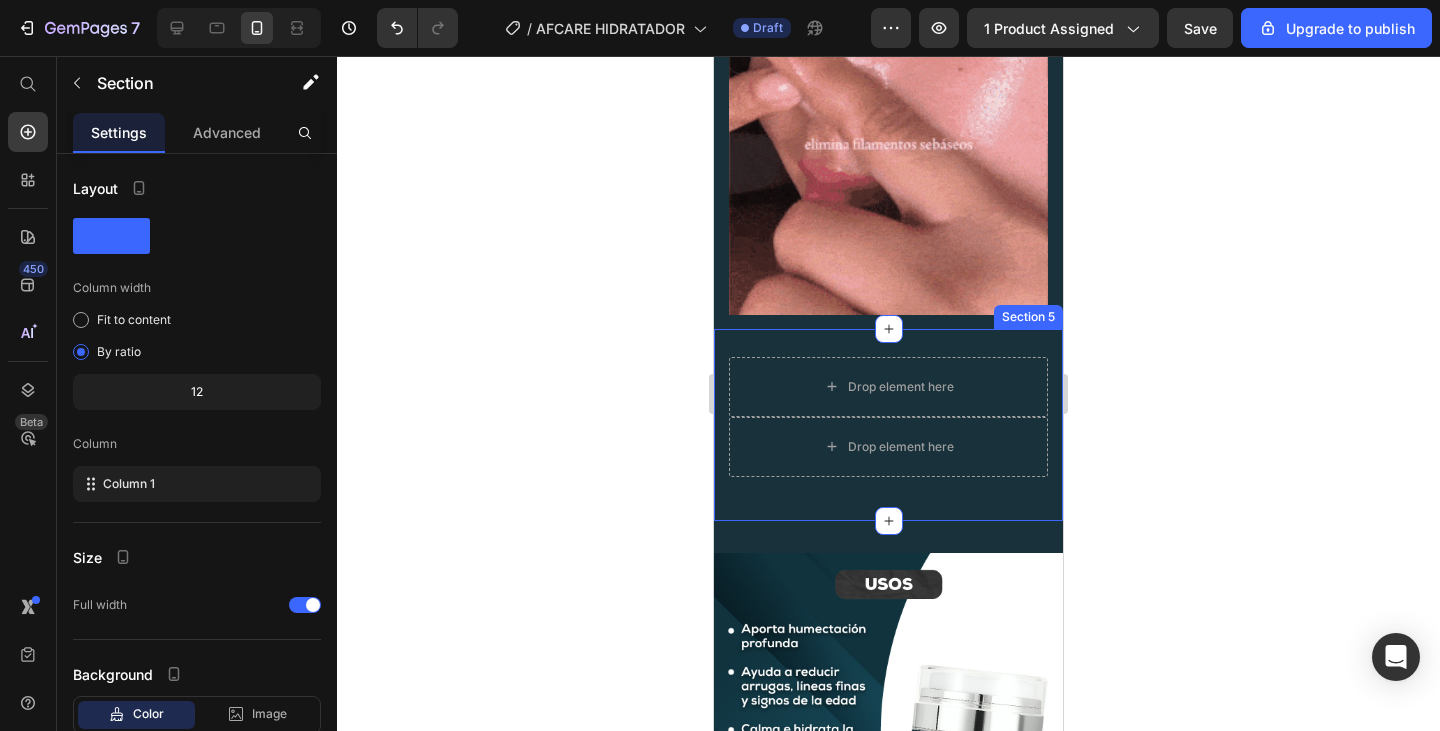 click on "Drop element here
Drop element here Product Section 5" at bounding box center (888, 425) 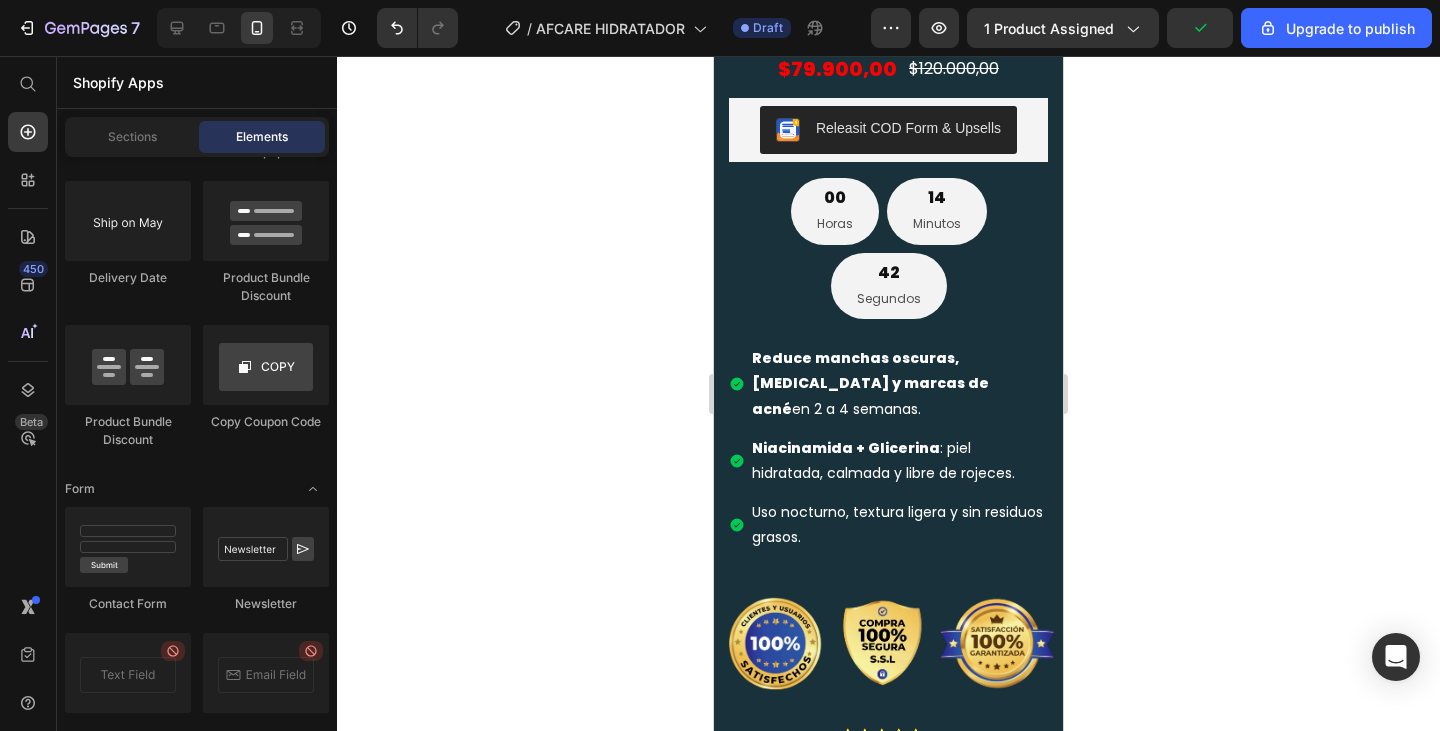 scroll, scrollTop: 1409, scrollLeft: 0, axis: vertical 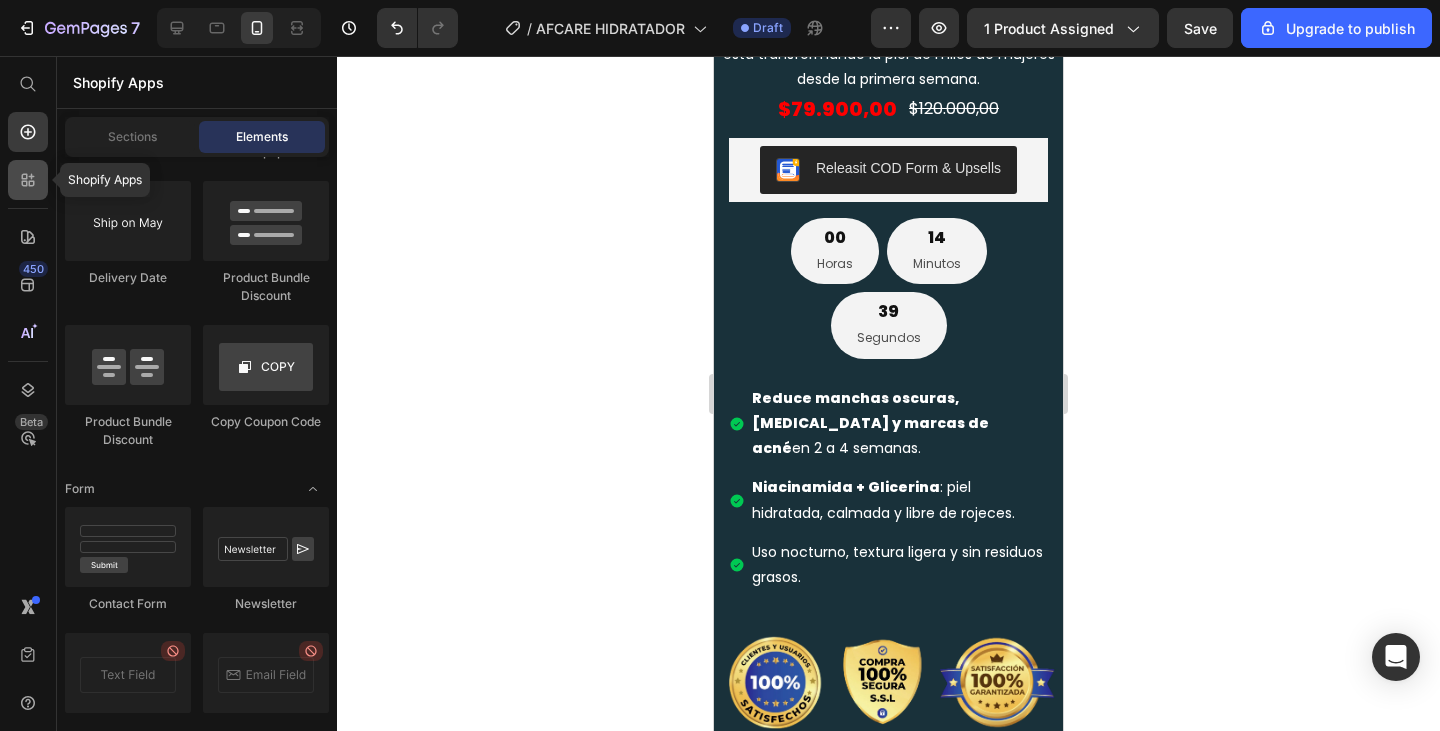 click 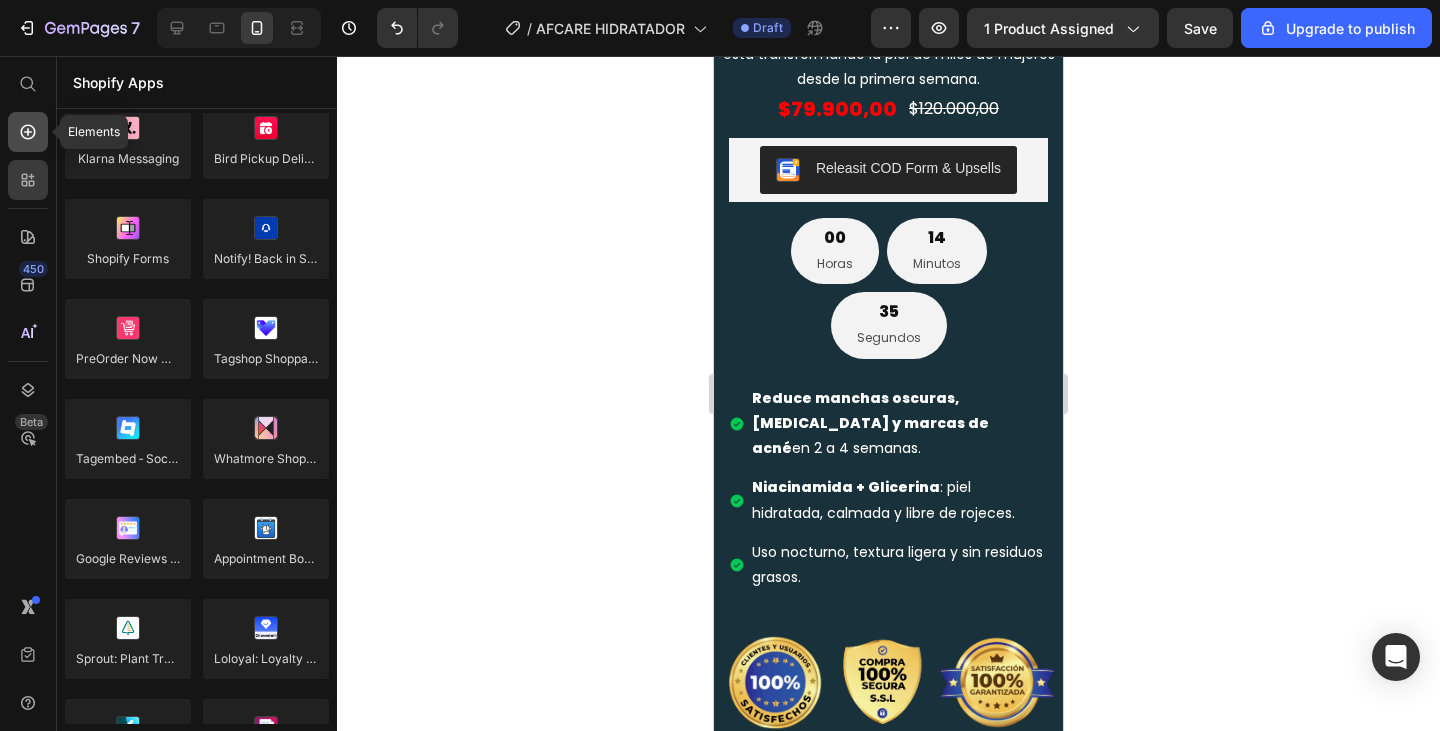 click 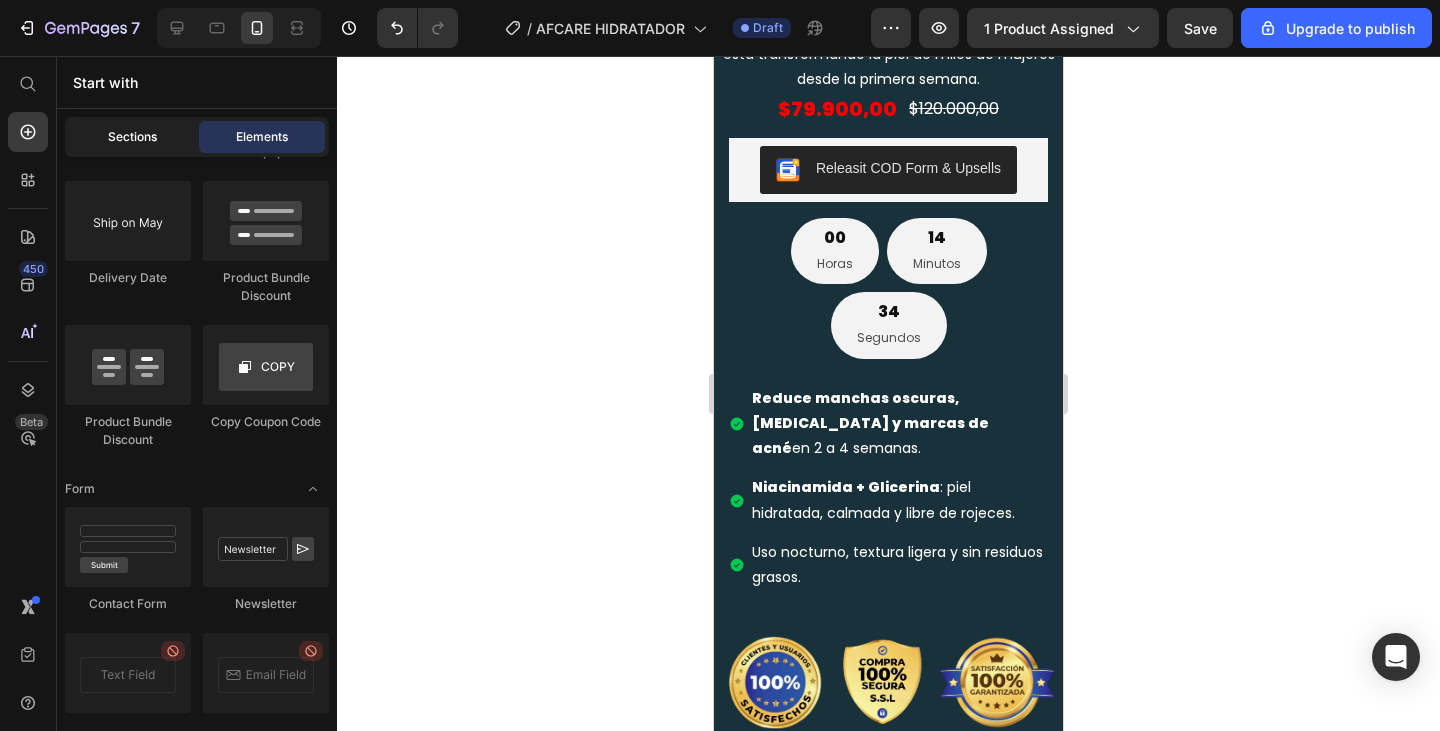 click on "Sections" at bounding box center (132, 137) 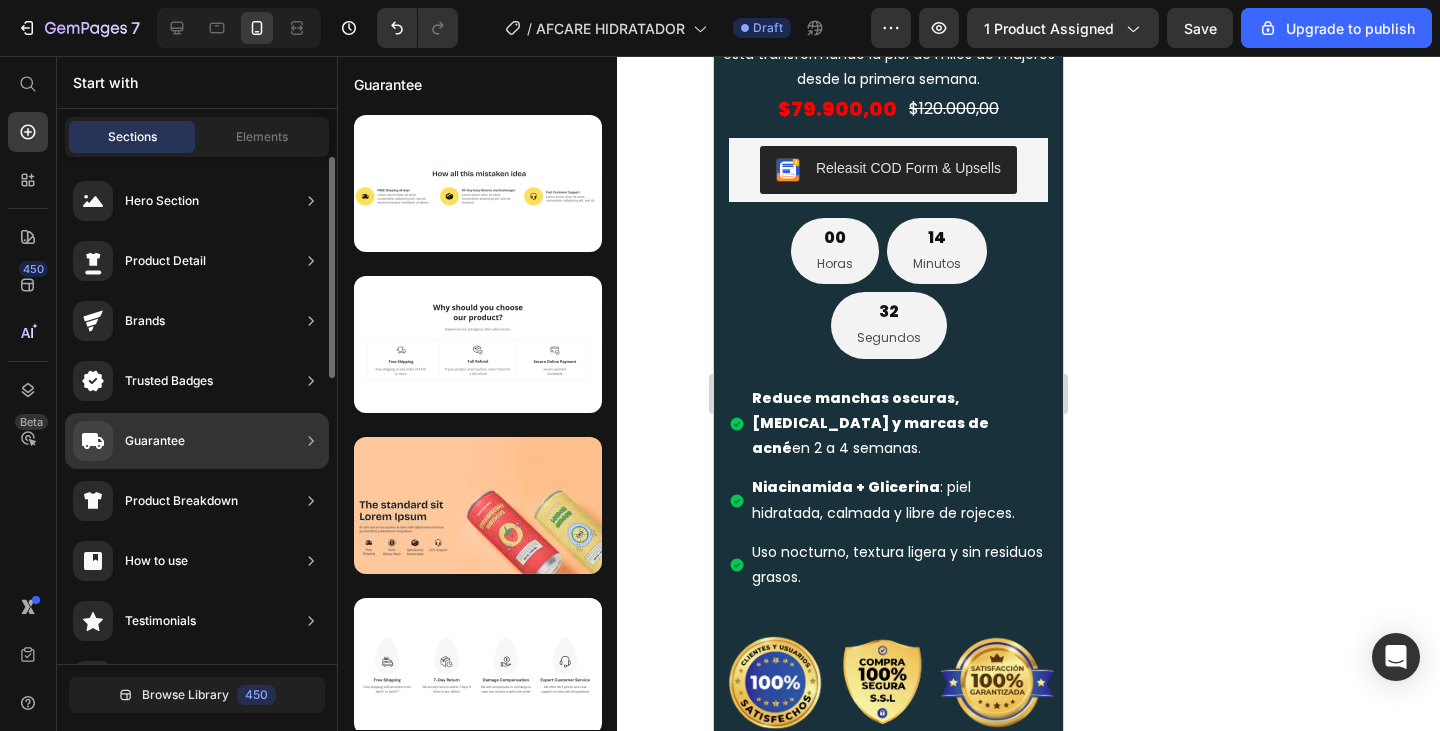 scroll, scrollTop: 100, scrollLeft: 0, axis: vertical 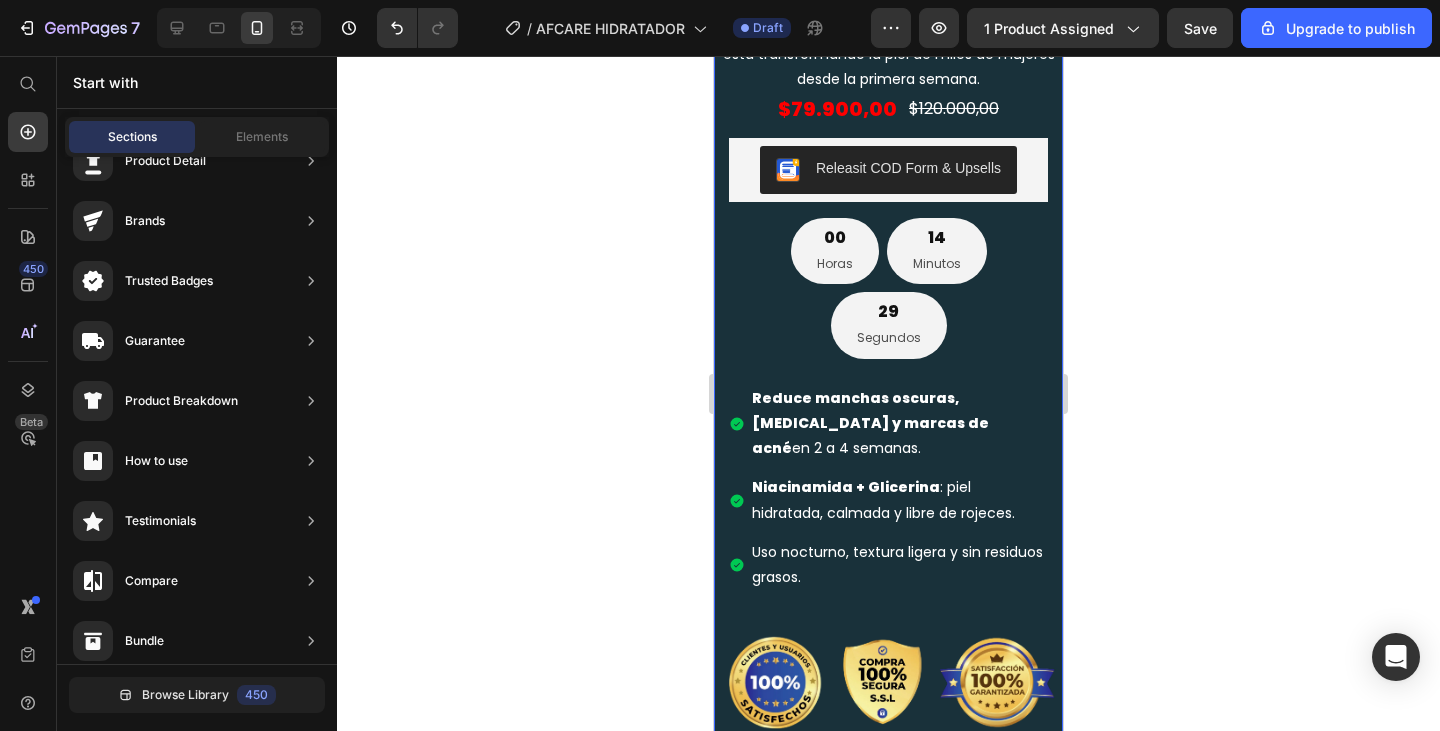 drag, startPoint x: 895, startPoint y: 678, endPoint x: 820, endPoint y: 510, distance: 183.98097 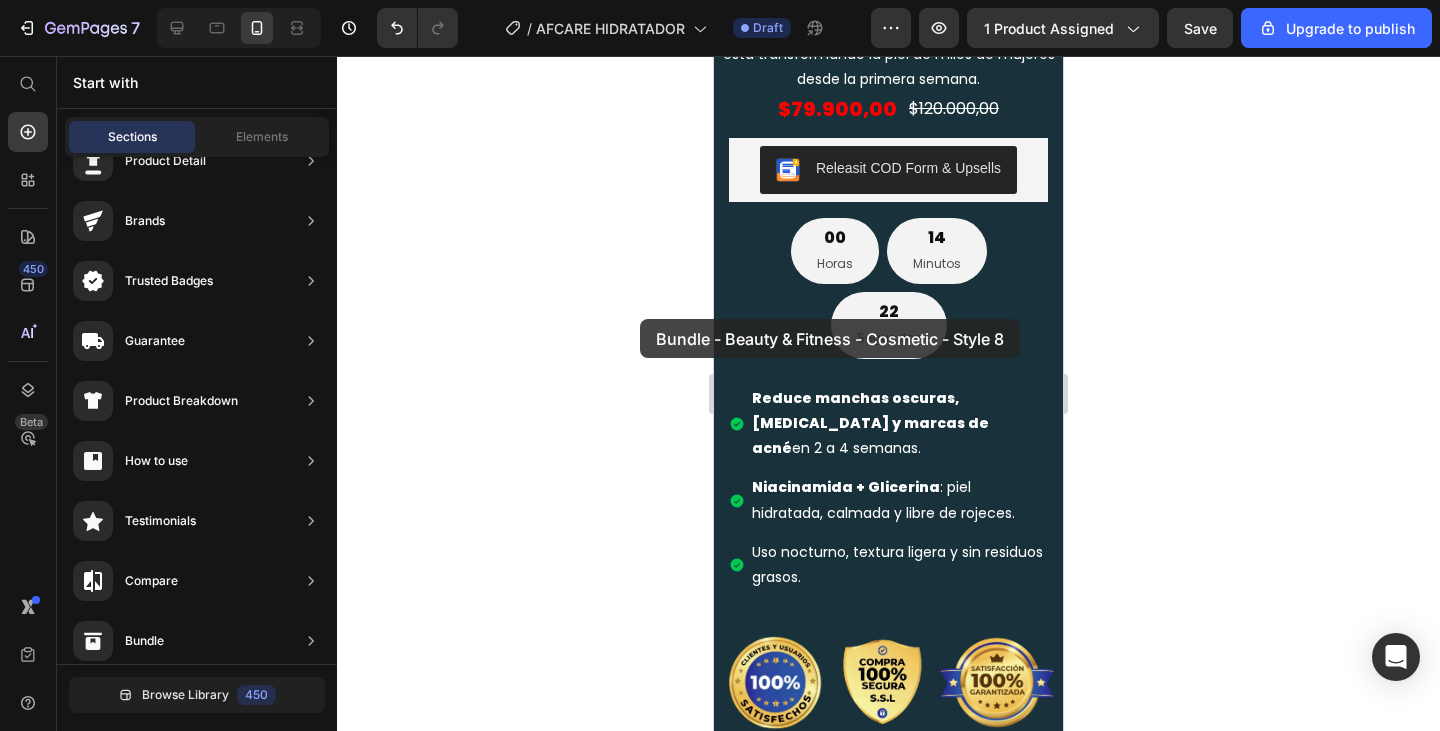 drag, startPoint x: 436, startPoint y: 222, endPoint x: 538, endPoint y: 296, distance: 126.01587 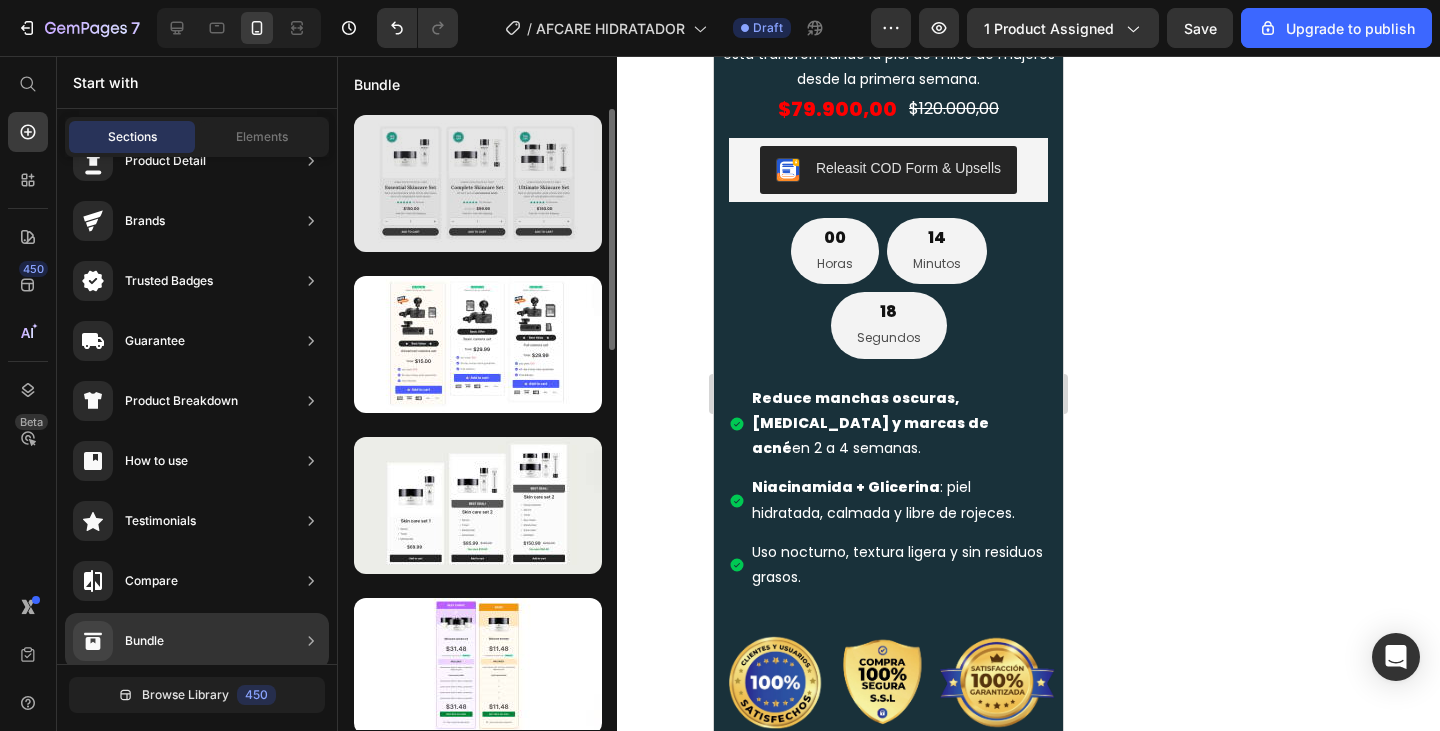 click at bounding box center [478, 183] 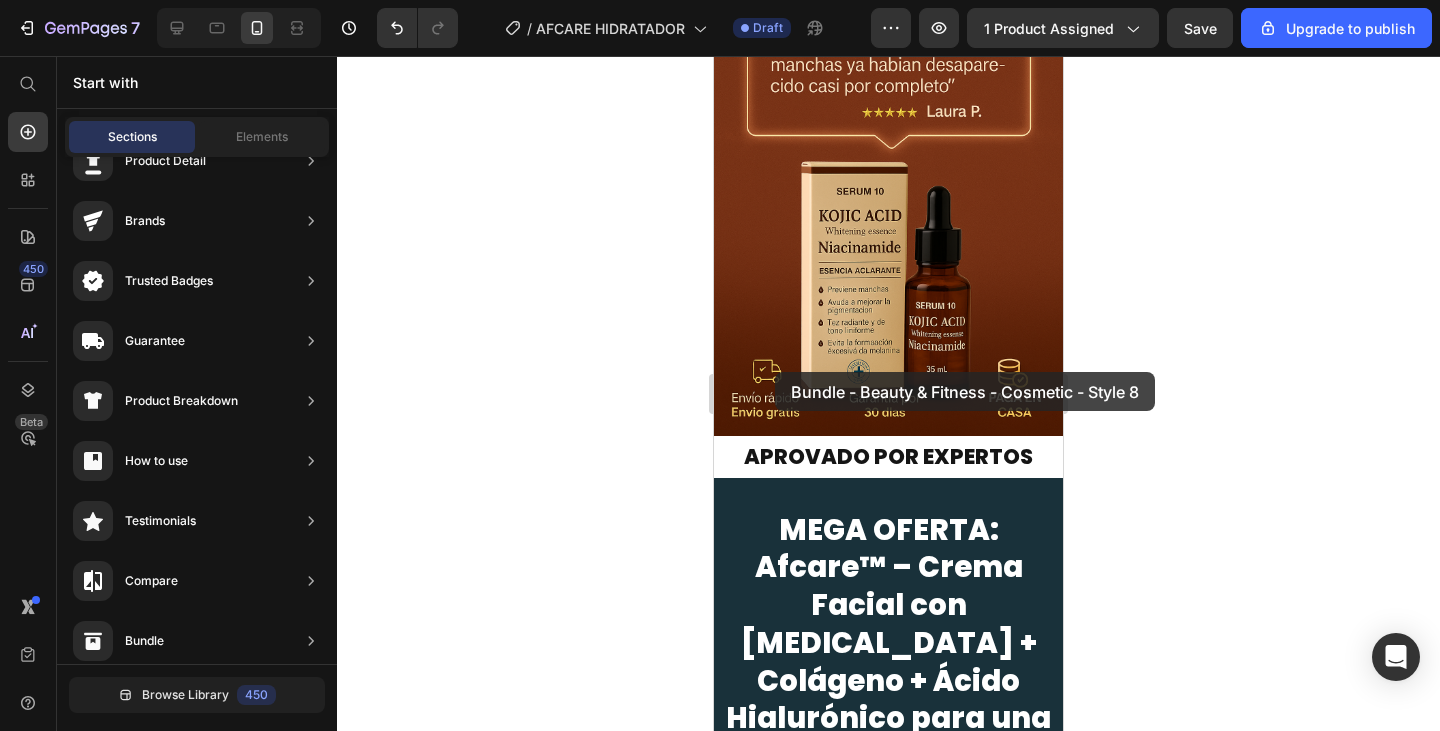 scroll, scrollTop: 509, scrollLeft: 0, axis: vertical 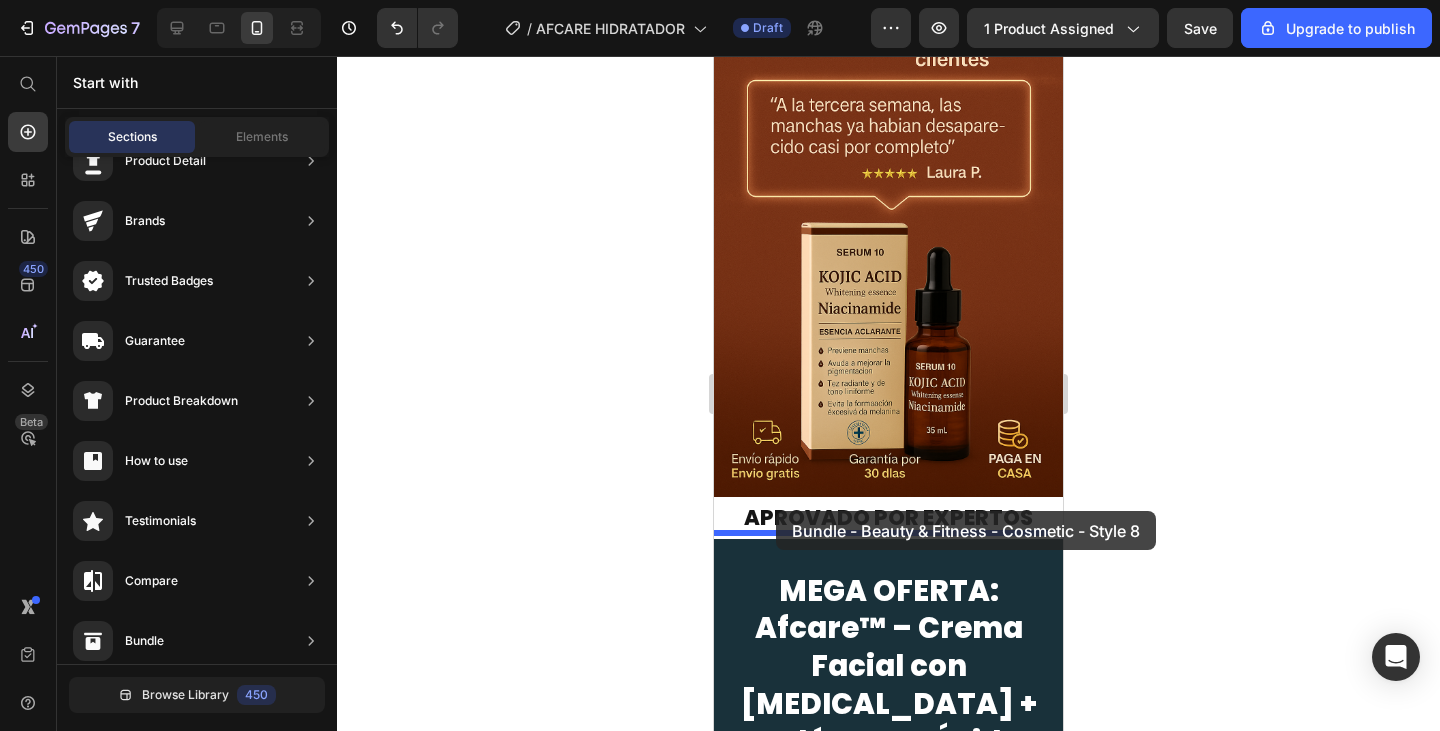drag, startPoint x: 1191, startPoint y: 268, endPoint x: 776, endPoint y: 511, distance: 480.90955 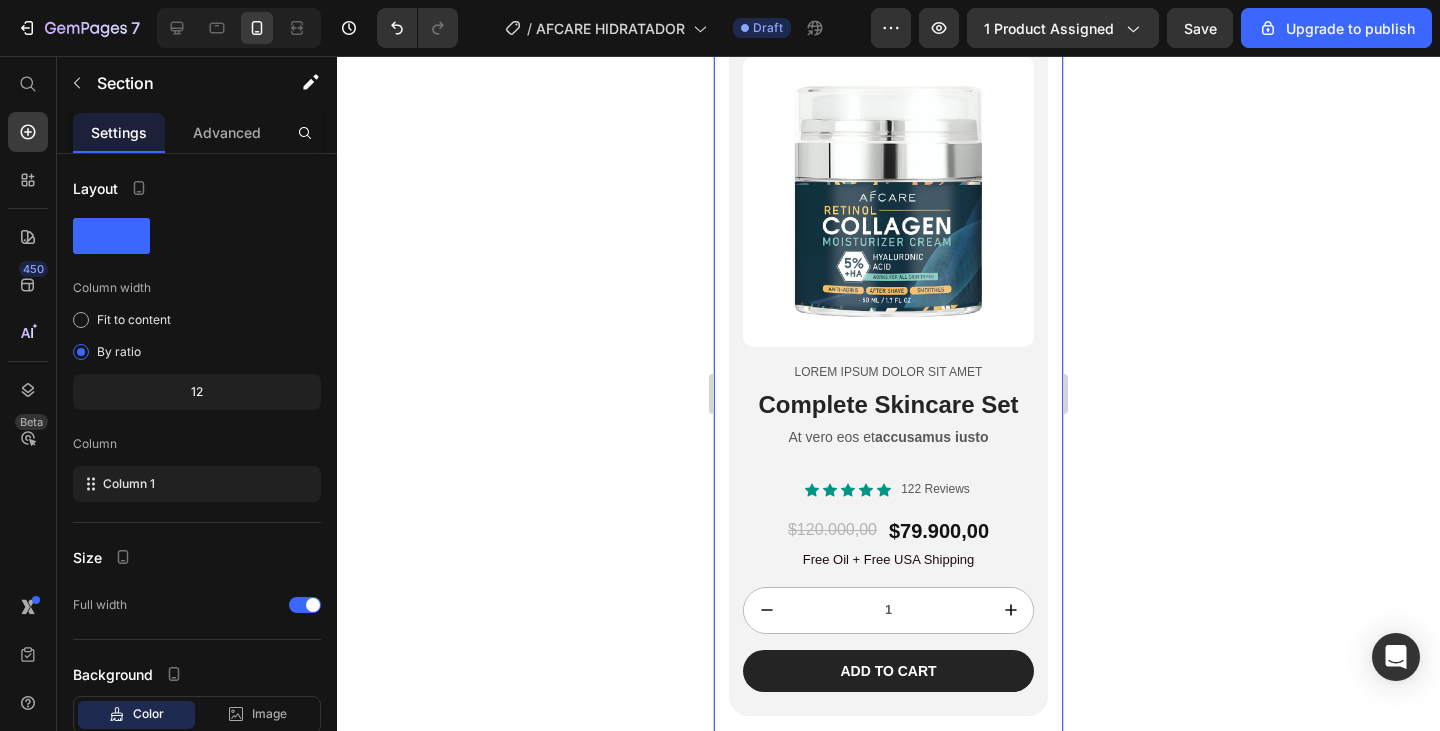scroll, scrollTop: 2016, scrollLeft: 0, axis: vertical 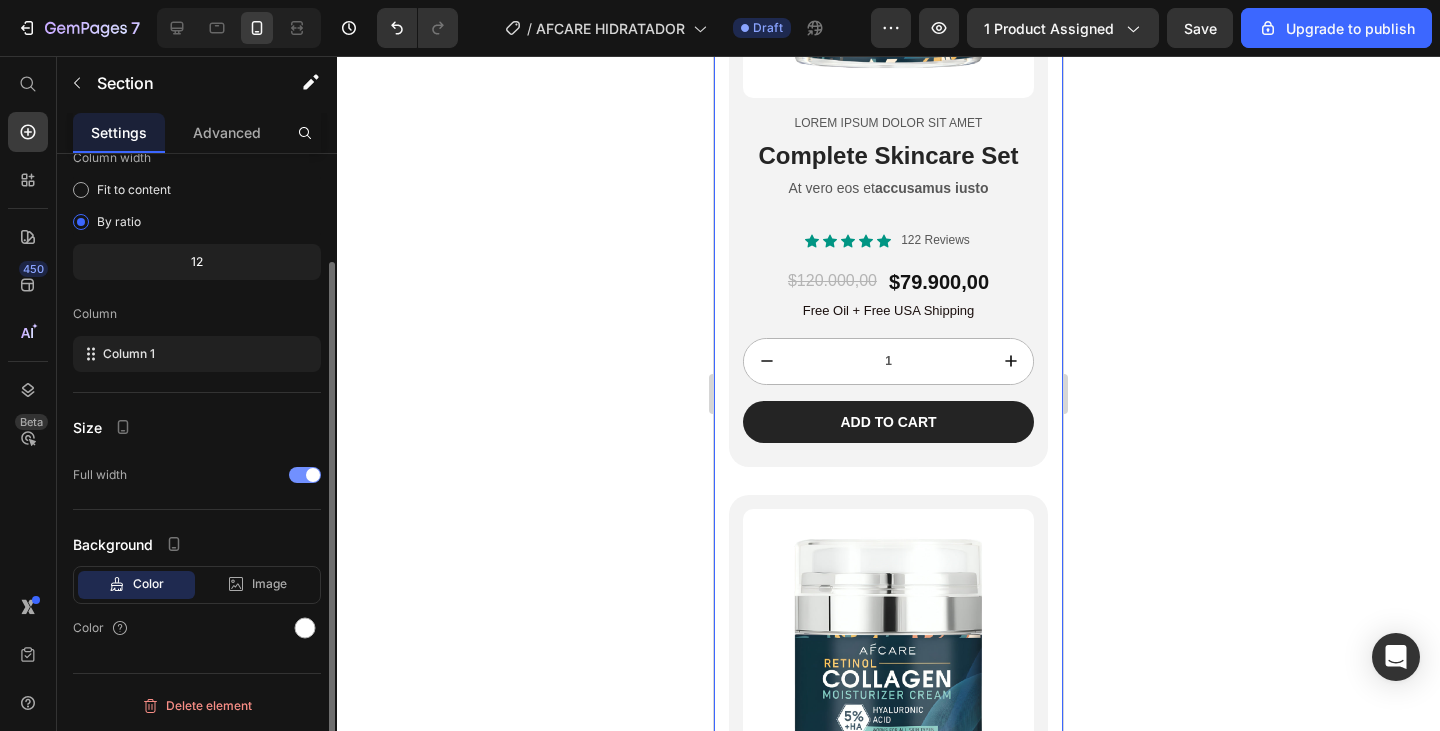 click at bounding box center (313, 475) 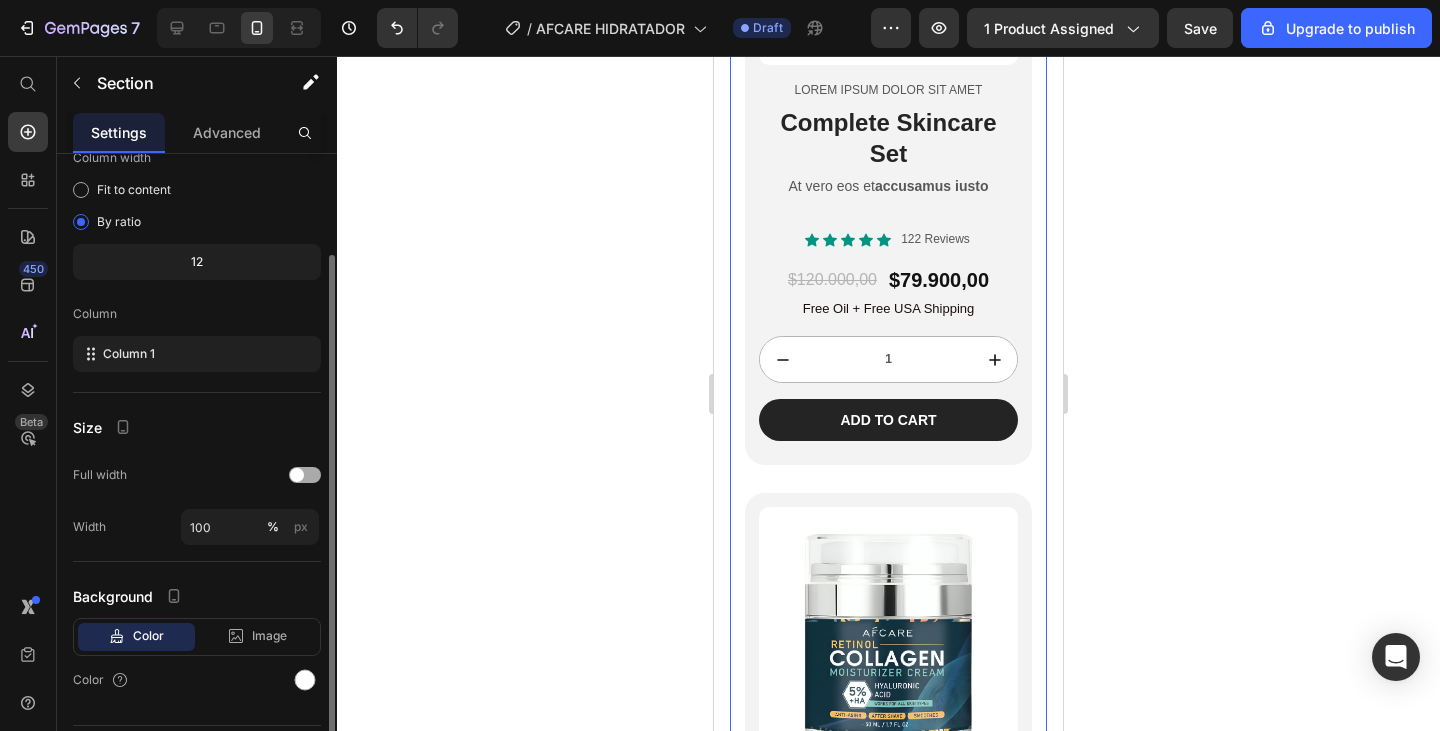 click at bounding box center [305, 475] 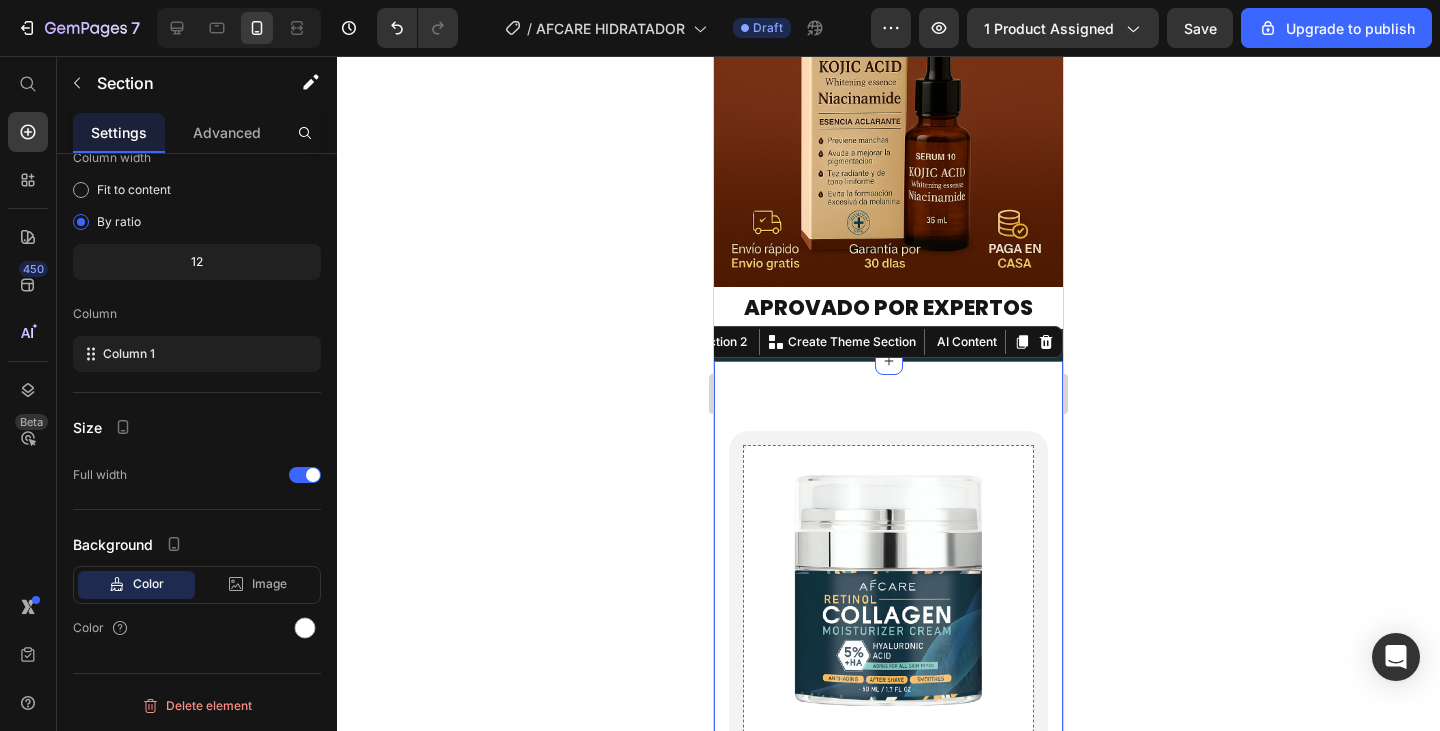 scroll, scrollTop: 716, scrollLeft: 0, axis: vertical 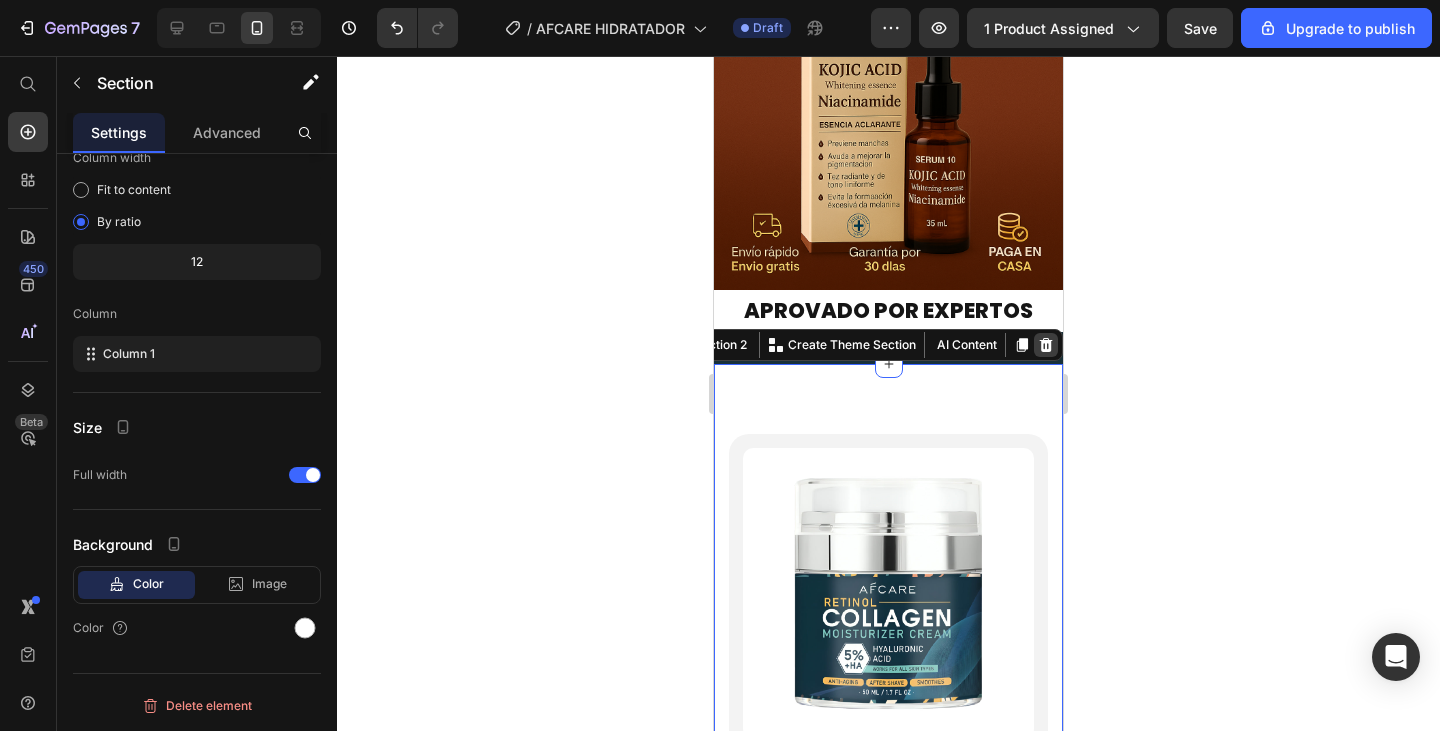 click at bounding box center [1046, 345] 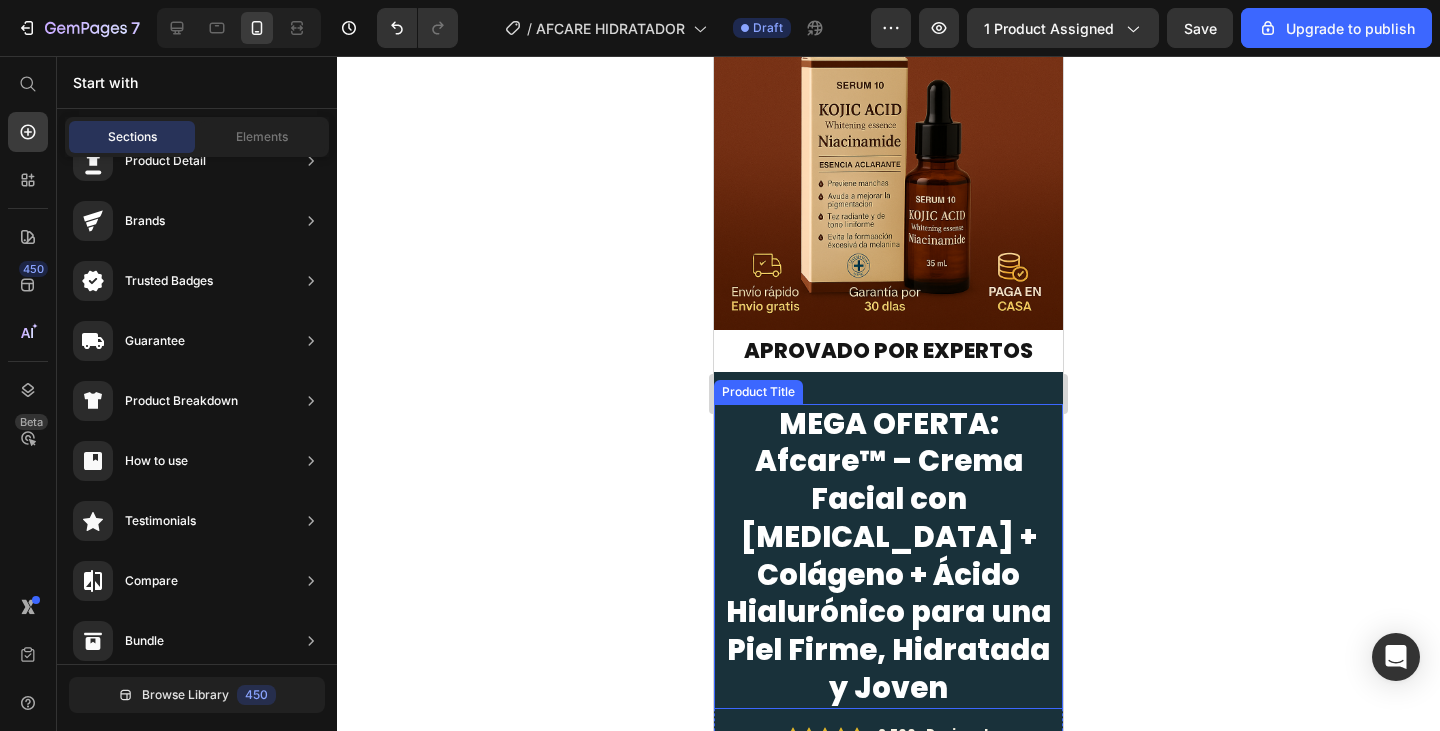scroll, scrollTop: 616, scrollLeft: 0, axis: vertical 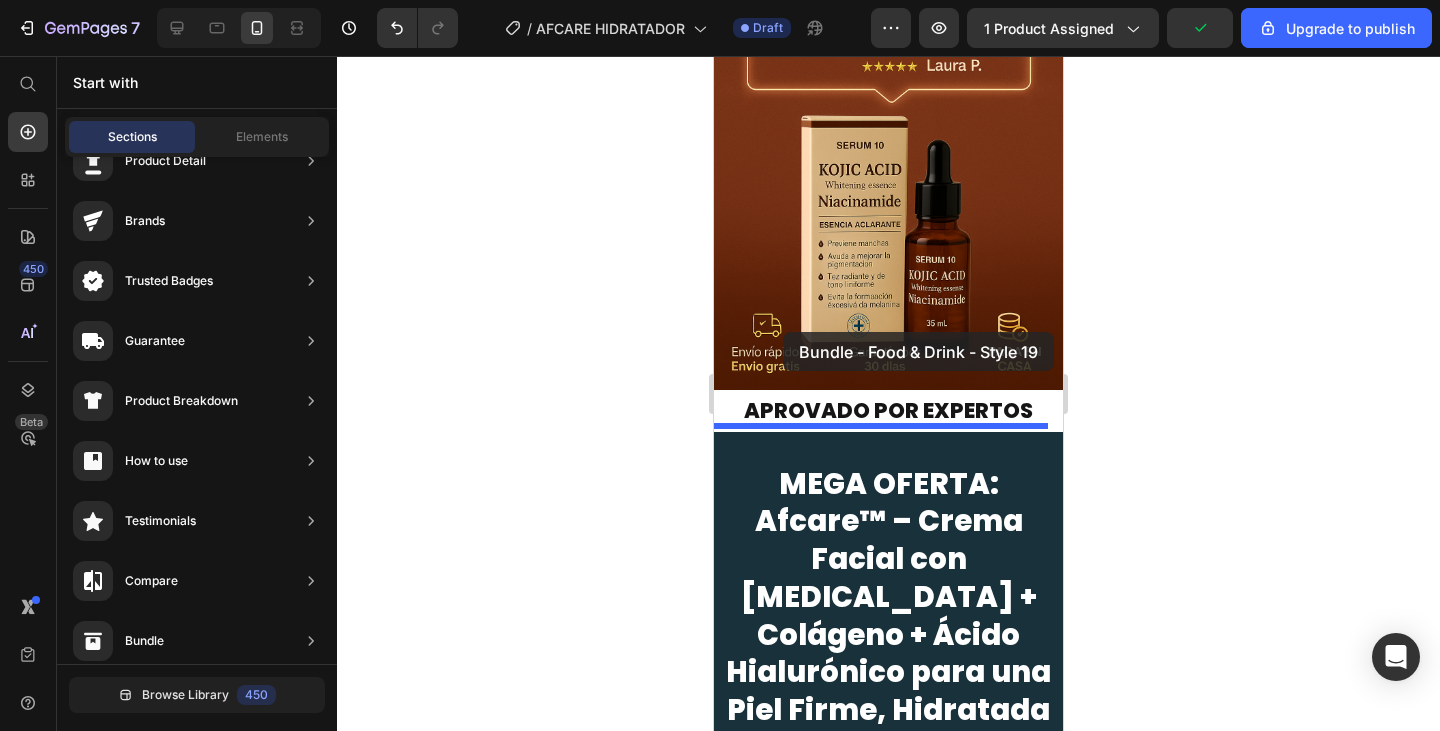 drag, startPoint x: 1173, startPoint y: 495, endPoint x: 783, endPoint y: 332, distance: 422.69257 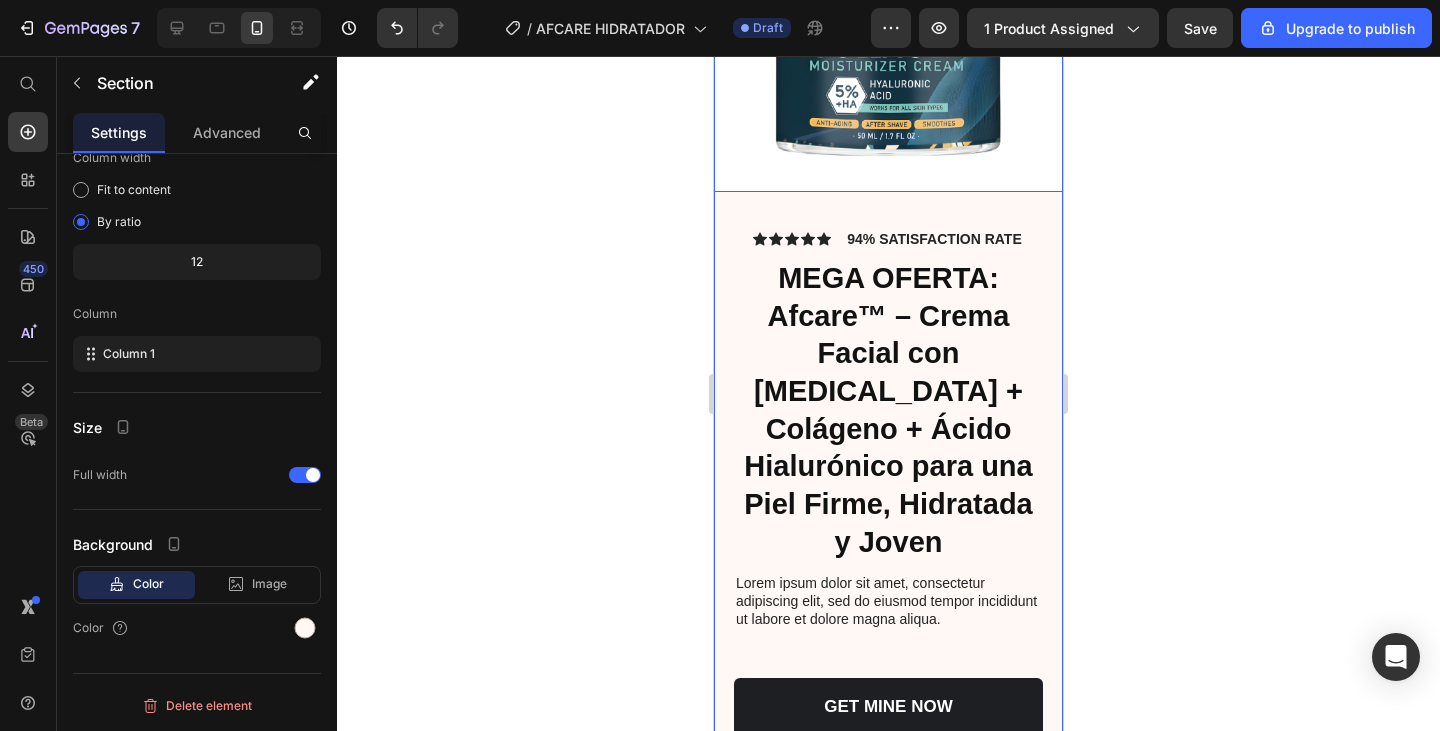 scroll, scrollTop: 1316, scrollLeft: 0, axis: vertical 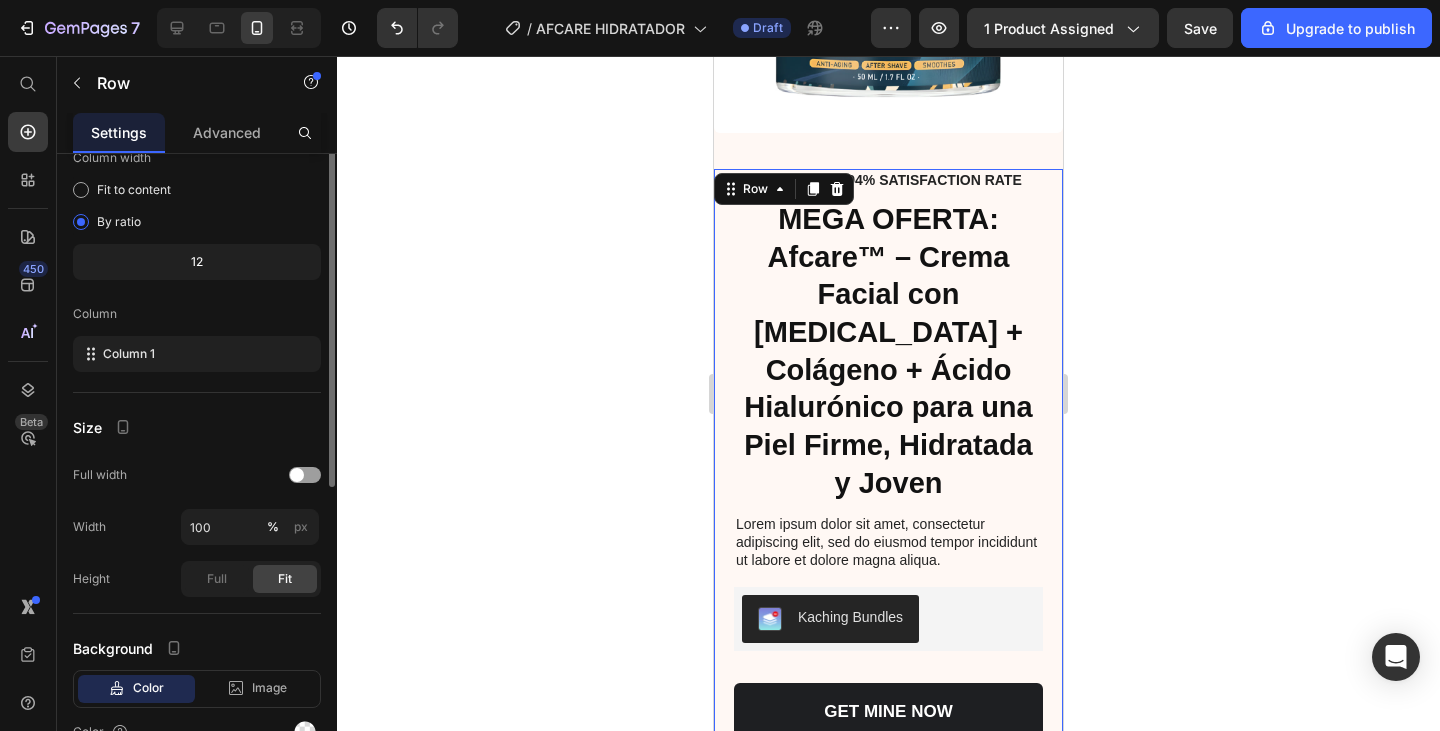 click on "Icon Icon Icon Icon Icon Icon List 94% SATISFACTION RATE Text Block Row MEGA OFERTA: Afcare™ – Crema Facial con Retinol + Colágeno + Ácido Hialurónico para una Piel Firme, Hidratada y Joven Product Title Lorem ipsum dolor sit amet, consectetur adipiscing elit, sed do eiusmod tempor incididunt ut labore et dolore magna aliqua. Text Block Kaching Bundles Kaching Bundles GET MINE NOW Add to Cart" at bounding box center (888, 455) 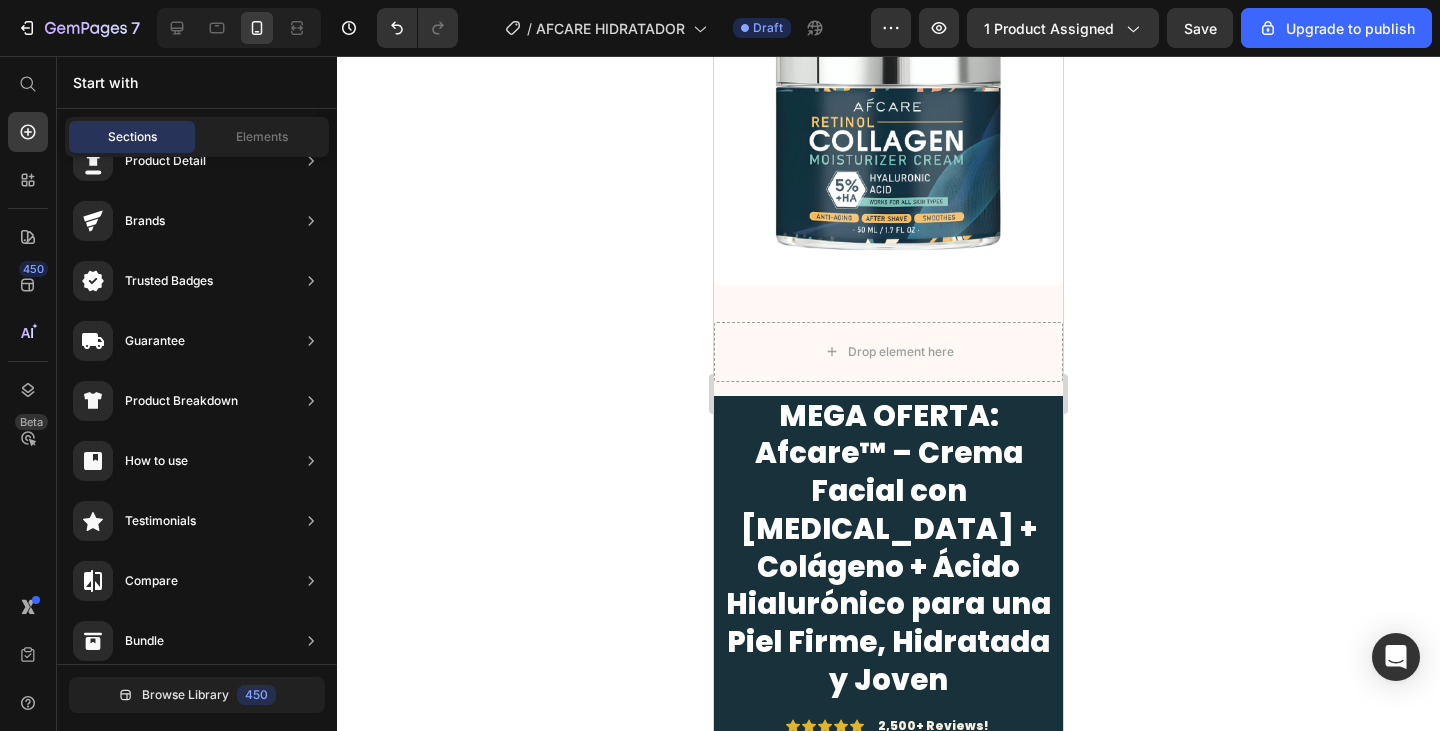 scroll, scrollTop: 916, scrollLeft: 0, axis: vertical 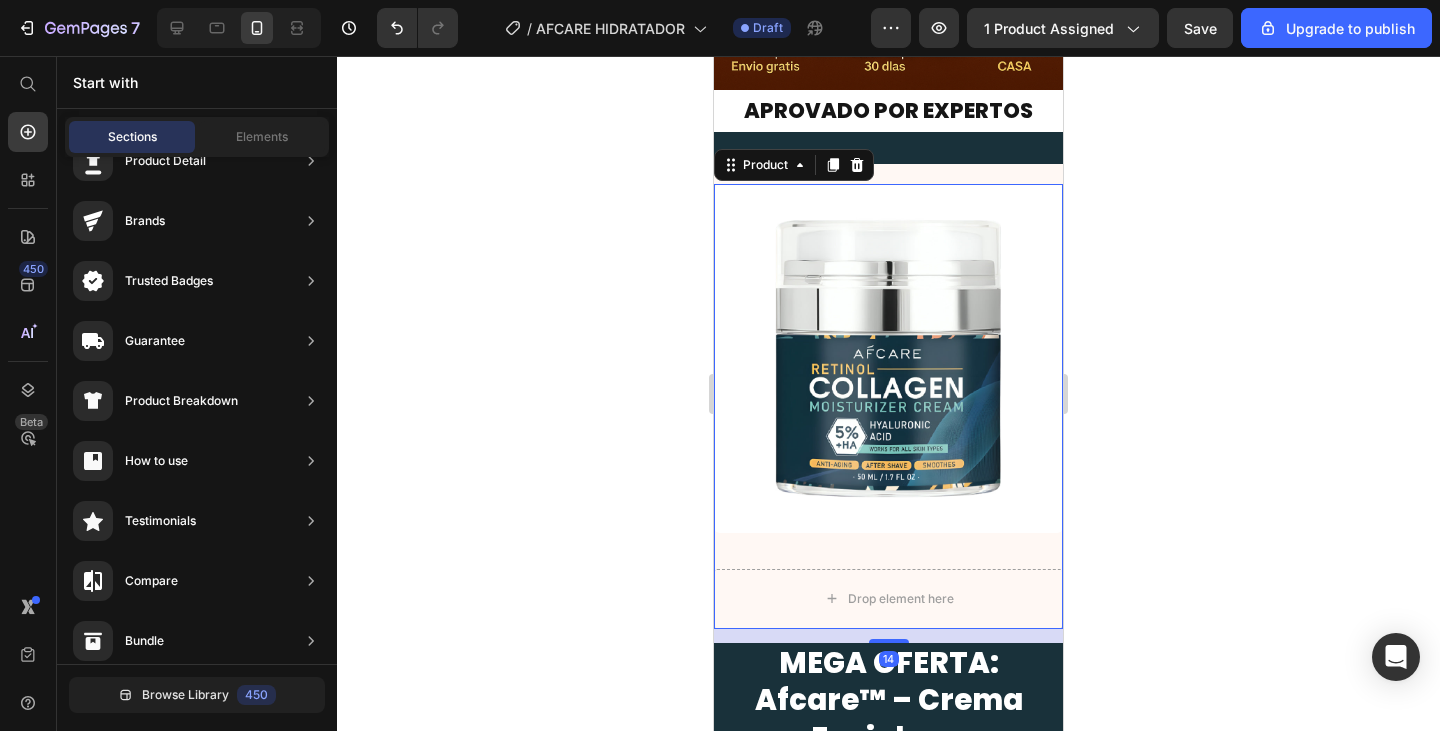click on "Product Images" at bounding box center [888, 376] 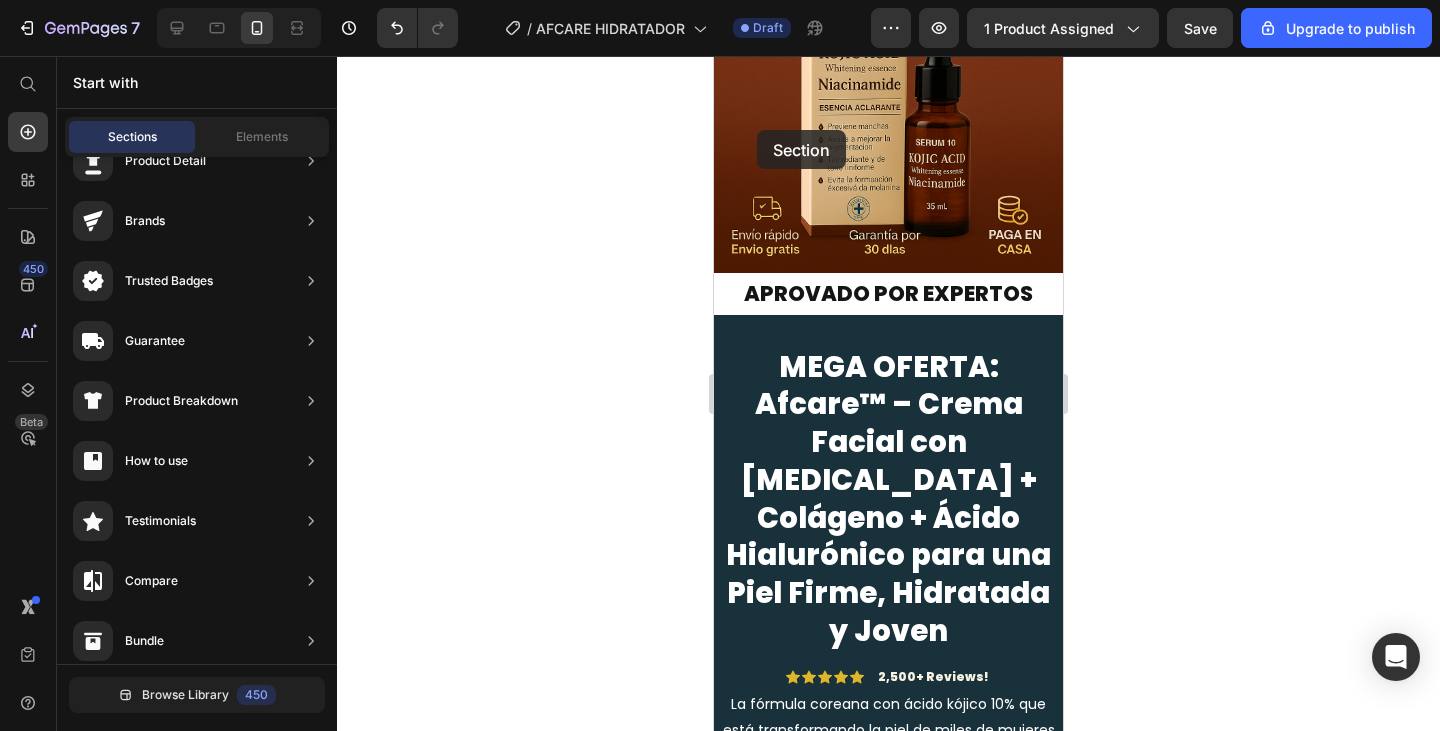 drag, startPoint x: 757, startPoint y: 130, endPoint x: 1818, endPoint y: 353, distance: 1084.1818 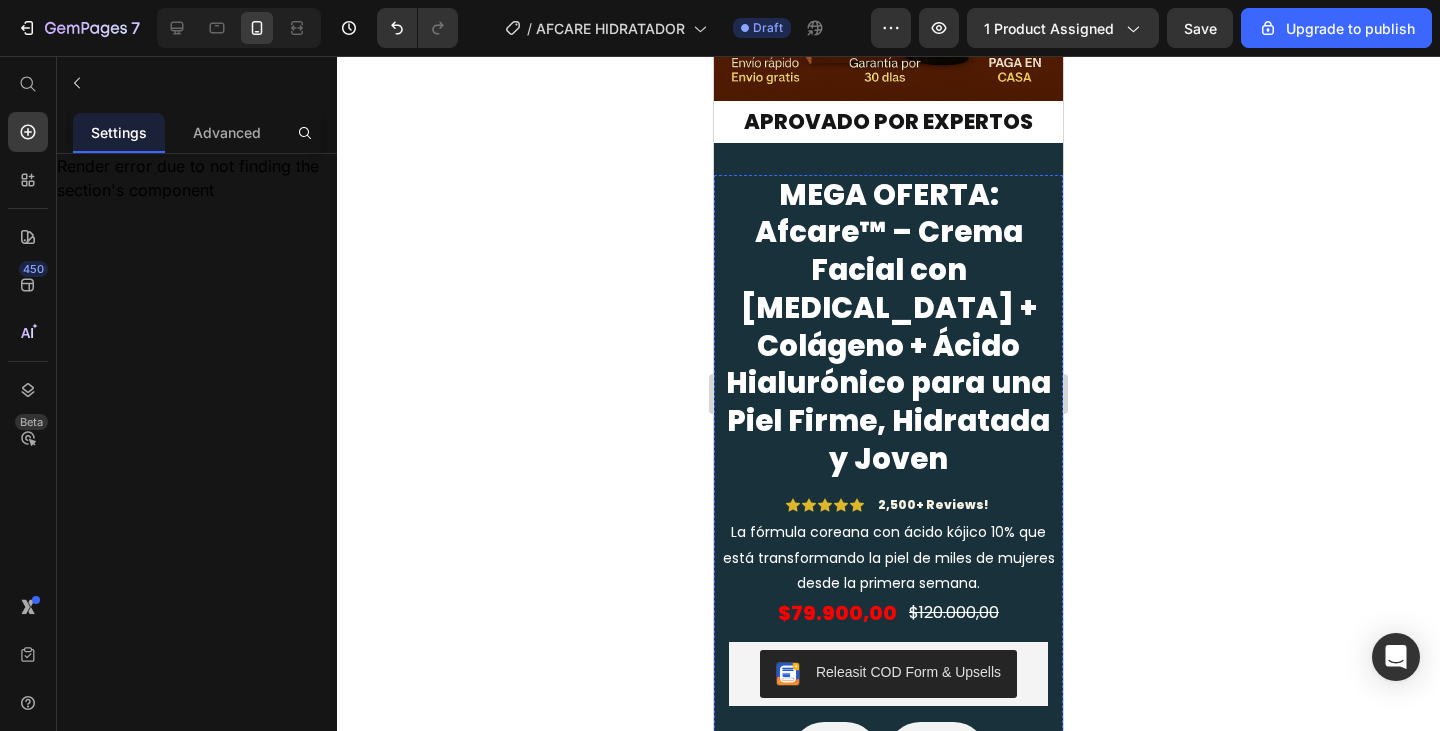 scroll, scrollTop: 1115, scrollLeft: 0, axis: vertical 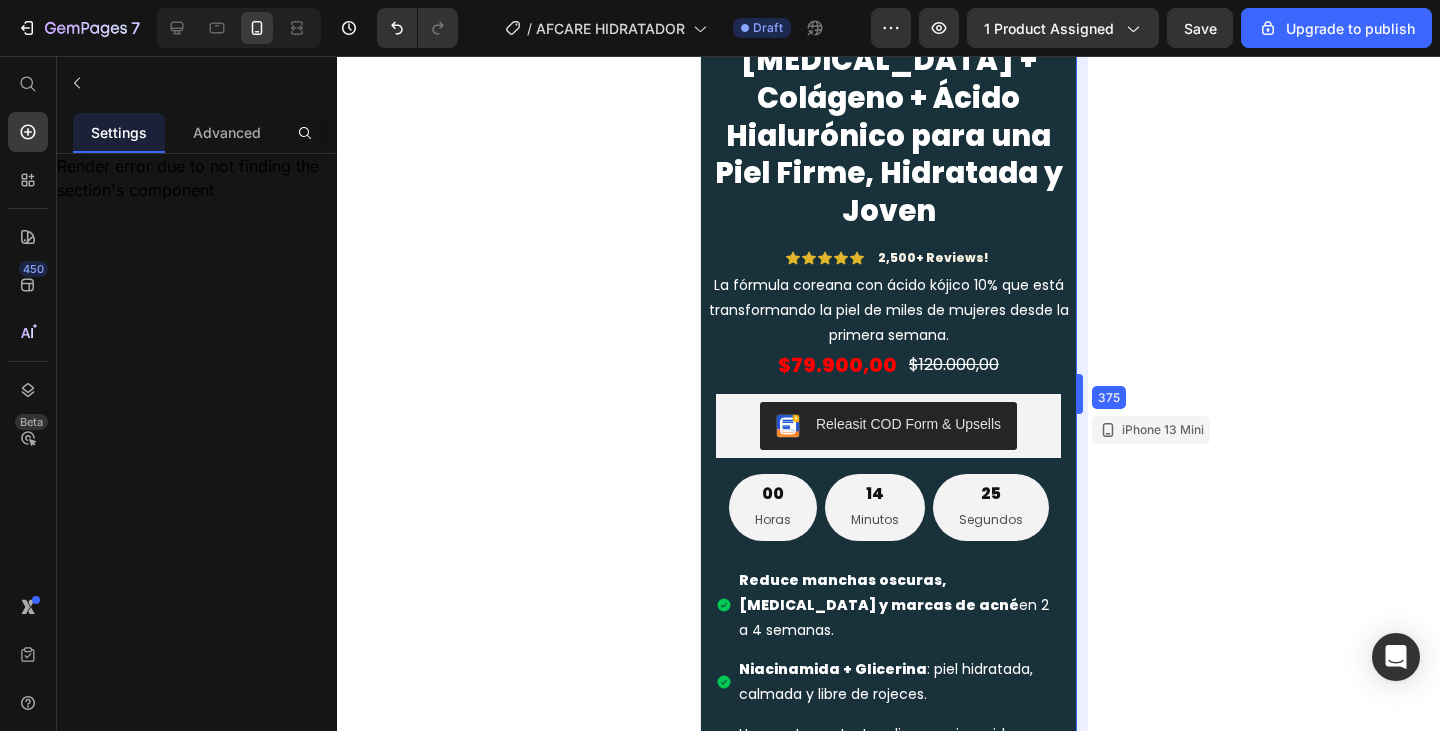drag, startPoint x: 1066, startPoint y: 464, endPoint x: 1091, endPoint y: 465, distance: 25.019993 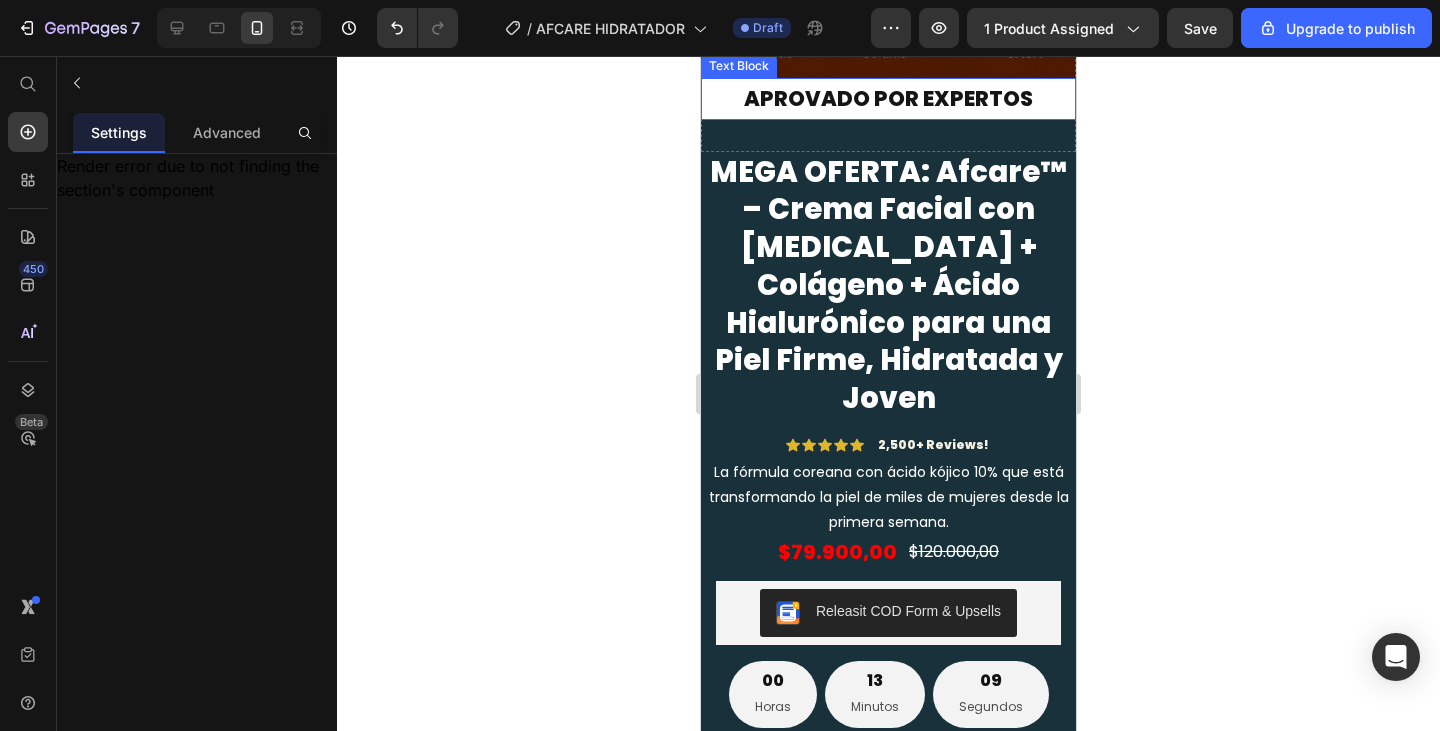scroll, scrollTop: 1000, scrollLeft: 0, axis: vertical 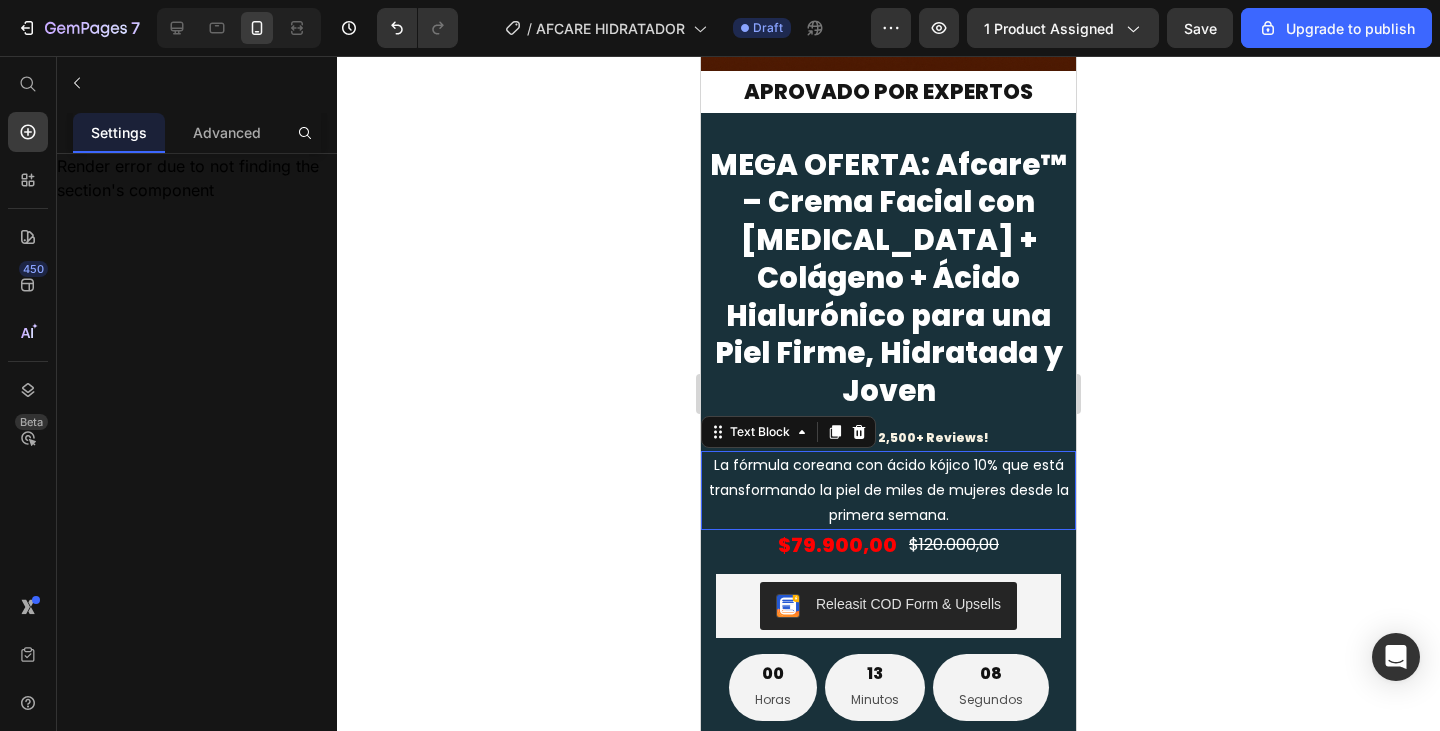 click on "La fórmula coreana con ácido kójico 10% que está transformando la piel de miles de mujeres desde la primera semana." at bounding box center [888, 491] 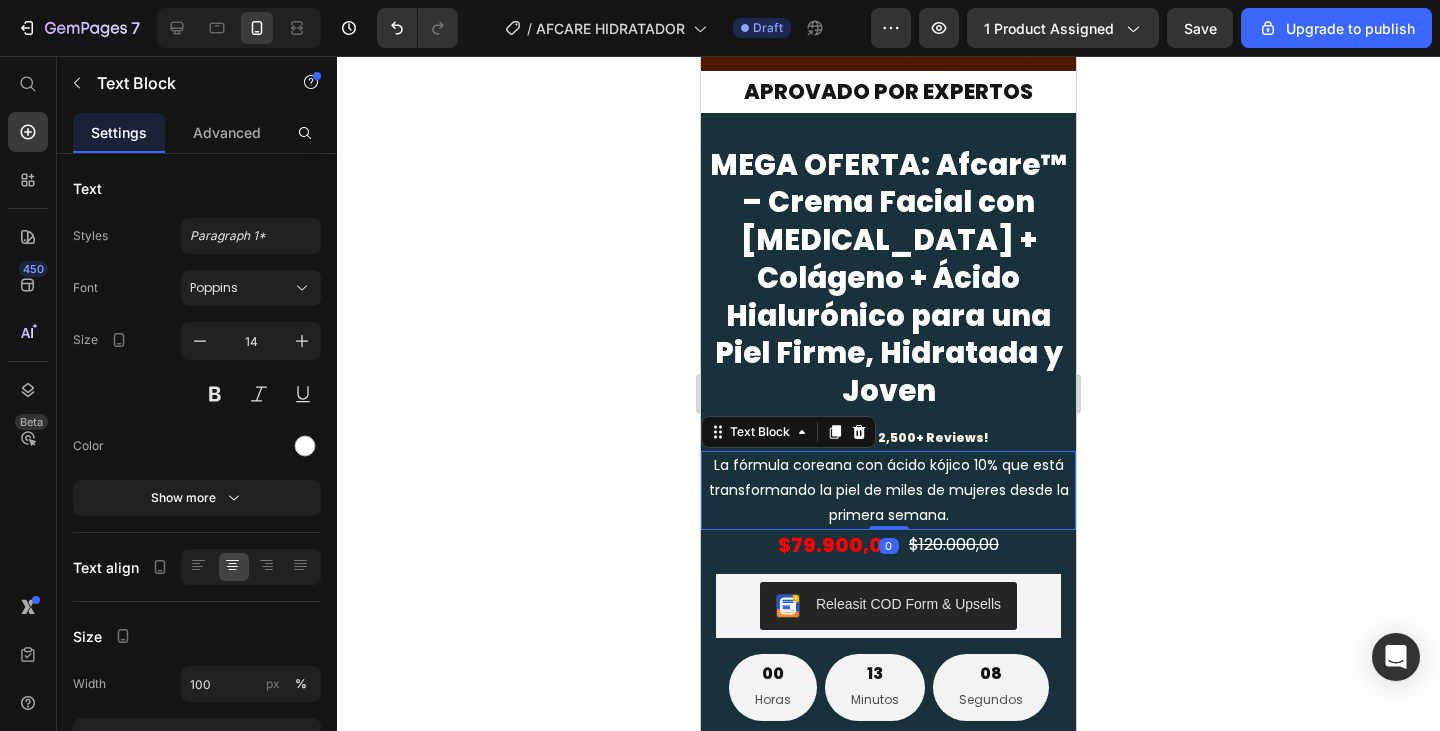 click on "La fórmula coreana con ácido kójico 10% que está transformando la piel de miles de mujeres desde la primera semana." at bounding box center [888, 491] 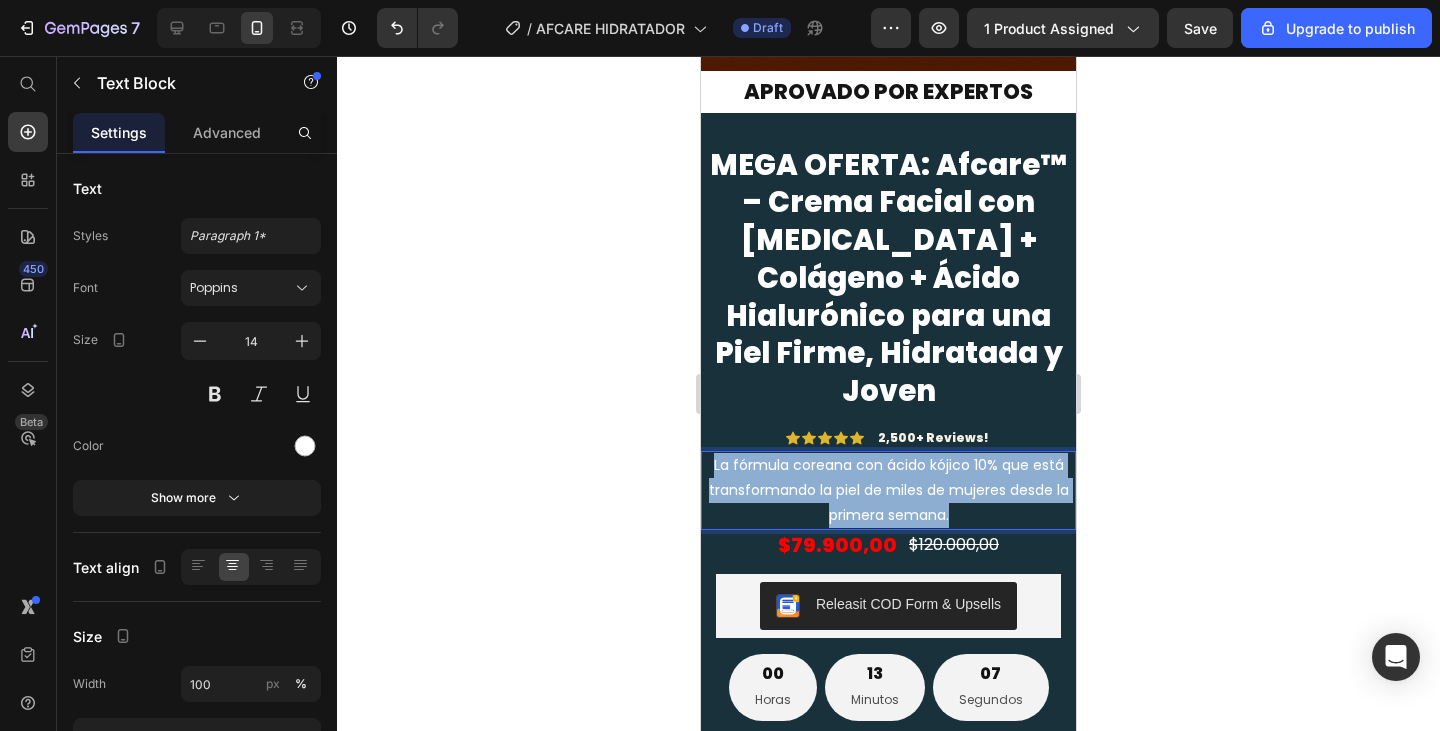 click on "La fórmula coreana con ácido kójico 10% que está transformando la piel de miles de mujeres desde la primera semana." at bounding box center [888, 491] 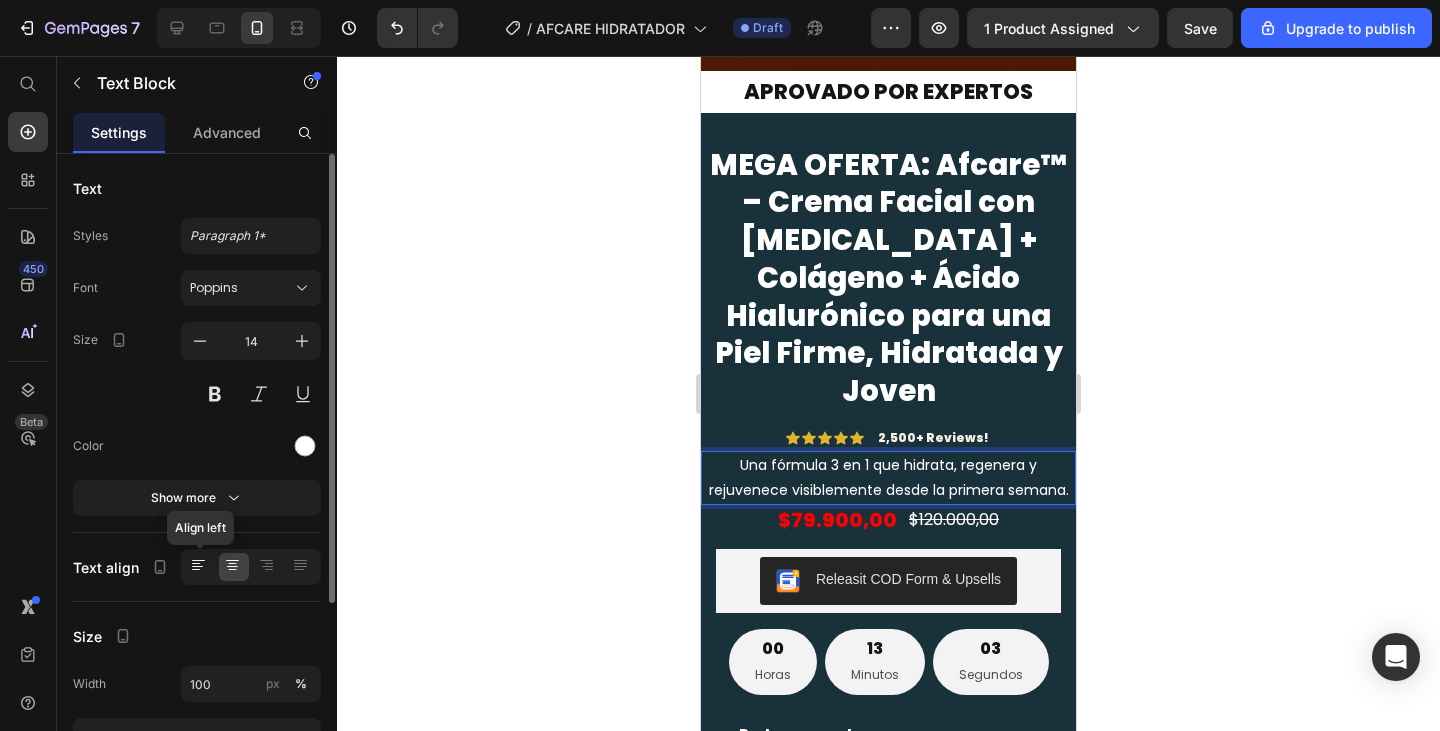 click 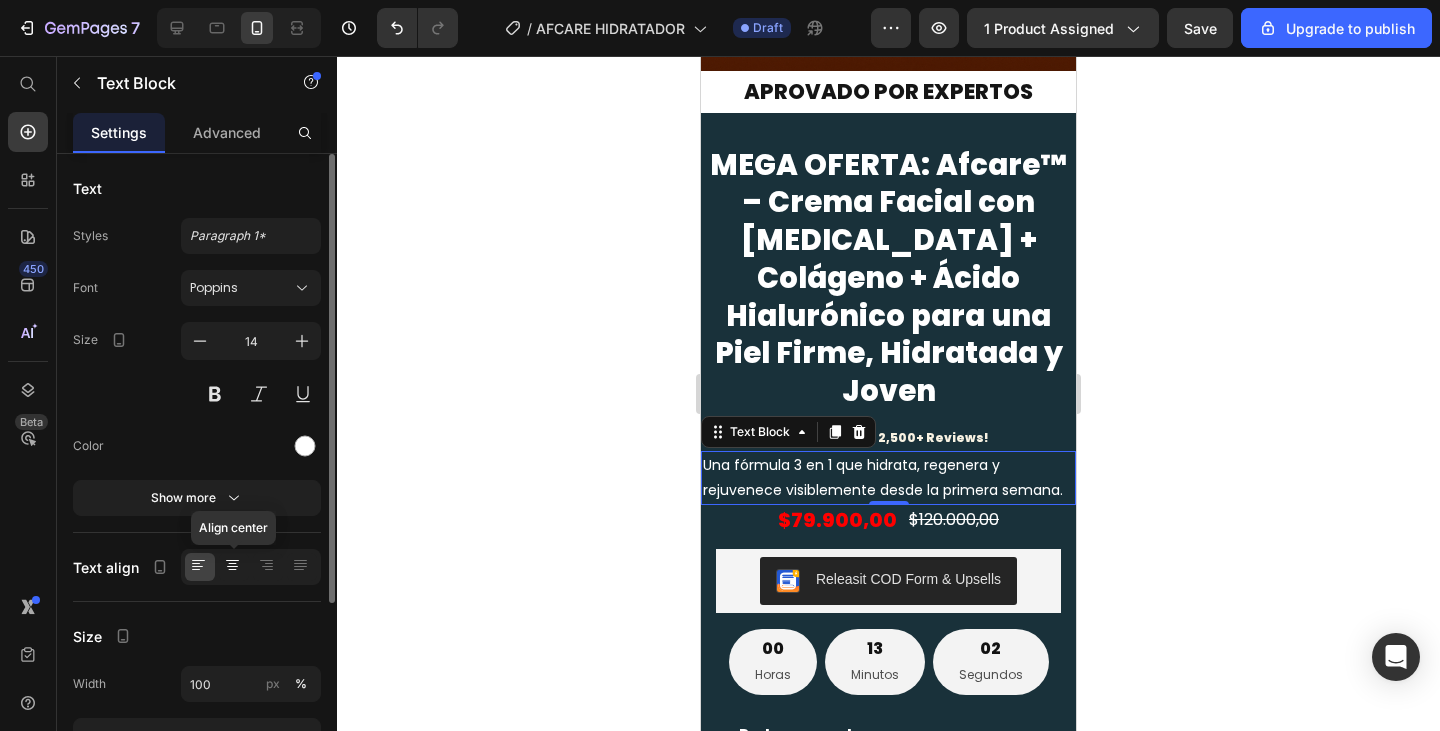 click 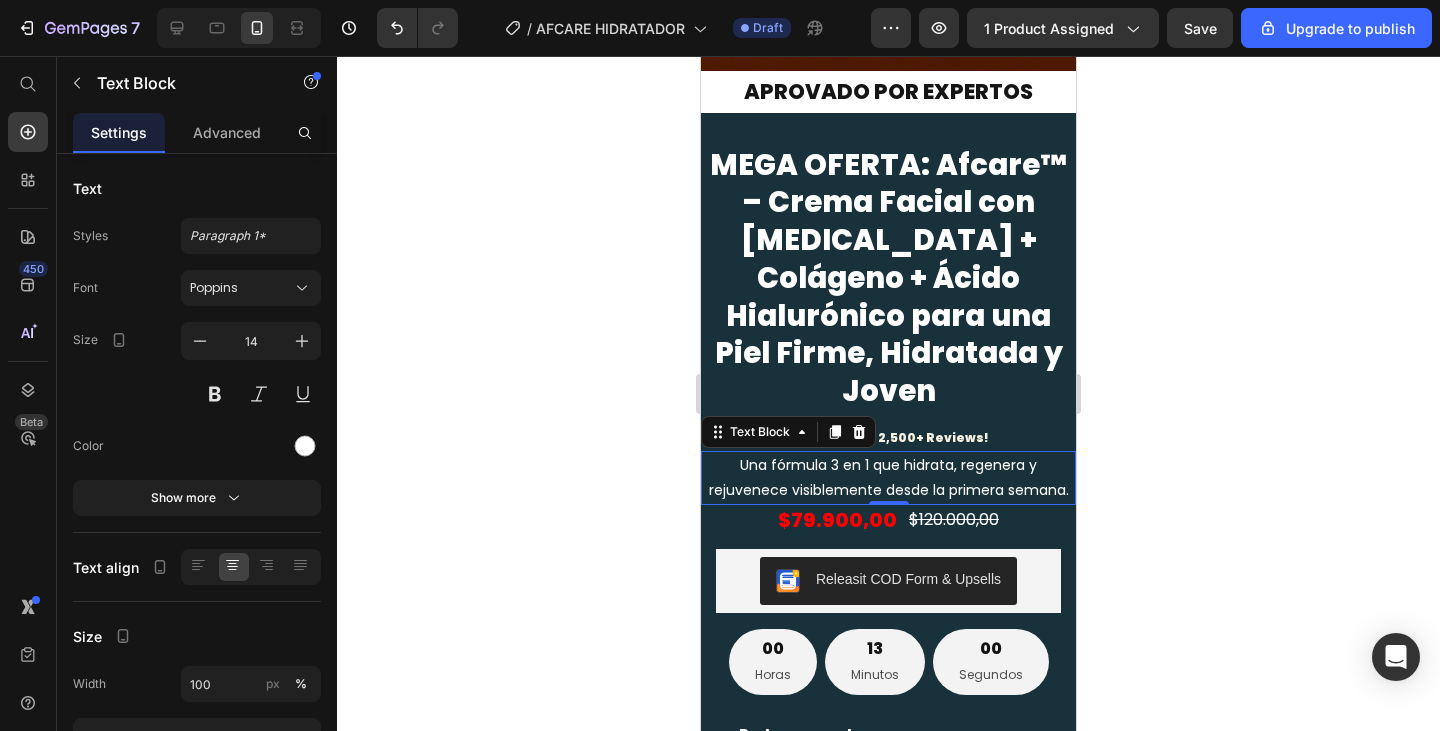 click 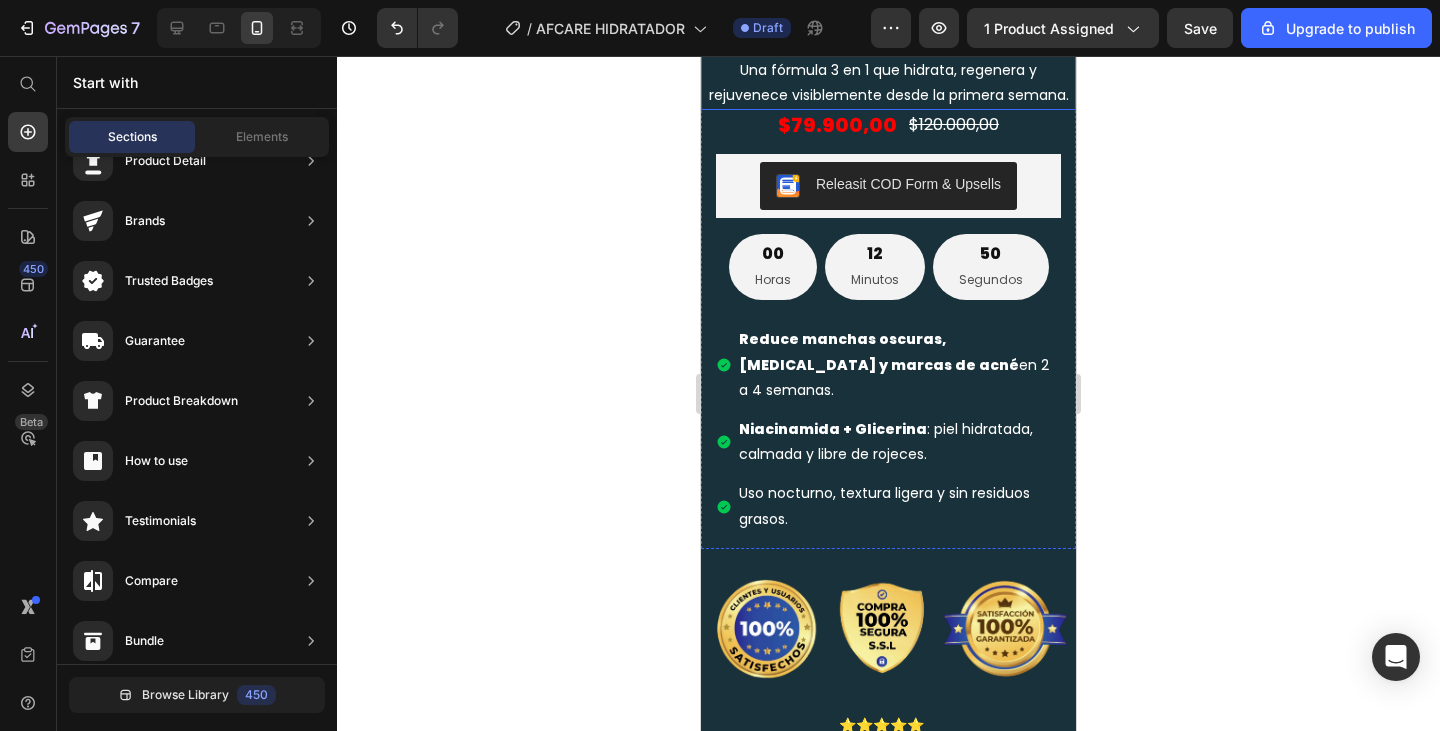 scroll, scrollTop: 1400, scrollLeft: 0, axis: vertical 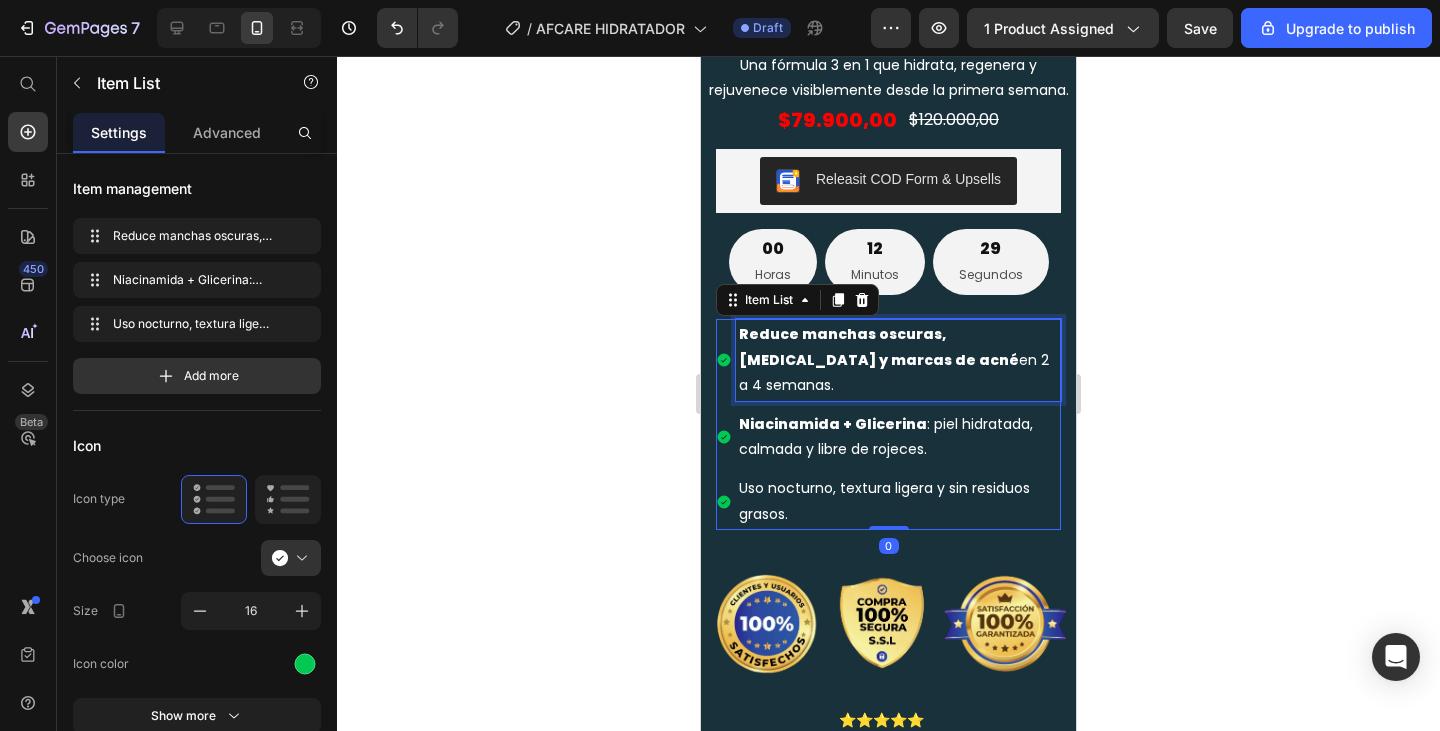click on "Reduce manchas oscuras, melasma y marcas de acné  en 2 a 4 semanas." at bounding box center (898, 360) 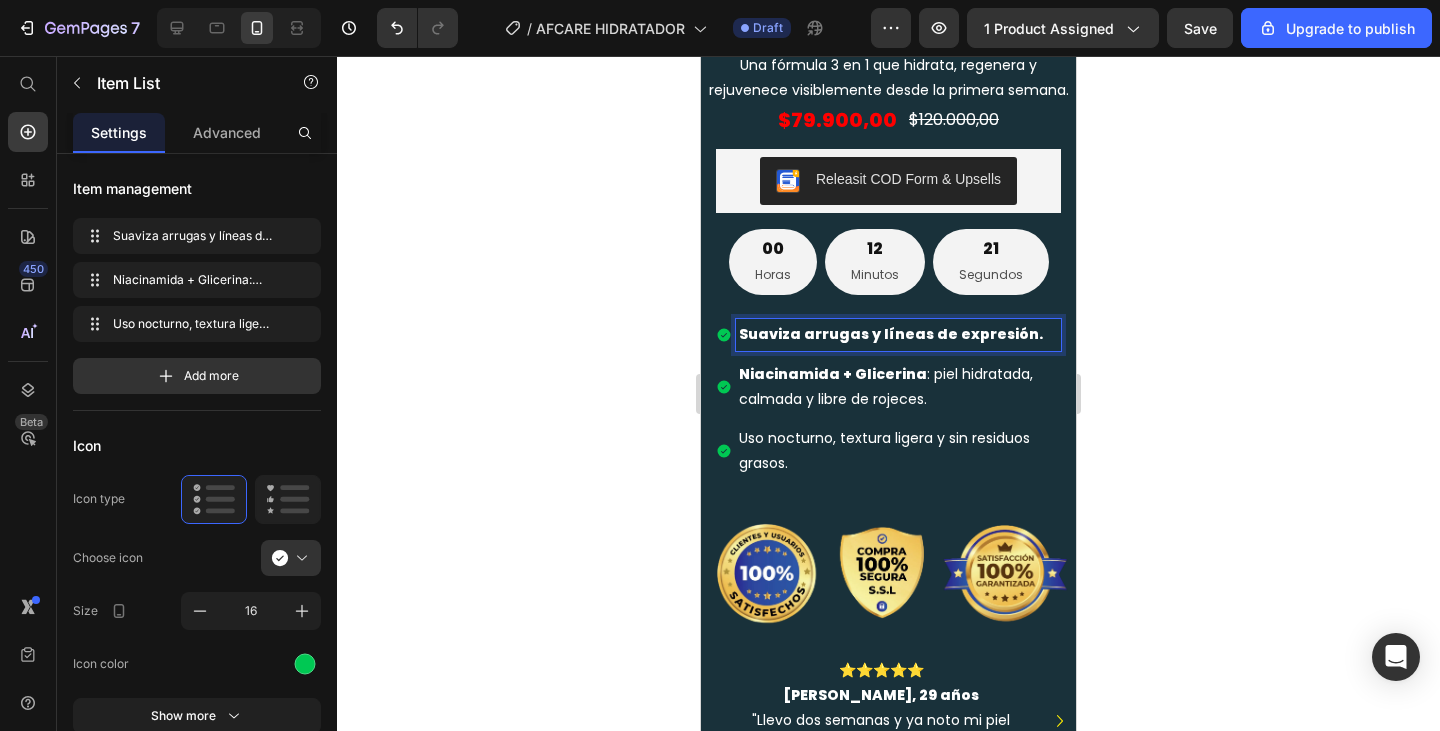 click on "Niacinamida + Glicerina : piel hidratada, calmada y libre de rojeces." at bounding box center (898, 387) 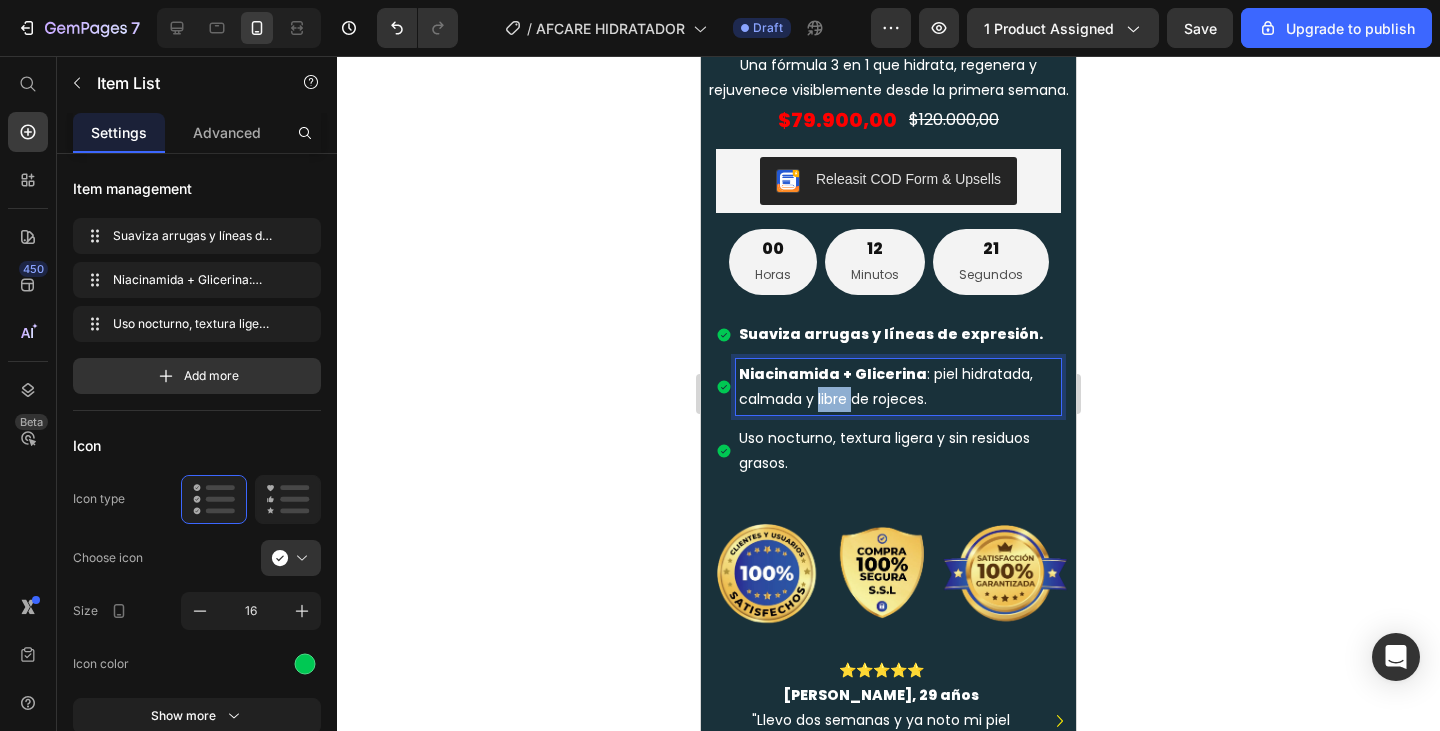 click on "Niacinamida + Glicerina : piel hidratada, calmada y libre de rojeces." at bounding box center [898, 387] 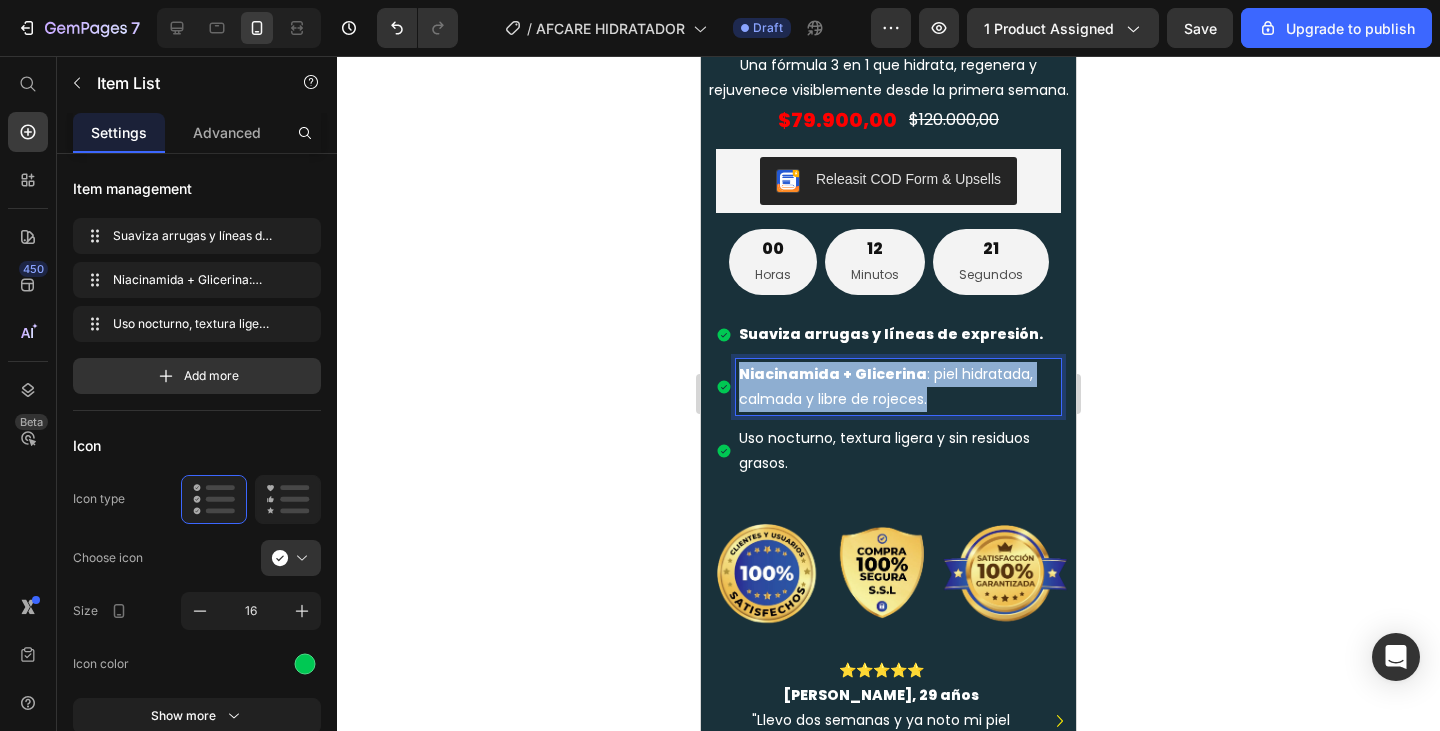 click on "Niacinamida + Glicerina : piel hidratada, calmada y libre de rojeces." at bounding box center (898, 387) 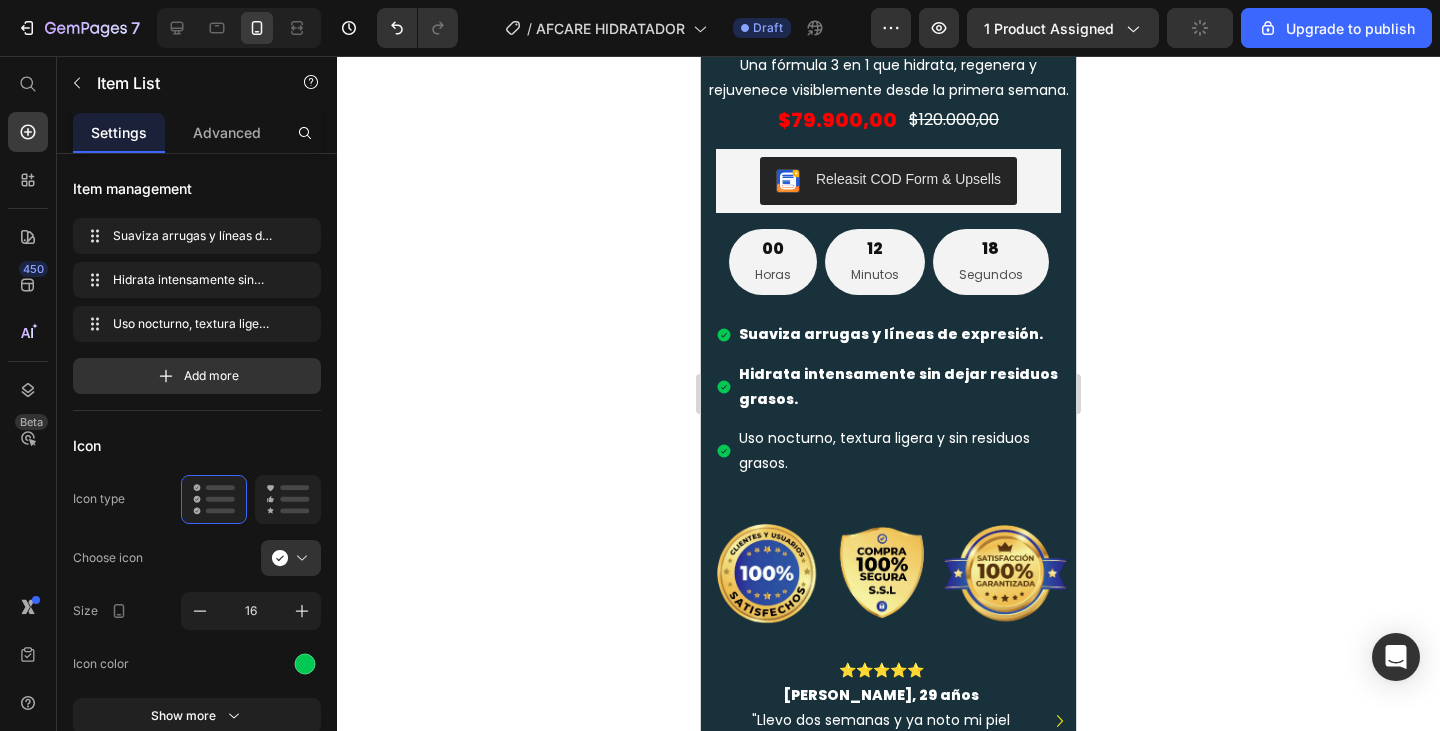 drag, startPoint x: 1091, startPoint y: 313, endPoint x: 341, endPoint y: 296, distance: 750.1926 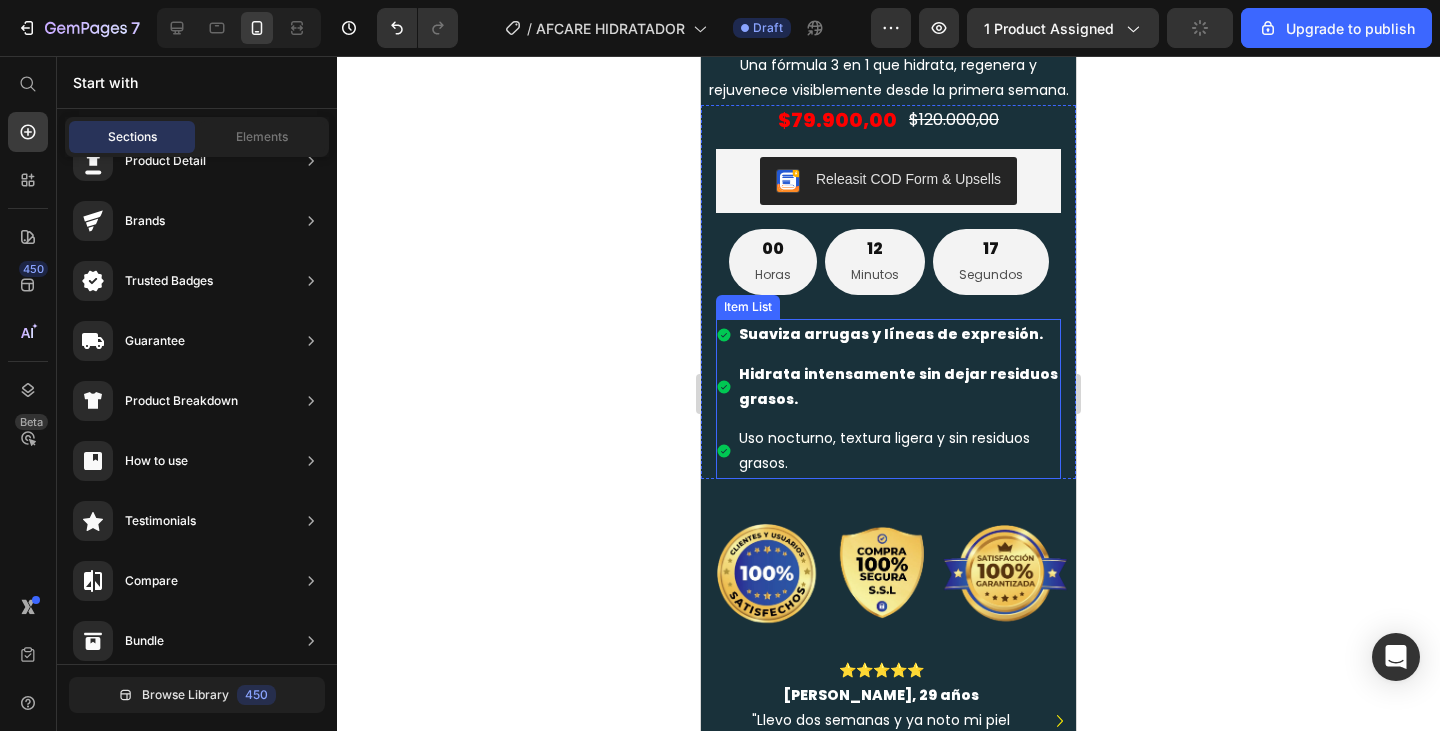 click on "Uso nocturno, textura ligera y sin residuos grasos." at bounding box center [898, 451] 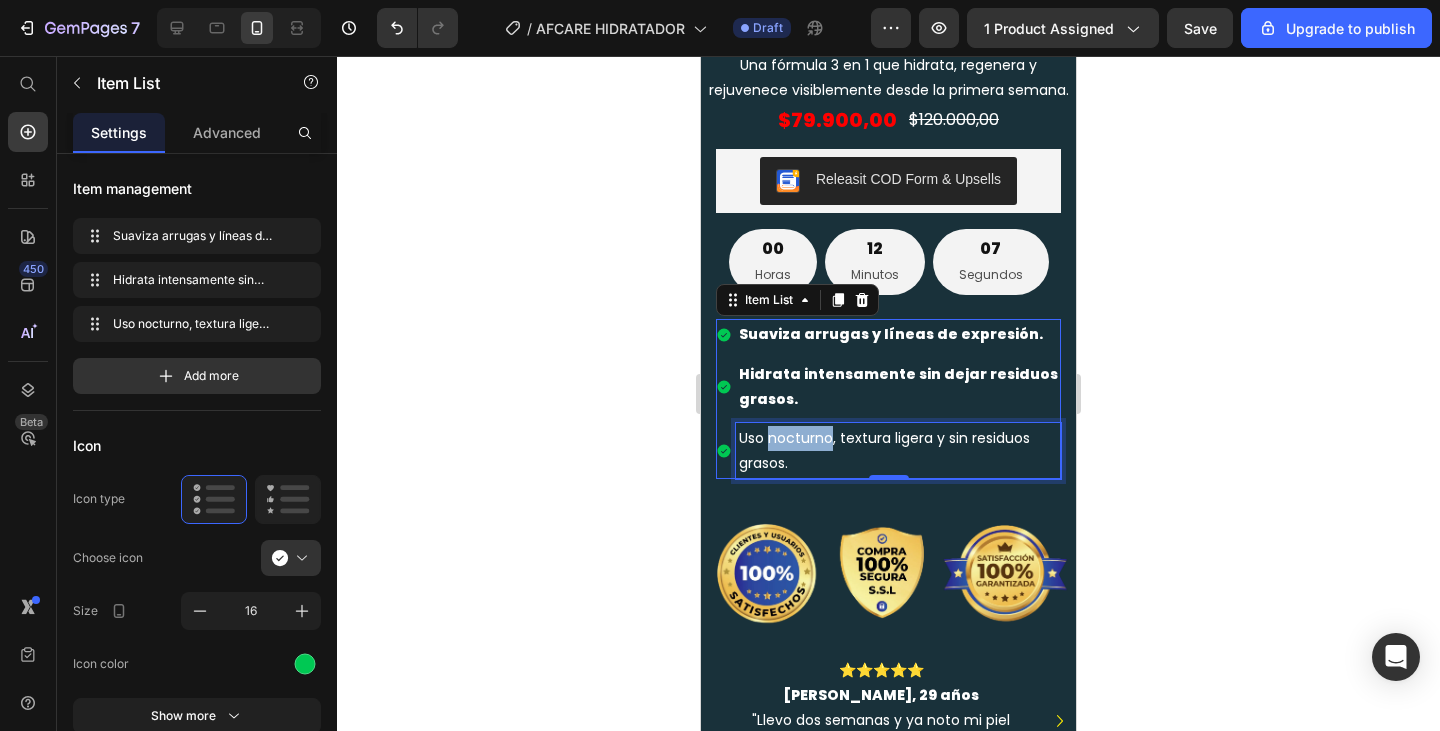 click on "Uso nocturno, textura ligera y sin residuos grasos." at bounding box center [898, 451] 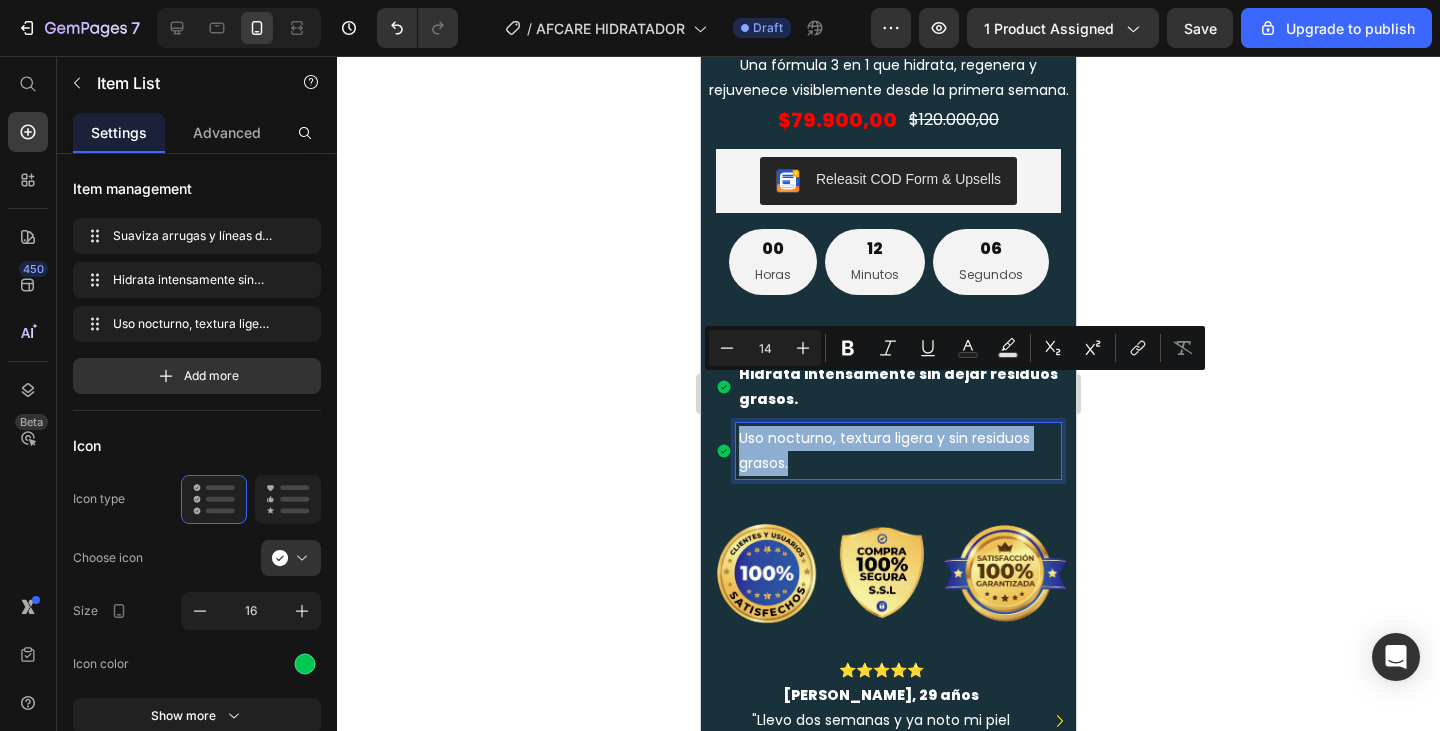 click on "Uso nocturno, textura ligera y sin residuos grasos." at bounding box center (898, 451) 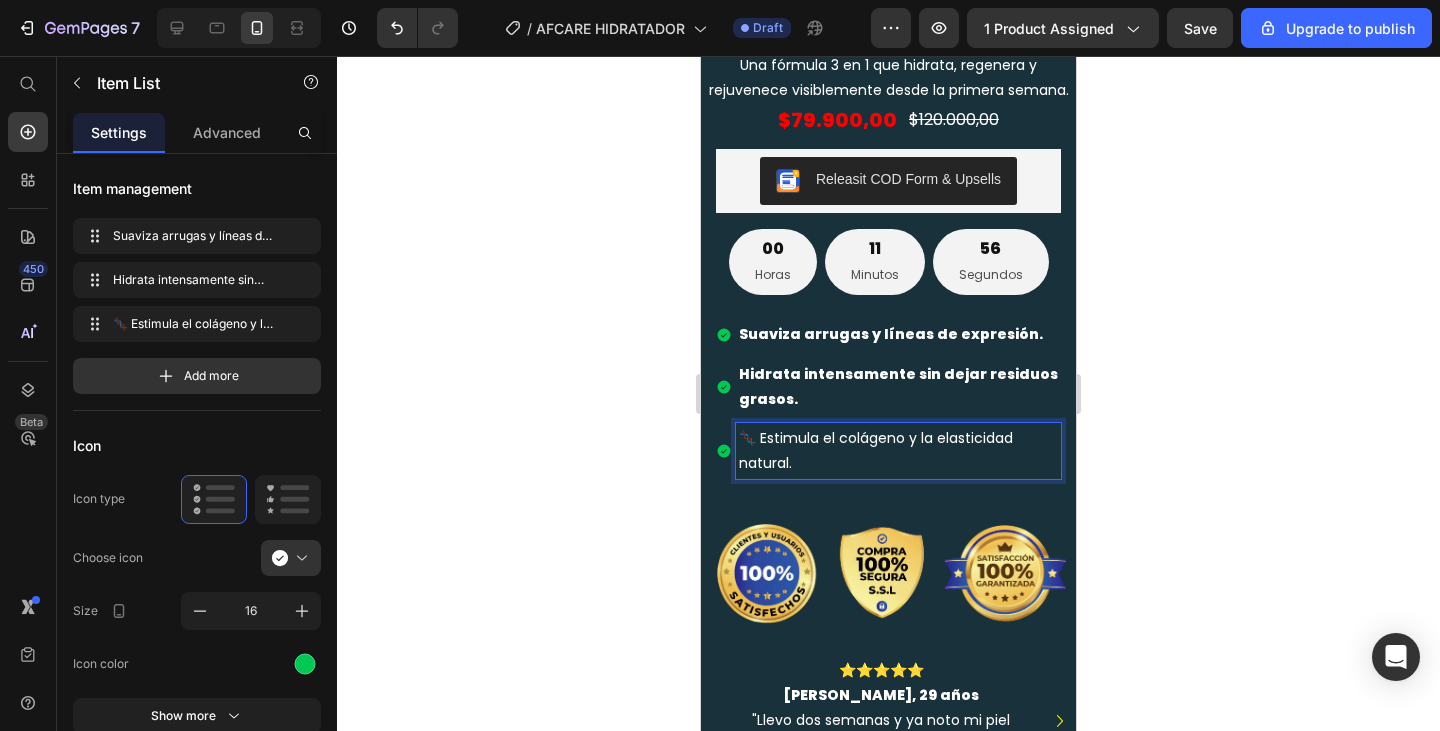 click 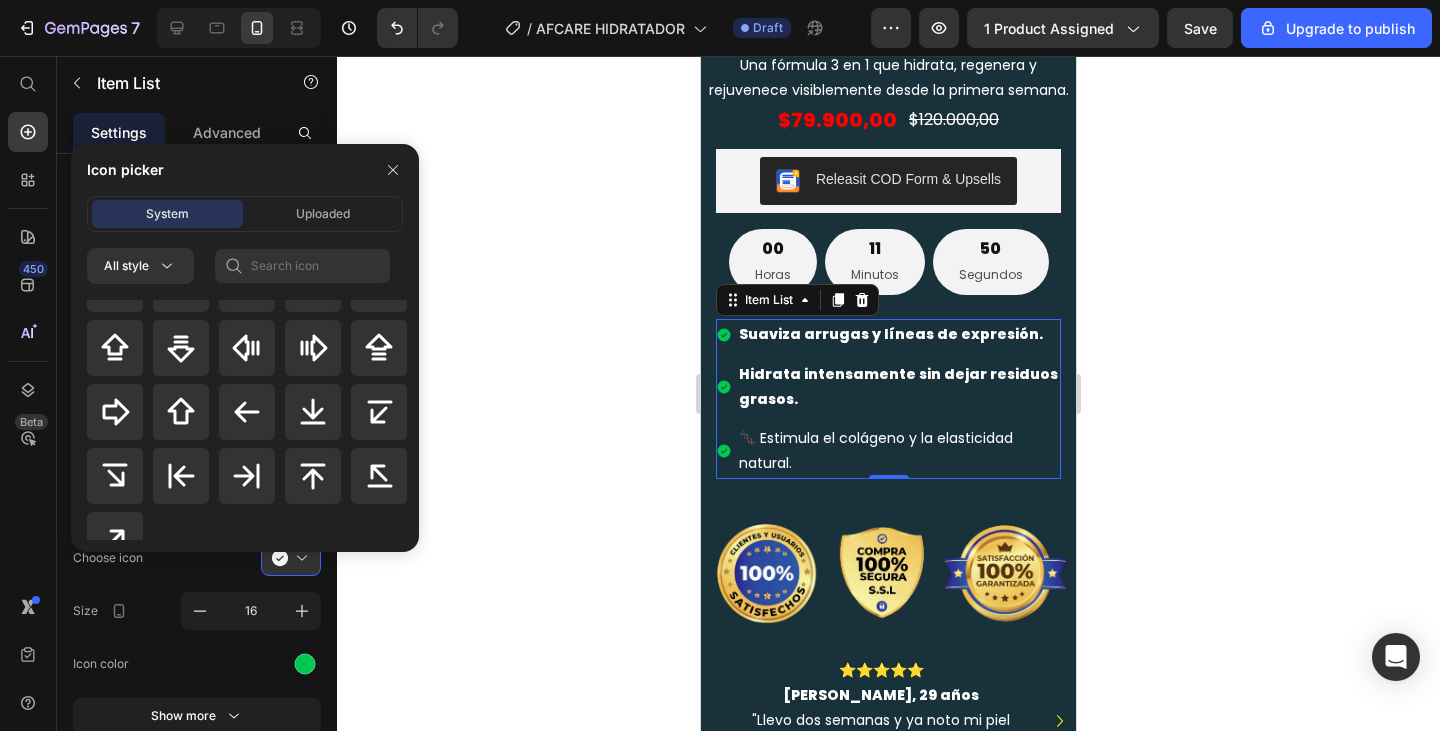 scroll, scrollTop: 928, scrollLeft: 0, axis: vertical 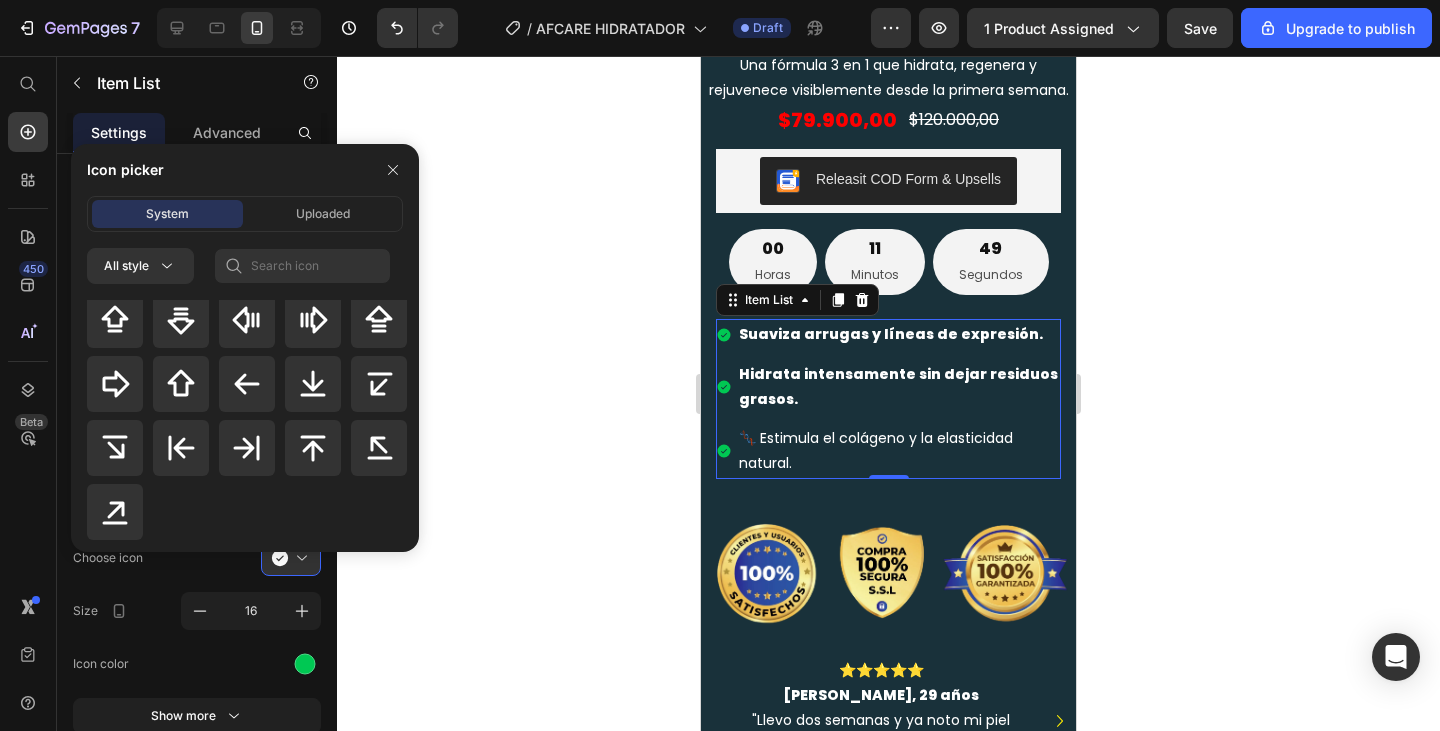 click on "Icon Icon type  Choose icon Size 16 Icon color Show more" 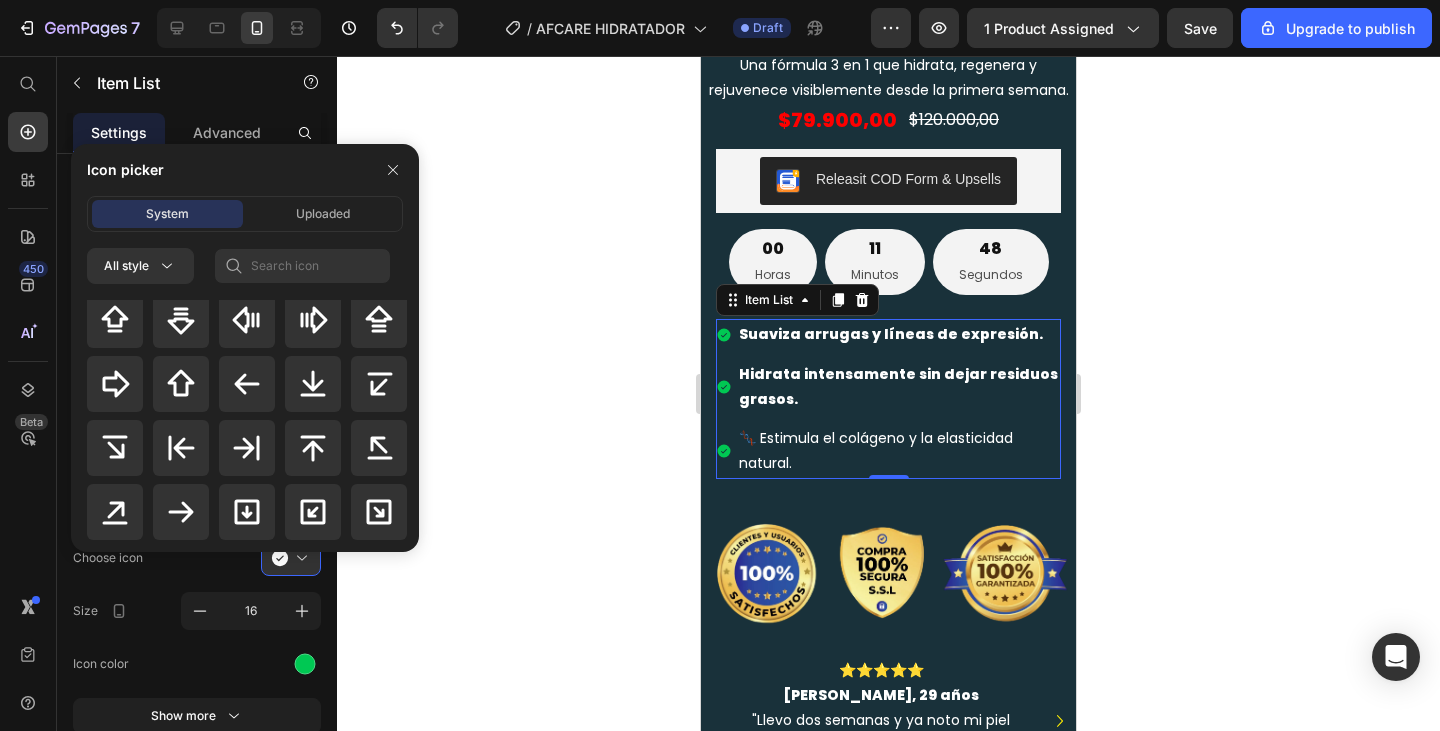 click on "Icon picker System Uploaded All style" at bounding box center [237, 348] 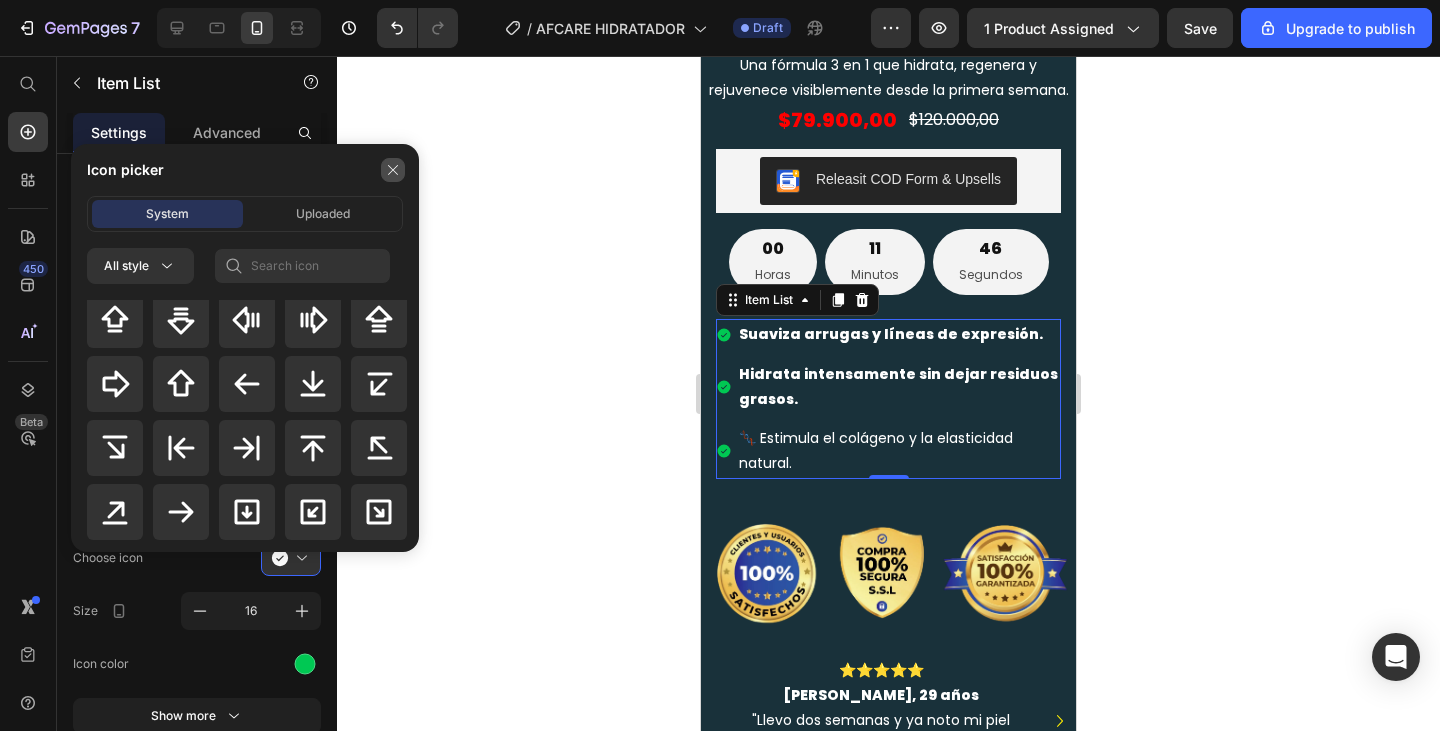 click at bounding box center (393, 170) 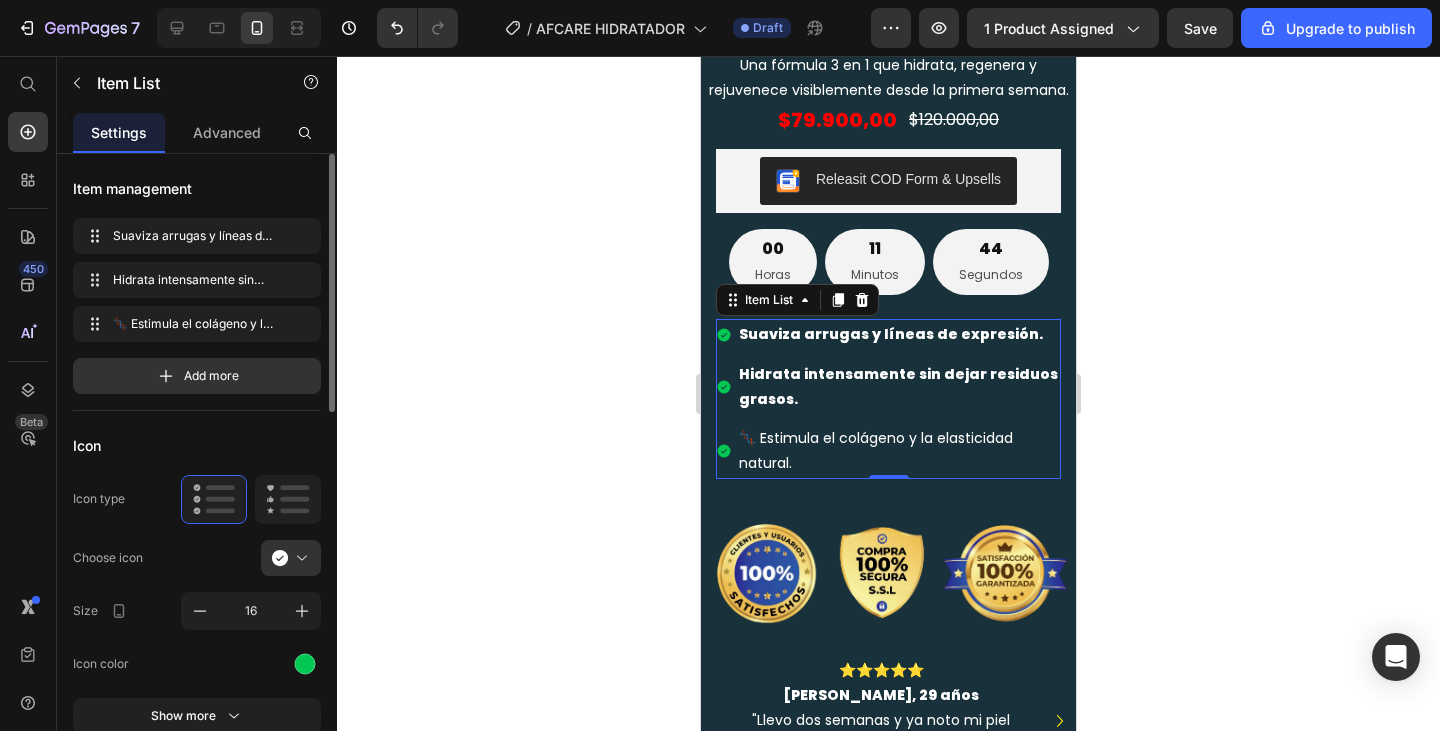 scroll, scrollTop: 100, scrollLeft: 0, axis: vertical 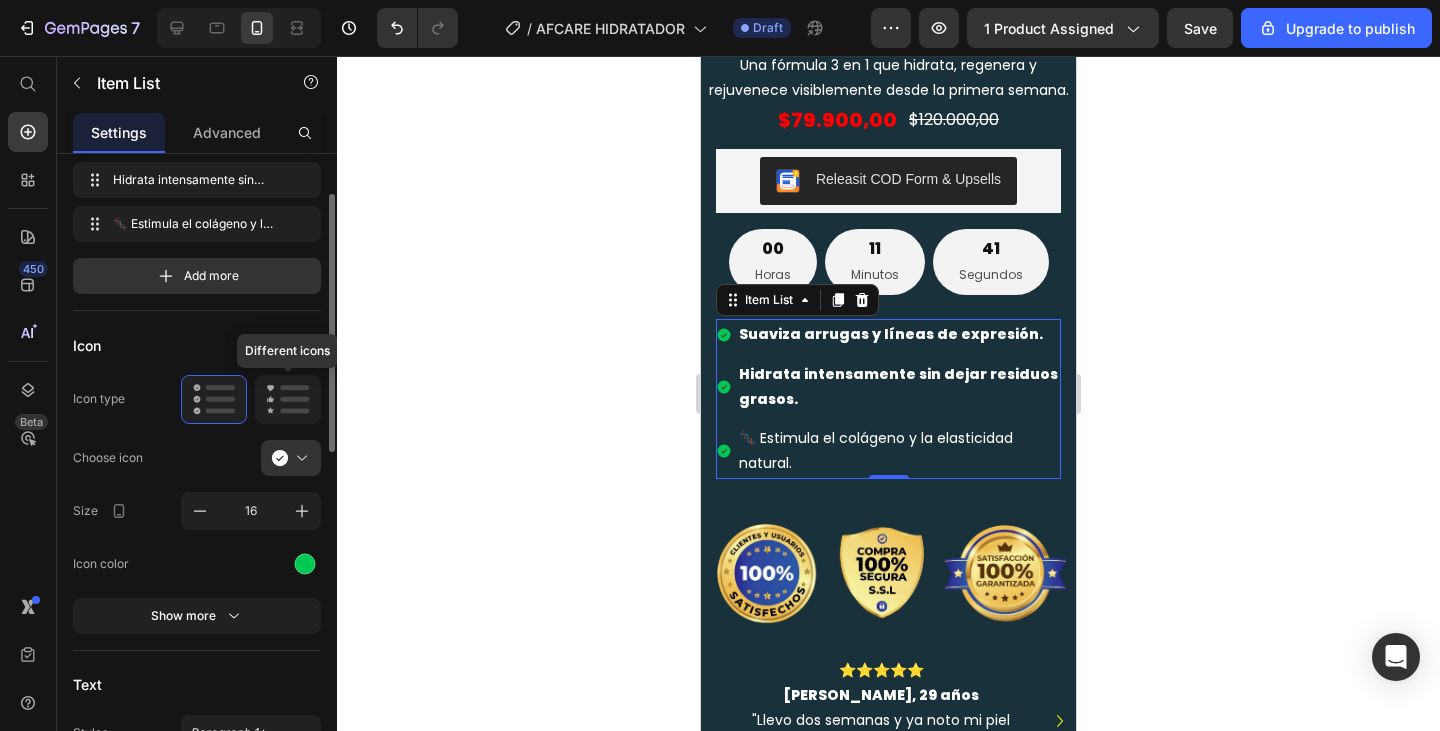 click 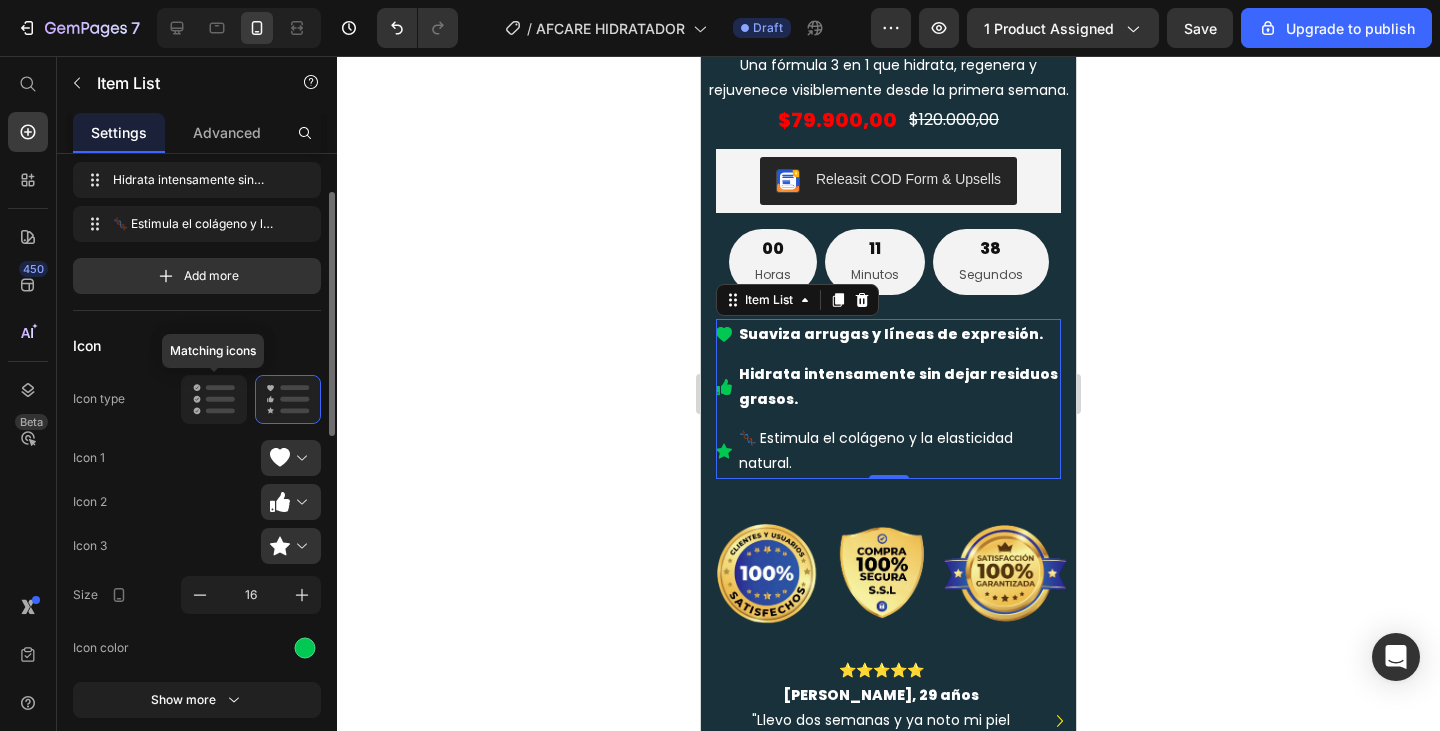 click 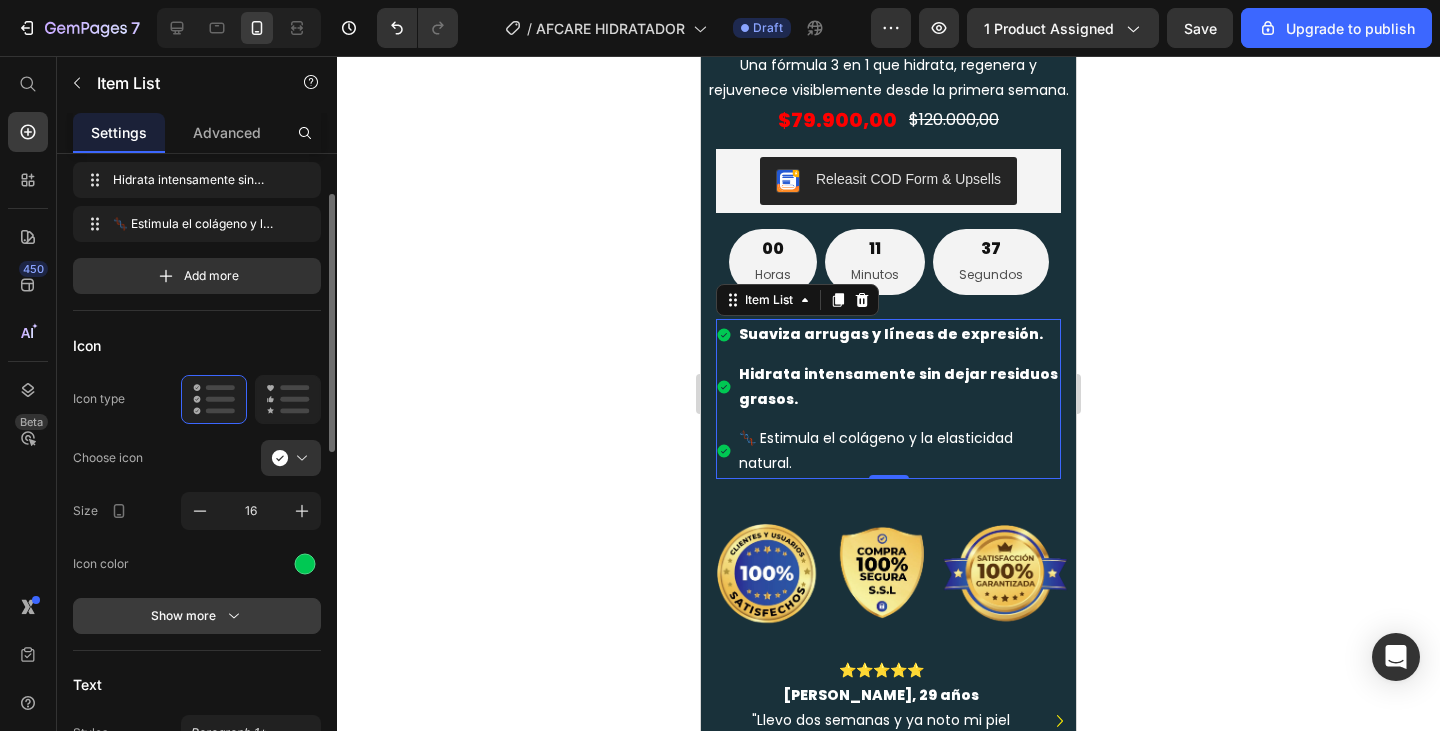 click on "Show more" at bounding box center (197, 616) 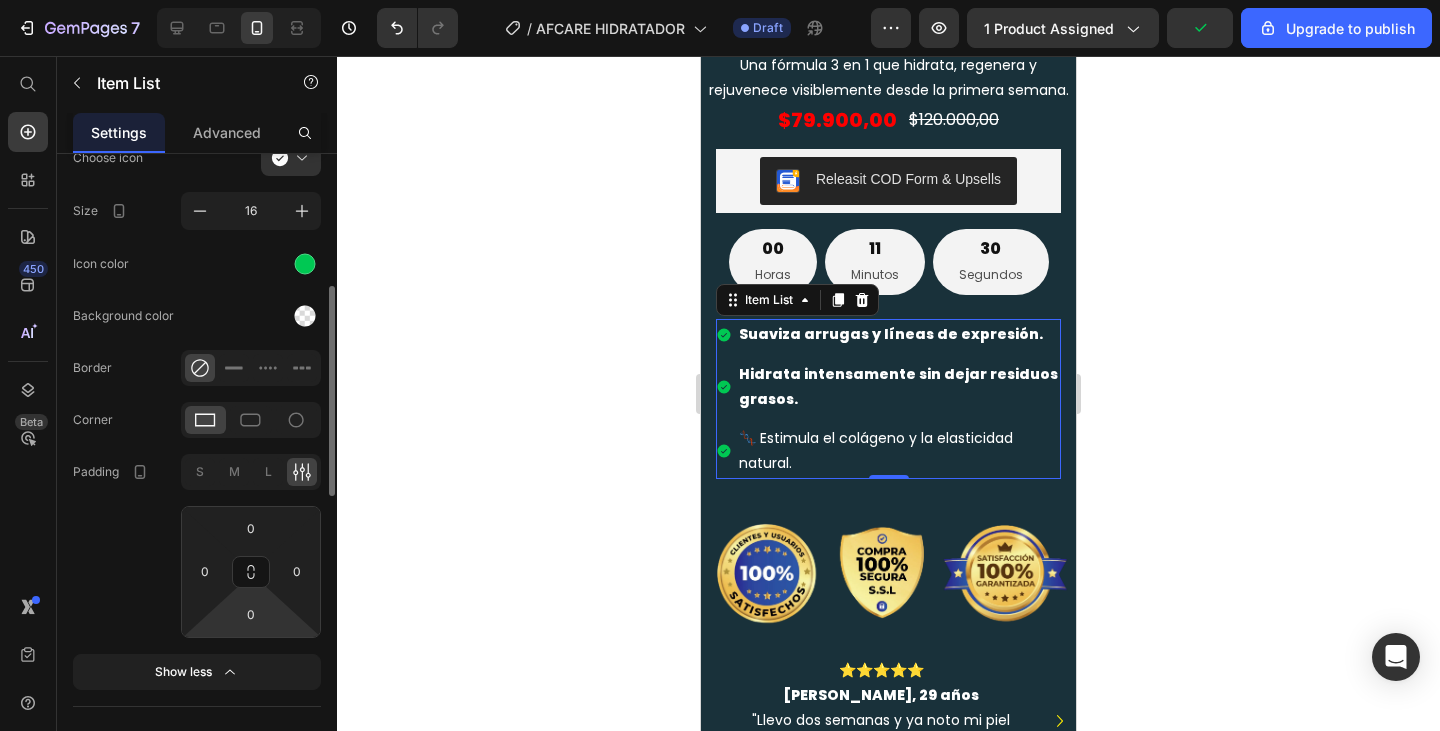 scroll, scrollTop: 500, scrollLeft: 0, axis: vertical 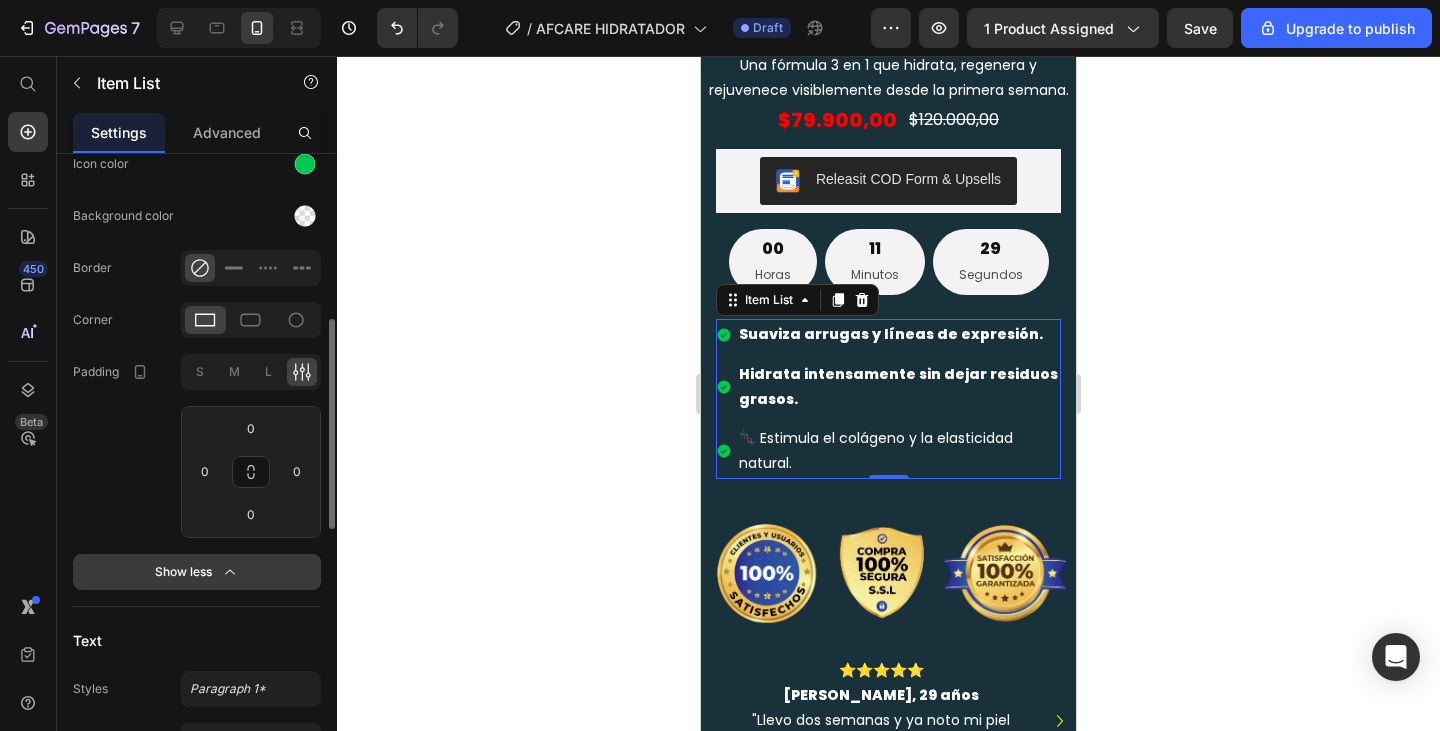 click on "Show less" at bounding box center (197, 572) 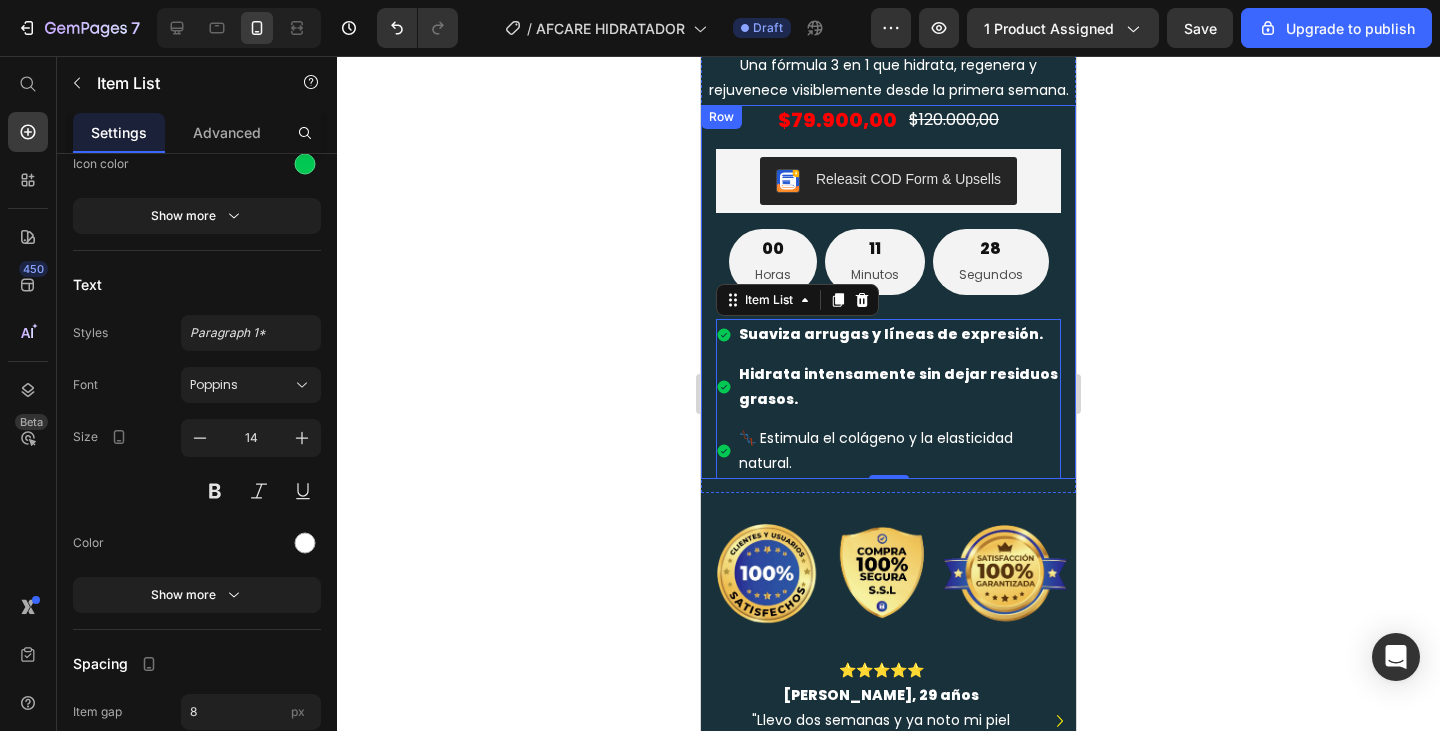 click 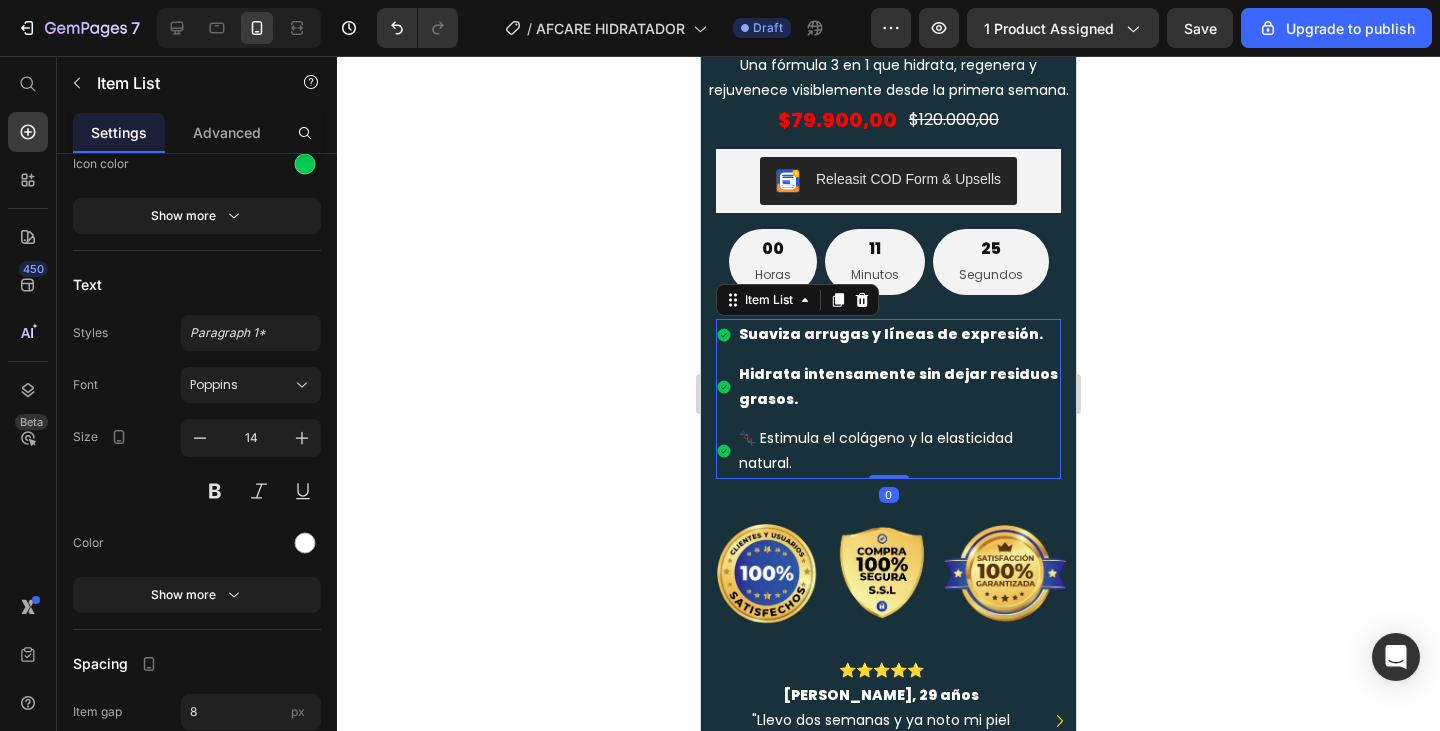 click on "Suaviza arrugas y líneas de expresión. Hidrata intensamente sin dejar residuos grasos. 🧬 Estimula el colágeno y la elasticidad natural." at bounding box center (888, 399) 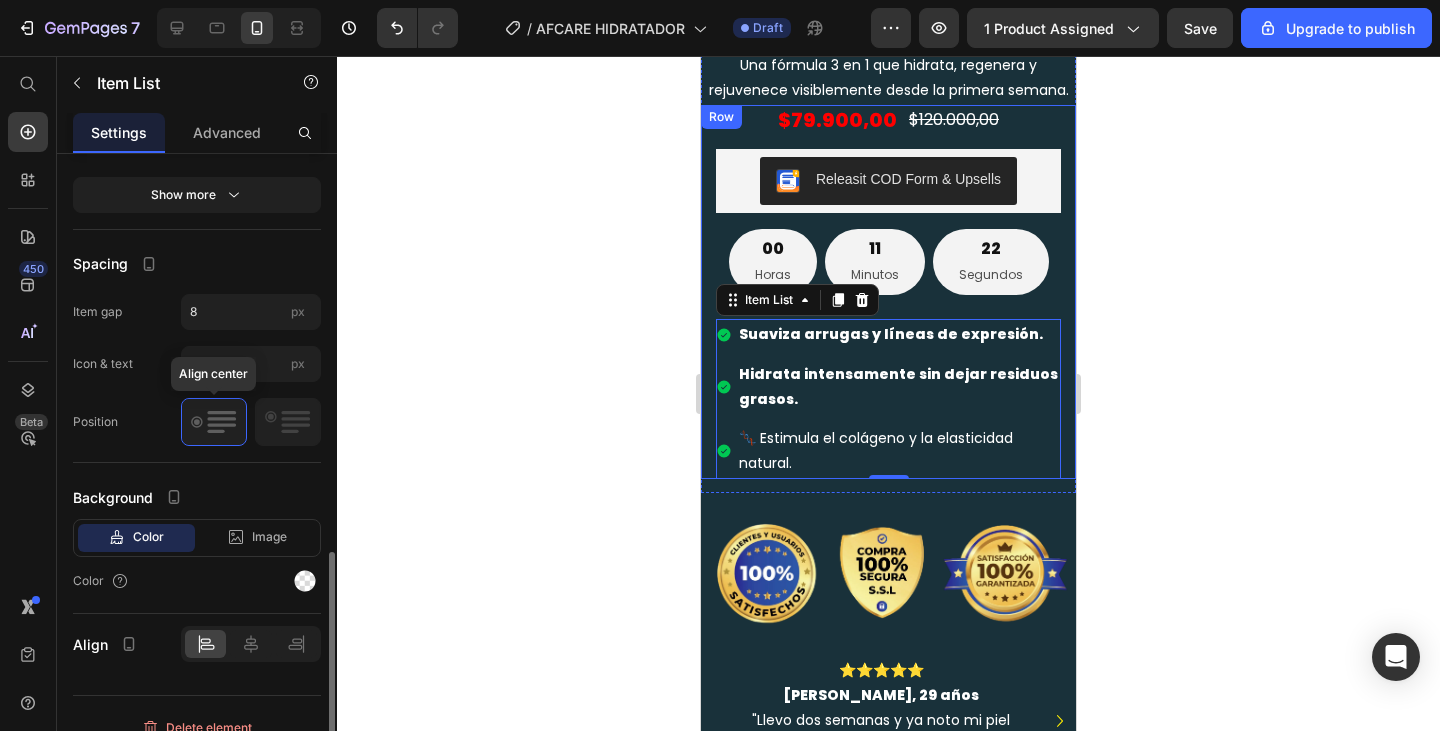scroll, scrollTop: 922, scrollLeft: 0, axis: vertical 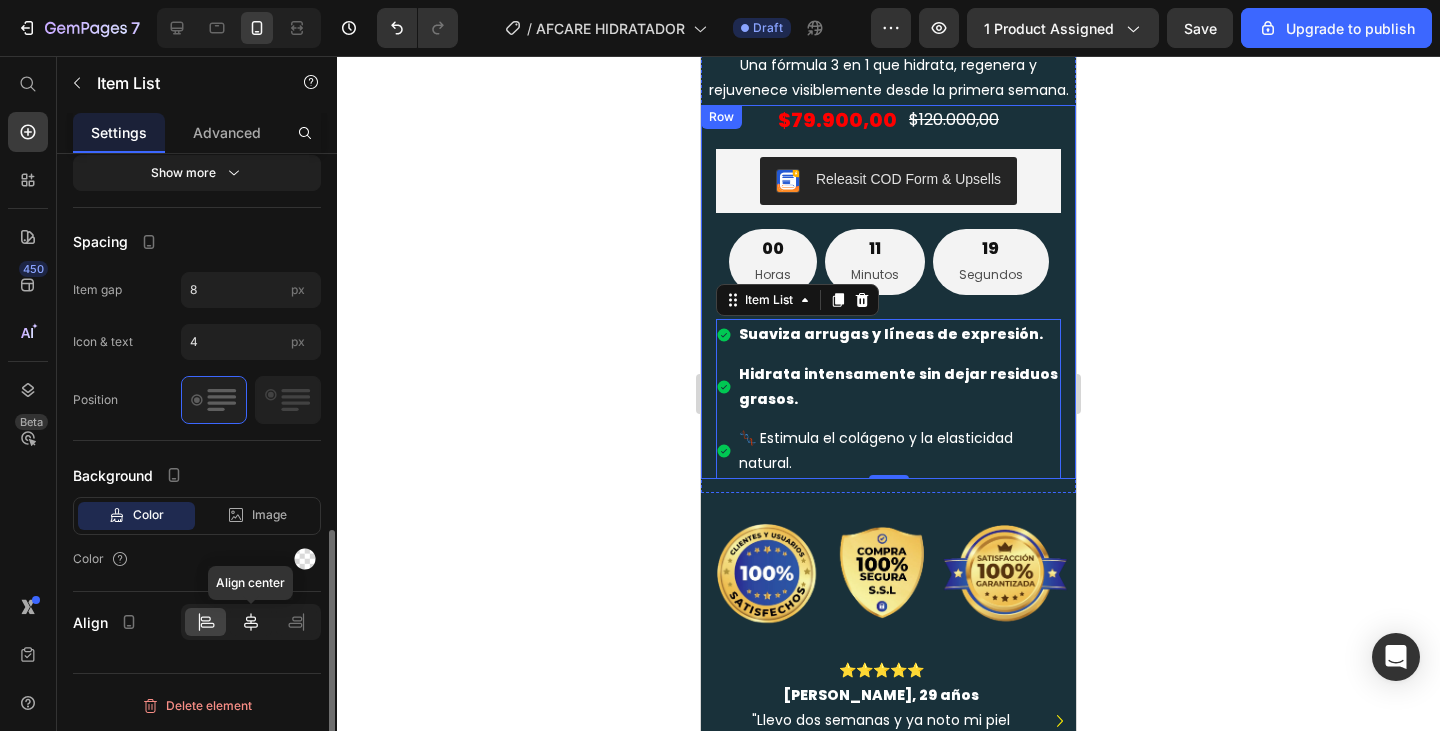 click 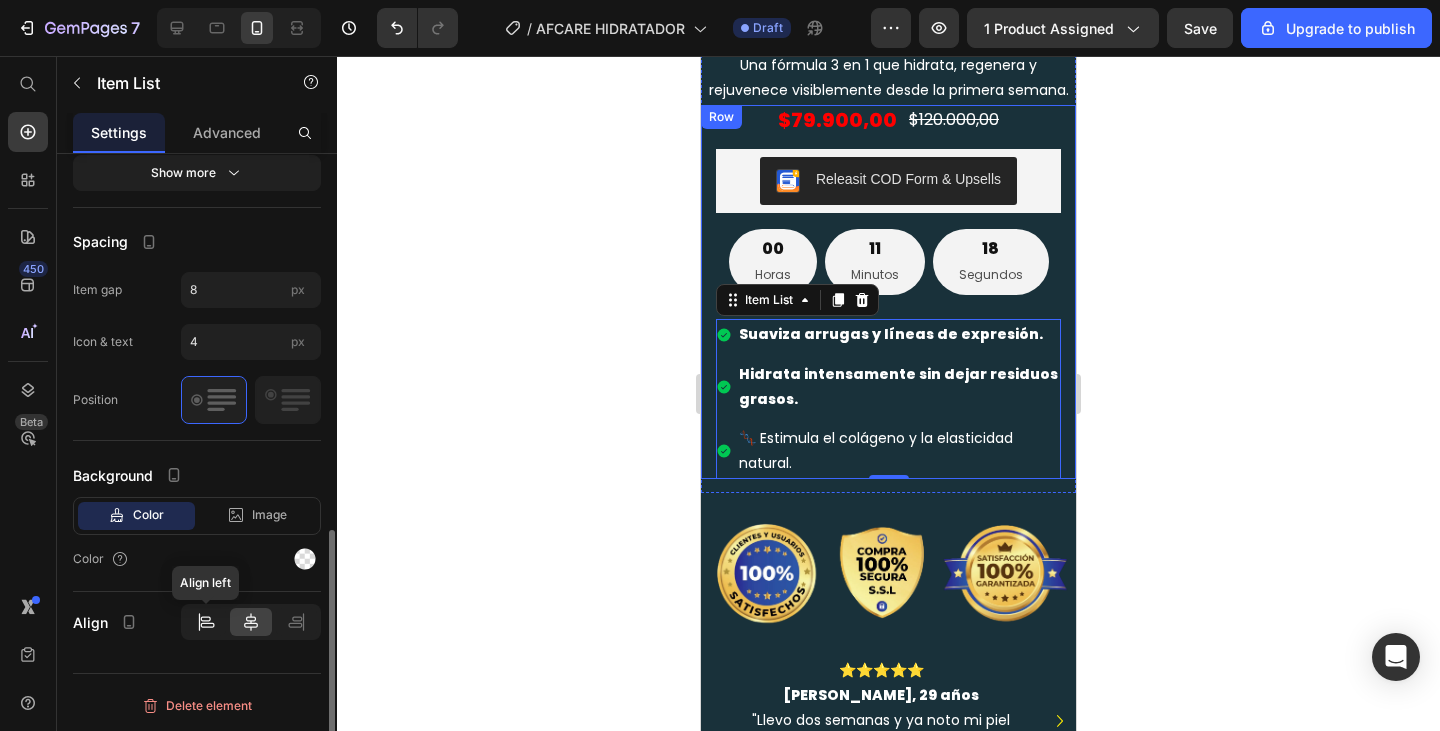 click 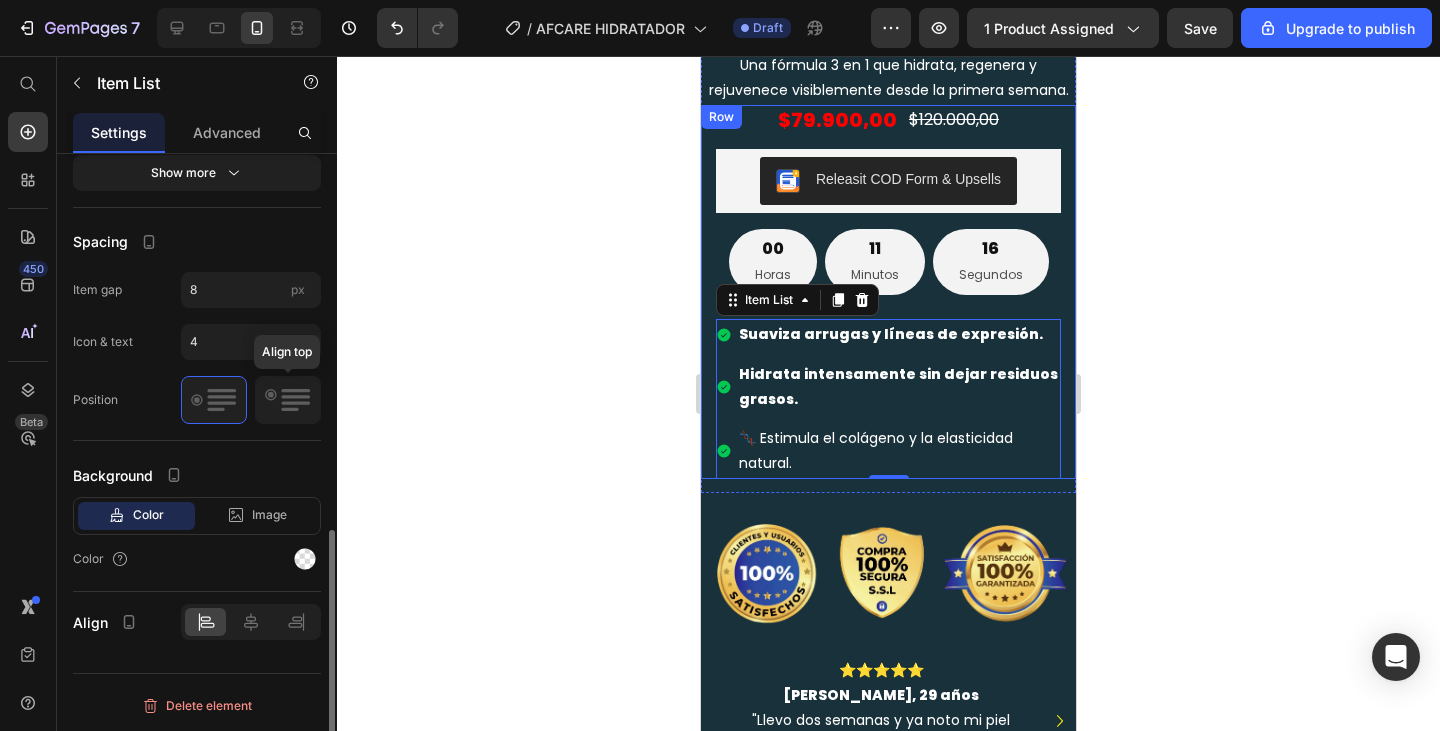 click 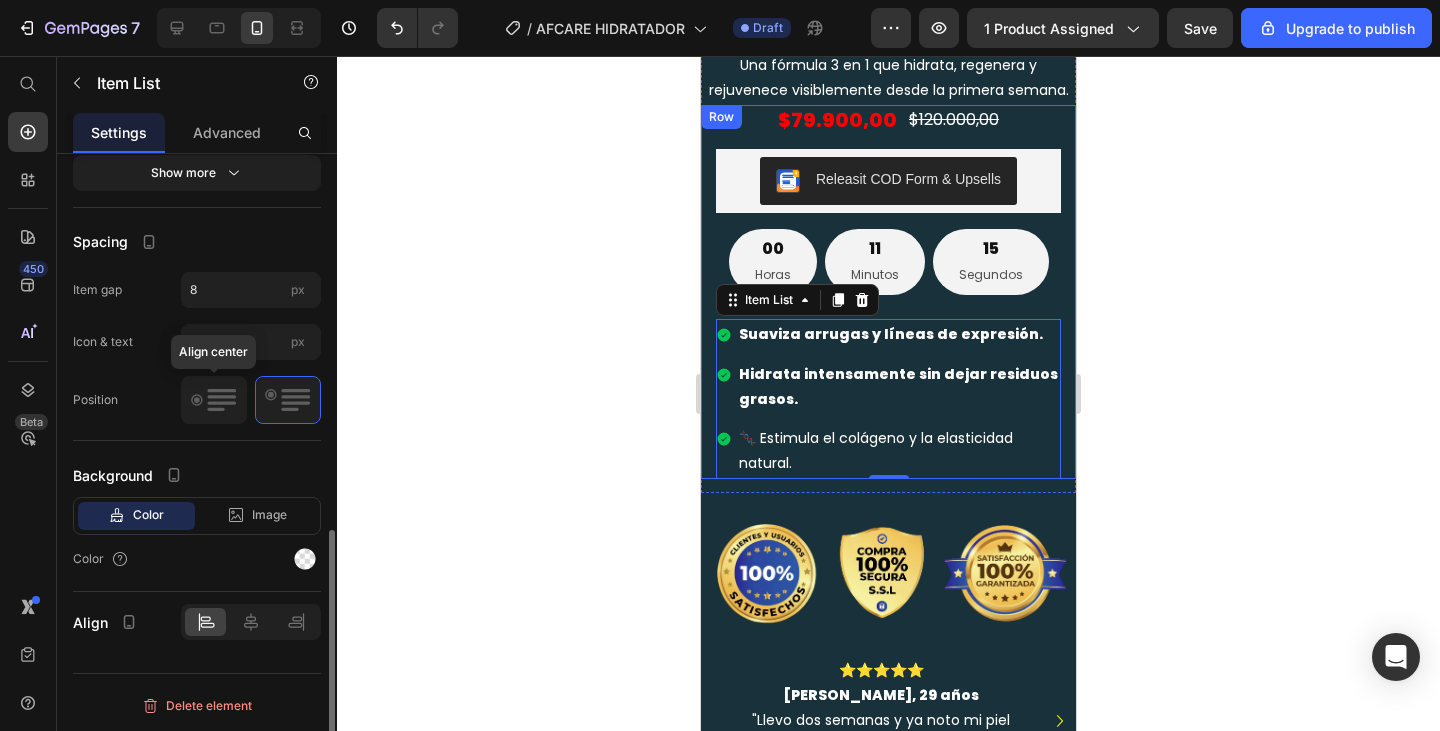 click 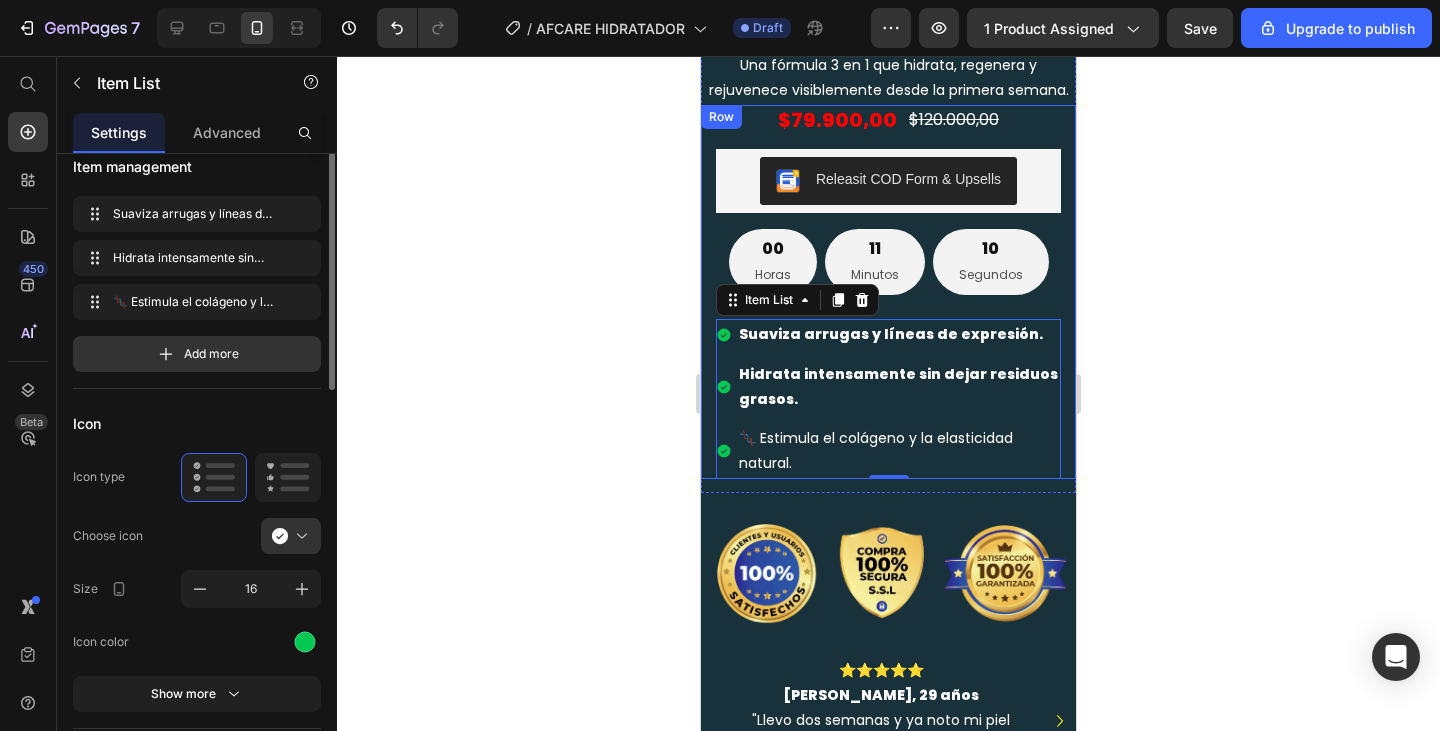 scroll, scrollTop: 0, scrollLeft: 0, axis: both 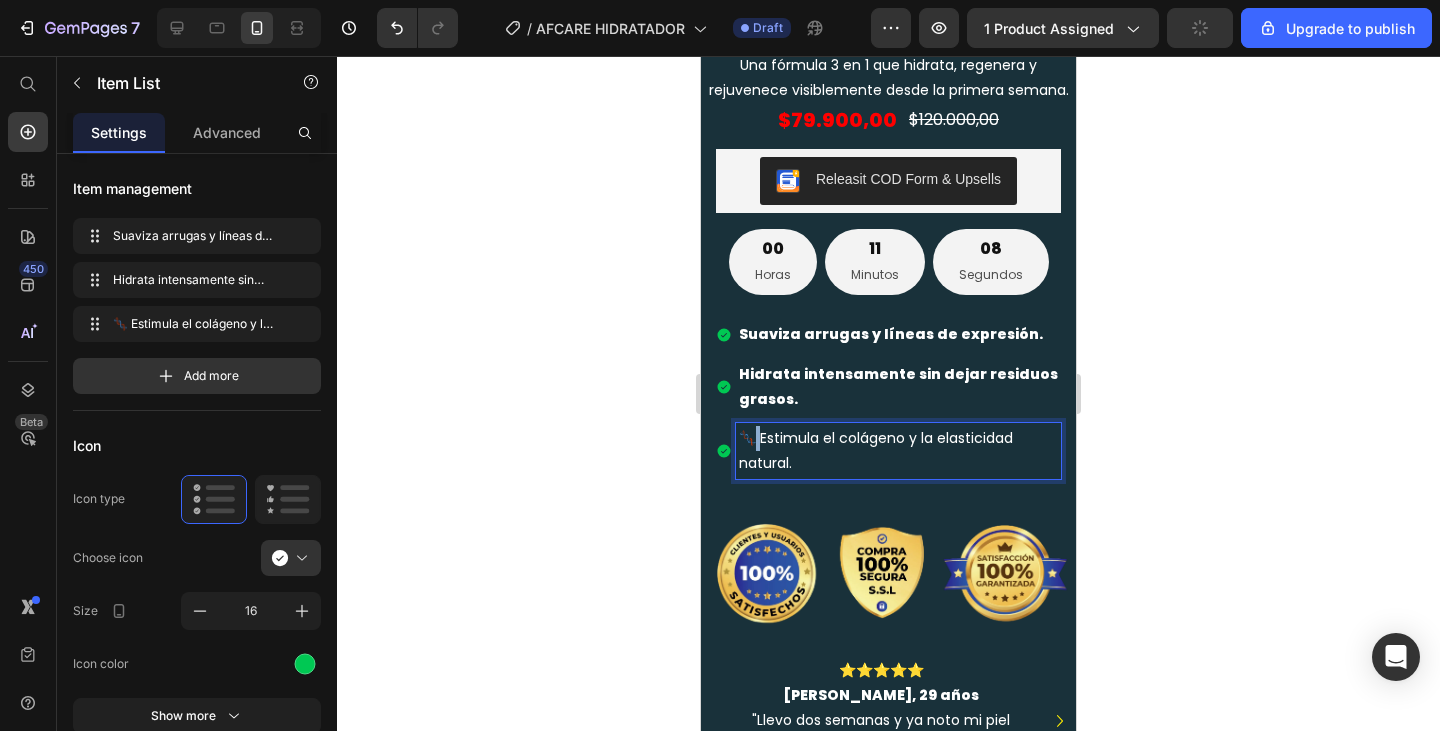click on "🧬 Estimula el colágeno y la elasticidad natural." at bounding box center (898, 451) 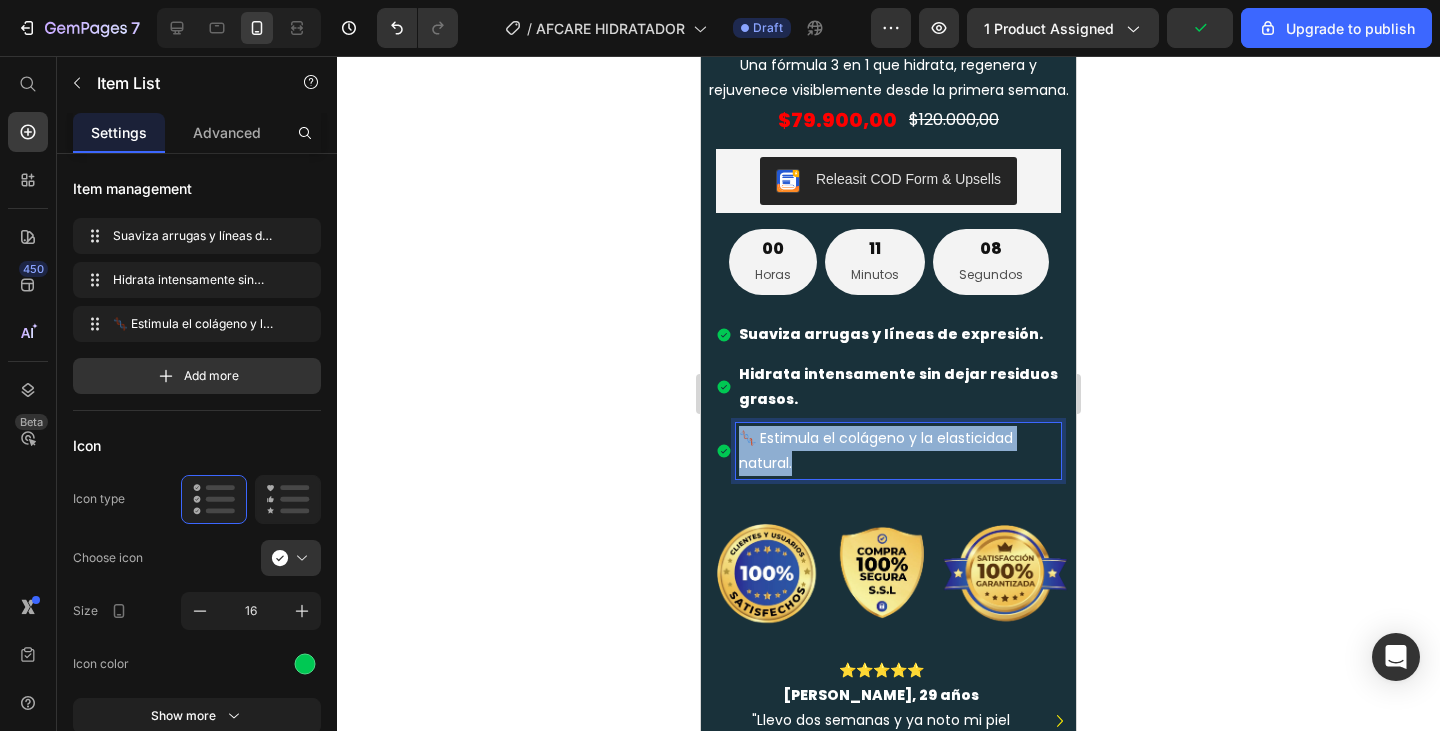 click on "🧬 Estimula el colágeno y la elasticidad natural." at bounding box center (898, 451) 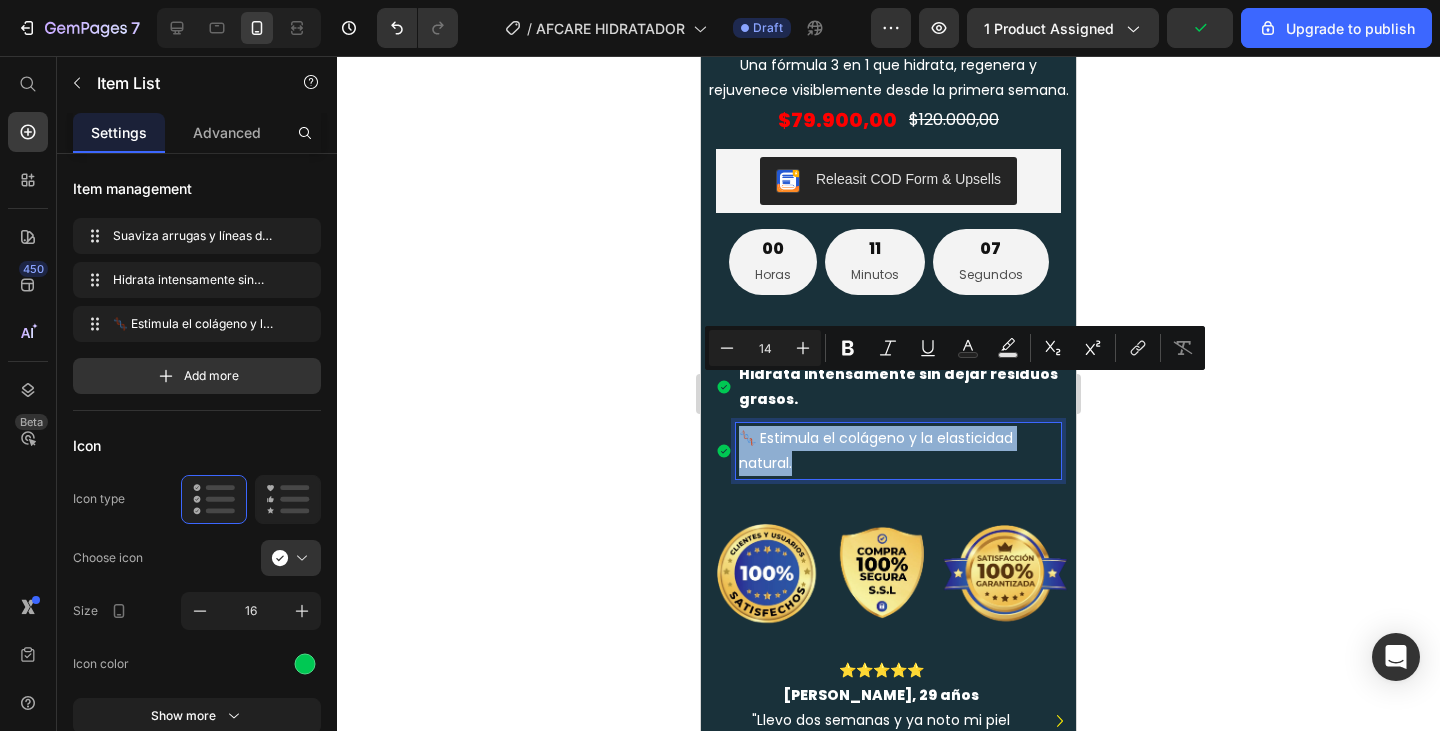 click on "🧬 Estimula el colágeno y la elasticidad natural." at bounding box center [898, 451] 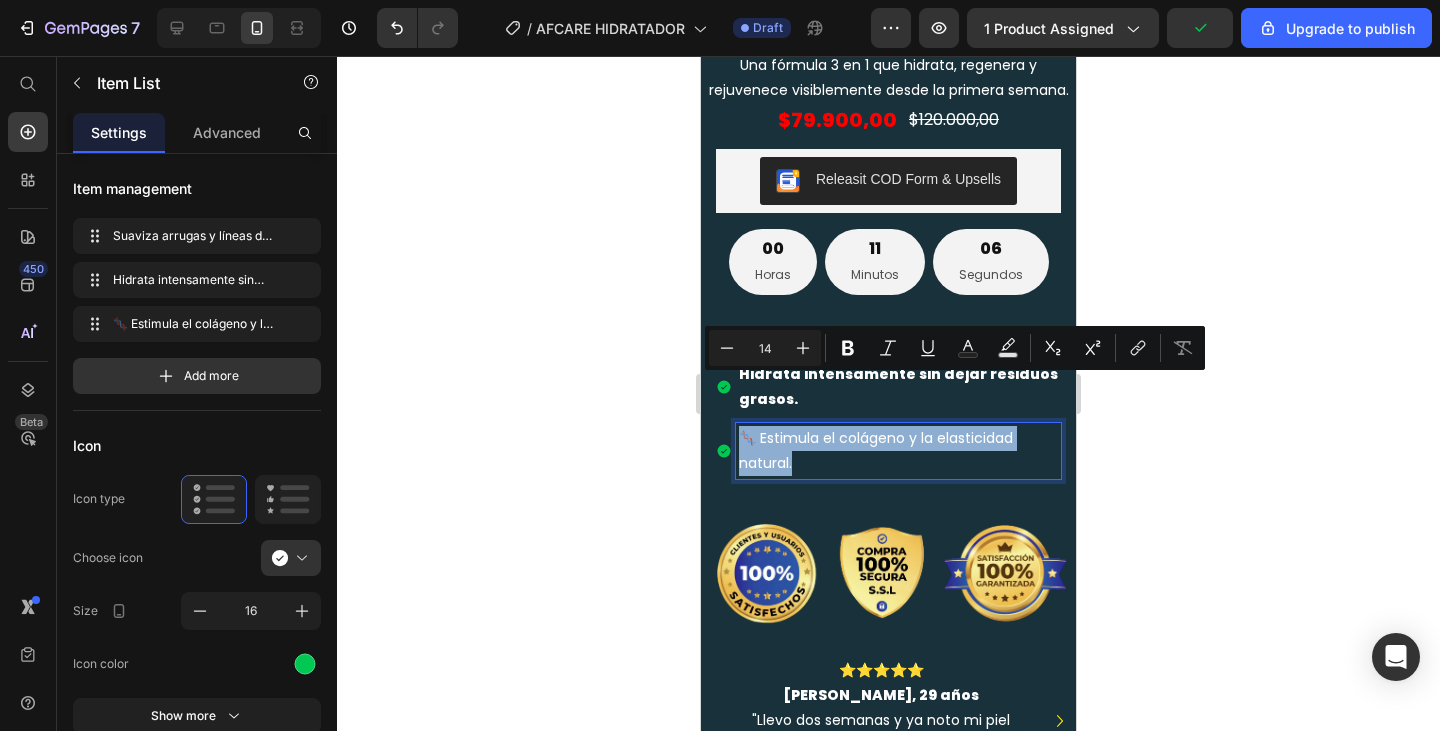 click on "🧬 Estimula el colágeno y la elasticidad natural." at bounding box center [898, 451] 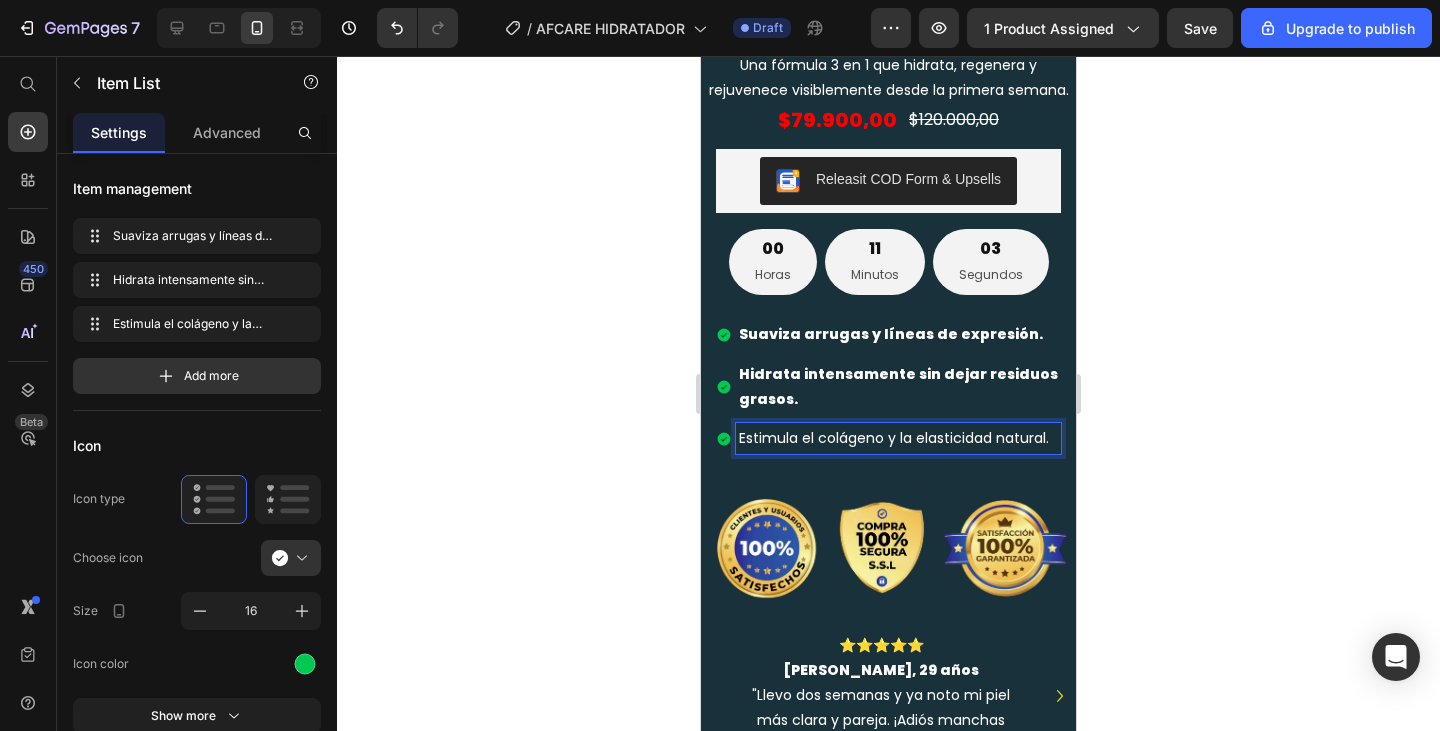 click on "Hidrata intensamente sin dejar residuos grasos." at bounding box center [898, 386] 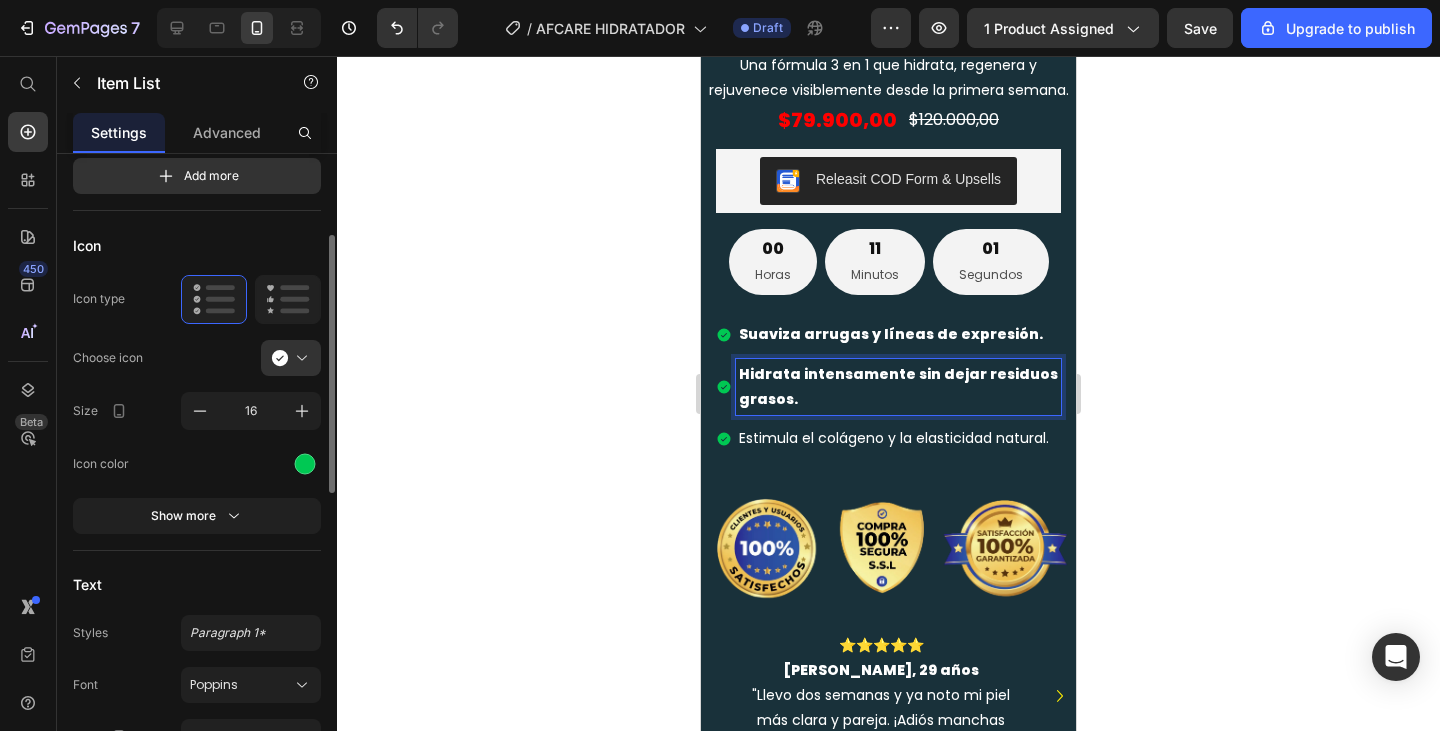 scroll, scrollTop: 300, scrollLeft: 0, axis: vertical 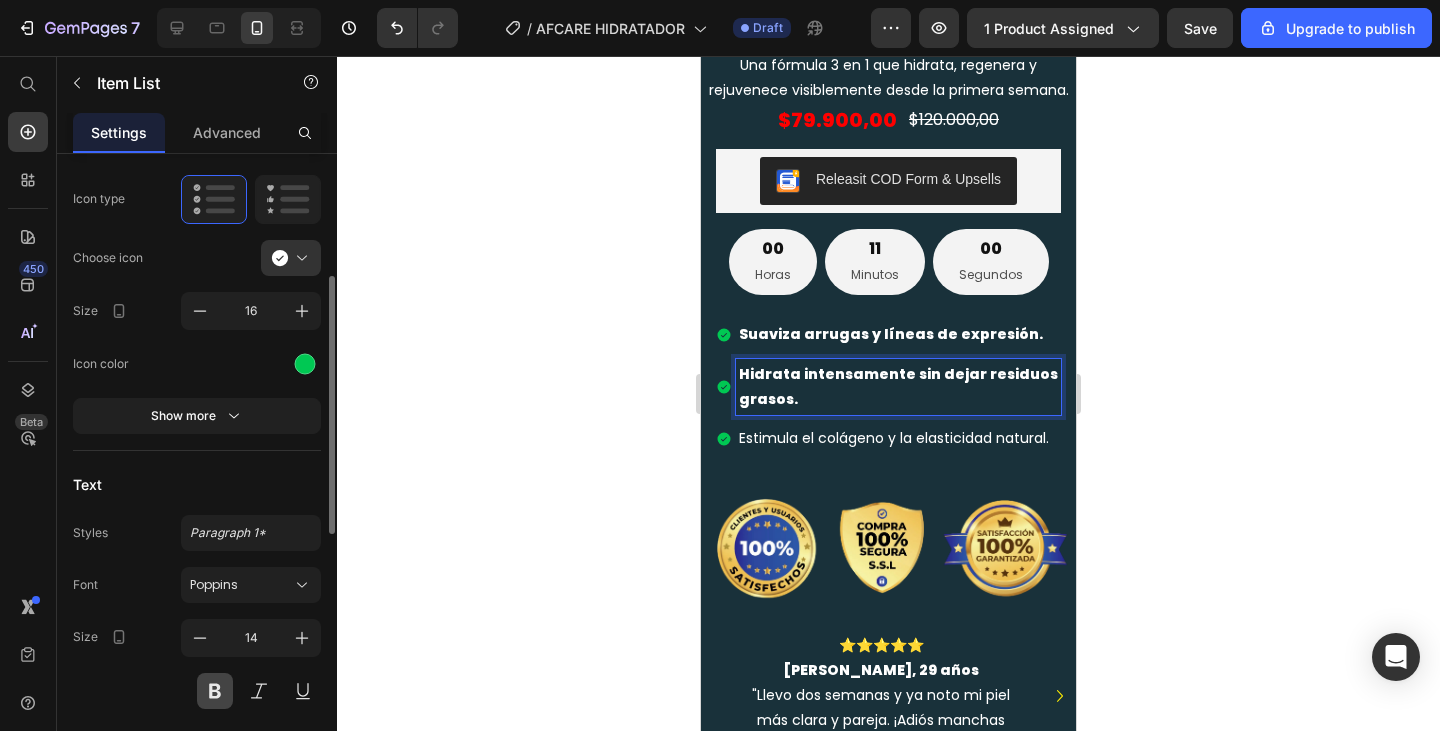 click at bounding box center (215, 691) 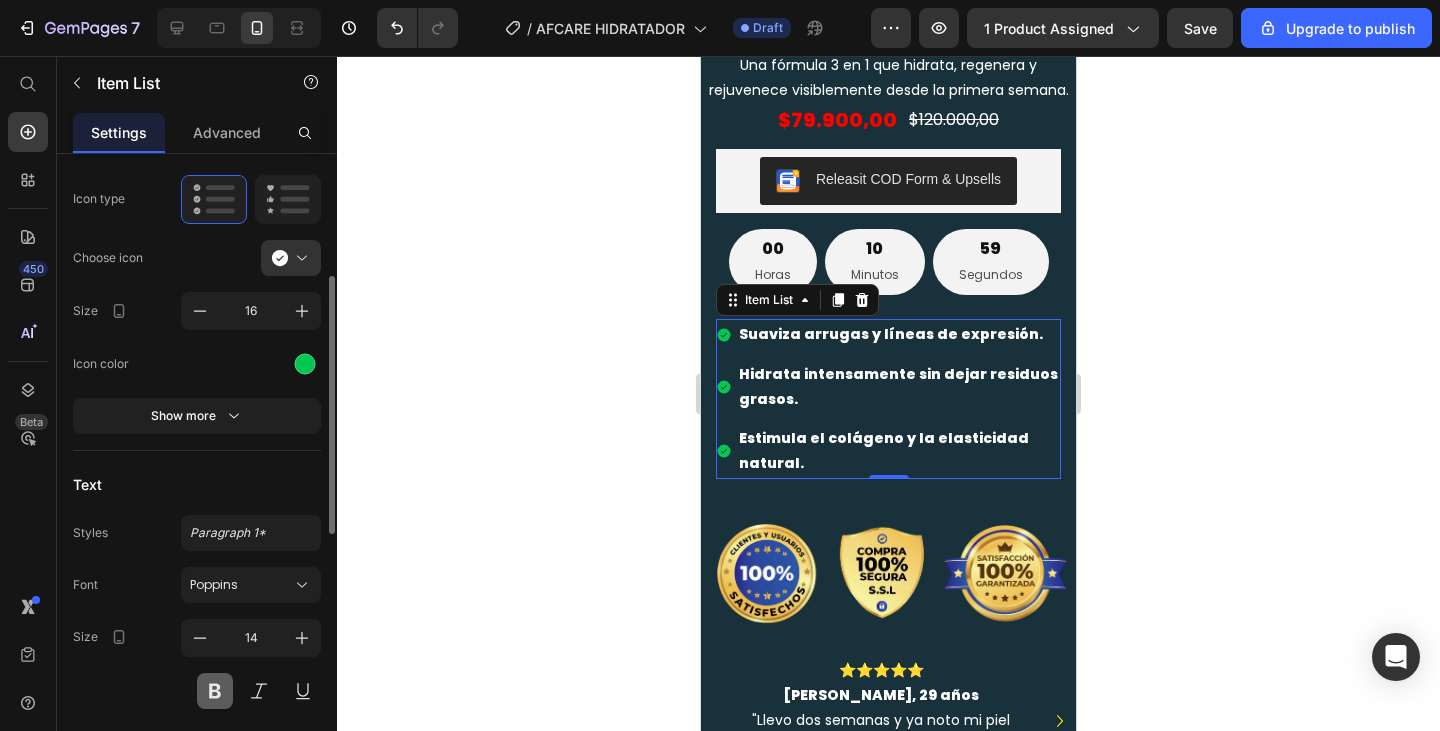 click at bounding box center [215, 691] 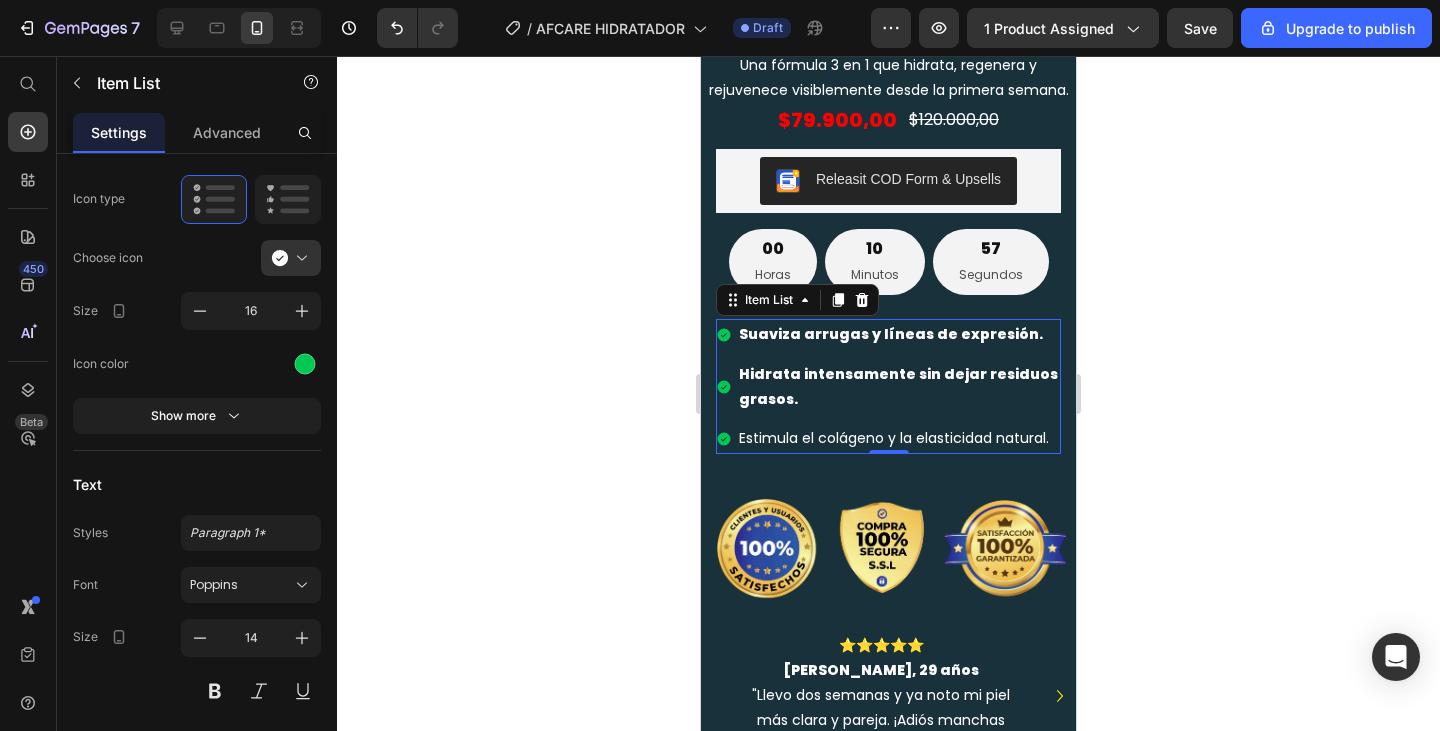 click 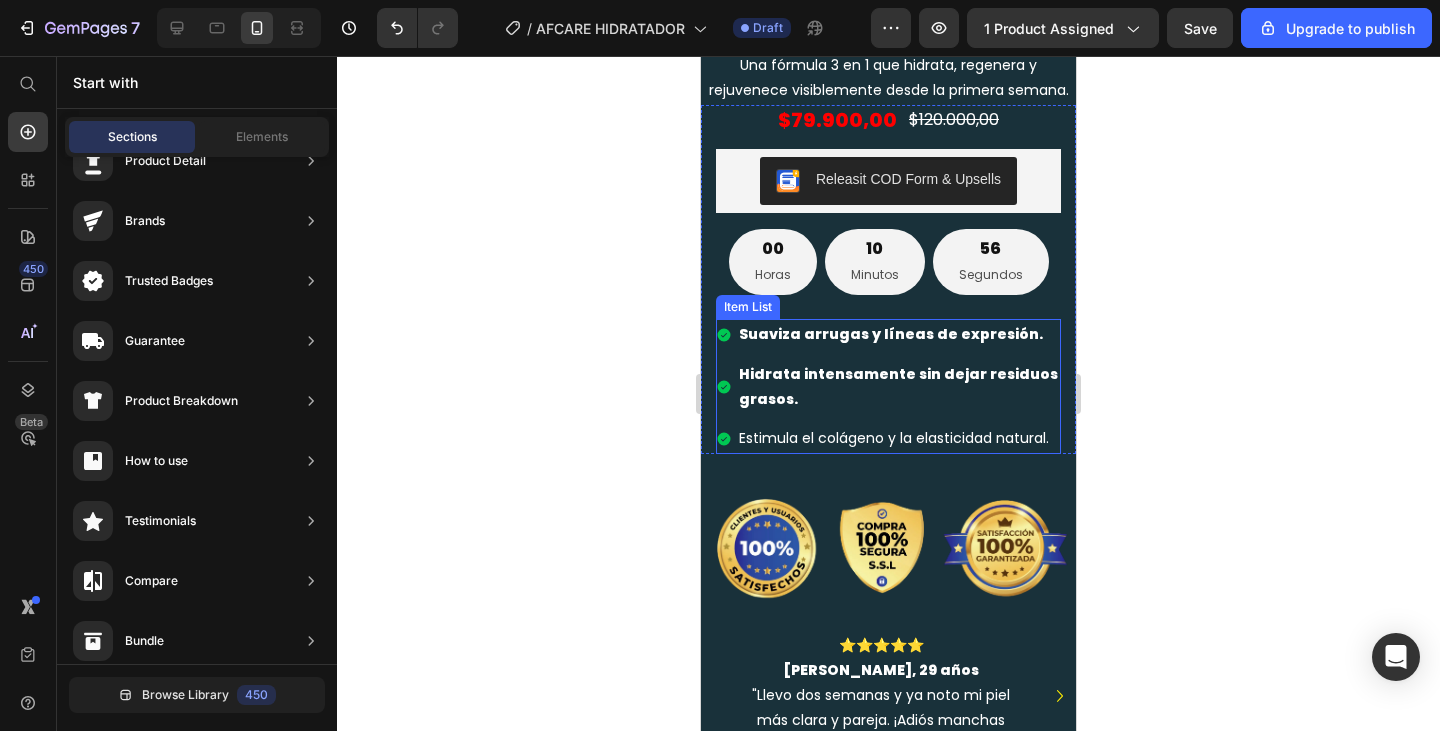 click on "Estimula el colágeno y la elasticidad natural." at bounding box center (898, 438) 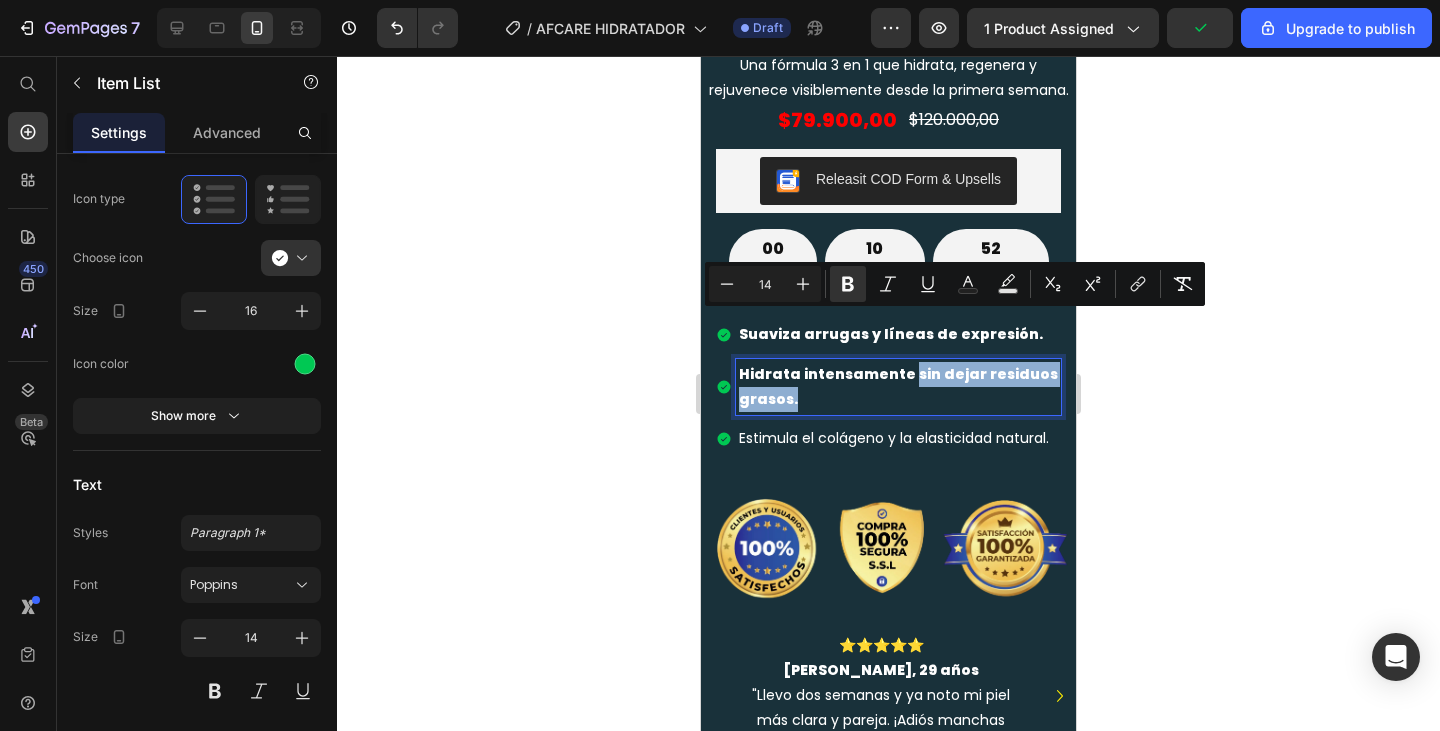 drag, startPoint x: 903, startPoint y: 320, endPoint x: 957, endPoint y: 348, distance: 60.827625 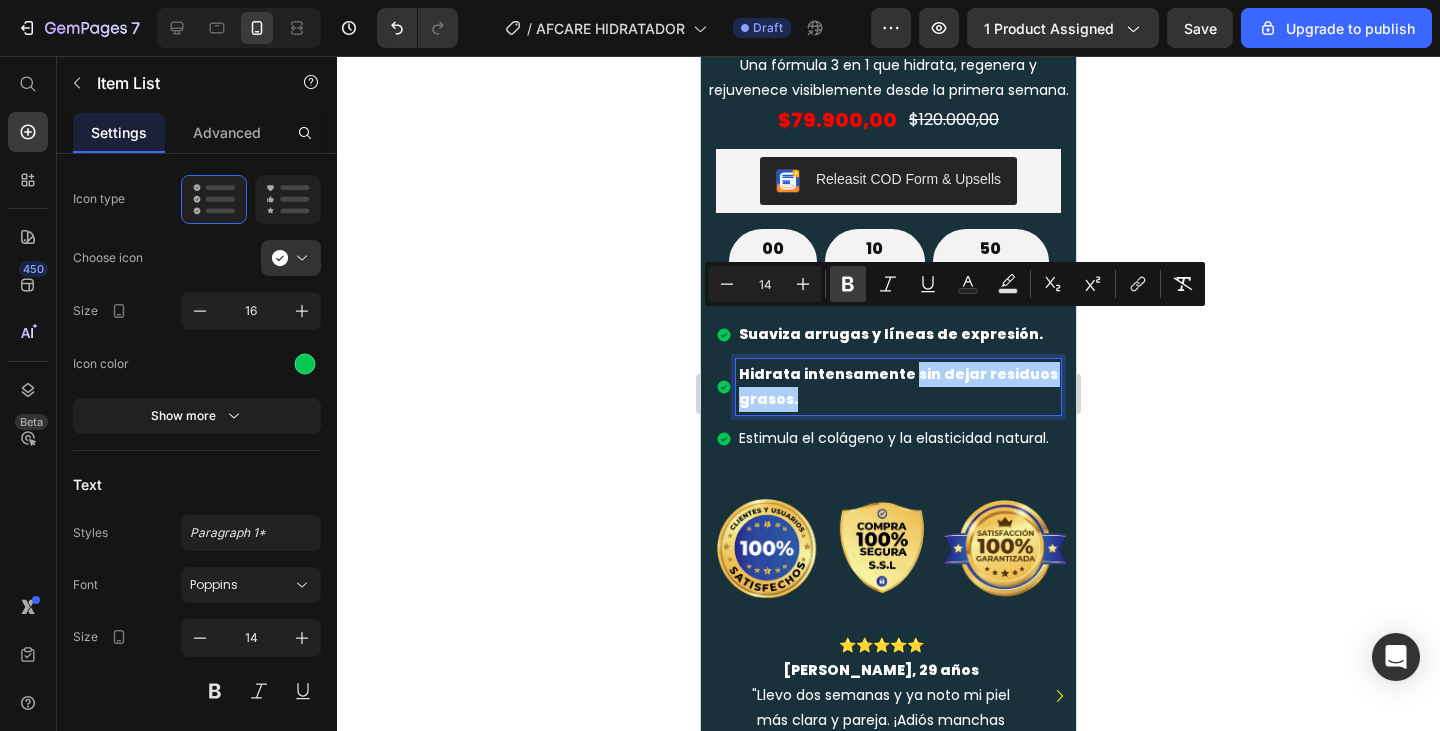 click 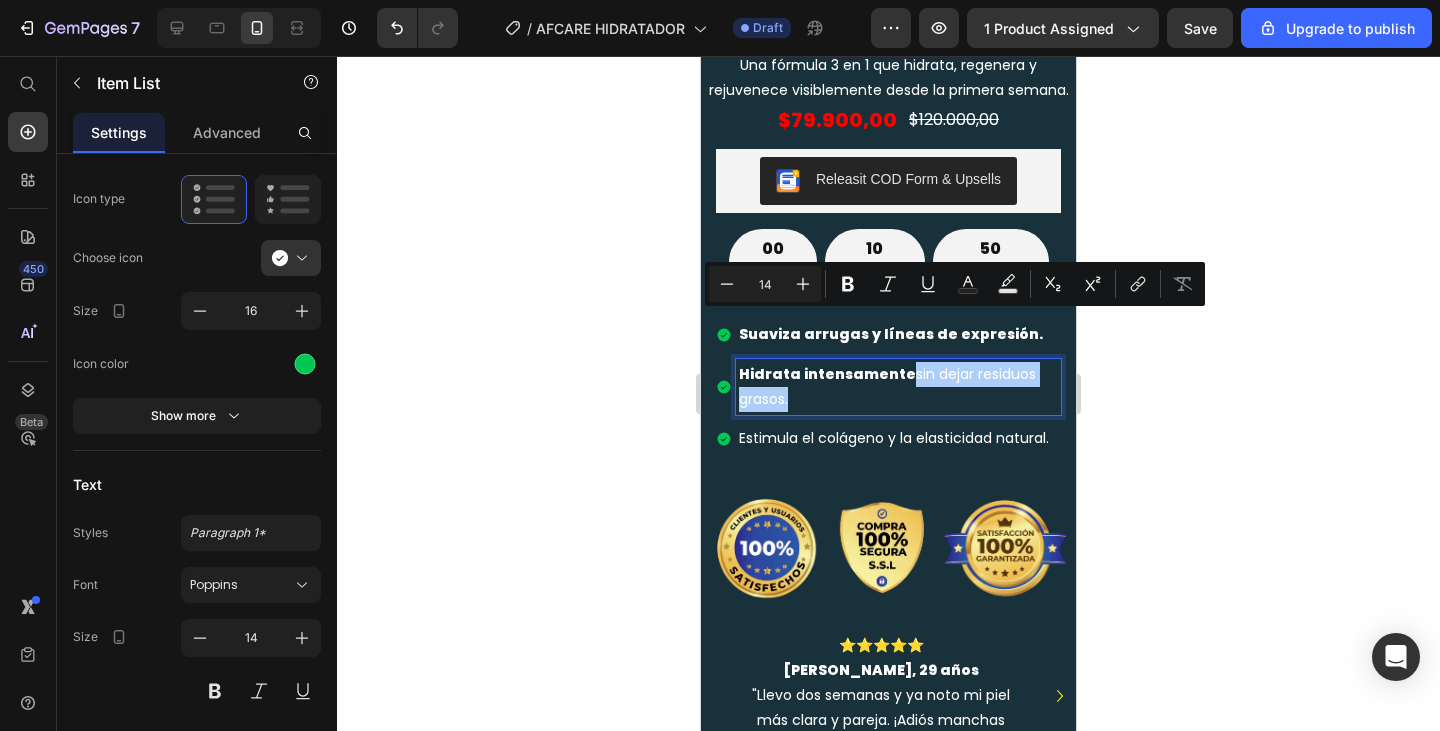 click 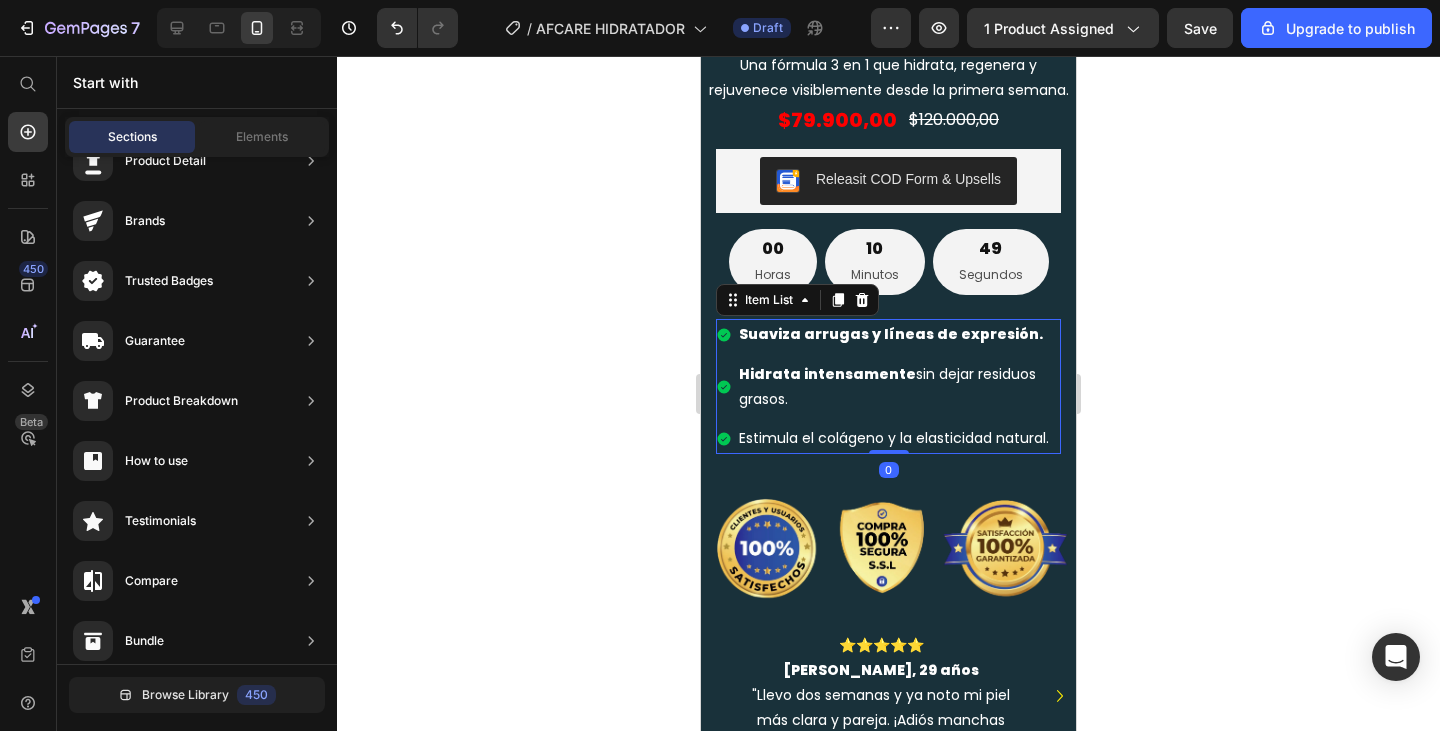 click on "Suaviza arrugas y líneas de expresión." at bounding box center [891, 334] 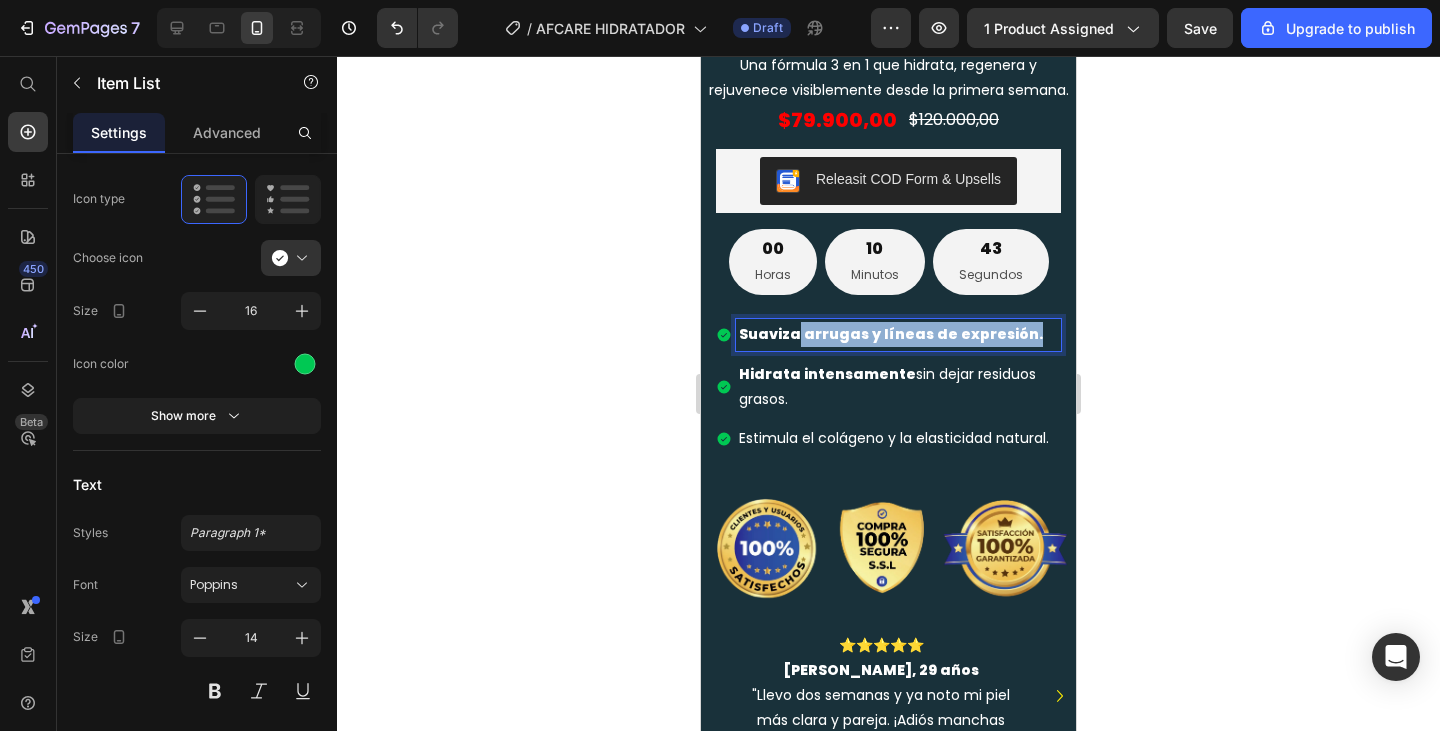 drag, startPoint x: 797, startPoint y: 287, endPoint x: 1016, endPoint y: 293, distance: 219.08218 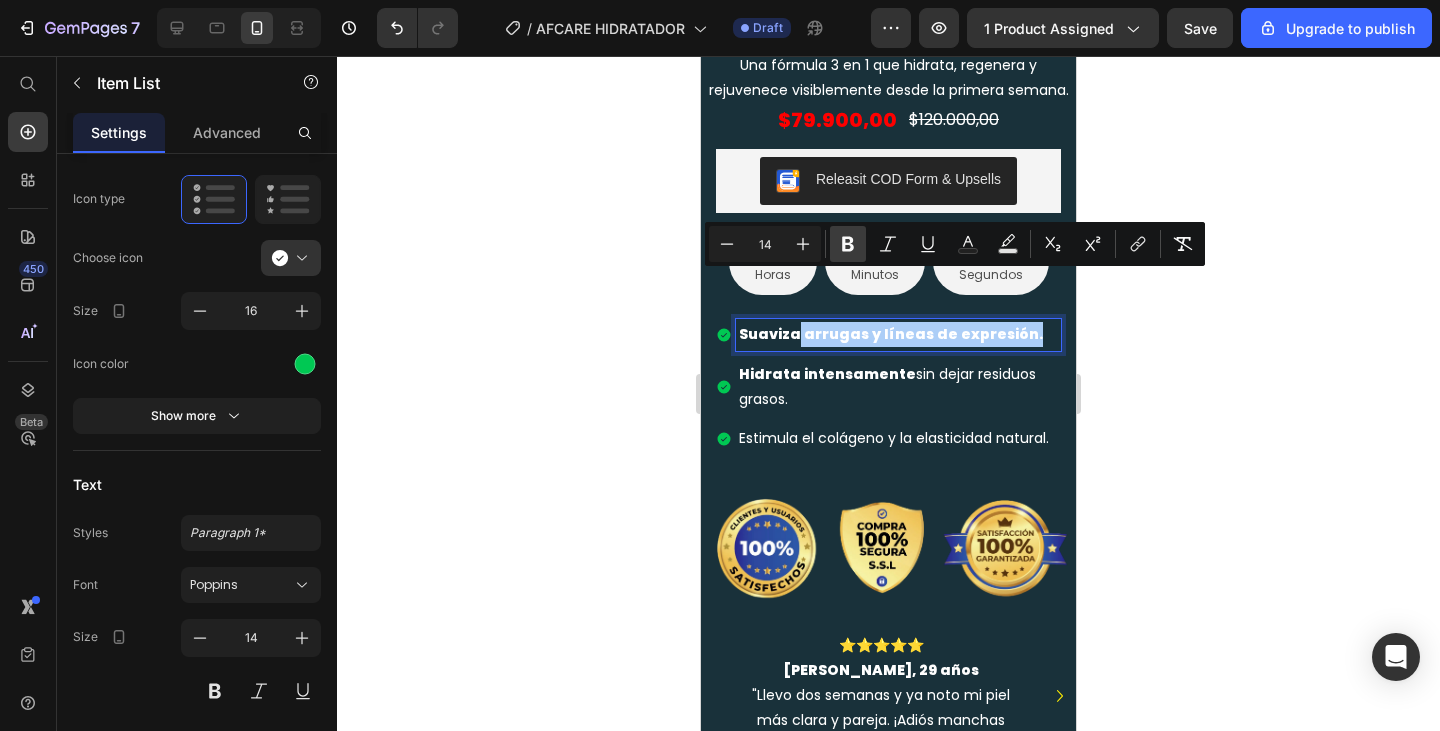 click 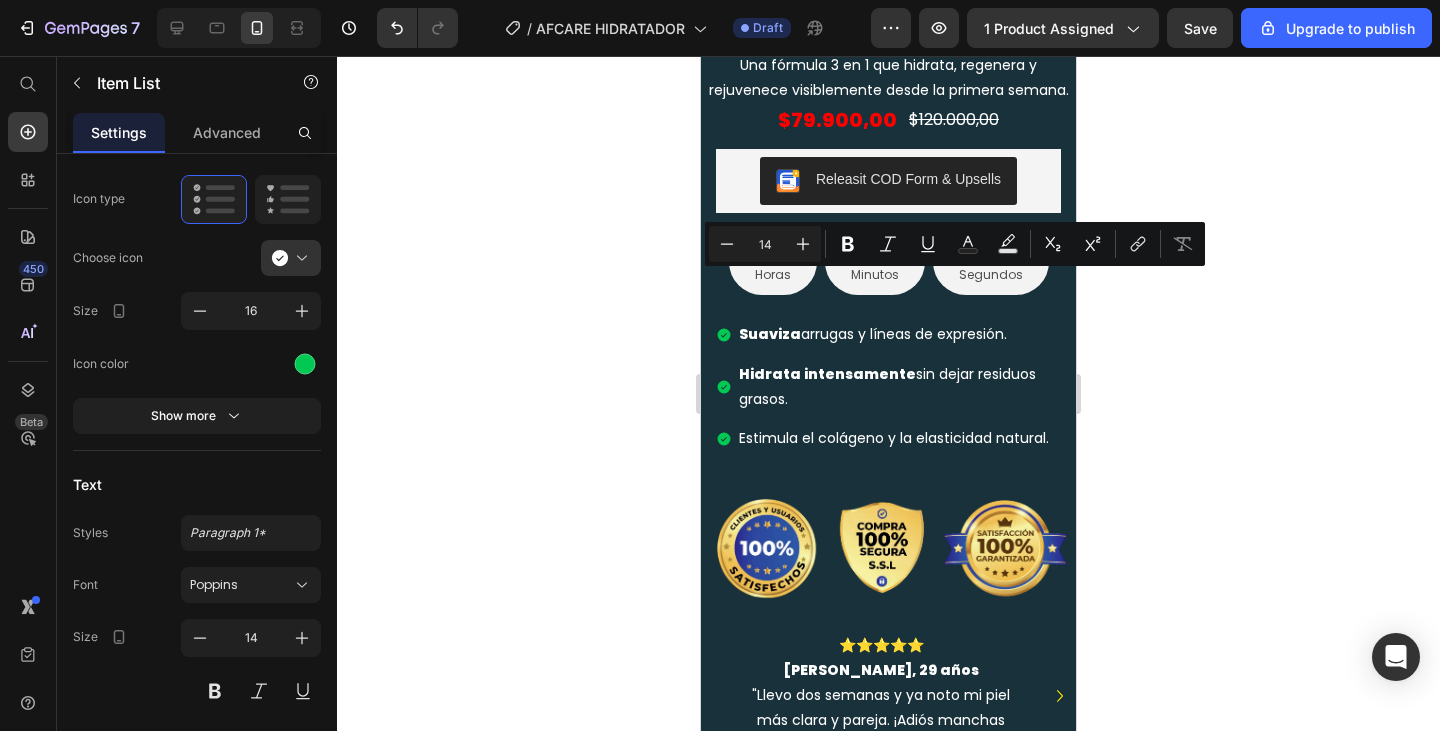 click 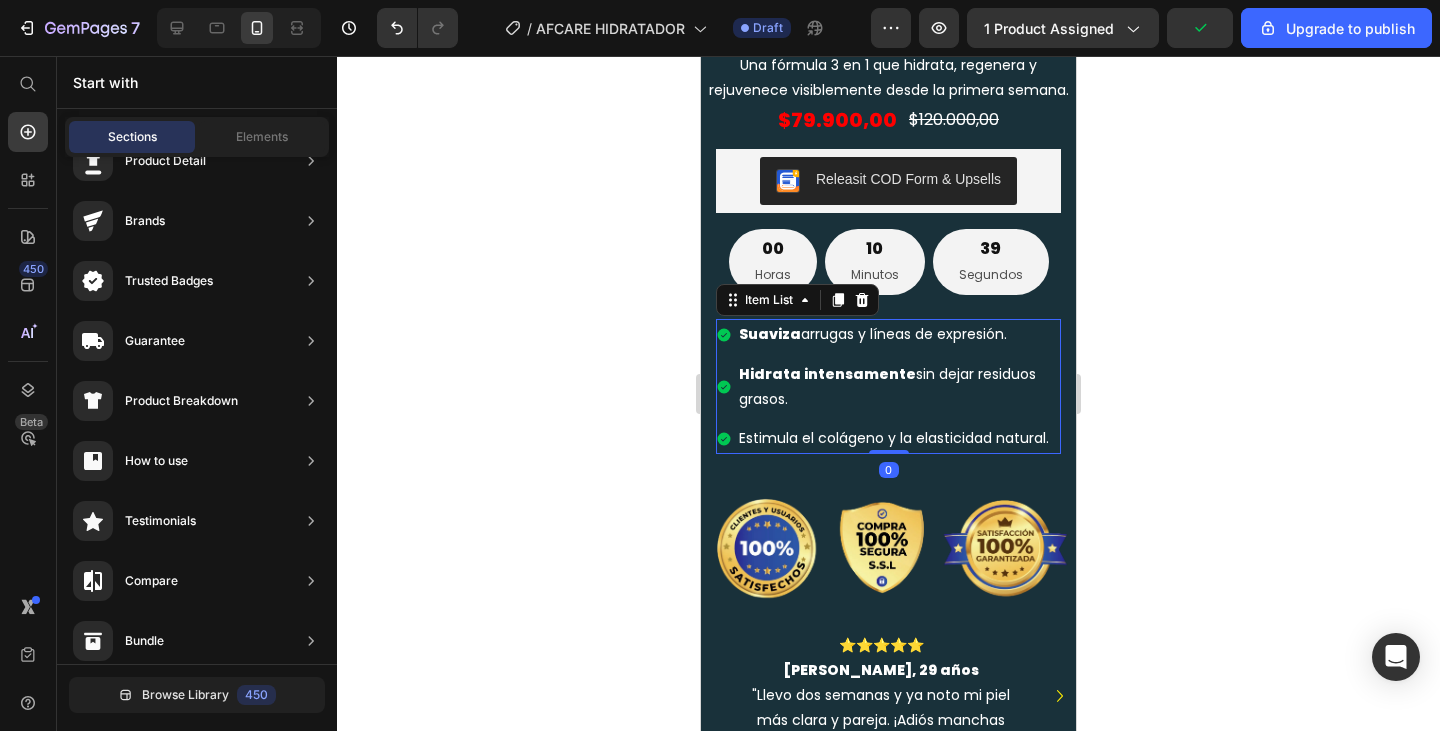 click on "Estimula el colágeno y la elasticidad natural." at bounding box center (898, 438) 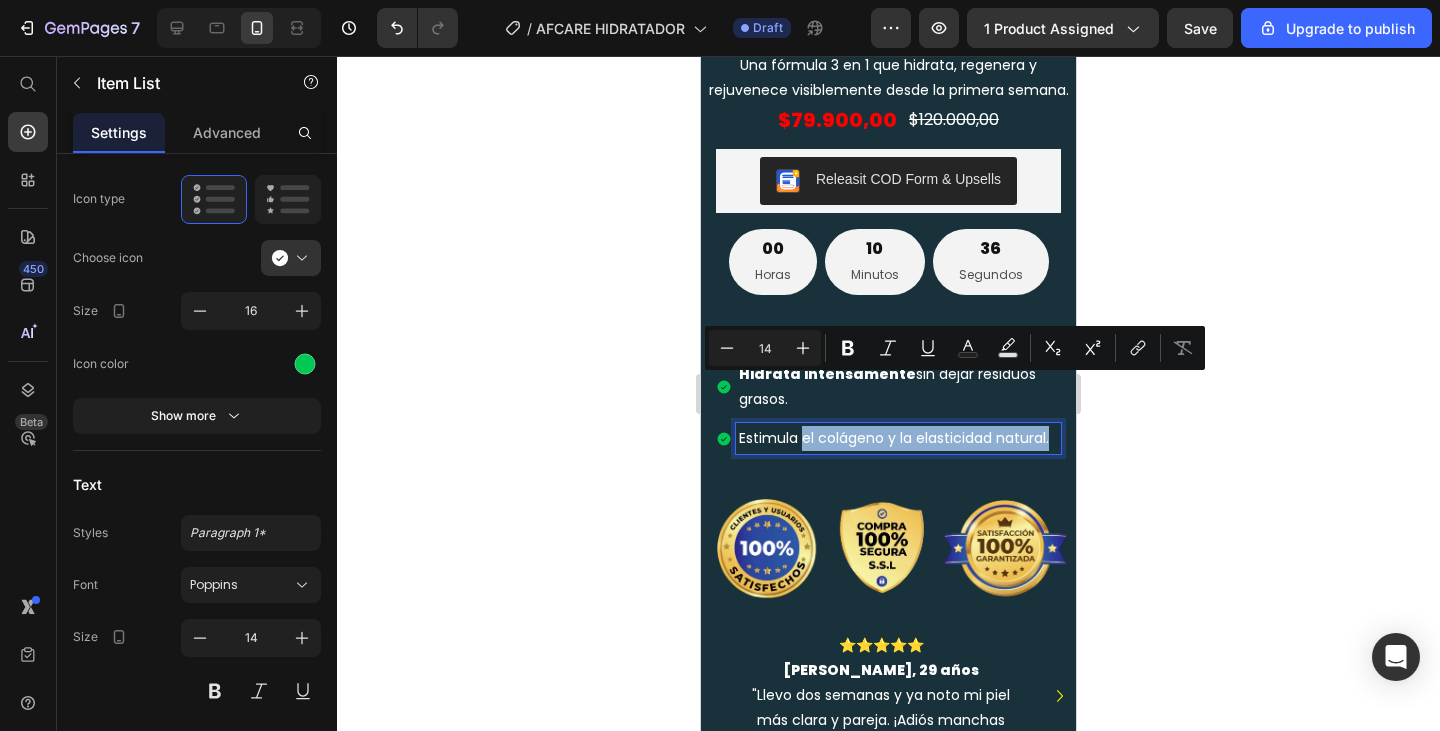 drag, startPoint x: 802, startPoint y: 389, endPoint x: 848, endPoint y: 407, distance: 49.396355 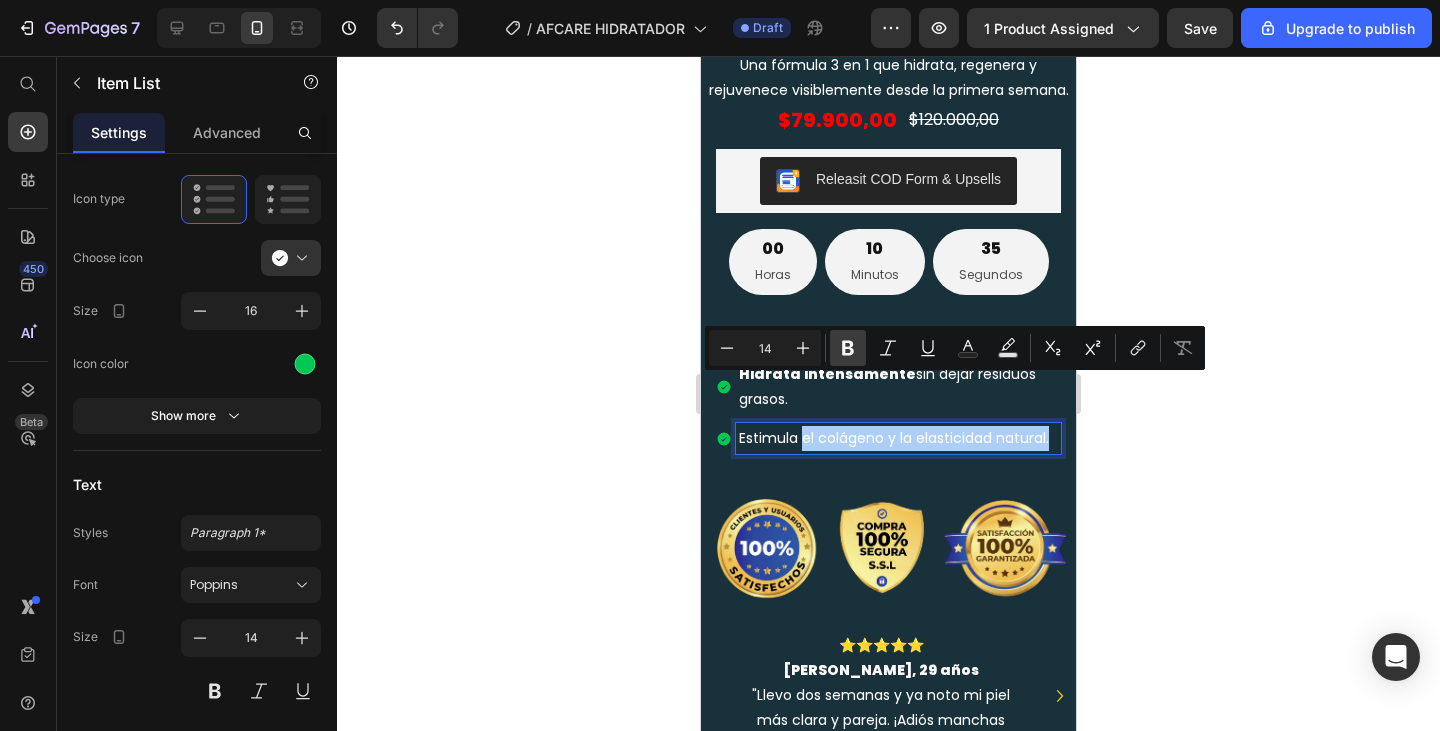 click on "Bold" at bounding box center [848, 348] 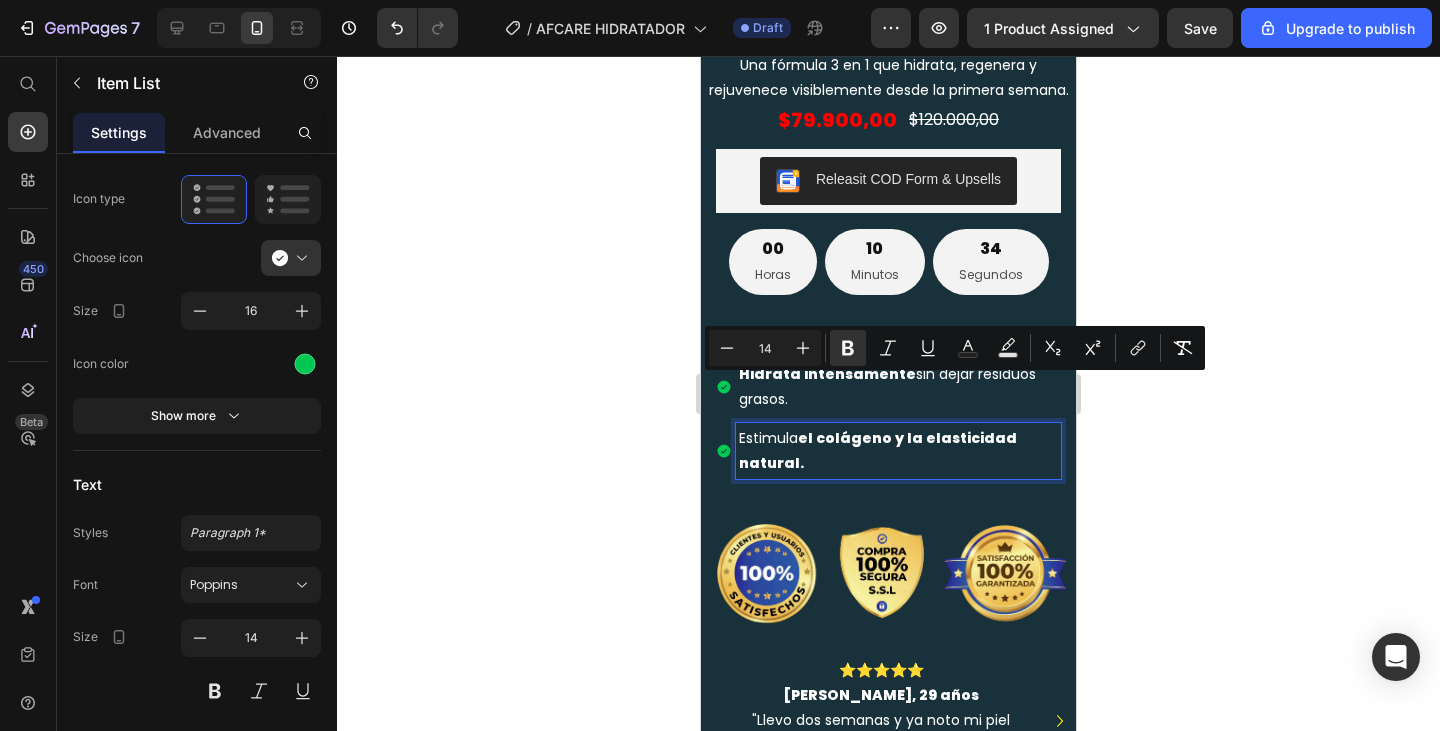 click 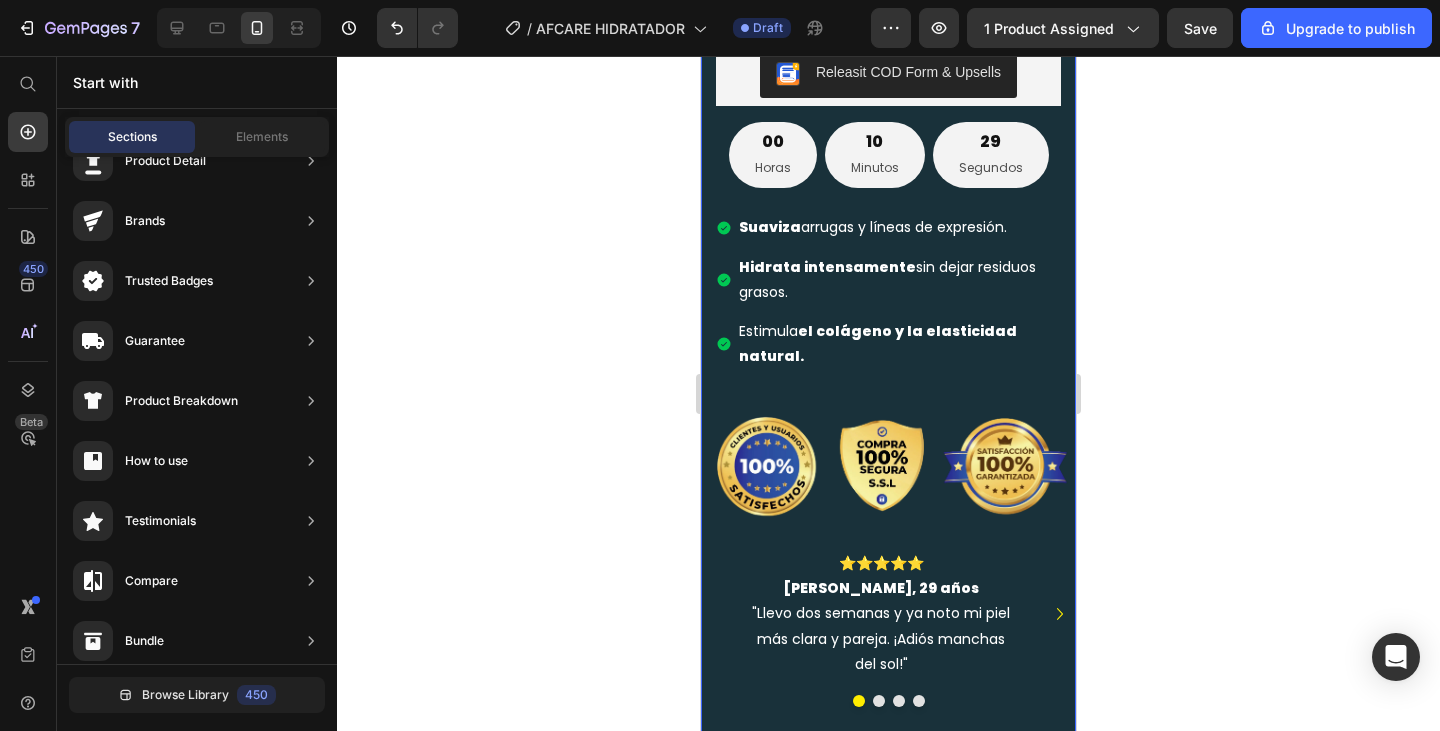 scroll, scrollTop: 1600, scrollLeft: 0, axis: vertical 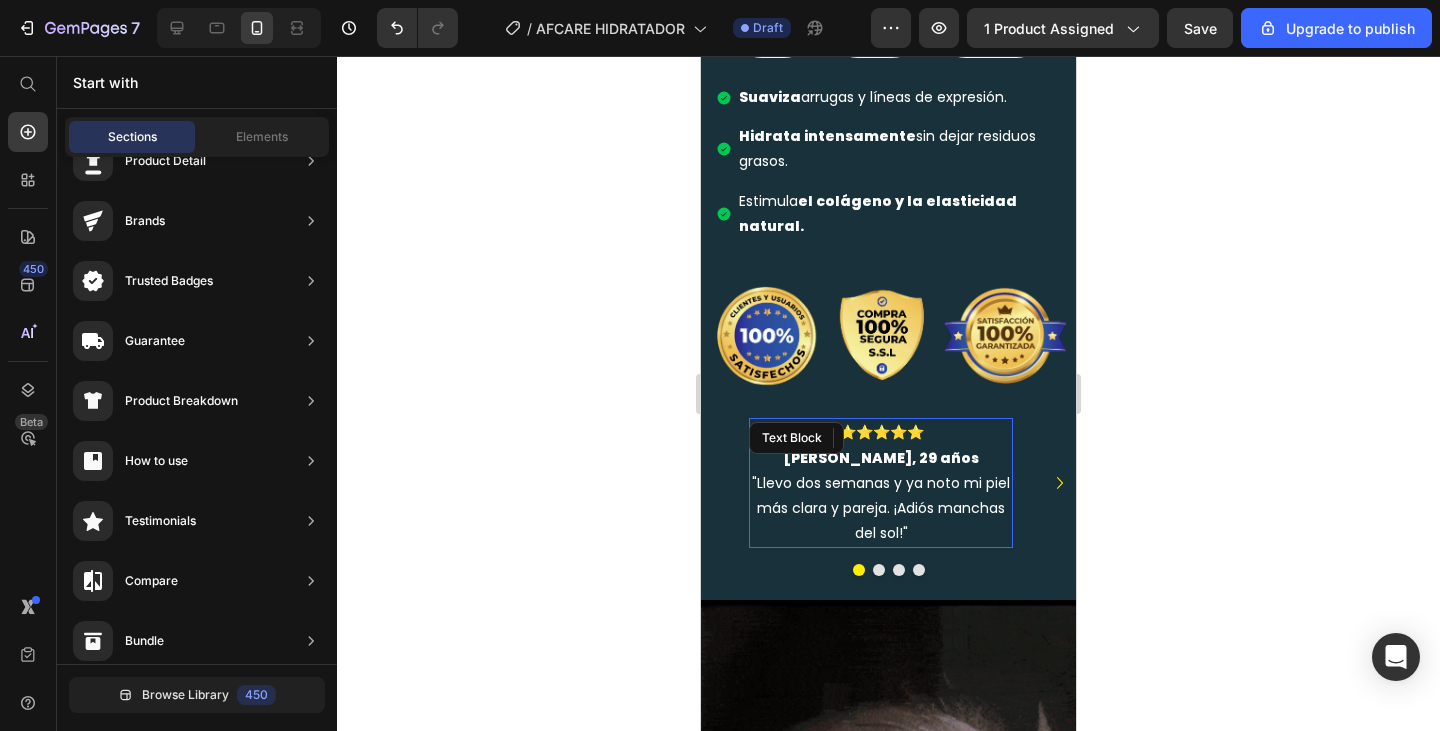 click on "⭐️⭐️⭐️⭐️⭐️ Laura M., 29 años "Llevo dos semanas y ya noto mi piel más clara y pareja. ¡Adiós manchas del sol!"" at bounding box center [881, 483] 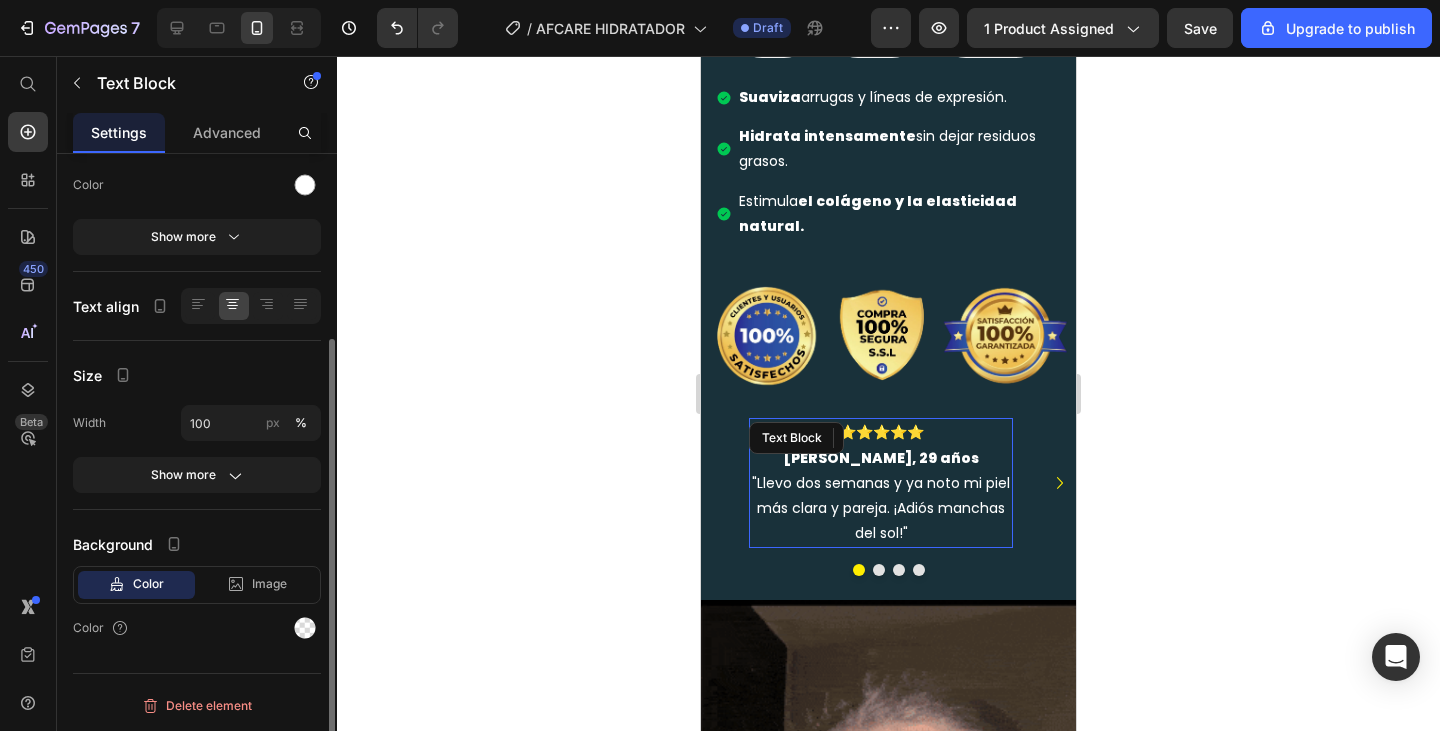 scroll, scrollTop: 0, scrollLeft: 0, axis: both 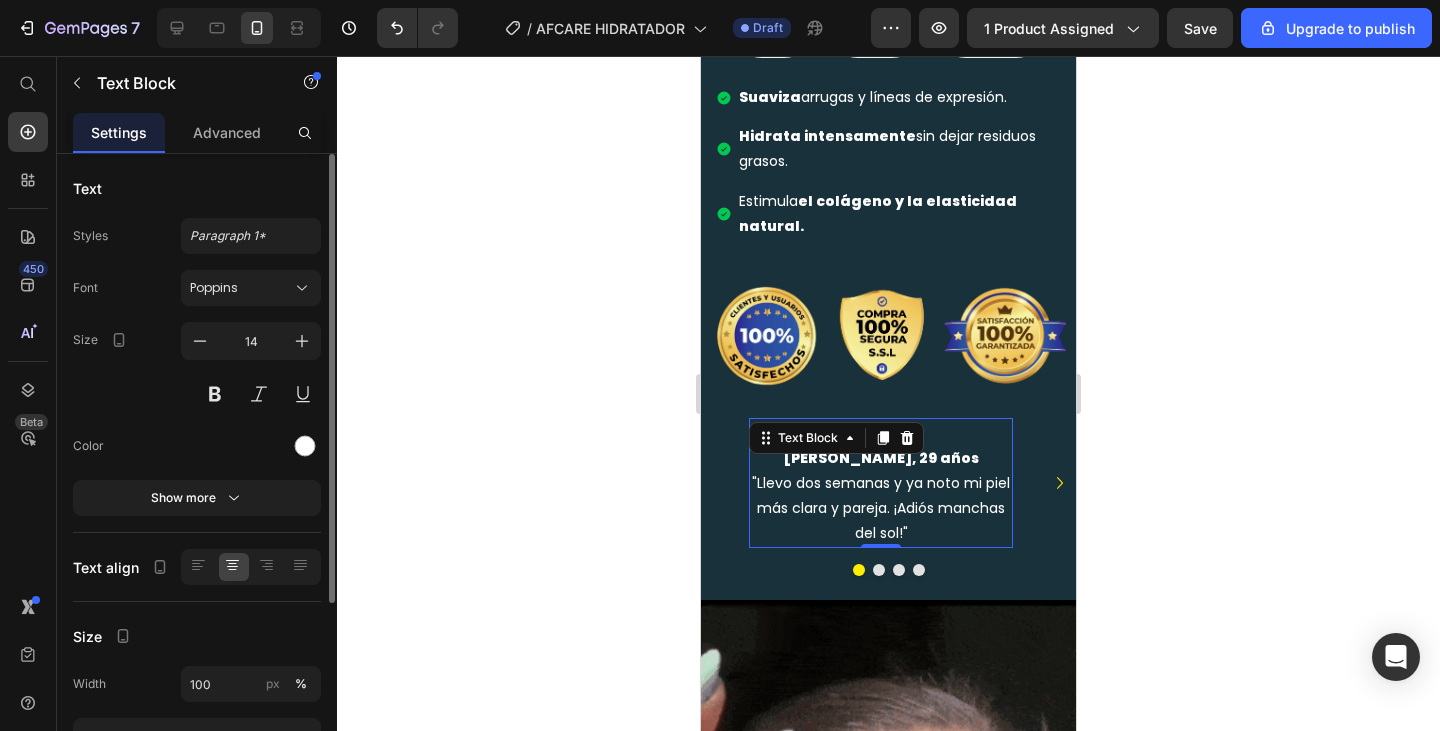 click on "⭐️⭐️⭐️⭐️⭐️ Laura M., 29 años "Llevo dos semanas y ya noto mi piel más clara y pareja. ¡Adiós manchas del sol!"" at bounding box center (881, 483) 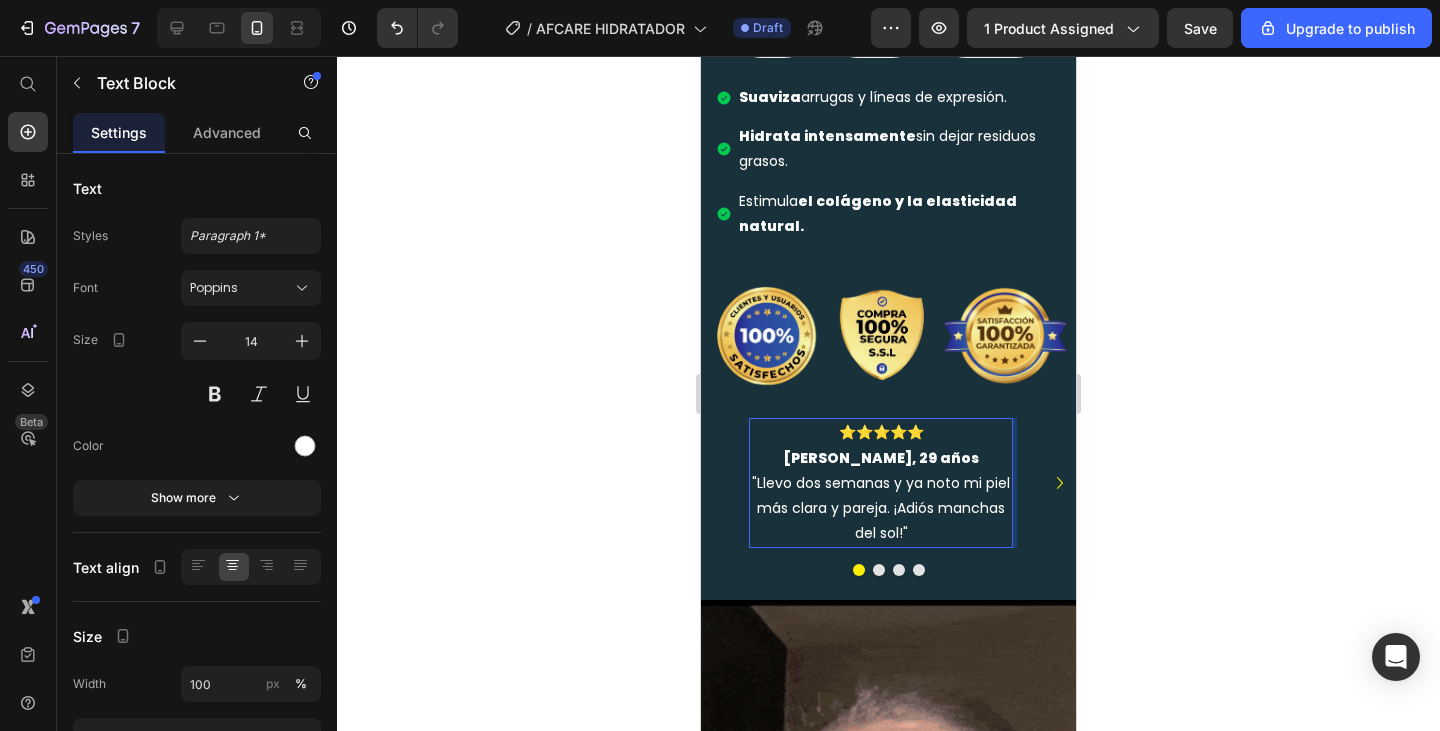 click on "⭐️⭐️⭐️⭐️⭐️ Laura M., 29 años "Llevo dos semanas y ya noto mi piel más clara y pareja. ¡Adiós manchas del sol!"" at bounding box center (881, 483) 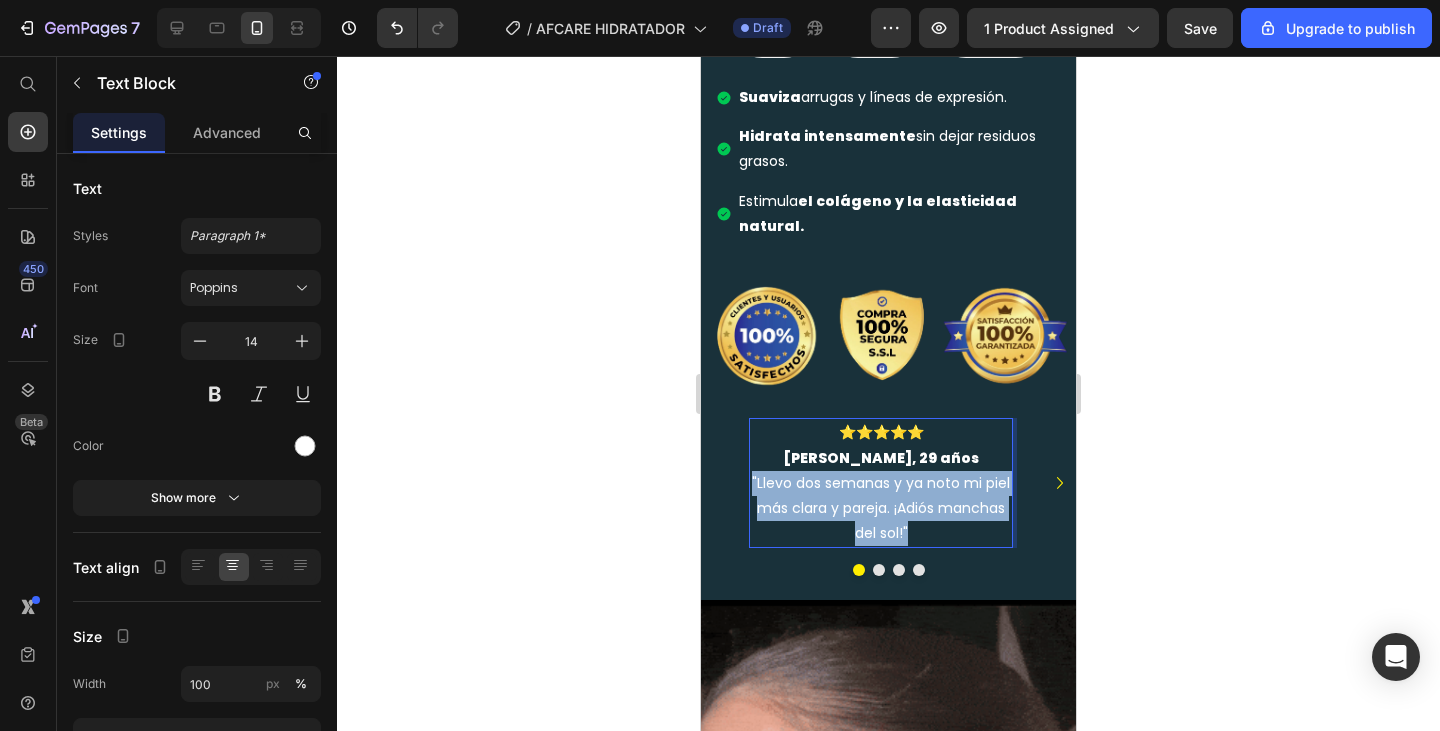 click on "⭐️⭐️⭐️⭐️⭐️ Laura M., 29 años "Llevo dos semanas y ya noto mi piel más clara y pareja. ¡Adiós manchas del sol!"" at bounding box center [881, 483] 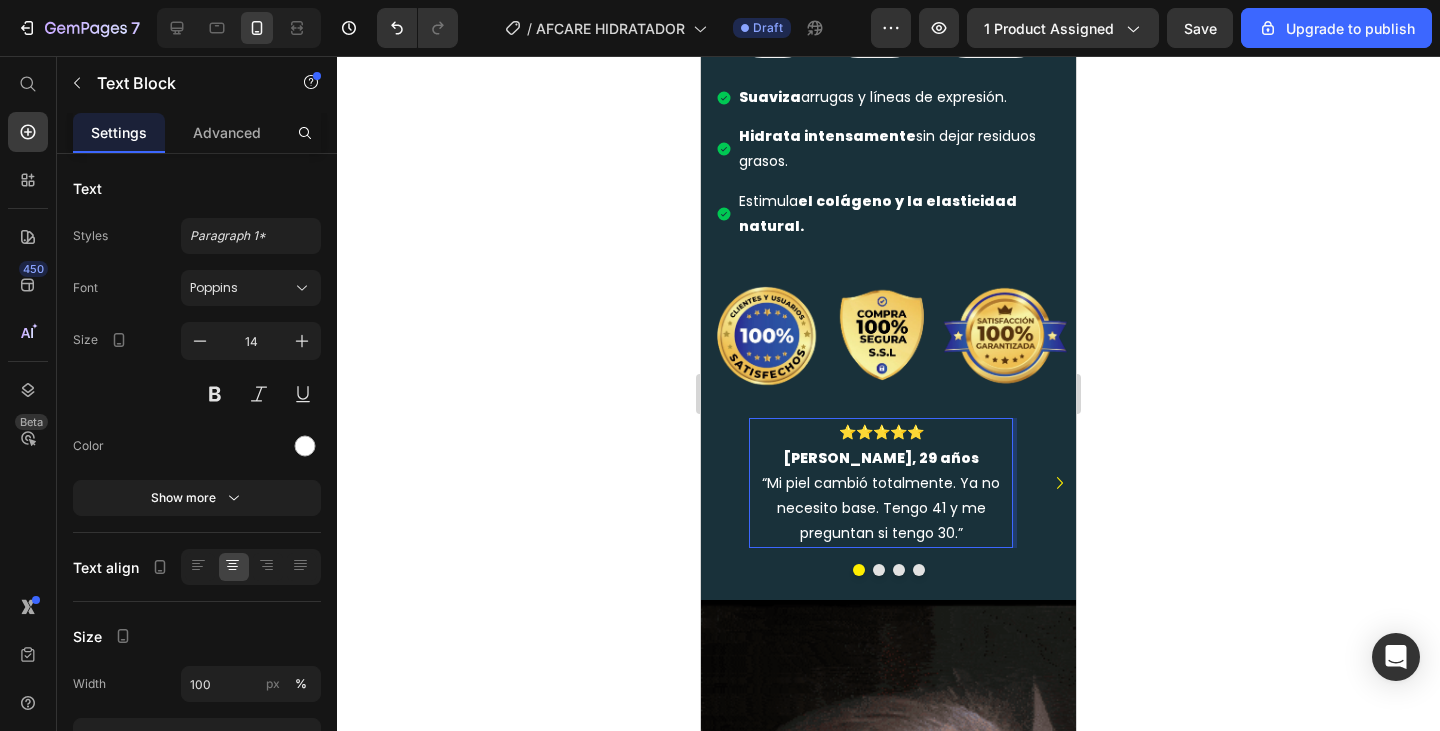 click on "Laura M., 29 años" at bounding box center (881, 458) 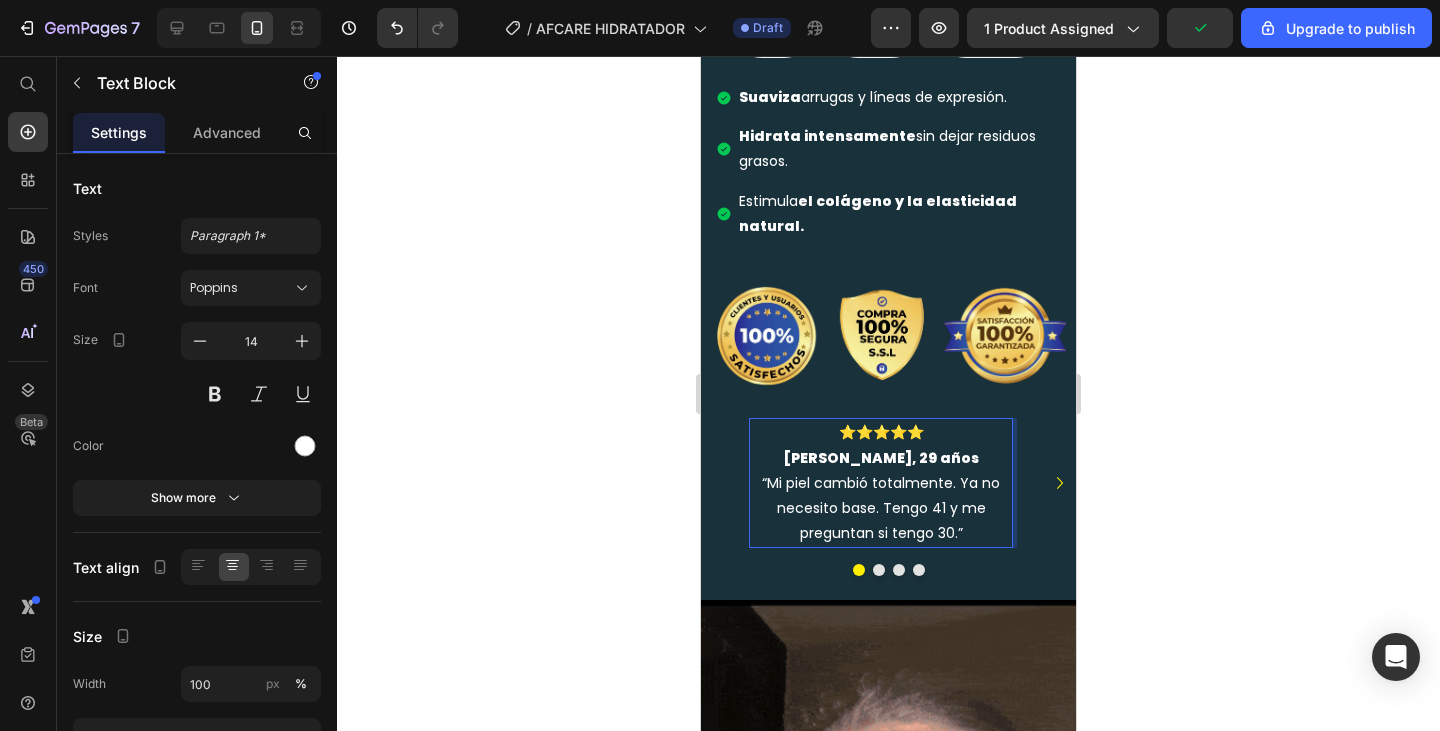 click on "Laura M., 29 años" at bounding box center (881, 458) 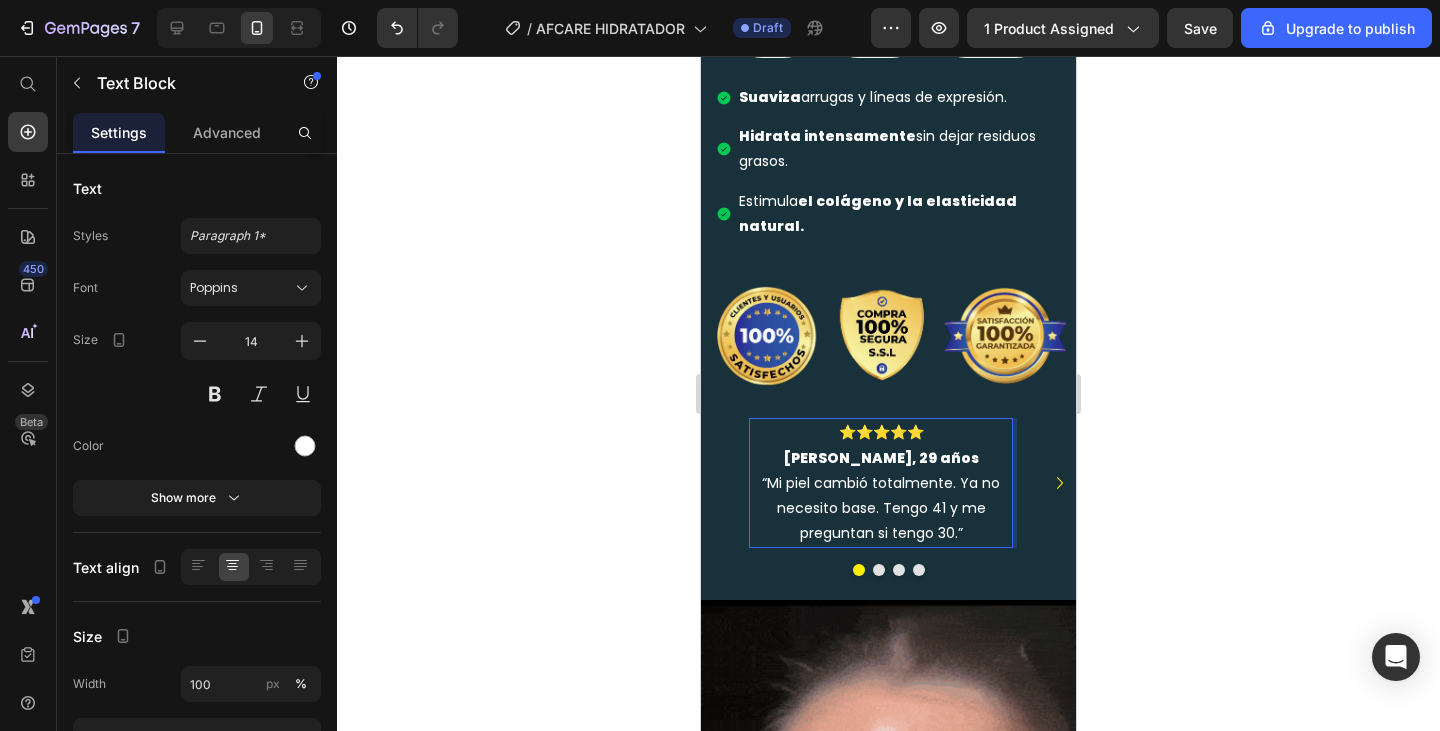 click on "Laura G., 29 años" at bounding box center [881, 458] 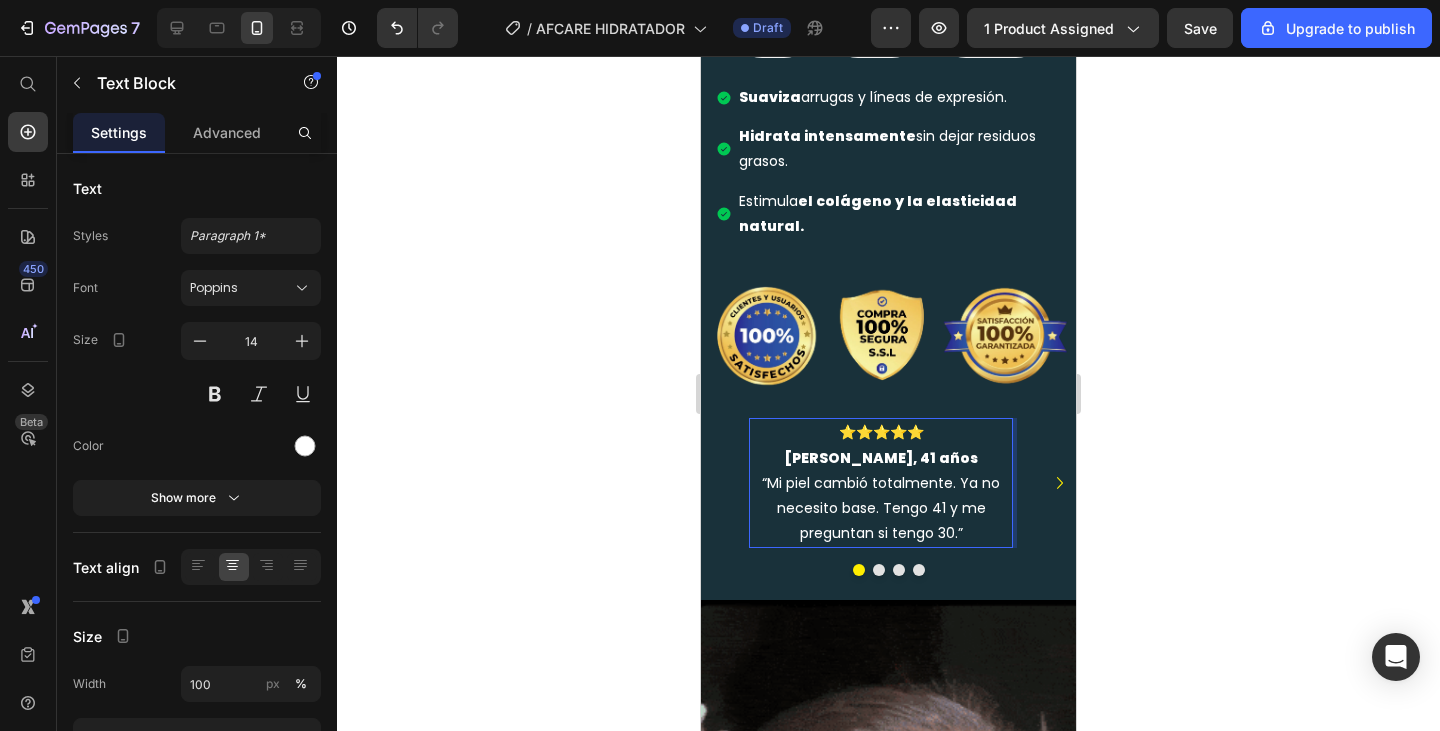 click 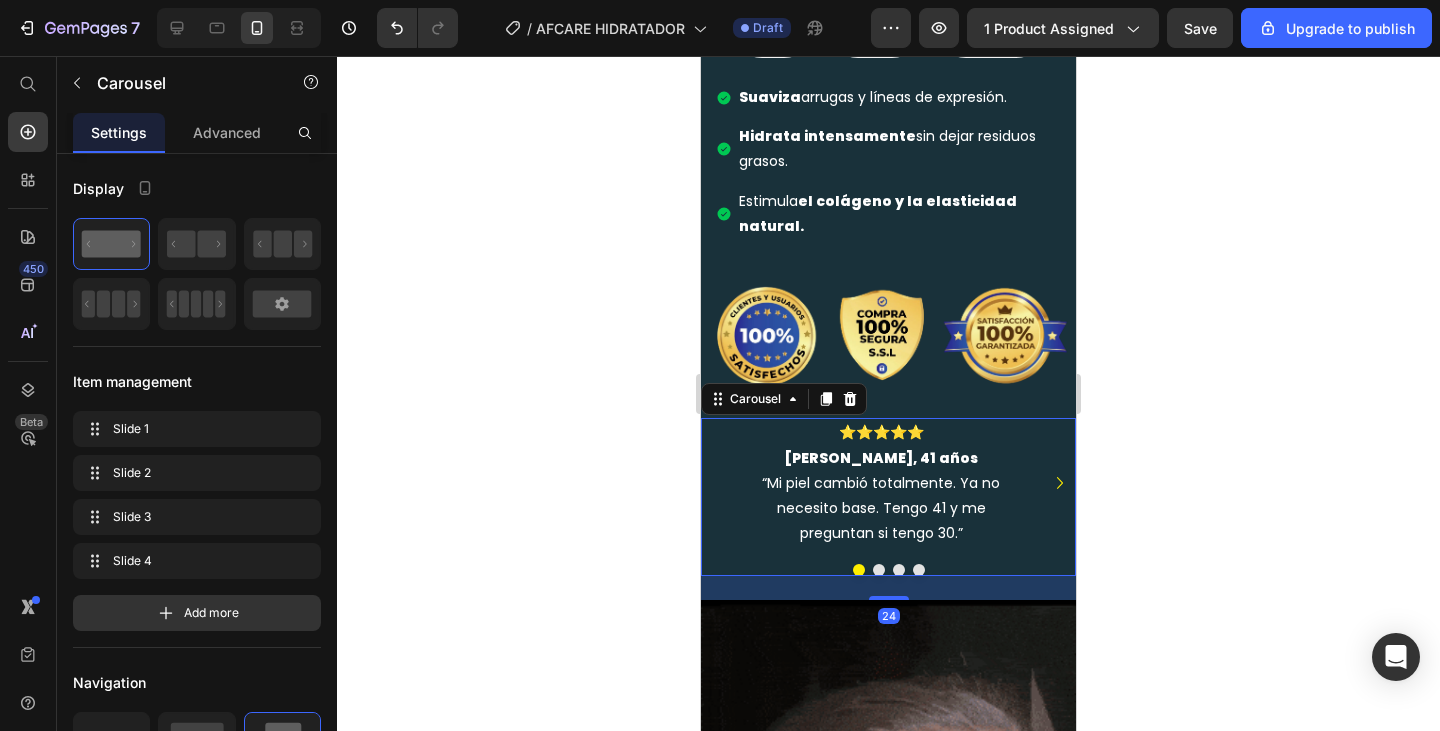 click 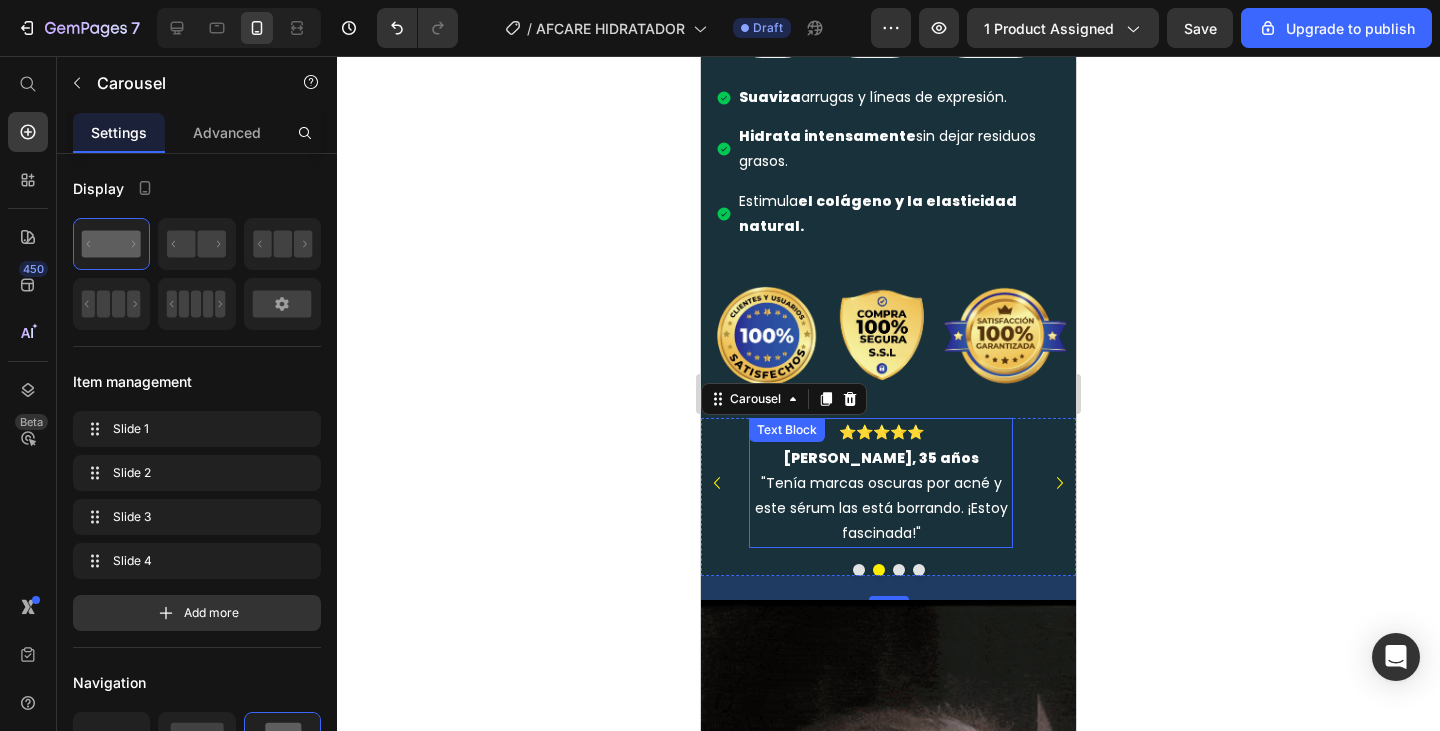 click on "⭐️⭐️⭐️⭐️⭐️ Camila G., 35 años "Tenía marcas oscuras por acné y este sérum las está borrando. ¡Estoy fascinada!"" at bounding box center (881, 483) 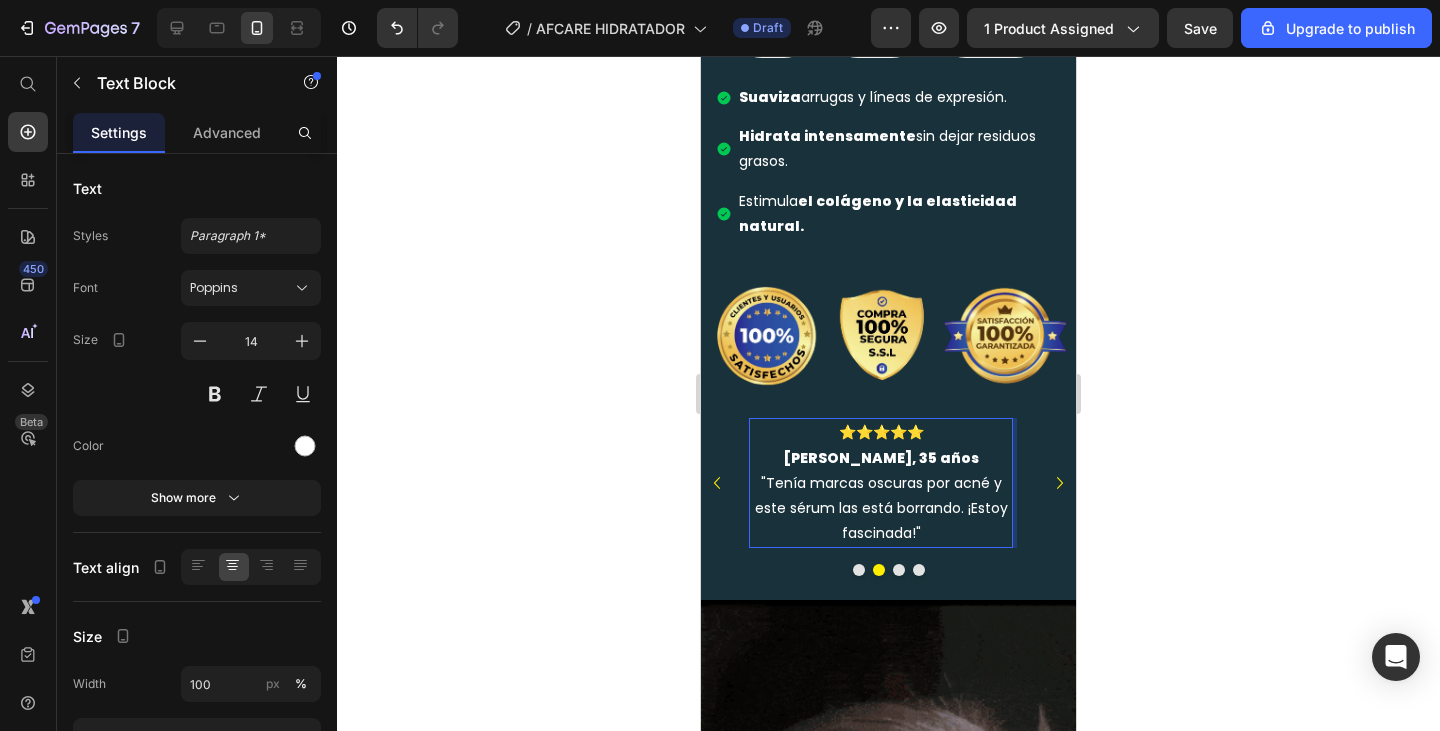 click on "⭐️⭐️⭐️⭐️⭐️ Camila G., 35 años "Tenía marcas oscuras por acné y este sérum las está borrando. ¡Estoy fascinada!"" at bounding box center [881, 483] 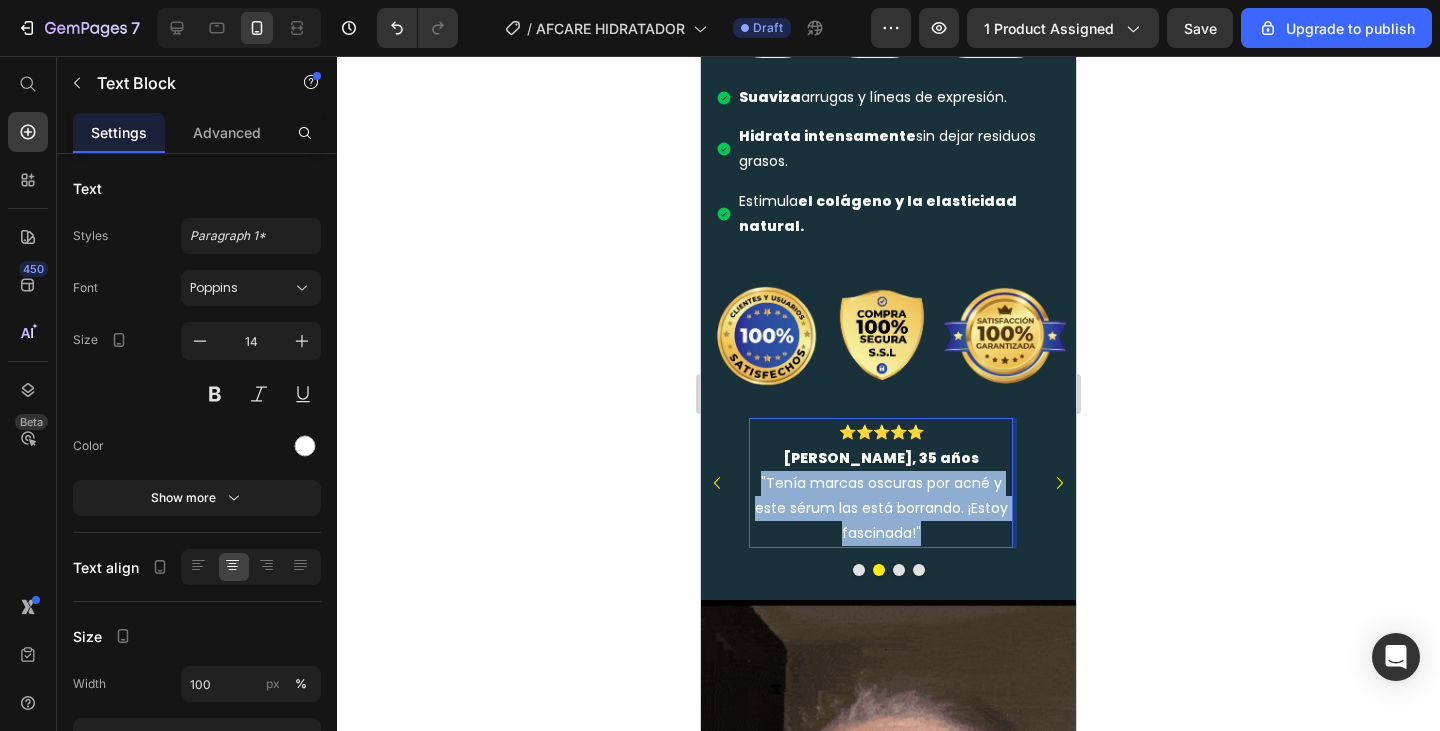click on "⭐️⭐️⭐️⭐️⭐️ Camila G., 35 años "Tenía marcas oscuras por acné y este sérum las está borrando. ¡Estoy fascinada!"" at bounding box center [881, 483] 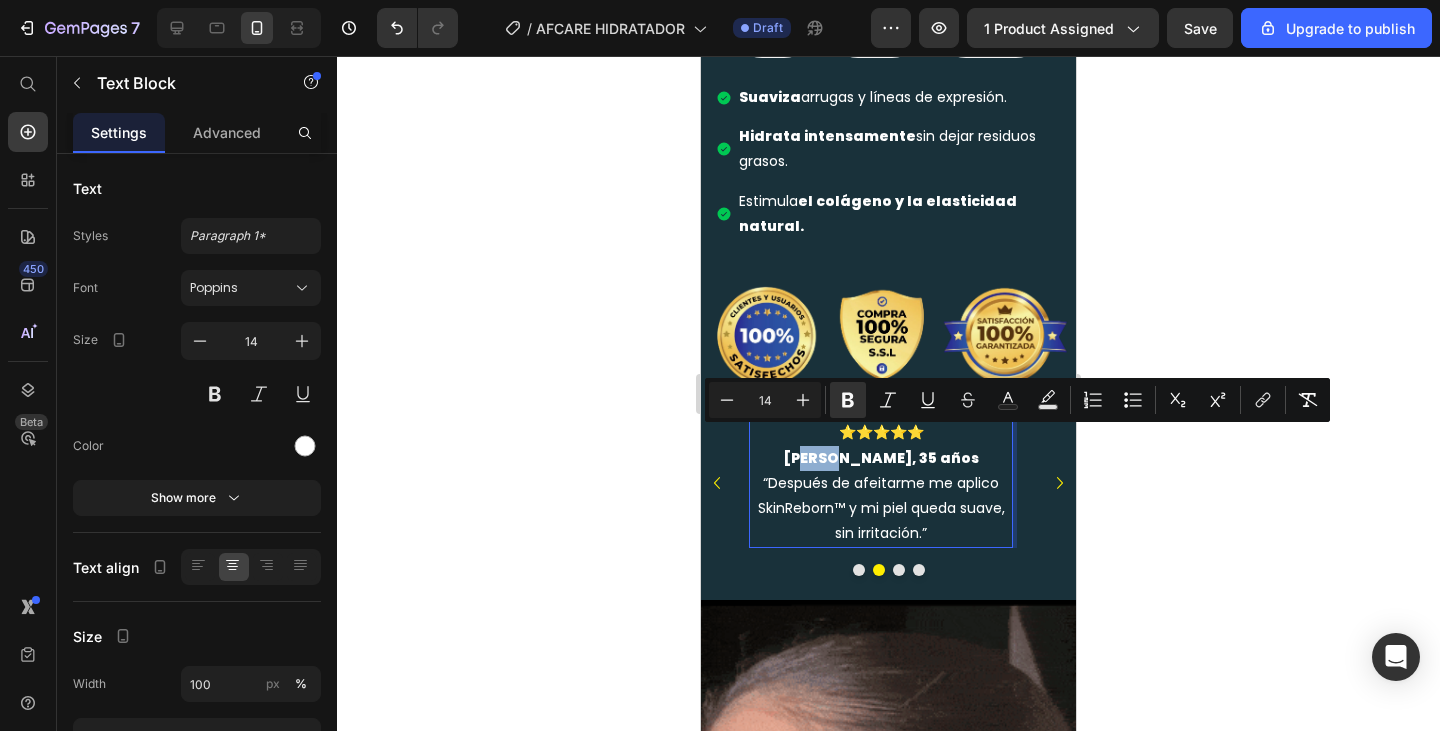 drag, startPoint x: 867, startPoint y: 439, endPoint x: 834, endPoint y: 439, distance: 33 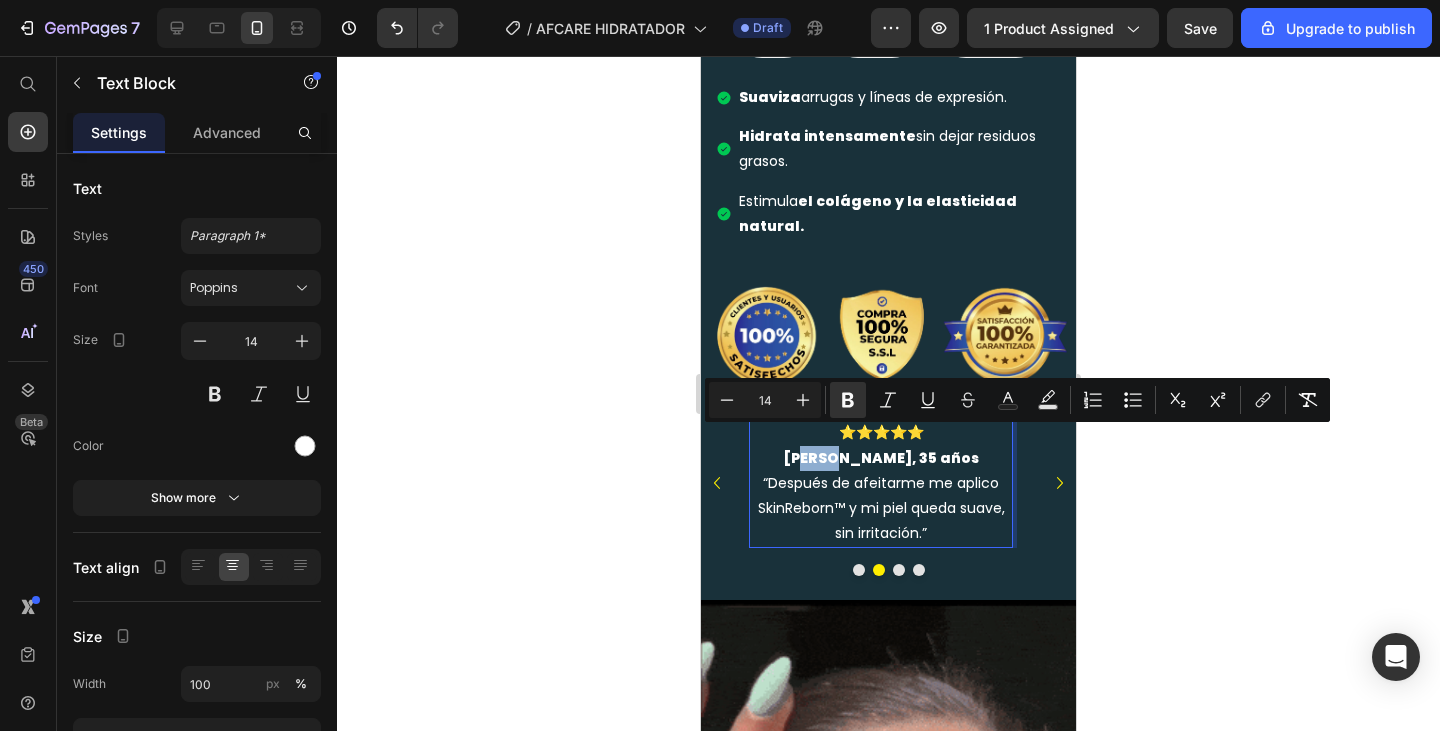 click on "Camila G., 35 años" at bounding box center [881, 458] 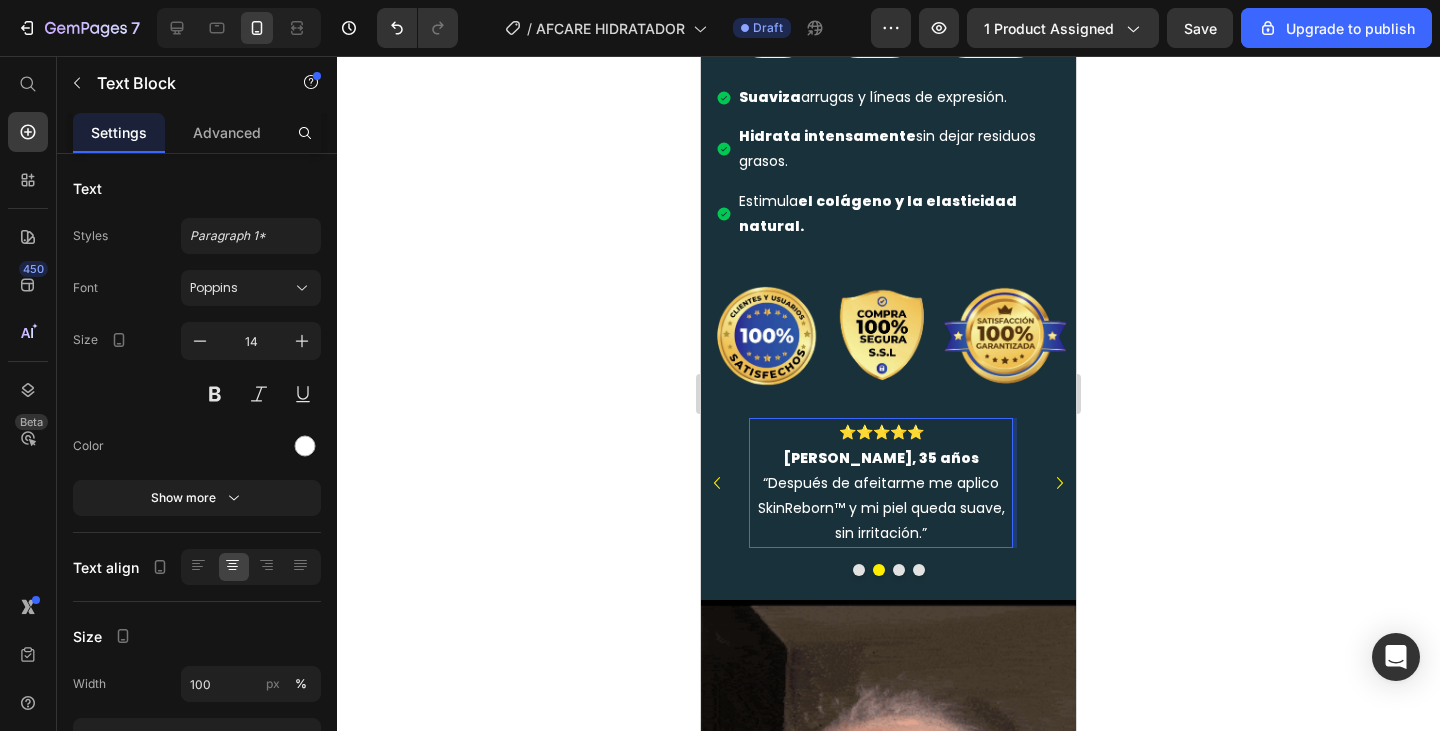 click 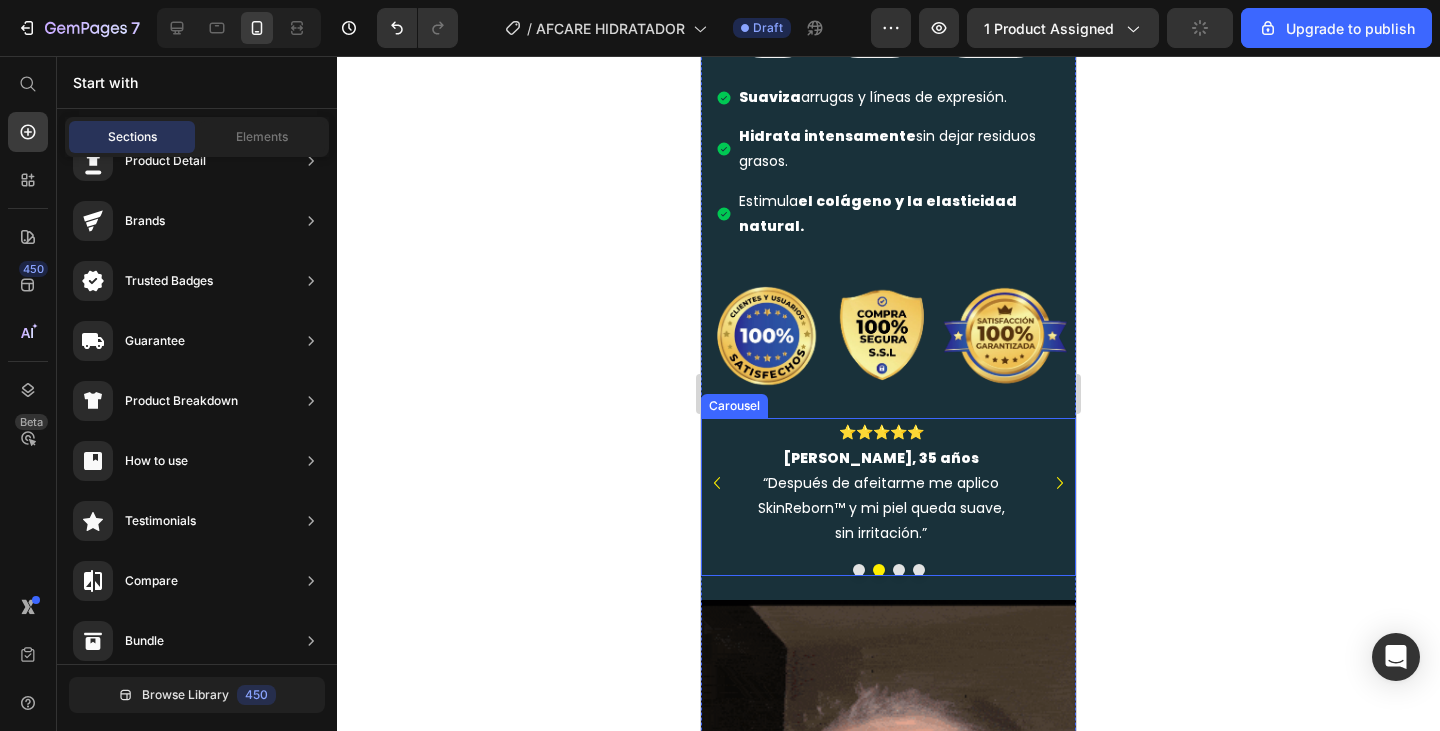 click 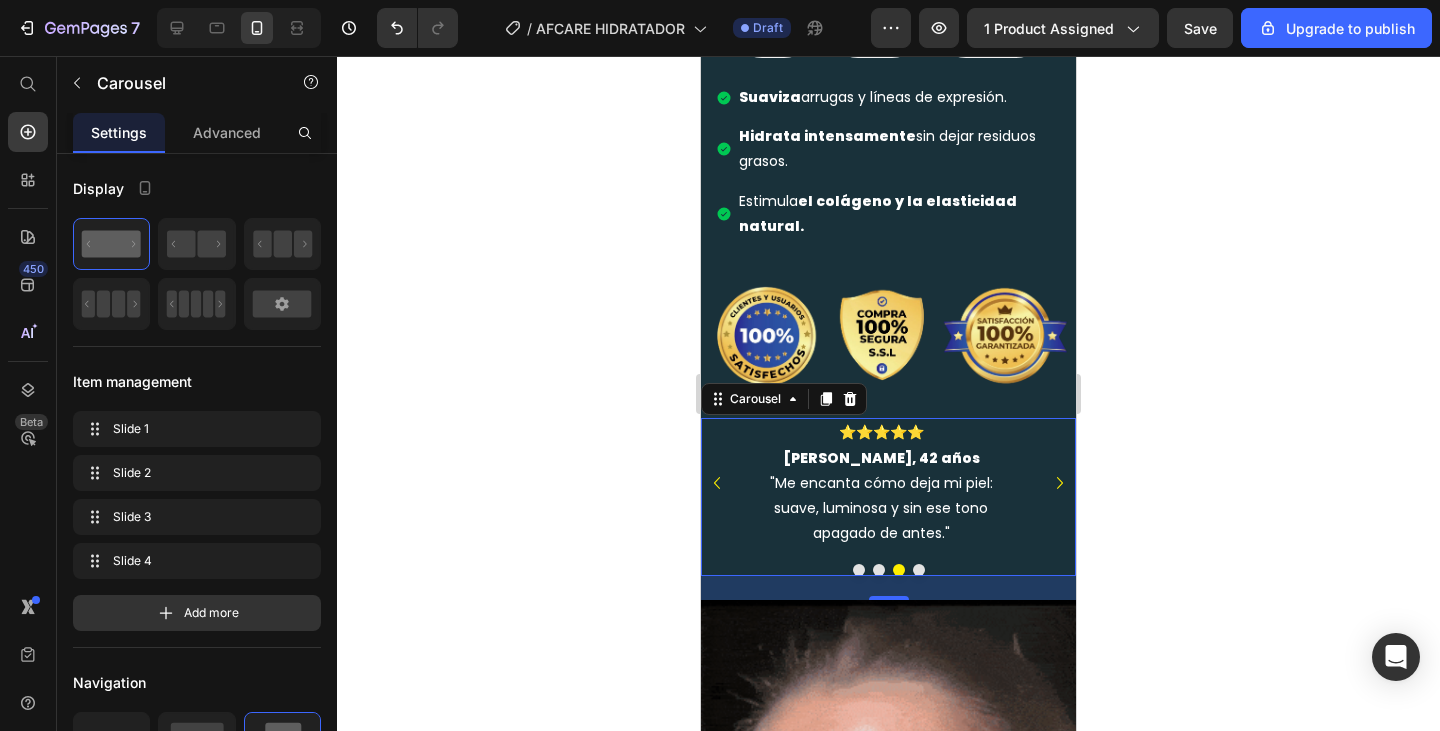 click 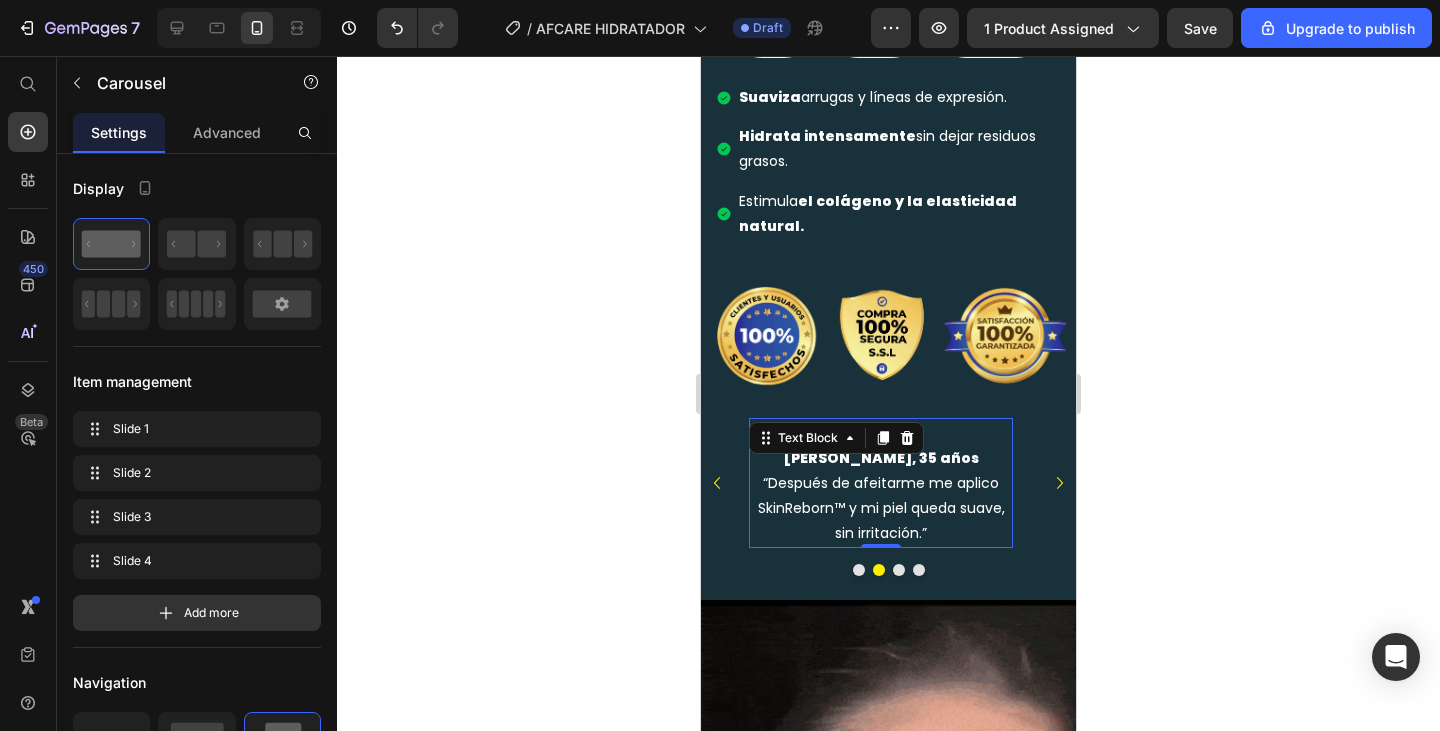click on "⭐️⭐️⭐️⭐️⭐️ Carlos F., 35 años “Después de afeitarme me aplico SkinReborn™ y mi piel queda suave, sin irritación.”" at bounding box center (881, 483) 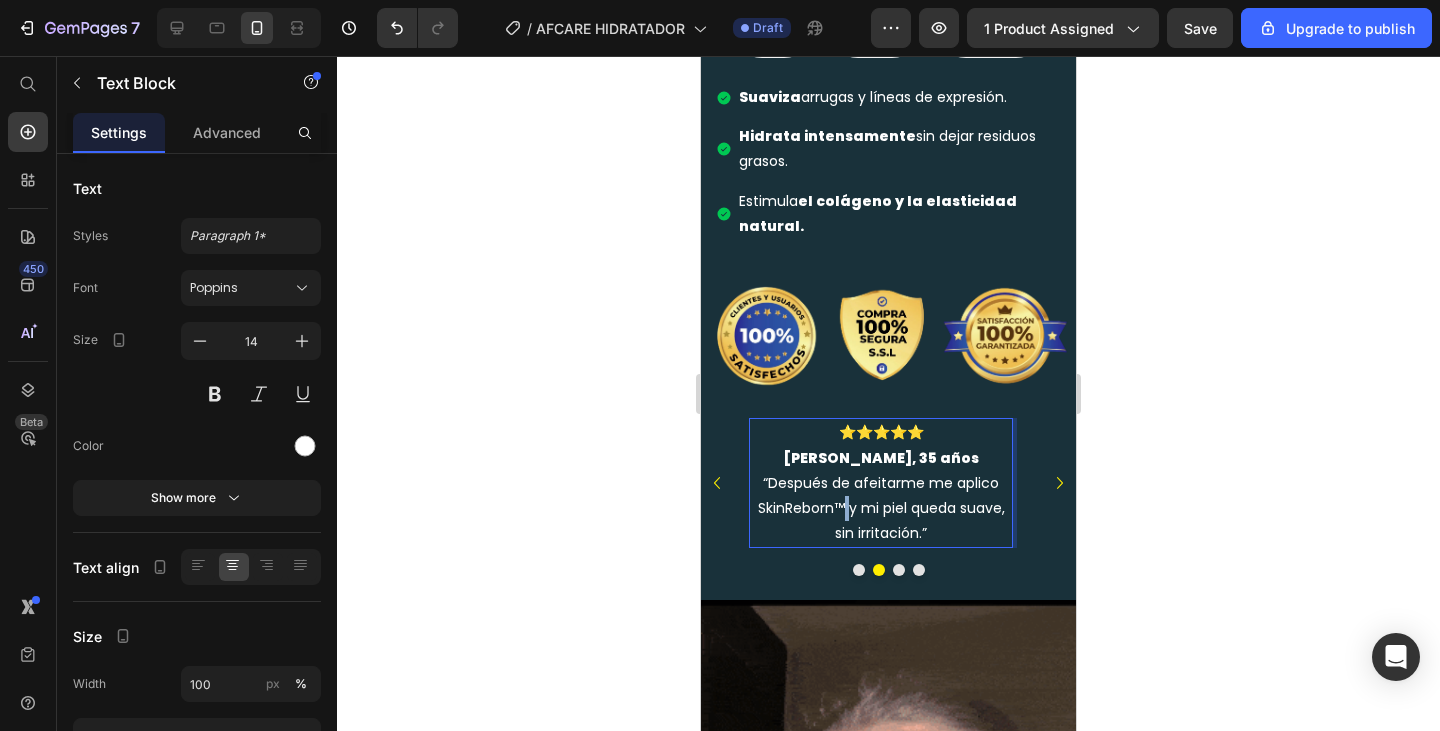 click on "⭐️⭐️⭐️⭐️⭐️ Carlos F., 35 años “Después de afeitarme me aplico SkinReborn™ y mi piel queda suave, sin irritación.”" at bounding box center [881, 483] 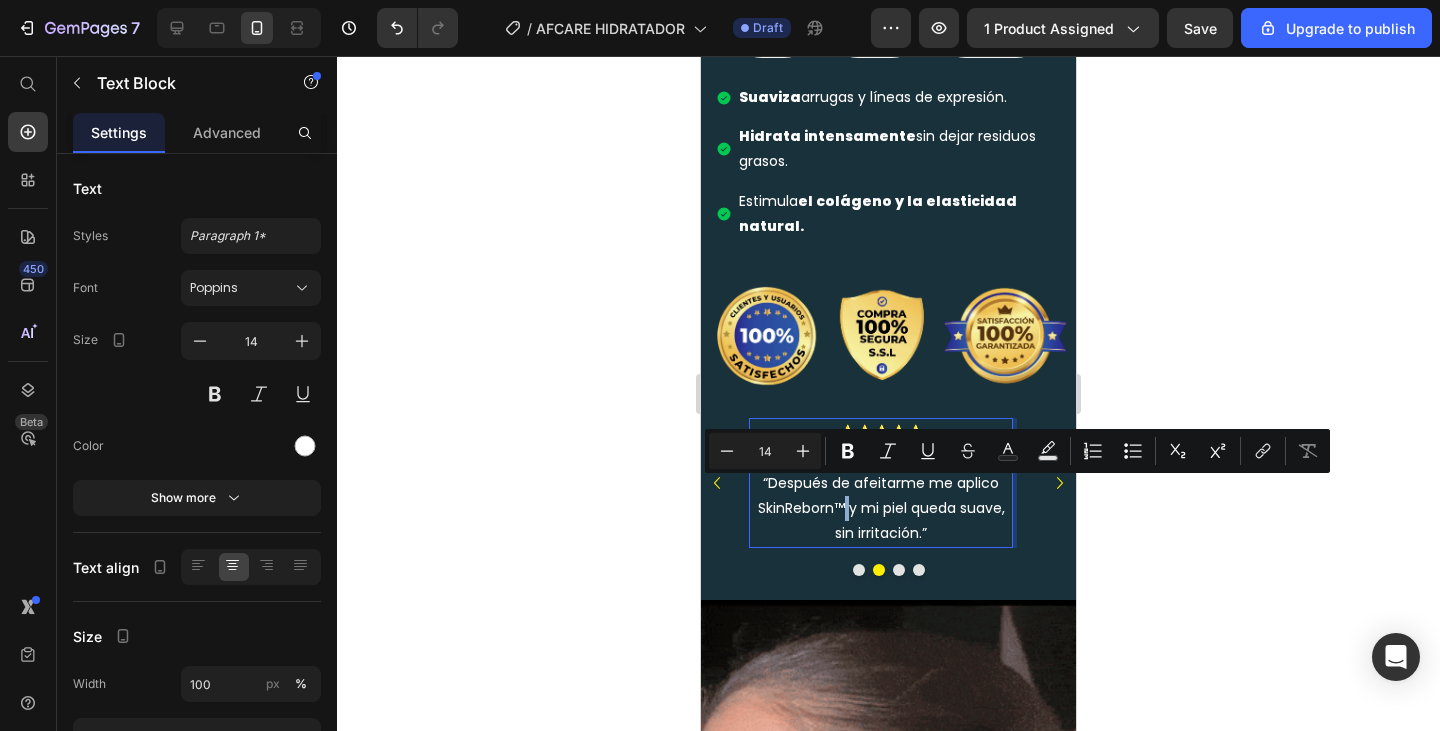 click on "⭐️⭐️⭐️⭐️⭐️ Carlos F., 35 años “Después de afeitarme me aplico SkinReborn™ y mi piel queda suave, sin irritación.”" at bounding box center (881, 483) 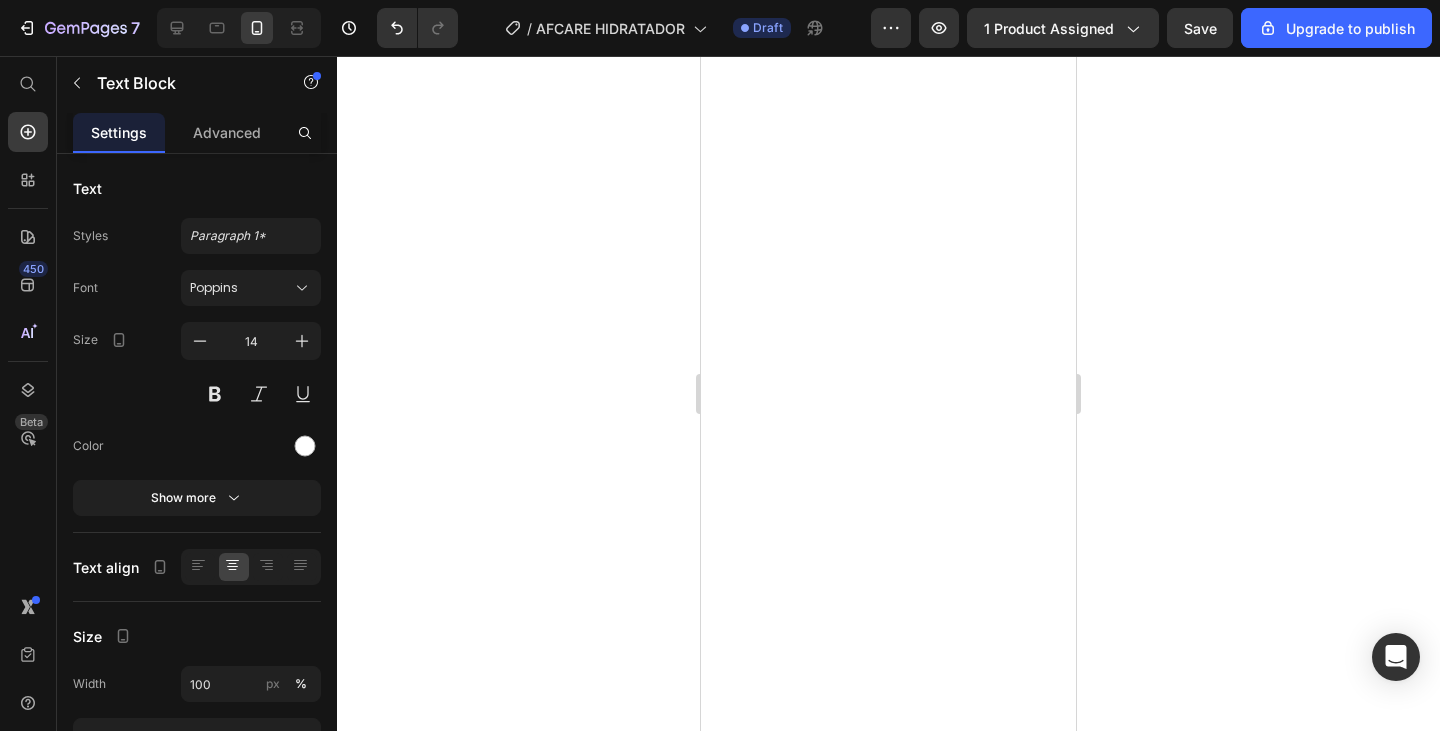 scroll, scrollTop: 0, scrollLeft: 0, axis: both 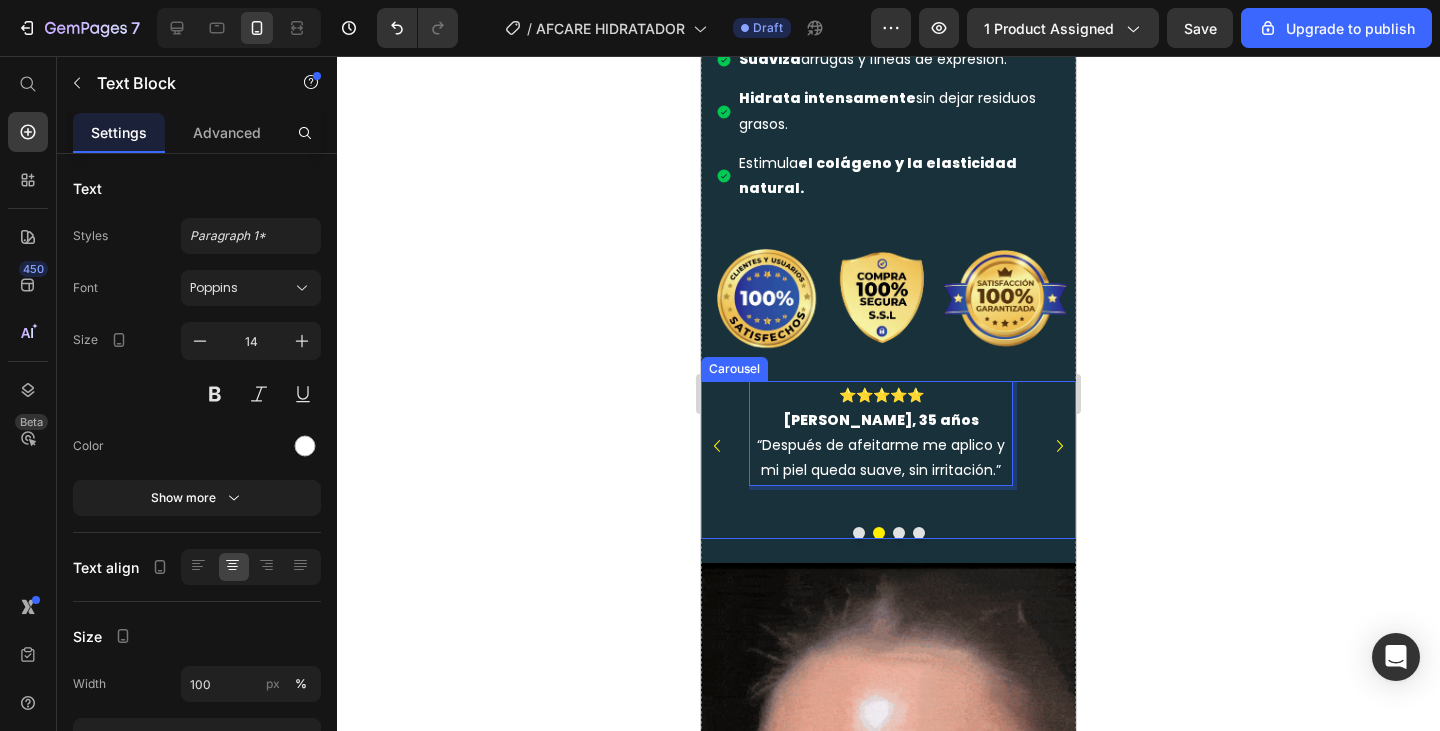 click 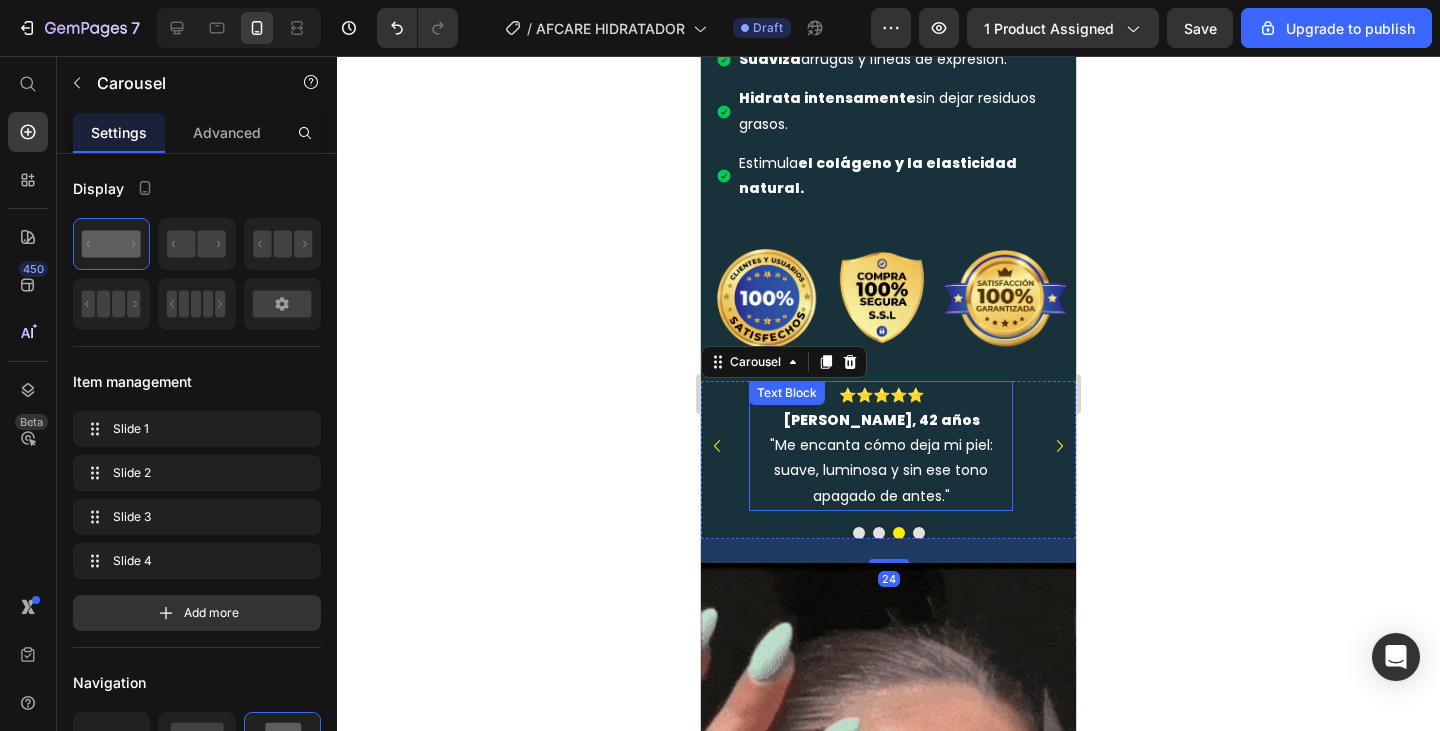 click on "⭐️⭐️⭐️⭐️⭐️ [PERSON_NAME], 42 años "Me encanta cómo deja mi piel: suave, luminosa y sin ese tono apagado de antes."" at bounding box center (881, 446) 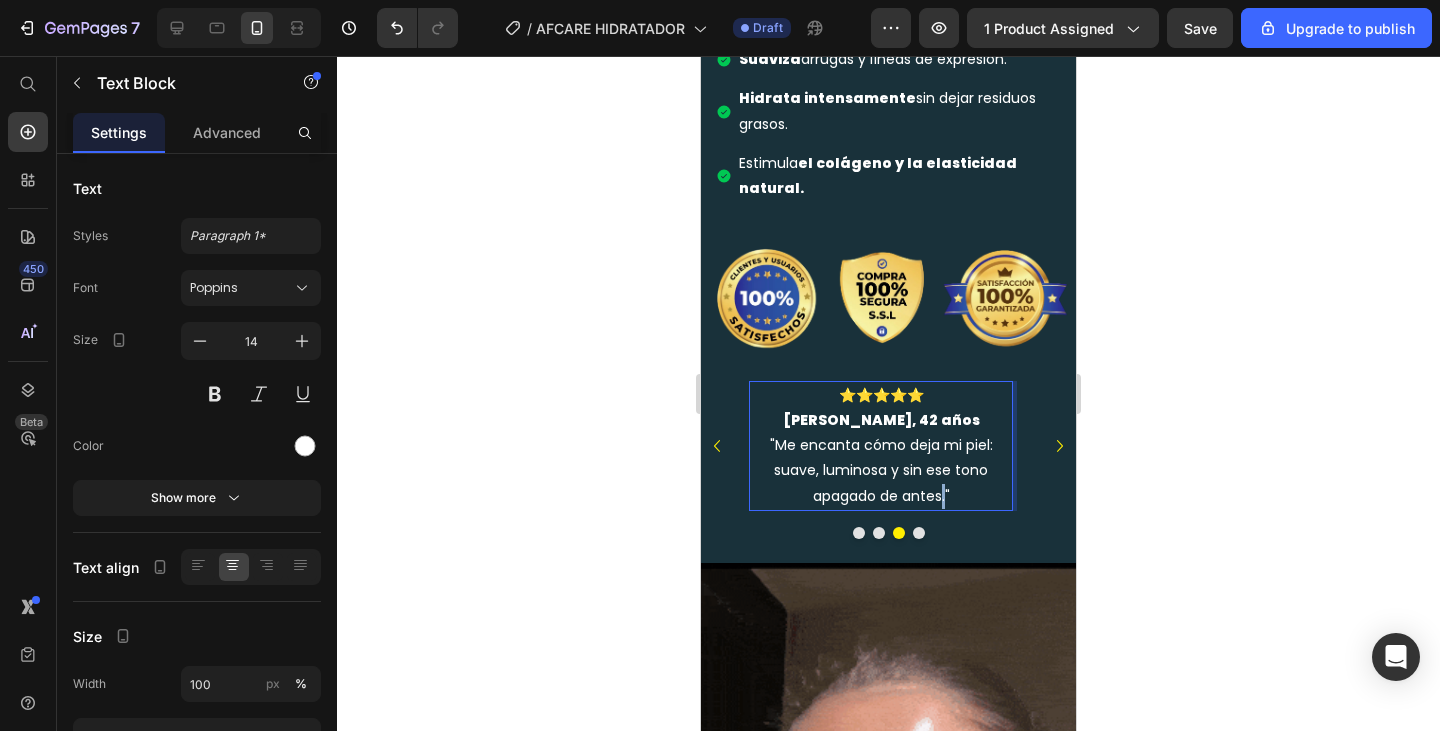 click on "⭐️⭐️⭐️⭐️⭐️ [PERSON_NAME], 42 años "Me encanta cómo deja mi piel: suave, luminosa y sin ese tono apagado de antes."" at bounding box center [881, 446] 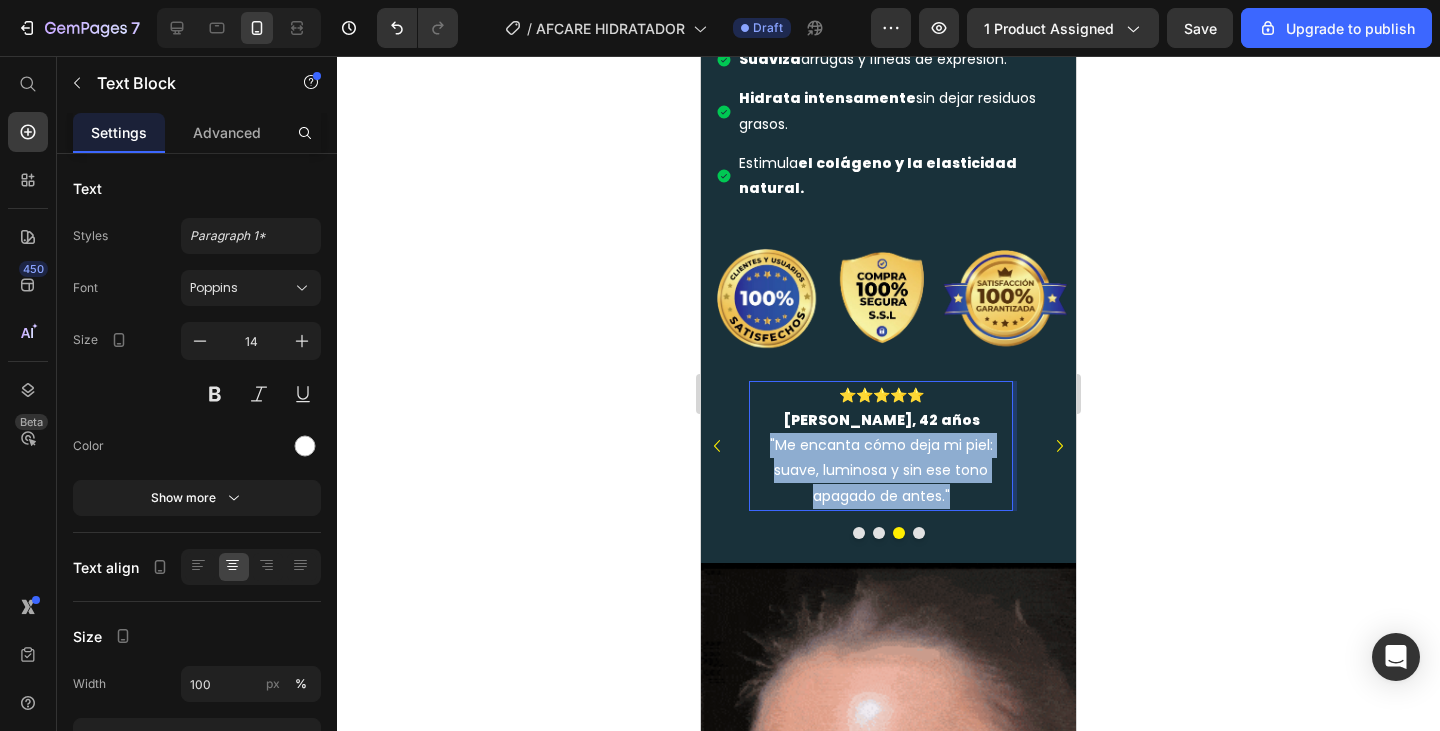 click on "⭐️⭐️⭐️⭐️⭐️ [PERSON_NAME], 42 años "Me encanta cómo deja mi piel: suave, luminosa y sin ese tono apagado de antes."" at bounding box center [881, 446] 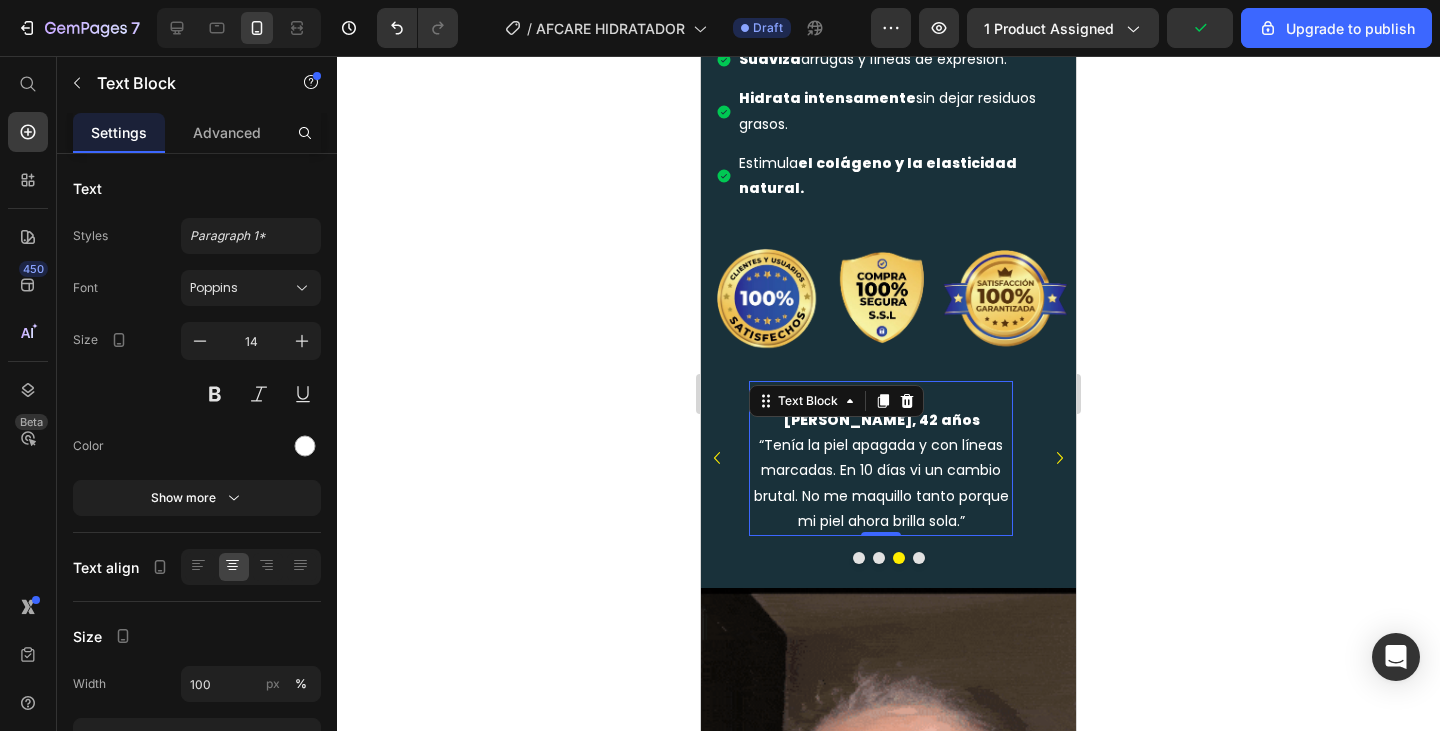 click 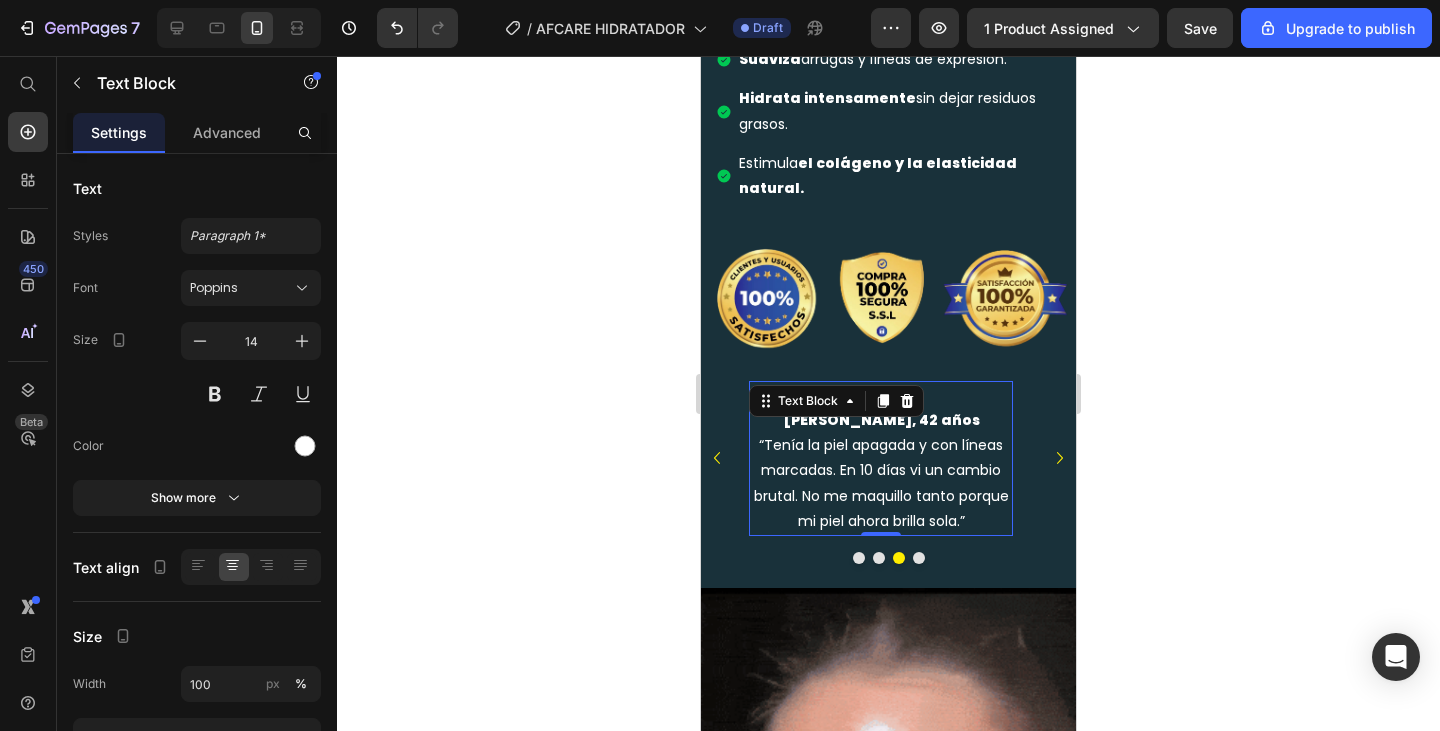 click on "⭐️⭐️⭐️⭐️⭐️ [PERSON_NAME], 42 años “Tenía la piel apagada y con líneas marcadas. En 10 días vi un cambio brutal. No me maquillo tanto porque mi piel ahora brilla sola.” Text Block   0" at bounding box center [881, 458] 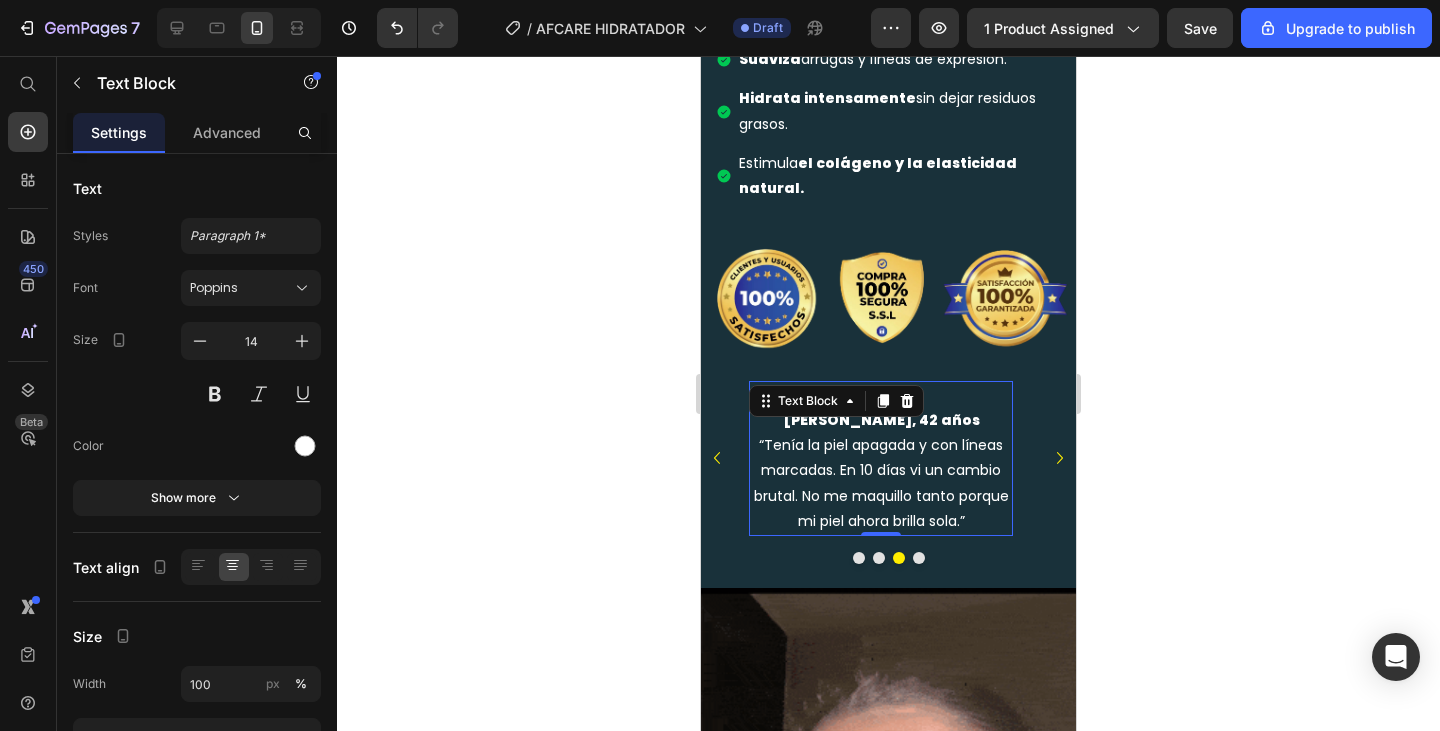 click on "Text Block" at bounding box center (836, 401) 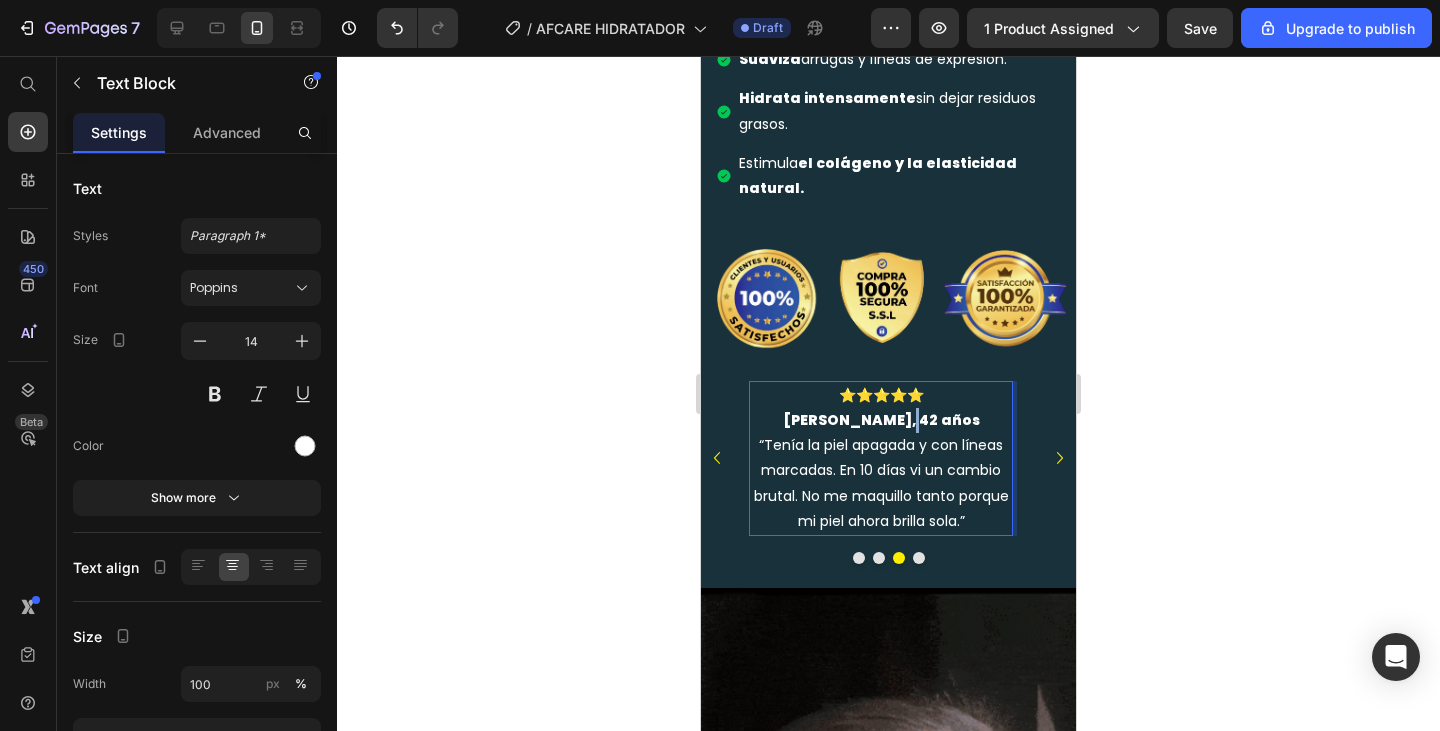 click on "[PERSON_NAME], 42 años" at bounding box center (881, 420) 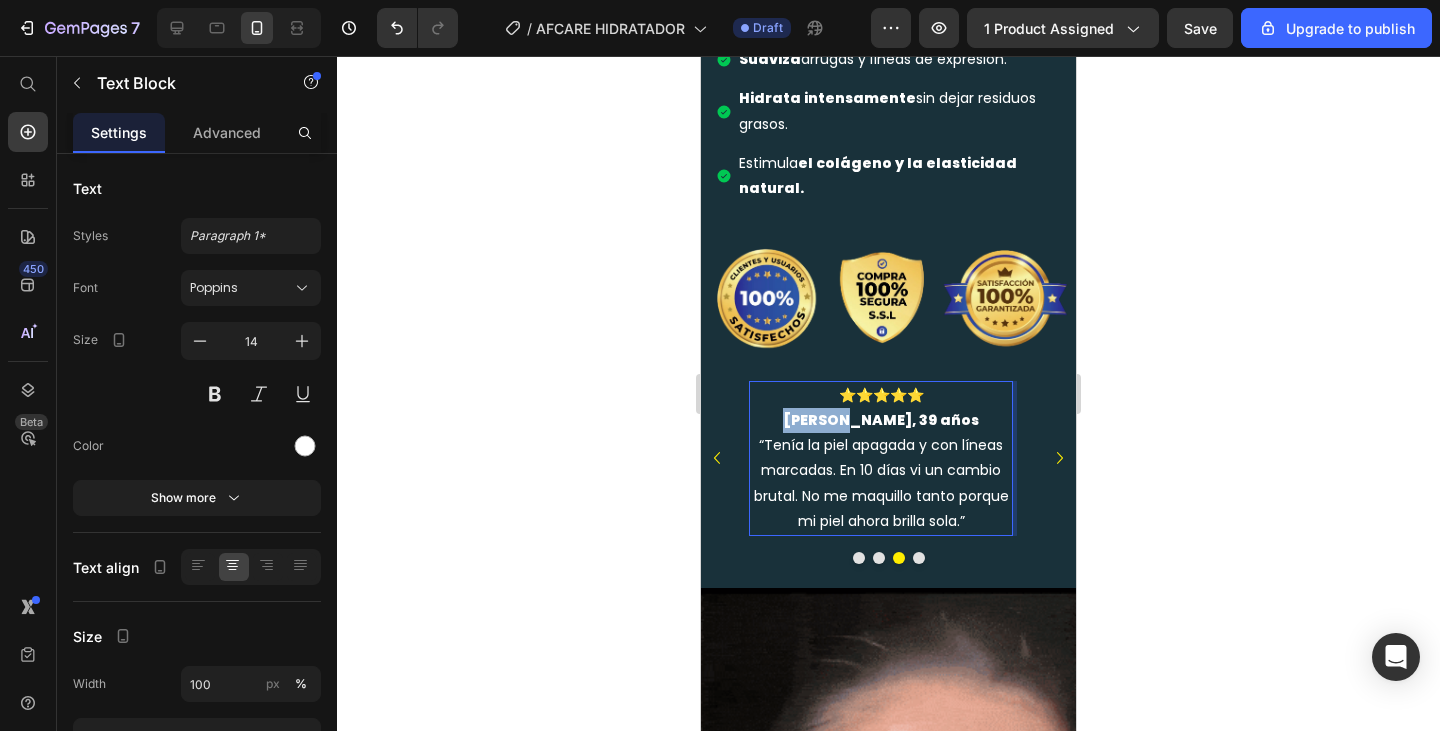 drag, startPoint x: 870, startPoint y: 444, endPoint x: 816, endPoint y: 442, distance: 54.037025 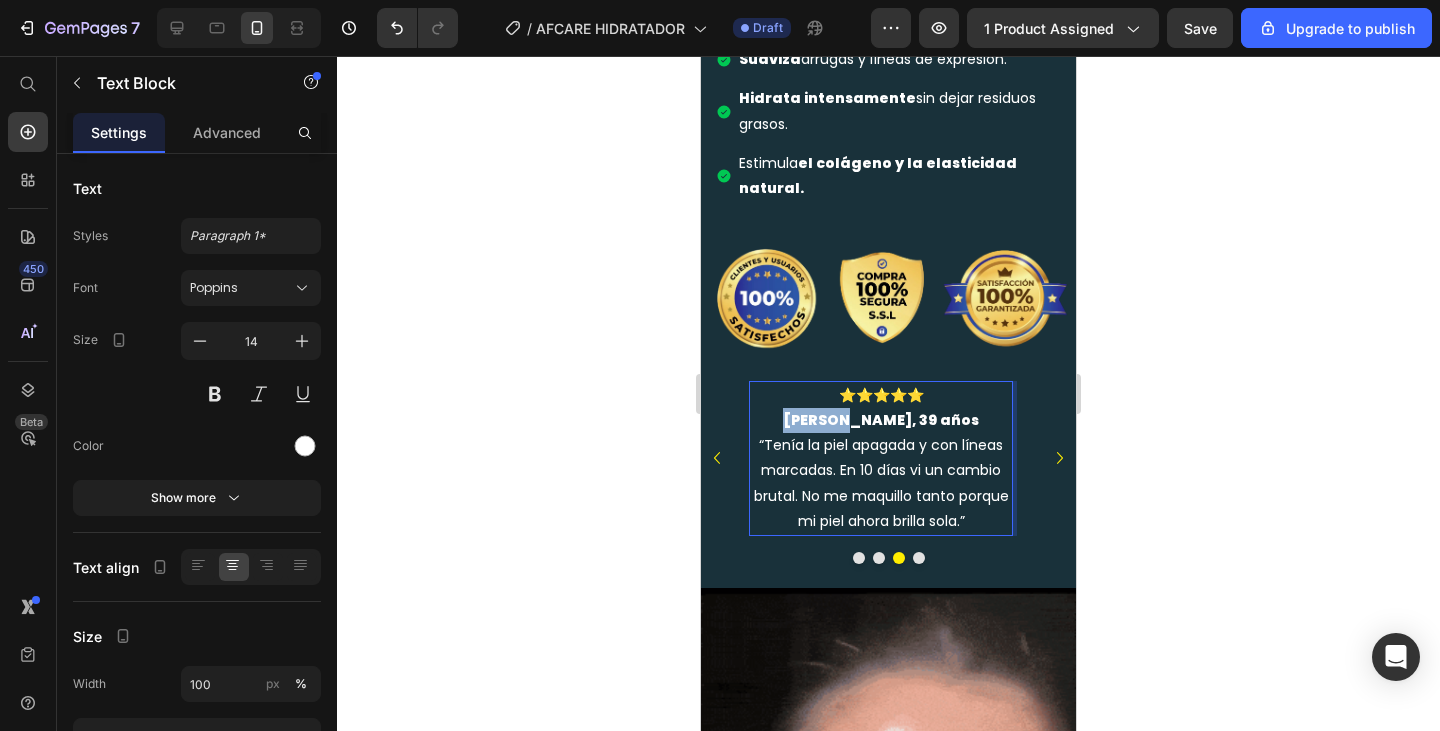 click on "[PERSON_NAME], 39 años" at bounding box center (881, 420) 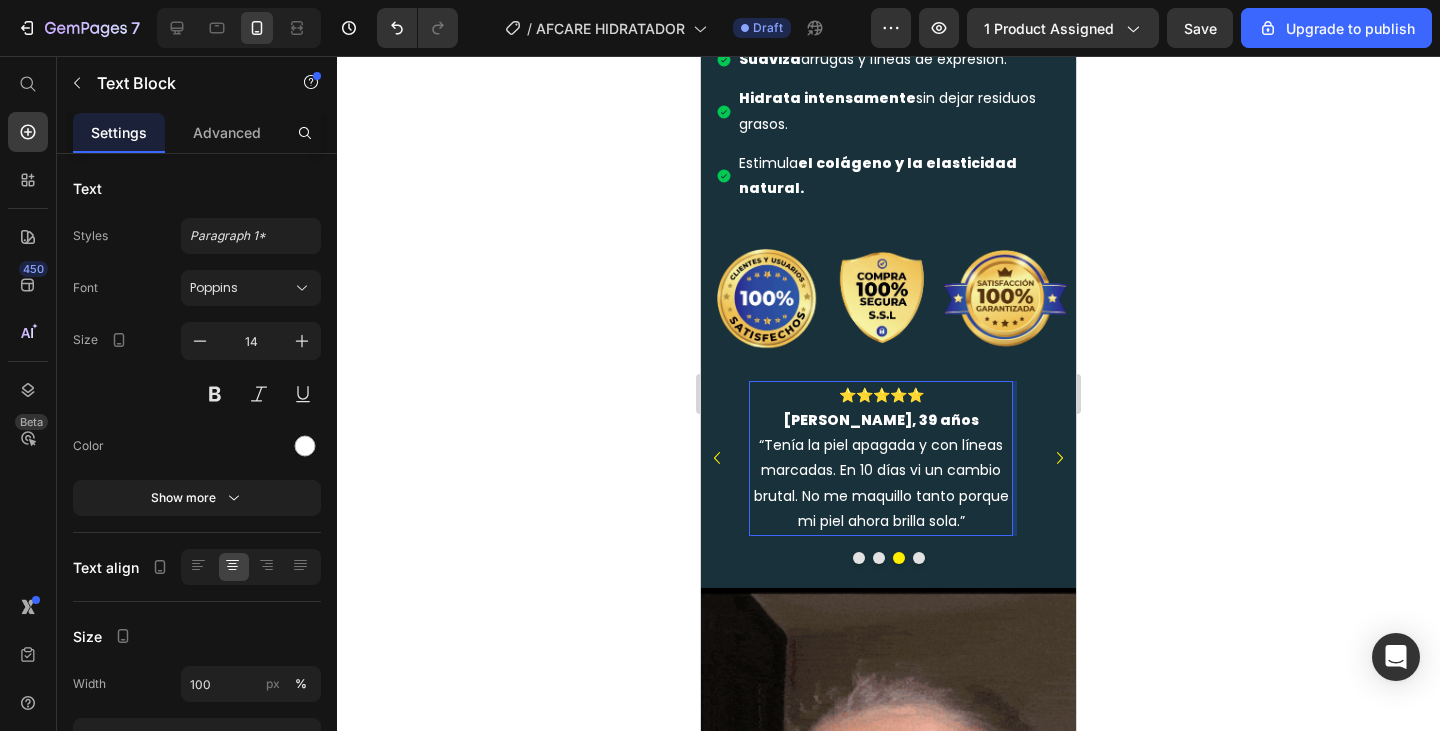 click 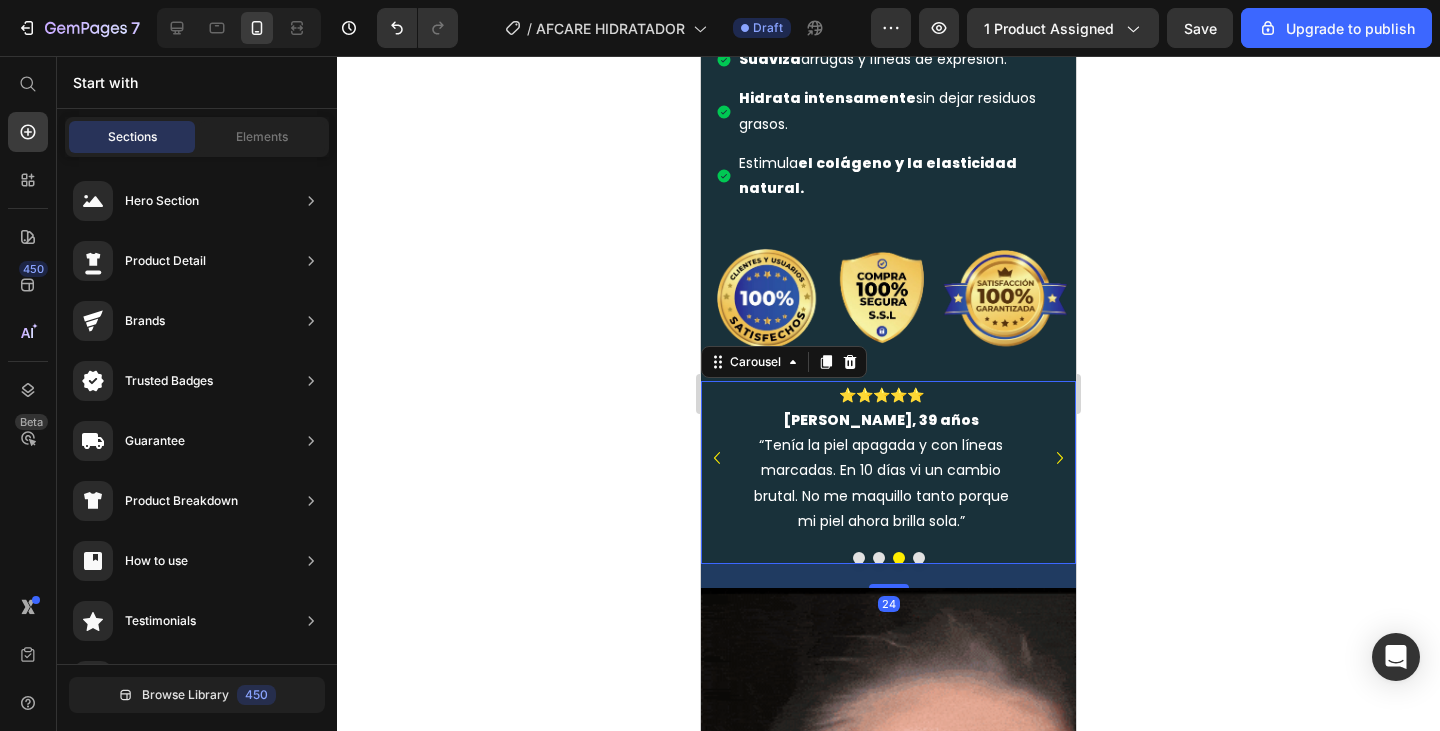 click 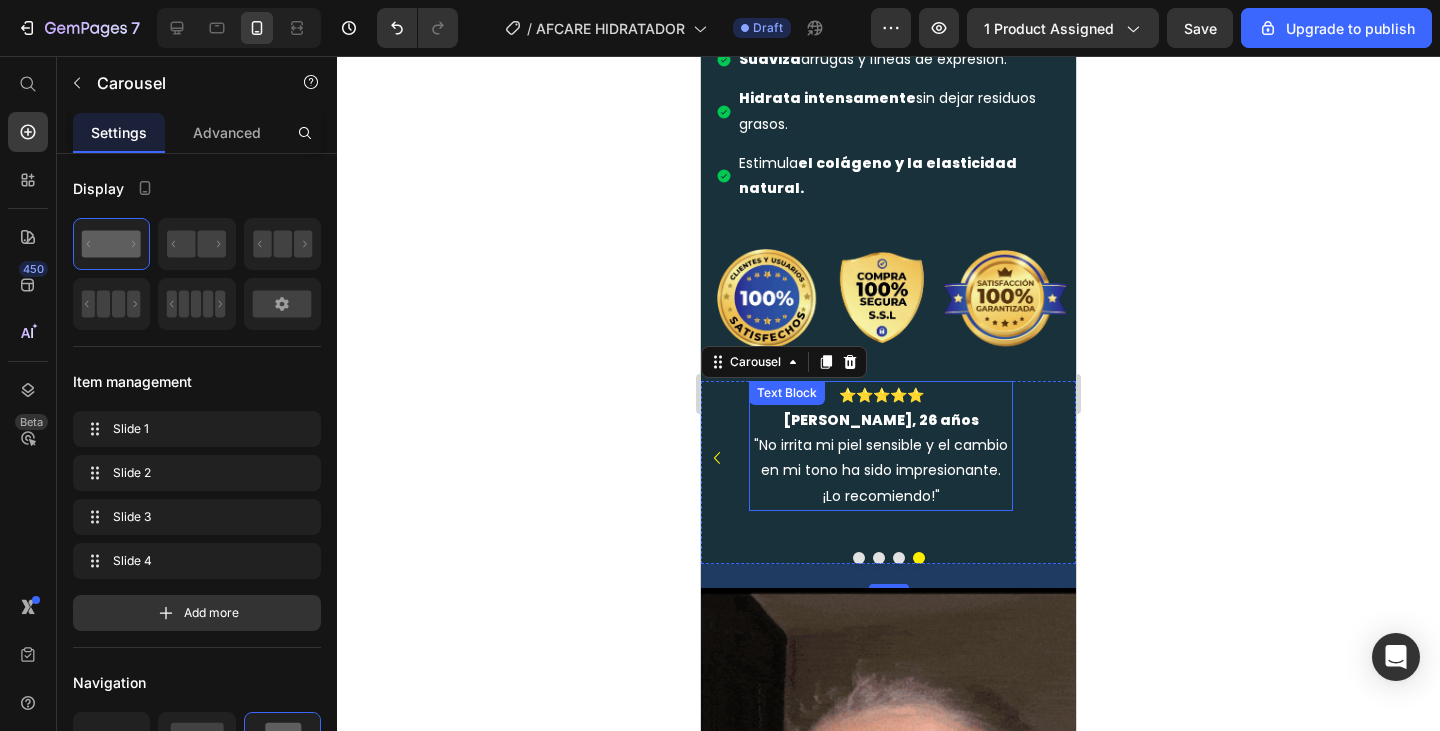 click on "⭐️⭐️⭐️⭐️⭐️ [PERSON_NAME], 26 años "No irrita mi piel sensible y el cambio en mi tono ha sido impresionante. ¡Lo recomiendo!"" at bounding box center [881, 446] 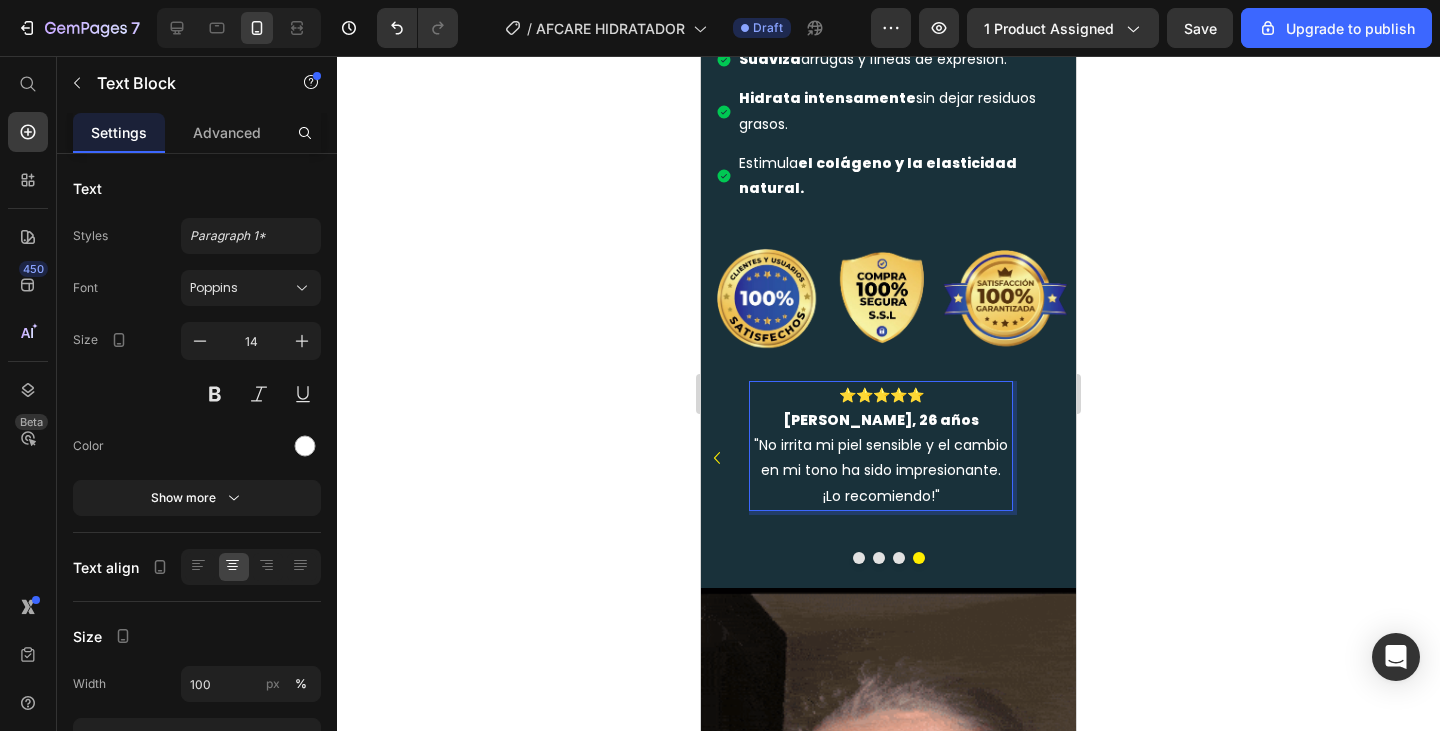 click on "⭐️⭐️⭐️⭐️⭐️ [PERSON_NAME], 26 años "No irrita mi piel sensible y el cambio en mi tono ha sido impresionante. ¡Lo recomiendo!"" at bounding box center [881, 446] 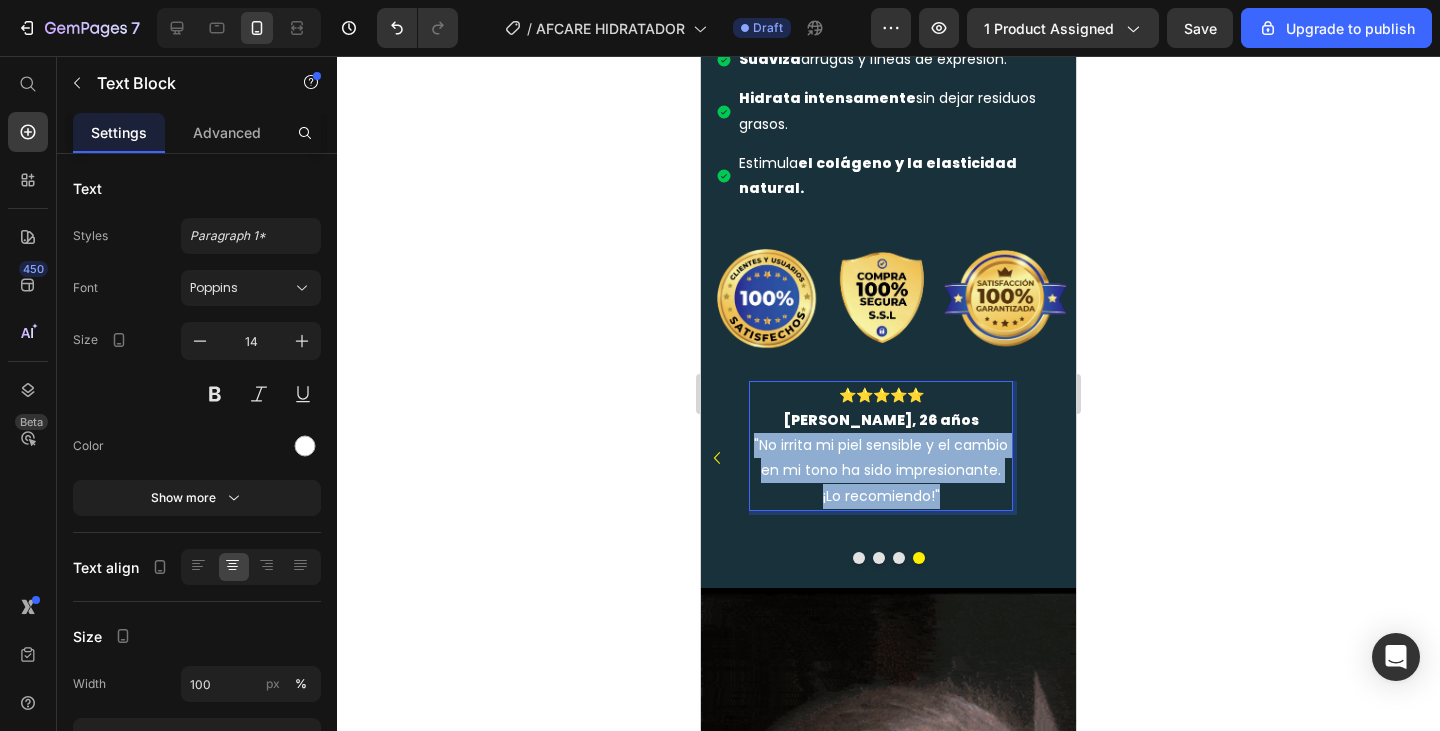 click on "⭐️⭐️⭐️⭐️⭐️ [PERSON_NAME], 26 años "No irrita mi piel sensible y el cambio en mi tono ha sido impresionante. ¡Lo recomiendo!"" at bounding box center (881, 446) 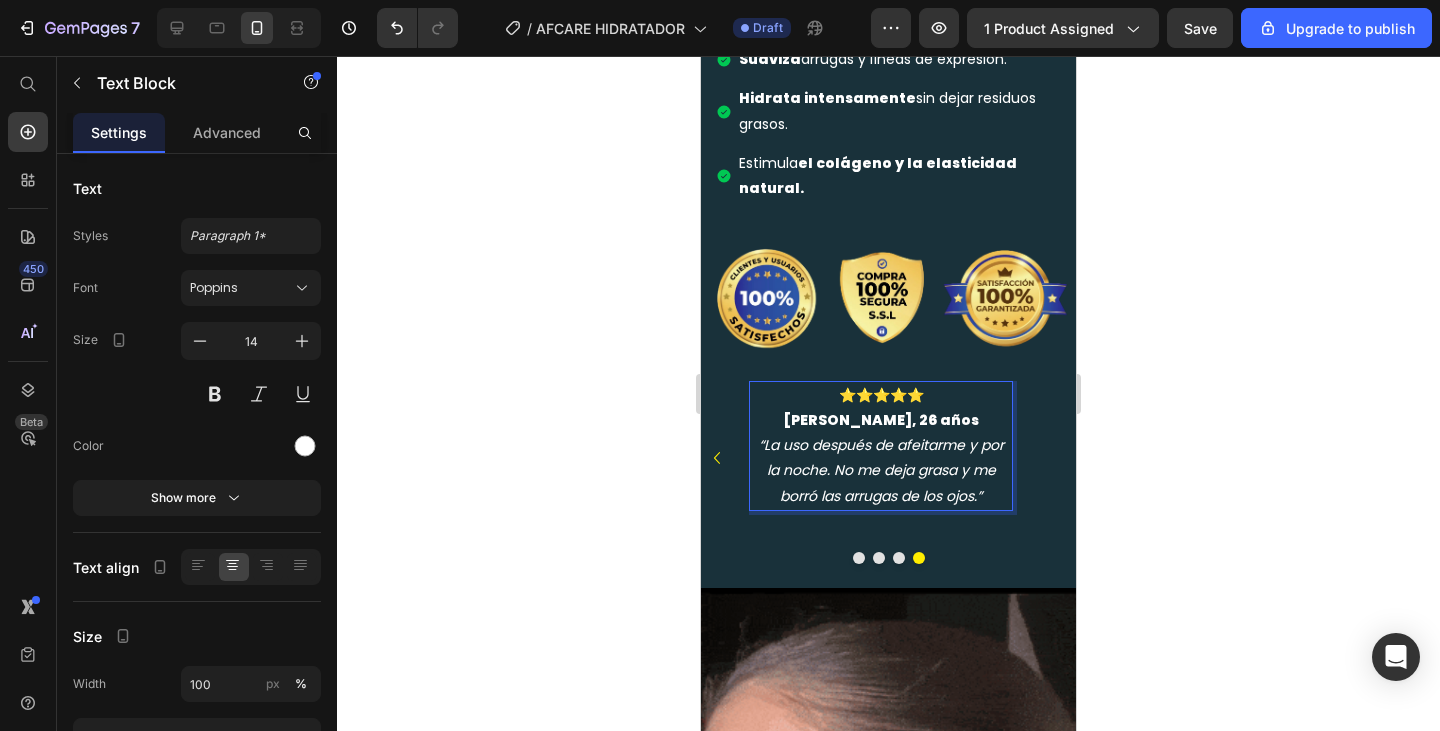 click on "⭐️⭐️⭐️⭐️⭐️ [PERSON_NAME], 26 años “La uso después de afeitarme y por la noche. No me deja grasa y me borró las arrugas de los ojos.”" at bounding box center (881, 446) 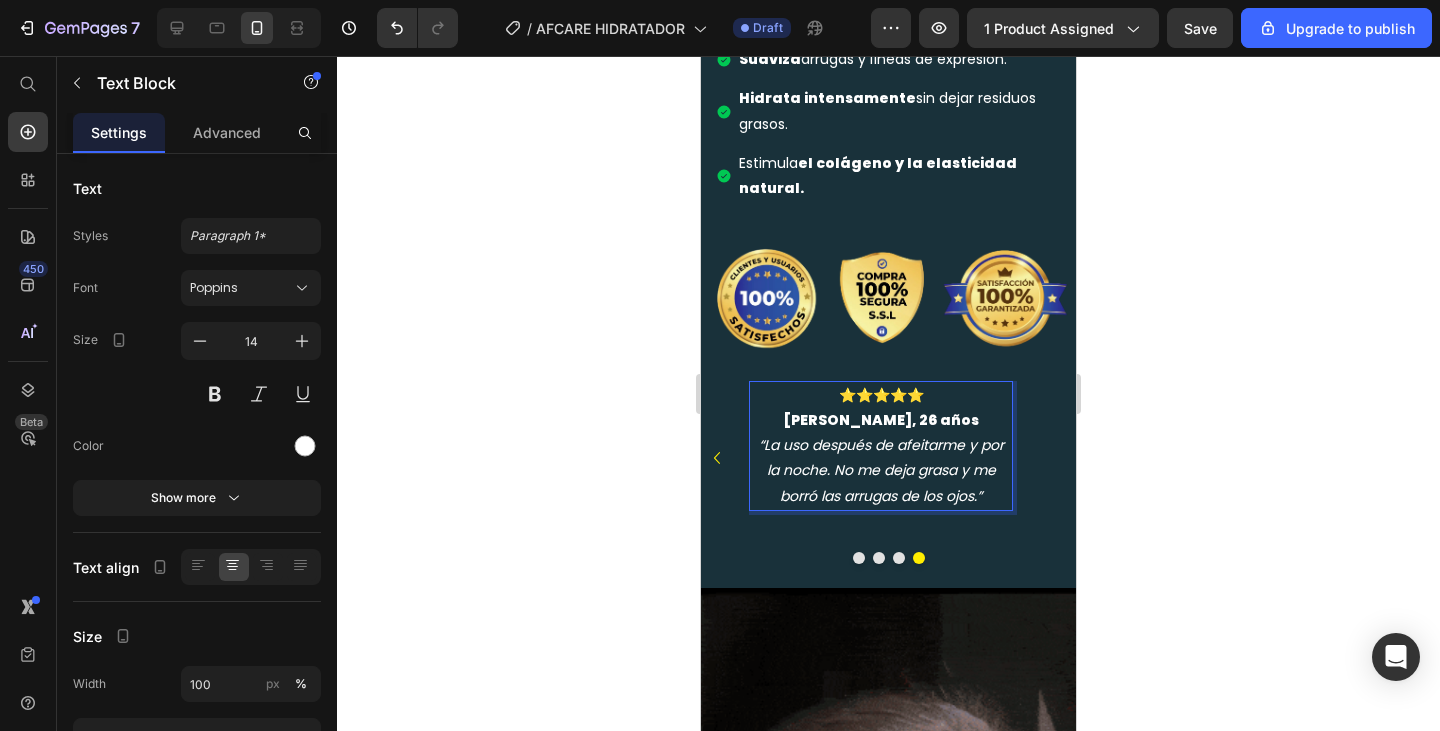 click on "⭐️⭐️⭐️⭐️⭐️ [PERSON_NAME], 26 años “La uso después de afeitarme y por la noche. No me deja grasa y me borró las arrugas de los ojos.”" at bounding box center [881, 446] 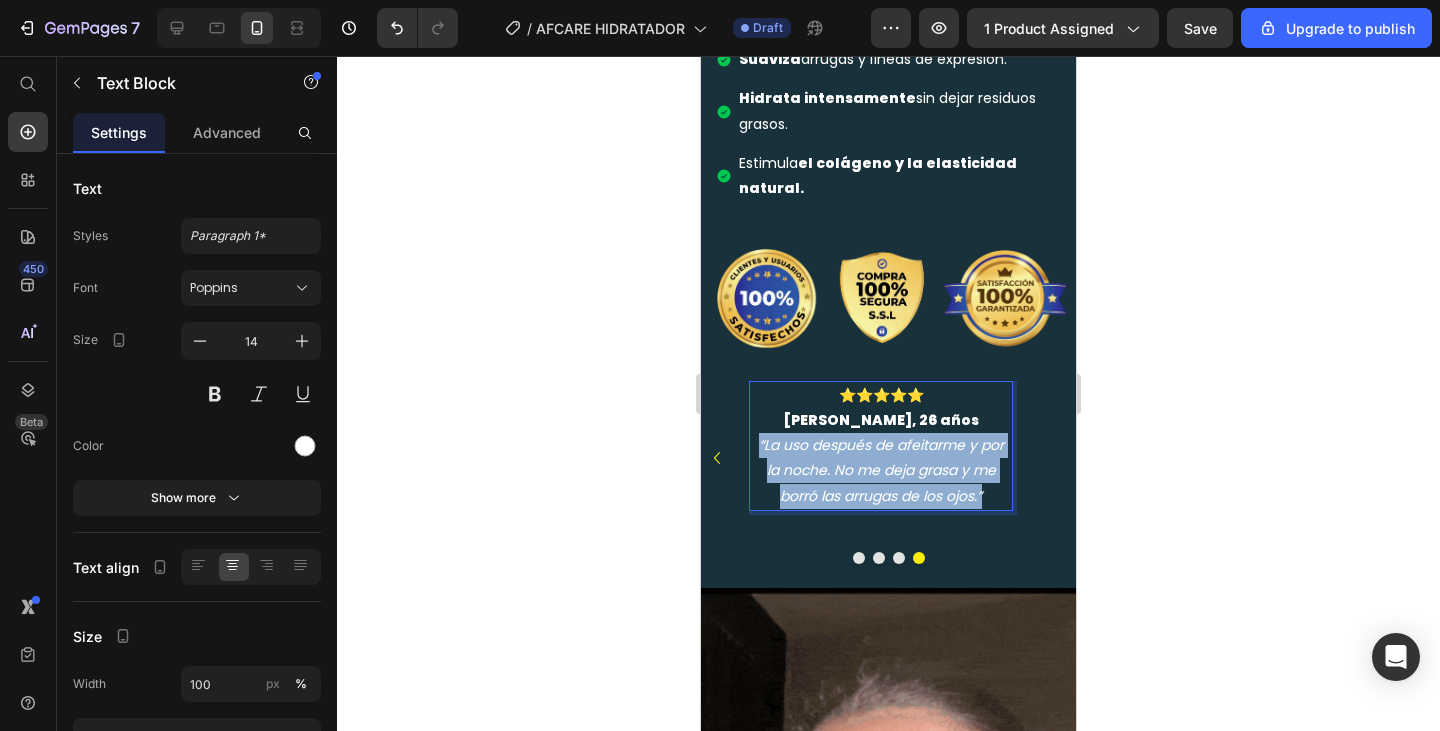 click on "⭐️⭐️⭐️⭐️⭐️ [PERSON_NAME], 26 años “La uso después de afeitarme y por la noche. No me deja grasa y me borró las arrugas de los ojos.”" at bounding box center [881, 446] 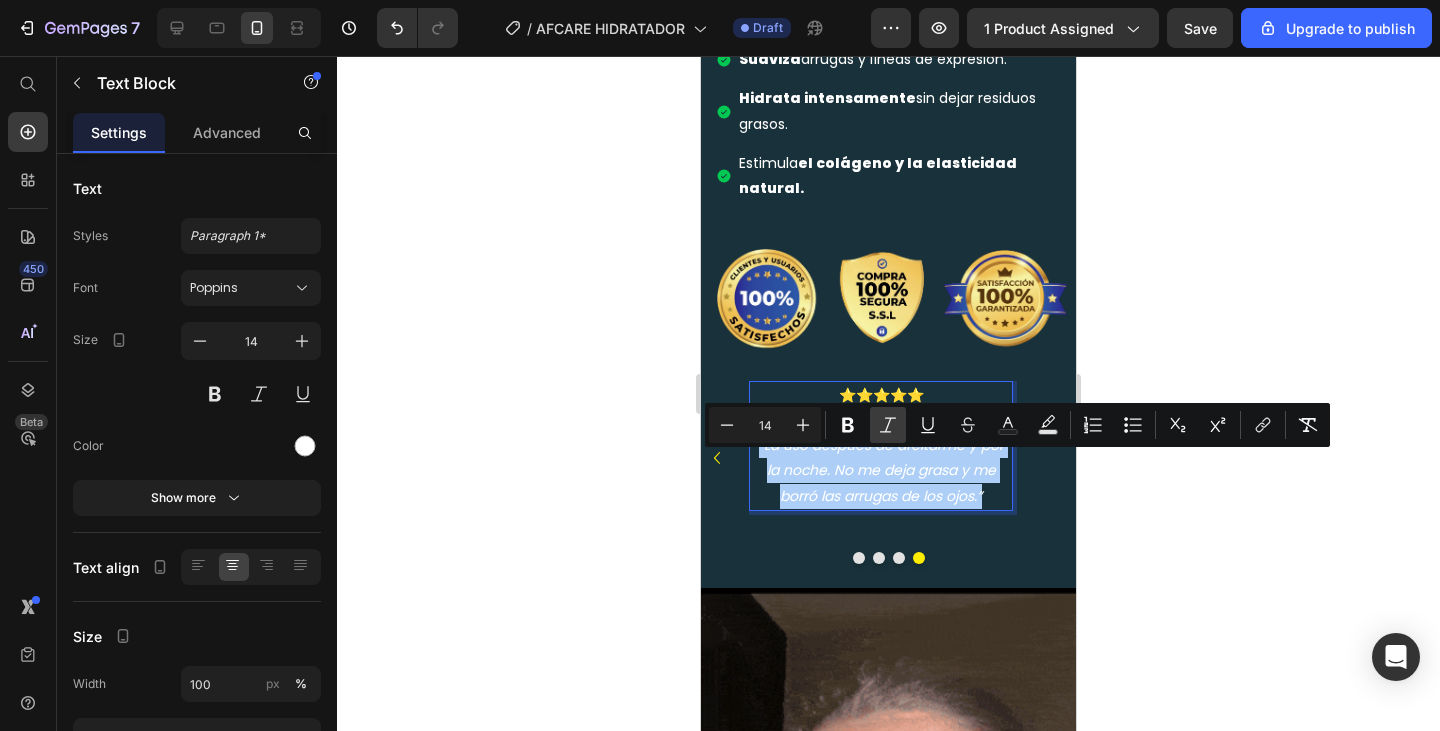 click 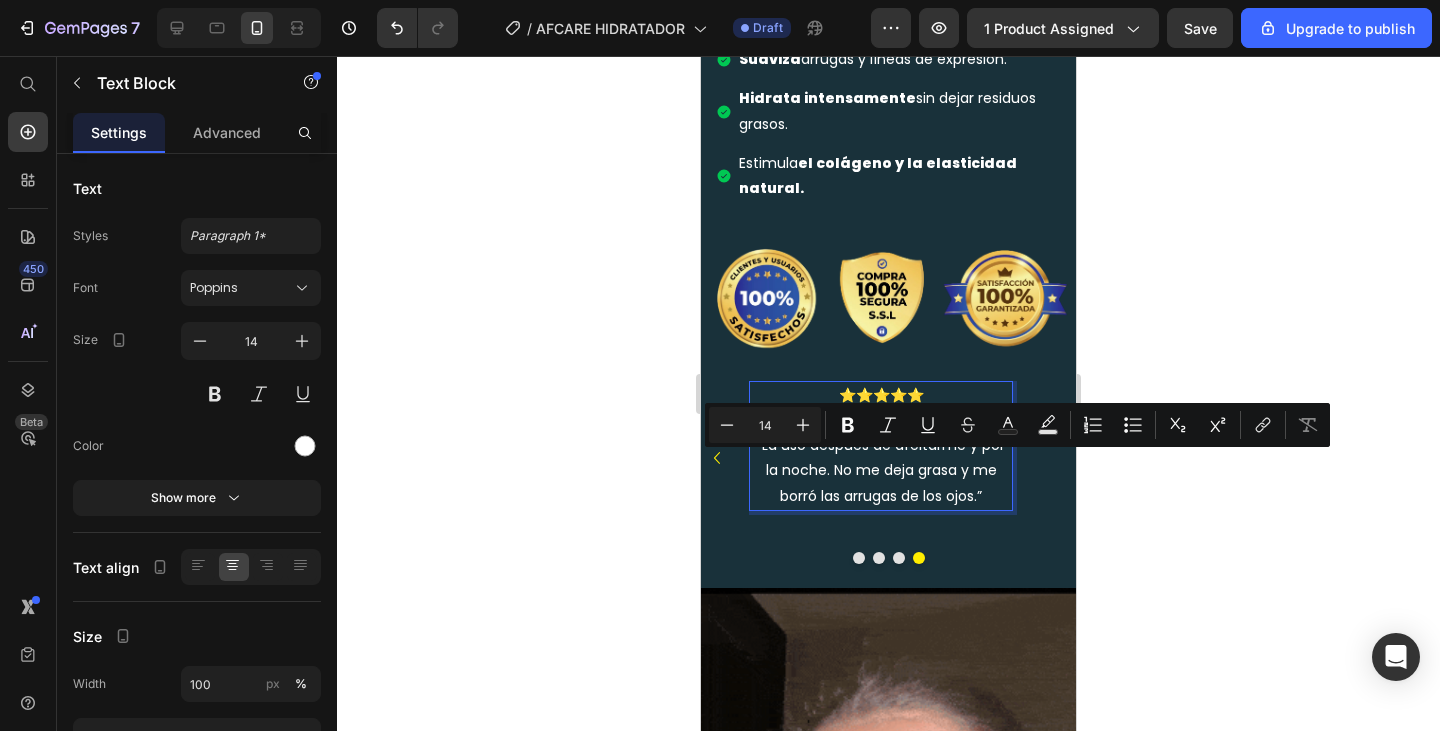 click 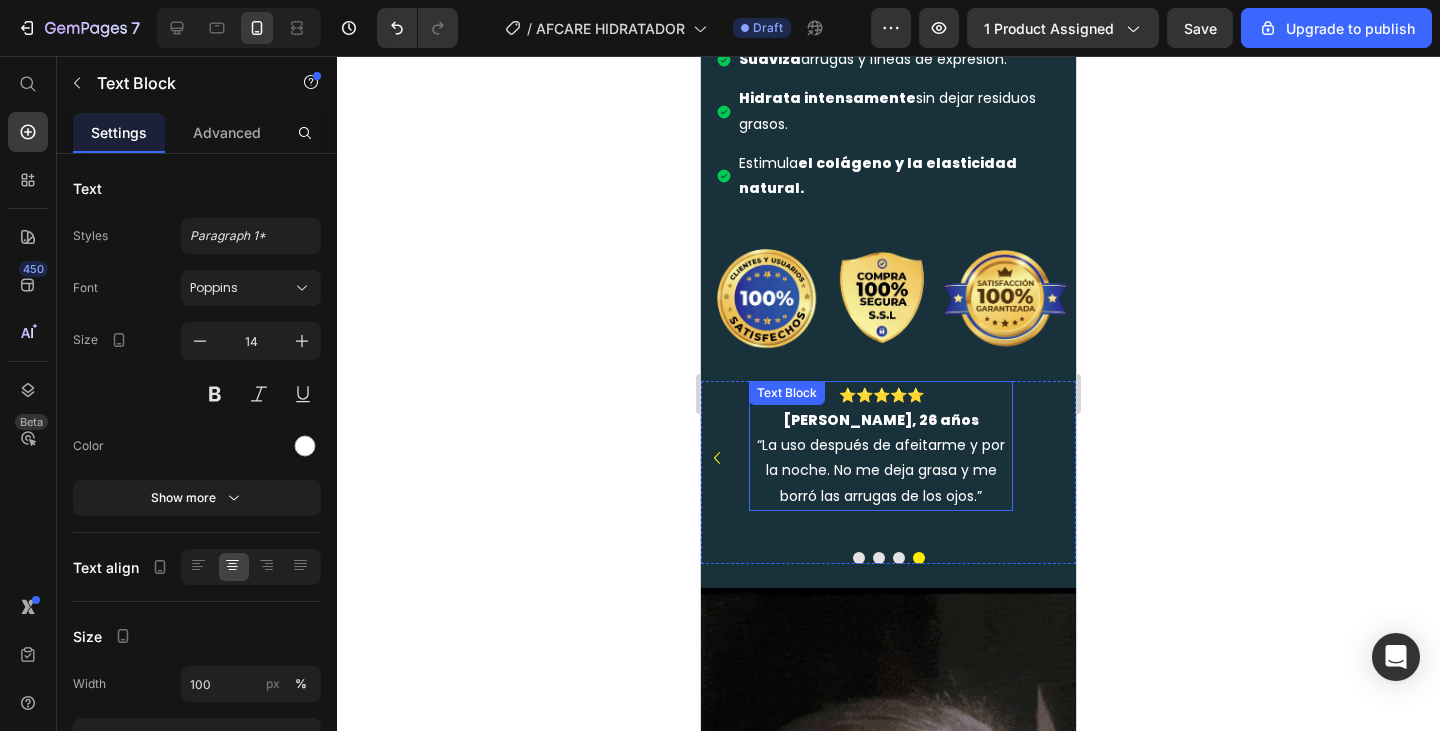 click on "[PERSON_NAME], 26 años" at bounding box center [881, 420] 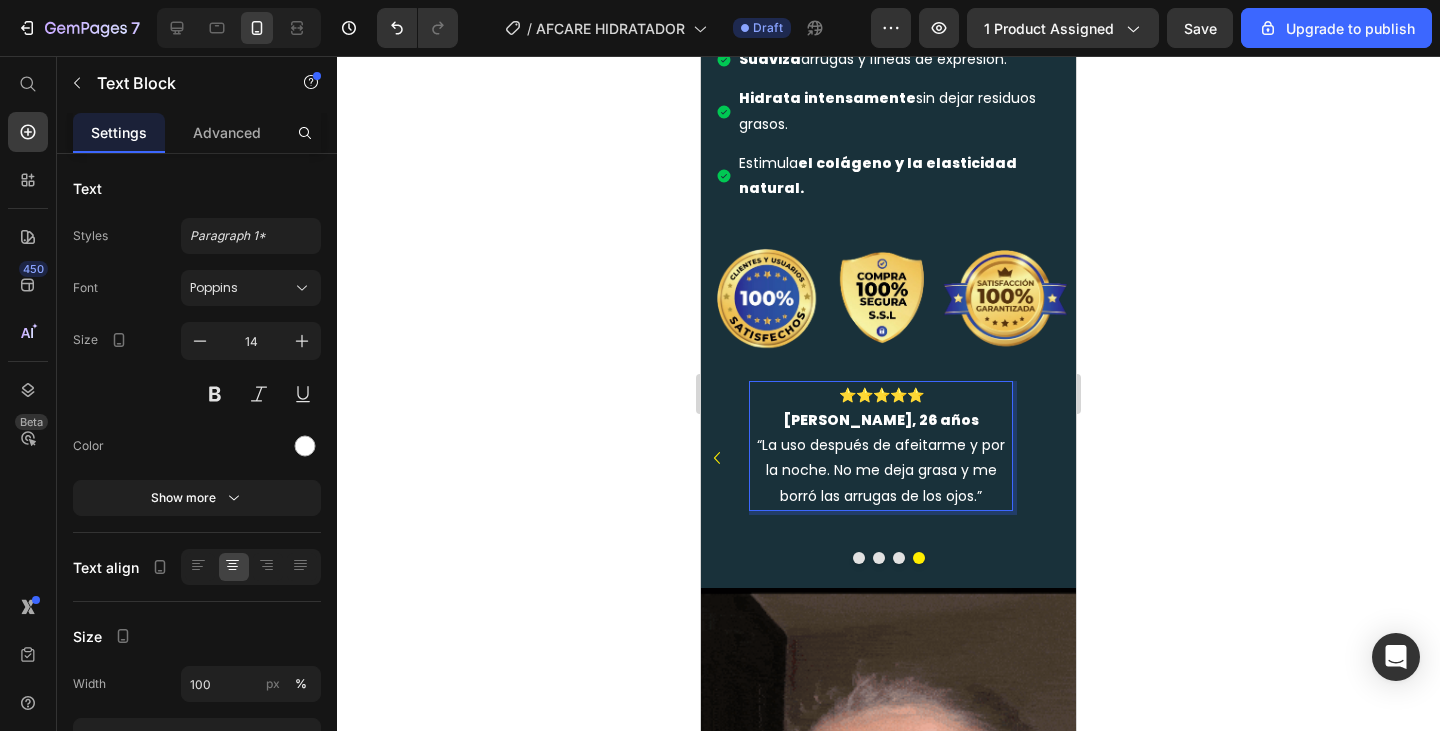 click on "[PERSON_NAME], 26 años" at bounding box center (881, 420) 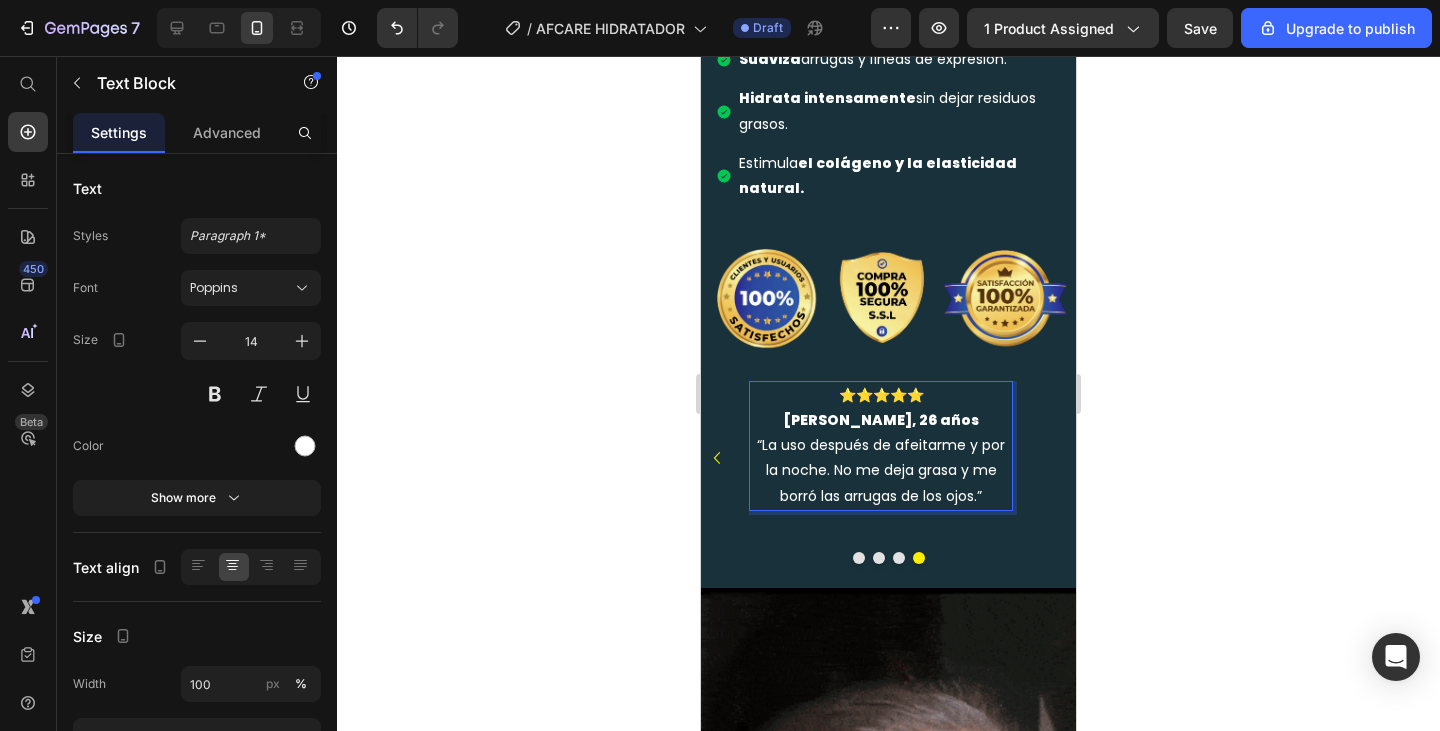 click on "[PERSON_NAME], 26 años" at bounding box center (881, 420) 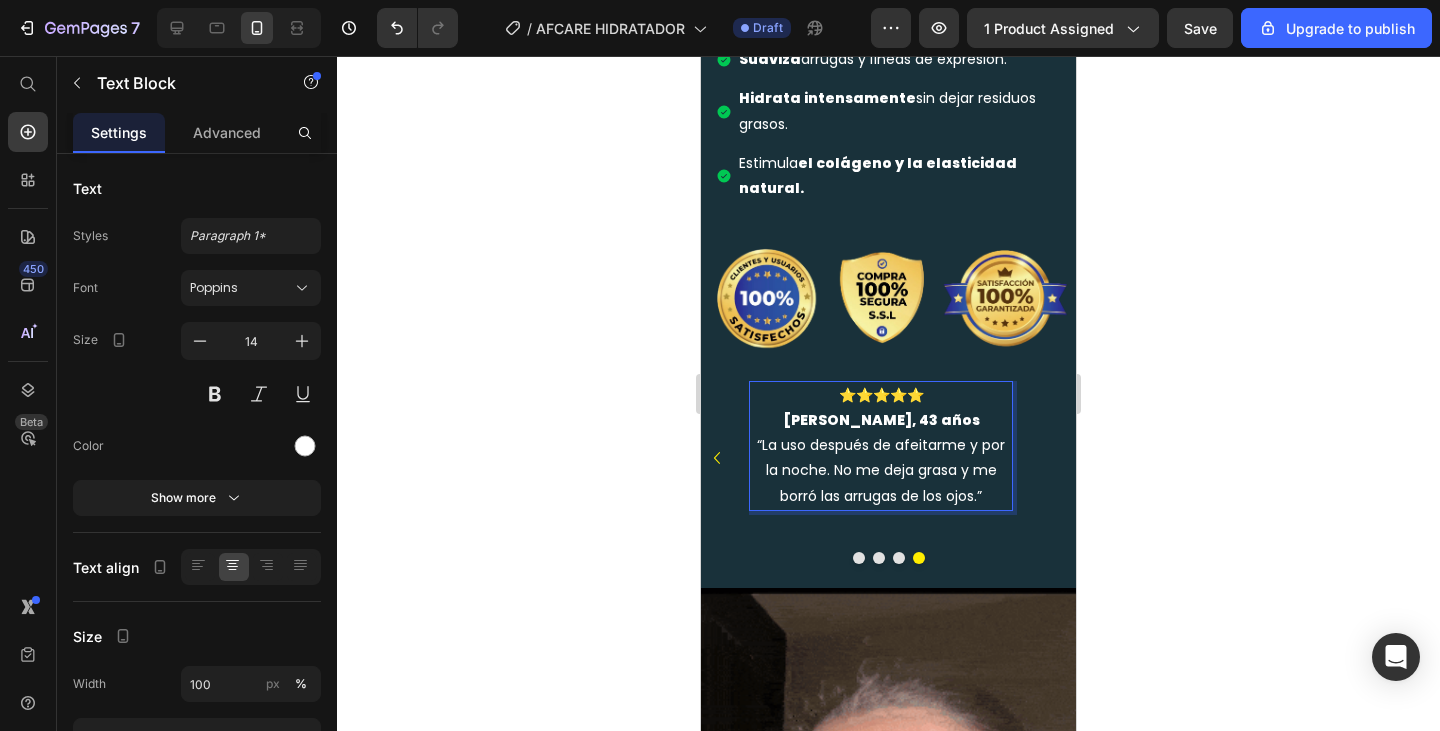 click 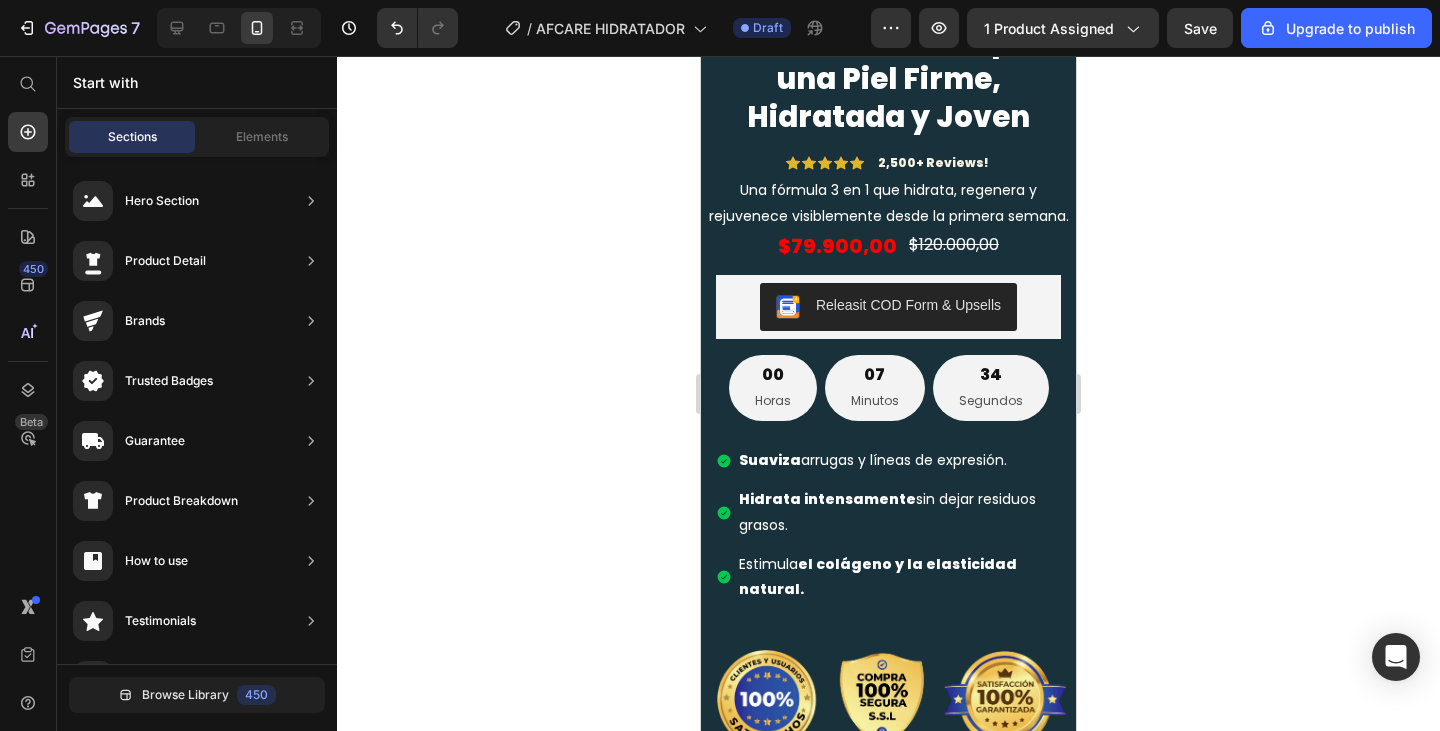 scroll, scrollTop: 300, scrollLeft: 0, axis: vertical 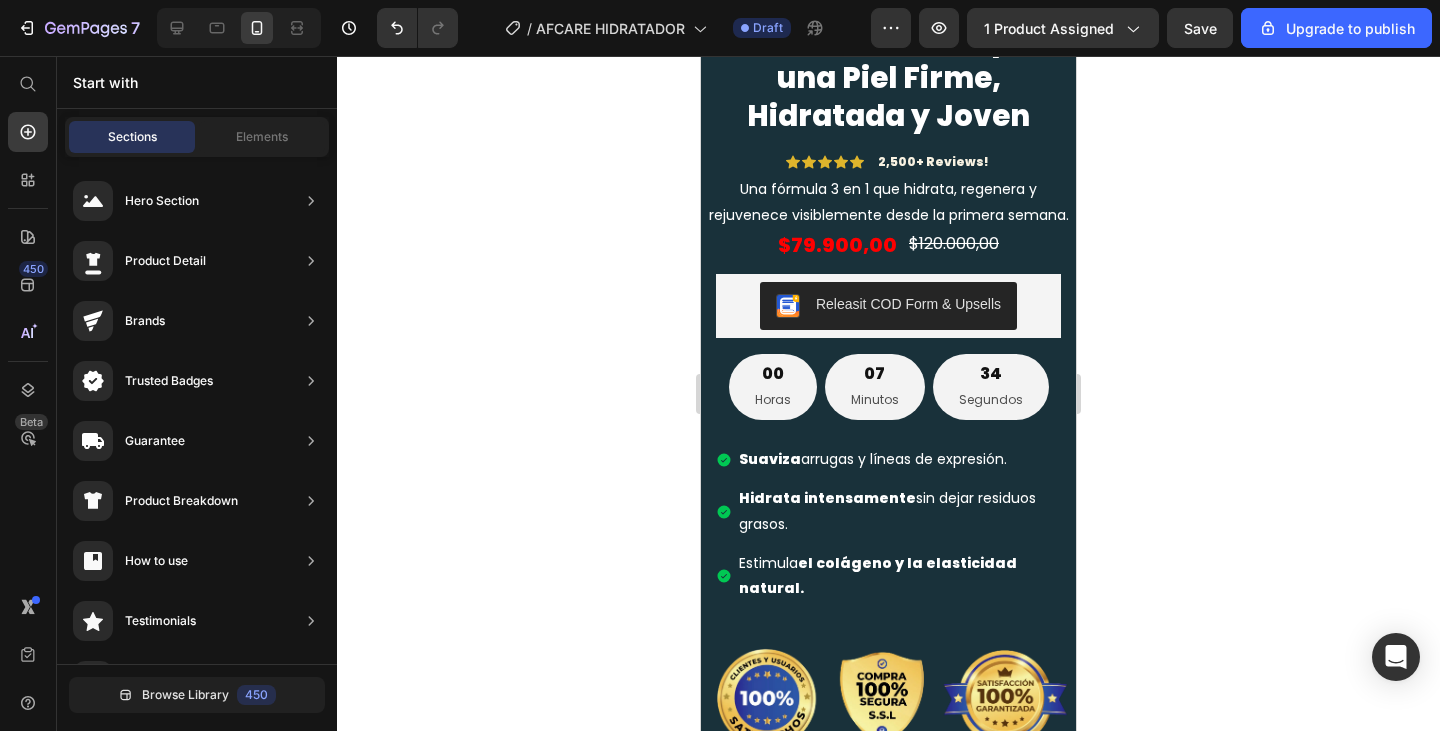 click at bounding box center [888, -167] 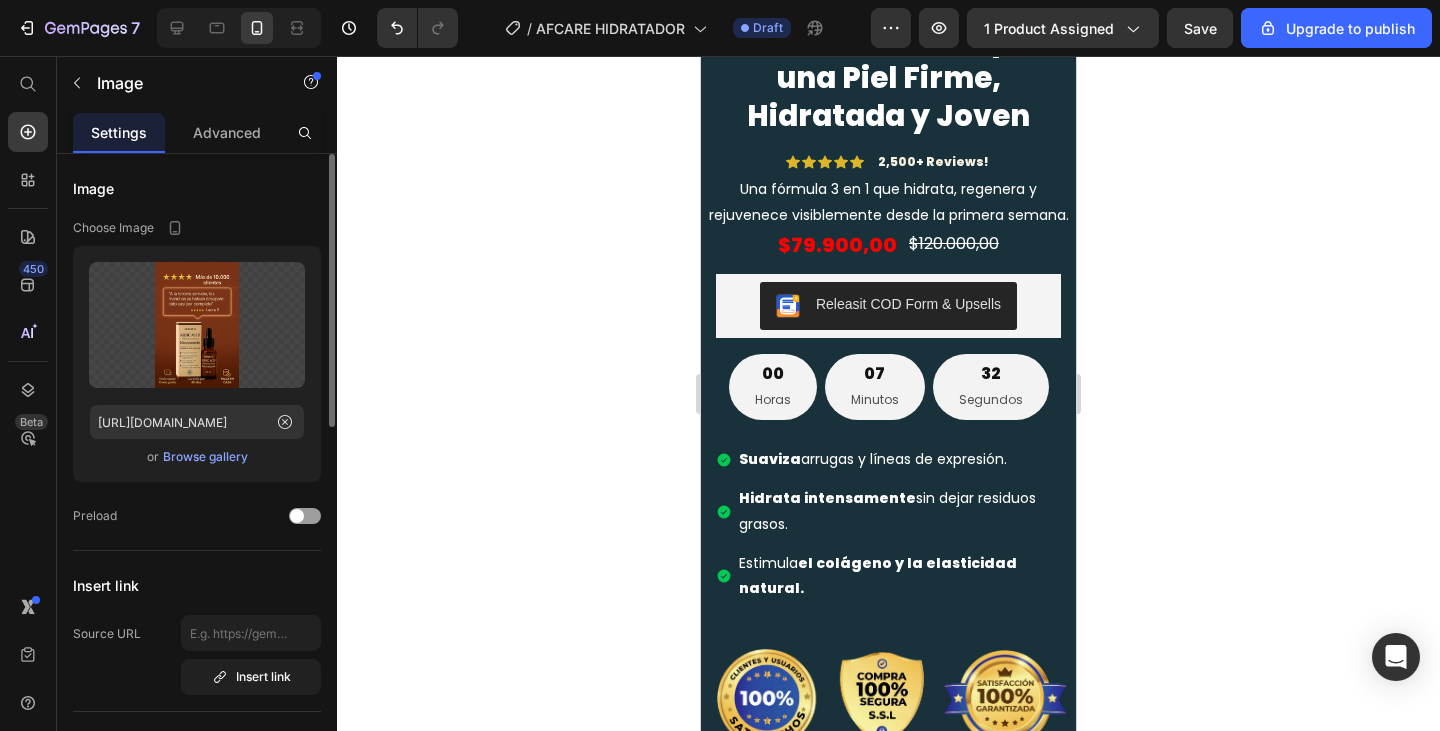 click on "Browse gallery" at bounding box center [205, 457] 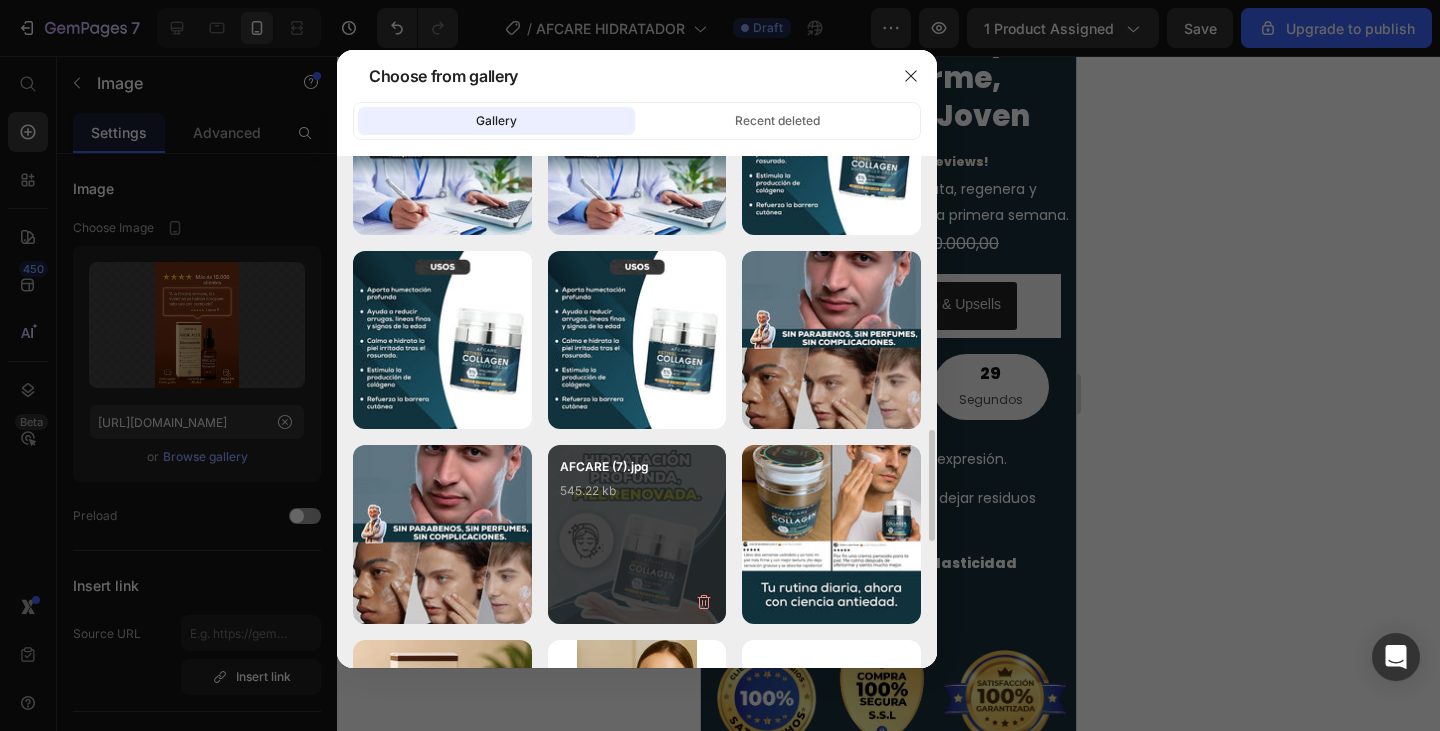 scroll, scrollTop: 800, scrollLeft: 0, axis: vertical 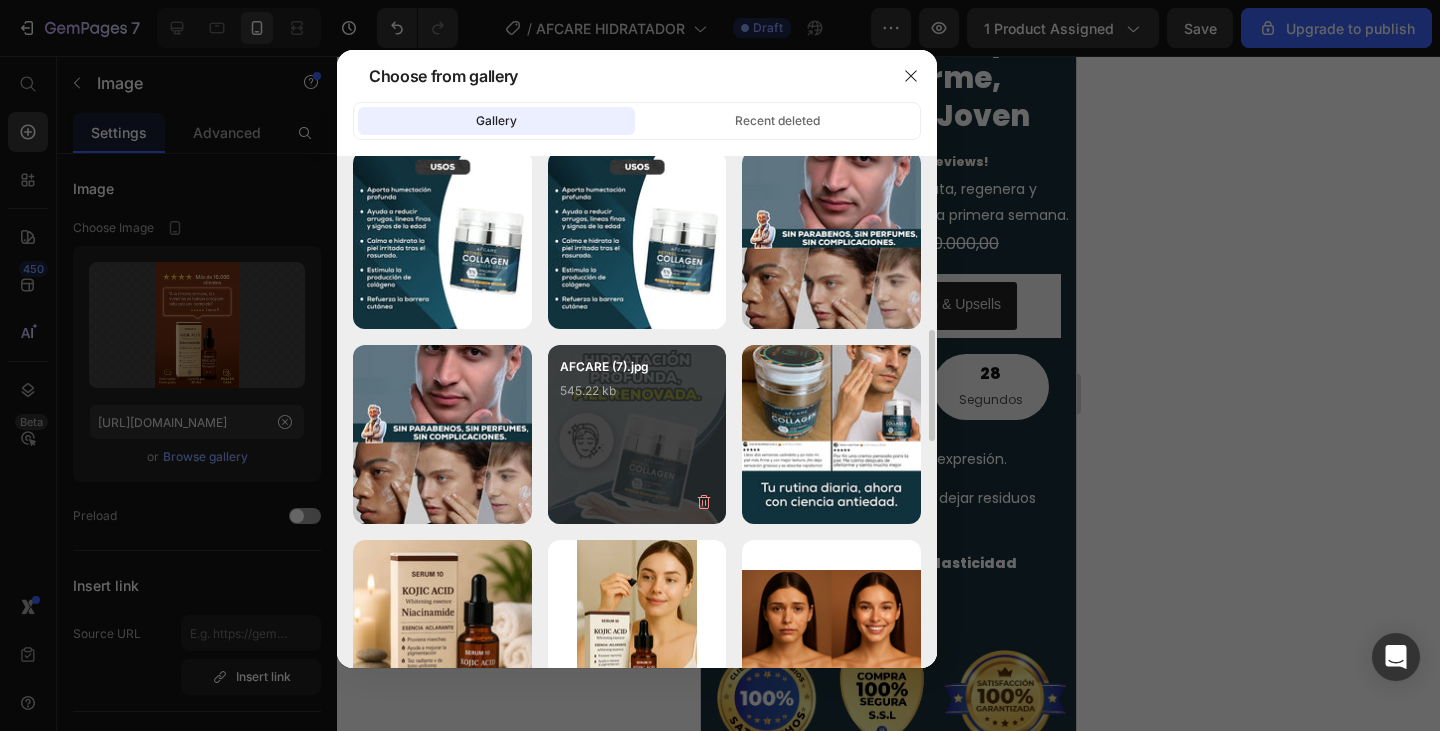 click on "AFCARE (7).jpg 545.22 kb" at bounding box center (637, 397) 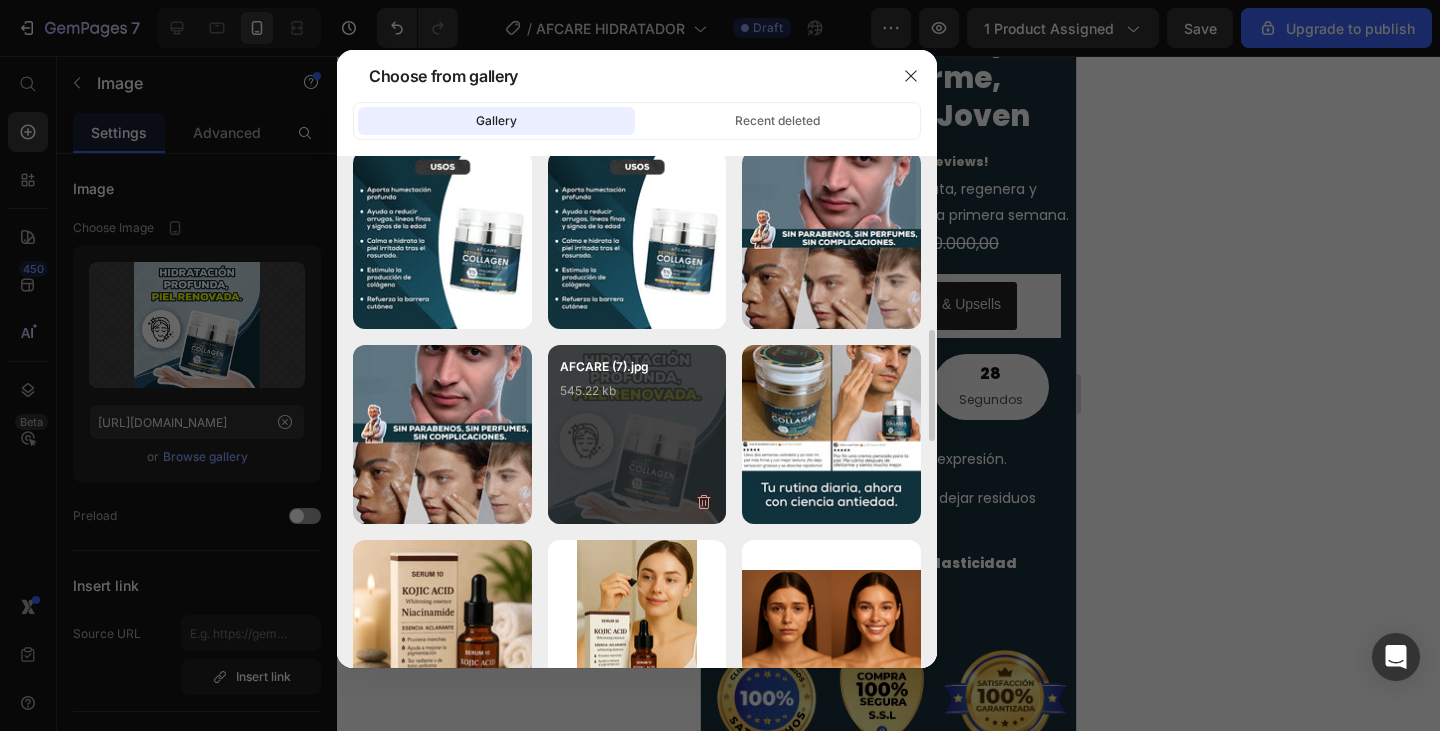 type on "[URL][DOMAIN_NAME]" 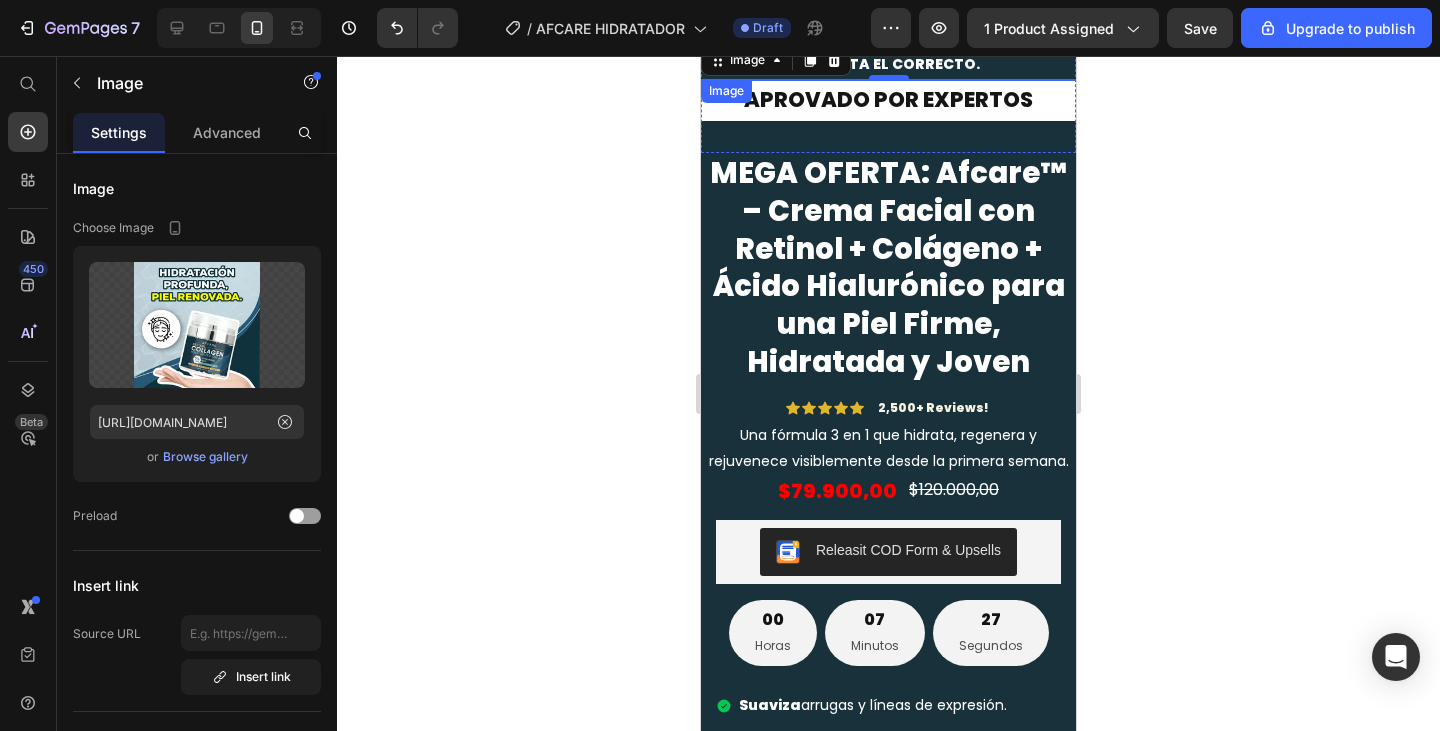 scroll, scrollTop: 0, scrollLeft: 0, axis: both 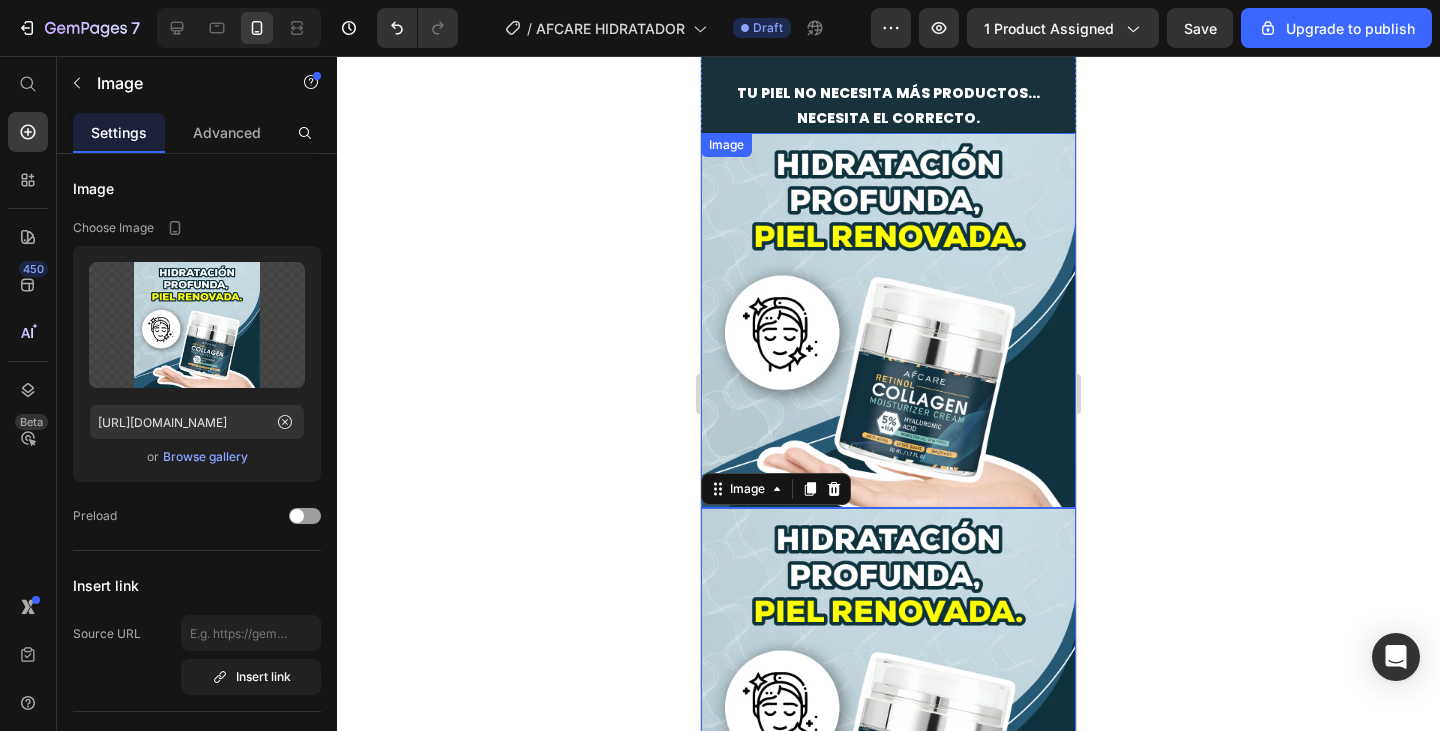 click at bounding box center (888, 320) 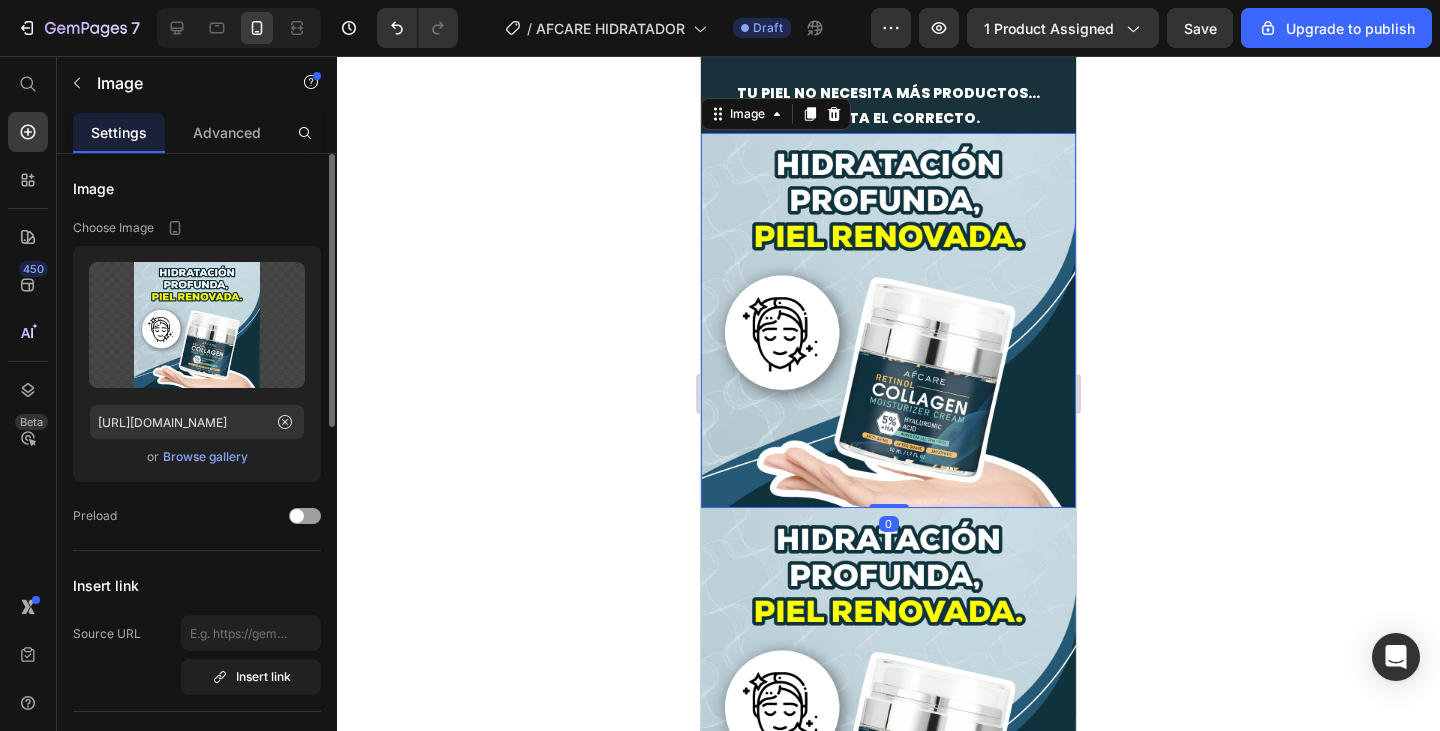 click on "Browse gallery" at bounding box center [205, 457] 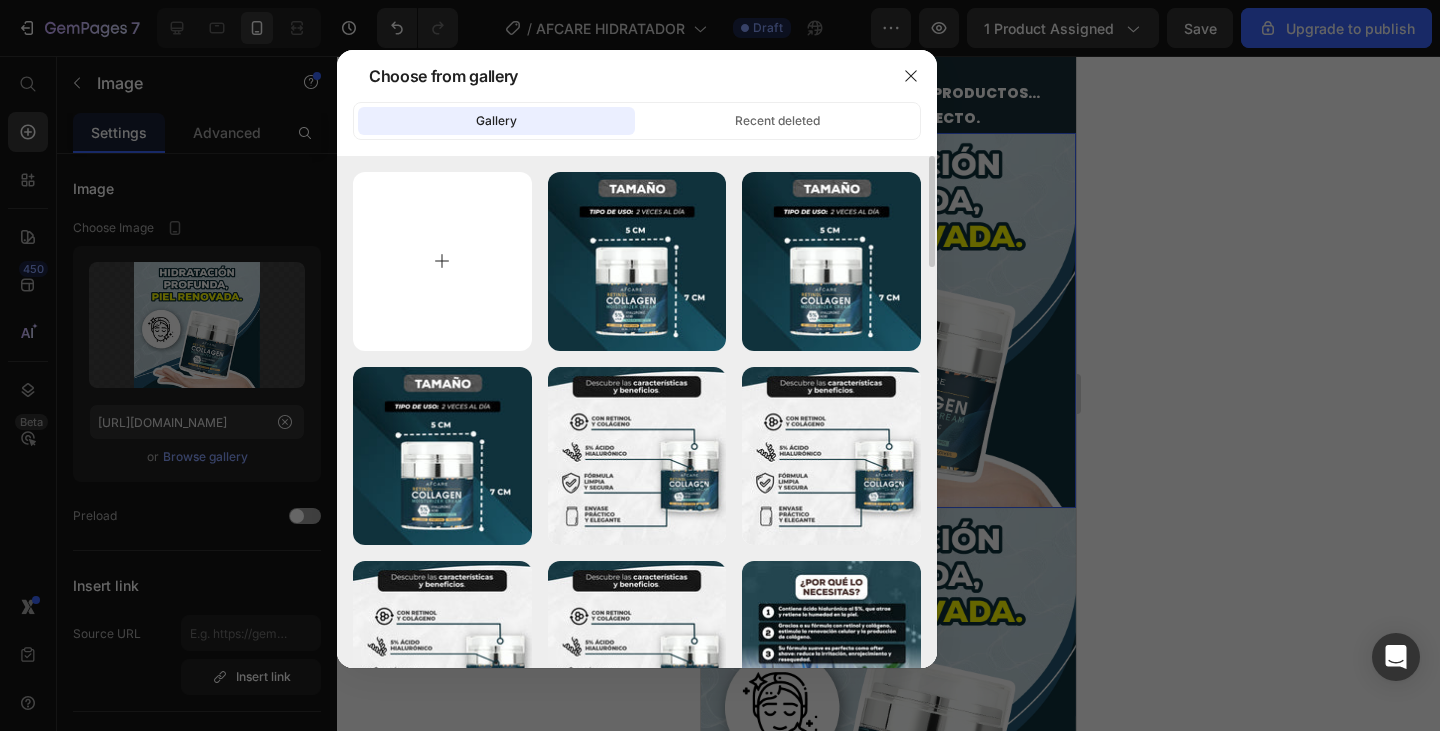 click at bounding box center [442, 261] 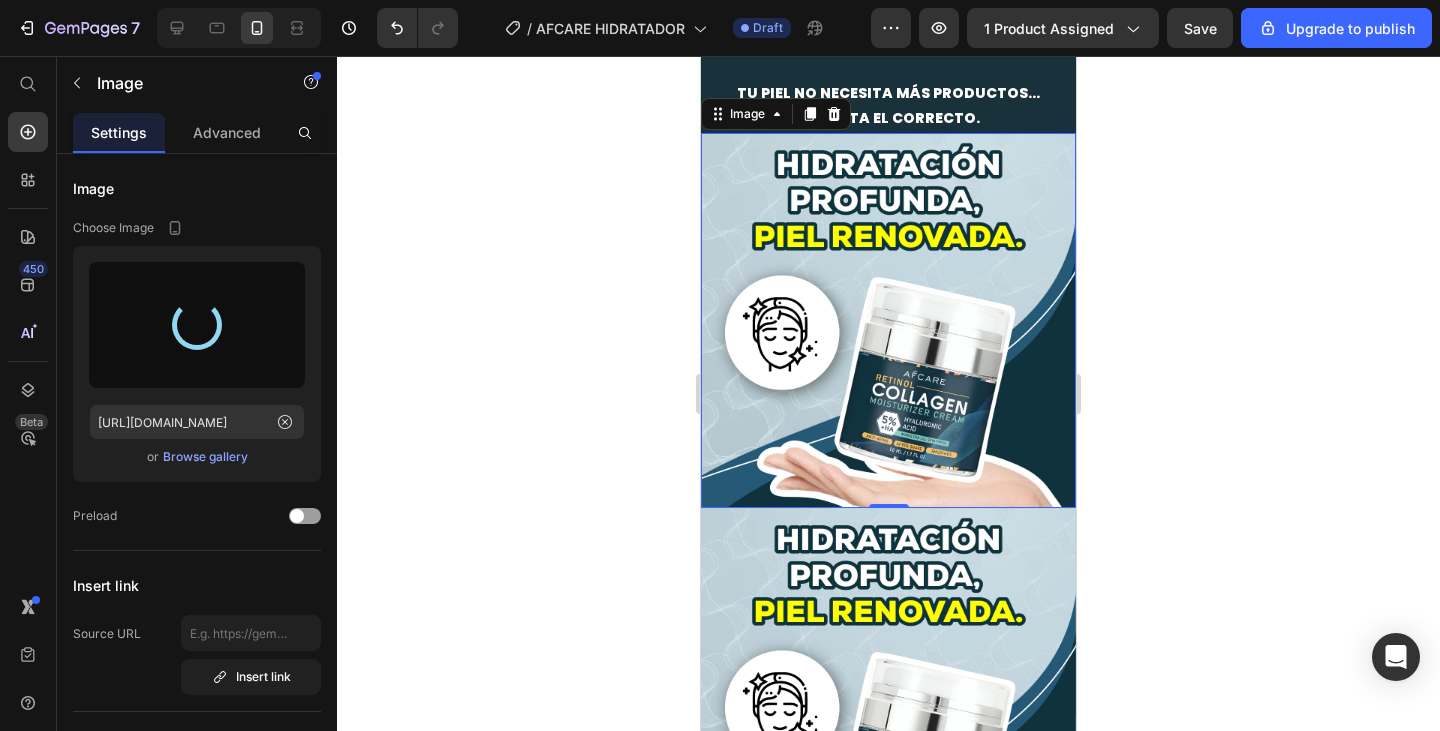 type on "[URL][DOMAIN_NAME]" 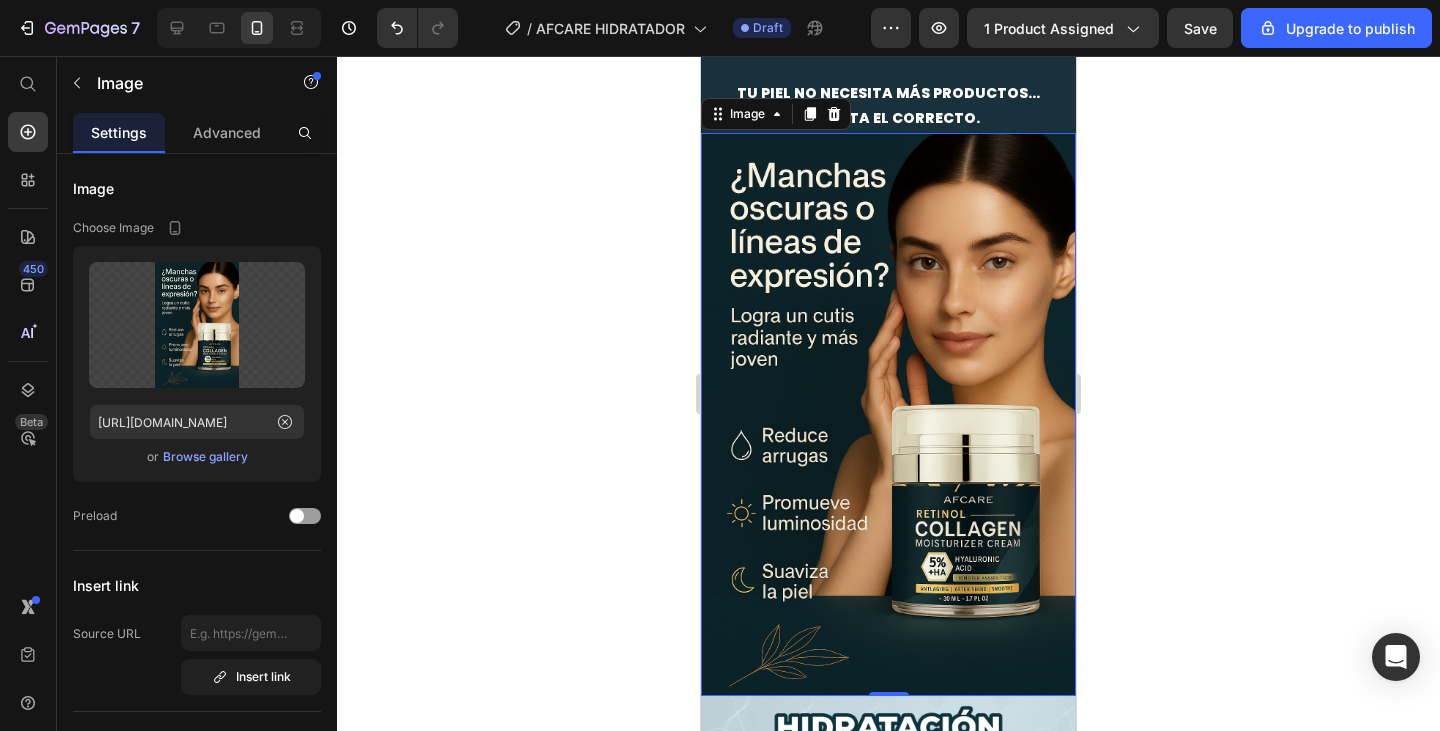 click 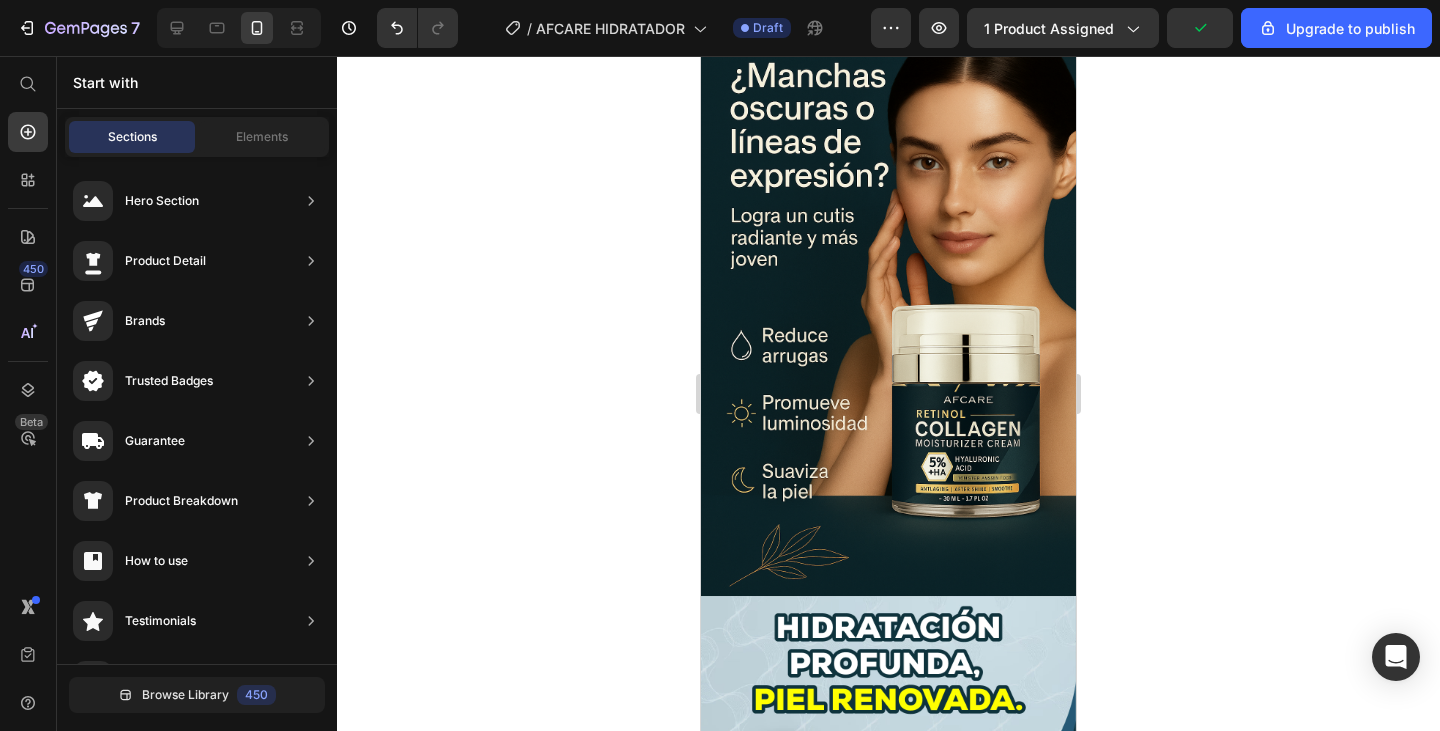 scroll, scrollTop: 0, scrollLeft: 0, axis: both 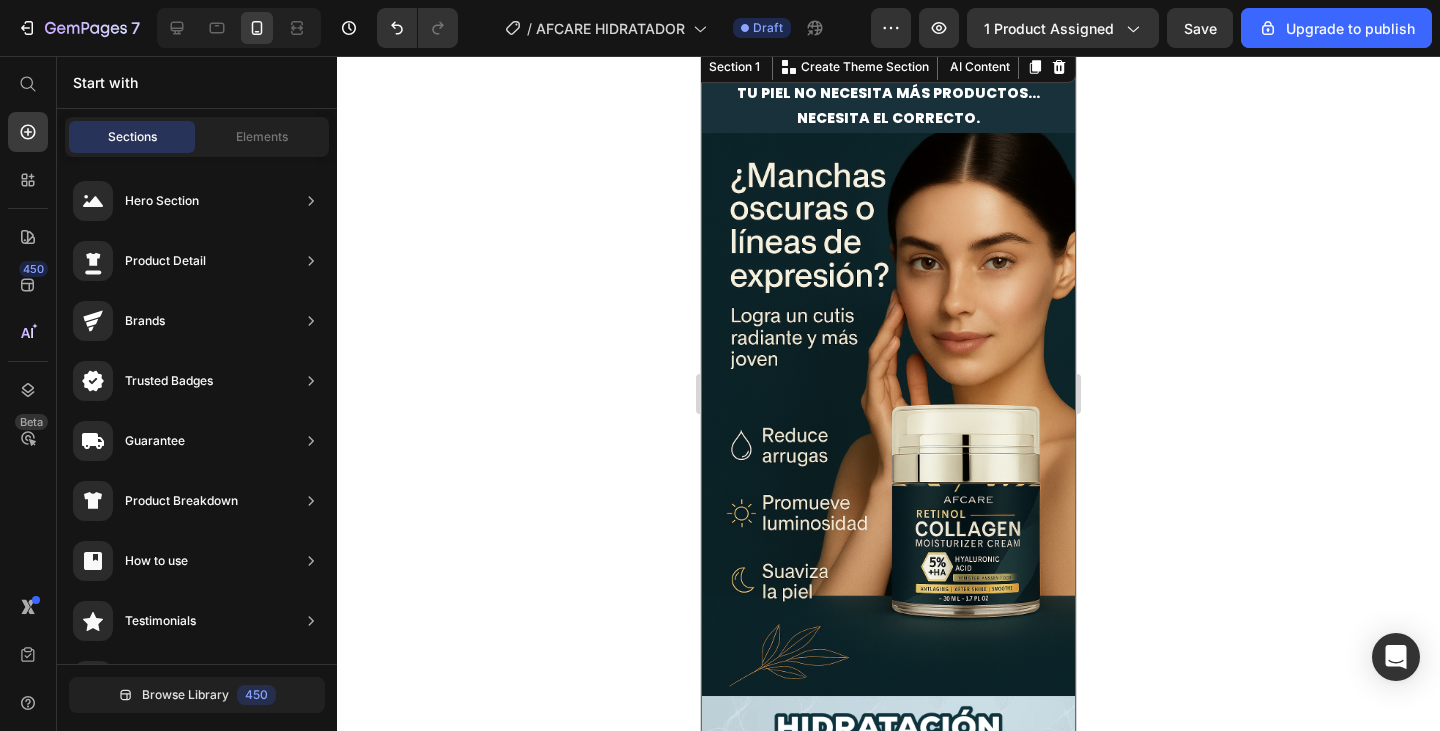 click on "Tu piel no necesita más productos…  necesita el correcto. Text Block Image Image APROVADO POR EXPERTOS Text Block Section 1   You can create reusable sections Create Theme Section AI Content Write with [PERSON_NAME] What would you like to describe here? Tone and Voice Persuasive Product MEGA OFERTA: Afcare™ – Crema Facial con Retinol + Colágeno + Ácido Hialurónico para una Piel Firme, Hidratada y Joven Show more Generate" at bounding box center (888, 596) 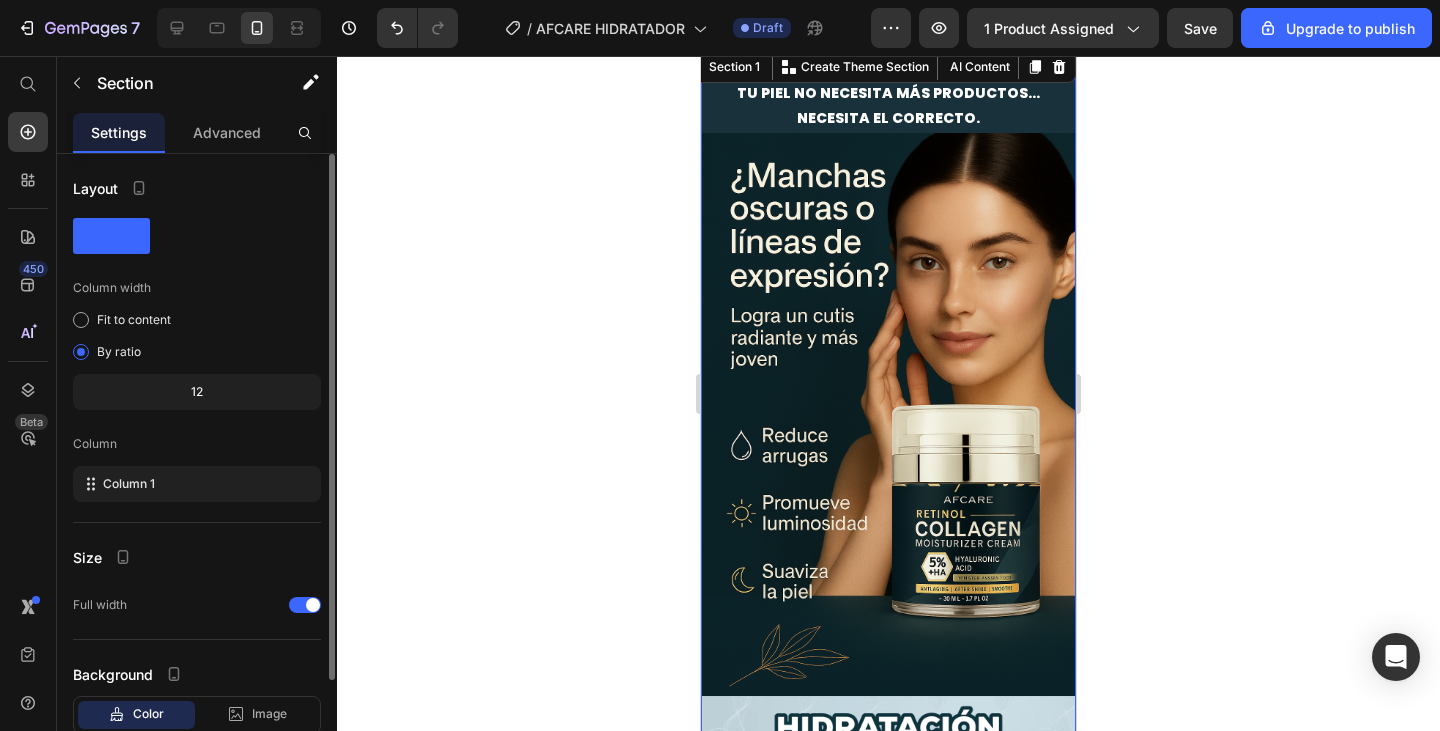 scroll, scrollTop: 130, scrollLeft: 0, axis: vertical 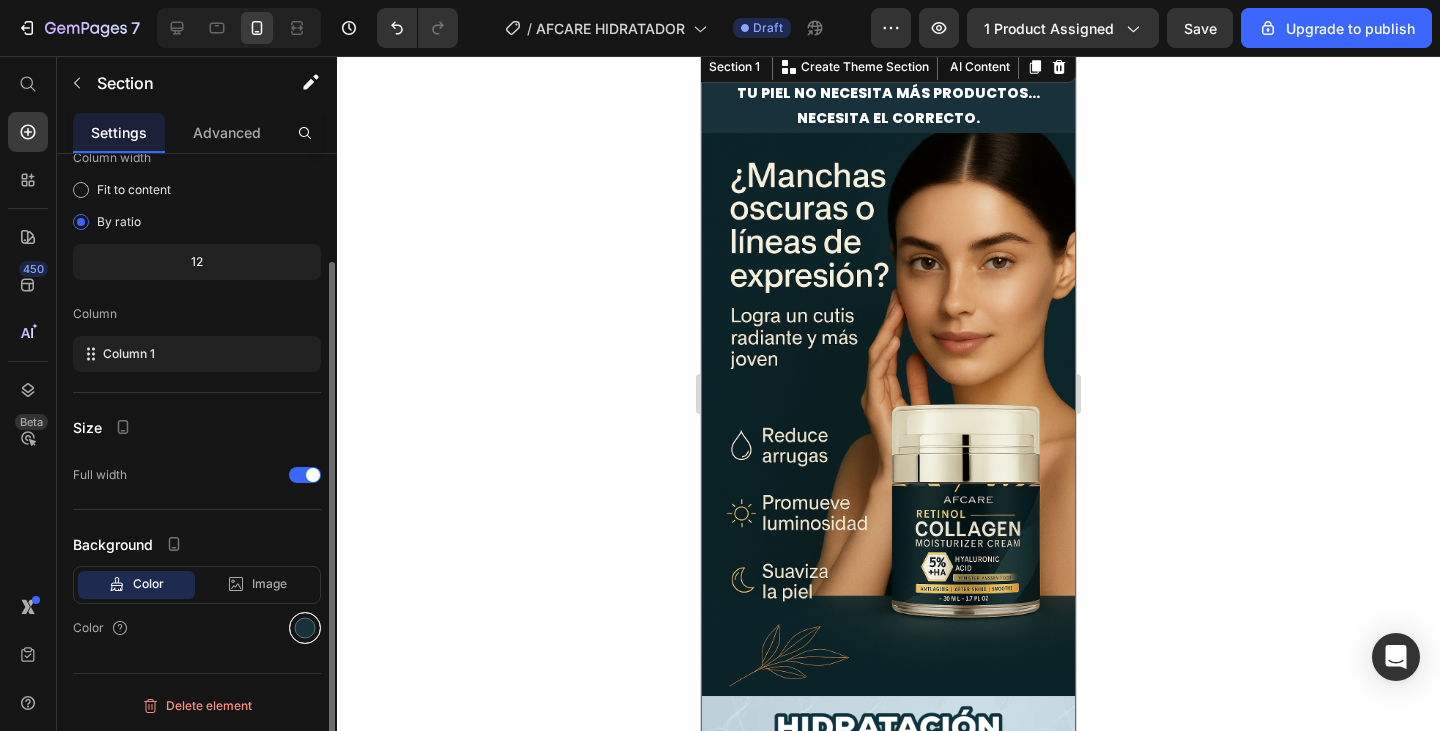 click at bounding box center [305, 628] 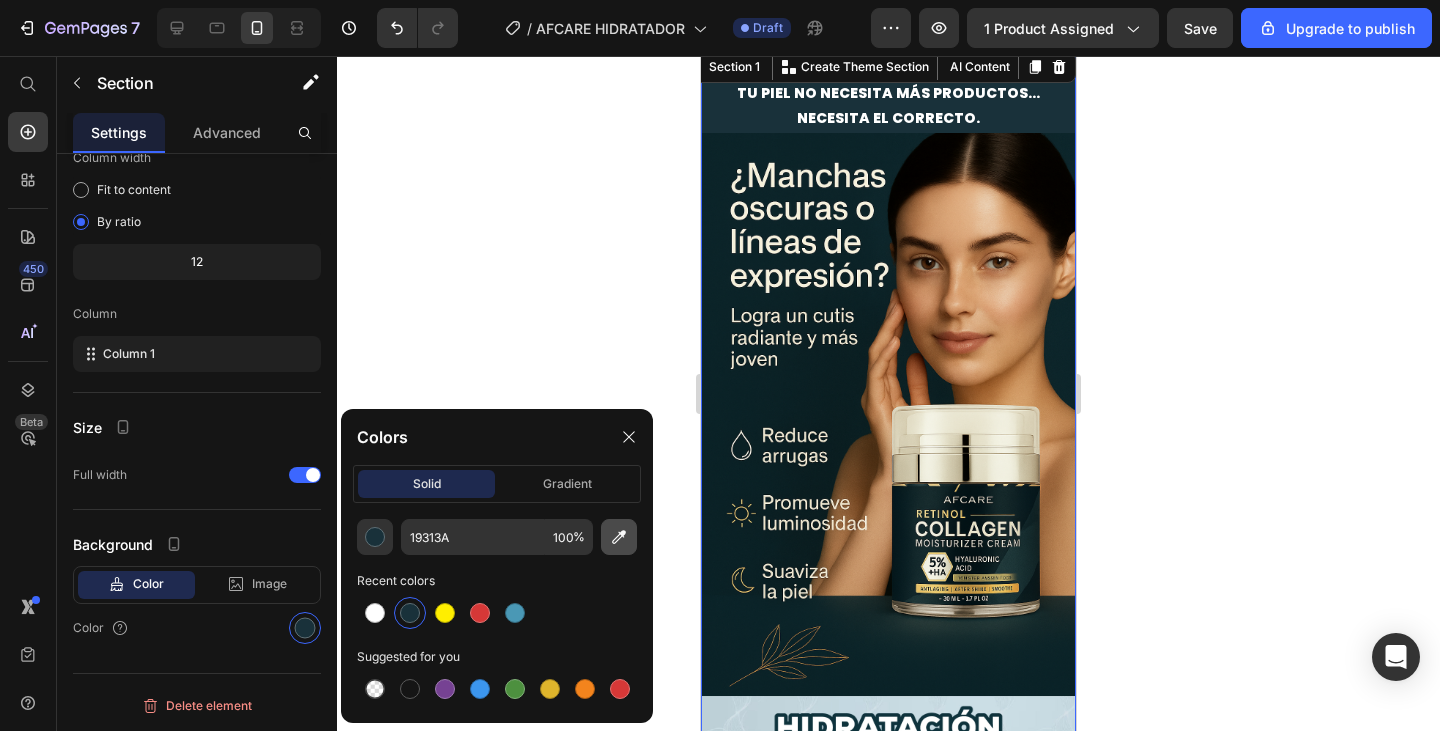 click 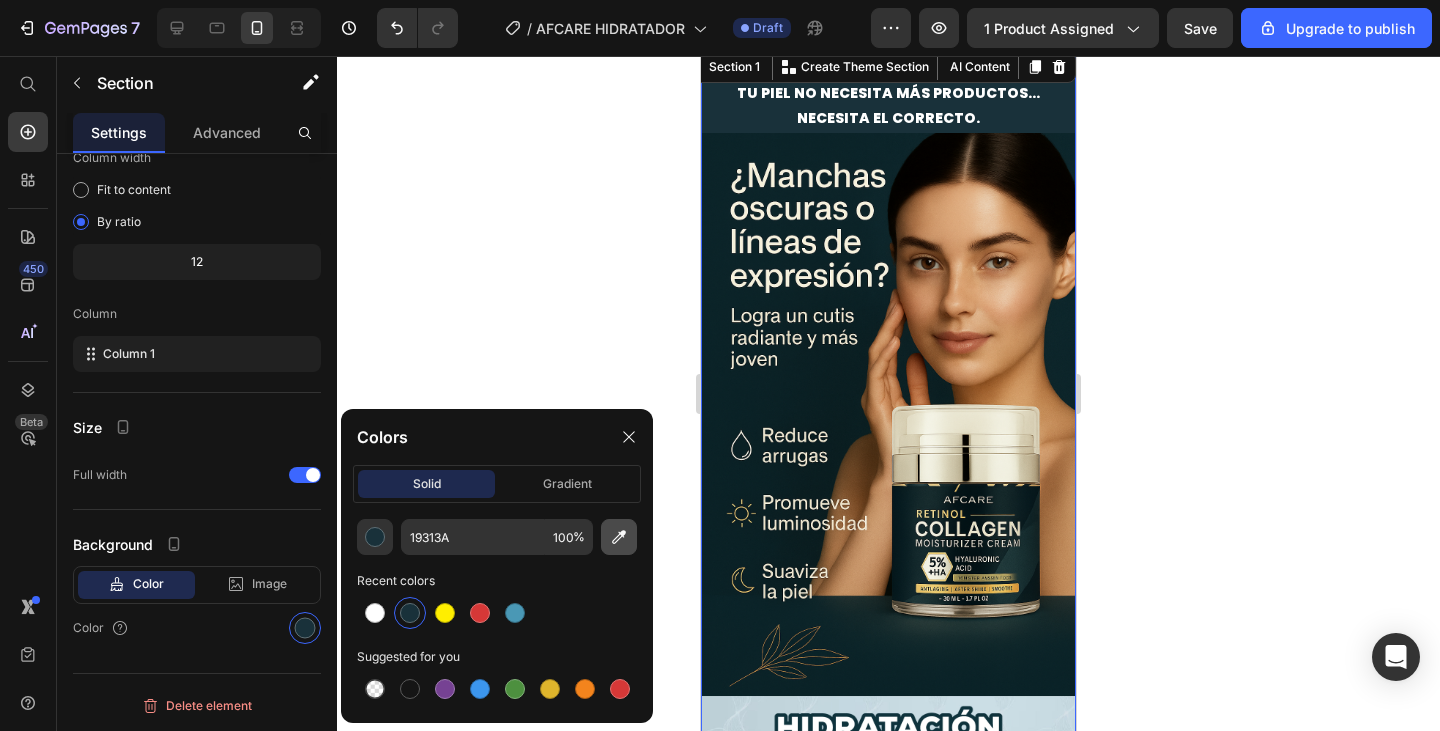 type on "112428" 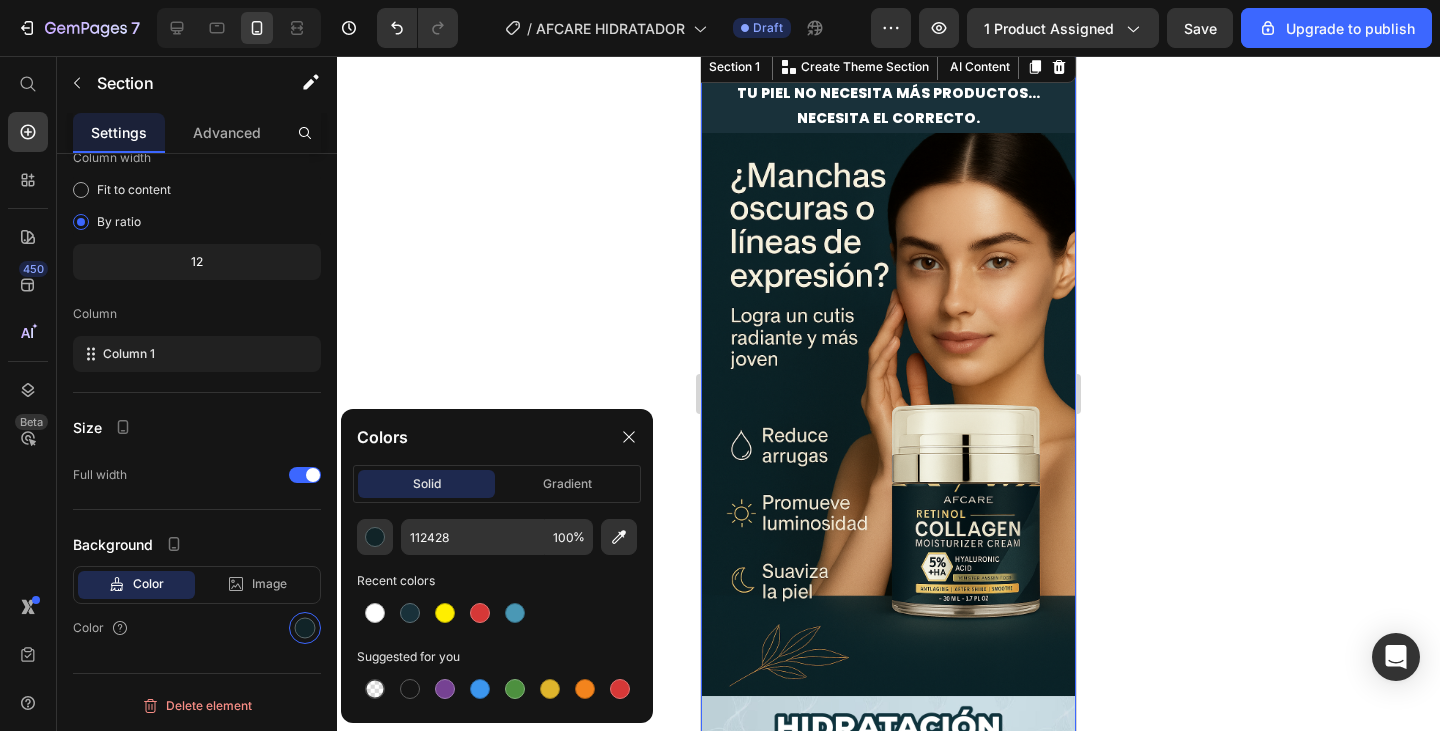 click 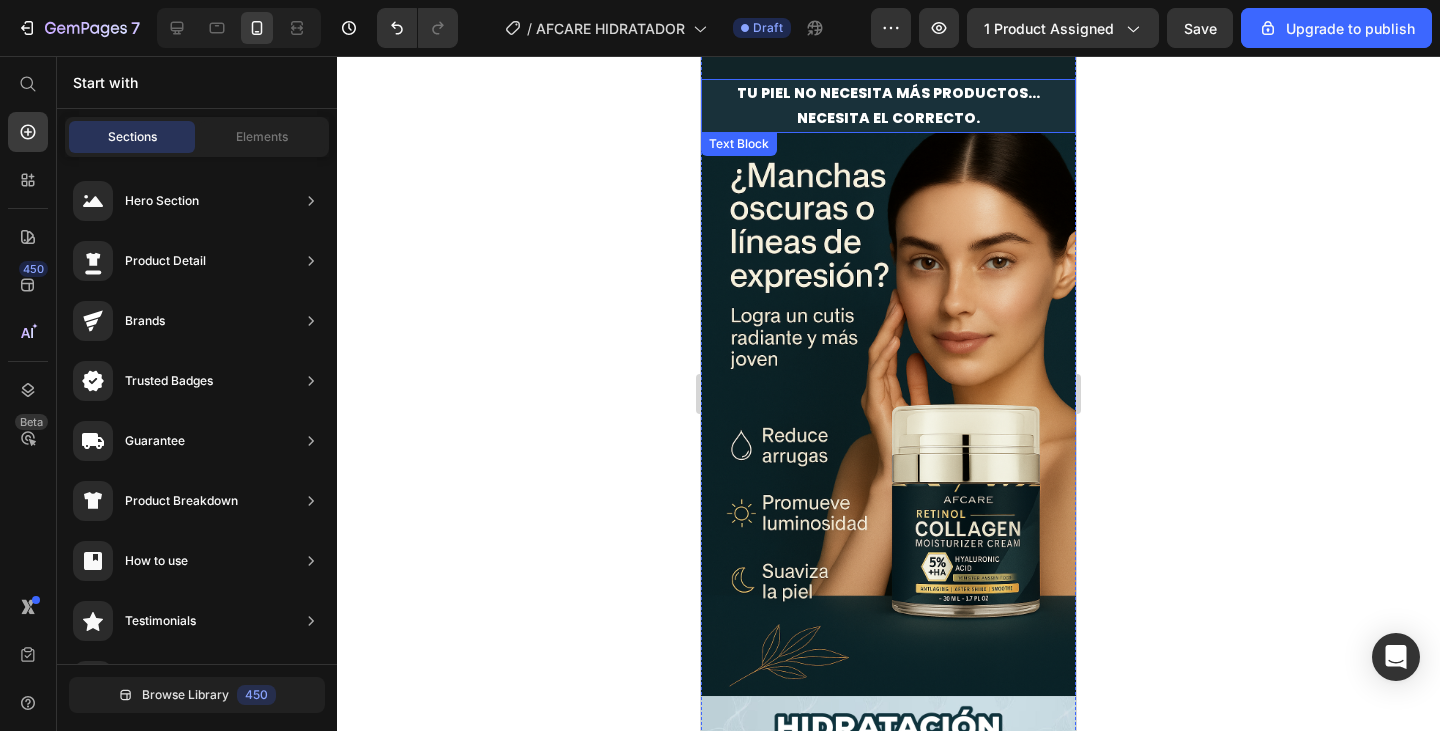 click on "Tu piel no necesita más productos…" at bounding box center [888, 93] 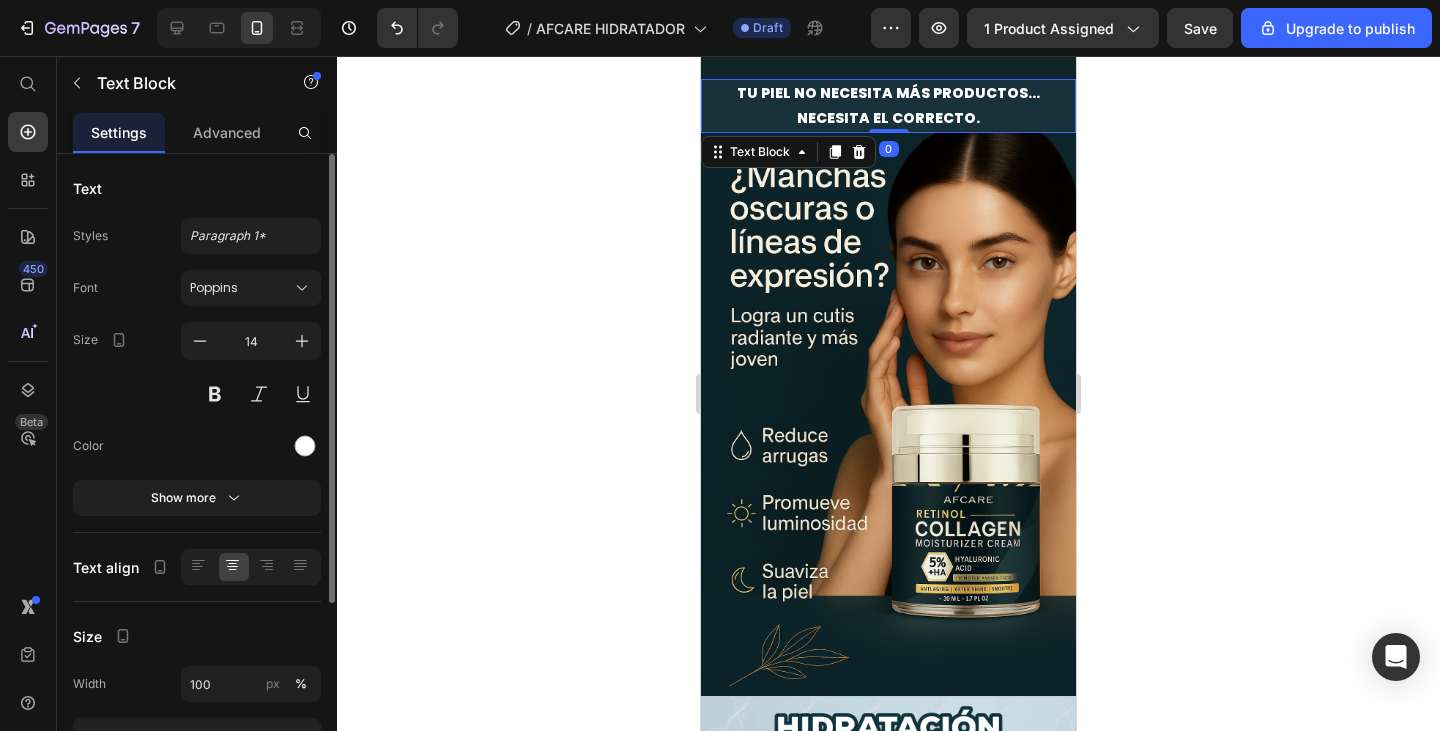 scroll, scrollTop: 261, scrollLeft: 0, axis: vertical 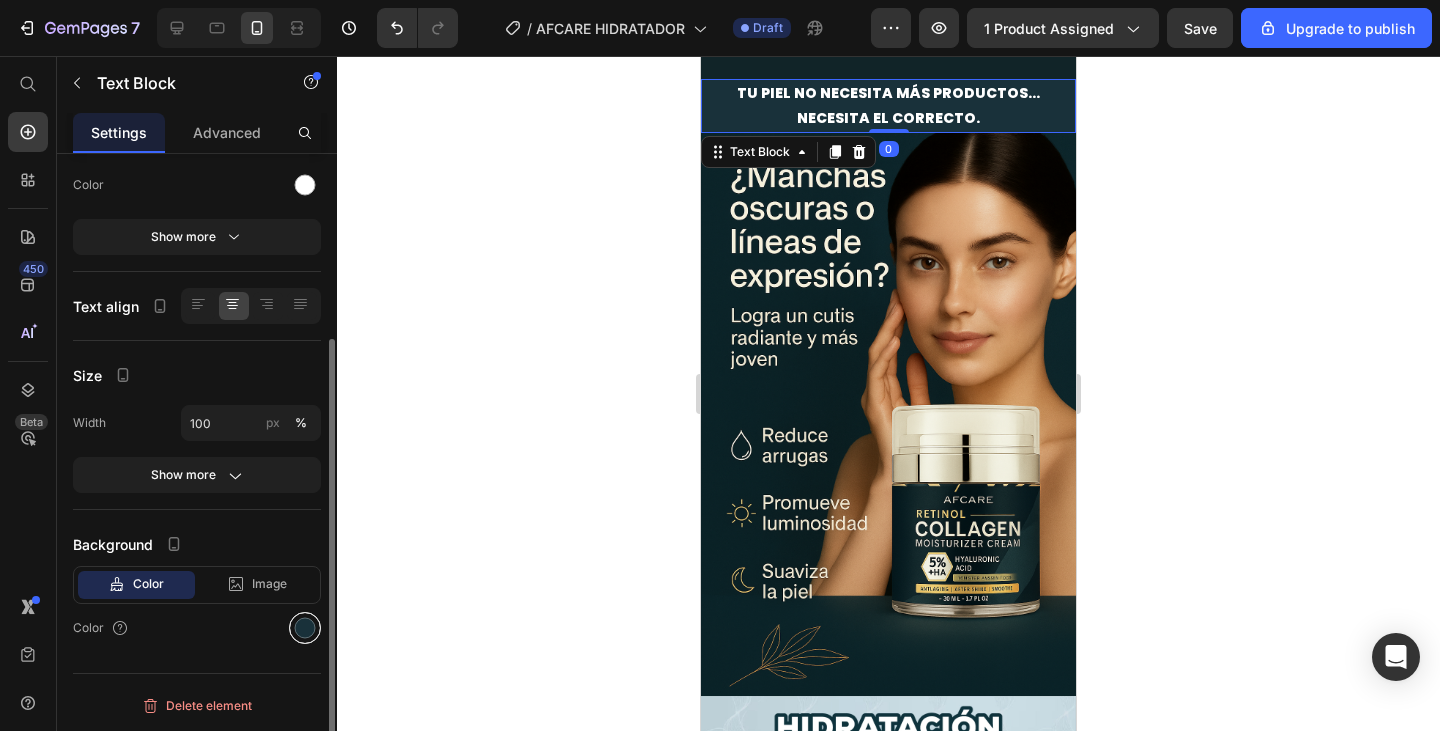 click at bounding box center [305, 628] 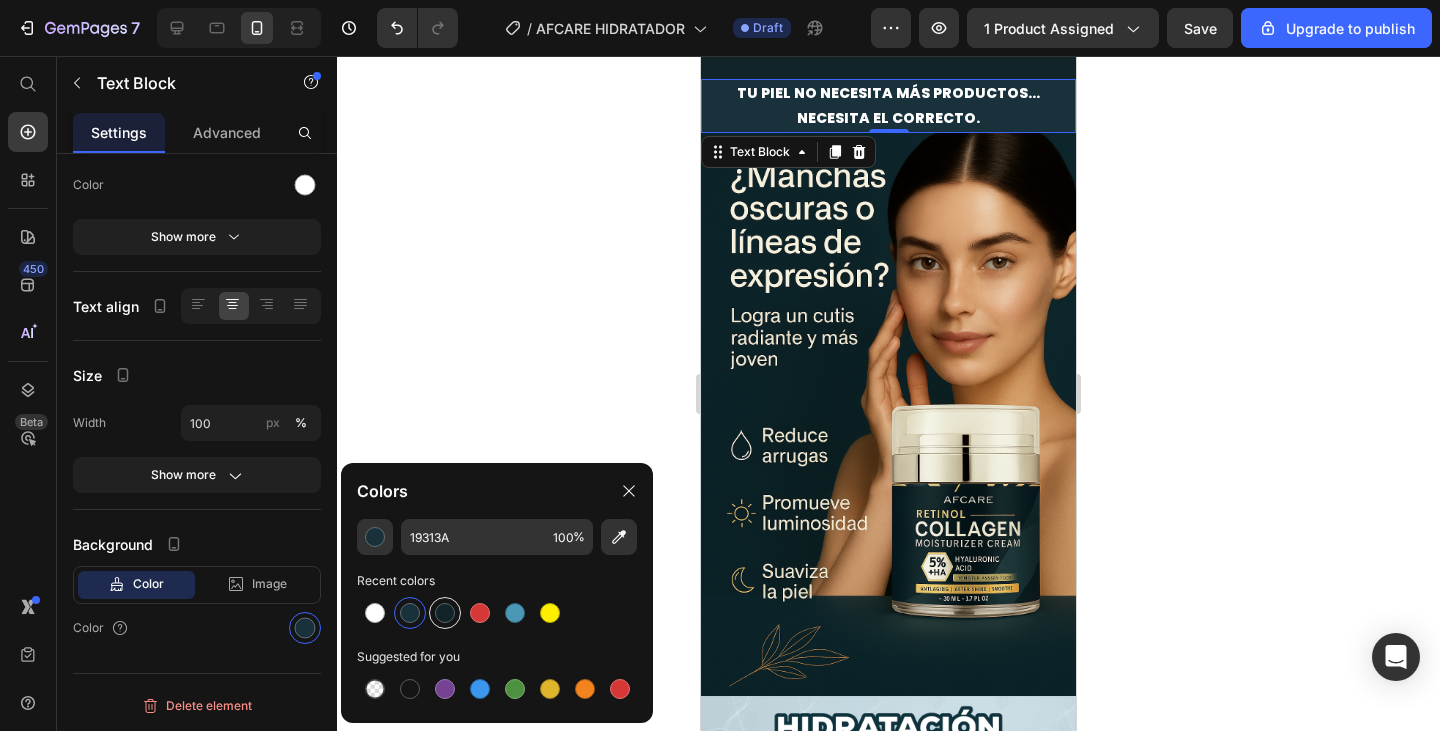 click at bounding box center [445, 613] 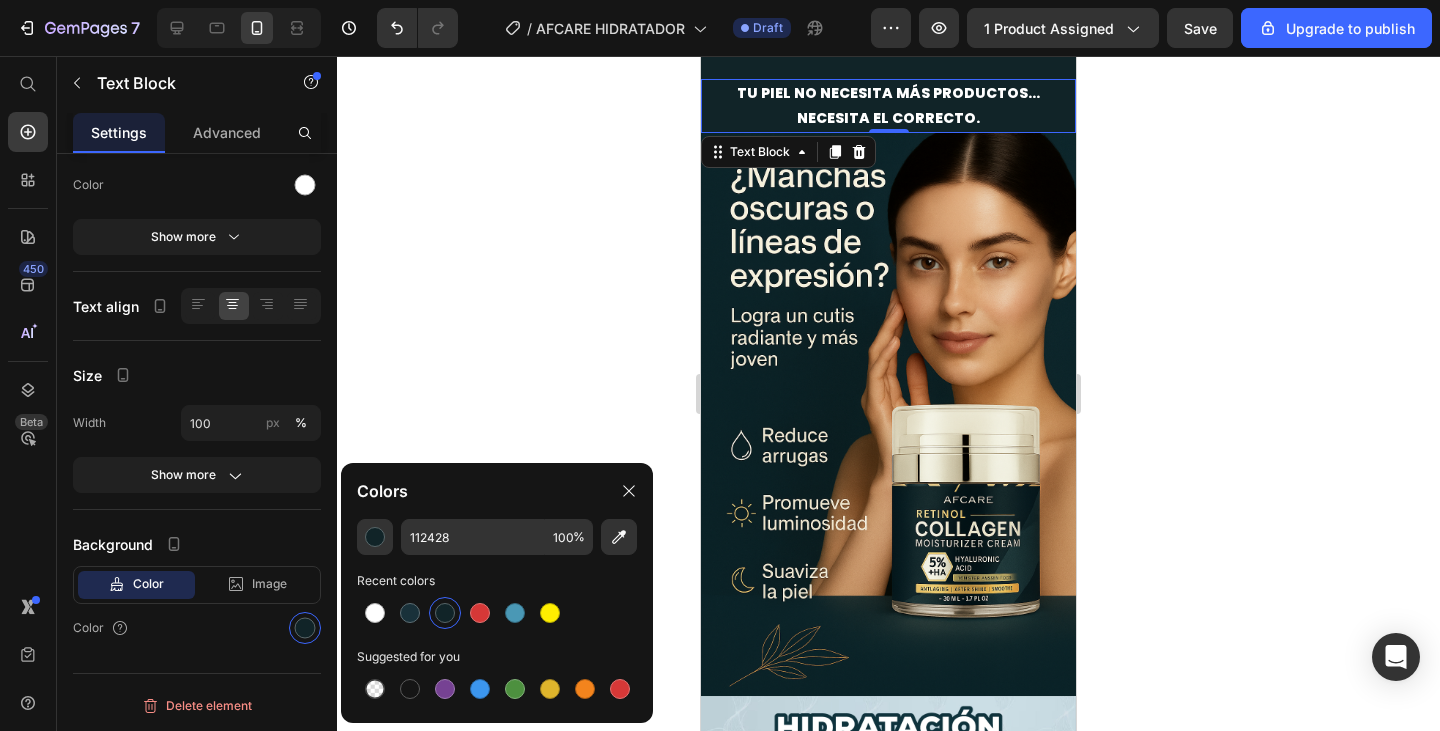 click 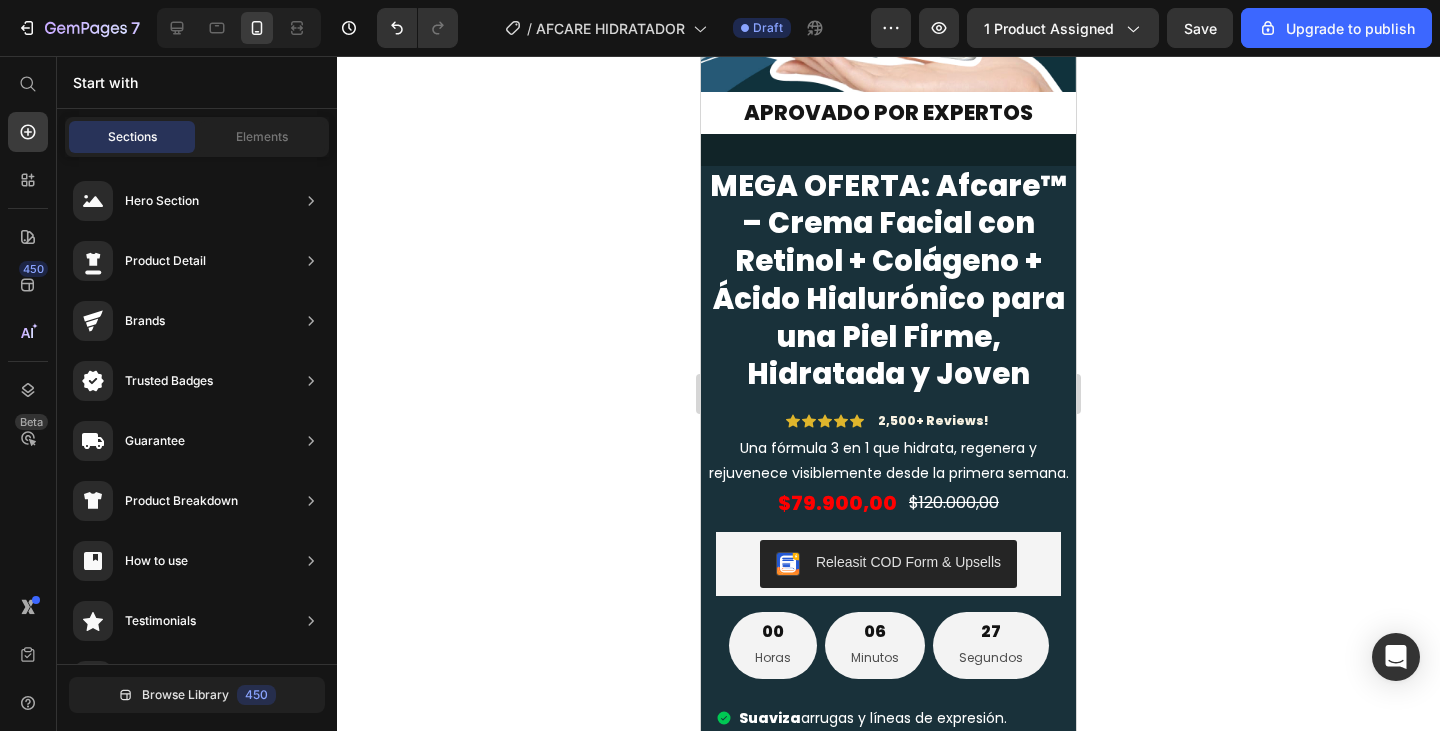 scroll, scrollTop: 984, scrollLeft: 0, axis: vertical 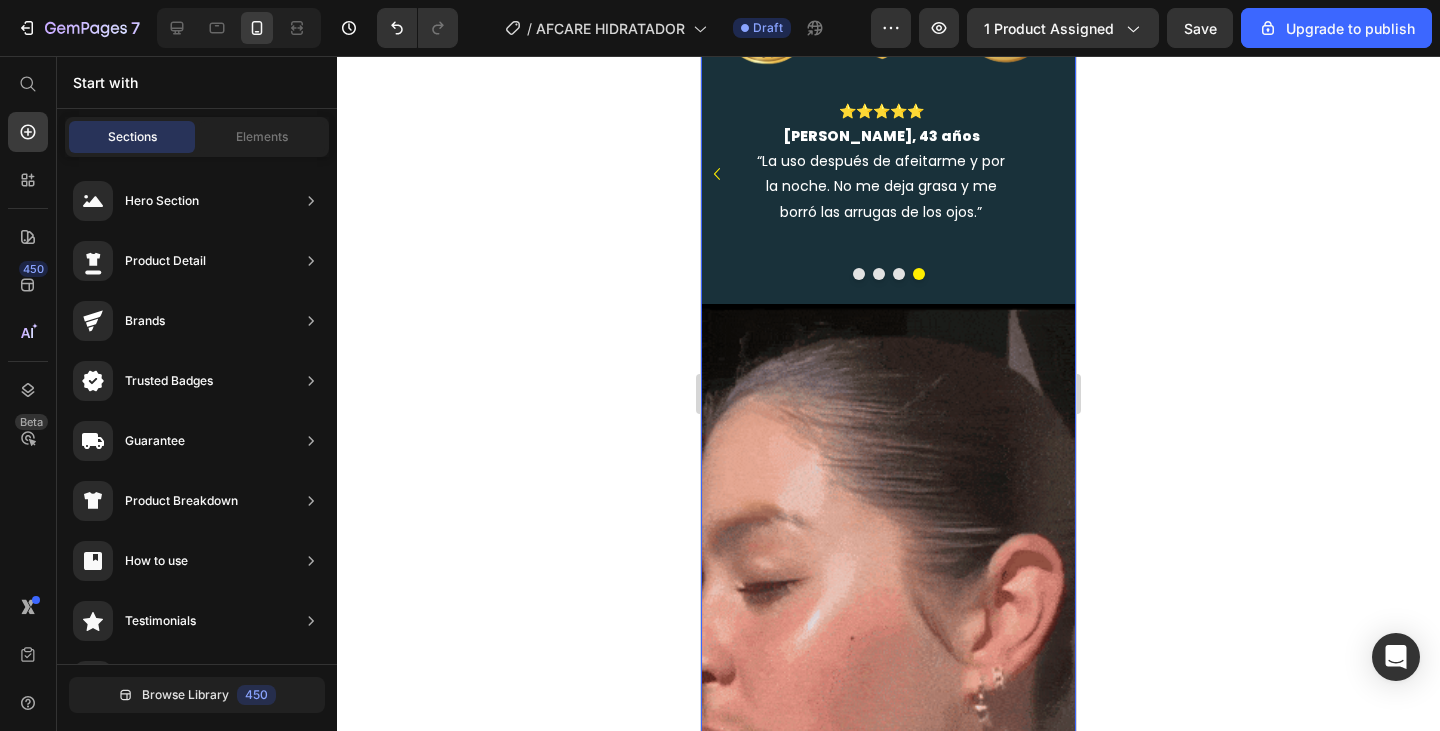 click on "⭐️⭐️⭐️⭐️⭐️ [PERSON_NAME], 41 años “Mi piel cambió totalmente. Ya no necesito base. Tengo 41 y me preguntan si tengo 30.” Text Block ⭐️⭐️⭐️⭐️⭐️ [PERSON_NAME], 35 años “Después de afeitarme me aplico y mi piel queda suave, sin irritación.” Text Block ⭐️⭐️⭐️⭐️⭐️ [PERSON_NAME], 39 años “Tenía la piel apagada y con líneas marcadas. En 10 días vi un cambio brutal. No me maquillo tanto porque mi piel ahora brilla sola.” Text Block ⭐️⭐️⭐️⭐️⭐️ [PERSON_NAME], 43 años “La uso después de afeitarme y por la noche. No me deja grasa y me borró las arrugas de los ojos.” Text Block
[GEOGRAPHIC_DATA]" at bounding box center [888, 200] 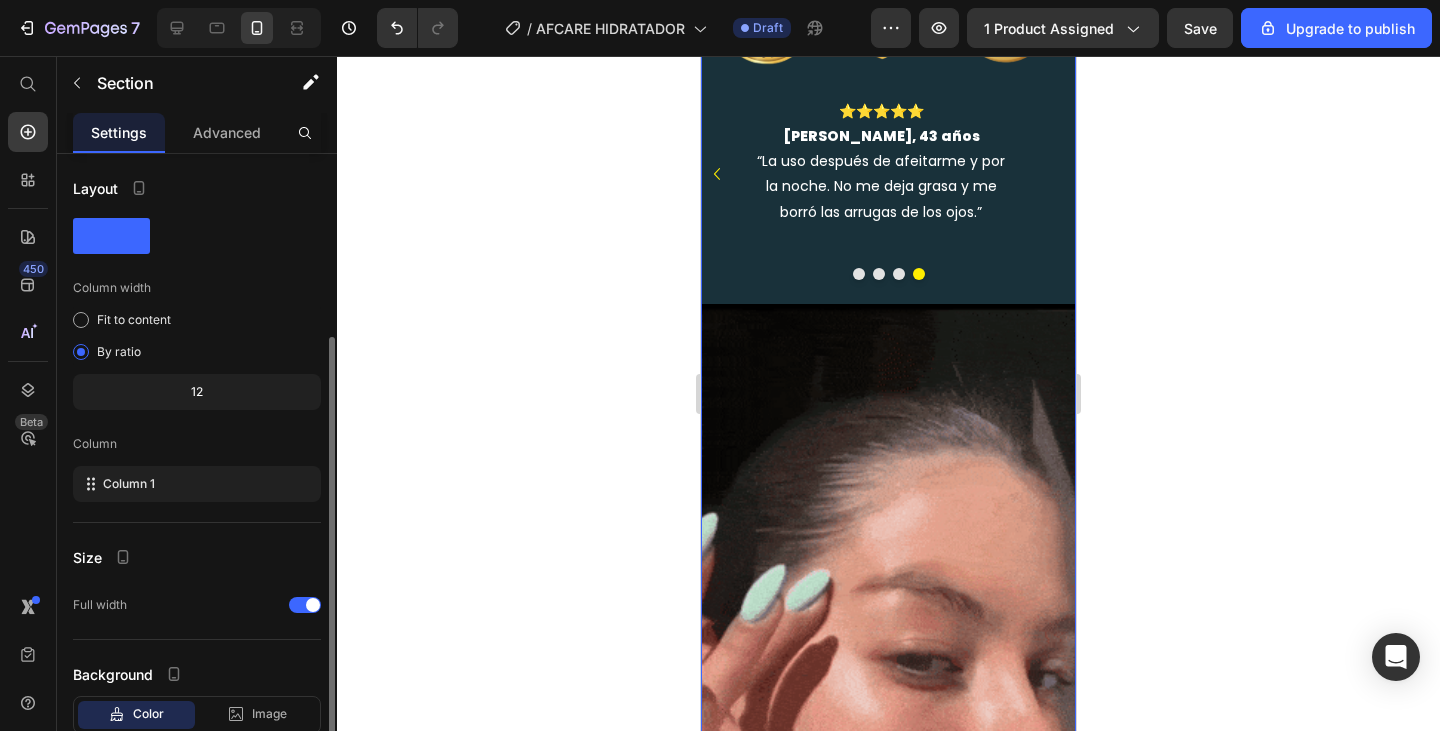 scroll, scrollTop: 100, scrollLeft: 0, axis: vertical 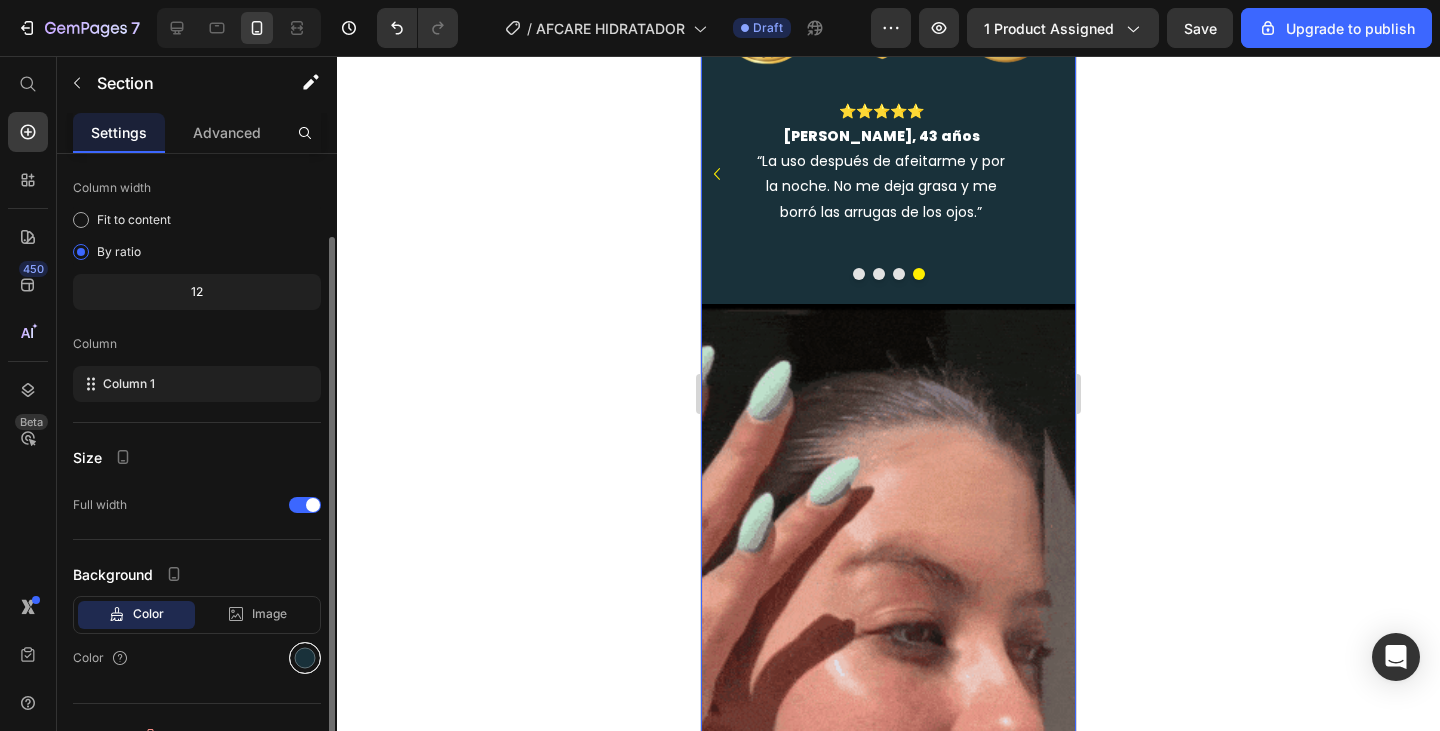 click at bounding box center (305, 658) 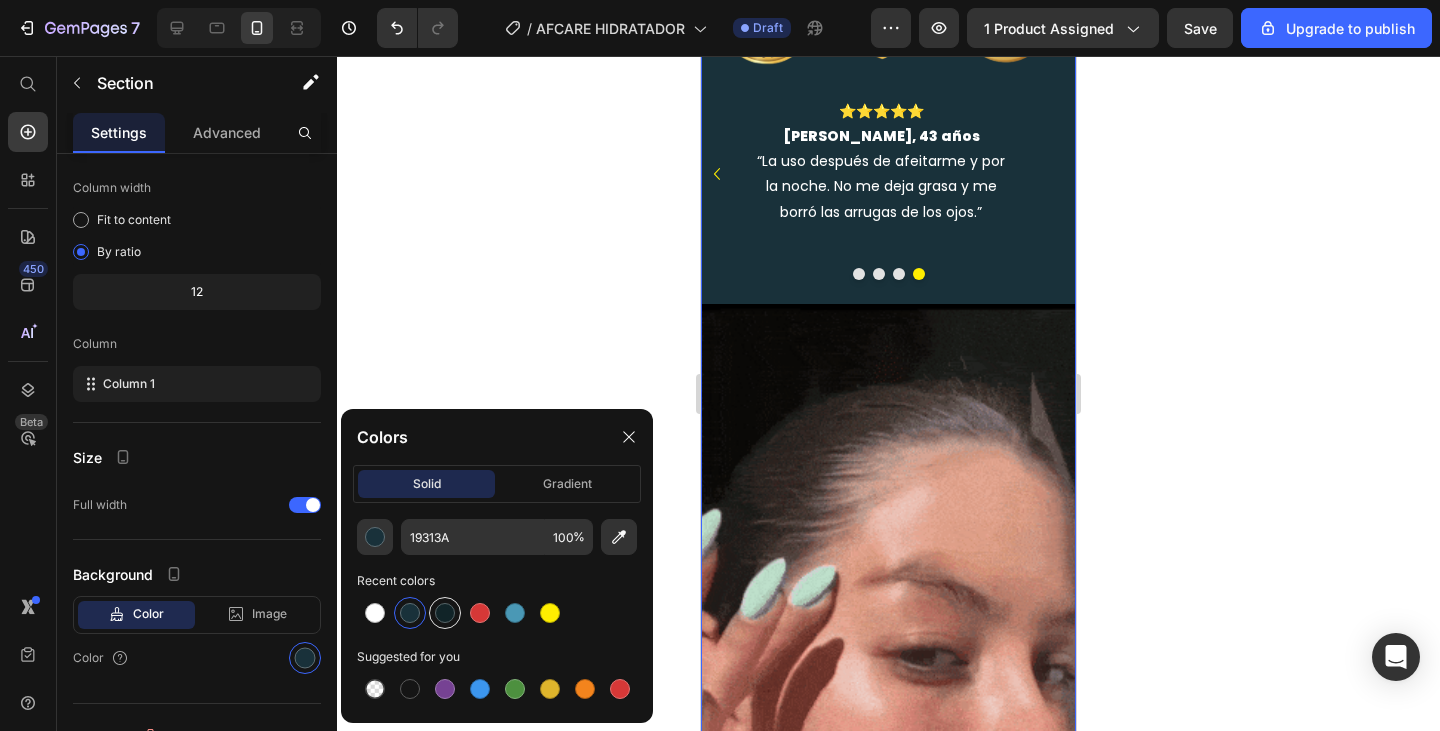 drag, startPoint x: 448, startPoint y: 613, endPoint x: 476, endPoint y: 474, distance: 141.7921 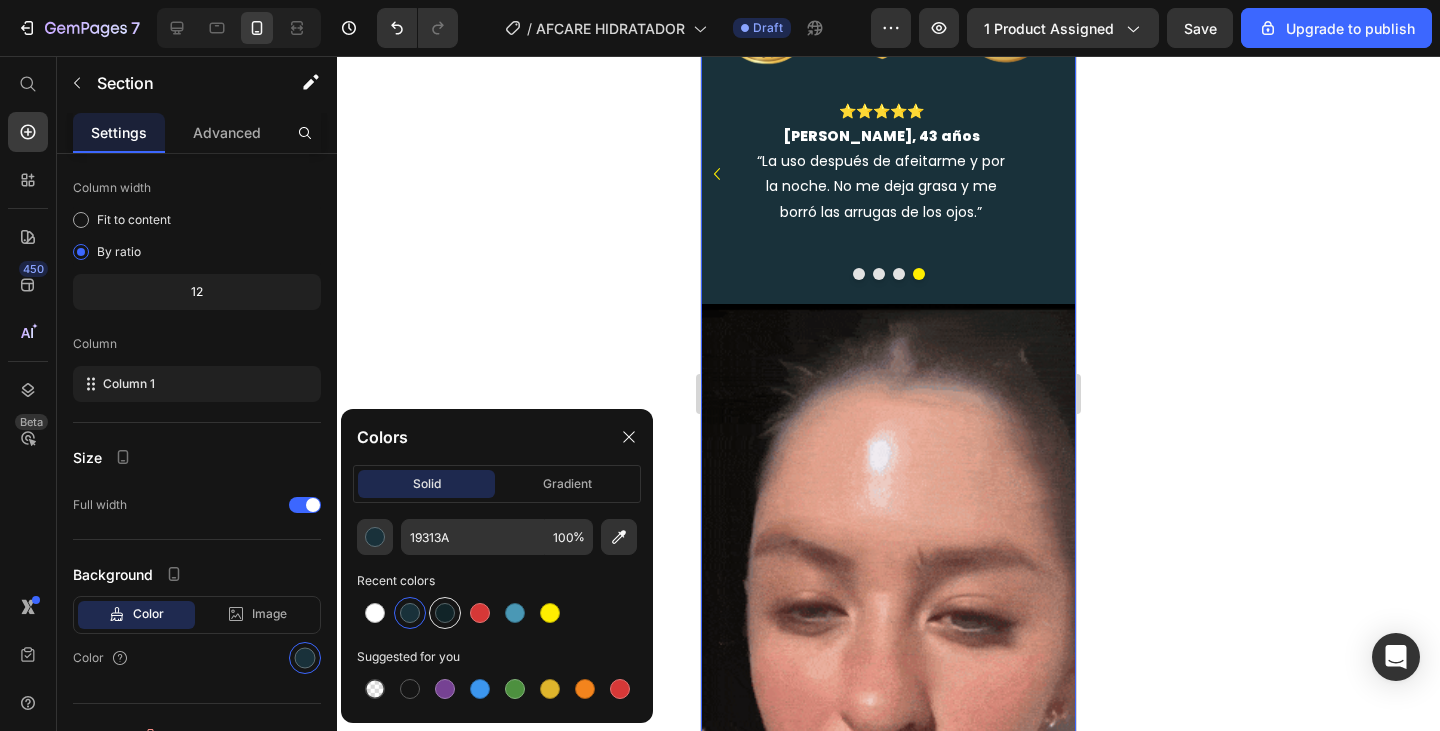 click at bounding box center [445, 613] 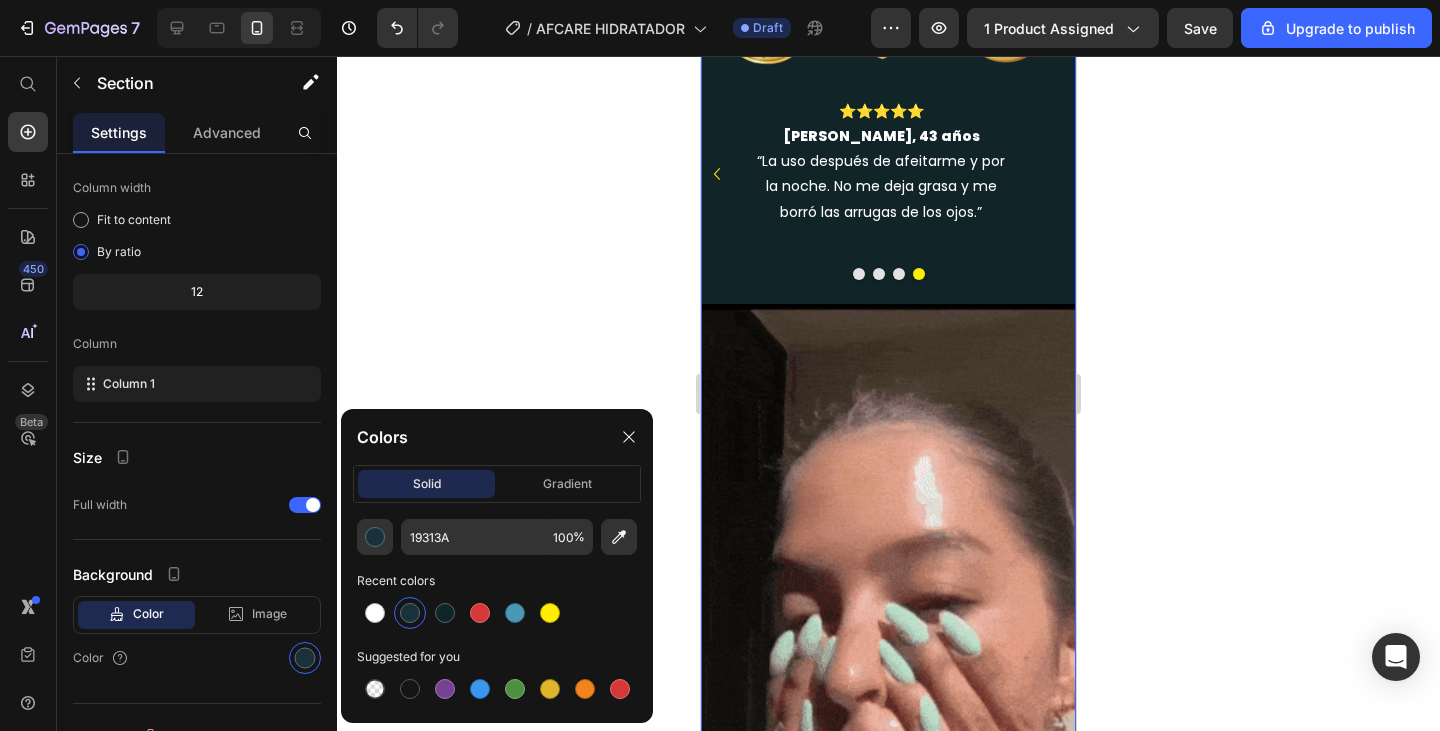 type on "112428" 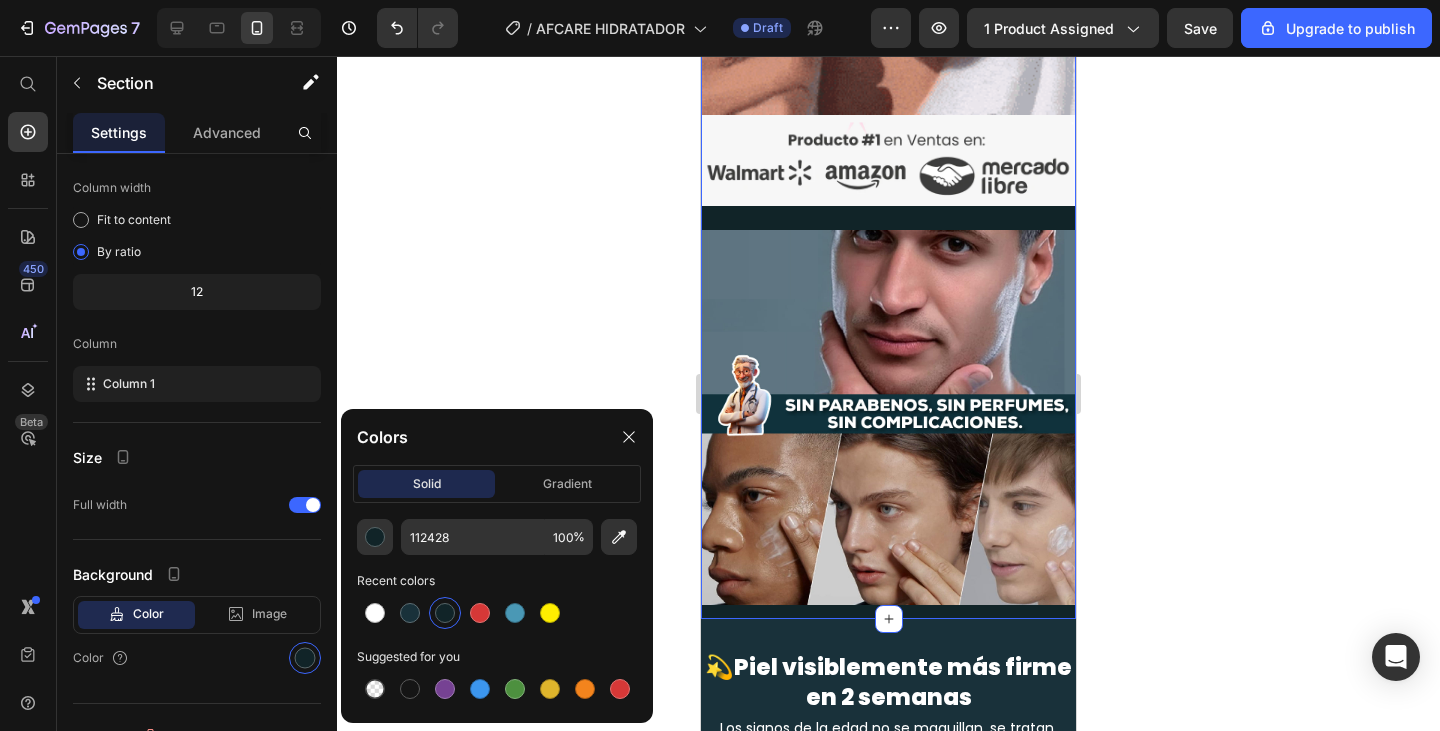 scroll, scrollTop: 2684, scrollLeft: 0, axis: vertical 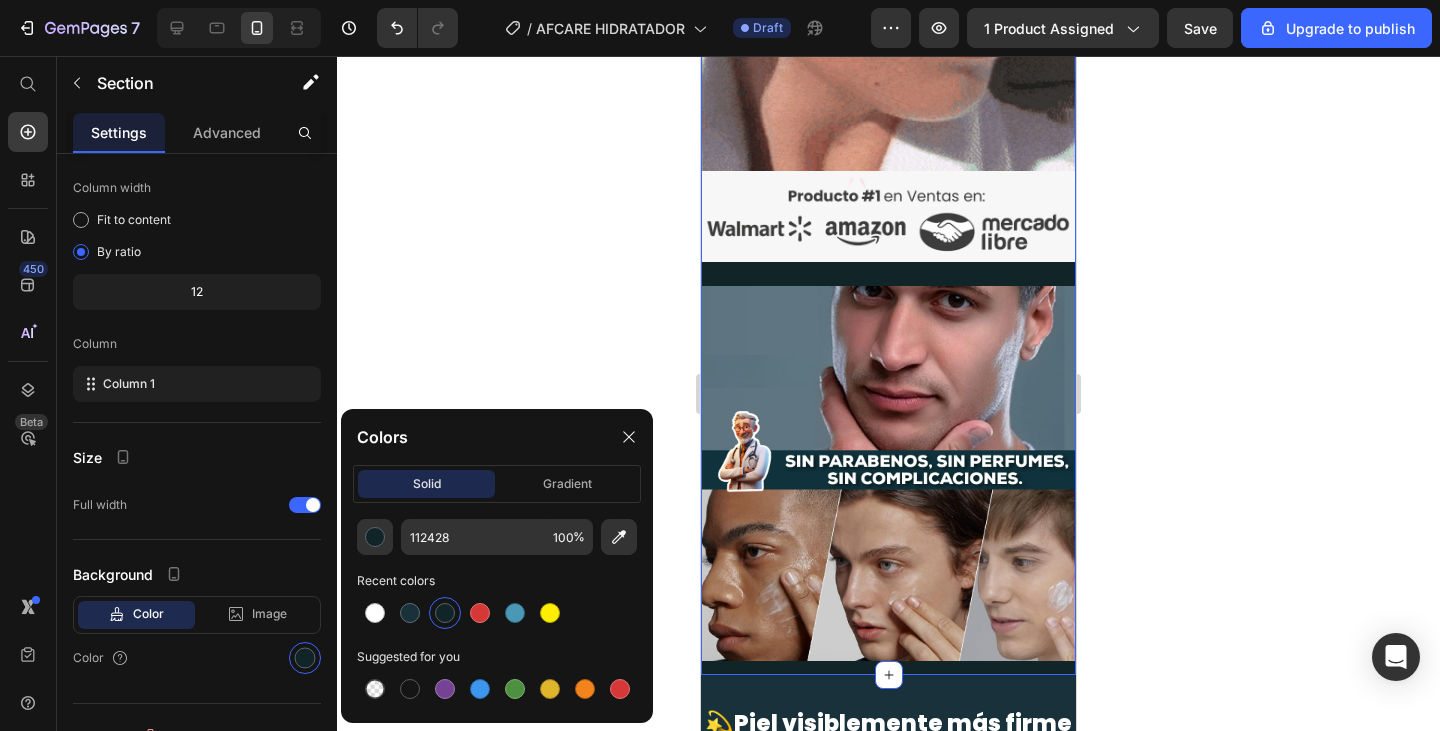click 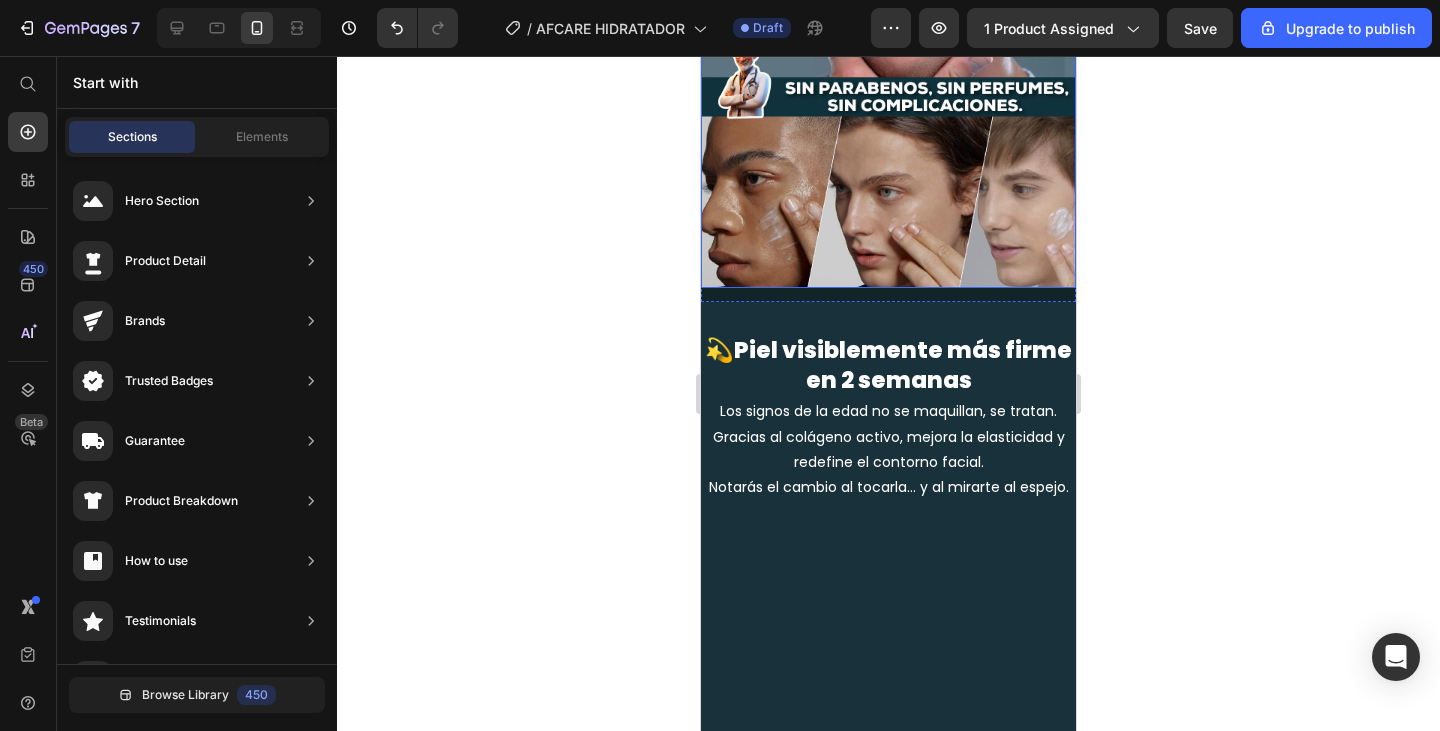 scroll, scrollTop: 3084, scrollLeft: 0, axis: vertical 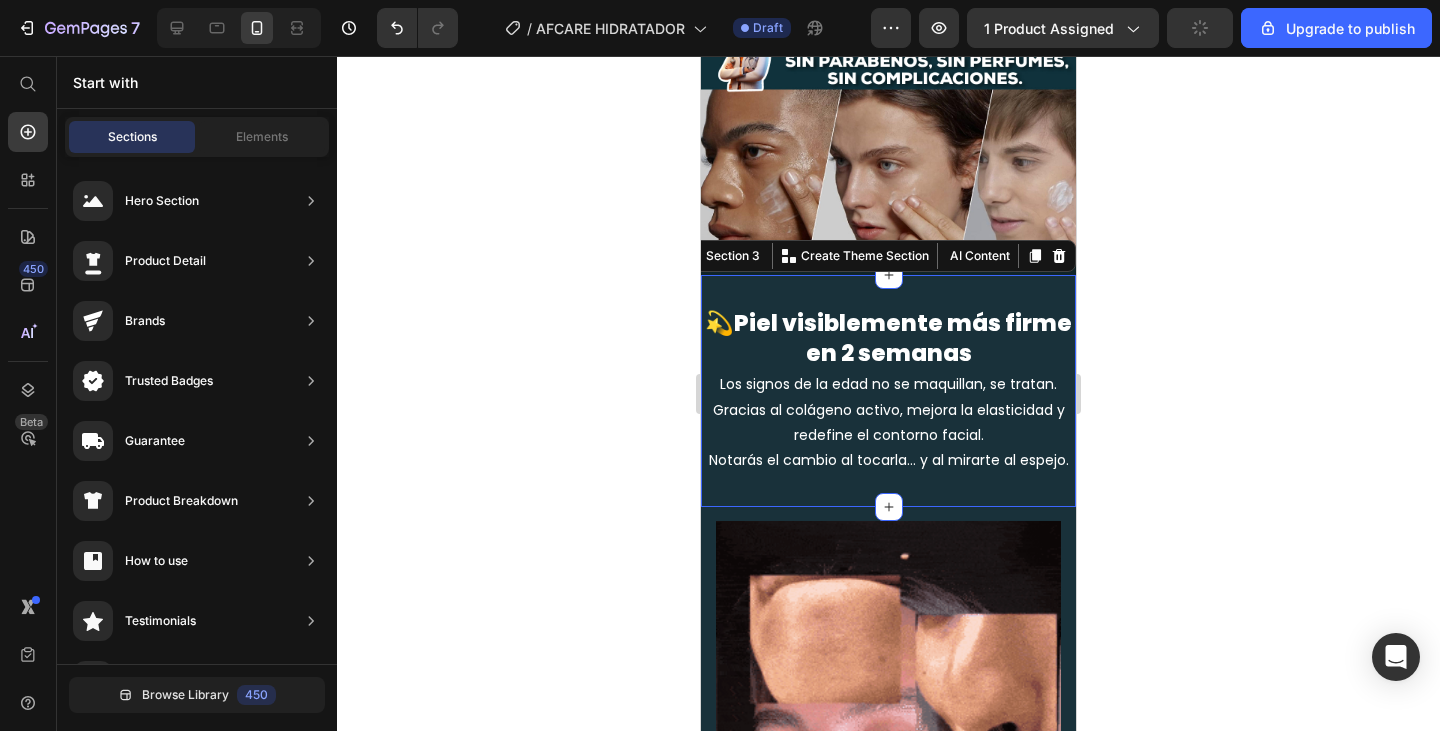 click on "💫  Piel visiblemente más firme en 2 semanas Heading Los signos de la edad no se maquillan, se tratan. Gracias al colágeno activo, mejora la elasticidad y redefine el contorno facial. Notarás el cambio al tocarla… y al mirarte al espejo. Text Block Section 3   You can create reusable sections Create Theme Section AI Content Write with [PERSON_NAME] What would you like to describe here? Tone and Voice Persuasive Product MEGA OFERTA: Afcare™ – Crema Facial con Retinol + Colágeno + Ácido Hialurónico para una Piel Firme, Hidratada y Joven Show more Generate" at bounding box center [888, 391] 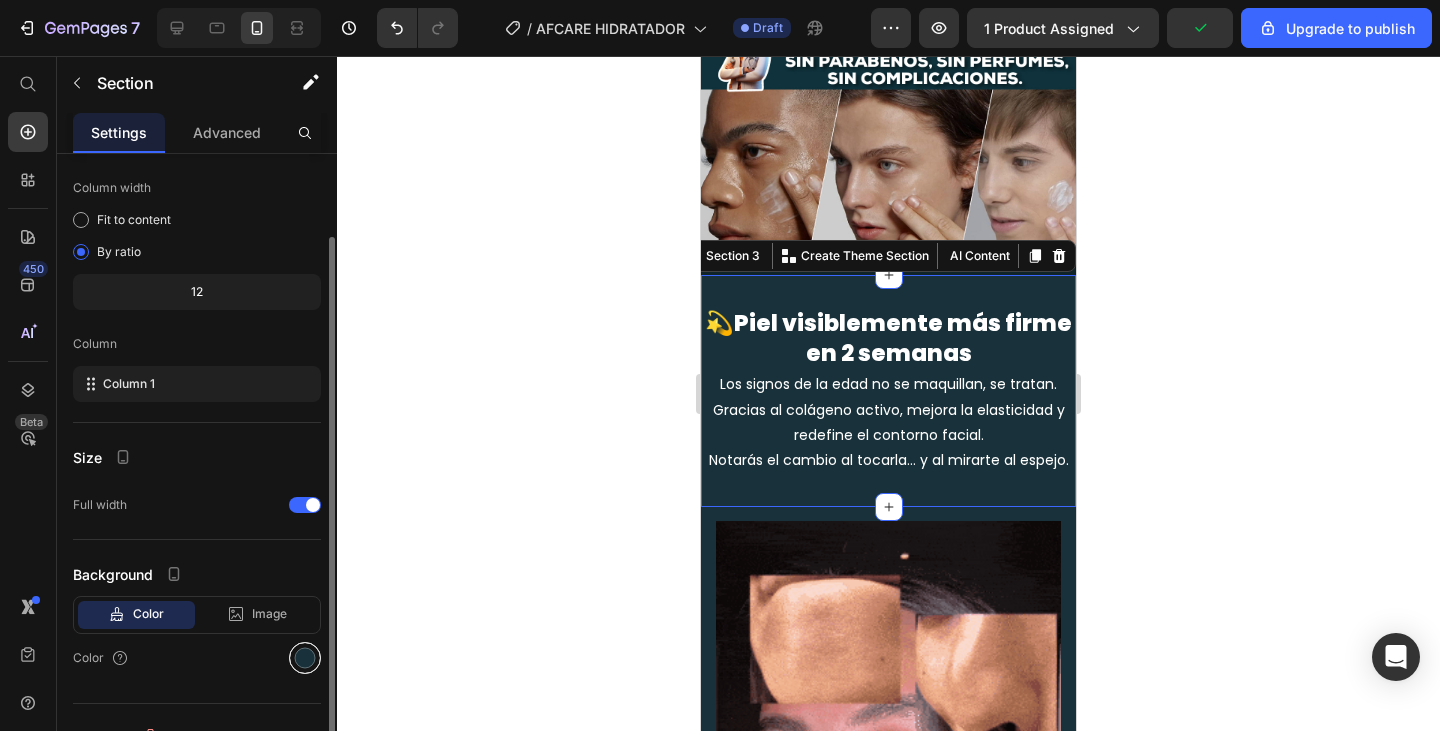 click at bounding box center (305, 658) 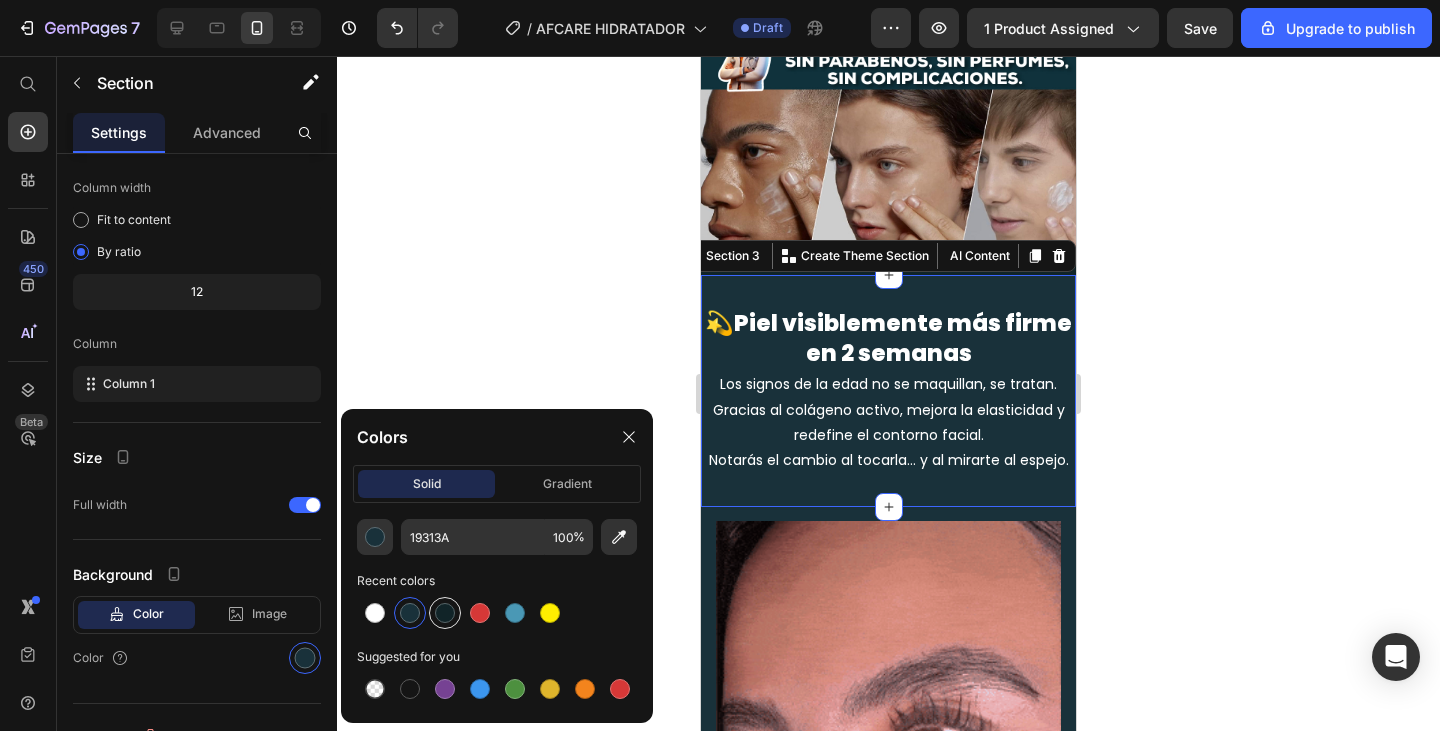 click at bounding box center (445, 613) 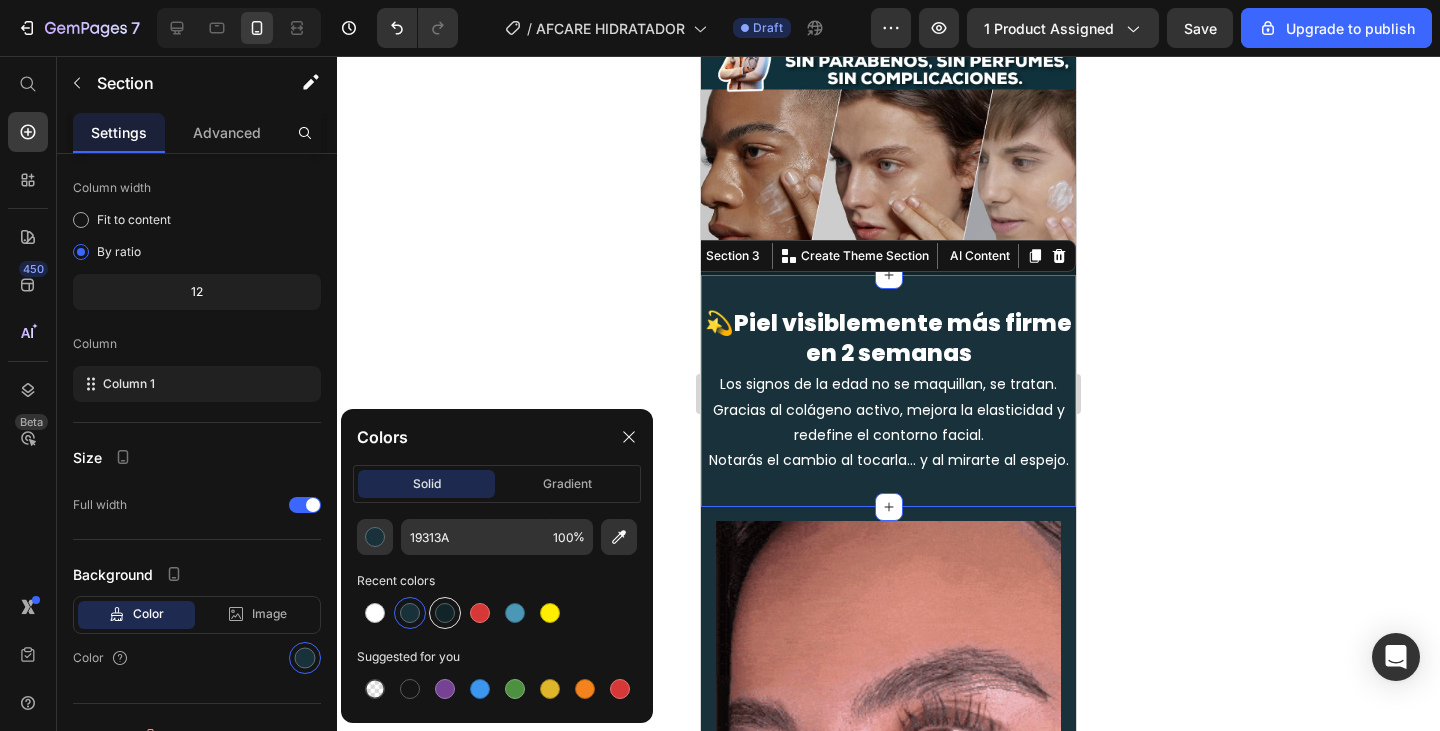 type on "112428" 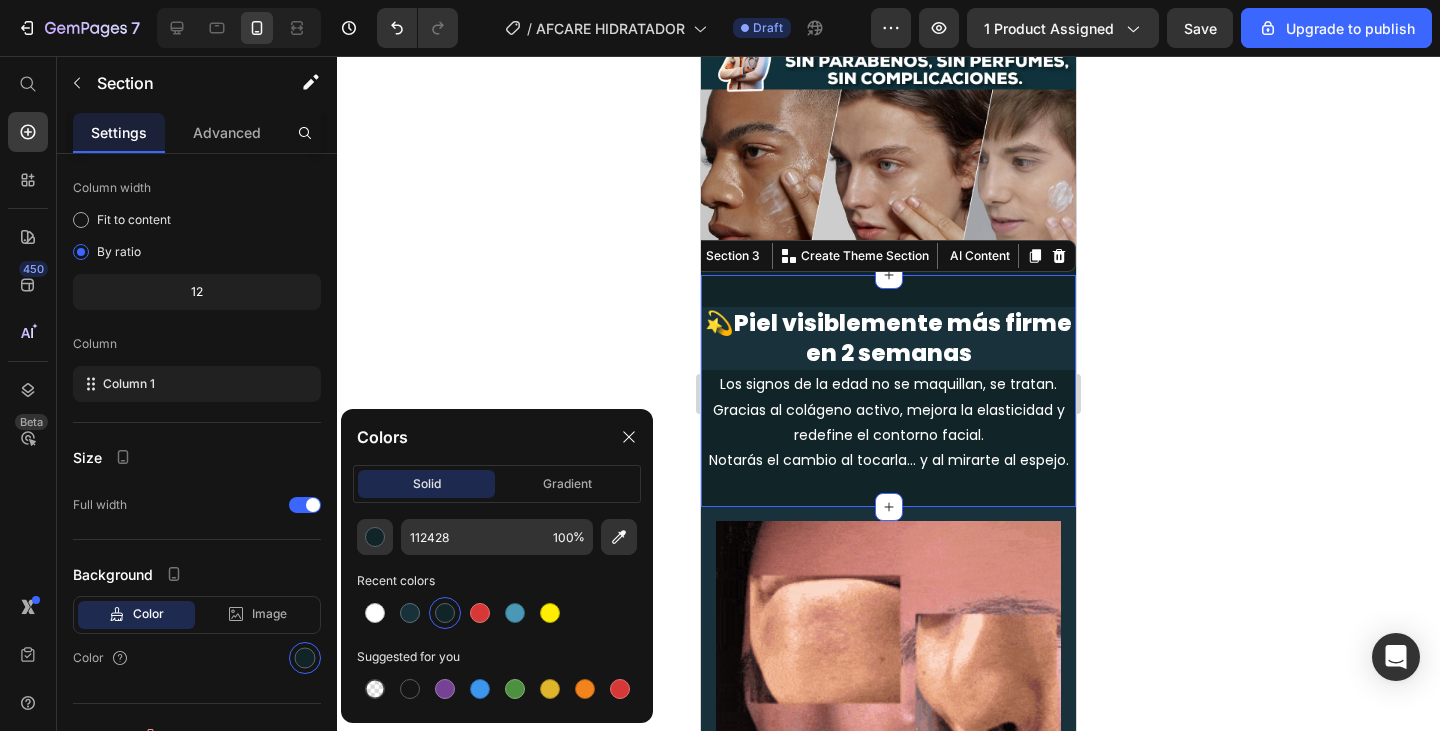 click 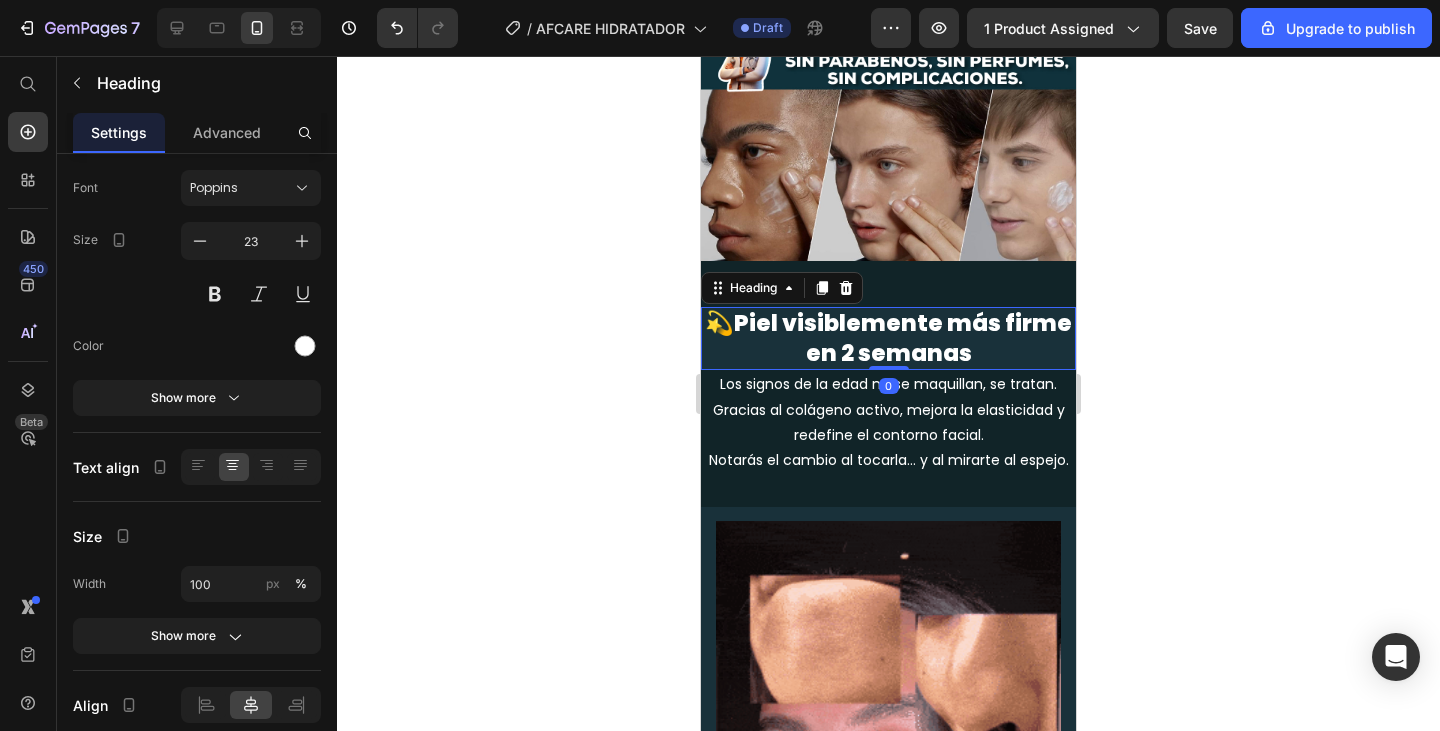 drag, startPoint x: 731, startPoint y: 331, endPoint x: 1386, endPoint y: 400, distance: 658.6243 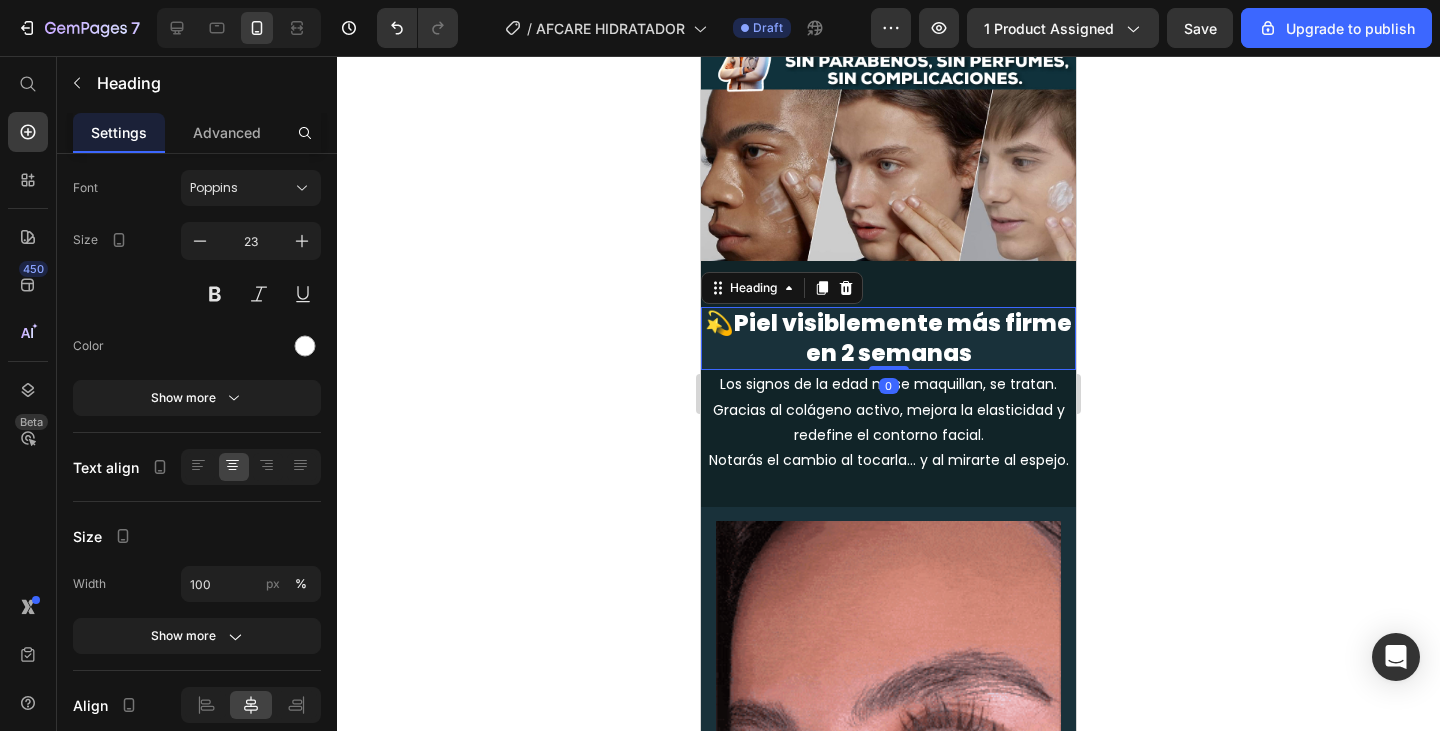 click on "💫  Piel visiblemente más firme en 2 semanas" at bounding box center (888, 339) 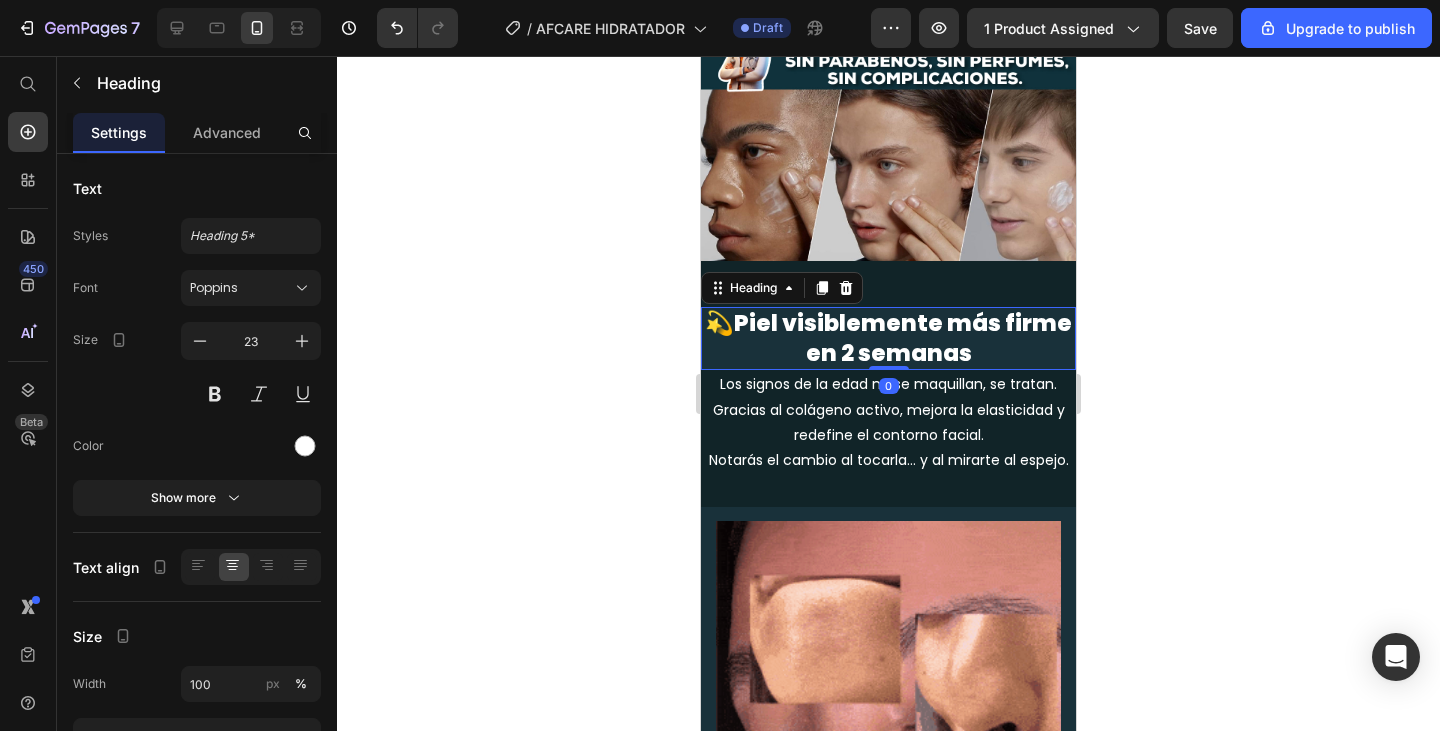 scroll, scrollTop: 443, scrollLeft: 0, axis: vertical 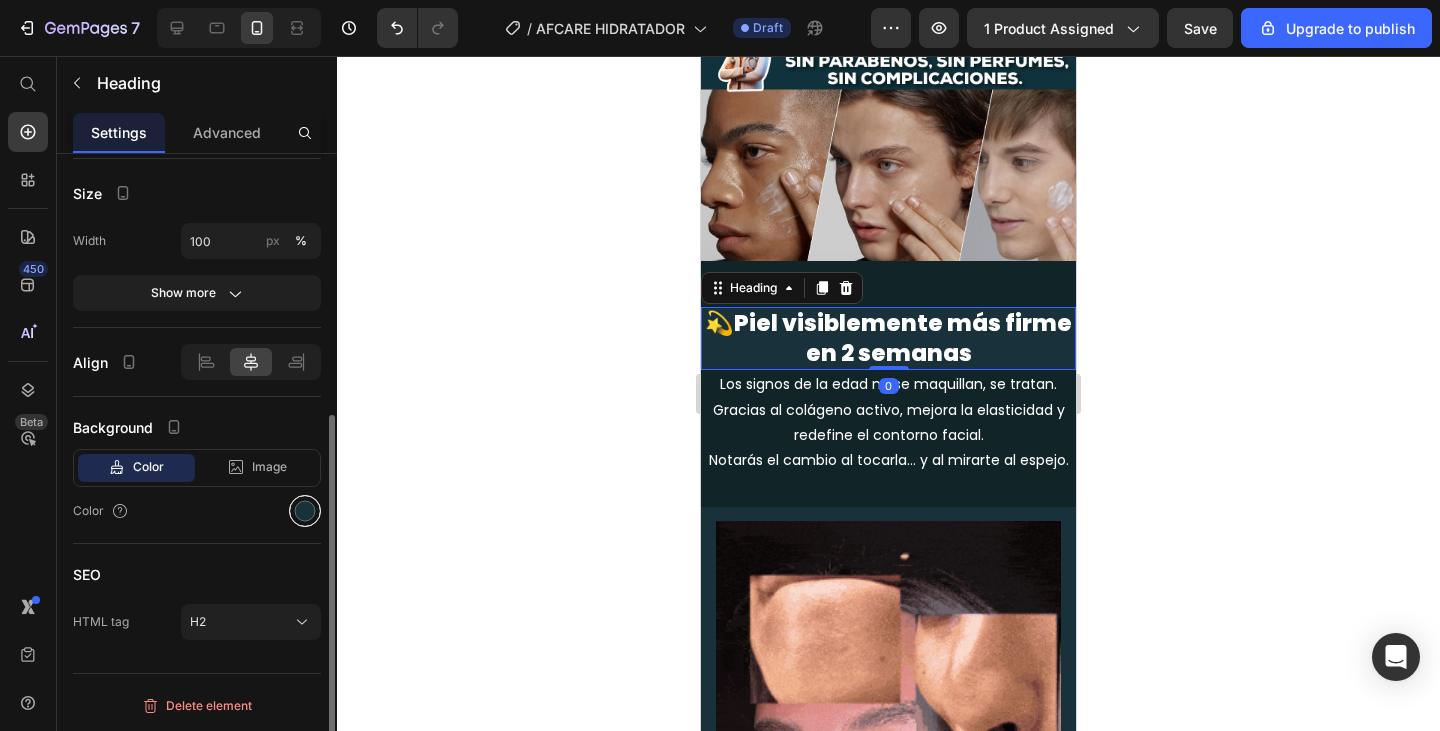 click at bounding box center (305, 511) 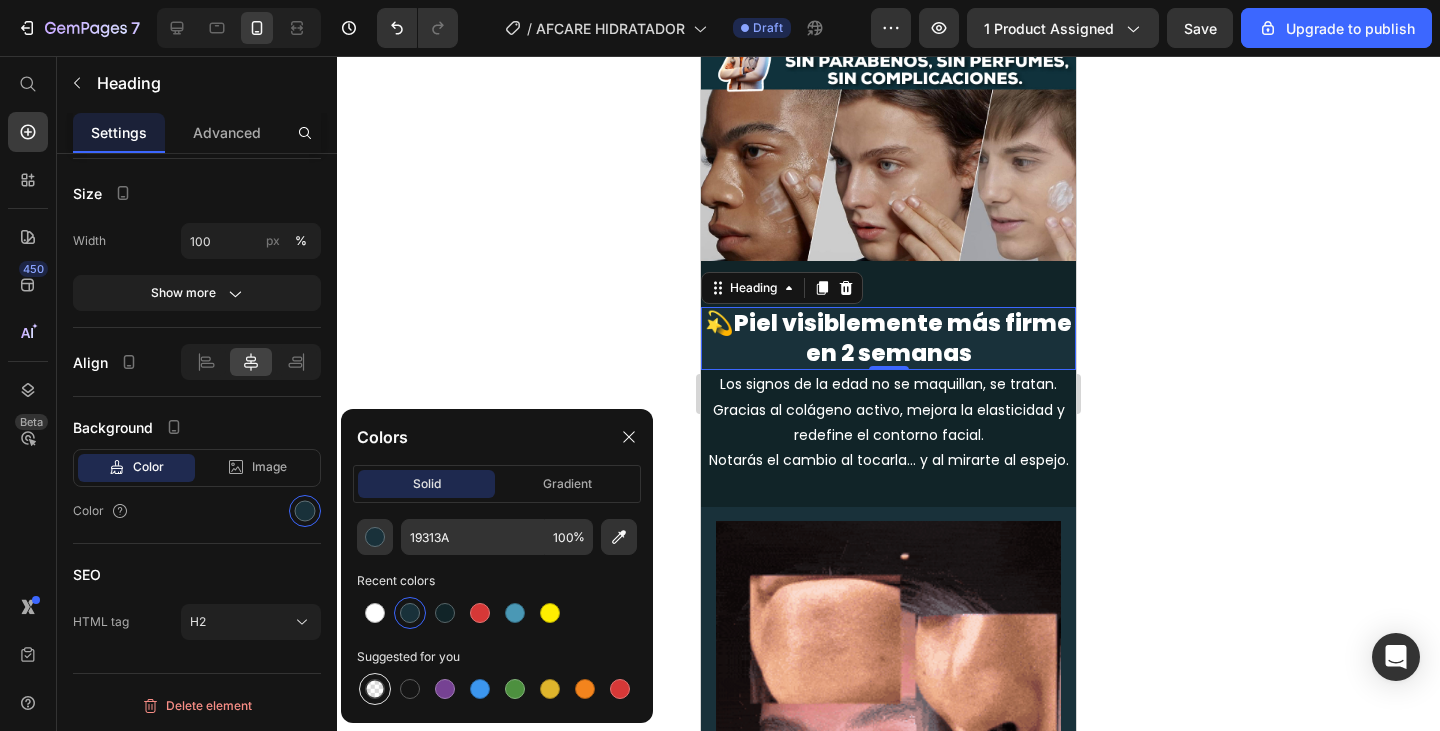 click at bounding box center [375, 689] 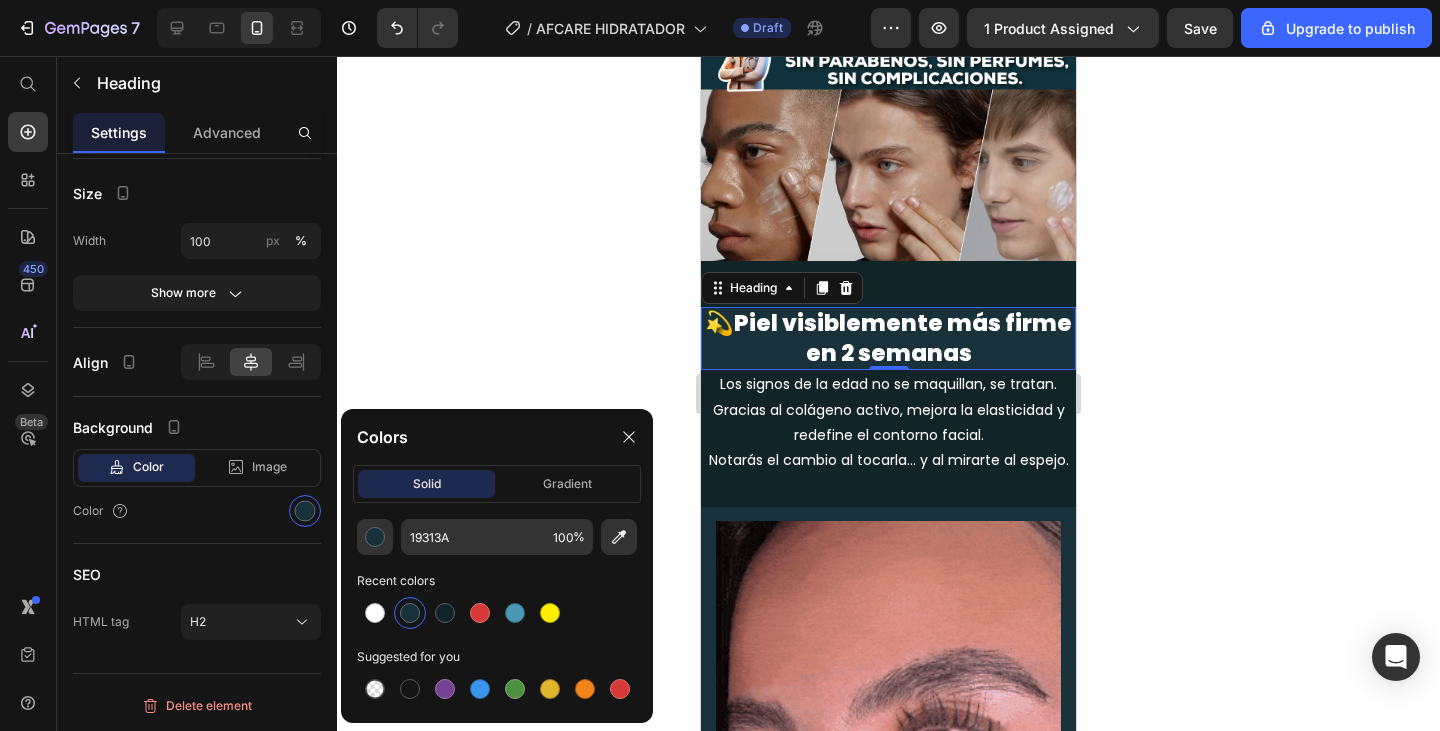 type on "000000" 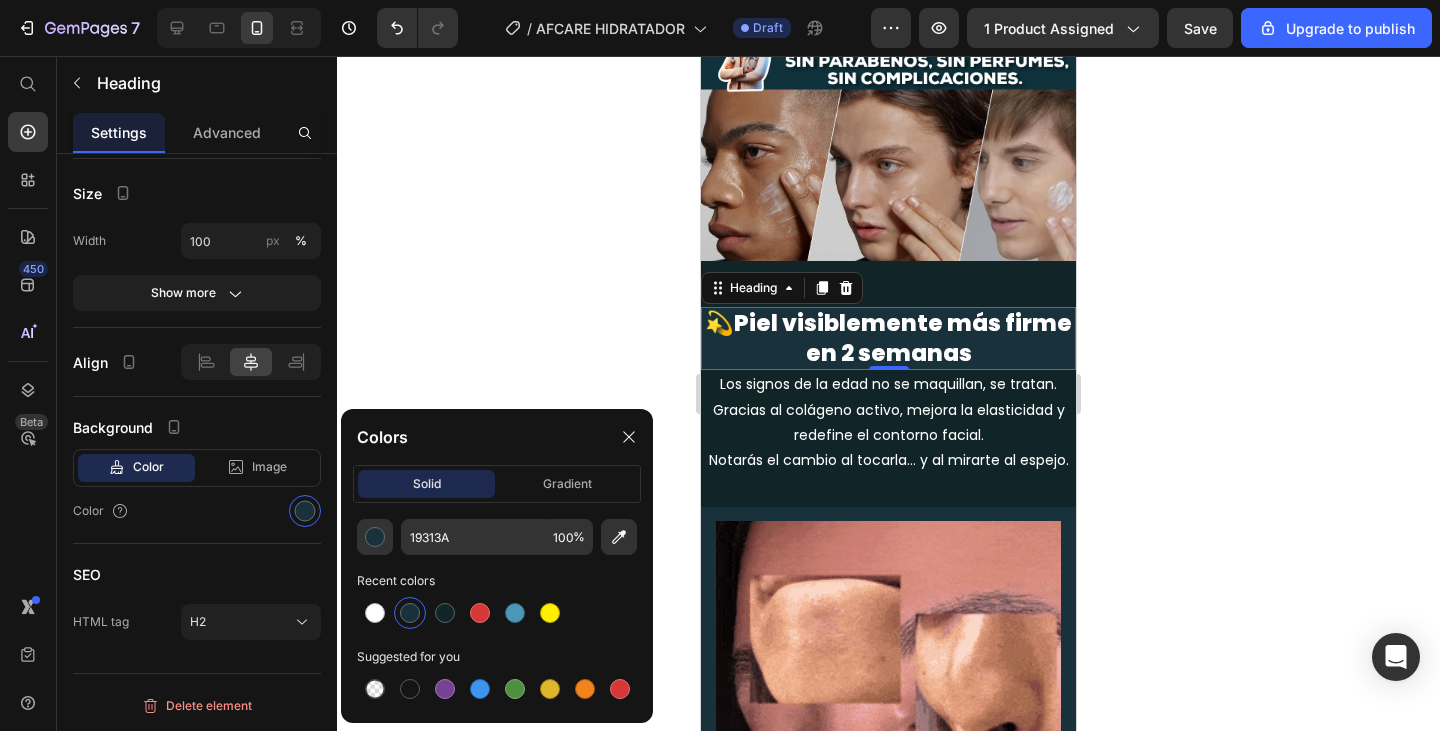type on "0" 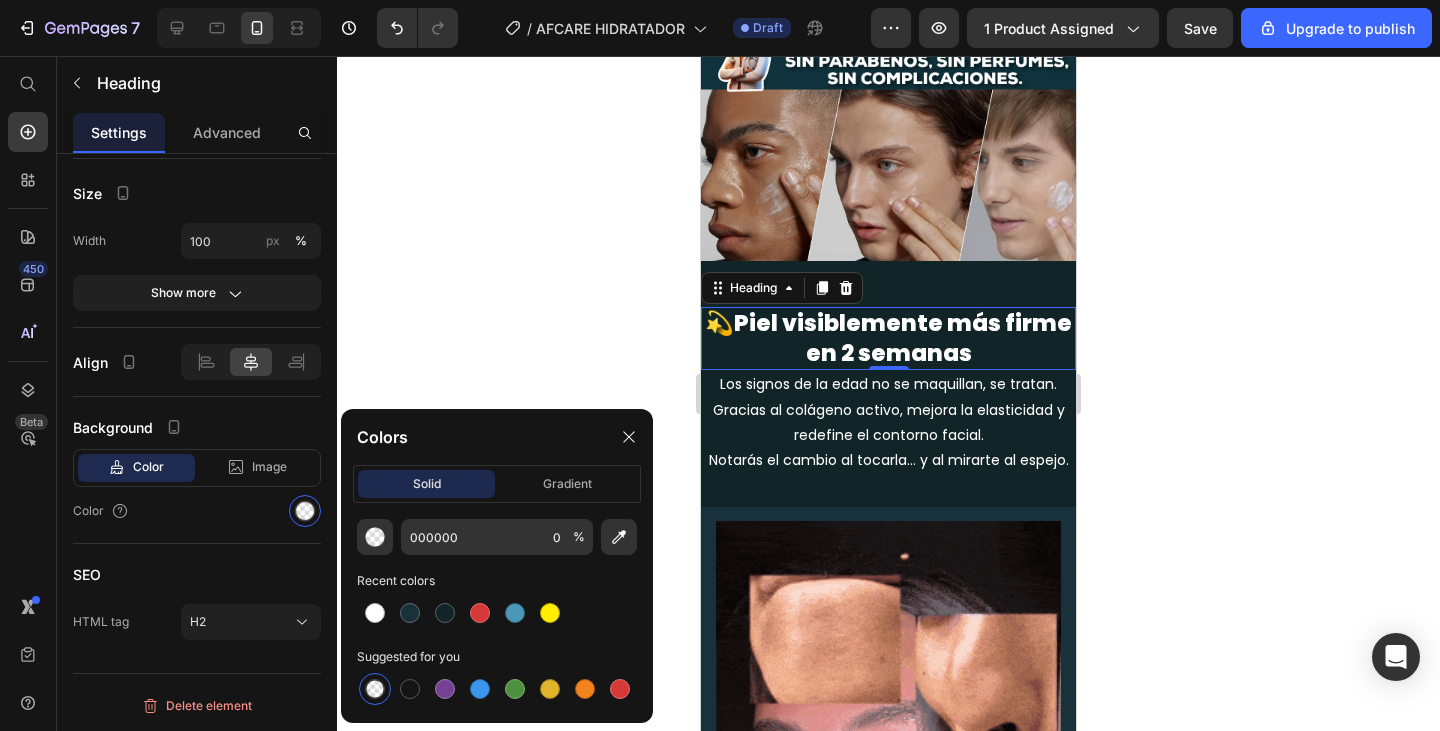 click 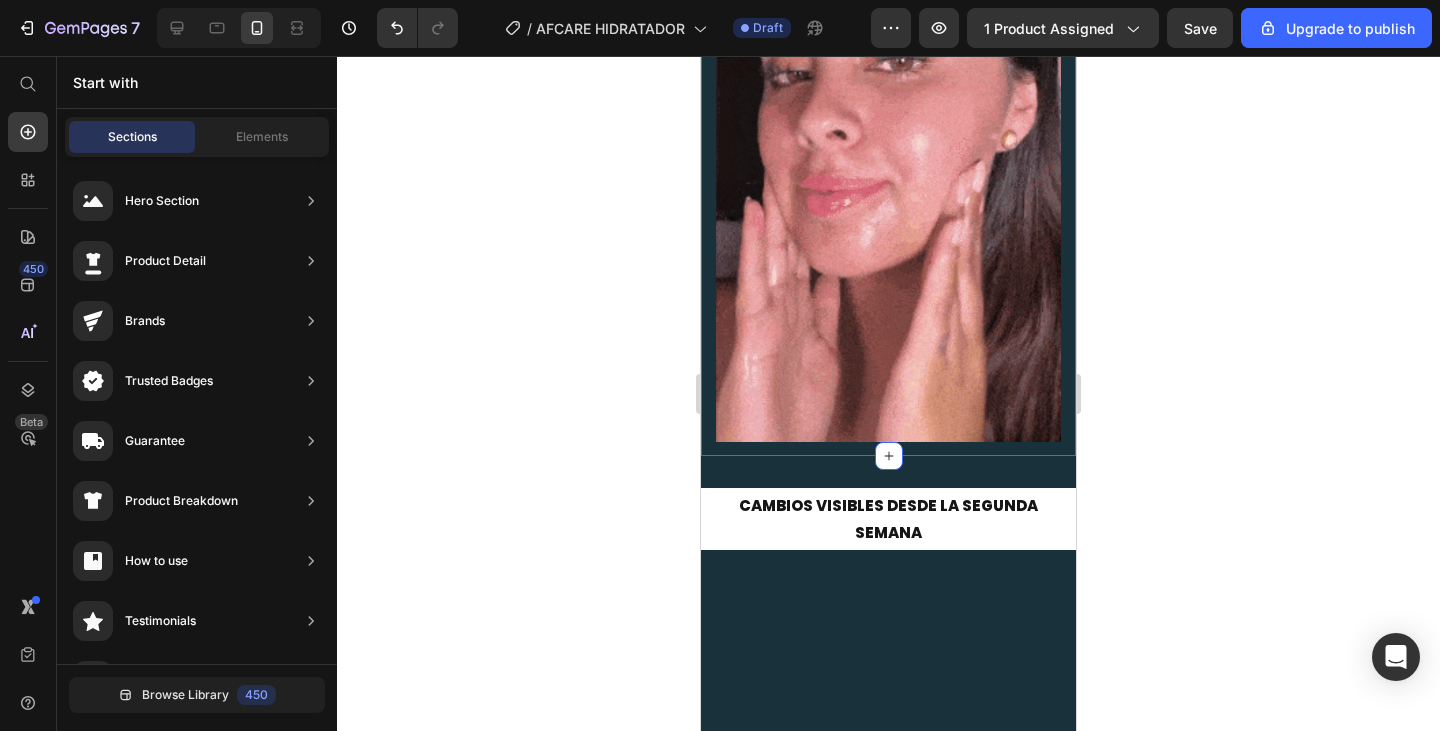 scroll, scrollTop: 3784, scrollLeft: 0, axis: vertical 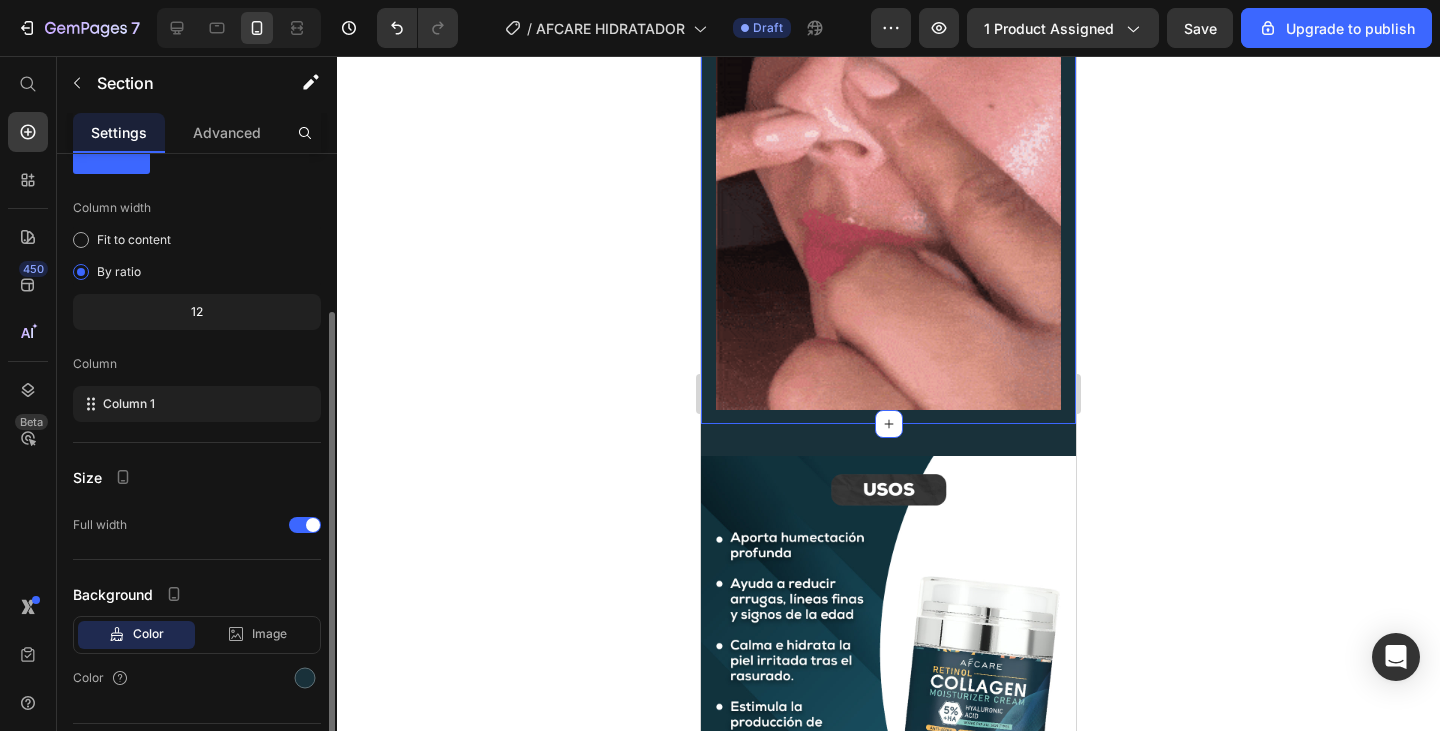 click on "Vero eos
At accusamus
Et iusto odio
Consectetur
Adipiscin Accordion or 4 interest-free payments of $15.00 with Text Block Image Row Row Product Image Section 4   You can create reusable sections Create Theme Section AI Content Write with [PERSON_NAME] What would you like to describe here? Tone and Voice Persuasive Product MEGA OFERTA: Afcare™ – Crema Facial con Retinol + Colágeno + Ácido Hialurónico para una Piel Firme, Hidratada y Joven Show more Generate" at bounding box center (888, 103) 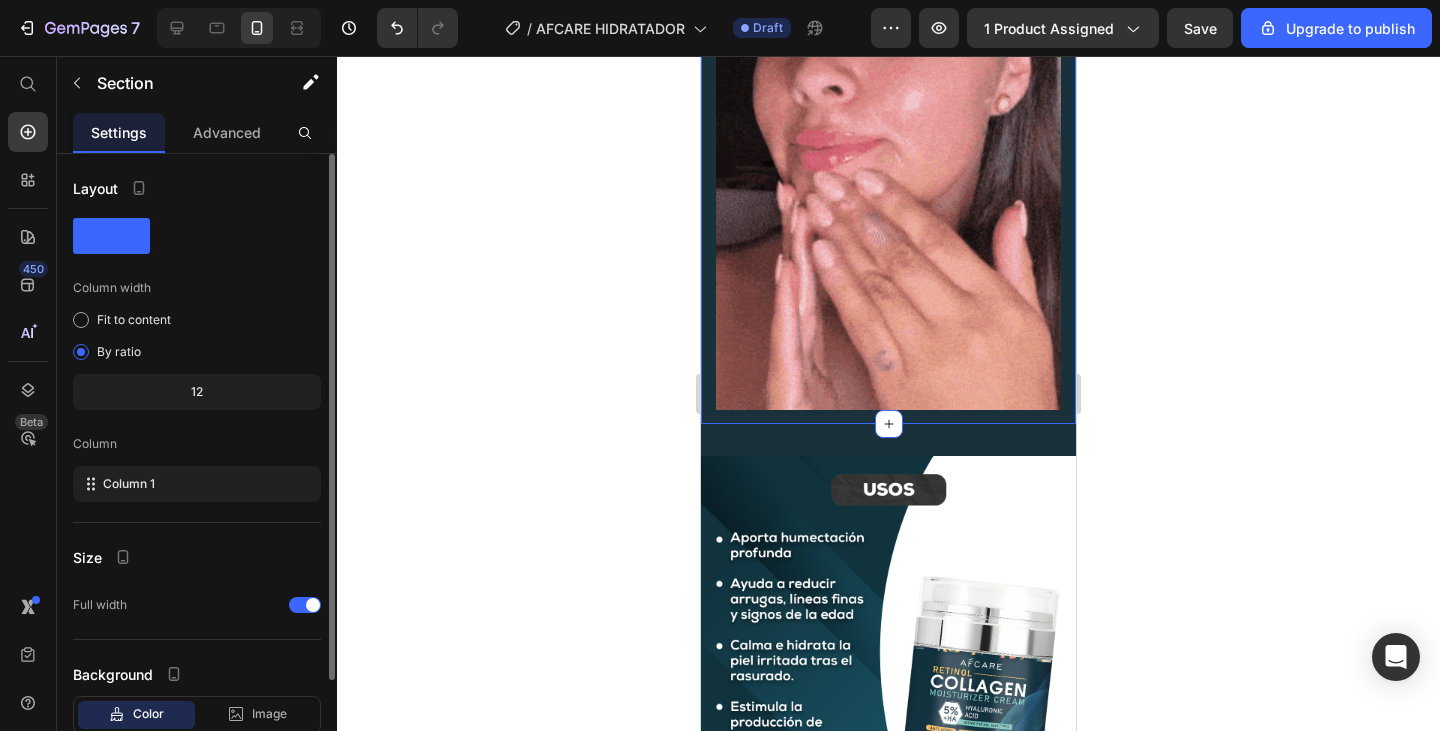 scroll, scrollTop: 130, scrollLeft: 0, axis: vertical 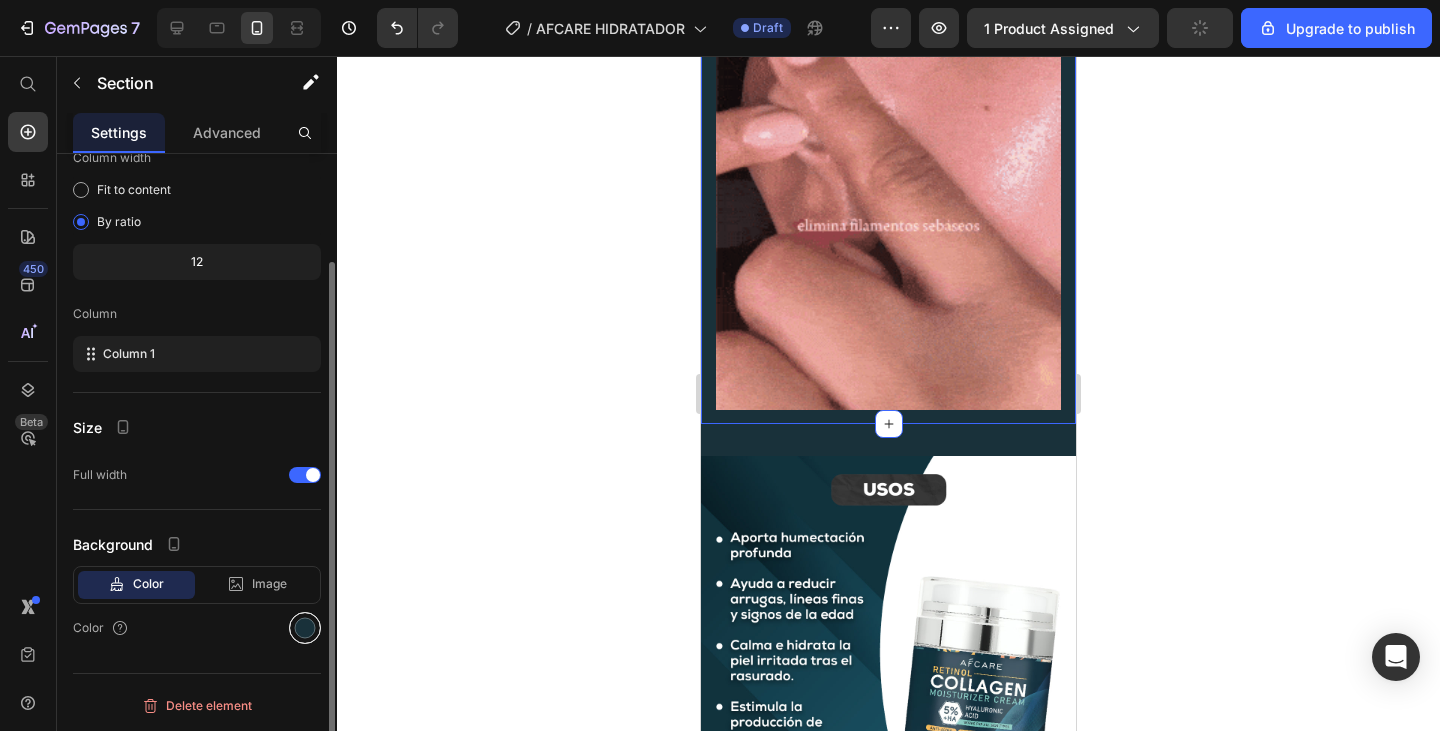 click at bounding box center (305, 628) 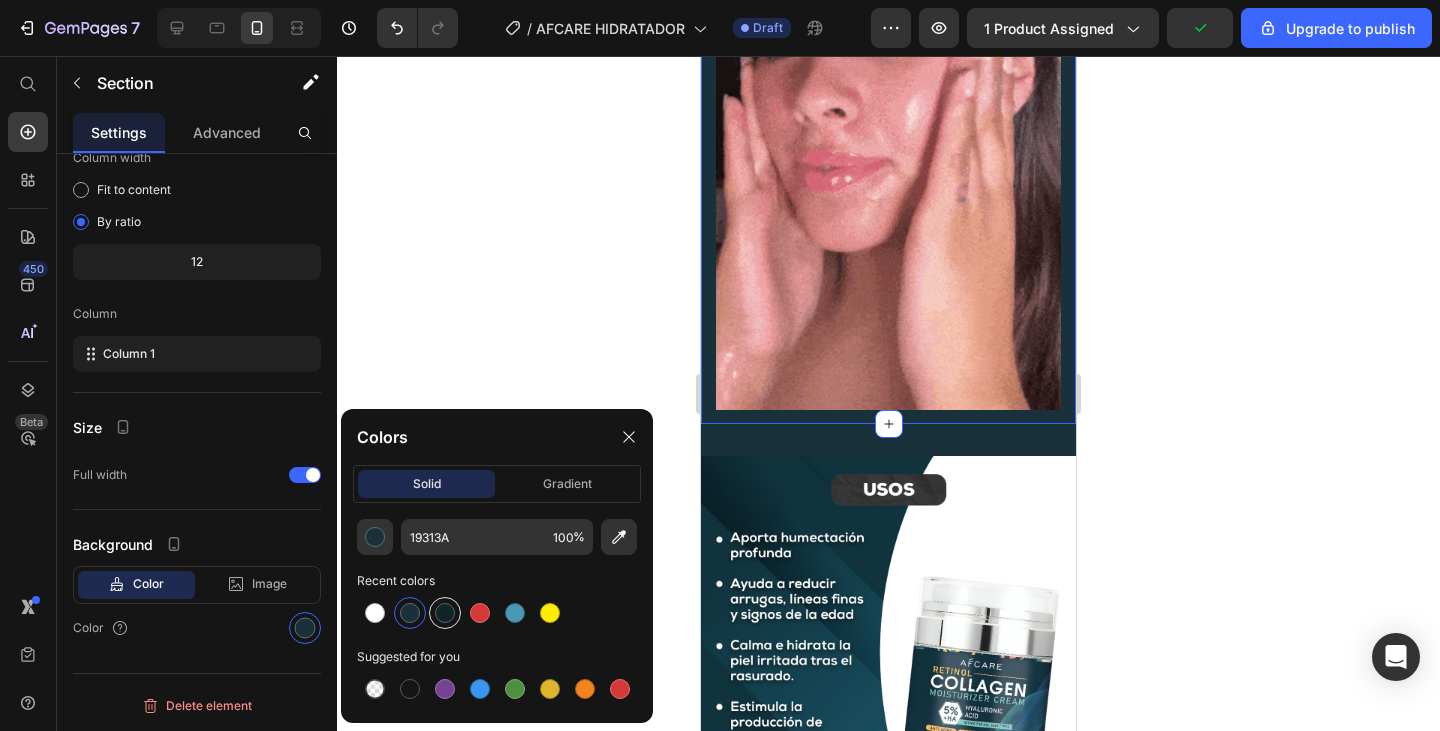 click at bounding box center (445, 613) 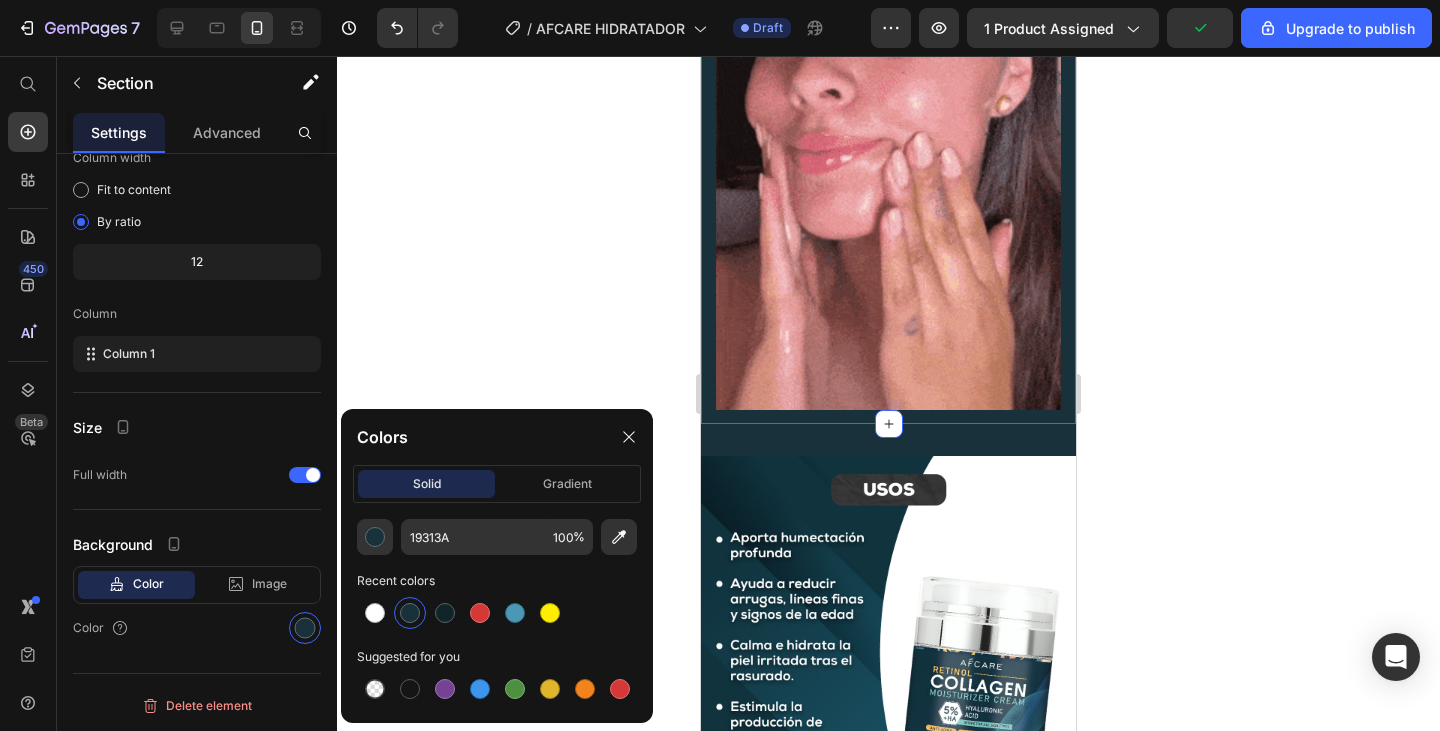 type on "112428" 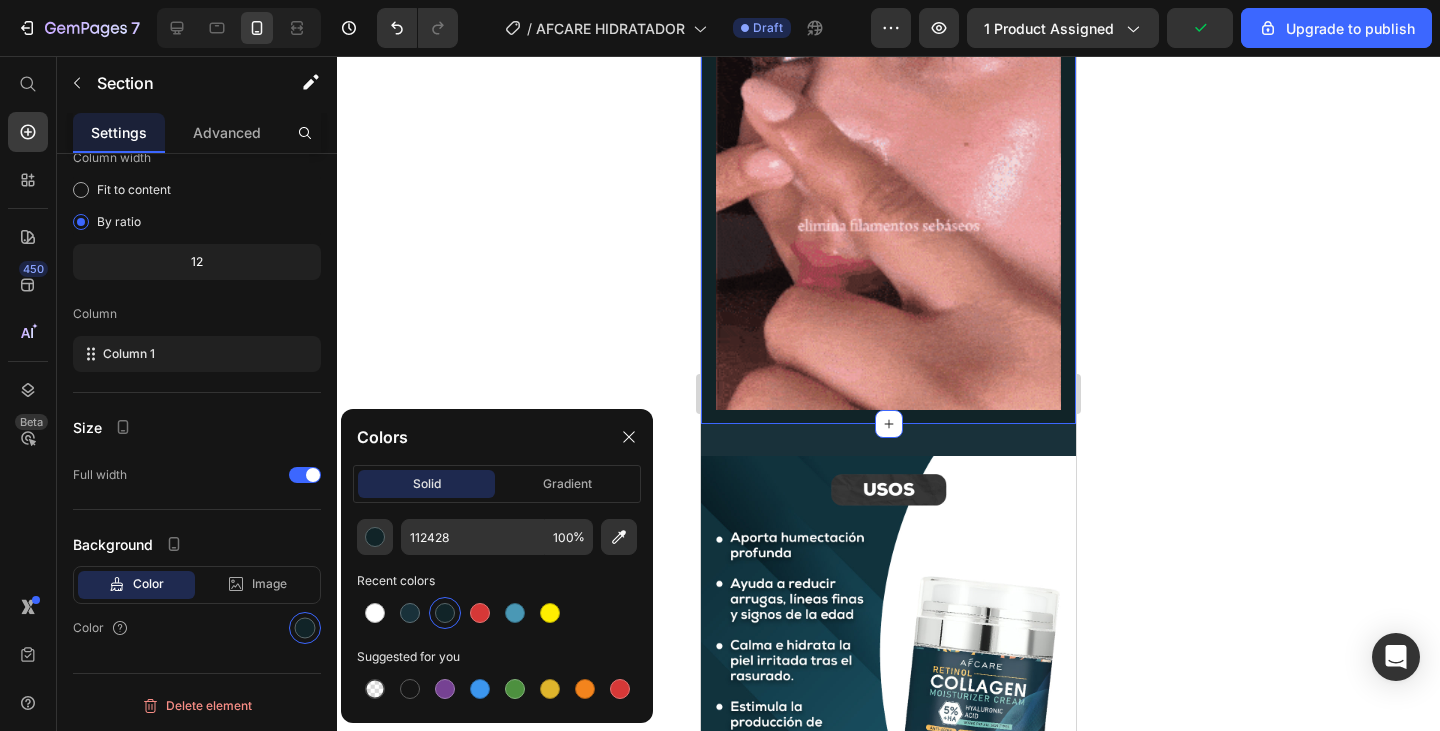 click 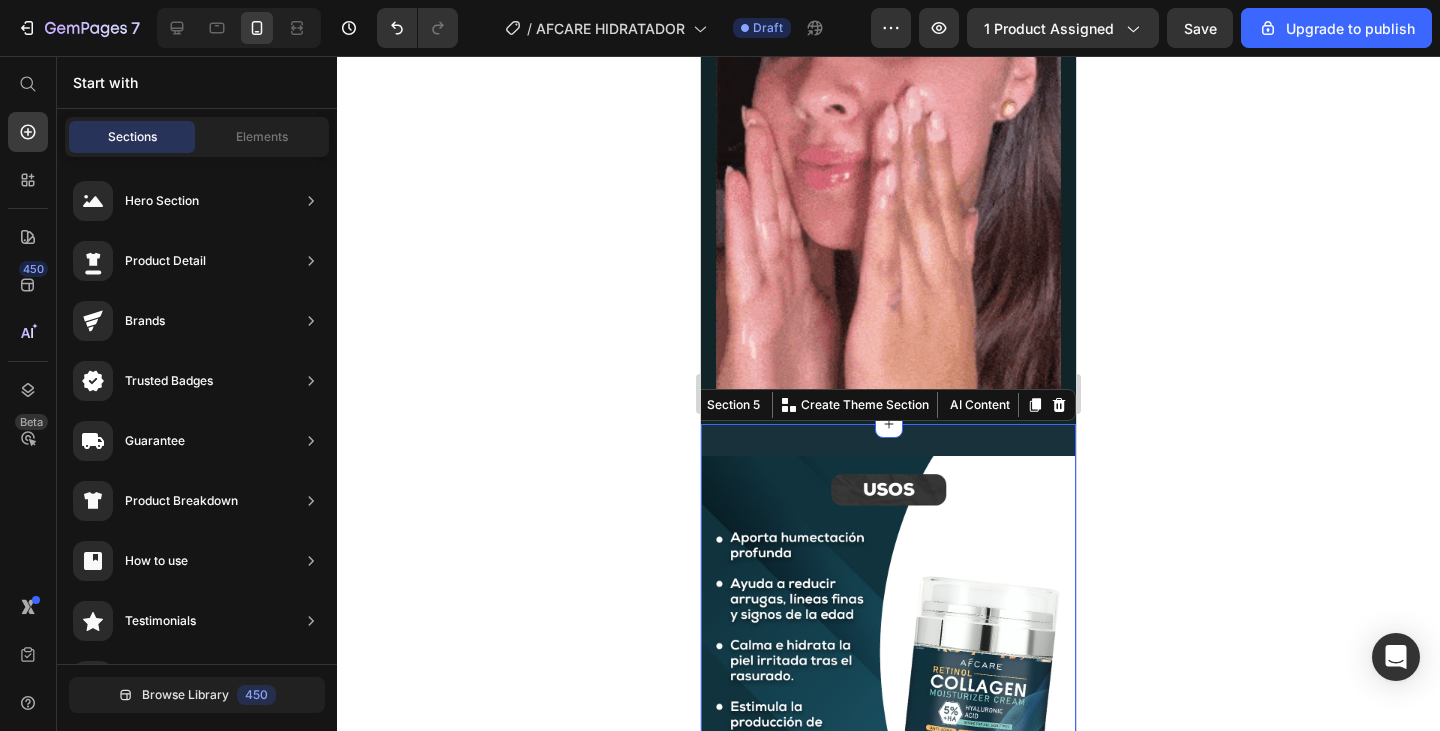 click on "Image CAMBIOS VISIBLES DESDE LA SEGUNDA SEMANA Text Block Image Section 5   You can create reusable sections Create Theme Section AI Content Write with [PERSON_NAME] What would you like to describe here? Tone and Voice Persuasive Product MEGA OFERTA: Afcare™ – Crema Facial con Retinol + Colágeno + Ácido Hialurónico para una Piel Firme, Hidratada y Joven Show more Generate" at bounding box center (888, 862) 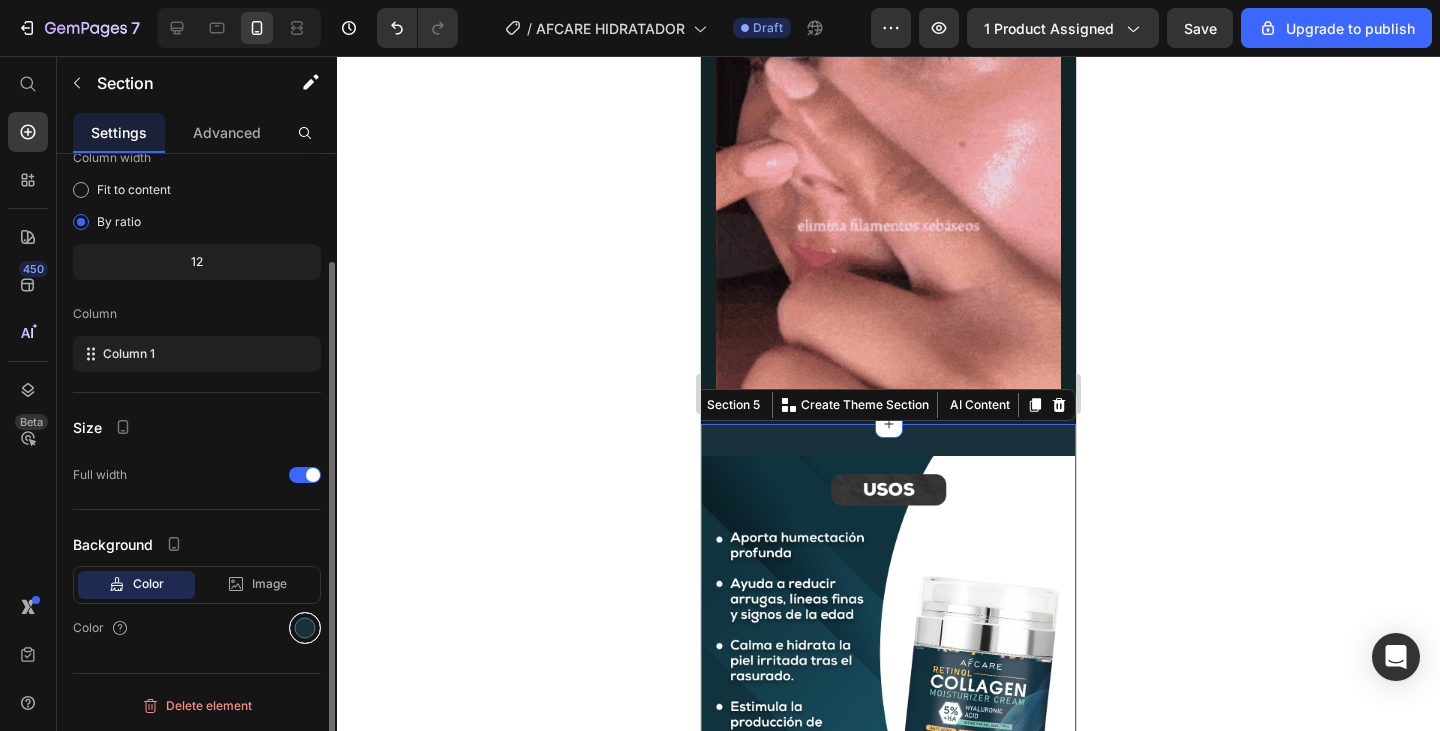 click at bounding box center (305, 628) 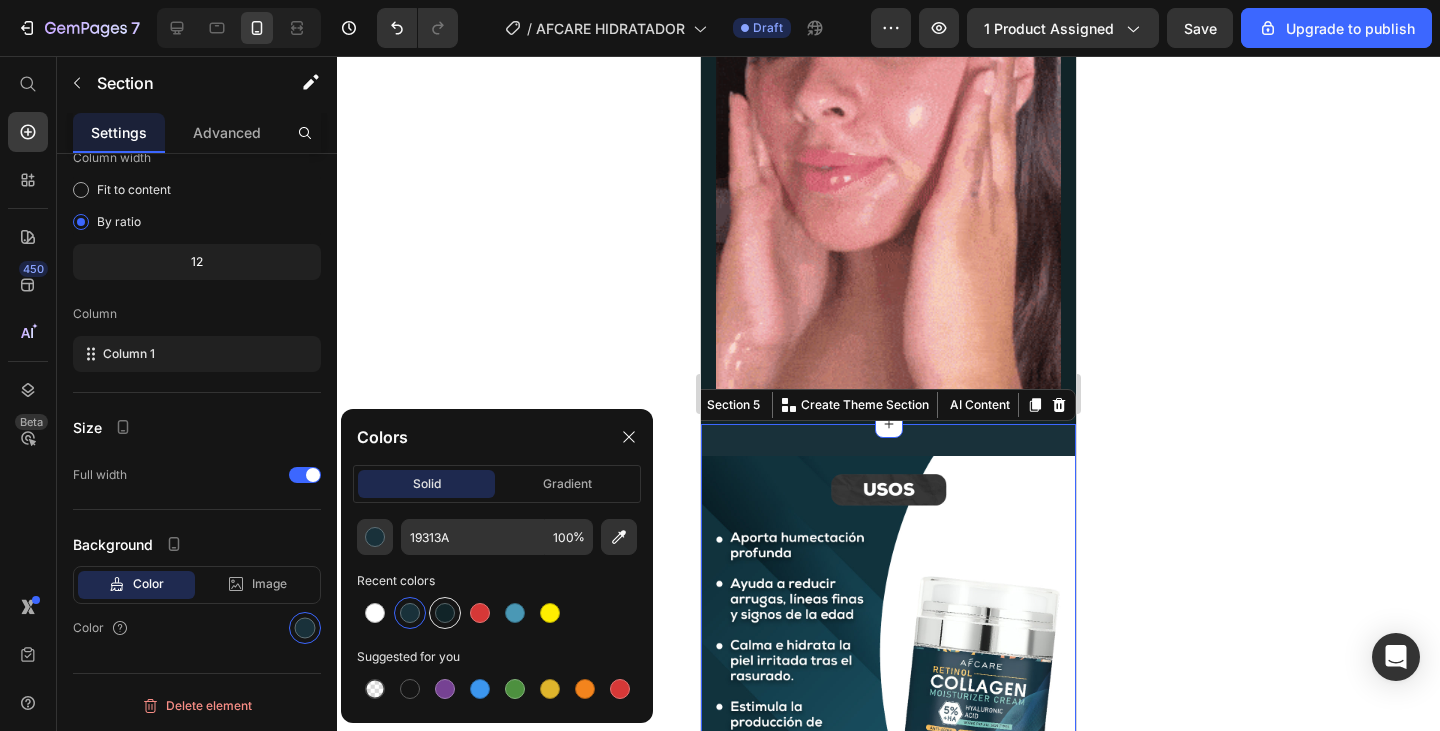 click at bounding box center (445, 613) 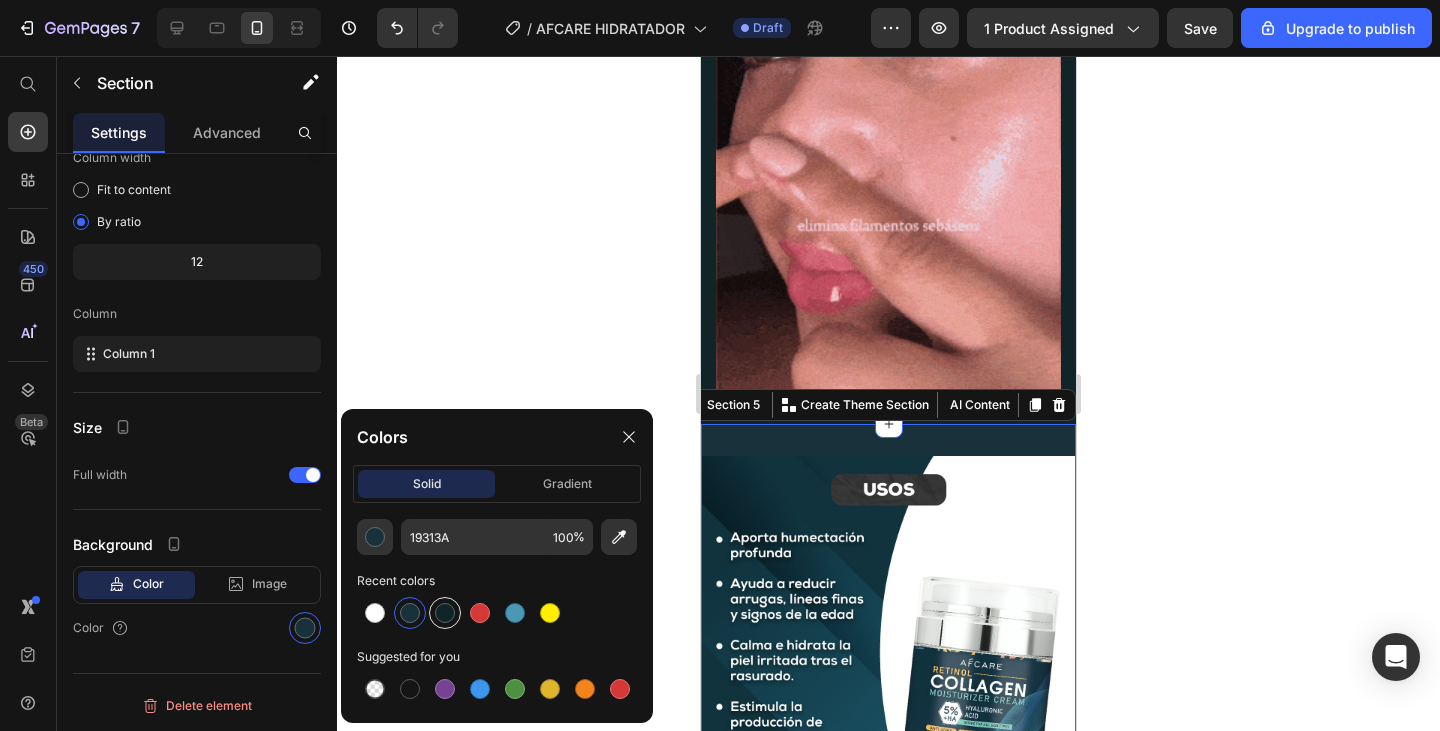 type on "112428" 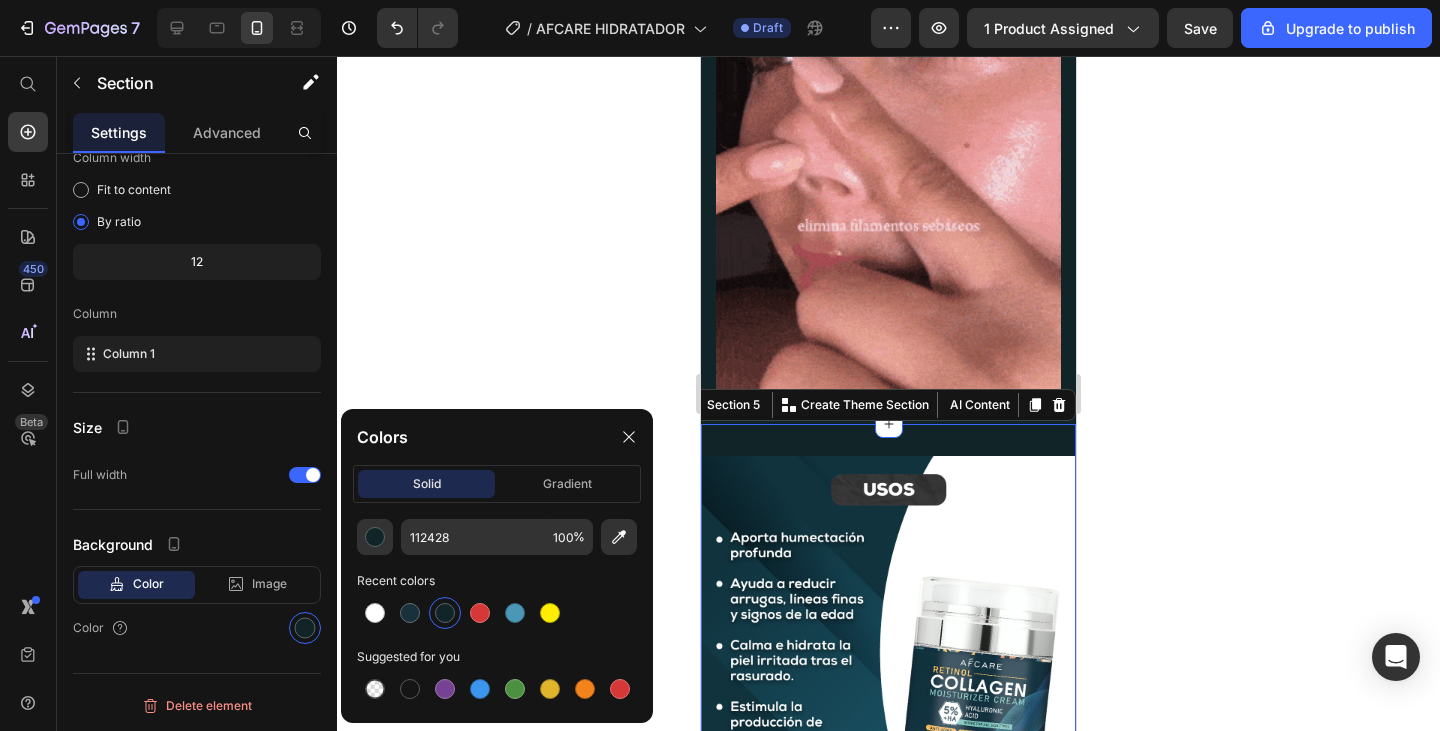 click 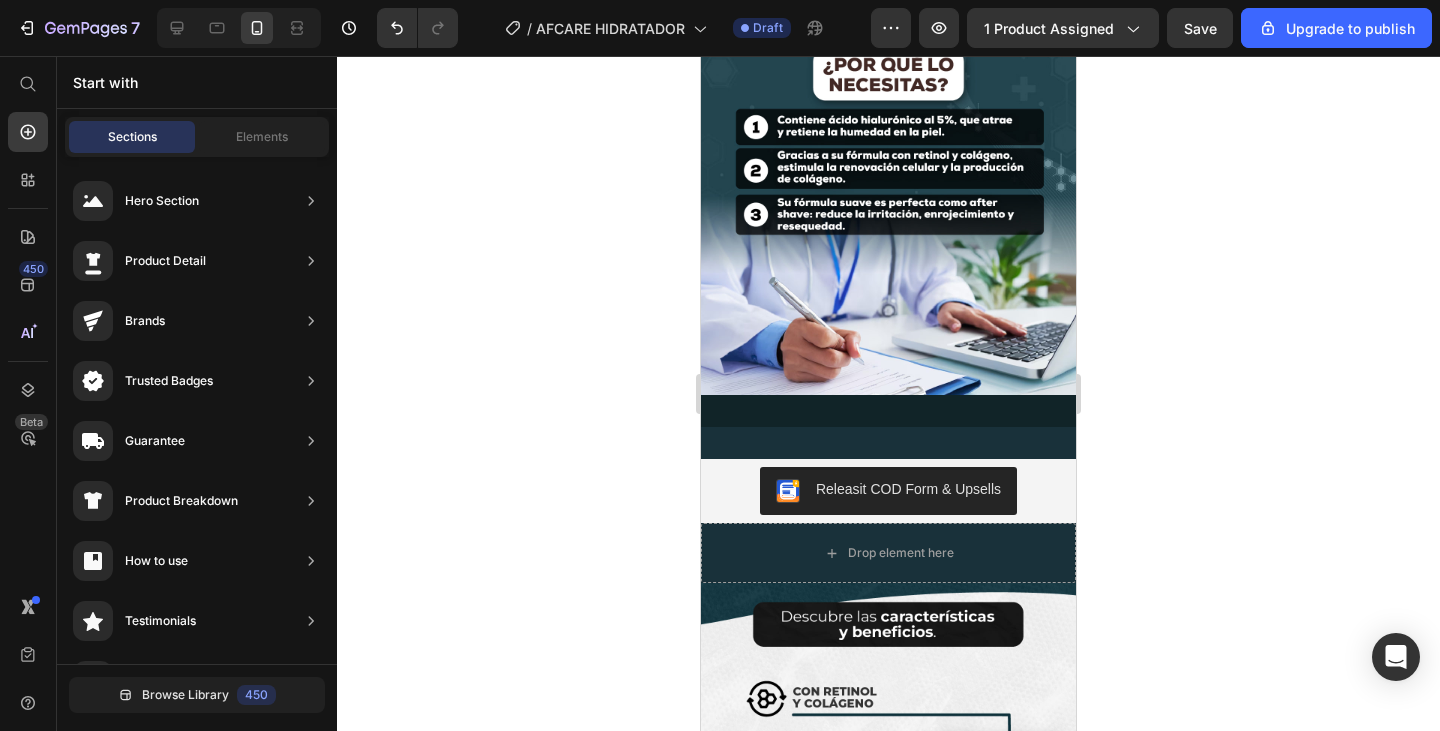 scroll, scrollTop: 4684, scrollLeft: 0, axis: vertical 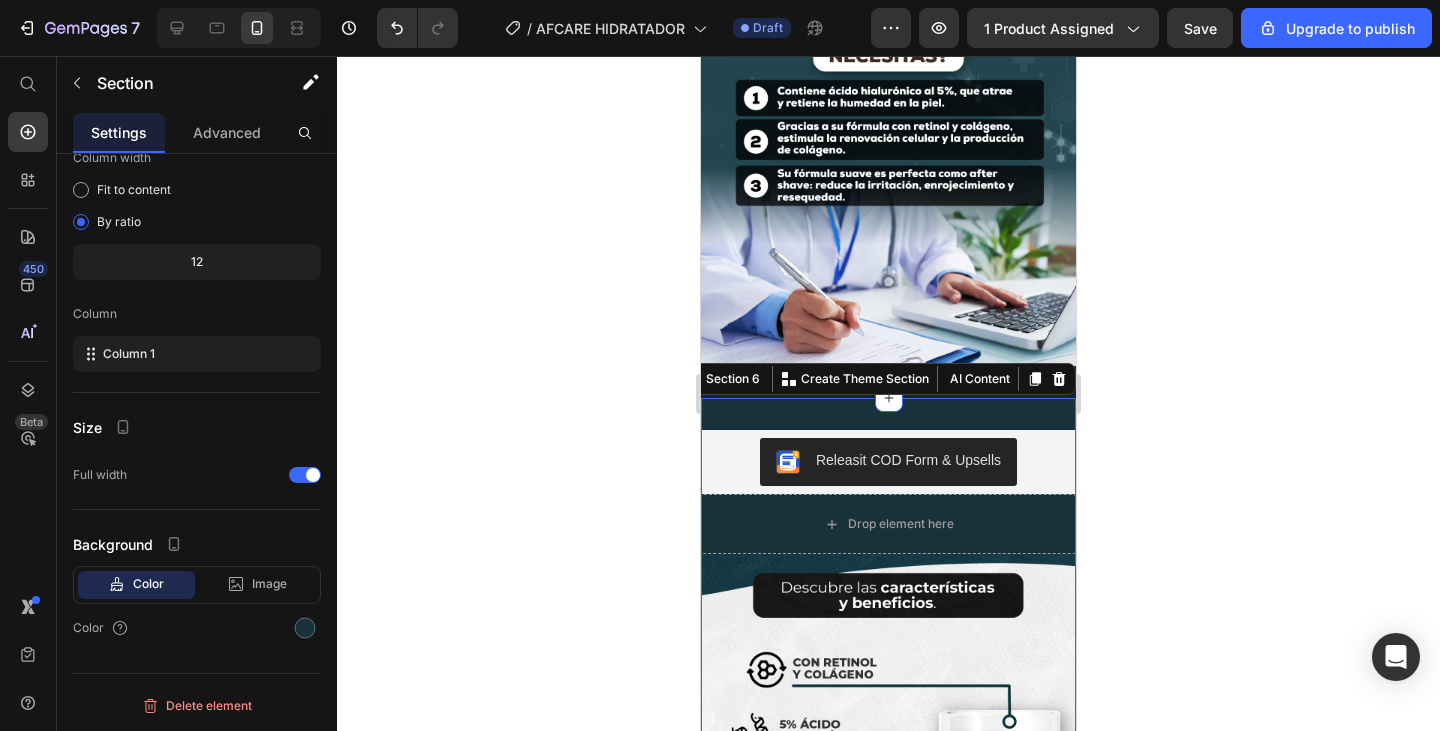 click on "Releasit COD Form & Upsells Releasit COD Form & Upsells
Drop element here Product Image Section 6   You can create reusable sections Create Theme Section AI Content Write with [PERSON_NAME] What would you like to describe here? Tone and Voice Persuasive Product MEGA OFERTA: Afcare™ – Crema Facial con Retinol + Colágeno + Ácido Hialurónico para una Piel Firme, Hidratada y Joven Show more Generate" at bounding box center (888, 664) 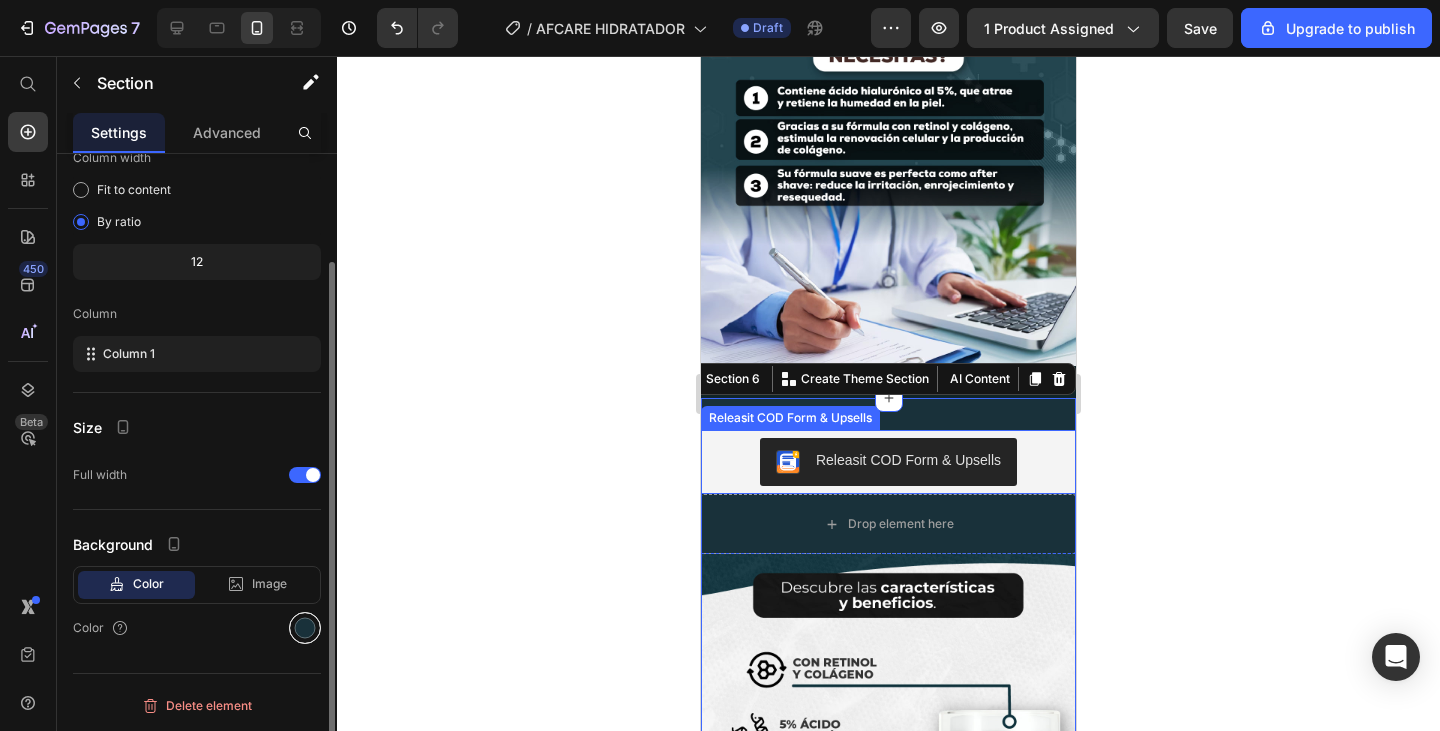 click at bounding box center [305, 628] 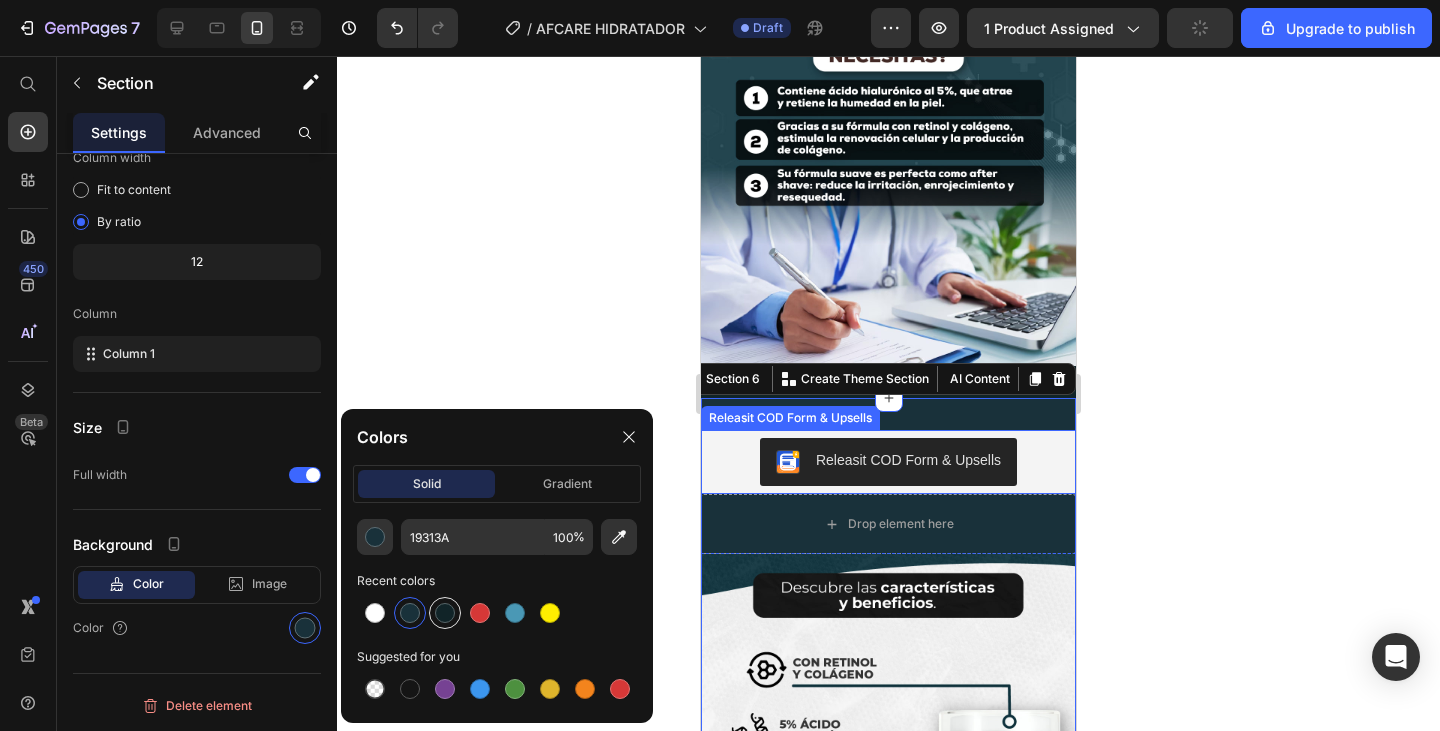click at bounding box center (445, 613) 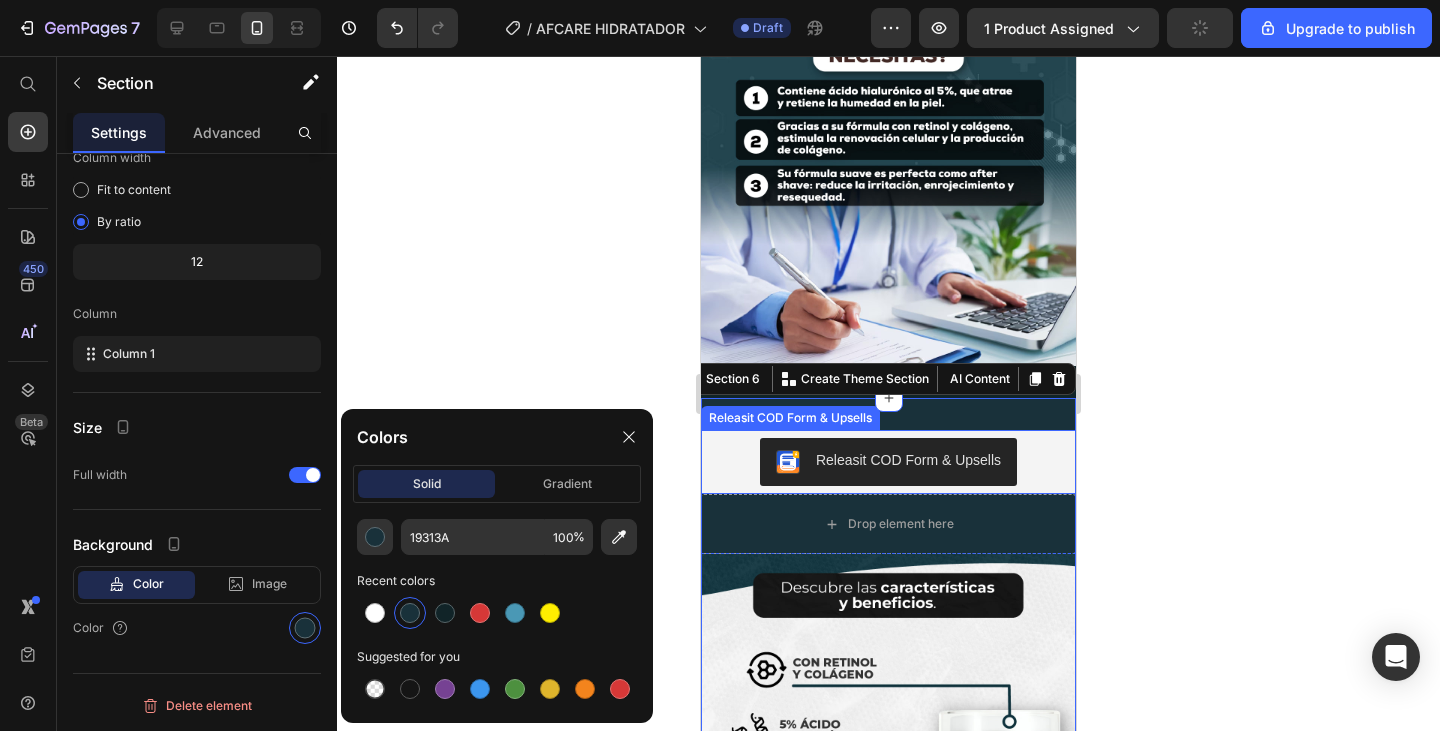 type on "112428" 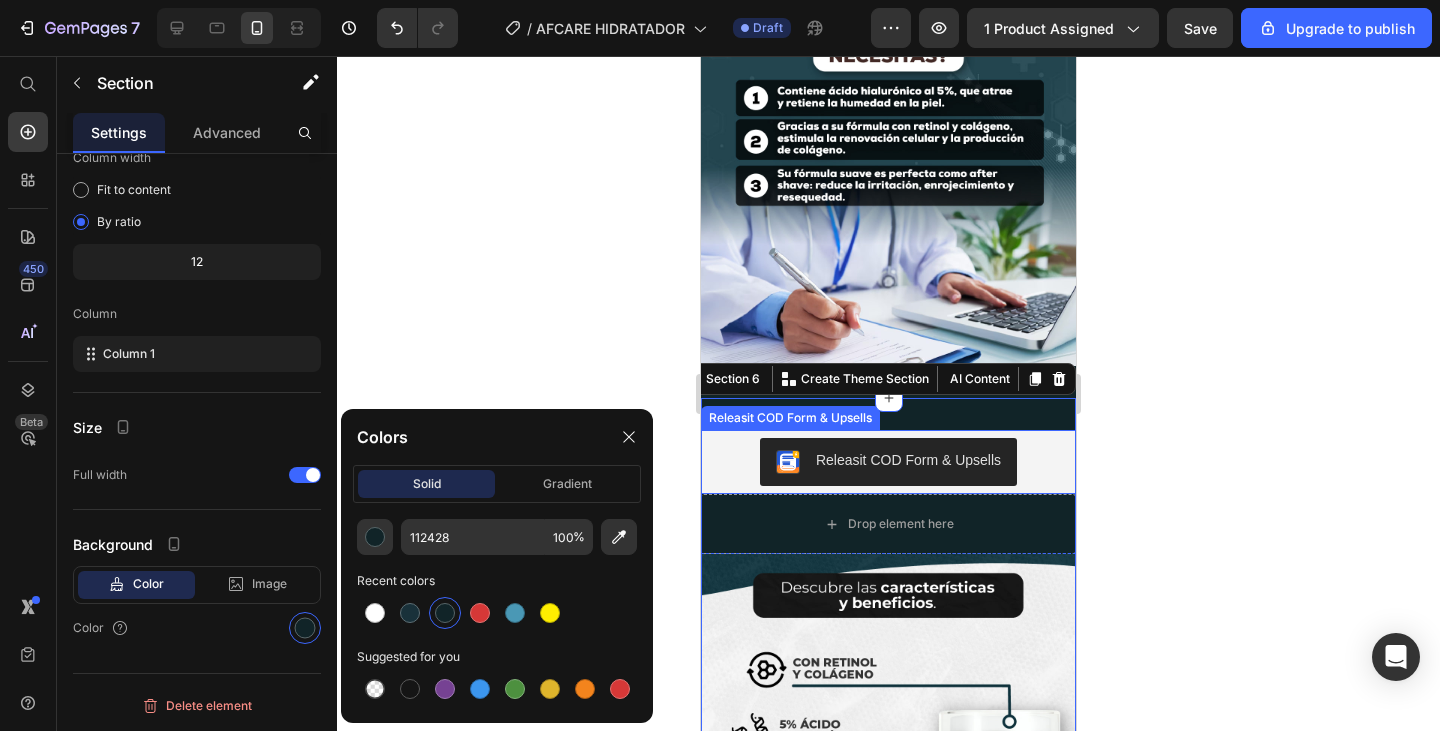 click 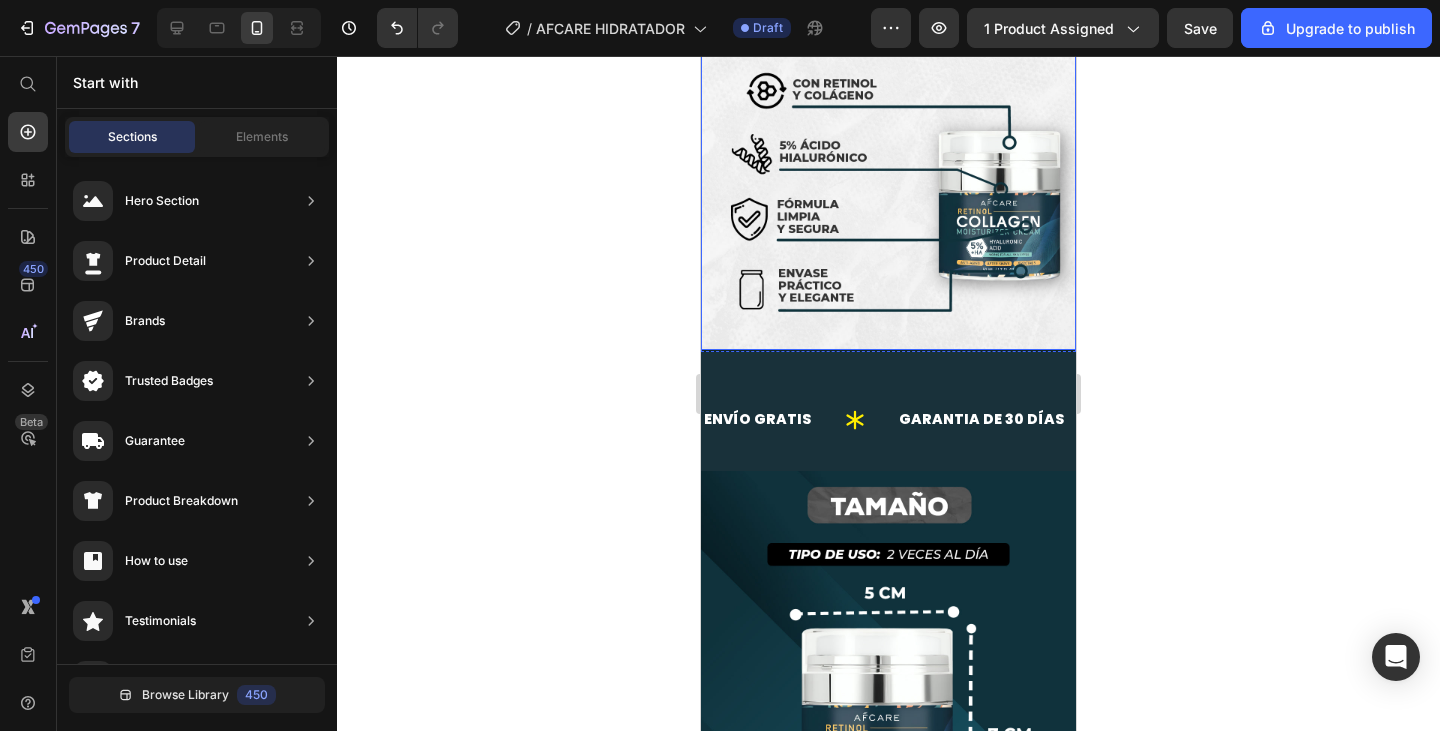 scroll, scrollTop: 5284, scrollLeft: 0, axis: vertical 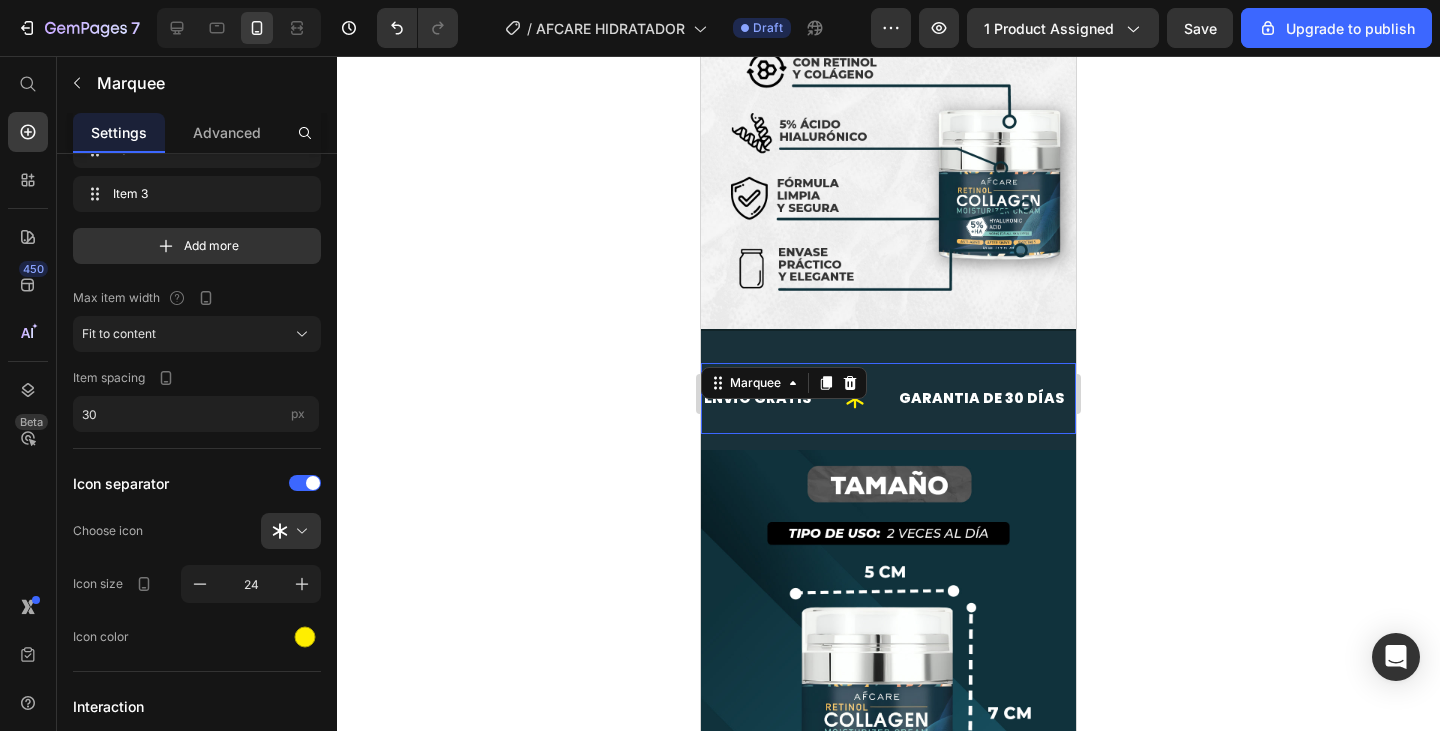 click on "ENVÍO GRATIS Text
GARANTIA DE 30 DÍAS Text
PAGA EN CASA Text
ENVÍO GRATIS Text
GARANTIA DE 30 DÍAS Text
PAGA EN CASA Text
Marquee   16" at bounding box center (888, 398) 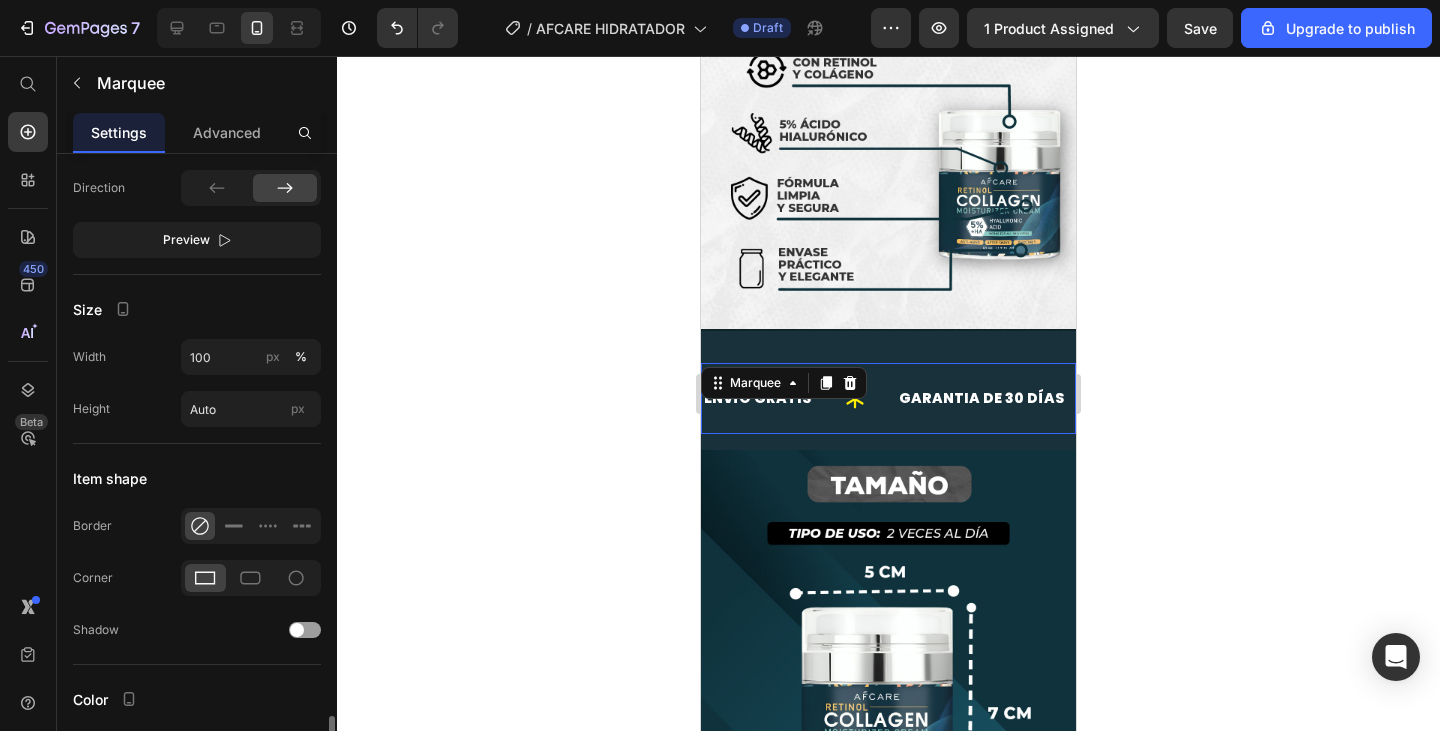 scroll, scrollTop: 977, scrollLeft: 0, axis: vertical 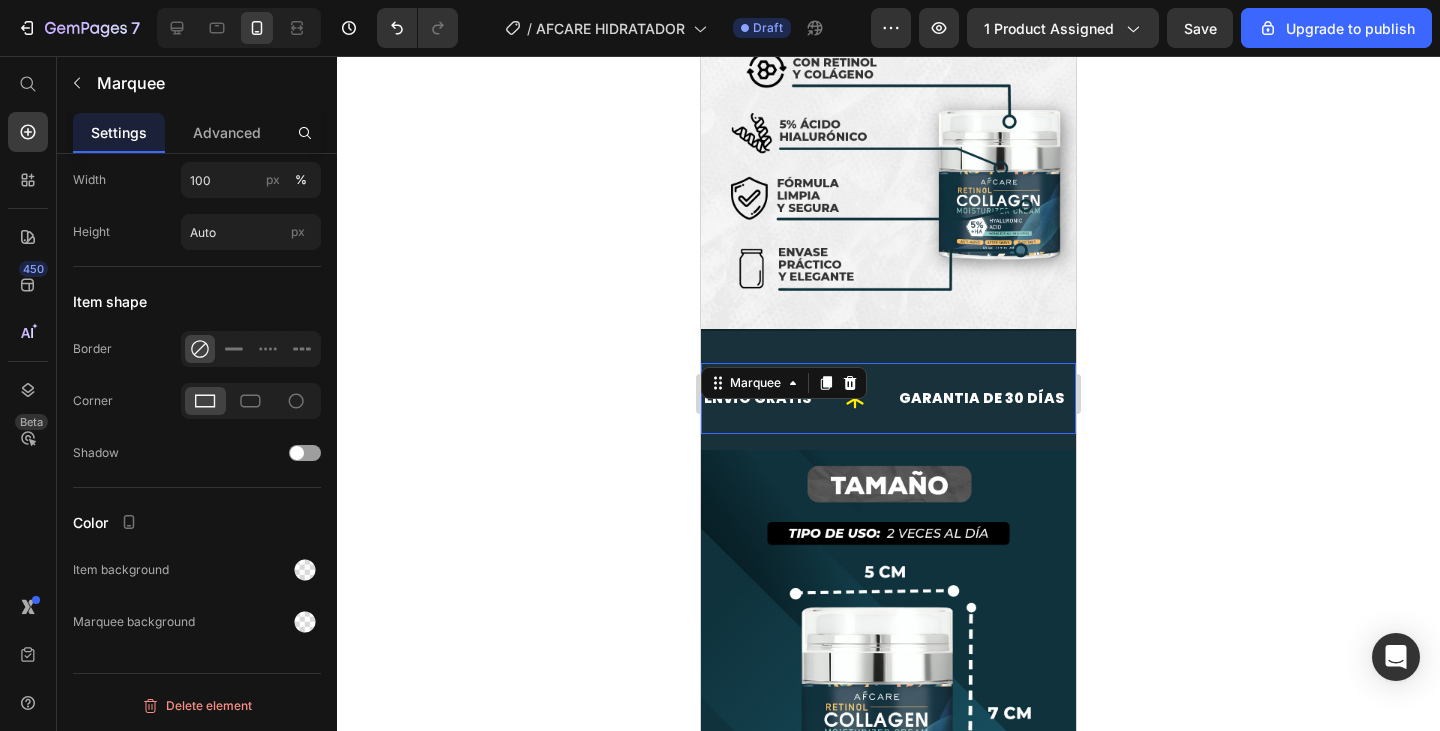 click 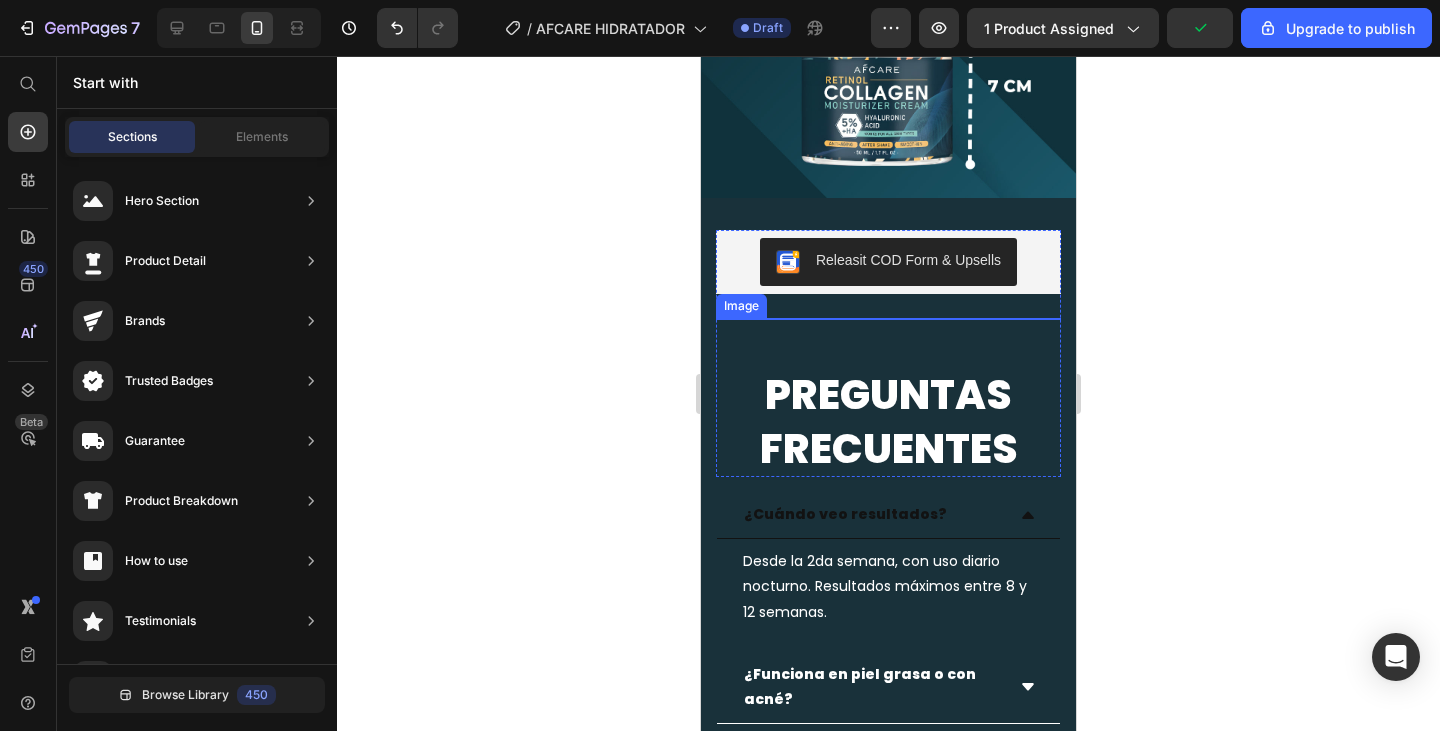 scroll, scrollTop: 5884, scrollLeft: 0, axis: vertical 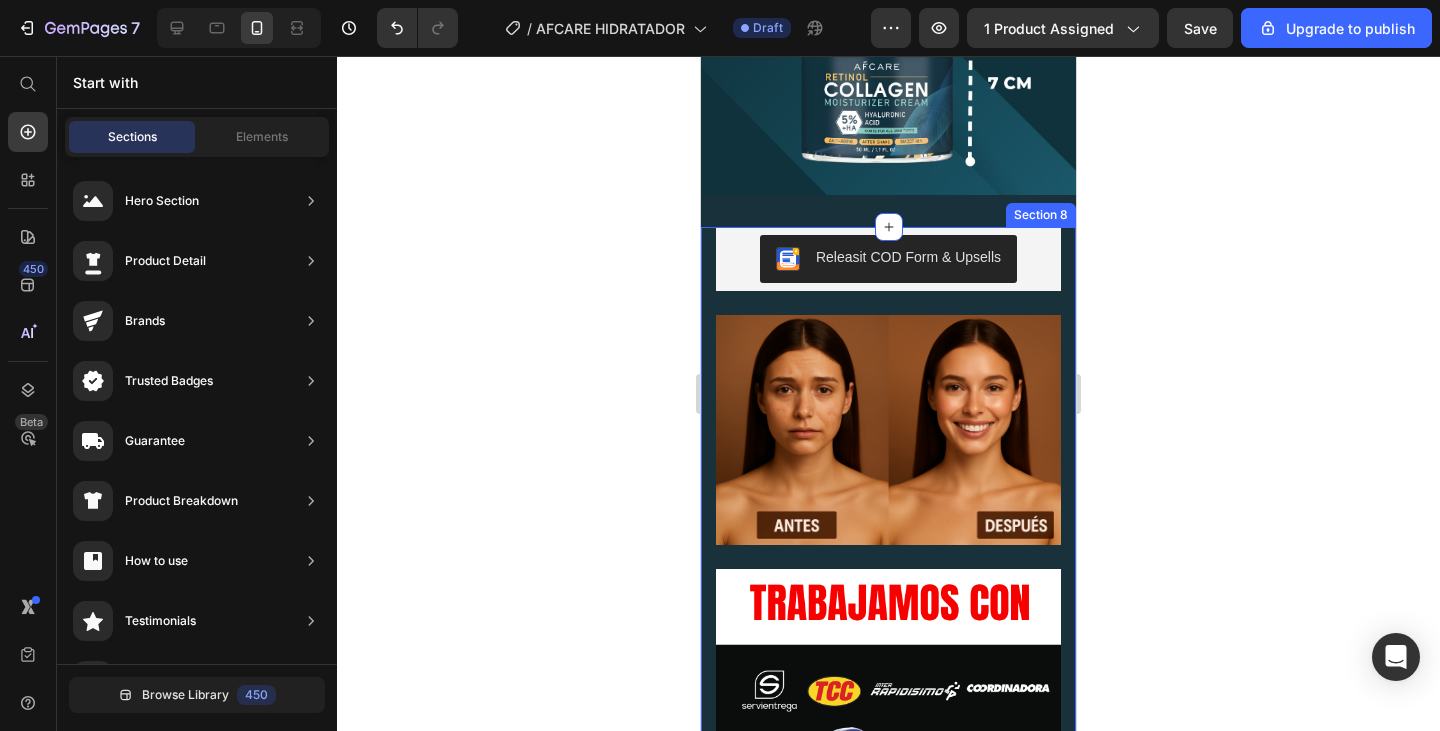 click on "Vero eos
At accusamus
Et iusto odio
Consectetur
Adipiscin Accordion or 4 interest-free payments of $15.00 with Text Block Image Row Releasit COD Form & Upsells Releasit COD Form & Upsells Row Image Image PREGUNTAS FRECUENTES Heading Row Product
¿Cuándo veo resultados? Desde la 2da semana, con uso diario nocturno. Resultados máximos entre 8 y 12 semanas. Text Block
¿Funciona en piel grasa o con acné?
¿Se puede usar con otros productos?
¿Es seguro para piel sensible? Accordion Section 8" at bounding box center (888, 968) 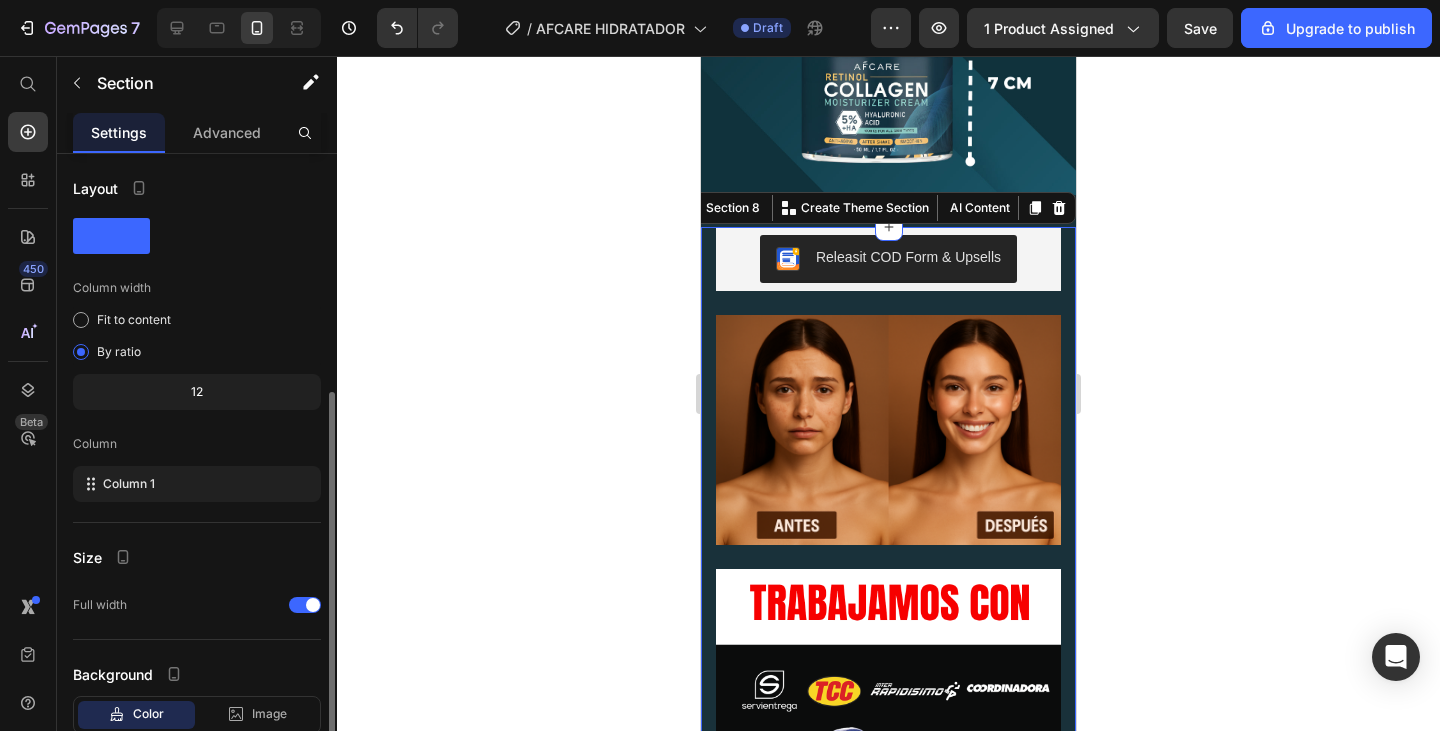 scroll, scrollTop: 130, scrollLeft: 0, axis: vertical 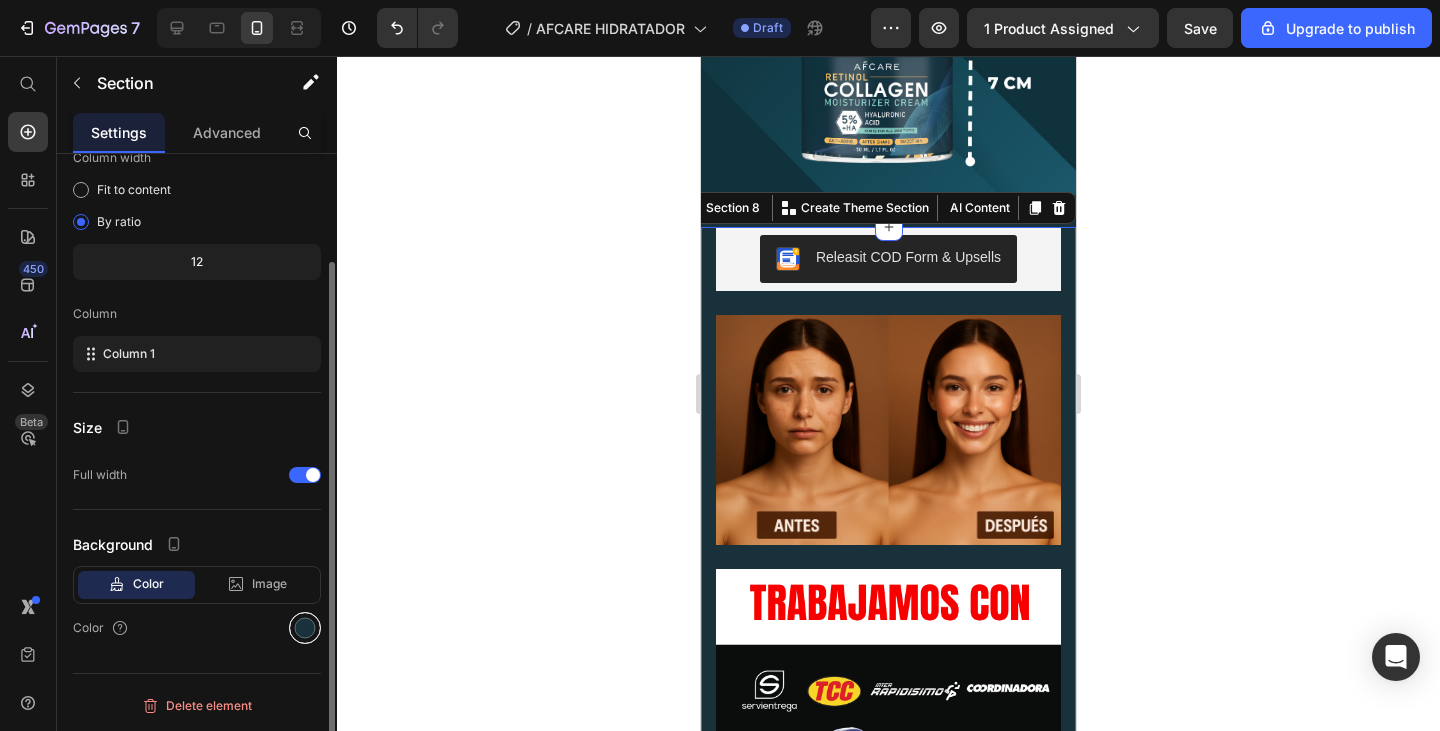 click at bounding box center (305, 628) 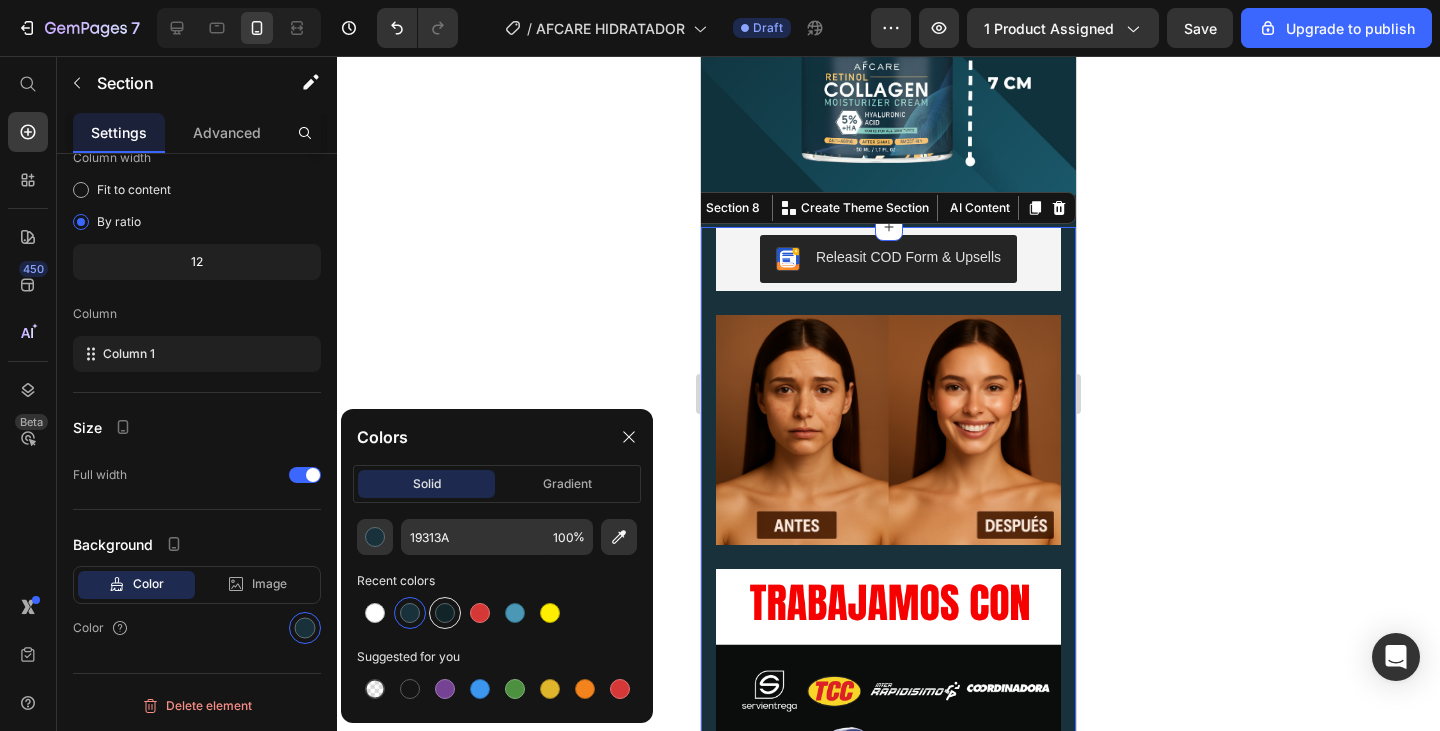 click at bounding box center [445, 613] 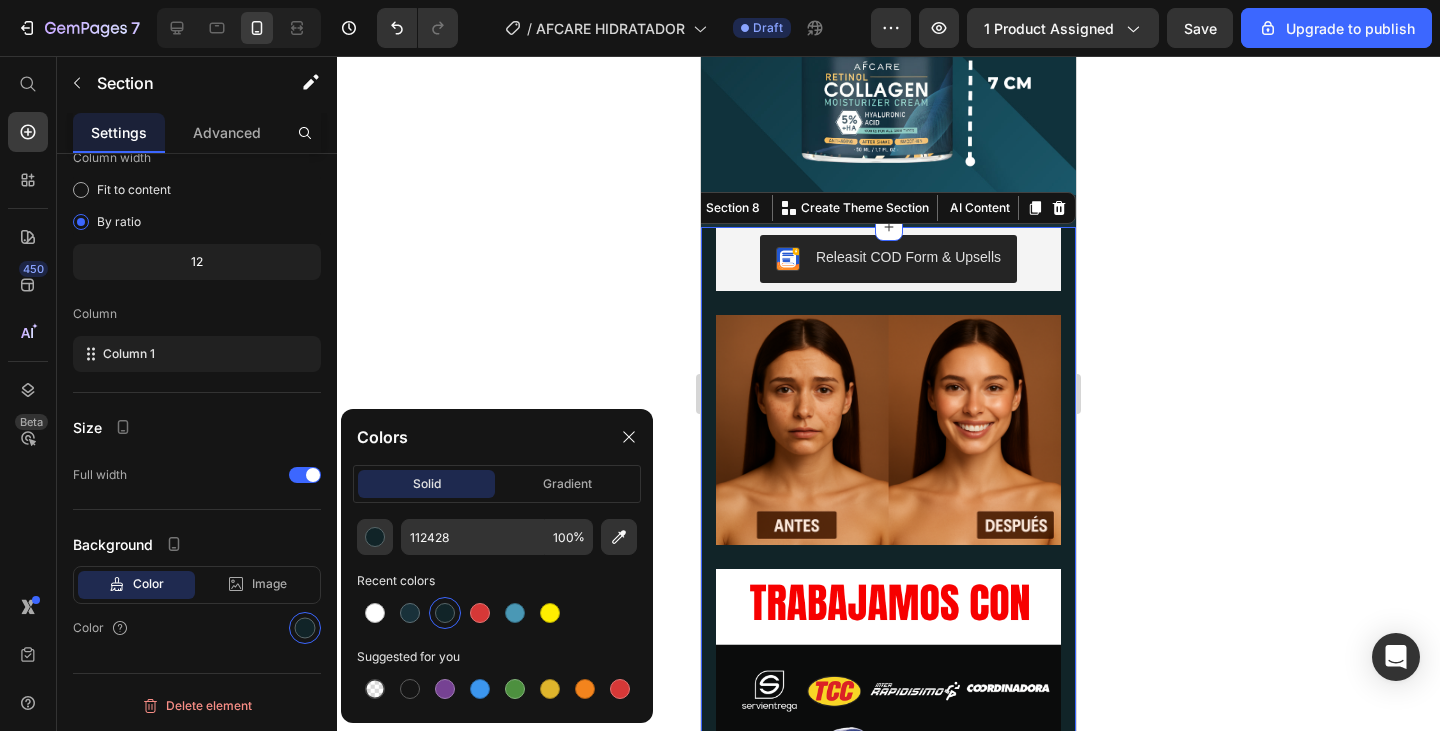 click 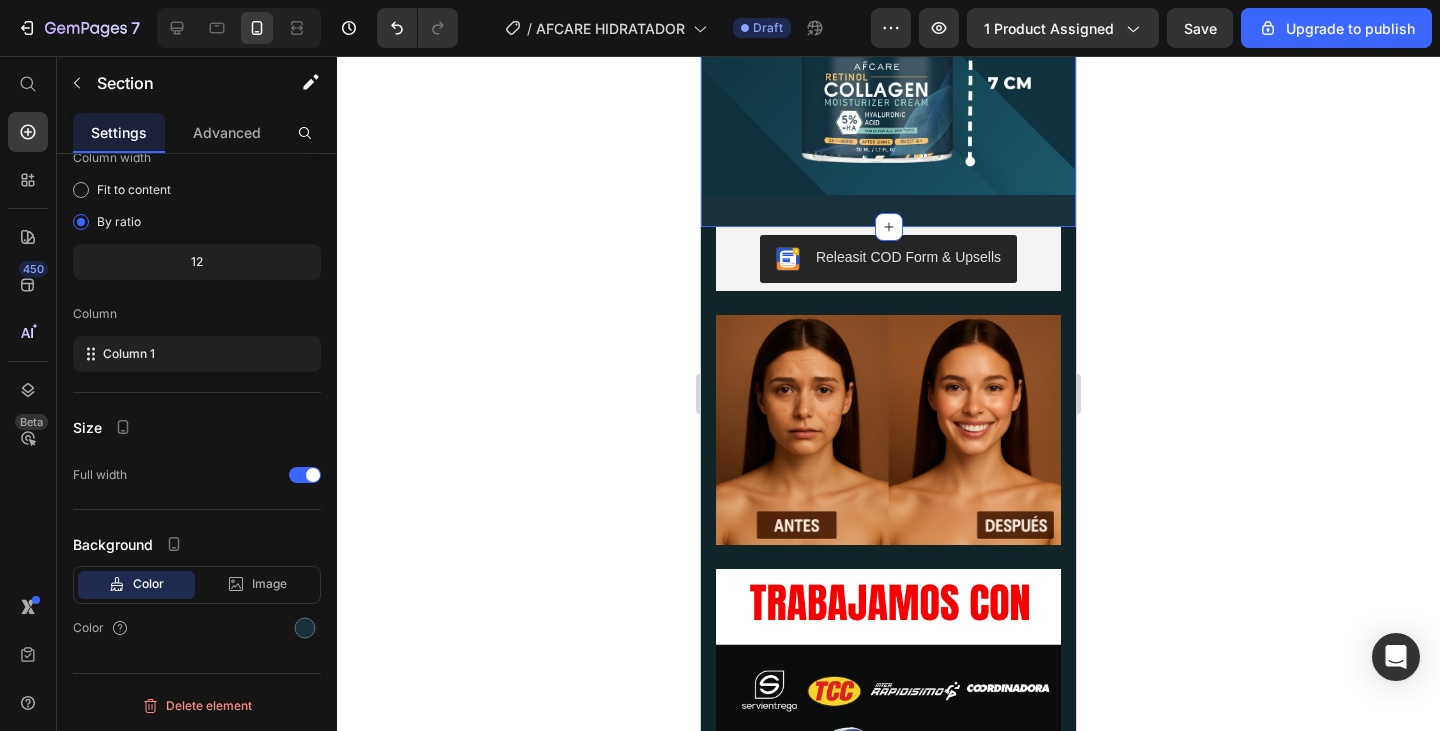 click on "ENVÍO GRATIS Text
GARANTIA DE 30 DÍAS Text
PAGA EN CASA Text
ENVÍO GRATIS Text
GARANTIA DE 30 DÍAS Text
PAGA EN CASA Text
Marquee Image Section 7" at bounding box center [888, -36] 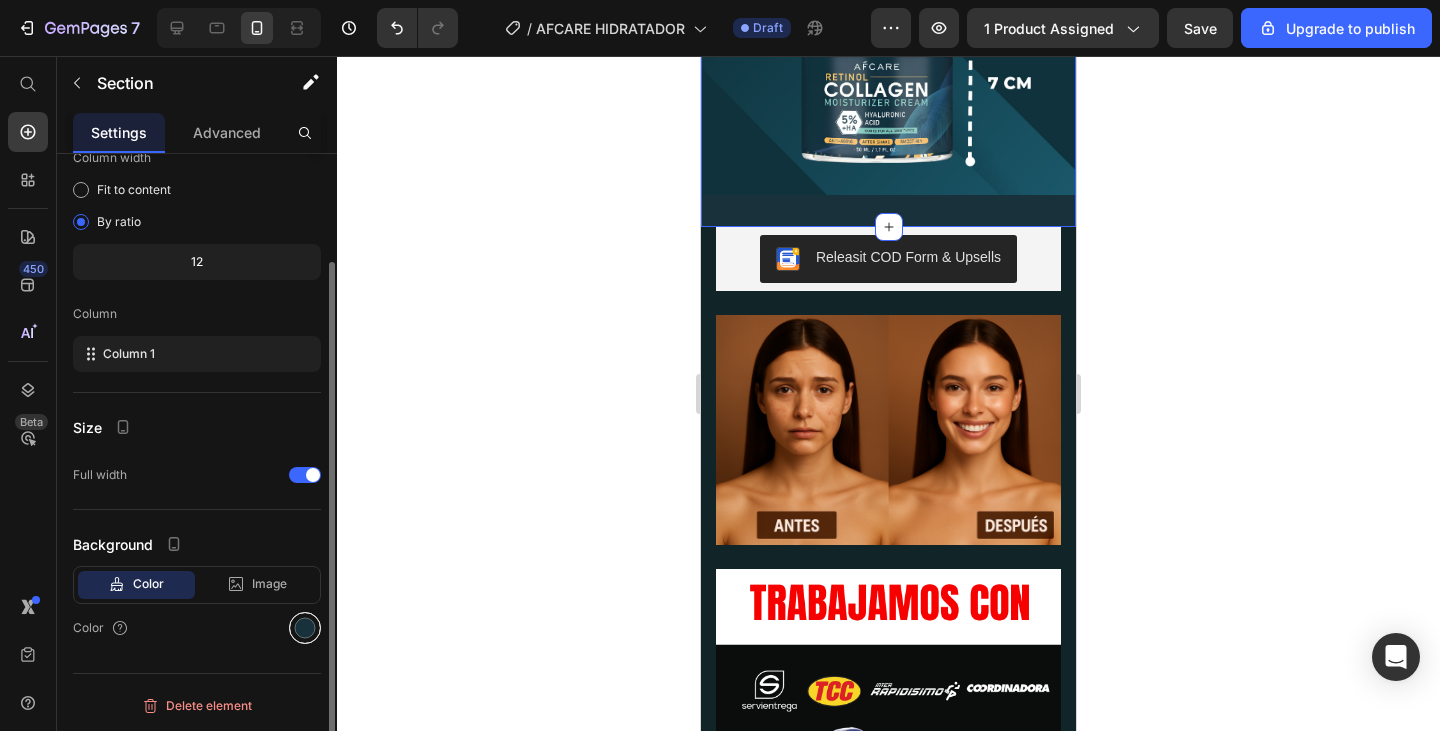 click at bounding box center (305, 628) 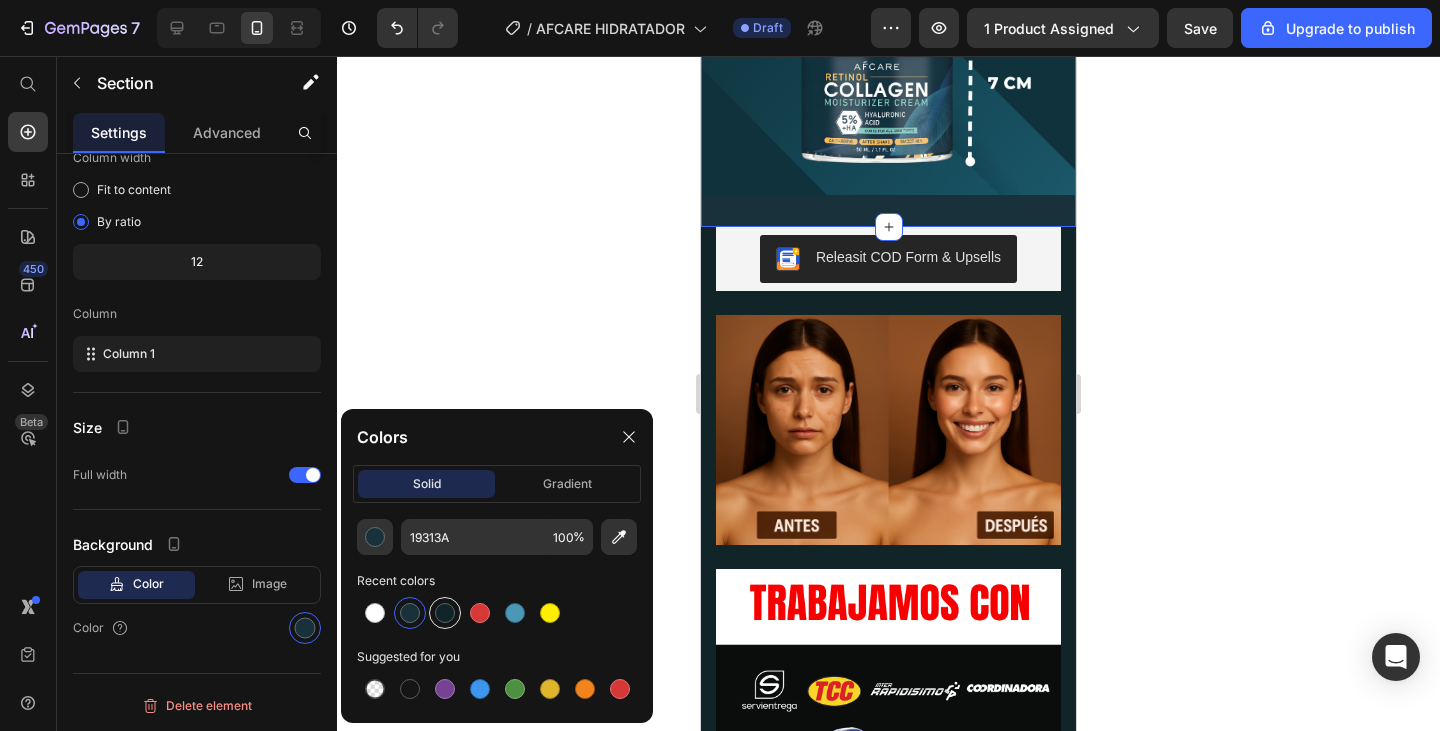 click at bounding box center (445, 613) 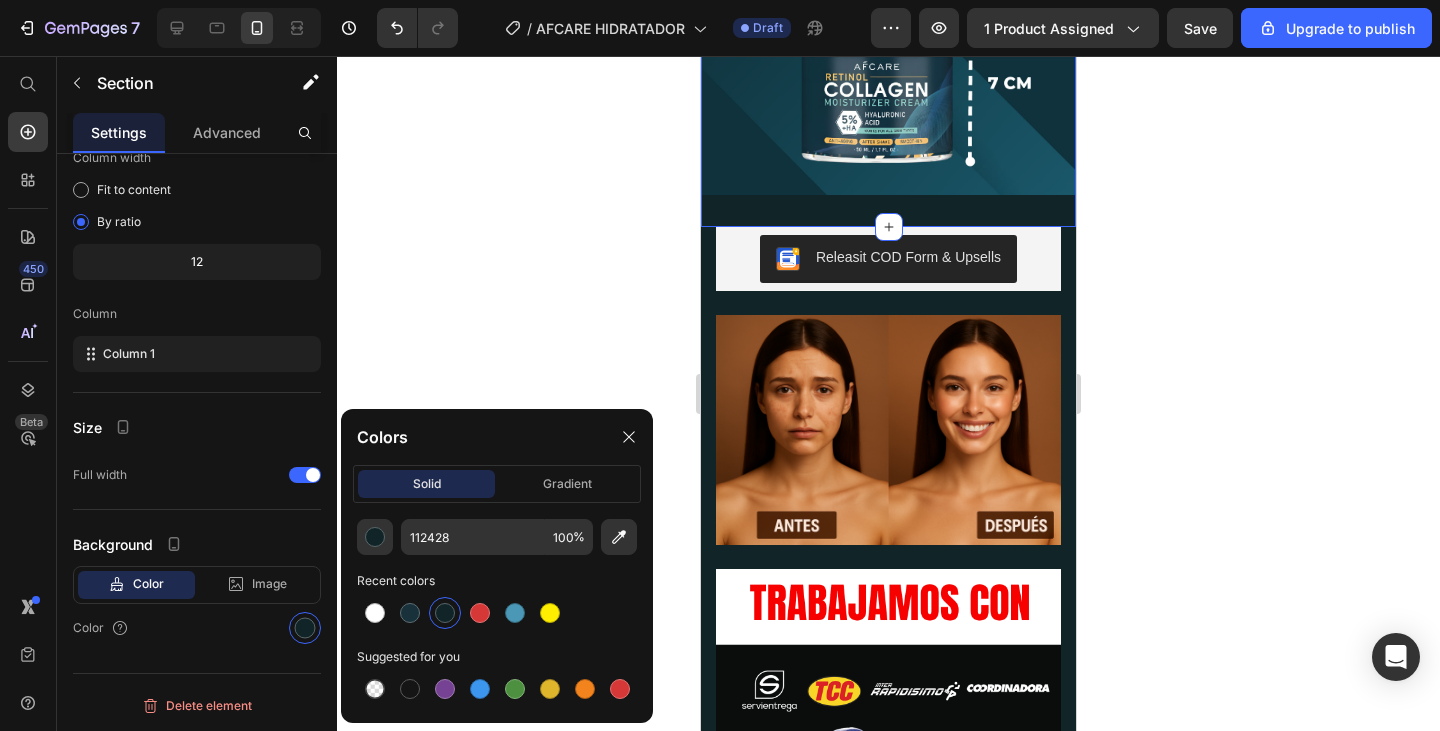 click 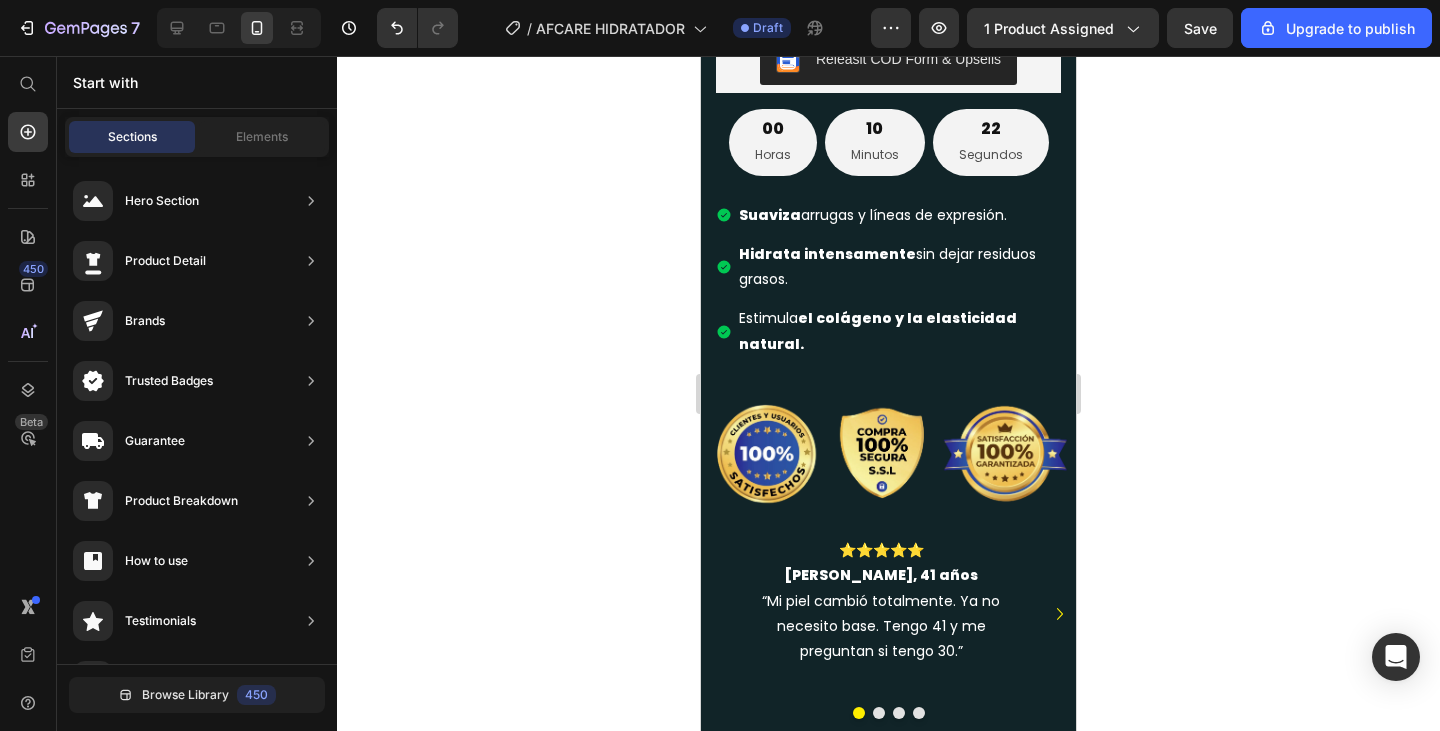 scroll, scrollTop: 1484, scrollLeft: 0, axis: vertical 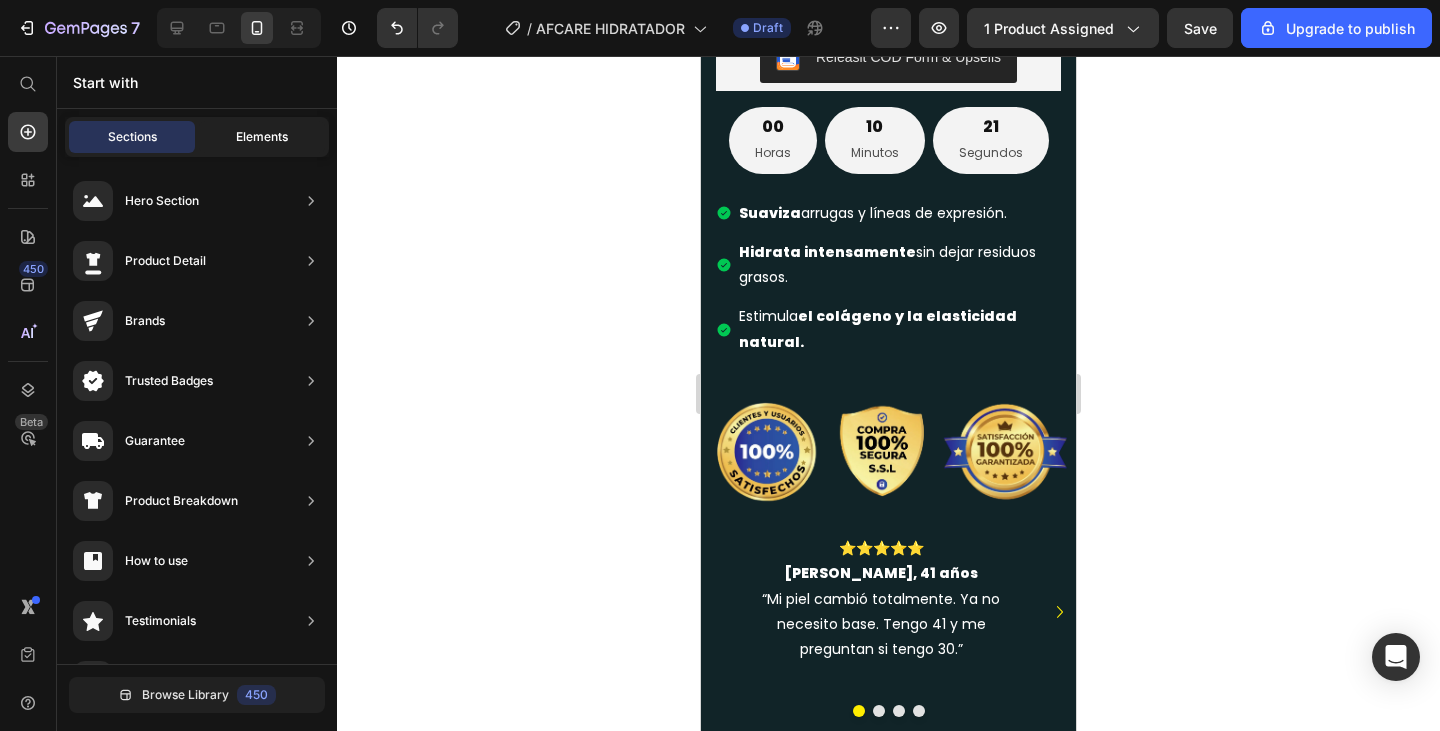 click on "Elements" at bounding box center [262, 137] 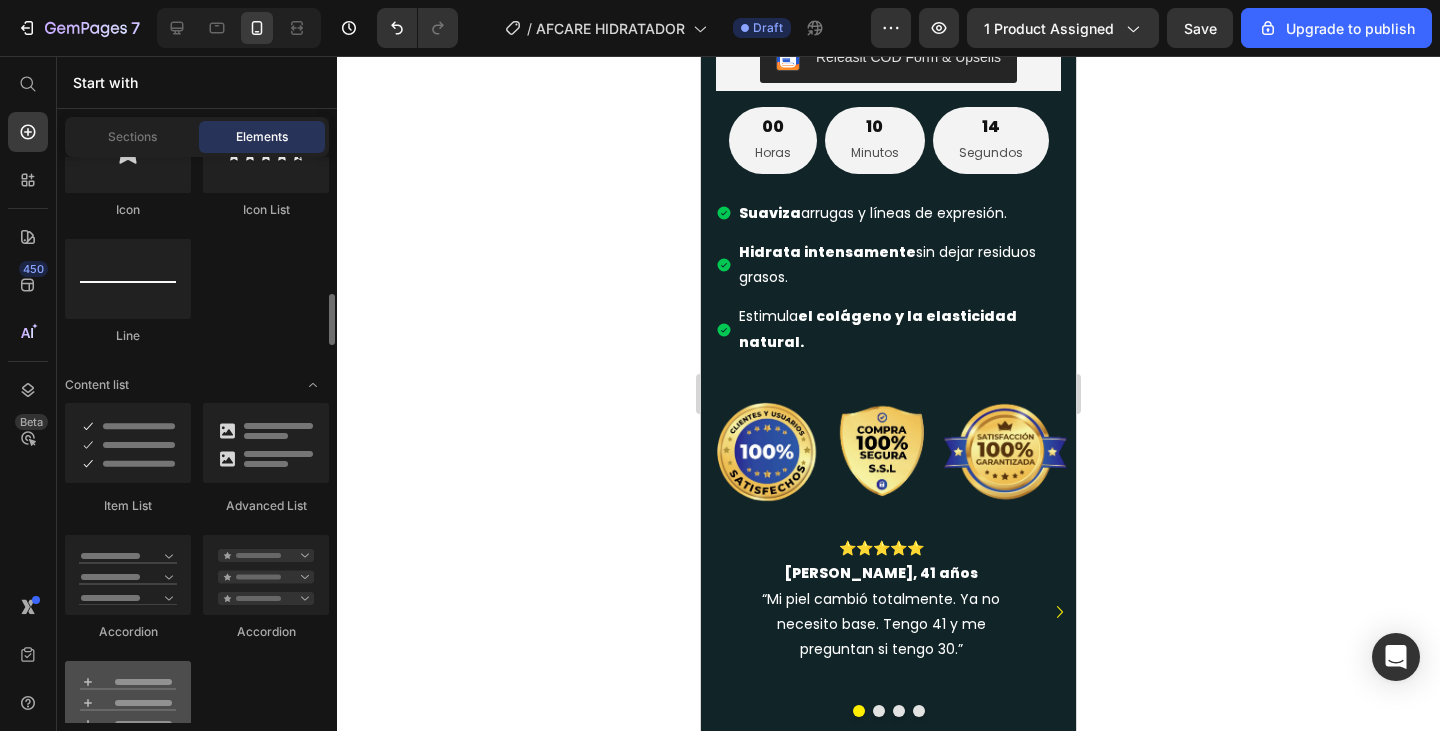 scroll, scrollTop: 1600, scrollLeft: 0, axis: vertical 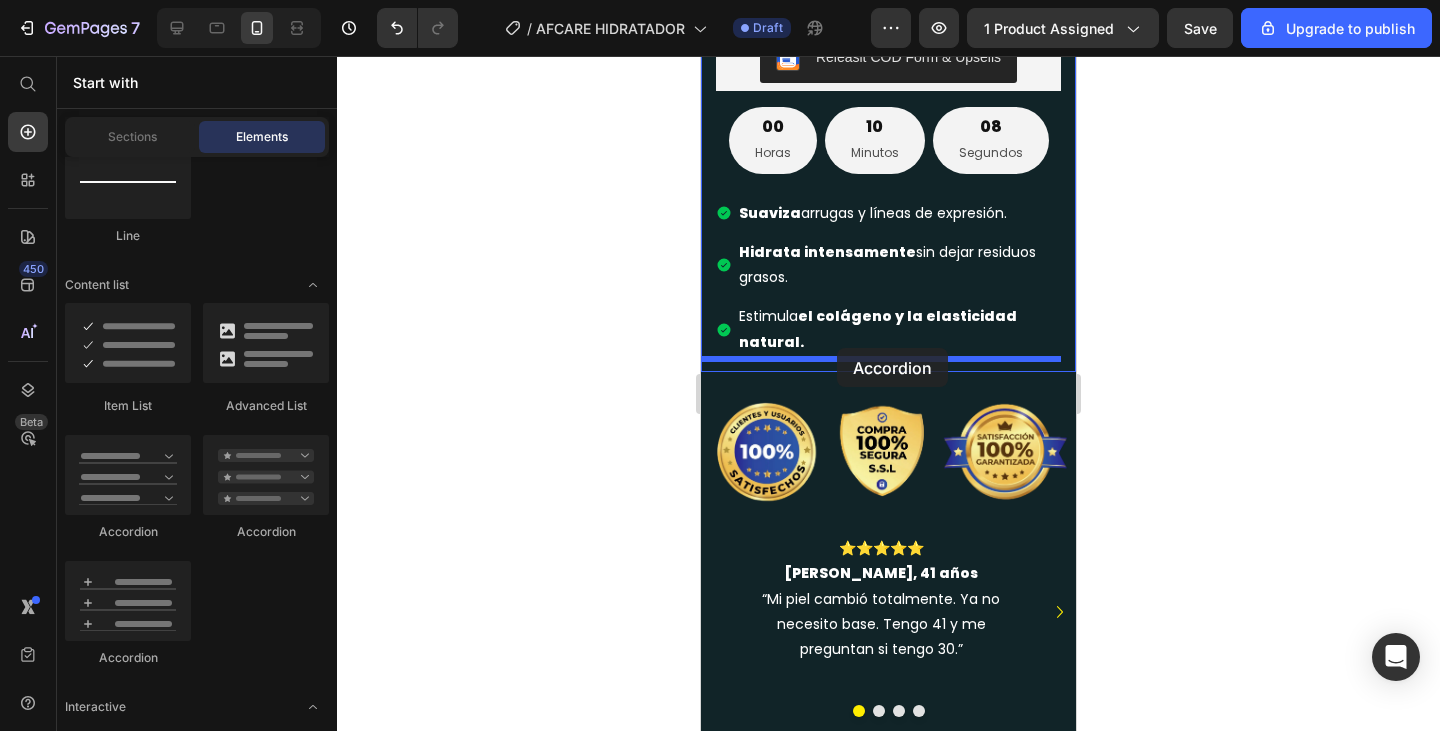 drag, startPoint x: 835, startPoint y: 557, endPoint x: 837, endPoint y: 348, distance: 209.00957 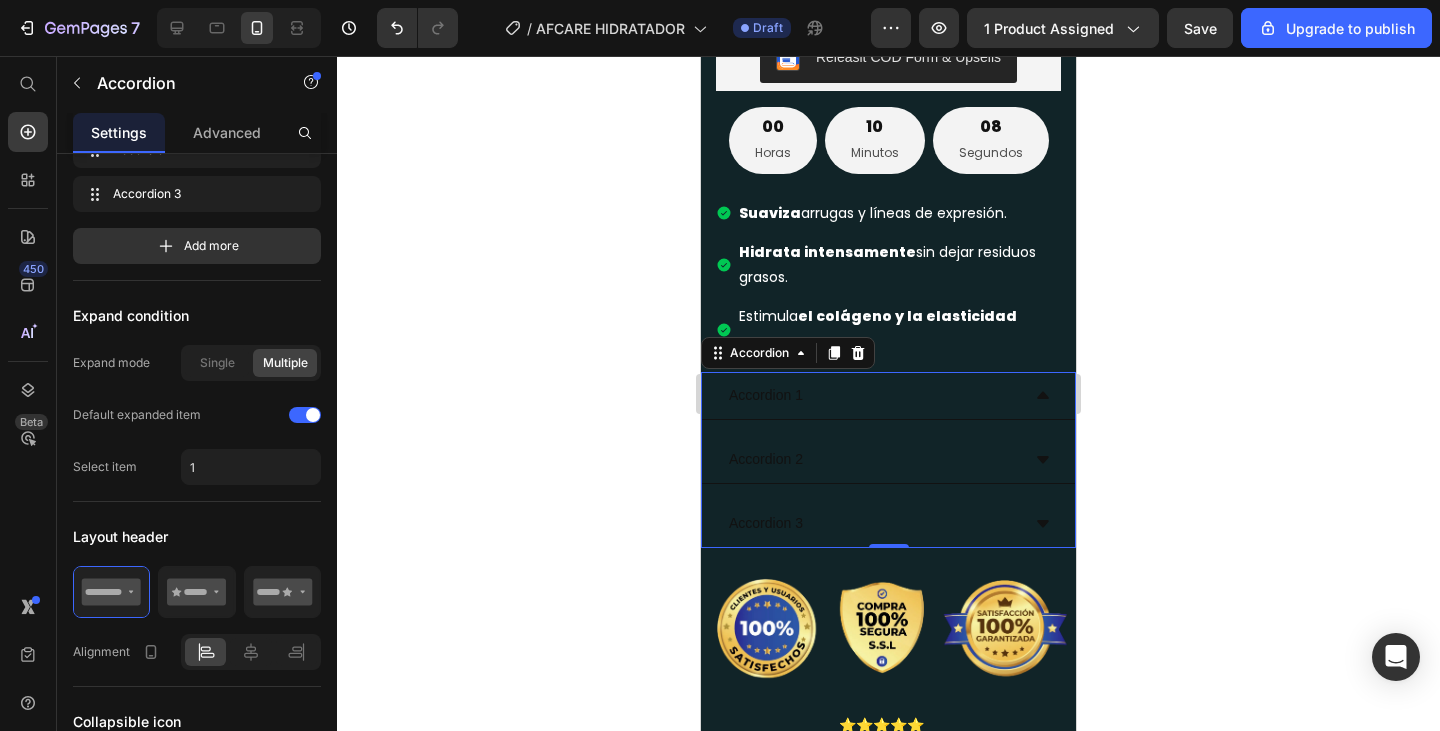 scroll, scrollTop: 0, scrollLeft: 0, axis: both 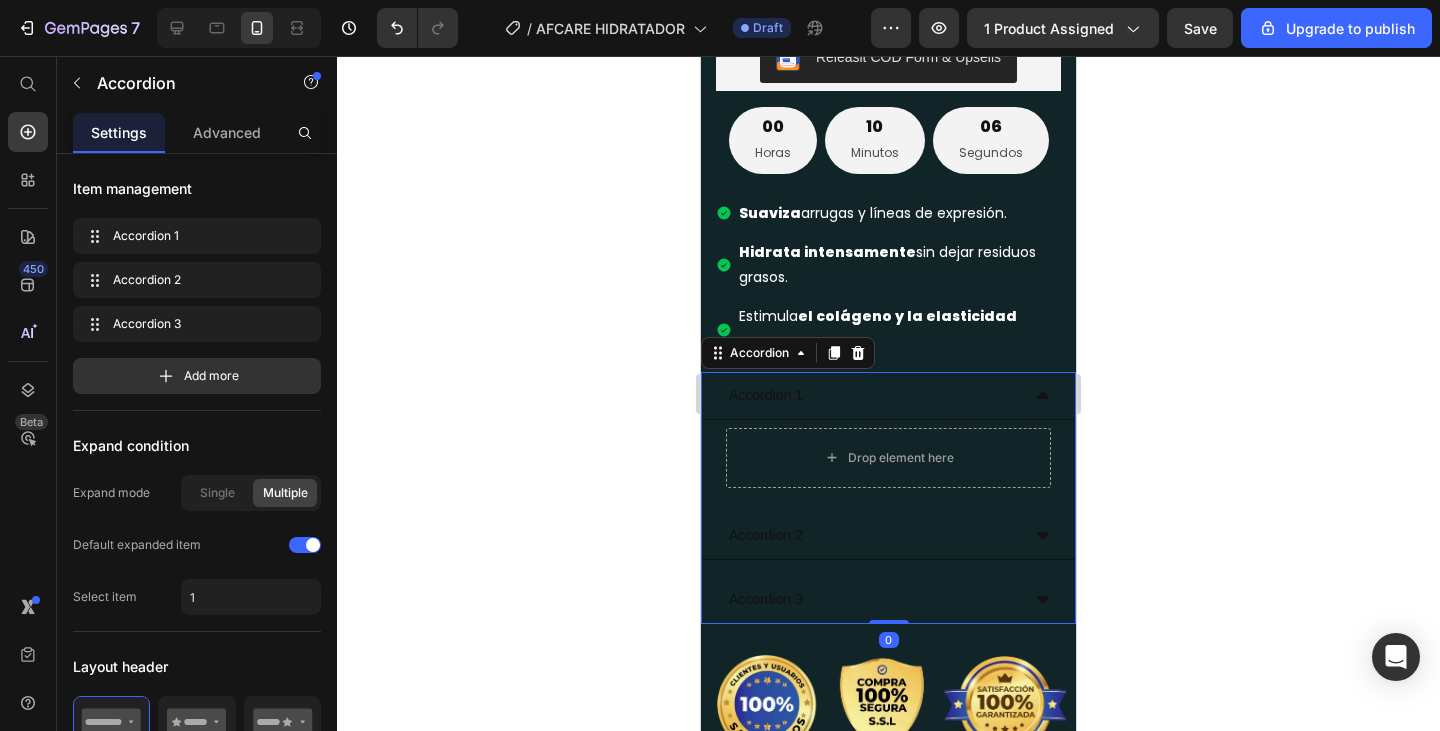 click on "Accordion 3" at bounding box center [872, 599] 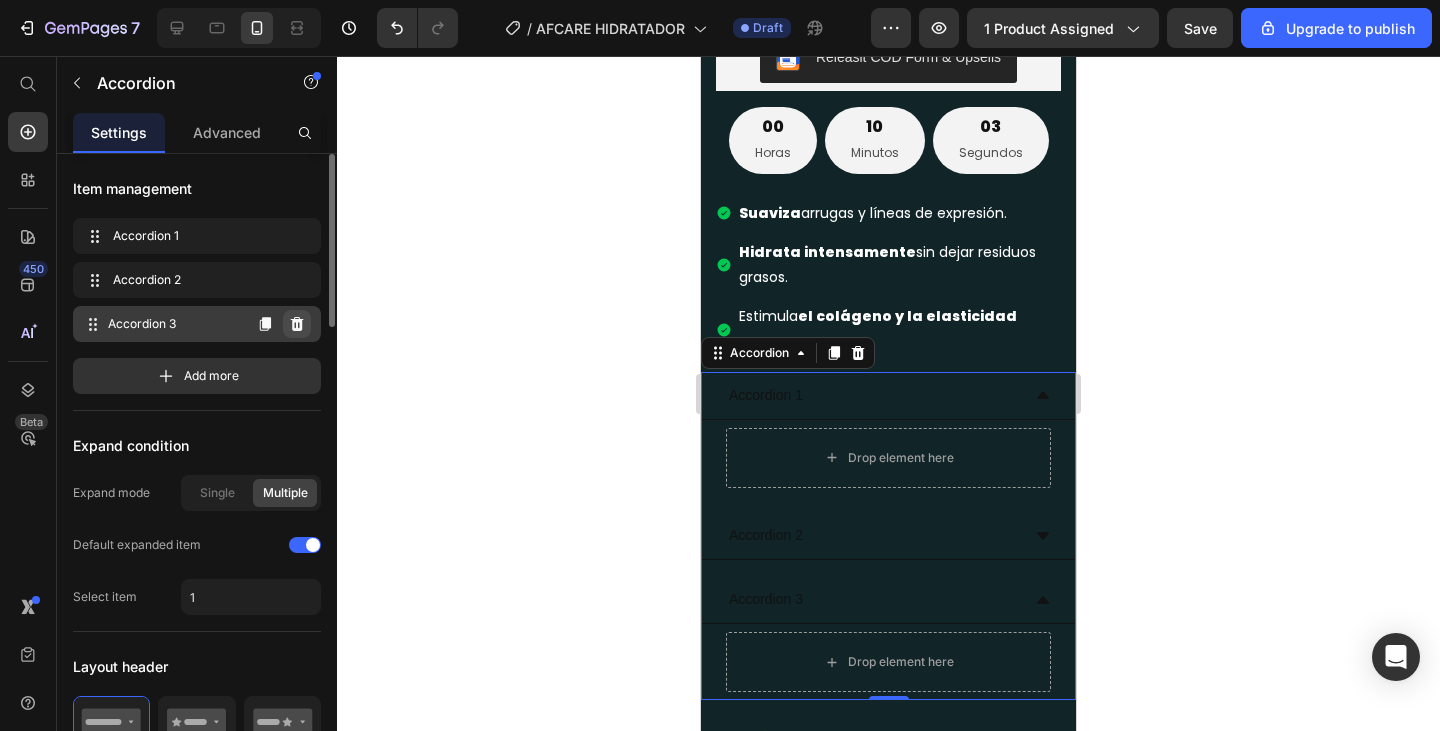 click 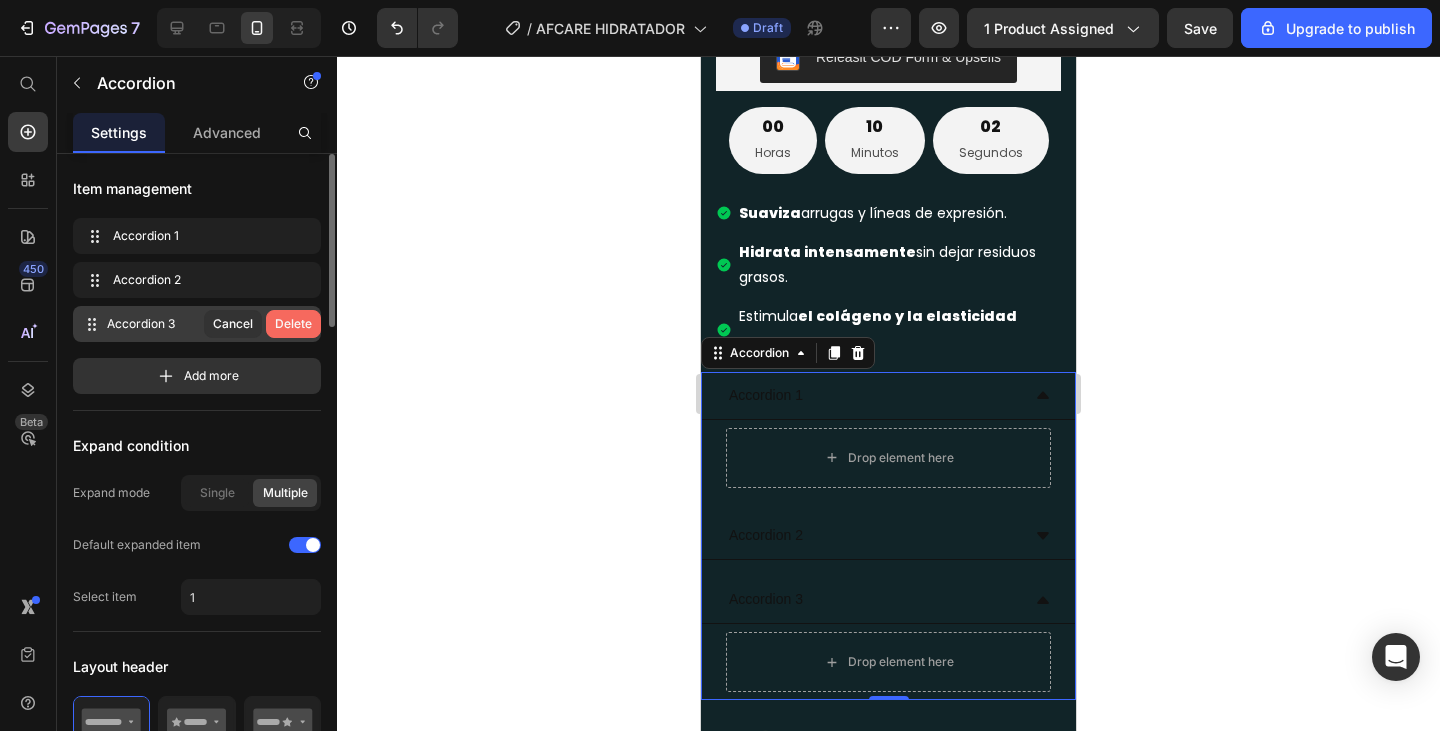 click on "Delete" at bounding box center (293, 324) 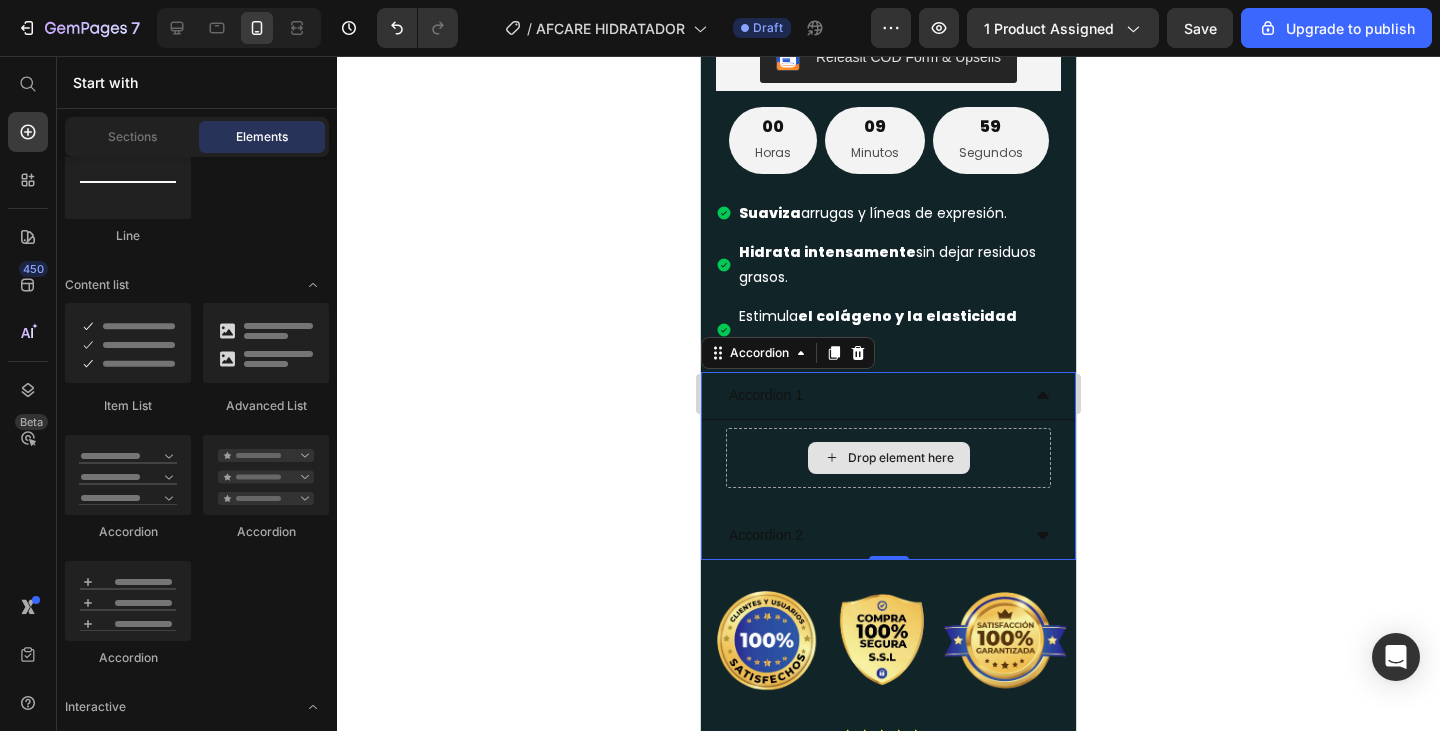 click on "Drop element here" at bounding box center [889, 458] 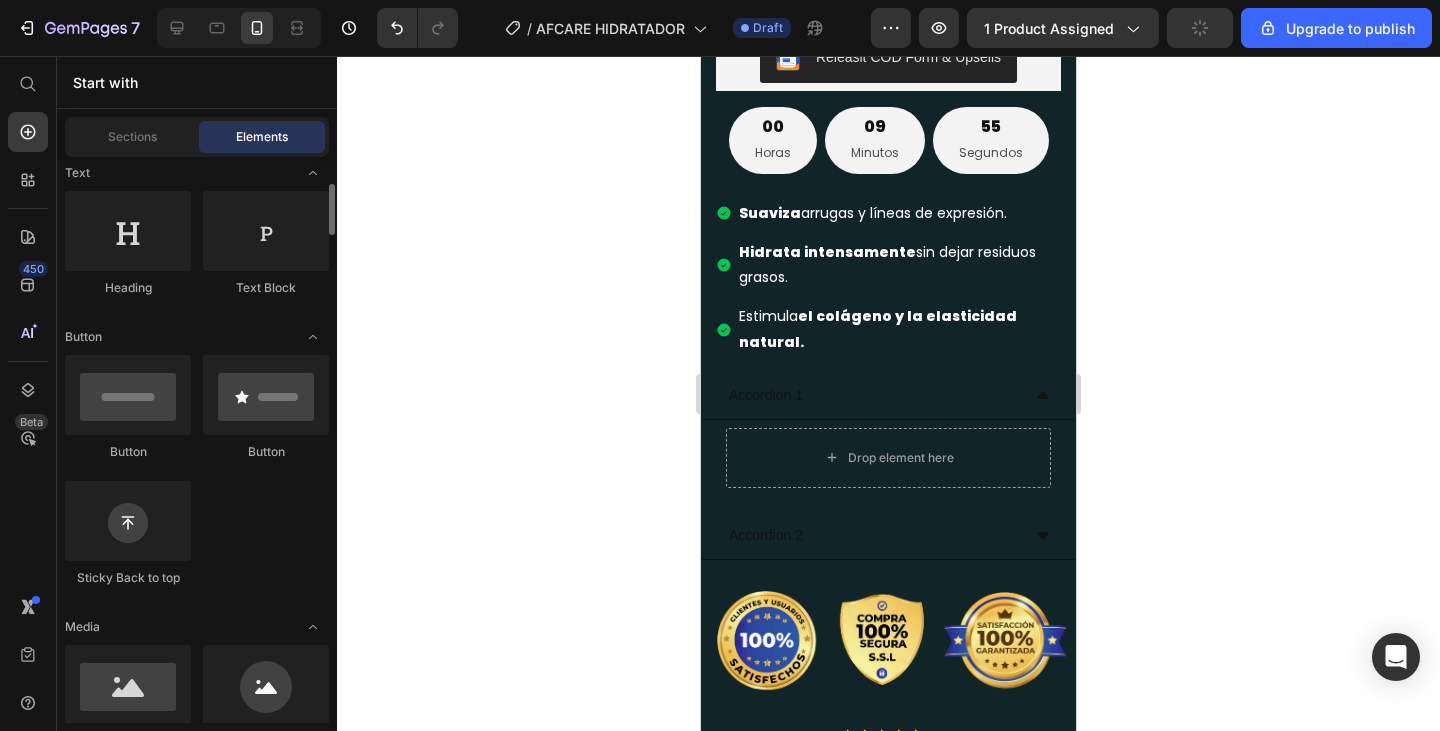 scroll, scrollTop: 200, scrollLeft: 0, axis: vertical 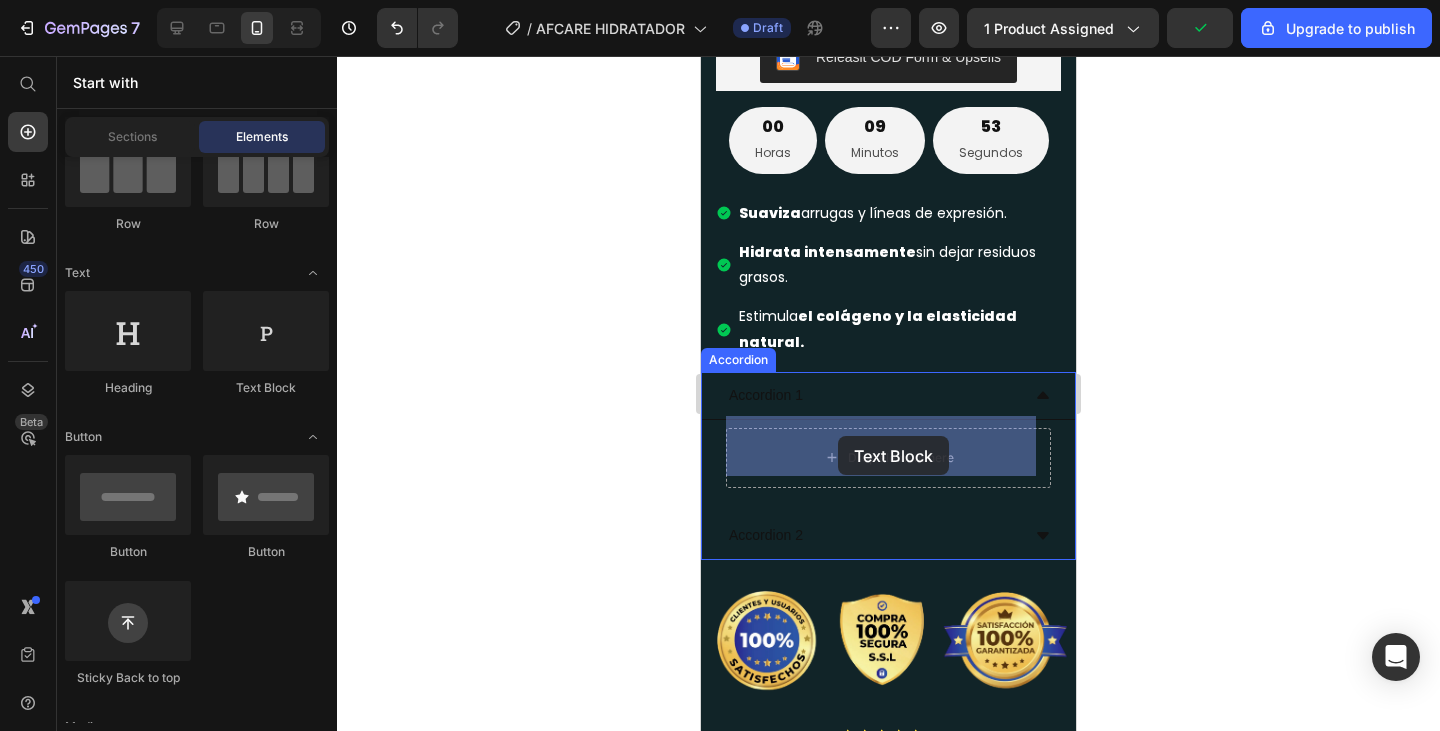 drag, startPoint x: 971, startPoint y: 388, endPoint x: 838, endPoint y: 436, distance: 141.3966 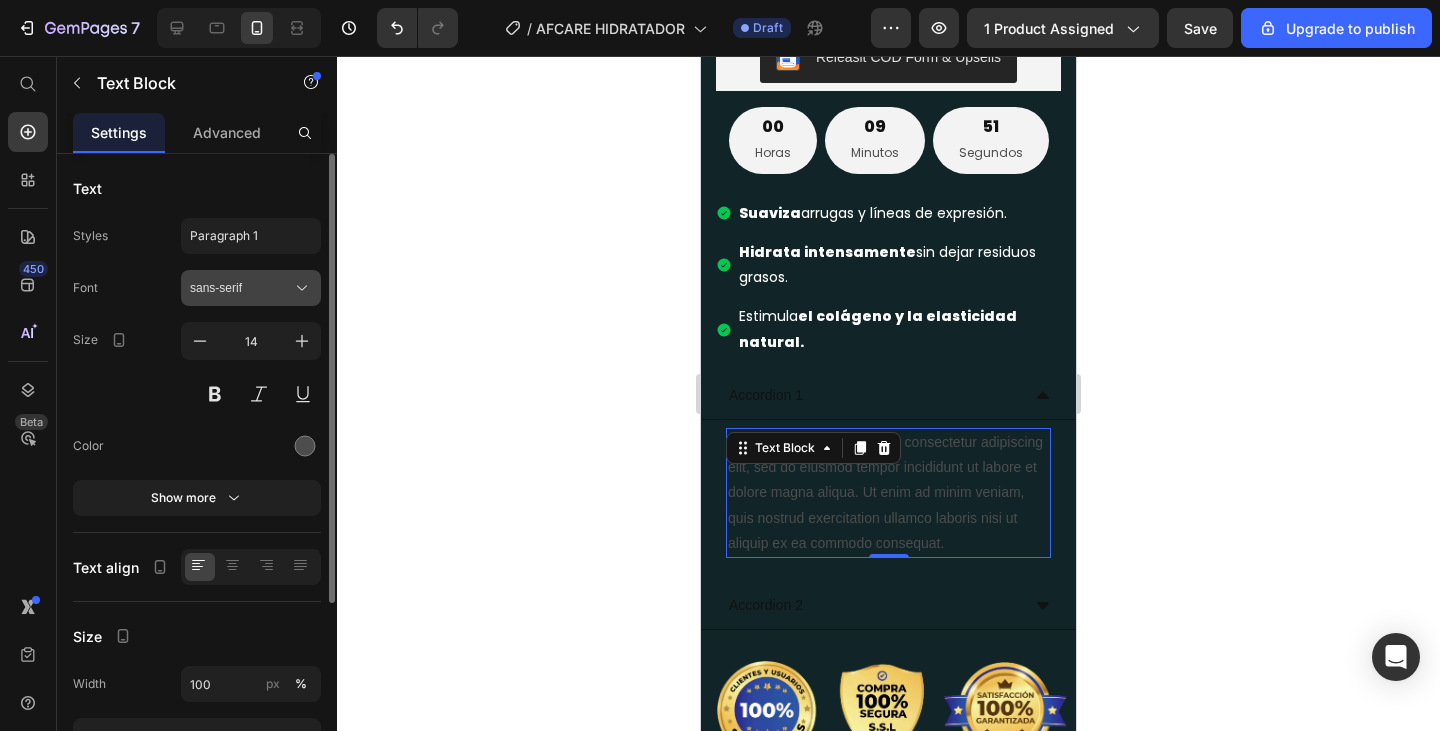 click on "sans-serif" at bounding box center (241, 288) 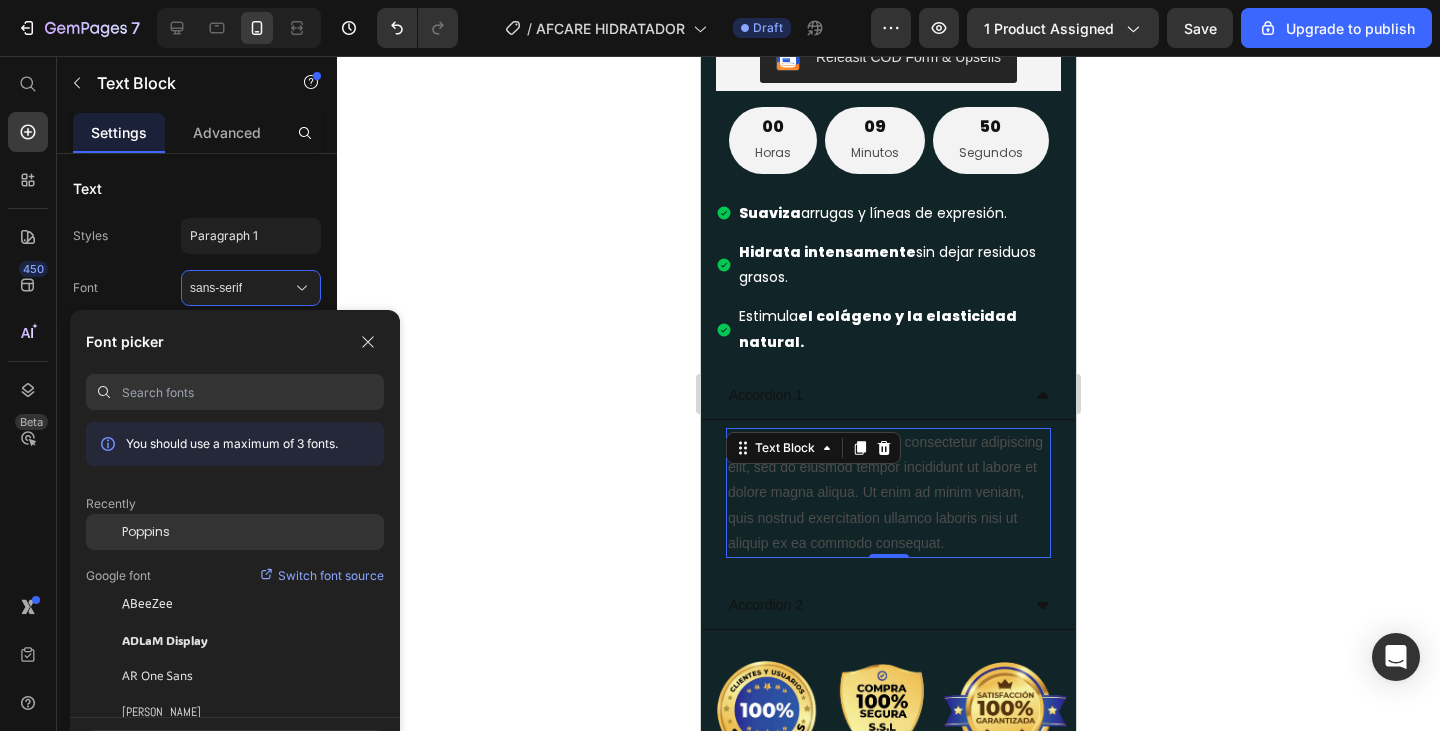 click on "Poppins" 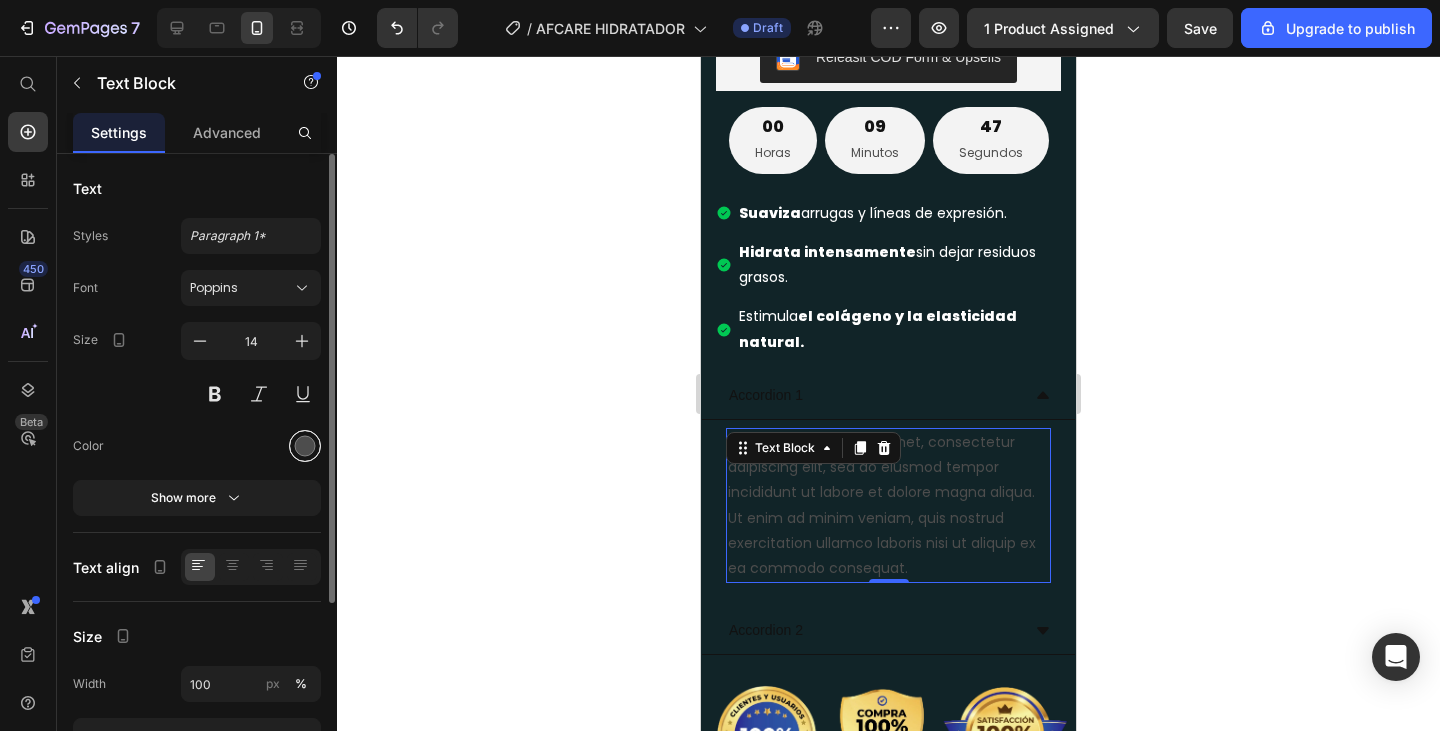 click at bounding box center [305, 446] 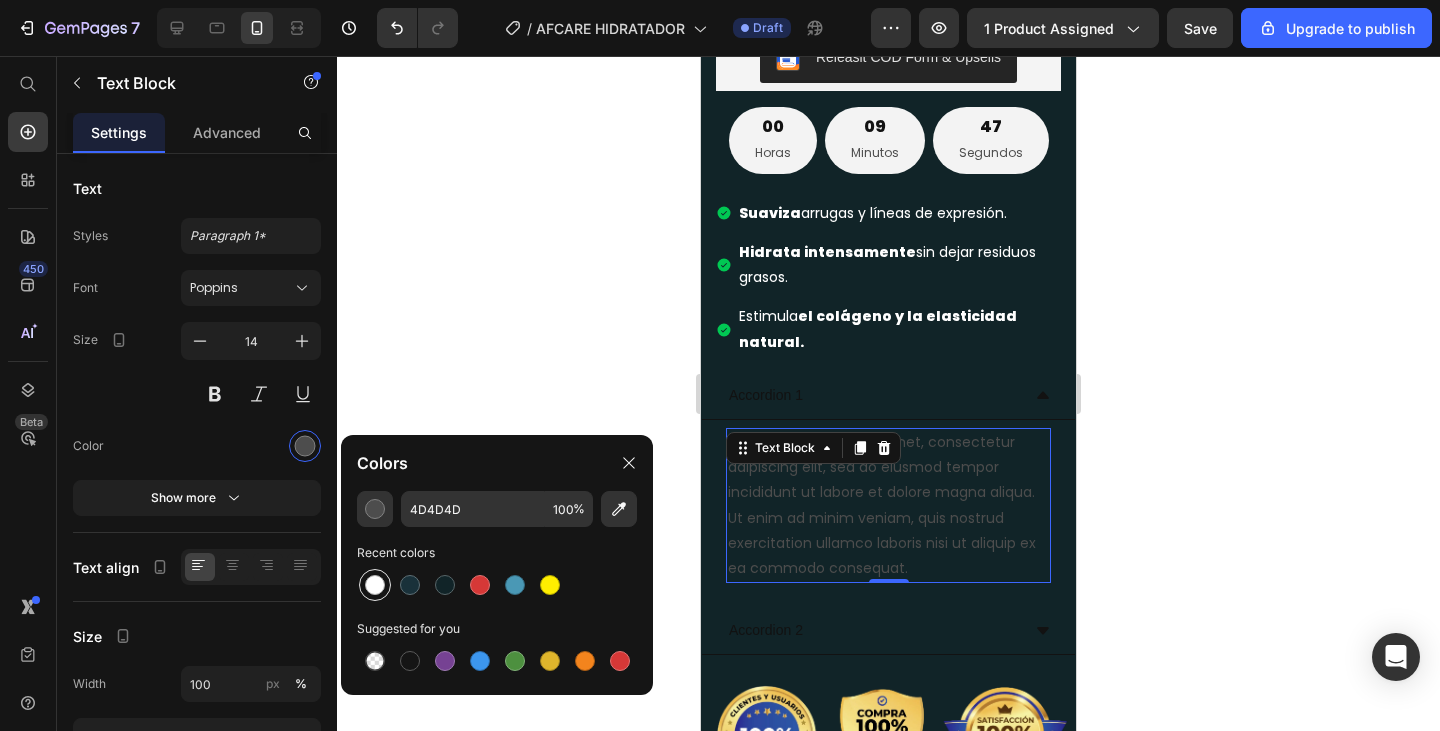 click at bounding box center (375, 585) 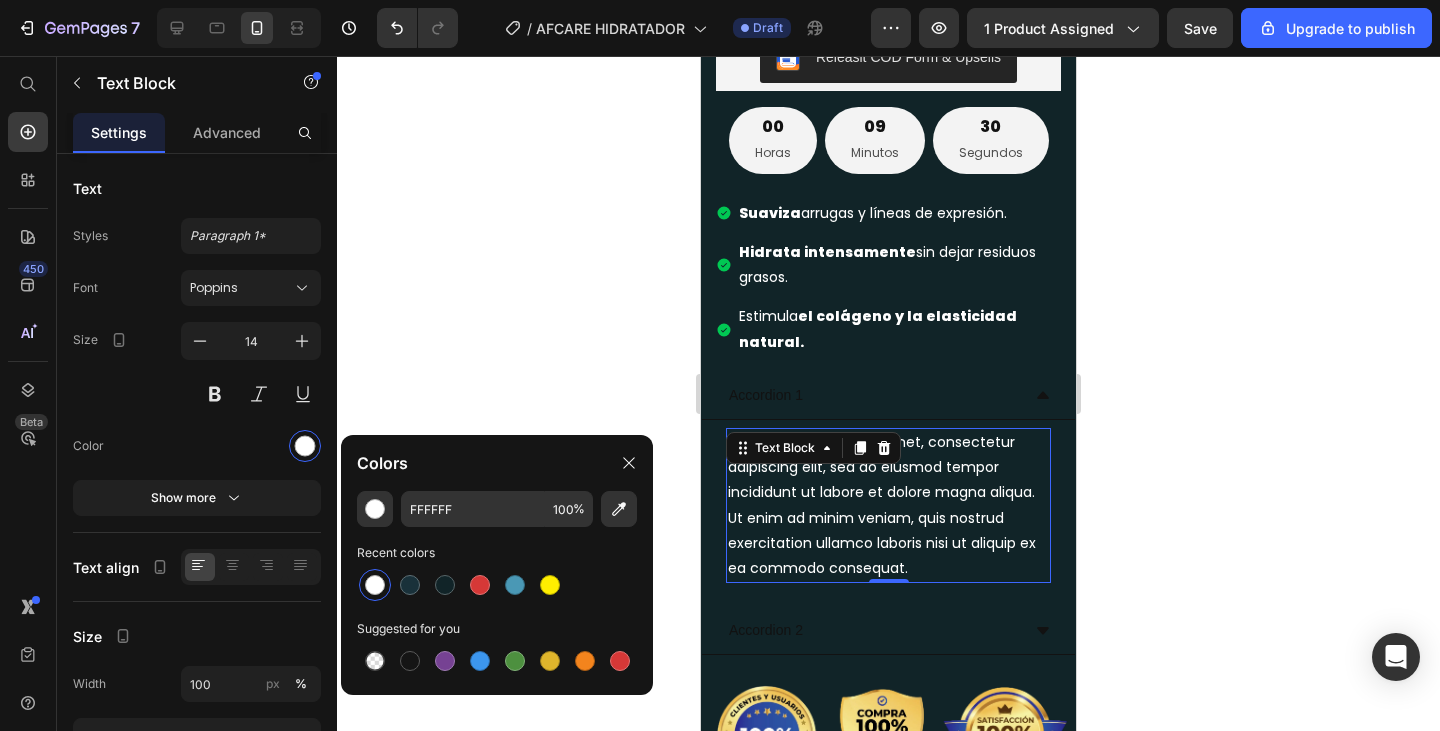 click on "Lorem ipsum dolor sit amet, consectetur adipiscing elit, sed do eiusmod tempor incididunt ut labore et dolore magna aliqua. Ut enim ad minim veniam, quis nostrud exercitation ullamco laboris nisi ut aliquip ex ea commodo consequat." at bounding box center [888, 505] 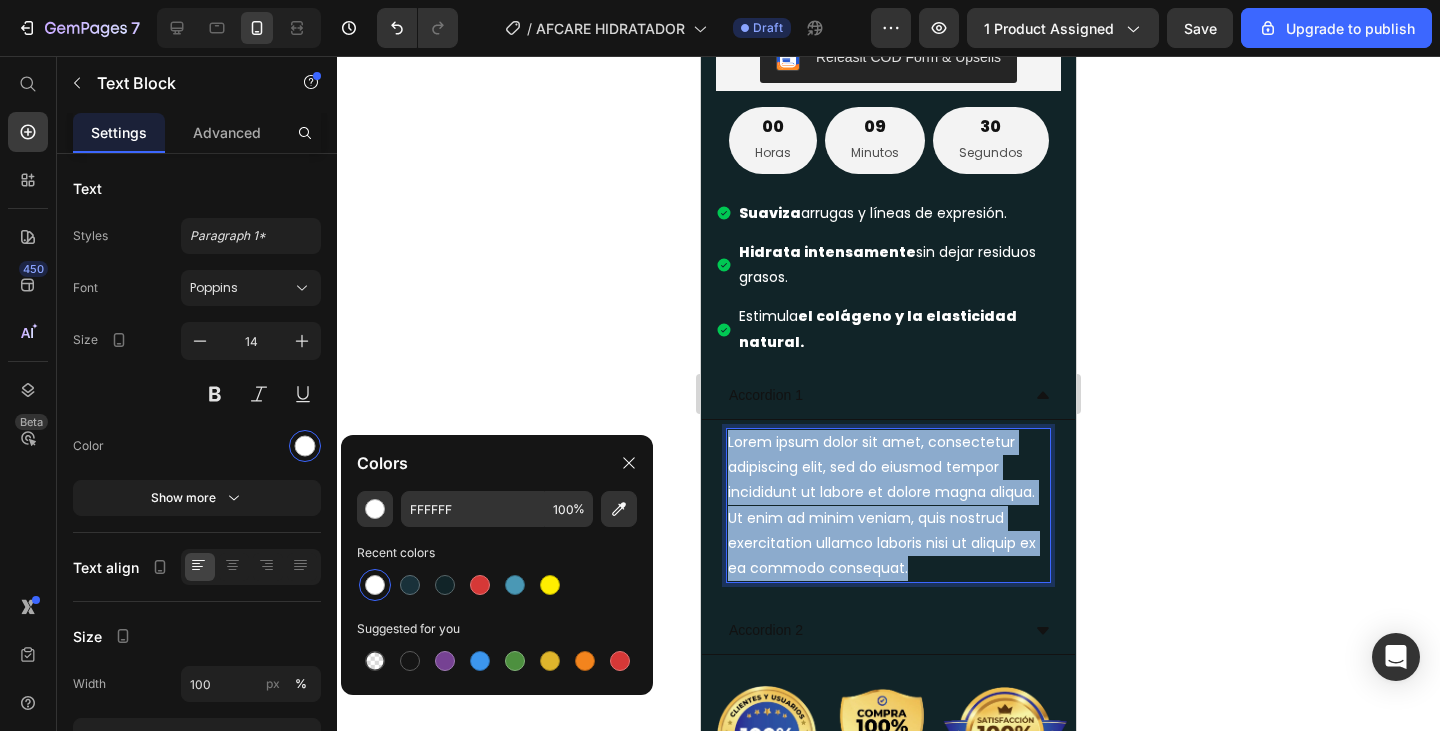 click on "Lorem ipsum dolor sit amet, consectetur adipiscing elit, sed do eiusmod tempor incididunt ut labore et dolore magna aliqua. Ut enim ad minim veniam, quis nostrud exercitation ullamco laboris nisi ut aliquip ex ea commodo consequat." at bounding box center [888, 505] 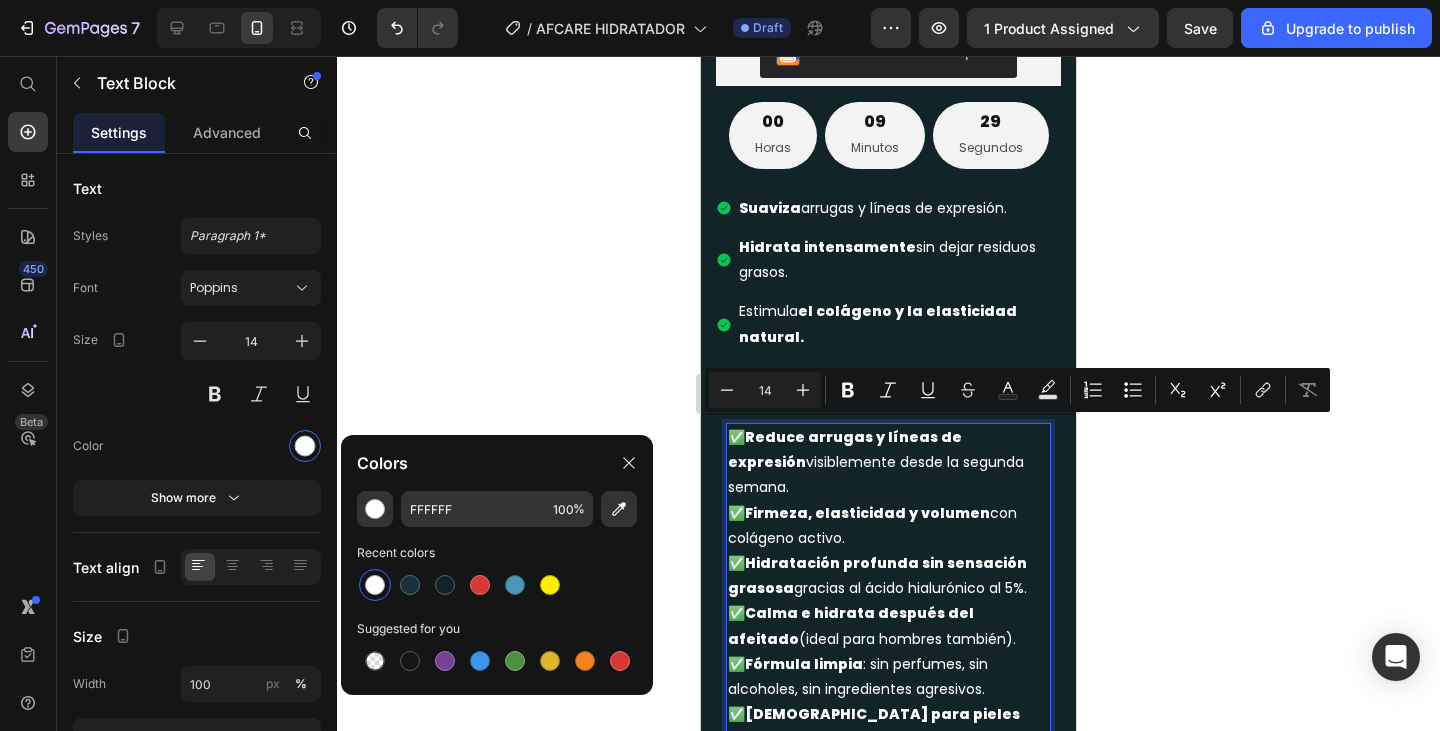 scroll, scrollTop: 6, scrollLeft: 0, axis: vertical 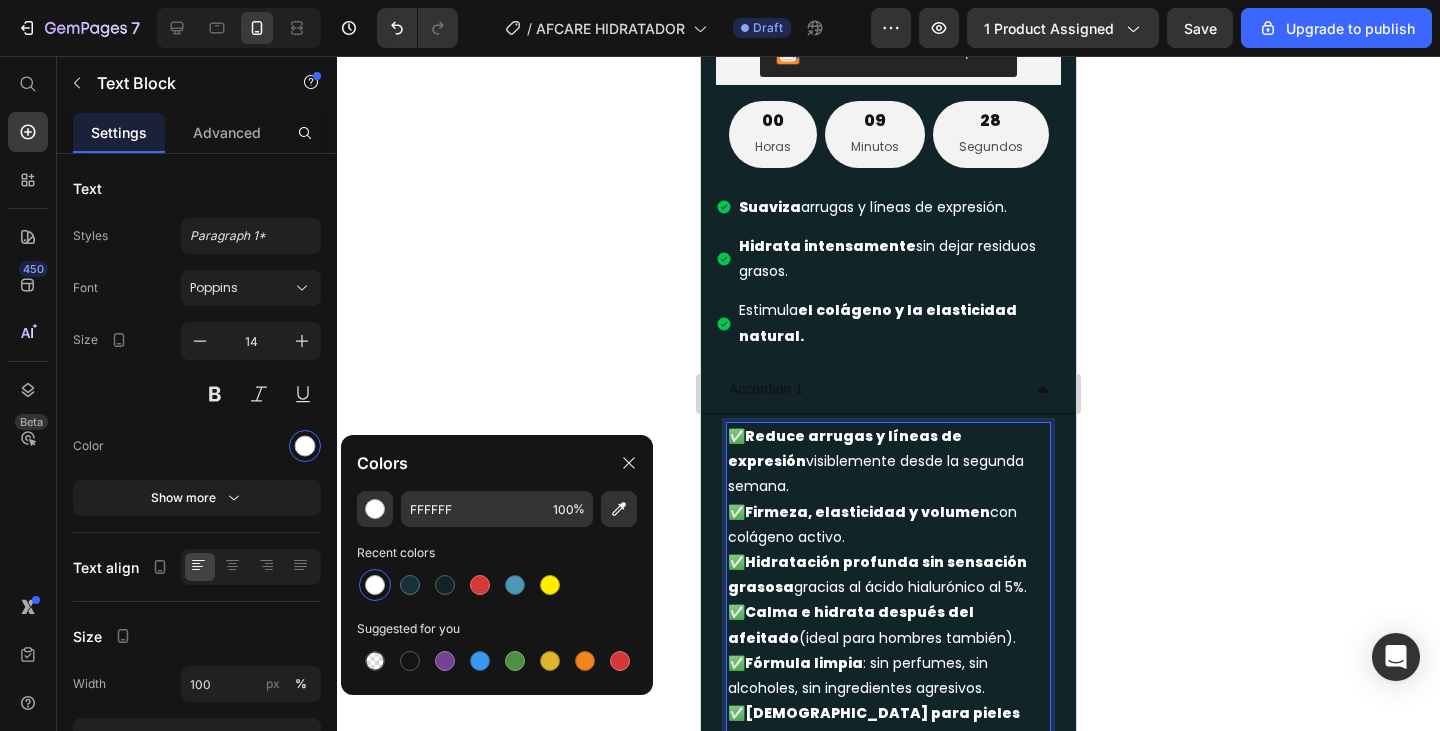click 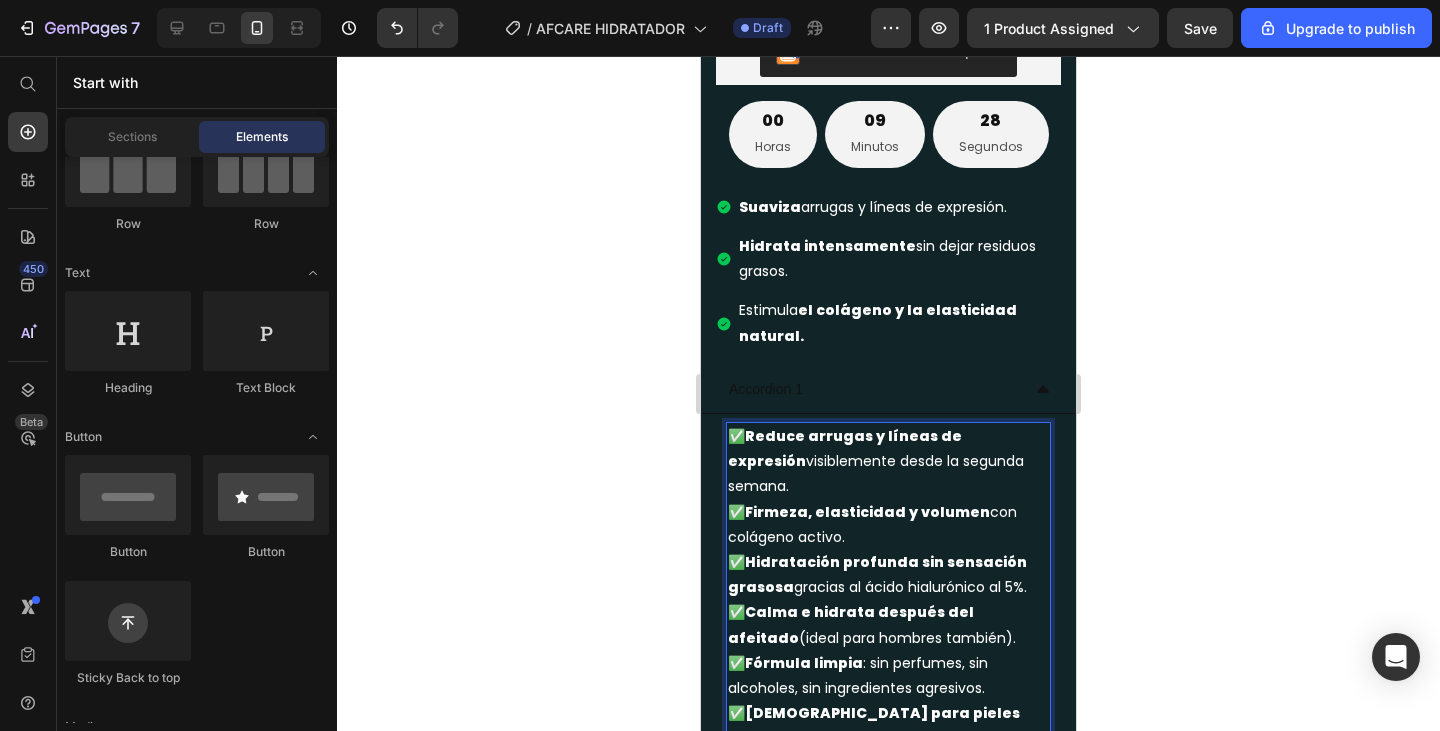scroll, scrollTop: 0, scrollLeft: 0, axis: both 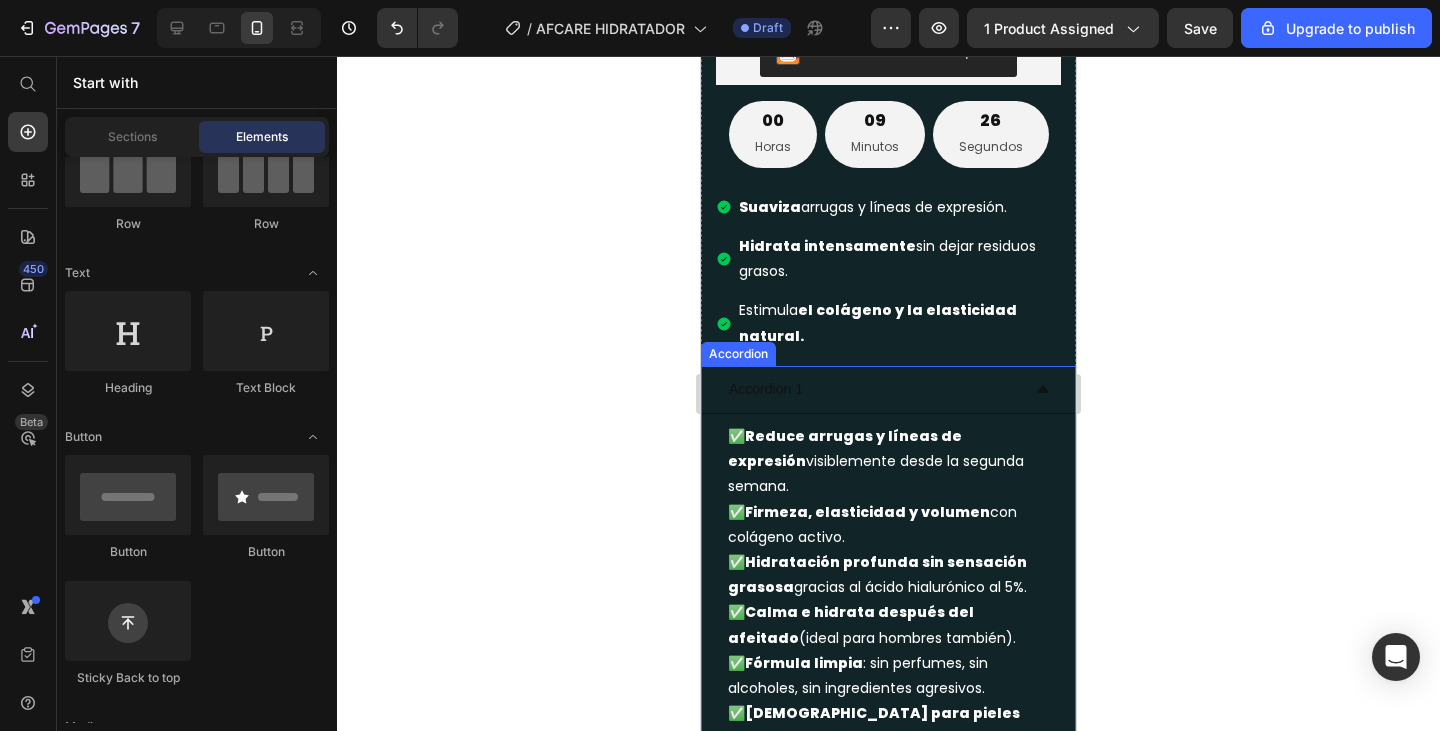 click on "Accordion 1" at bounding box center [766, 389] 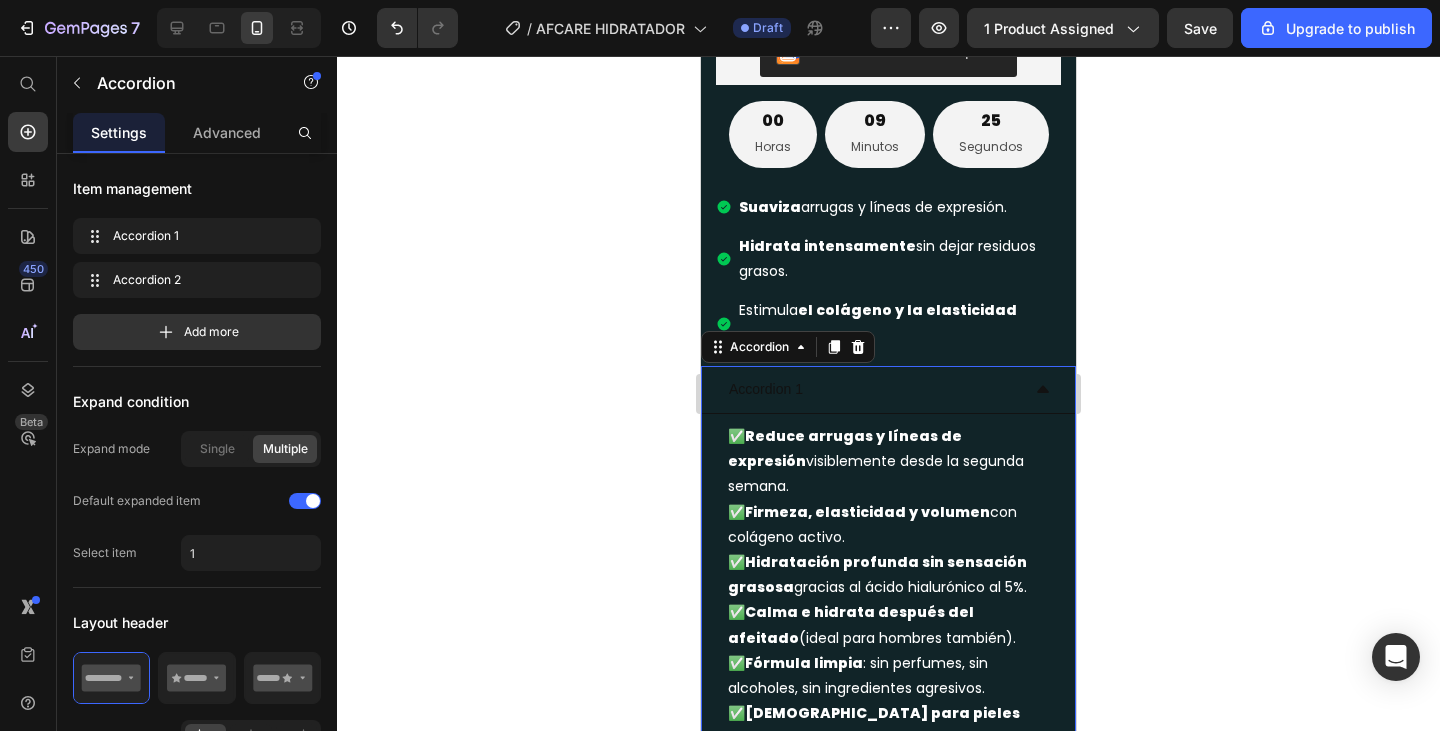 click on "Accordion 1" at bounding box center [766, 389] 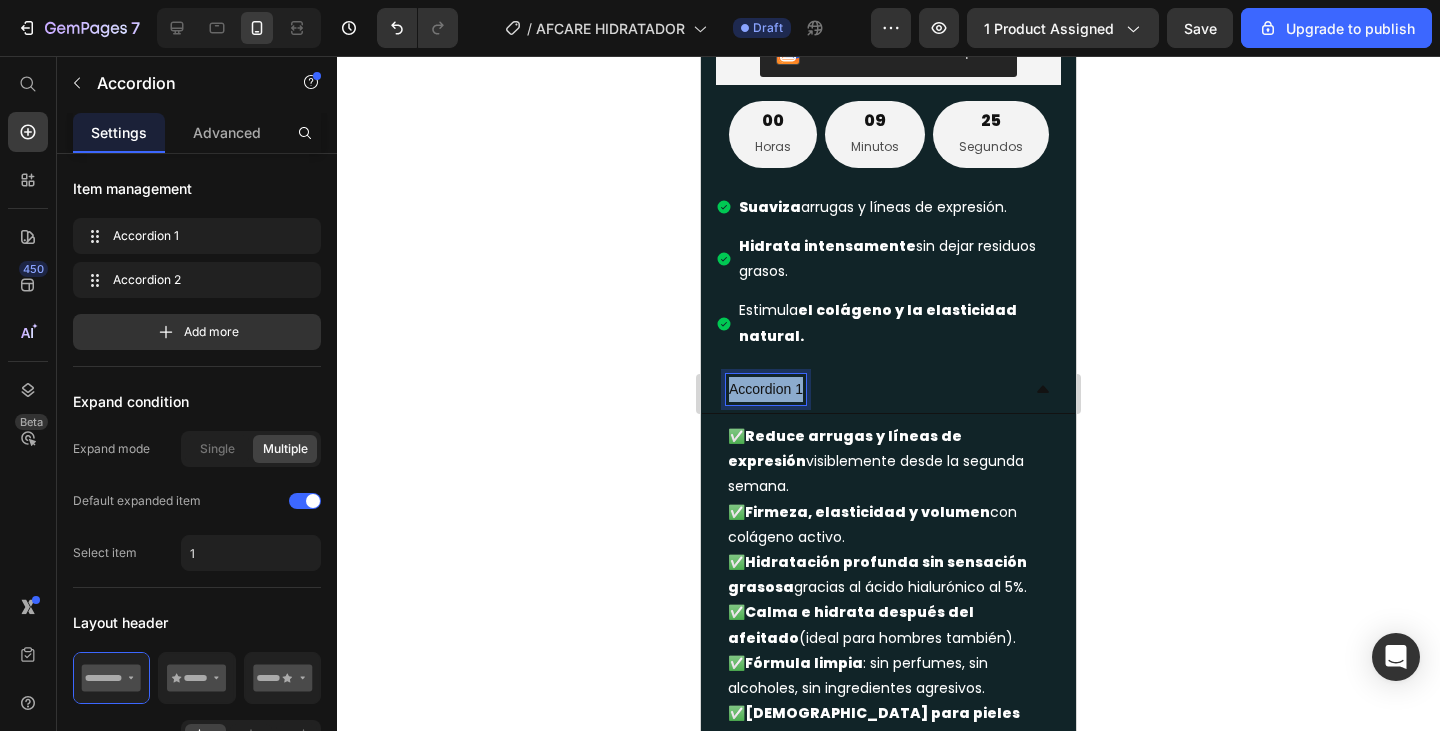 click on "Accordion 1" at bounding box center (766, 389) 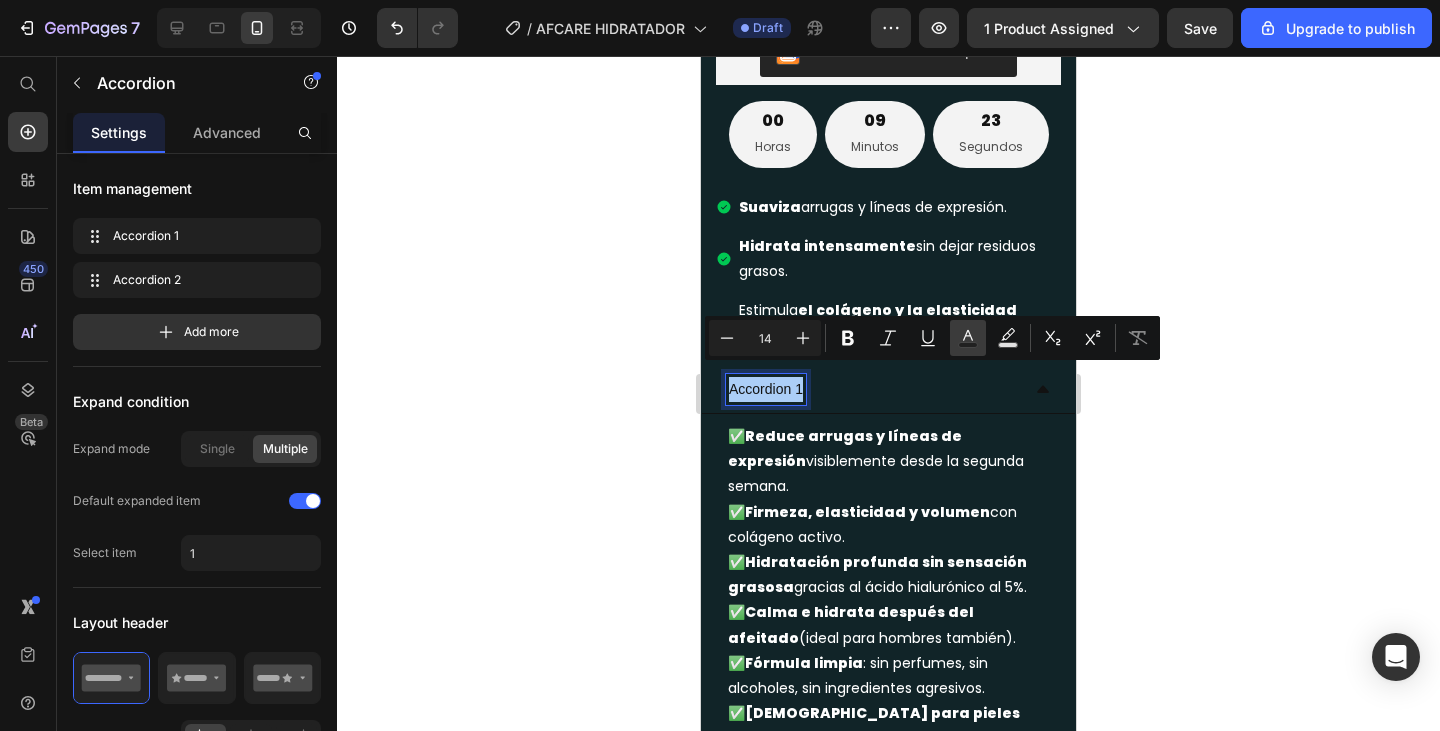 click 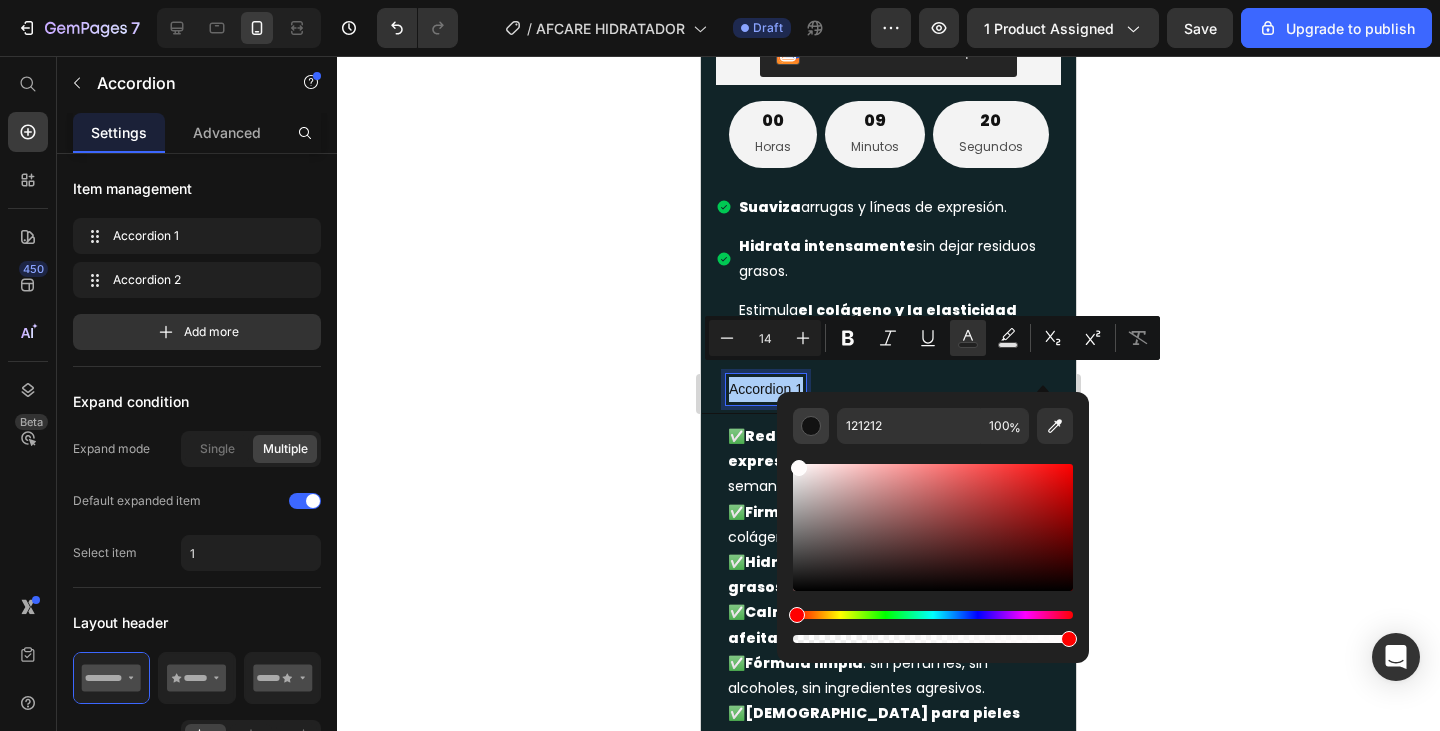 drag, startPoint x: 797, startPoint y: 586, endPoint x: 798, endPoint y: 420, distance: 166.003 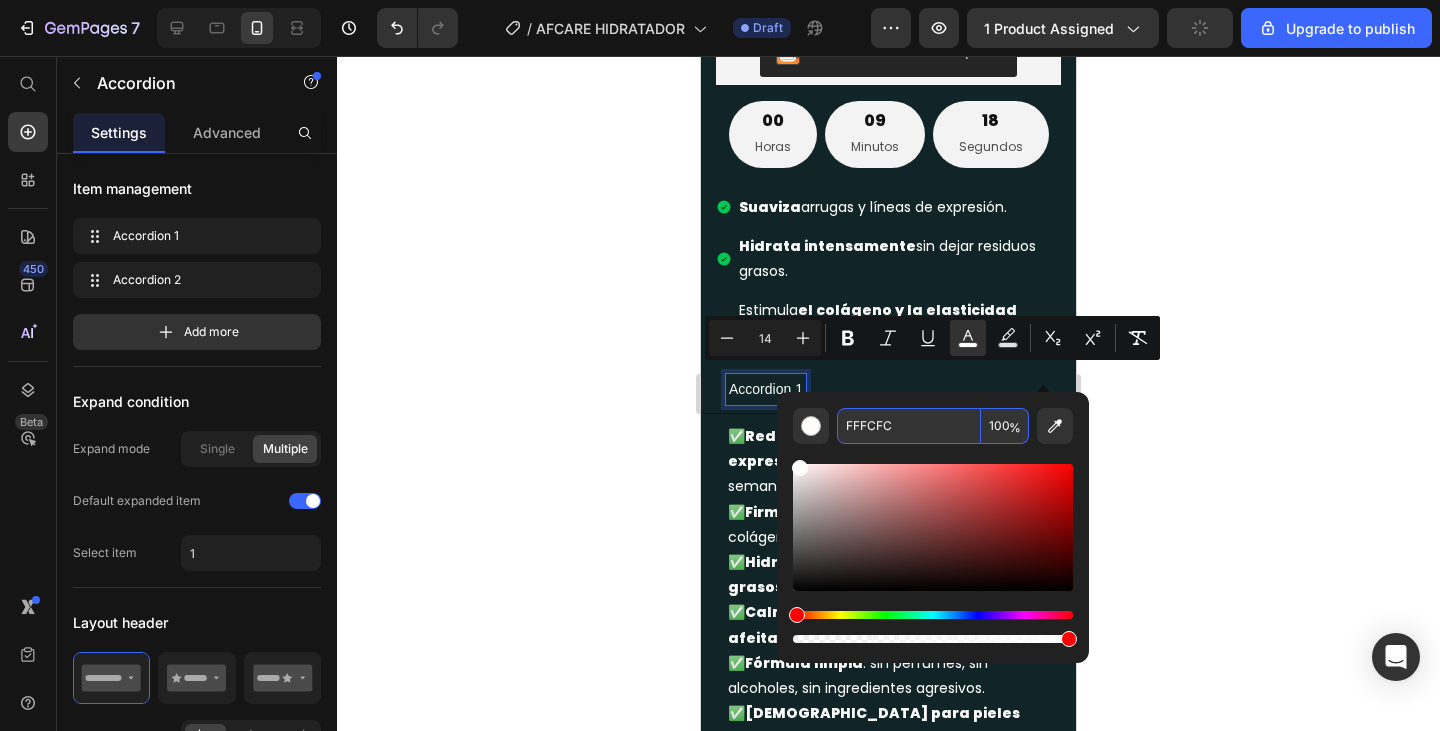 click on "FFFCFC" at bounding box center (909, 426) 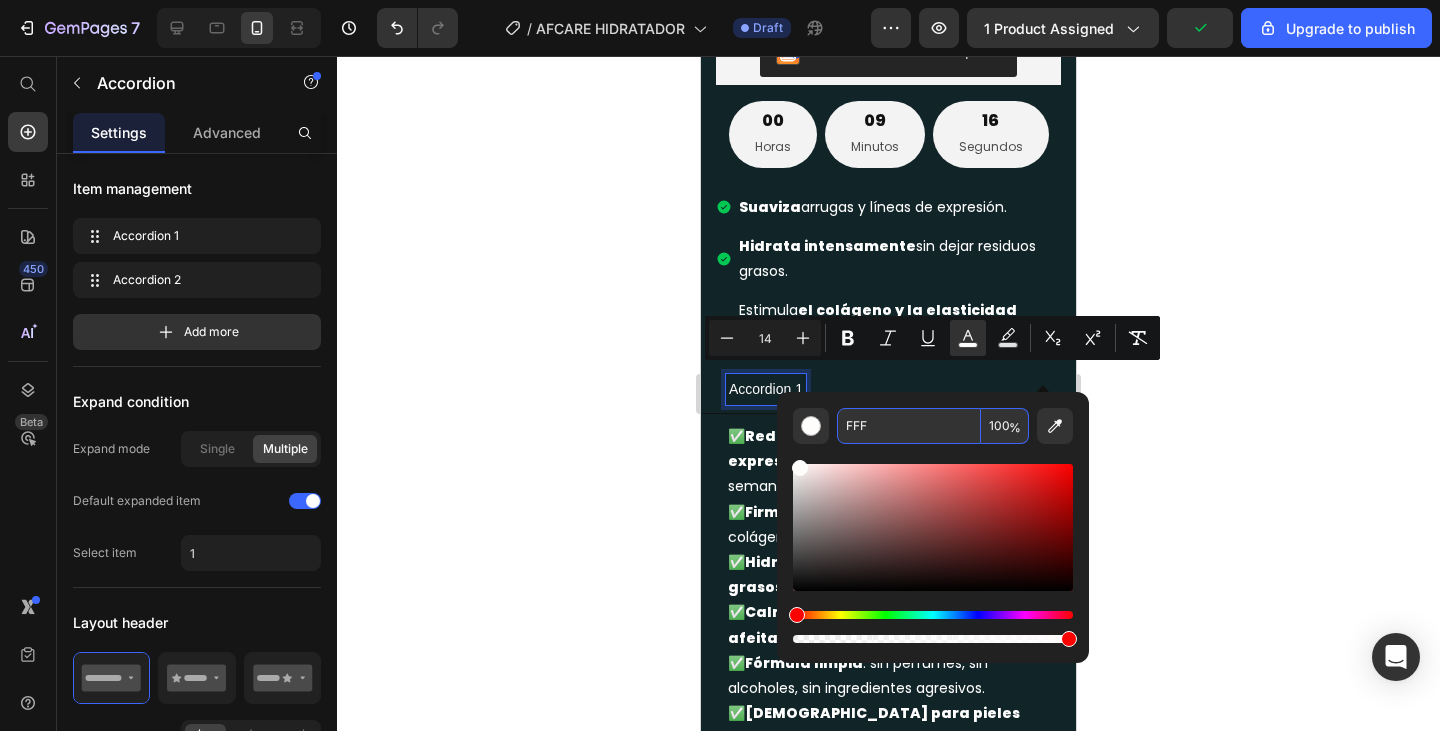type on "FFFFFF" 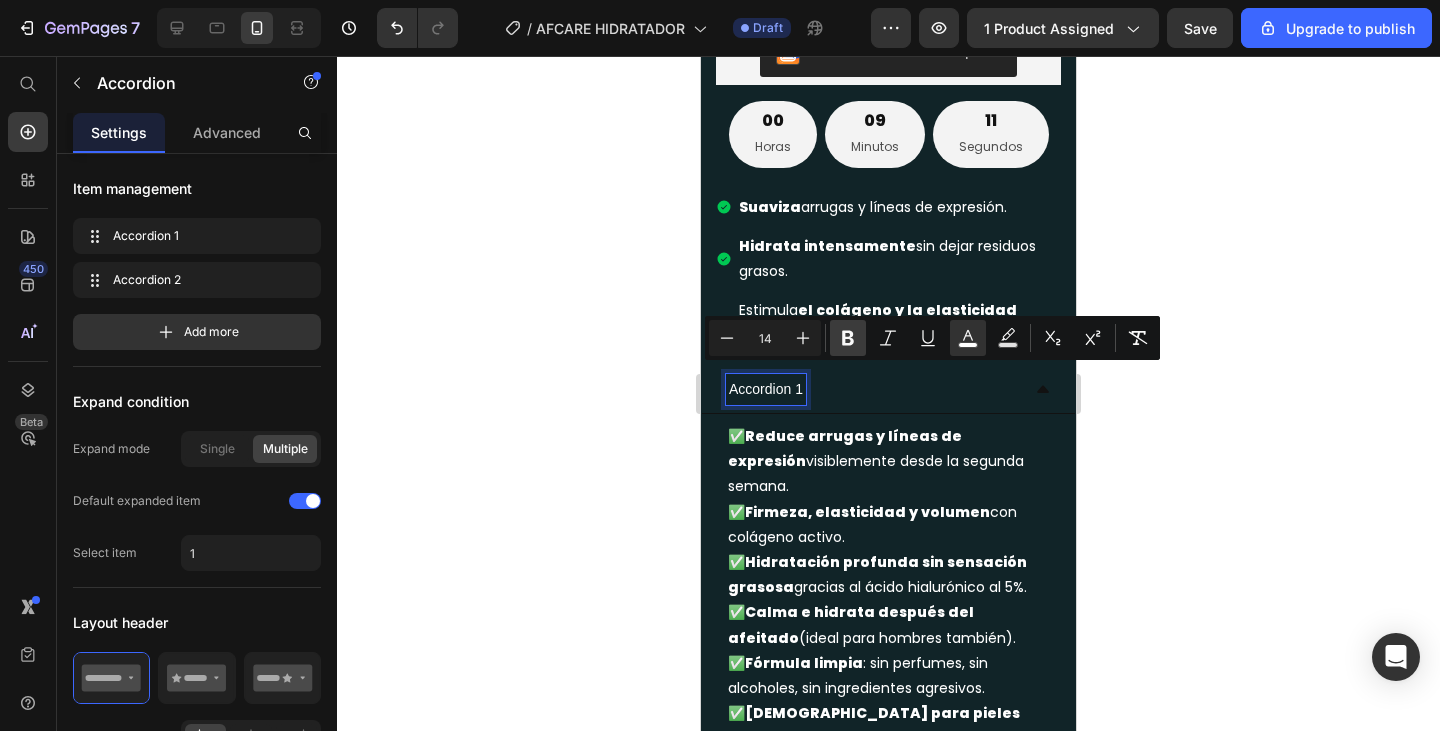 click 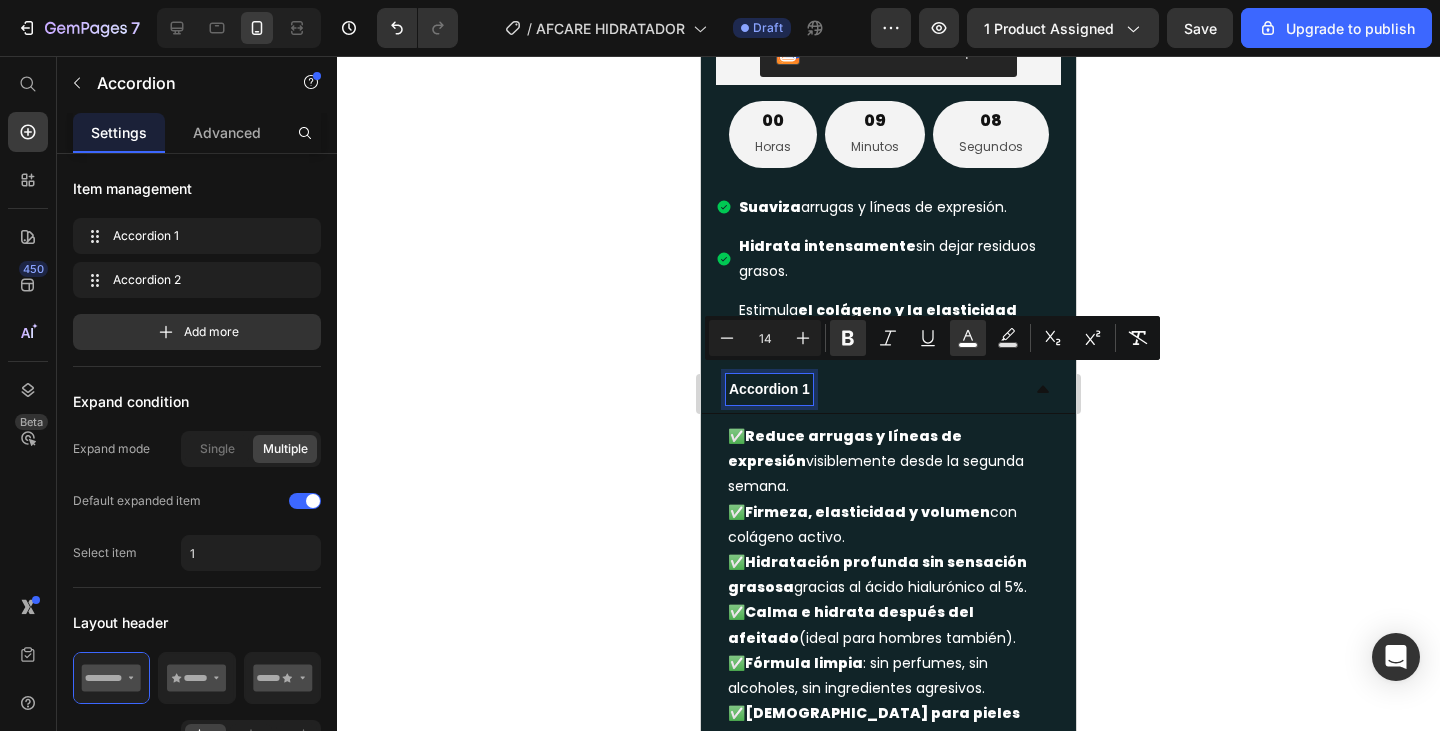 click on "Accordion 1" at bounding box center [769, 389] 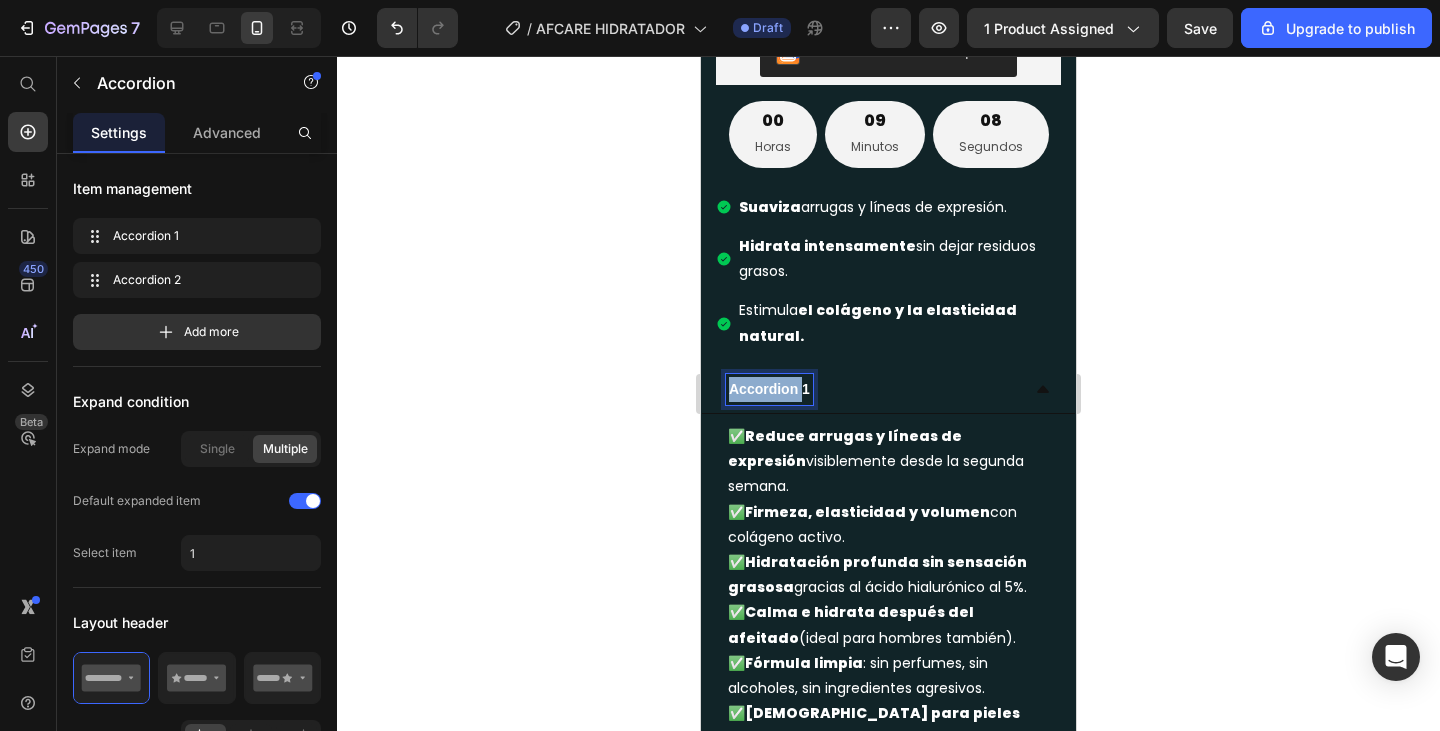 click on "Accordion 1" at bounding box center (769, 389) 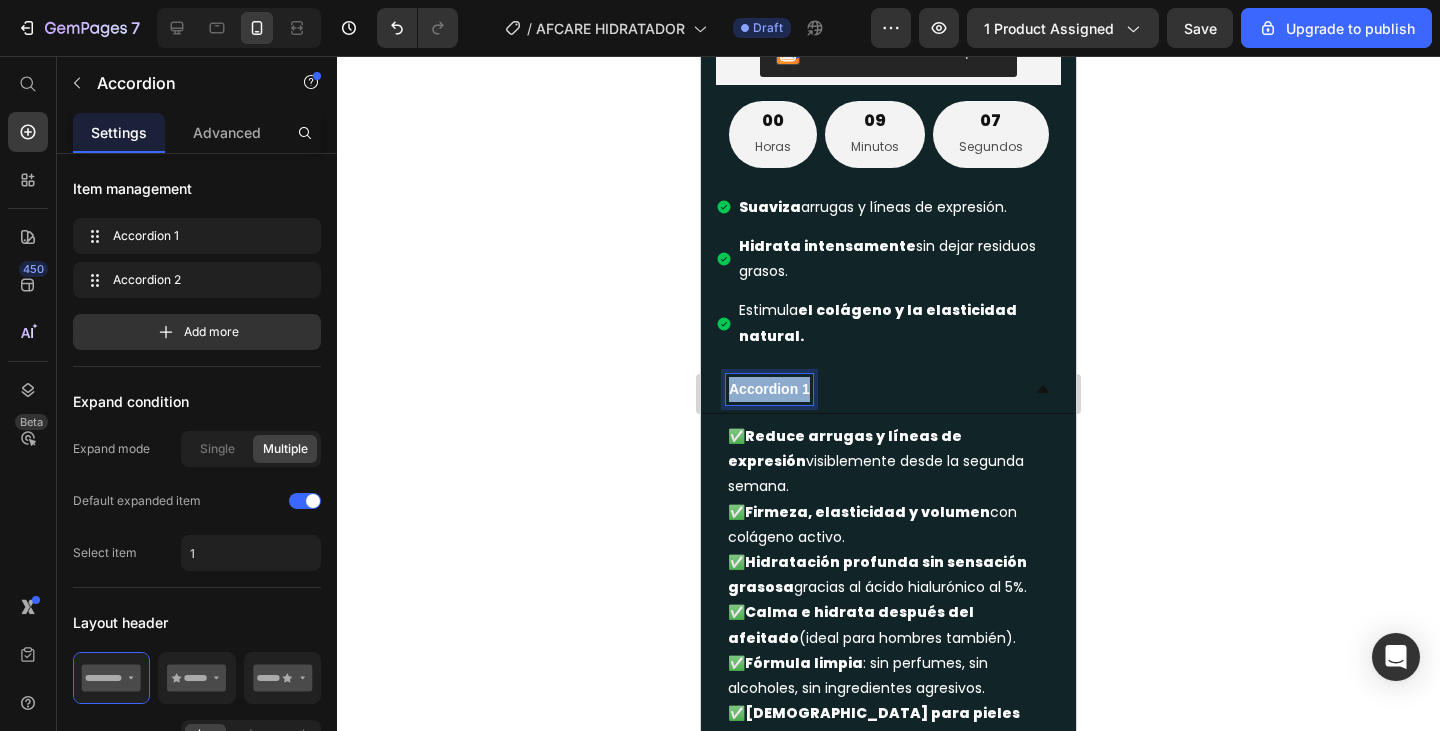 click on "Accordion 1" at bounding box center [769, 389] 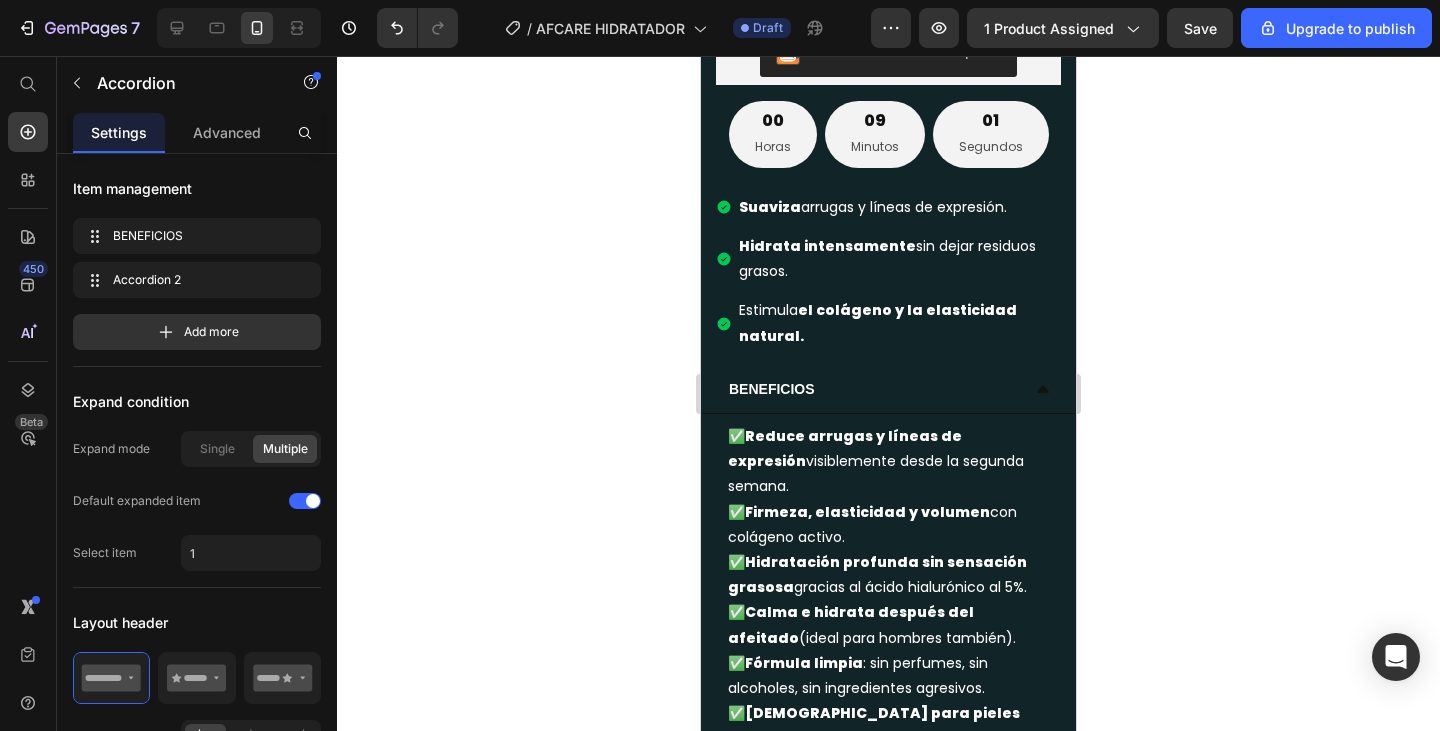 click on "BENEFICIOS" at bounding box center (872, 389) 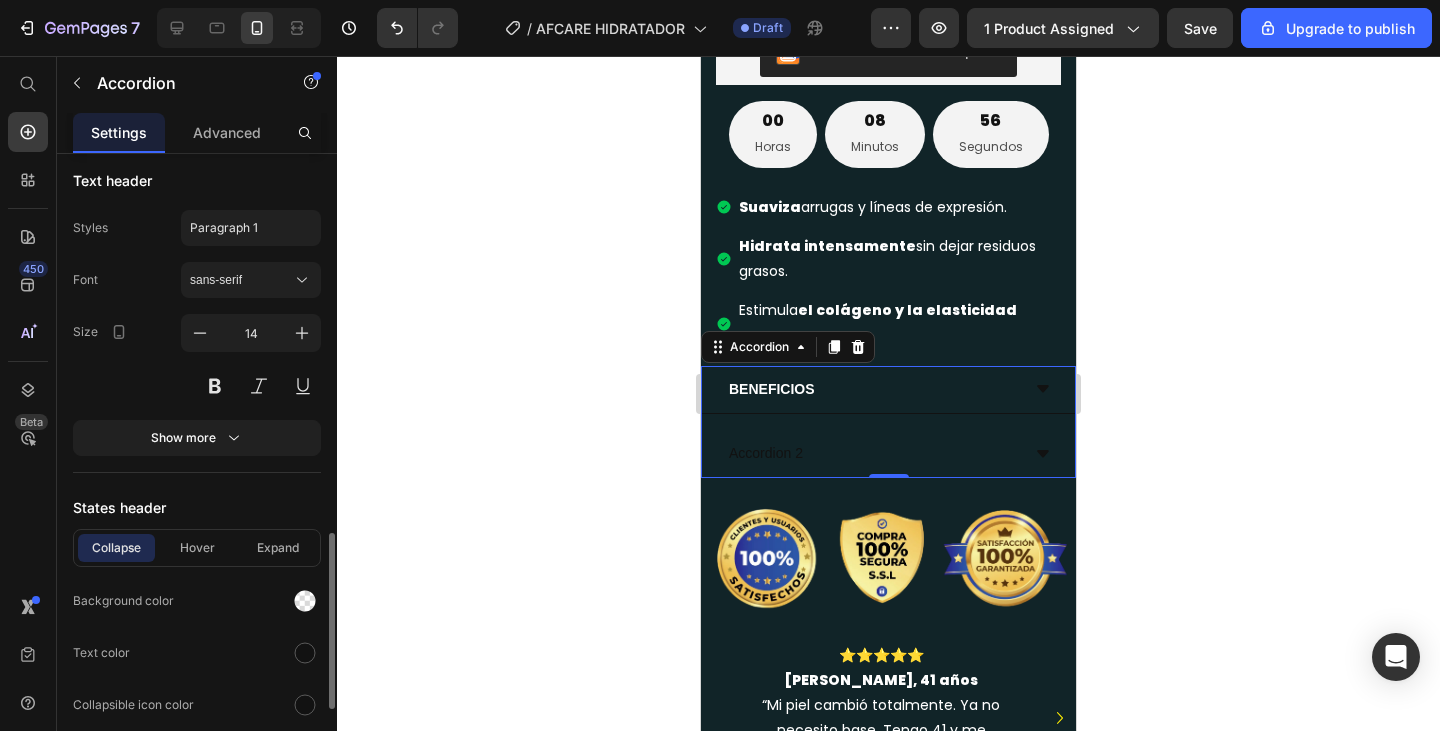 scroll, scrollTop: 1000, scrollLeft: 0, axis: vertical 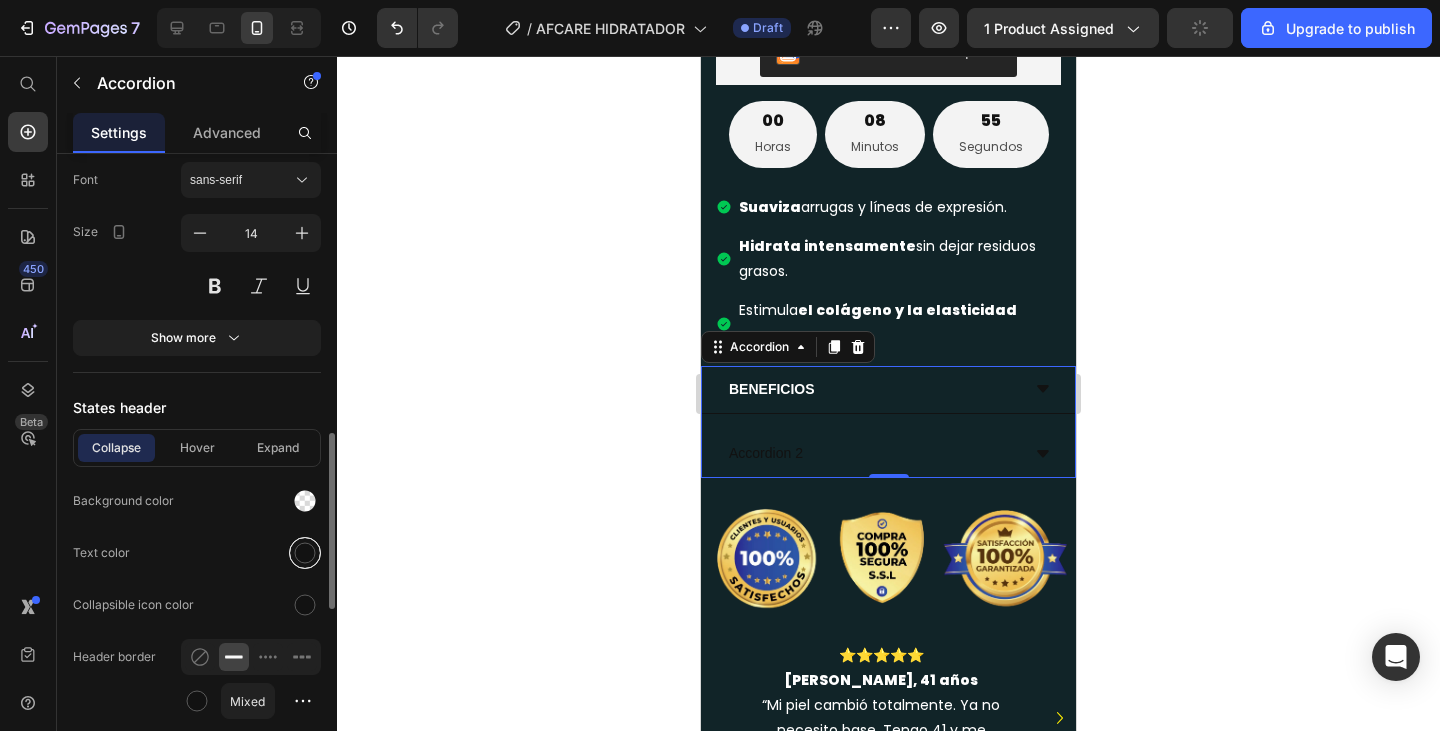 click at bounding box center (305, 553) 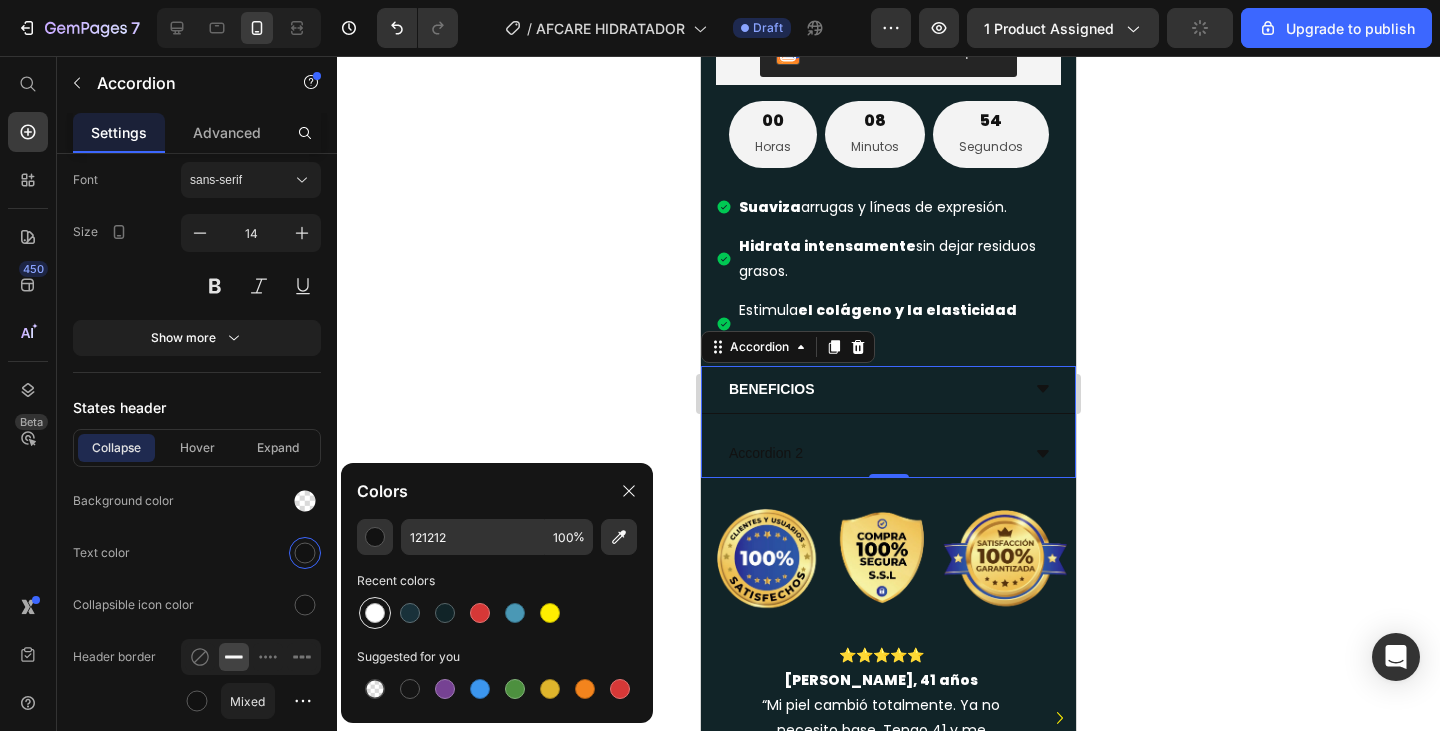 click at bounding box center [375, 613] 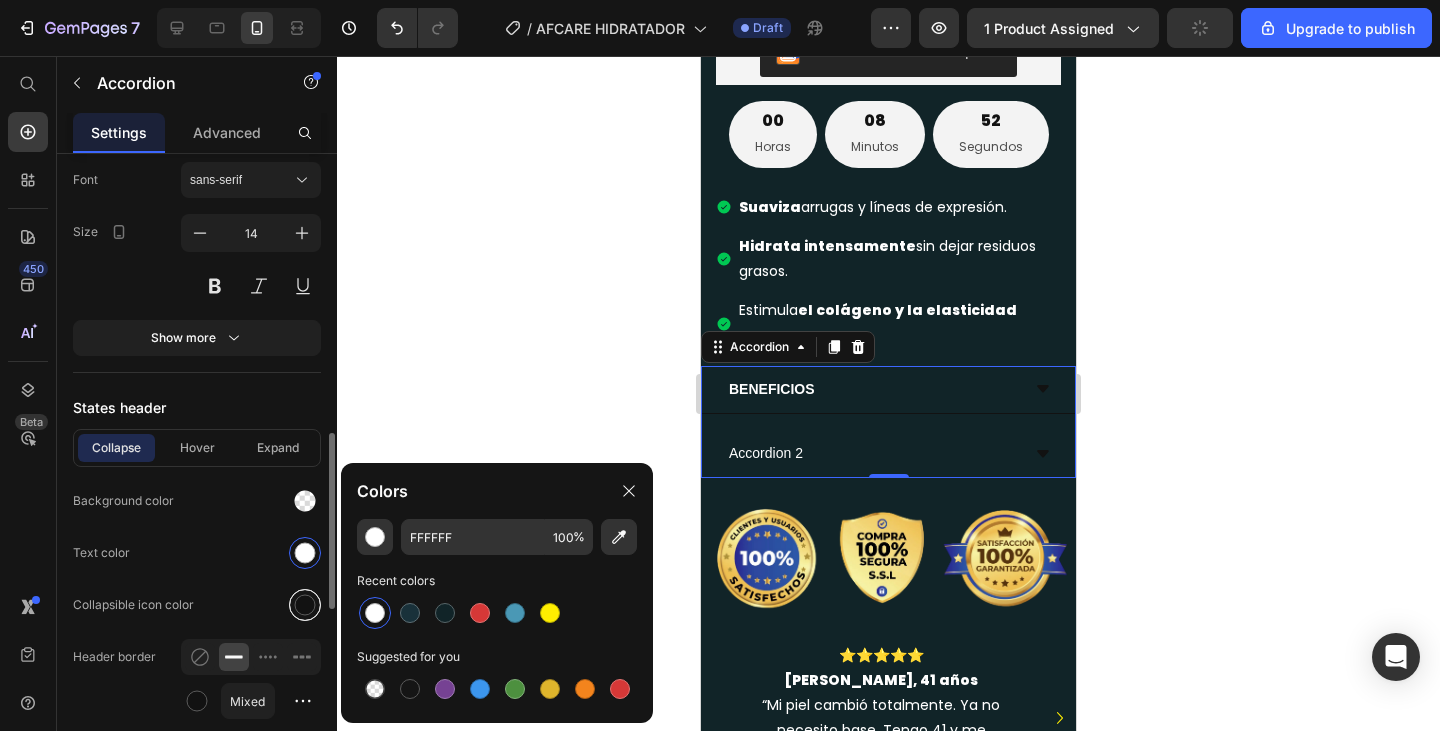 click at bounding box center (305, 605) 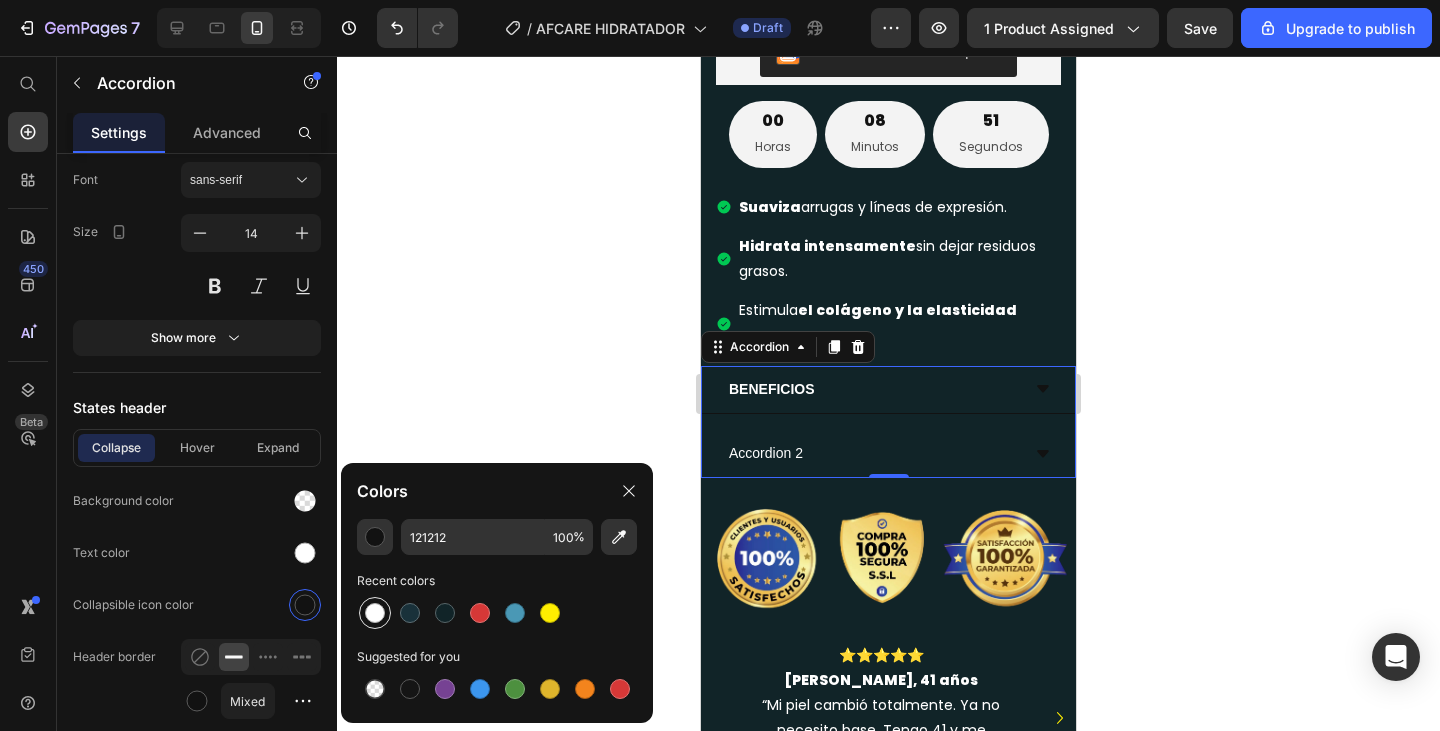 click at bounding box center [375, 613] 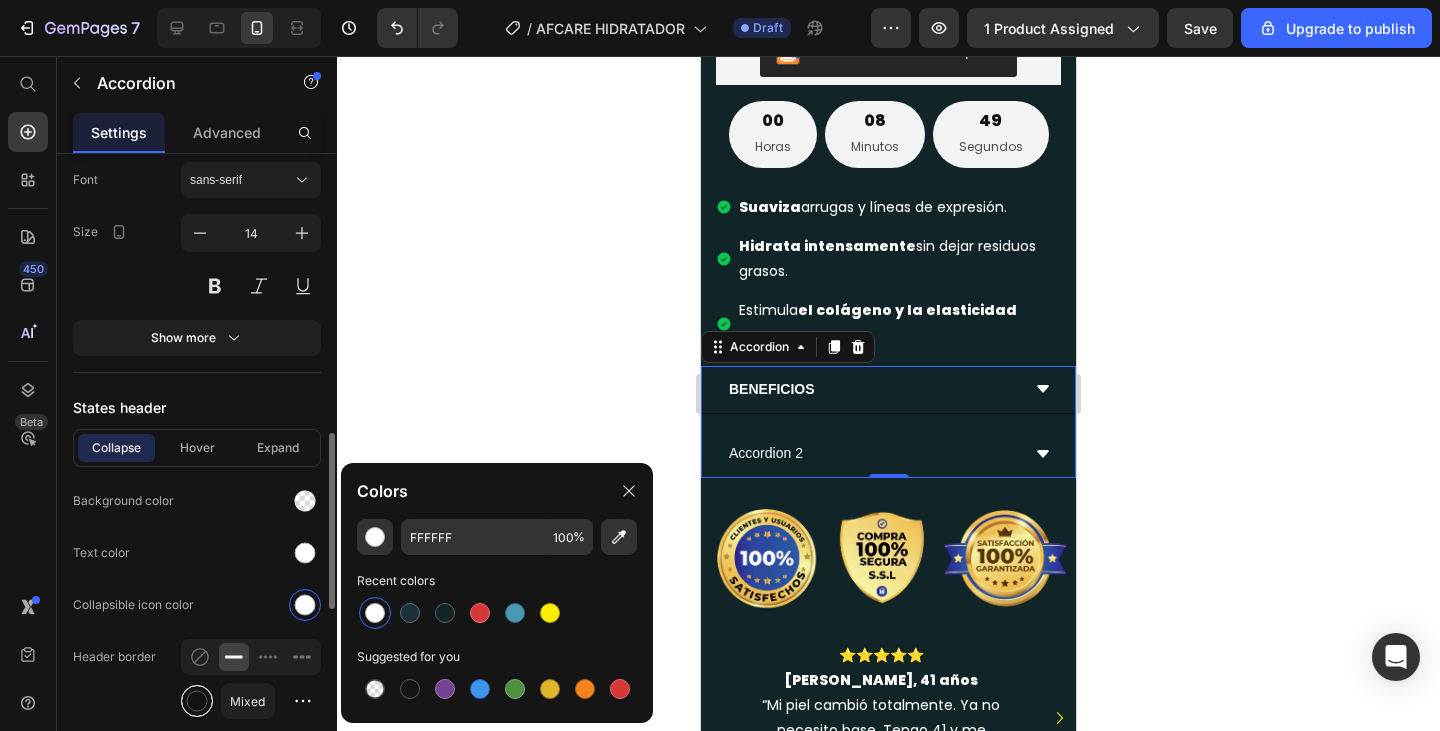 click at bounding box center (197, 701) 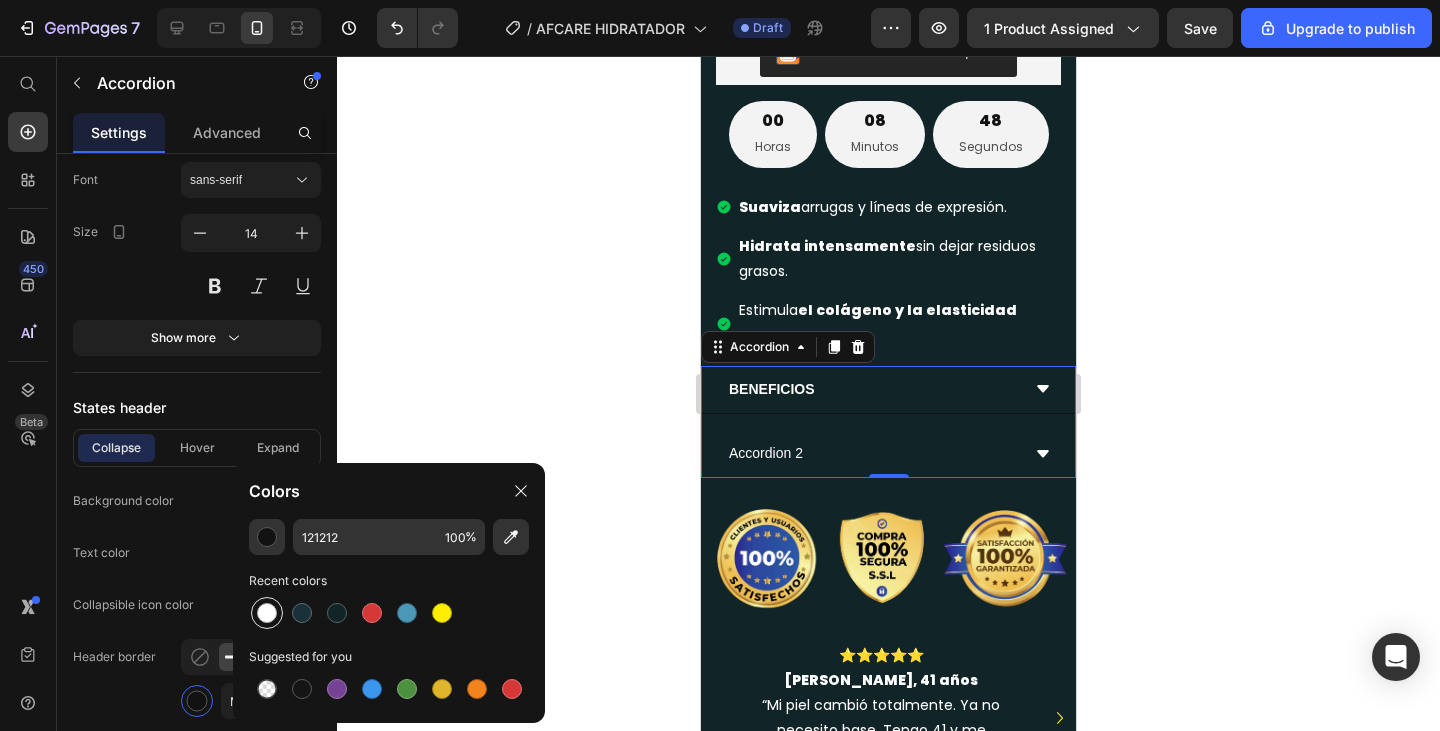 click at bounding box center [267, 613] 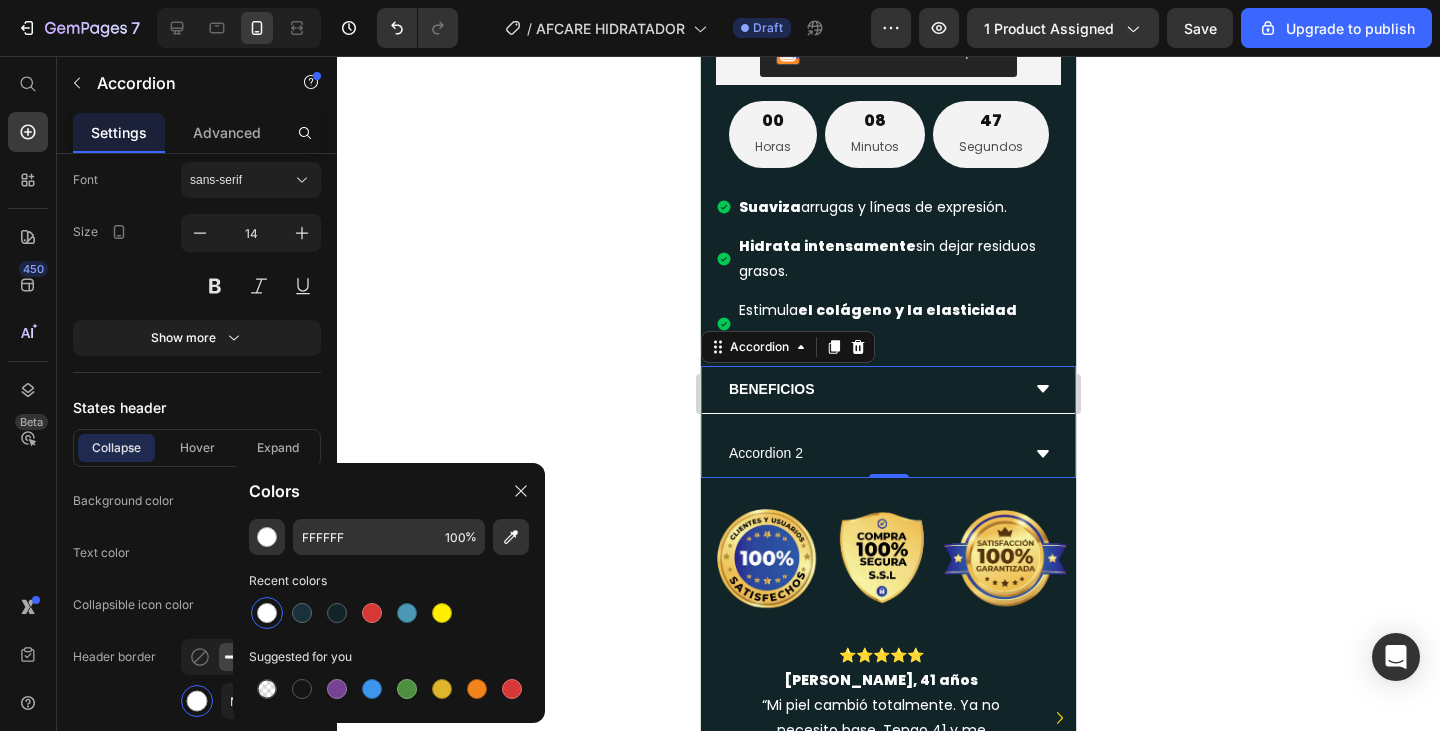 click 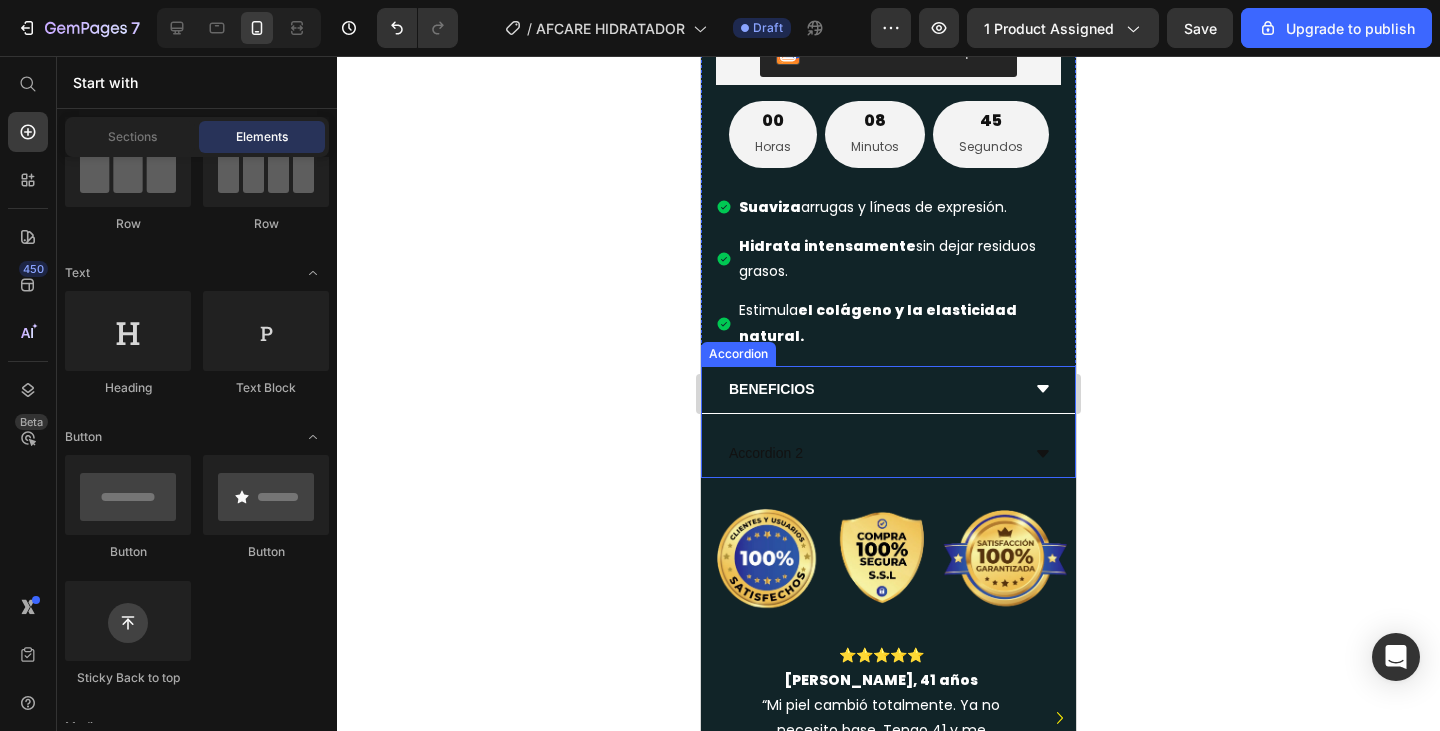 click on "Accordion 2" at bounding box center (766, 453) 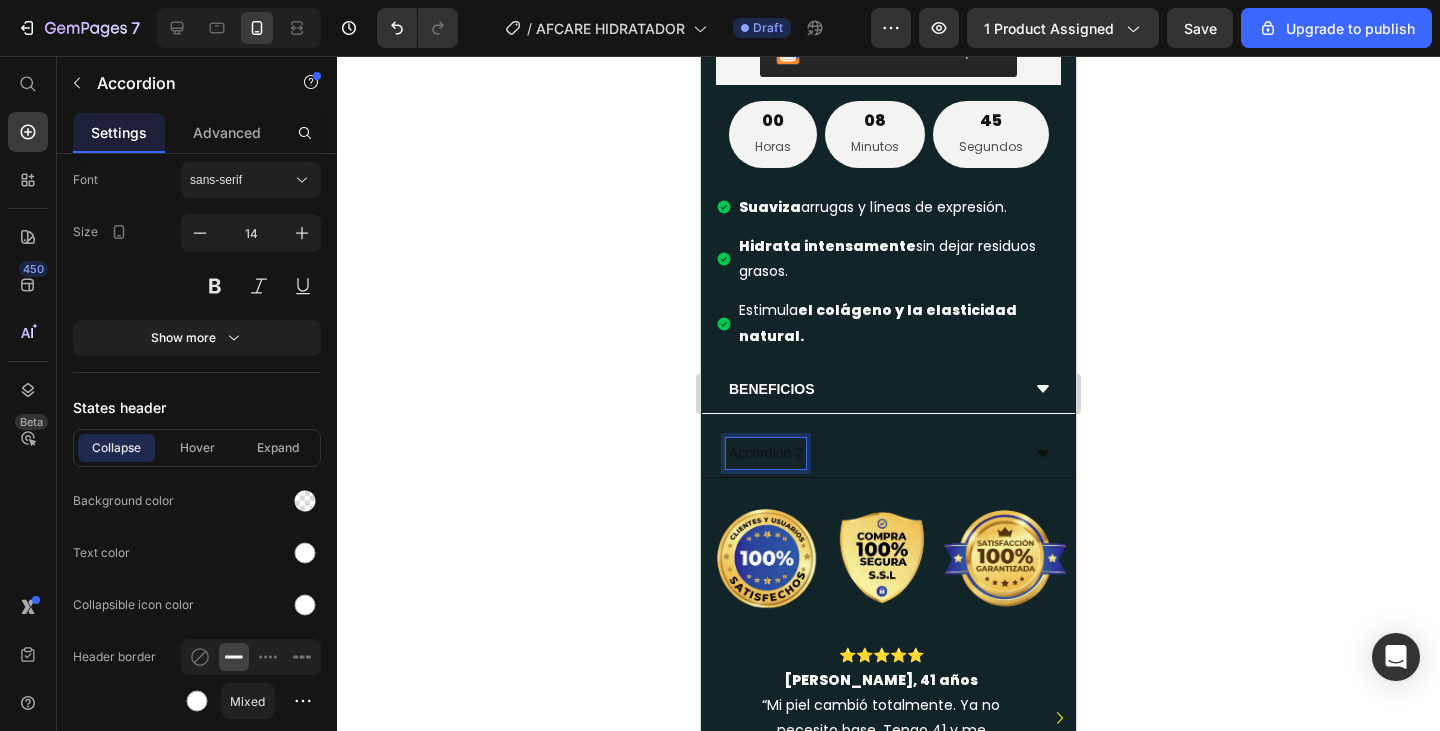 click on "Accordion 2" at bounding box center [766, 453] 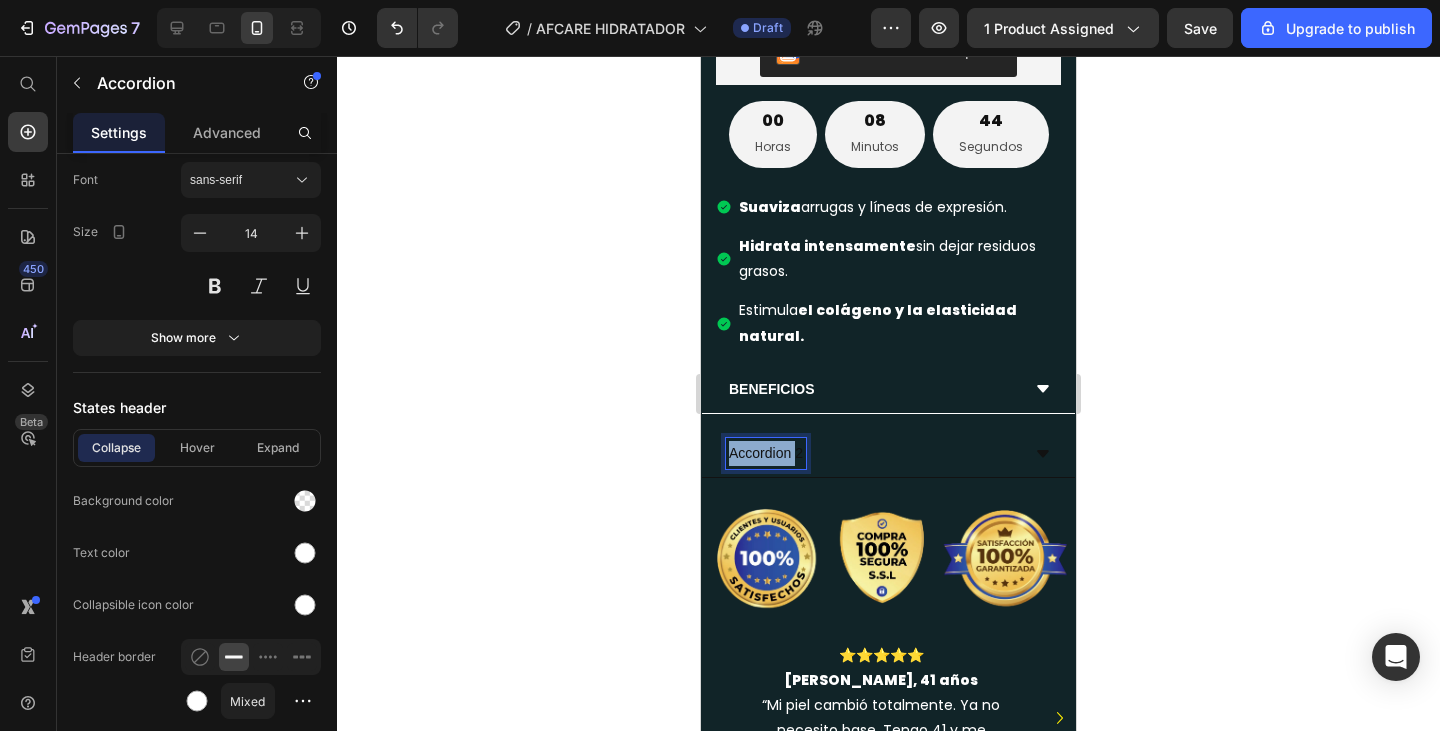 click on "Accordion 2" at bounding box center (766, 453) 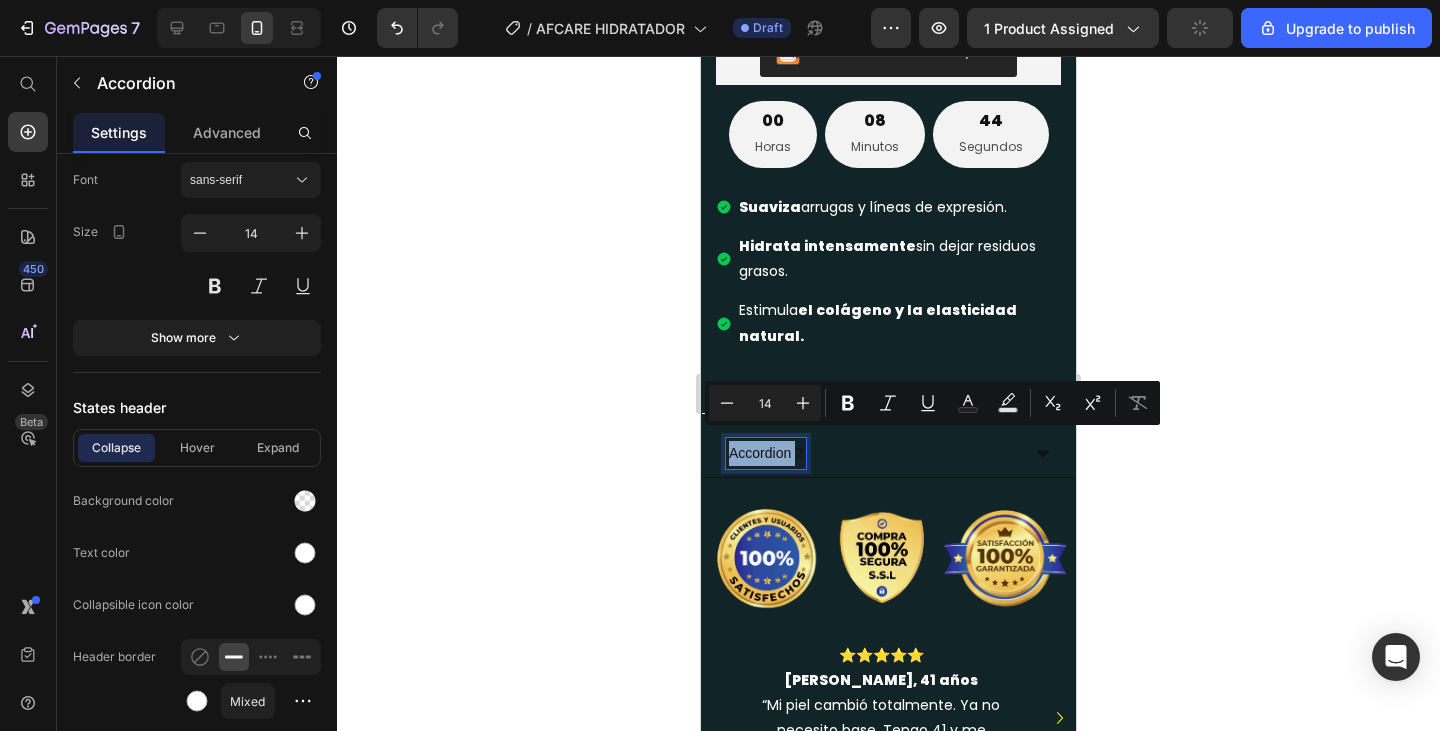 click on "Accordion 2" at bounding box center (766, 453) 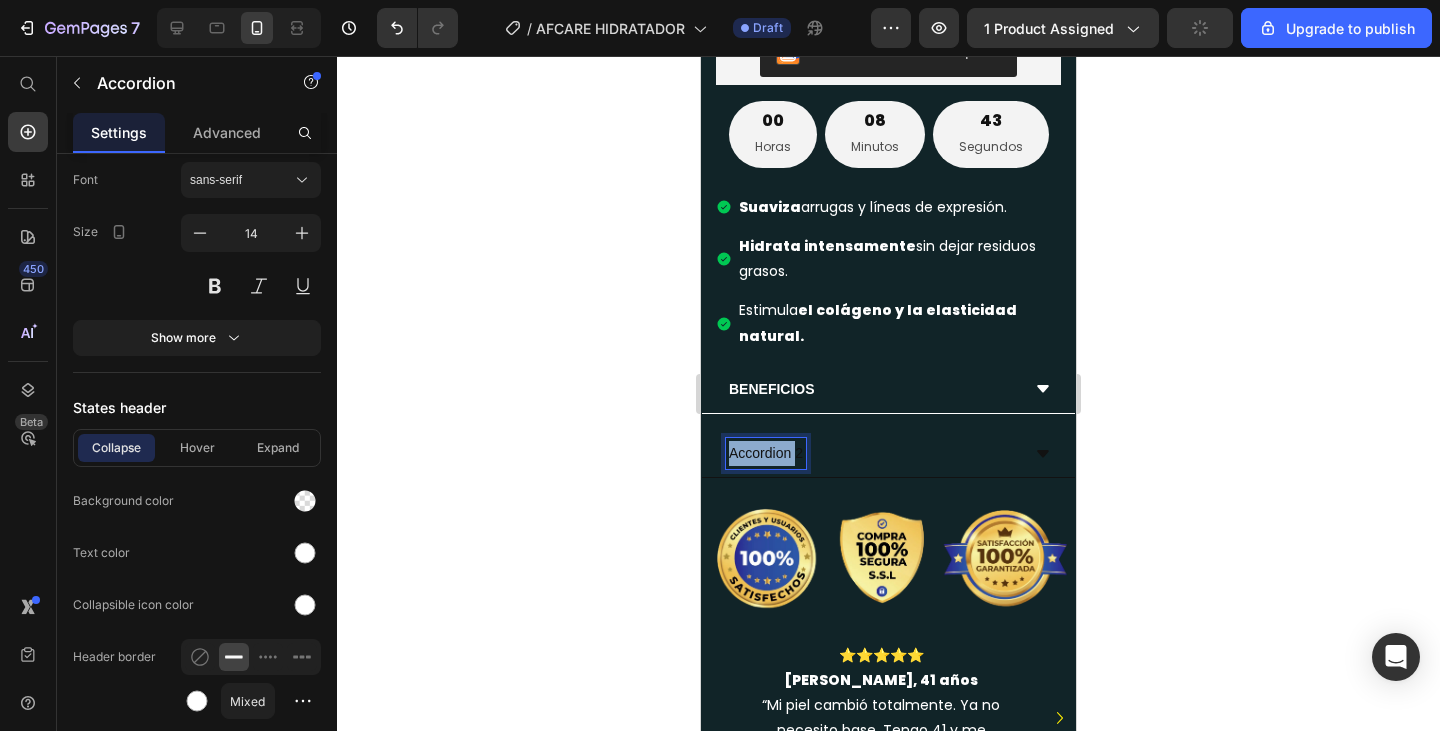 click on "Accordion 2" at bounding box center [766, 453] 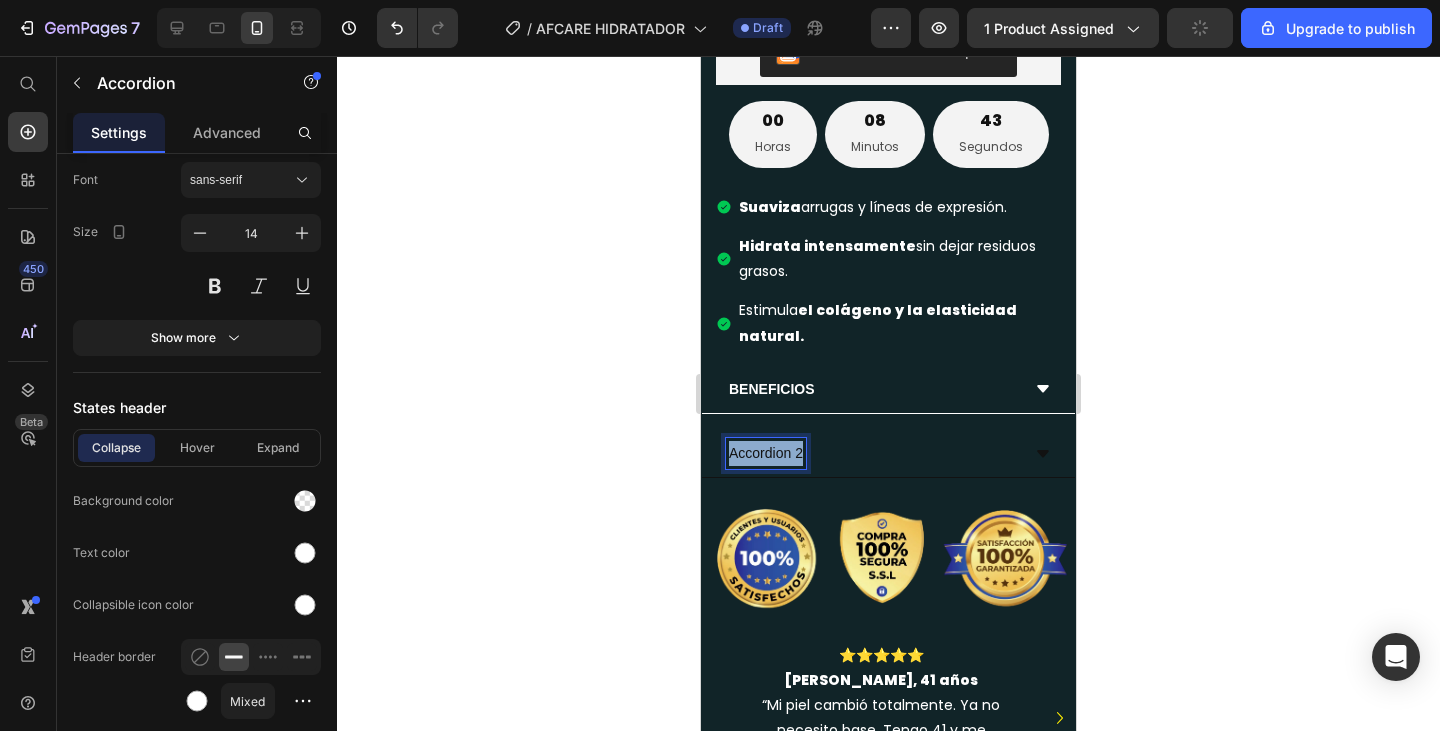 click on "Accordion 2" at bounding box center [766, 453] 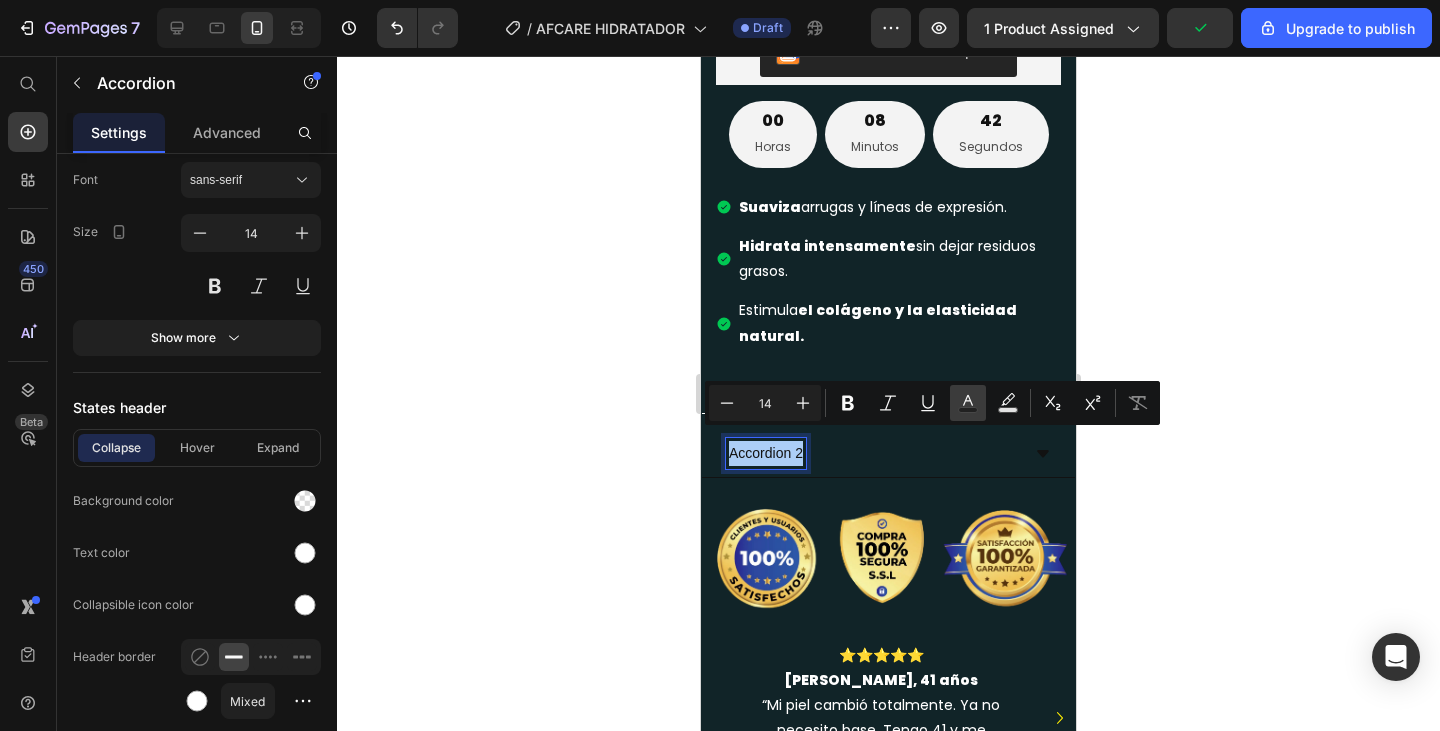 click 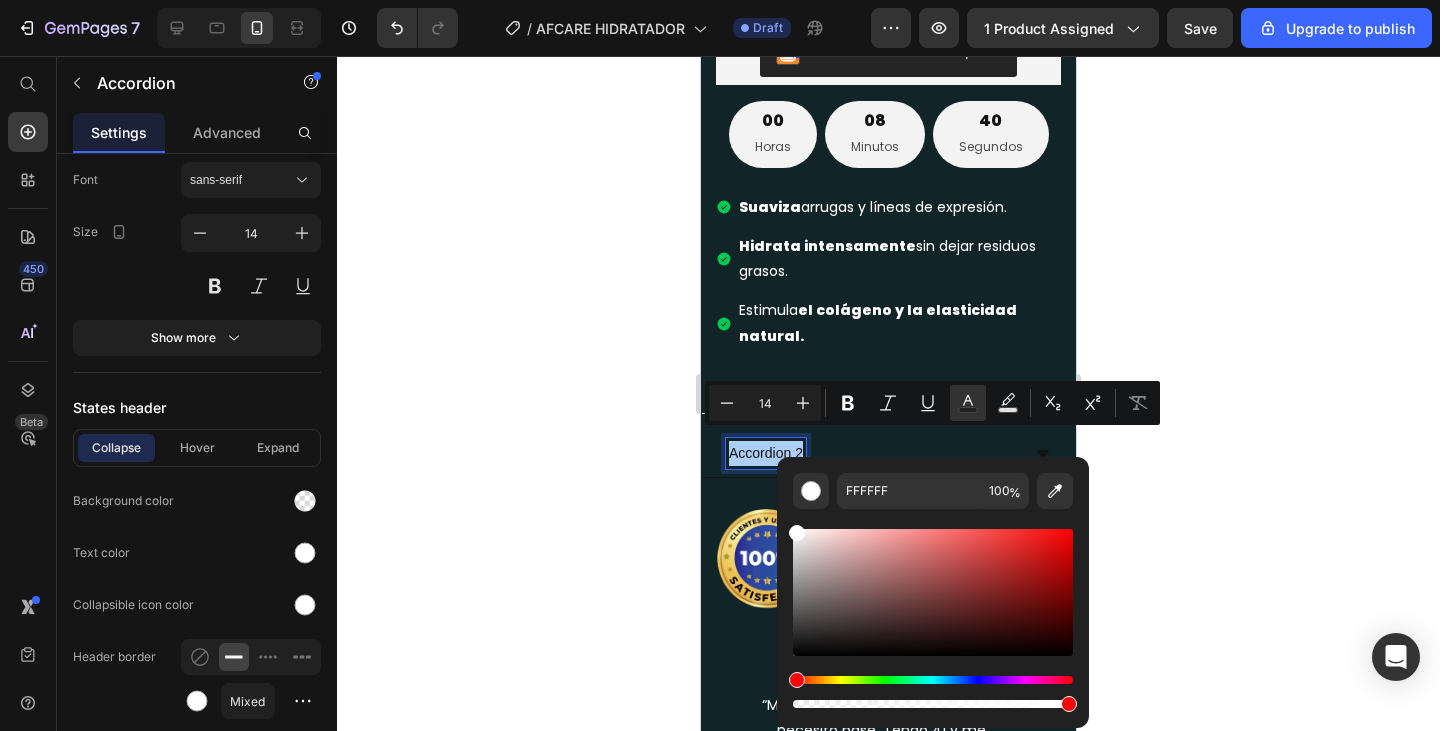 drag, startPoint x: 798, startPoint y: 532, endPoint x: 790, endPoint y: 508, distance: 25.298222 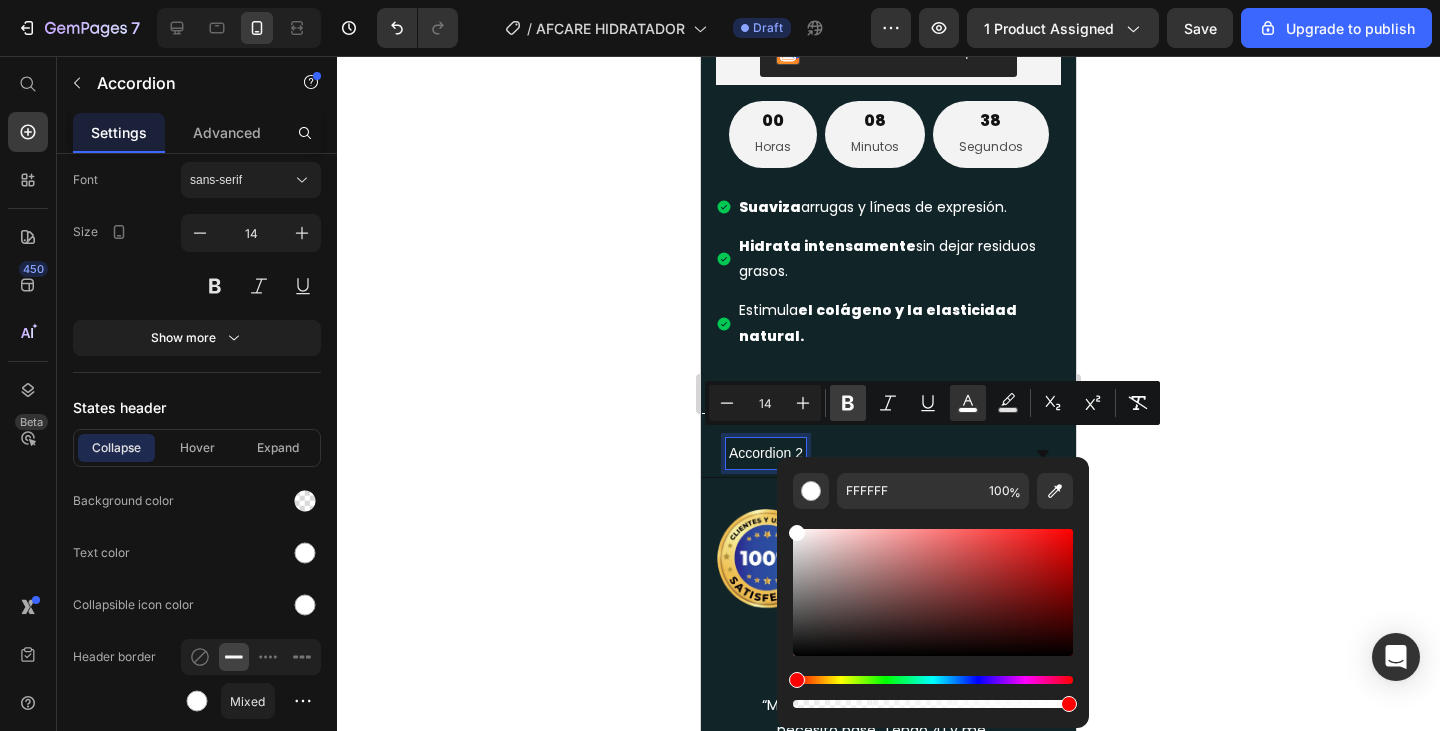 click 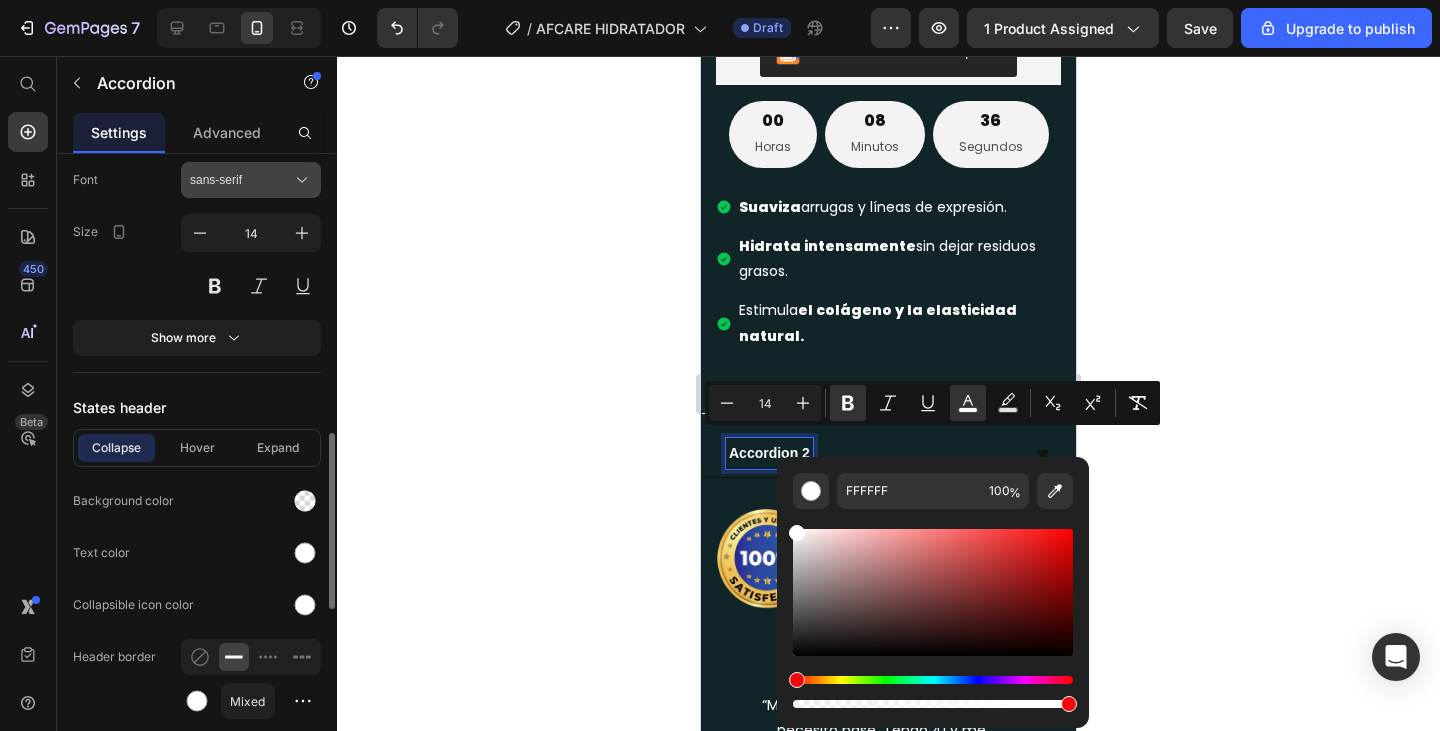 click on "sans-serif" at bounding box center [241, 180] 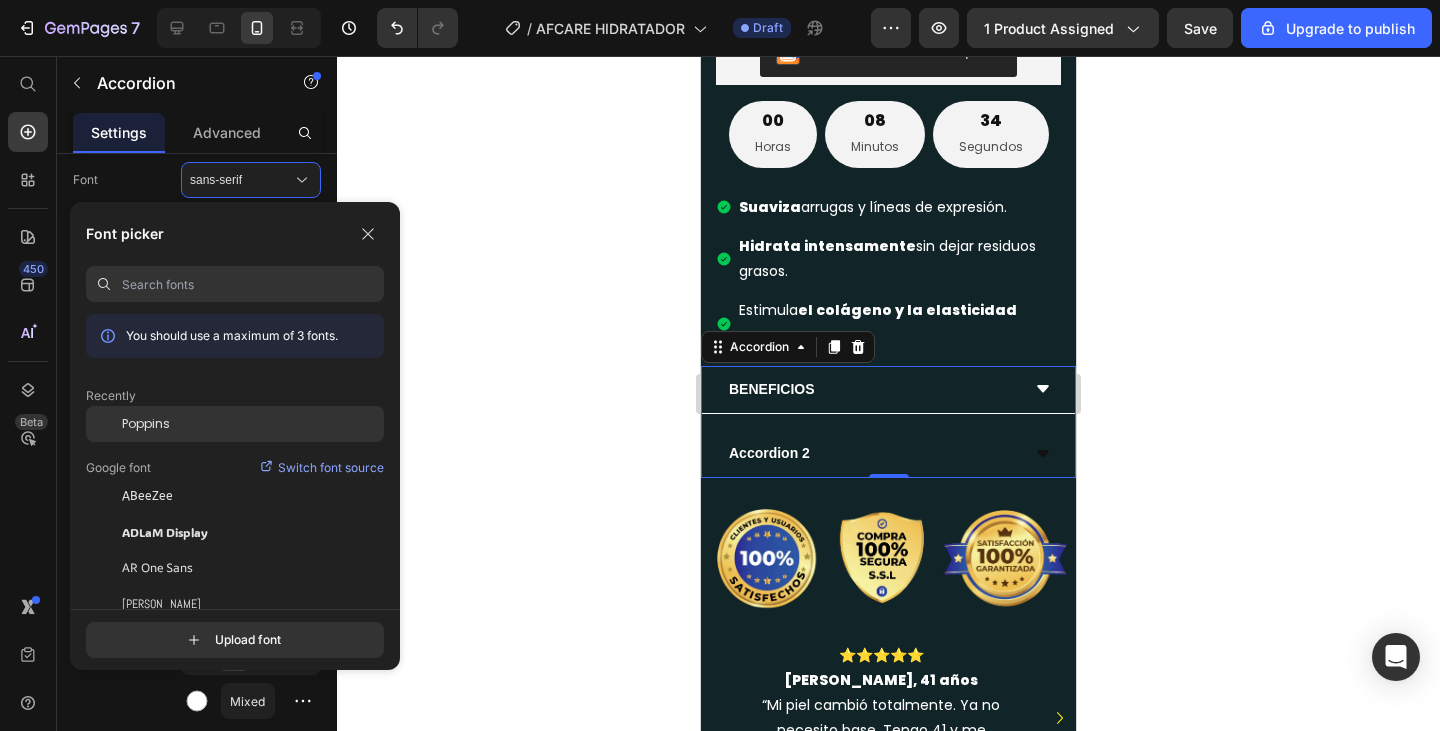 click on "Poppins" at bounding box center [146, 424] 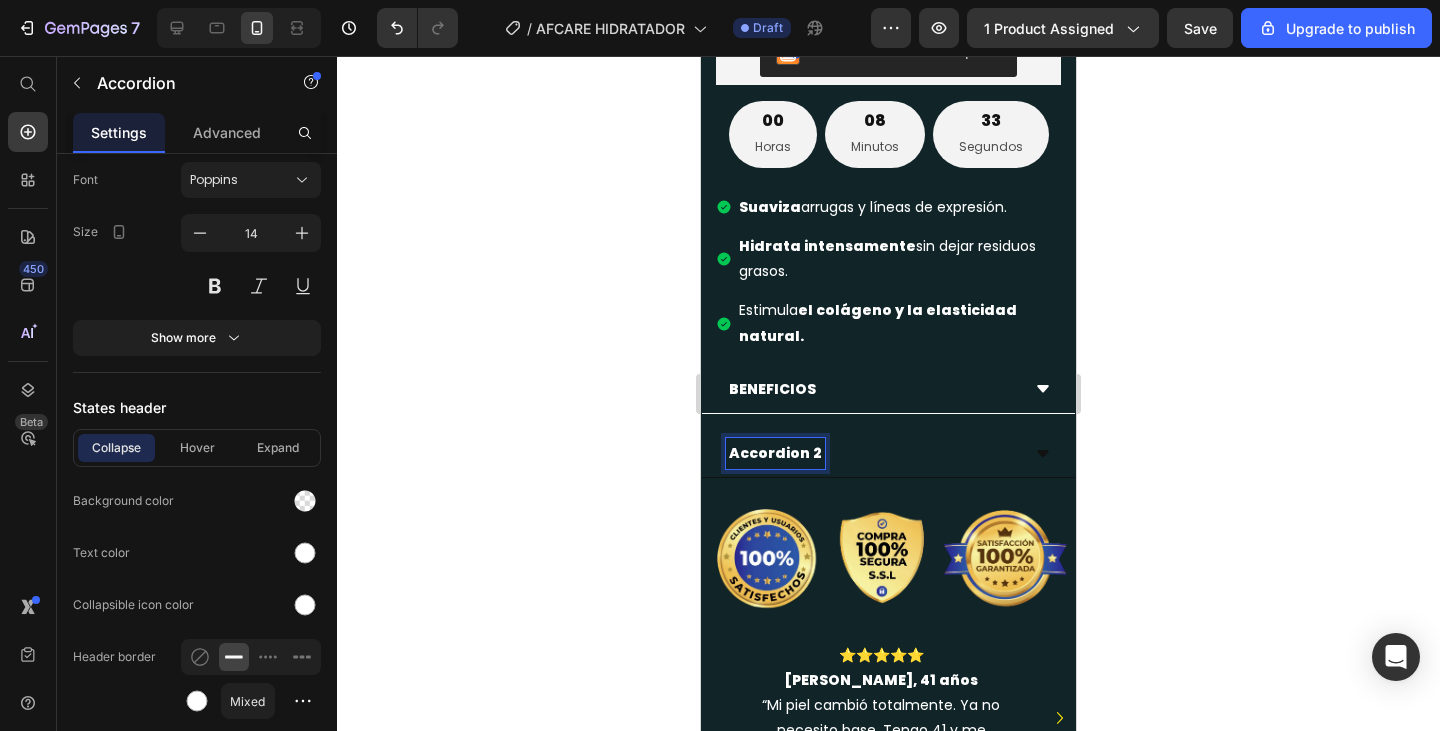 click on "Accordion 2" at bounding box center (775, 453) 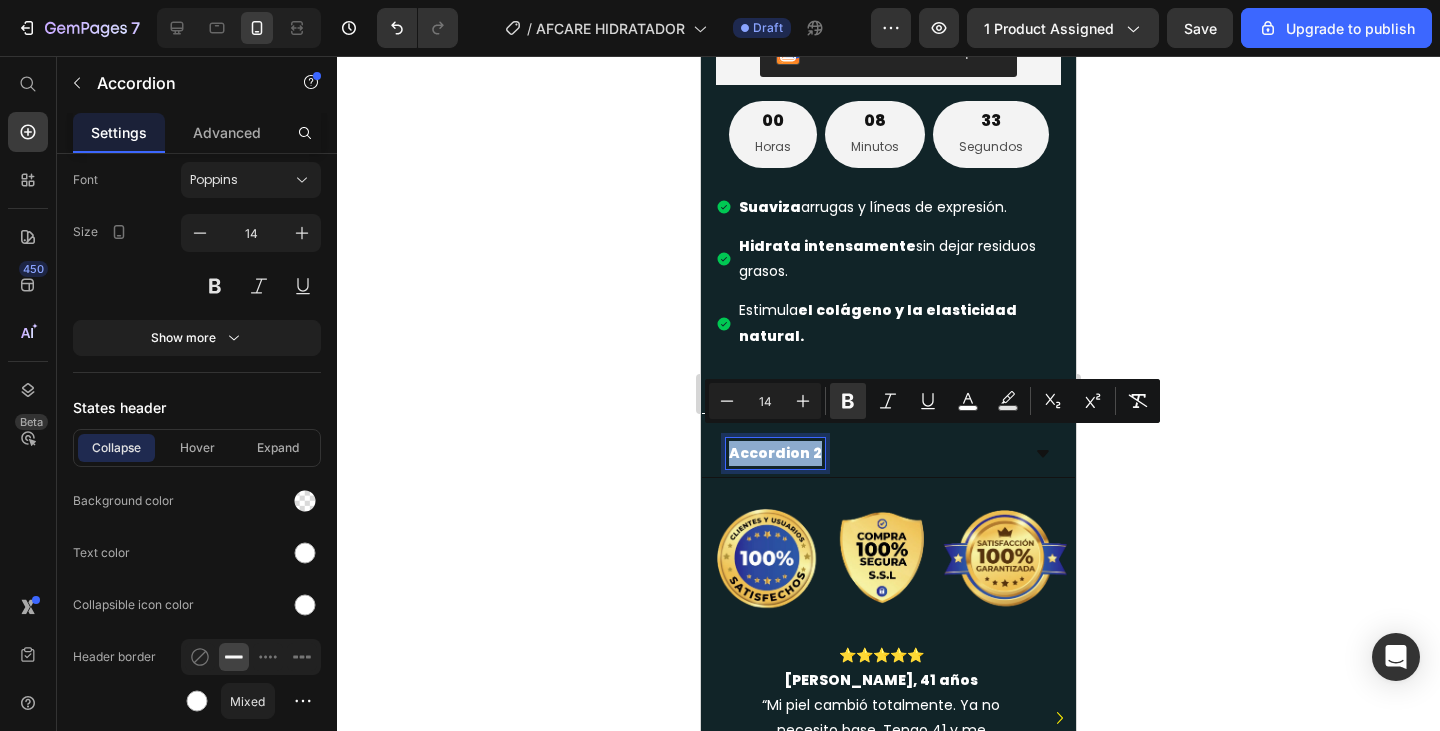 click on "Accordion 2" at bounding box center (775, 453) 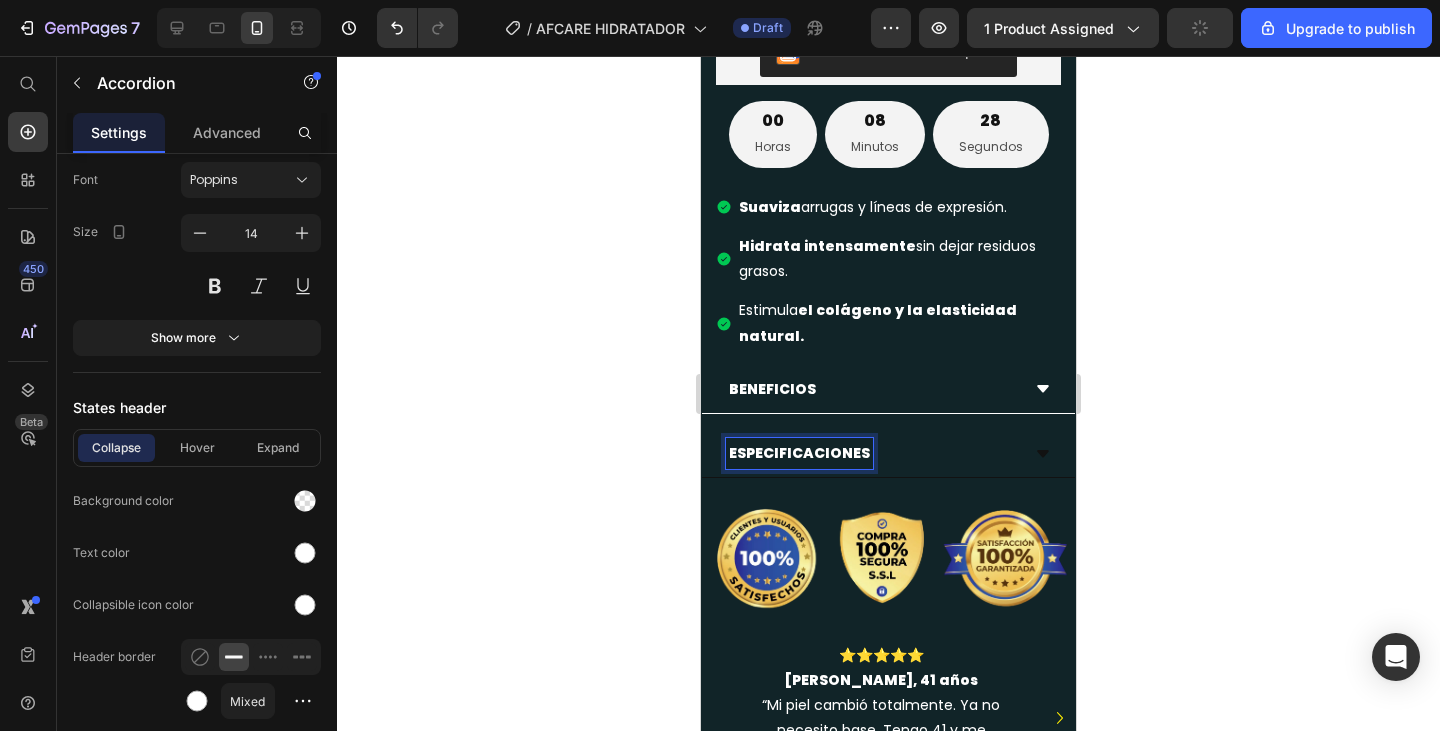 click 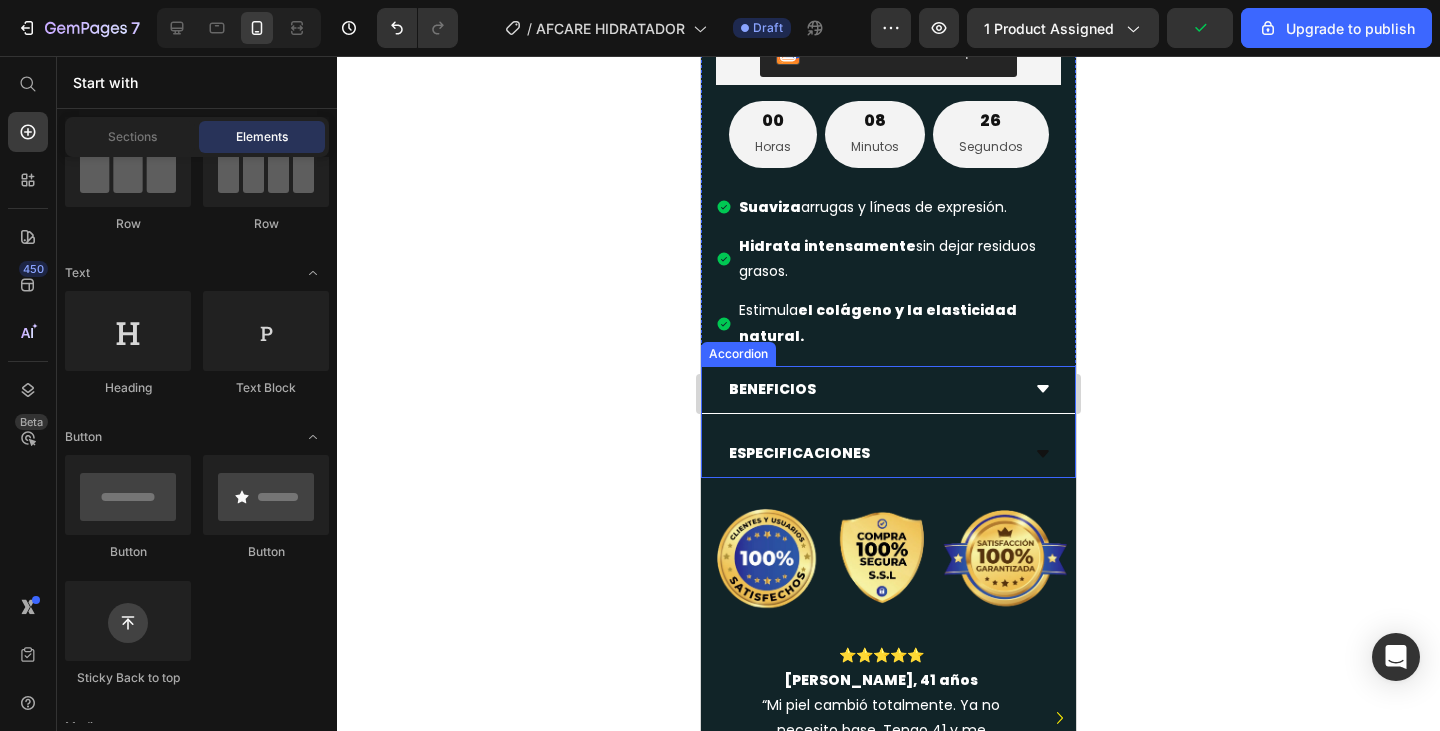 click 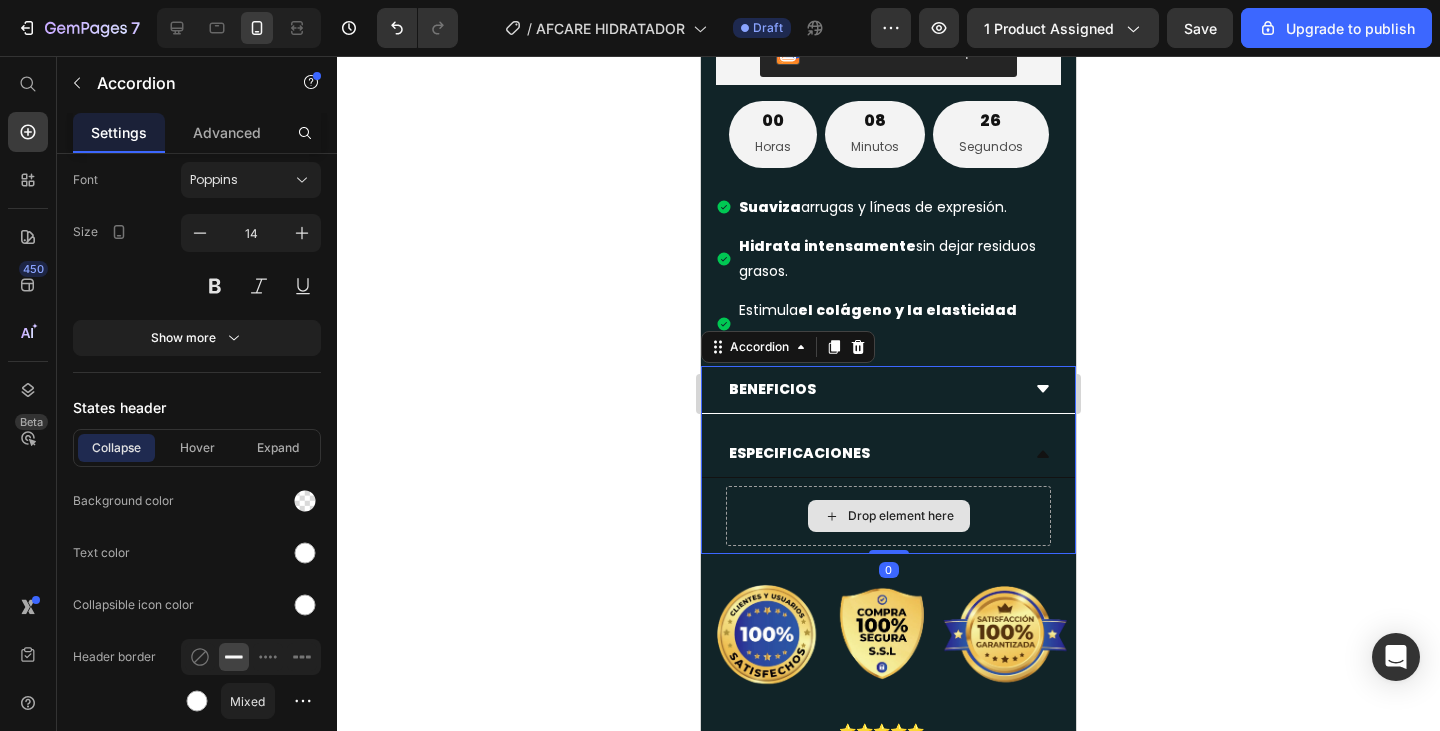 click on "Drop element here" at bounding box center [901, 516] 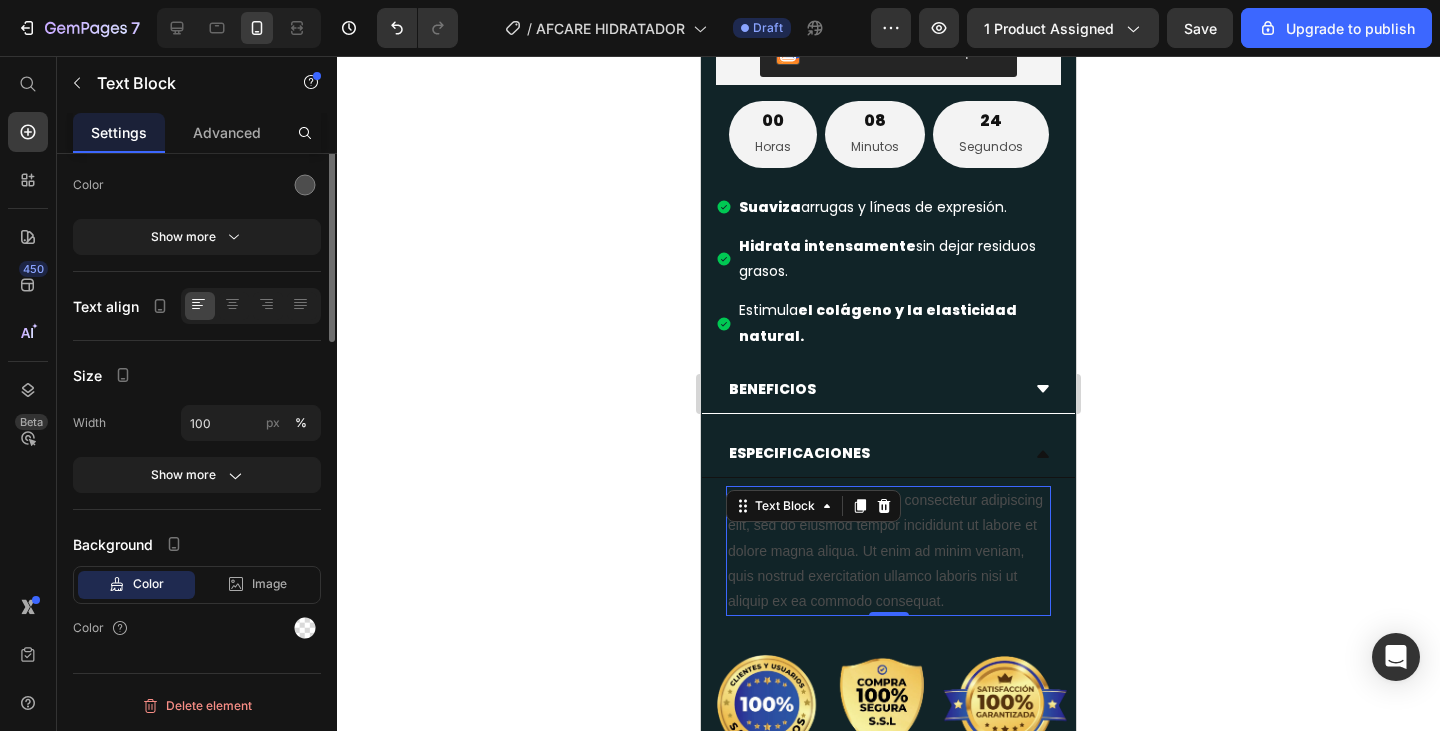 scroll, scrollTop: 0, scrollLeft: 0, axis: both 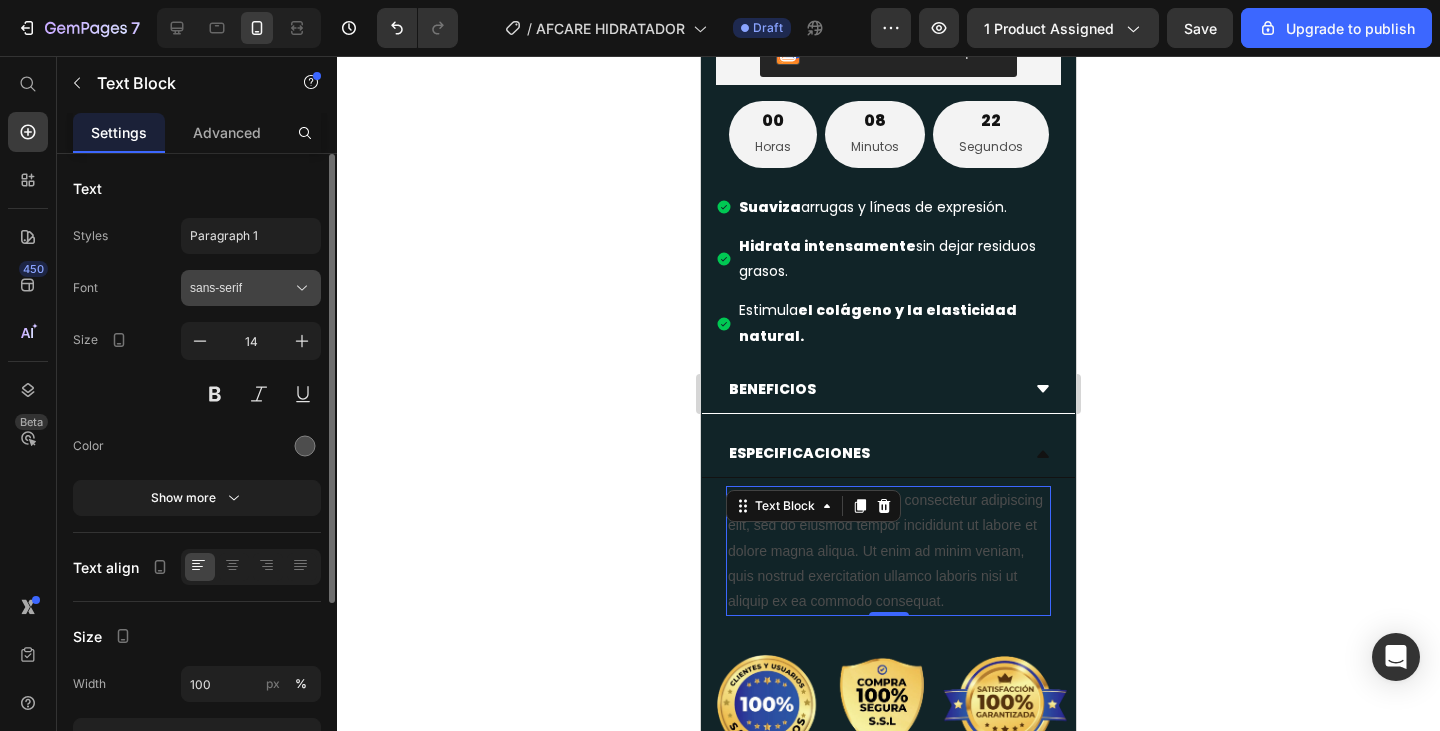 click on "sans-serif" at bounding box center (241, 288) 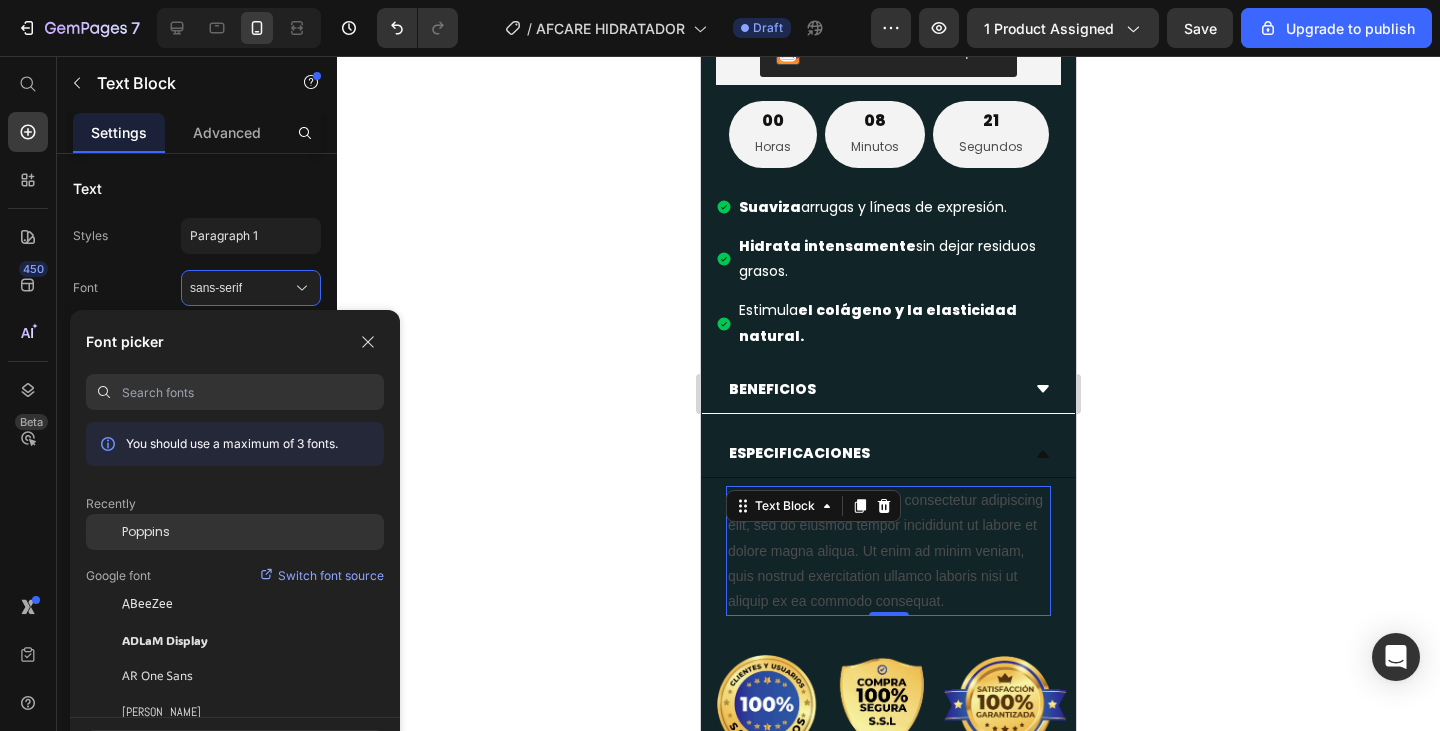click on "Poppins" 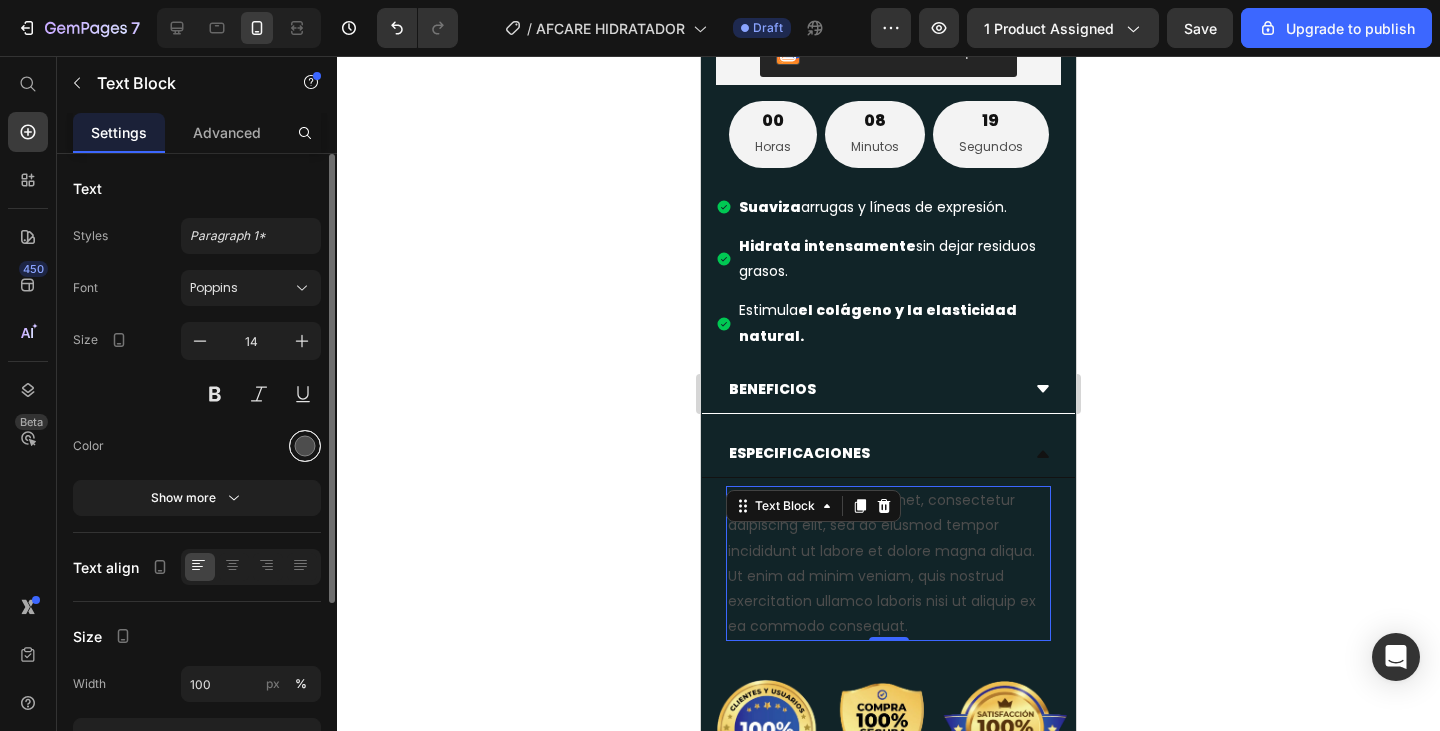 click at bounding box center [305, 446] 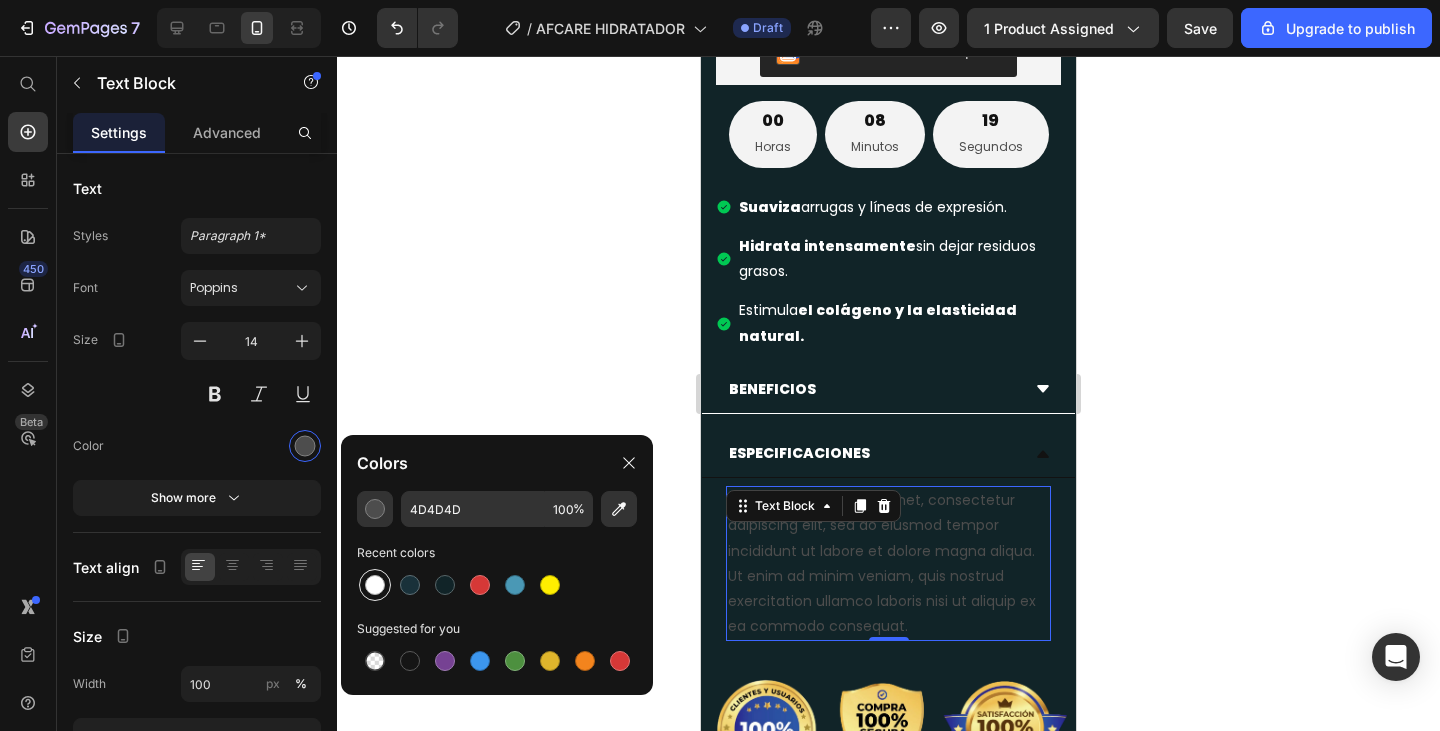 click at bounding box center [375, 585] 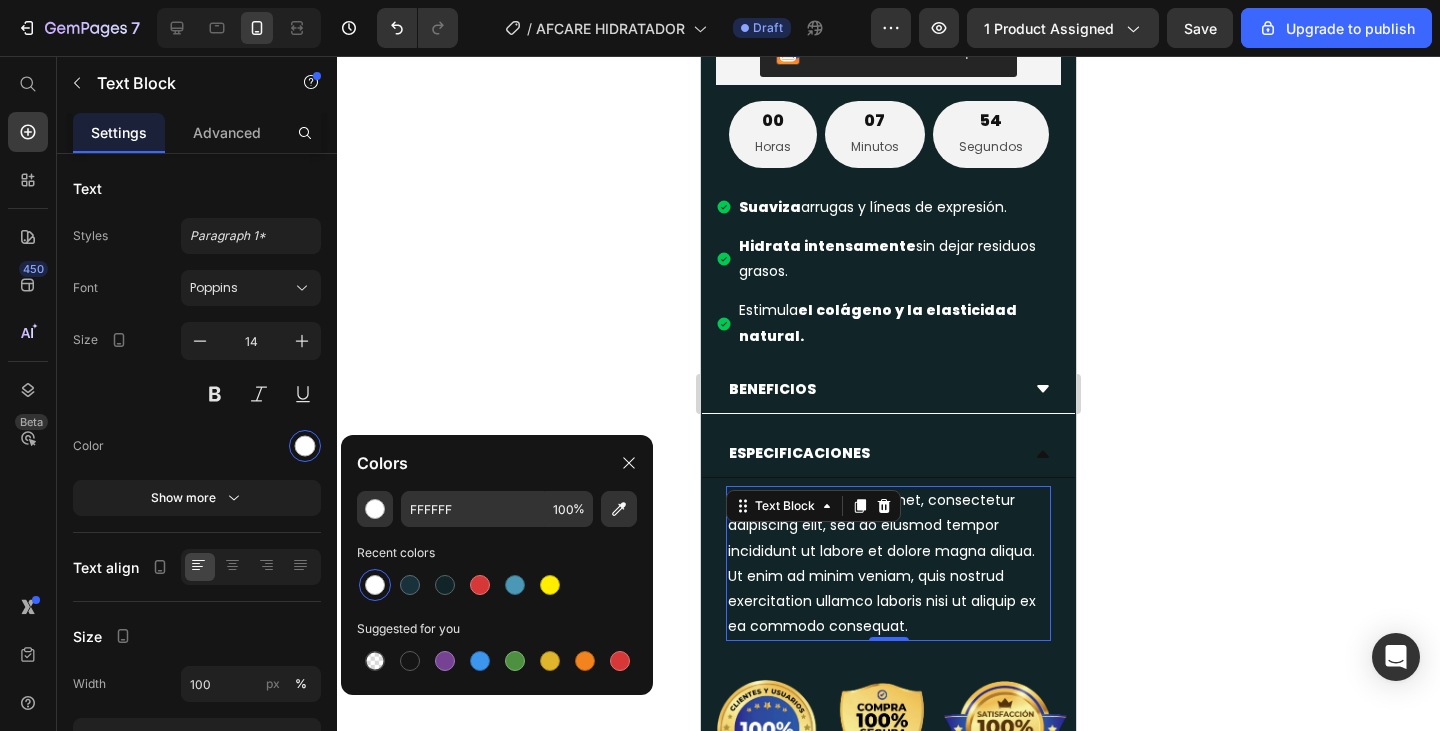 click on "Lorem ipsum dolor sit amet, consectetur adipiscing elit, sed do eiusmod tempor incididunt ut labore et dolore magna aliqua. Ut enim ad minim veniam, quis nostrud exercitation ullamco laboris nisi ut aliquip ex ea commodo consequat." at bounding box center (888, 563) 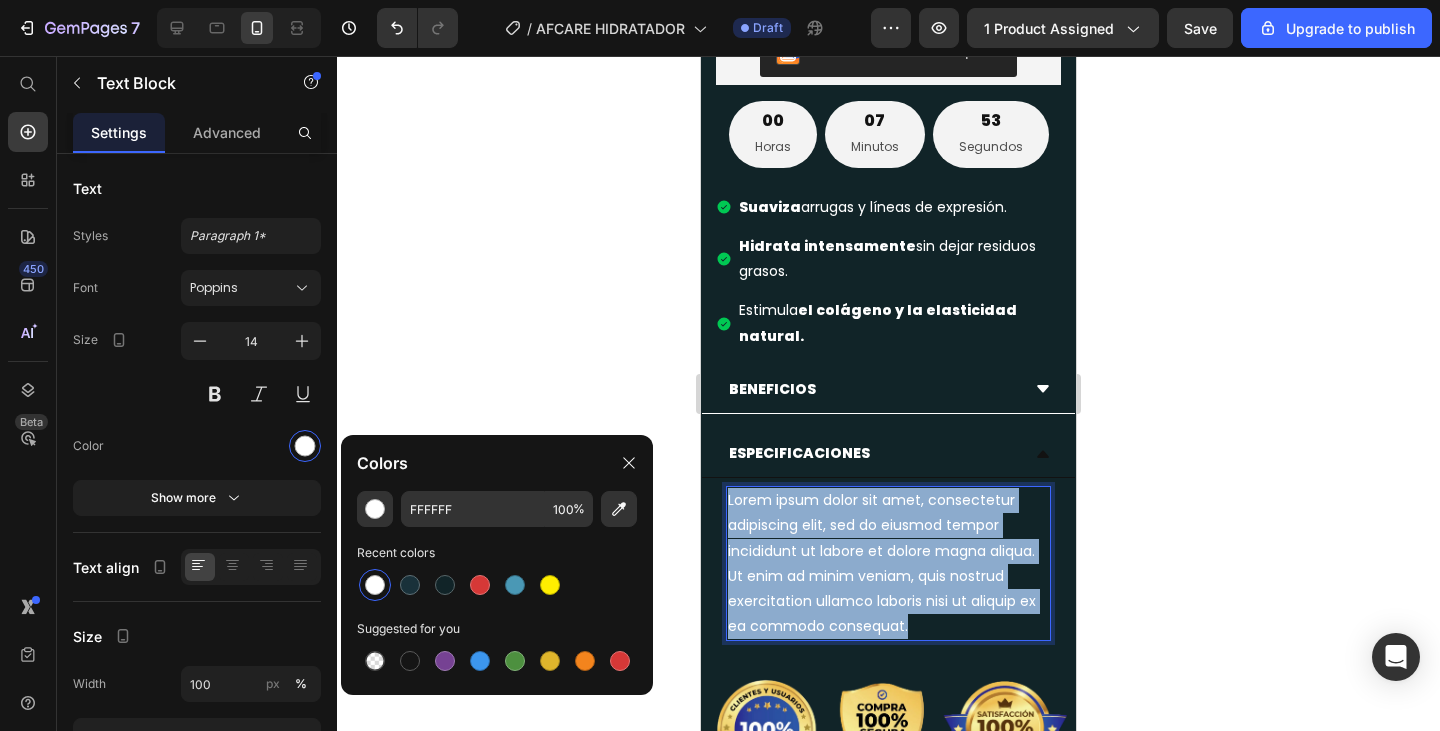 click on "Lorem ipsum dolor sit amet, consectetur adipiscing elit, sed do eiusmod tempor incididunt ut labore et dolore magna aliqua. Ut enim ad minim veniam, quis nostrud exercitation ullamco laboris nisi ut aliquip ex ea commodo consequat." at bounding box center (888, 563) 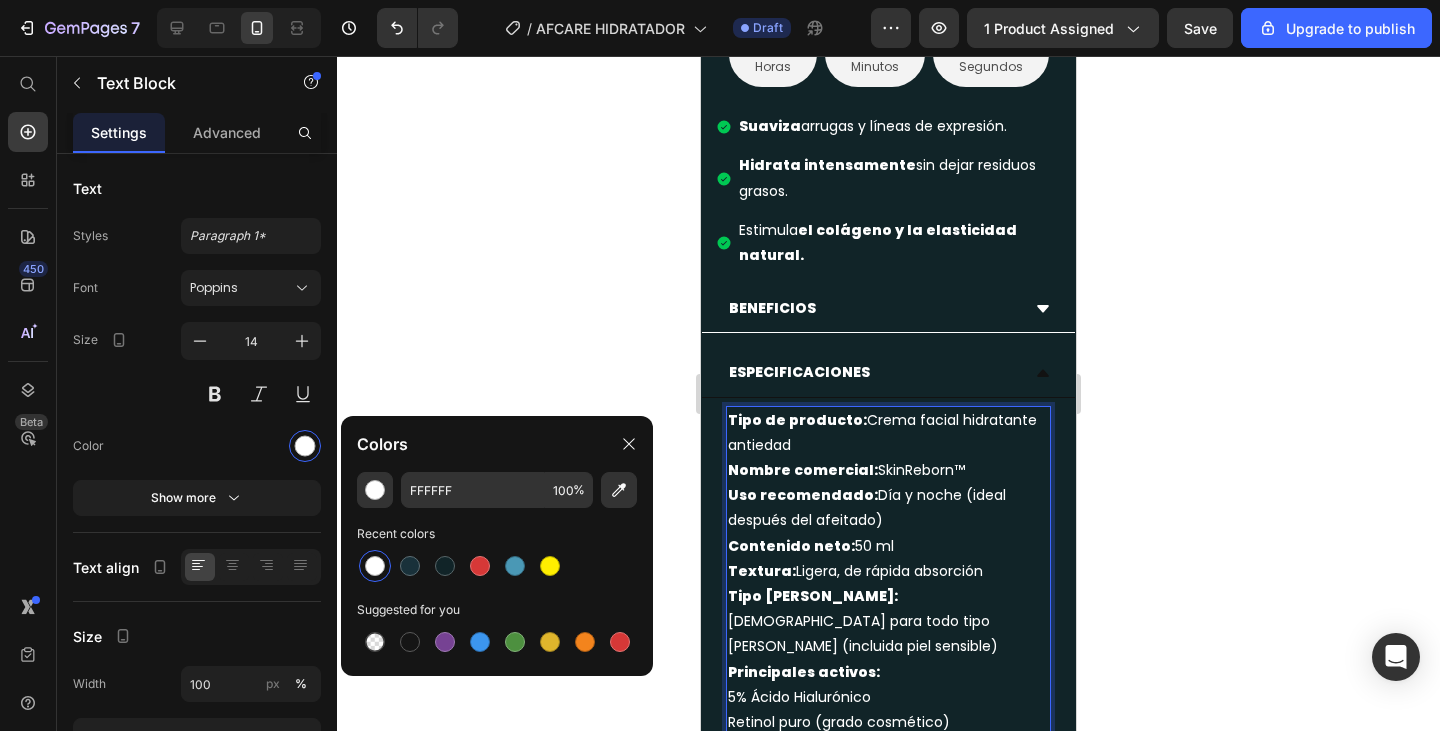 scroll, scrollTop: 1533, scrollLeft: 0, axis: vertical 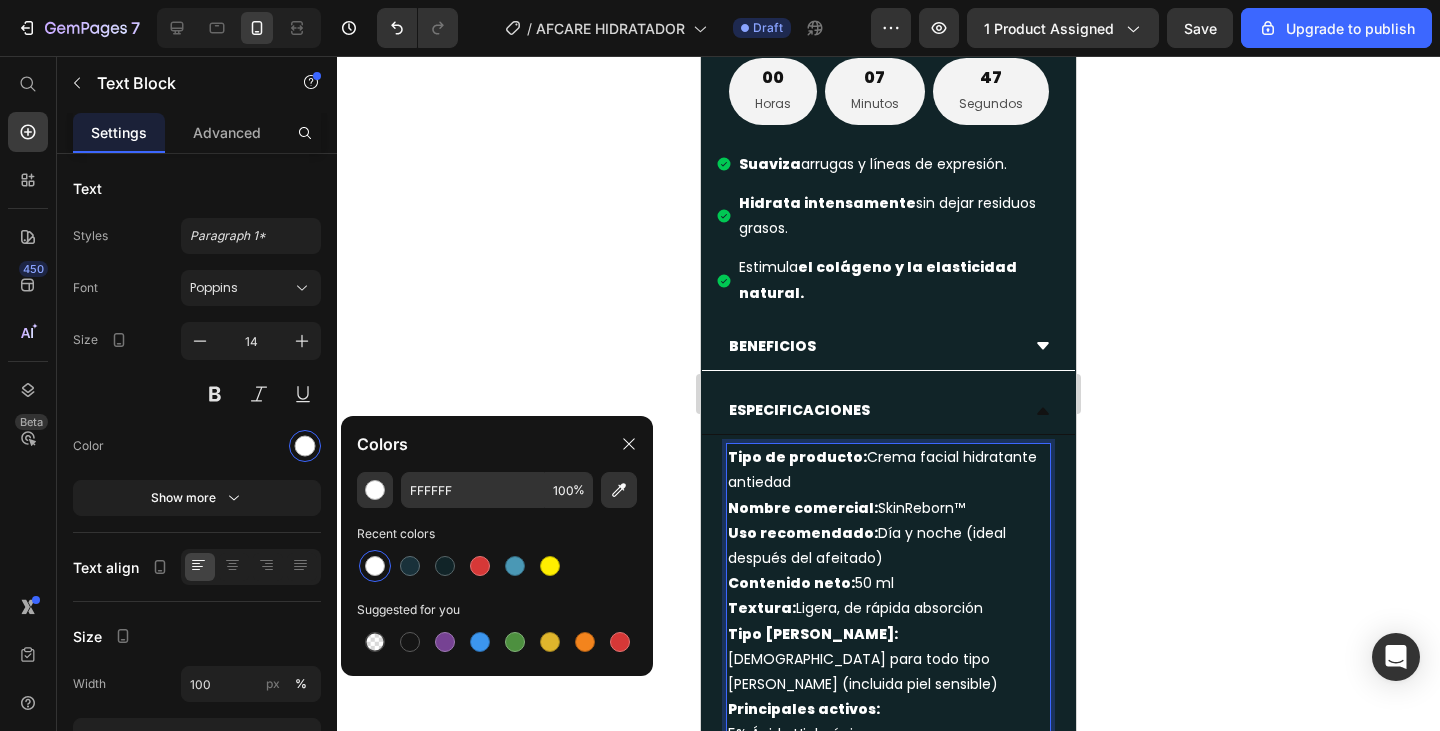 drag, startPoint x: 974, startPoint y: 493, endPoint x: 730, endPoint y: 499, distance: 244.07376 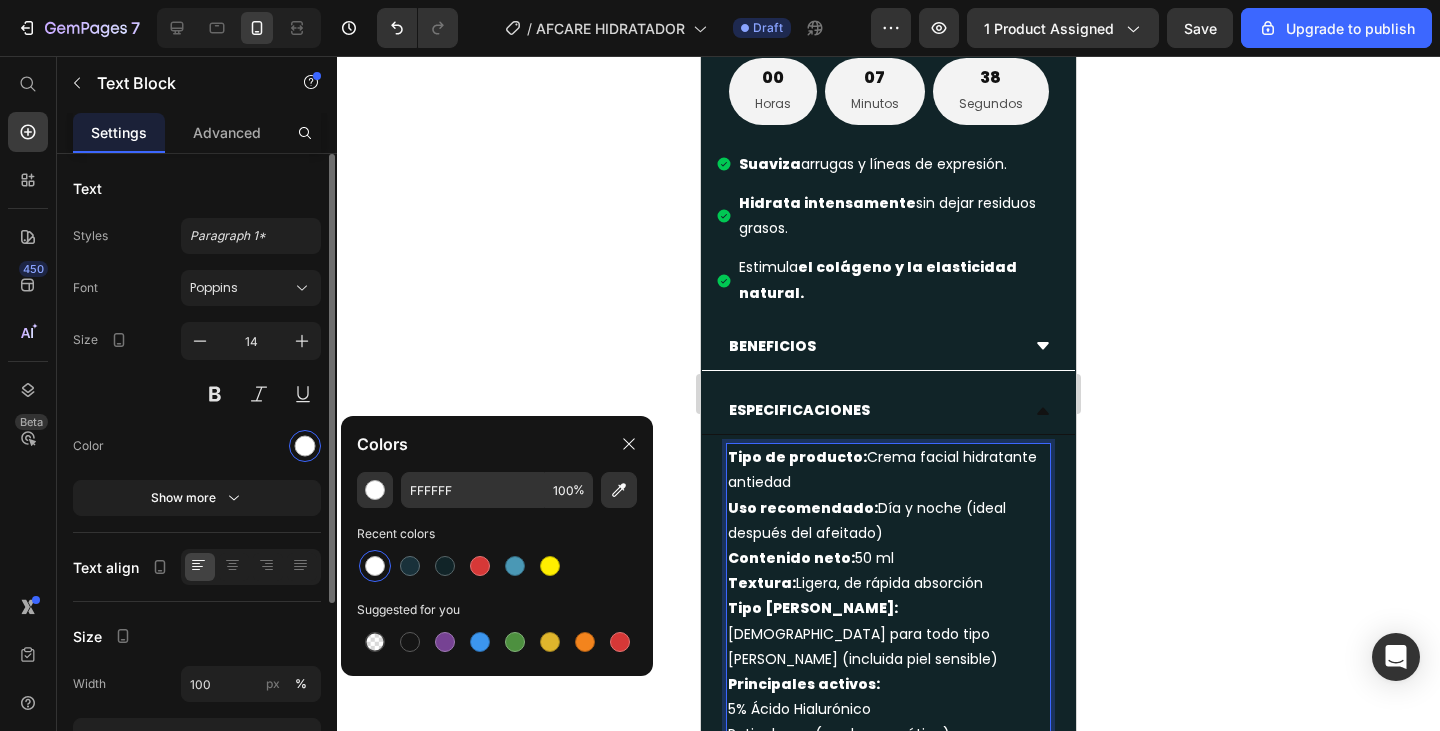scroll, scrollTop: 200, scrollLeft: 0, axis: vertical 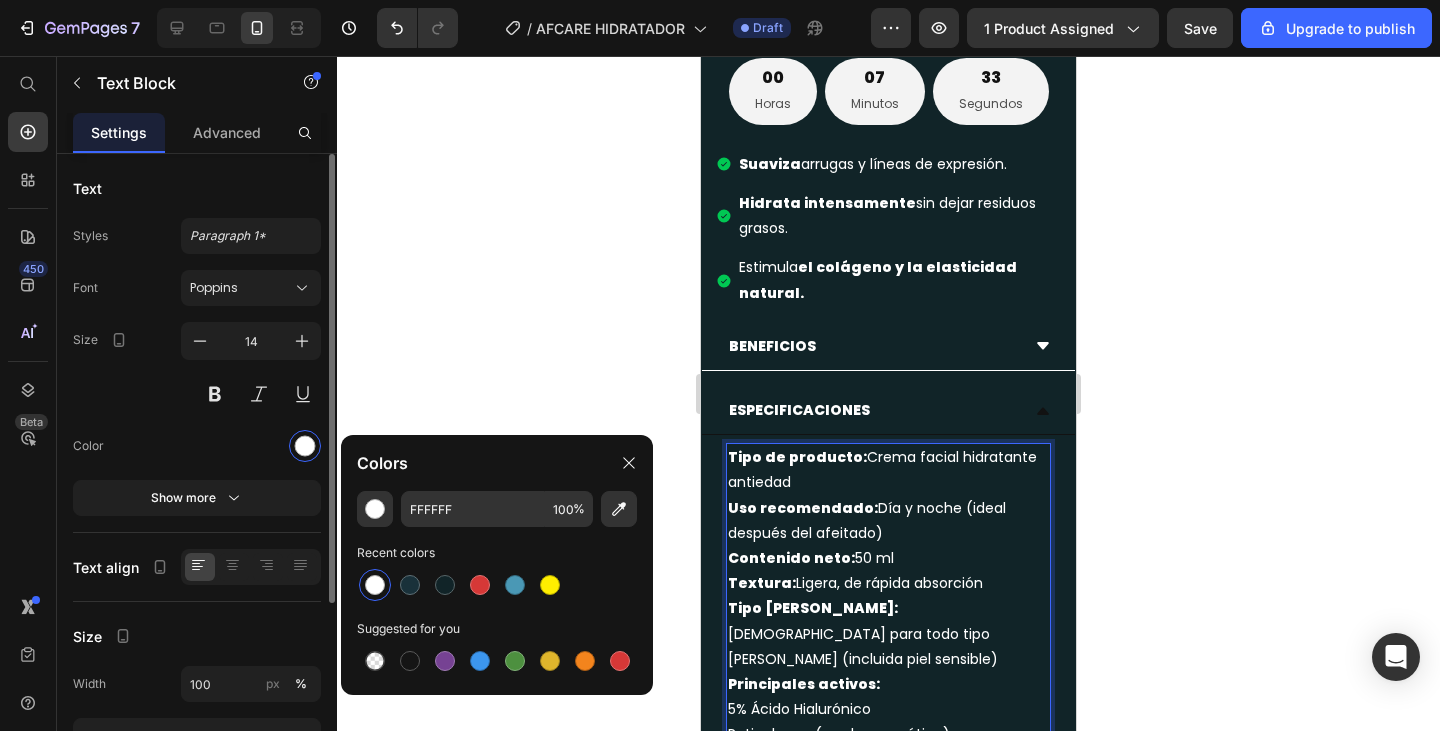 click at bounding box center (251, 446) 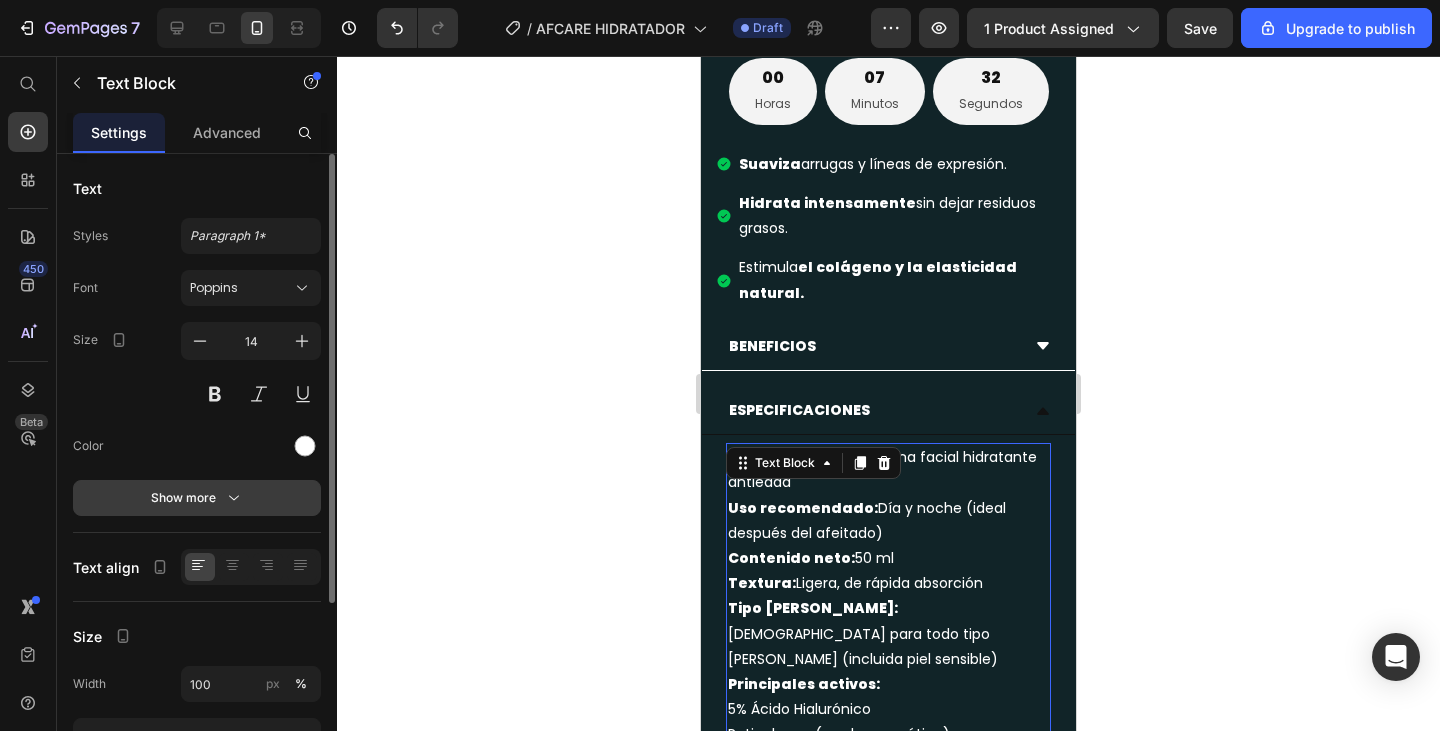 click on "Show more" at bounding box center (197, 498) 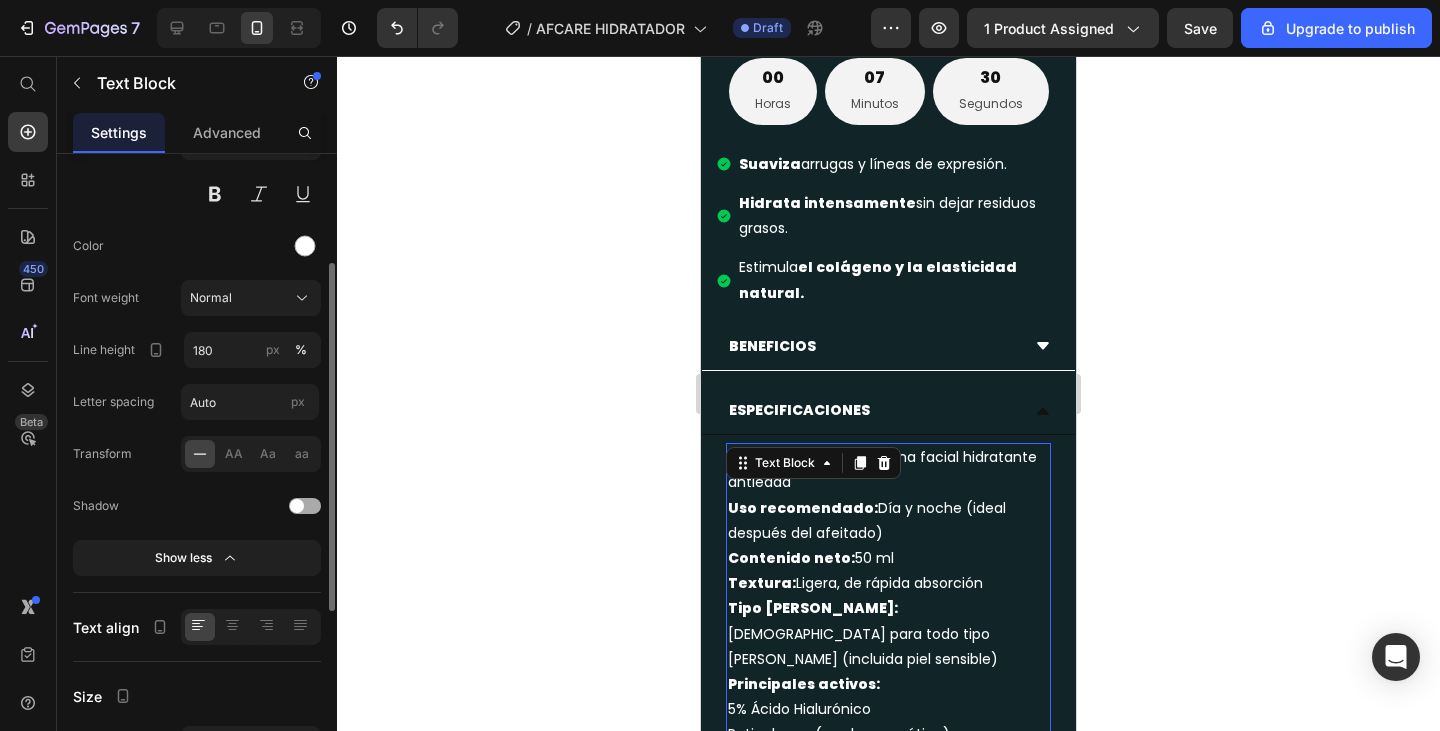 scroll, scrollTop: 300, scrollLeft: 0, axis: vertical 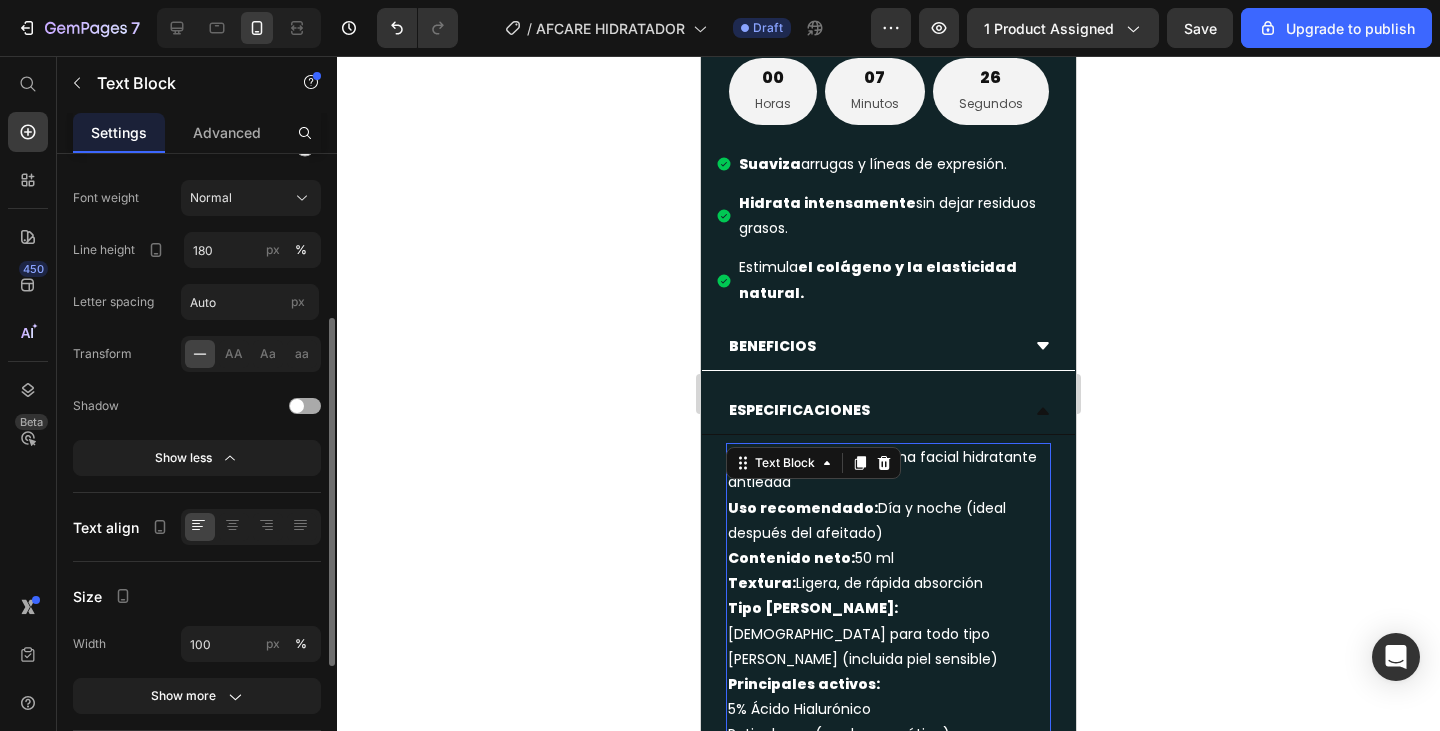 click at bounding box center (305, 406) 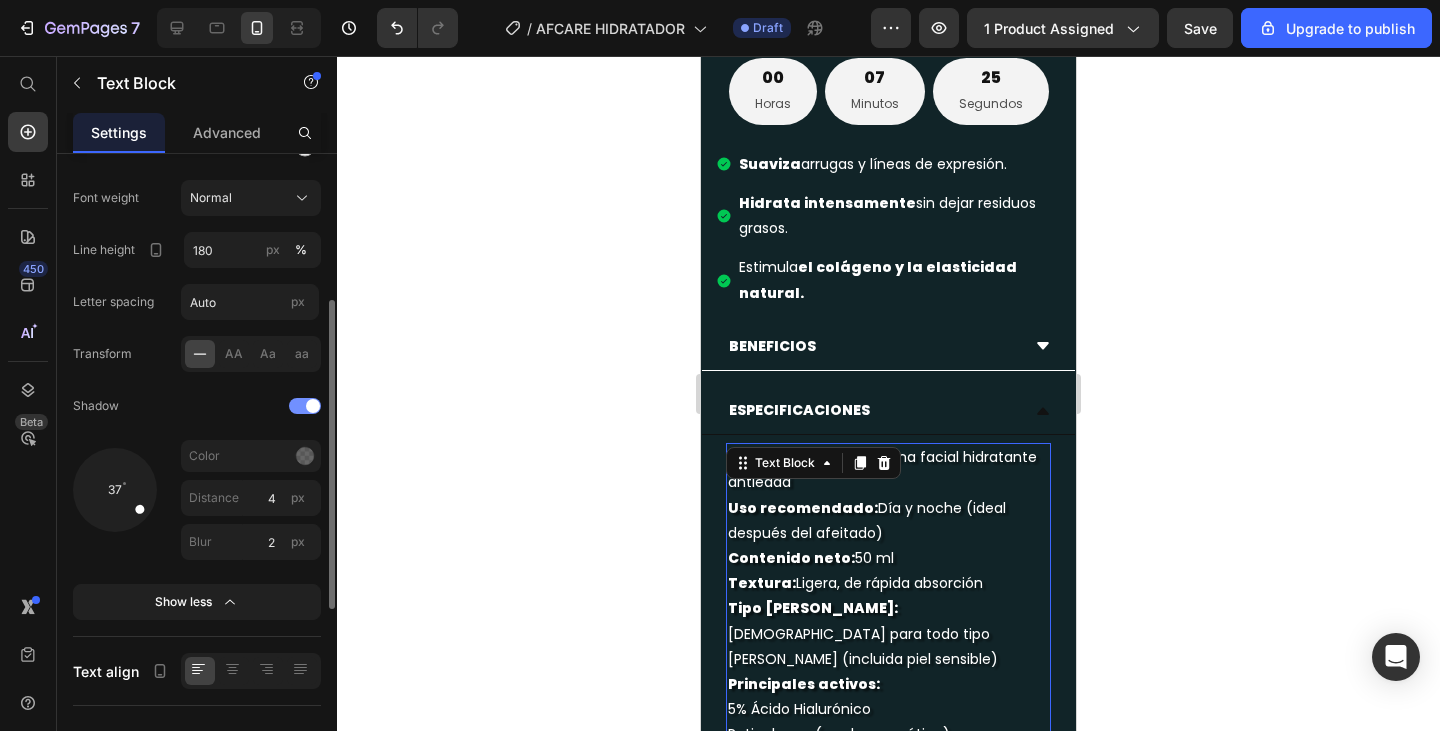 click at bounding box center [305, 406] 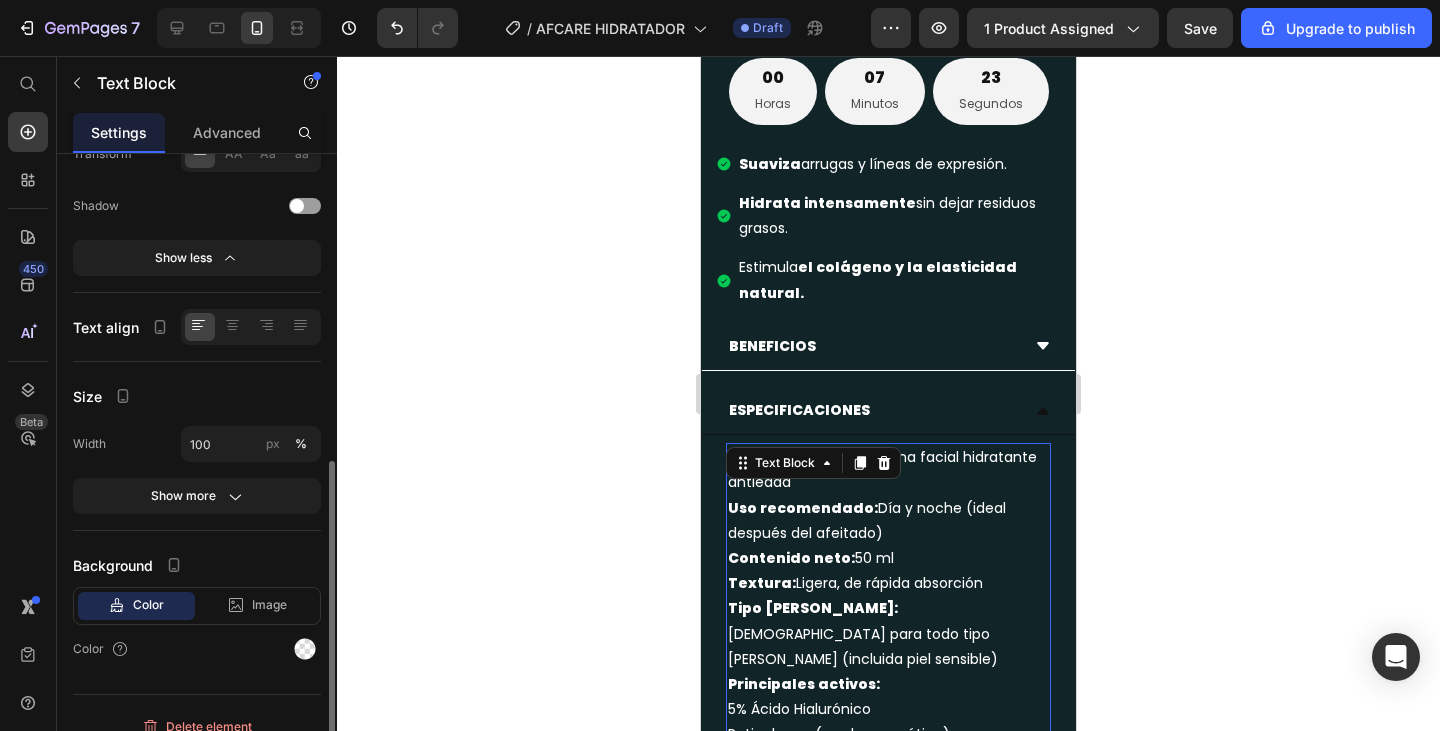 scroll, scrollTop: 521, scrollLeft: 0, axis: vertical 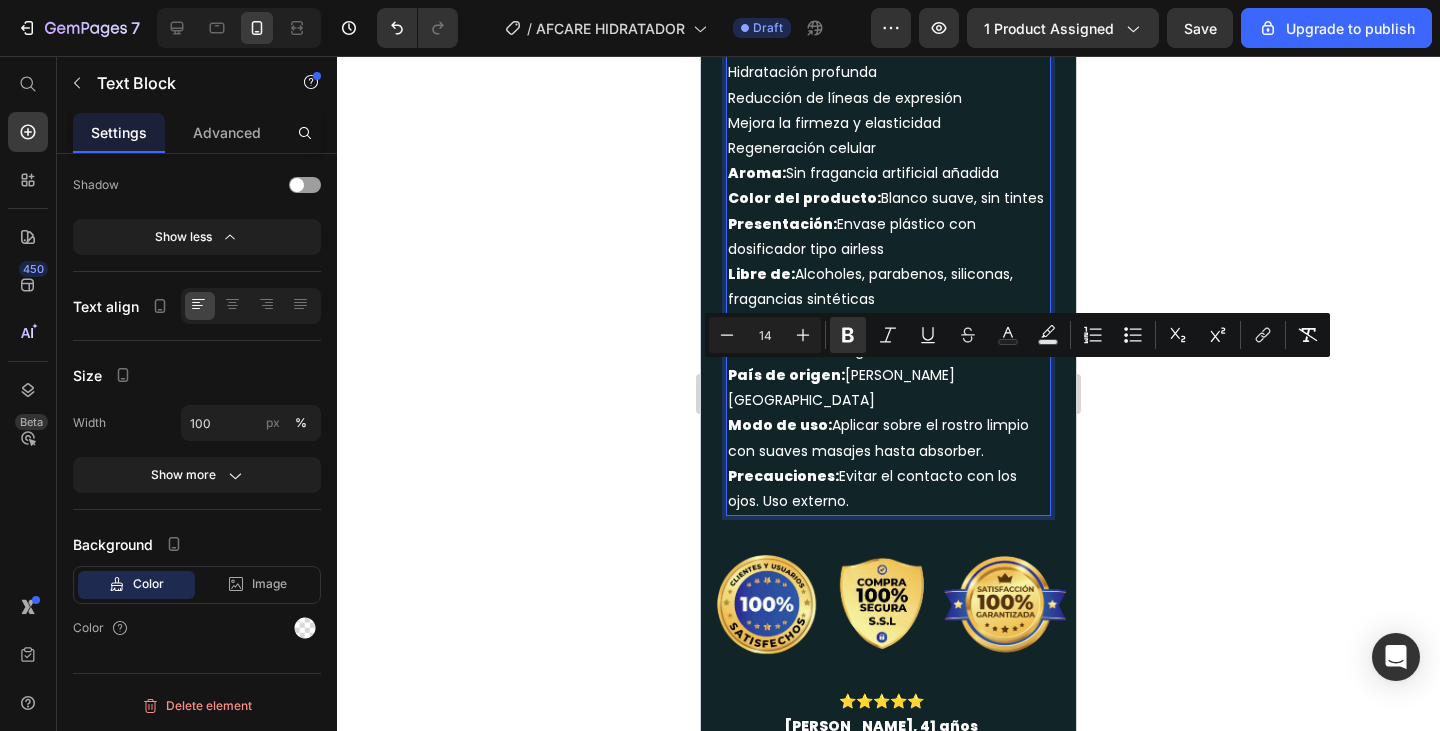 drag, startPoint x: 900, startPoint y: 469, endPoint x: 747, endPoint y: 377, distance: 178.5301 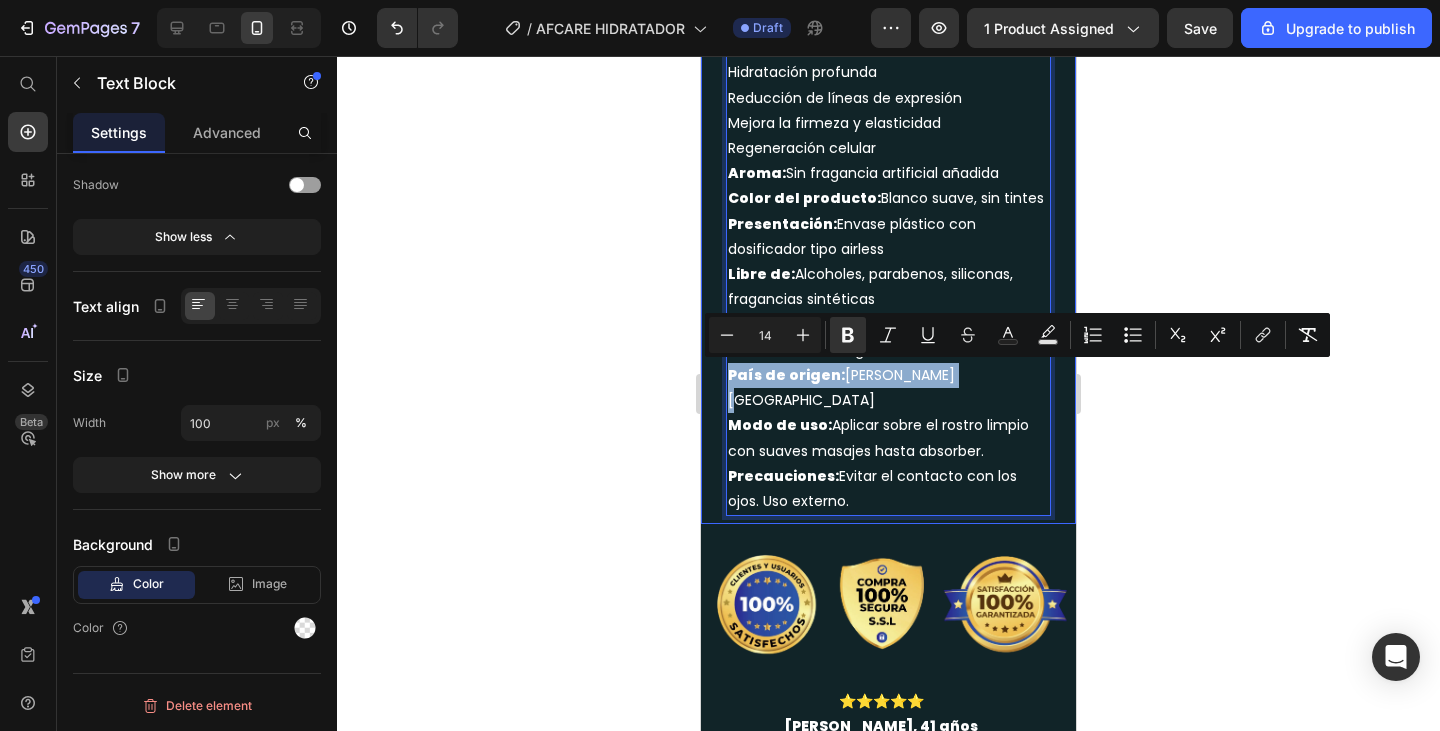 drag, startPoint x: 947, startPoint y: 377, endPoint x: 715, endPoint y: 368, distance: 232.1745 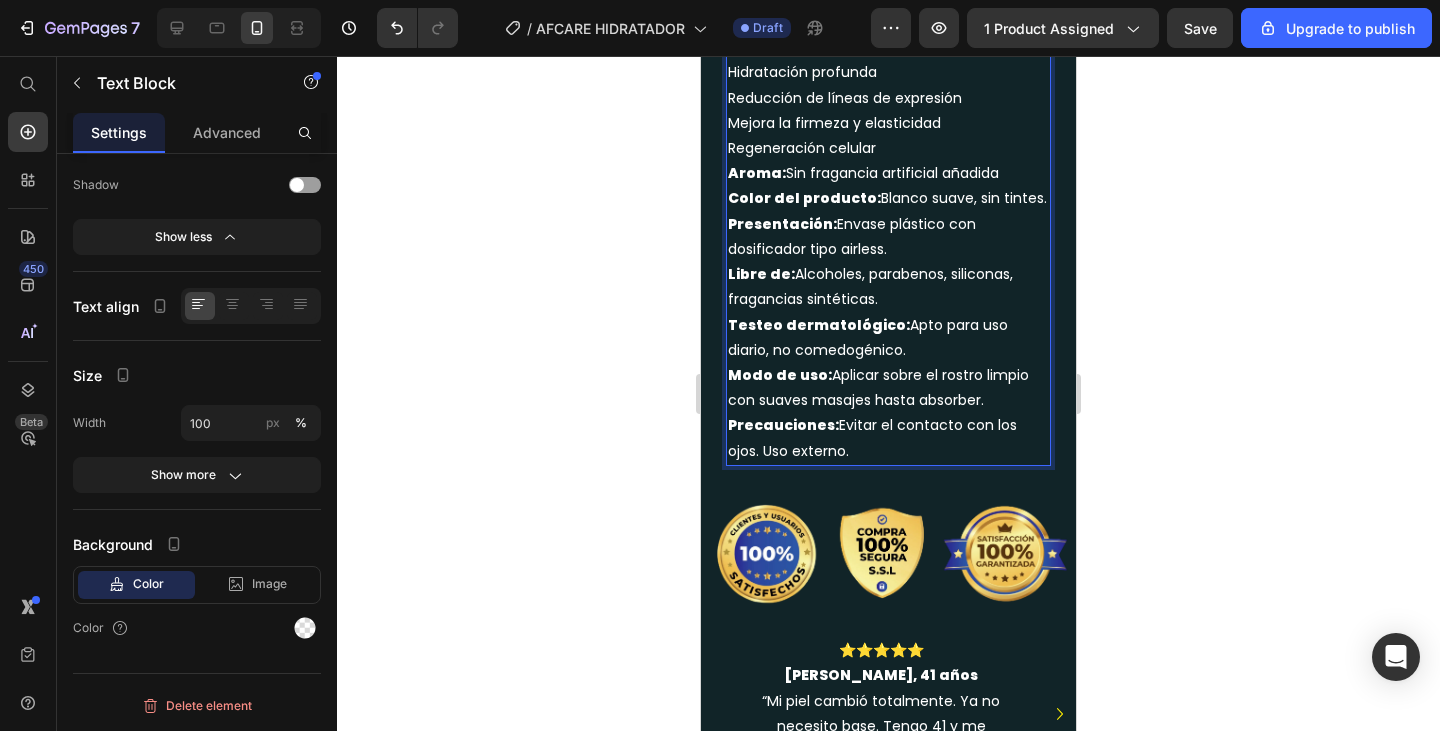 click on "Aroma:  Sin fragancia artificial añadida" at bounding box center (888, 173) 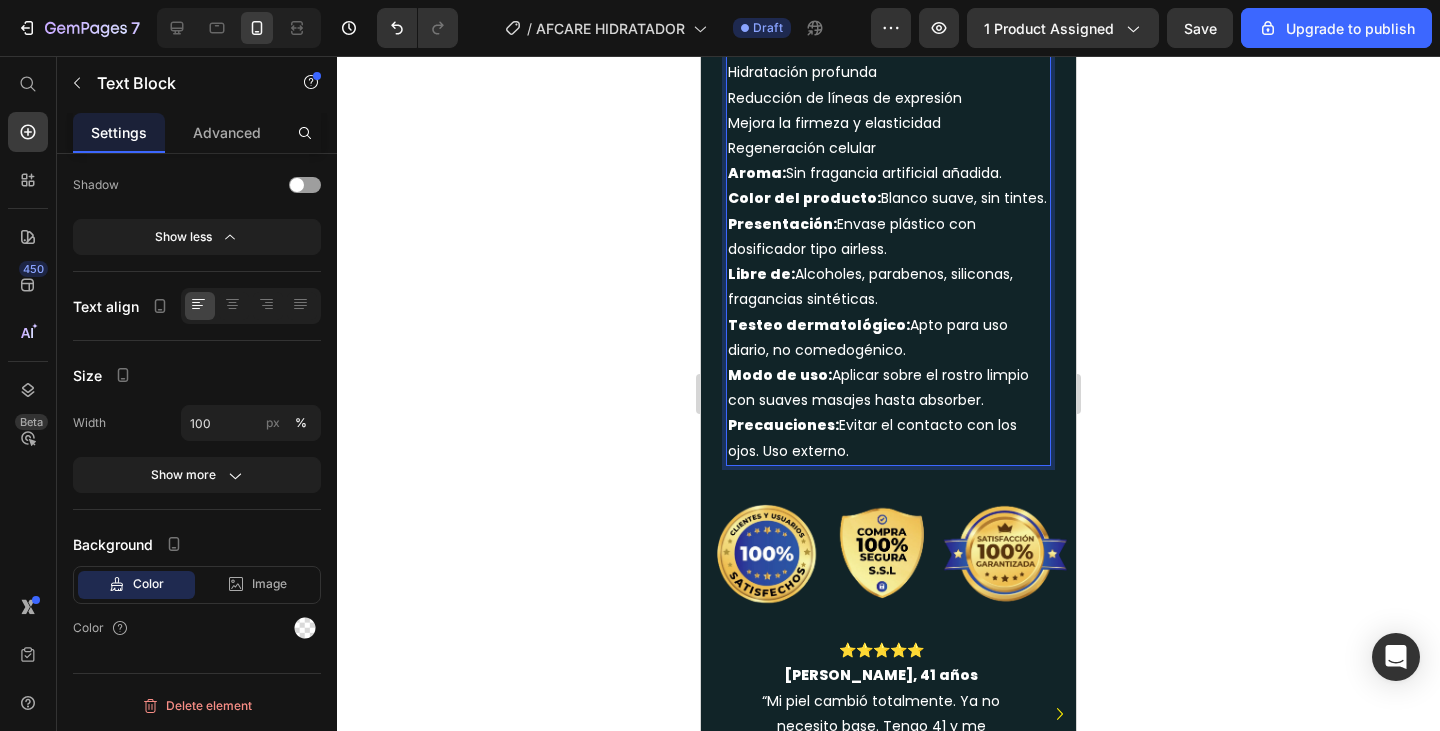 click on "Regeneración celular" at bounding box center (888, 148) 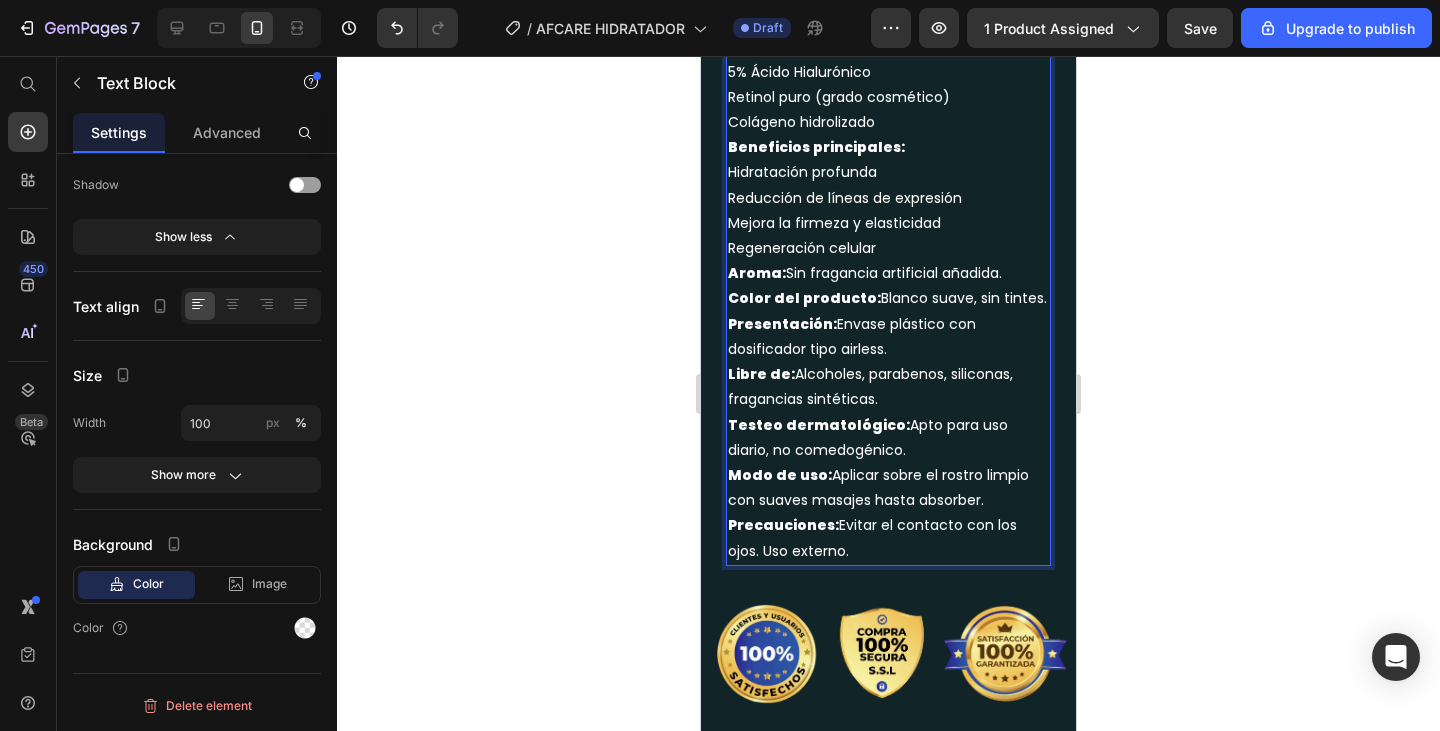 scroll, scrollTop: 2033, scrollLeft: 0, axis: vertical 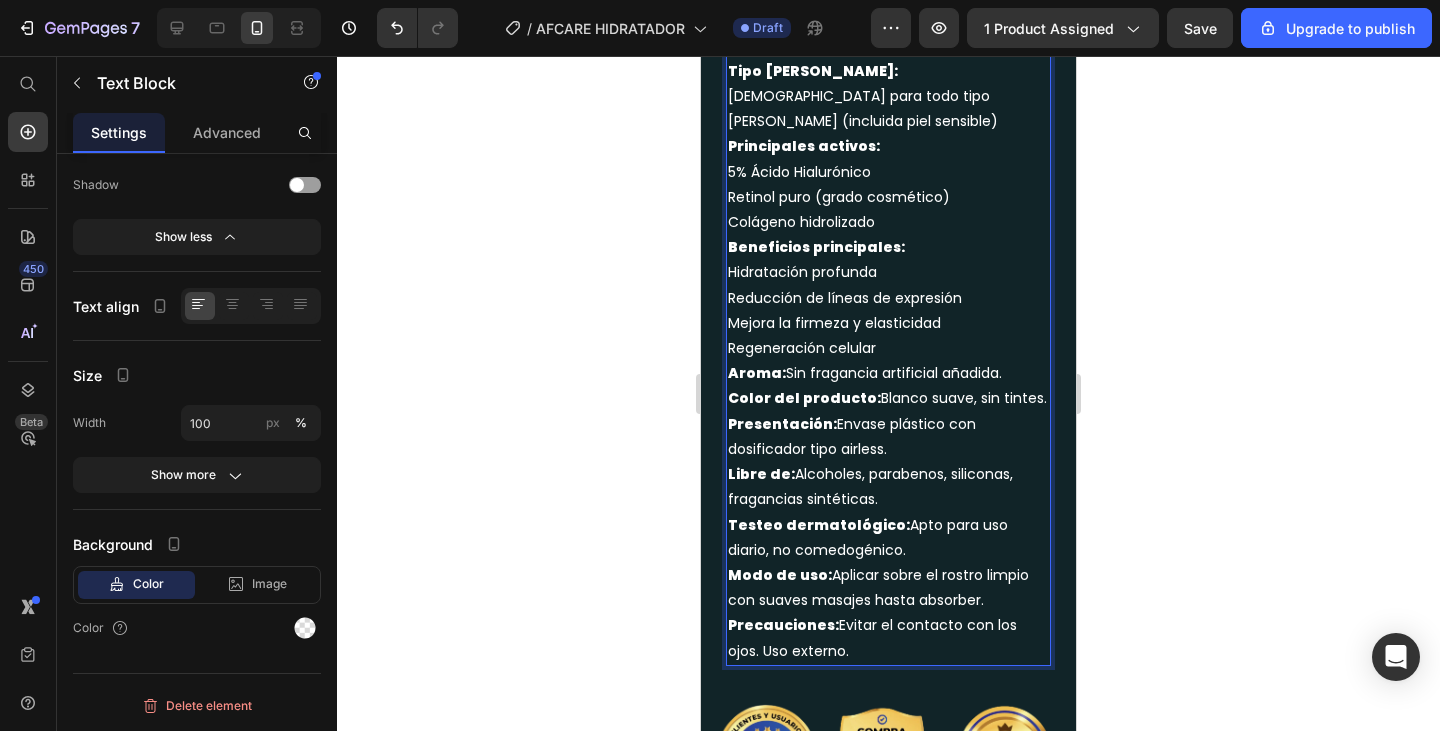 click on "Tipo de producto:  Crema facial hidratante antiedad Uso recomendado:  Día y noche (ideal después del afeitado) Contenido neto:  50 ml Textura:  Ligera, de rápida absorción Tipo [PERSON_NAME]:  Apta para todo tipo [PERSON_NAME] (incluida piel sensible) Principales activos: 5% Ácido Hialurónico Retinol puro (grado cosmético) Colágeno hidrolizado Beneficios principales: Hidratación profunda Reducción de líneas de expresión Mejora la firmeza y elasticidad Regeneración celular Aroma:  Sin fragancia artificial añadida. Color del producto:  Blanco suave, sin tintes. Presentación:  Envase plástico con dosificador tipo airless. Libre de:  Alcoholes, parabenos, siliconas, fragancias sintéticas. Testeo dermatológico:  Apto para uso diario, no comedogénico. Modo de uso:  Aplicar sobre el rostro limpio con suaves masajes hasta absorber. Precauciones:  Evitar el contacto con los ojos. Uso externo." at bounding box center [888, 286] 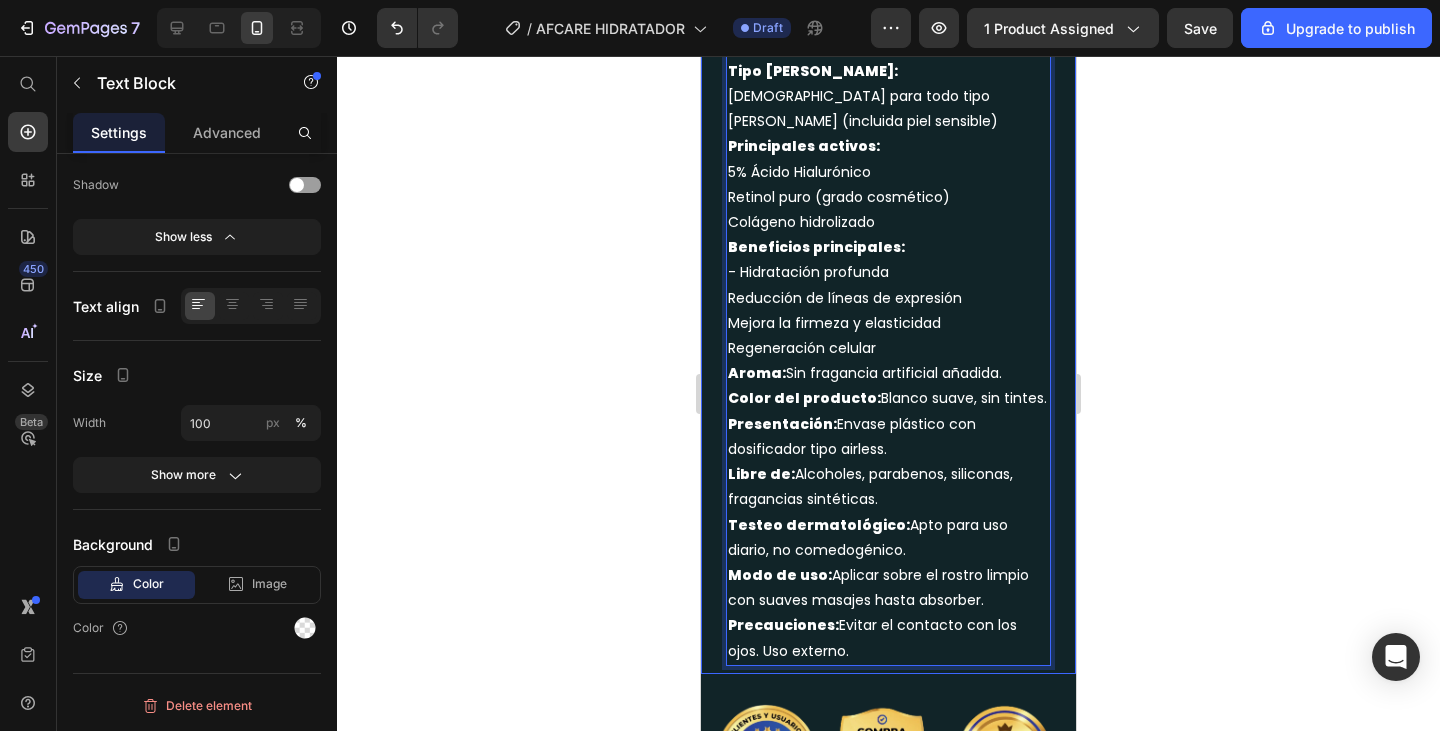 click on "Tipo de producto:  Crema facial hidratante antiedad Uso recomendado:  Día y noche (ideal después del afeitado) Contenido neto:  50 ml Textura:  Ligera, de rápida absorción Tipo [PERSON_NAME]:  Apta para todo tipo [PERSON_NAME] (incluida piel sensible) Principales activos: 5% Ácido Hialurónico Retinol puro (grado cosmético) Colágeno hidrolizado Beneficios principales: - Hidratación profunda Reducción de líneas de expresión Mejora la firmeza y elasticidad Regeneración celular Aroma:  Sin fragancia artificial añadida. Color del producto:  Blanco suave, sin tintes. Presentación:  Envase plástico con dosificador tipo airless. Libre de:  Alcoholes, parabenos, siliconas, fragancias sintéticas. Testeo dermatológico:  Apto para uso diario, no comedogénico. Modo de uso:  Aplicar sobre el rostro limpio con suaves masajes hasta absorber. Precauciones:  Evitar el contacto con los ojos. Uso externo. Text Block   0" at bounding box center (888, 286) 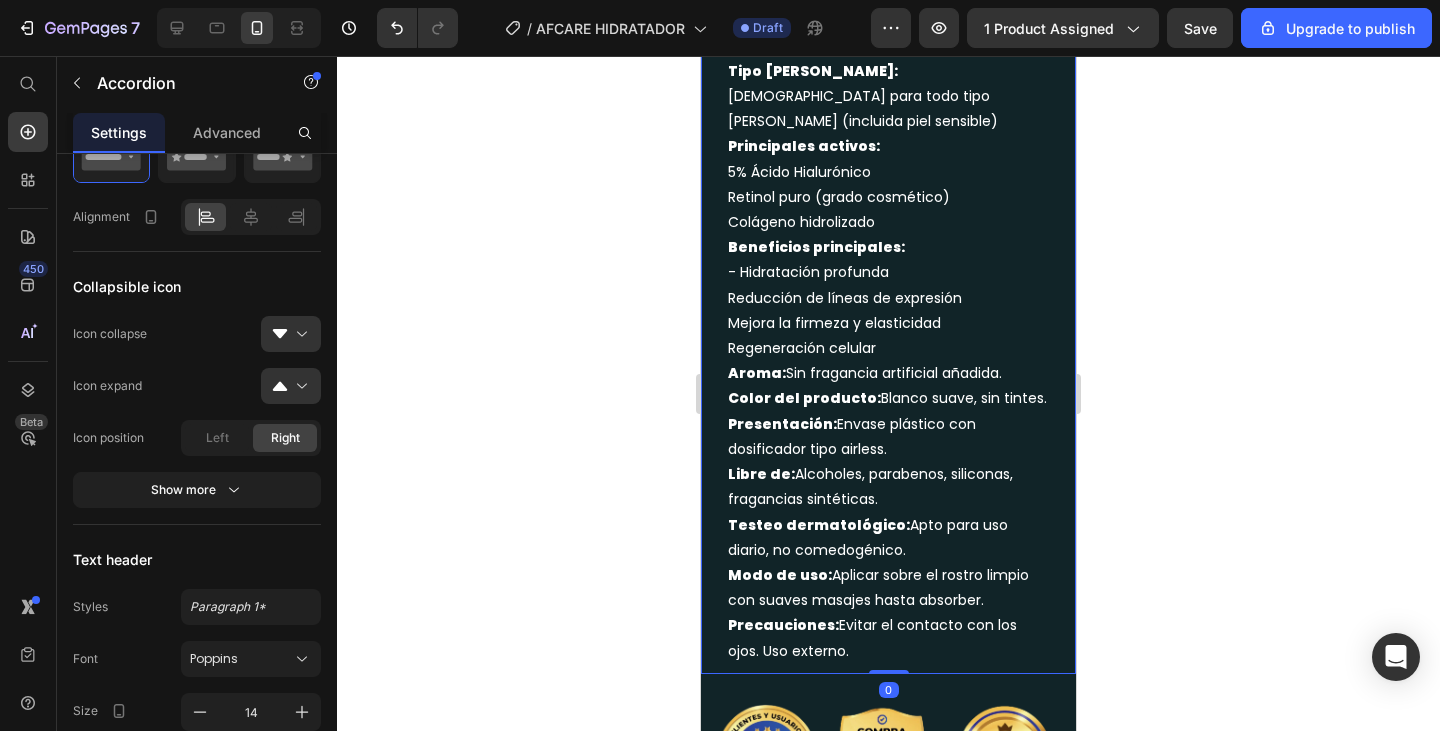 scroll, scrollTop: 0, scrollLeft: 0, axis: both 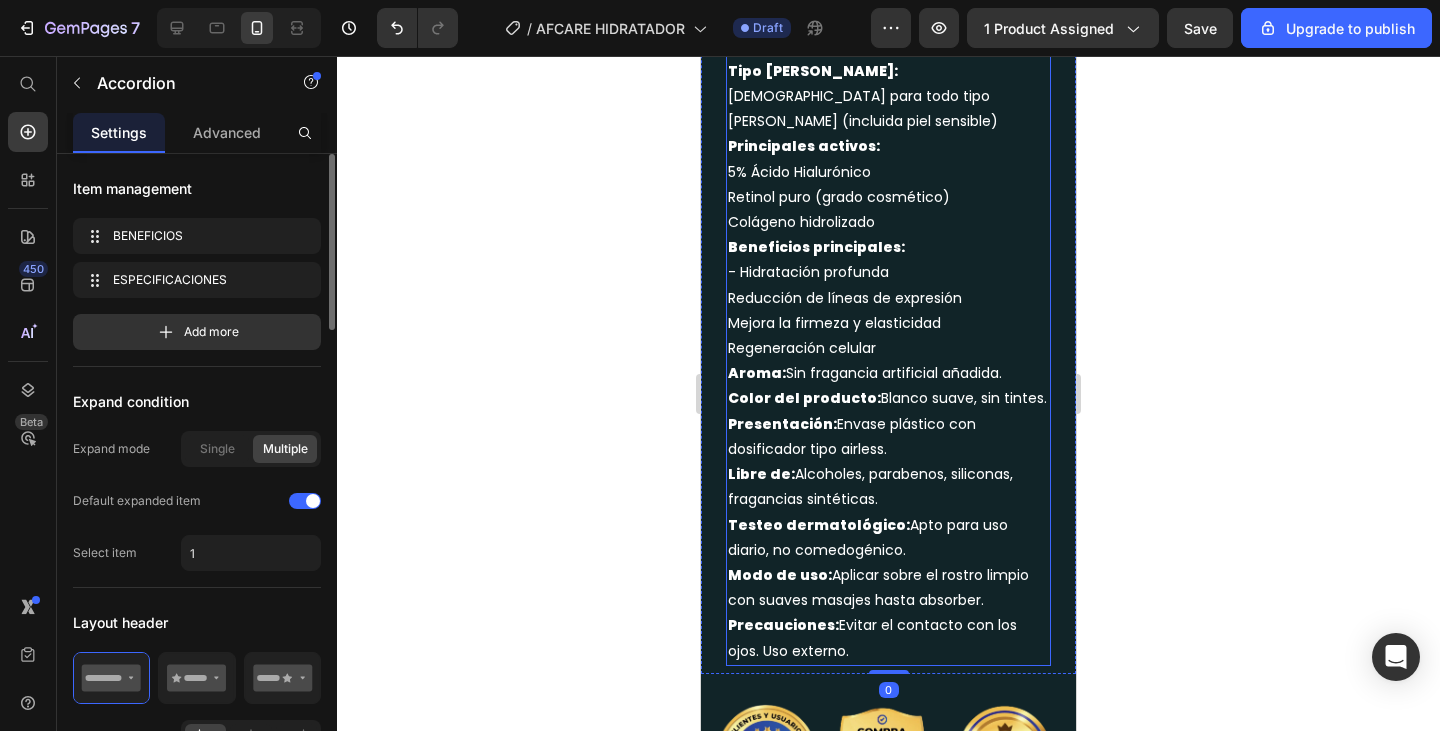 click on "Reducción de líneas de expresión" at bounding box center [888, 298] 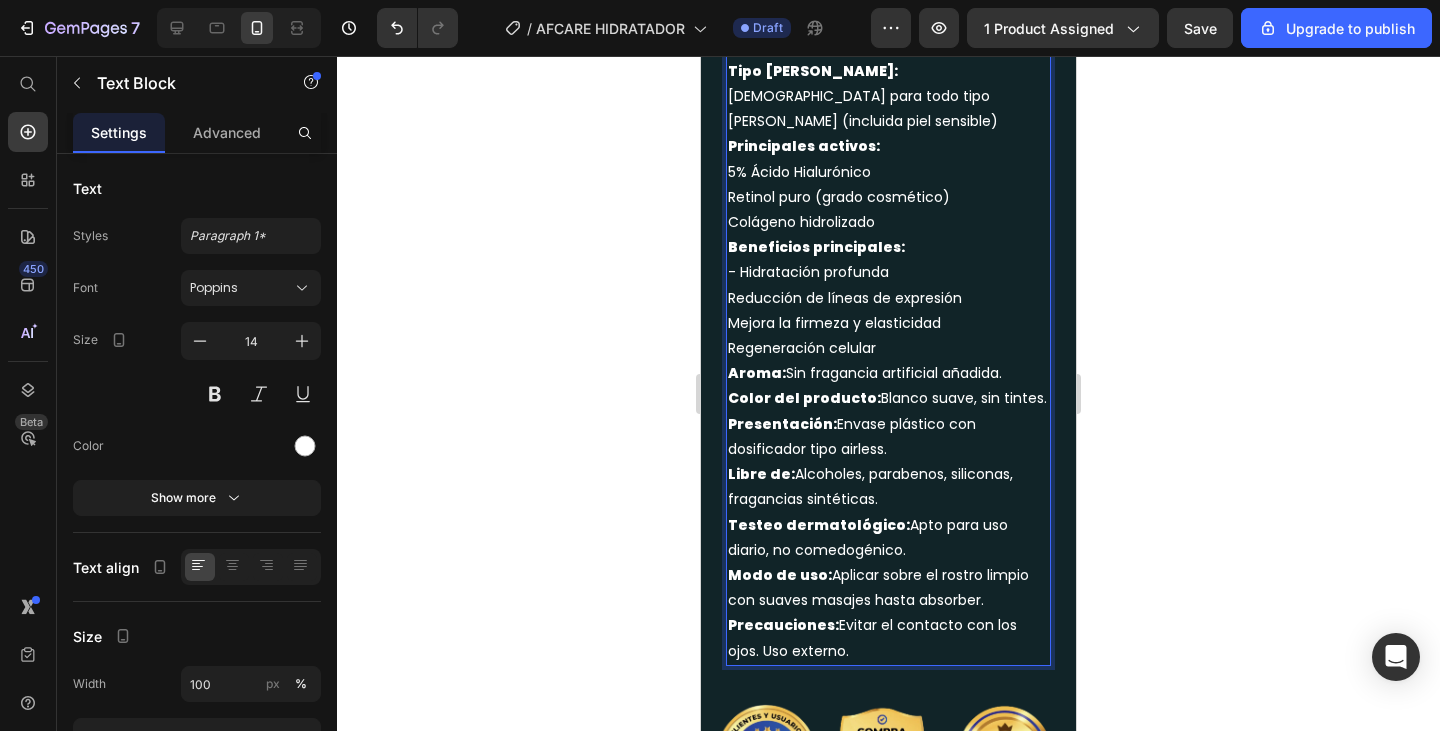 click on "Reducción de líneas de expresión" at bounding box center [888, 298] 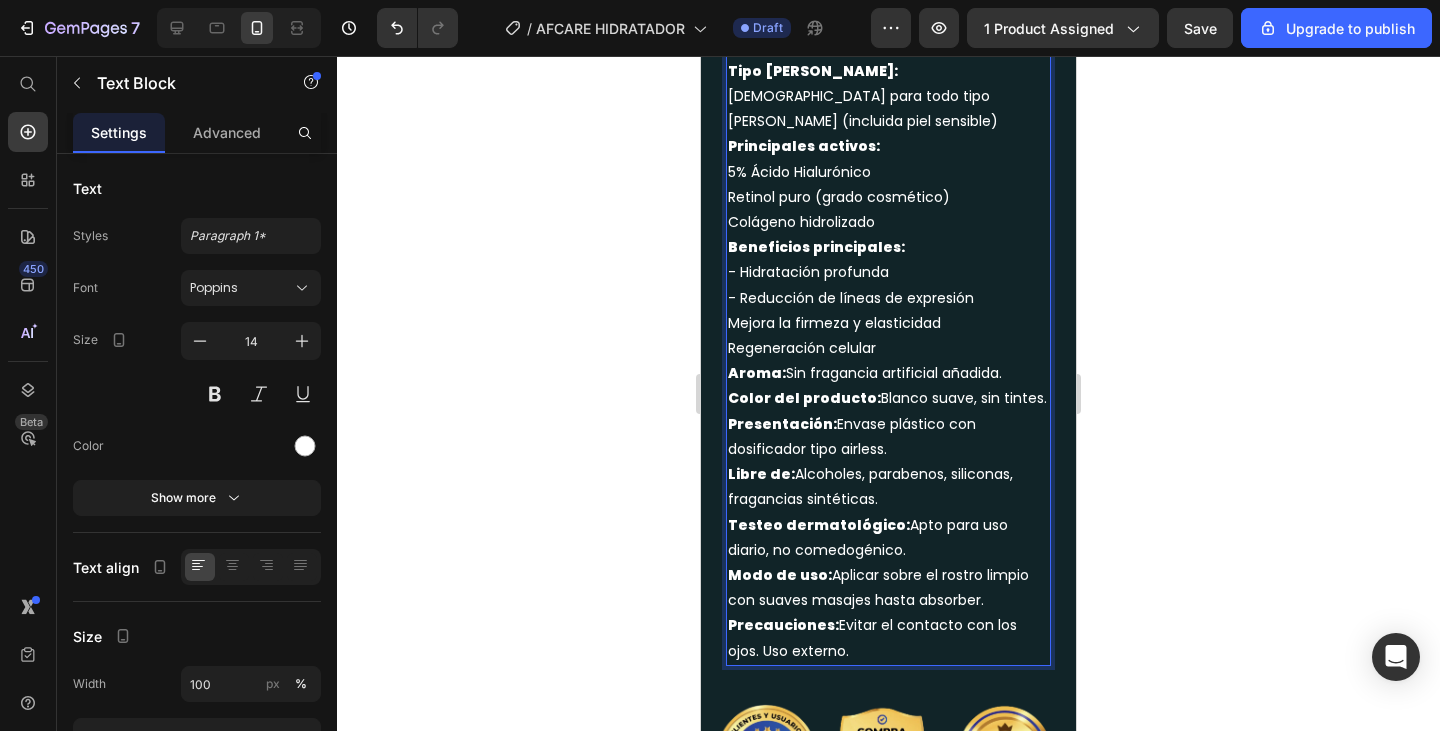 click on "Mejora la firmeza y elasticidad" at bounding box center (888, 323) 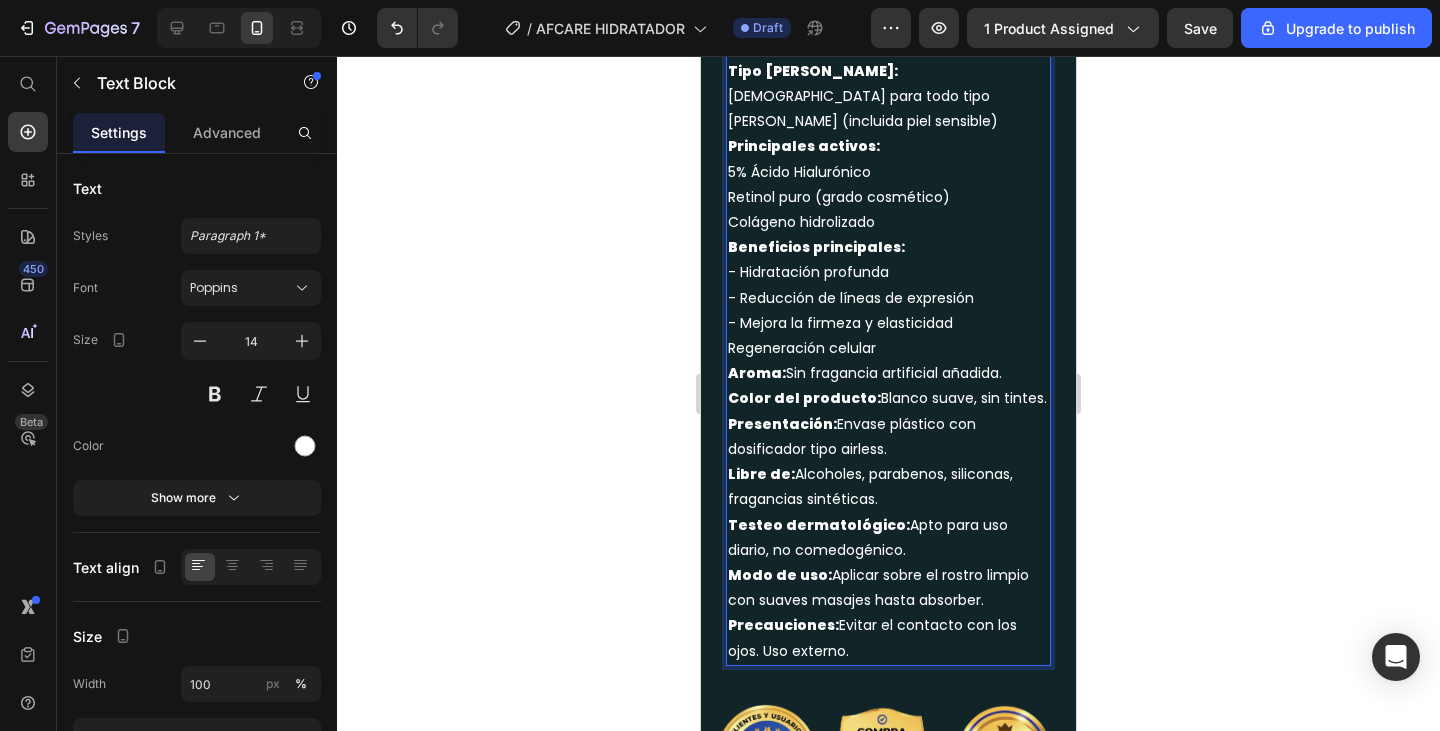 click on "Regeneración celular" at bounding box center (888, 348) 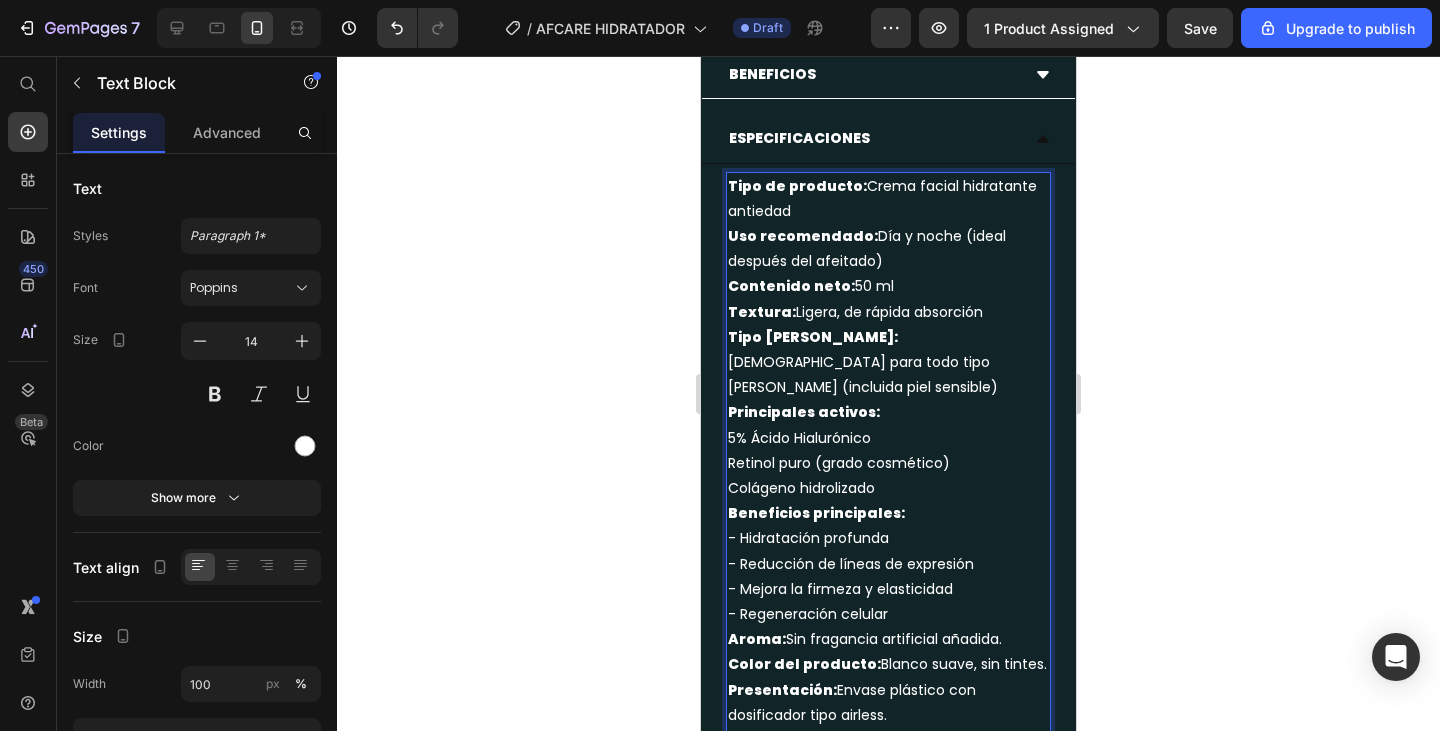 scroll, scrollTop: 1733, scrollLeft: 0, axis: vertical 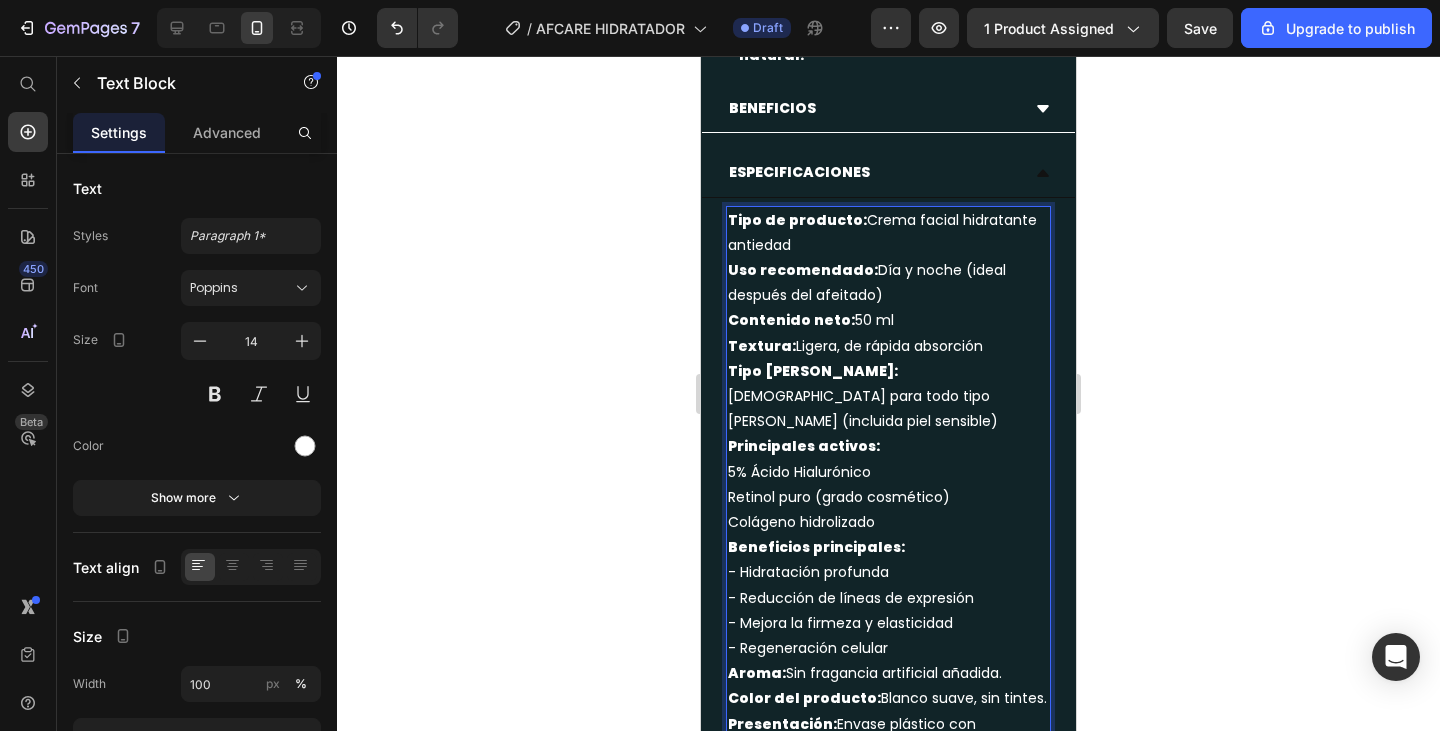 click on "5% Ácido Hialurónico" at bounding box center [888, 472] 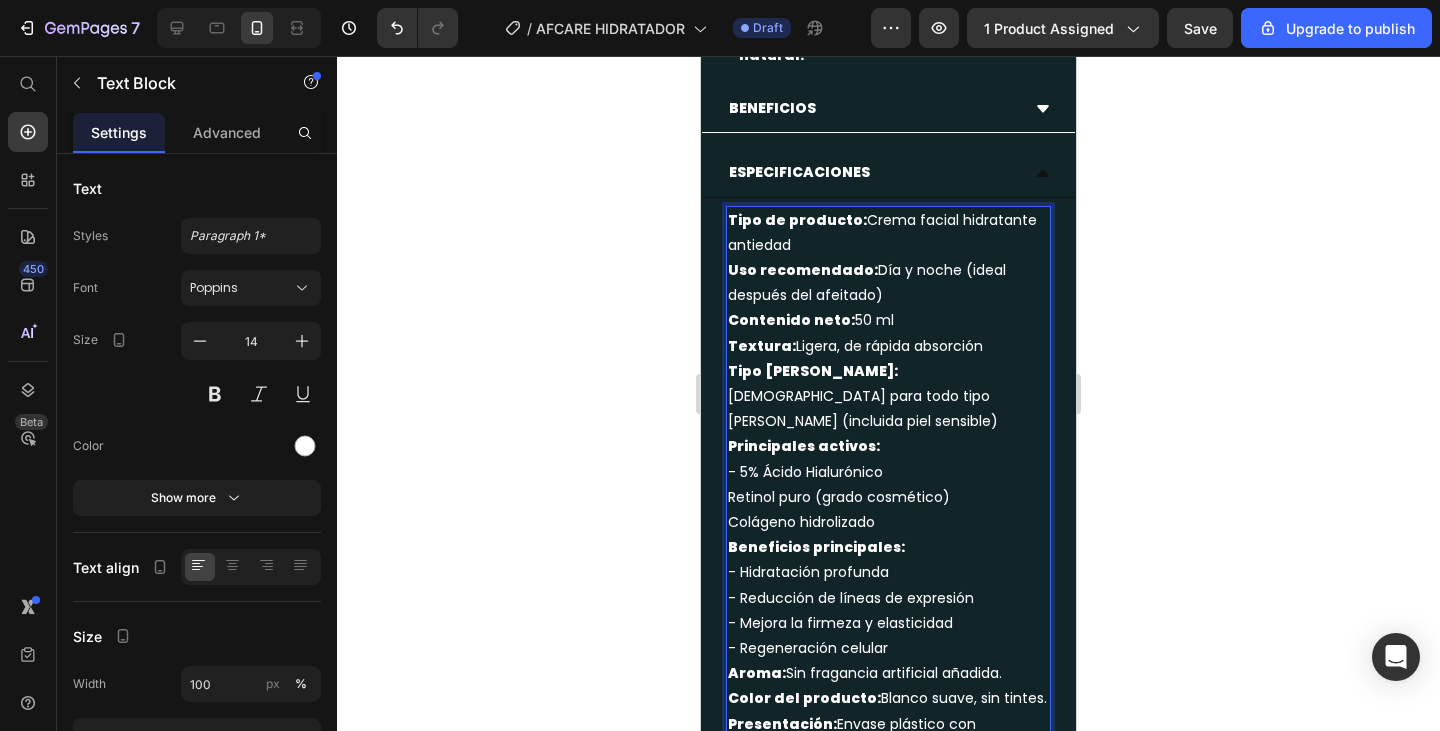 click on "Retinol puro (grado cosmético)" at bounding box center (888, 497) 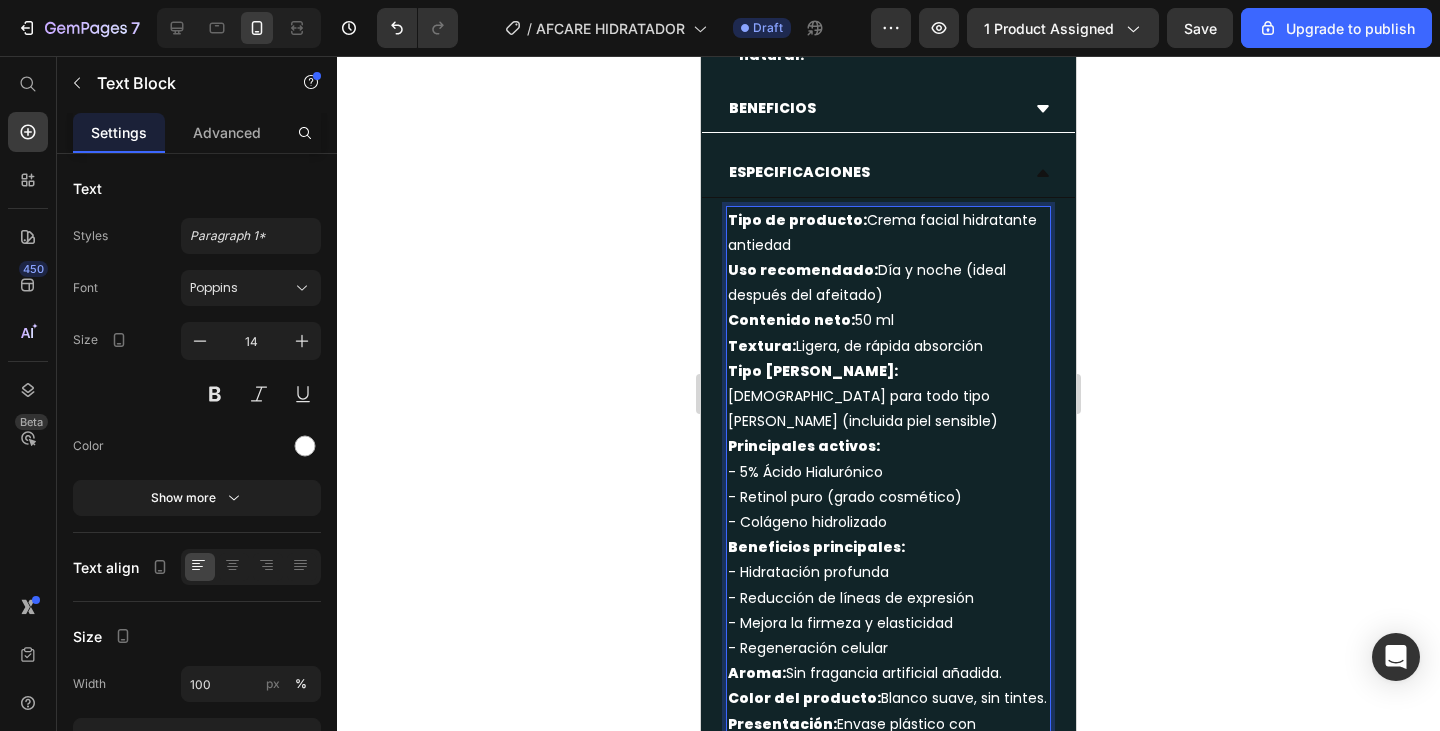 click 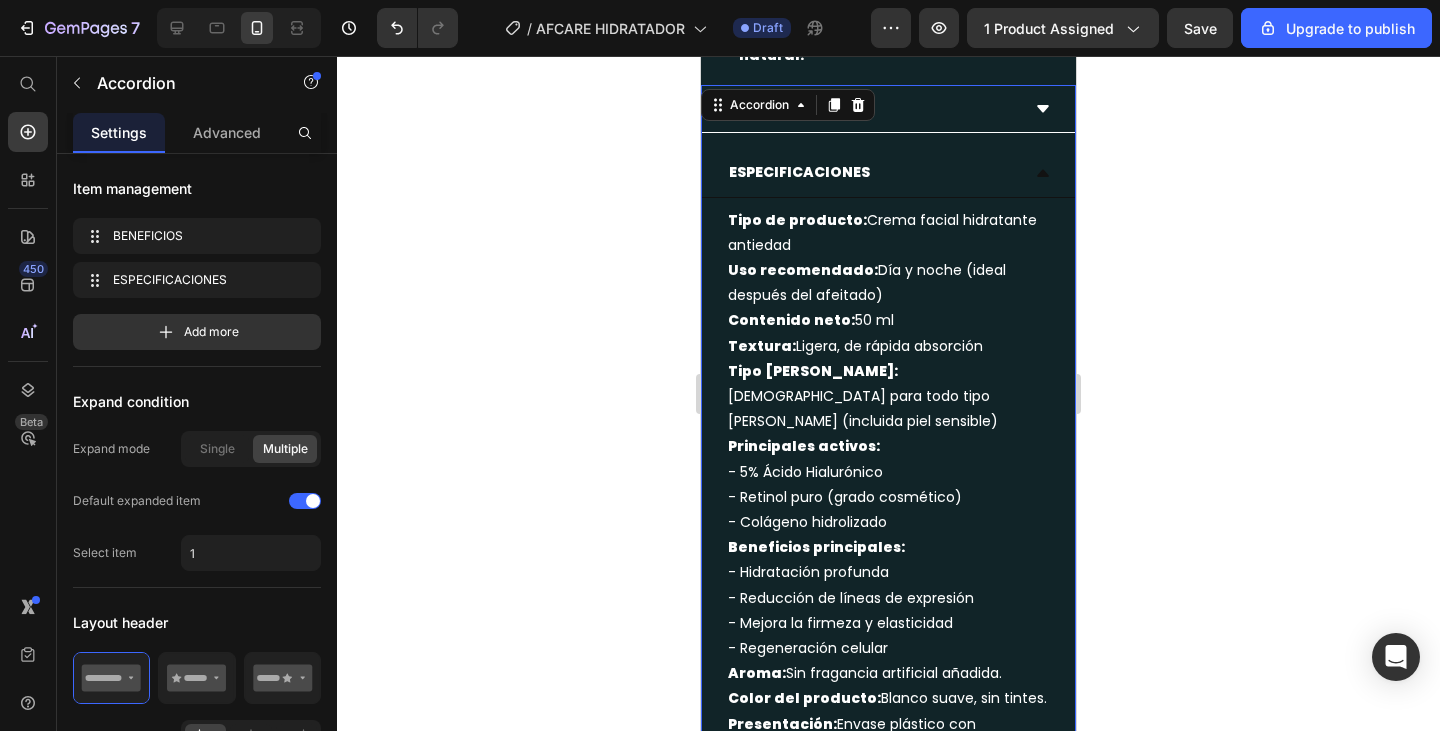 click 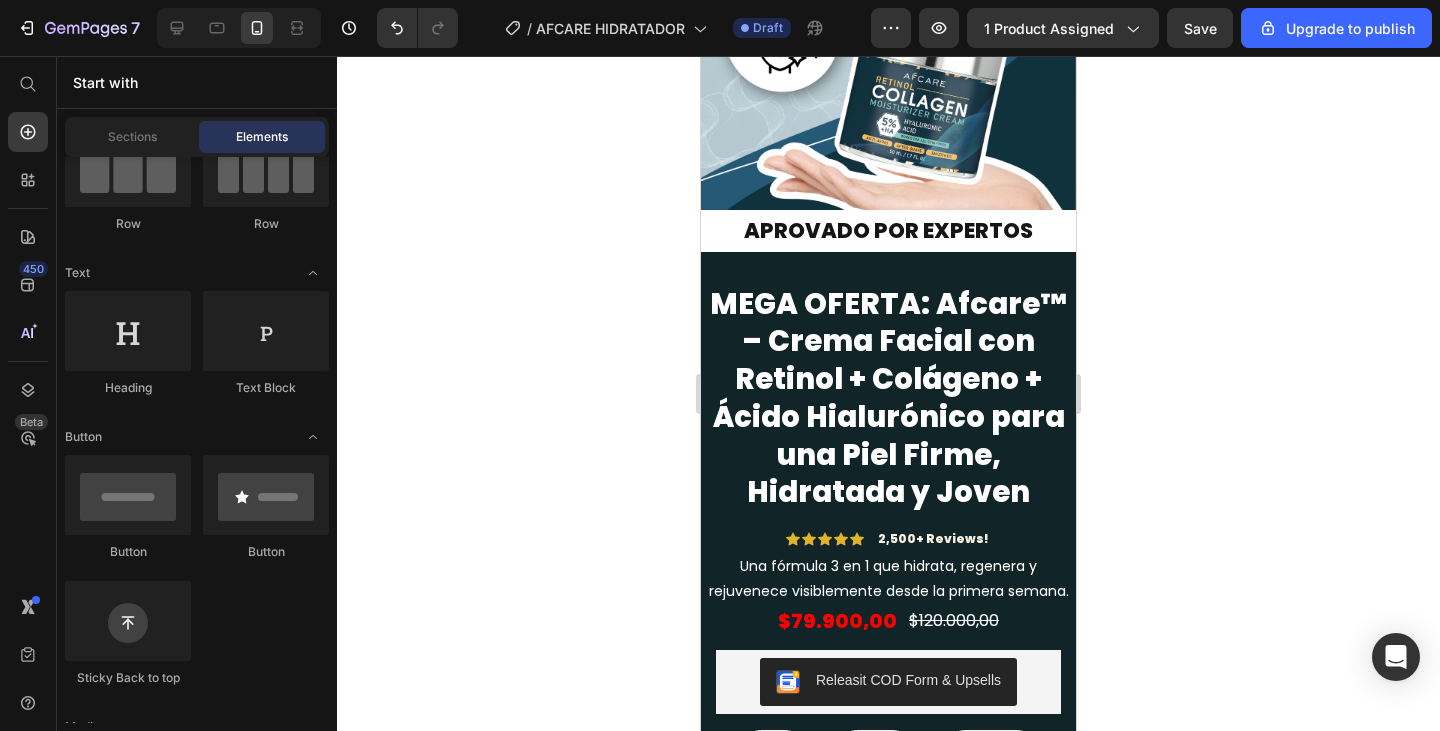 scroll, scrollTop: 849, scrollLeft: 0, axis: vertical 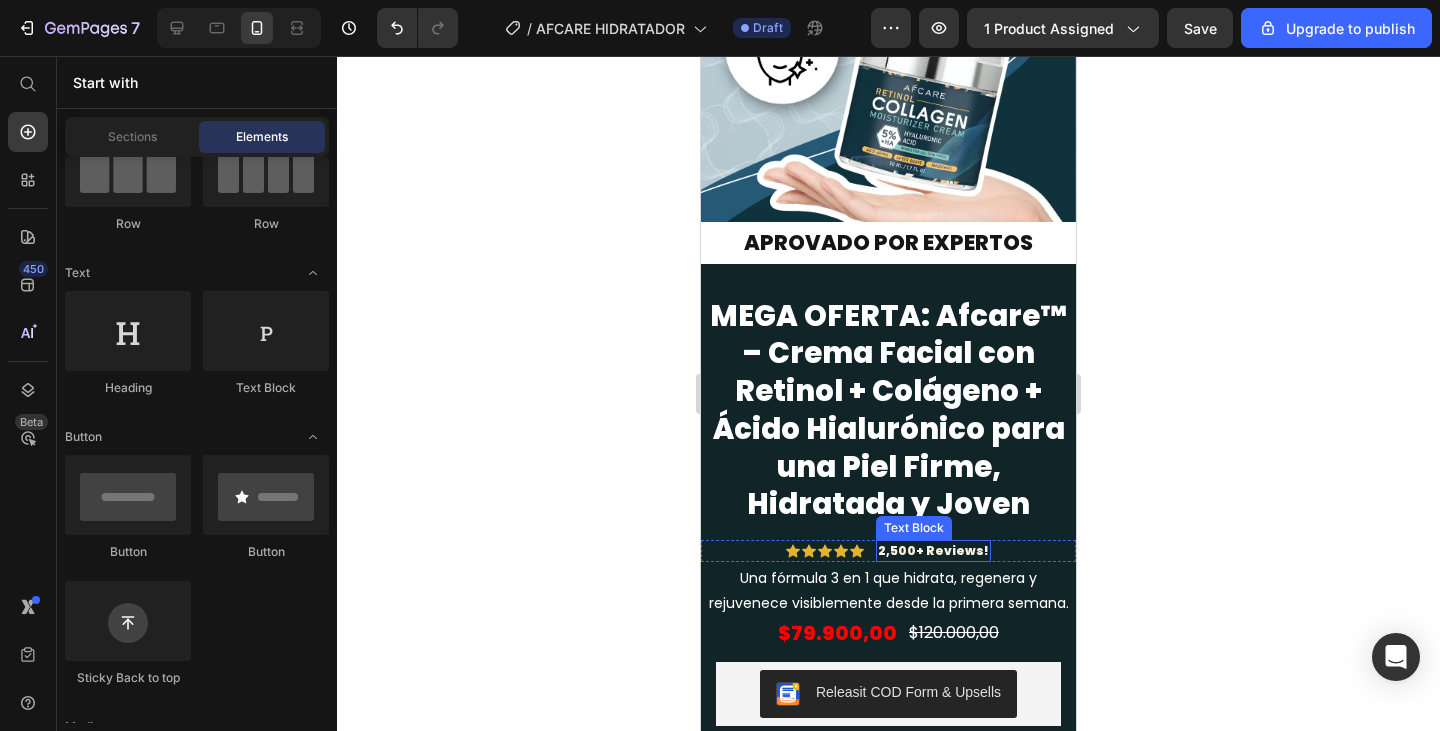 click on "2,500+ Reviews!" at bounding box center [933, 551] 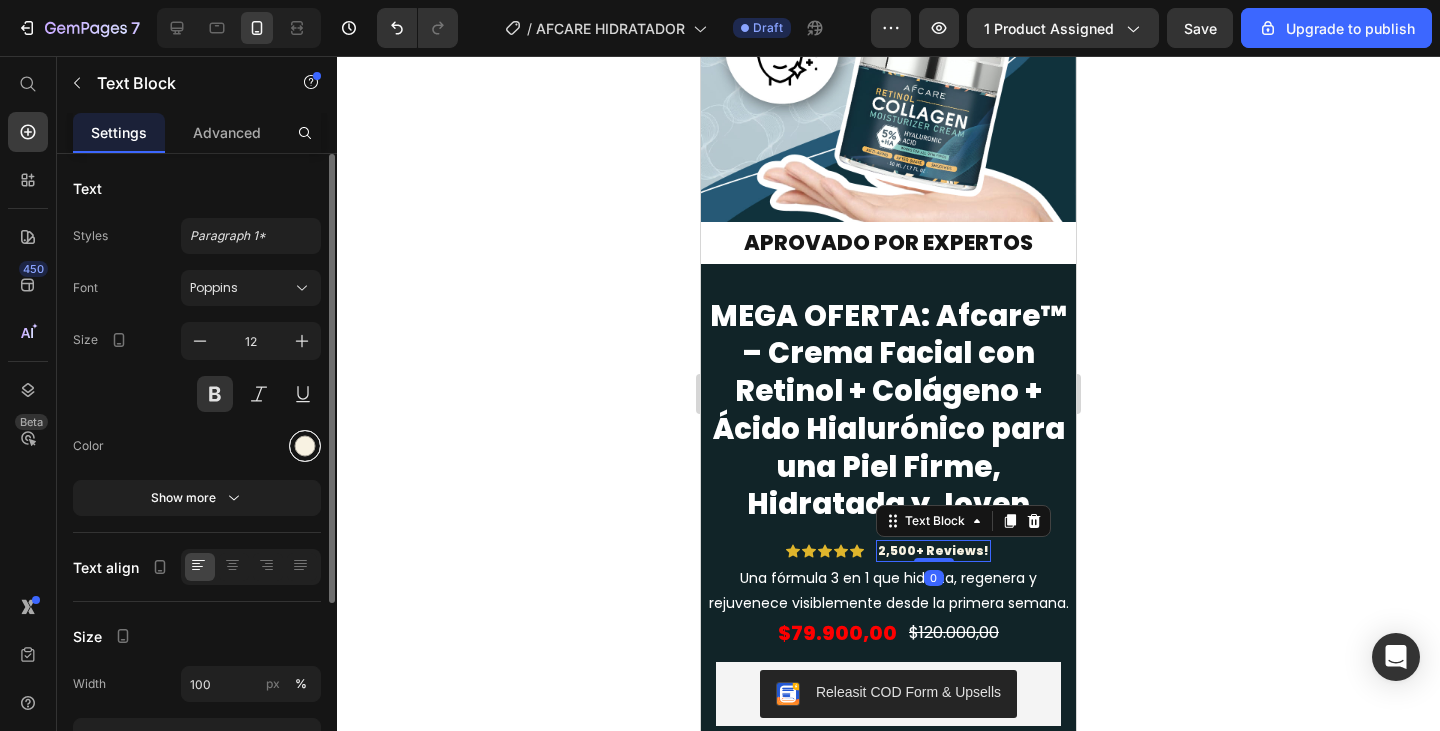 click at bounding box center (305, 446) 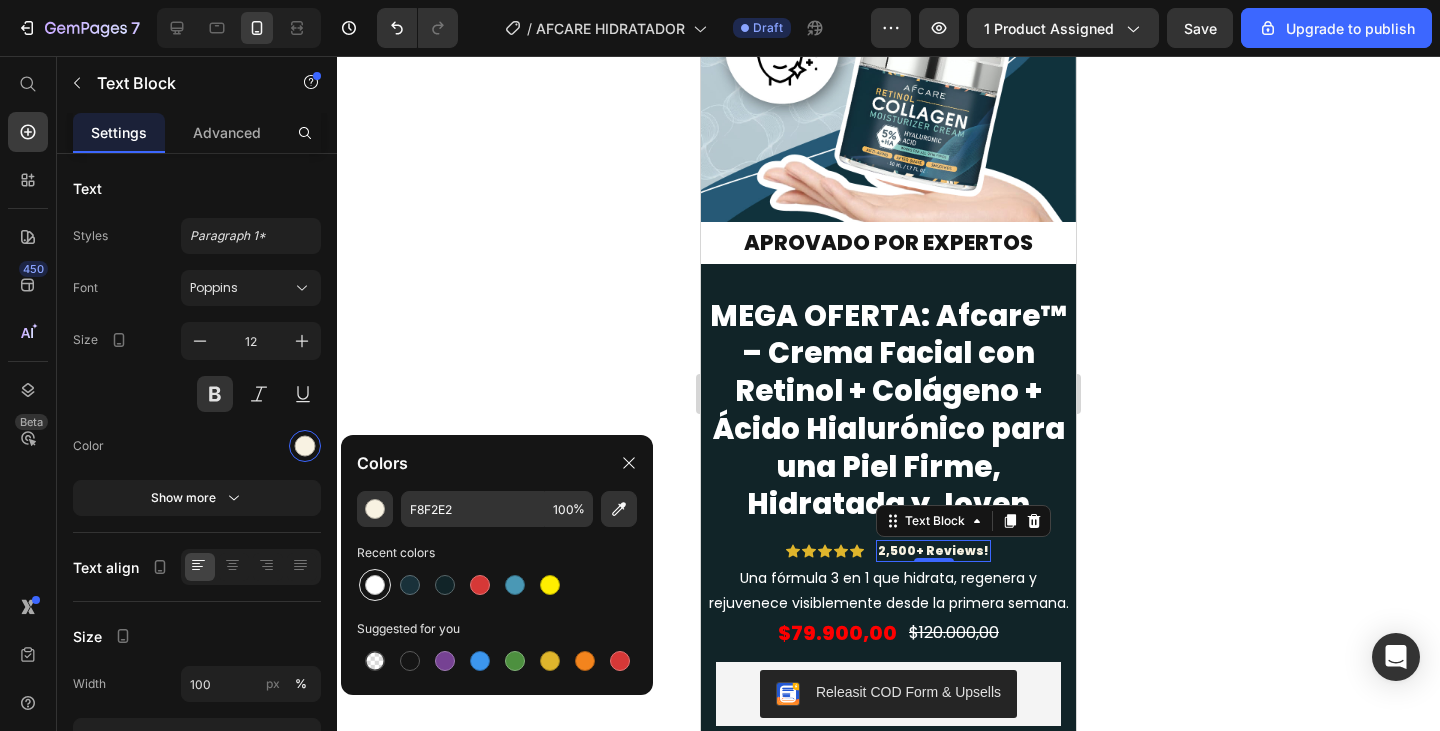 click at bounding box center (375, 585) 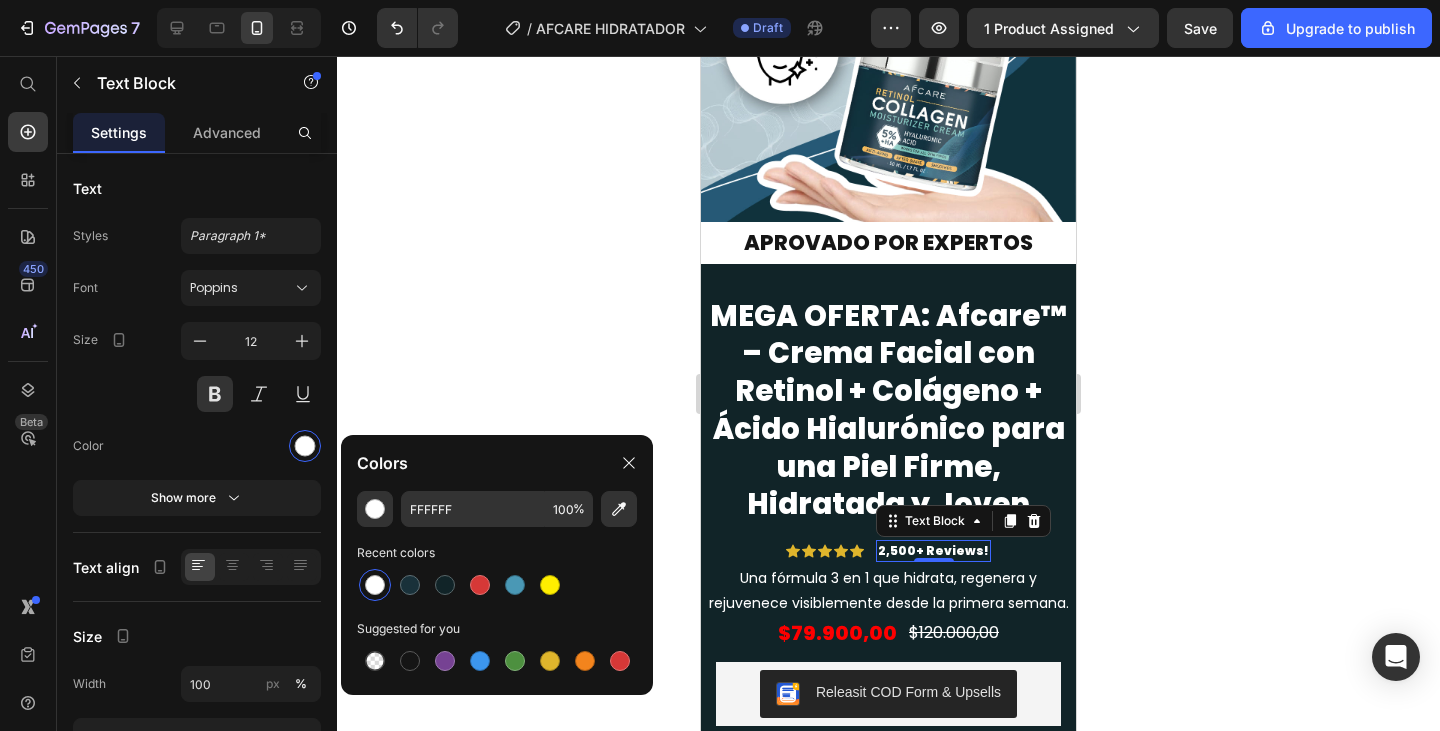 click 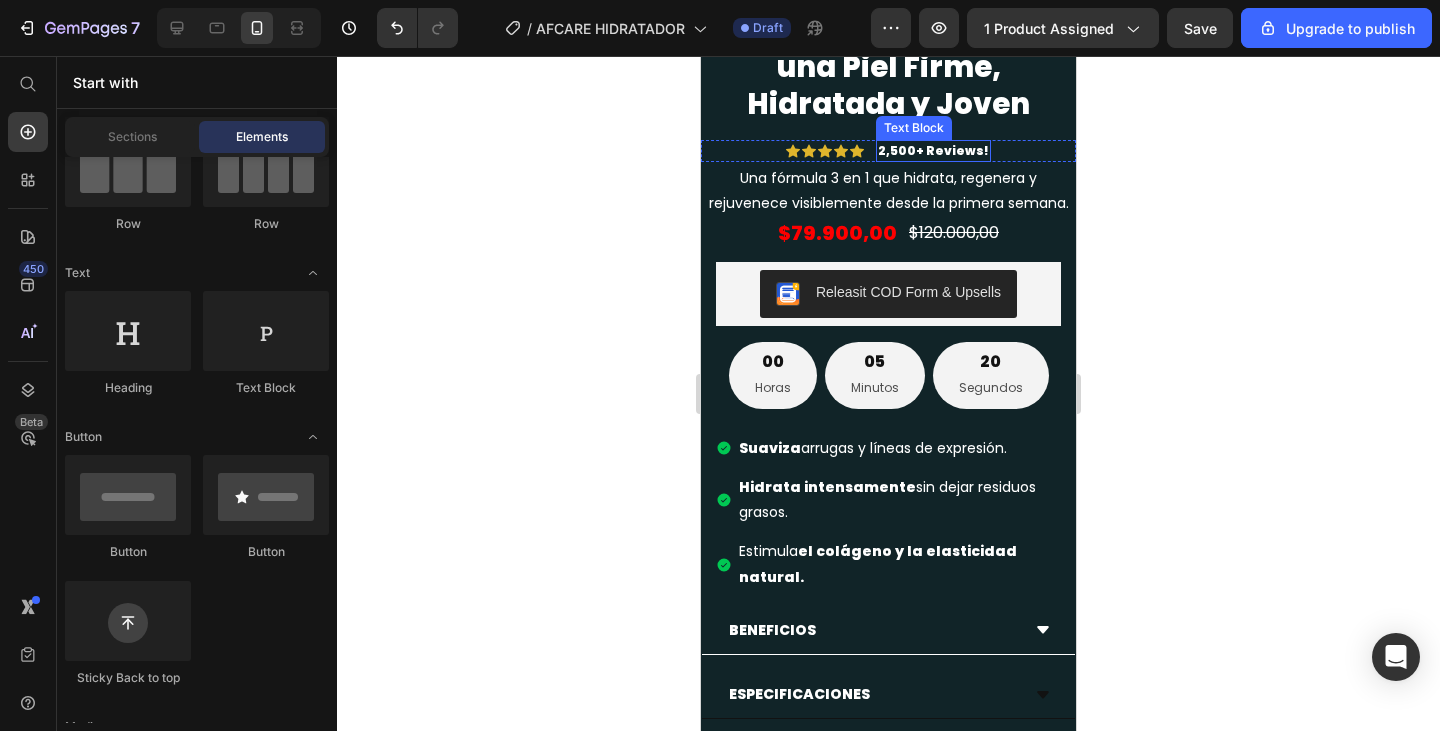 scroll, scrollTop: 1349, scrollLeft: 0, axis: vertical 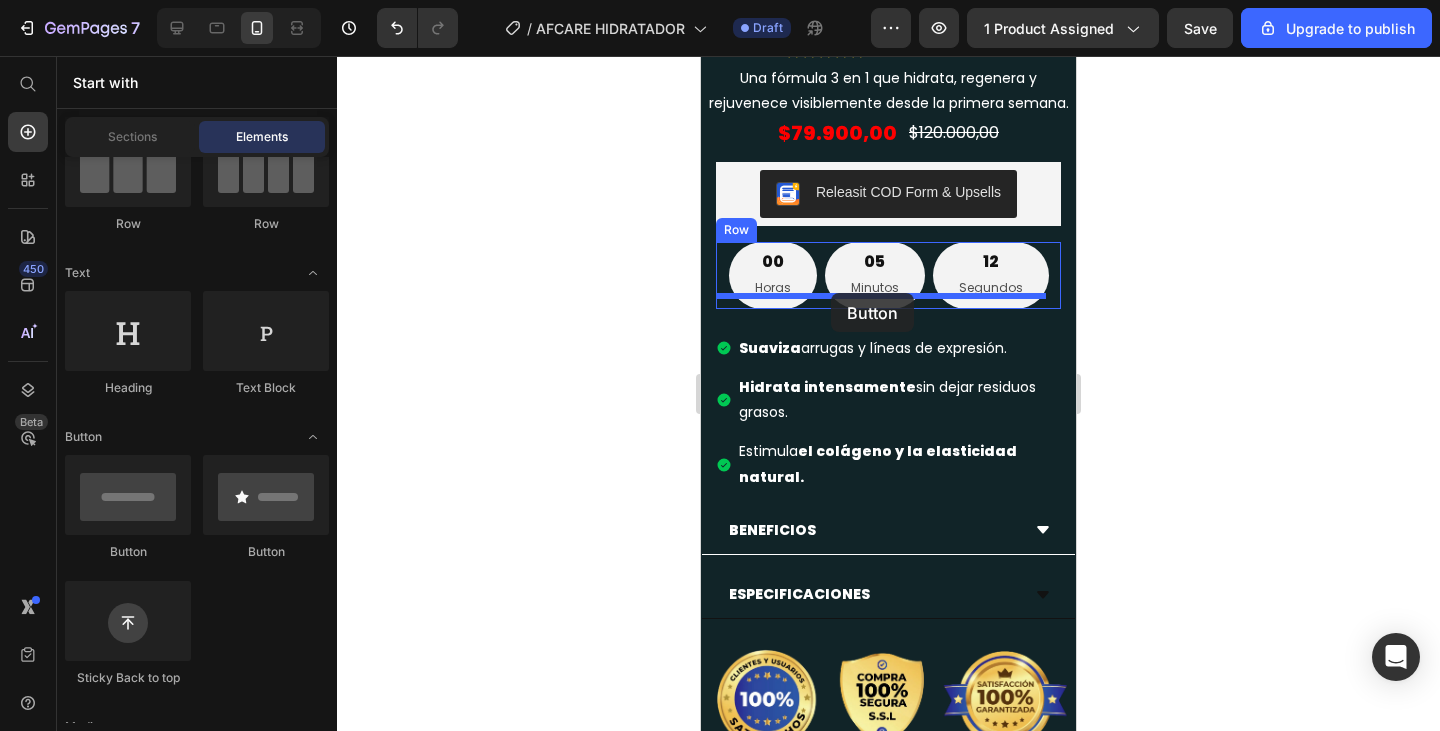 drag, startPoint x: 973, startPoint y: 575, endPoint x: 831, endPoint y: 293, distance: 315.73407 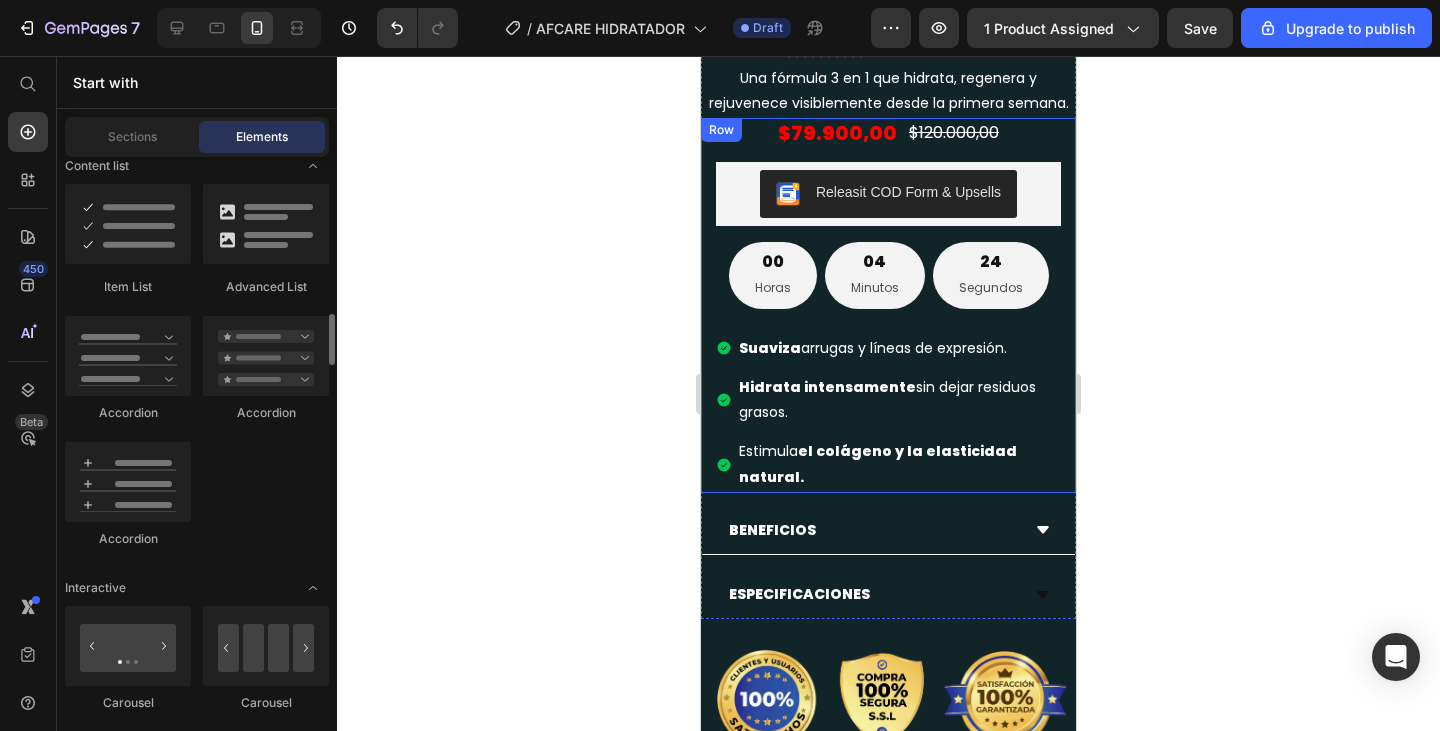 scroll, scrollTop: 1619, scrollLeft: 0, axis: vertical 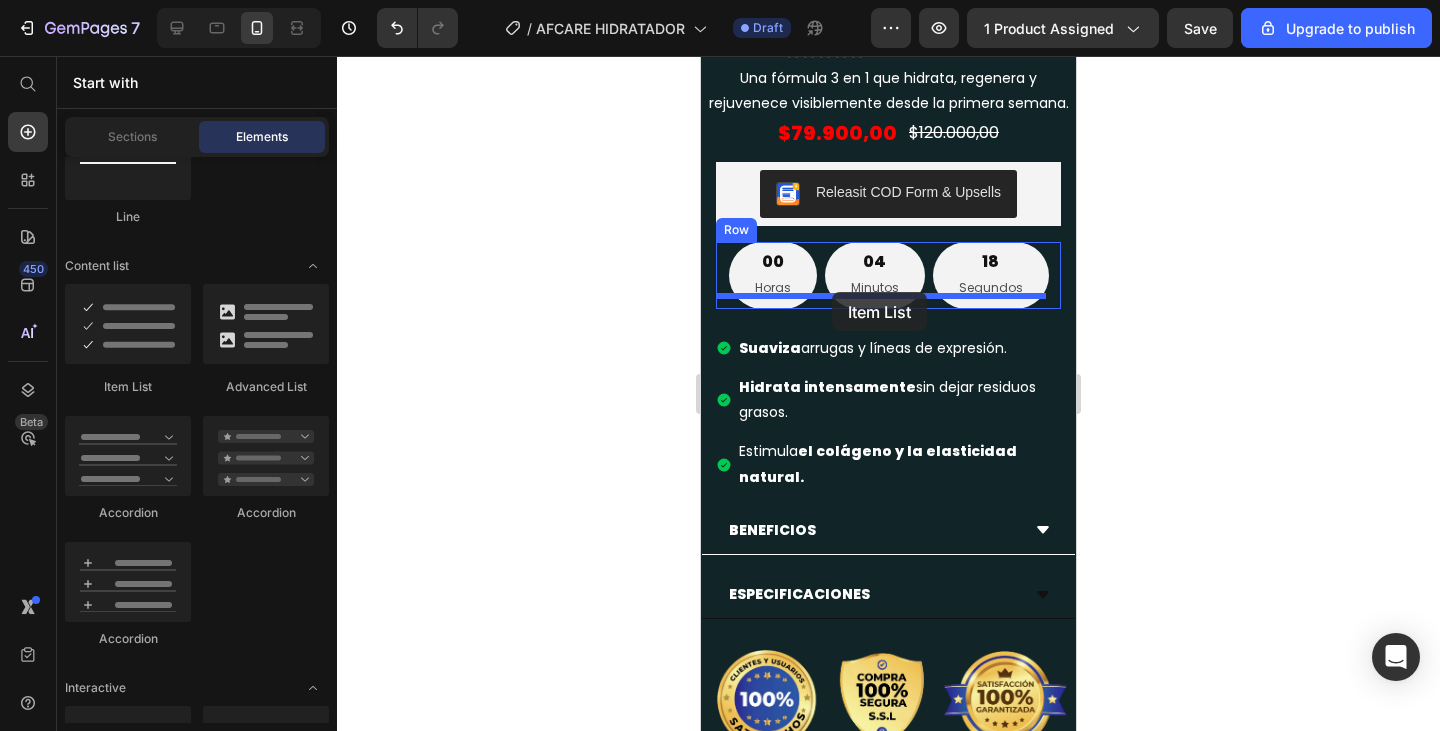 drag, startPoint x: 822, startPoint y: 405, endPoint x: 832, endPoint y: 292, distance: 113.44161 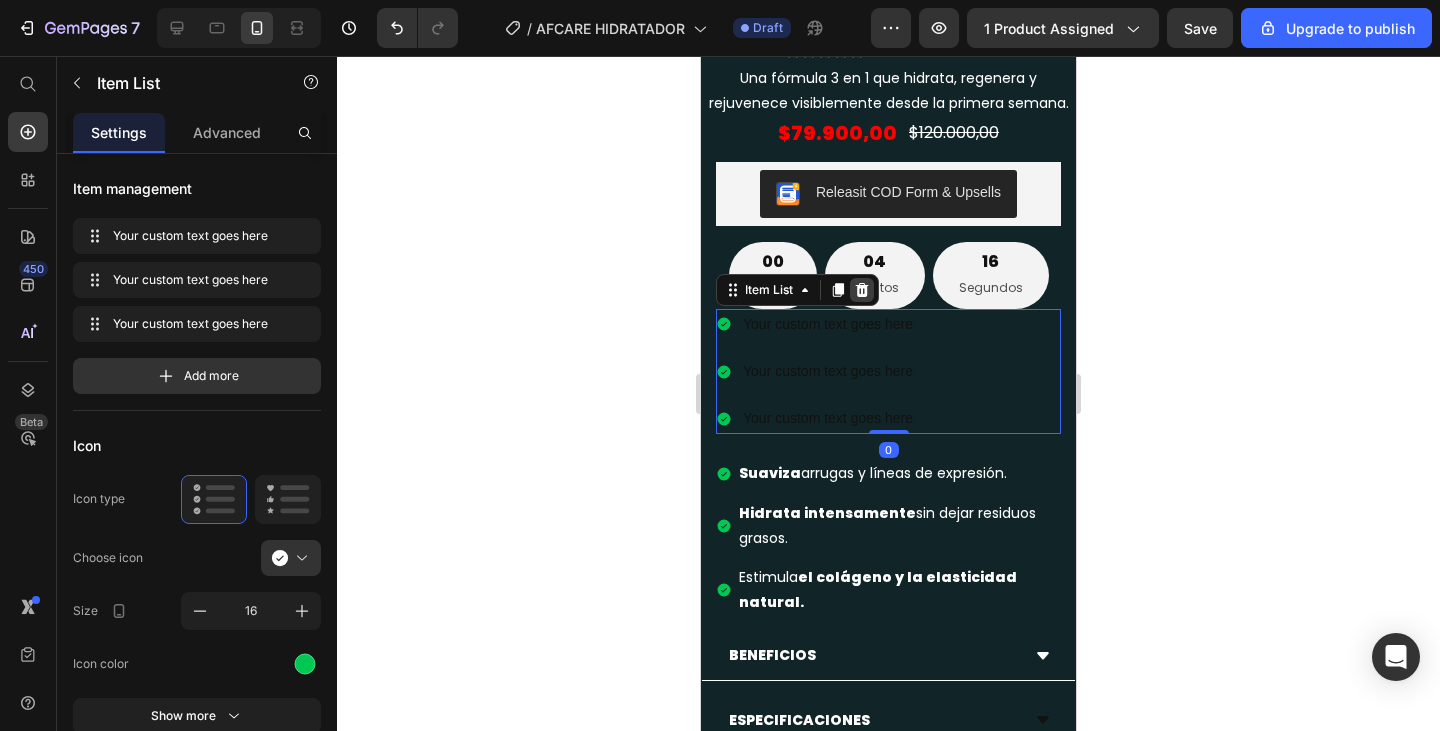 click at bounding box center (862, 290) 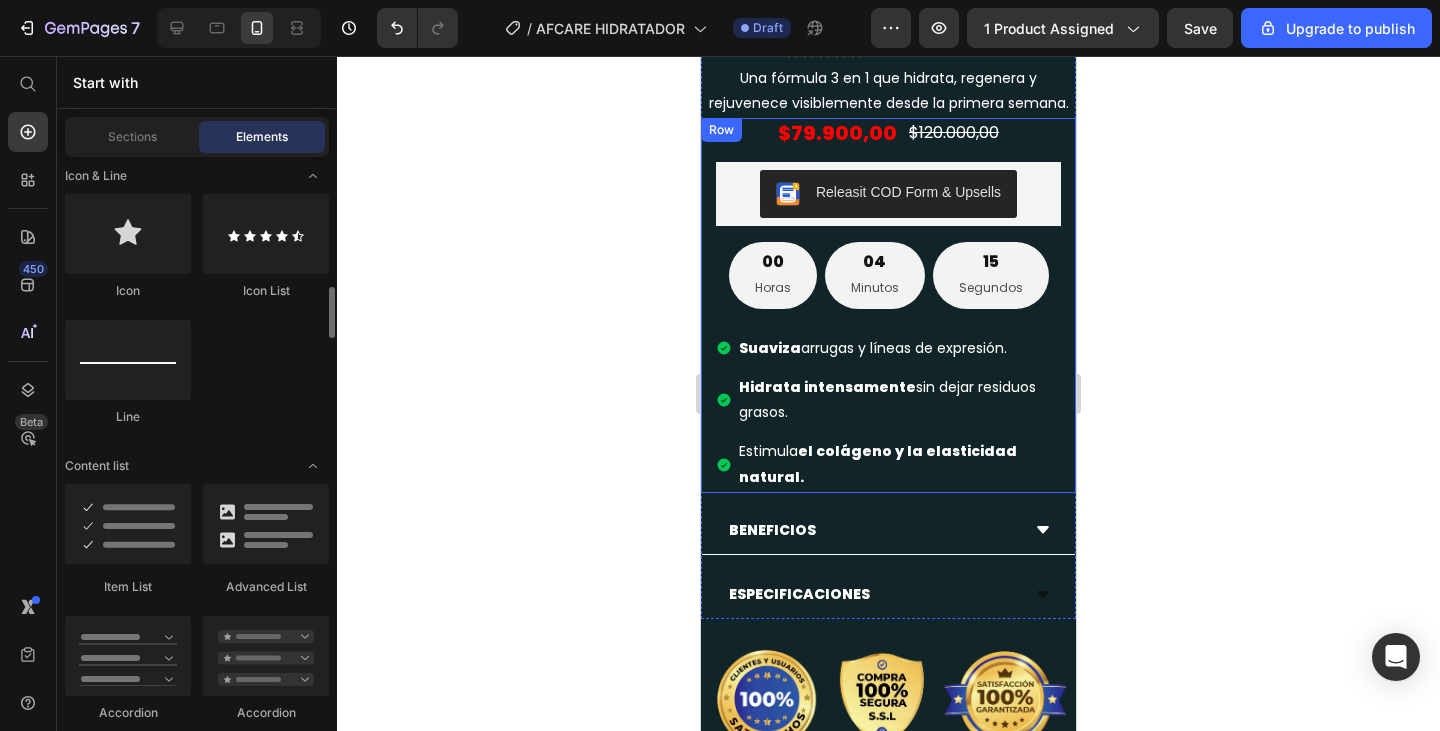 scroll, scrollTop: 1319, scrollLeft: 0, axis: vertical 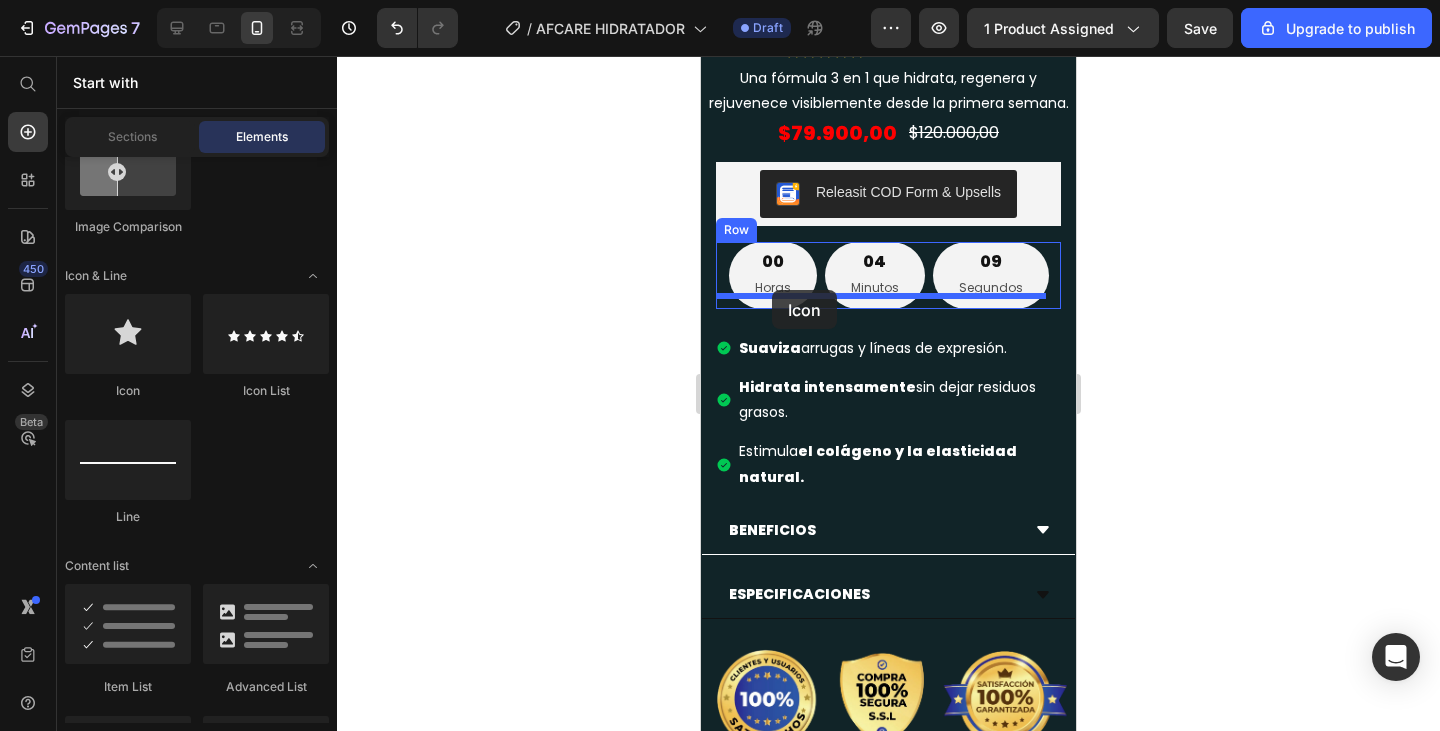 drag, startPoint x: 780, startPoint y: 417, endPoint x: 772, endPoint y: 290, distance: 127.25172 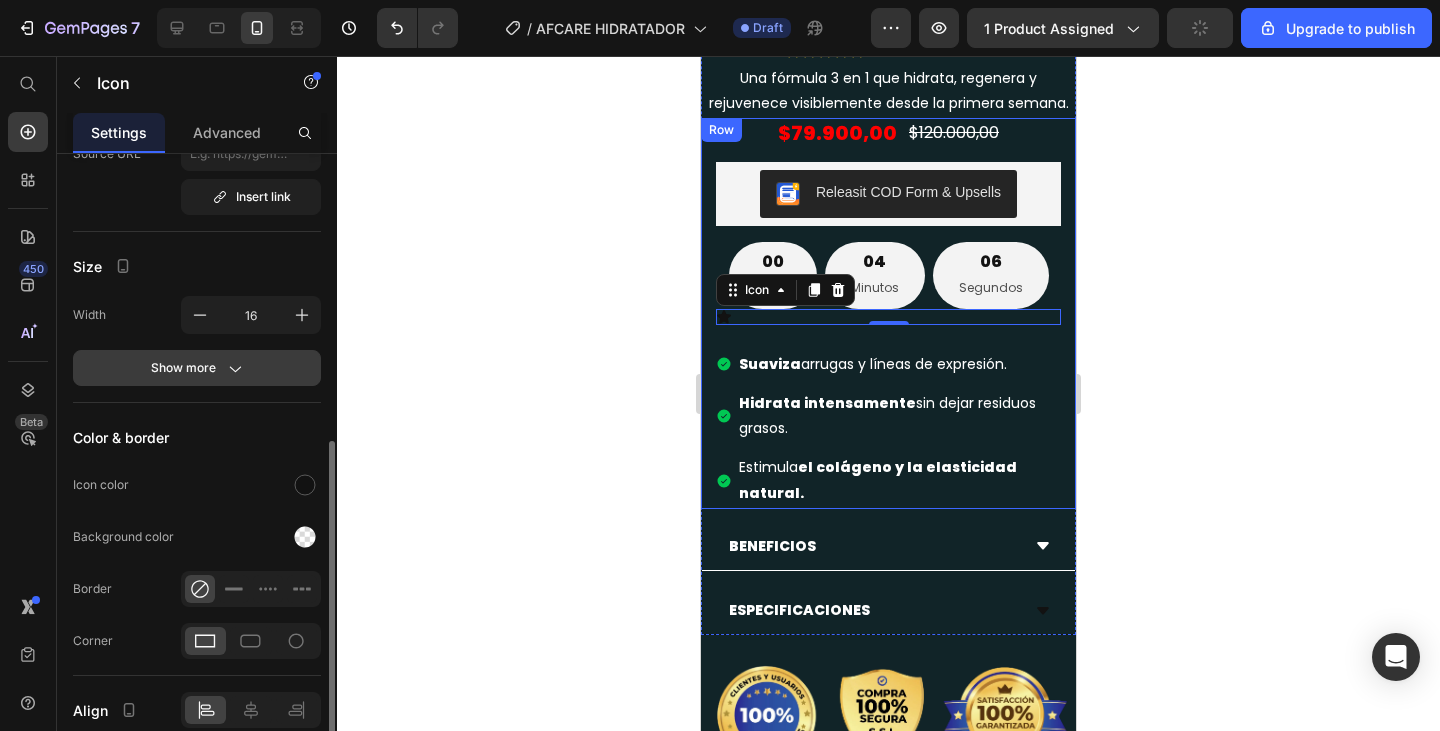 scroll, scrollTop: 288, scrollLeft: 0, axis: vertical 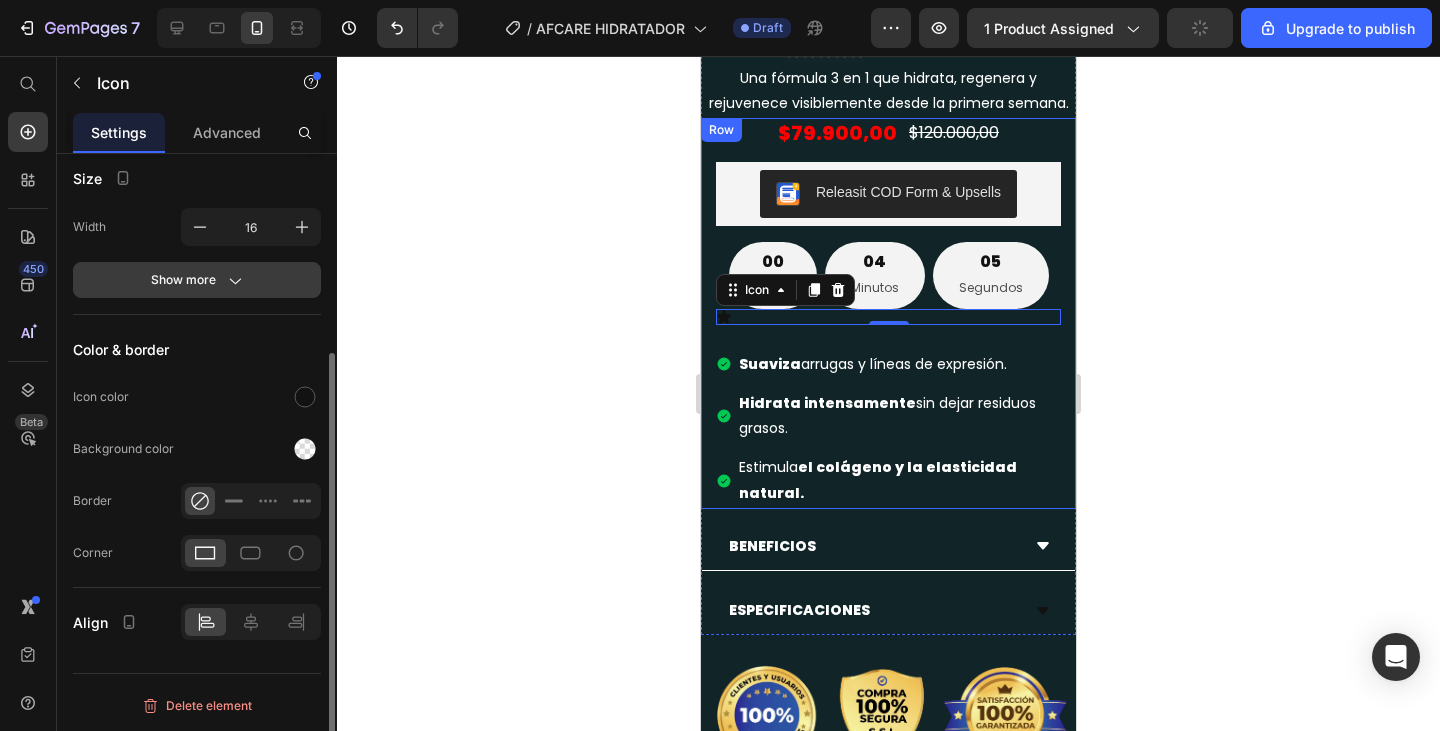 click on "Show more" 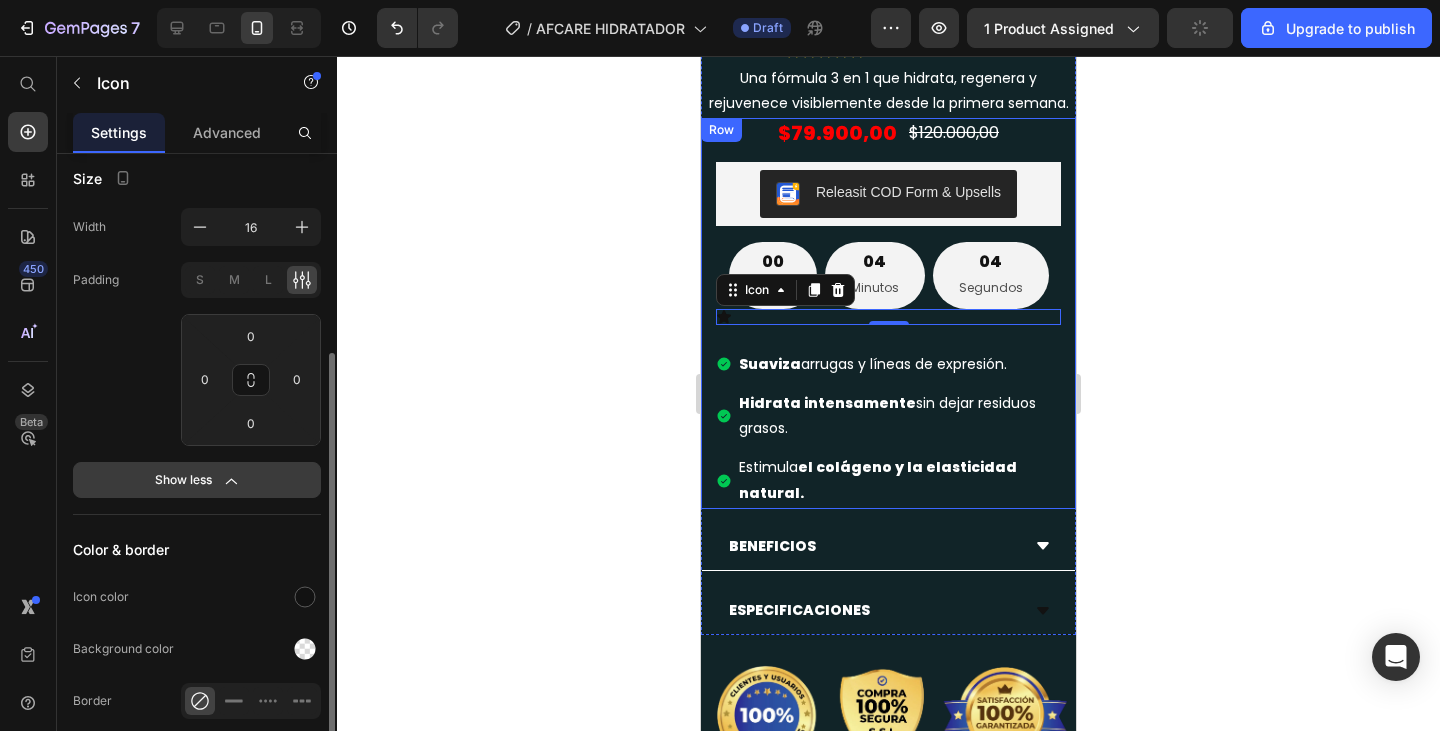 click on "Show less" 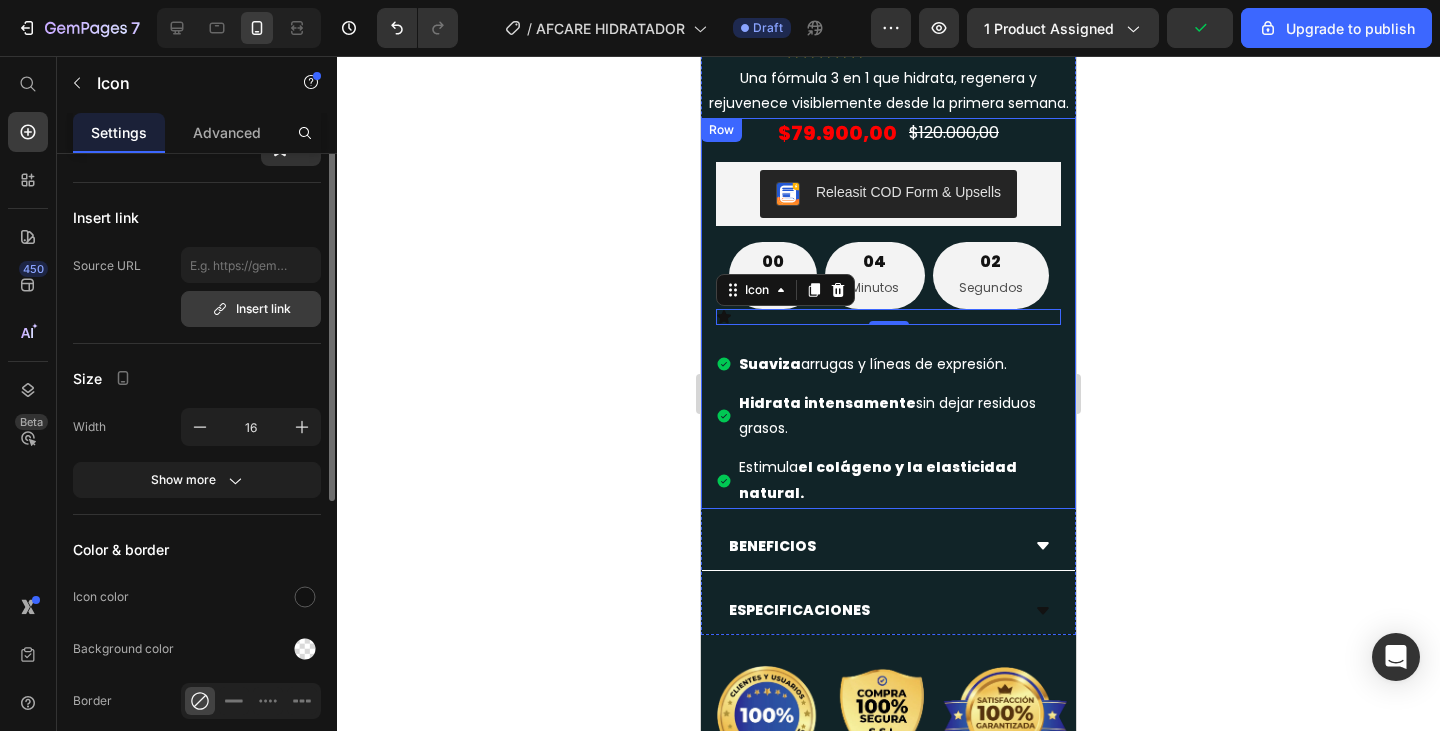 scroll, scrollTop: 0, scrollLeft: 0, axis: both 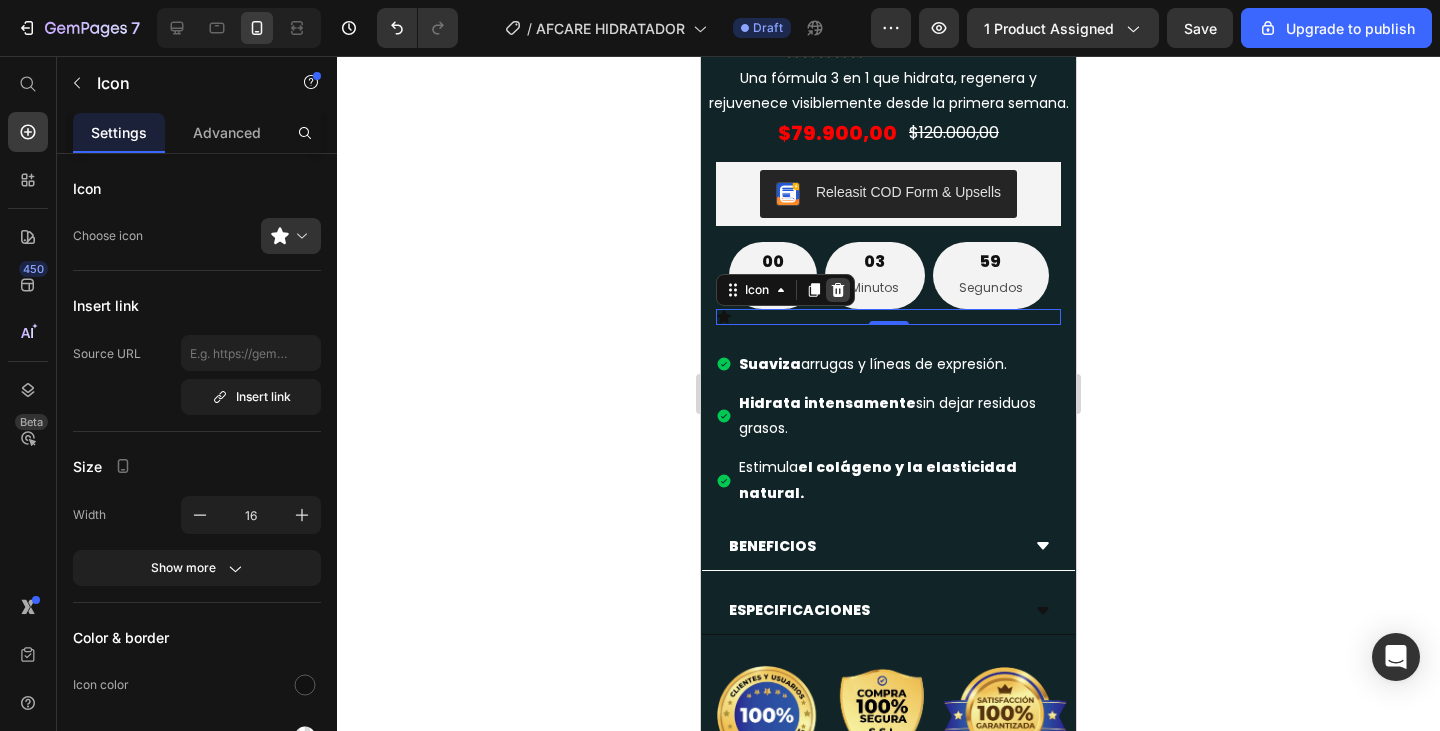 click 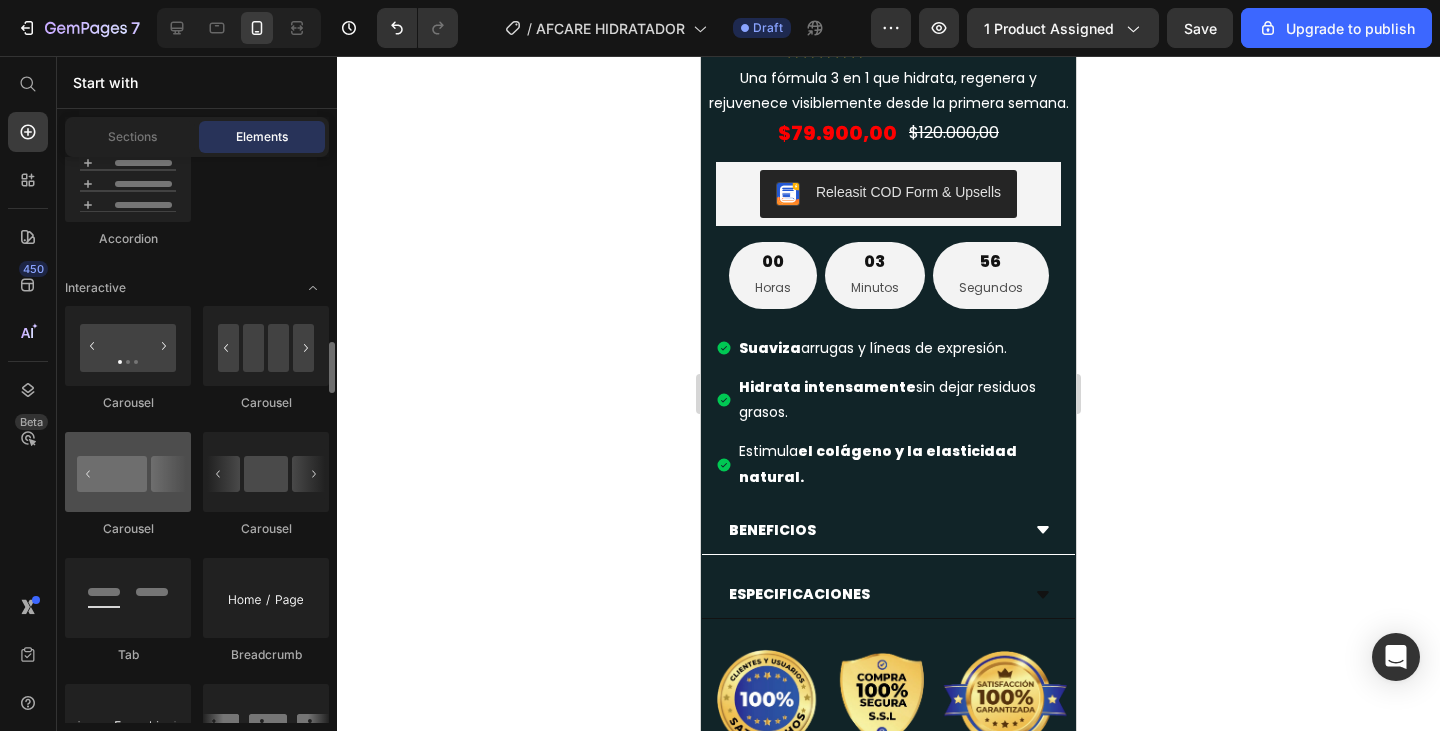 scroll, scrollTop: 2119, scrollLeft: 0, axis: vertical 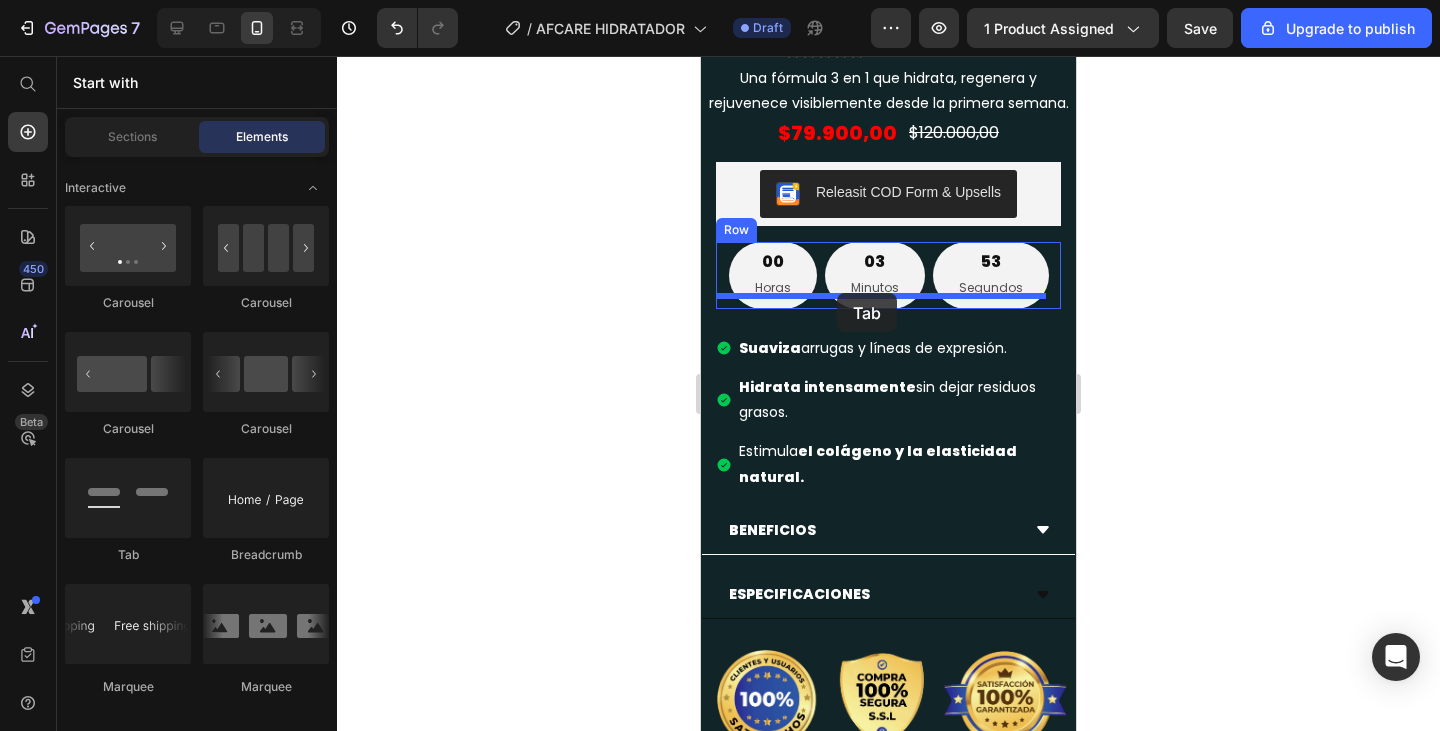 drag, startPoint x: 849, startPoint y: 569, endPoint x: 837, endPoint y: 293, distance: 276.26074 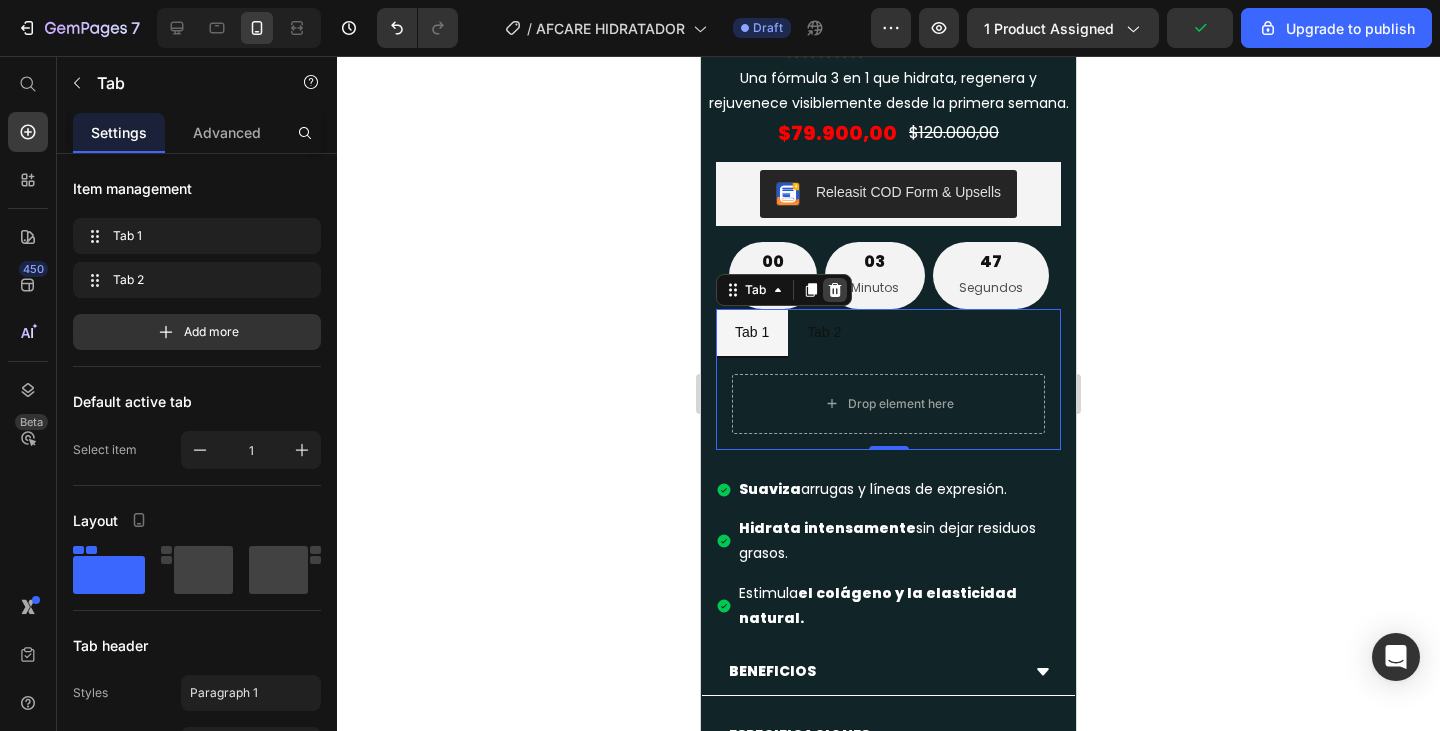 click 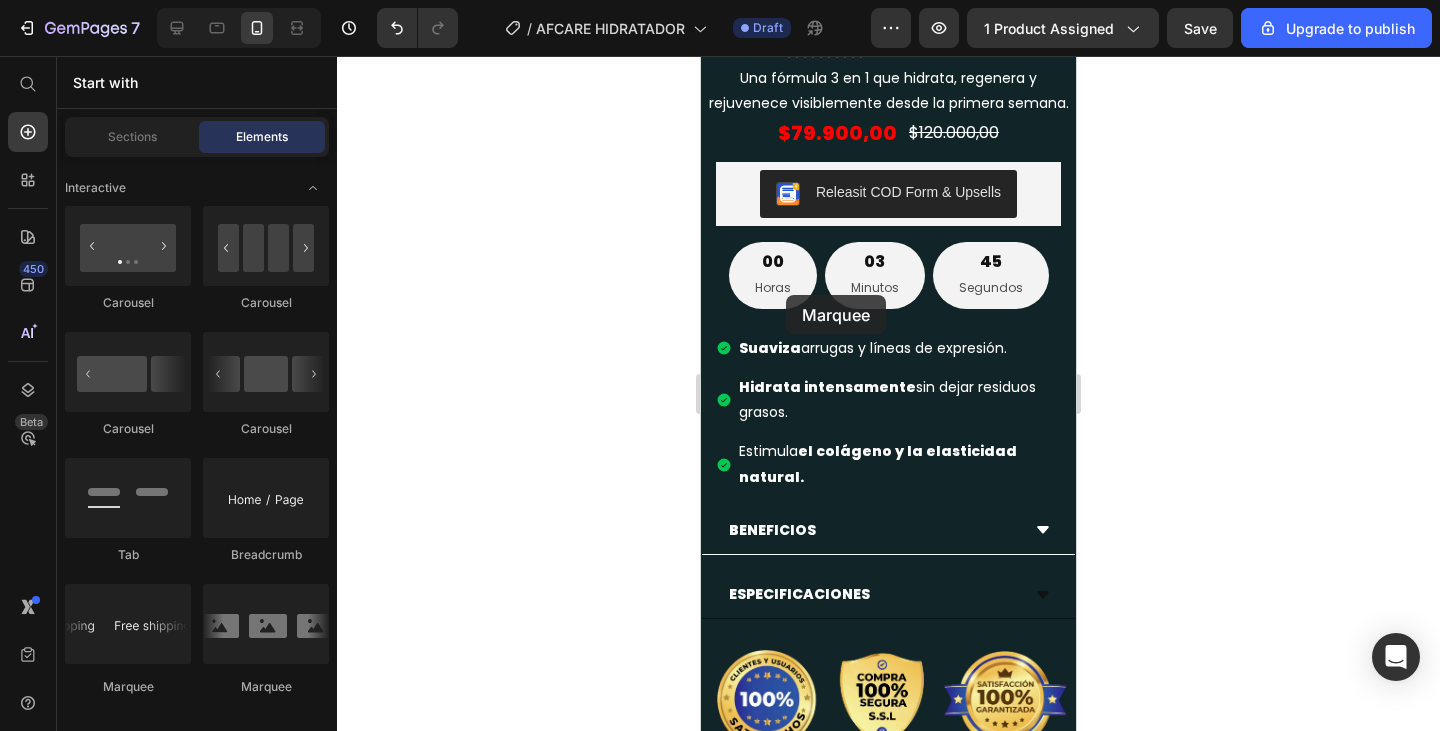 scroll, scrollTop: 1357, scrollLeft: 0, axis: vertical 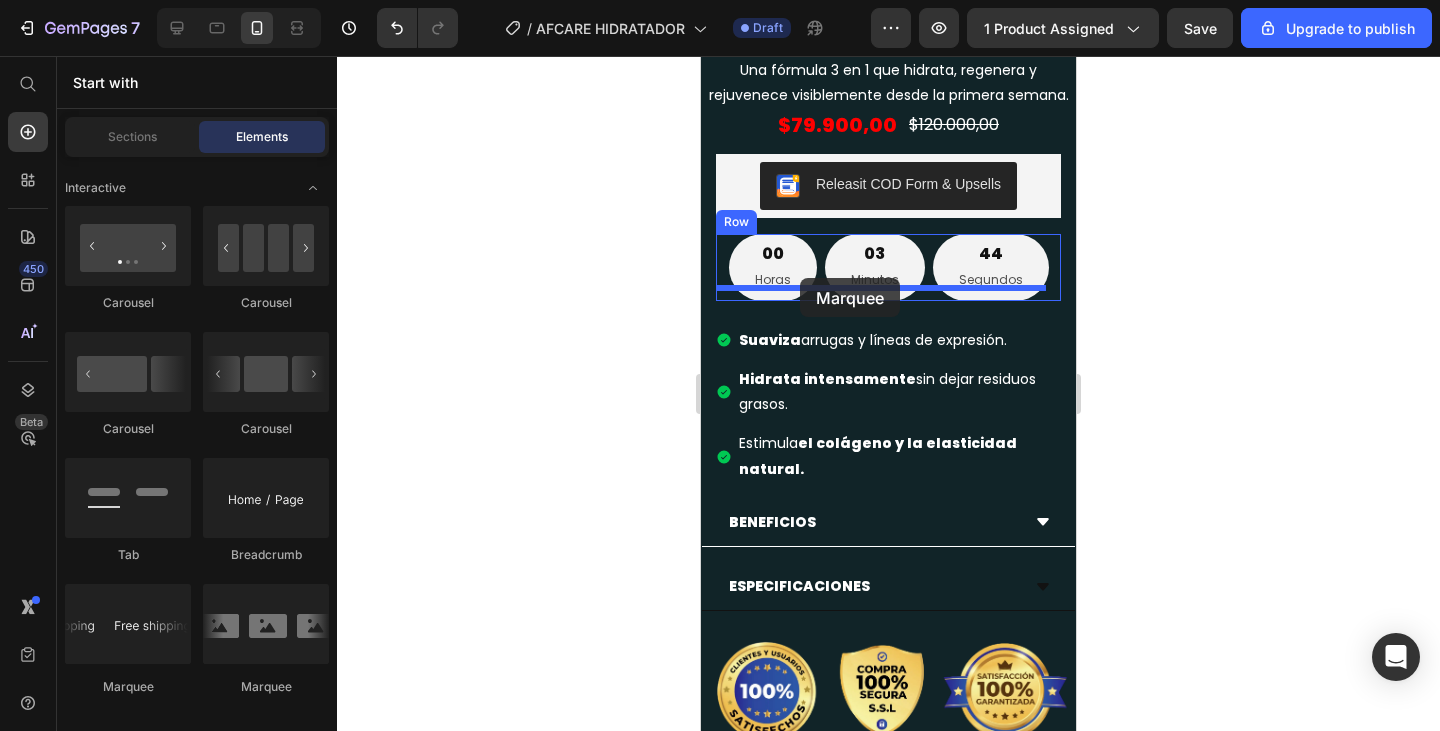 drag, startPoint x: 856, startPoint y: 664, endPoint x: 800, endPoint y: 278, distance: 390.04102 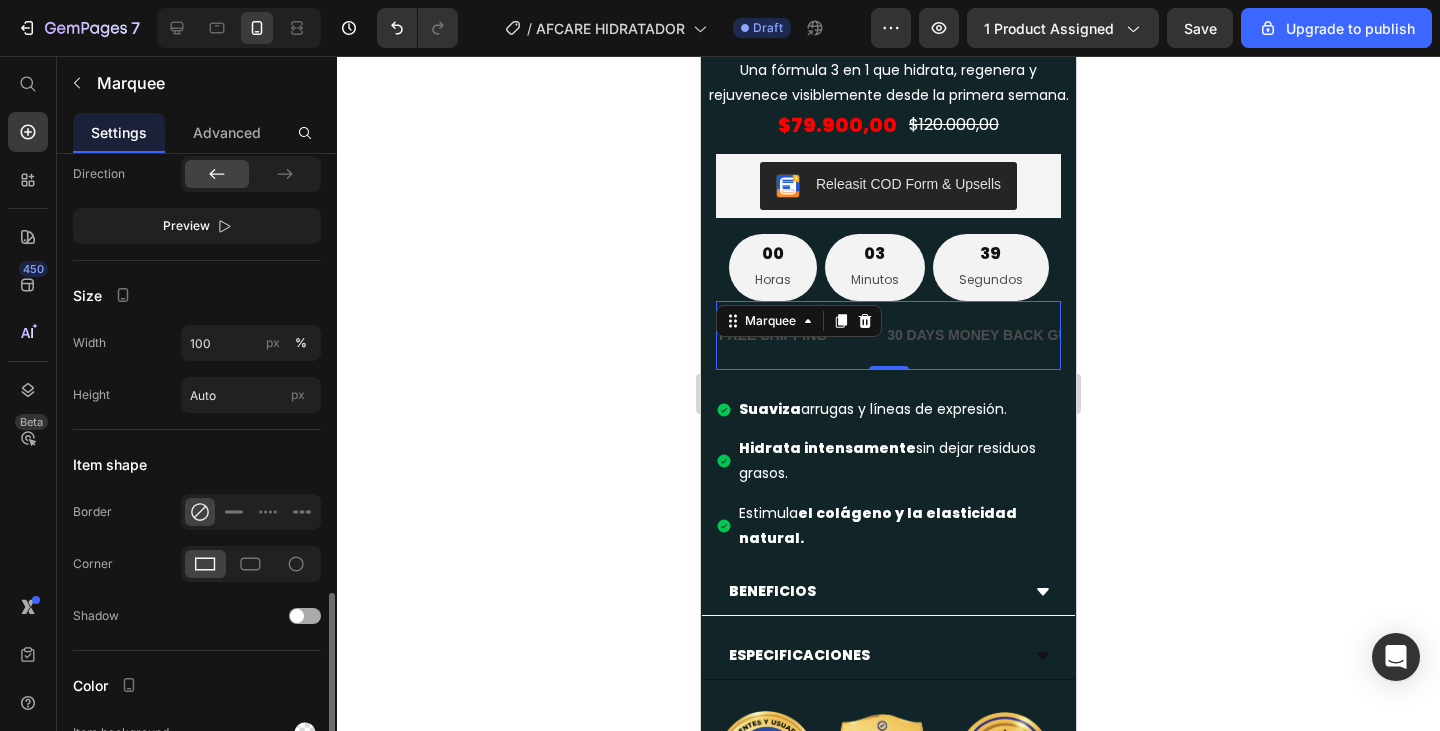 scroll, scrollTop: 863, scrollLeft: 0, axis: vertical 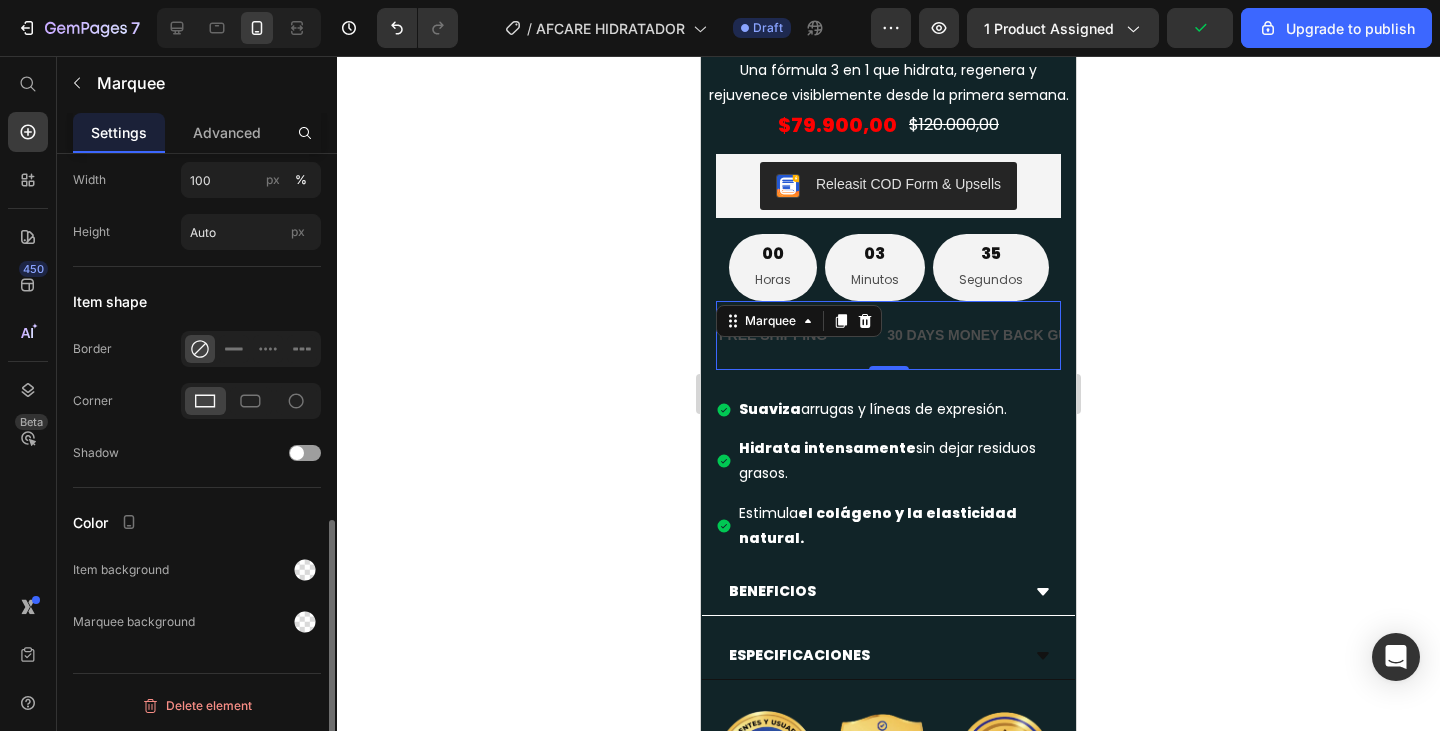 click on "Color" at bounding box center [197, 522] 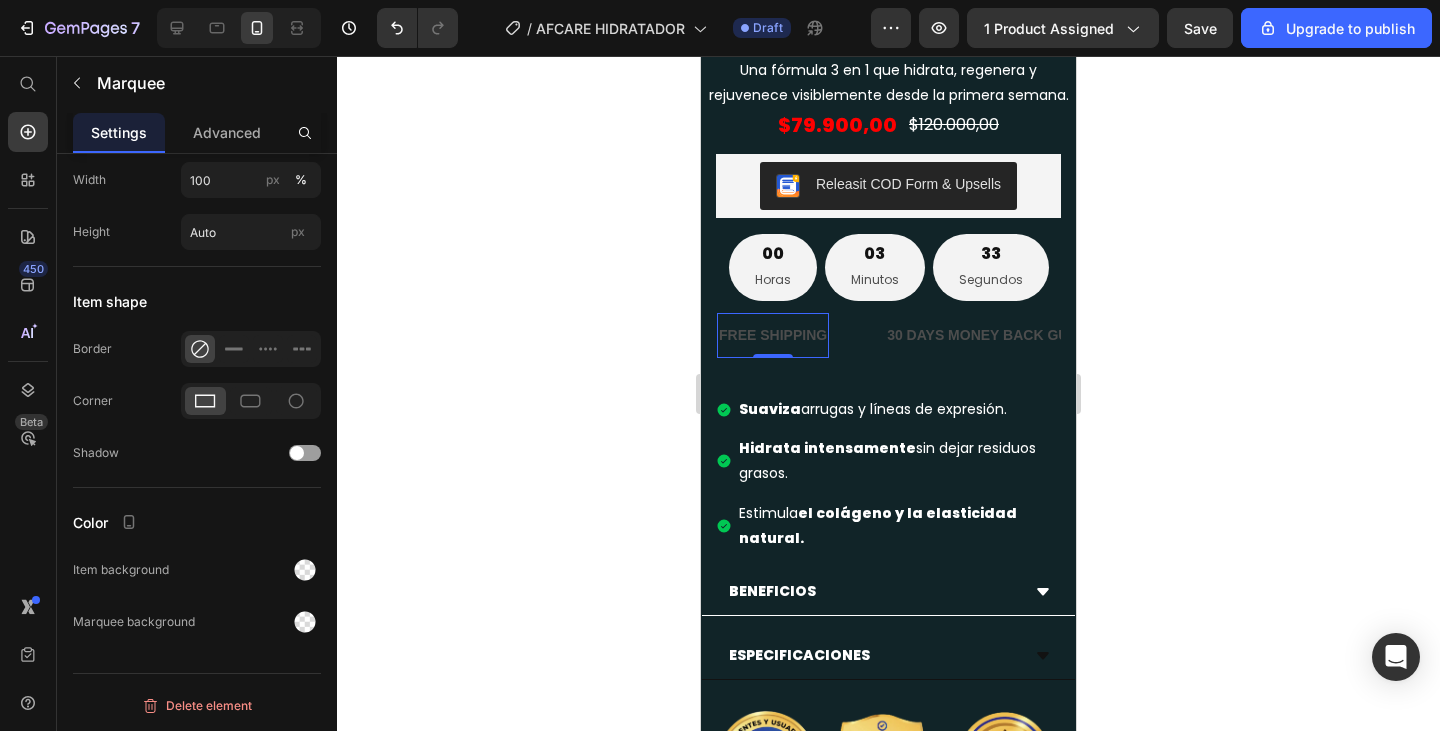 scroll, scrollTop: 0, scrollLeft: 0, axis: both 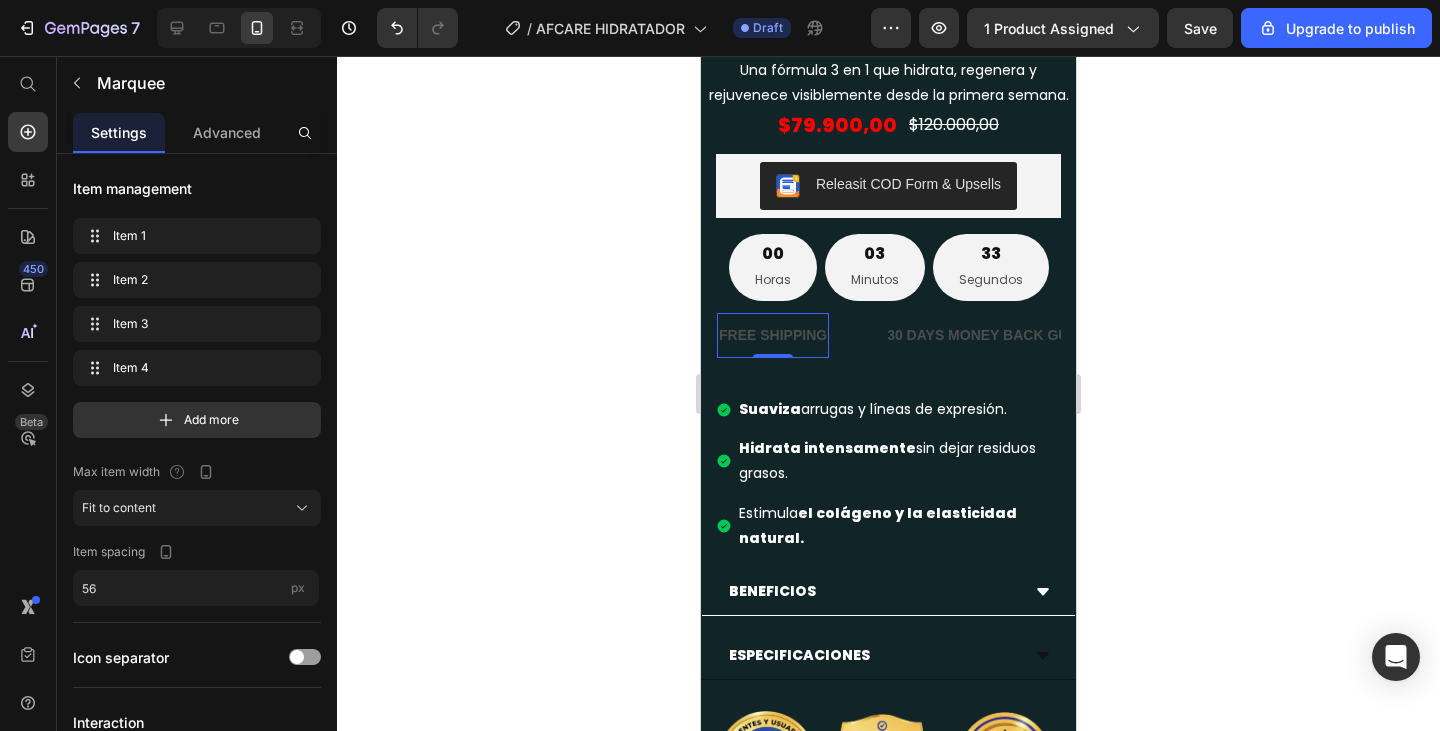 click on "FREE SHIPPING" at bounding box center (773, 335) 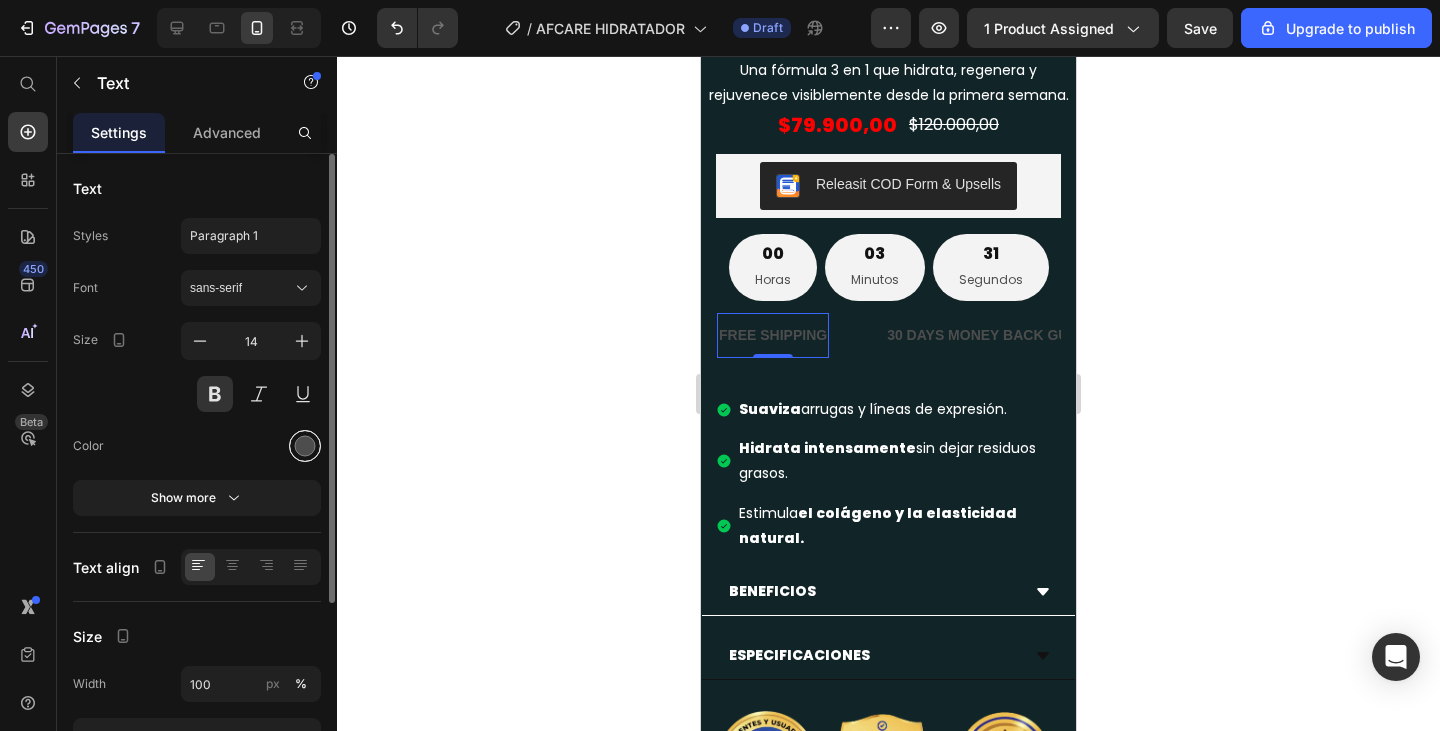 click at bounding box center (305, 446) 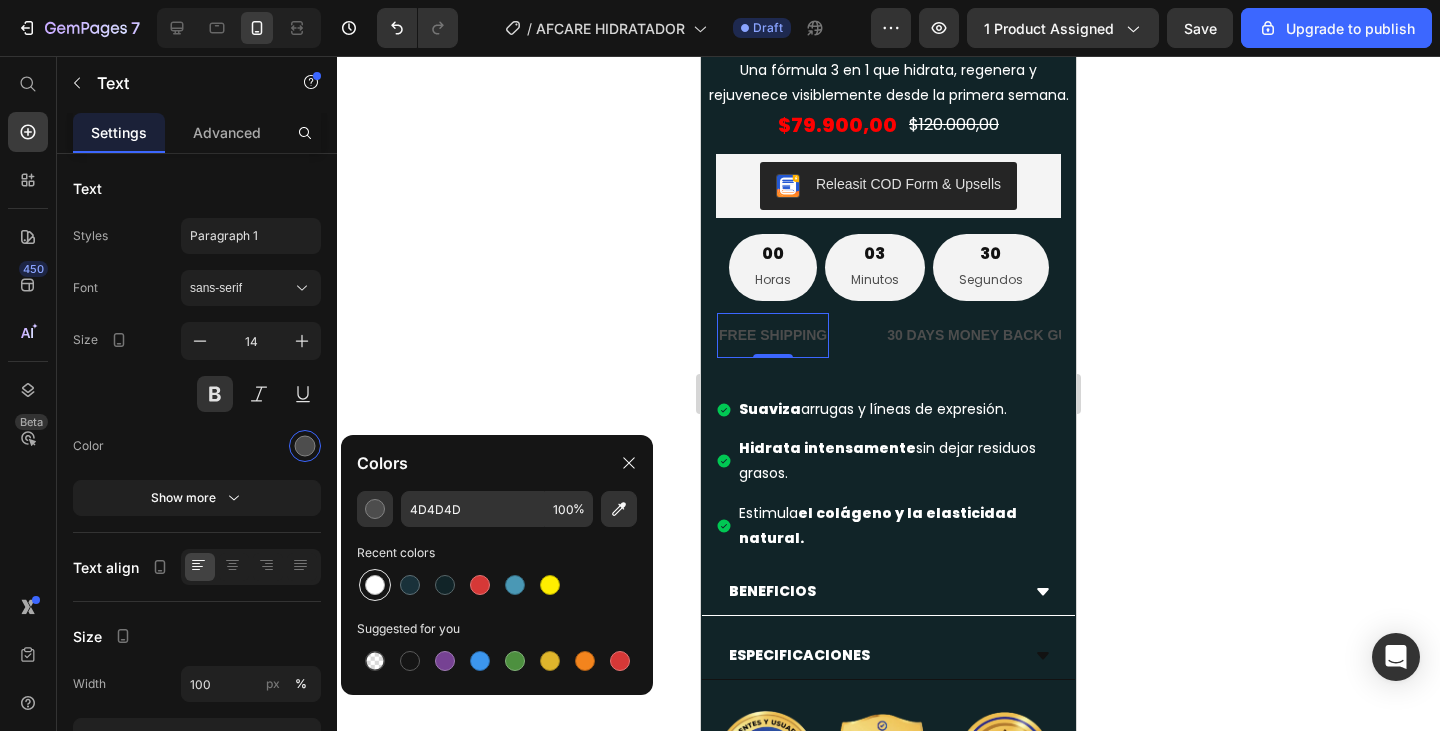 click at bounding box center [375, 585] 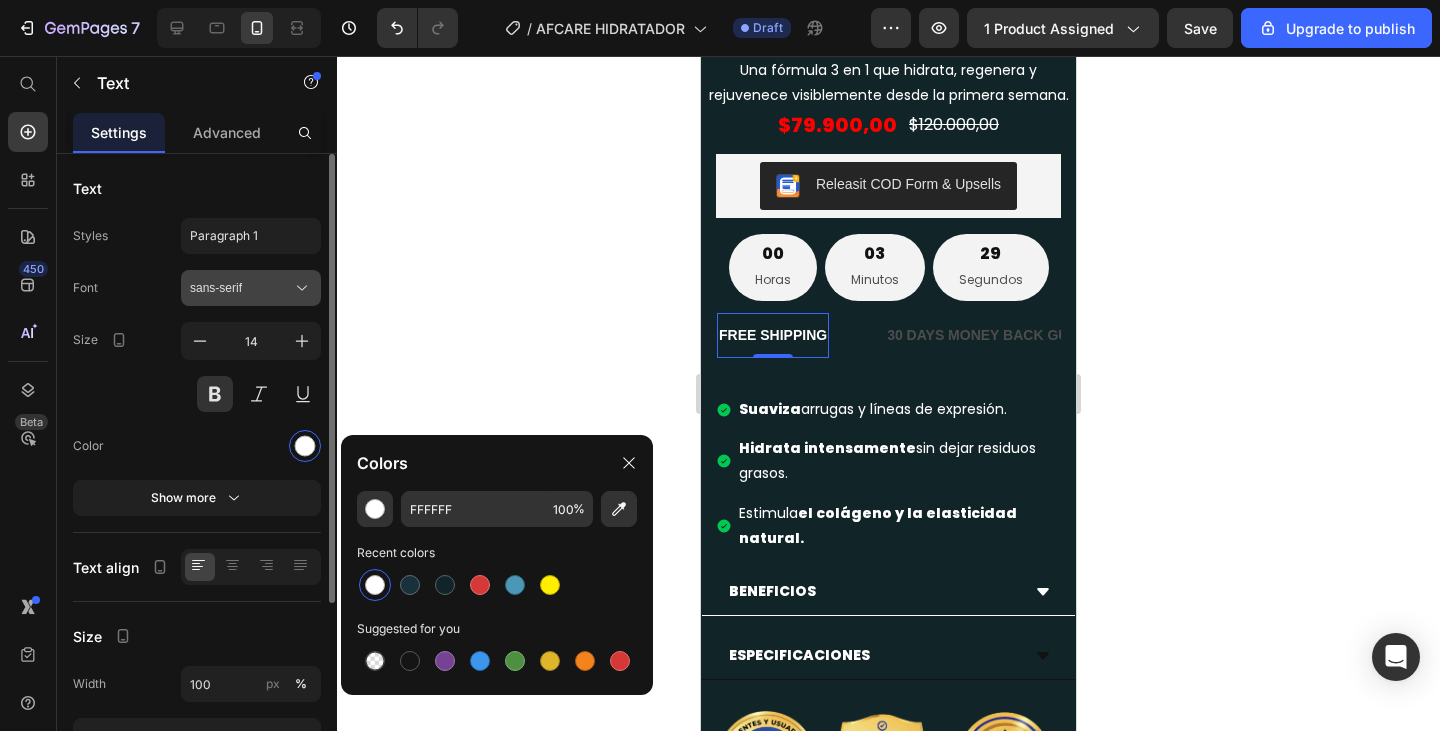 click on "sans-serif" at bounding box center (251, 288) 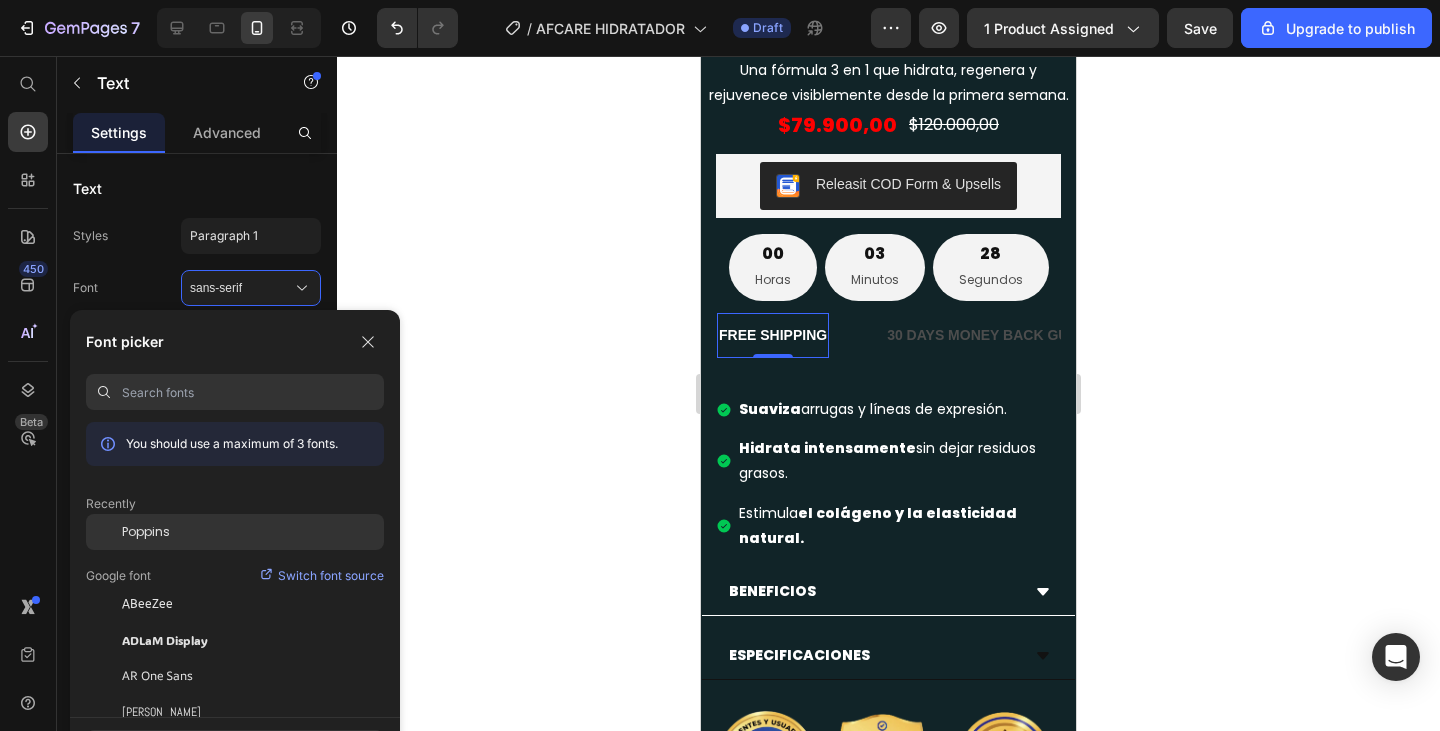 click on "Poppins" 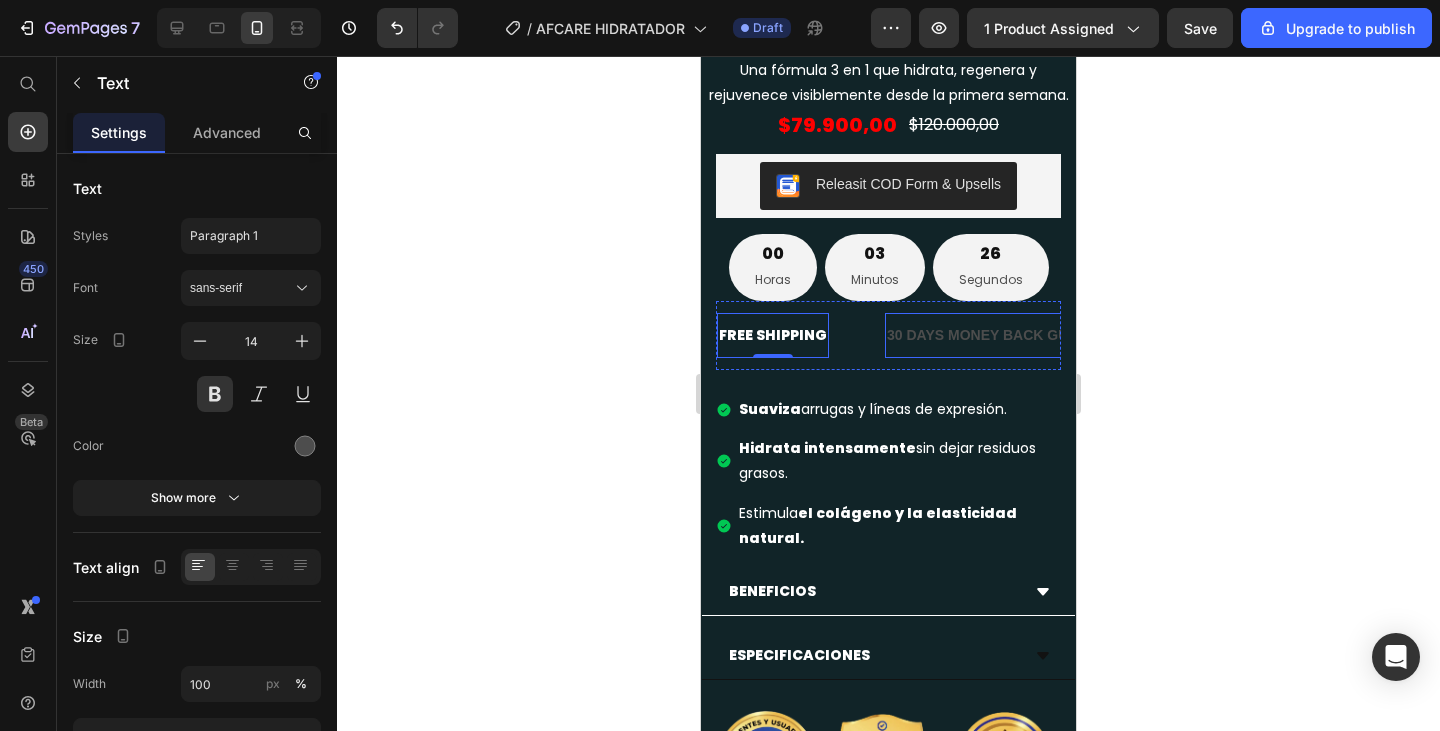 click on "30 DAYS MONEY BACK GUARANTEE" at bounding box center (1011, 335) 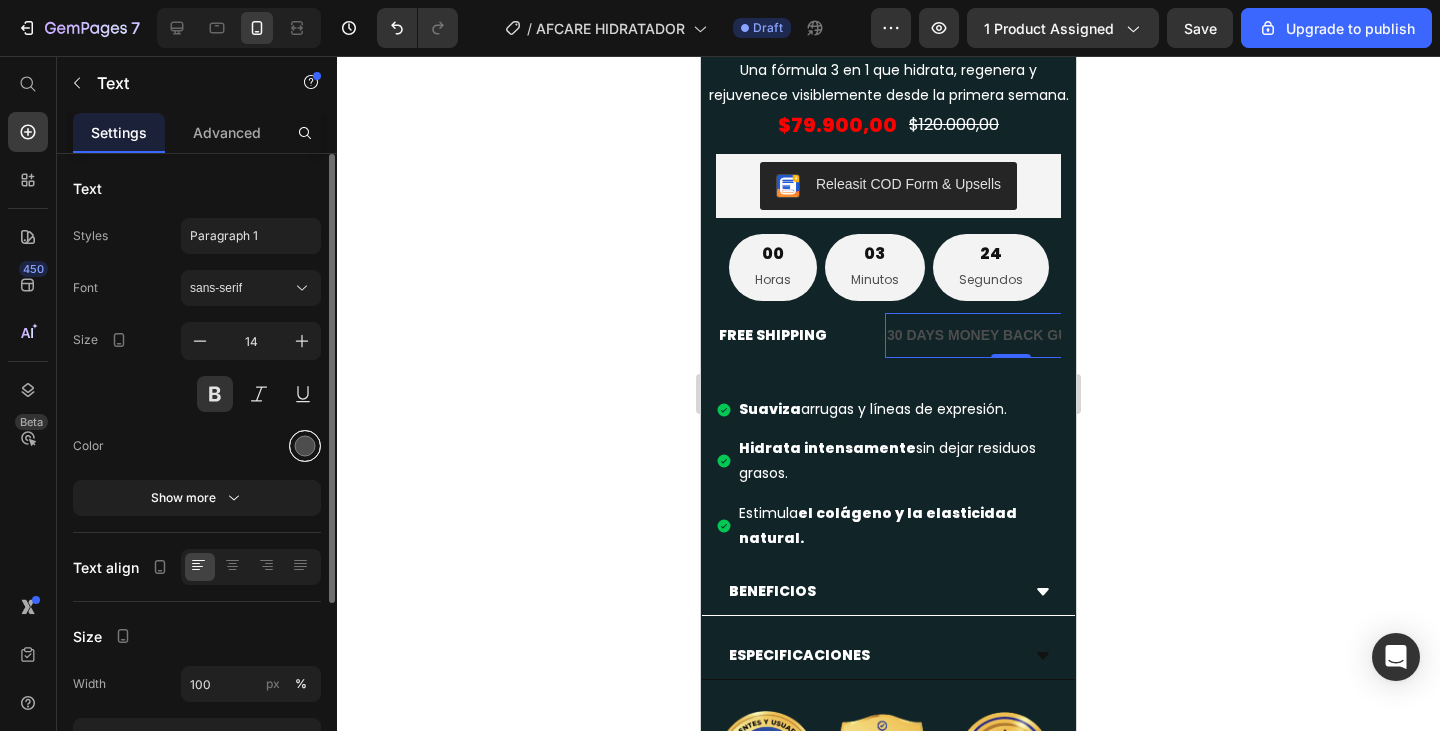 click at bounding box center (305, 446) 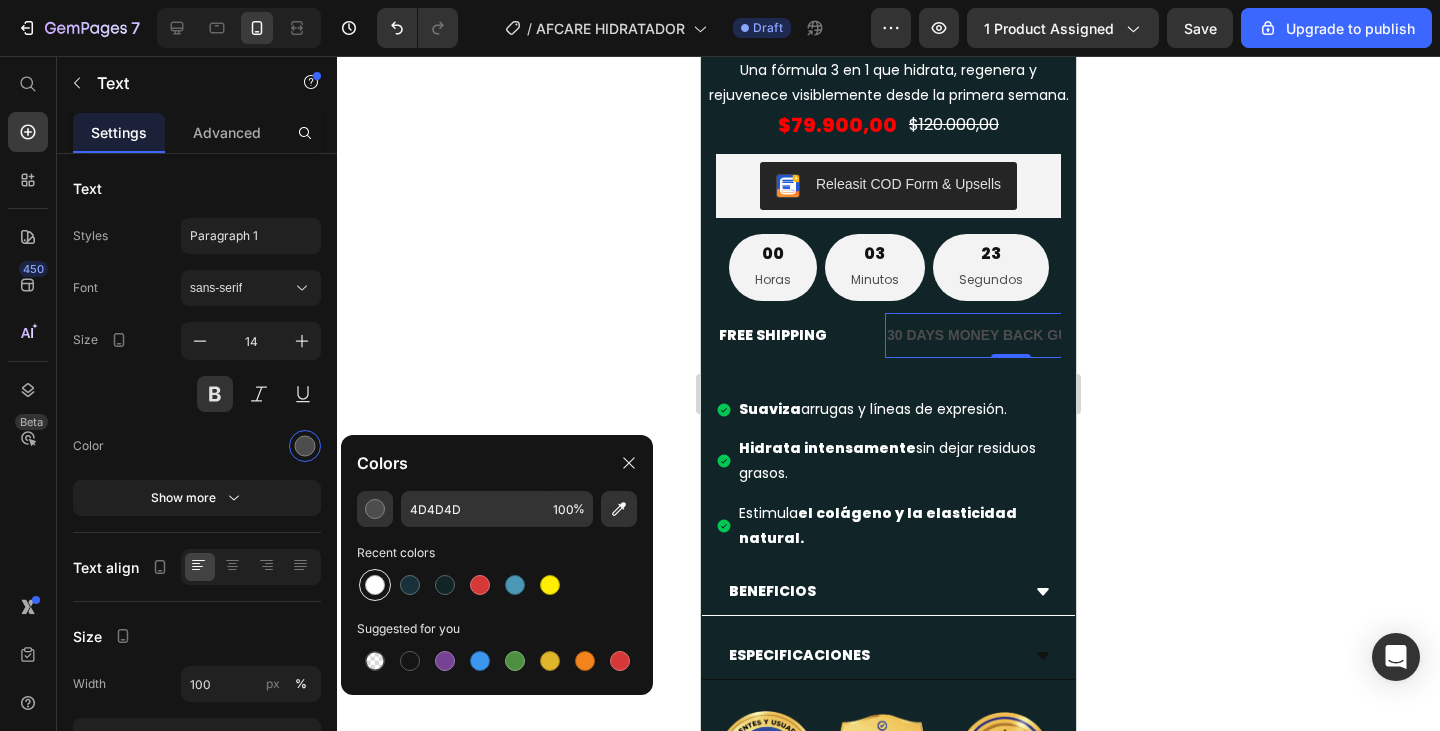 click at bounding box center [375, 585] 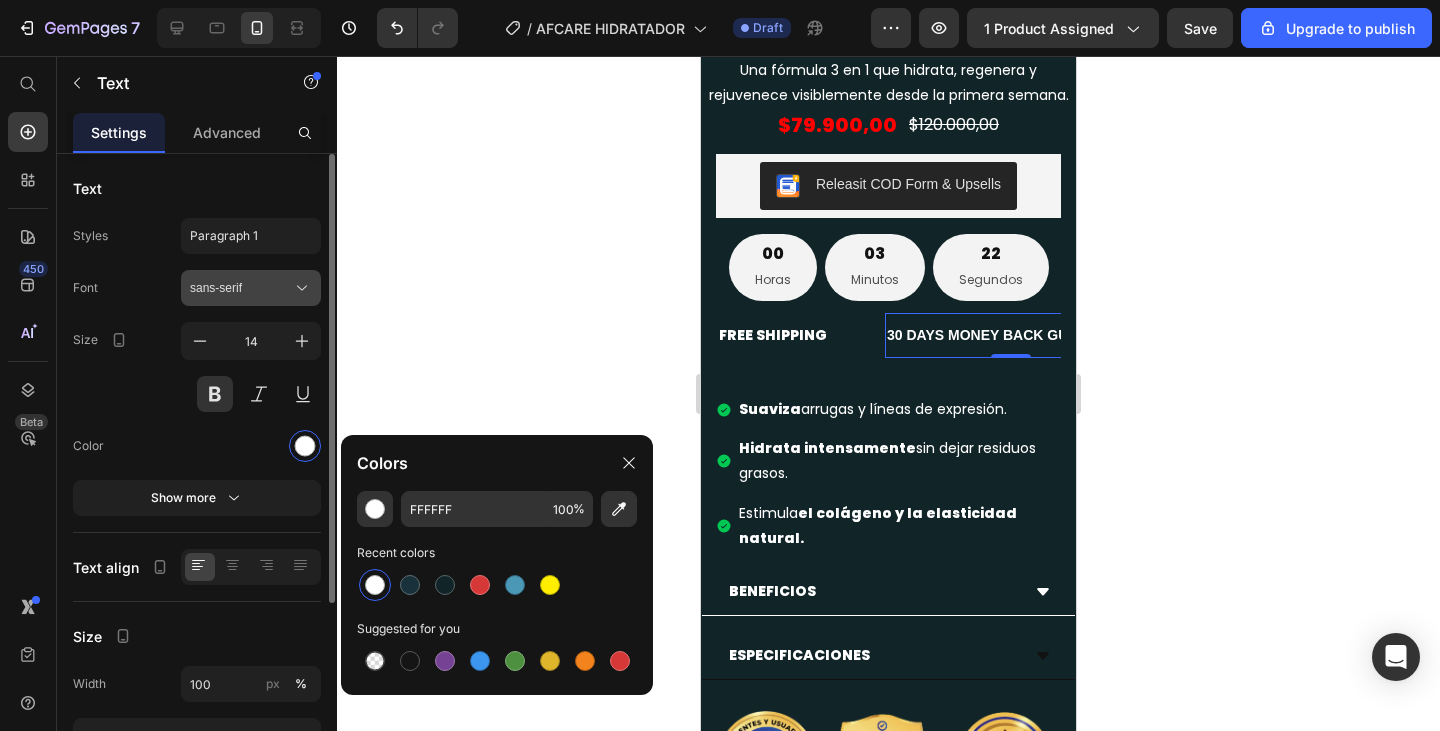 click on "sans-serif" at bounding box center (241, 288) 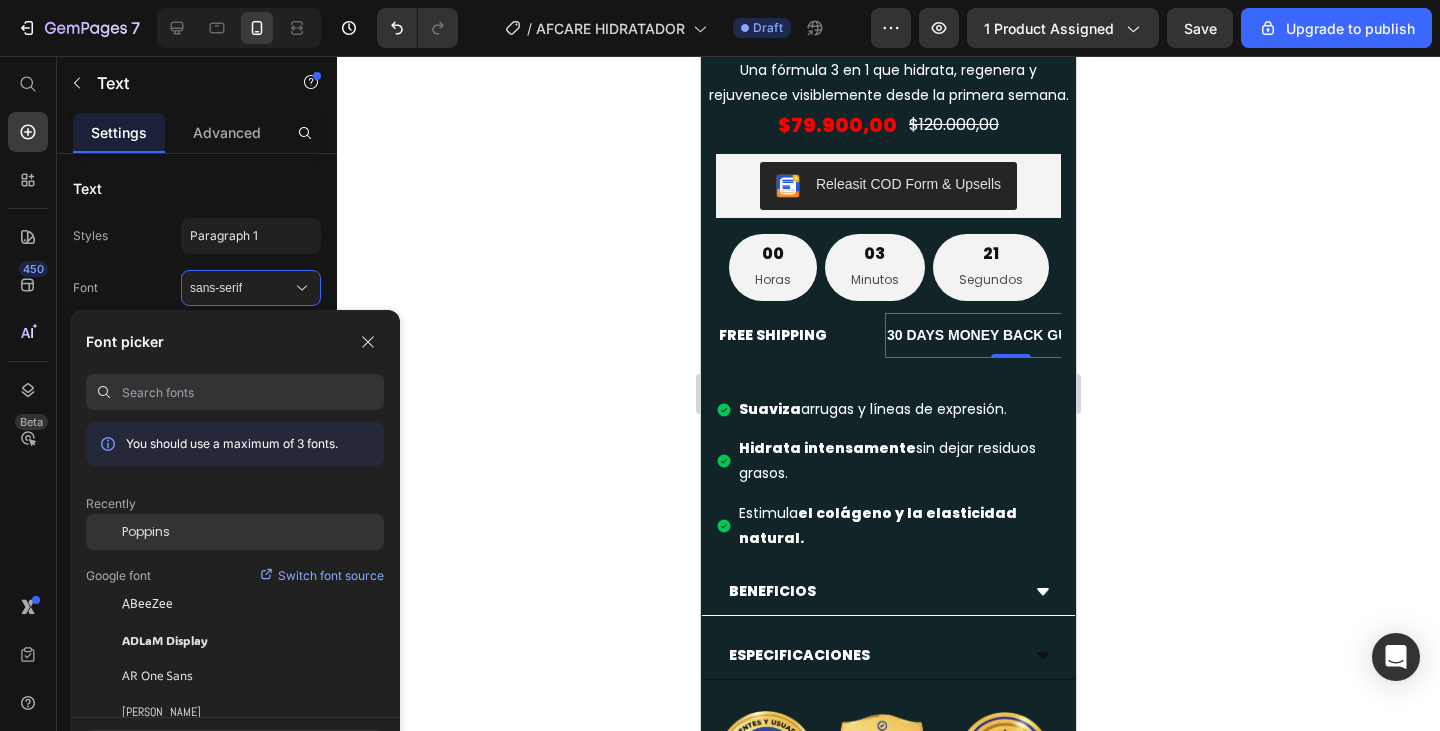 click on "Poppins" at bounding box center [146, 532] 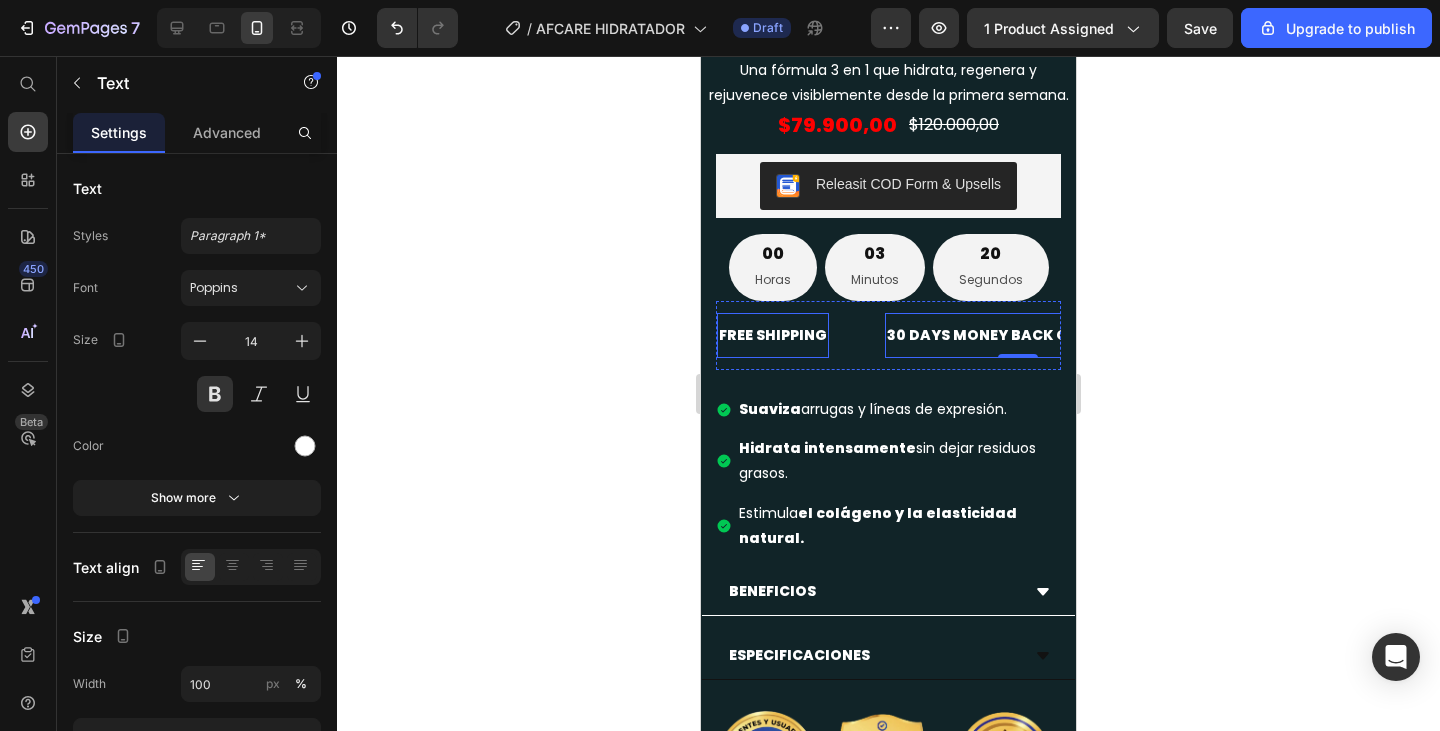 click on "FREE SHIPPING" at bounding box center (773, 335) 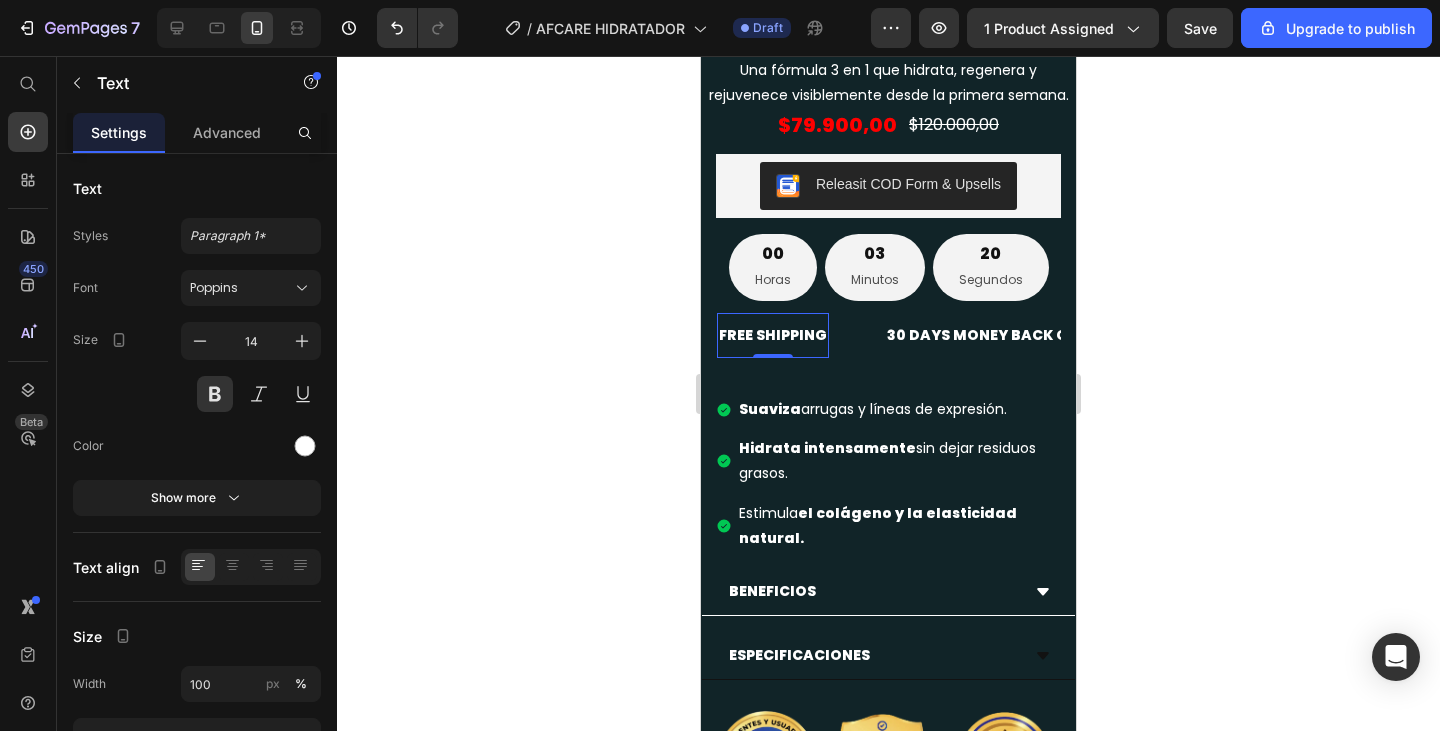 click on "FREE SHIPPING" at bounding box center (773, 335) 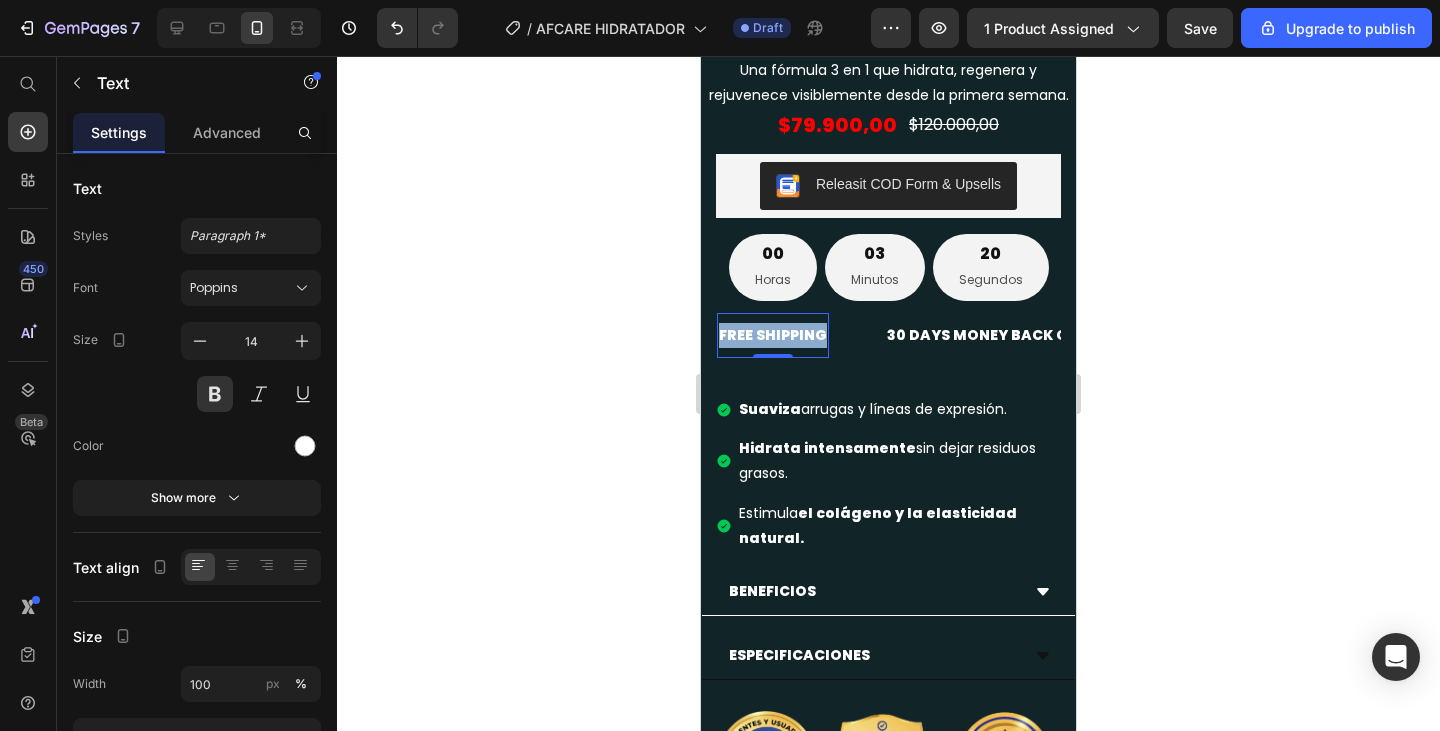 click on "FREE SHIPPING" at bounding box center (773, 335) 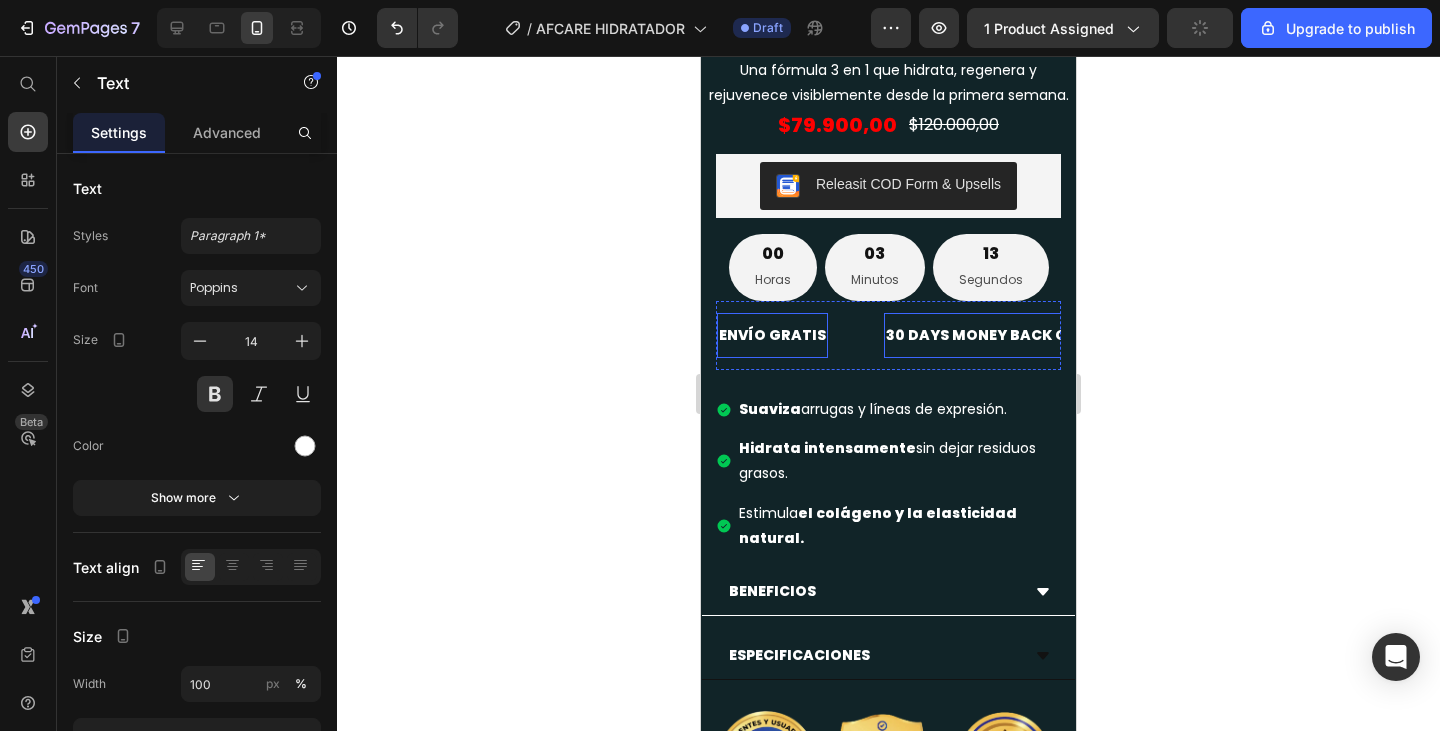 click on "30 DAYS MONEY BACK GUARANTEE" at bounding box center (1016, 335) 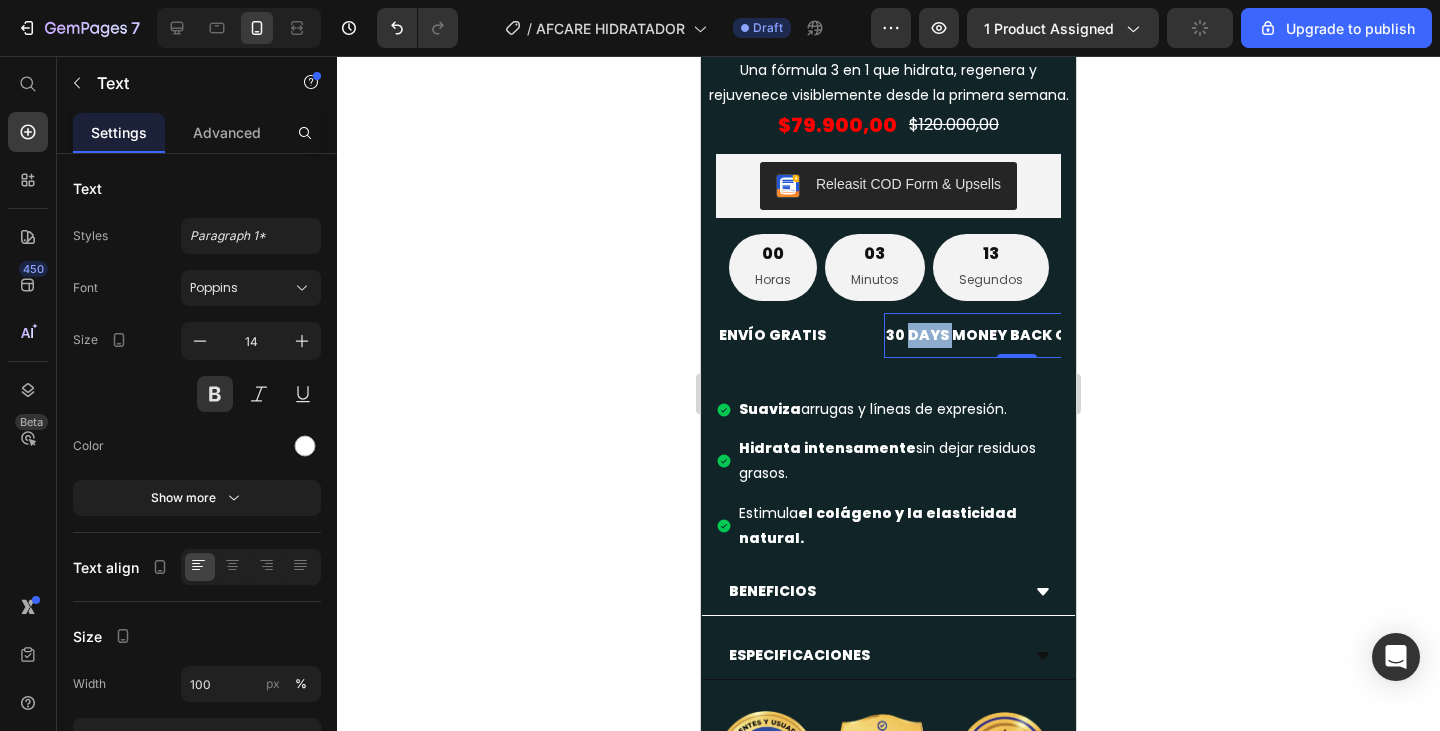 click on "30 DAYS MONEY BACK GUARANTEE" at bounding box center [1016, 335] 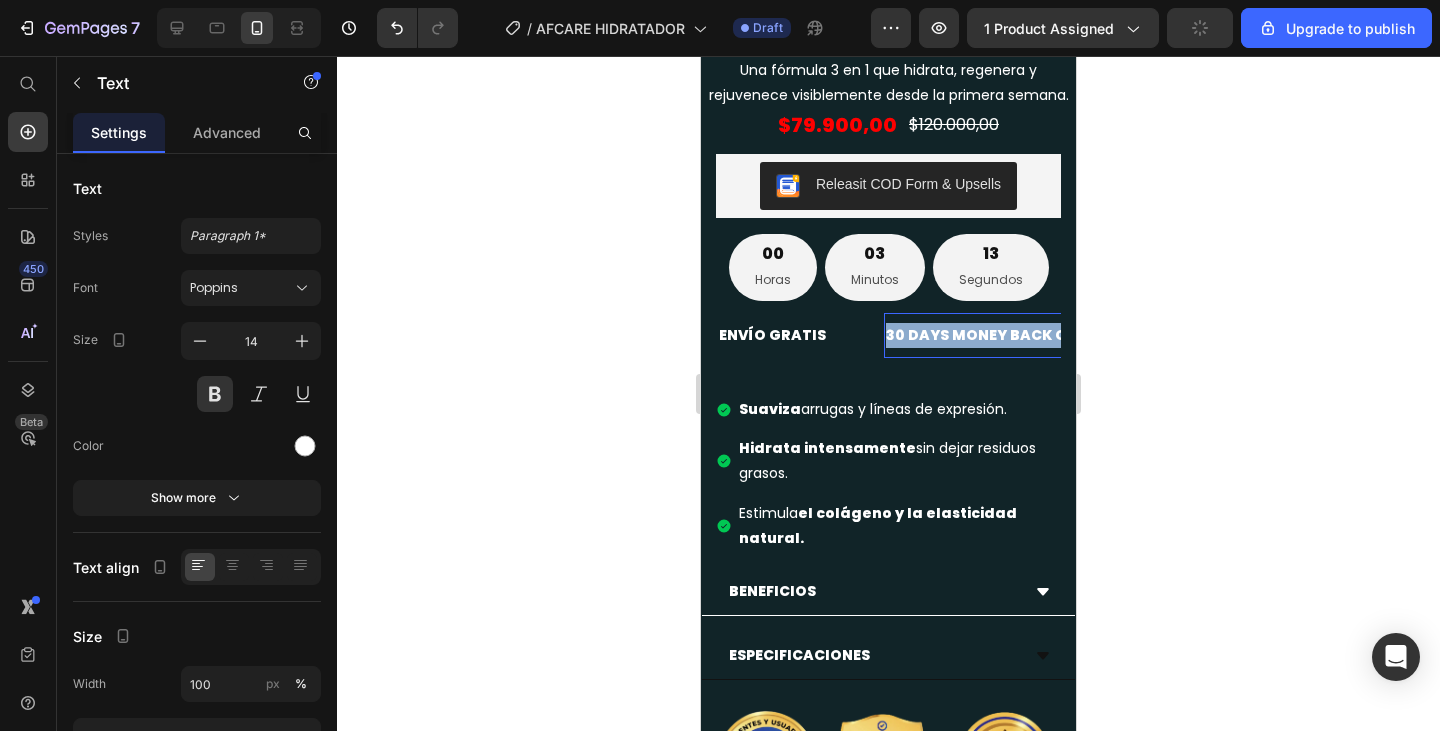 click on "30 DAYS MONEY BACK GUARANTEE" at bounding box center [1016, 335] 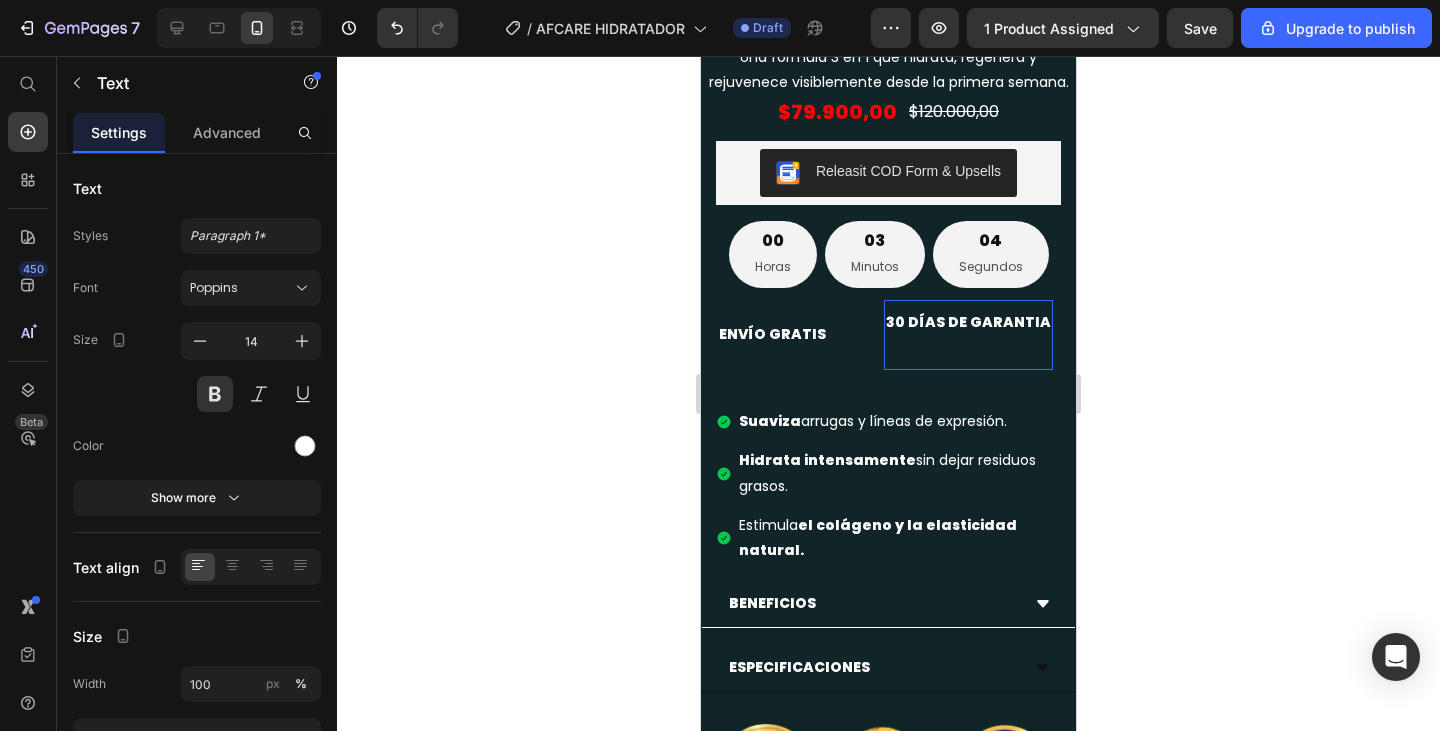 scroll, scrollTop: 1357, scrollLeft: 0, axis: vertical 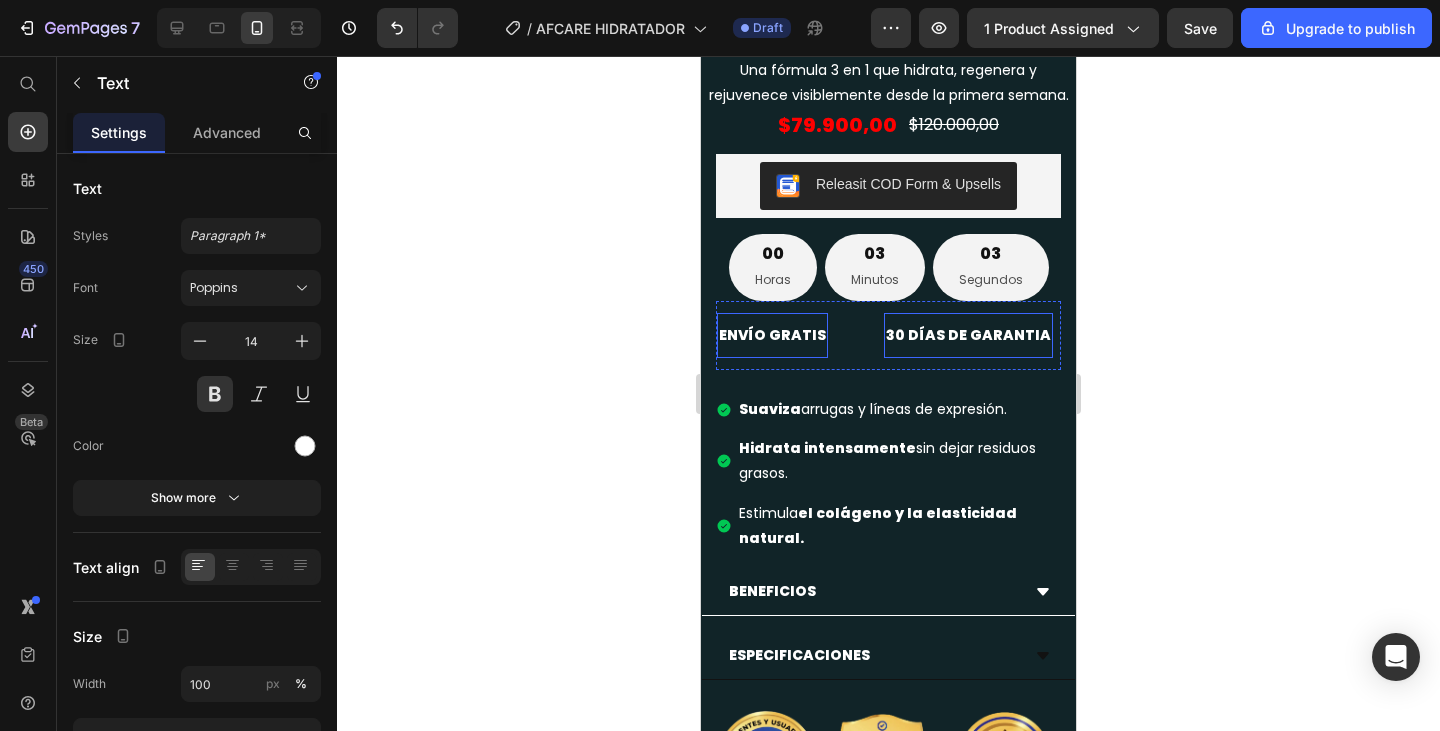 click on "ENVÍO GRATIS" at bounding box center [772, 335] 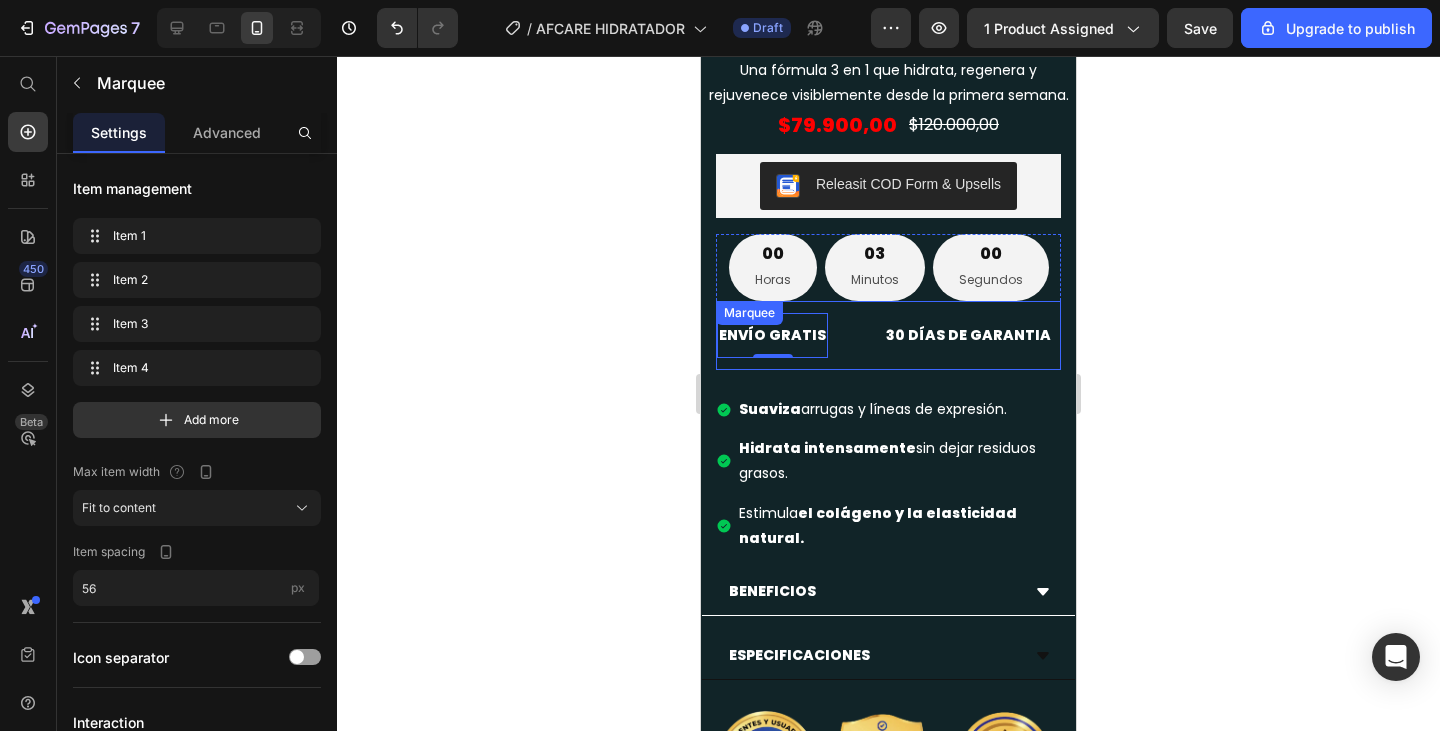 click on "ENVÍO GRATIS Text   0 30 DÍAS DE GARANTIA Text LIMITED TIME 50% OFF SALE Text LIFE TIME WARRANTY Text ENVÍO GRATIS Text   0 30 DÍAS DE GARANTIA Text LIMITED TIME 50% OFF SALE Text LIFE TIME WARRANTY Text Marquee" at bounding box center [888, 335] 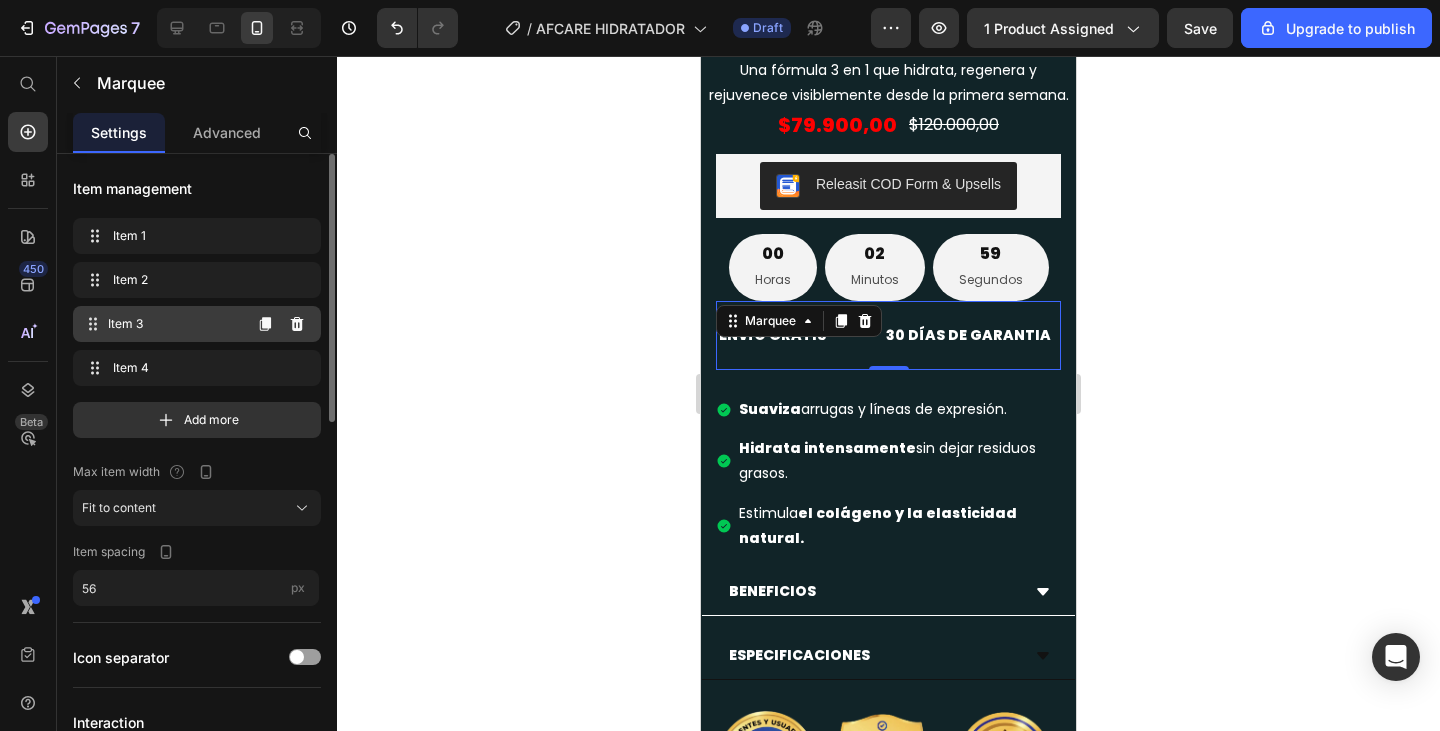 click on "Item 3" at bounding box center [174, 324] 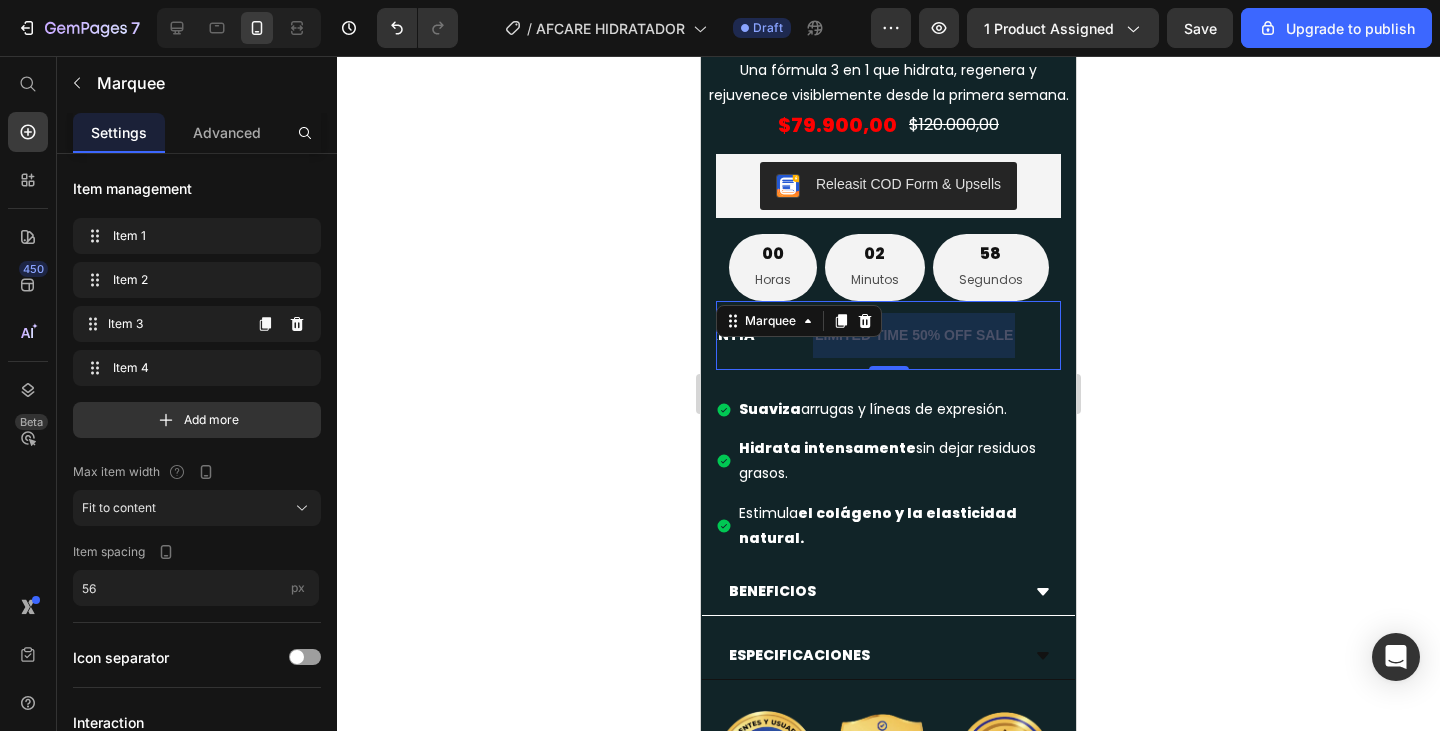 scroll, scrollTop: 0, scrollLeft: 308, axis: horizontal 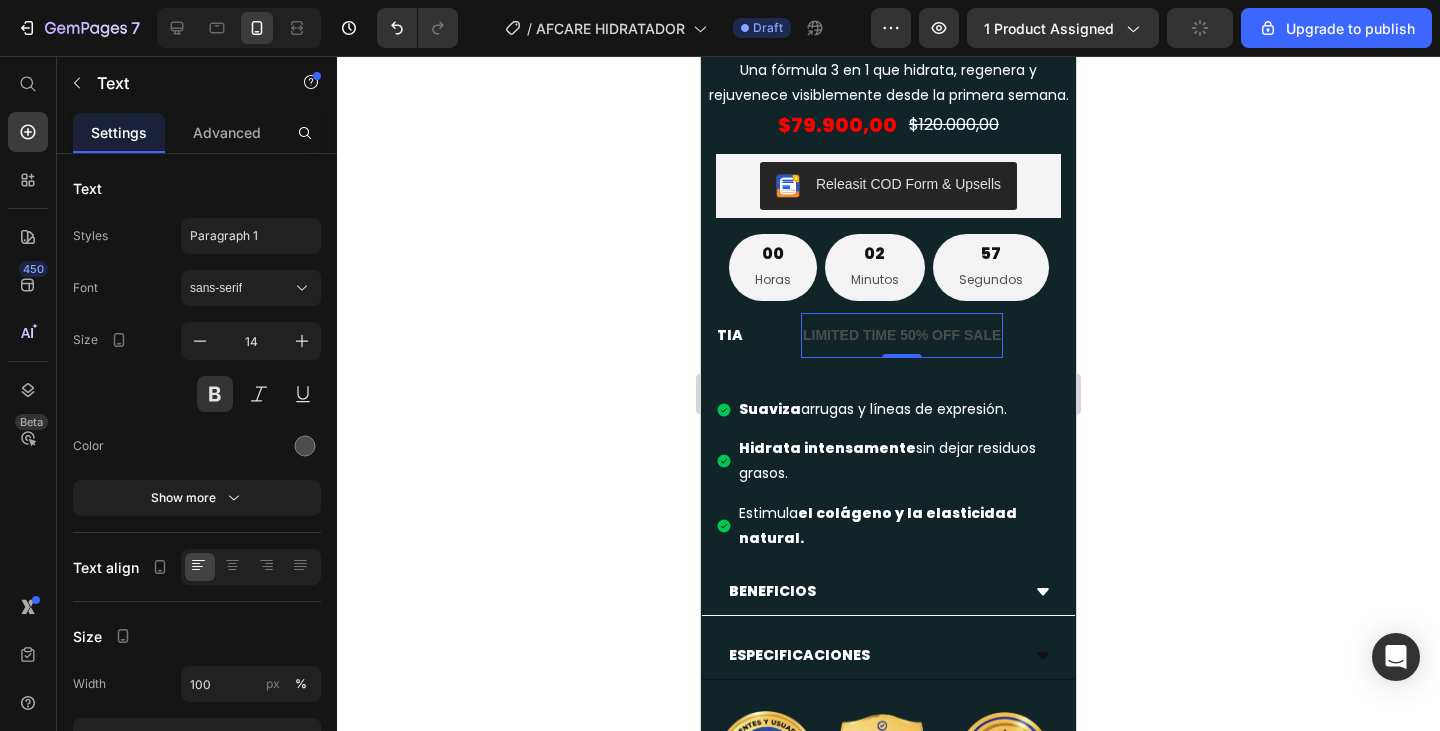 click on "LIMITED TIME 50% OFF SALE" at bounding box center (902, 335) 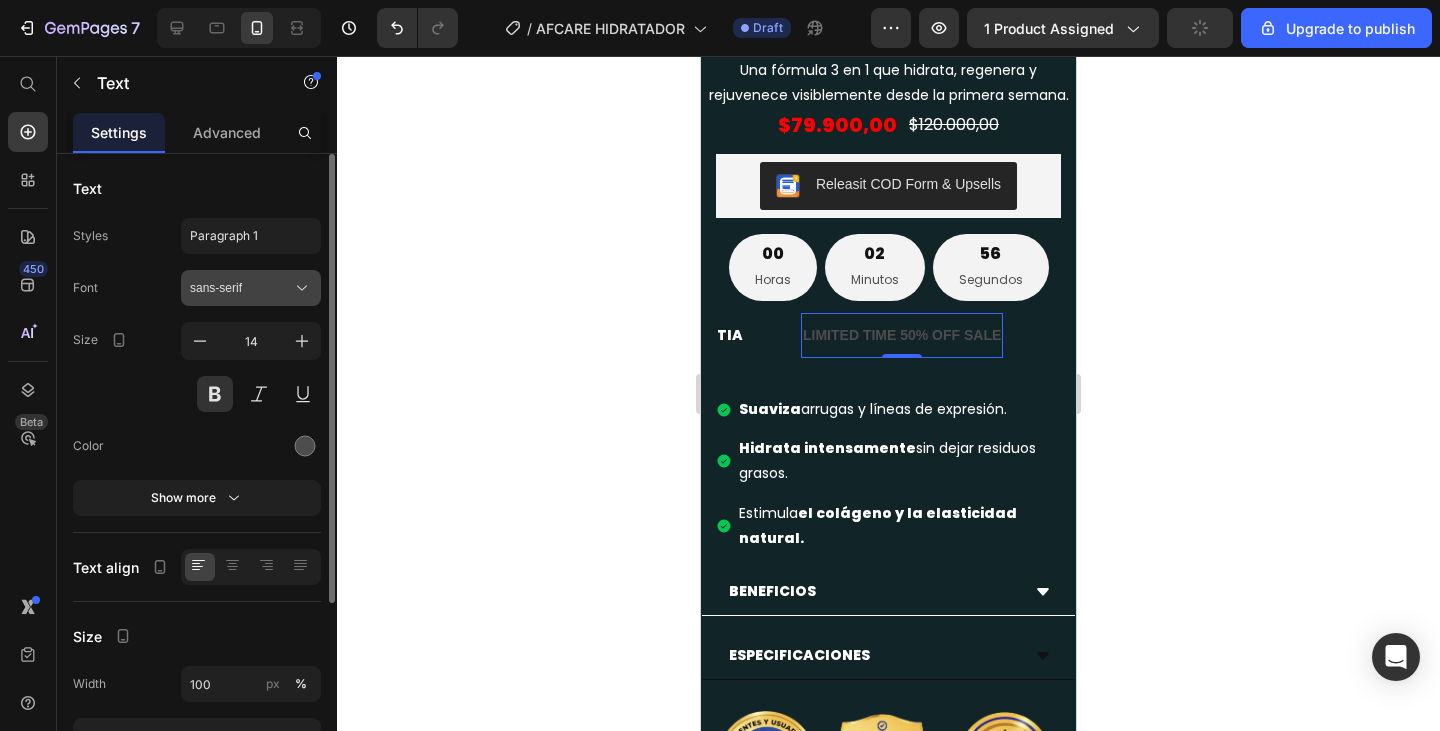 click on "sans-serif" at bounding box center (241, 288) 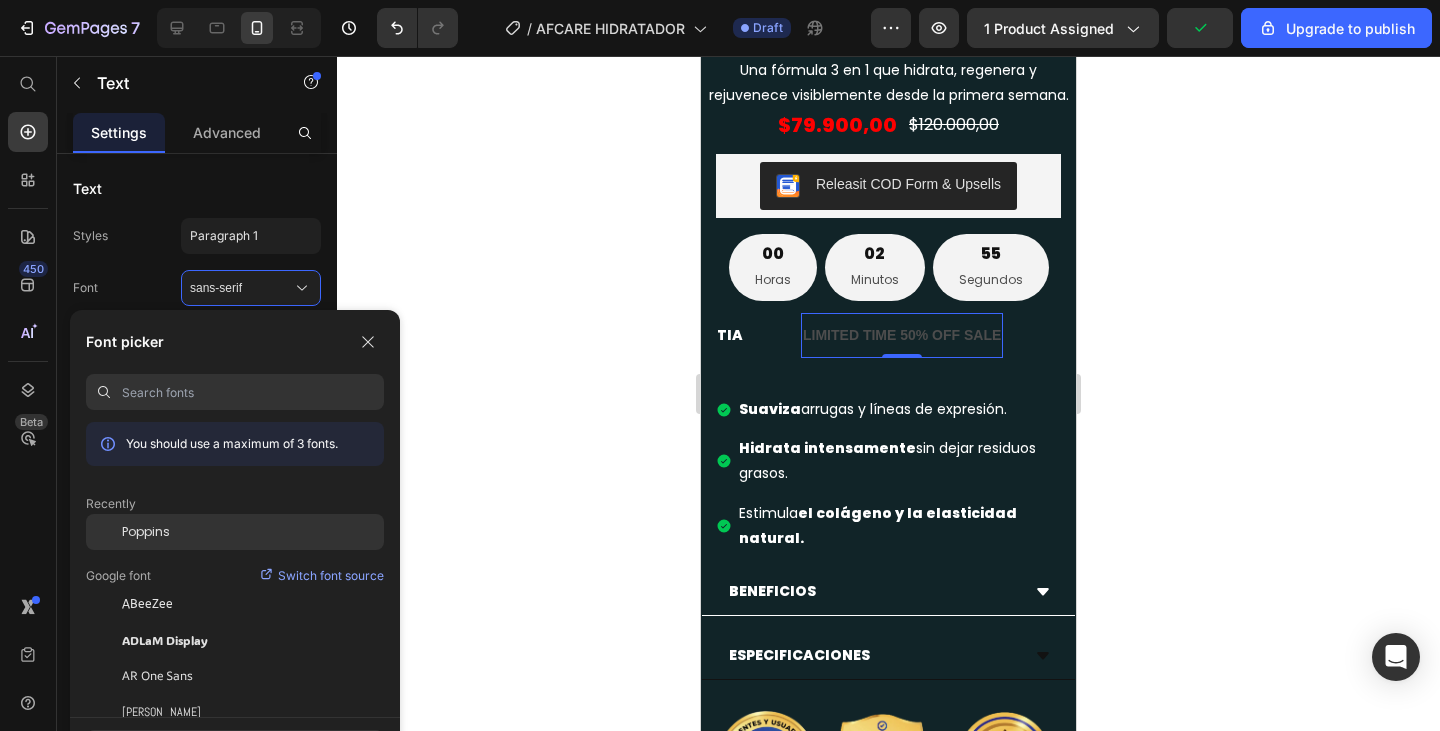 click on "Poppins" 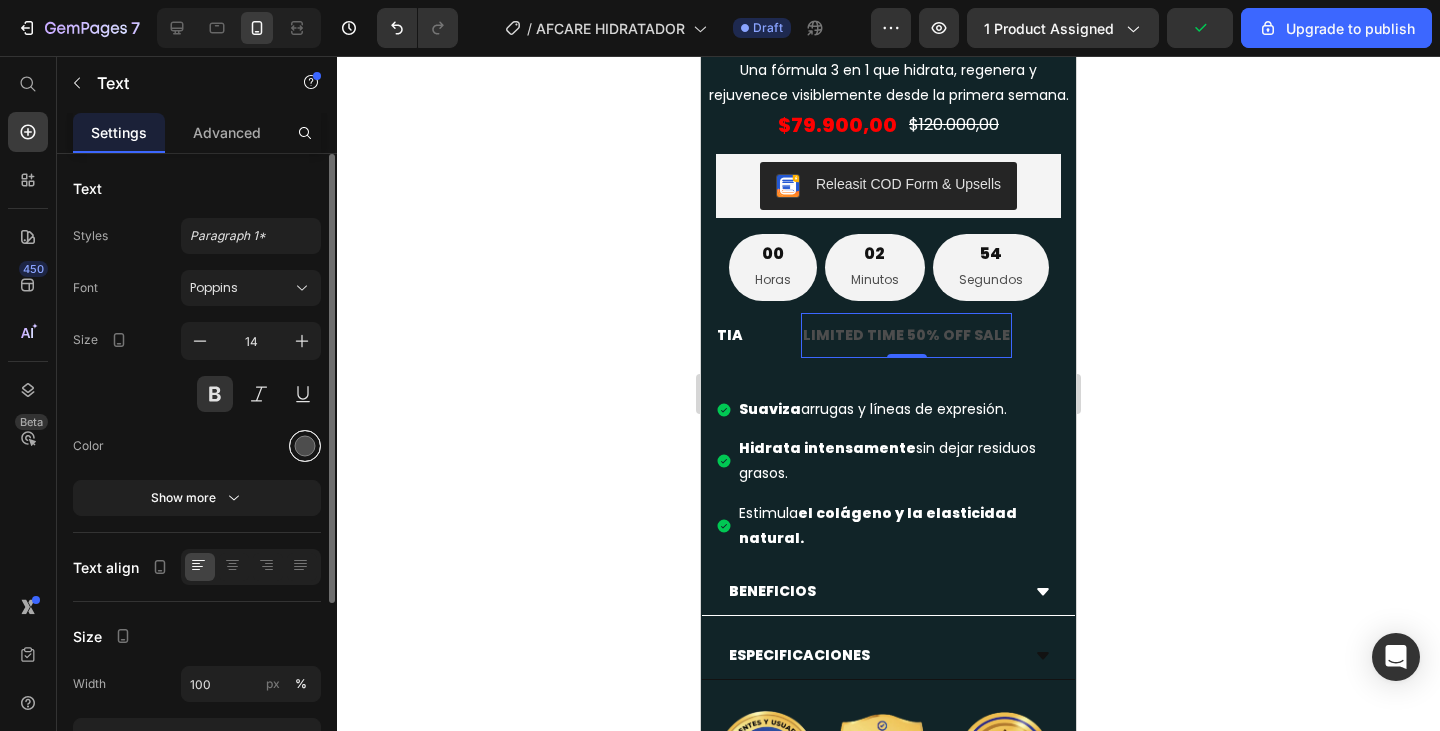 click at bounding box center (305, 446) 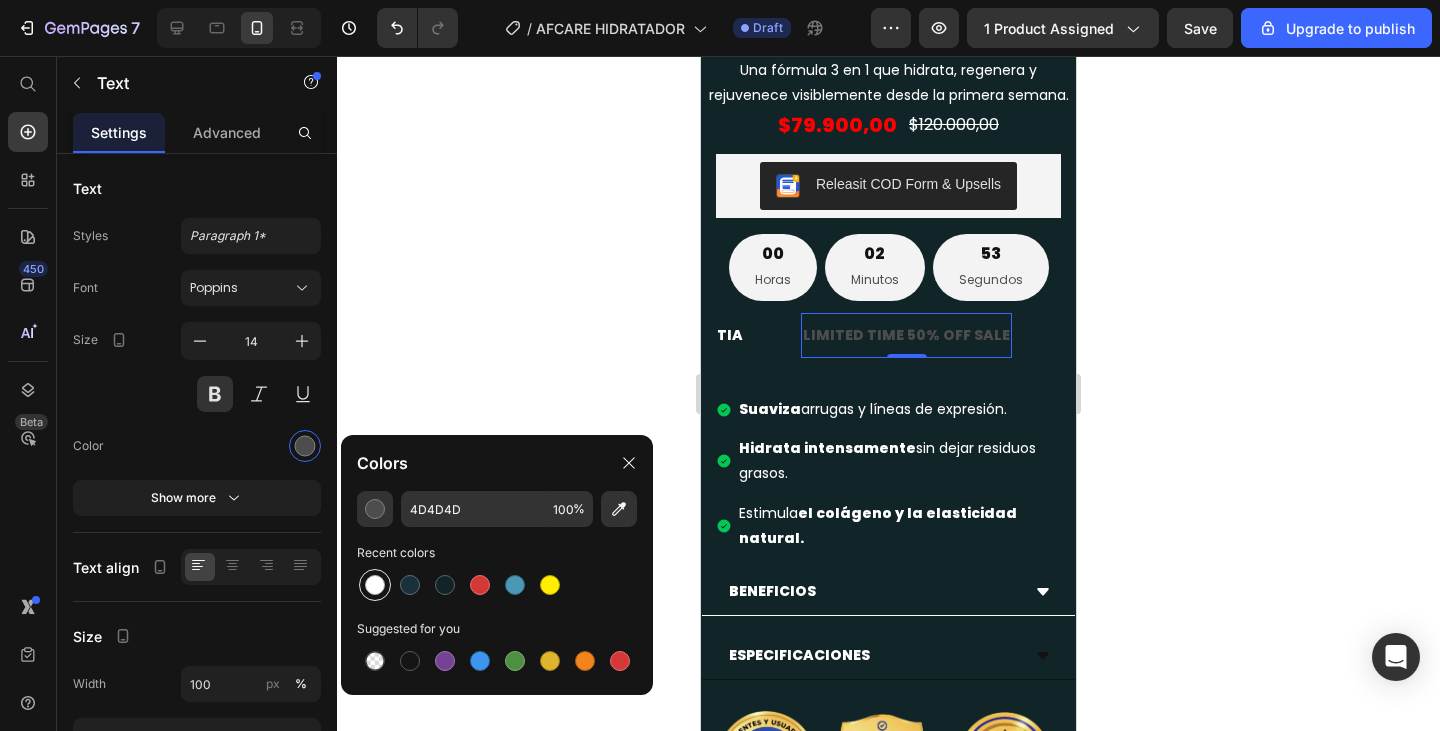 click at bounding box center [375, 585] 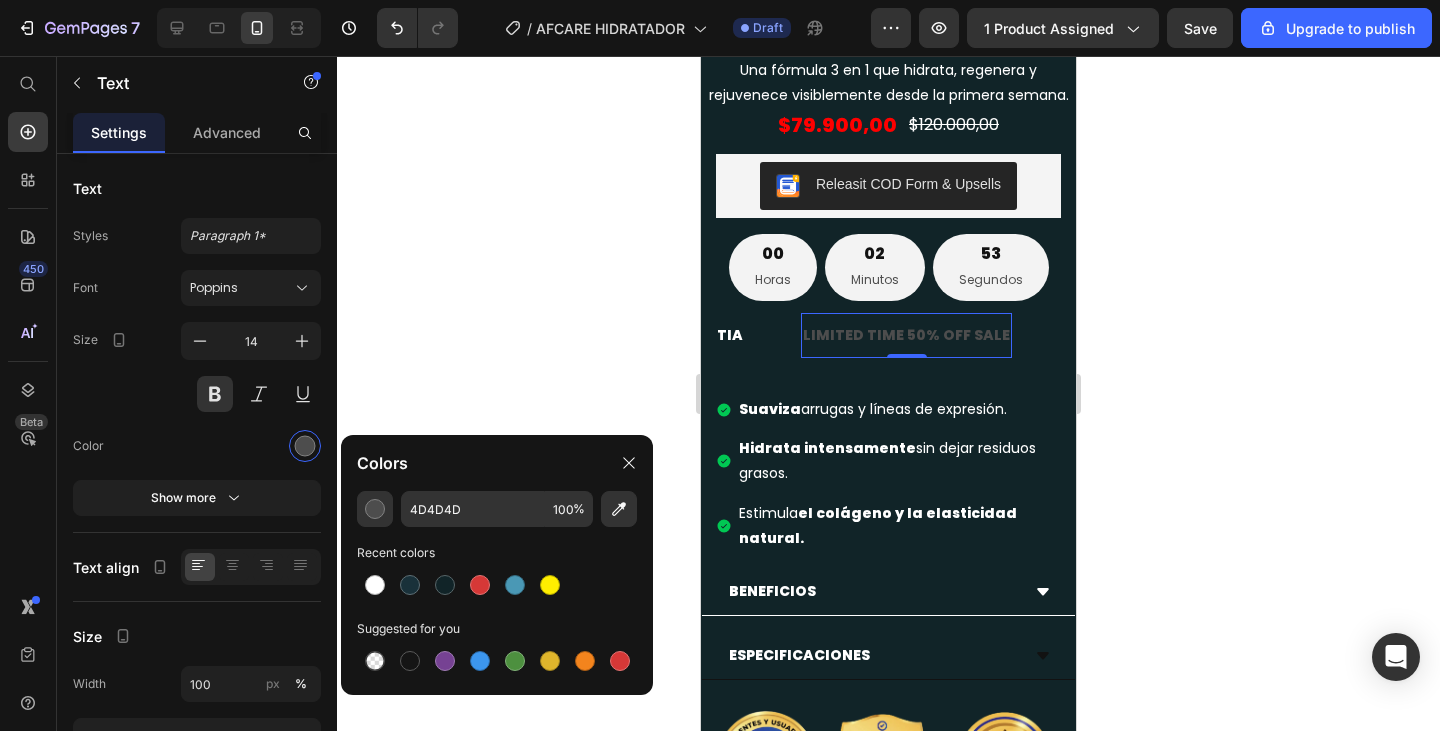 type on "FFFFFF" 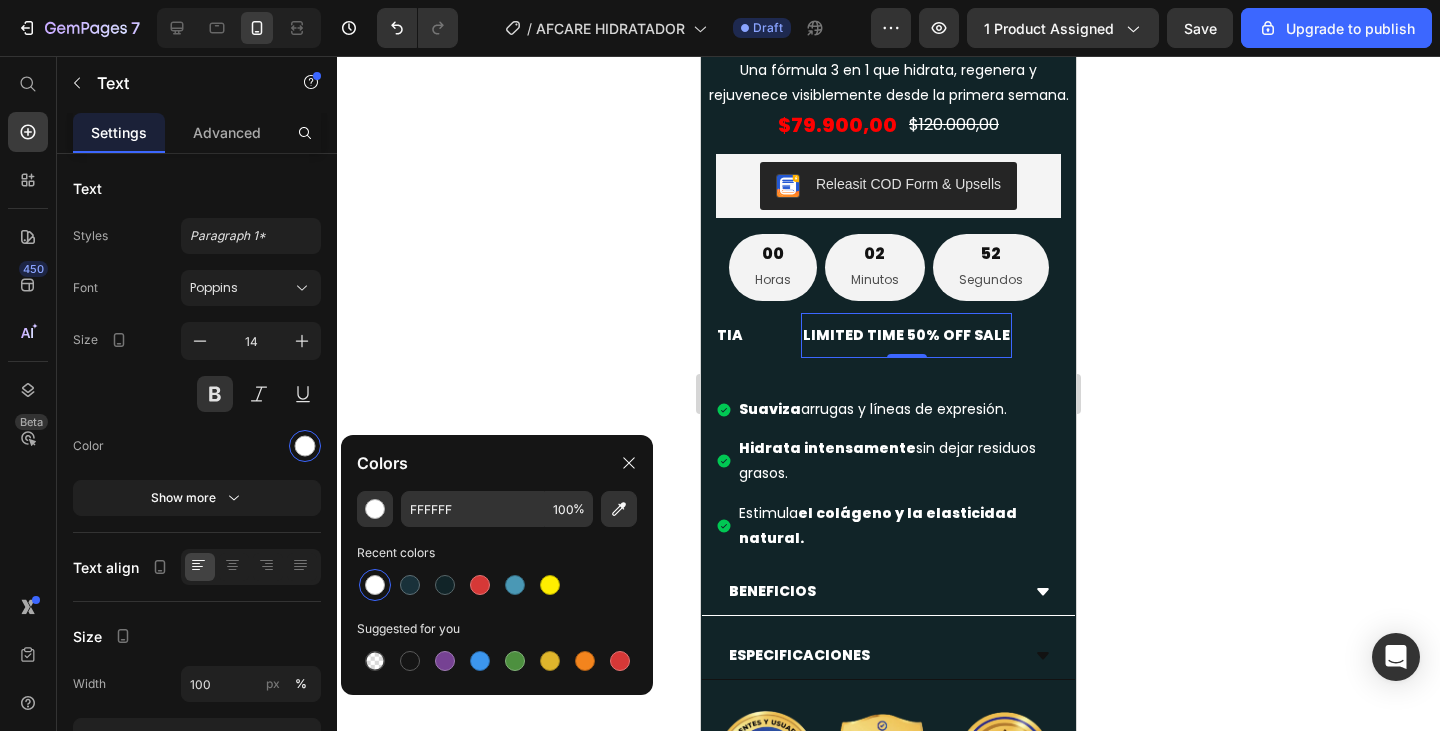 click on "LIMITED TIME 50% OFF SALE" at bounding box center [906, 335] 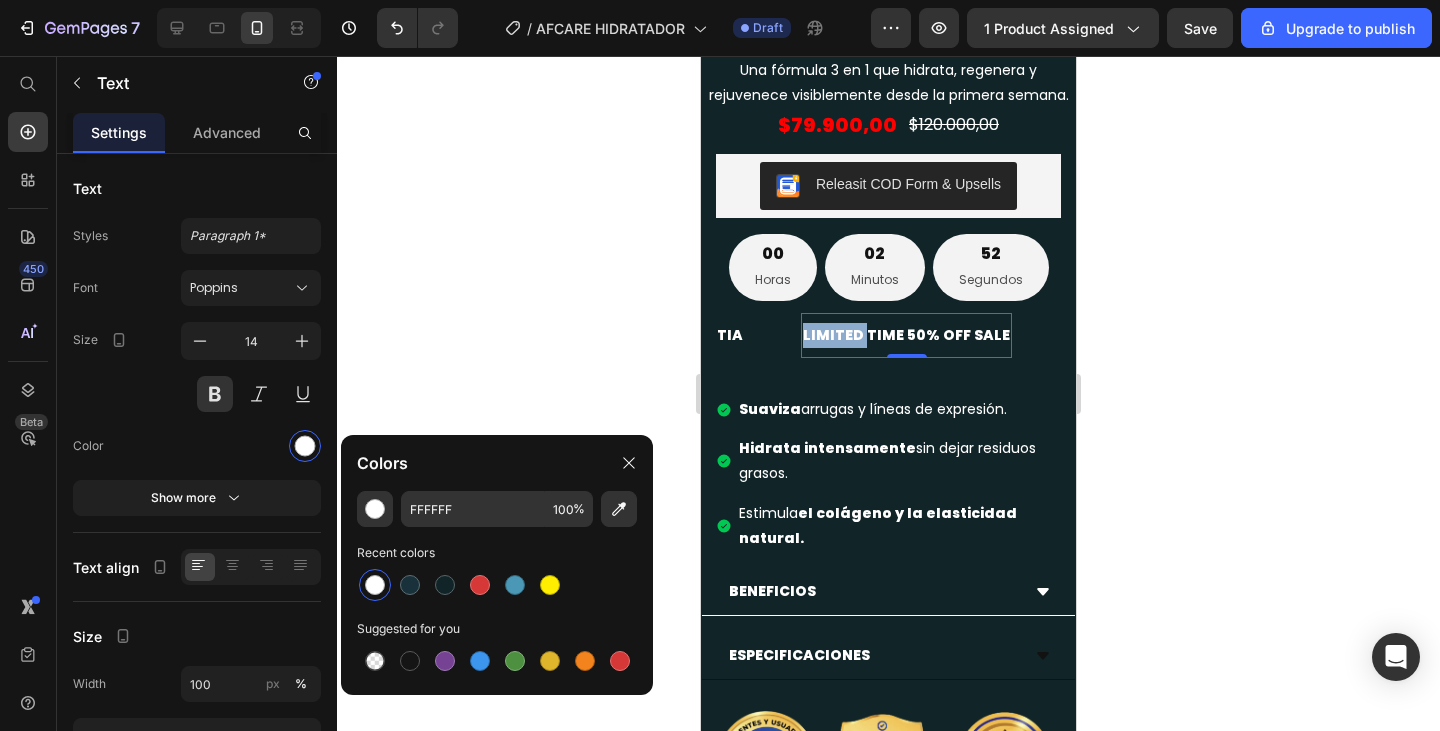 click on "LIMITED TIME 50% OFF SALE" at bounding box center [906, 335] 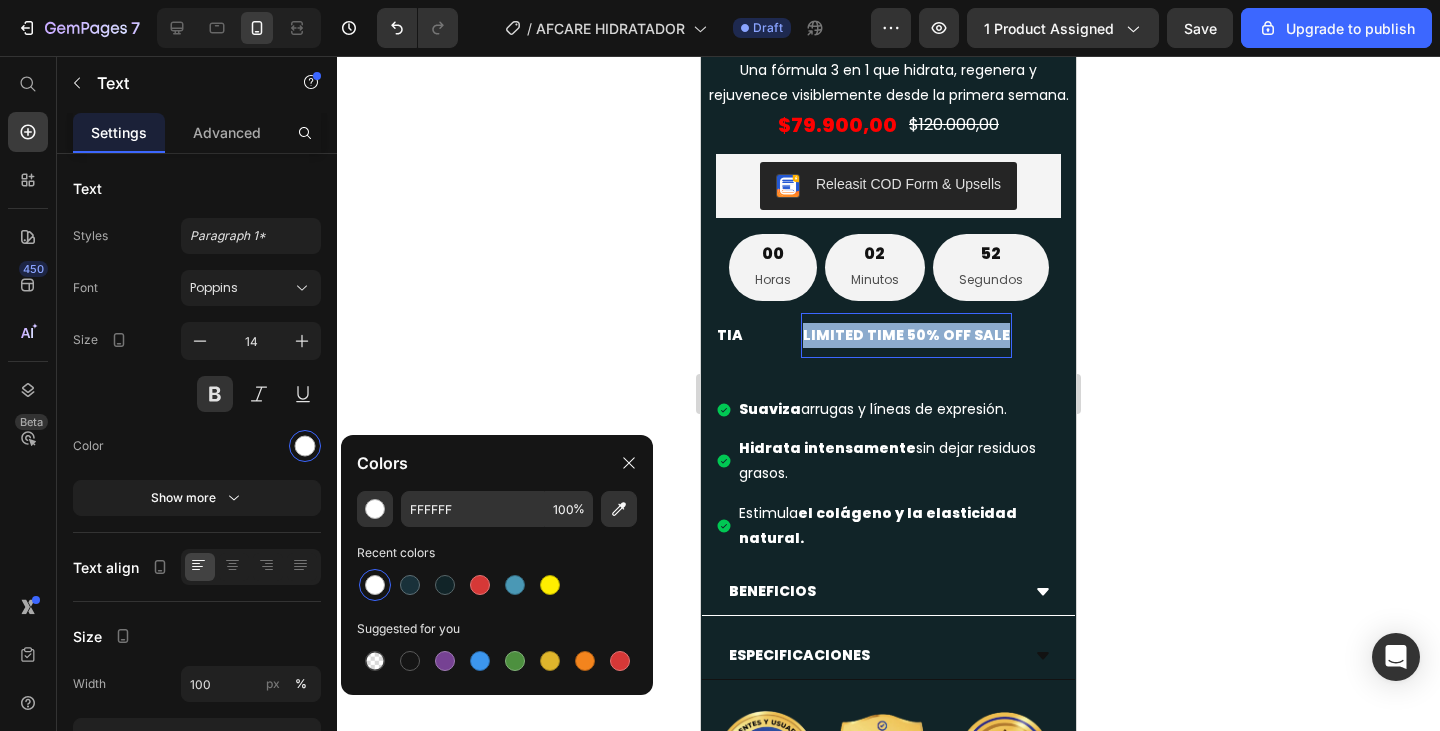click on "LIMITED TIME 50% OFF SALE" at bounding box center (906, 335) 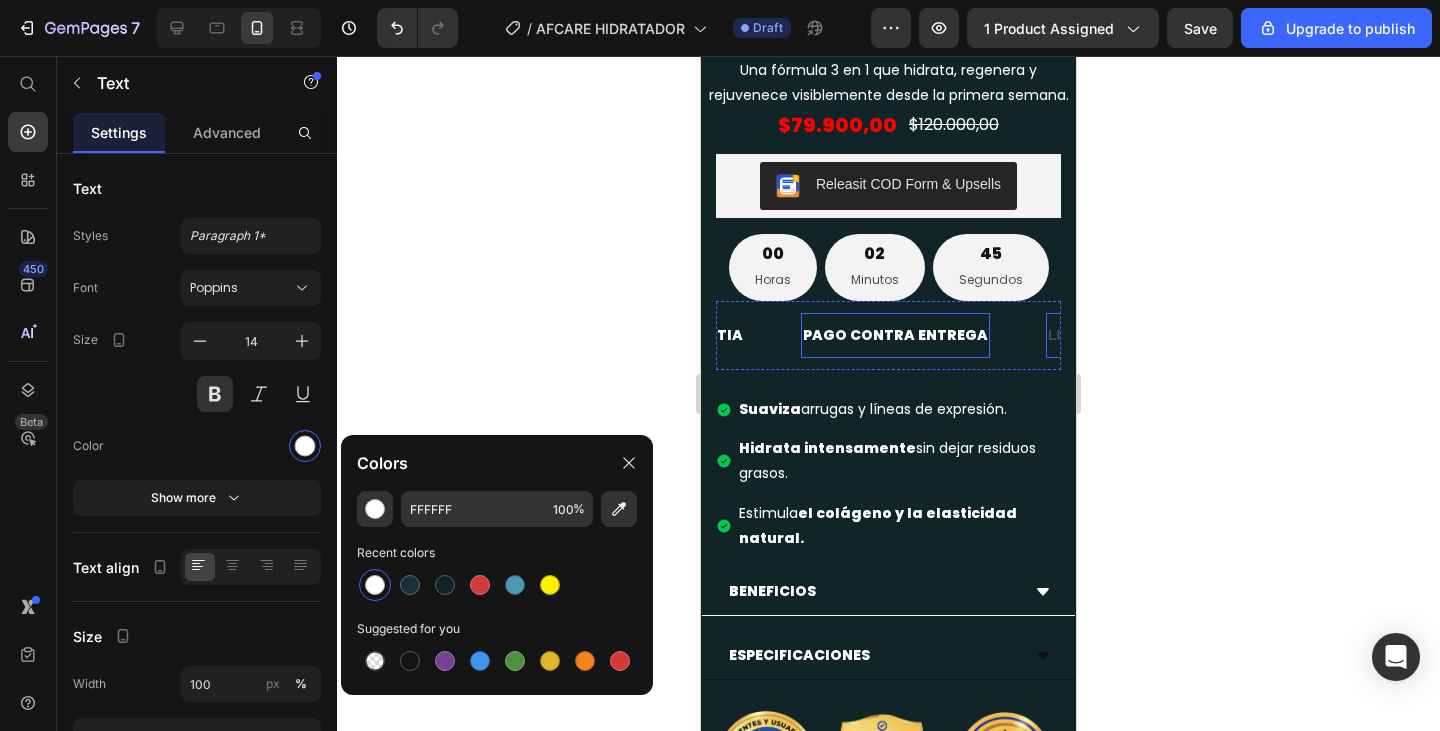 click on "LIFE TIME WARRANTY" at bounding box center (1124, 335) 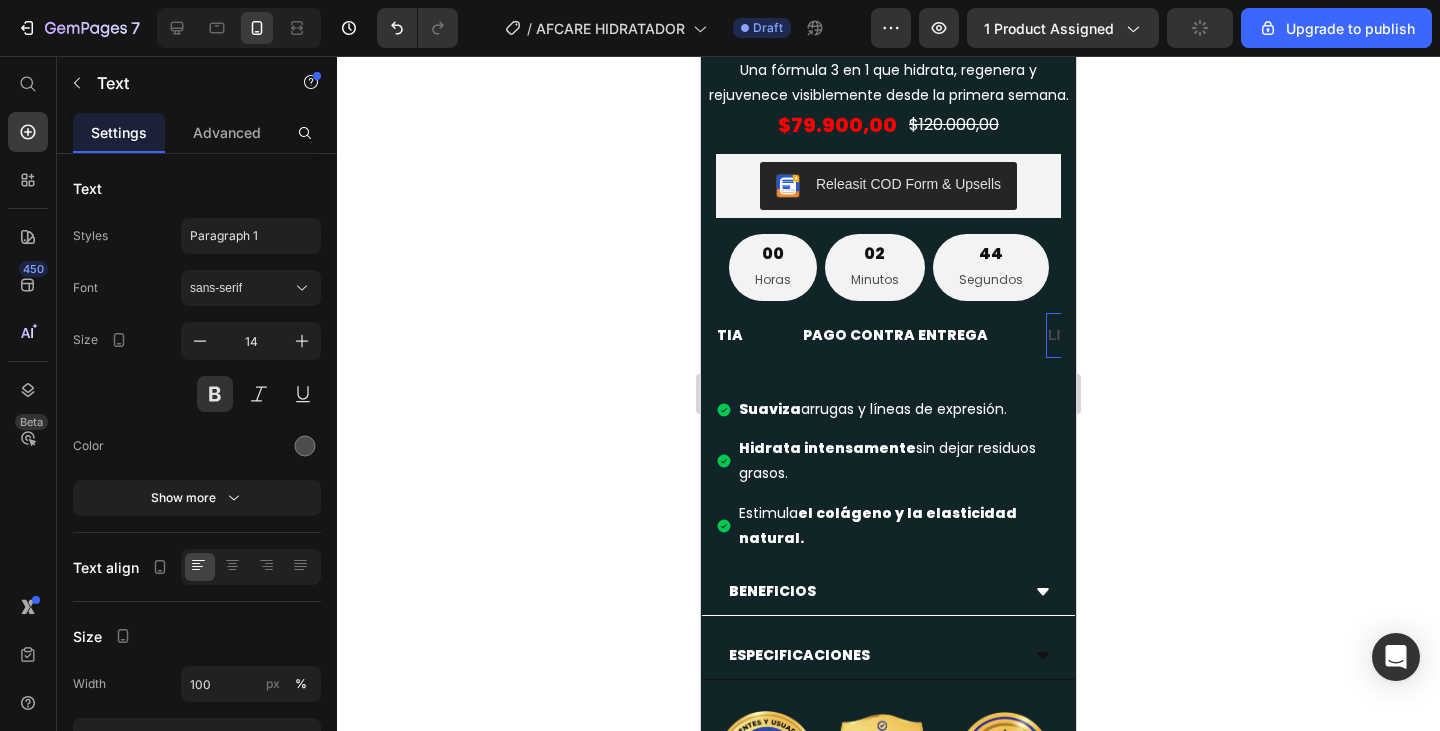 click on "LIFE TIME WARRANTY" at bounding box center [1124, 335] 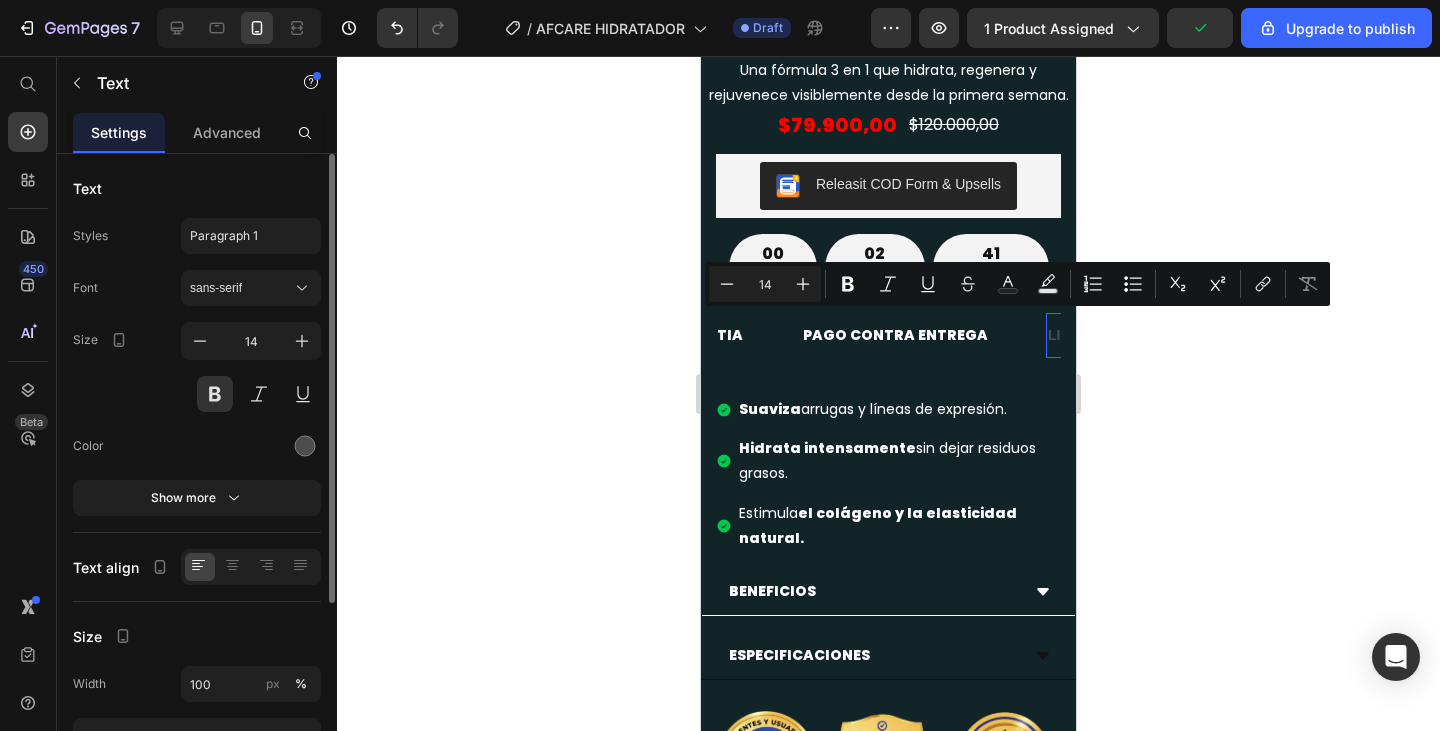 click on "Font sans-serif Size 14 Color Show more" at bounding box center (197, 393) 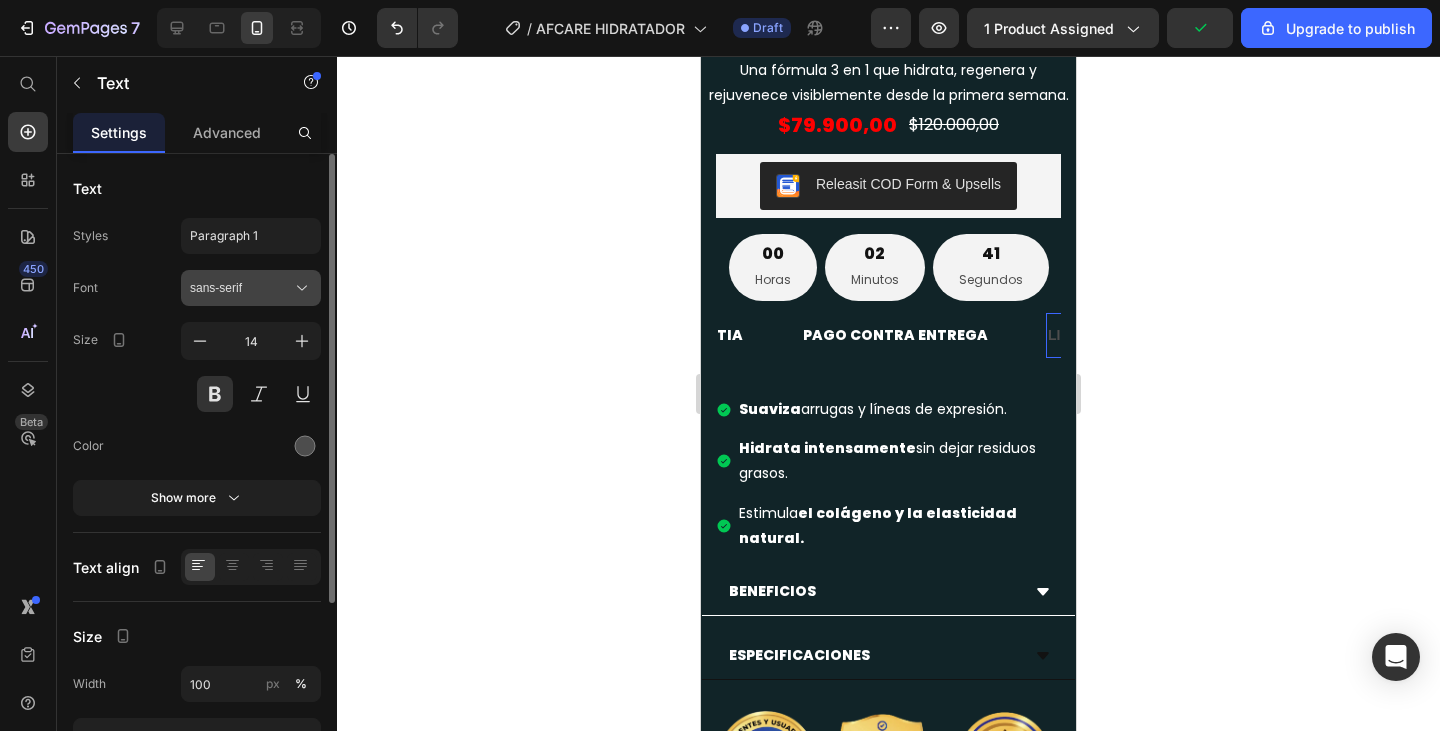 click on "sans-serif" at bounding box center (251, 288) 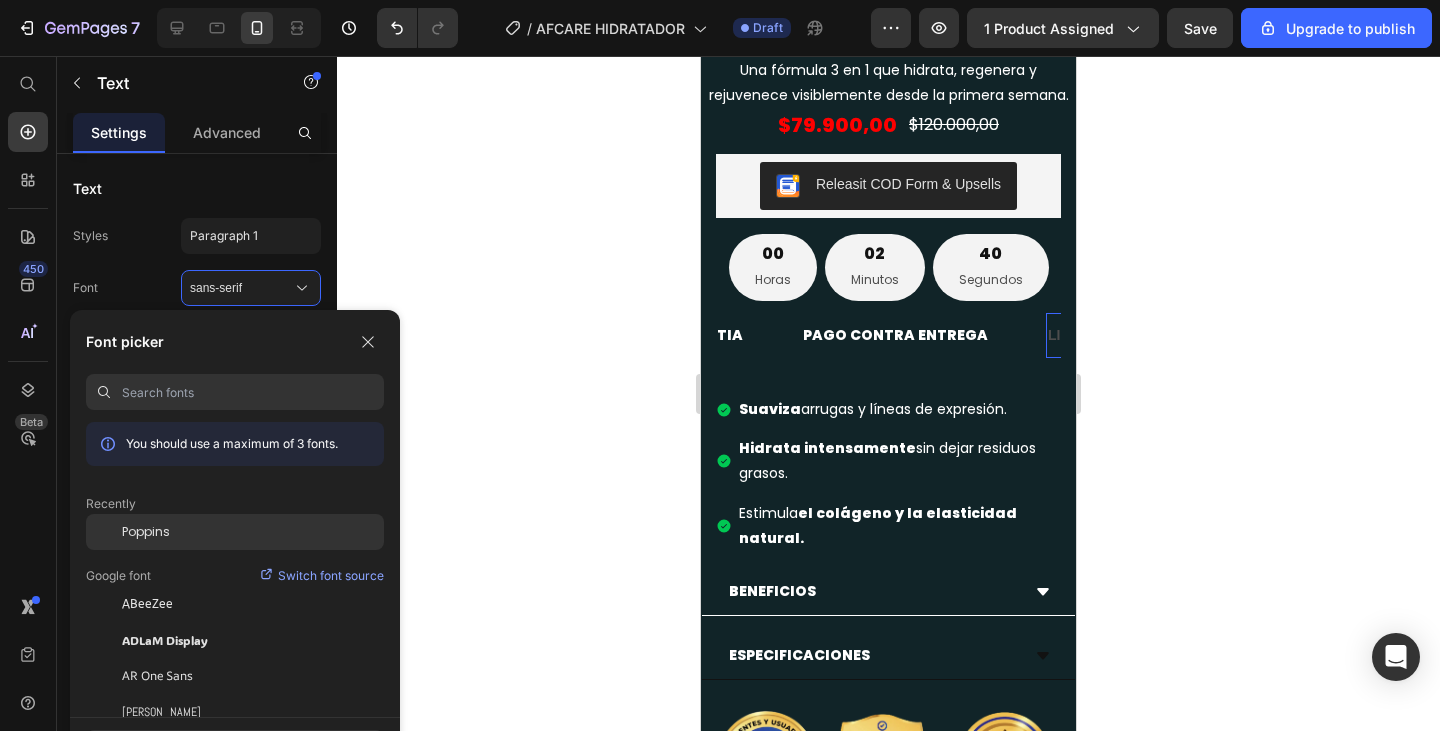 click on "Poppins" 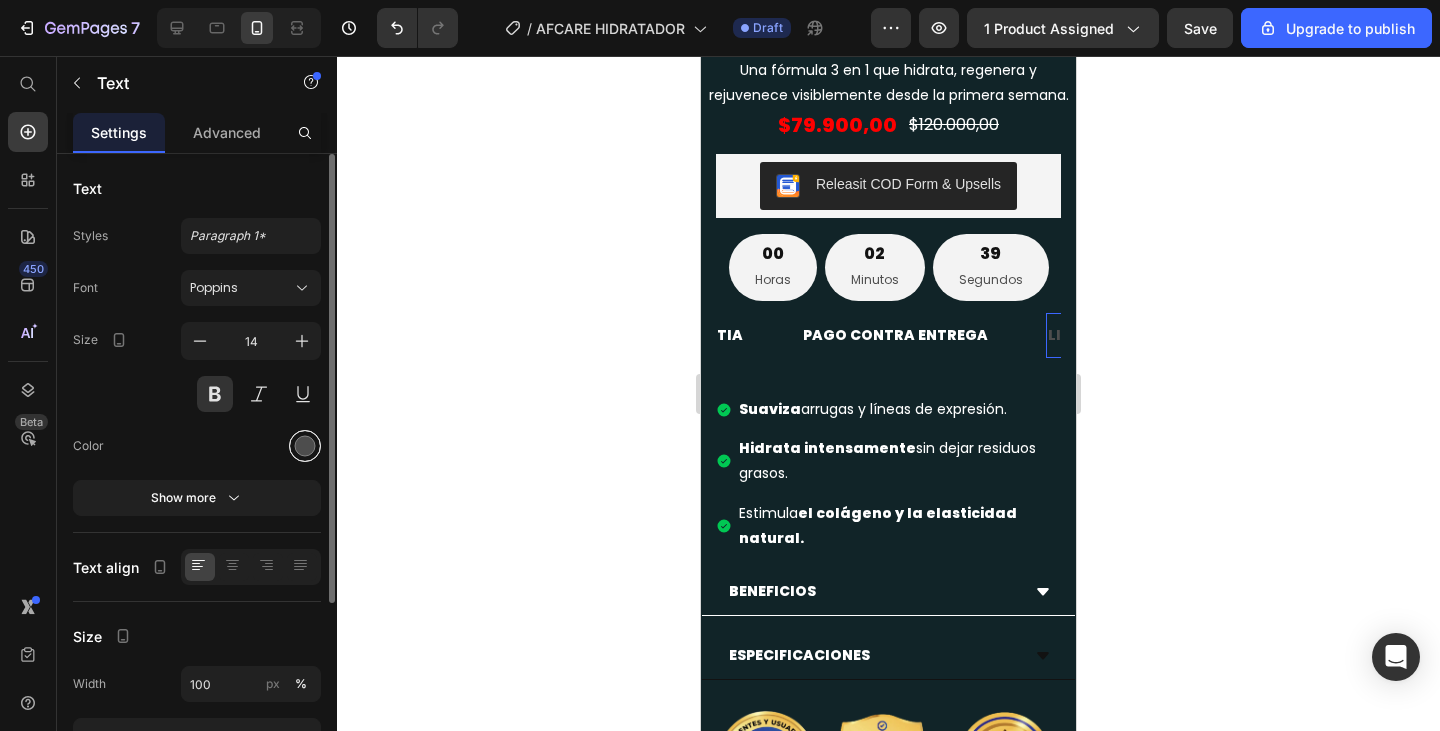 click at bounding box center [305, 446] 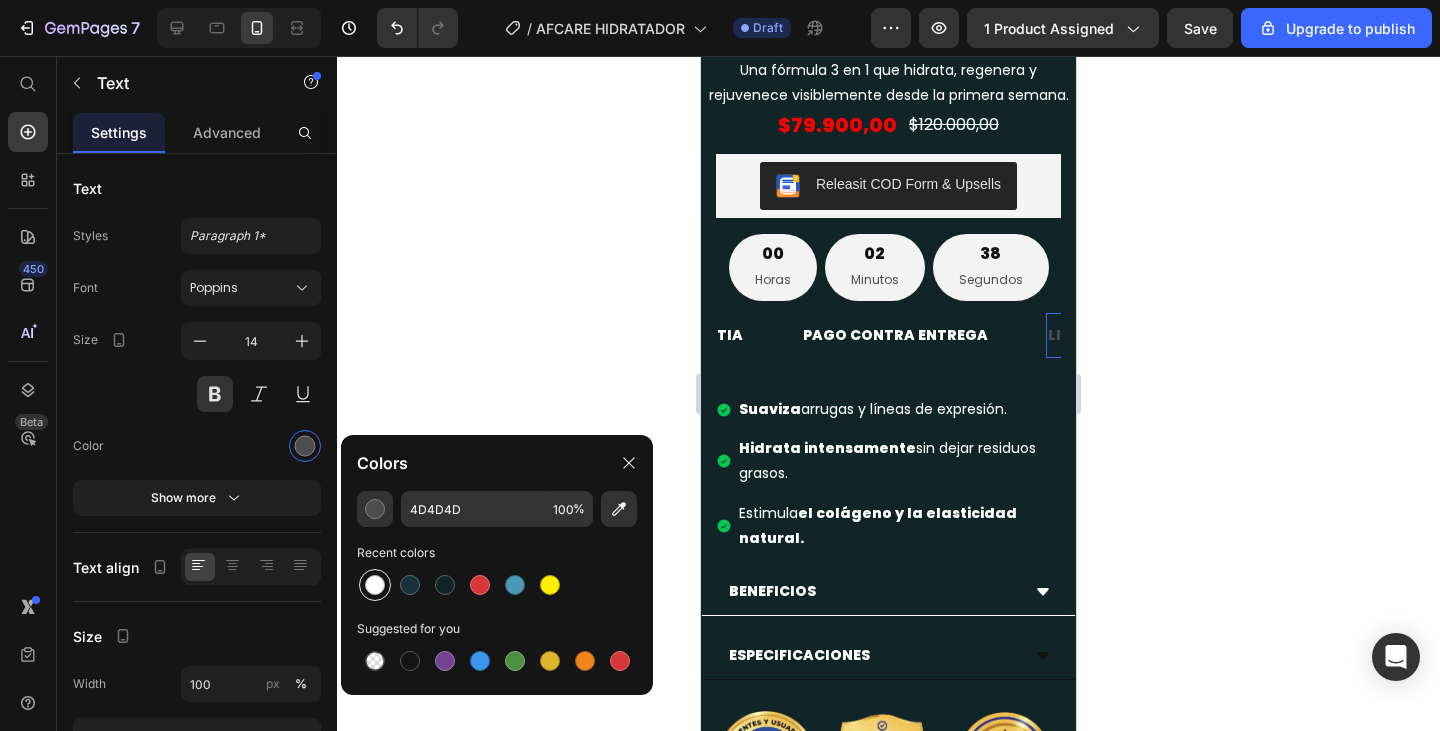 click at bounding box center [375, 585] 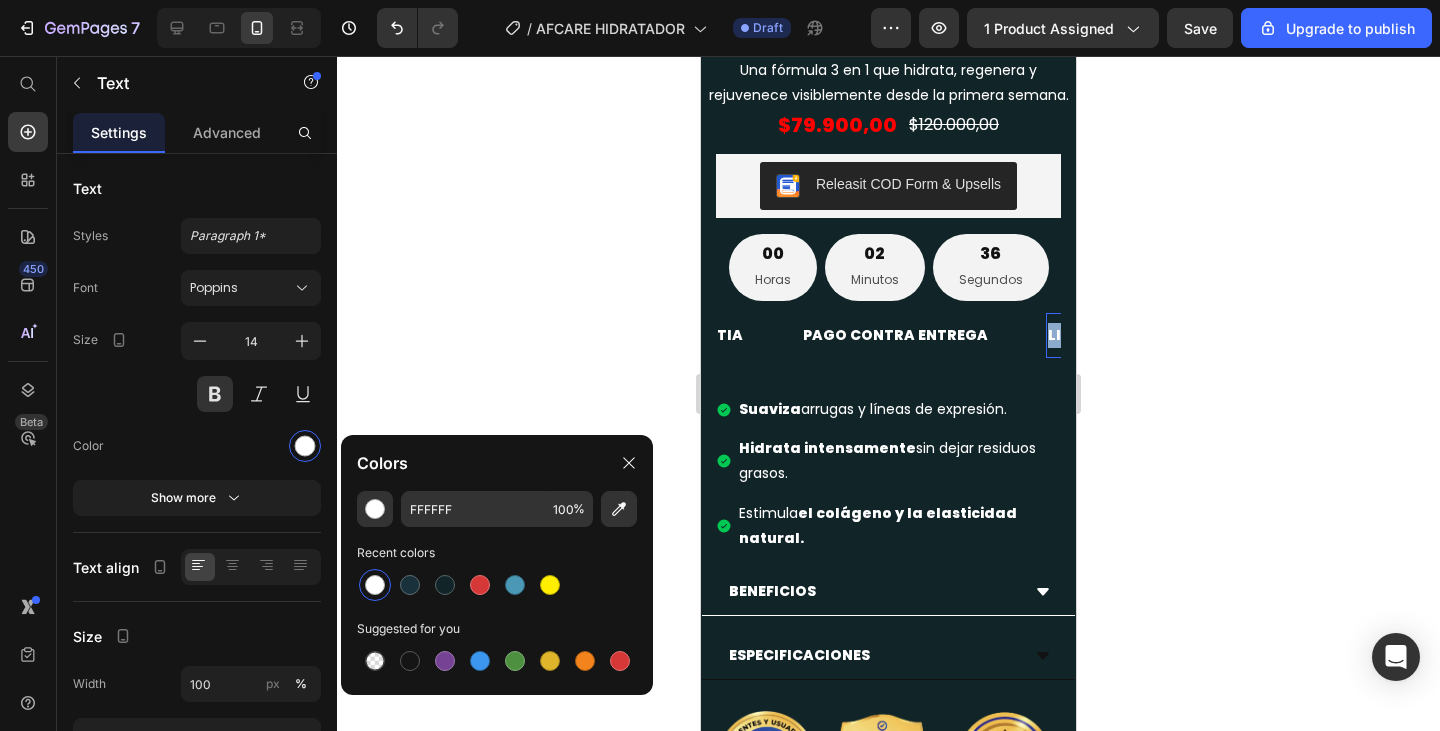click on "LIFE TIME WARRANTY" at bounding box center [1128, 335] 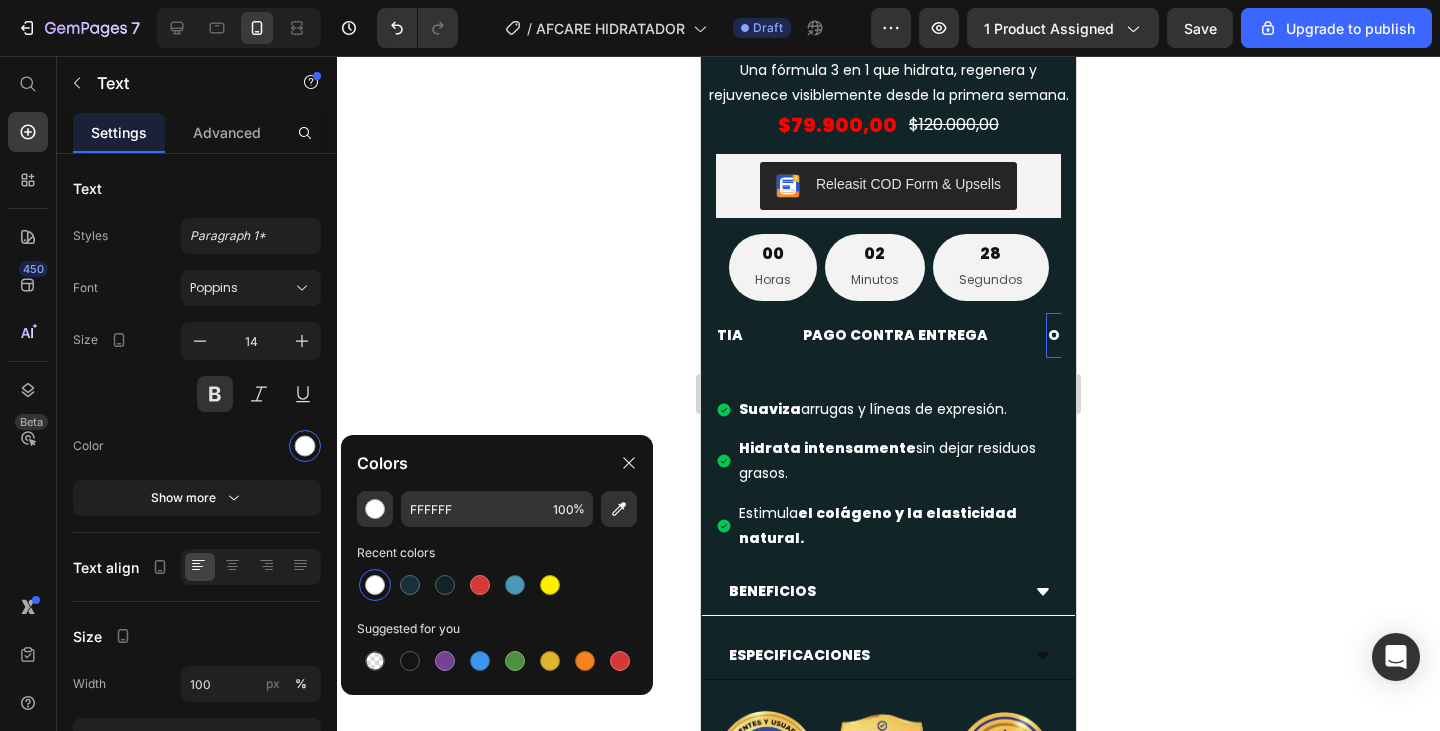 click 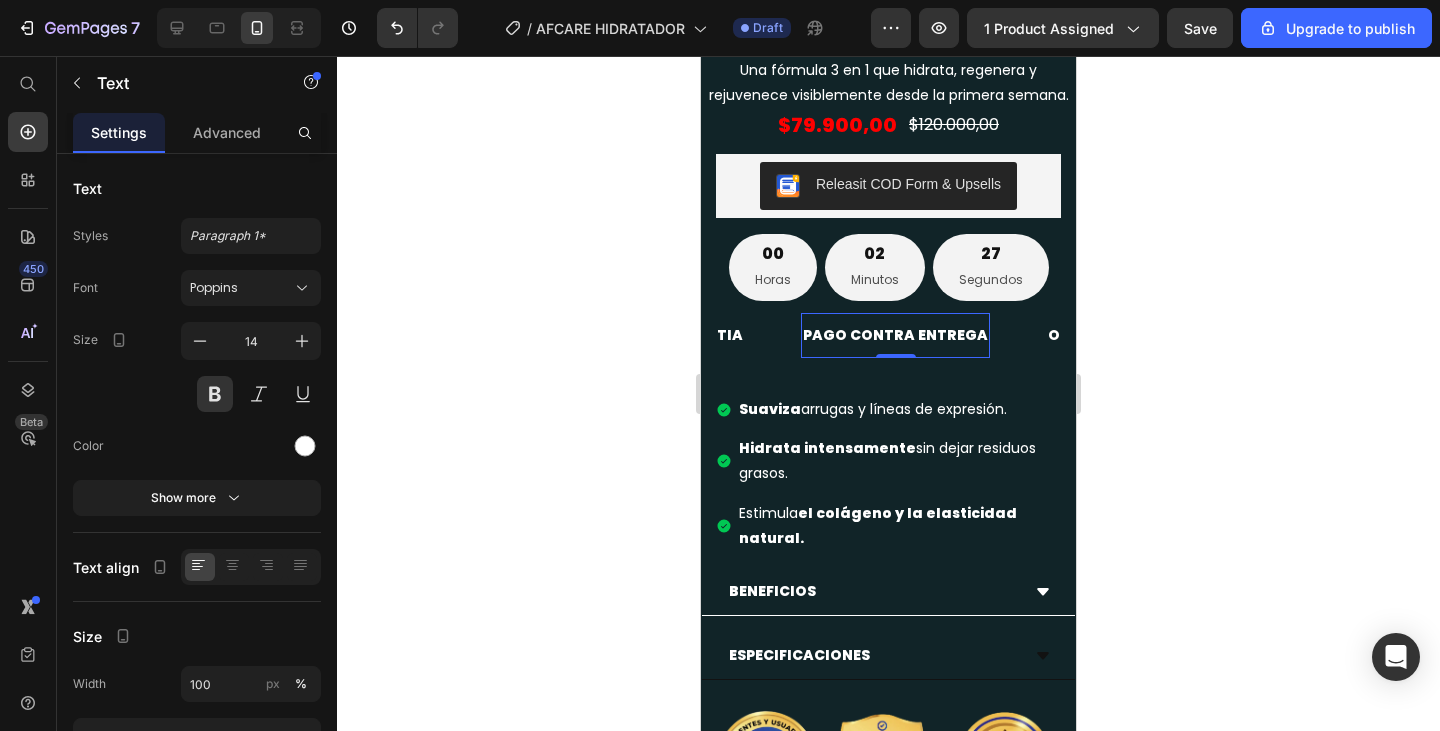 click on "PAGO CONTRA ENTREGA Text   0" at bounding box center (895, 335) 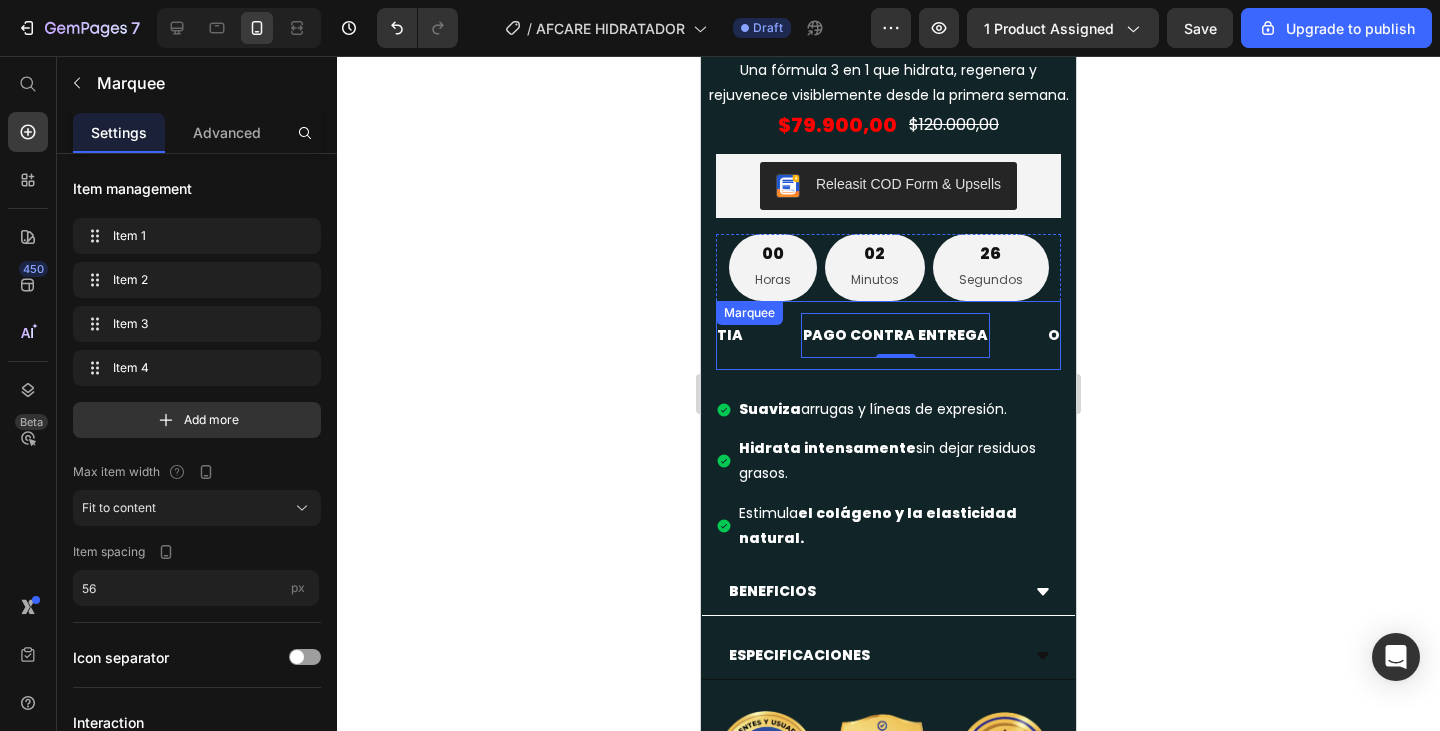 click on "30 DÍAS DE GARANTIA Text" at bounding box center [688, 335] 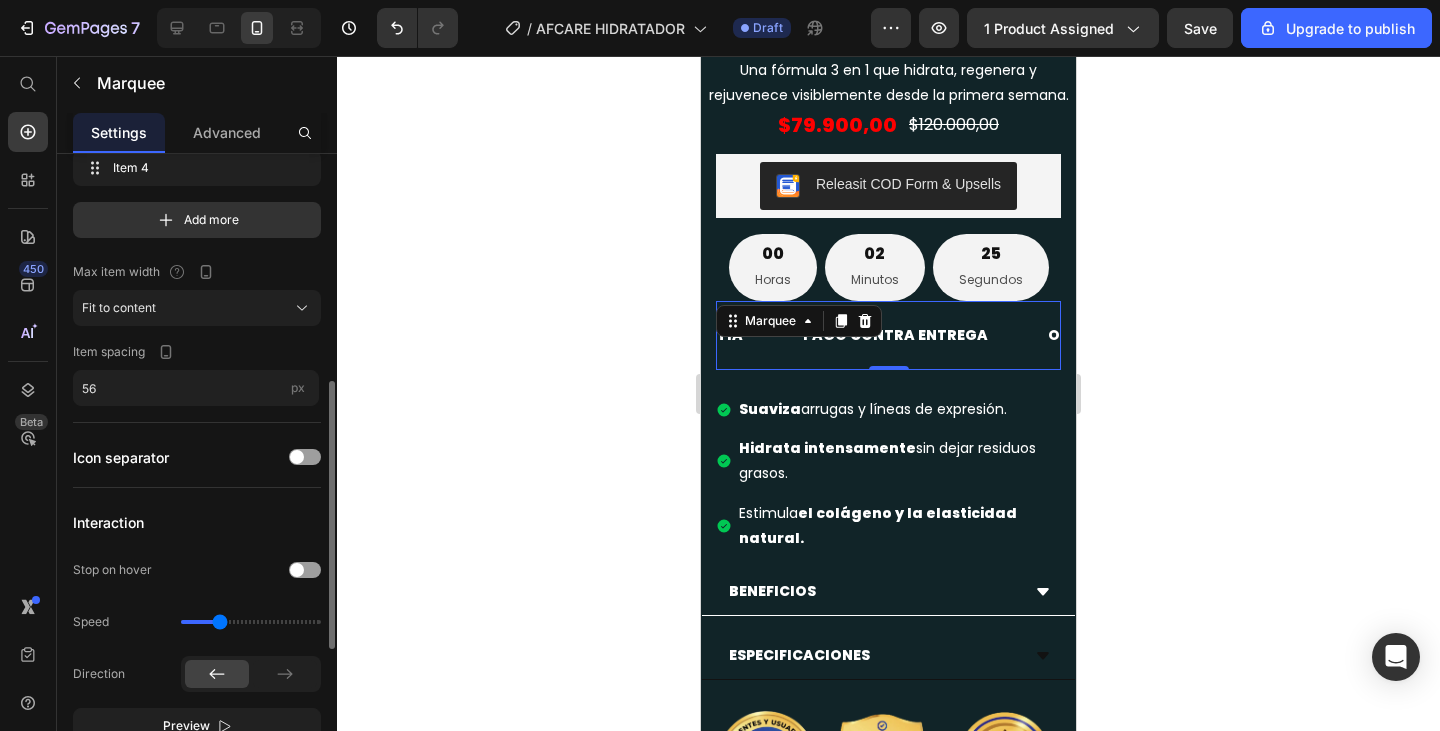 scroll, scrollTop: 300, scrollLeft: 0, axis: vertical 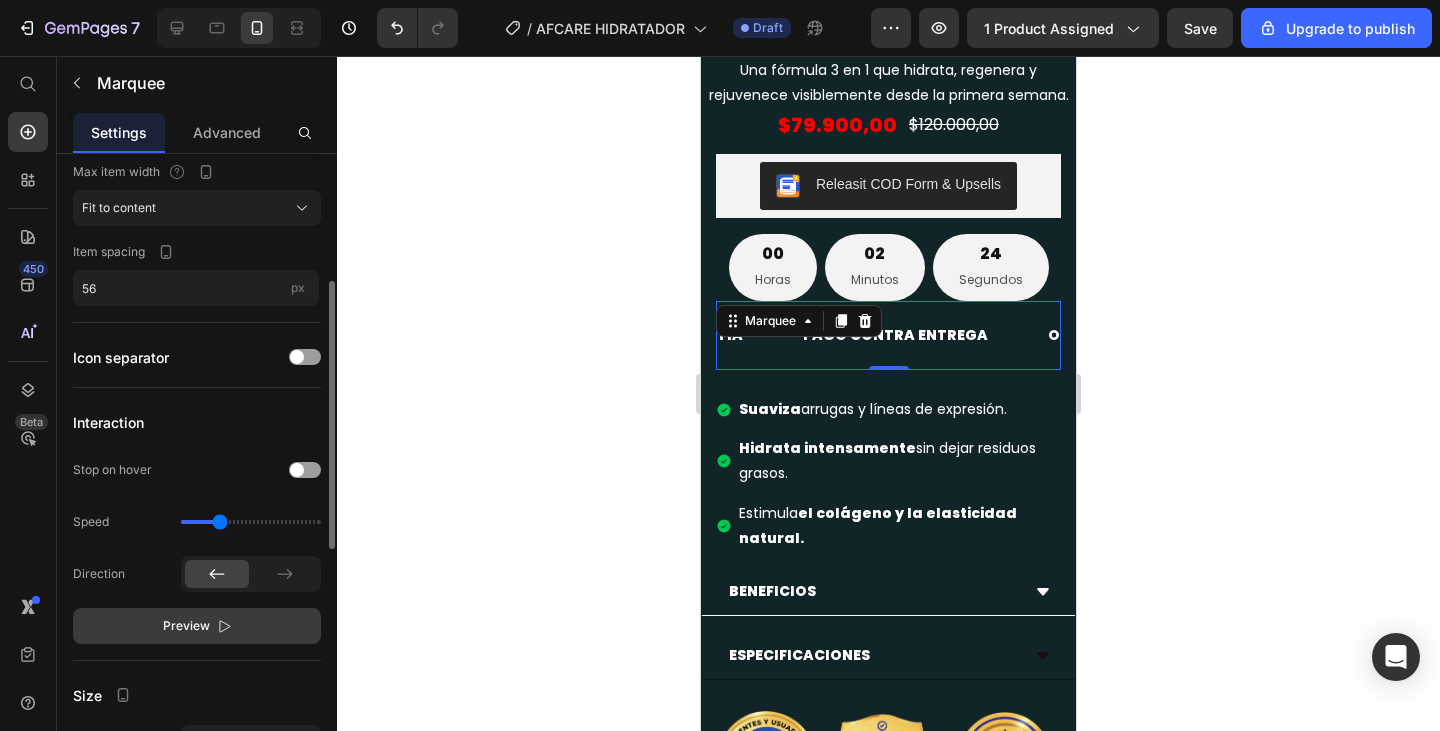 click on "Preview" at bounding box center [186, 626] 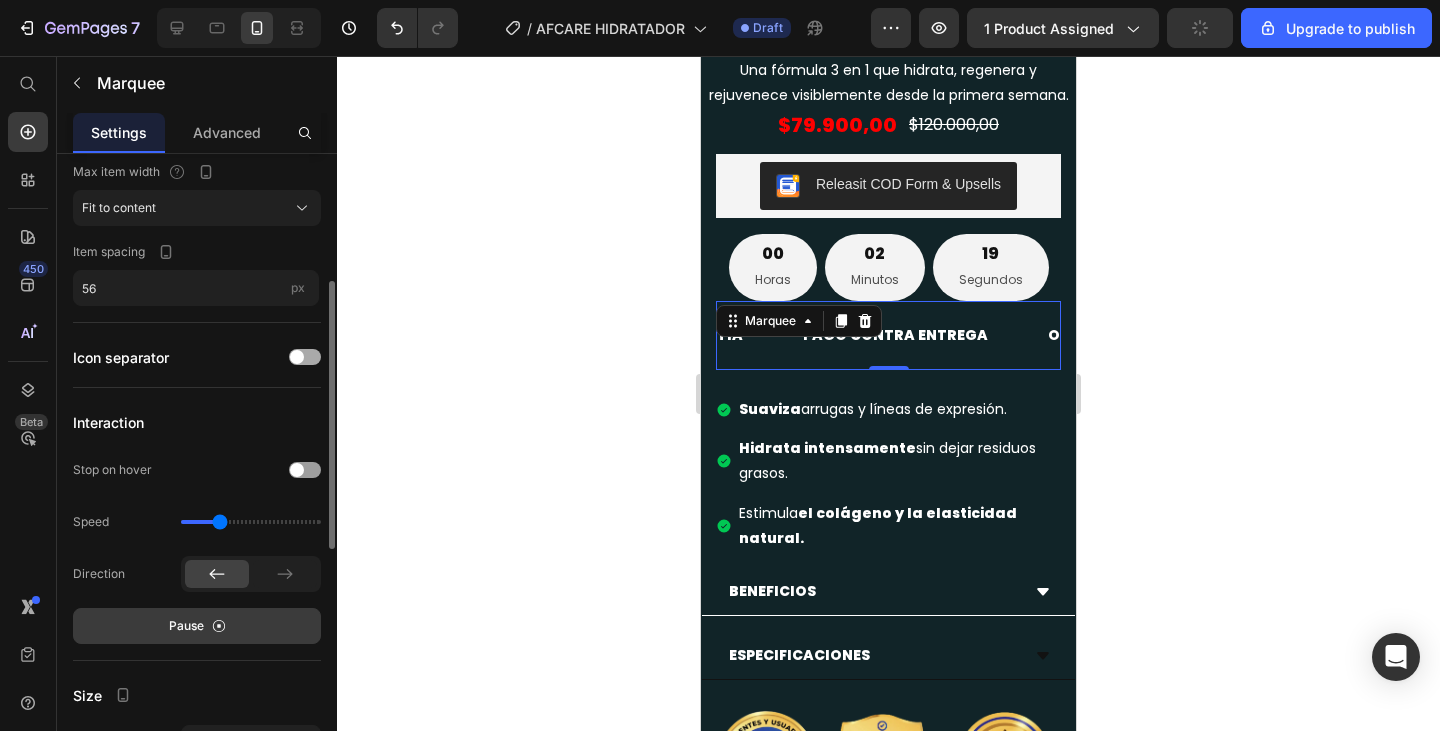 click at bounding box center (297, 357) 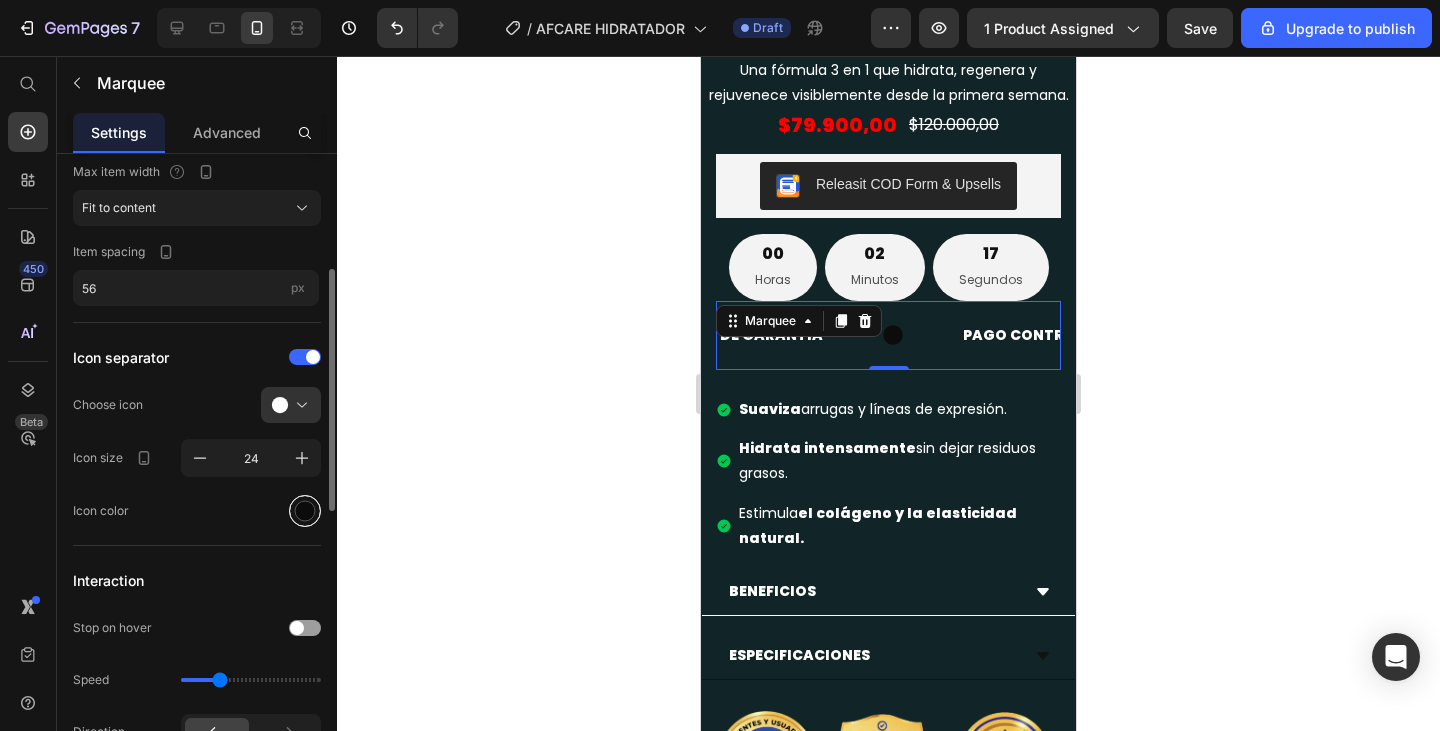 click at bounding box center (305, 511) 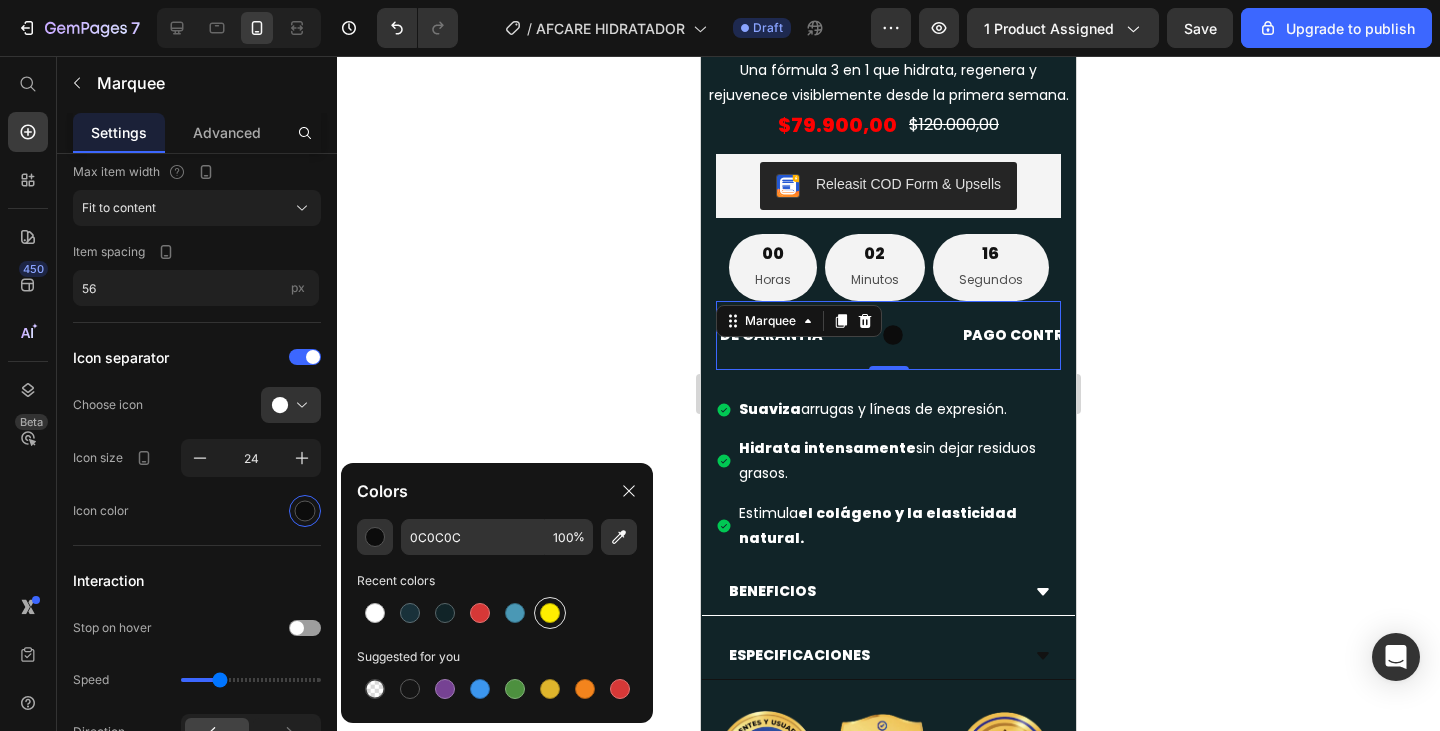 click at bounding box center [550, 613] 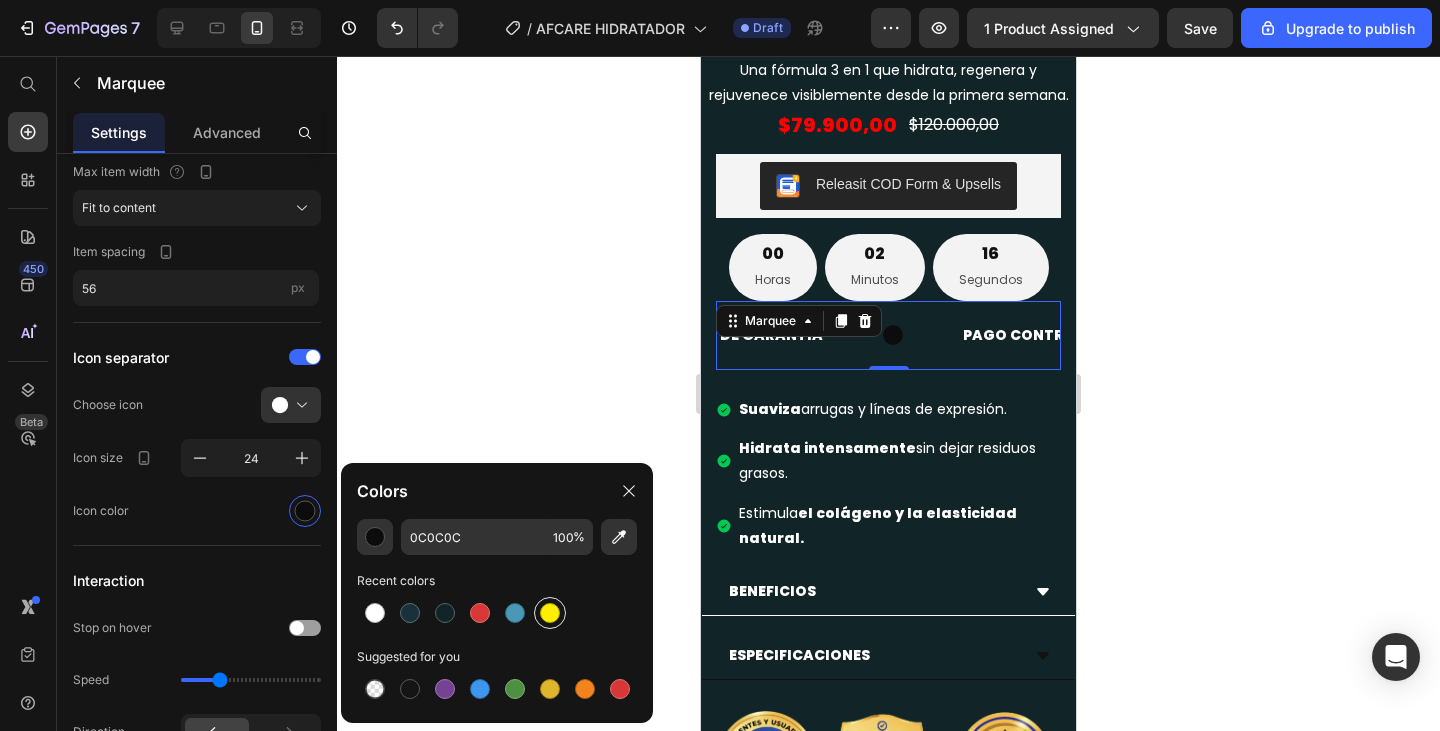 type on "FFEE00" 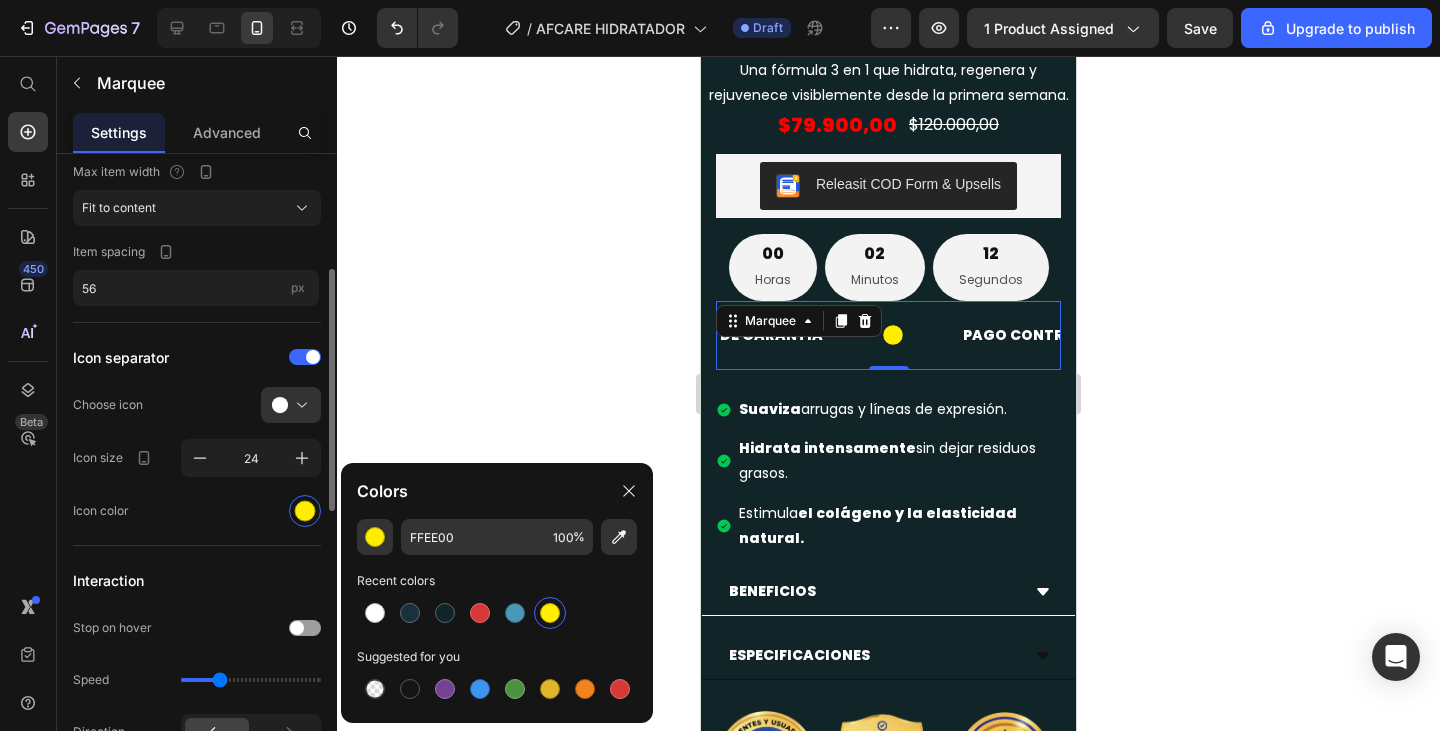 click on "Icon color" 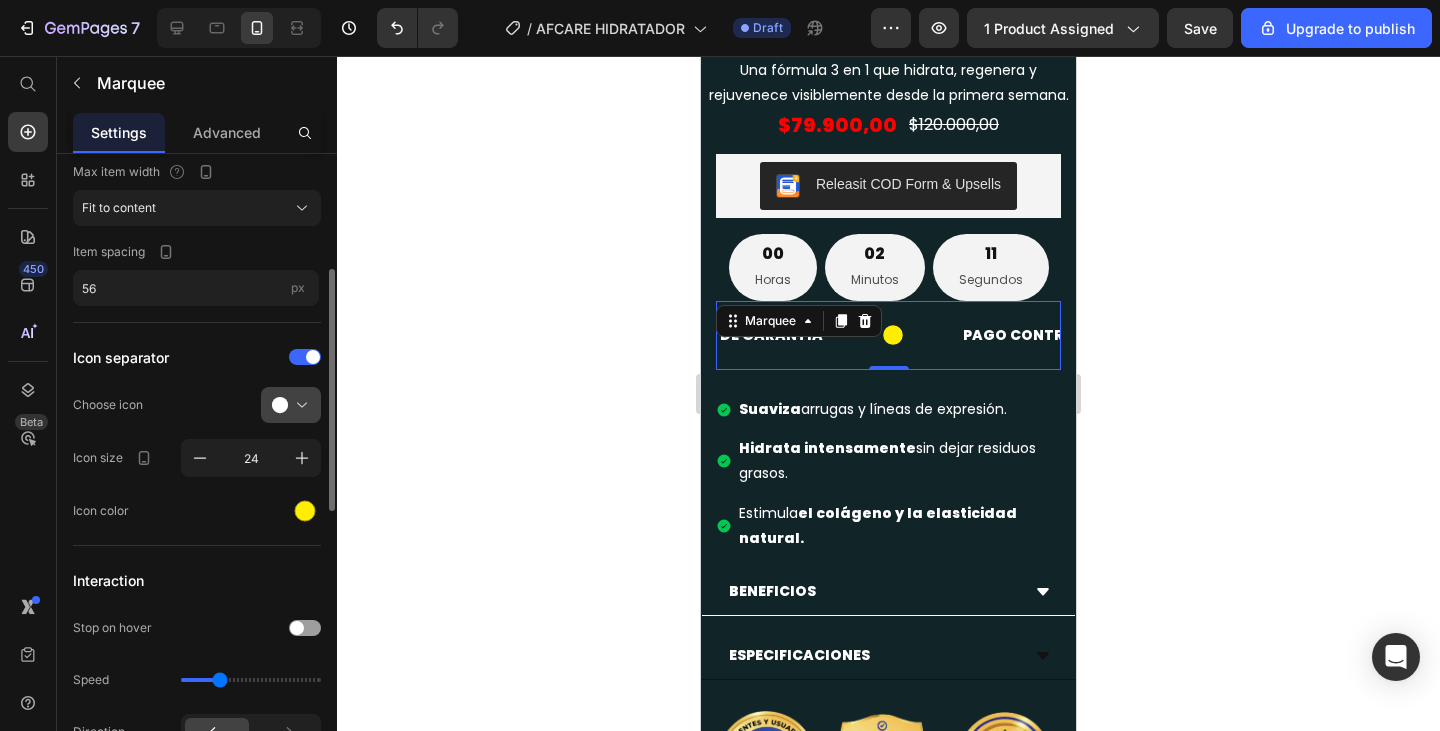 click at bounding box center (299, 405) 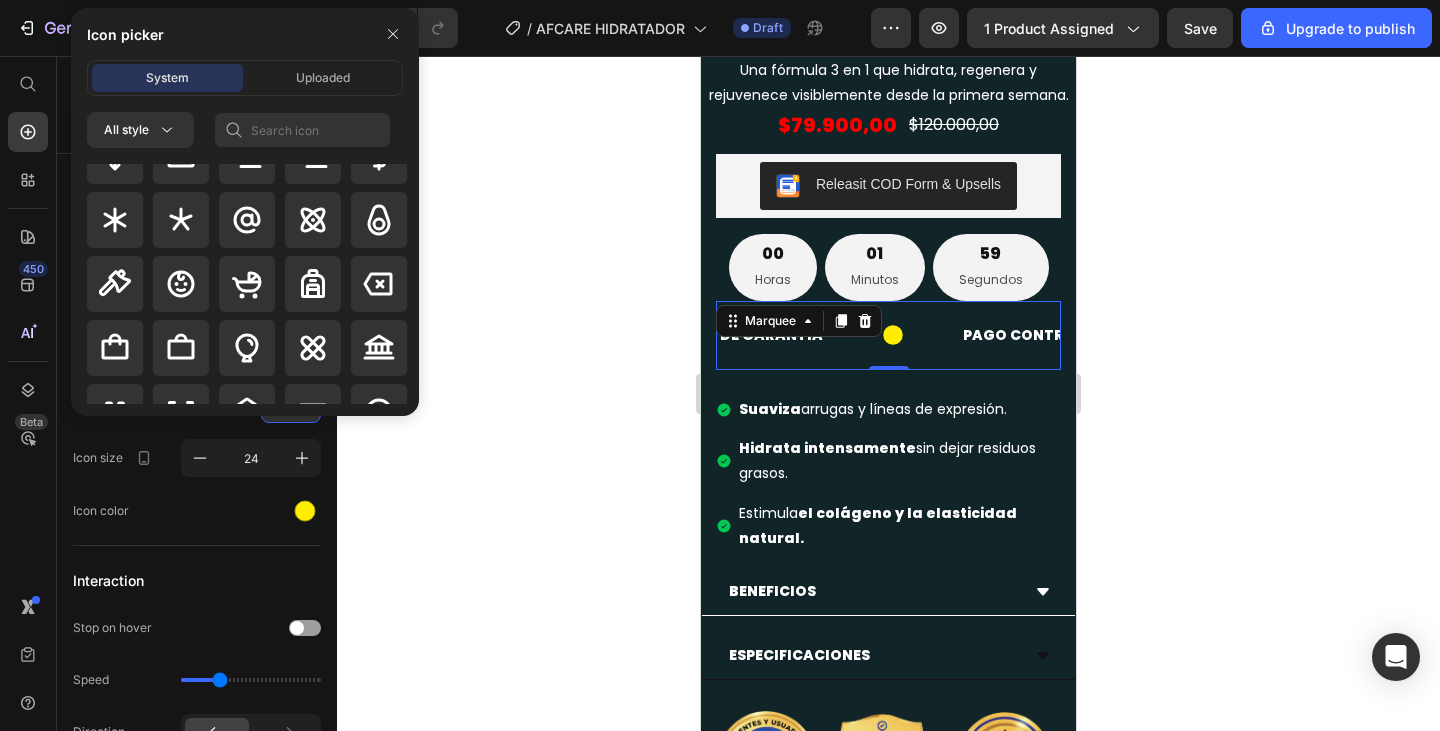 scroll, scrollTop: 1600, scrollLeft: 0, axis: vertical 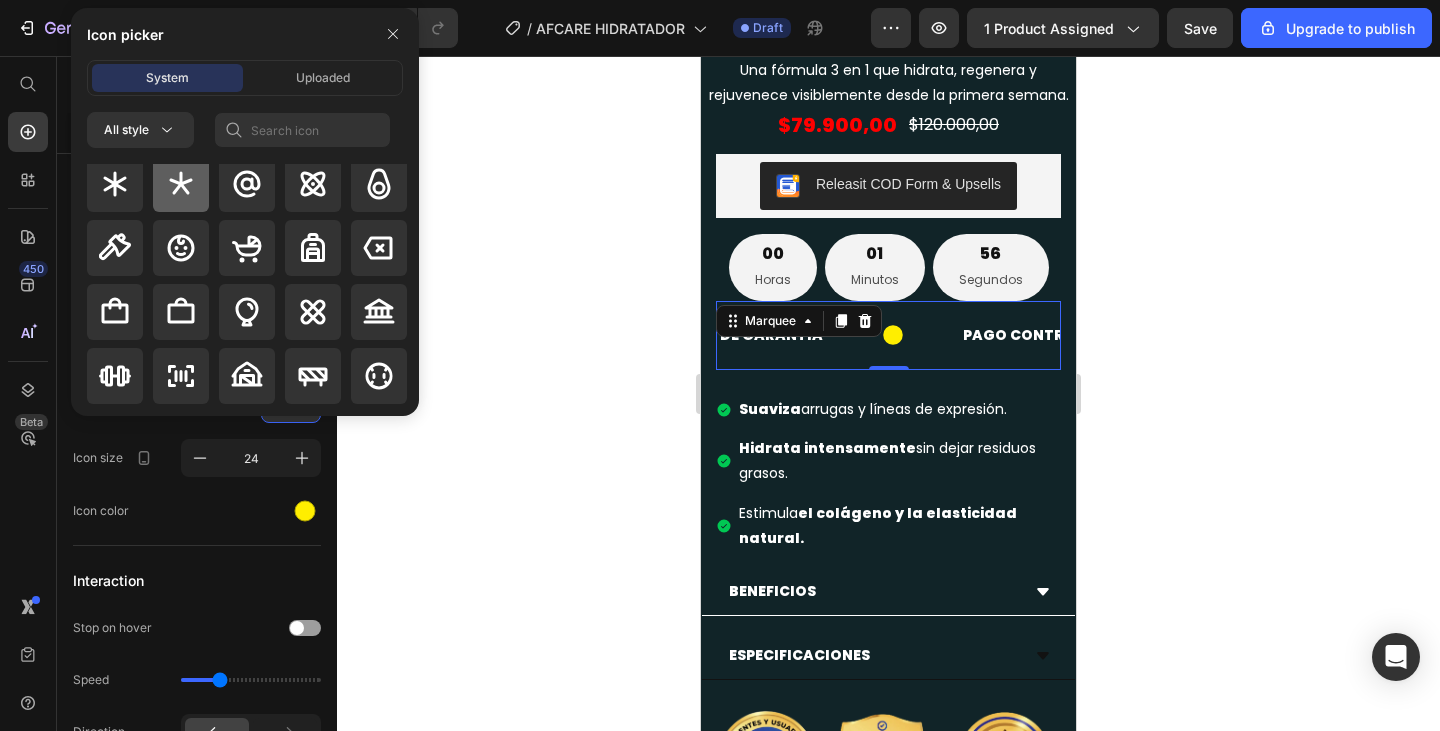 click 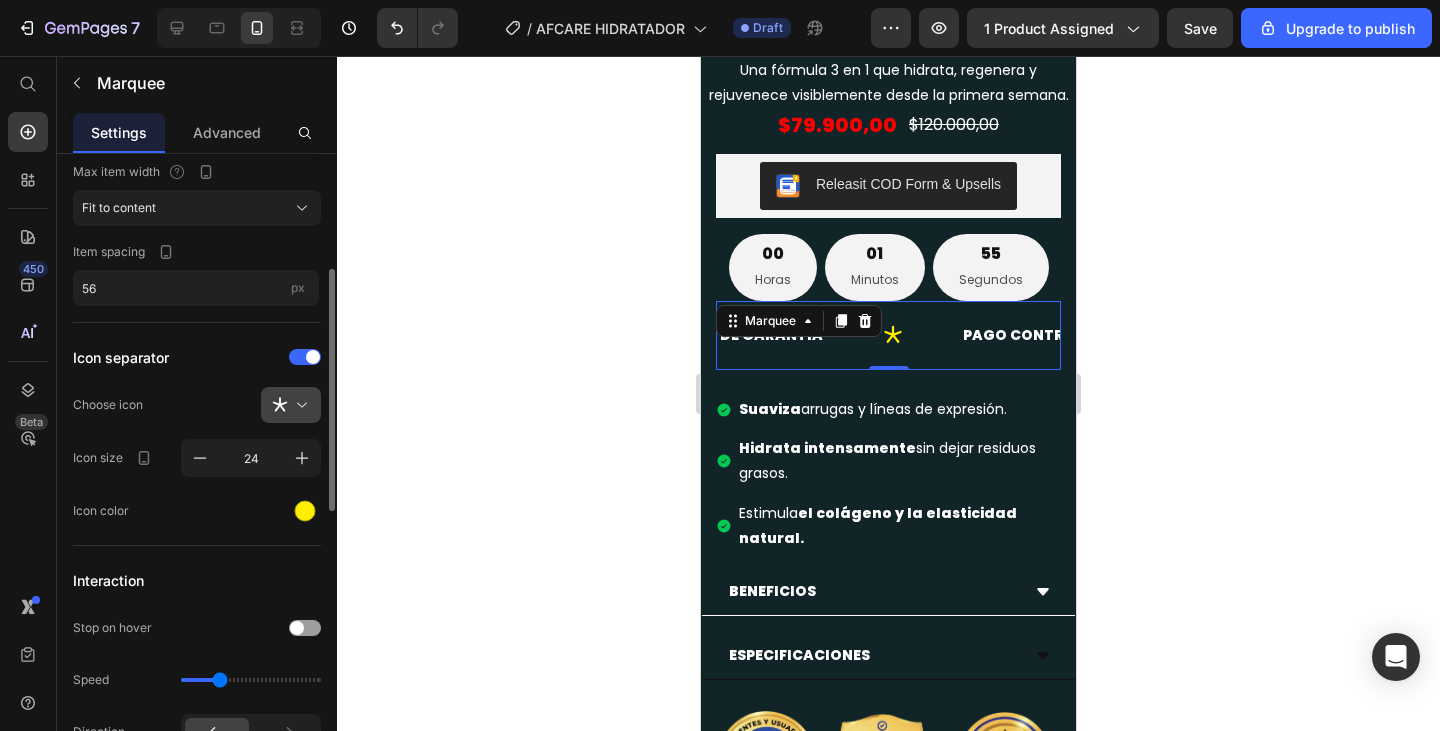 click at bounding box center (299, 405) 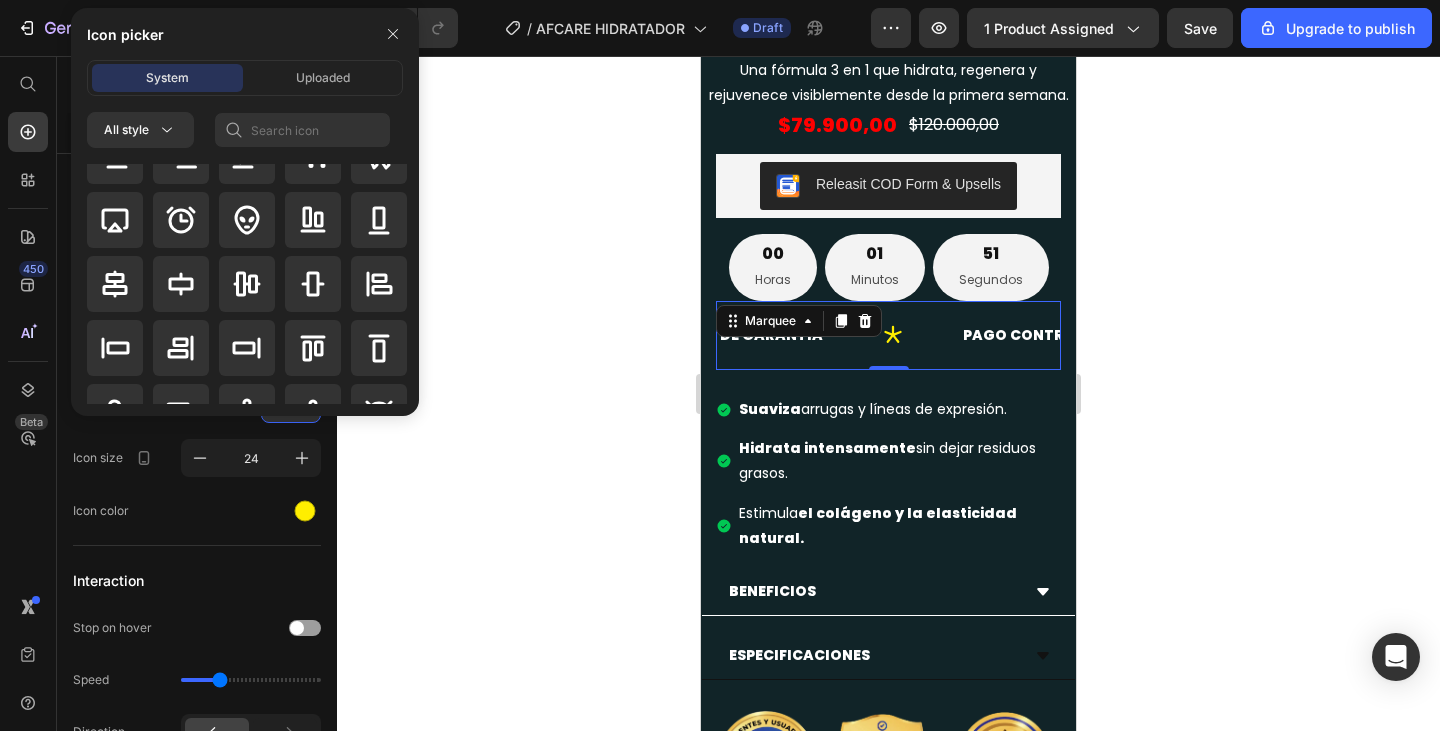 scroll, scrollTop: 0, scrollLeft: 0, axis: both 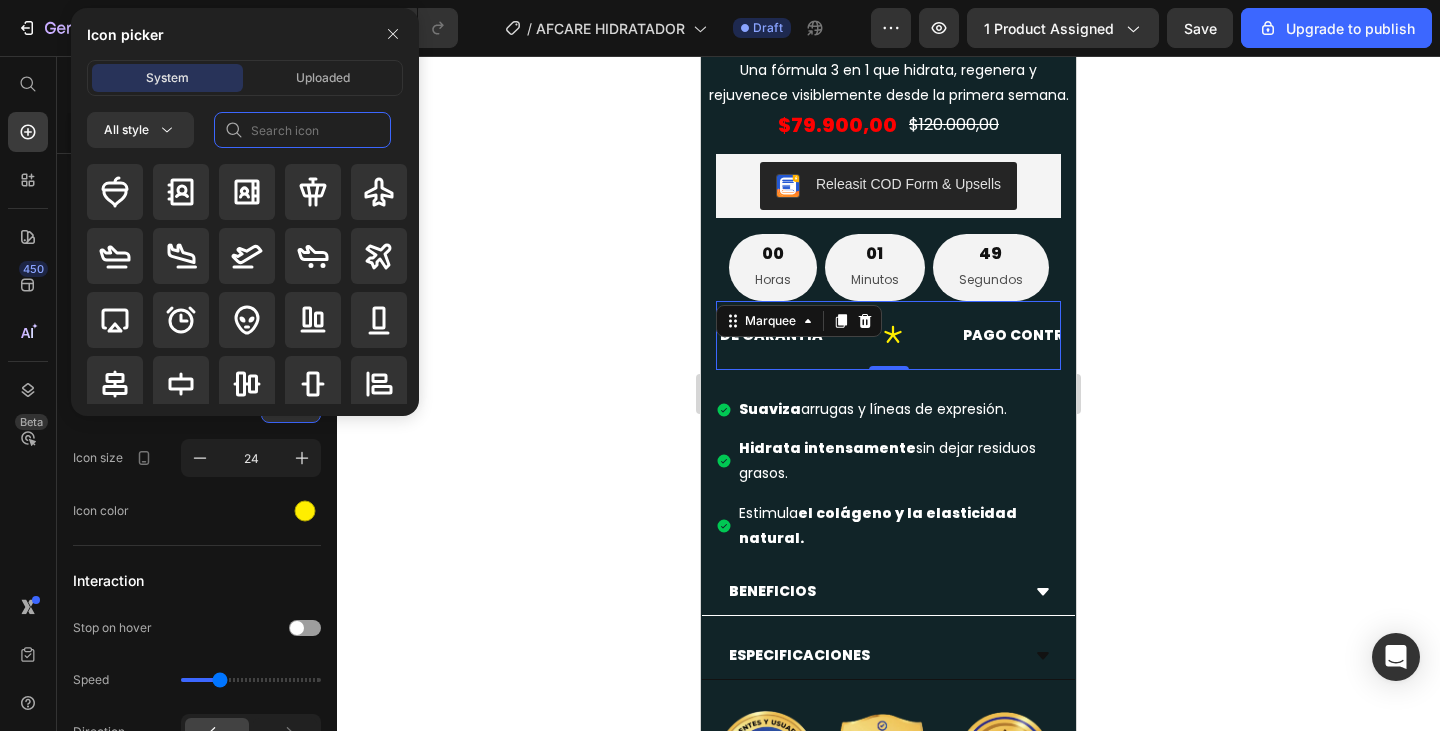 click 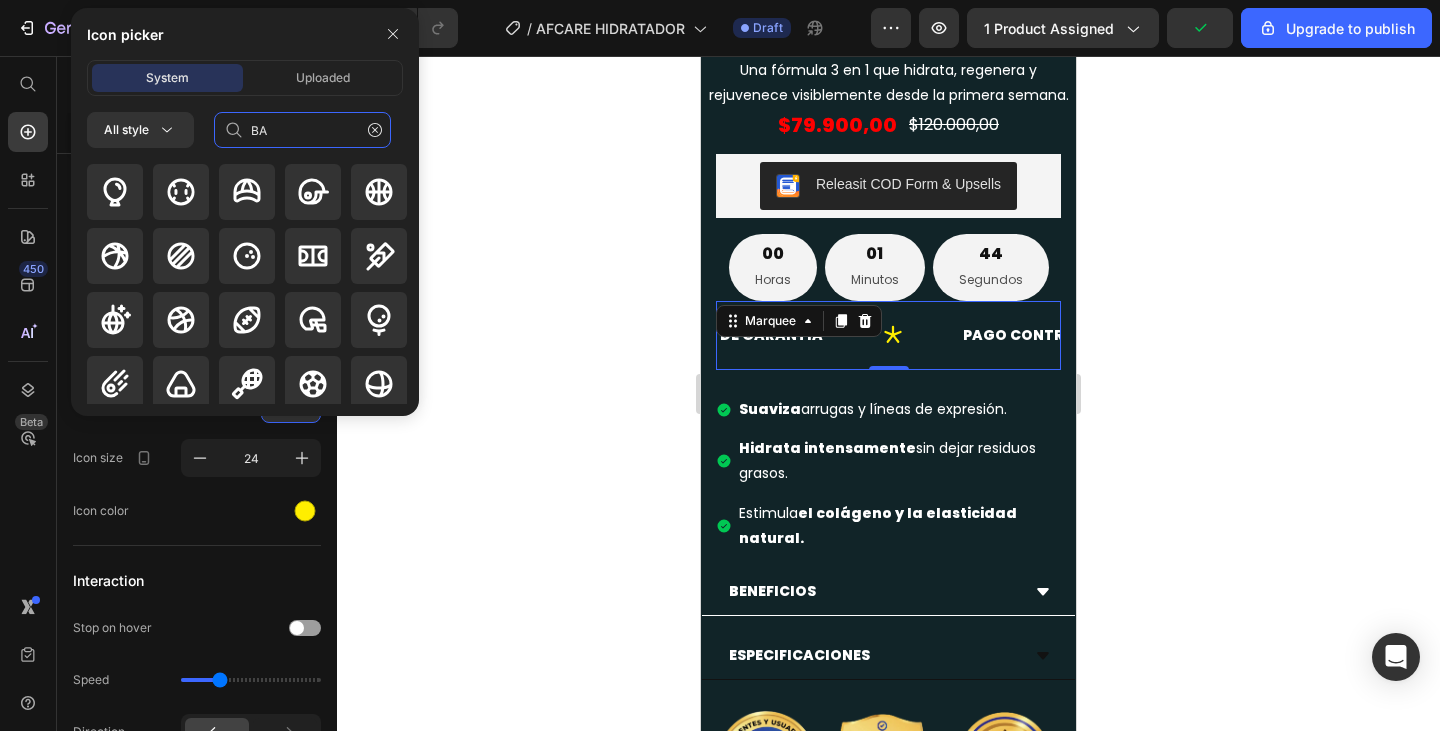 type on "B" 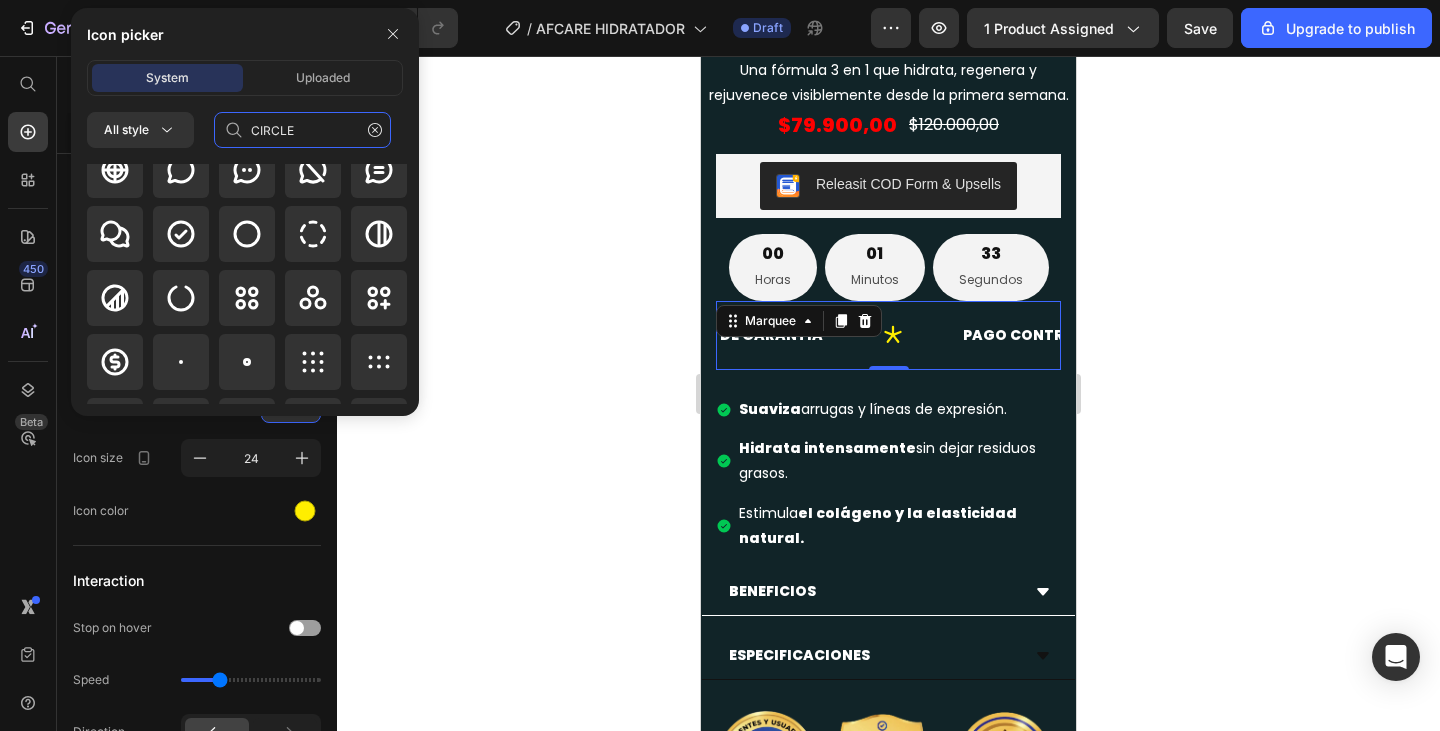 scroll, scrollTop: 228, scrollLeft: 0, axis: vertical 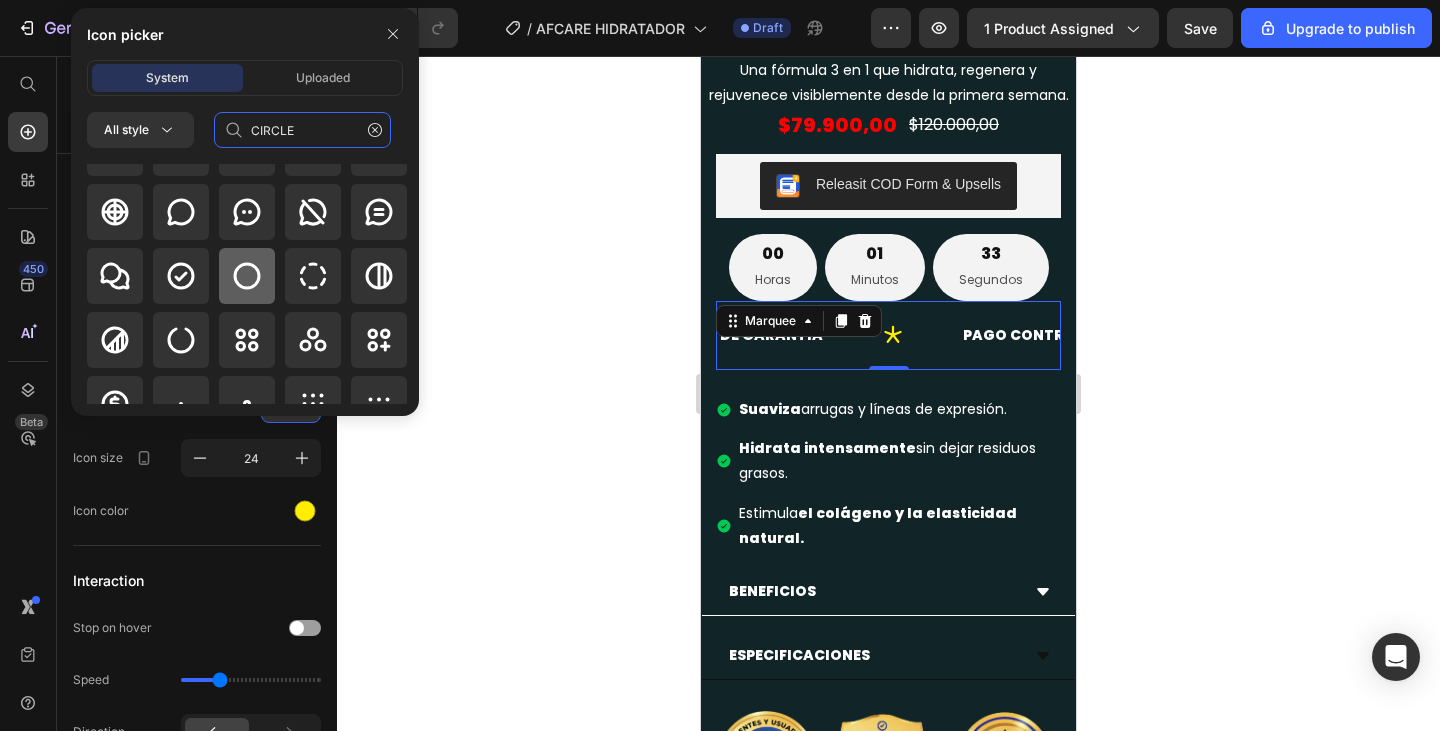 type on "CIRCLE" 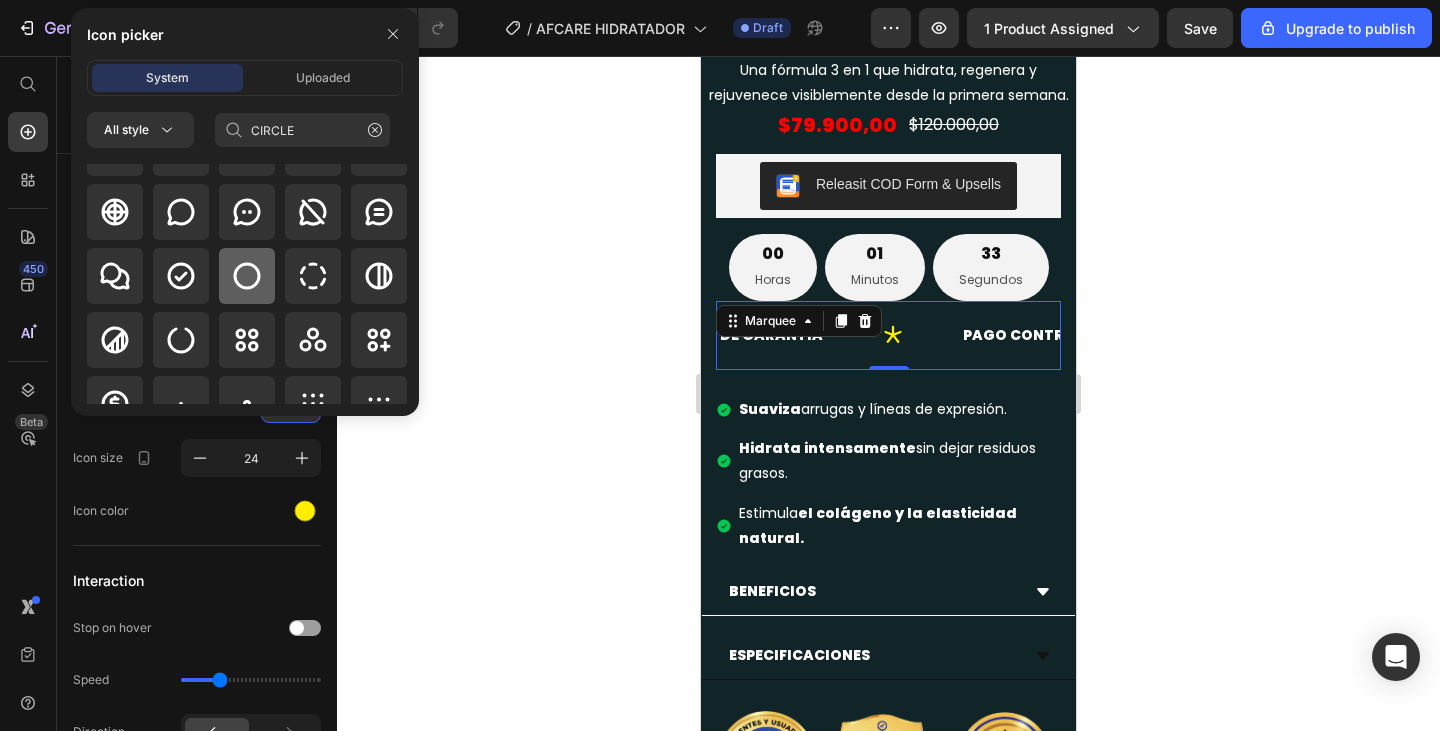 click 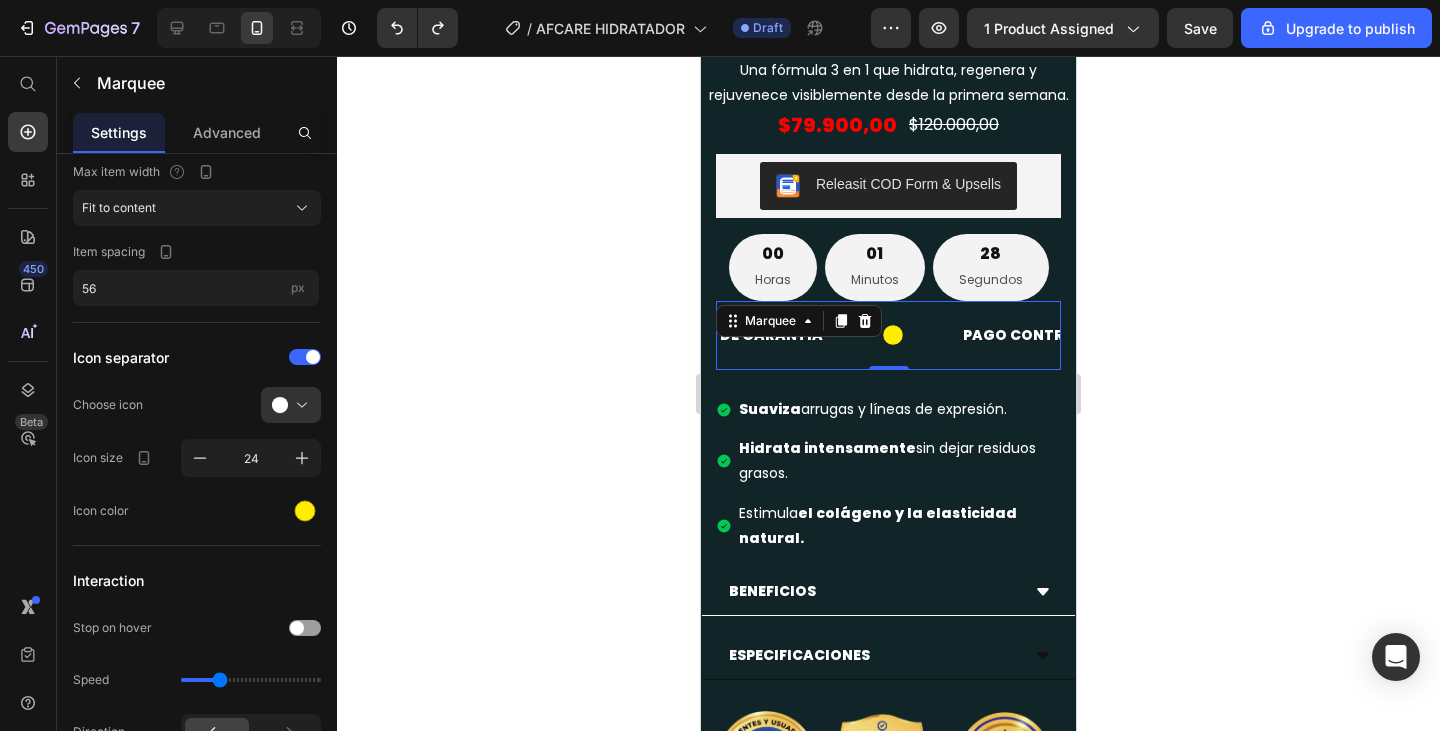 click 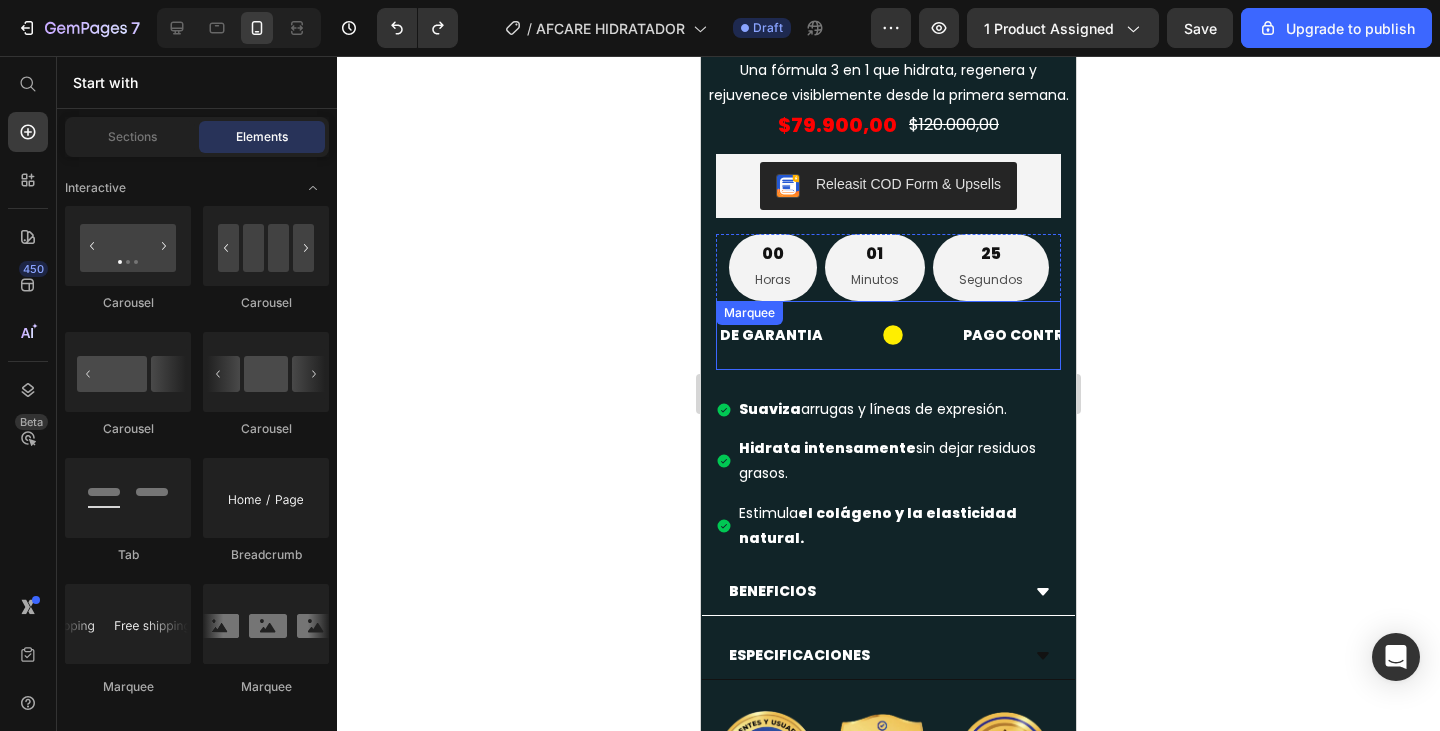 click on "OFERTA ESPECIAL Text" at bounding box center (1350, 335) 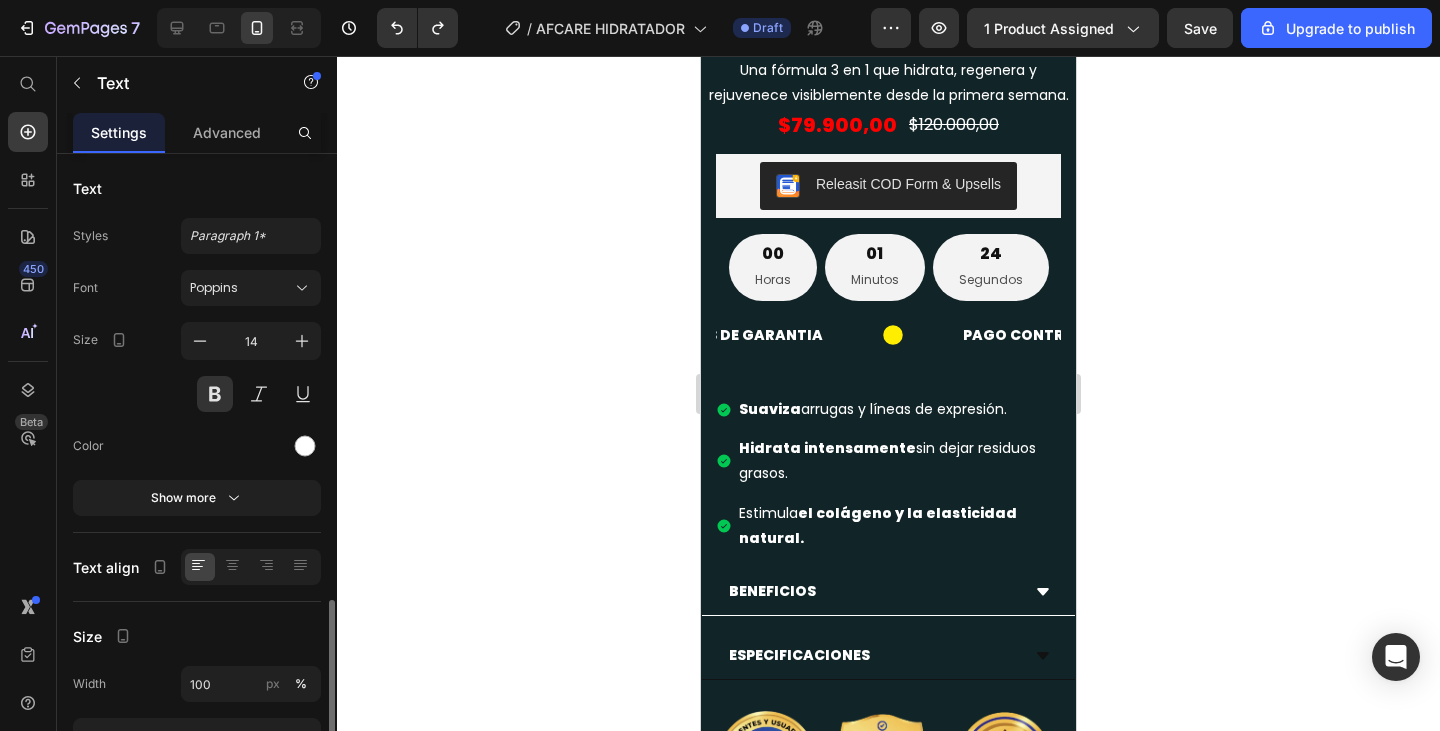 scroll, scrollTop: 261, scrollLeft: 0, axis: vertical 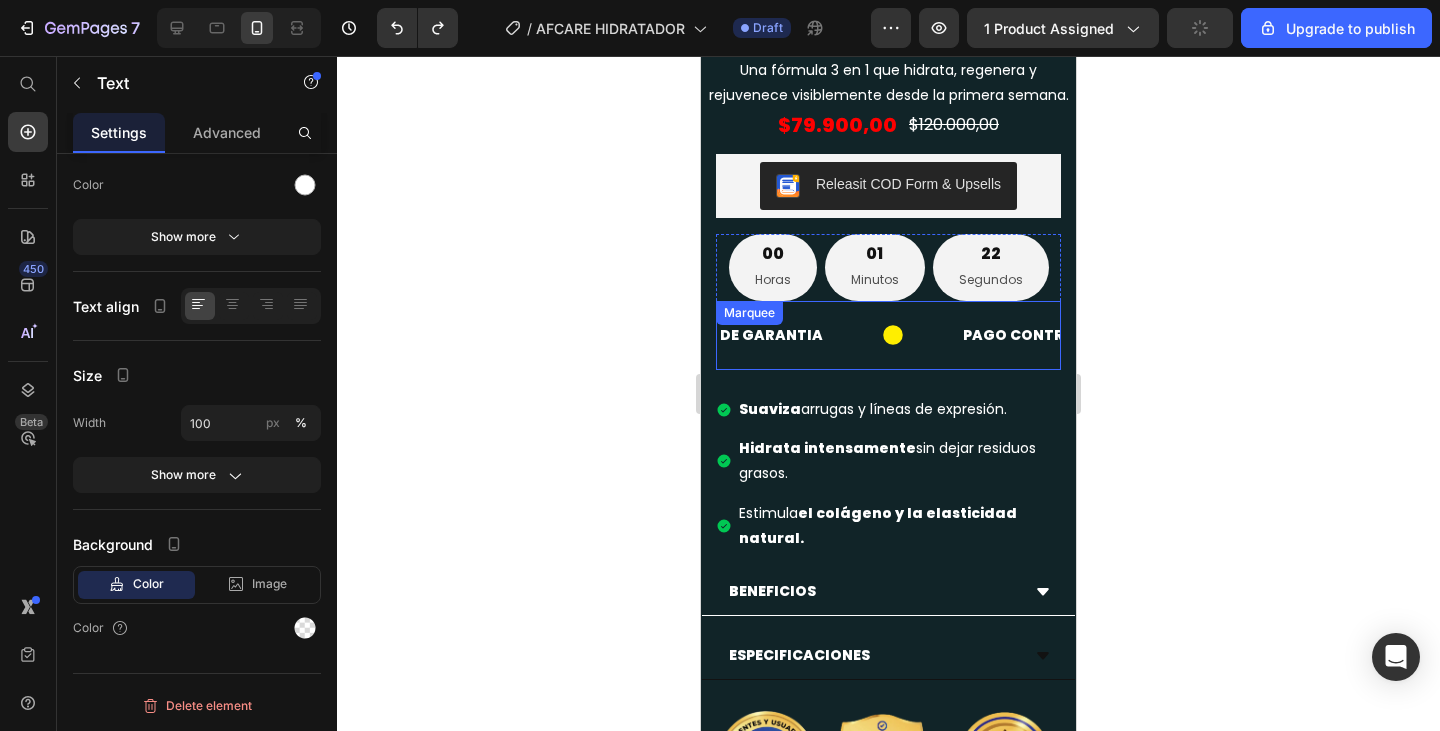 click on "ENVÍO GRATIS Text" at bounding box center (1609, 335) 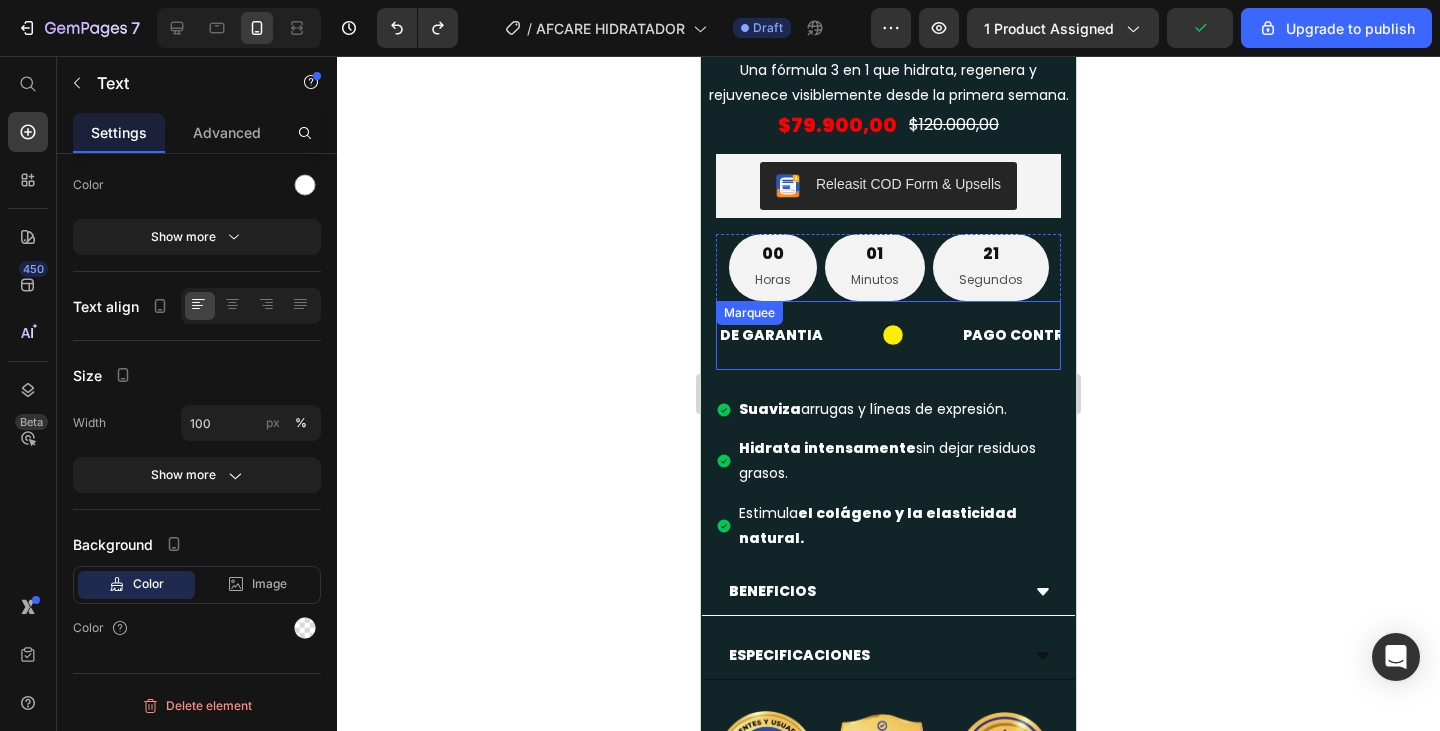 click on "ENVÍO GRATIS Text   0
30 DÍAS DE GARANTIA Text
PAGO CONTRA ENTREGA Text
OFERTA ESPECIAL Text
ENVÍO GRATIS Text   0
30 DÍAS DE GARANTIA Text
PAGO CONTRA ENTREGA Text
OFERTA ESPECIAL Text
Marquee" at bounding box center [888, 335] 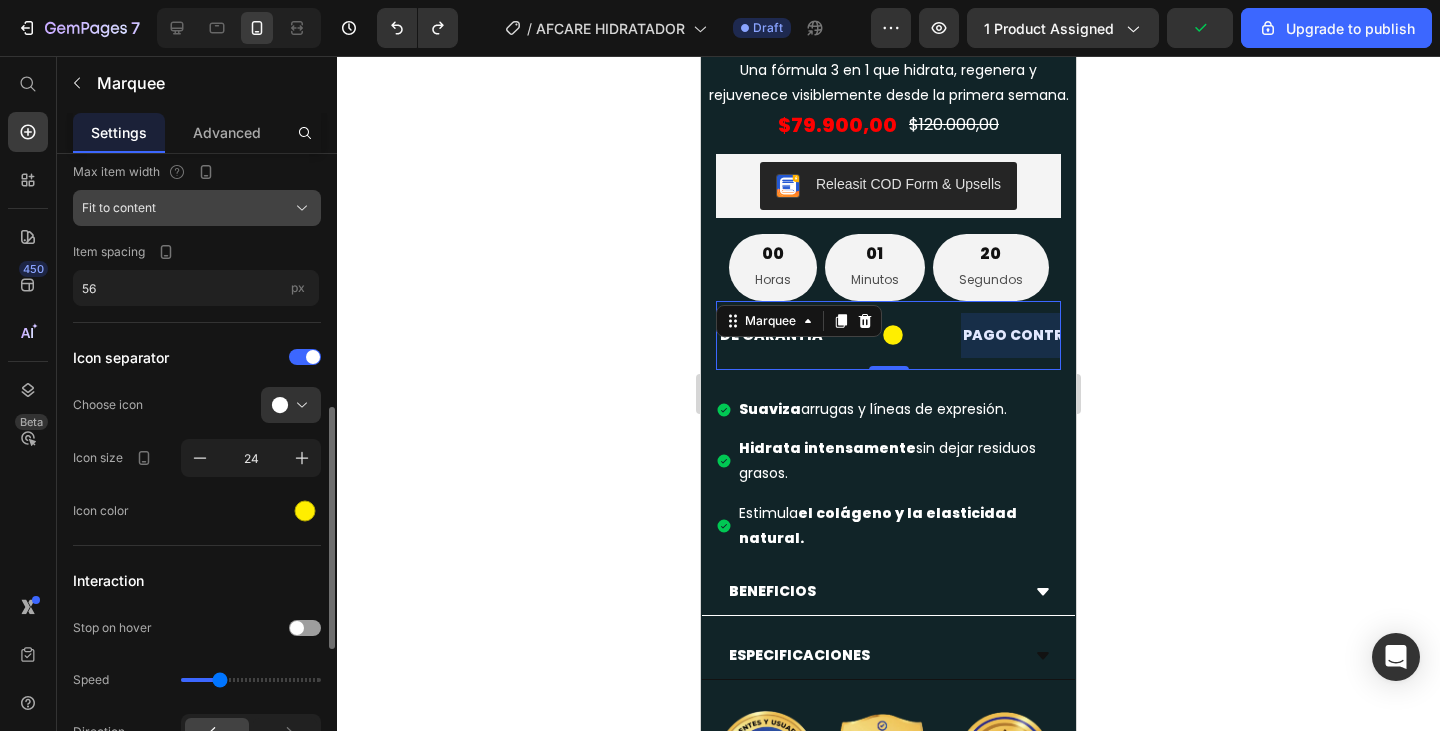 scroll, scrollTop: 400, scrollLeft: 0, axis: vertical 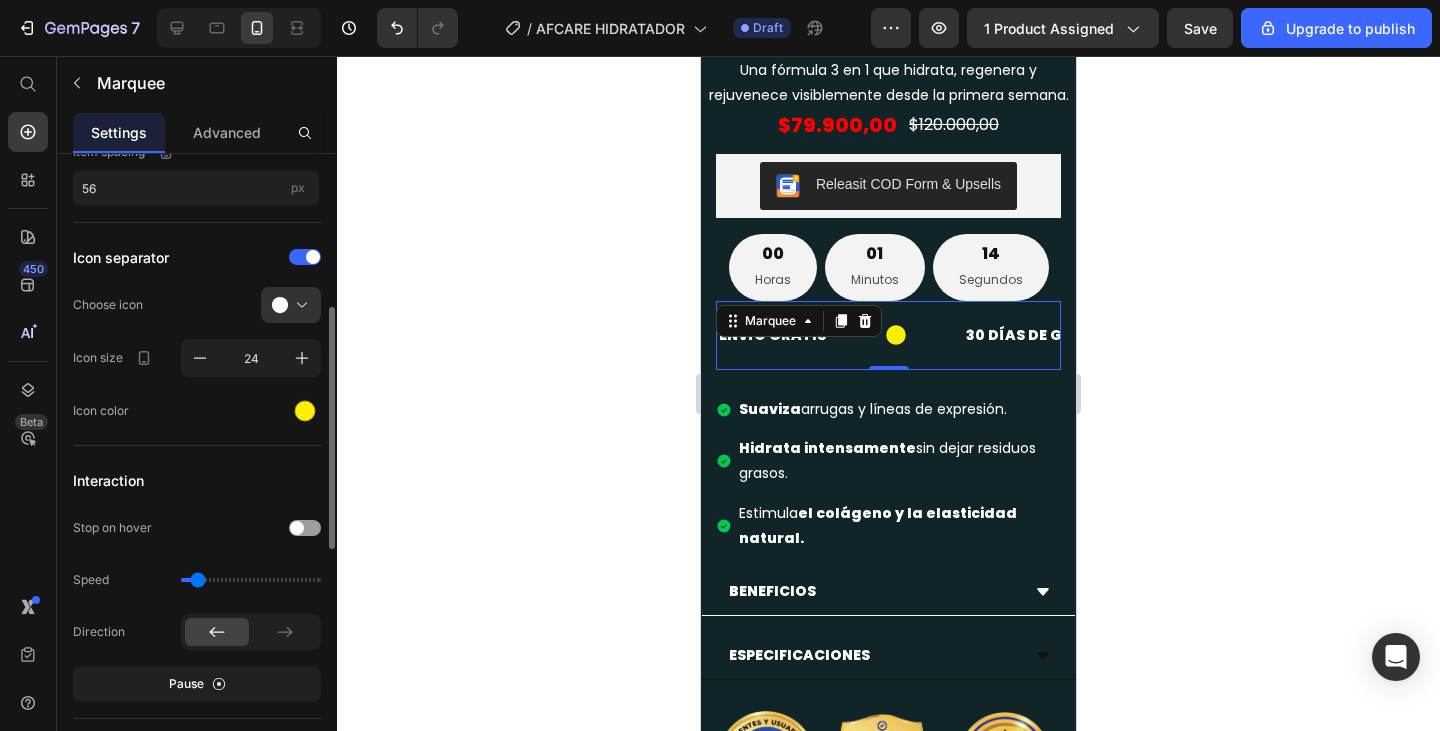 drag, startPoint x: 222, startPoint y: 573, endPoint x: 198, endPoint y: 576, distance: 24.186773 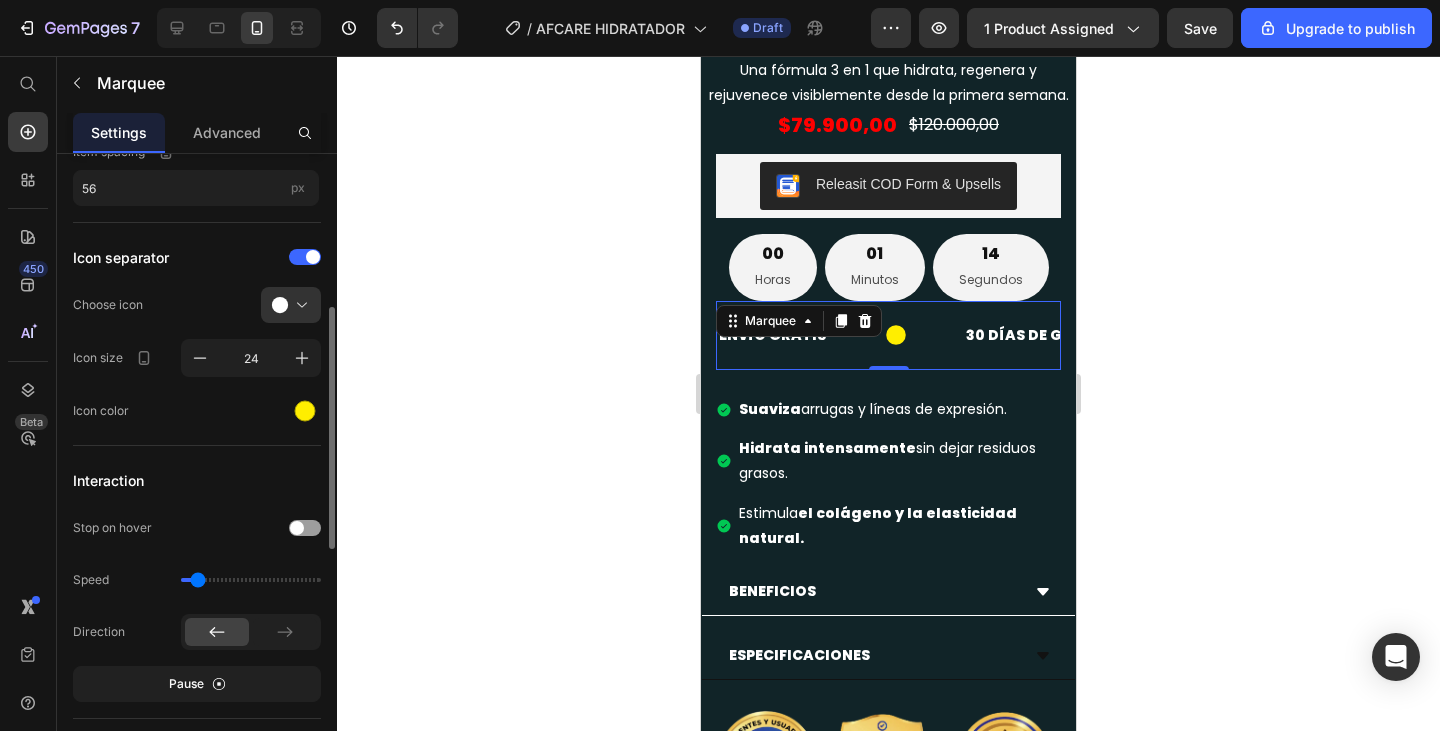 click at bounding box center (251, 580) 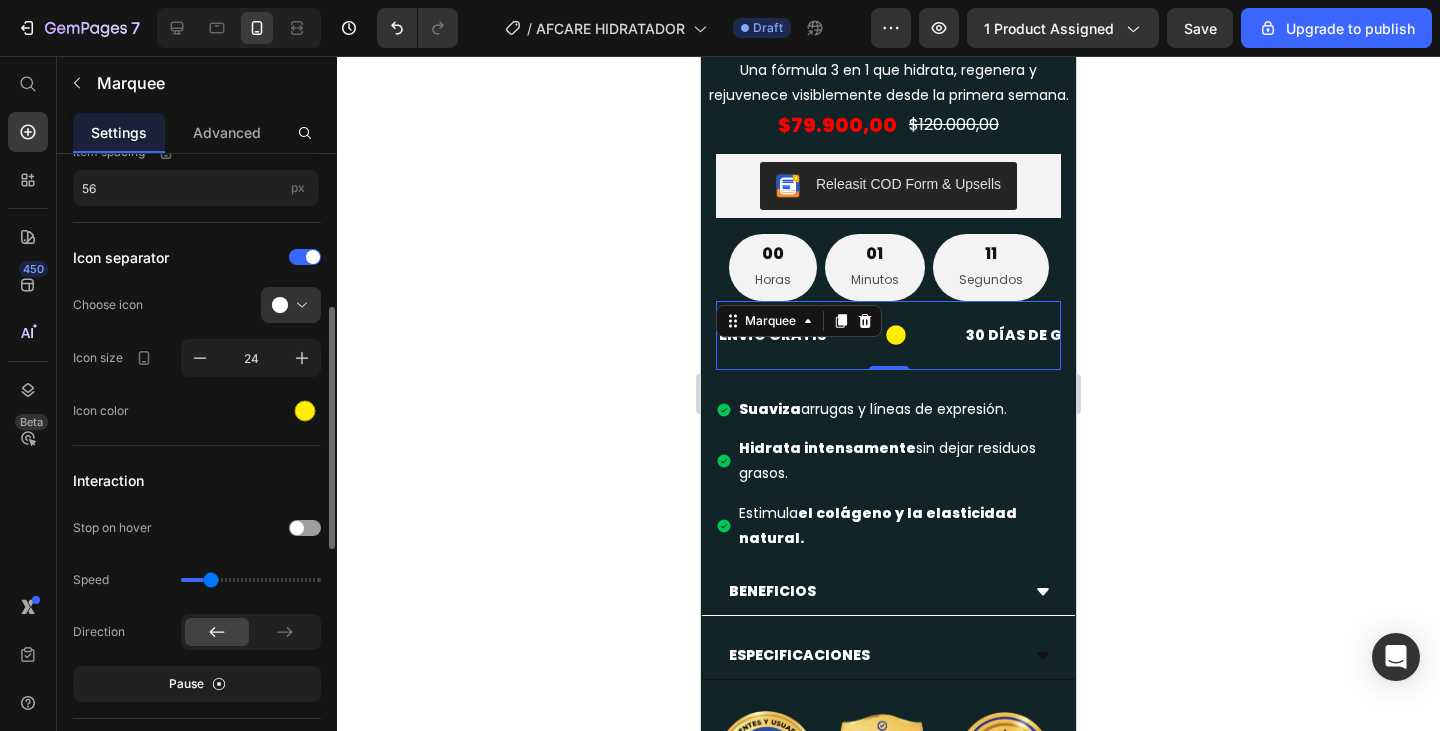 type on "0.7" 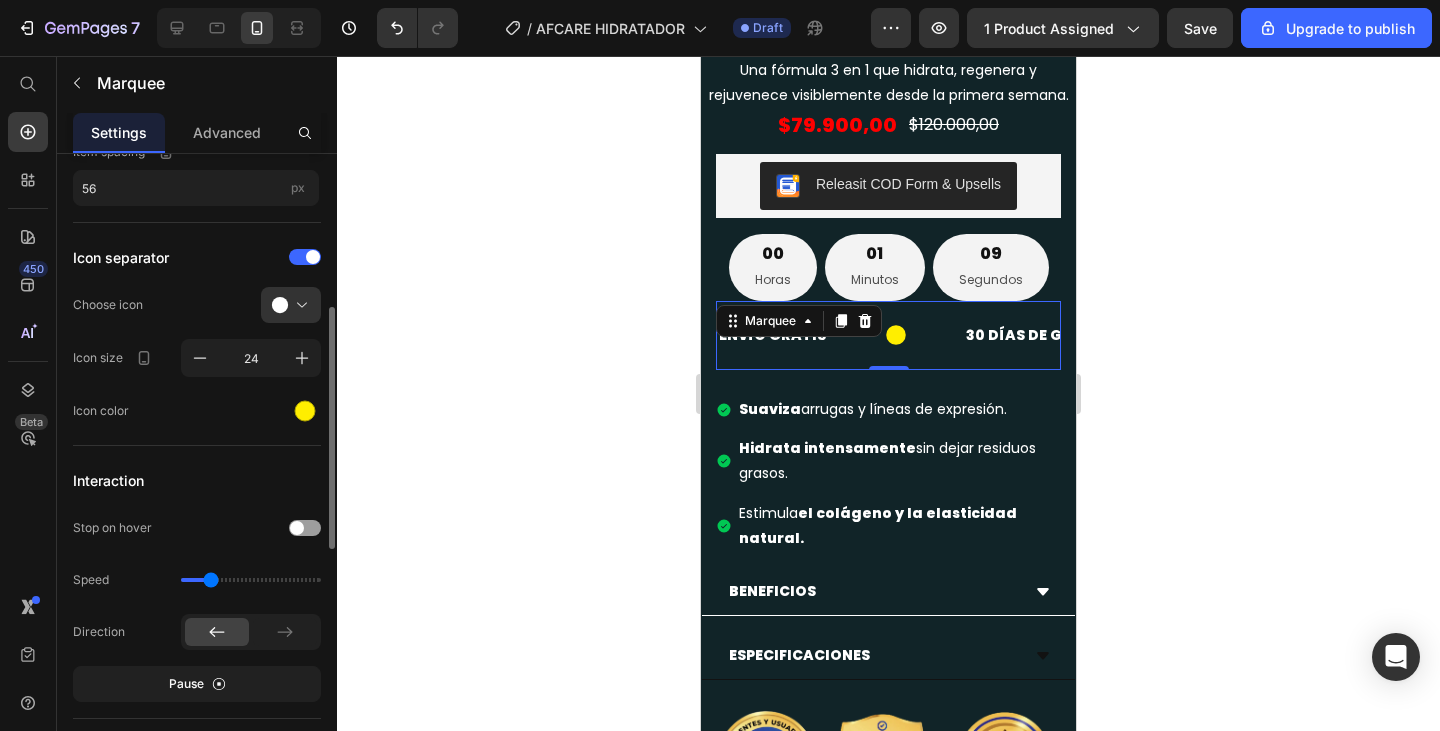 click on "Interaction" at bounding box center (197, 480) 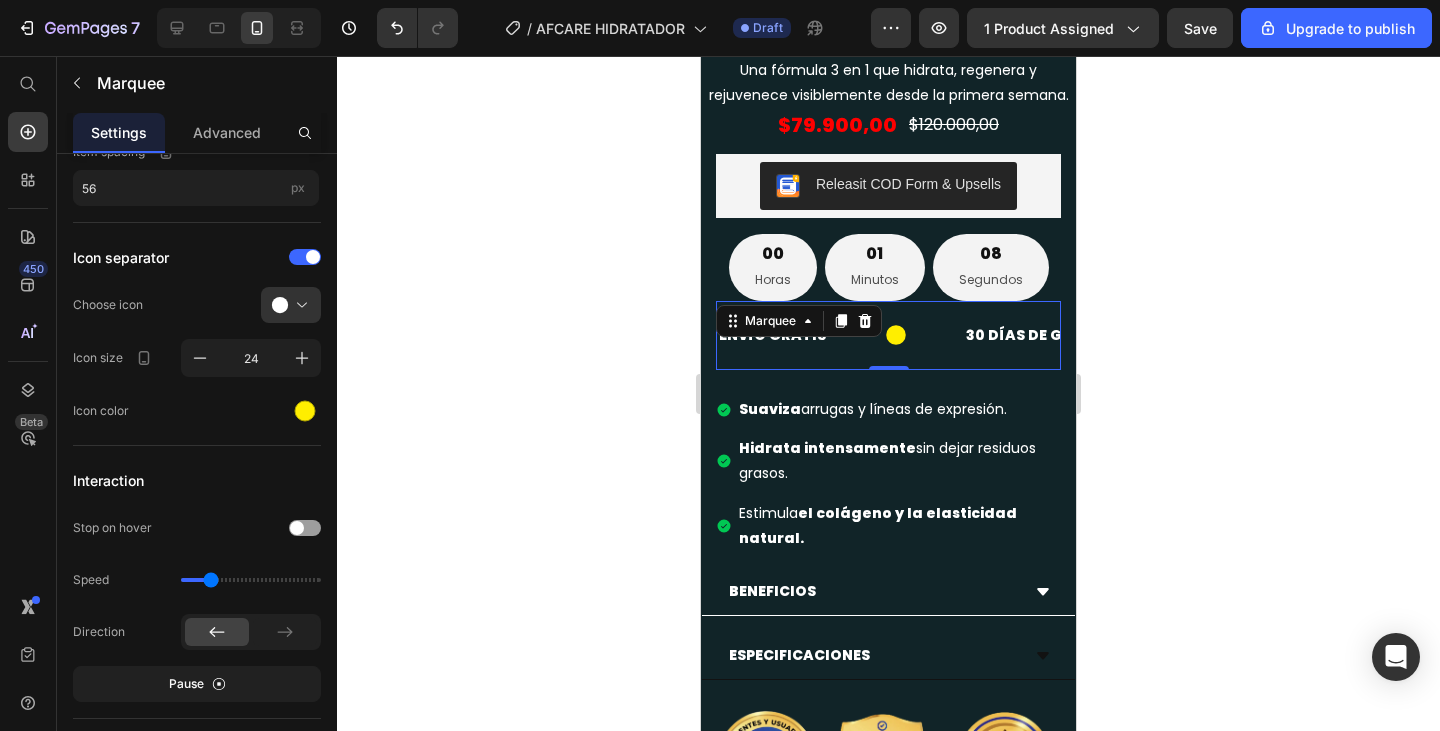 click 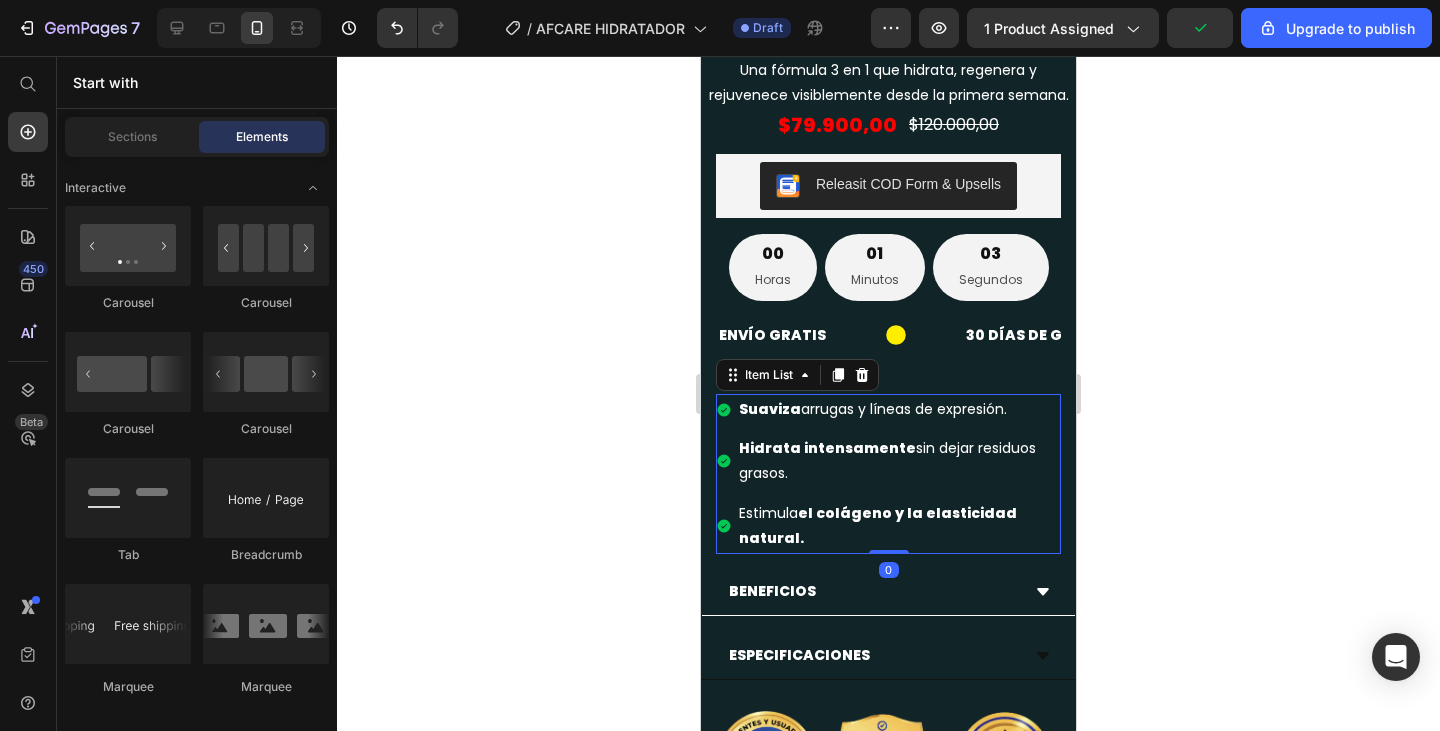 scroll, scrollTop: 0, scrollLeft: 0, axis: both 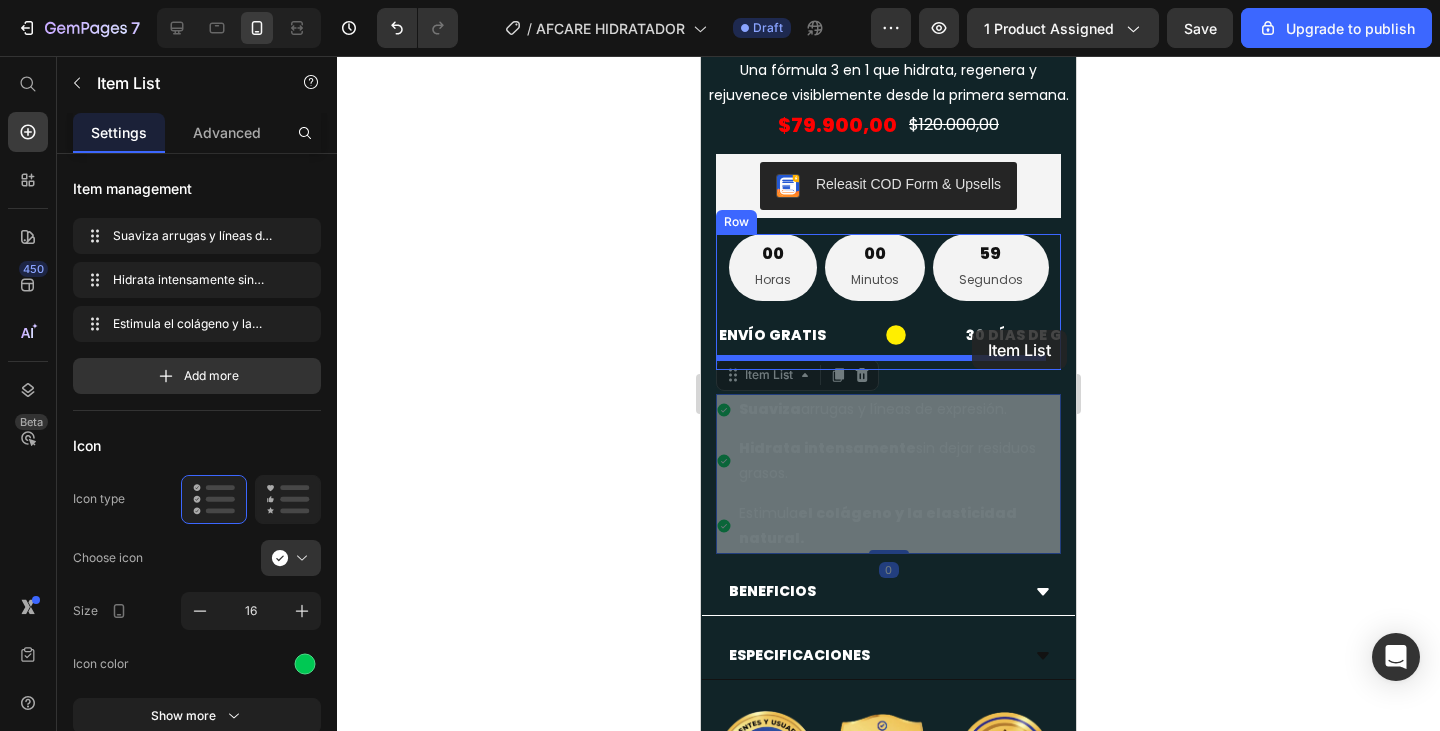 drag, startPoint x: 717, startPoint y: 418, endPoint x: 972, endPoint y: 330, distance: 269.7573 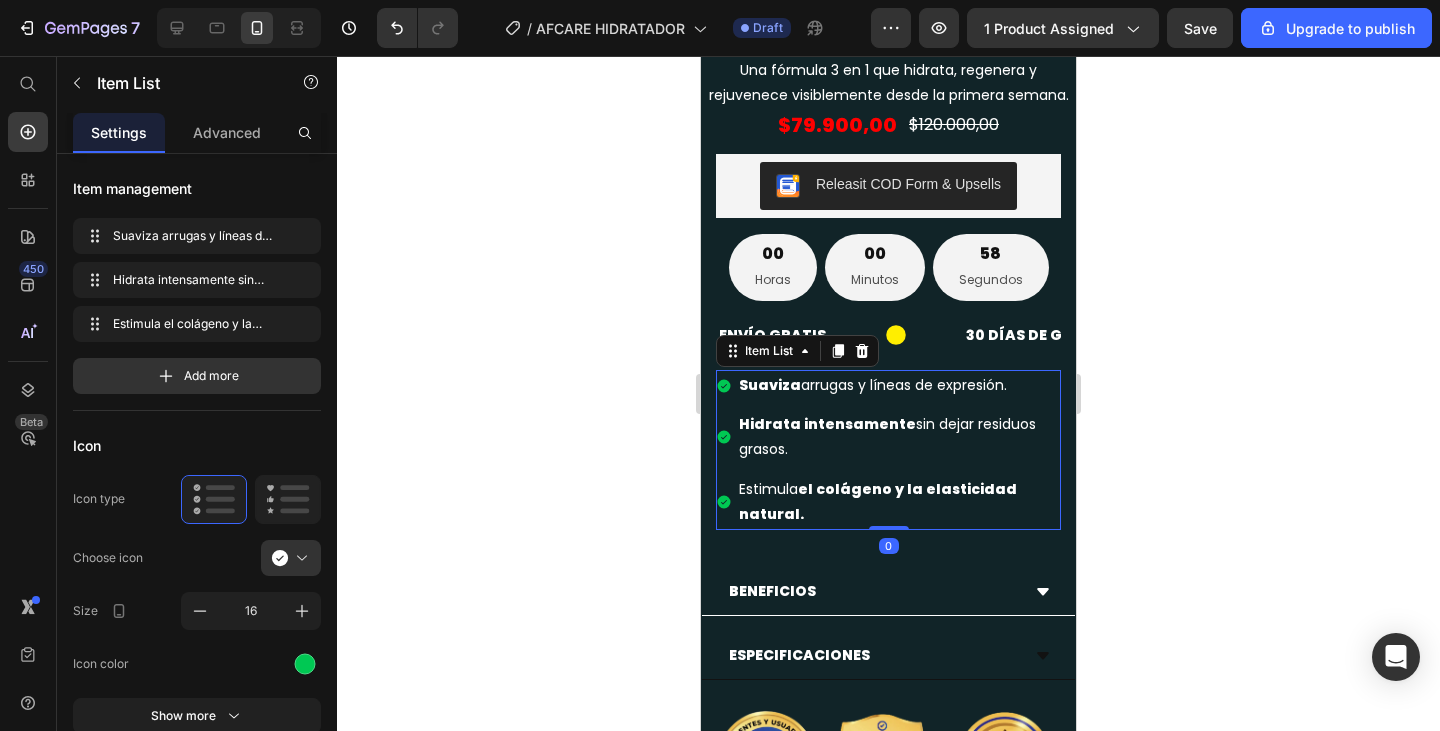 click 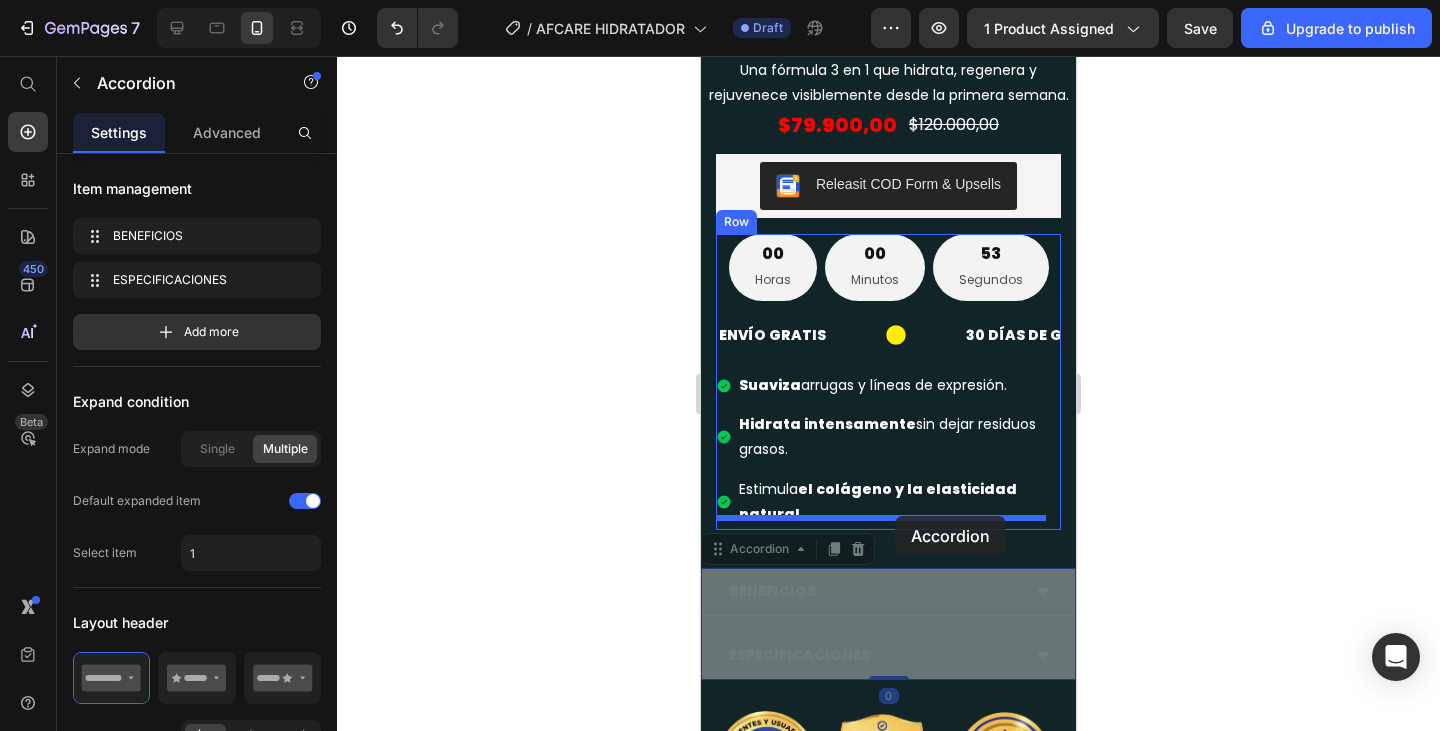 drag, startPoint x: 887, startPoint y: 556, endPoint x: 895, endPoint y: 516, distance: 40.792156 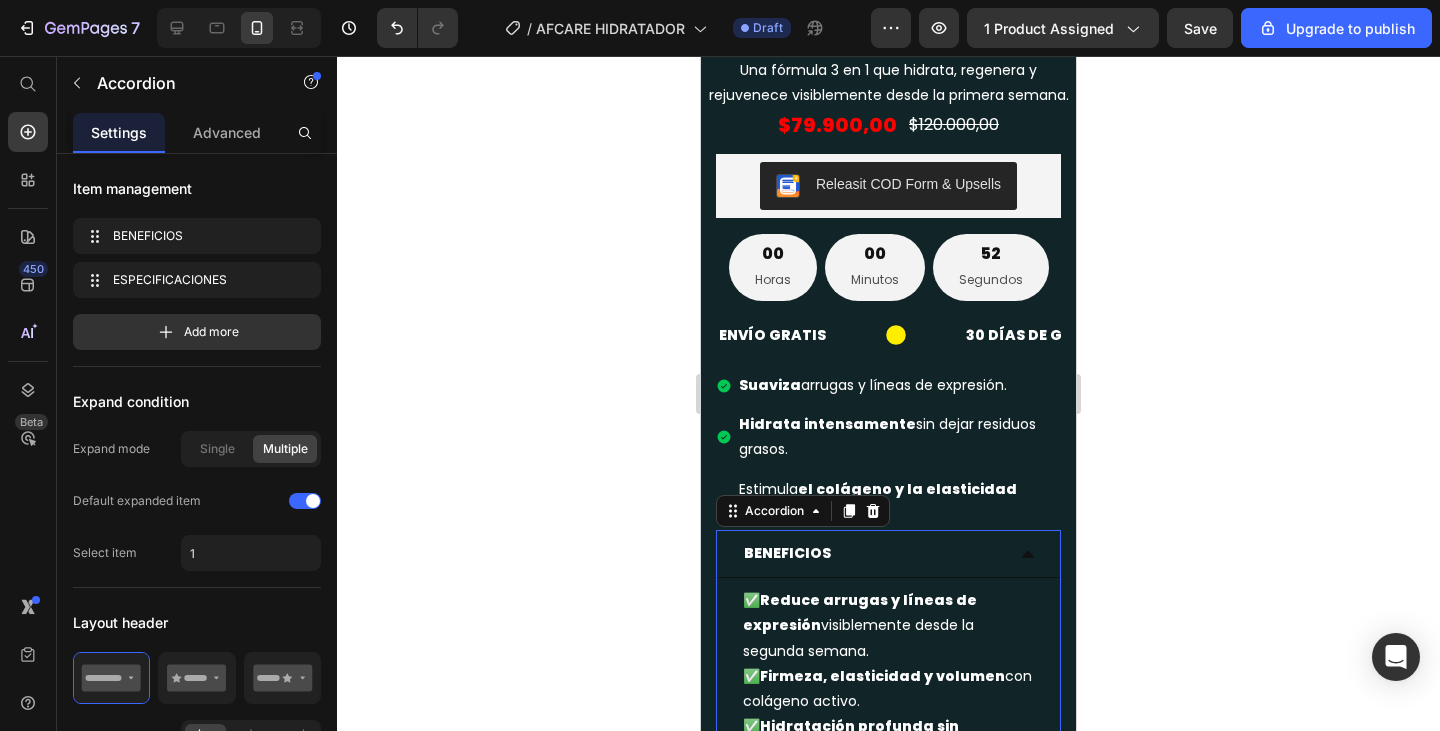 click on "BENEFICIOS" at bounding box center (888, 554) 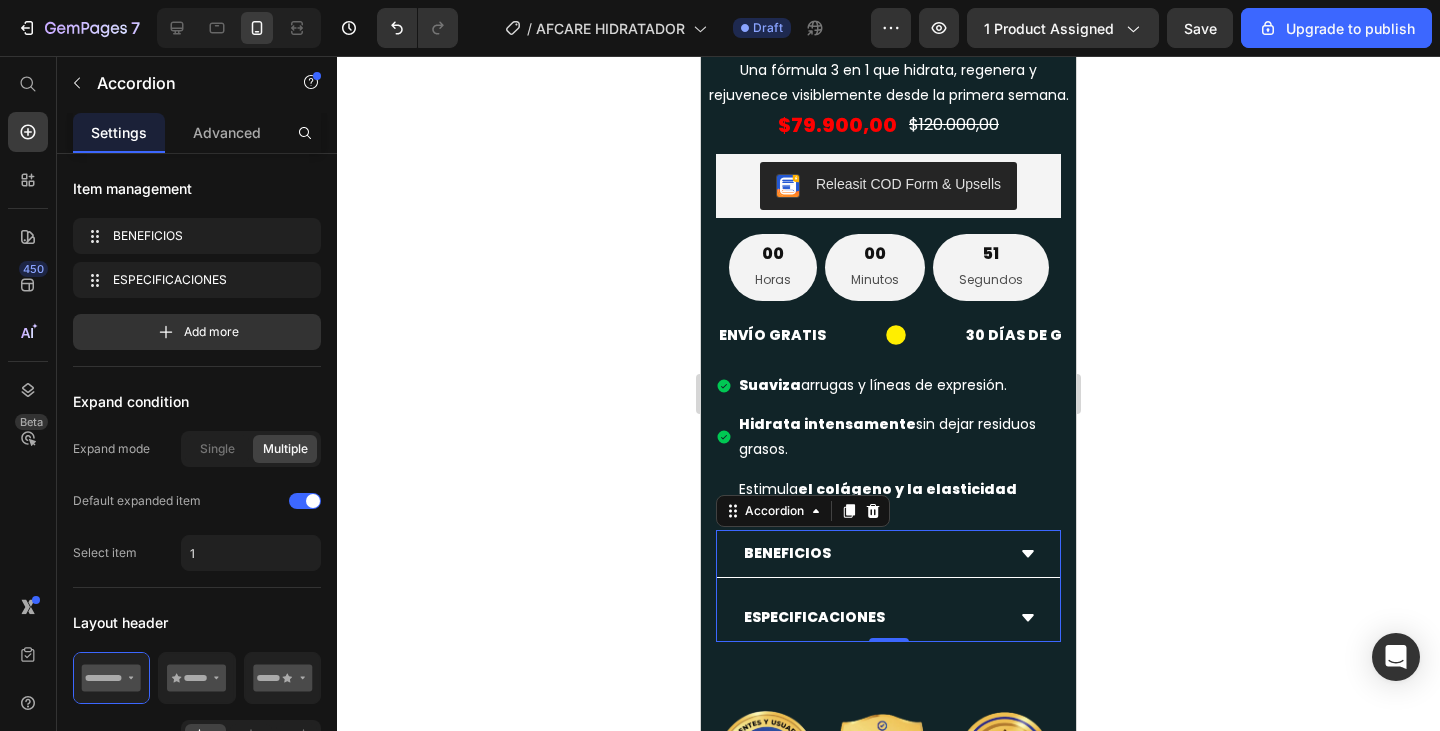 click 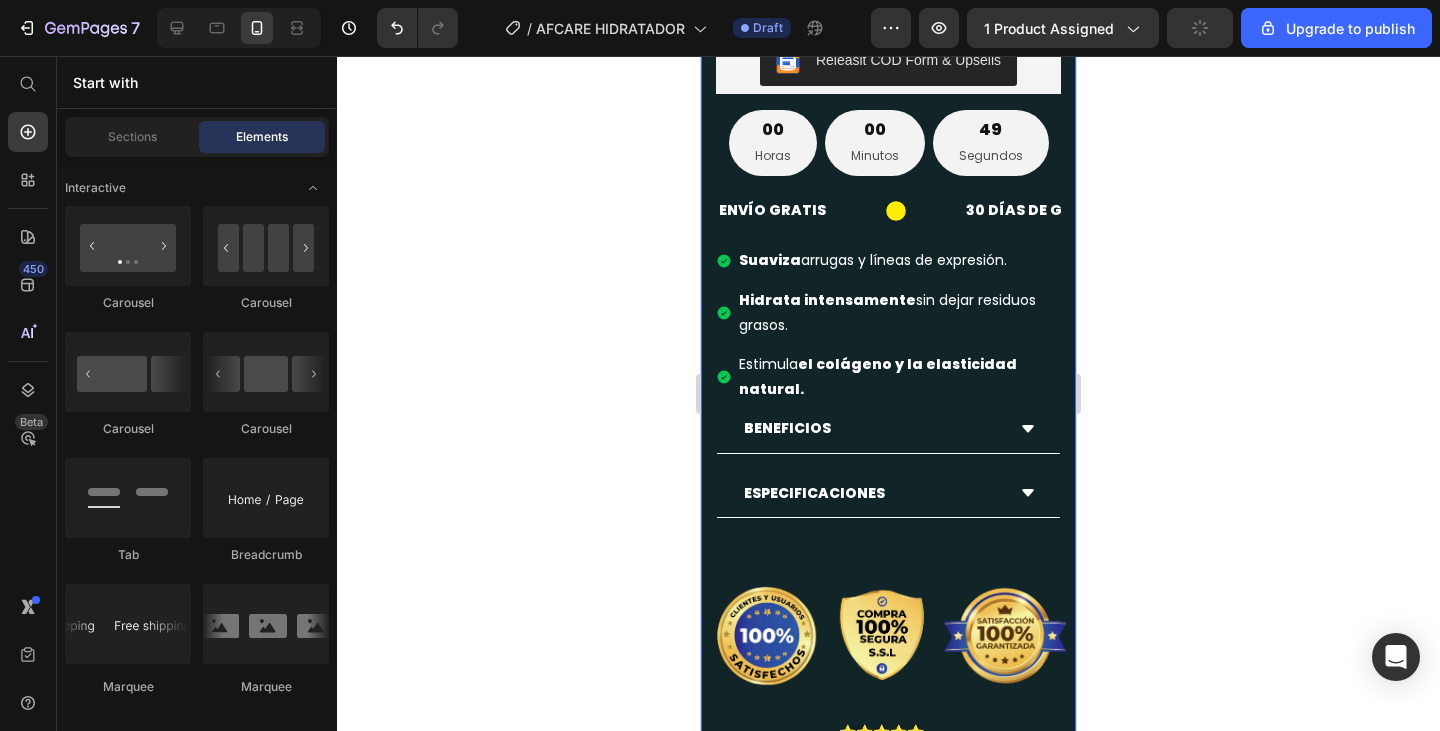 scroll, scrollTop: 1557, scrollLeft: 0, axis: vertical 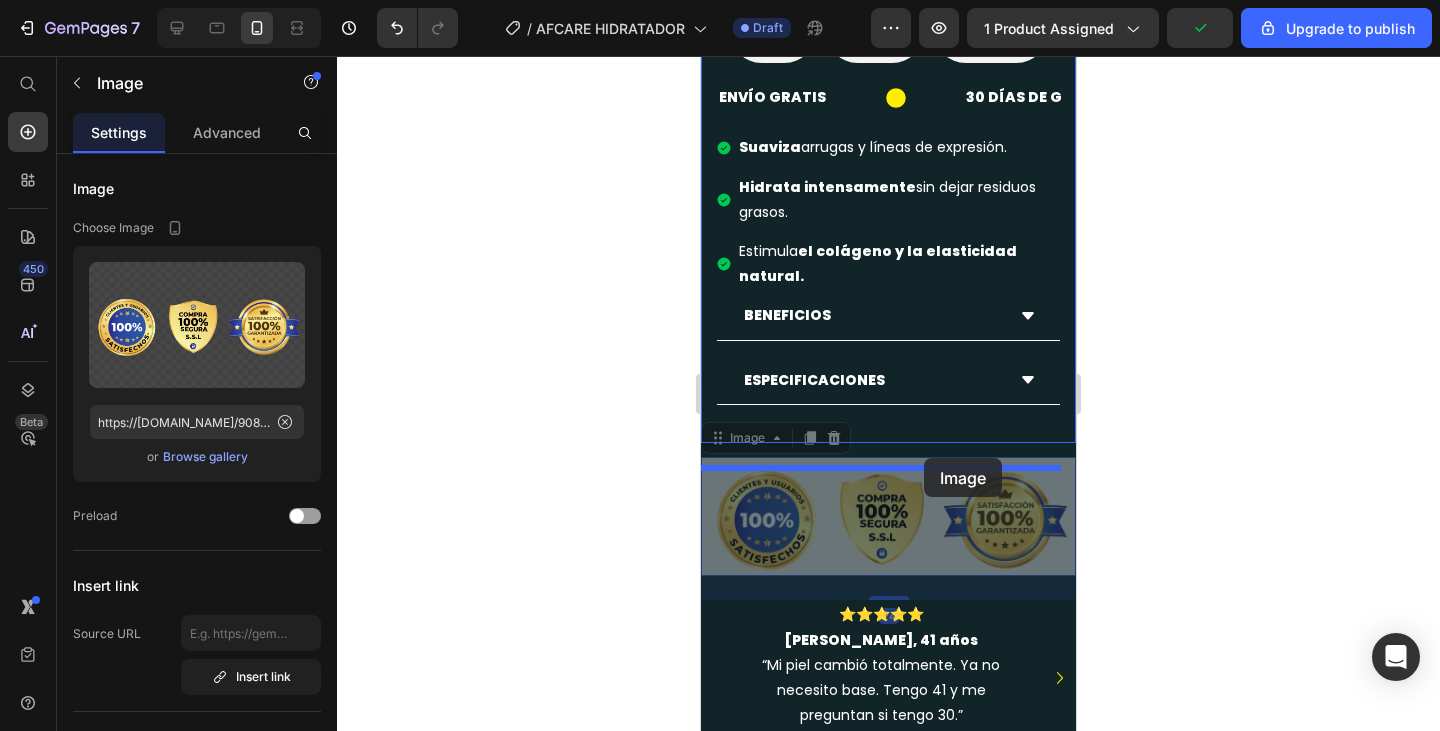 drag, startPoint x: 924, startPoint y: 526, endPoint x: 924, endPoint y: 458, distance: 68 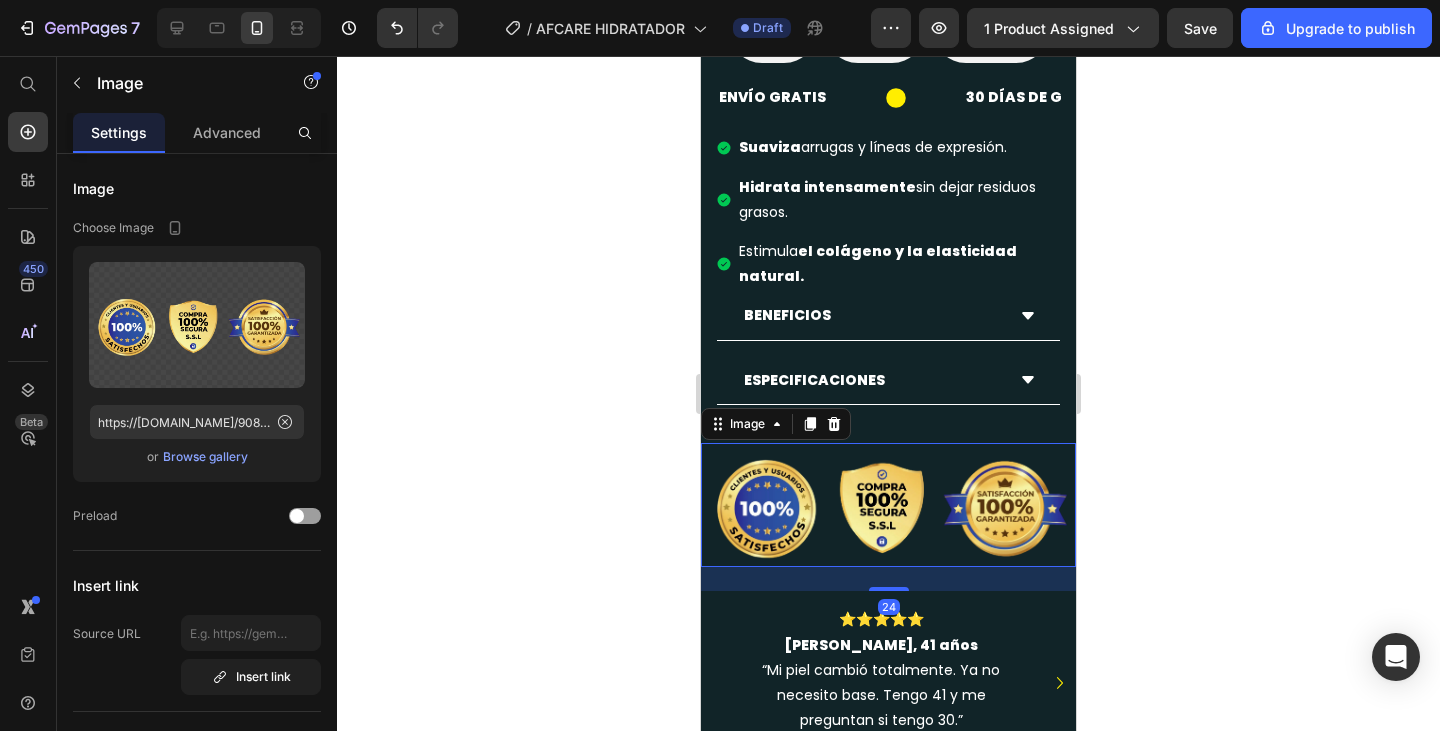 click 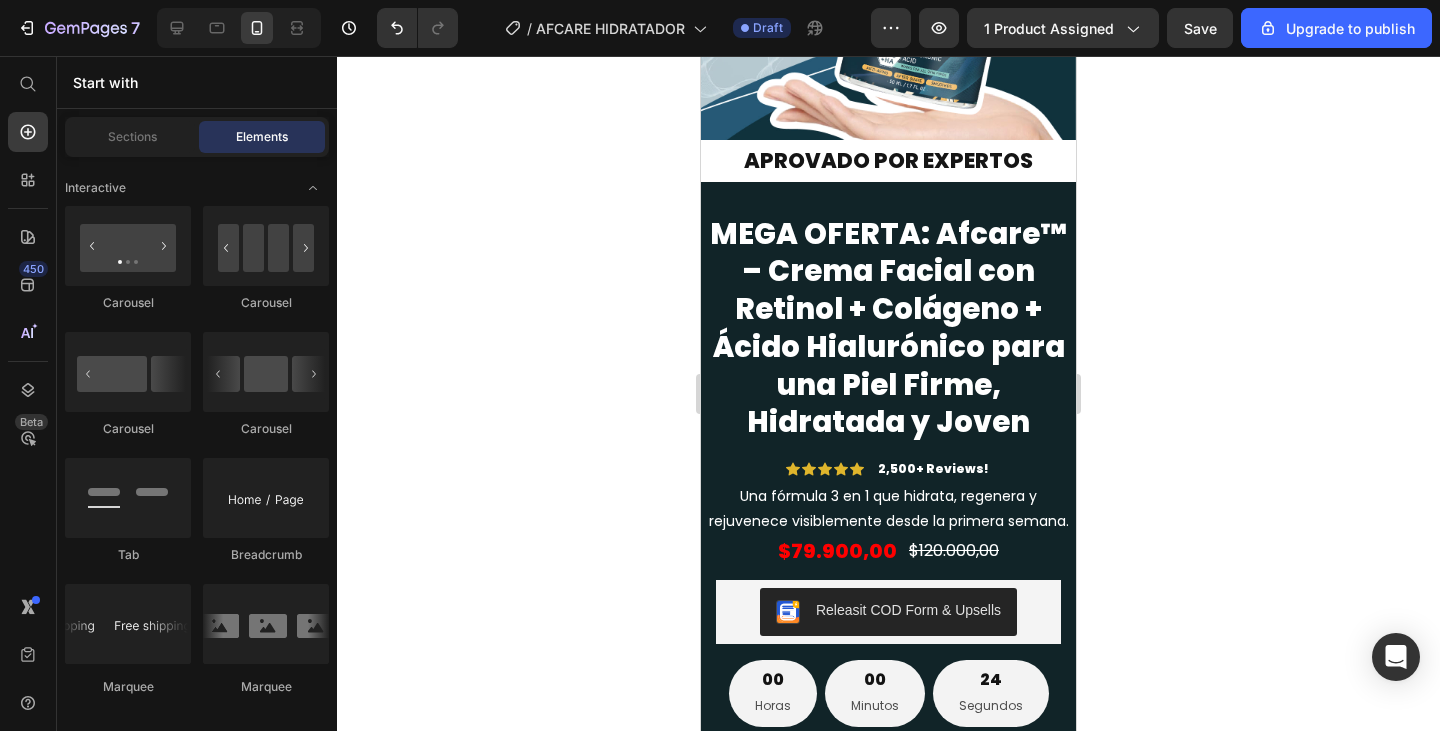 scroll, scrollTop: 925, scrollLeft: 0, axis: vertical 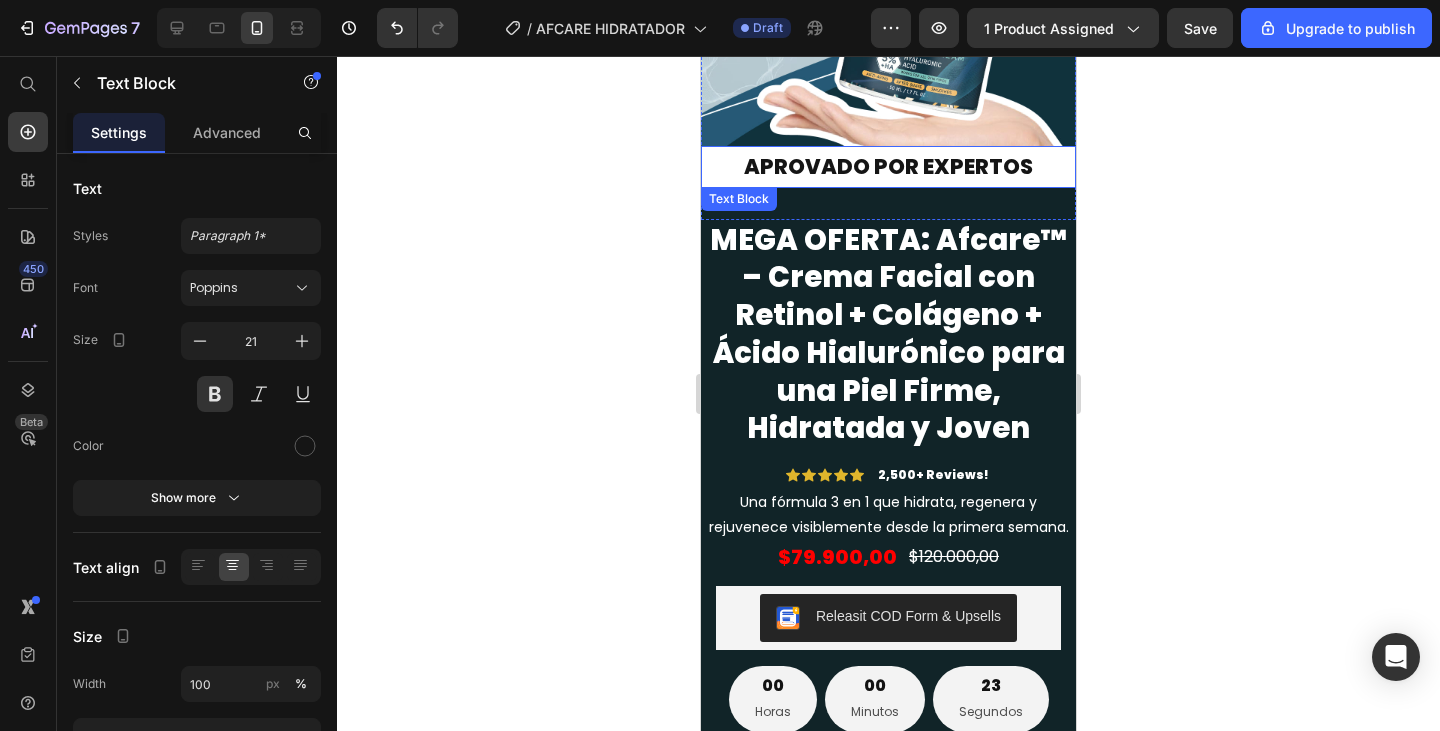 click on "APROVADO POR EXPERTOS" at bounding box center (888, 167) 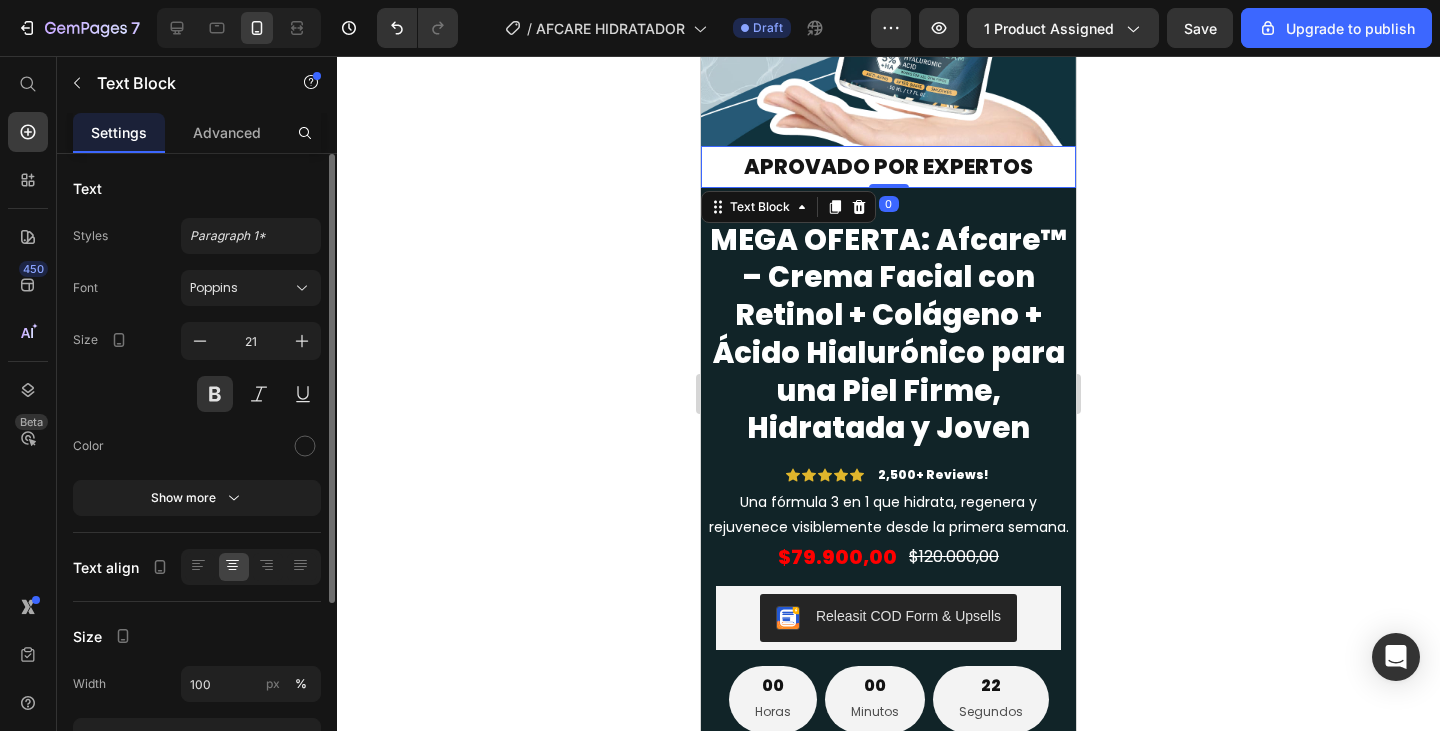 scroll, scrollTop: 261, scrollLeft: 0, axis: vertical 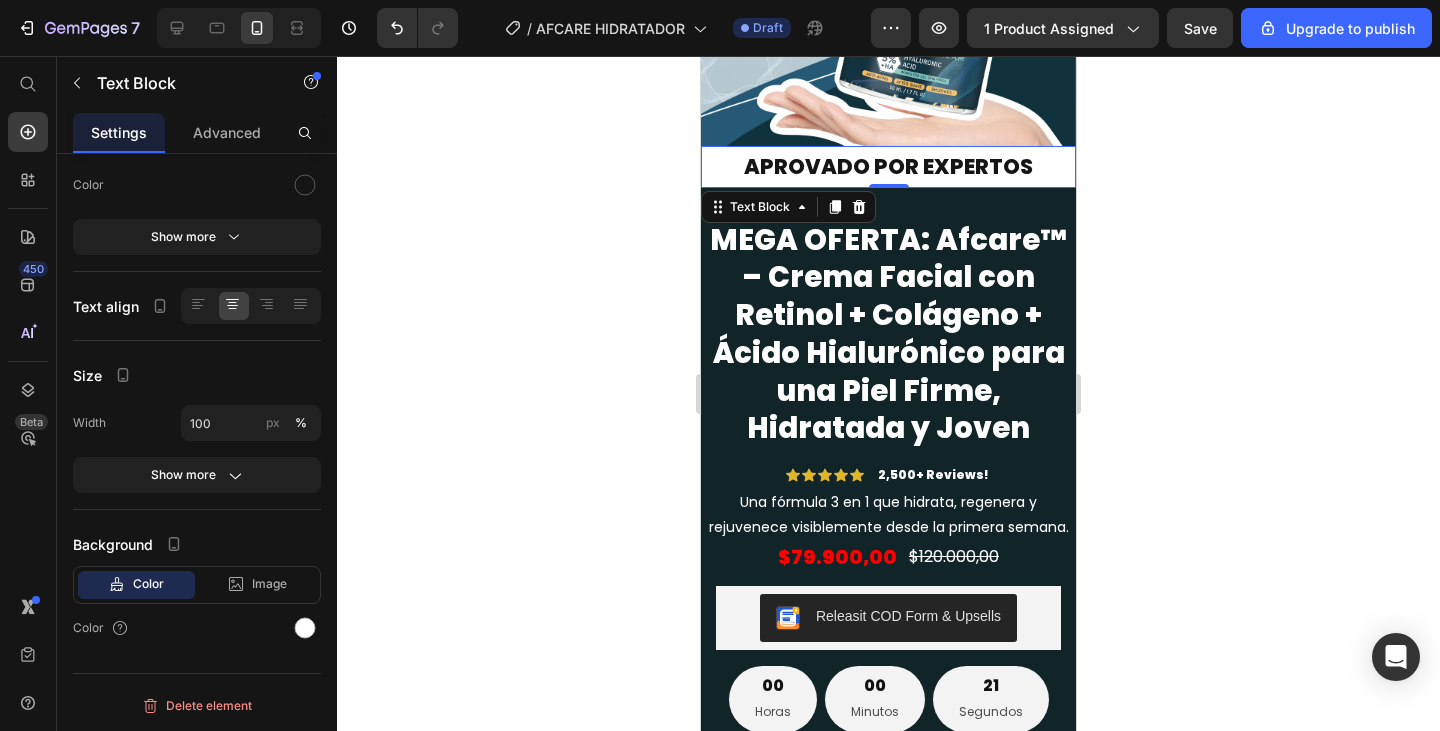 drag, startPoint x: 496, startPoint y: 500, endPoint x: 552, endPoint y: 463, distance: 67.11929 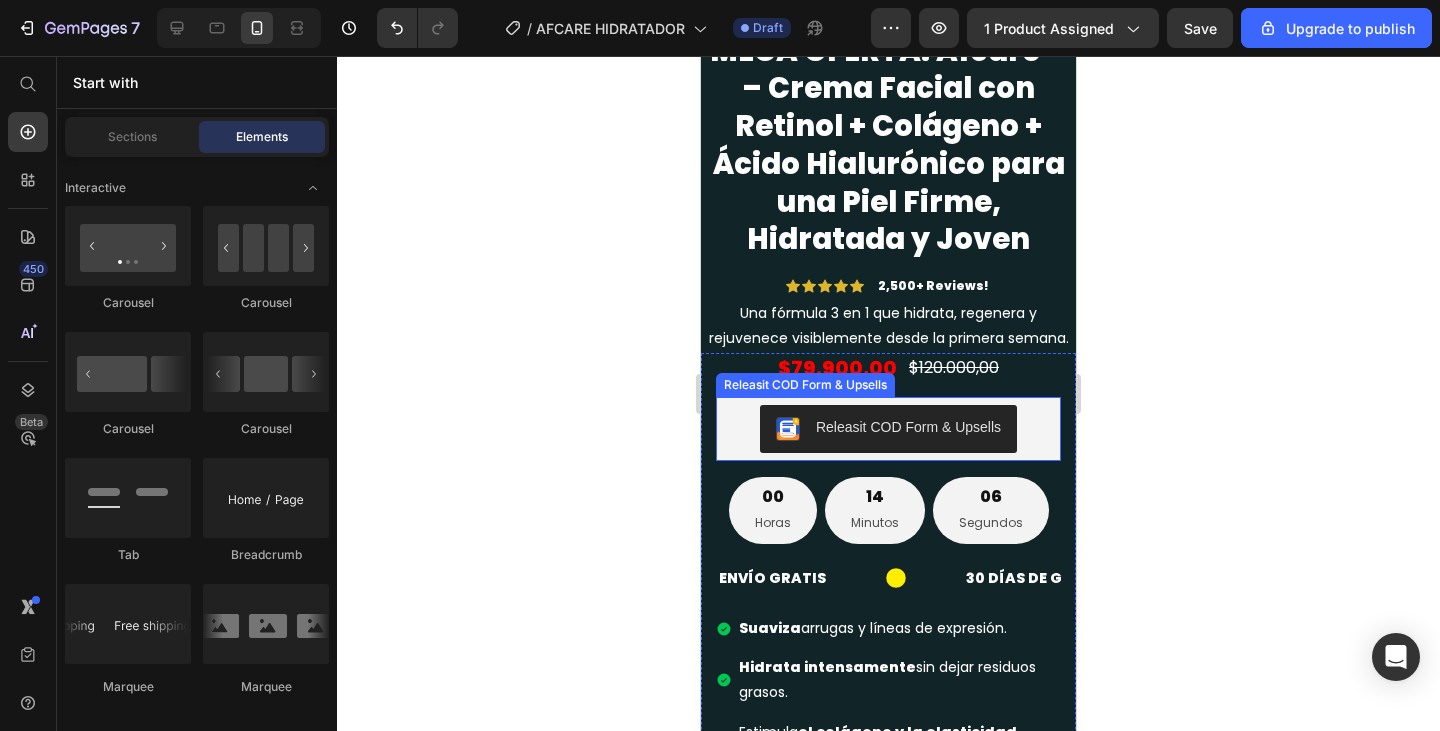 scroll, scrollTop: 1114, scrollLeft: 0, axis: vertical 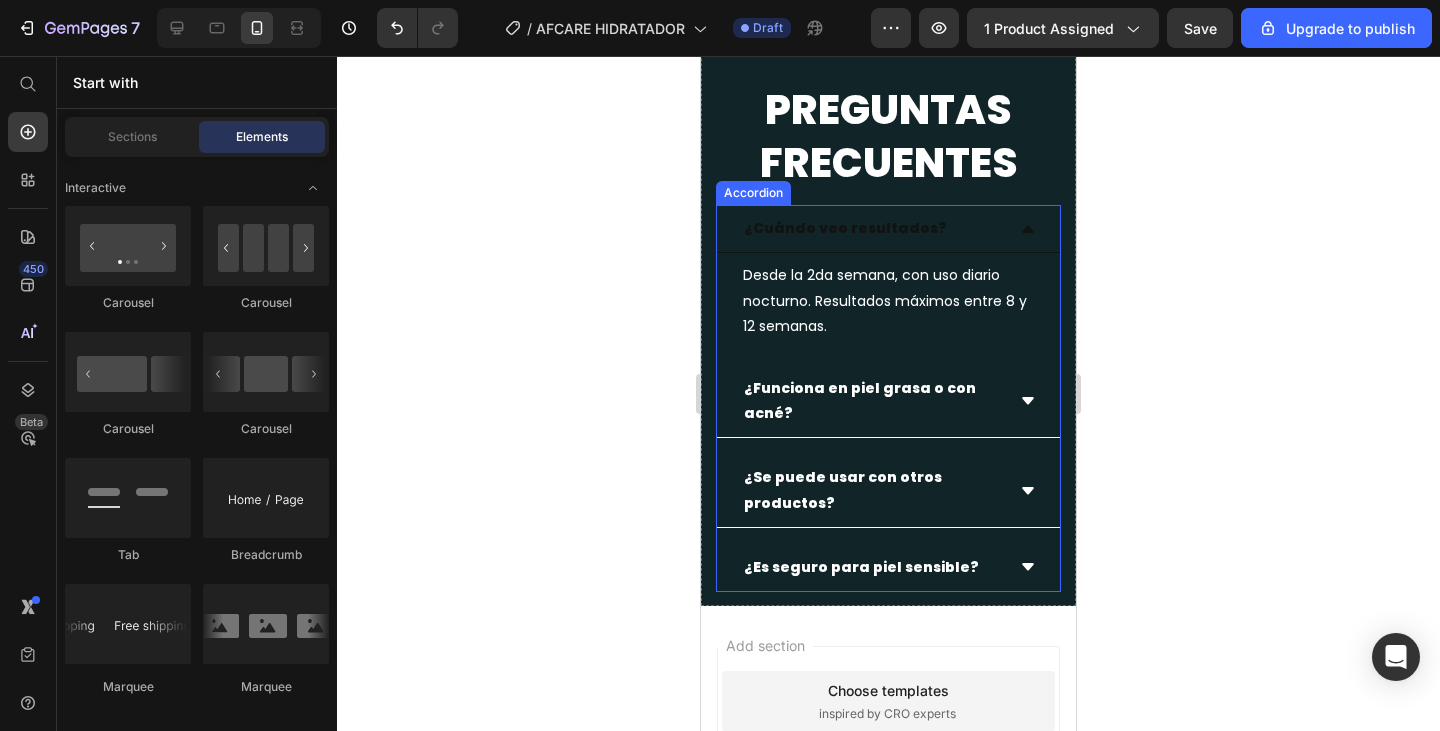 click on "¿Cuándo veo resultados?" at bounding box center (845, 228) 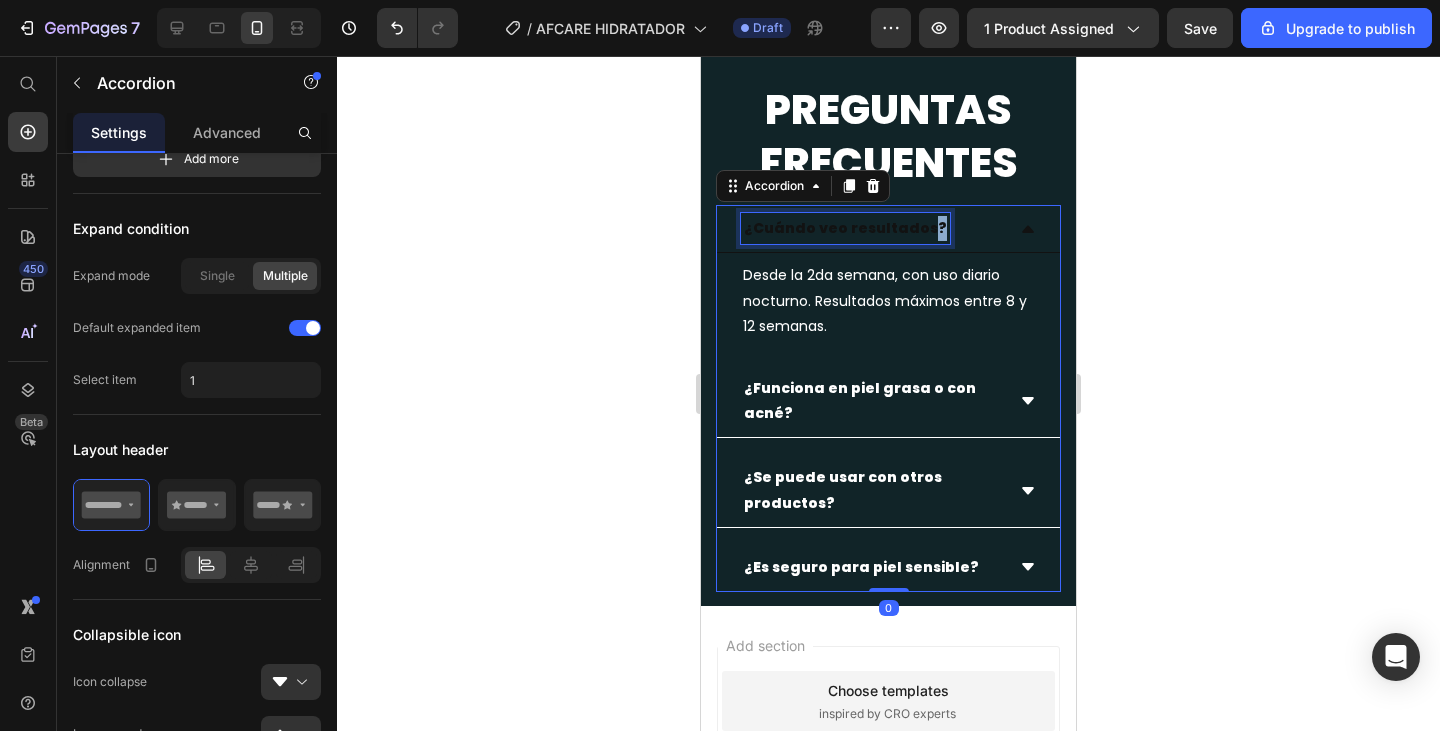 scroll, scrollTop: 0, scrollLeft: 0, axis: both 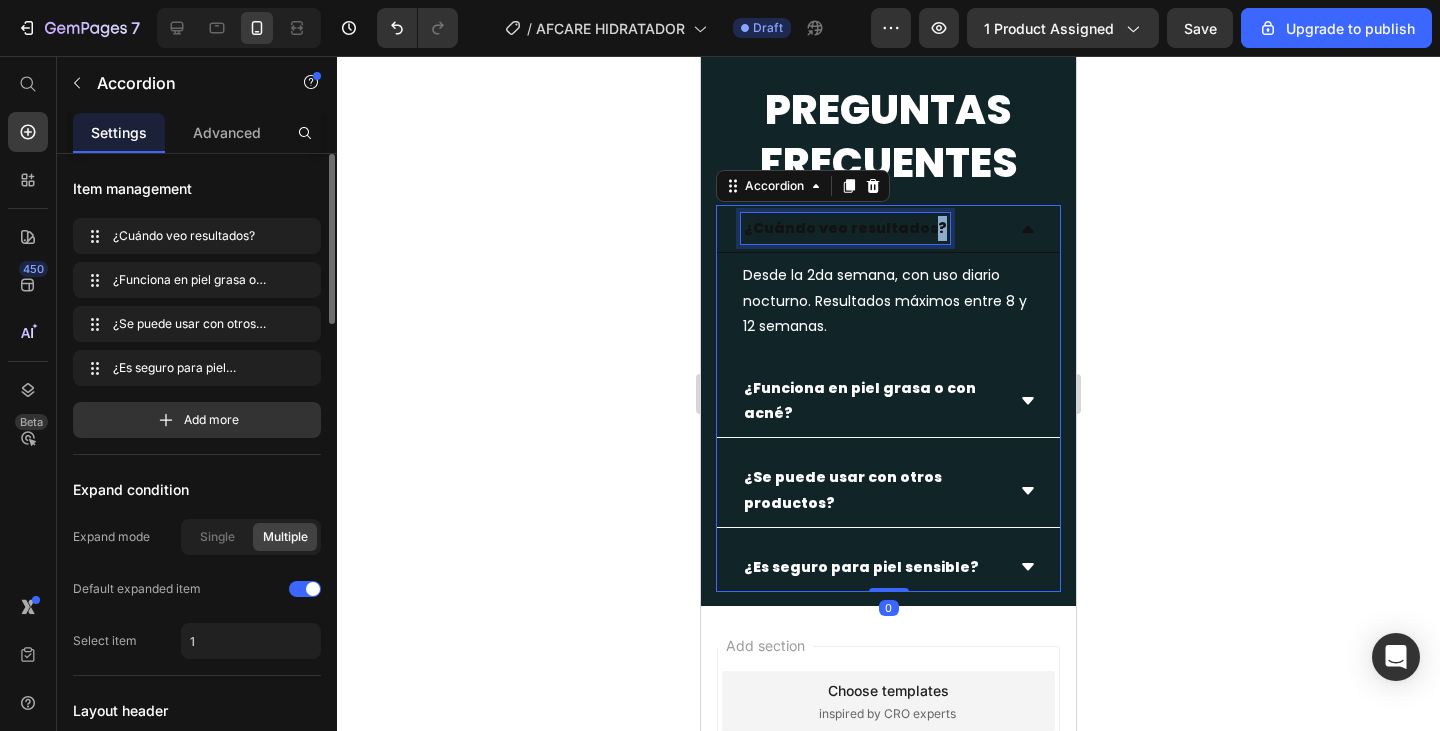 click on "¿Cuándo veo resultados?" at bounding box center [845, 228] 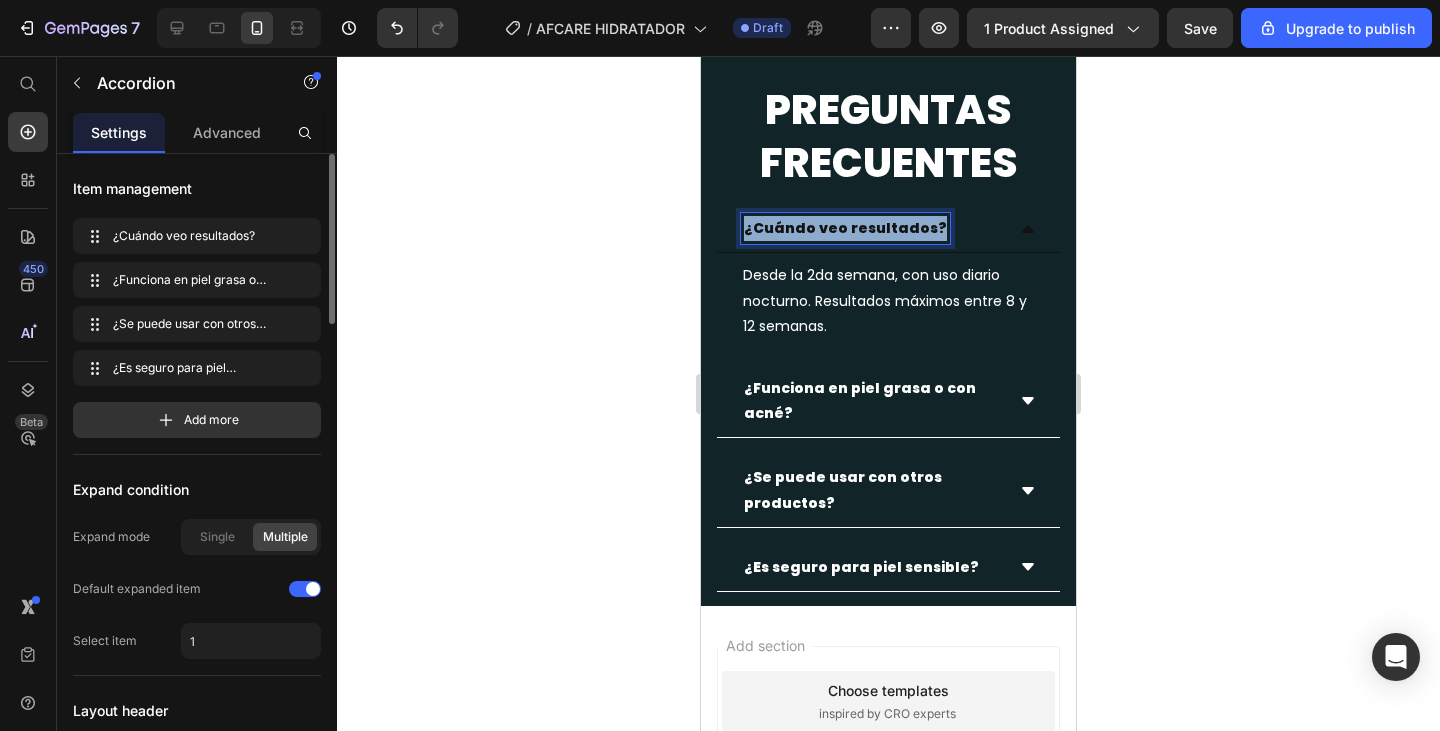 click on "¿Cuándo veo resultados?" at bounding box center (845, 228) 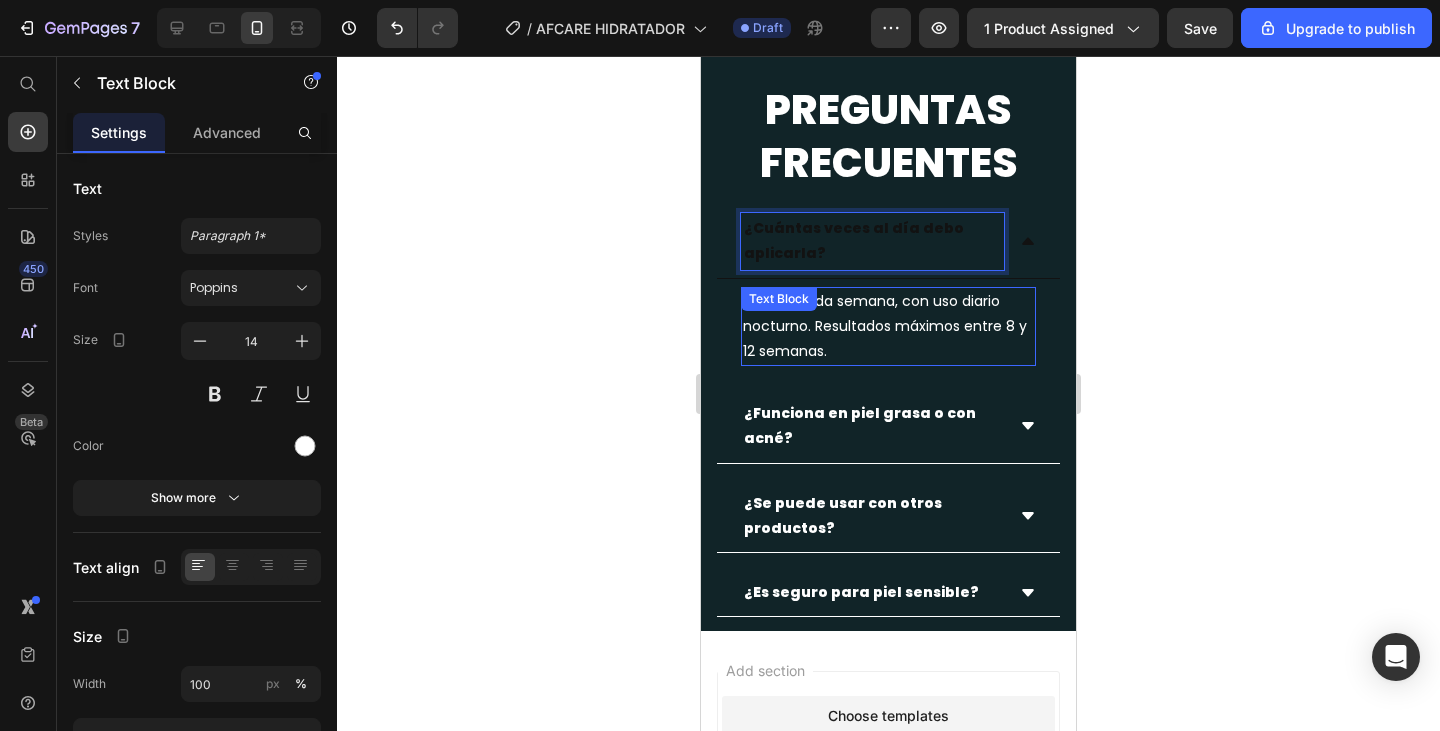 click on "Desde la 2da semana, con uso diario nocturno. Resultados máximos entre 8 y 12 semanas." at bounding box center [888, 327] 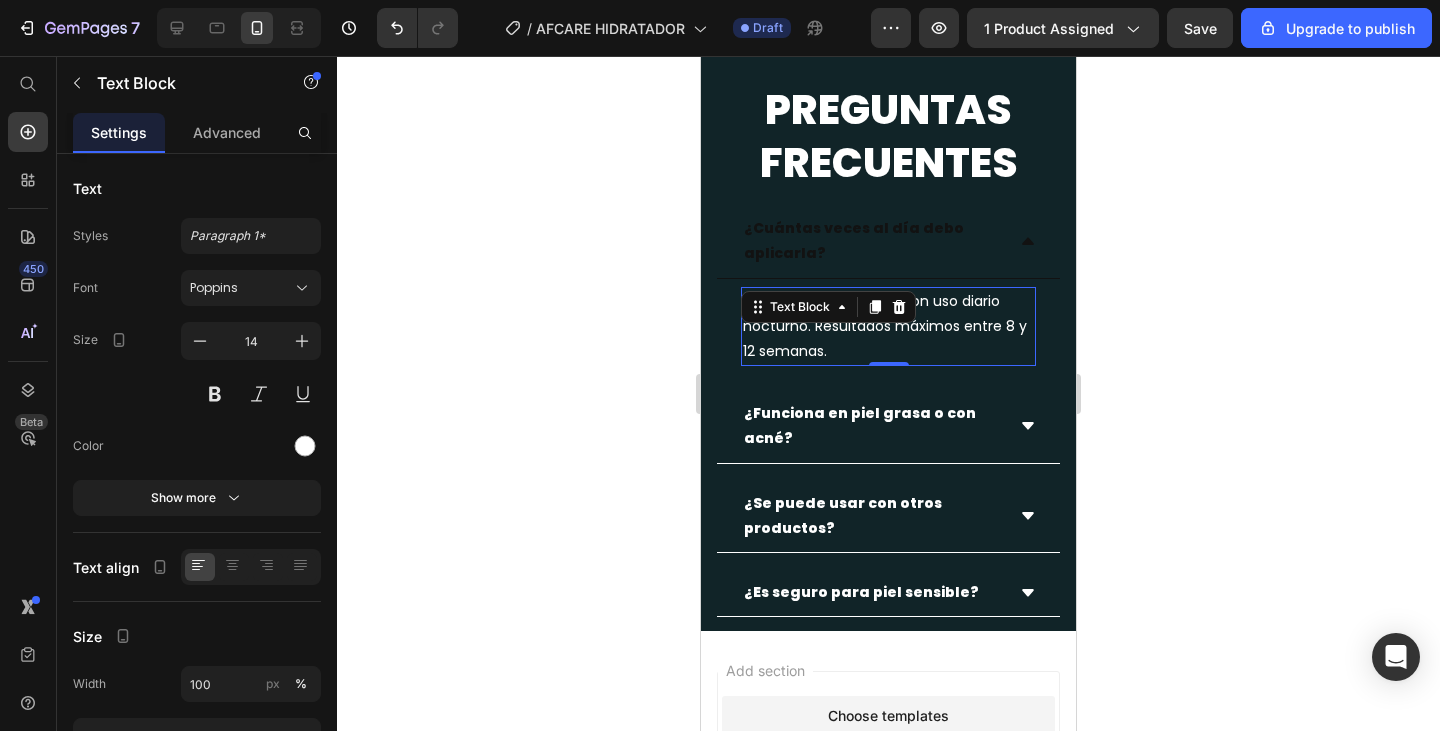 click on "Desde la 2da semana, con uso diario nocturno. Resultados máximos entre 8 y 12 semanas." at bounding box center [888, 327] 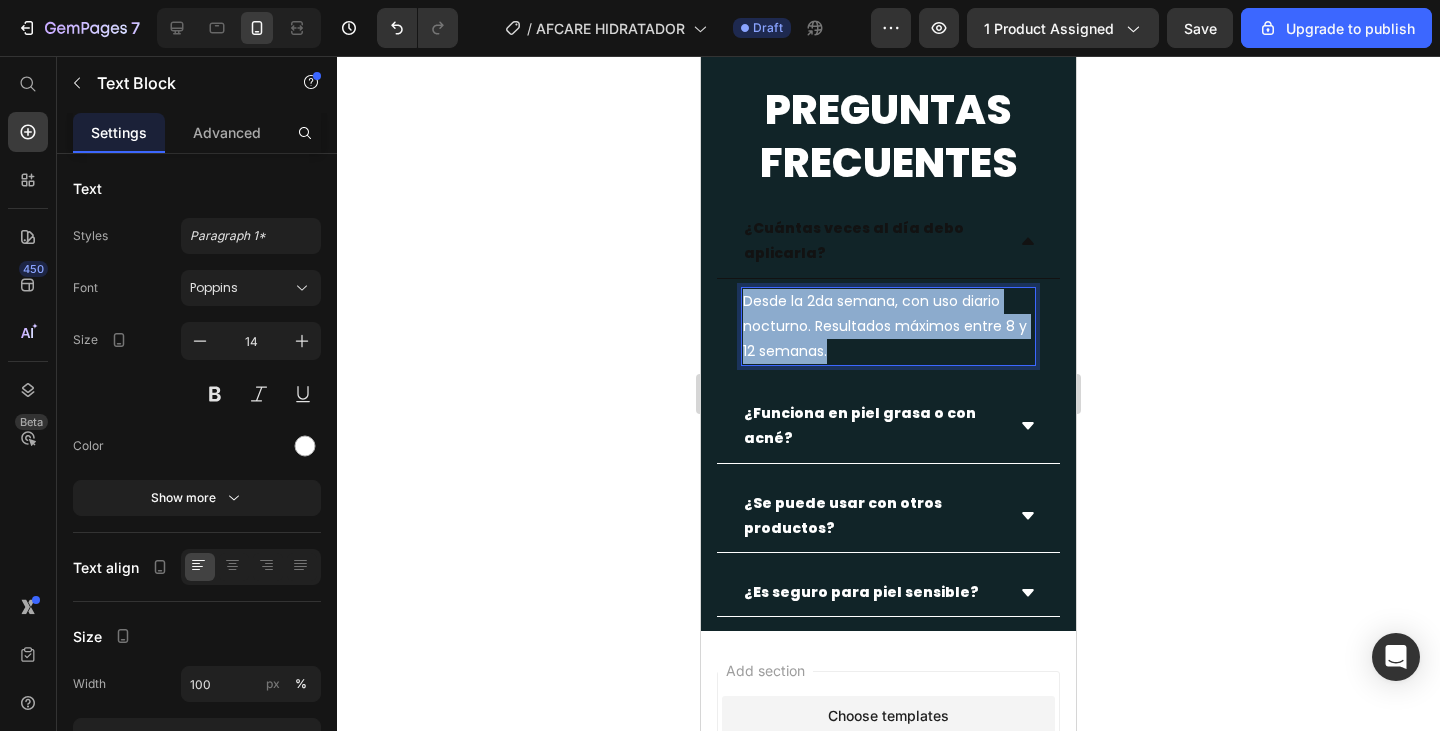 click on "Desde la 2da semana, con uso diario nocturno. Resultados máximos entre 8 y 12 semanas." at bounding box center (888, 327) 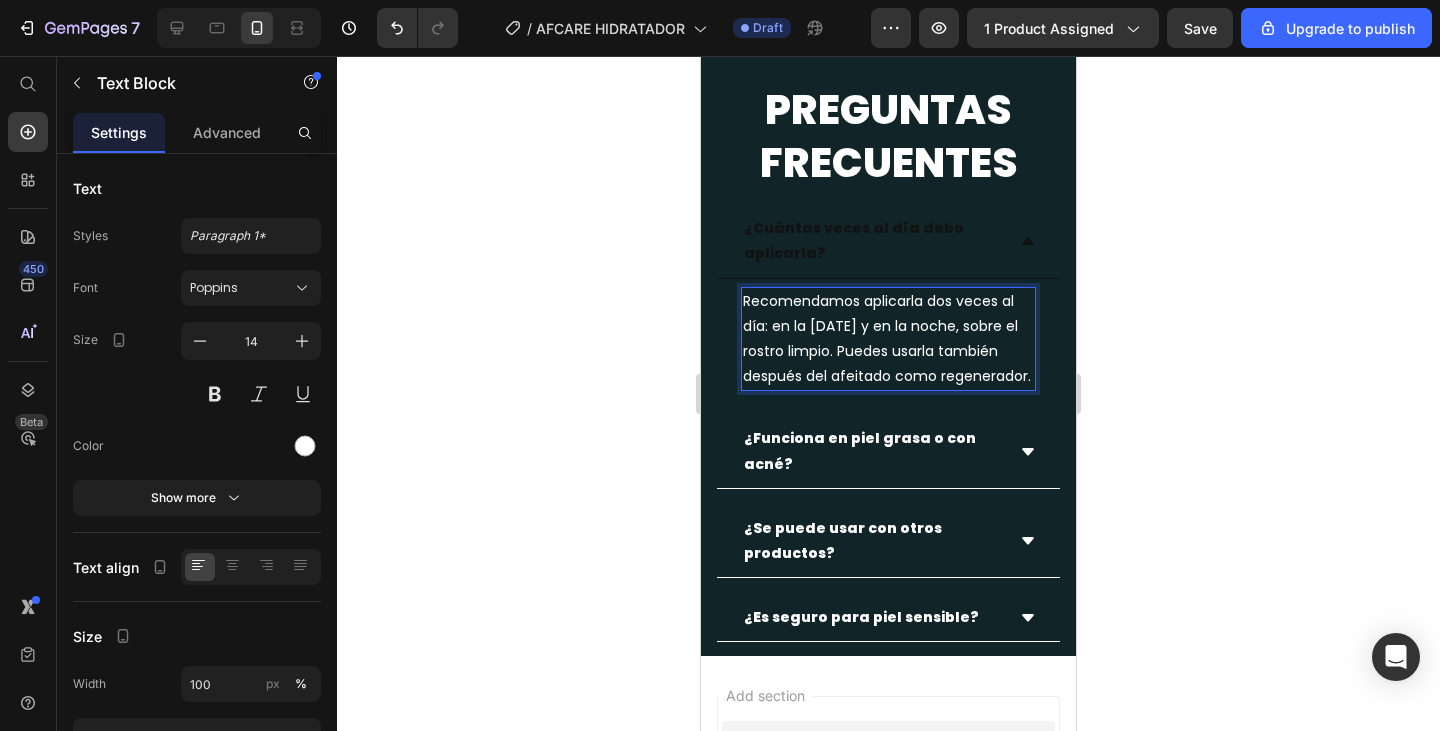click 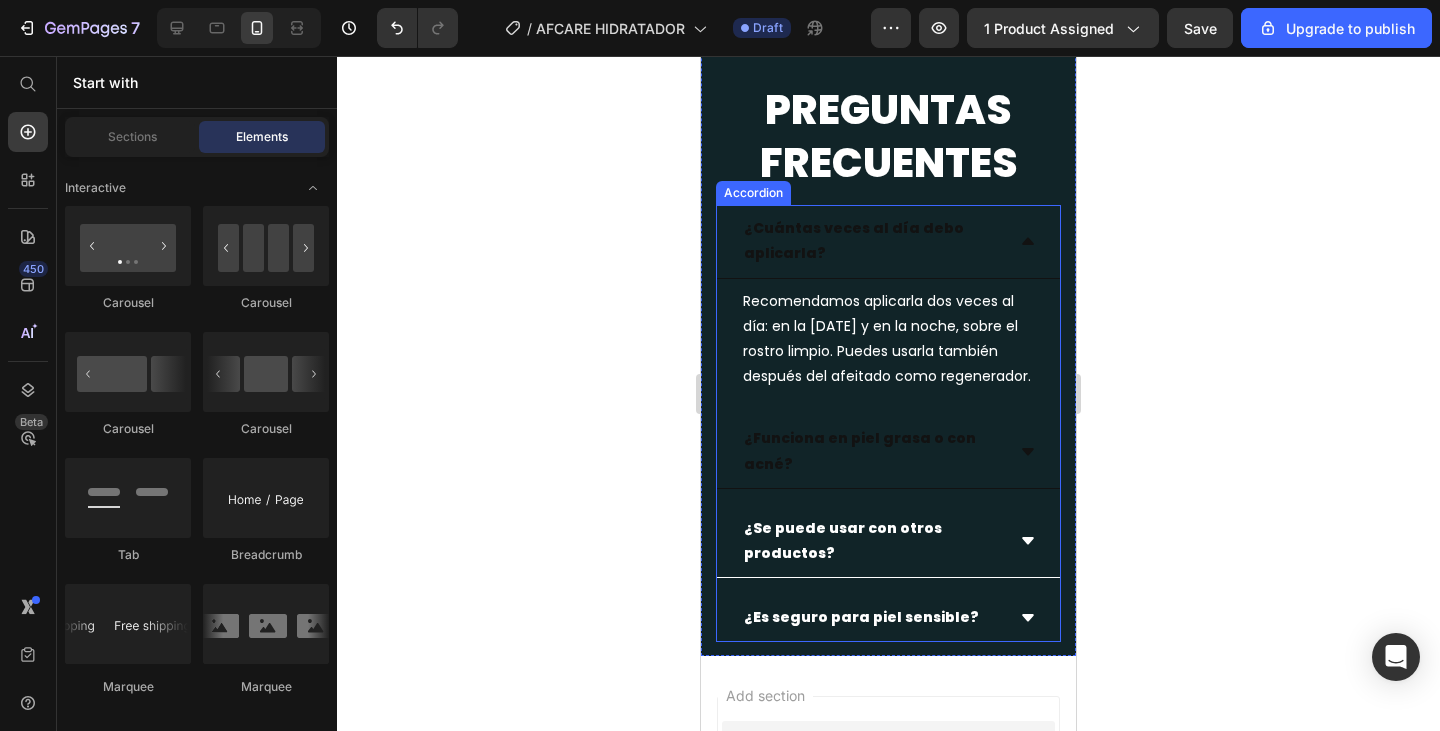 click on "¿Funciona en piel grasa o con acné?" at bounding box center (872, 451) 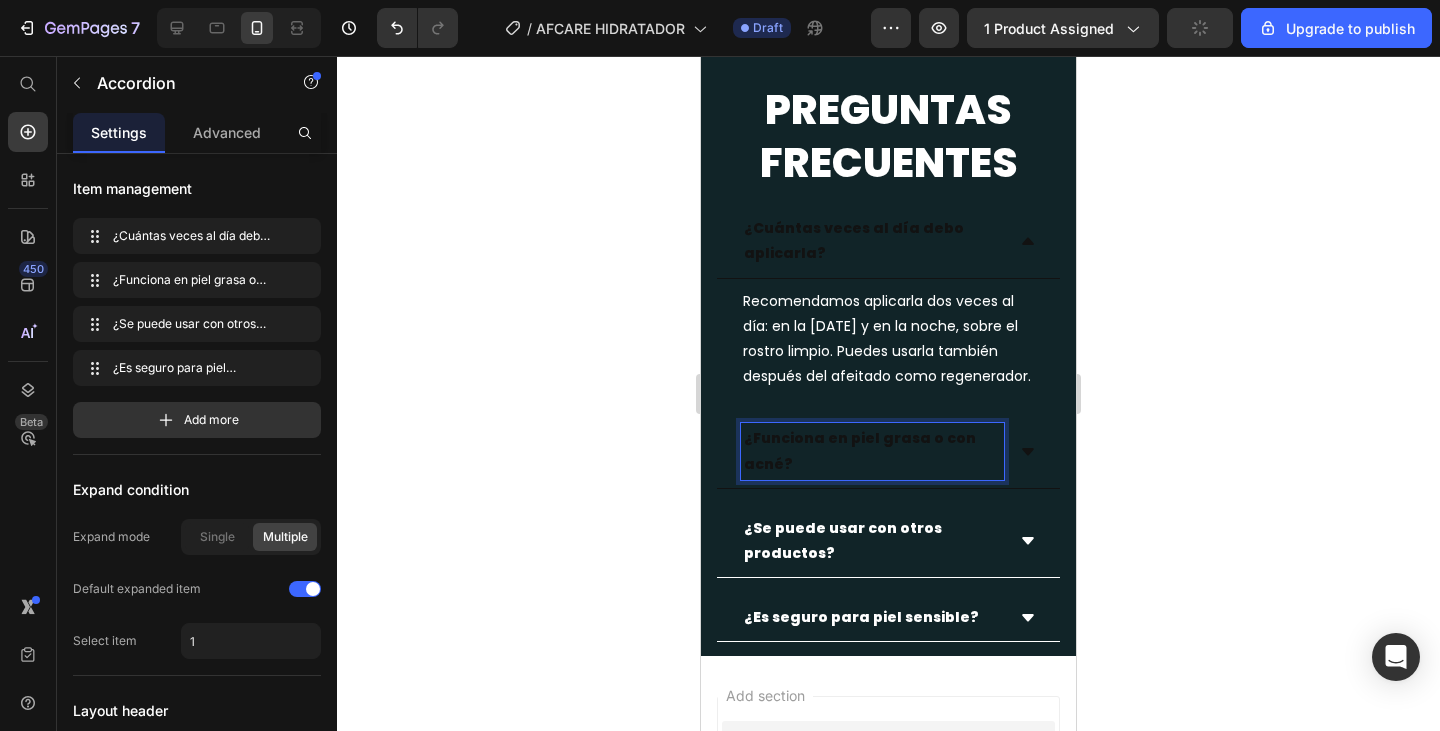 click on "¿Funciona en piel grasa o con acné?" at bounding box center (872, 451) 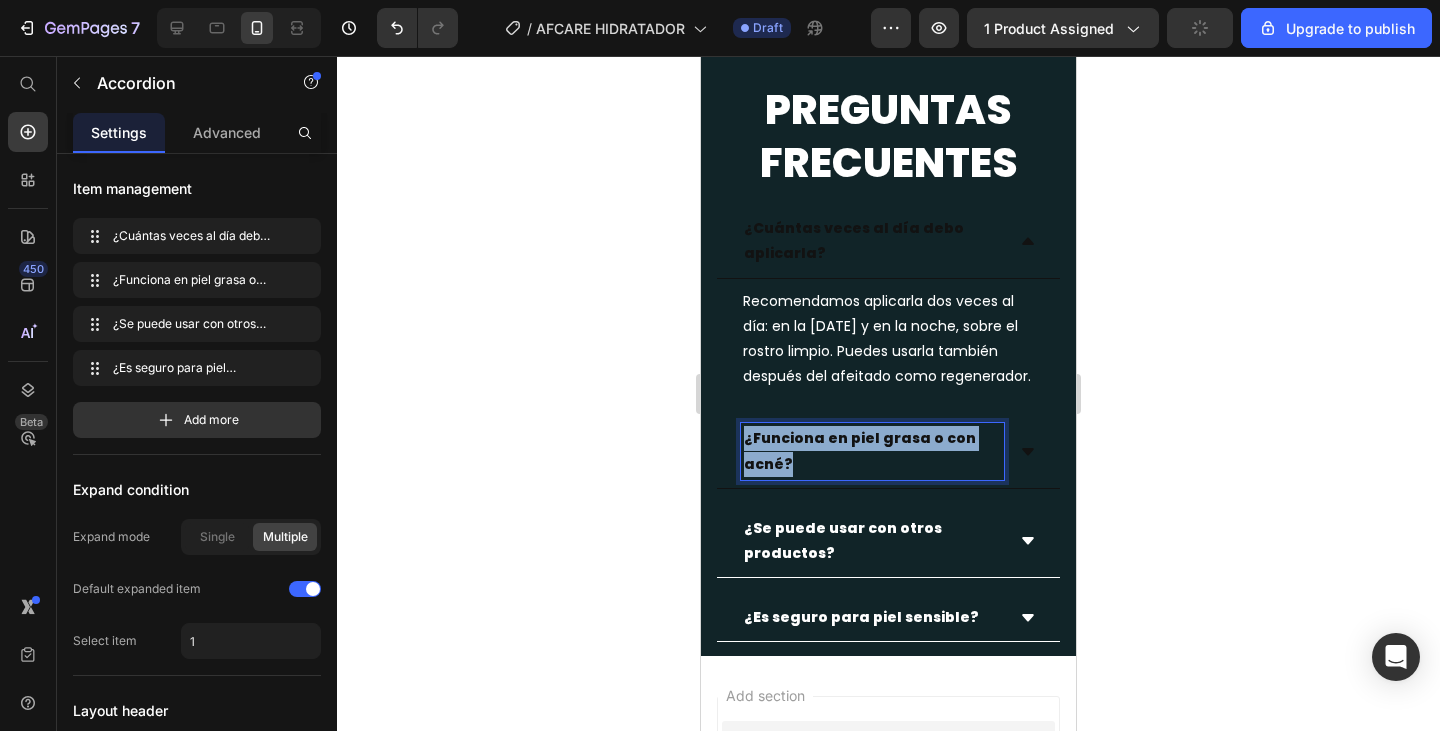 click on "¿Funciona en piel grasa o con acné?" at bounding box center [872, 451] 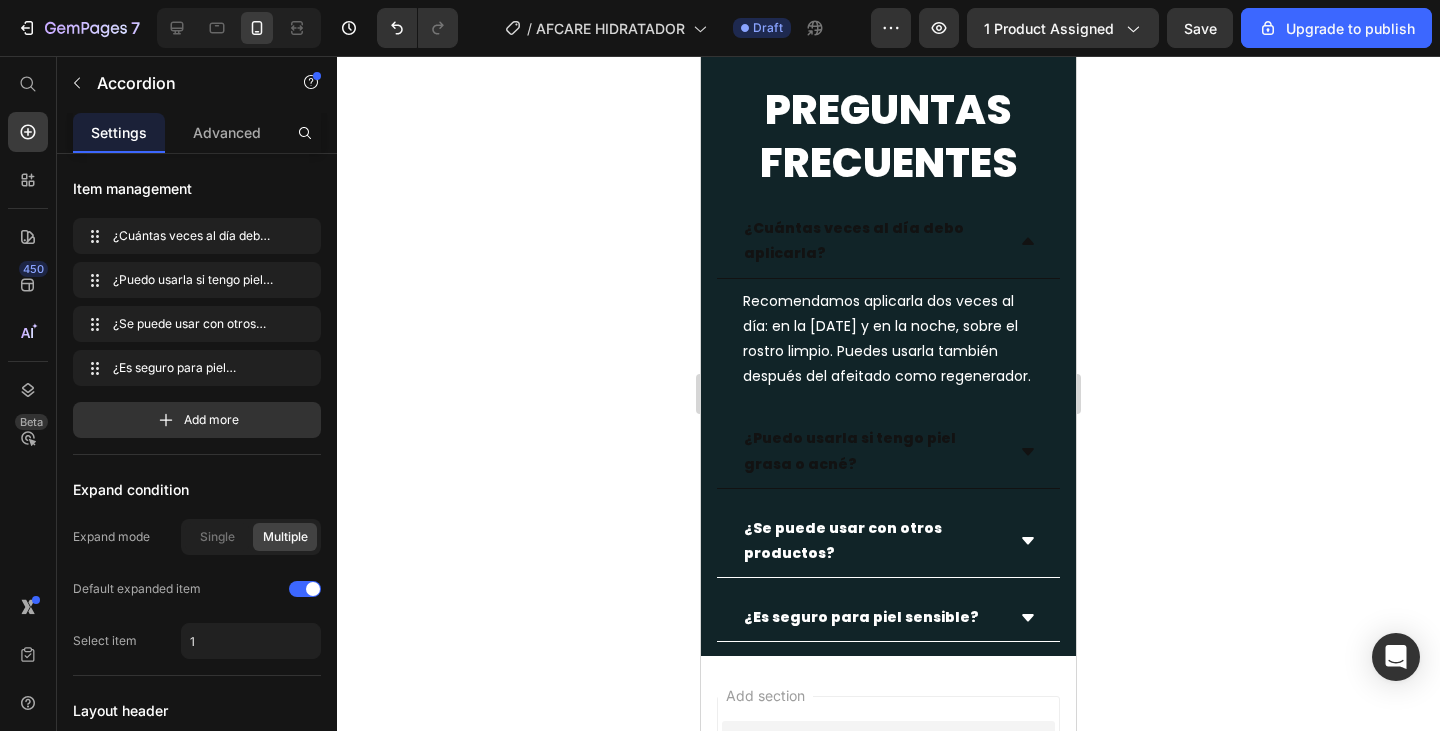 click 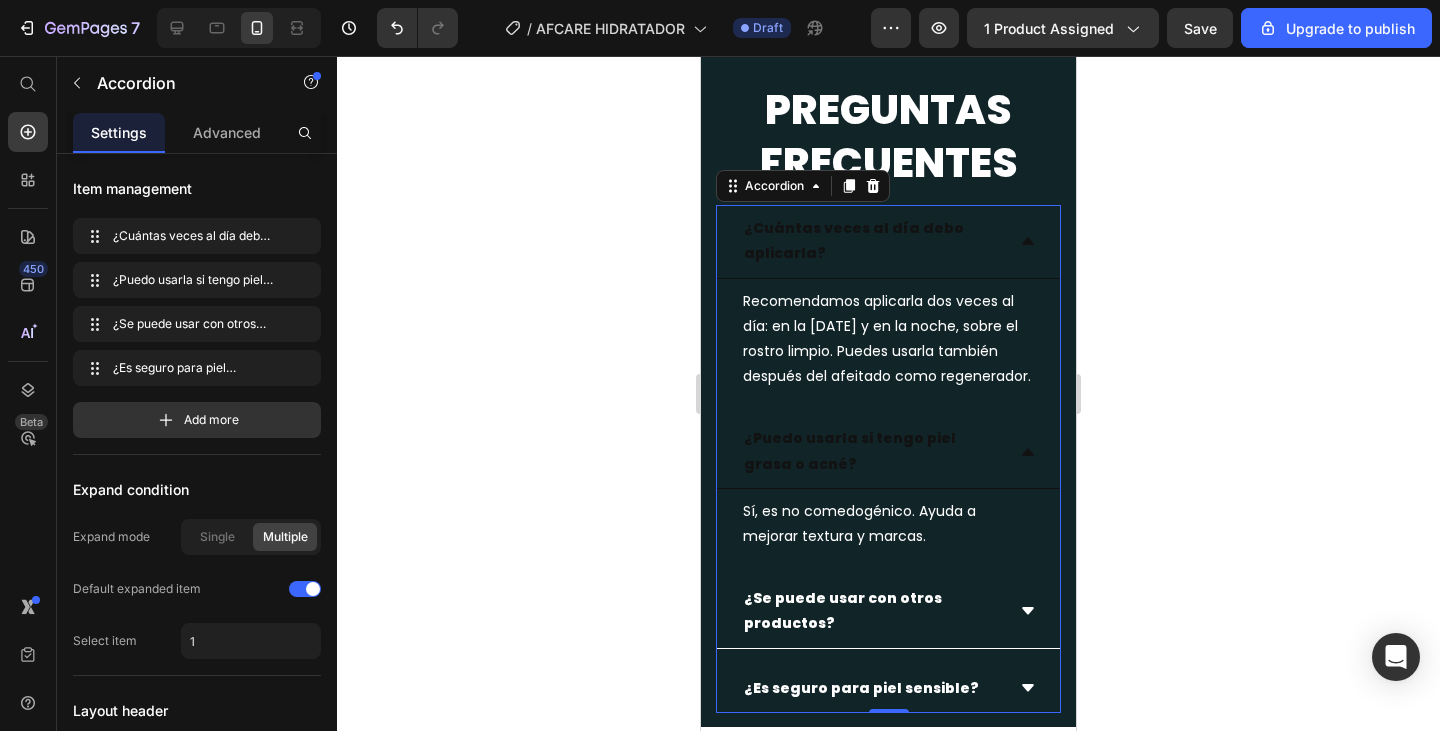 click on "¿Cuántas veces al día debo aplicarla?" at bounding box center [888, 241] 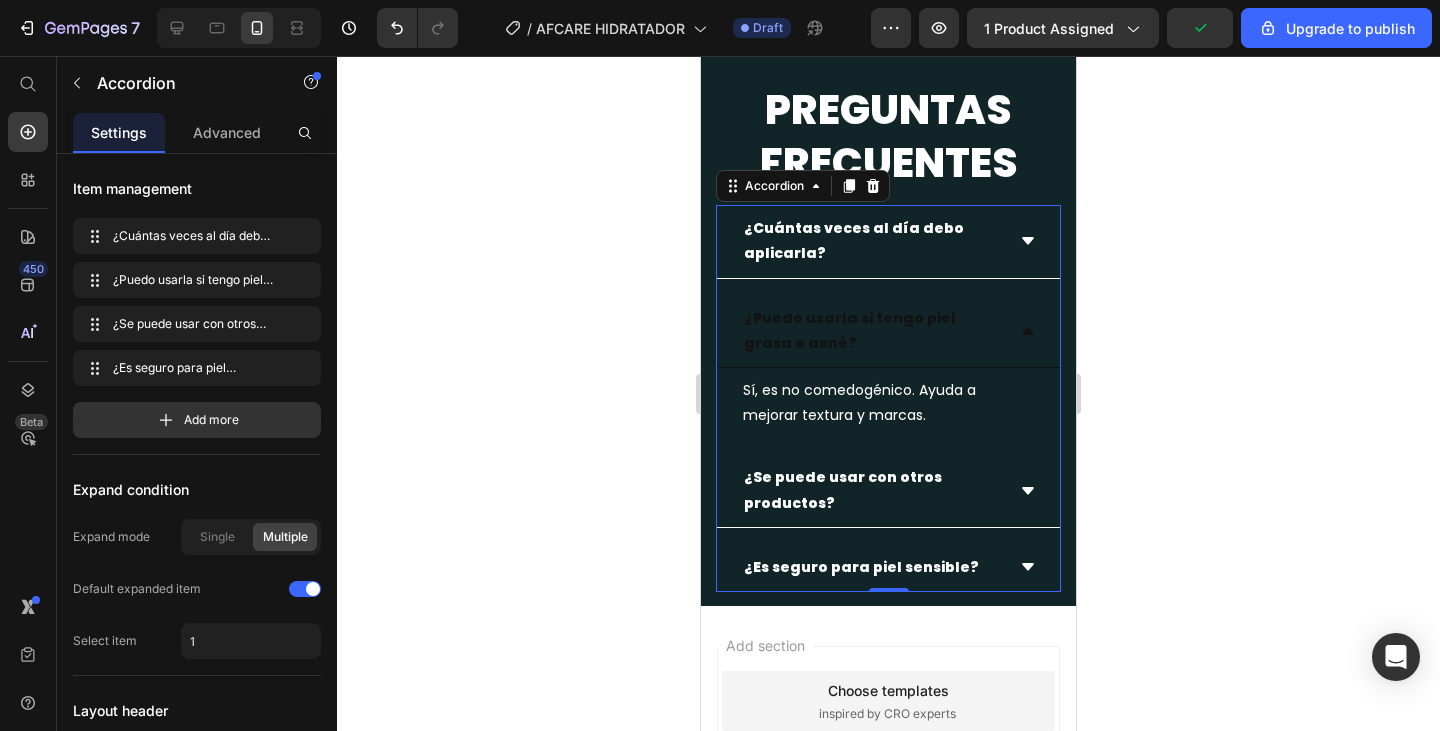 click on "¿Puedo usarla si tengo piel grasa o acné?" at bounding box center (872, 331) 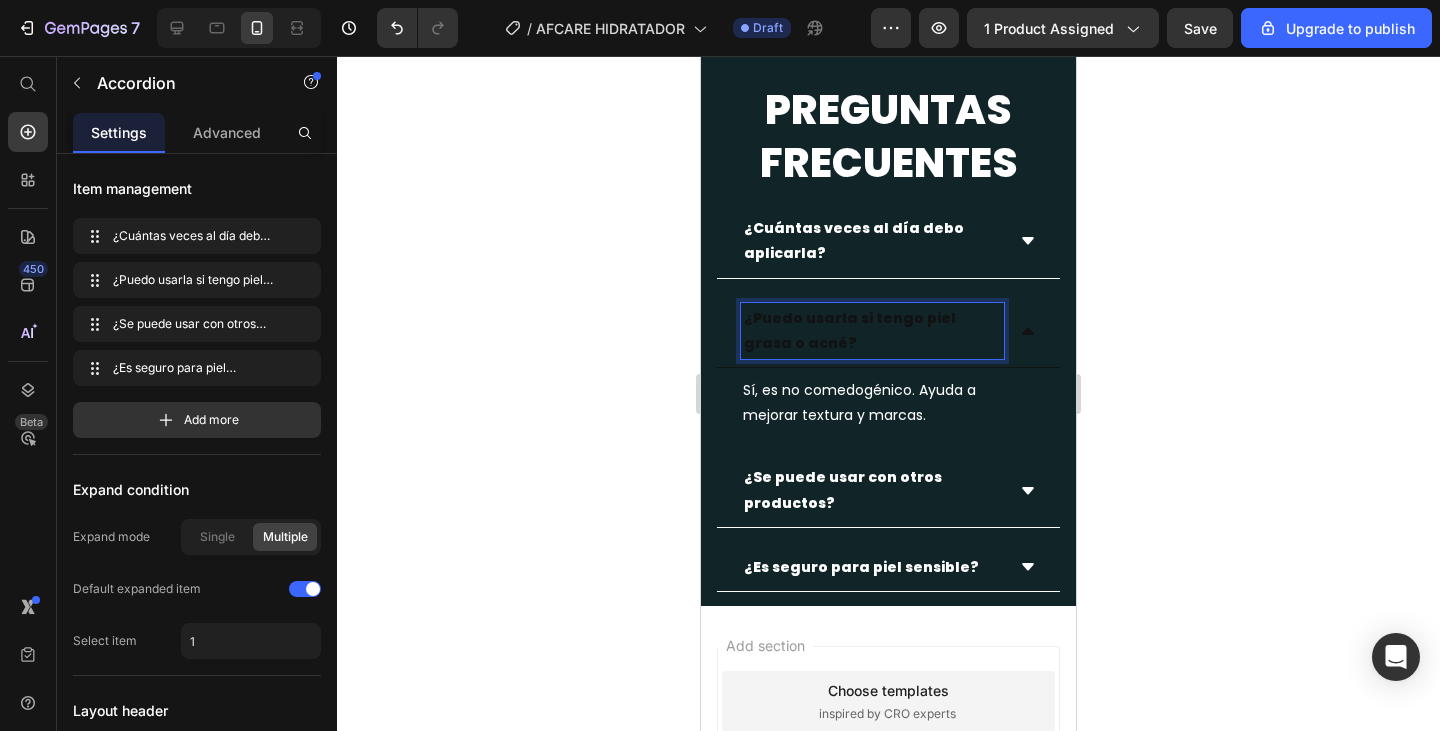 click on "¿Puedo usarla si tengo piel grasa o acné?" at bounding box center [872, 331] 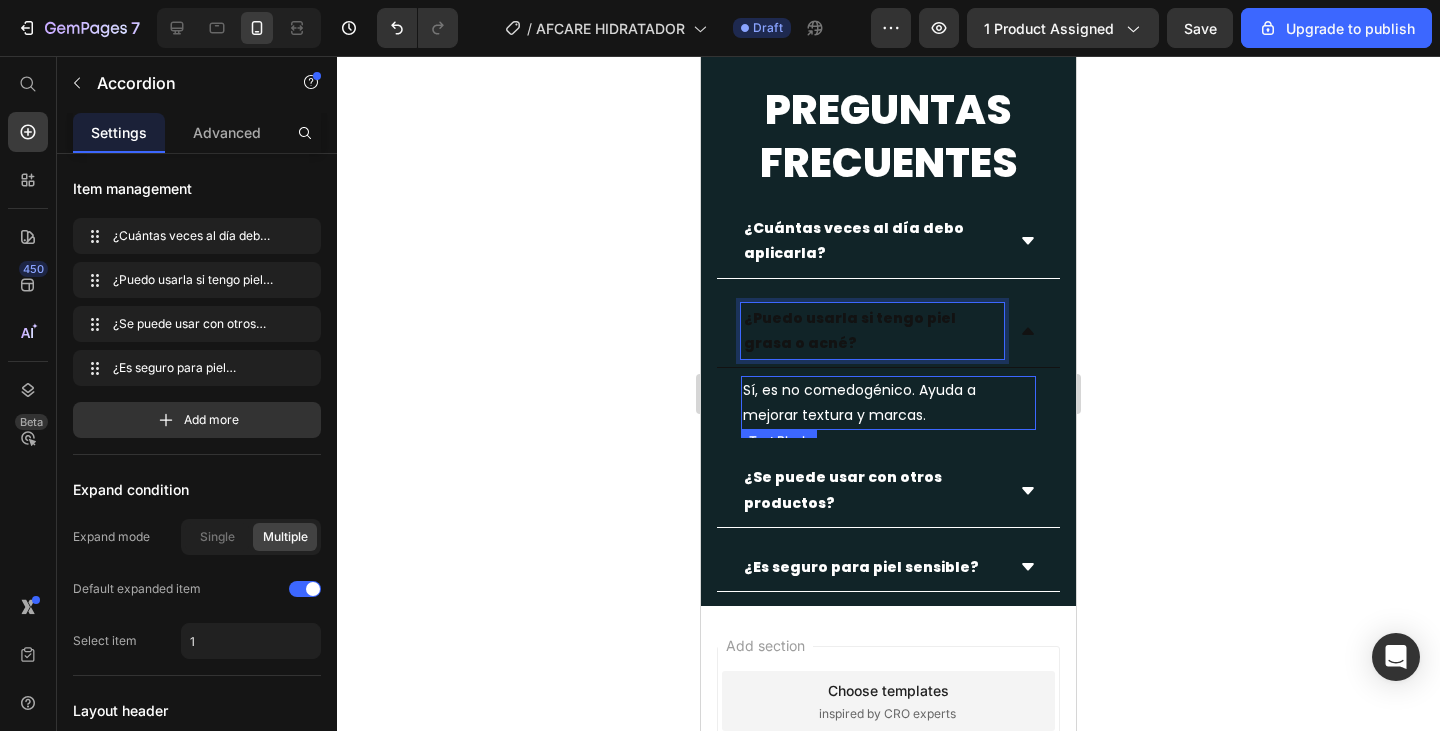 click on "Sí, es no comedogénico. Ayuda a mejorar textura y marcas." at bounding box center (888, 403) 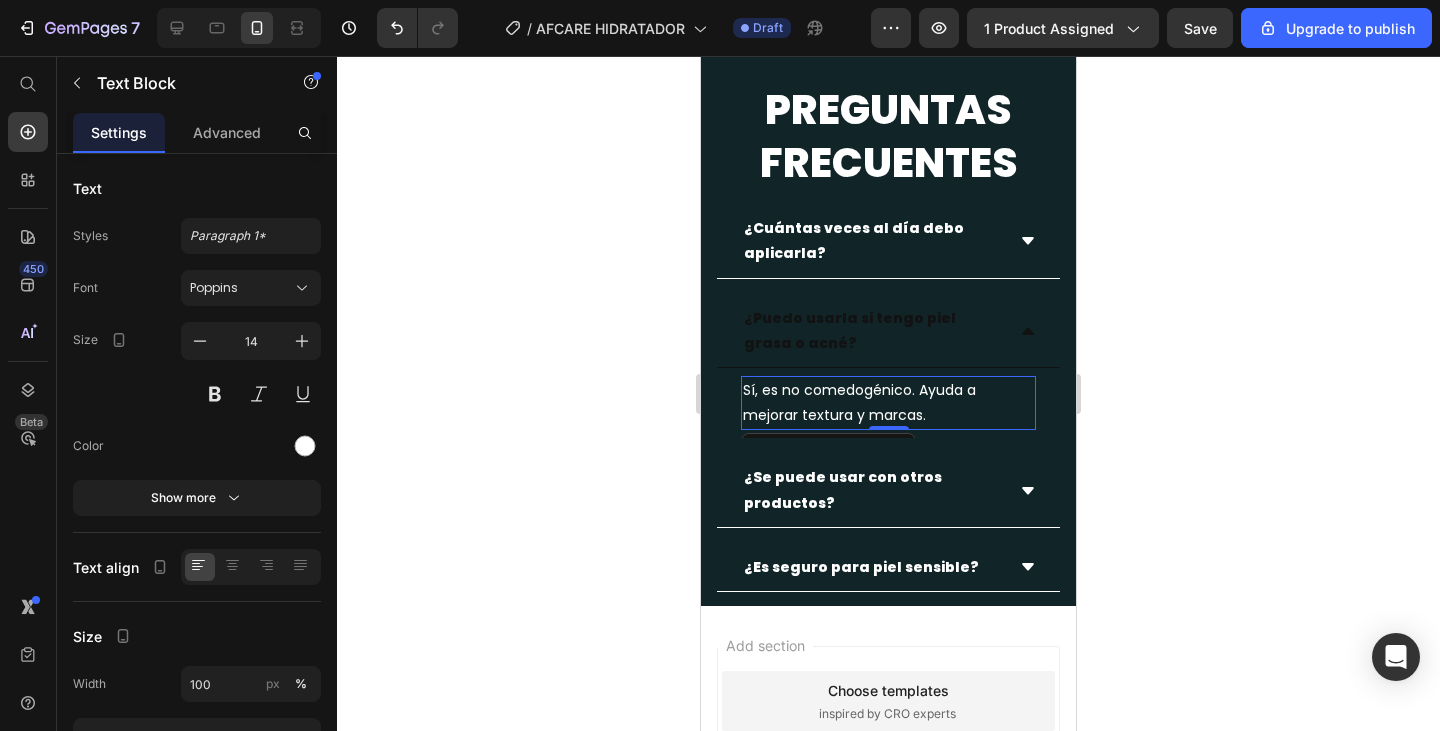 click on "Sí, es no comedogénico. Ayuda a mejorar textura y marcas." at bounding box center (888, 403) 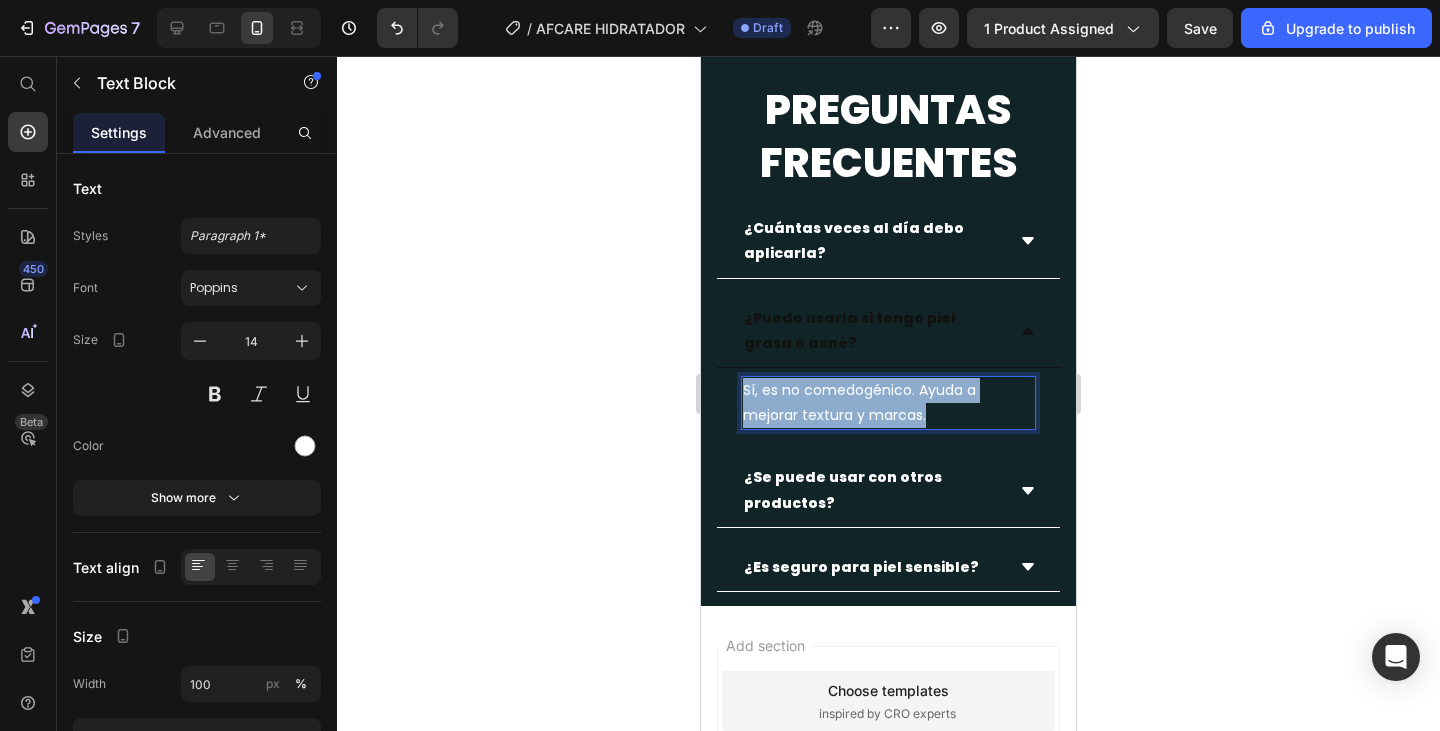 click on "Sí, es no comedogénico. Ayuda a mejorar textura y marcas." at bounding box center (888, 403) 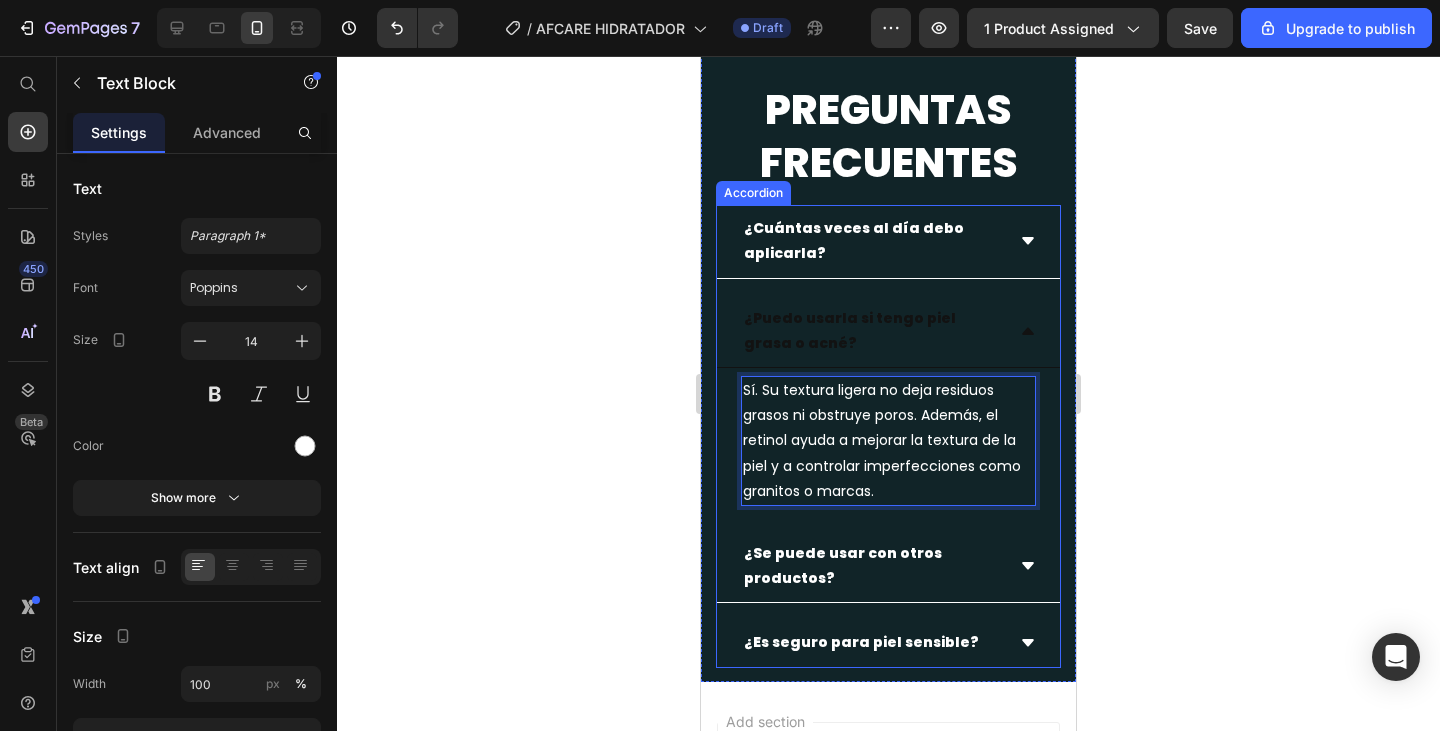 click on "¿Puedo usarla si tengo piel grasa o acné?" at bounding box center (888, 331) 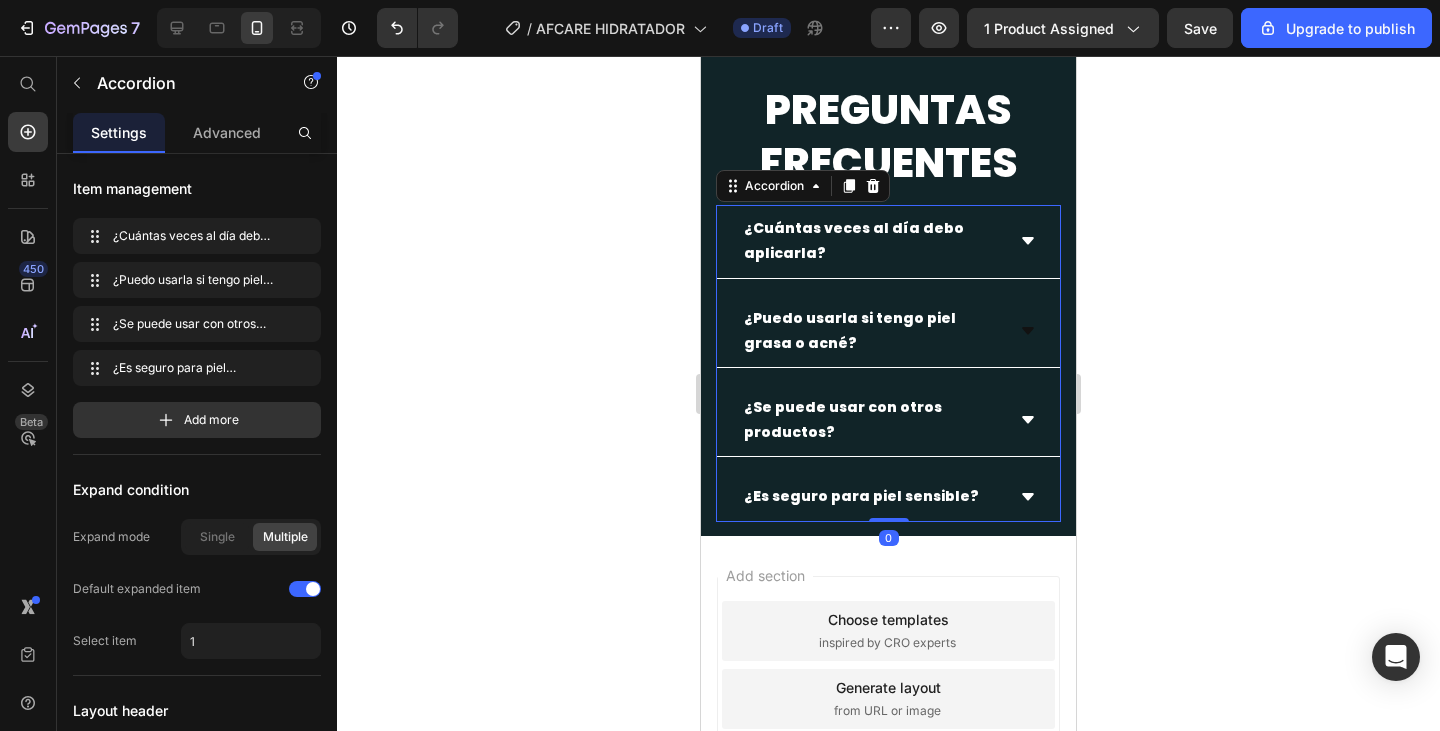 click 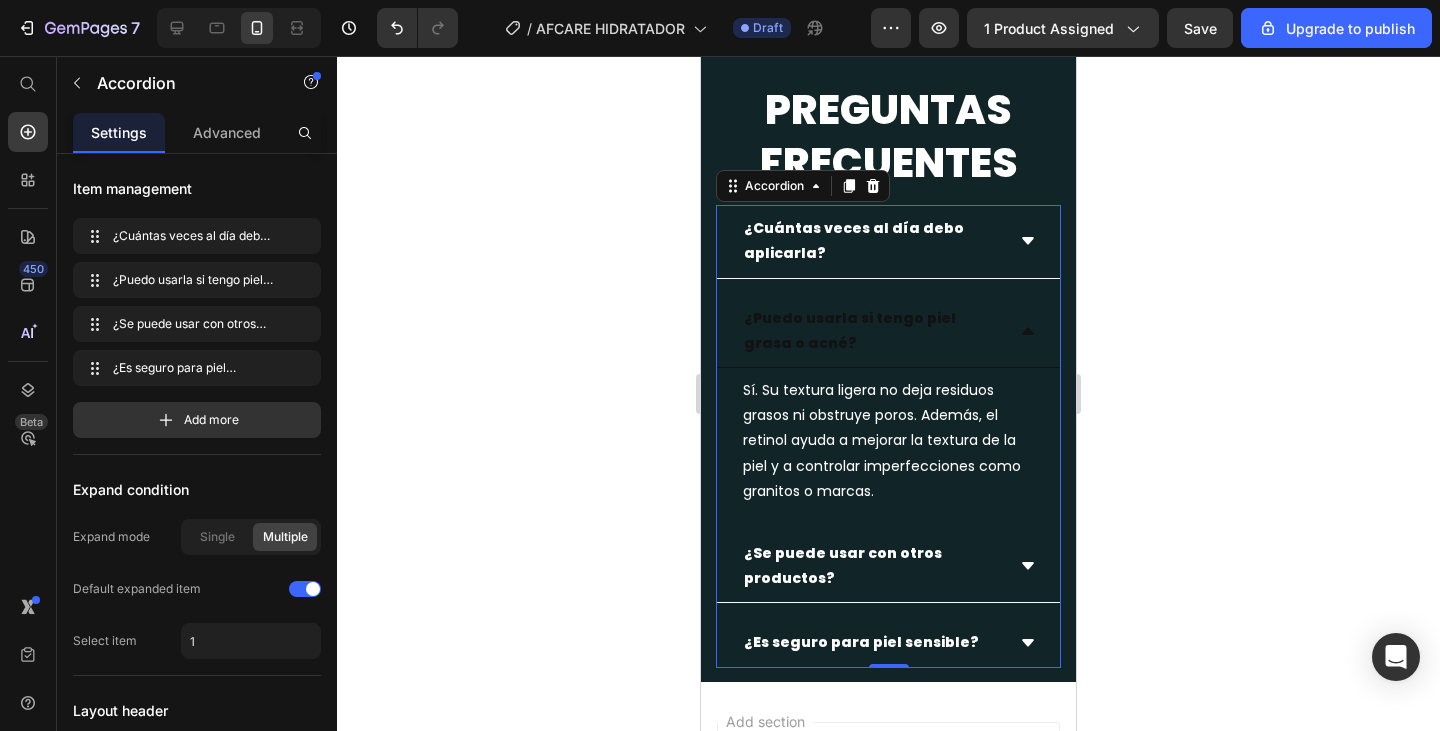 click 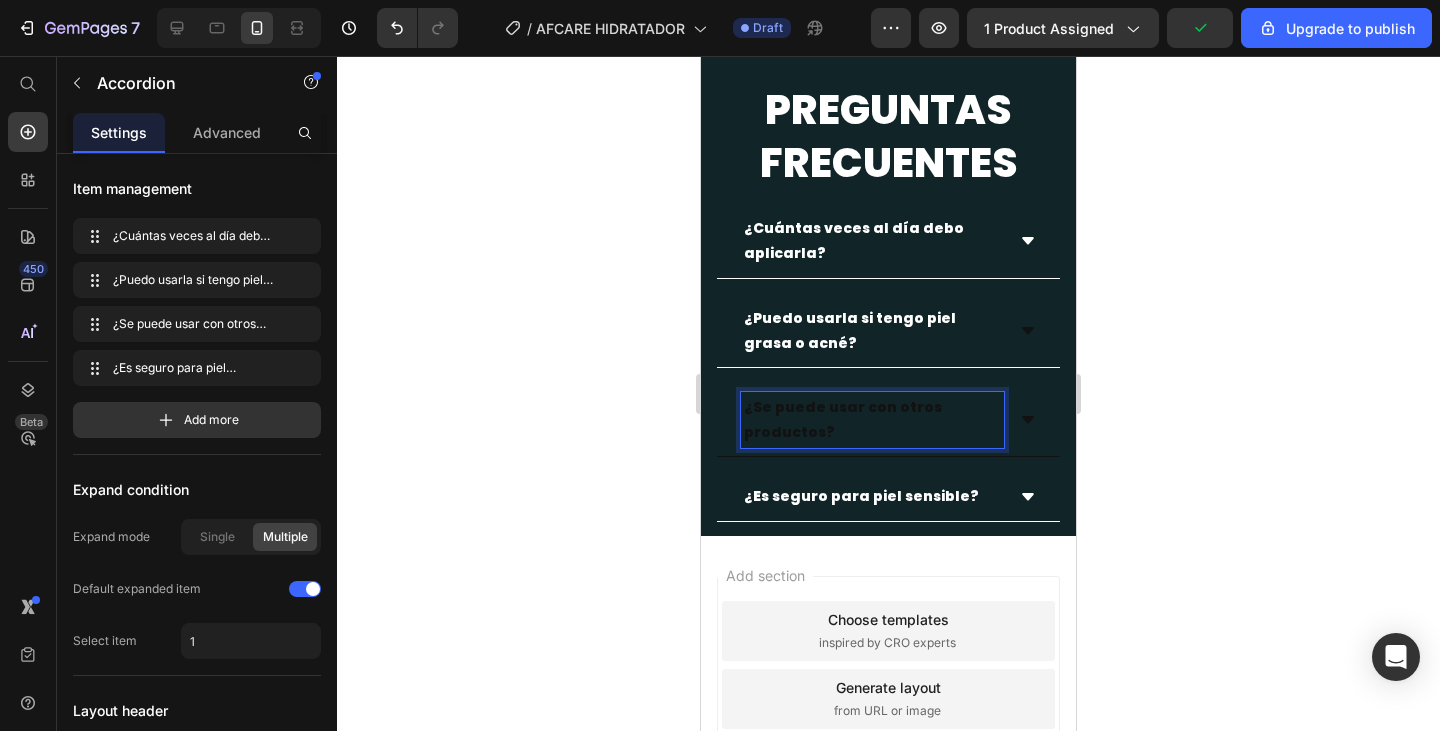 click on "¿Se puede usar con otros productos?" at bounding box center (872, 420) 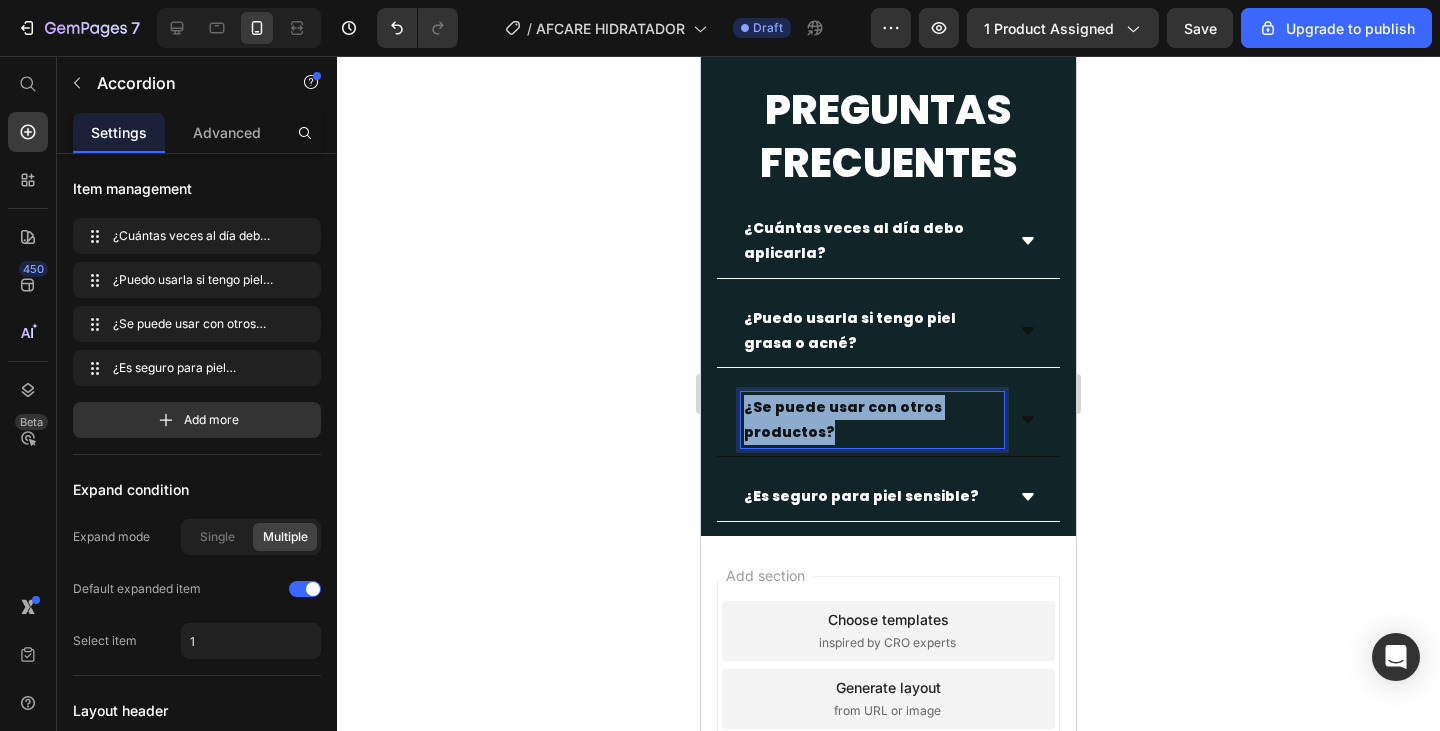 click on "¿Se puede usar con otros productos?" at bounding box center (872, 420) 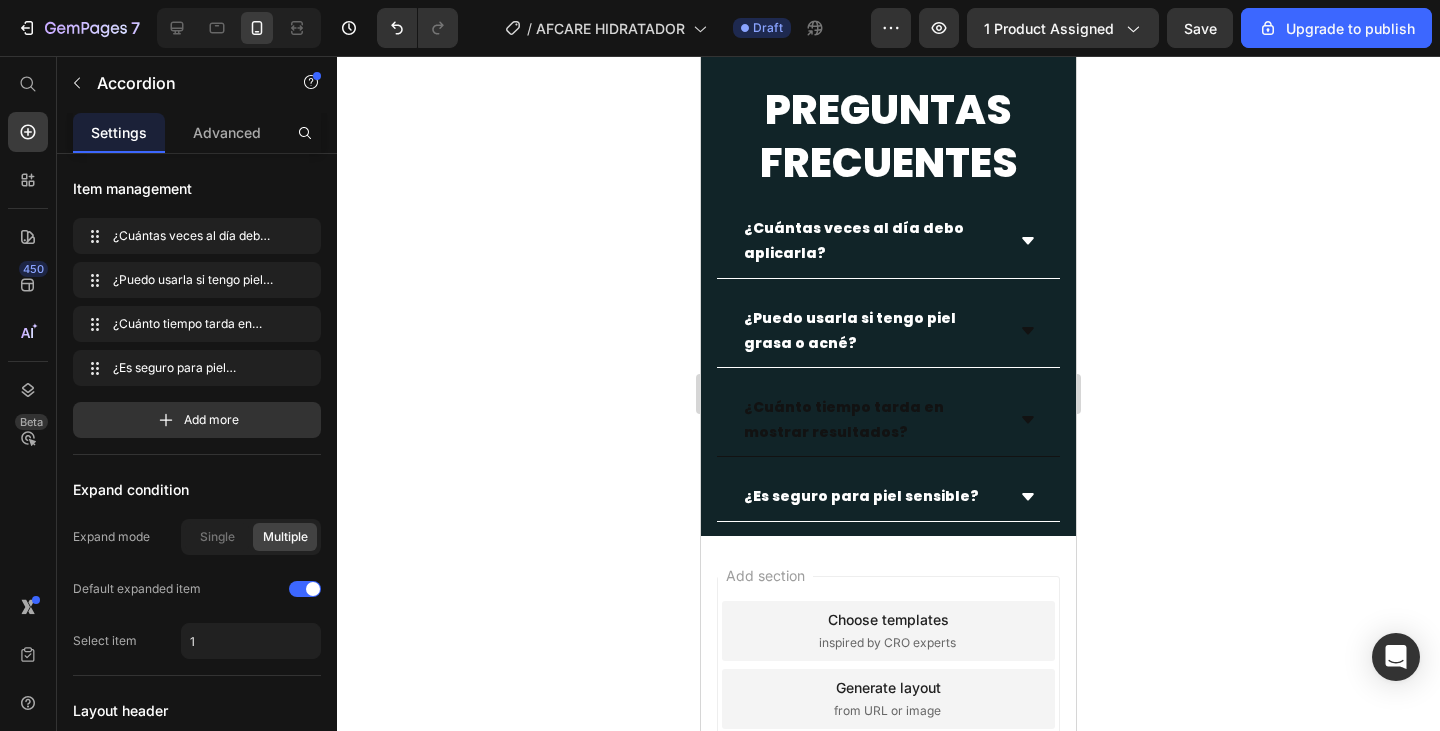 drag, startPoint x: 1146, startPoint y: 307, endPoint x: 1116, endPoint y: 314, distance: 30.805843 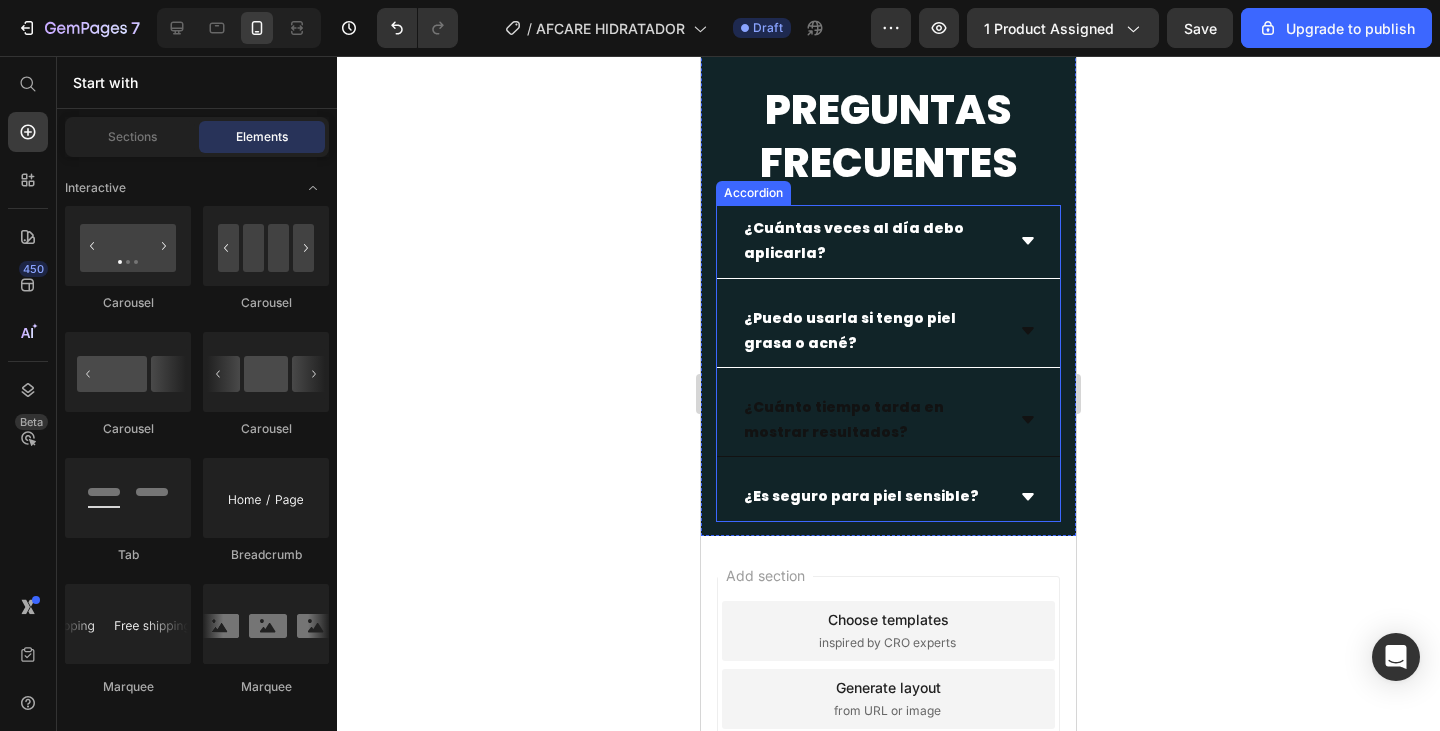 click on "¿Cuánto tiempo tarda en mostrar resultados?" at bounding box center [888, 420] 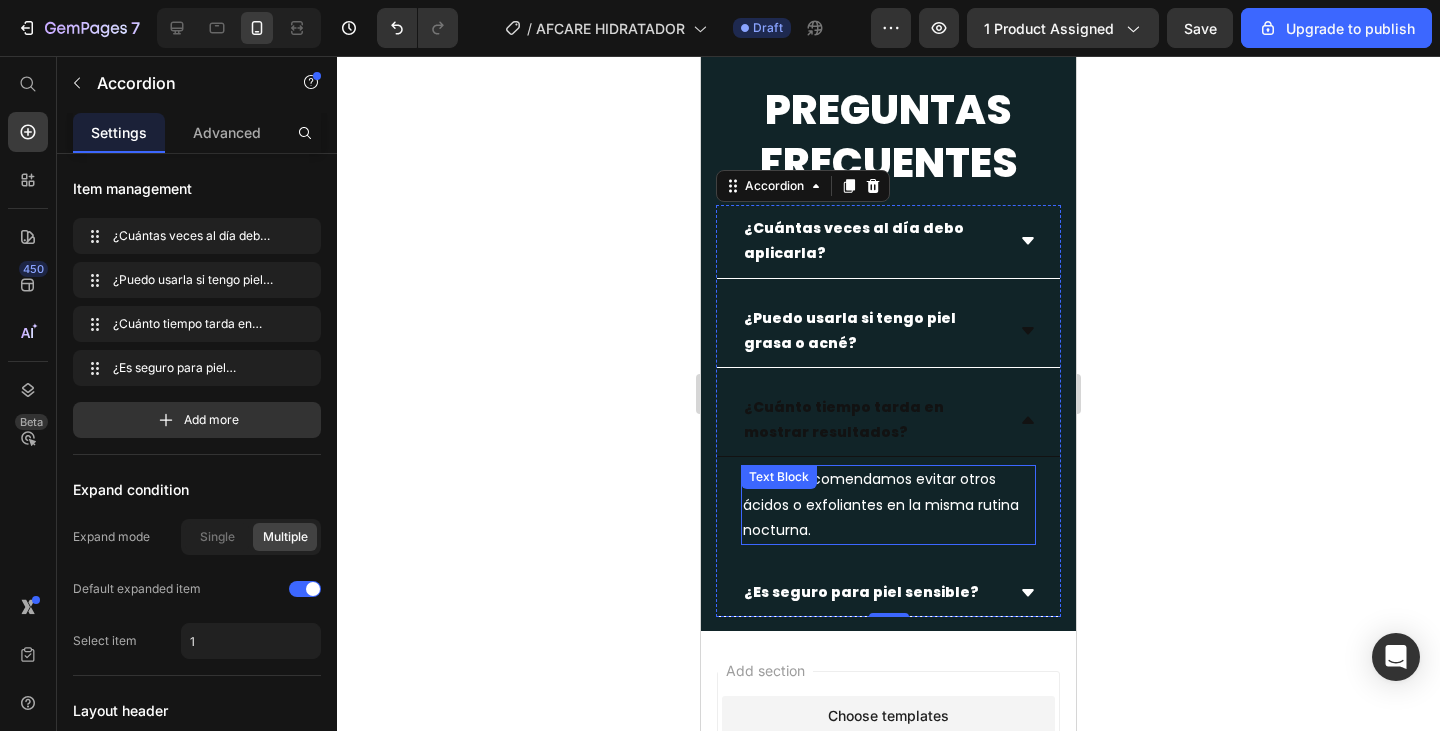 click on "Sí, pero recomendamos evitar otros ácidos o exfoliantes en la misma rutina nocturna." at bounding box center [888, 505] 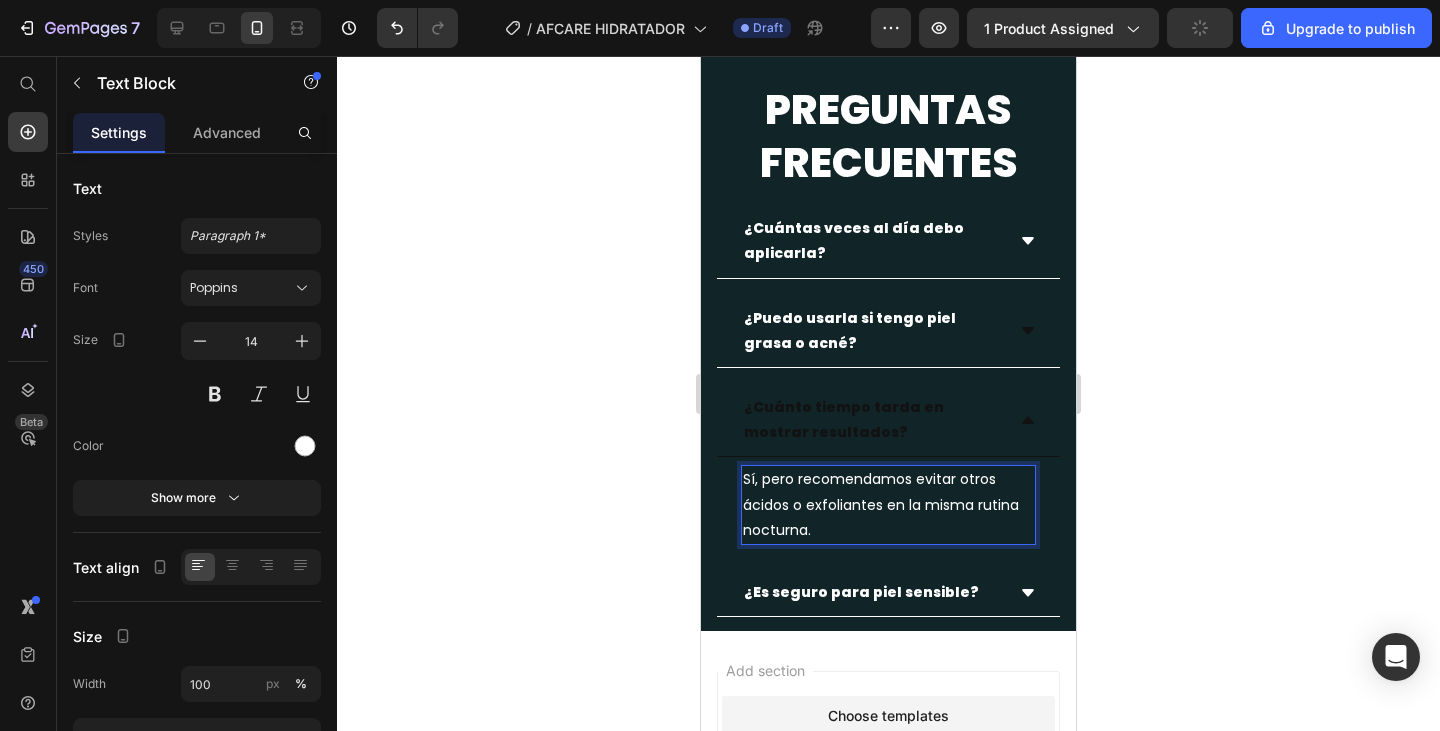 click on "Sí, pero recomendamos evitar otros ácidos o exfoliantes en la misma rutina nocturna." at bounding box center [888, 505] 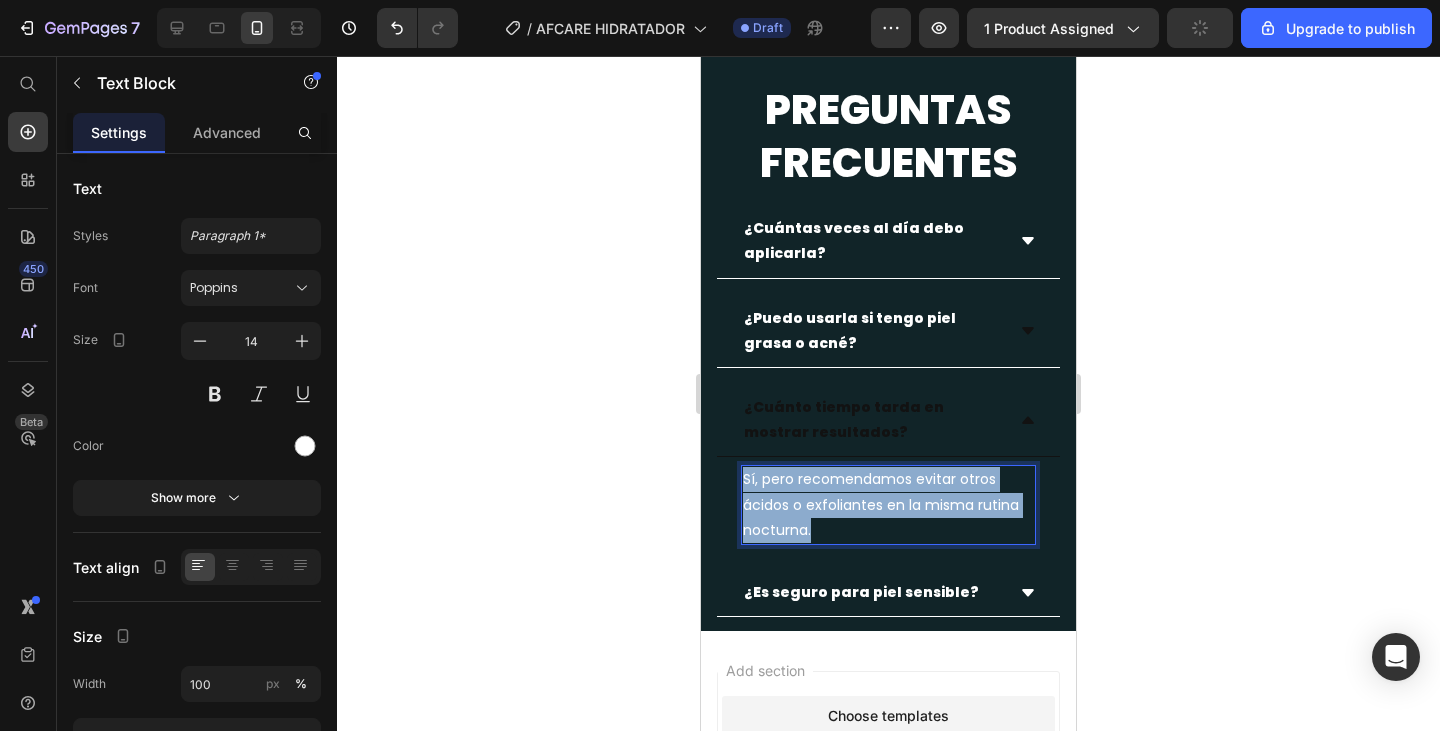 click on "Sí, pero recomendamos evitar otros ácidos o exfoliantes en la misma rutina nocturna." at bounding box center (888, 505) 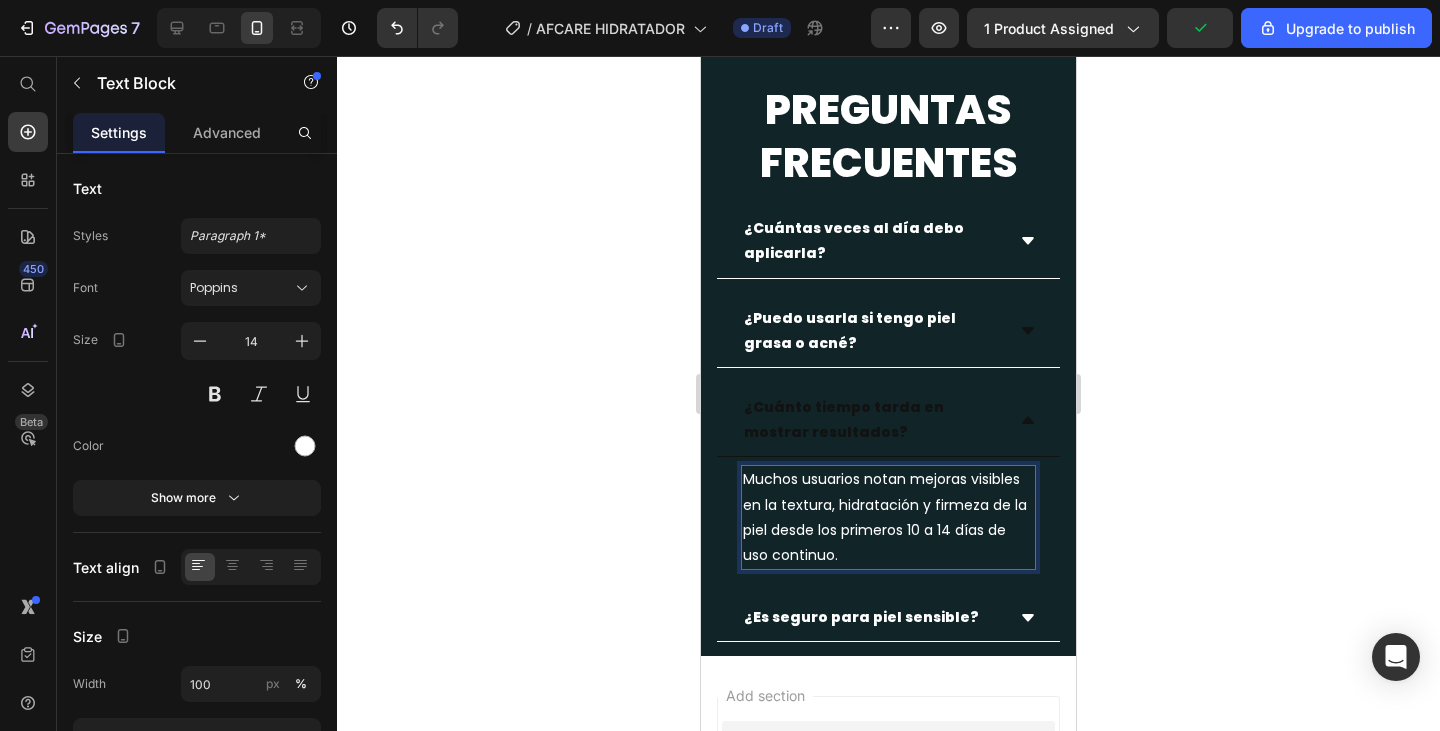 click 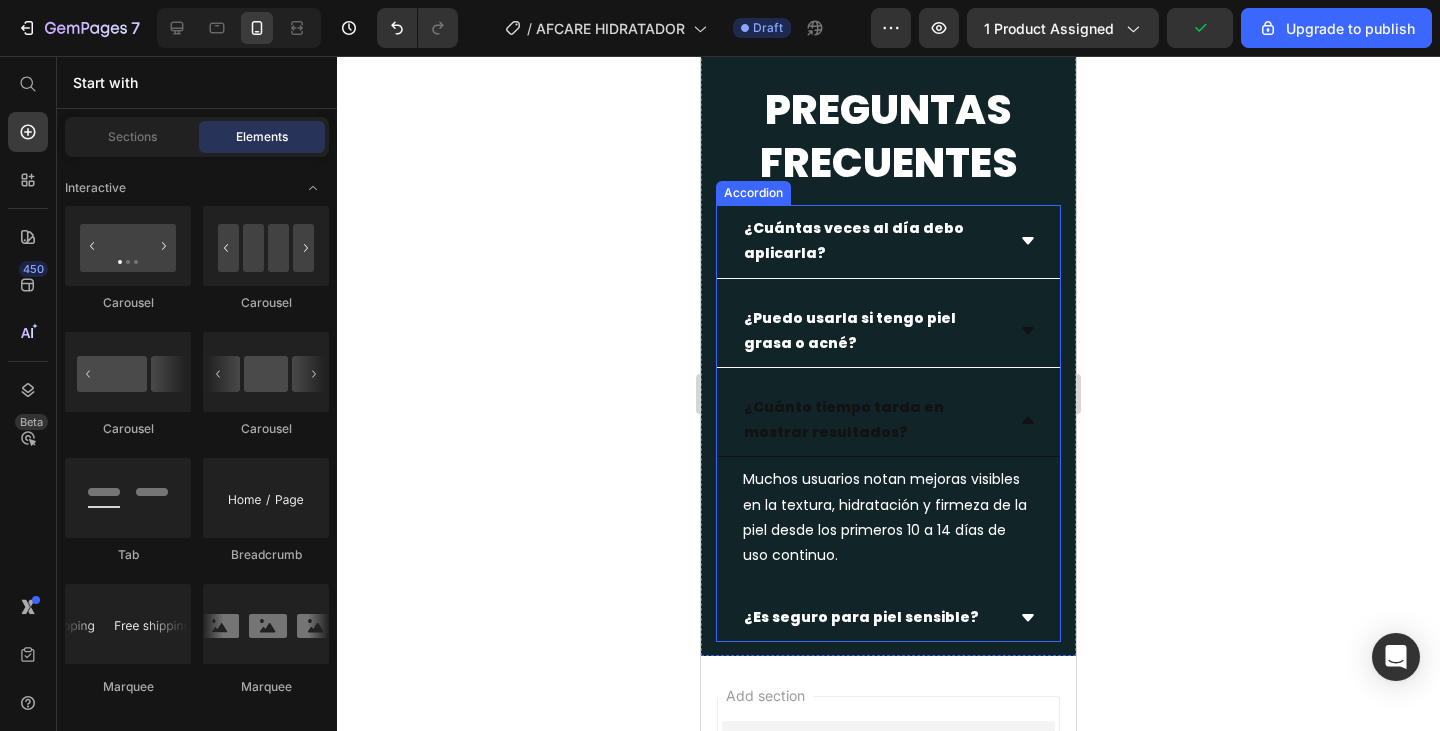 click 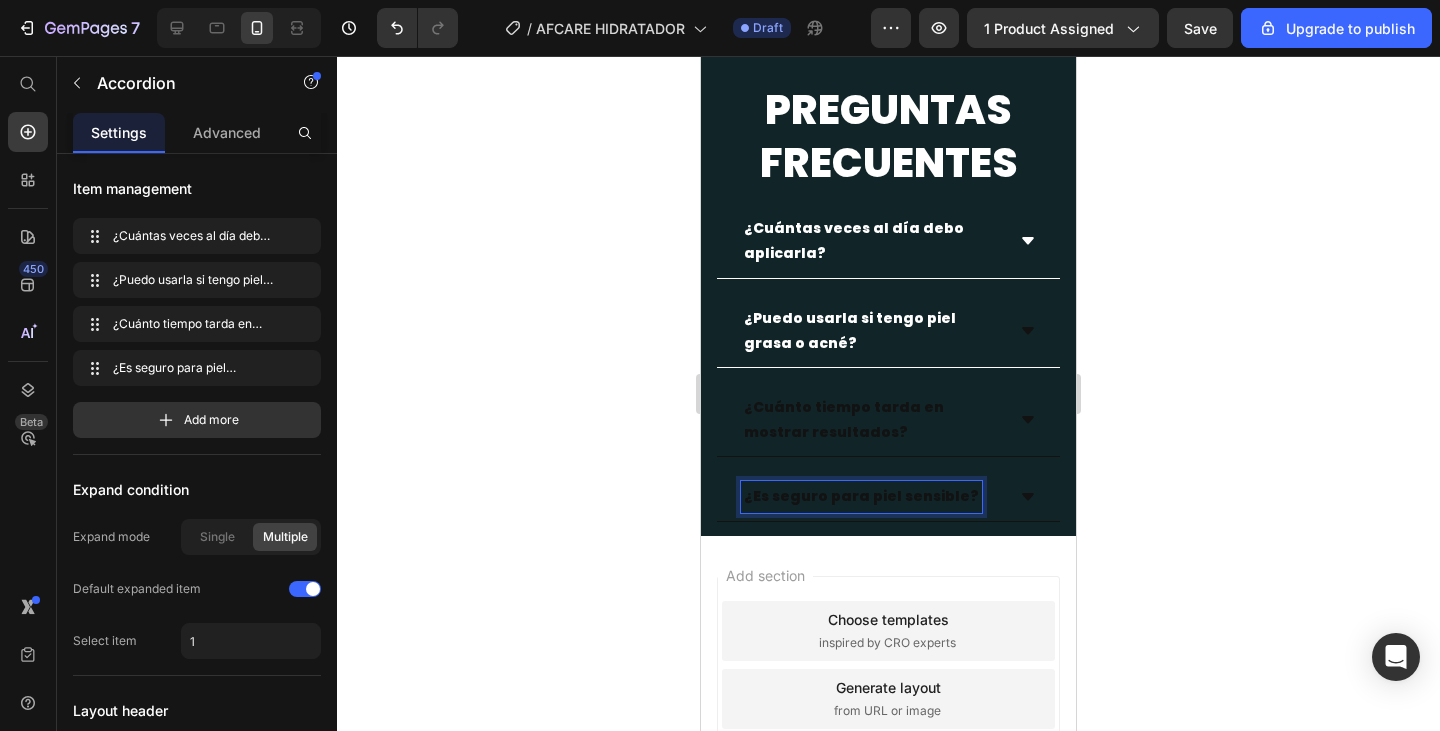 click on "¿Es seguro para piel sensible?" at bounding box center [861, 496] 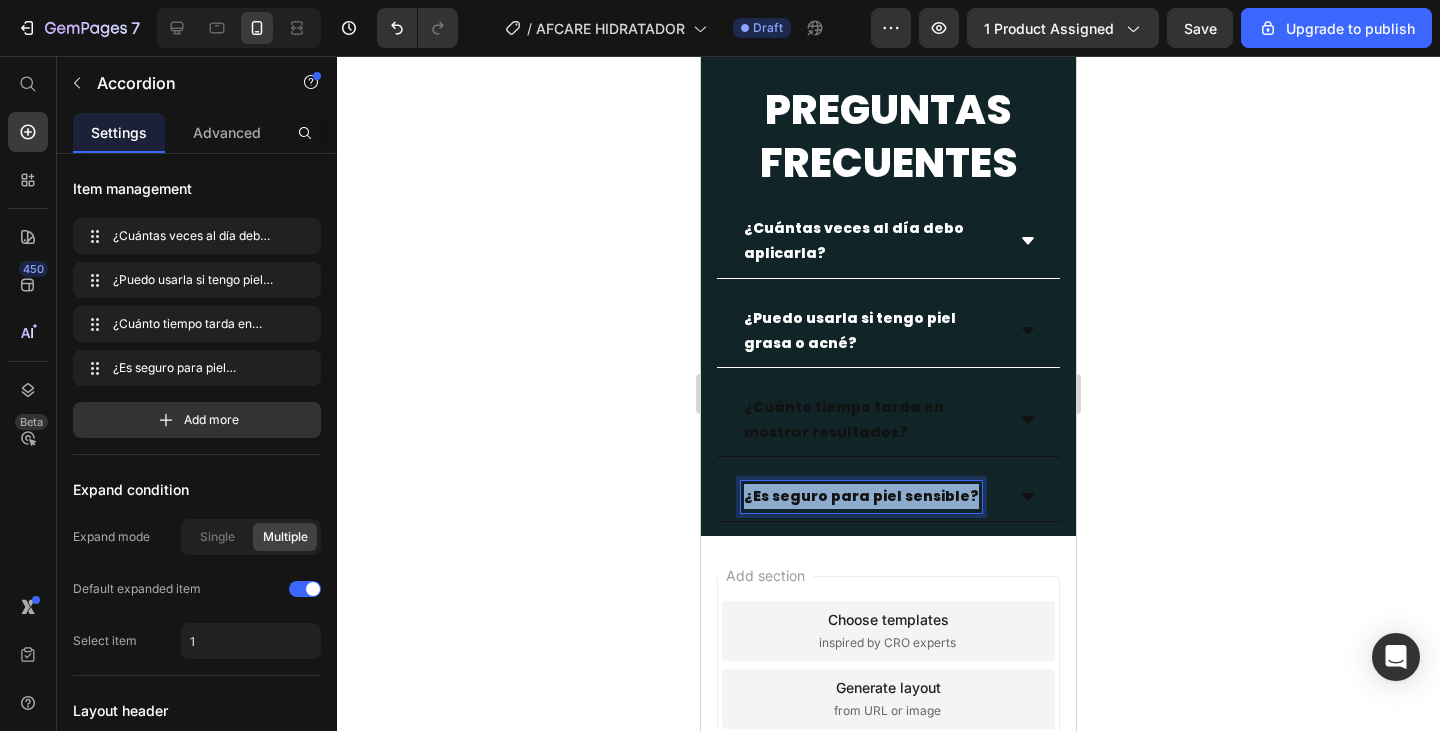 click on "¿Es seguro para piel sensible?" at bounding box center [861, 496] 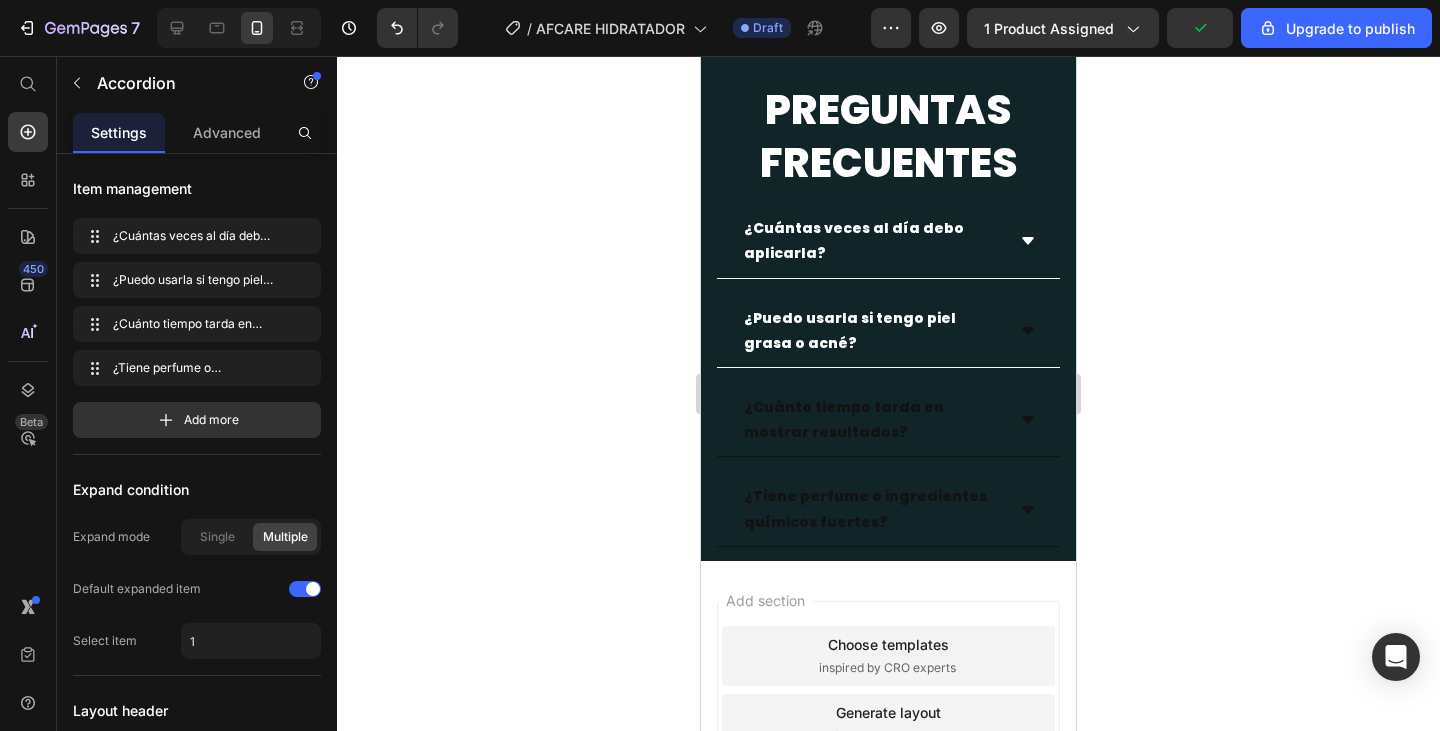 click 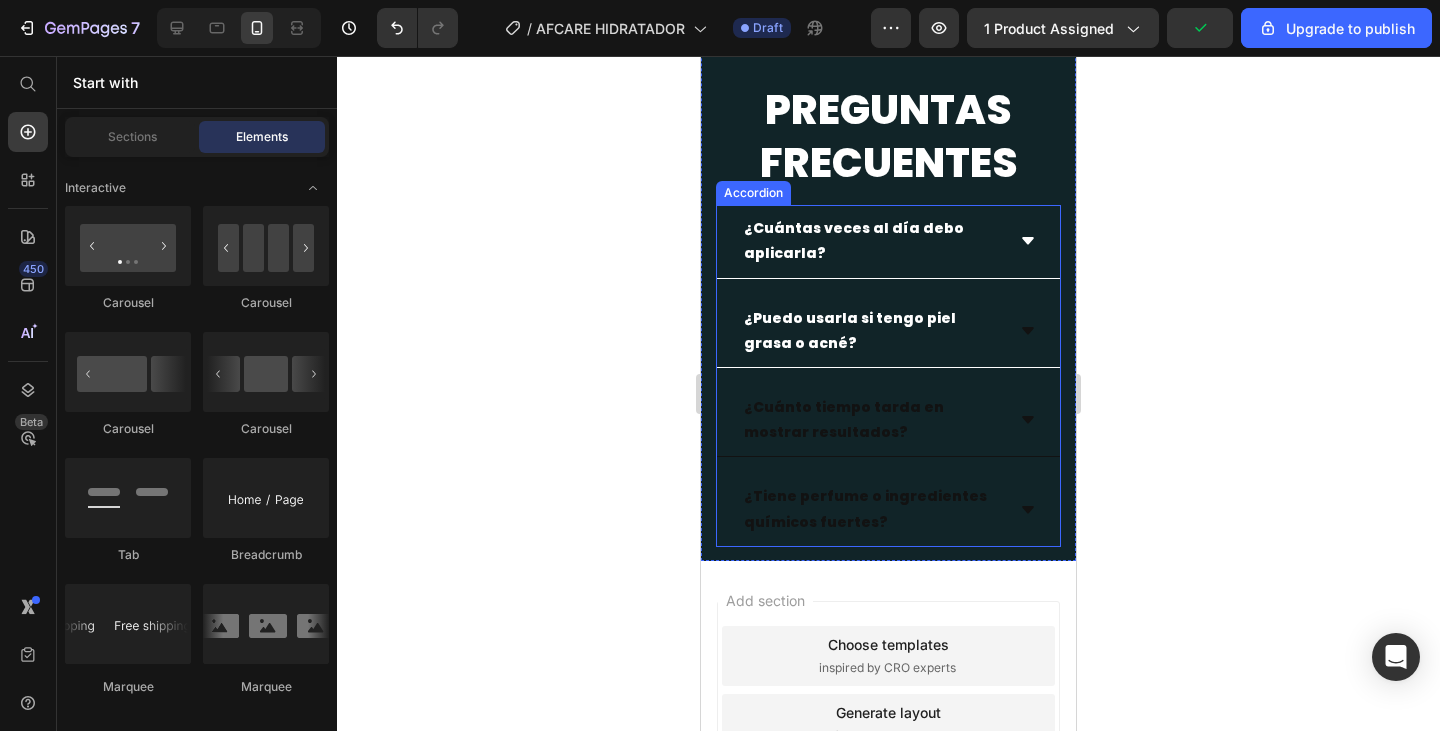 click on "¿Tiene perfume o ingredientes químicos fuertes?" at bounding box center [888, 509] 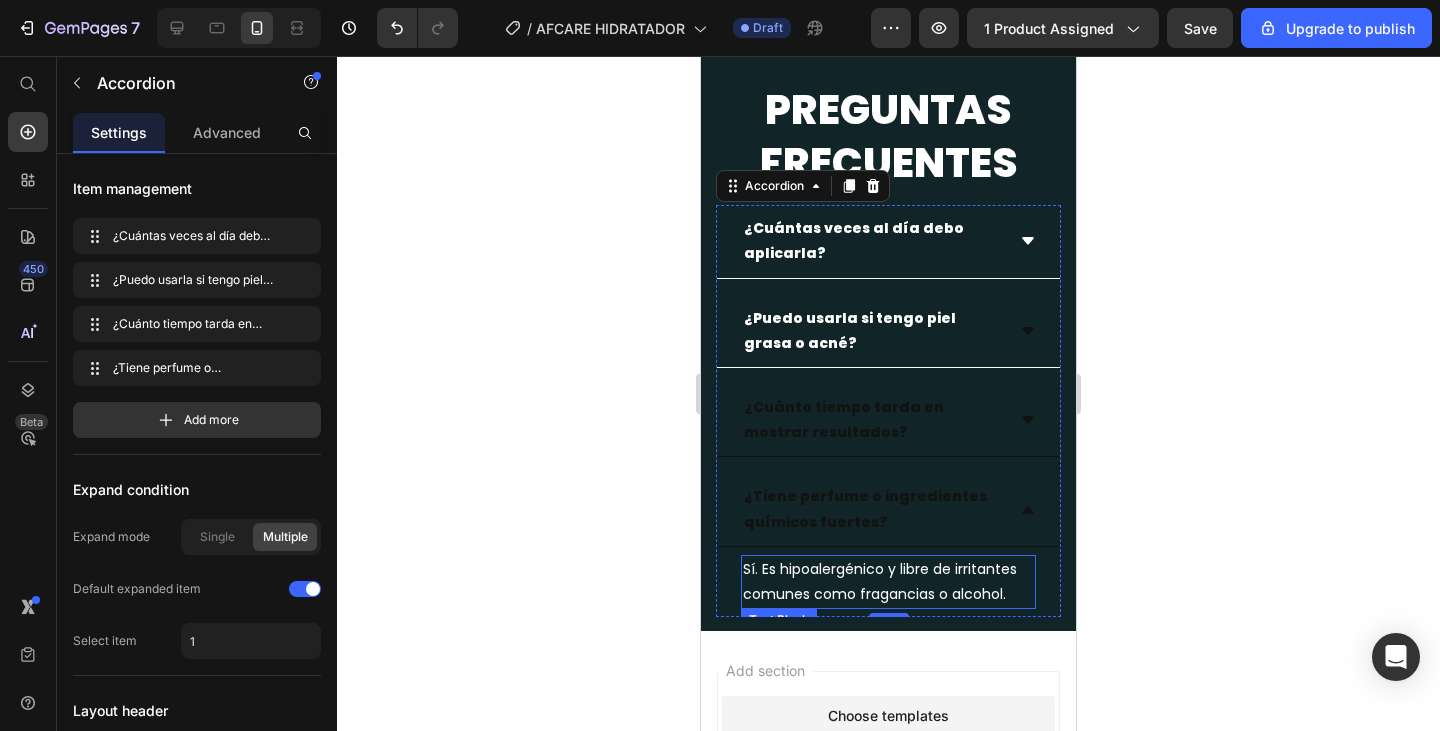 click on "Sí. Es hipoalergénico y libre de irritantes comunes como fragancias o alcohol." at bounding box center [888, 582] 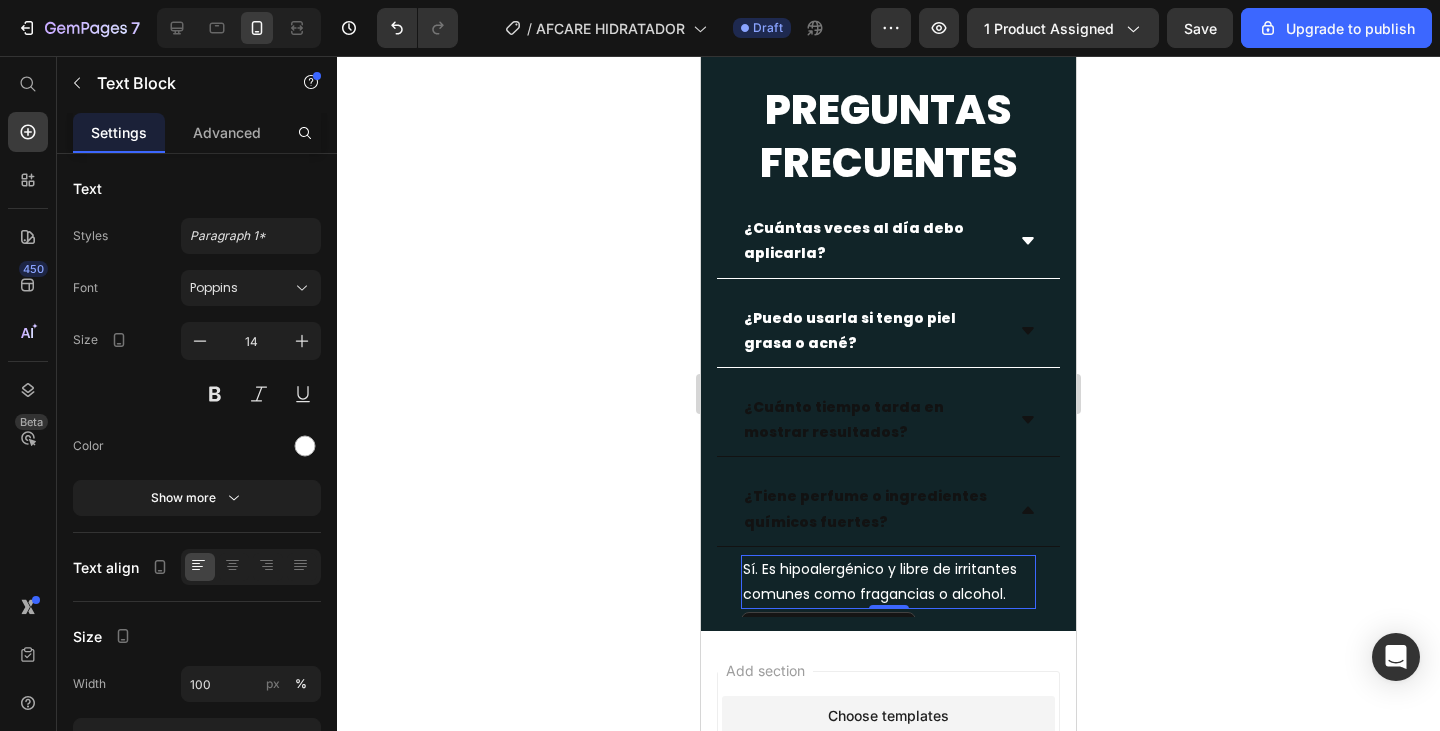 click on "Sí. Es hipoalergénico y libre de irritantes comunes como fragancias o alcohol." at bounding box center [888, 582] 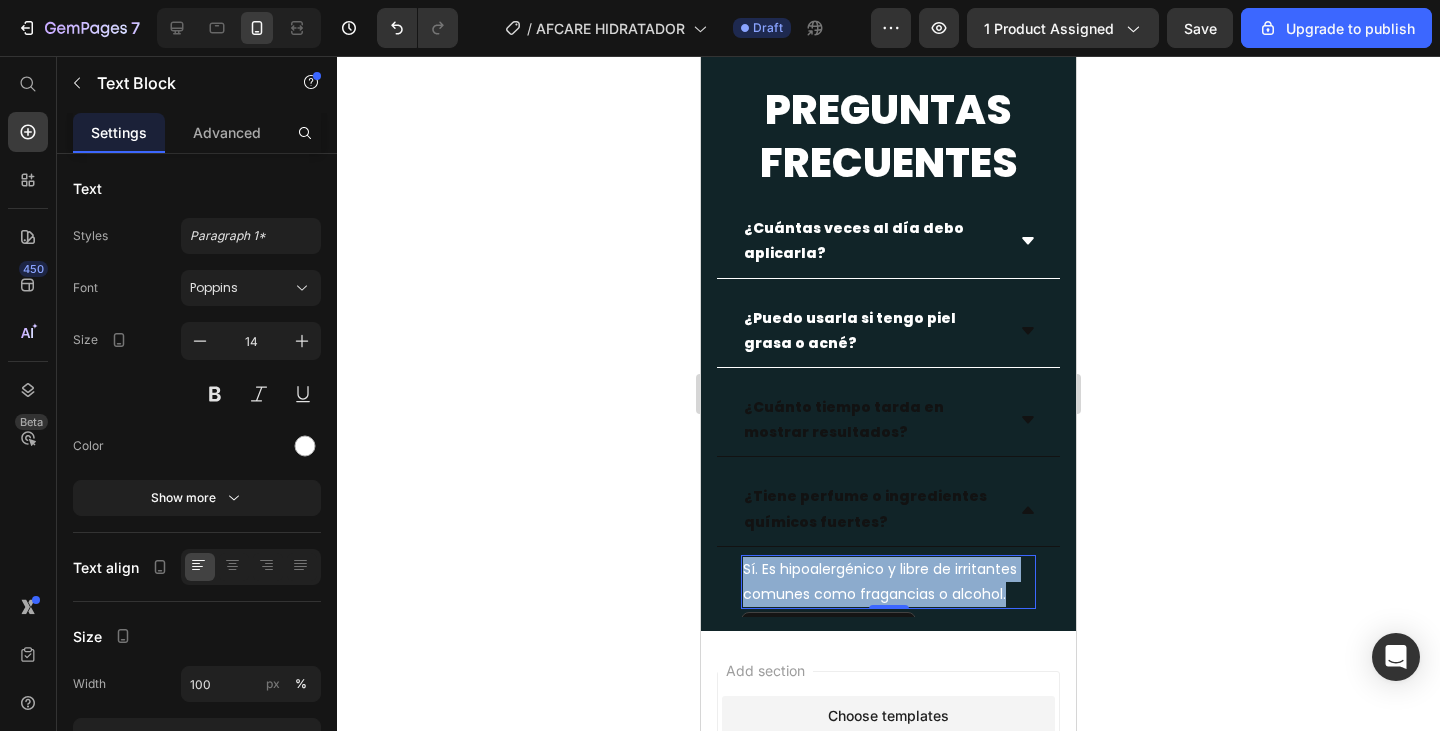 click on "Sí. Es hipoalergénico y libre de irritantes comunes como fragancias o alcohol." at bounding box center (888, 582) 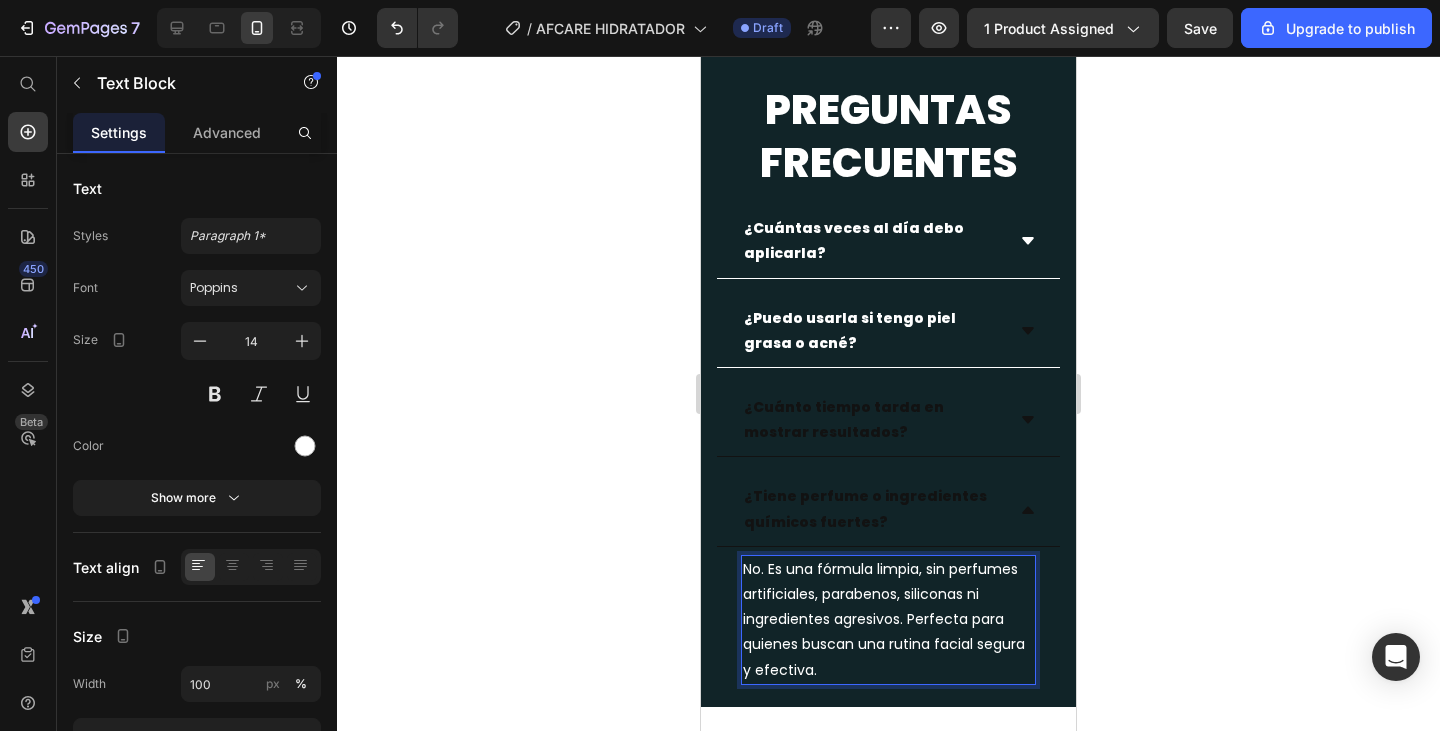 click 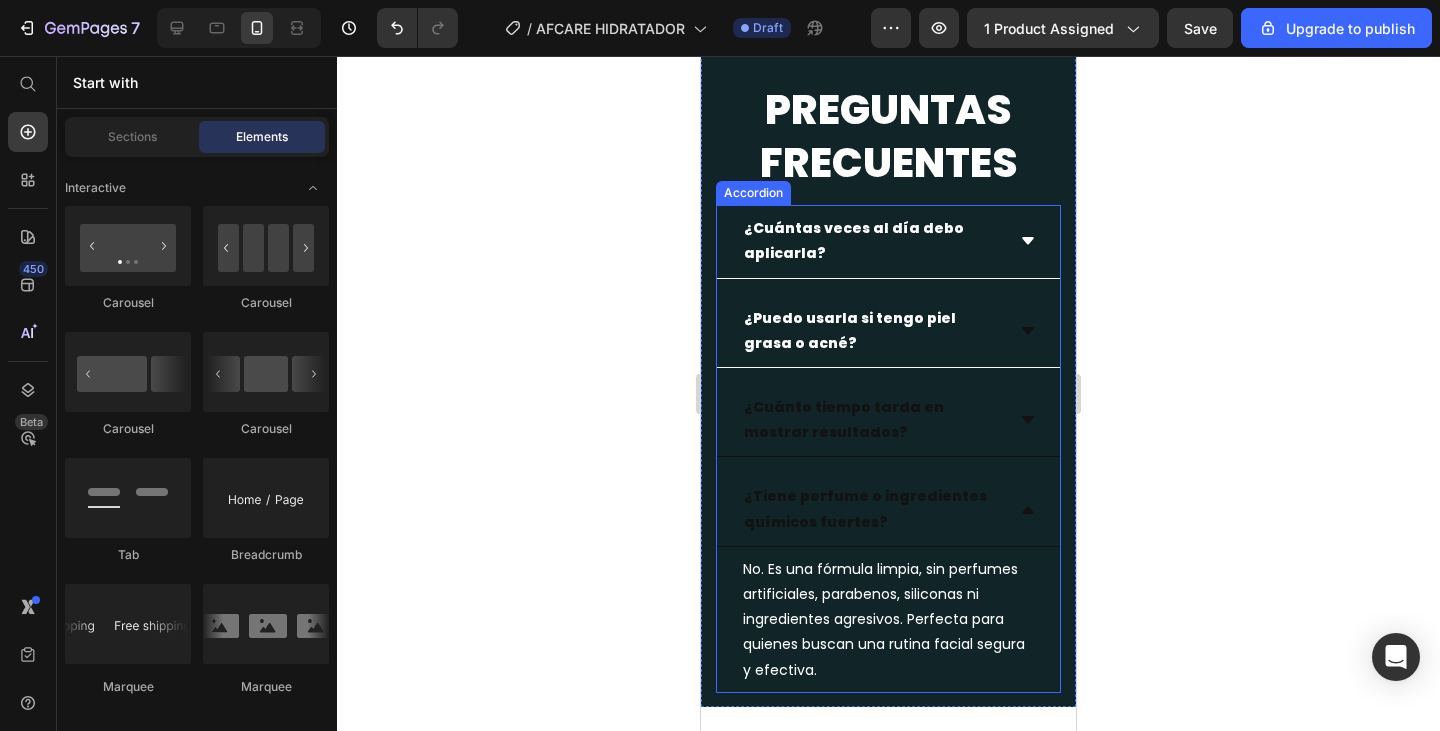 click 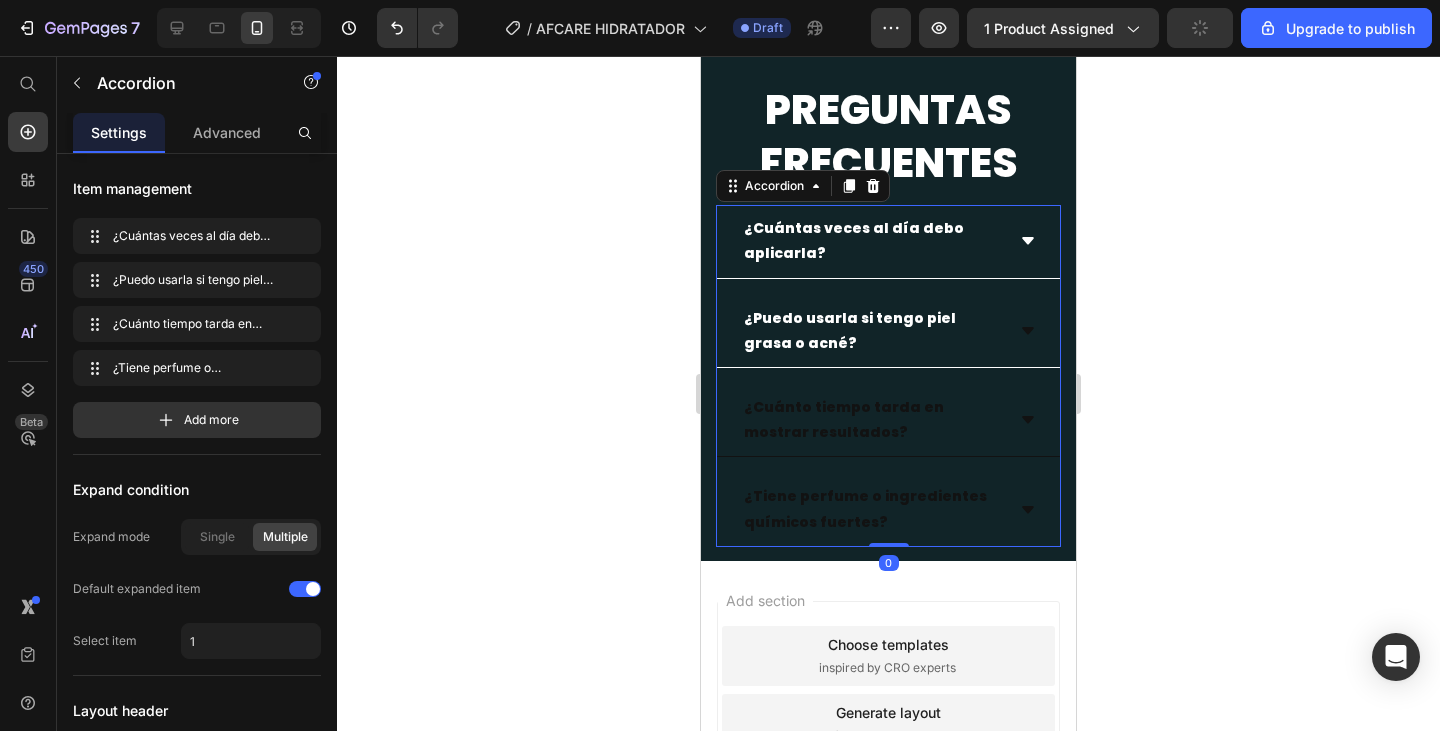 drag, startPoint x: 1165, startPoint y: 545, endPoint x: 1155, endPoint y: 542, distance: 10.440307 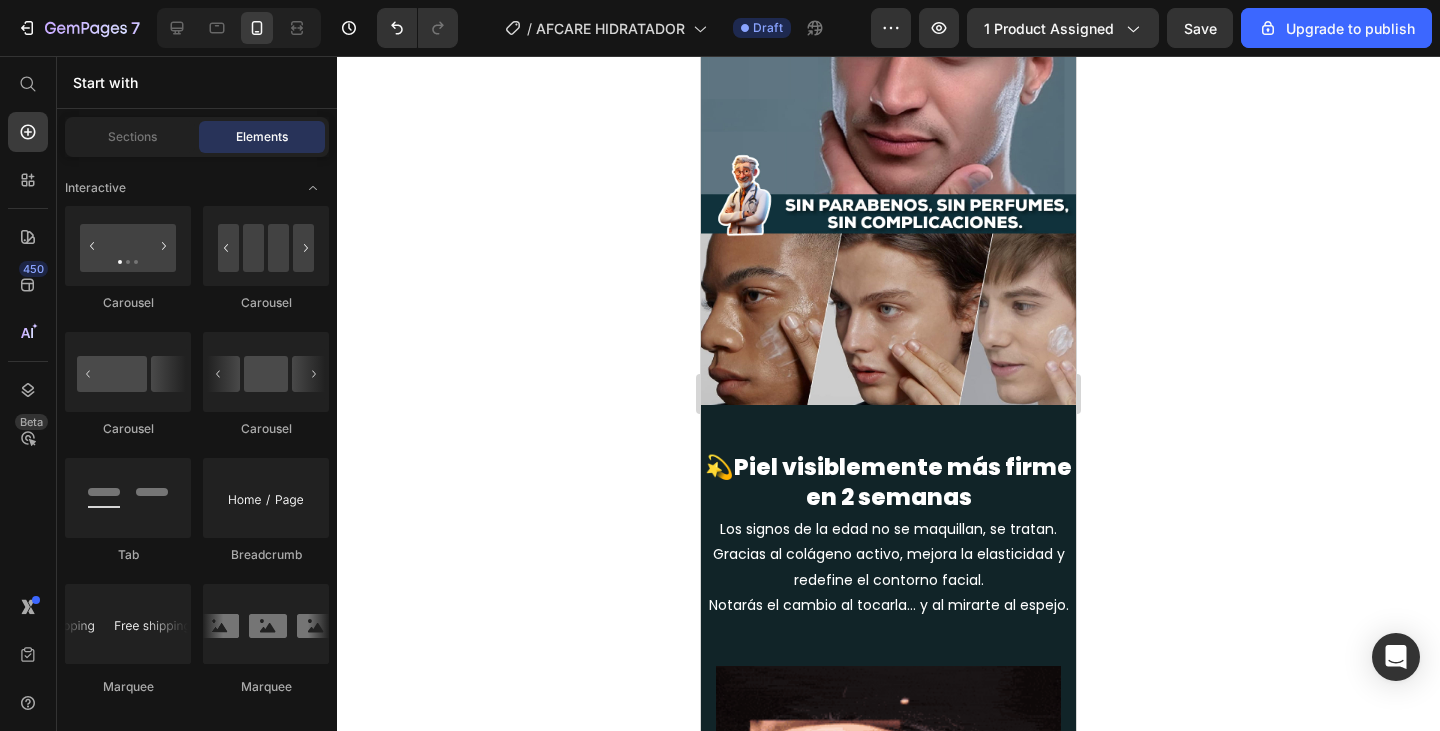 scroll, scrollTop: 3513, scrollLeft: 0, axis: vertical 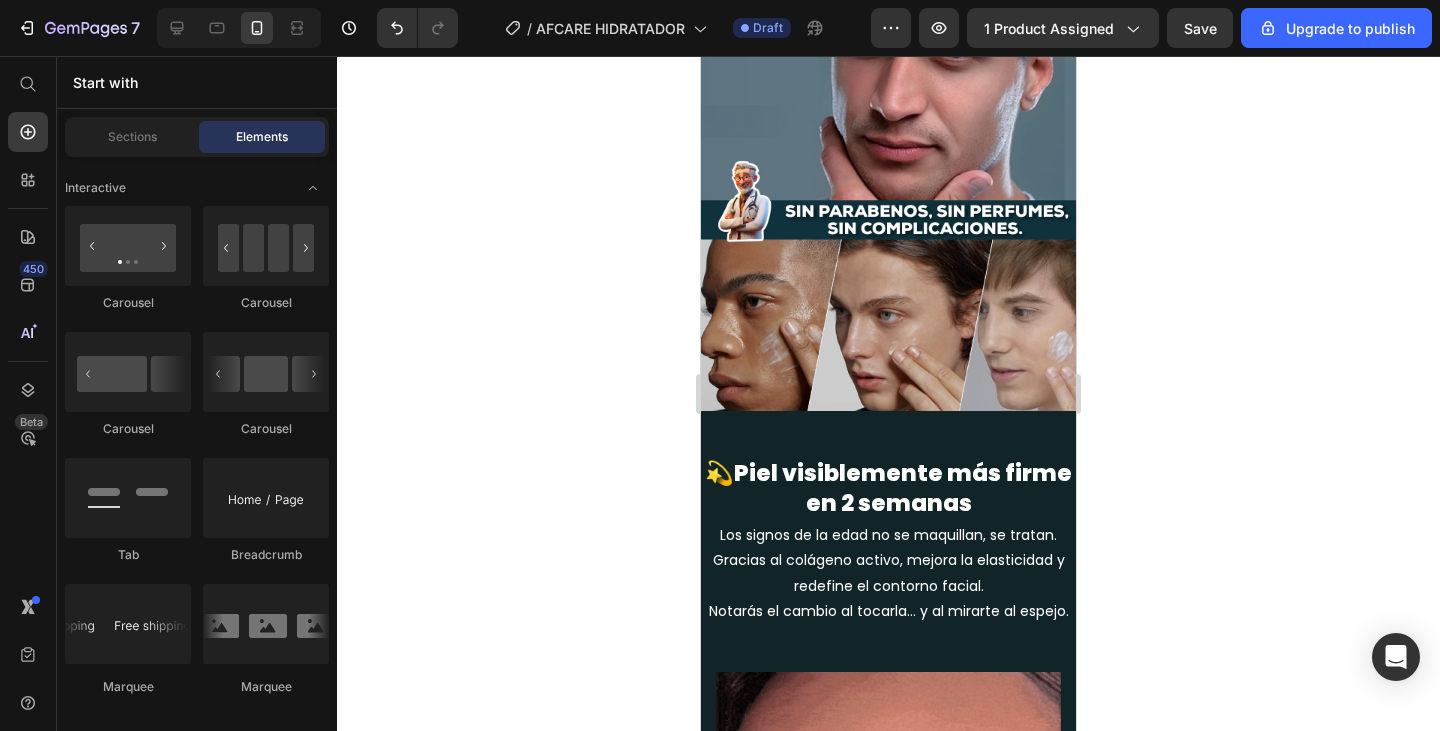 drag, startPoint x: 1066, startPoint y: 651, endPoint x: 1801, endPoint y: 378, distance: 784.0625 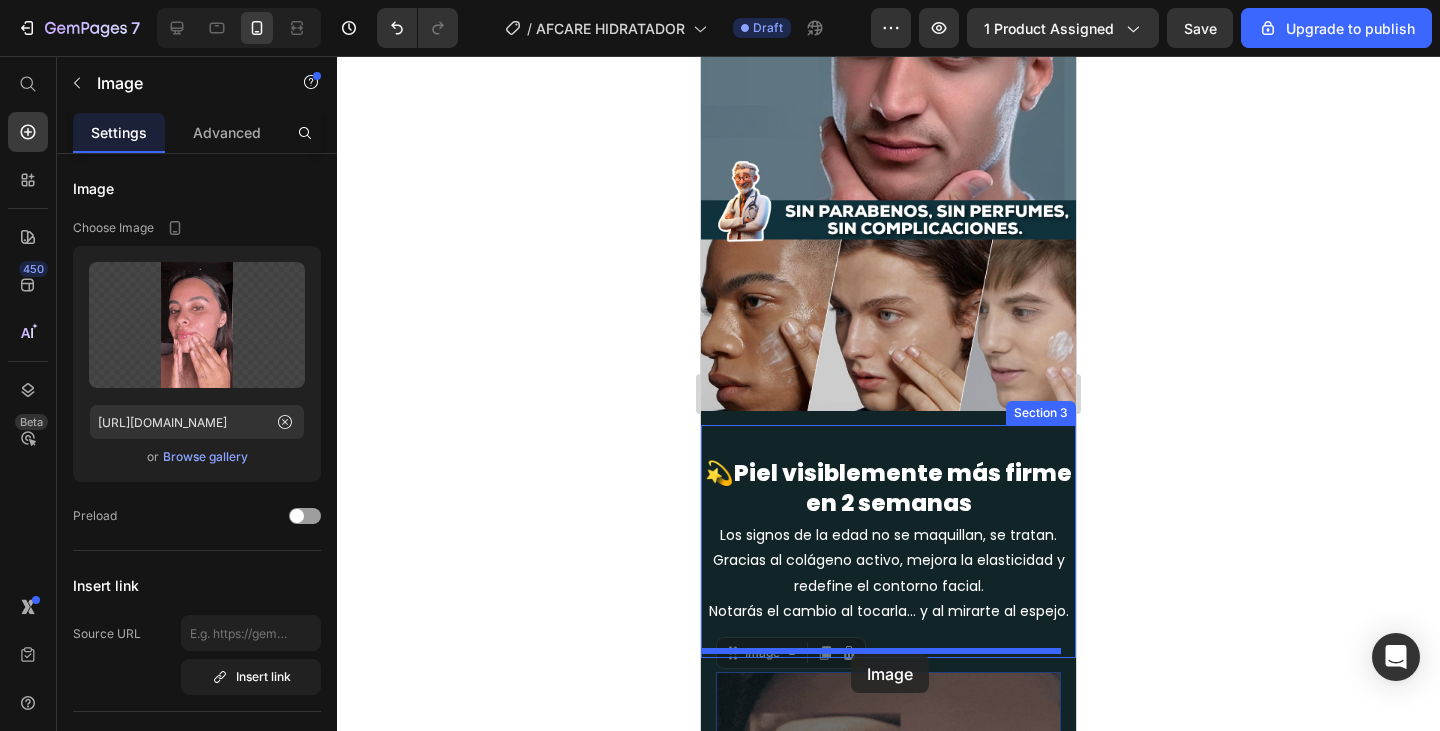 drag, startPoint x: 839, startPoint y: 722, endPoint x: 851, endPoint y: 654, distance: 69.050705 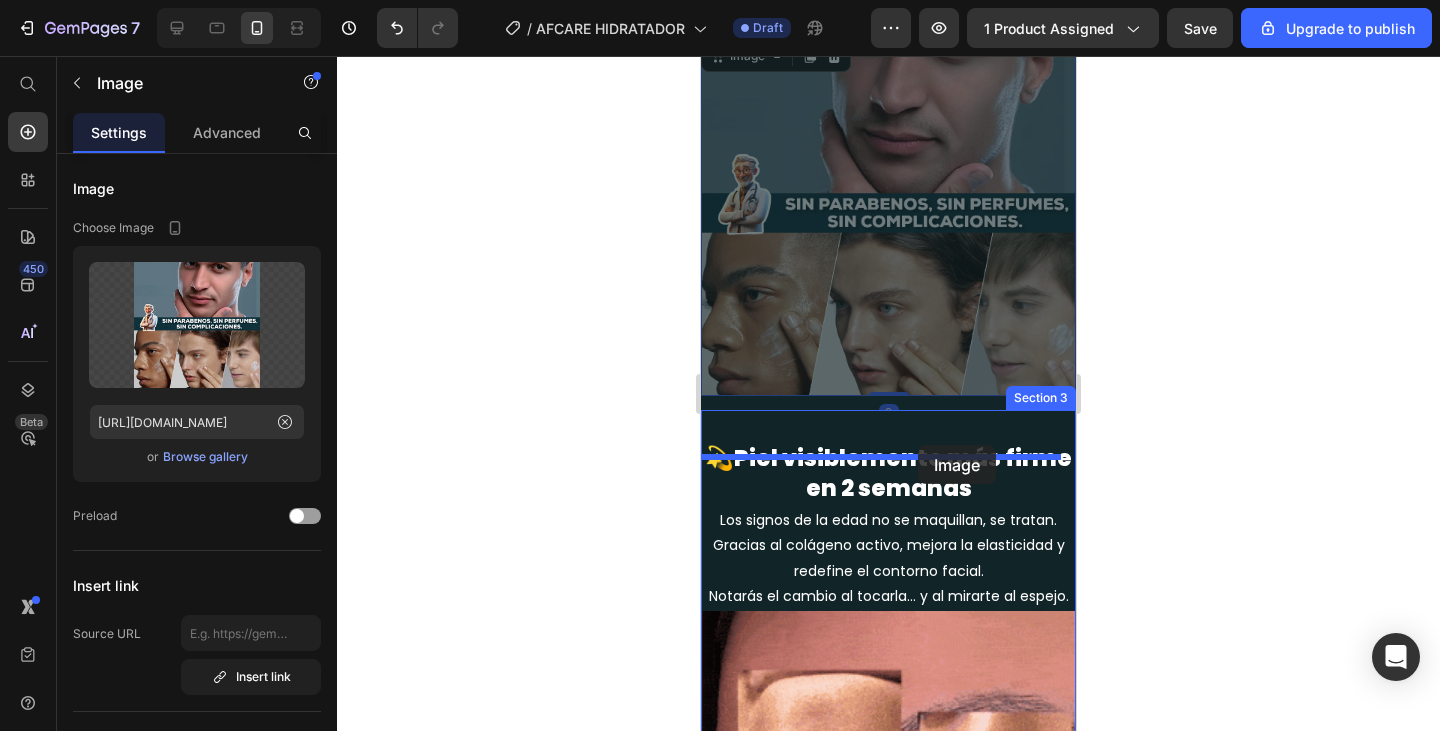 drag, startPoint x: 933, startPoint y: 321, endPoint x: 918, endPoint y: 445, distance: 124.90396 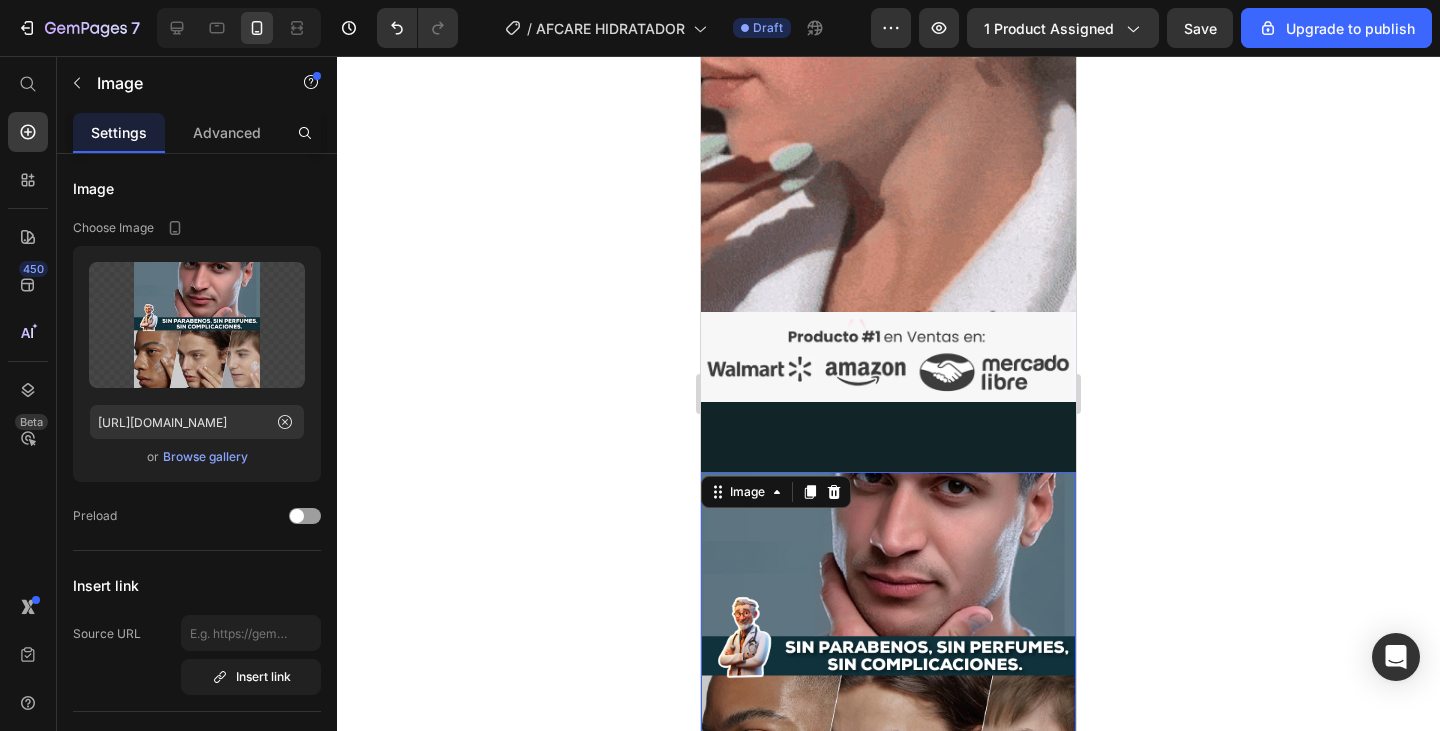 scroll, scrollTop: 3113, scrollLeft: 0, axis: vertical 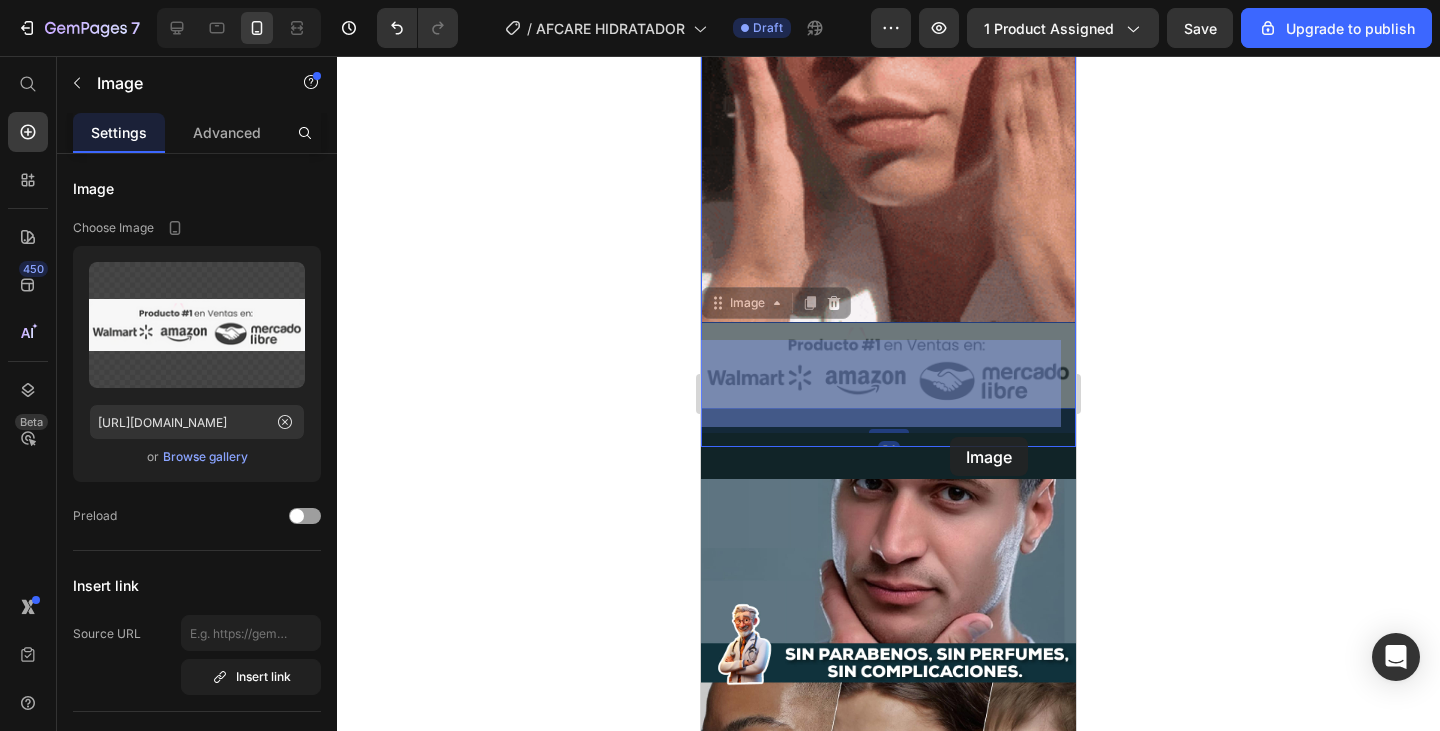 drag, startPoint x: 953, startPoint y: 380, endPoint x: 950, endPoint y: 437, distance: 57.07889 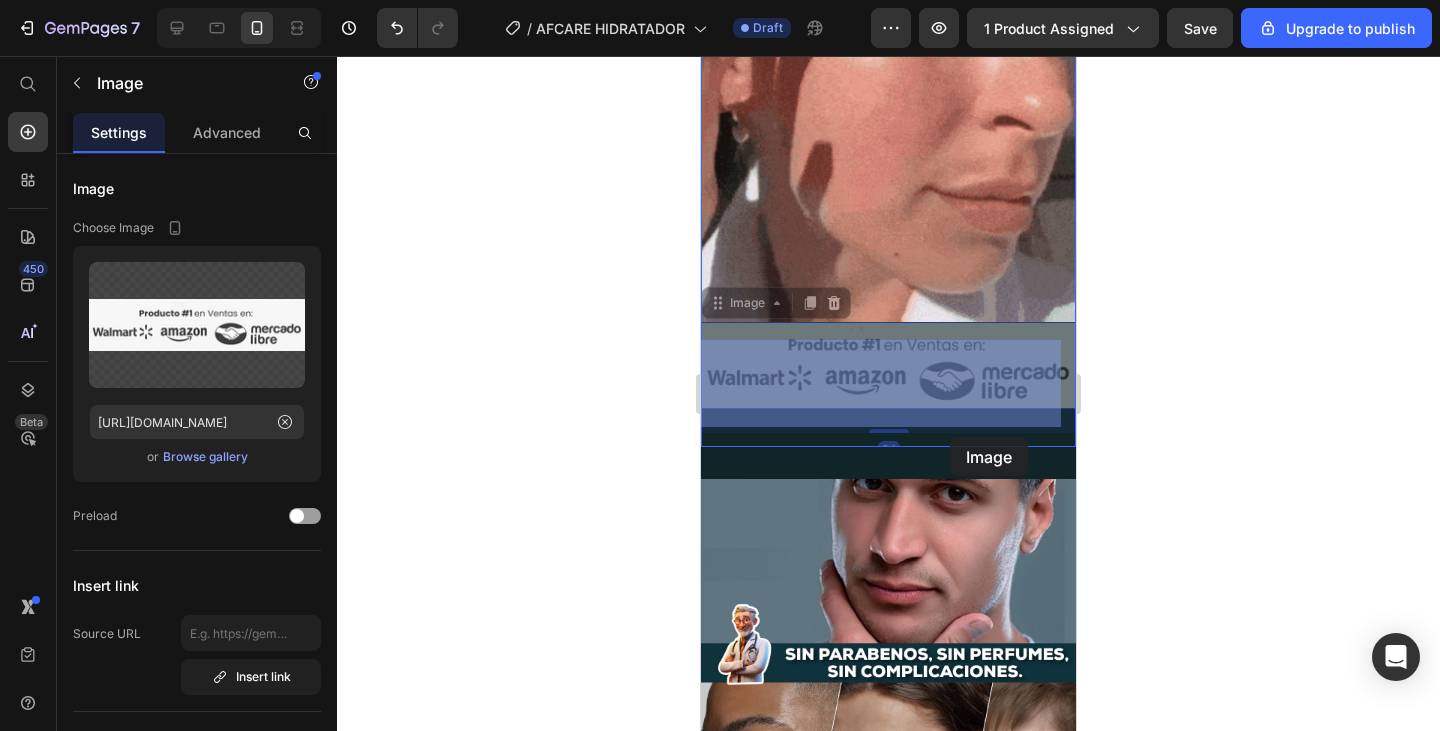 click on "iPhone 13 Mini  ( 375 px) iPhone 13 Mini iPhone 13 Pro iPhone 11 Pro Max iPhone 15 Pro Max Pixel 7 Galaxy S8+ Galaxy S20 Ultra iPad Mini iPad Air iPad Pro Header MEGA OFERTA: Afcare™ – Crema Facial con Retinol + Colágeno + Ácido Hialurónico para una Piel Firme, Hidratada y Joven Product Title Icon Icon Icon Icon Icon Icon List 2,500+ Reviews! Text Block Row Una fórmula 3 en 1 que hidrata, regenera y rejuvenece visiblemente desde la primera semana.   Text Block Lorem ipsum dolor sit amet, consectetur adipiscing elit, sed do eiusmod tempor incididunt ut labore et dolore magna aliqua. Ut enim ad minim veniam, quis nostrud exercitation ullamco laboris nisi ut aliquip ex ea commodo consequat. Text Block $79.900,00 Product Price $120.000,00 Product Price Row Releasit COD Form & Upsells Releasit COD Form & Upsells 00 Horas 11 Minutos 00 Segundos Countdown Timer ENVÍO GRATIS Text
30 DÍAS DE GARANTIA Text
PAGO CONTRA ENTREGA Text
OFERTA ESPECIAL Text Text Text" at bounding box center [888, 1172] 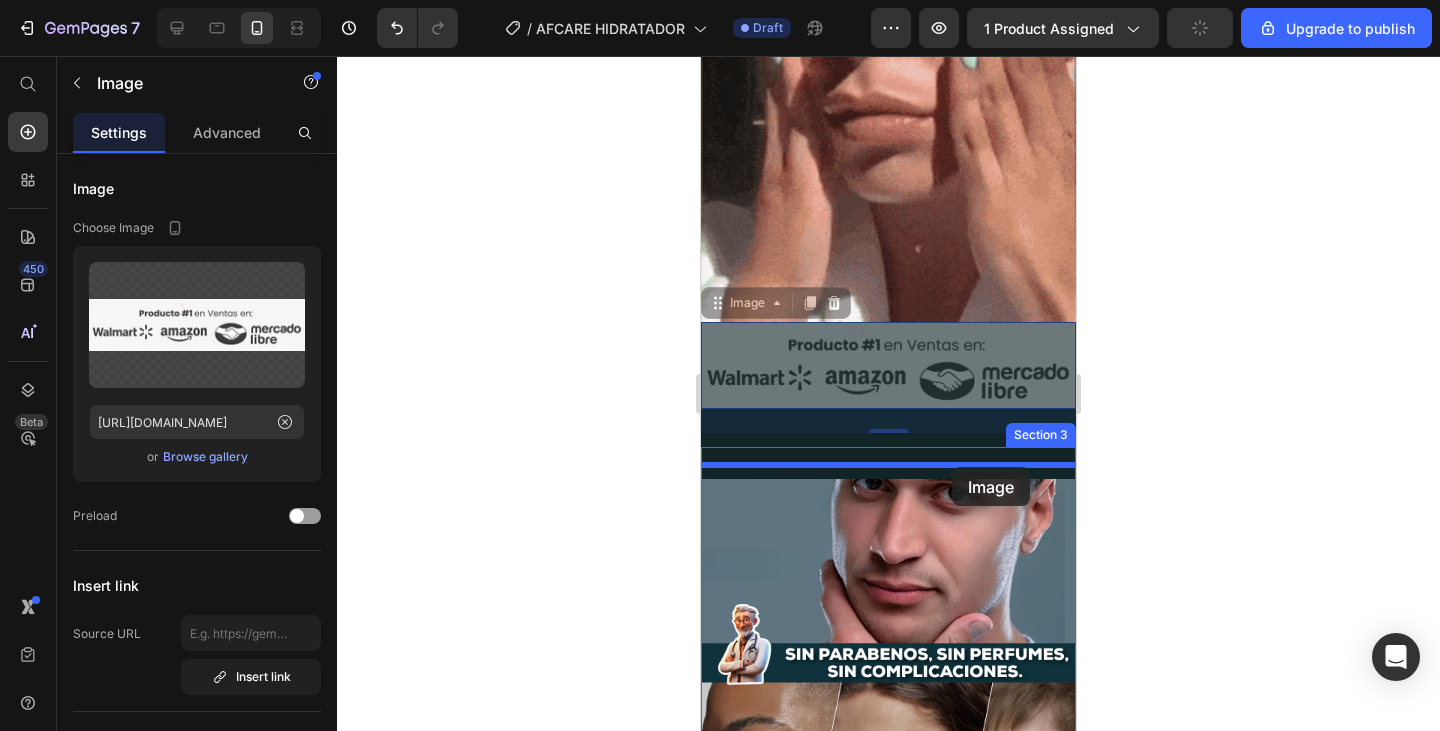 drag, startPoint x: 954, startPoint y: 387, endPoint x: 952, endPoint y: 467, distance: 80.024994 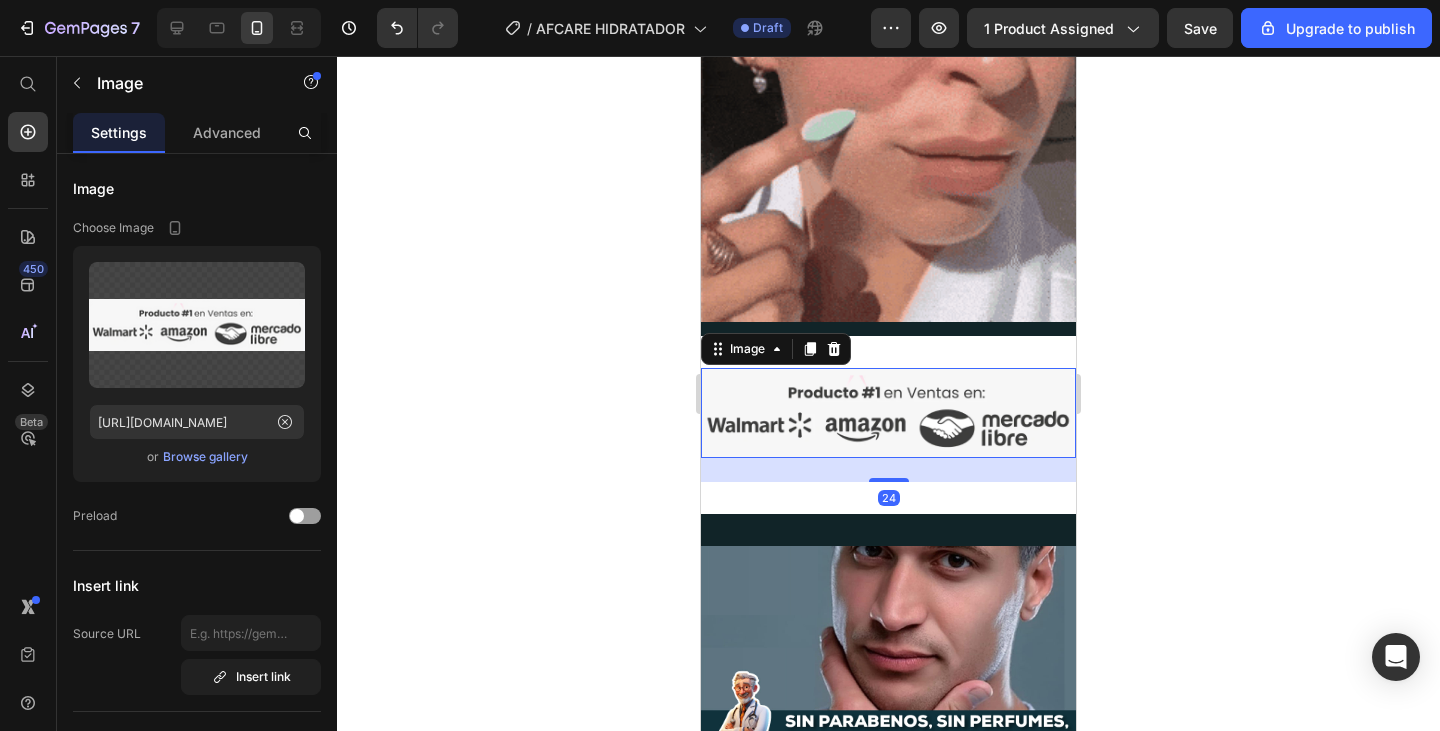 click 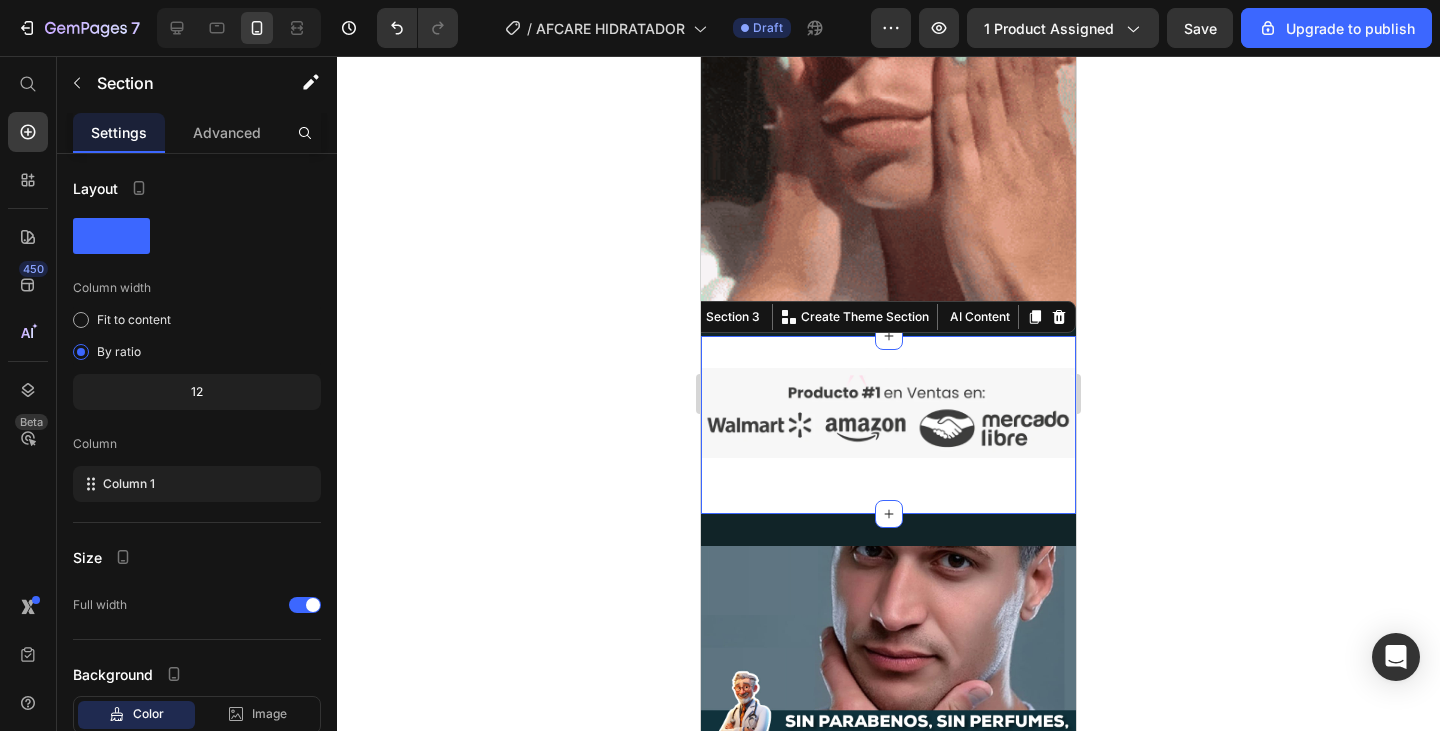 click on "Image Section 3   You can create reusable sections Create Theme Section AI Content Write with [PERSON_NAME] What would you like to describe here? Tone and Voice Persuasive Product MEGA OFERTA: Afcare™ – Crema Facial con Retinol + Colágeno + Ácido Hialurónico para una Piel Firme, Hidratada y Joven Show more Generate" at bounding box center (888, 425) 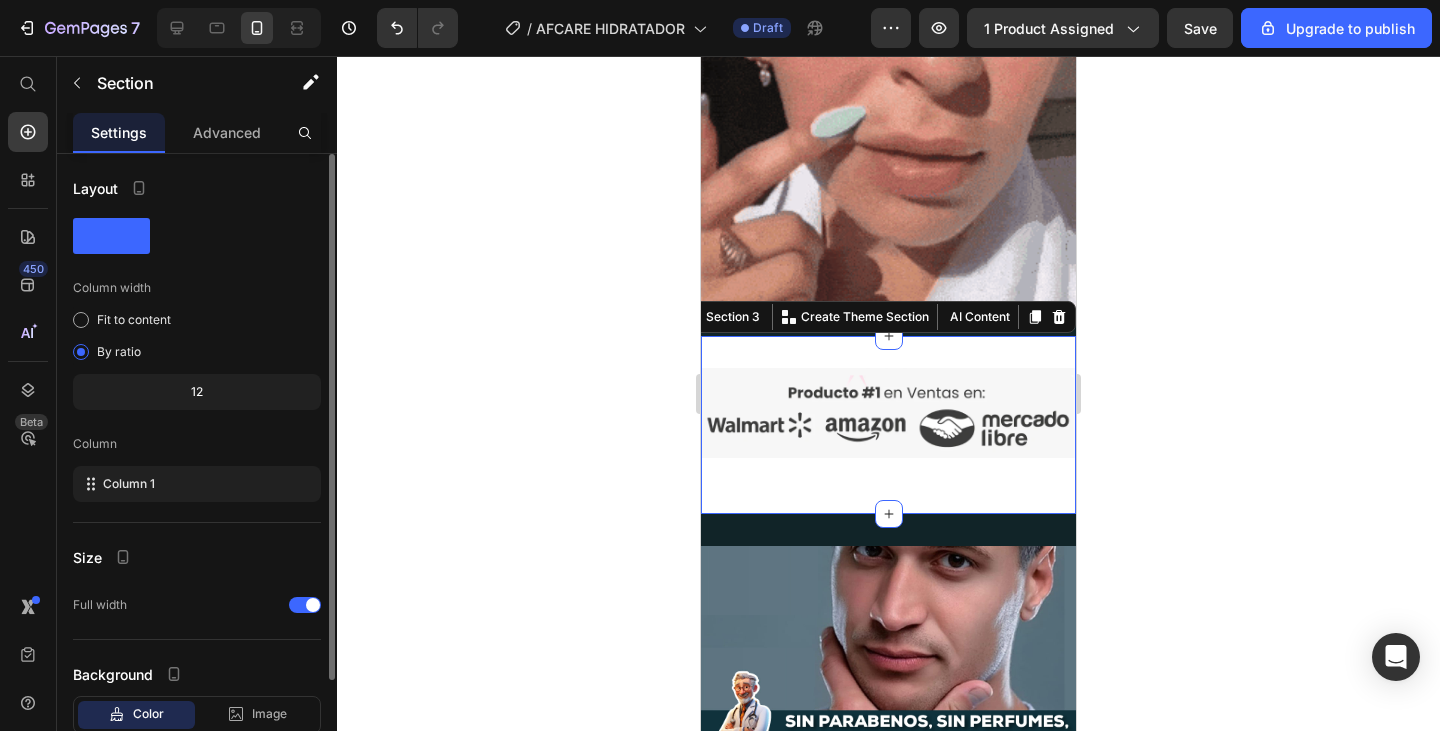 scroll, scrollTop: 130, scrollLeft: 0, axis: vertical 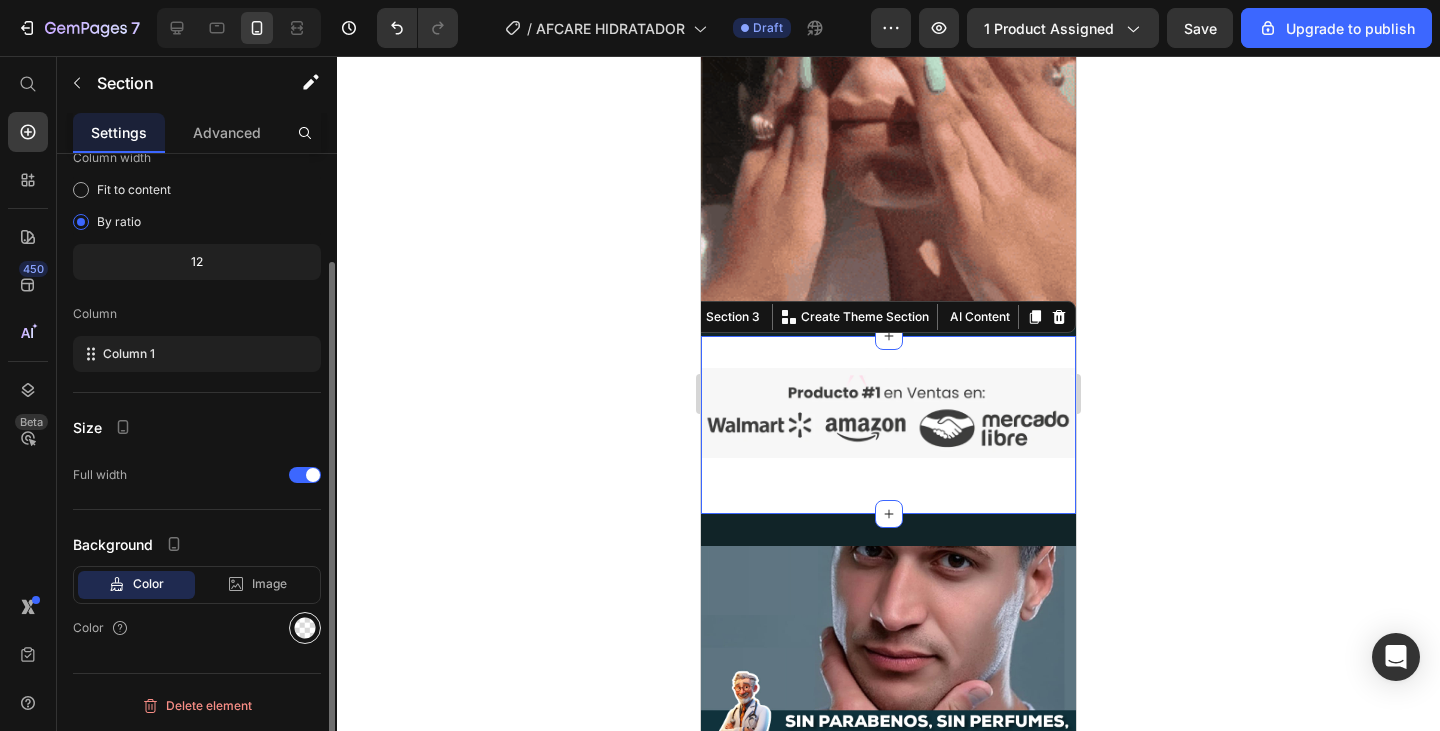click at bounding box center (305, 628) 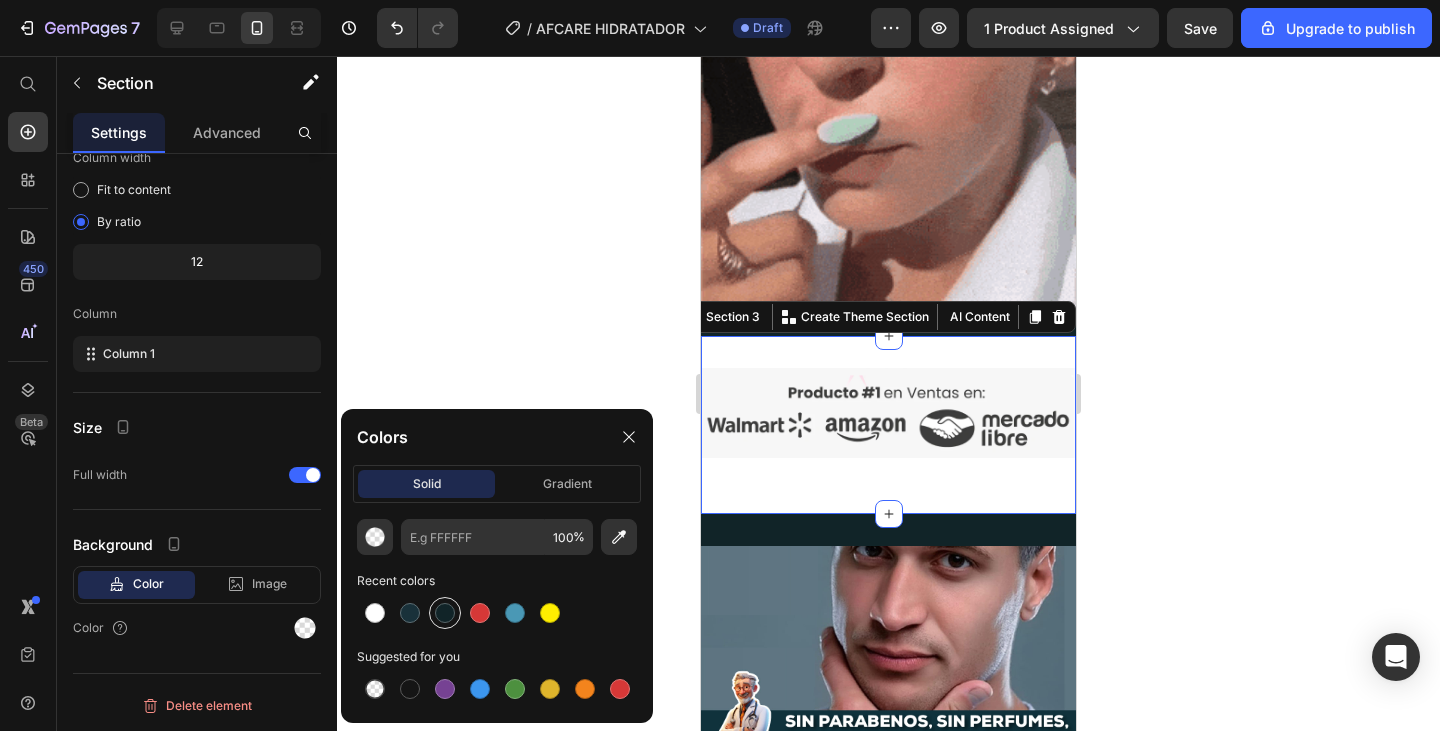 click at bounding box center [445, 613] 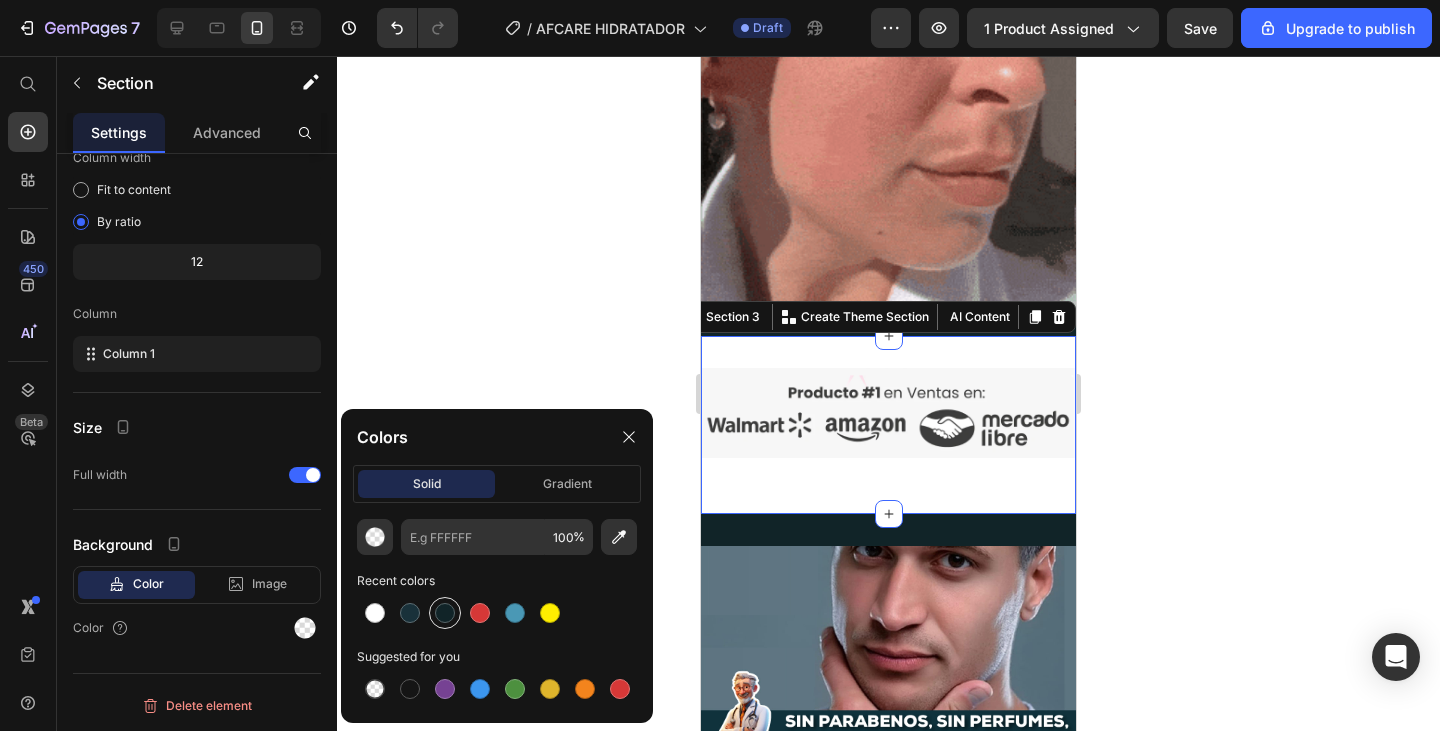 type on "112428" 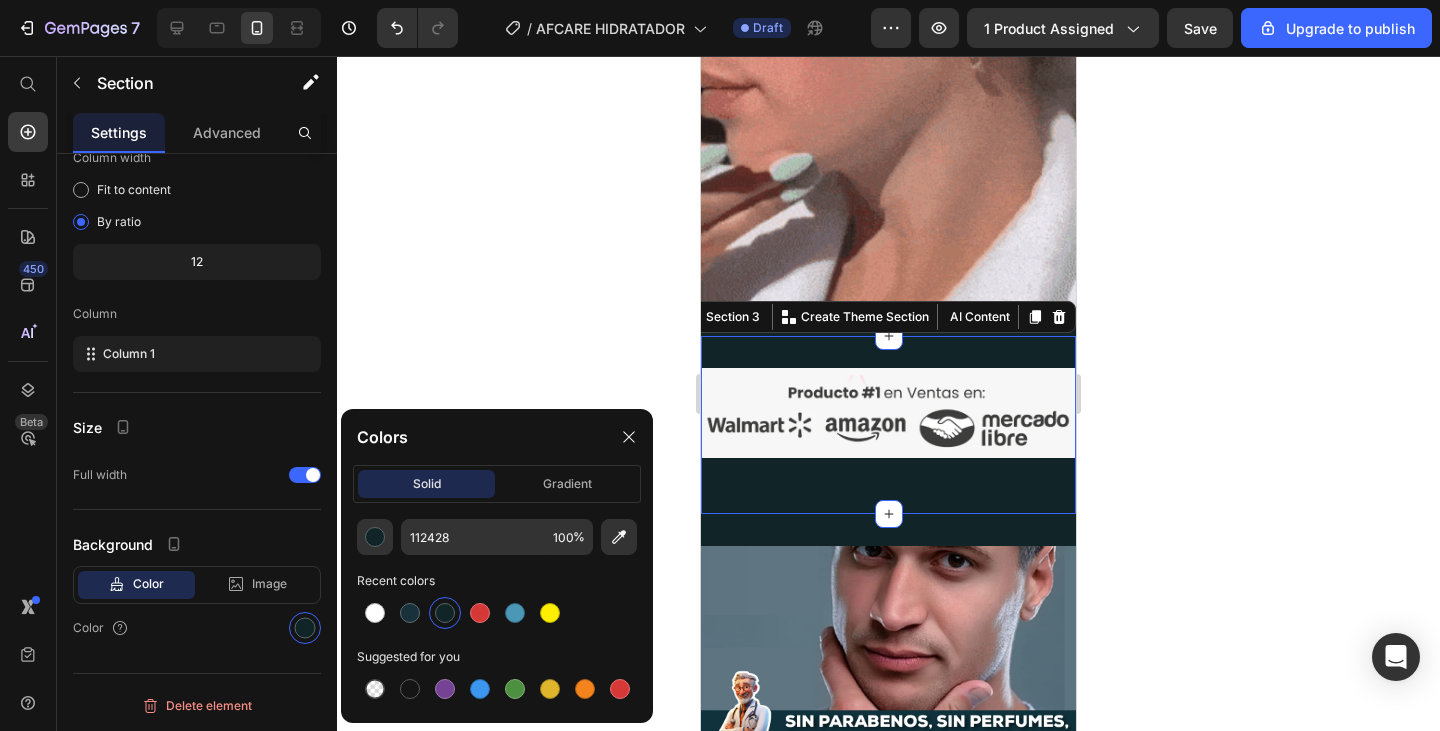 click 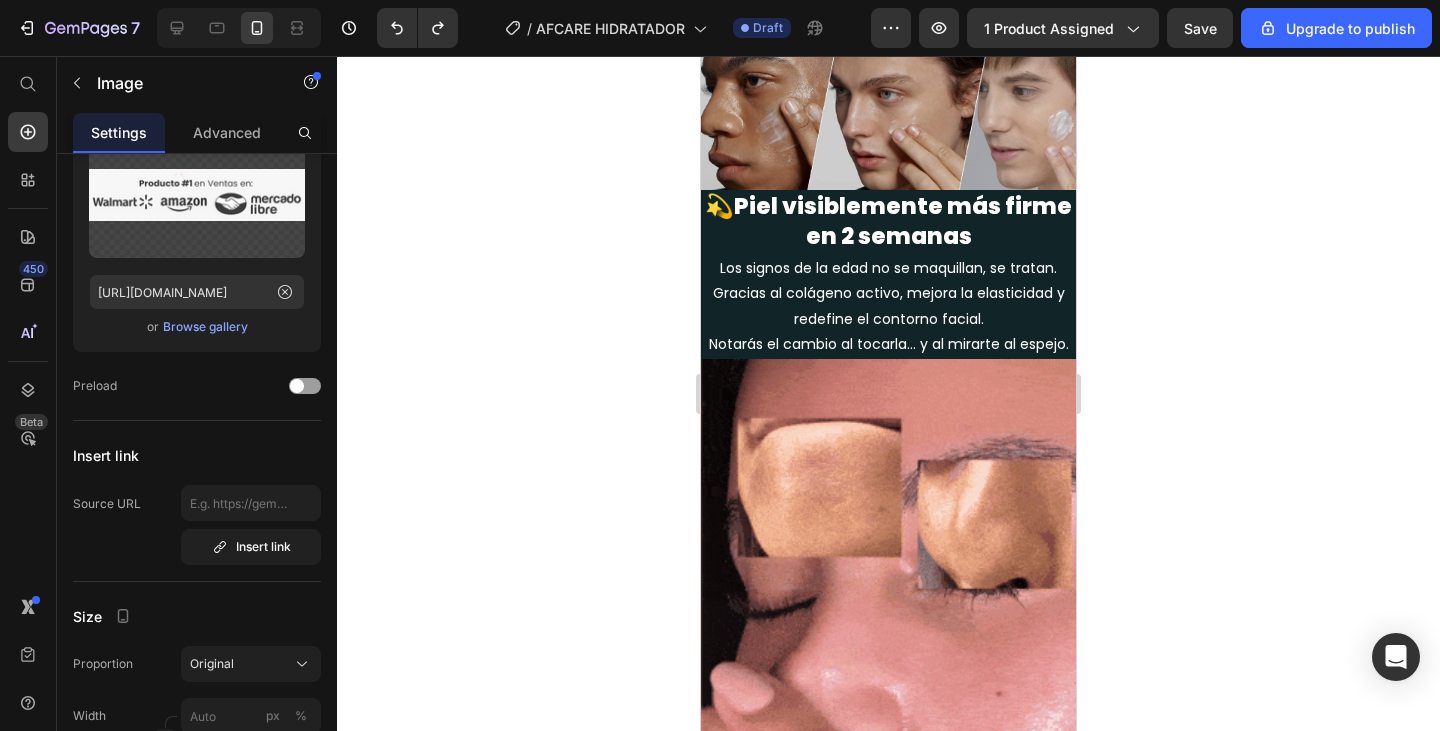 scroll, scrollTop: 3716, scrollLeft: 0, axis: vertical 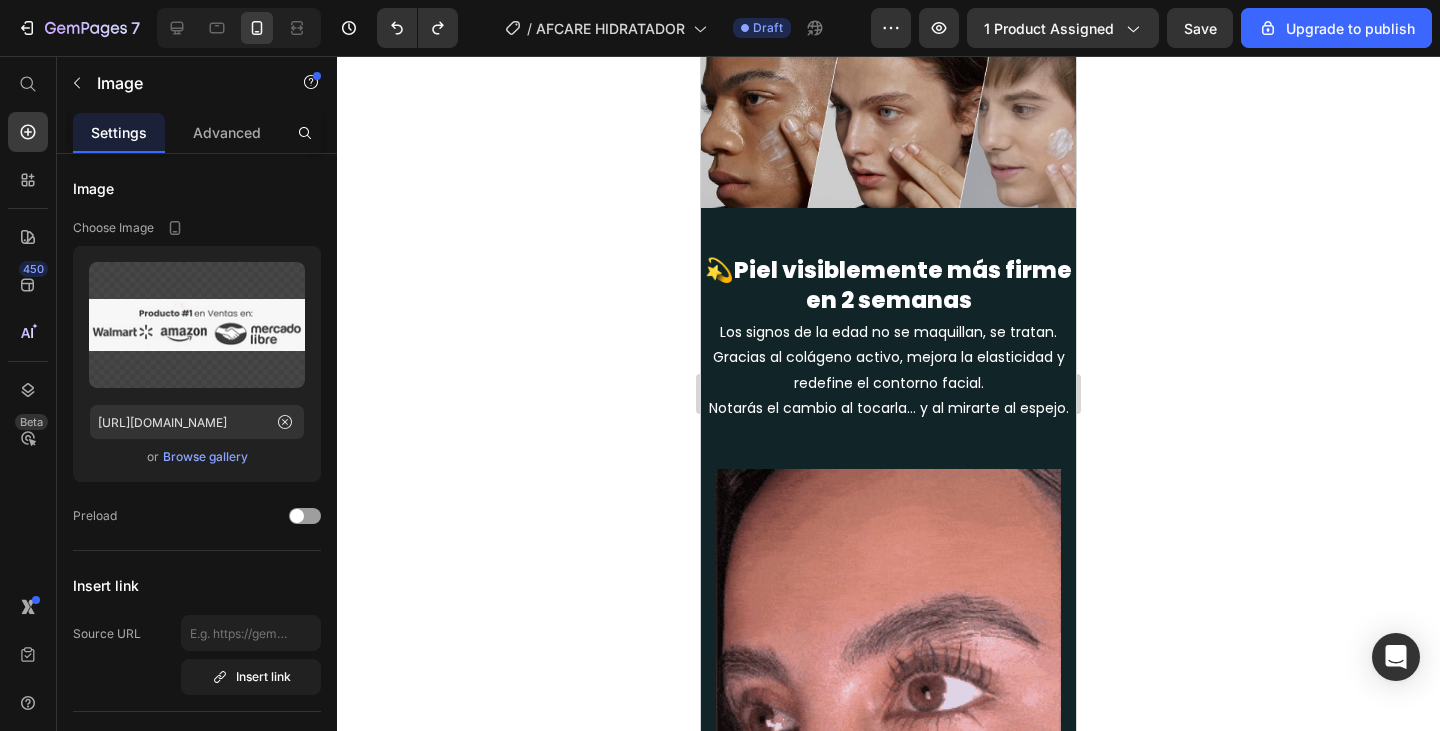 click 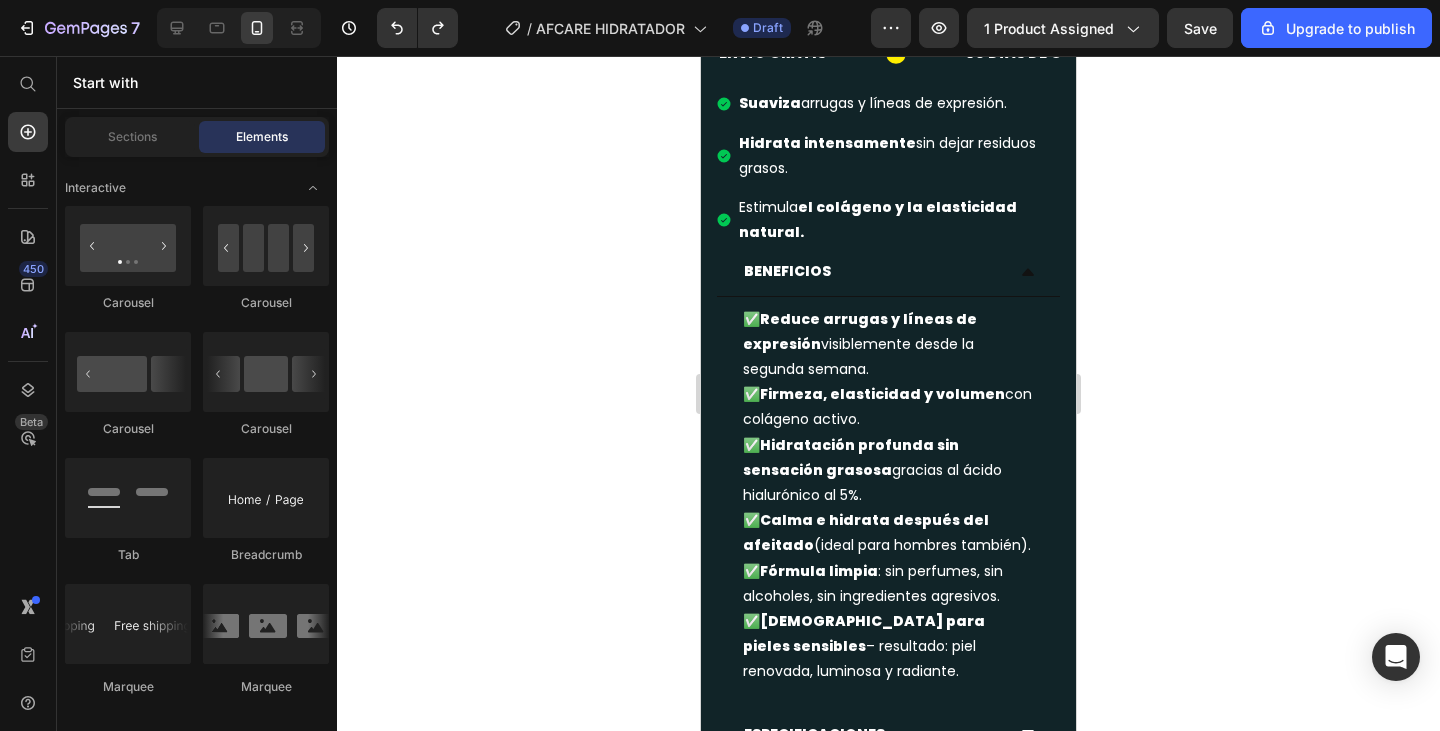 scroll, scrollTop: 1589, scrollLeft: 0, axis: vertical 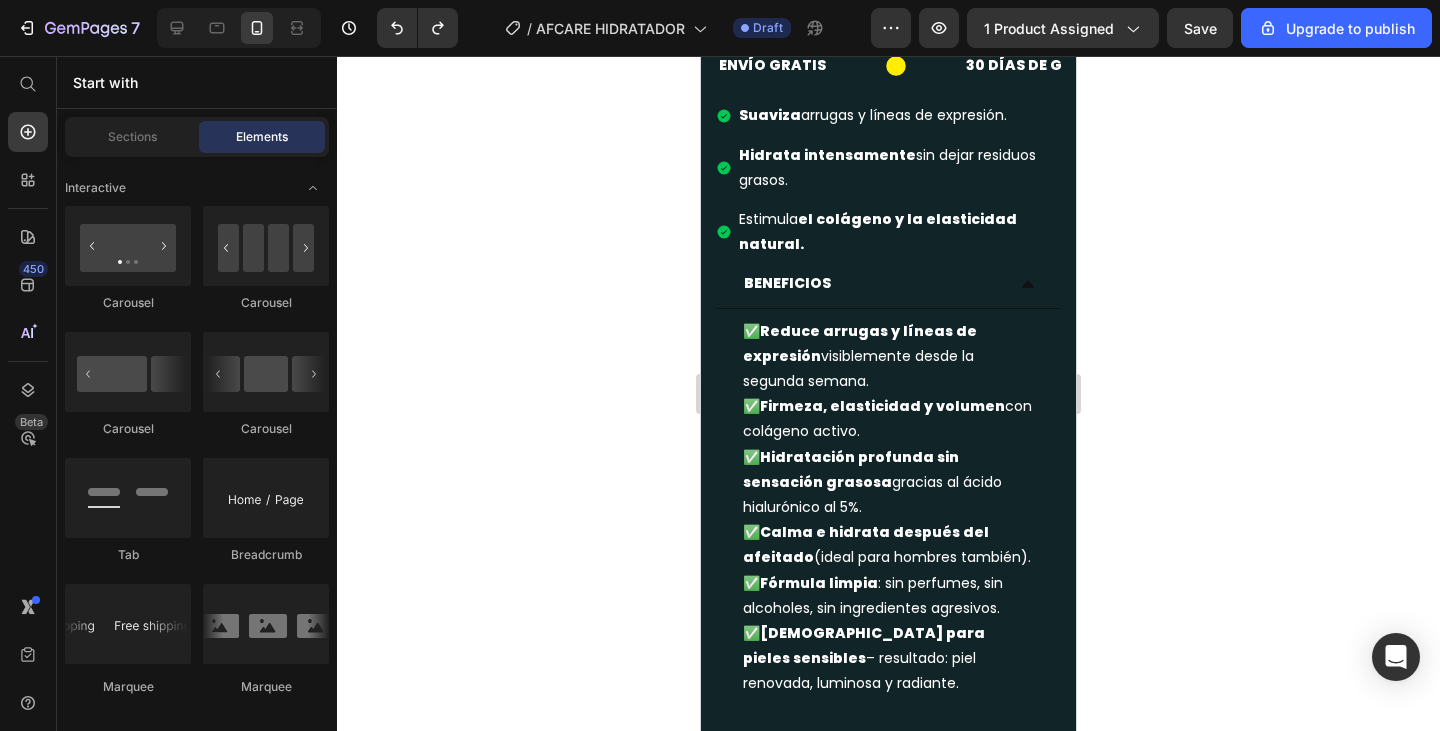 drag, startPoint x: 1068, startPoint y: 341, endPoint x: 1779, endPoint y: 275, distance: 714.0567 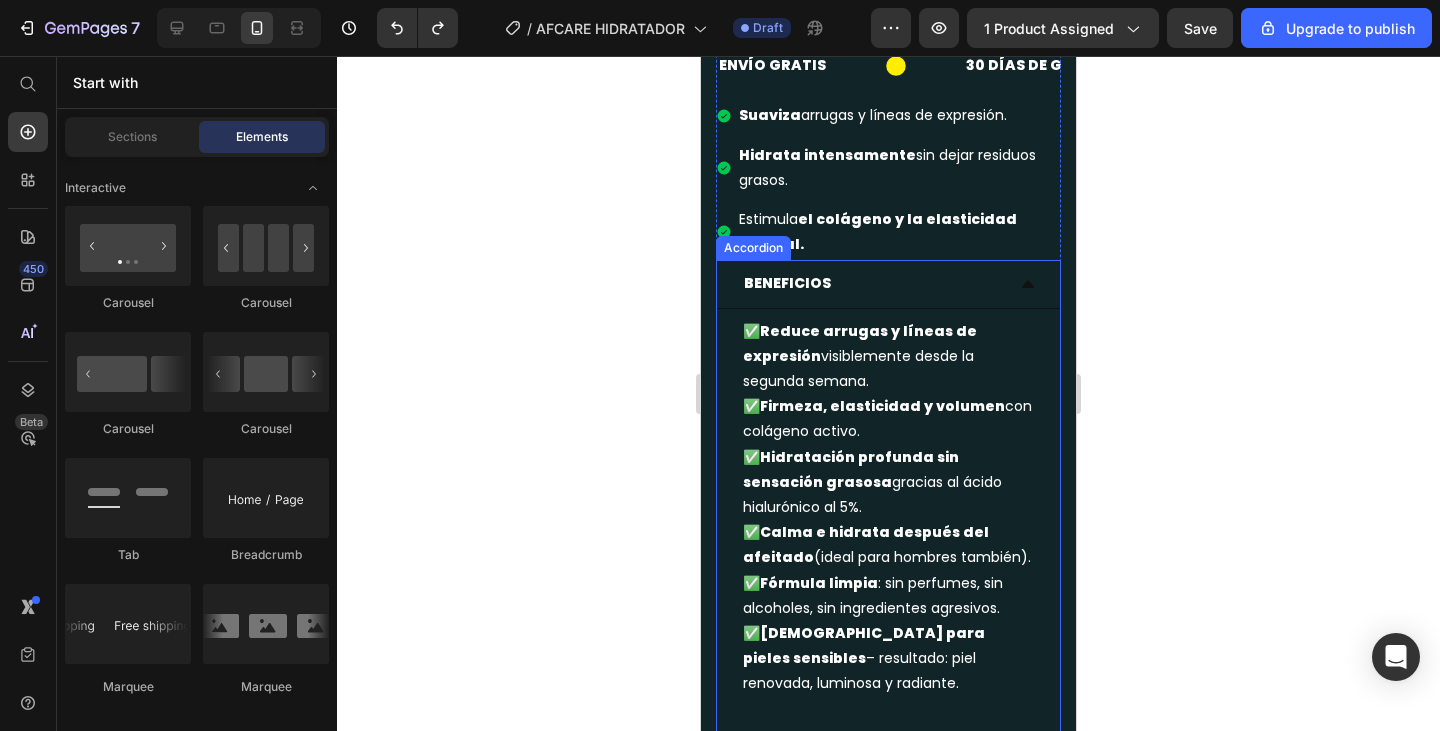 click 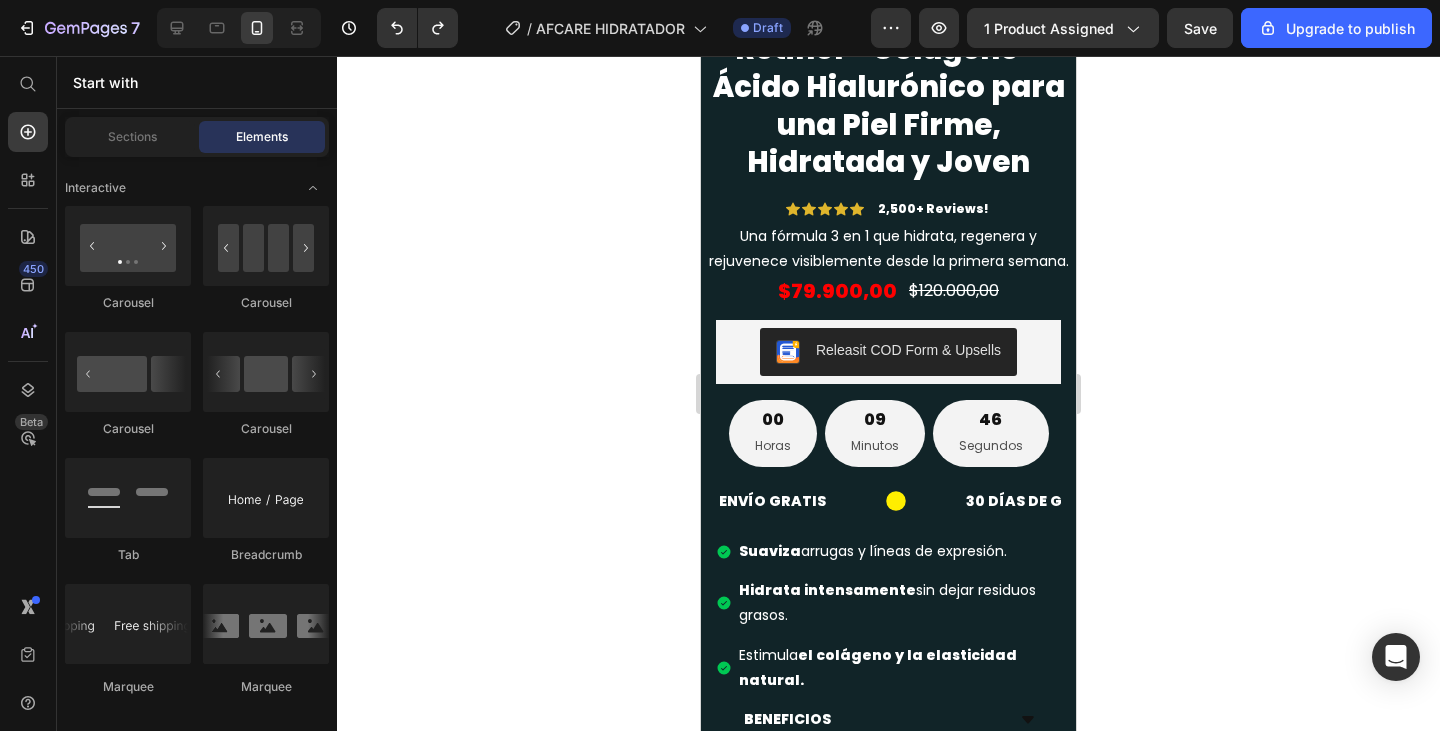 scroll, scrollTop: 1185, scrollLeft: 0, axis: vertical 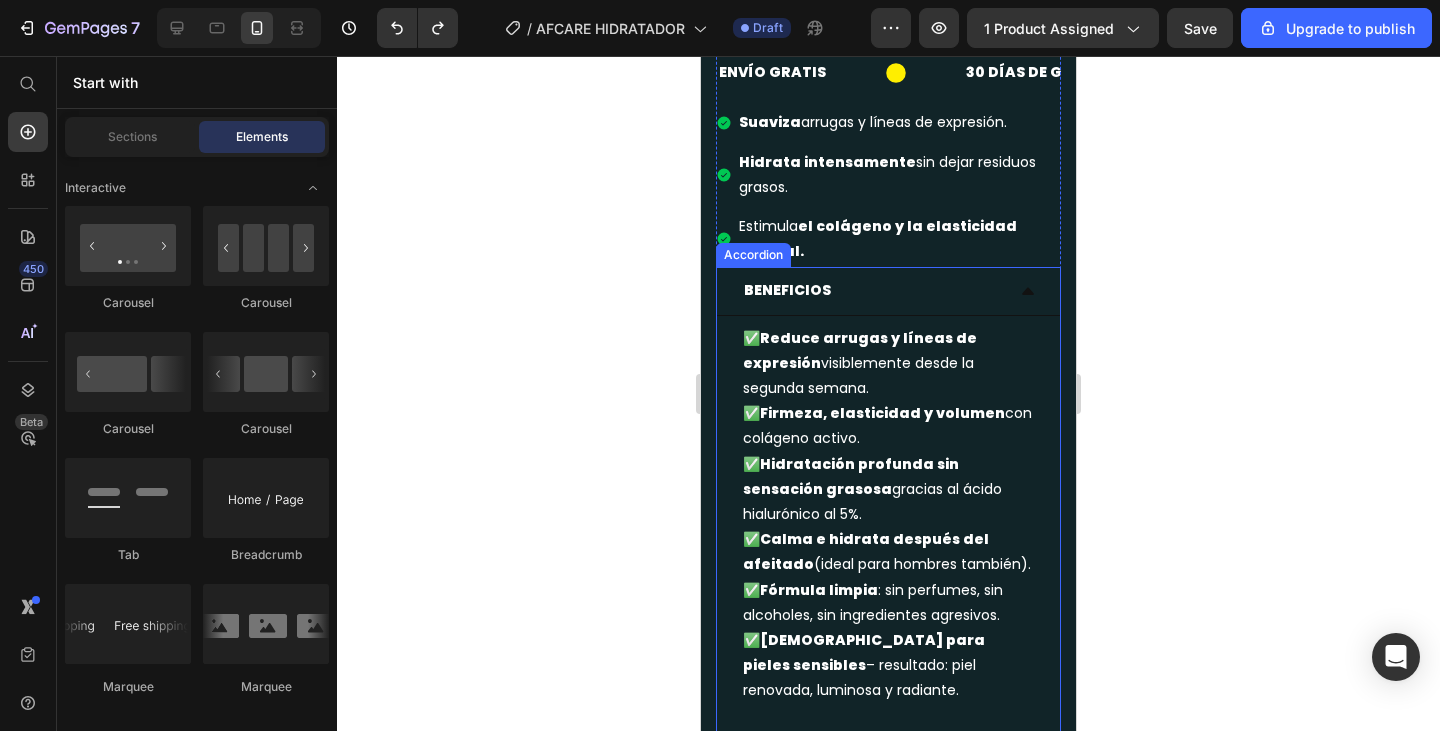 click 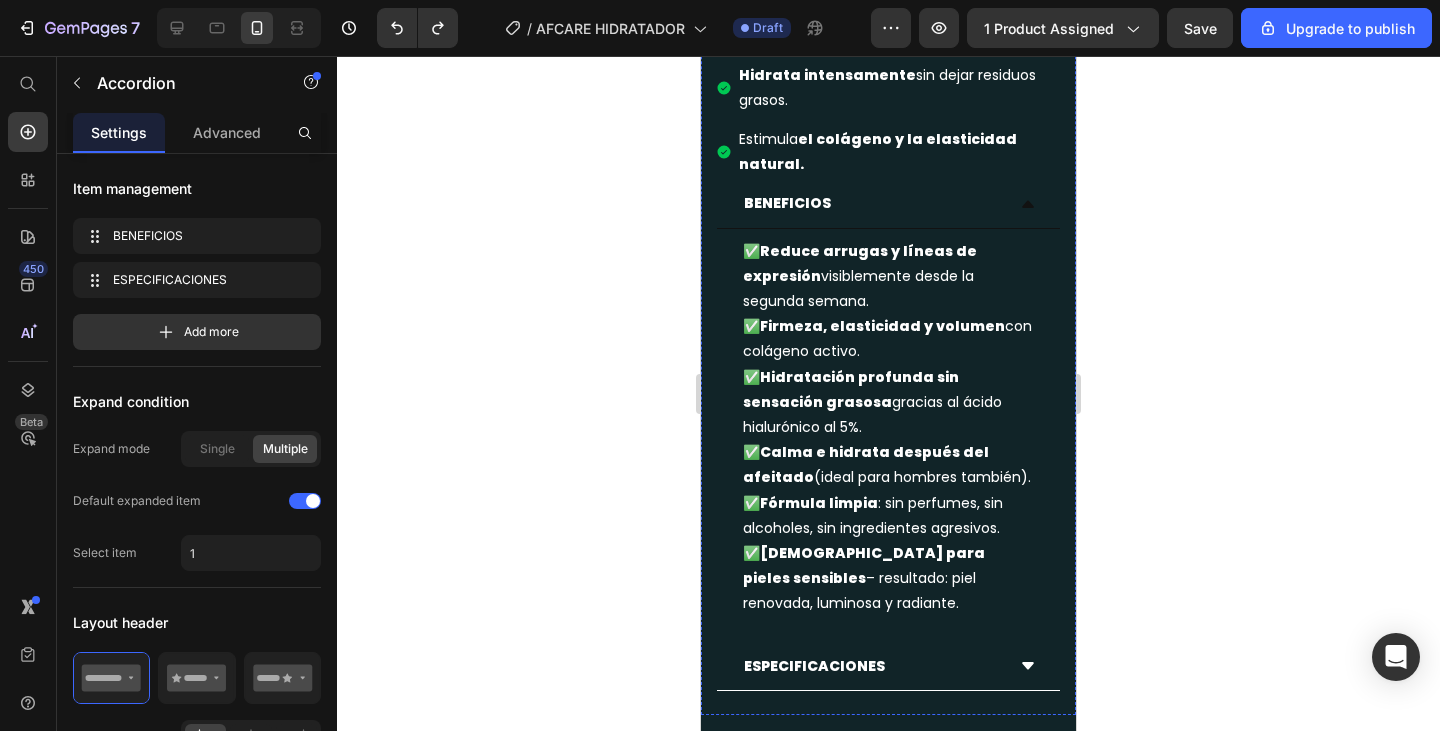 scroll, scrollTop: 1823, scrollLeft: 0, axis: vertical 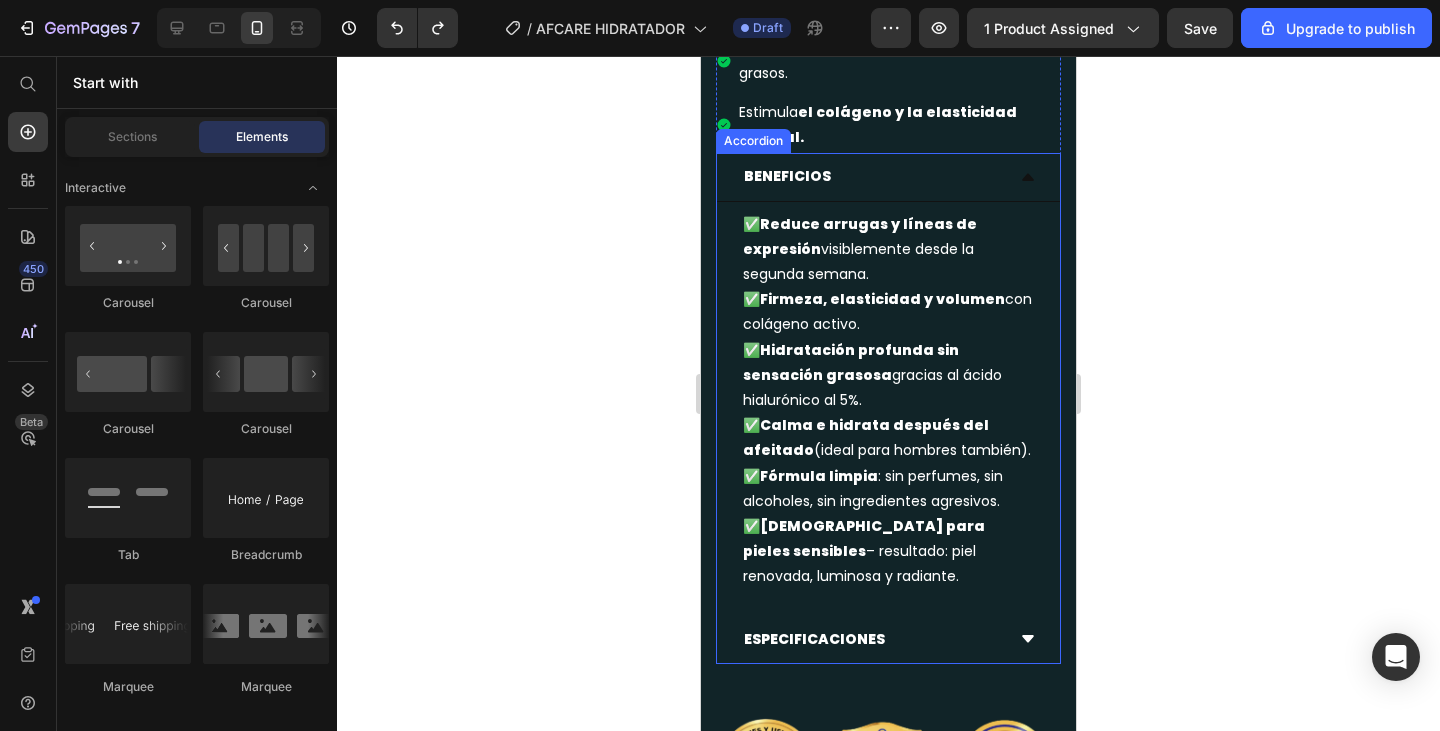 click on "BENEFICIOS" at bounding box center (888, 177) 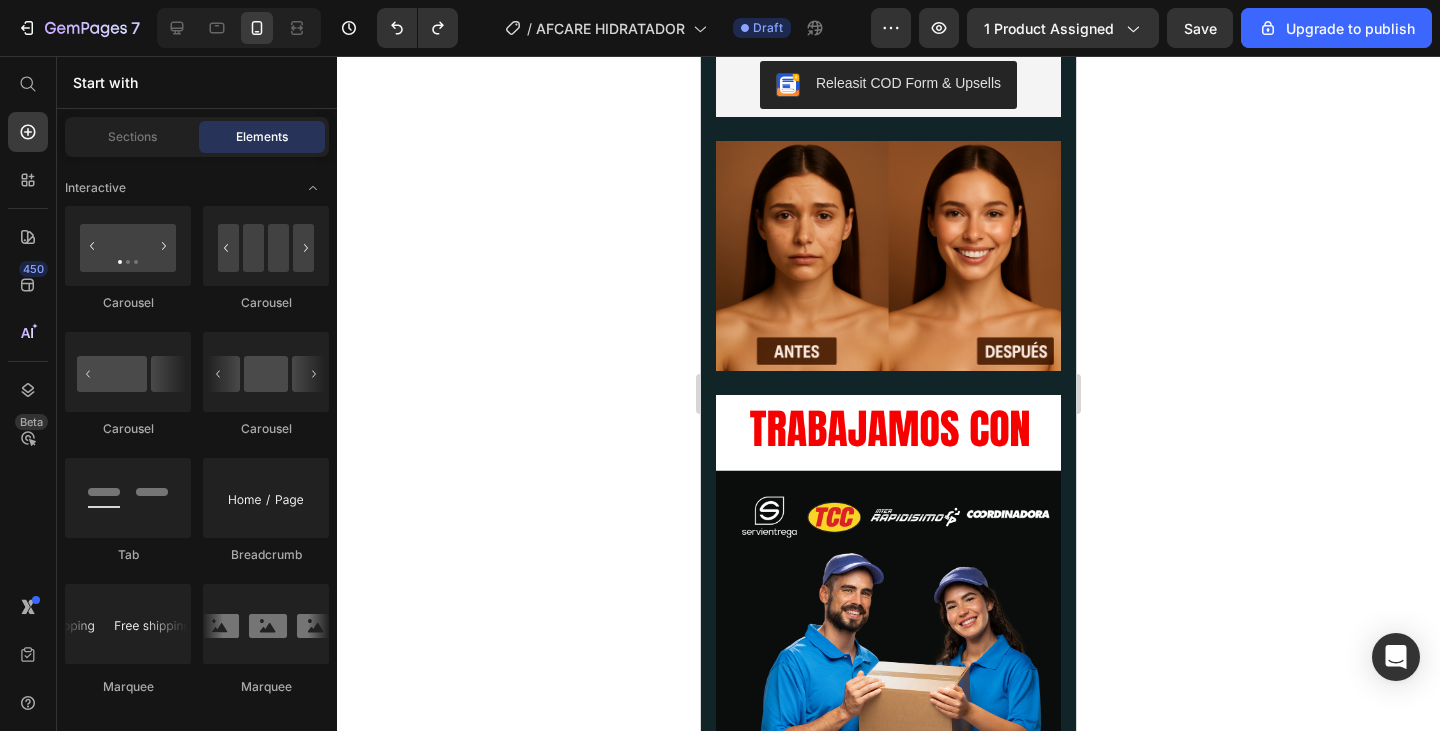 scroll, scrollTop: 6157, scrollLeft: 0, axis: vertical 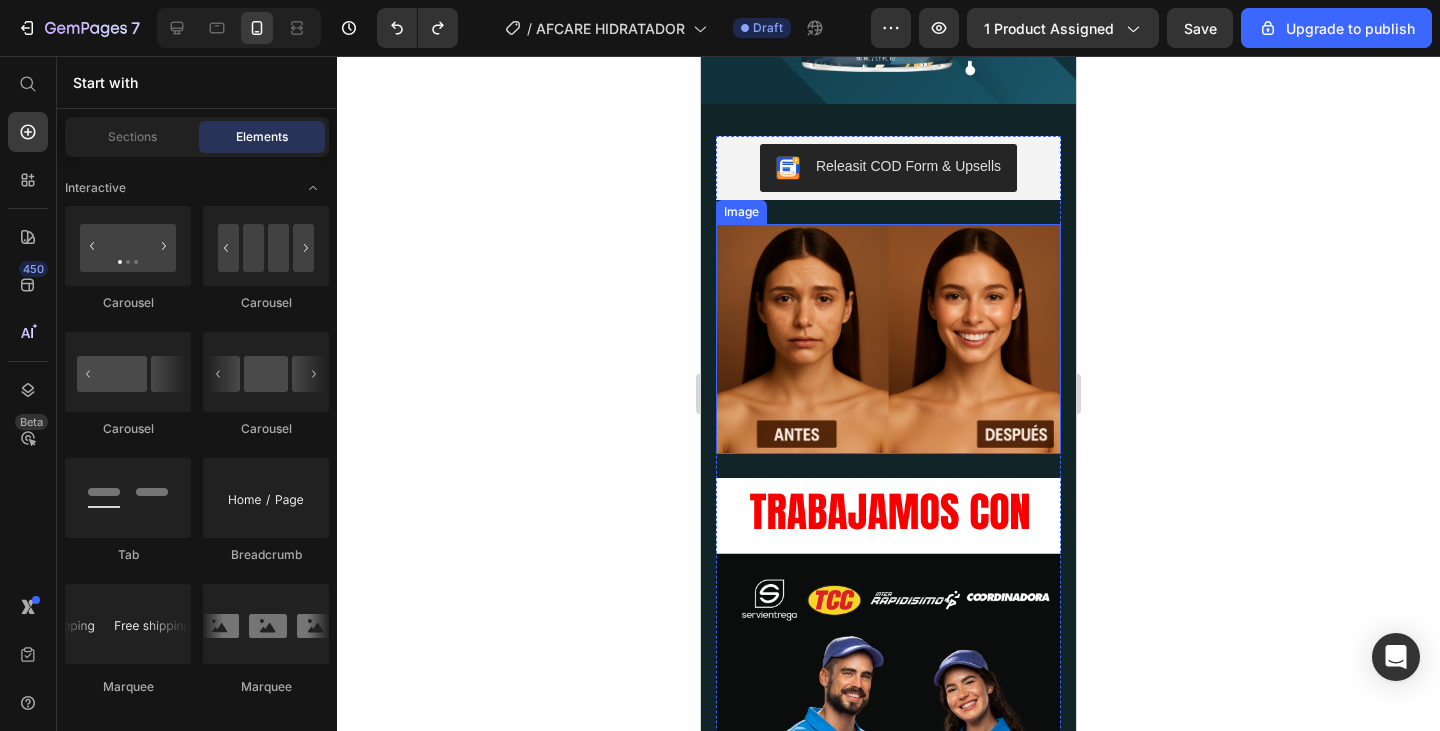 click at bounding box center (888, 339) 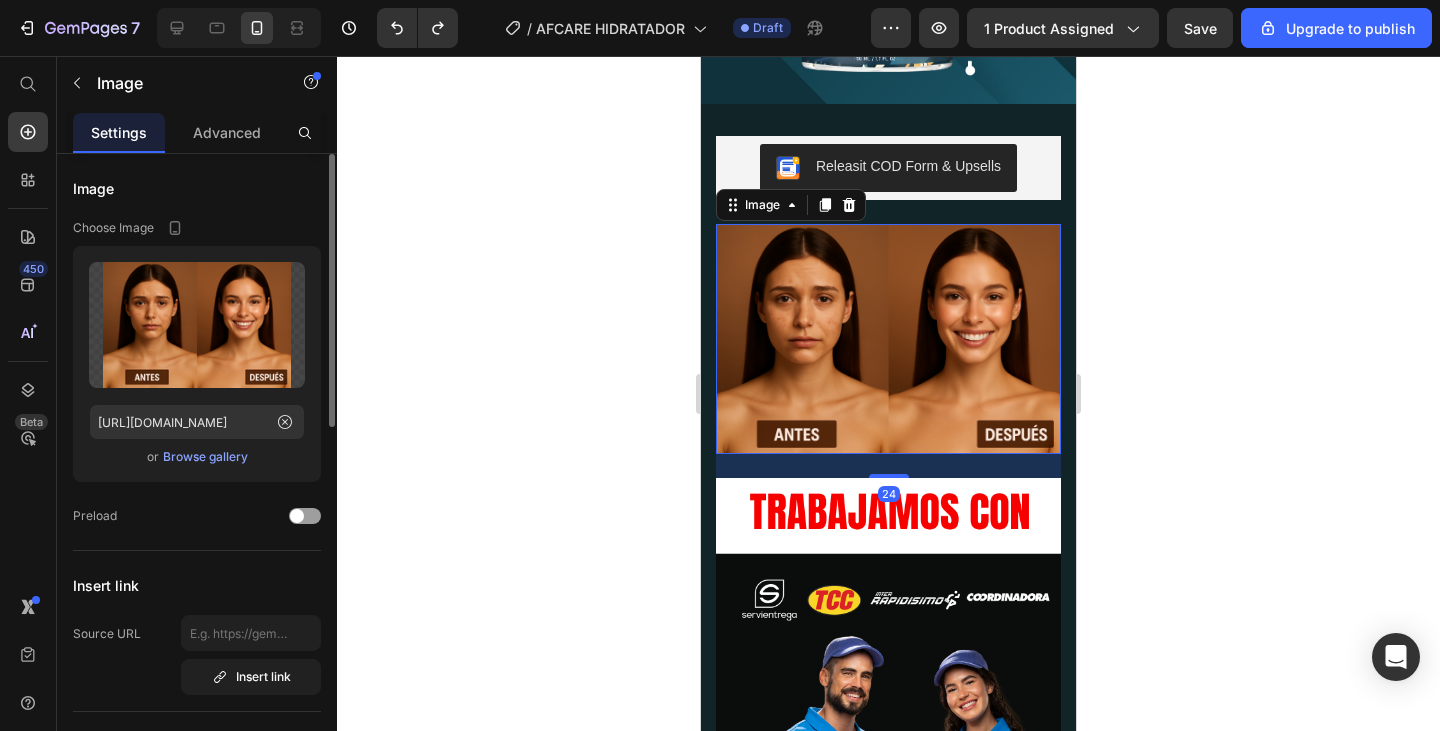 click on "Browse gallery" at bounding box center (205, 457) 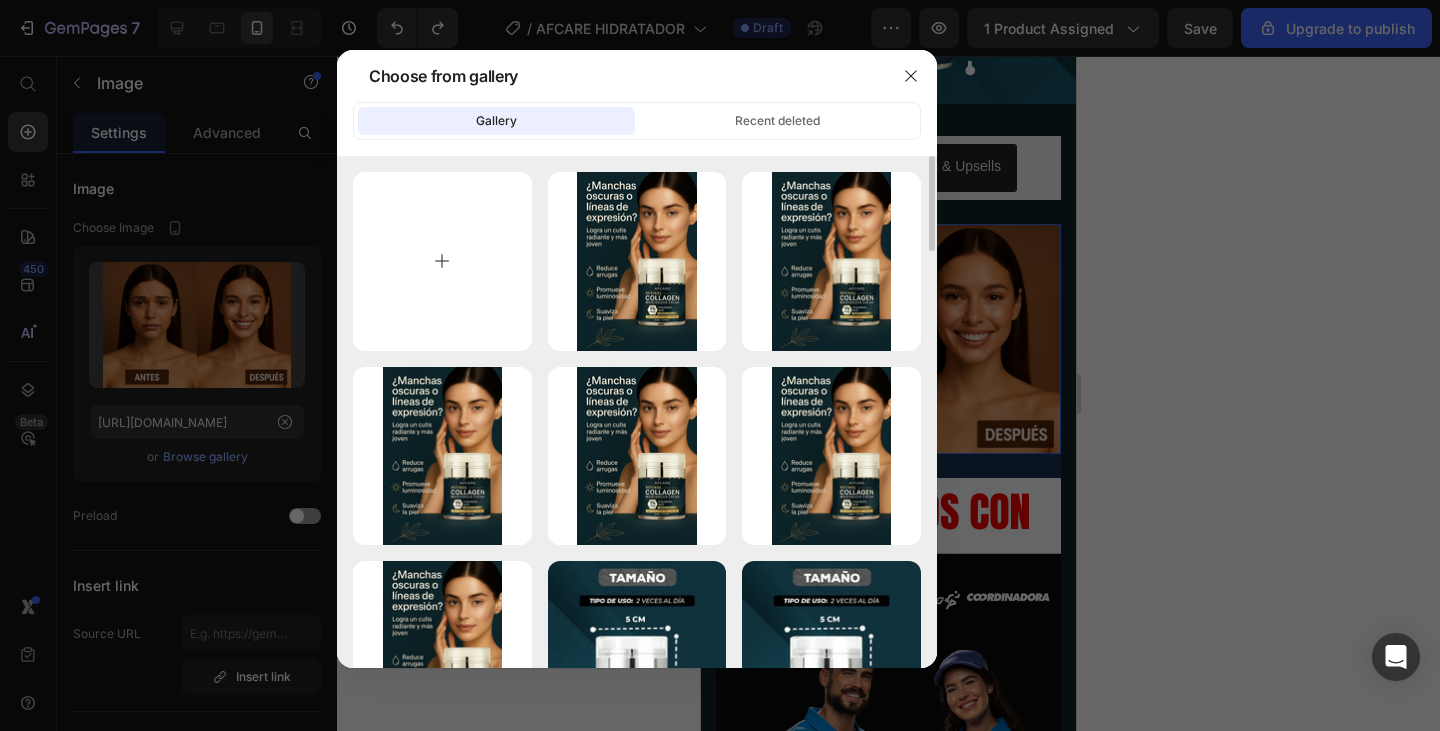 click at bounding box center [442, 261] 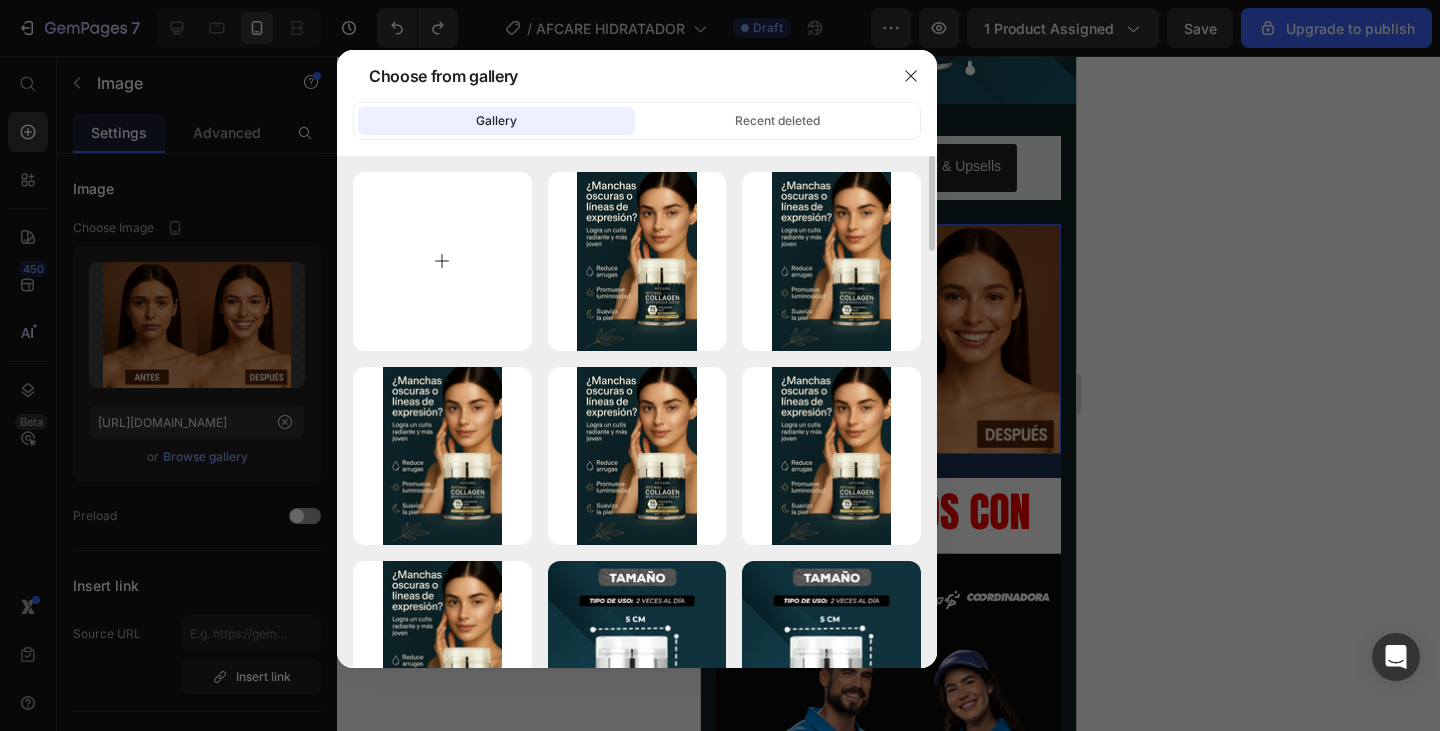 type on "C:\fakepath\Radiante sonrisa en primer plano.png" 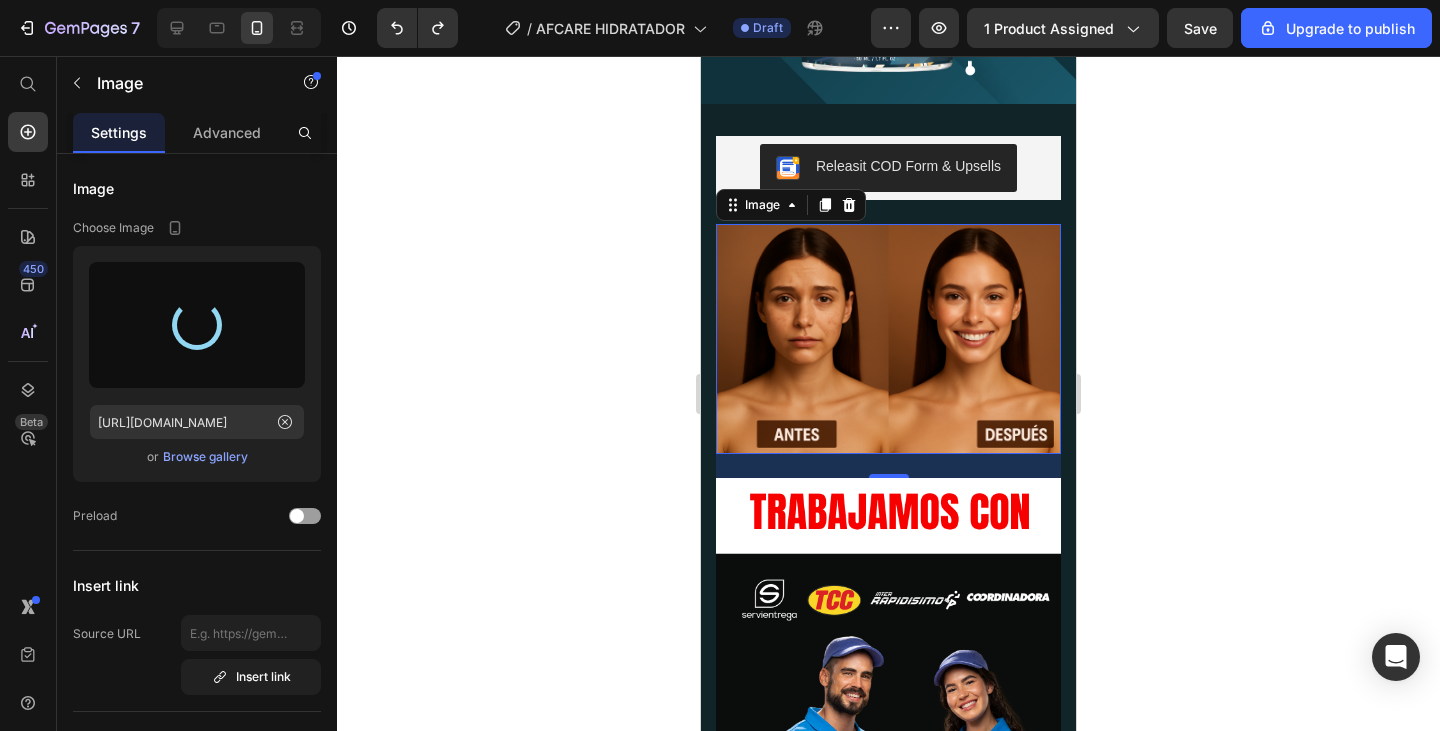 type on "[URL][DOMAIN_NAME]" 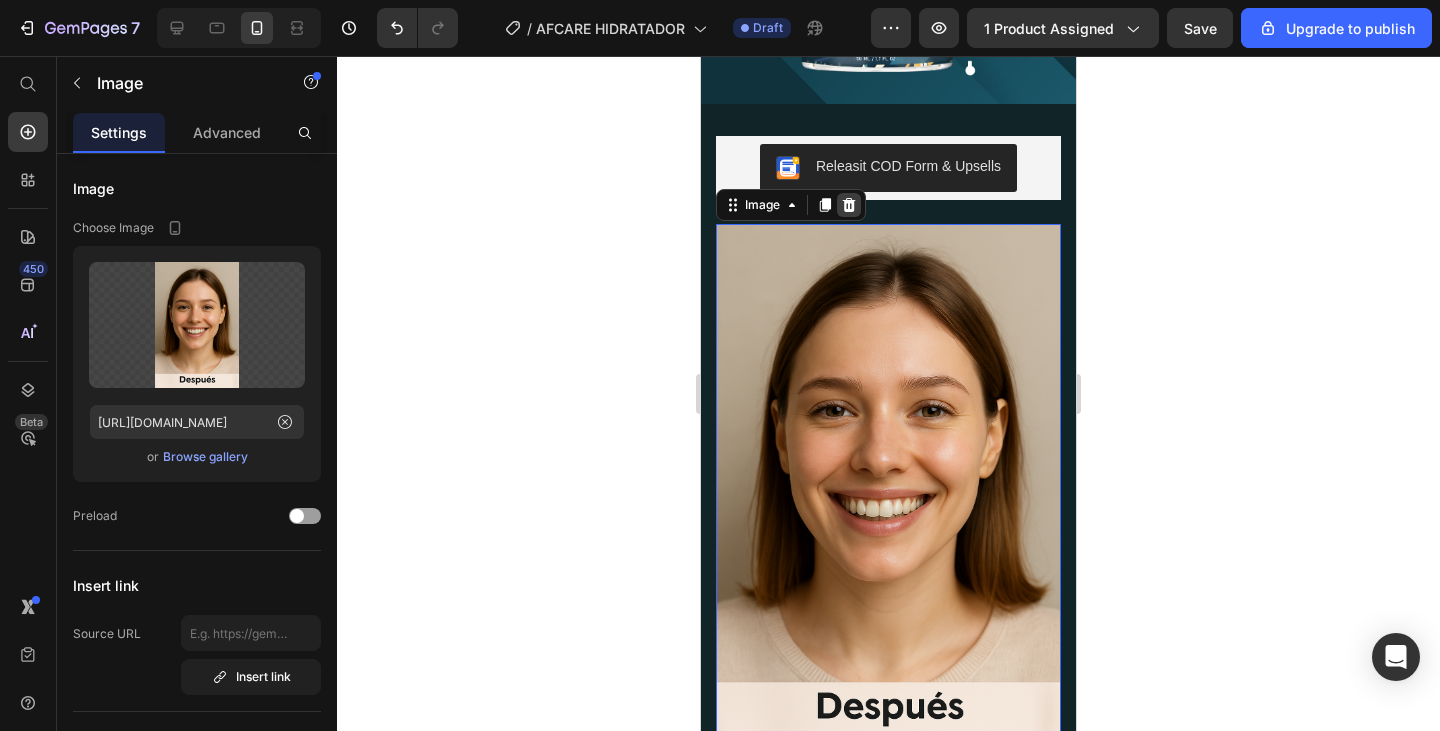 click 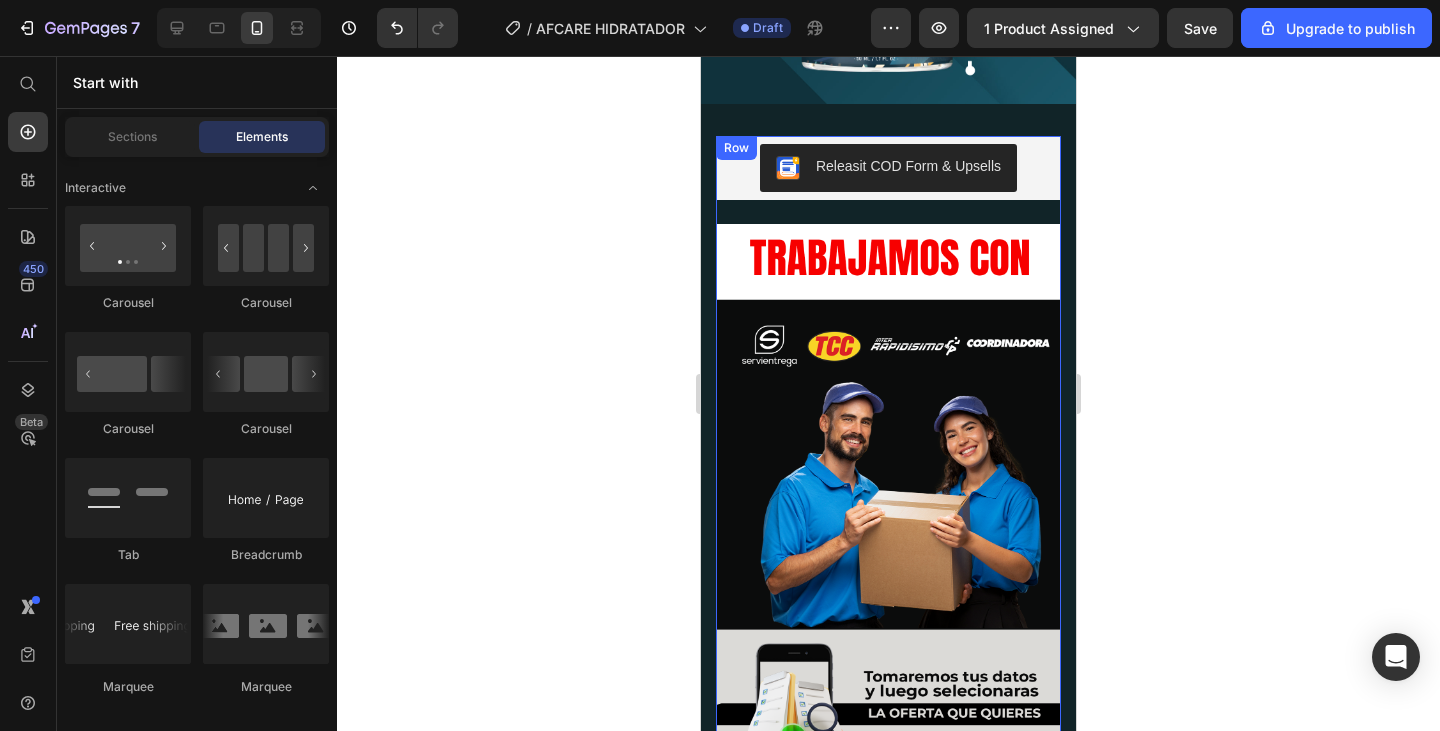 scroll, scrollTop: 6057, scrollLeft: 0, axis: vertical 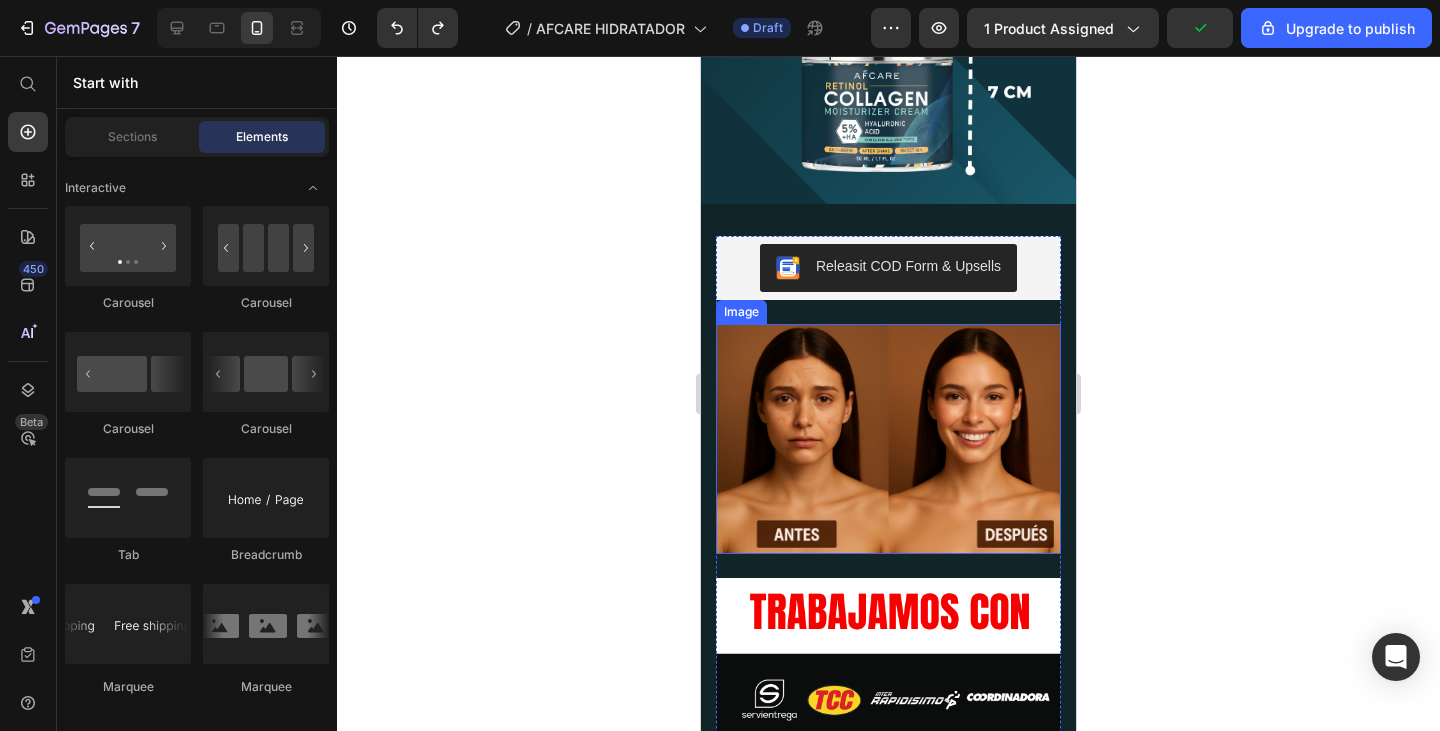 click at bounding box center (888, 439) 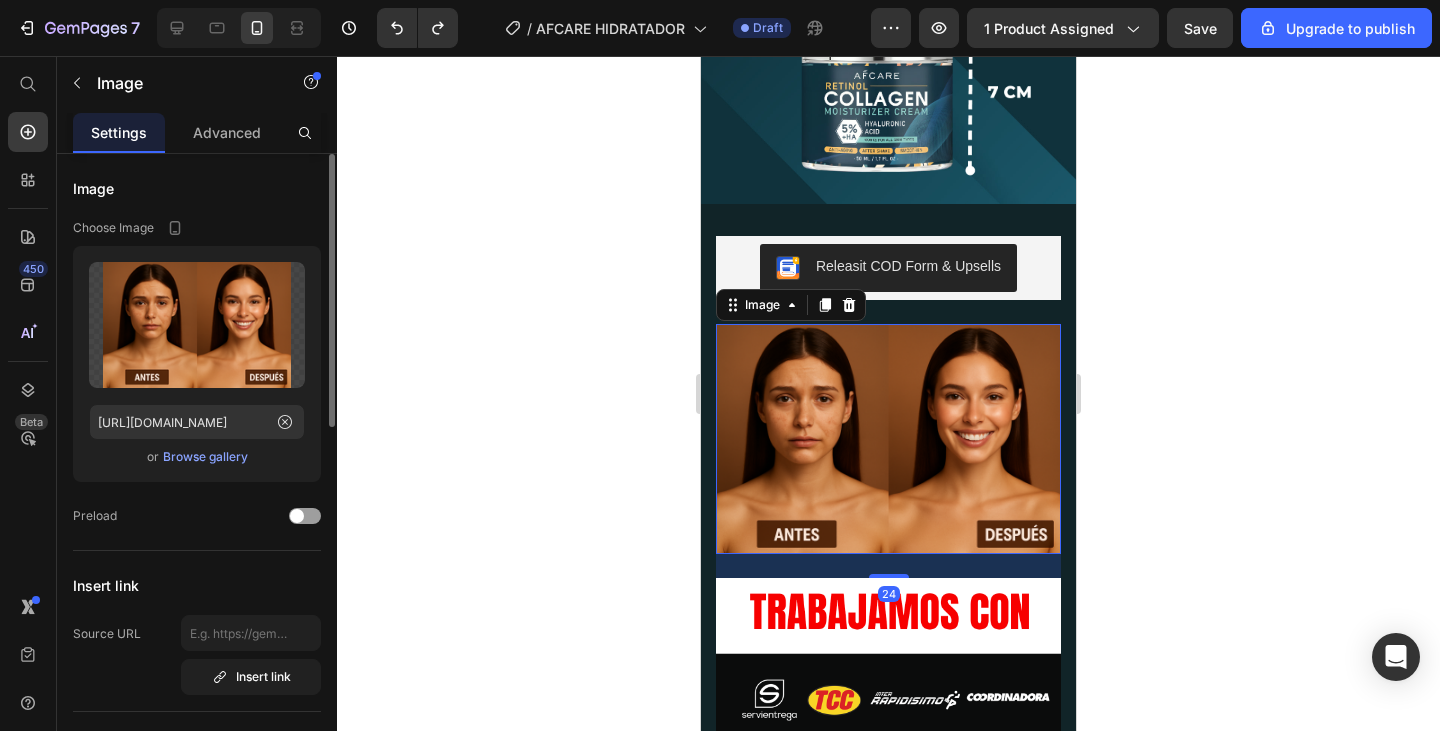 click on "Upload Image [URL][DOMAIN_NAME]  or   Browse gallery" at bounding box center [197, 364] 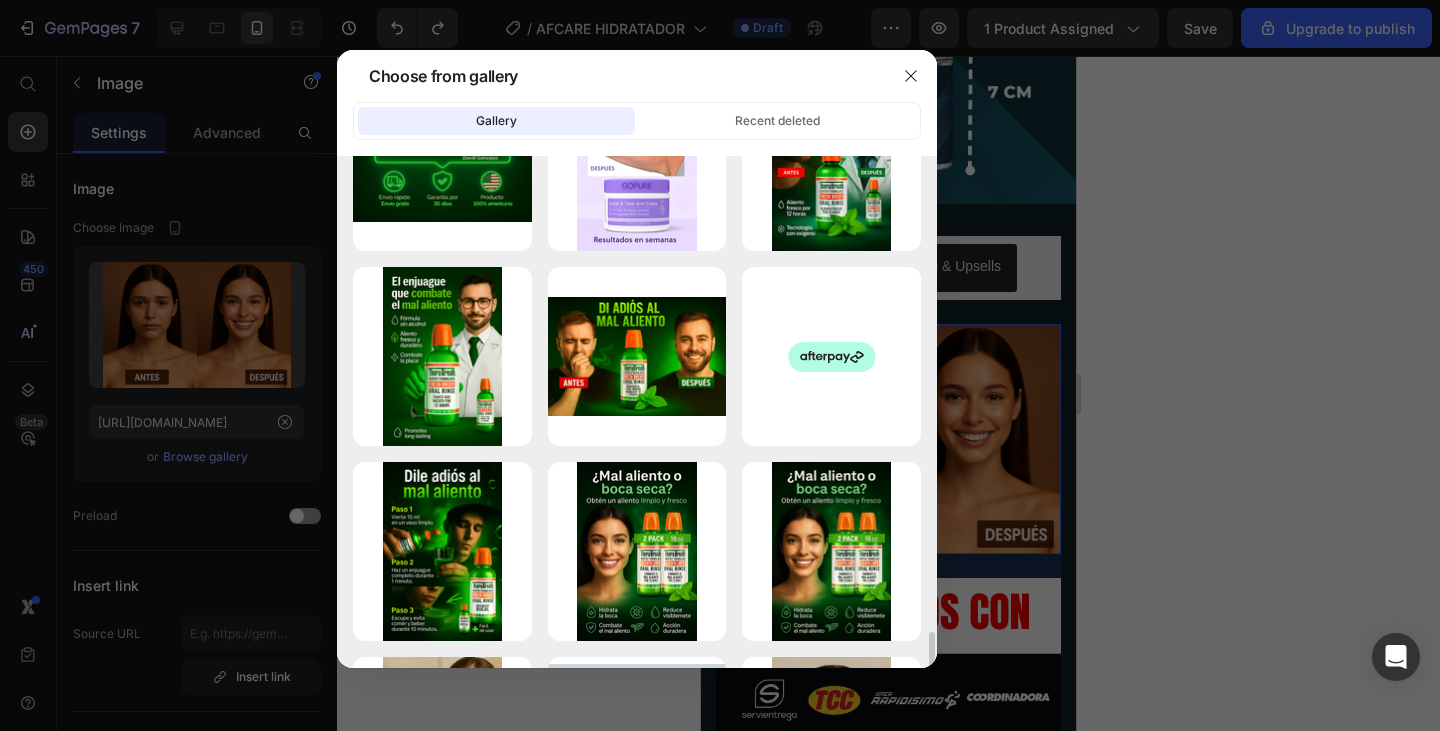 scroll, scrollTop: 2730, scrollLeft: 0, axis: vertical 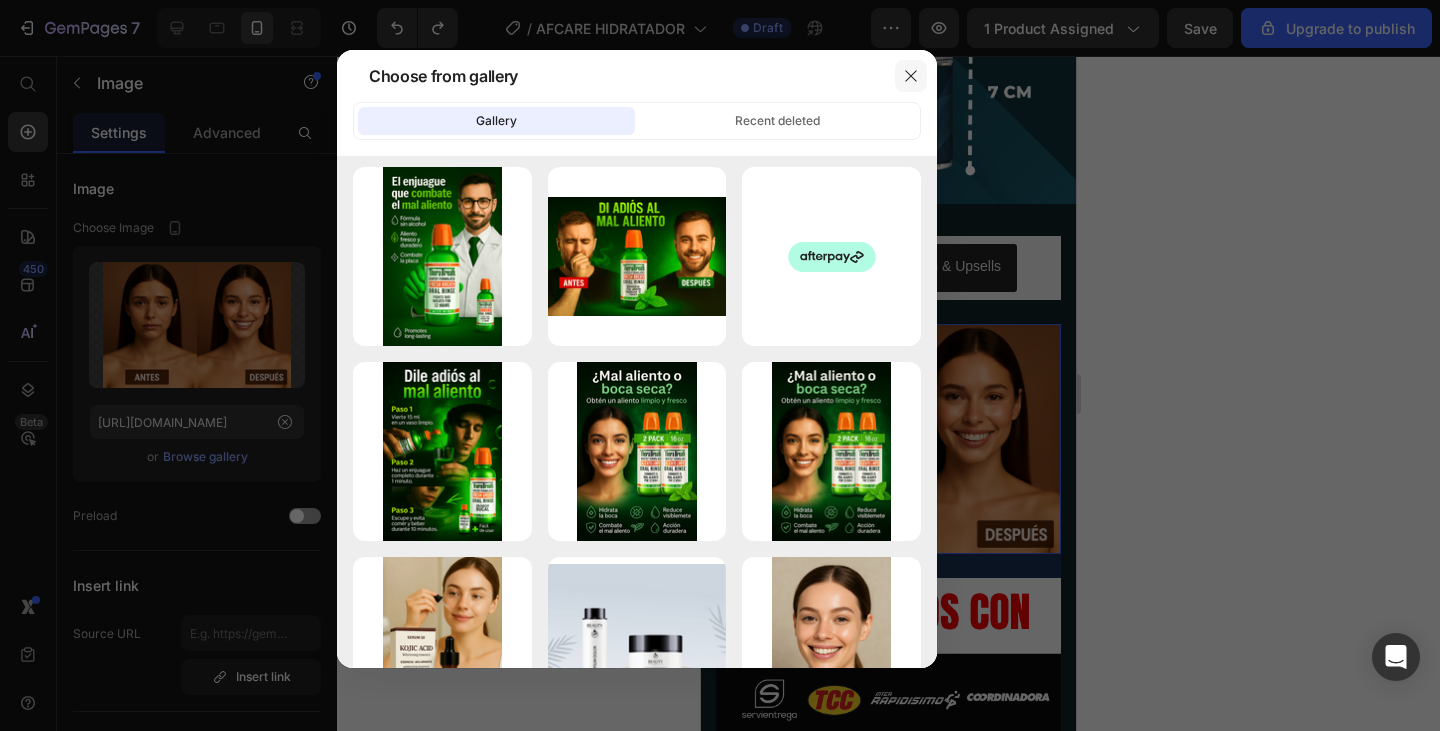 click at bounding box center [911, 76] 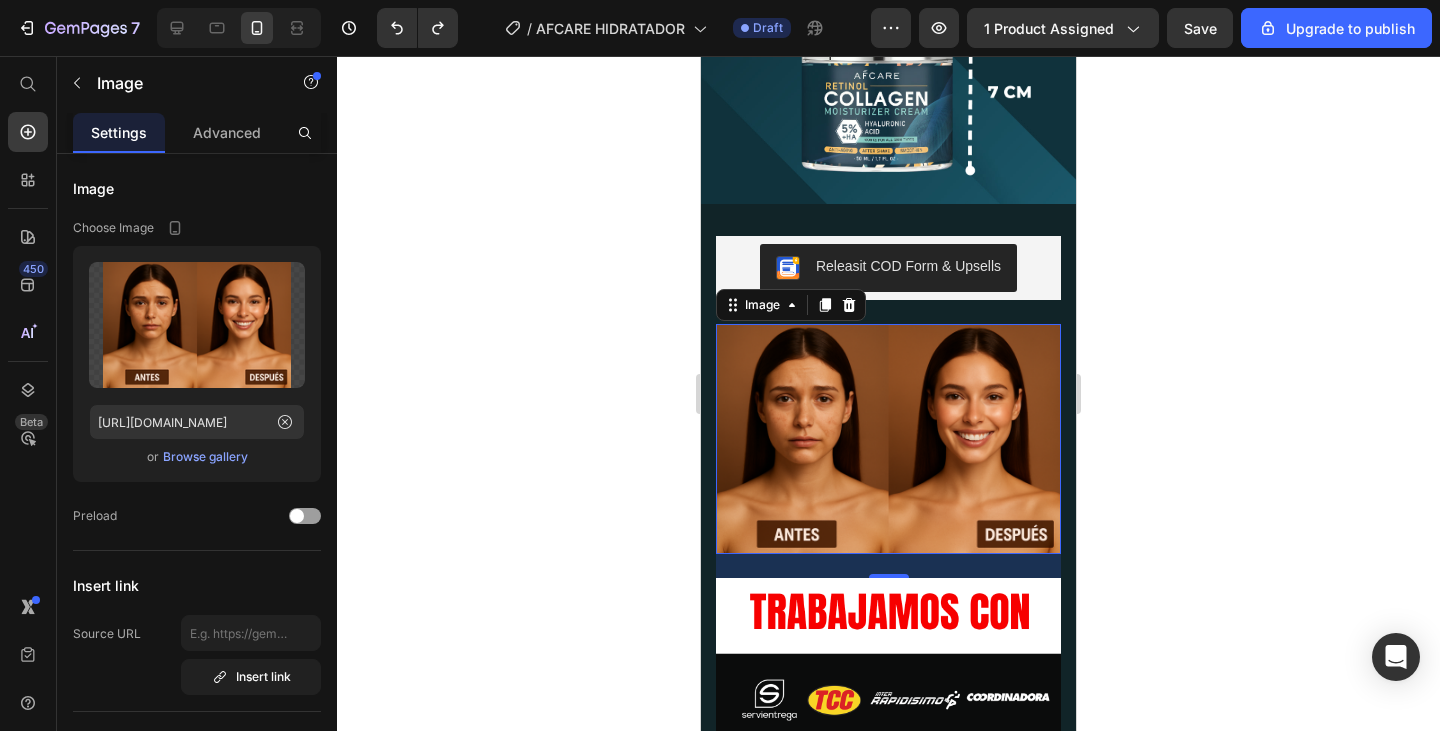 click 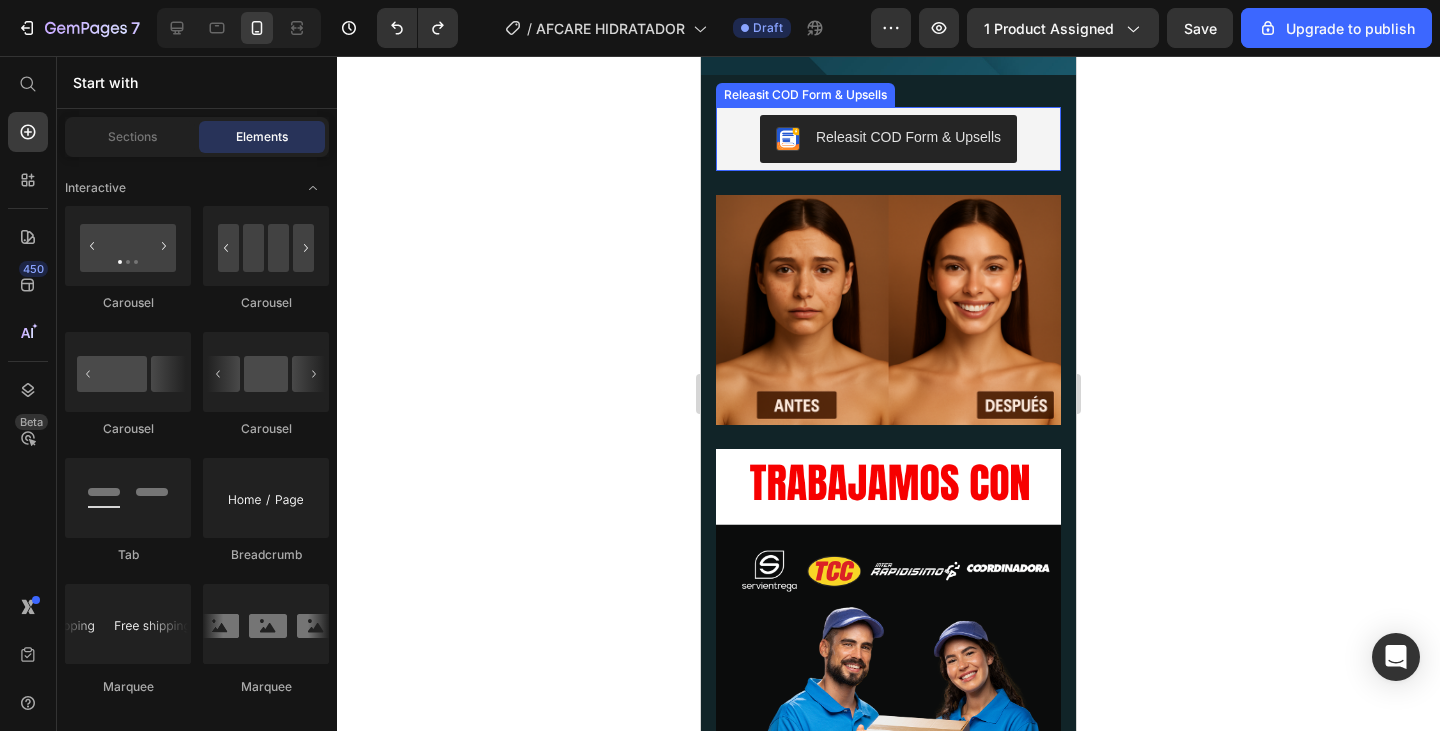 scroll, scrollTop: 6157, scrollLeft: 0, axis: vertical 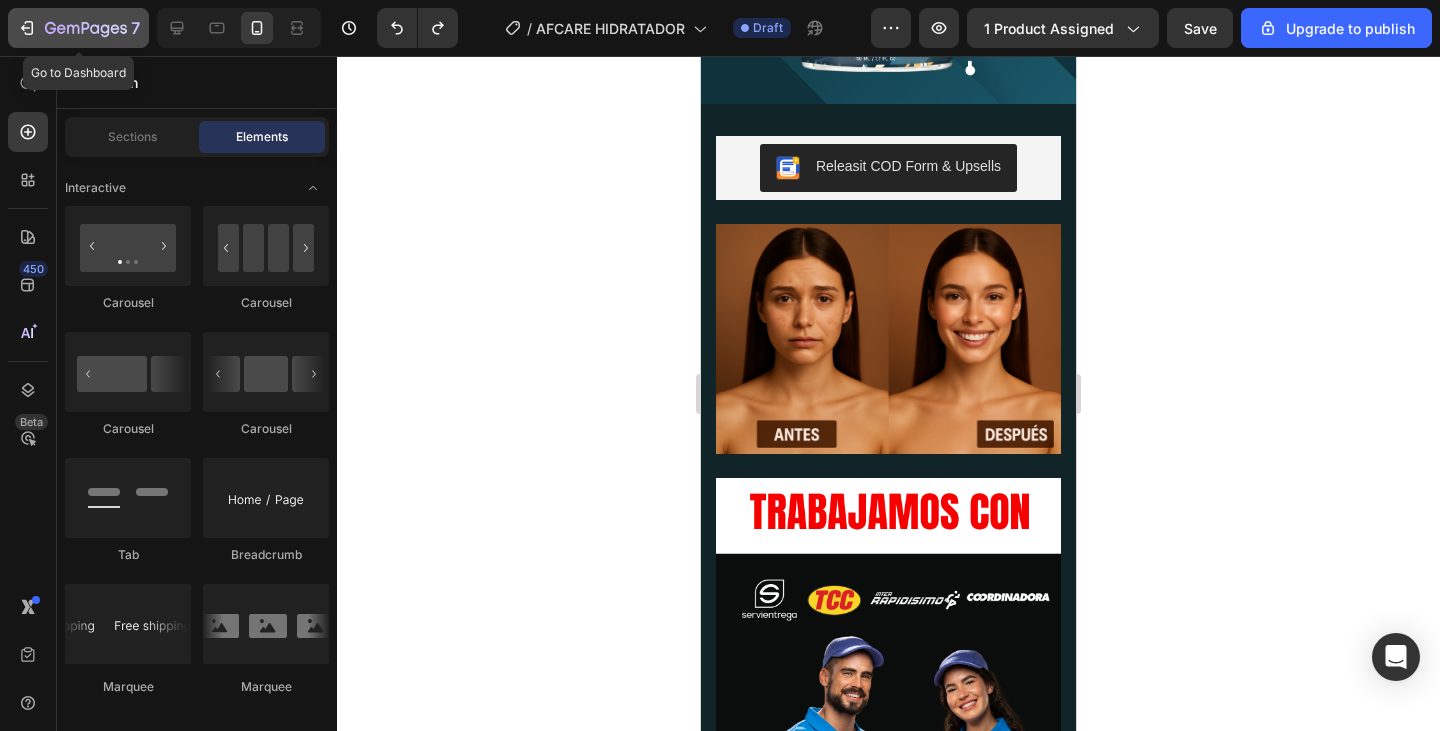 click on "7" 